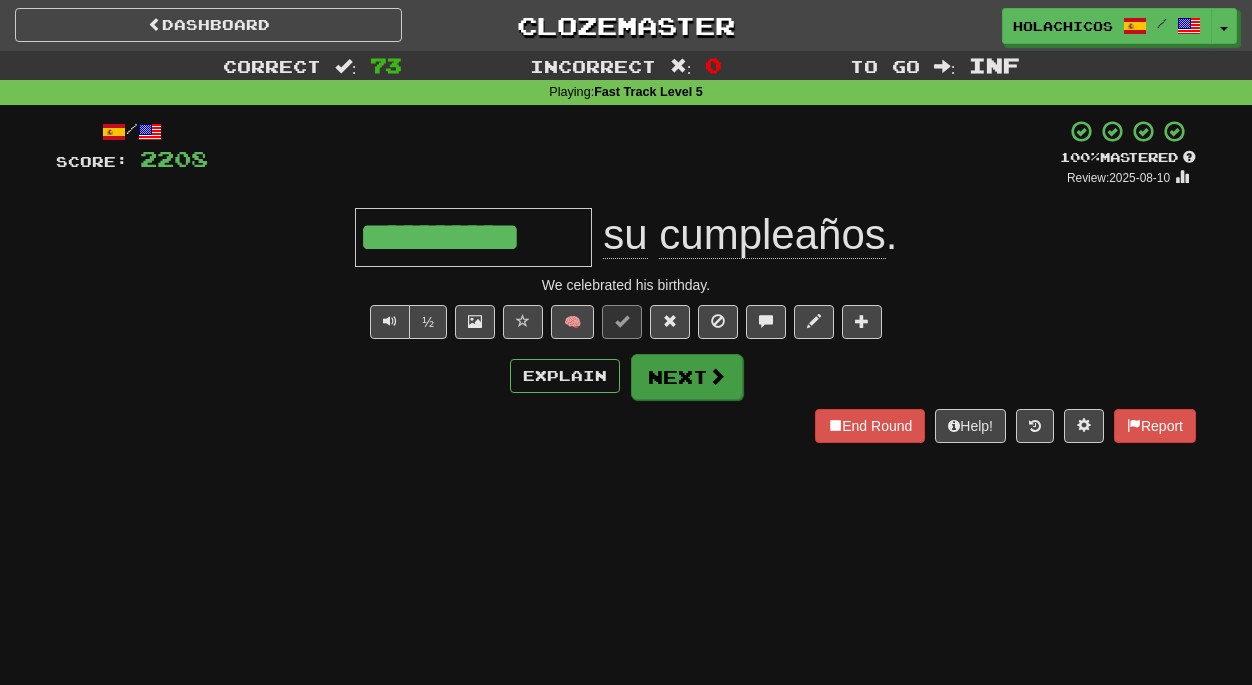 scroll, scrollTop: 0, scrollLeft: 0, axis: both 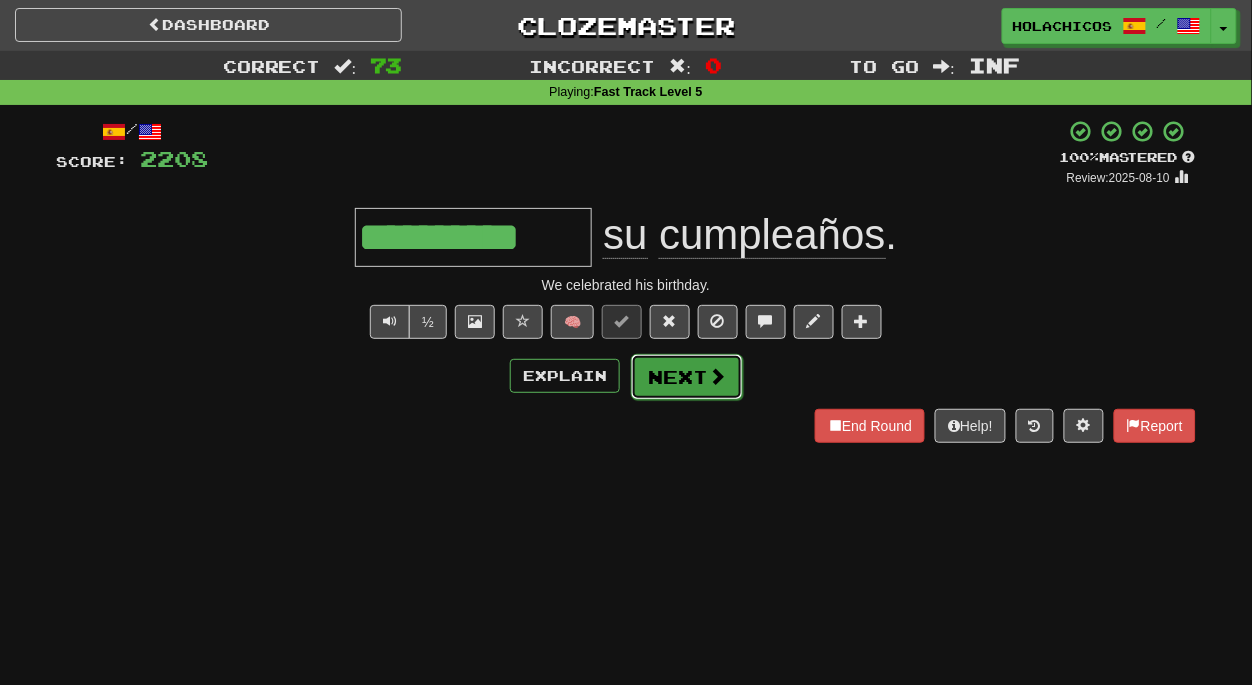 click on "Next" at bounding box center (687, 377) 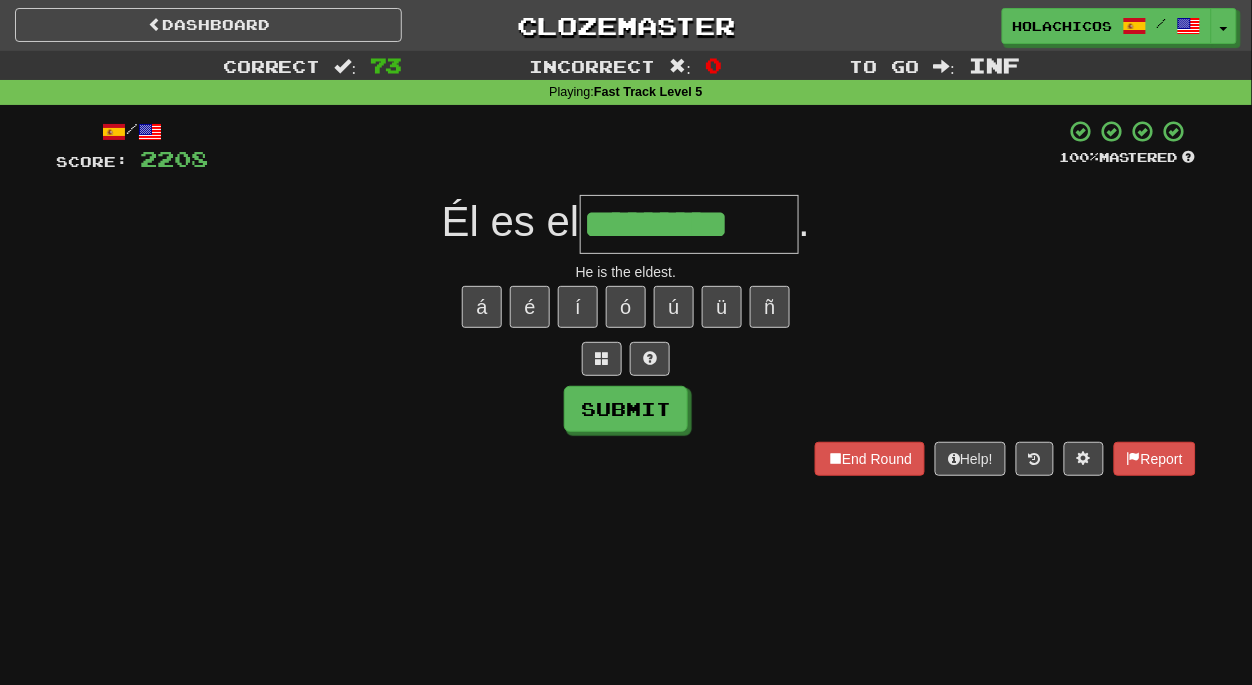 type on "*********" 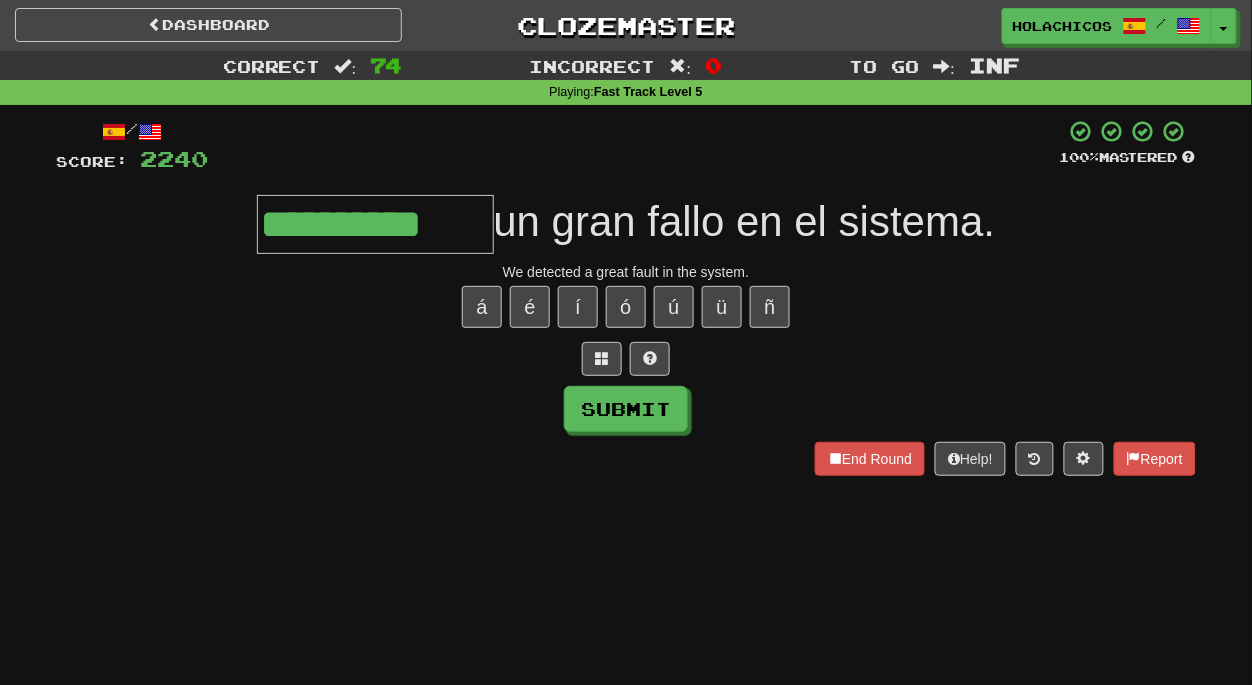 type on "**********" 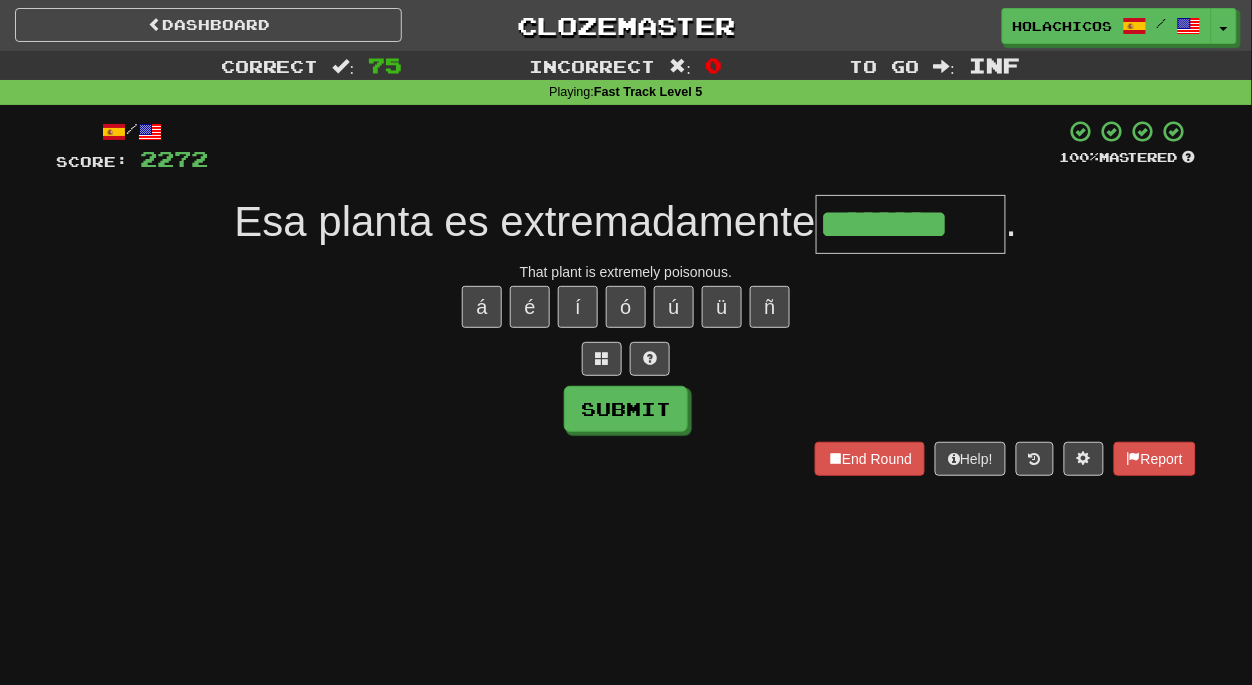 type on "********" 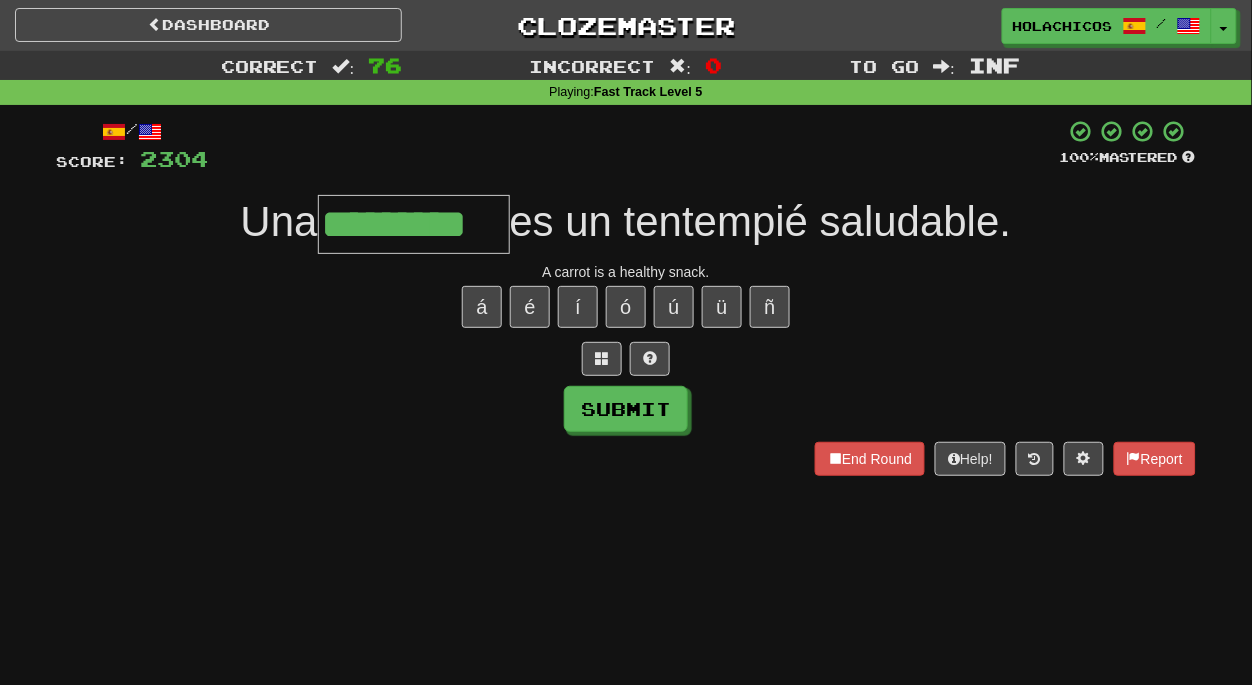 type on "*********" 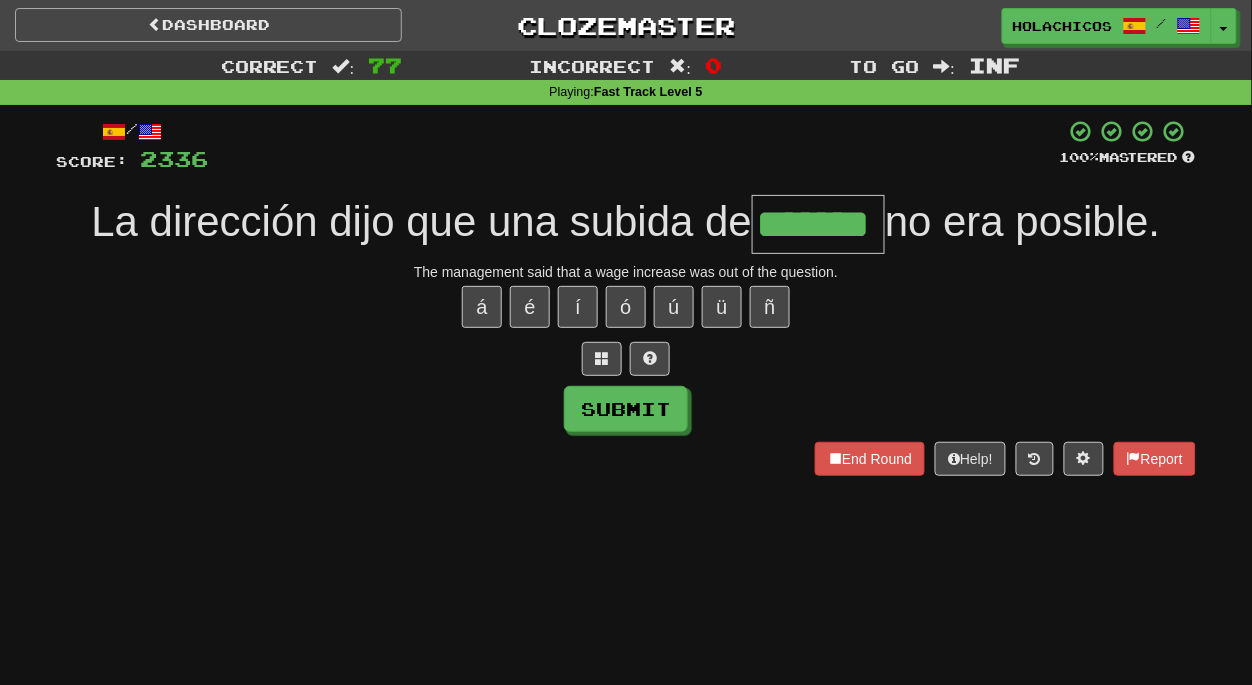 type on "*******" 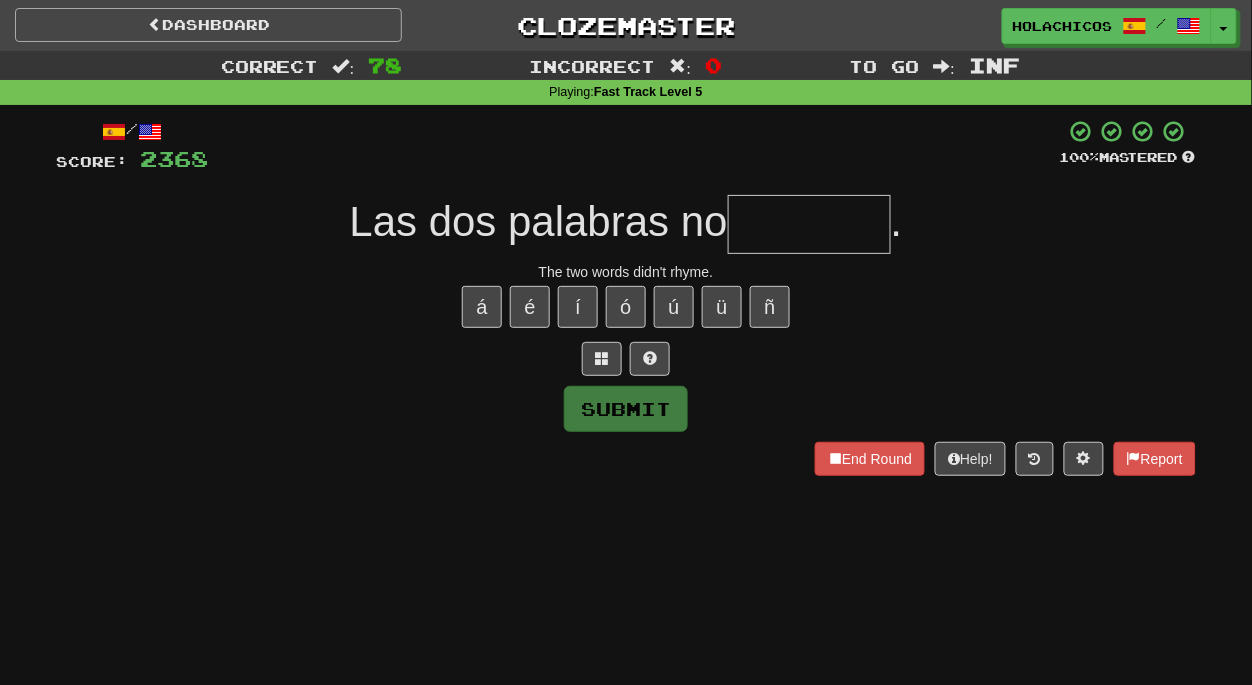 type on "*" 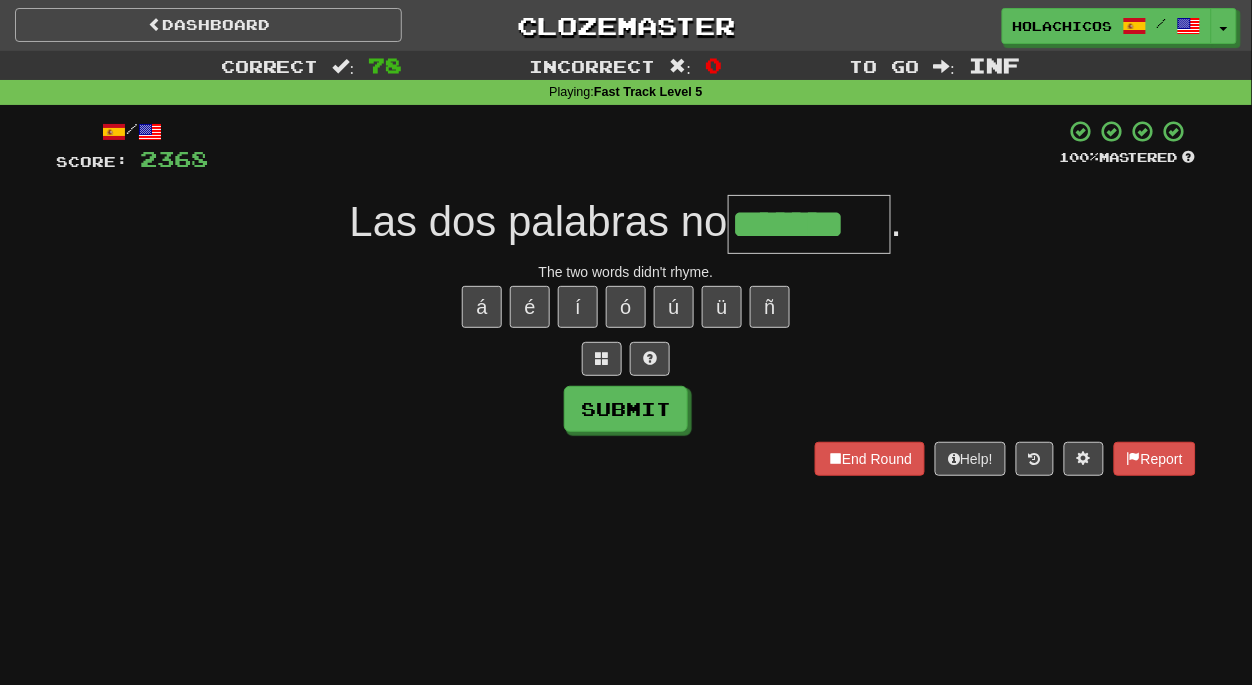 type on "*******" 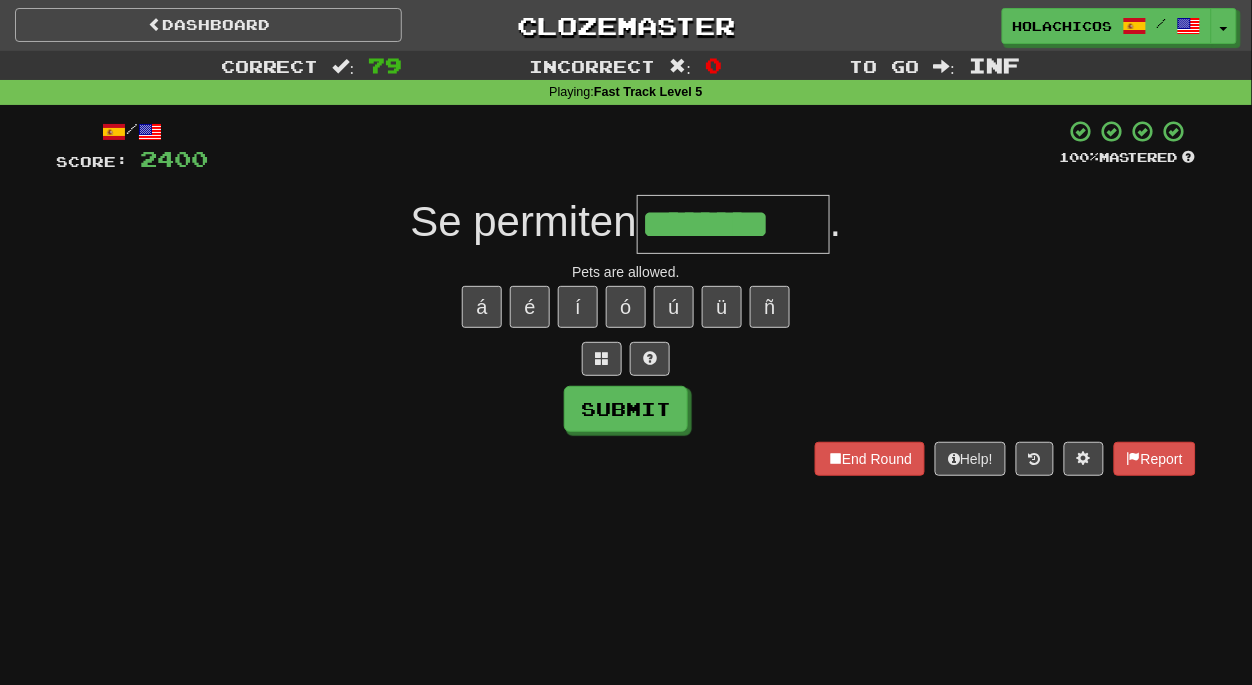 type on "********" 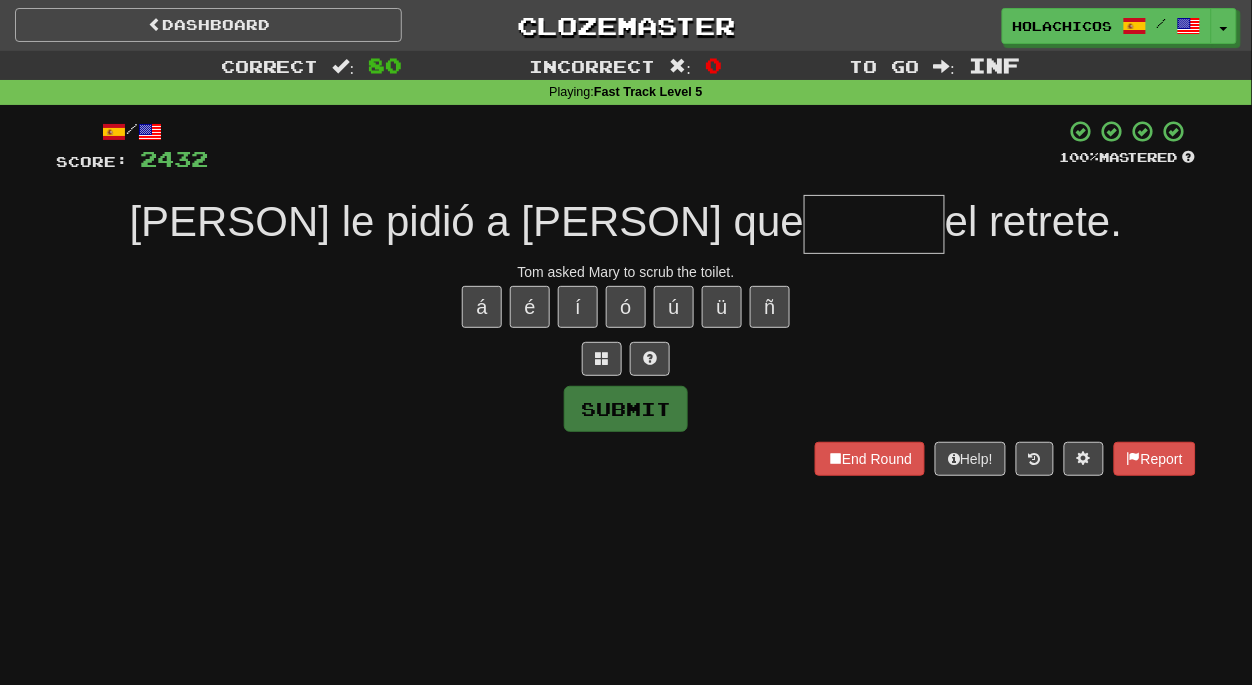 type on "*" 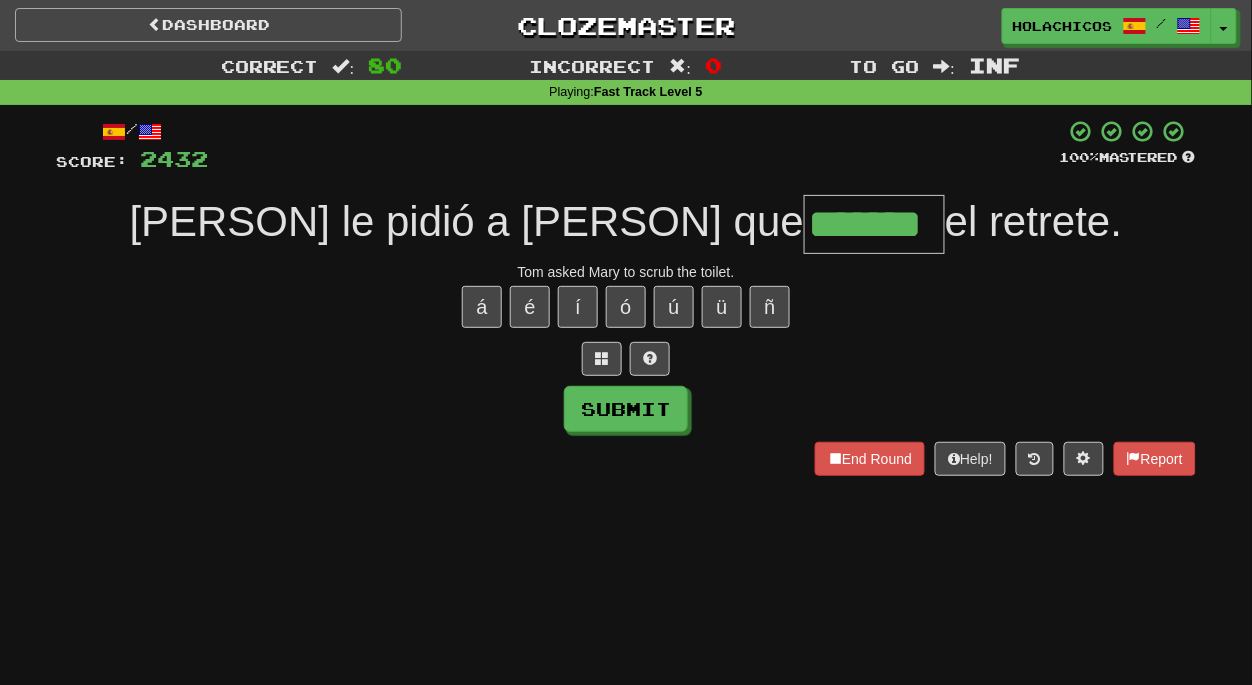 type on "*******" 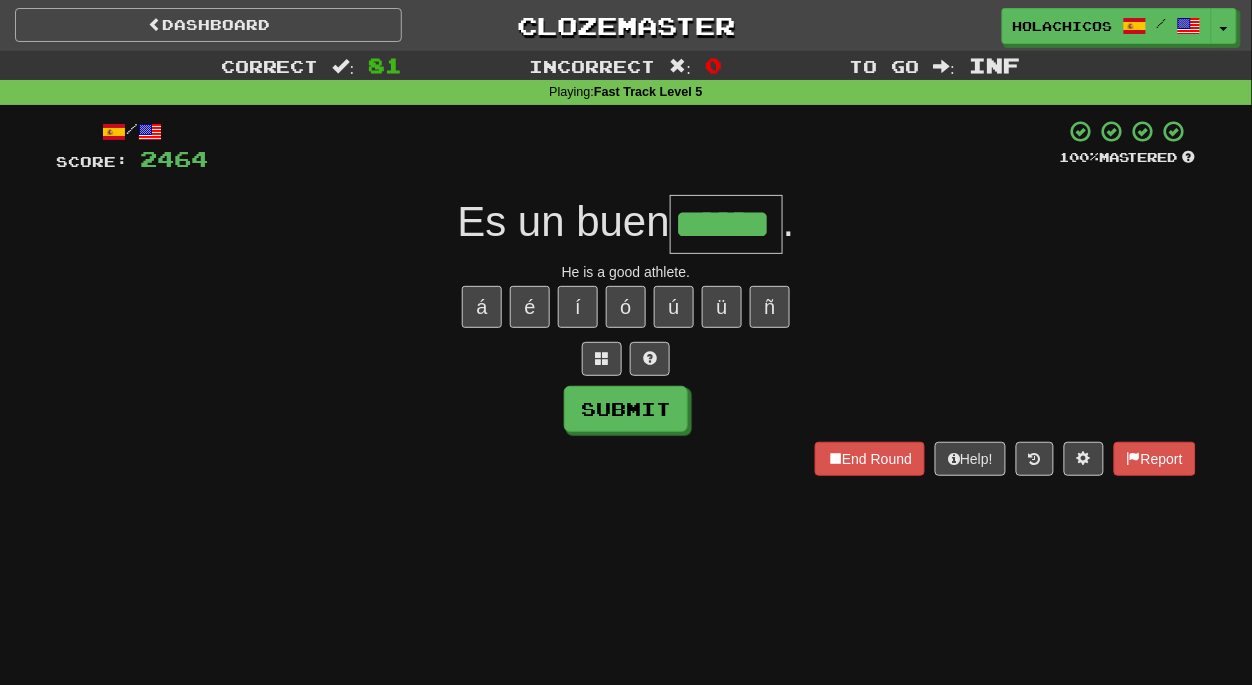 type on "******" 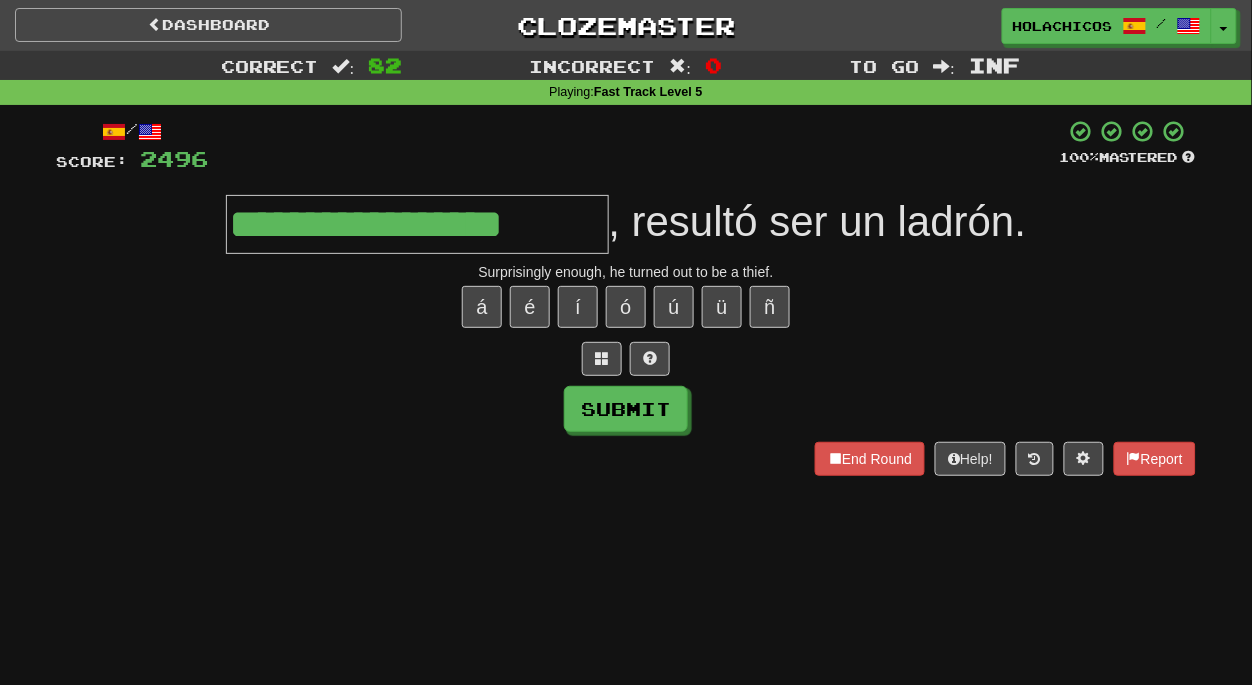 type on "**********" 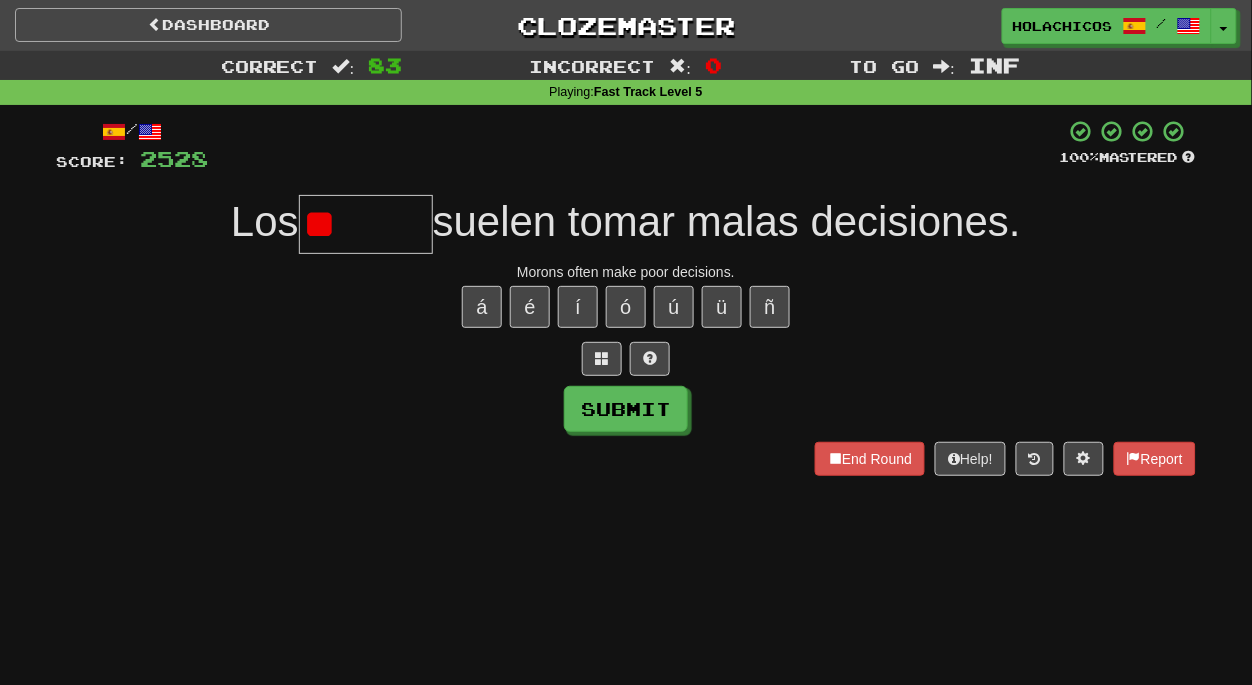 type on "*" 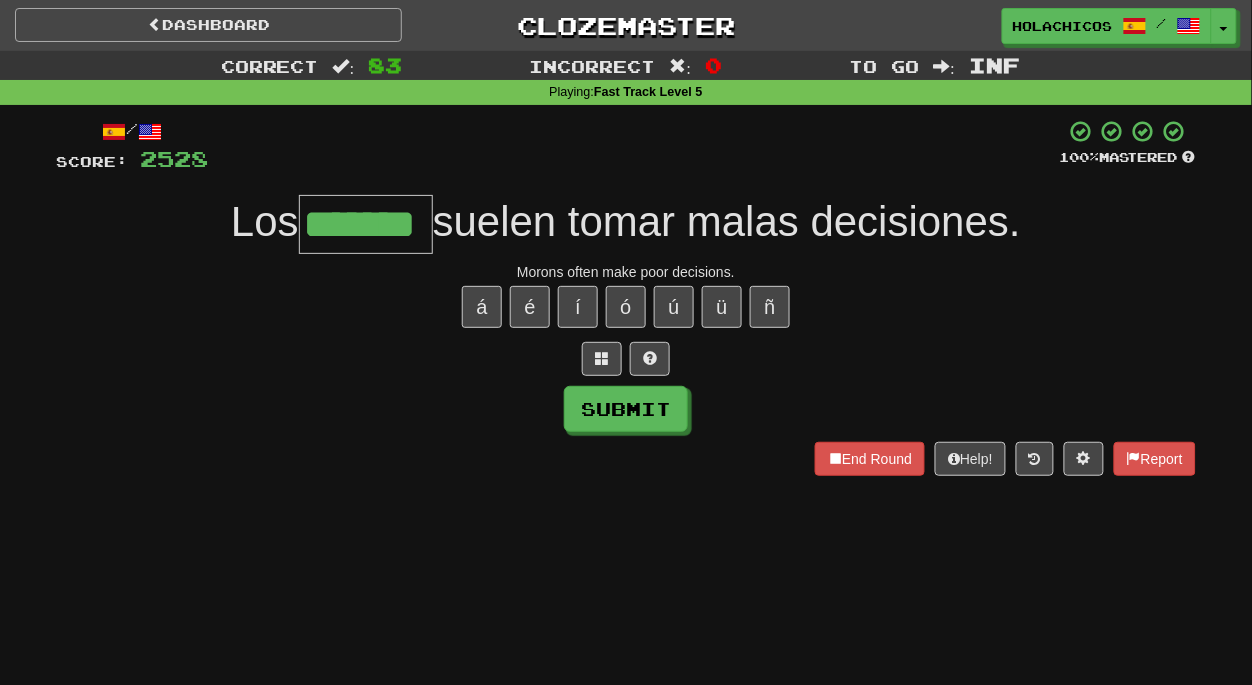type on "*******" 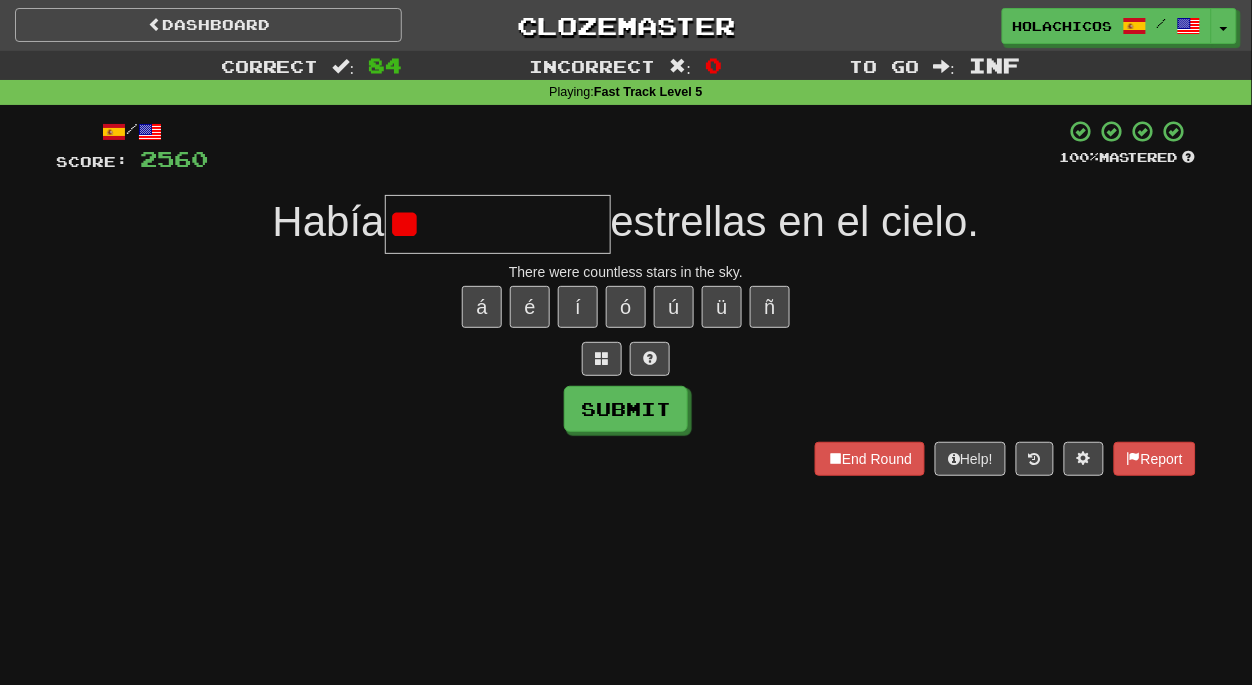 type on "*" 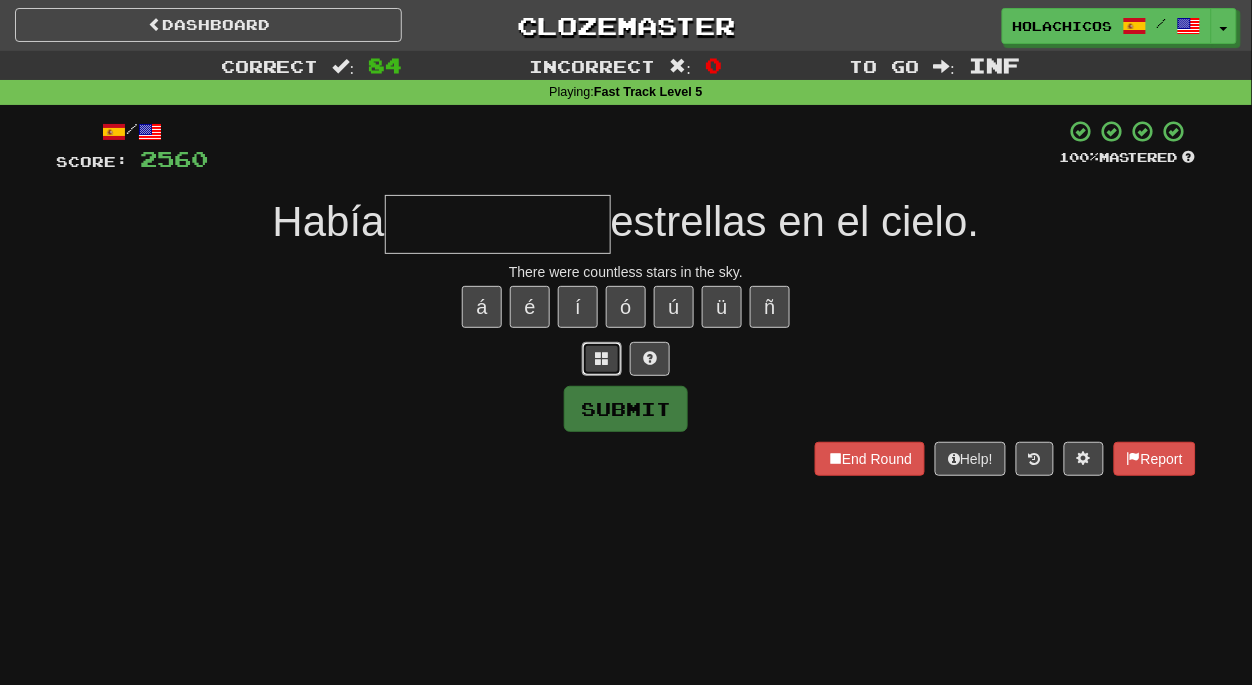 click at bounding box center [602, 358] 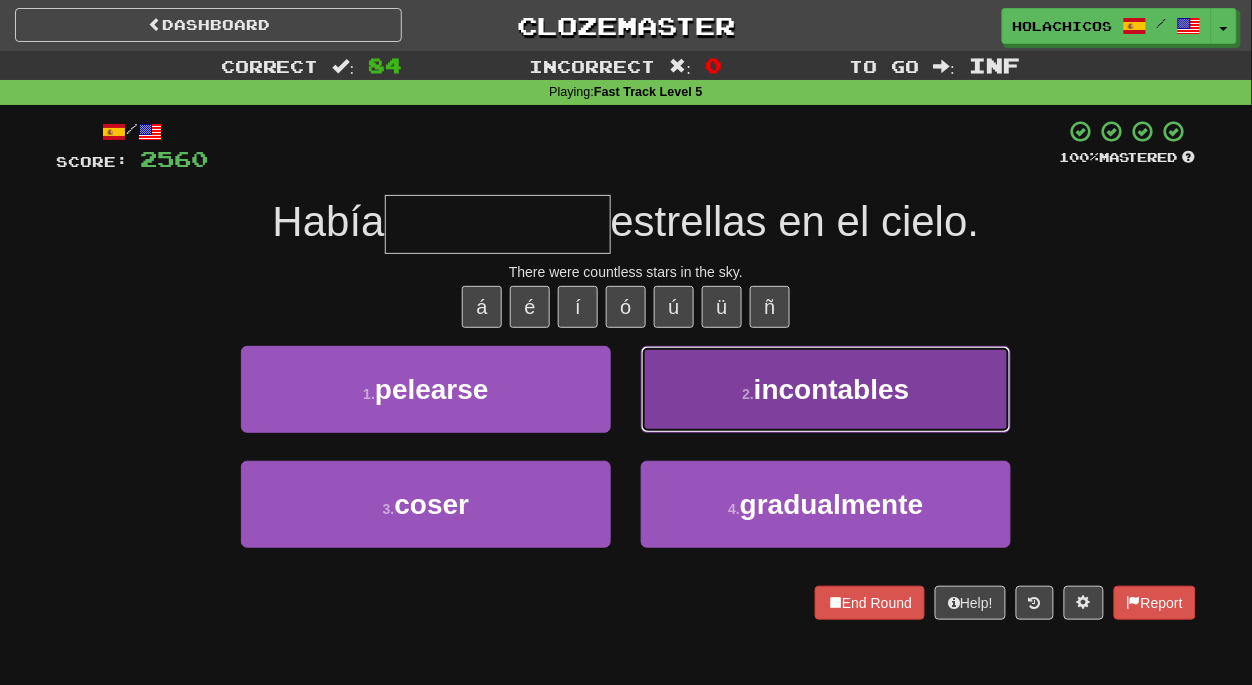 click on "incontables" at bounding box center [832, 389] 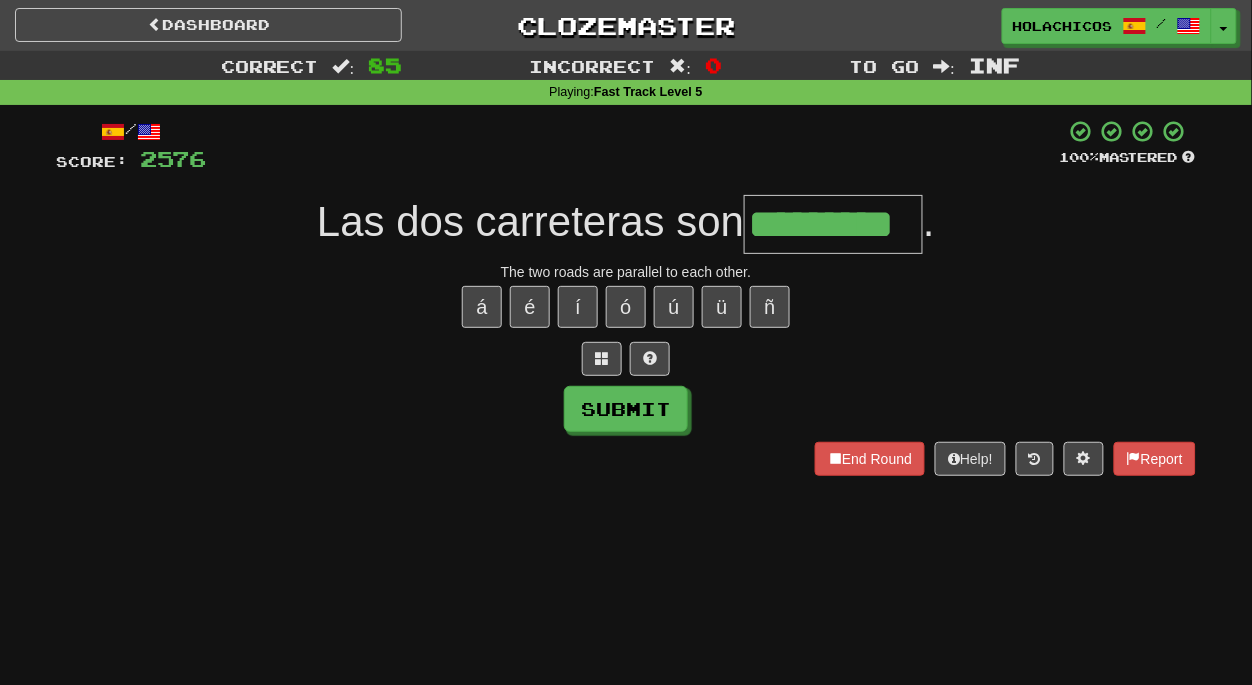 type on "*********" 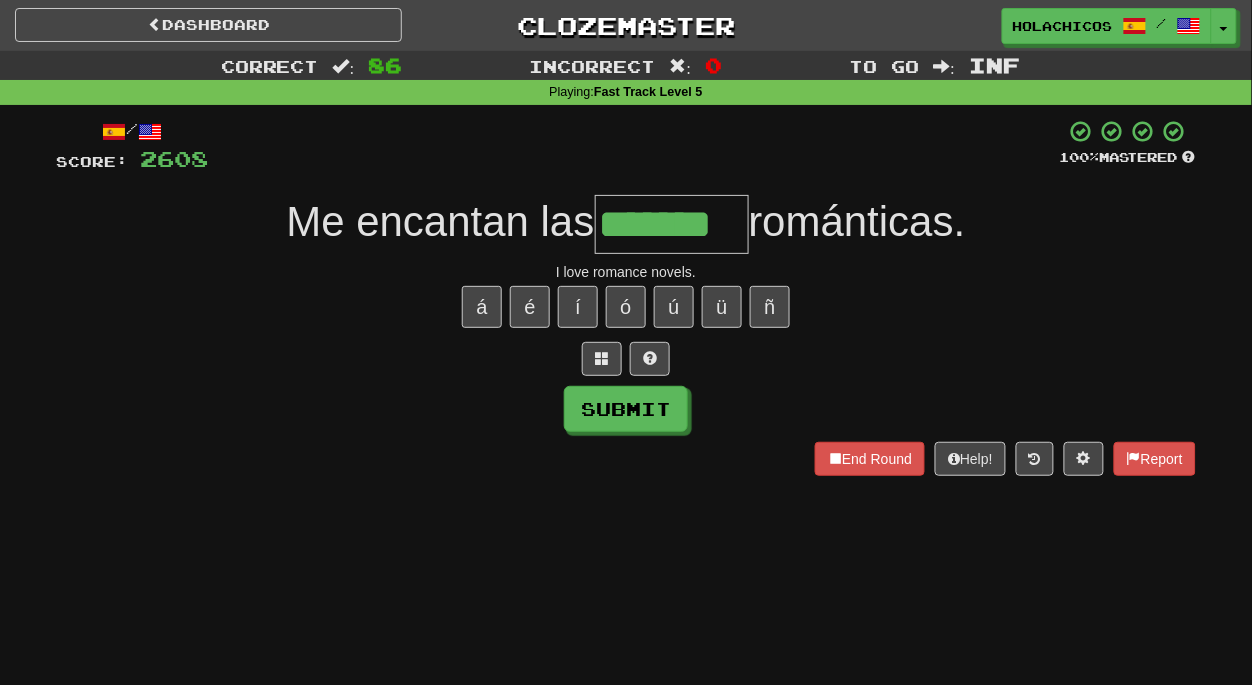 type on "*******" 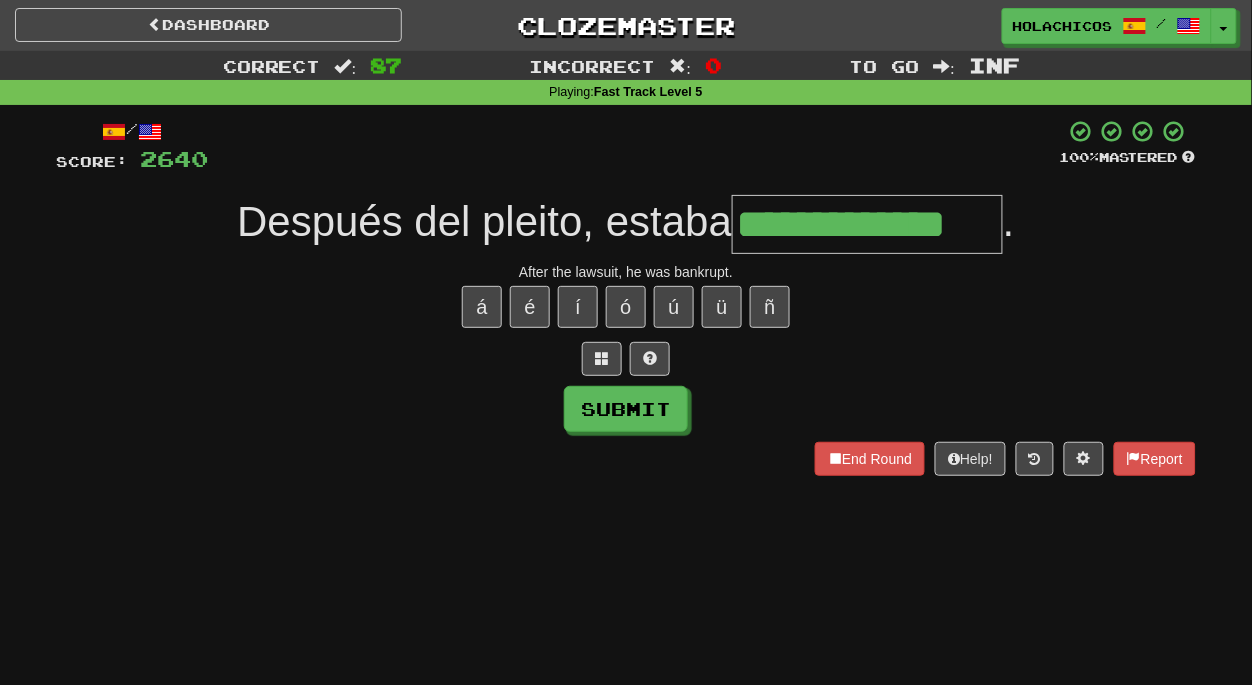 type on "**********" 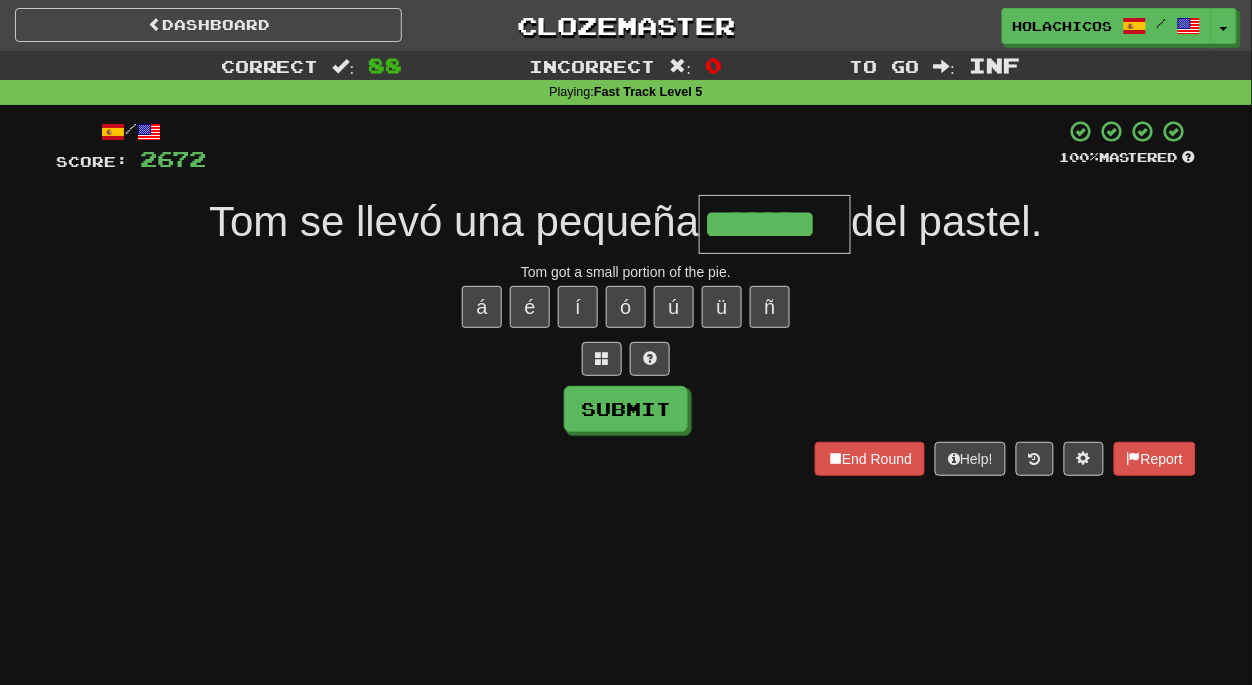 type on "*******" 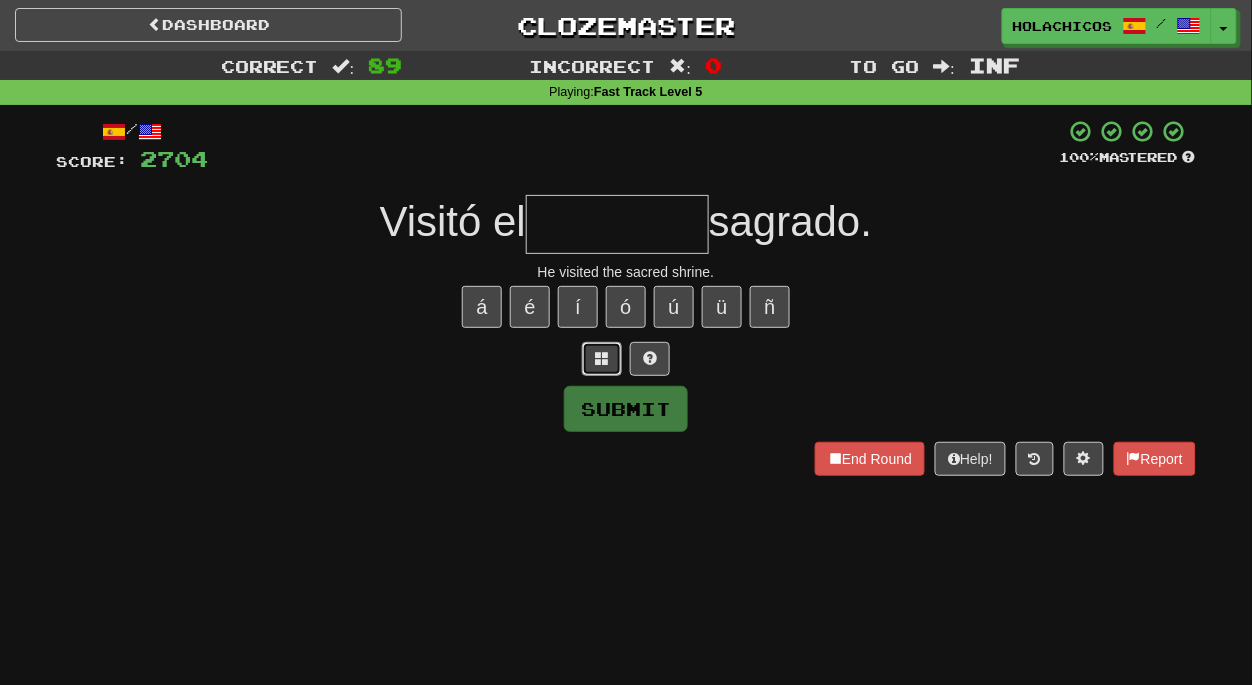 click at bounding box center (602, 358) 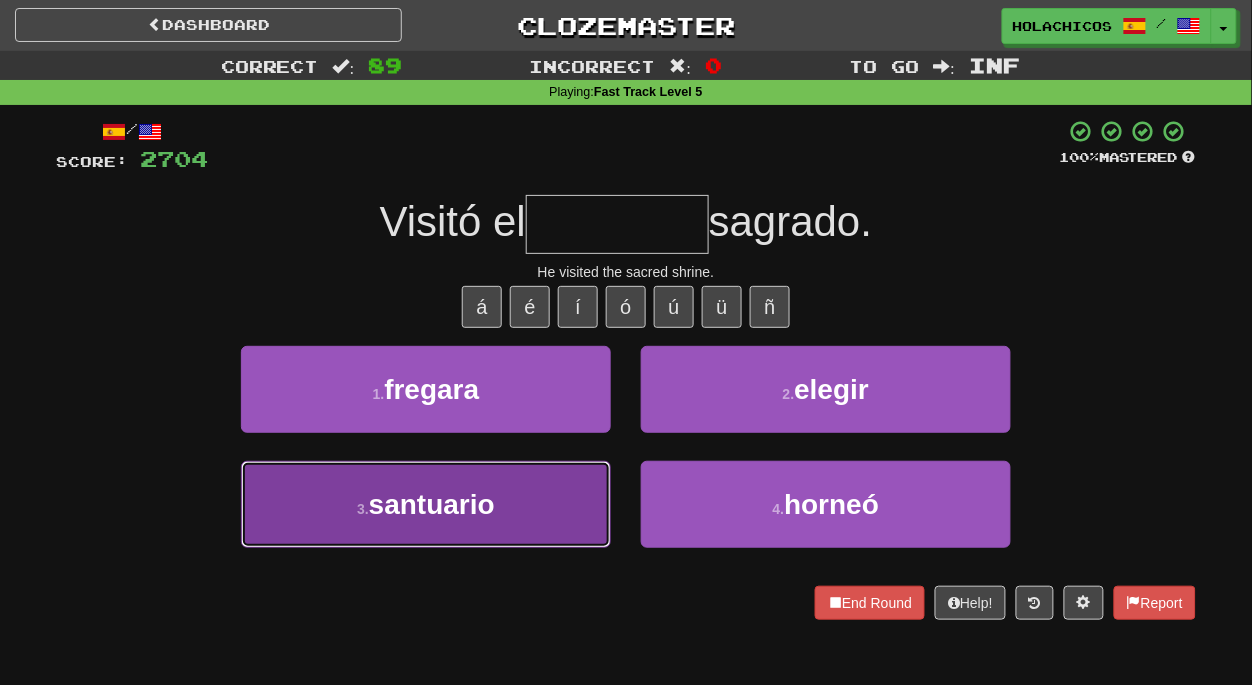 click on "3 .  santuario" at bounding box center [426, 504] 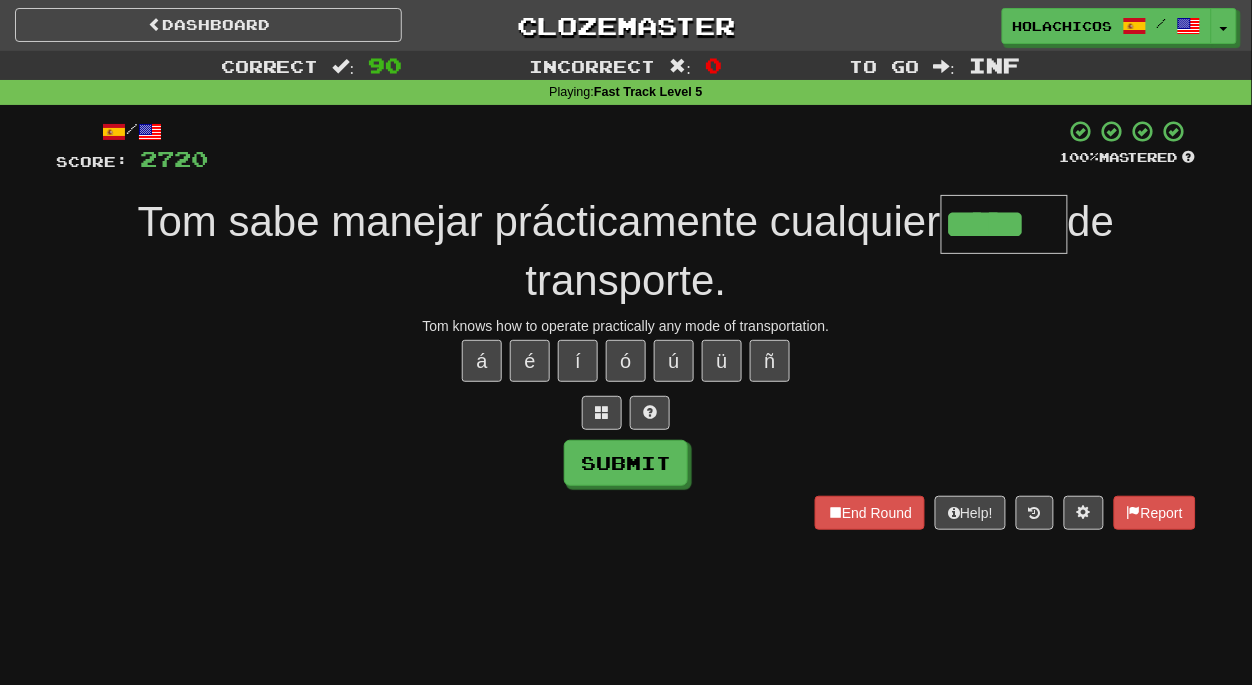 type on "*****" 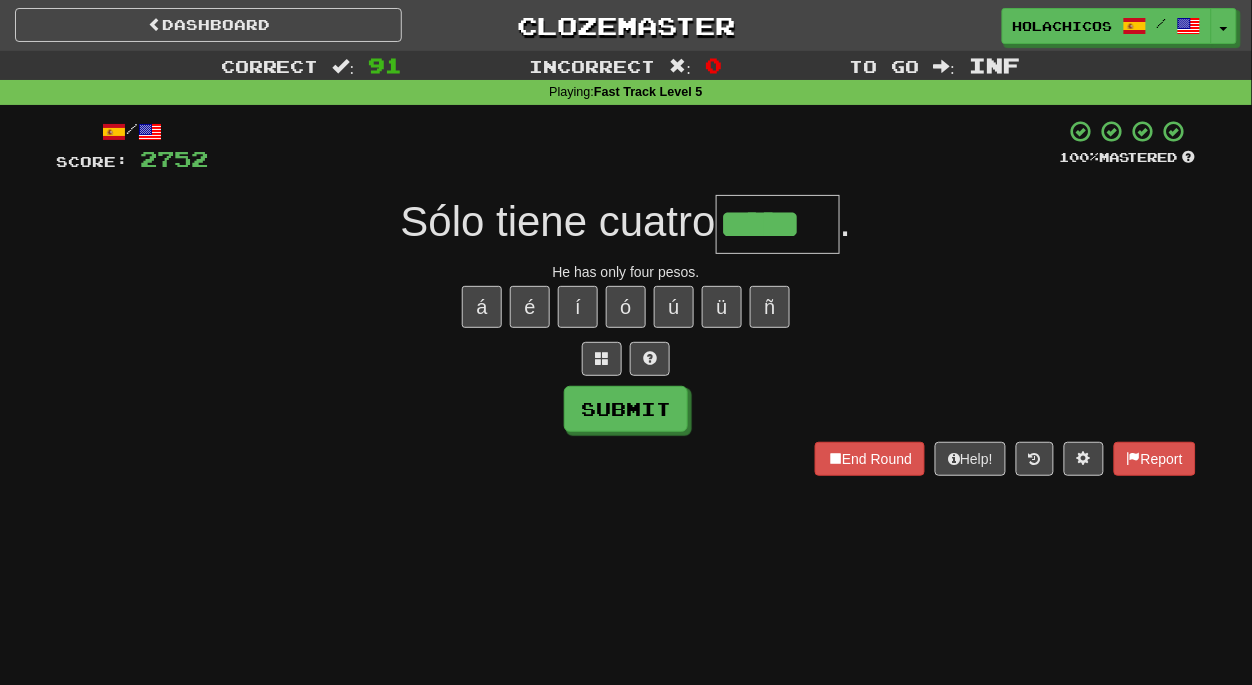 type on "*****" 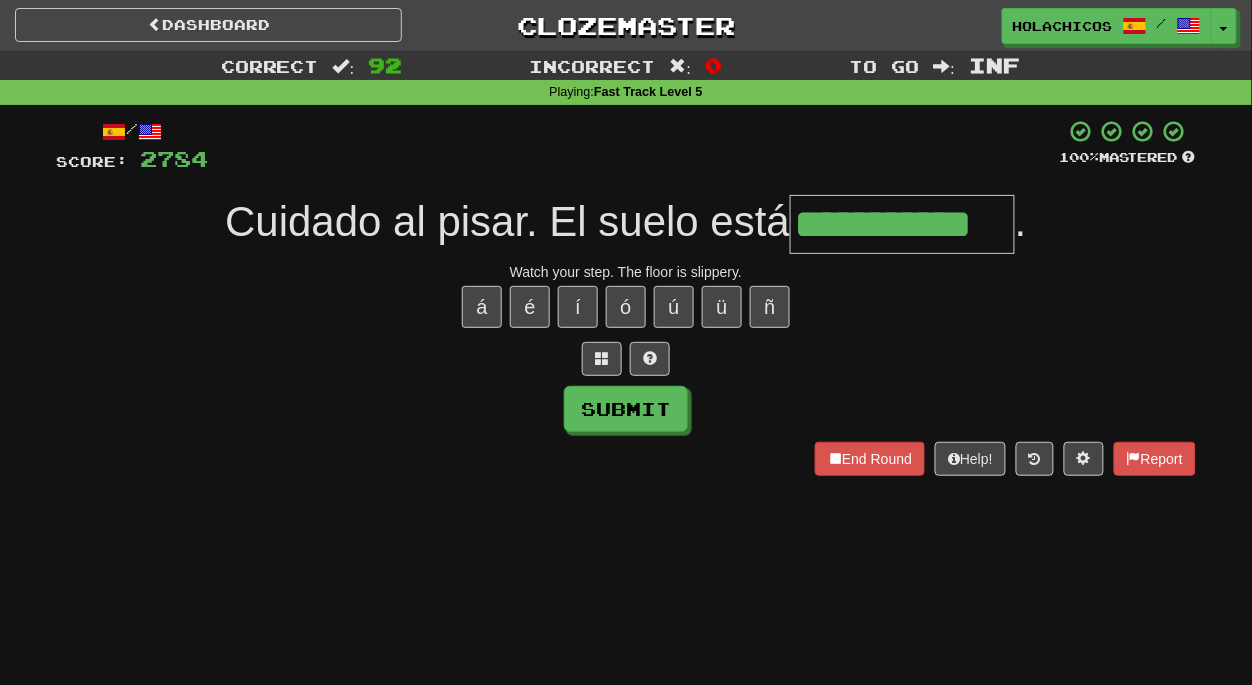 type on "**********" 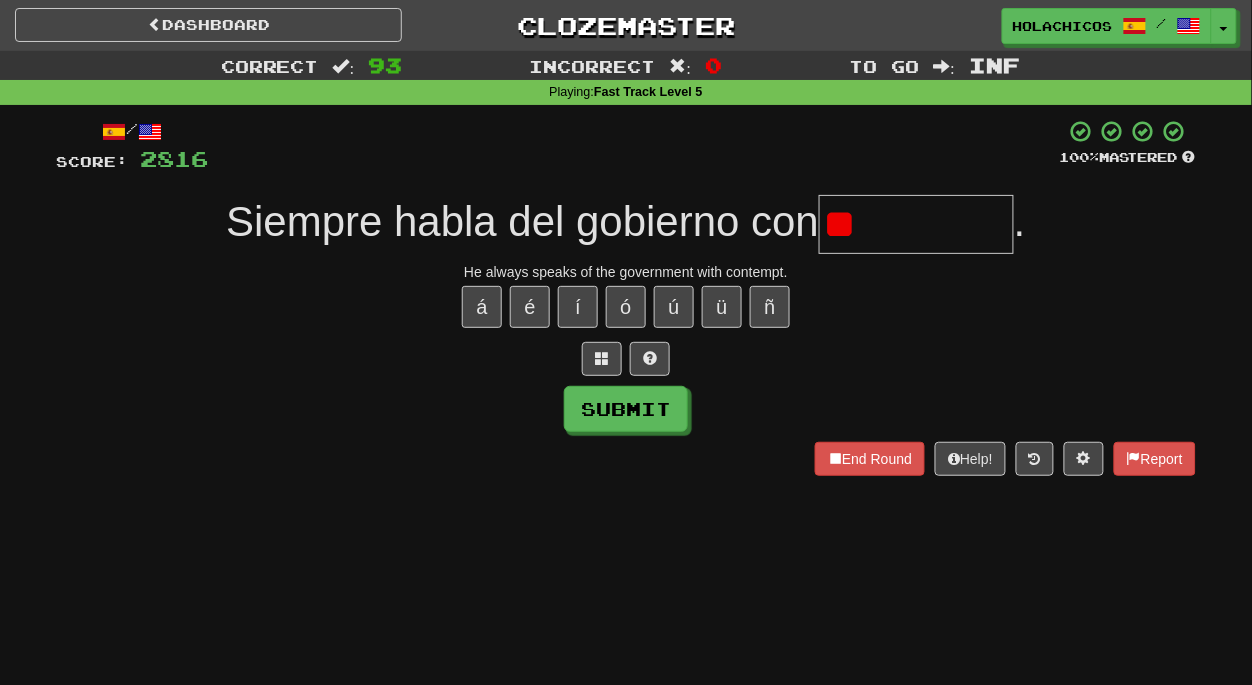 type on "*" 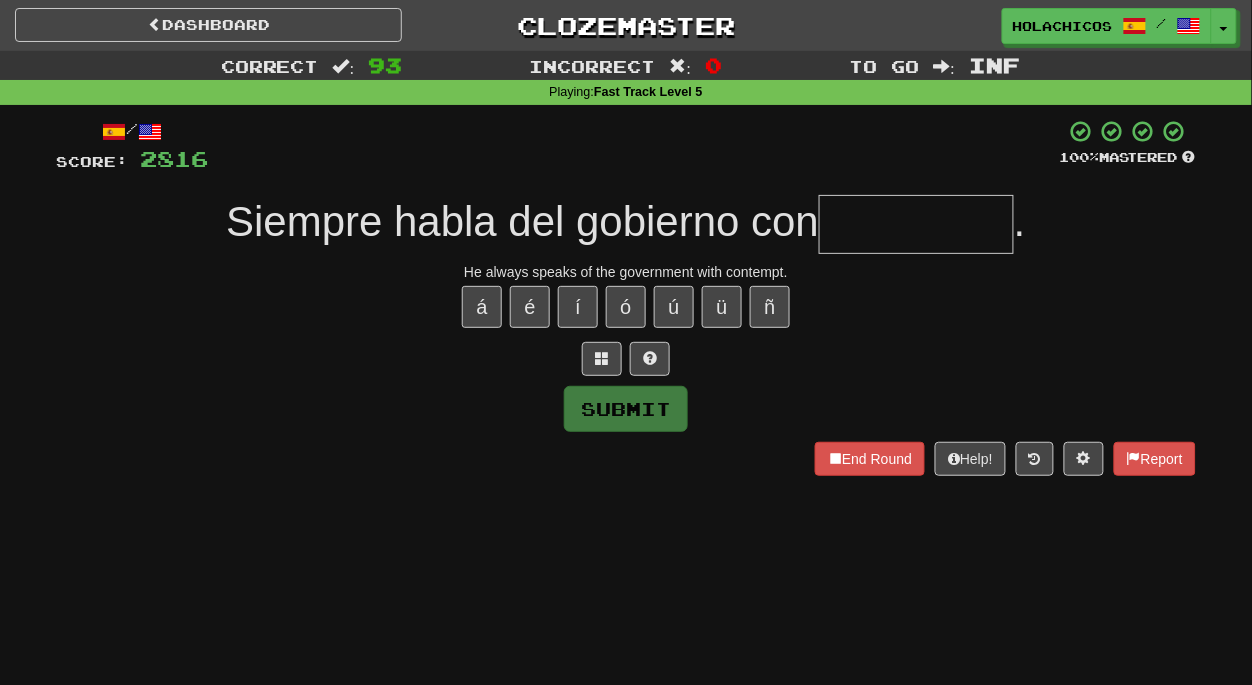 type on "*" 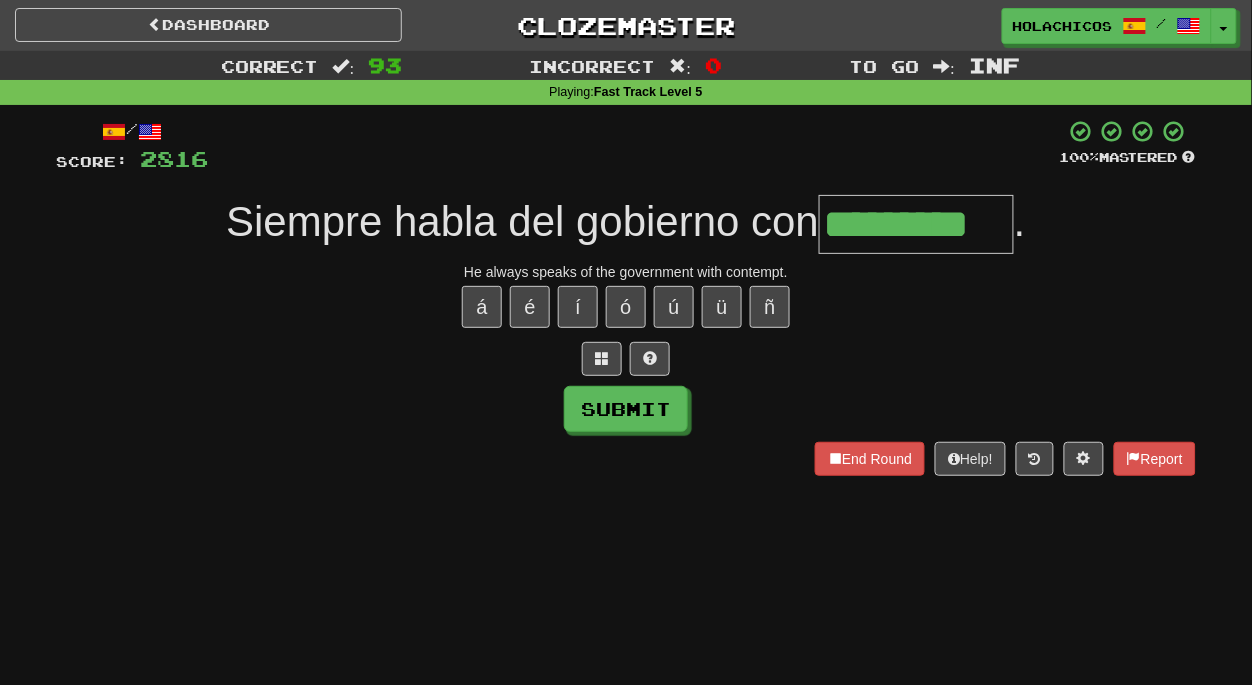 type on "*********" 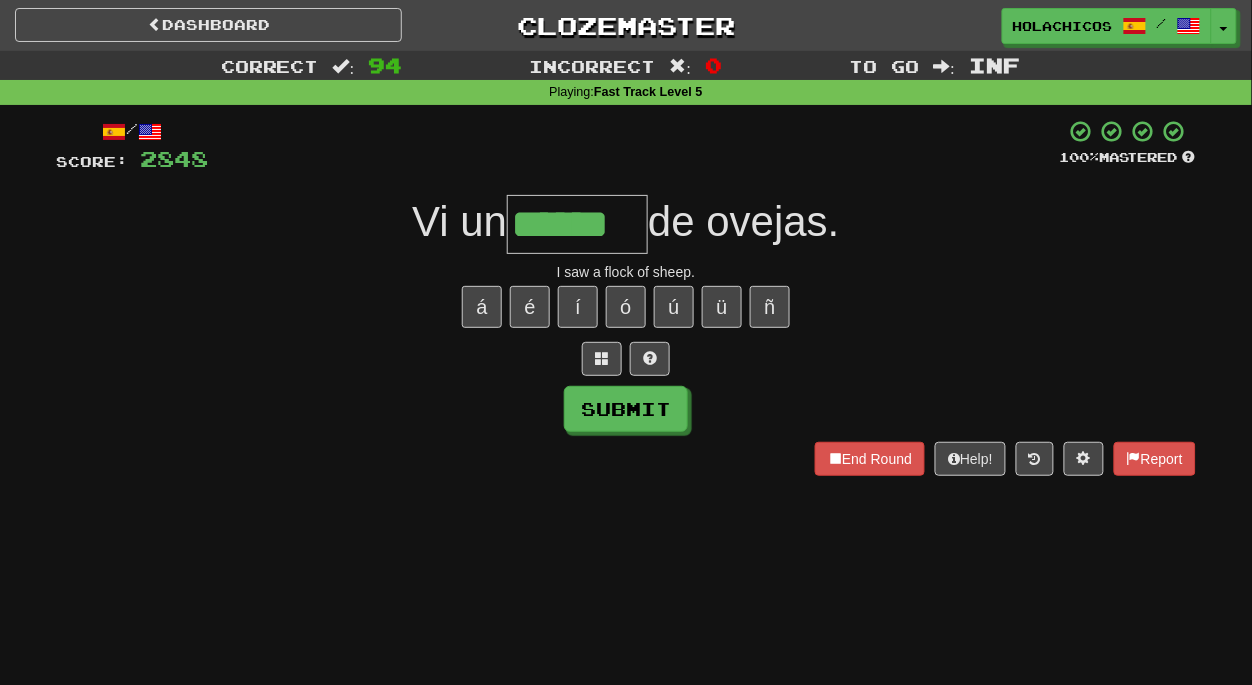 type on "******" 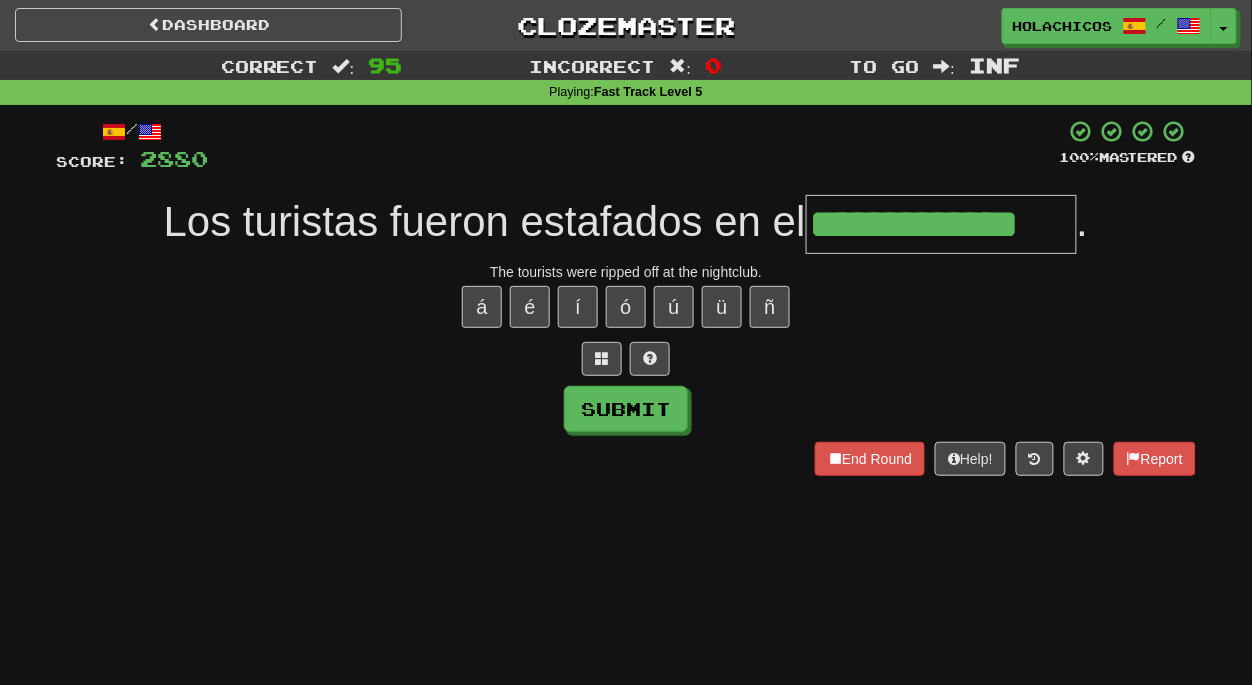 type on "**********" 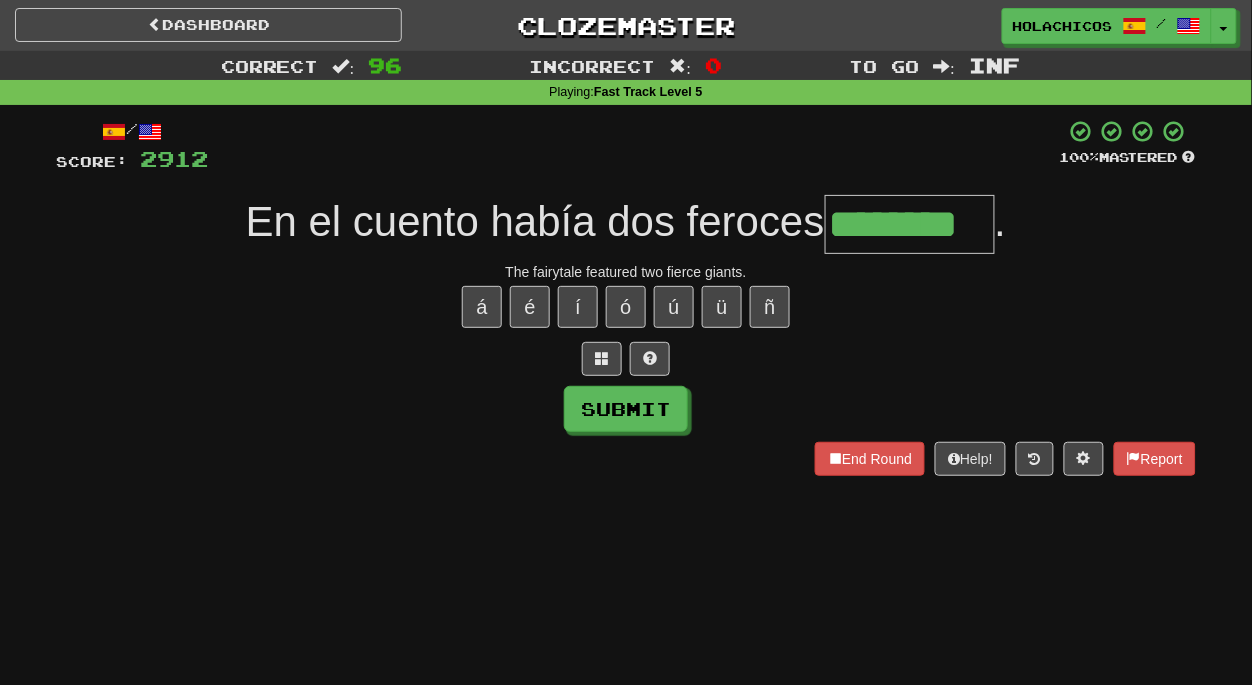type on "********" 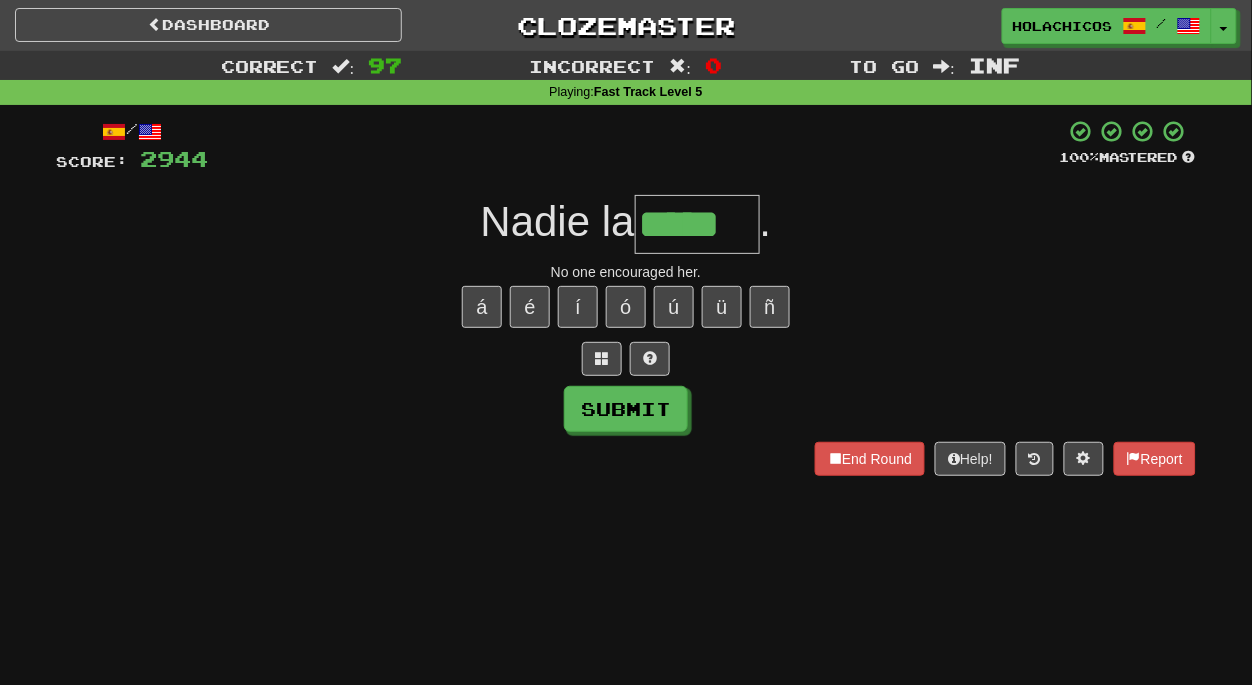 type on "*****" 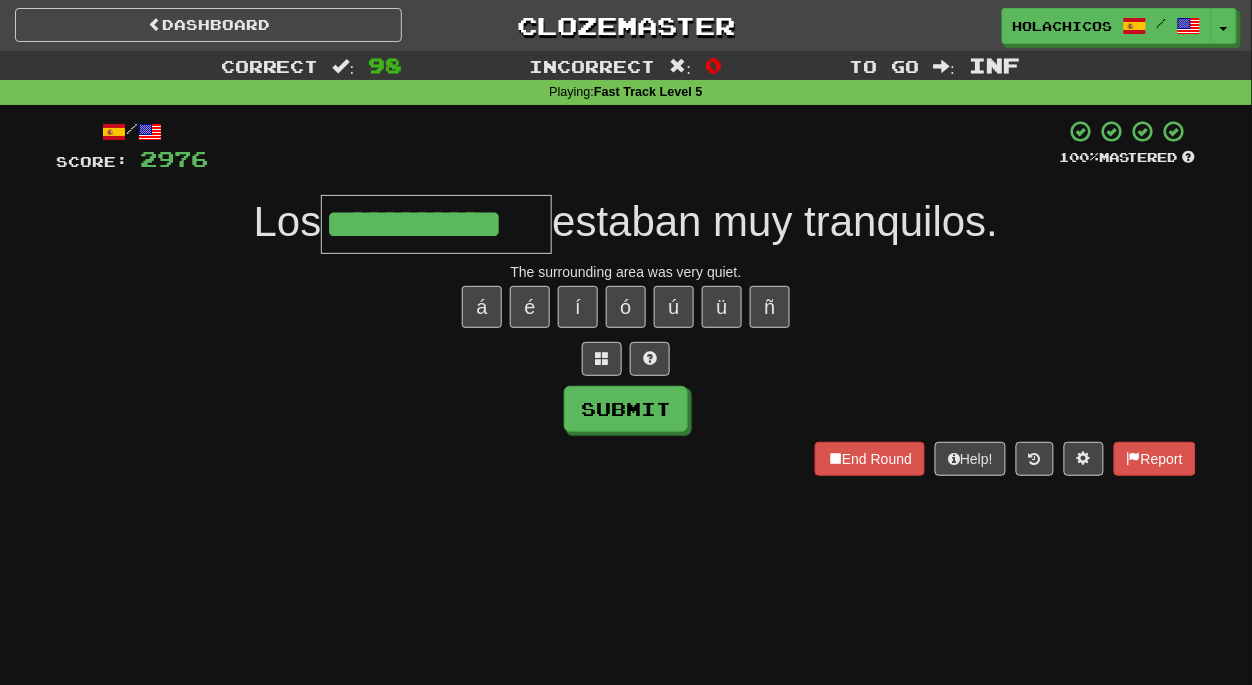 type on "**********" 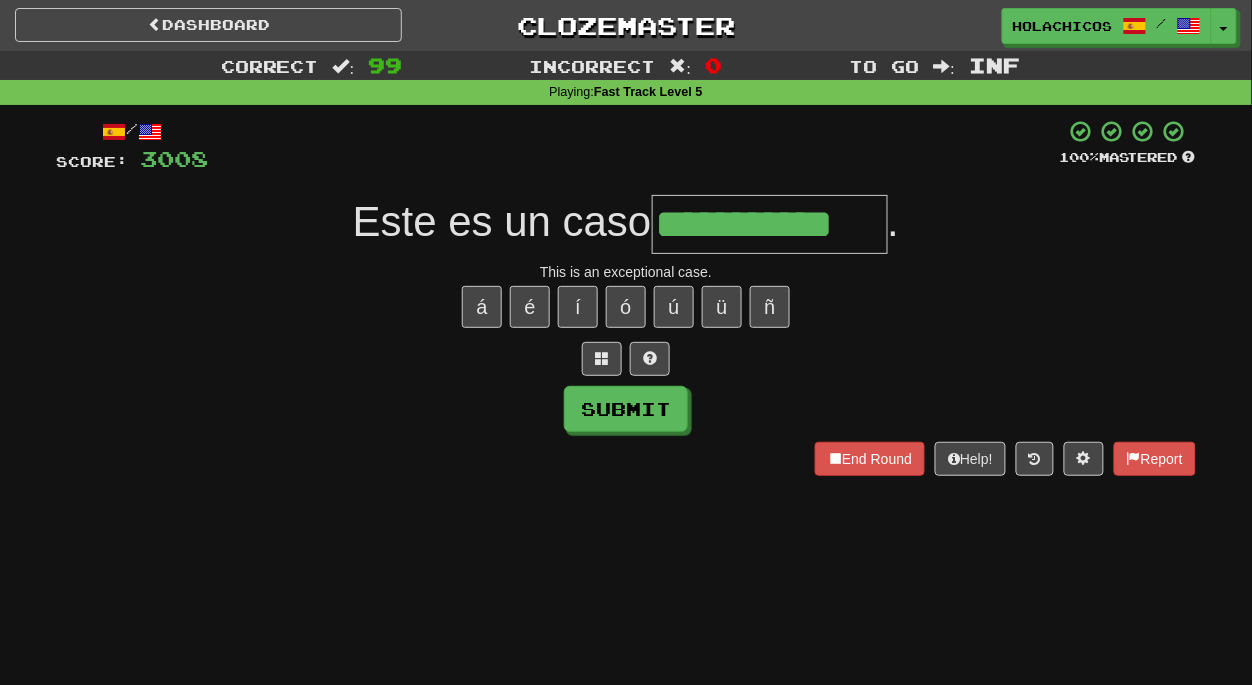 type on "**********" 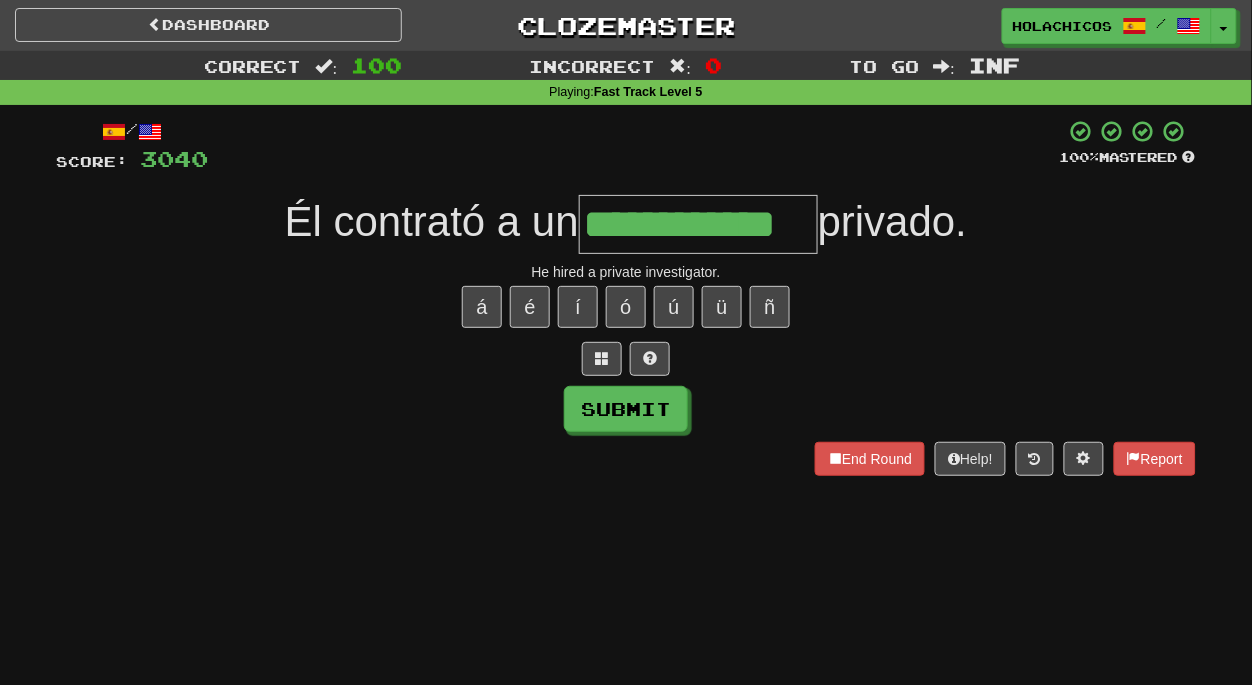 type on "**********" 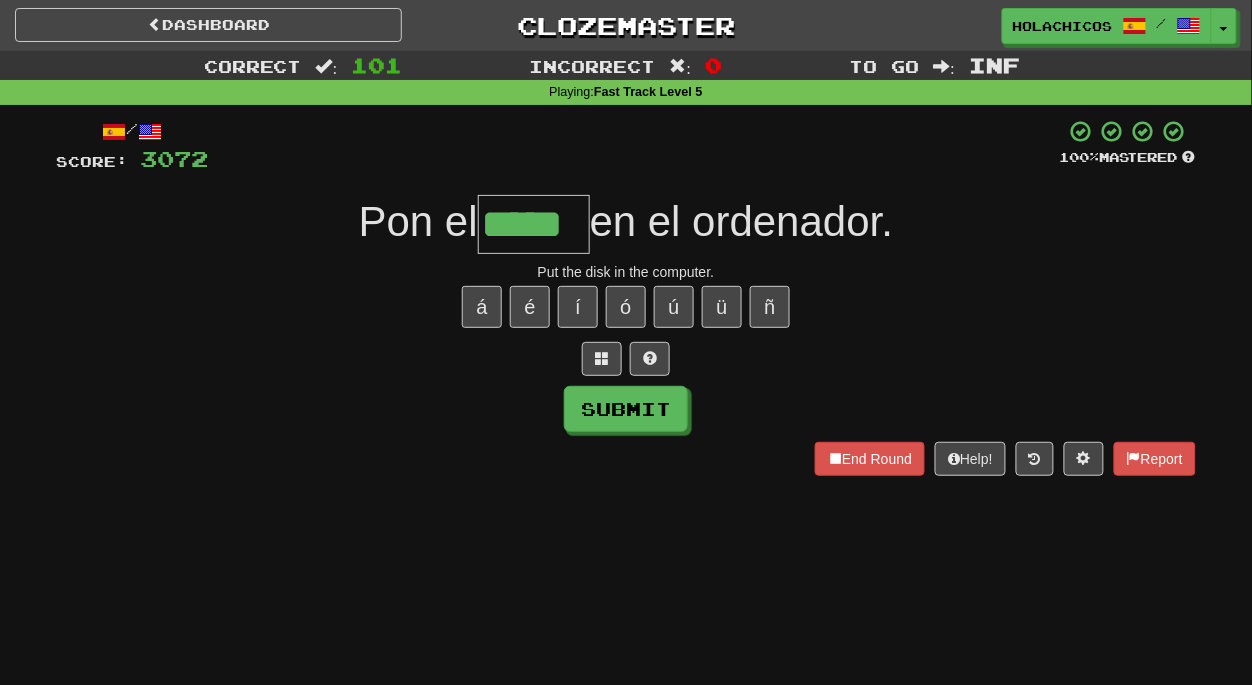type on "*****" 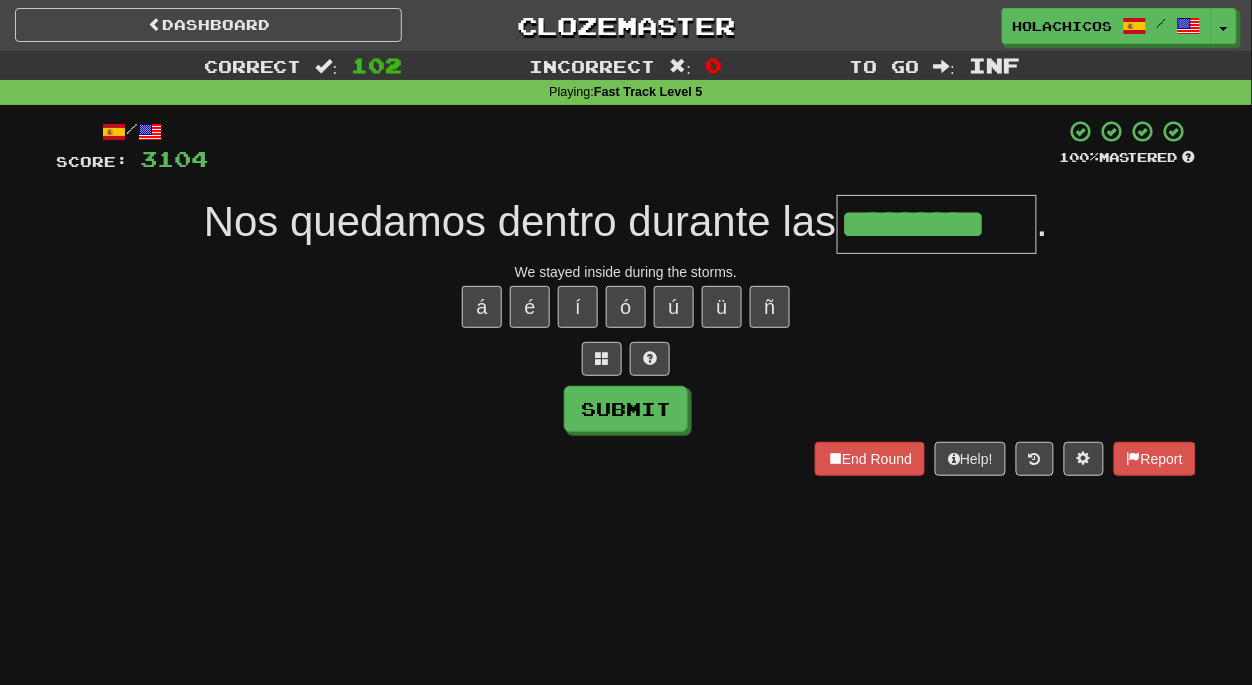 type on "*********" 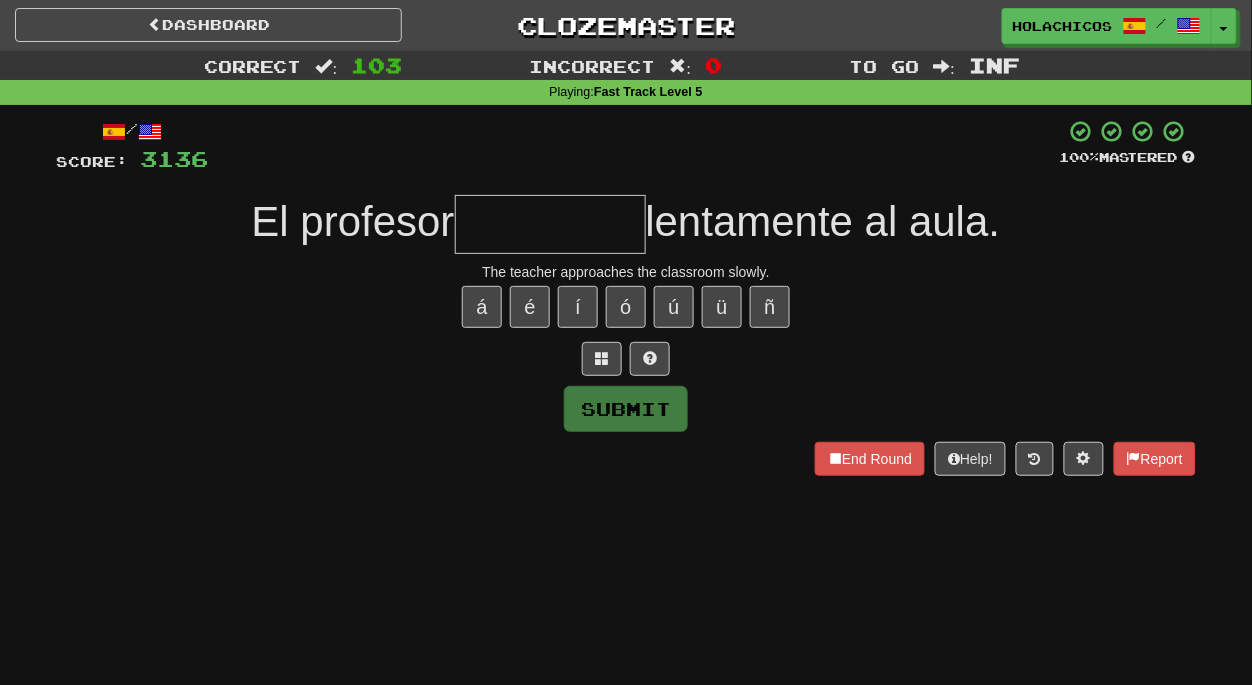 type on "*" 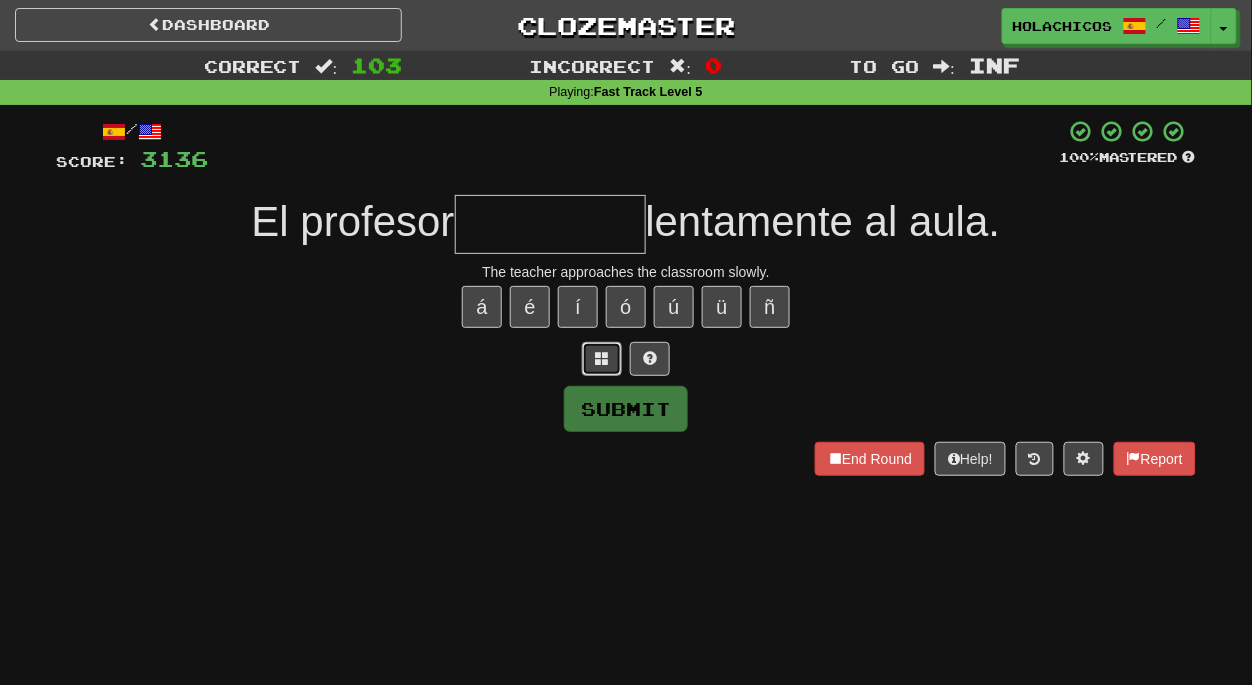 click at bounding box center [602, 358] 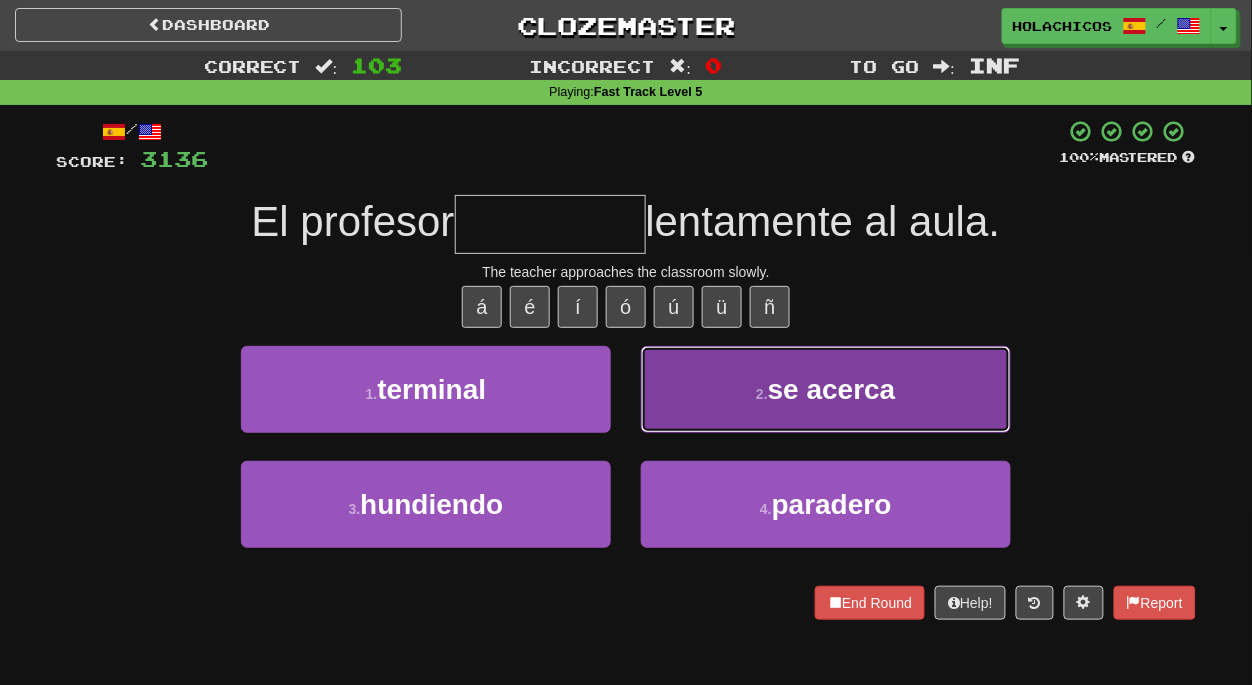 click on "2 .  se acerca" at bounding box center [826, 389] 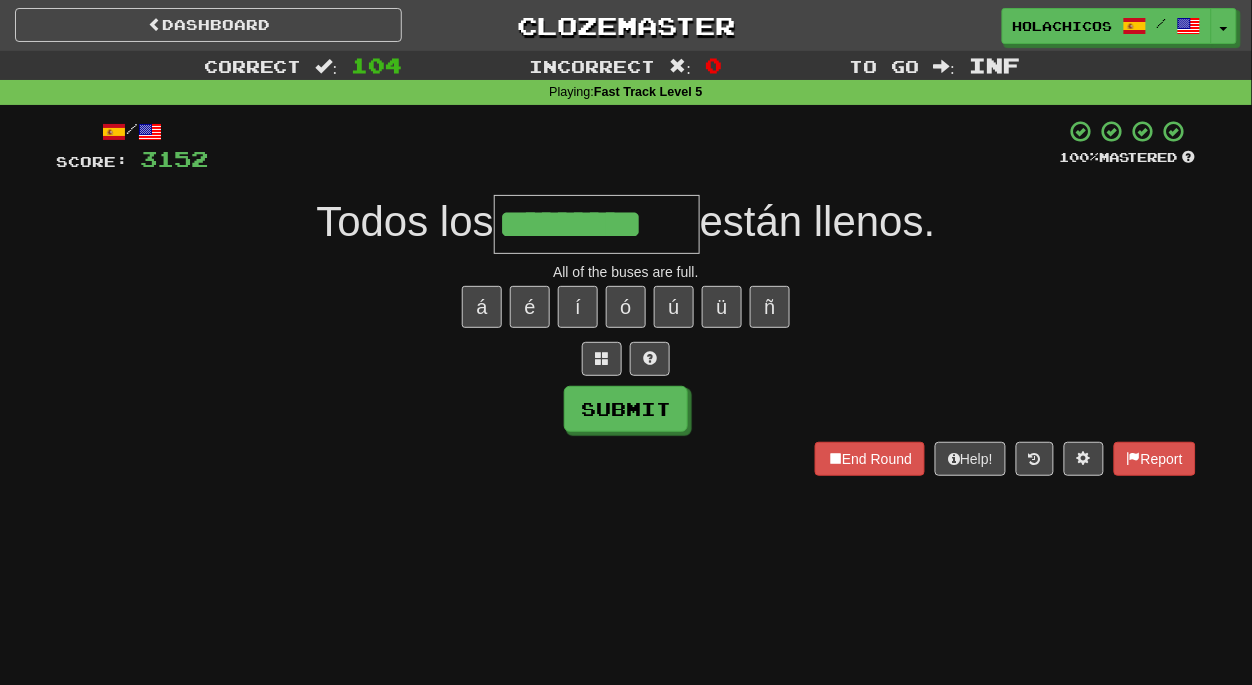 type on "*********" 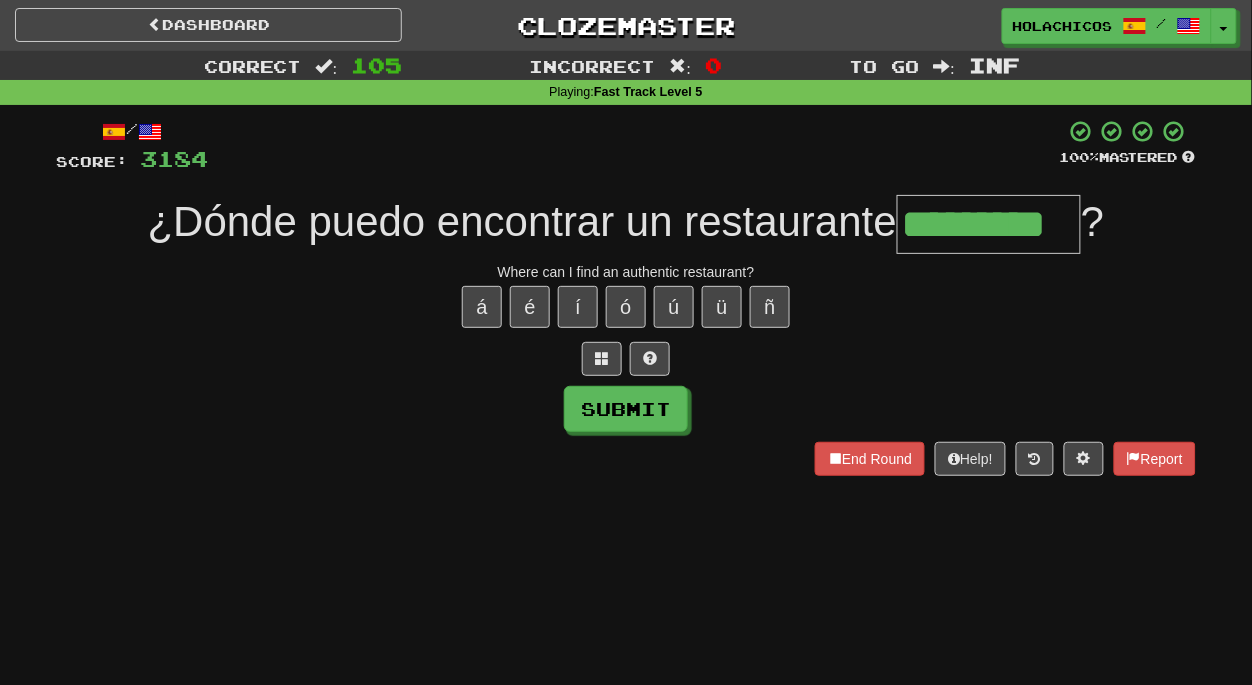 type on "*********" 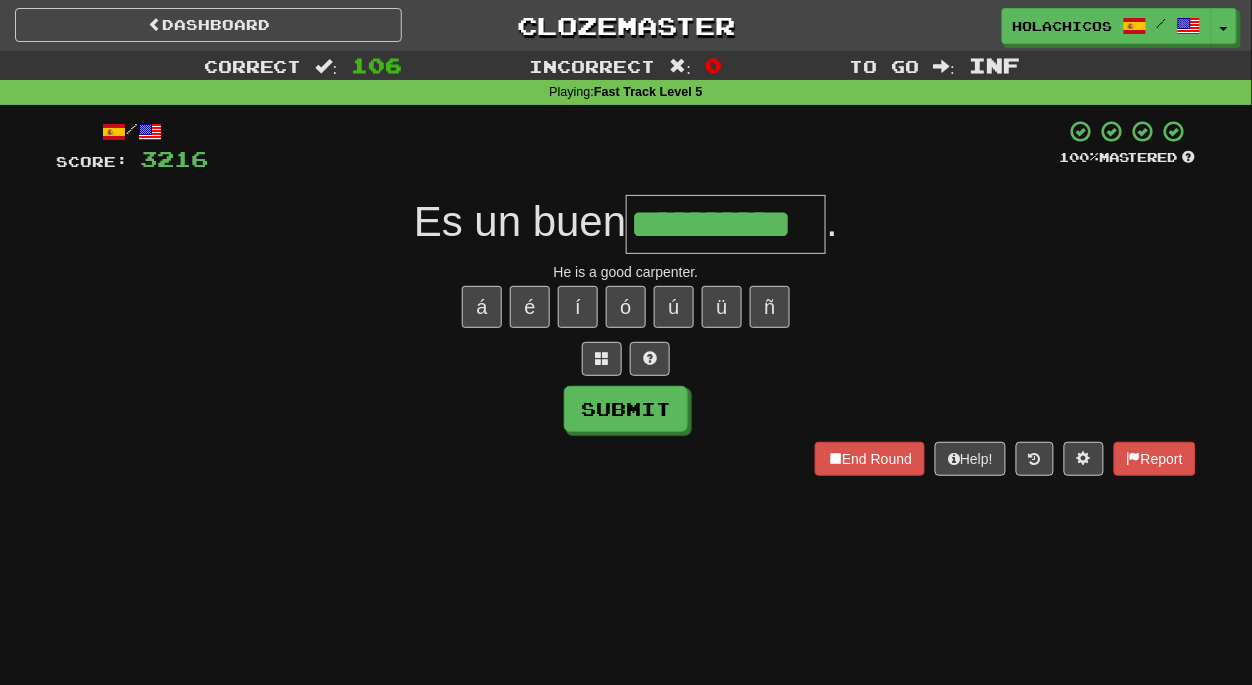 type on "**********" 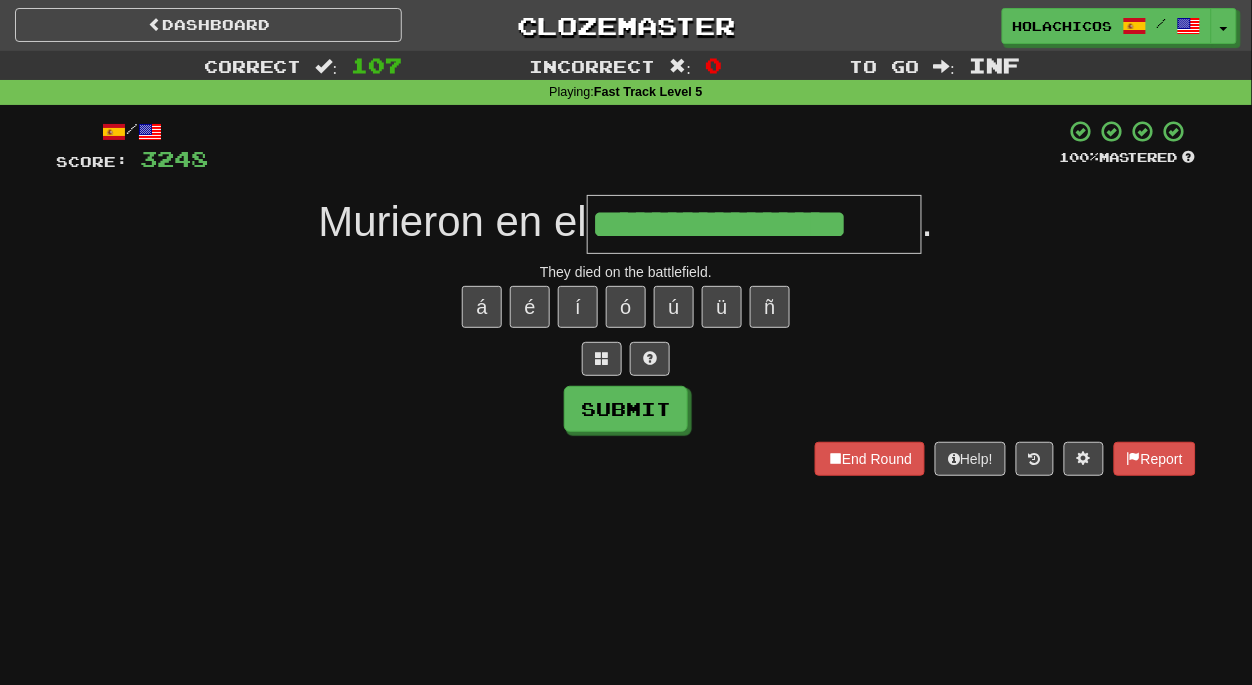 type on "**********" 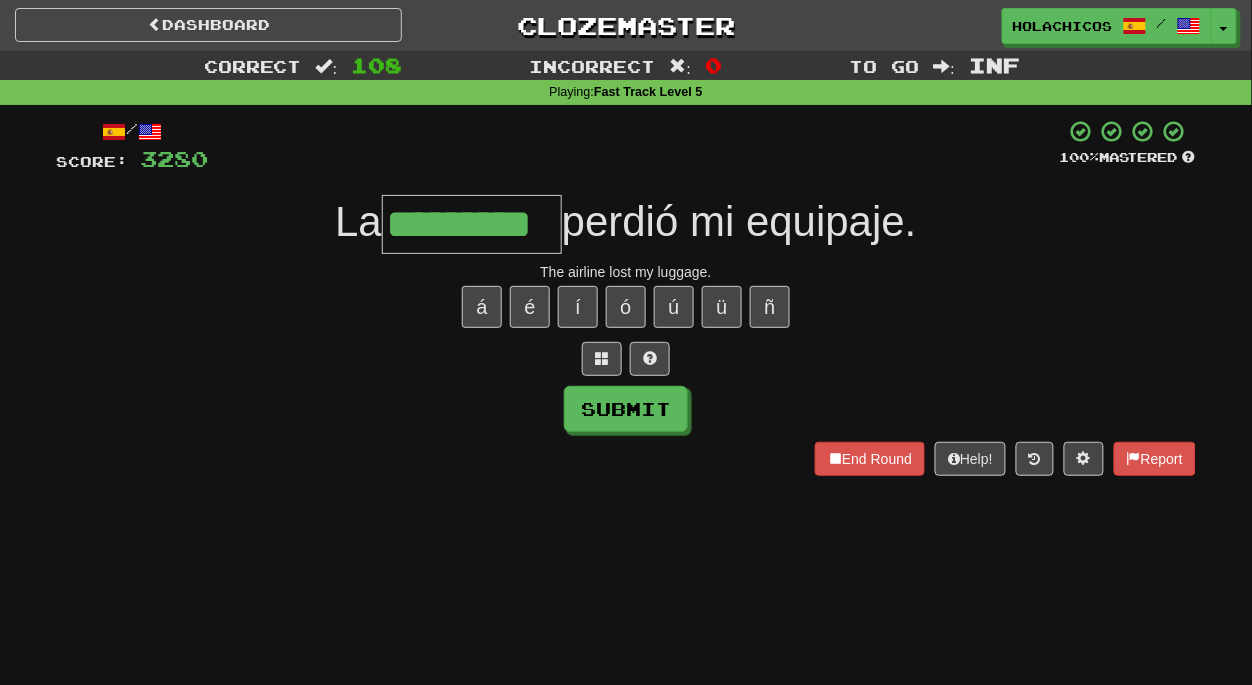 type on "*********" 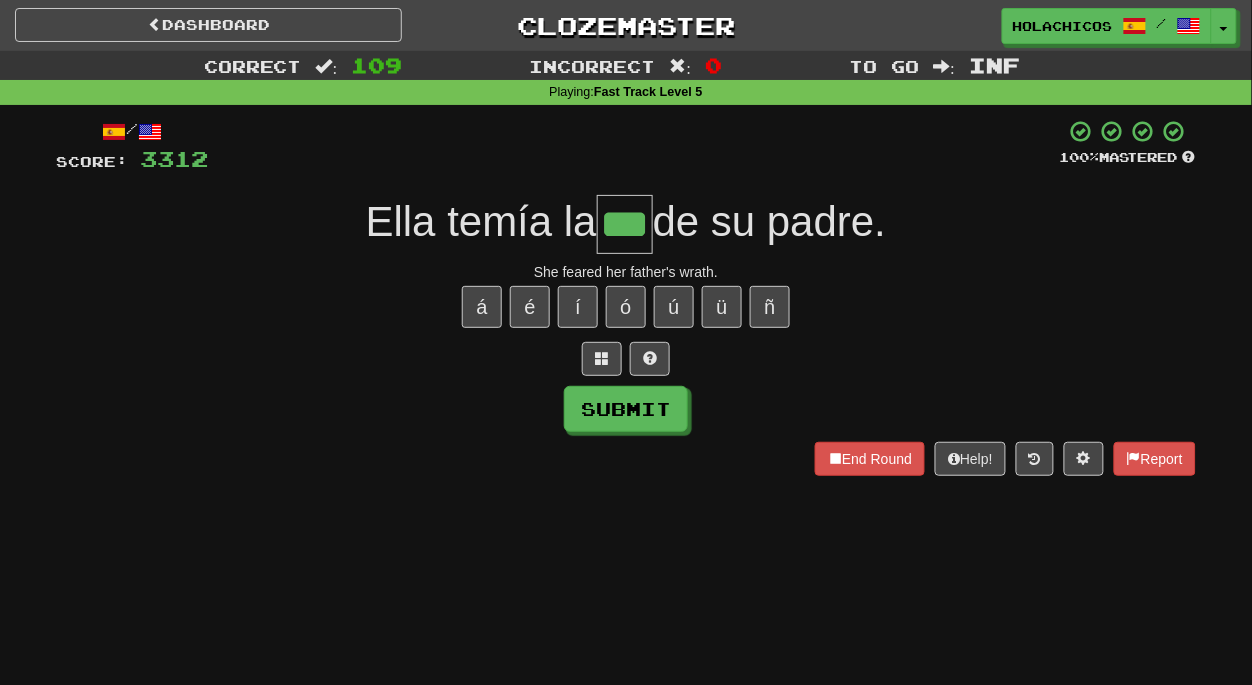 type on "***" 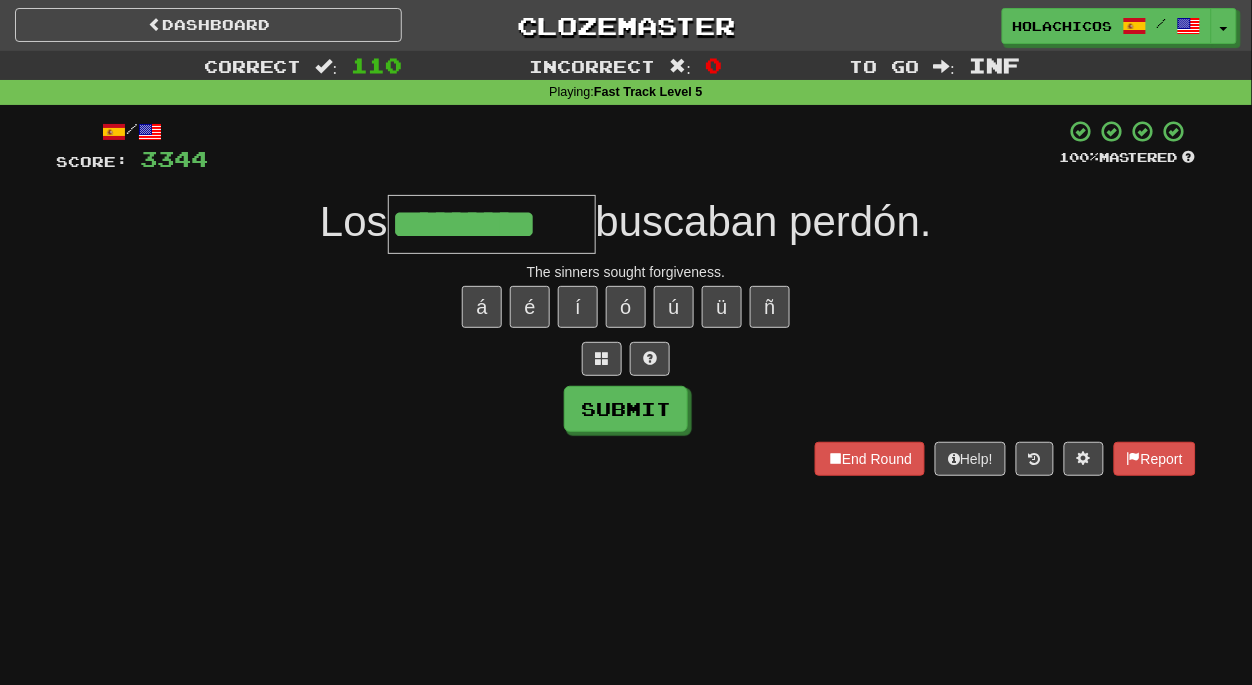 type on "*********" 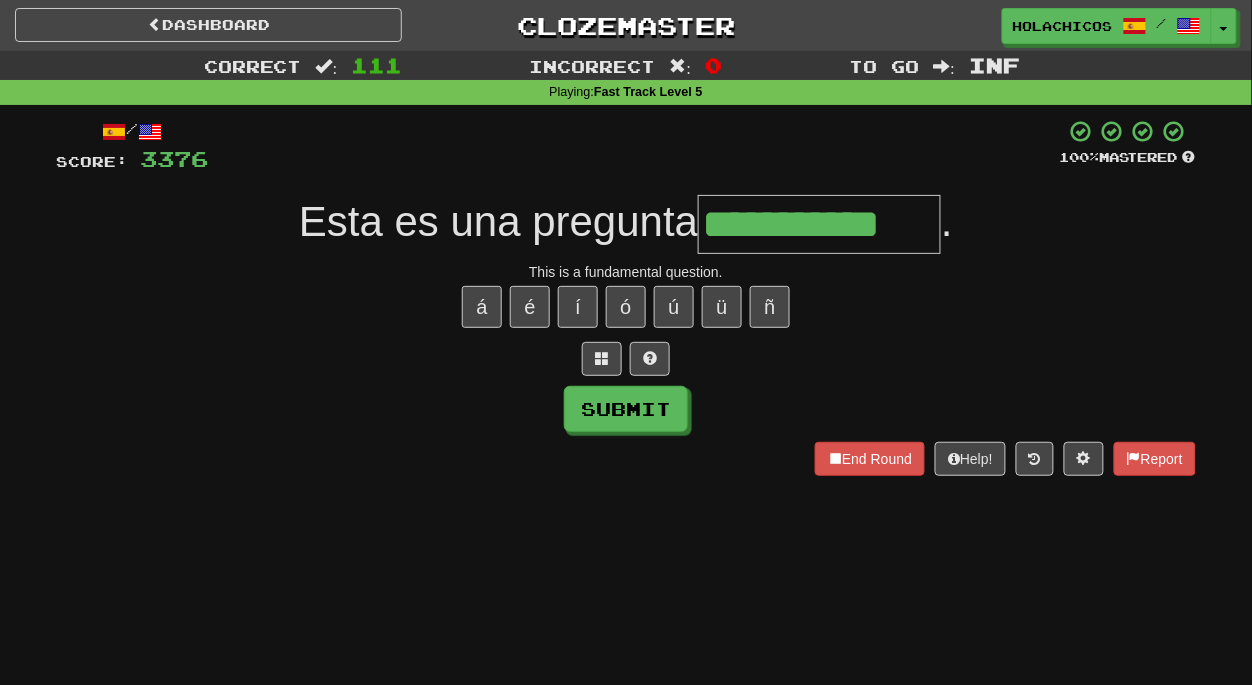 type on "**********" 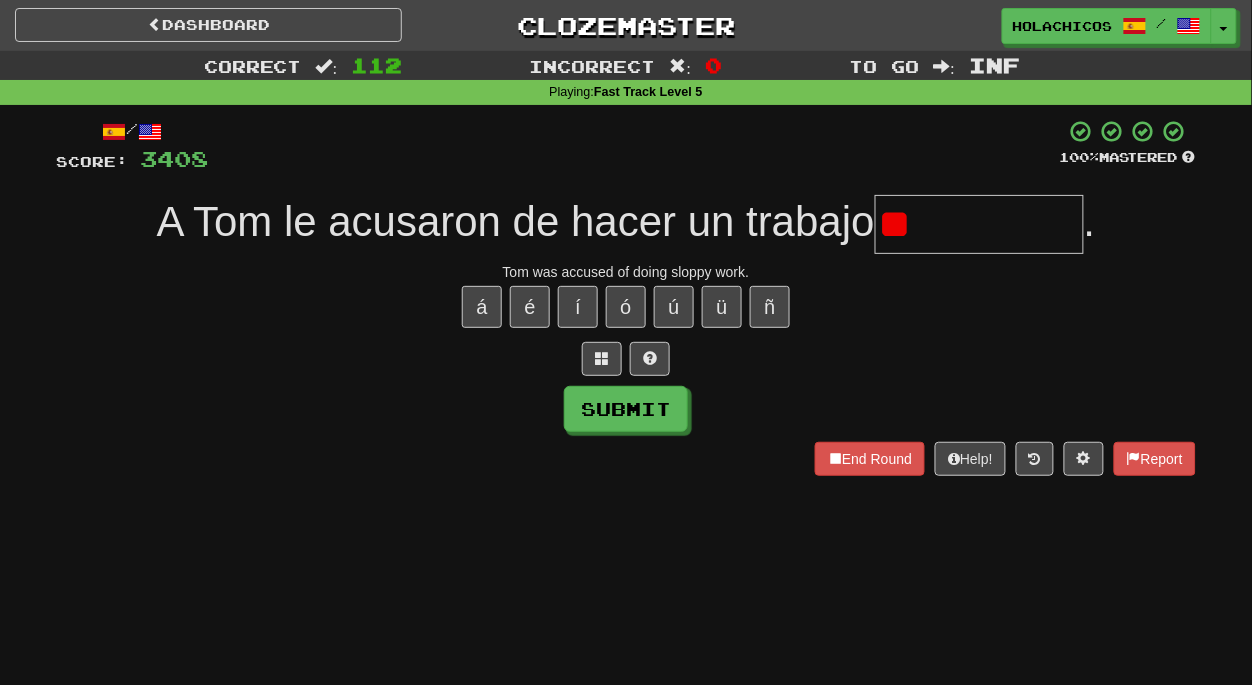 type on "*" 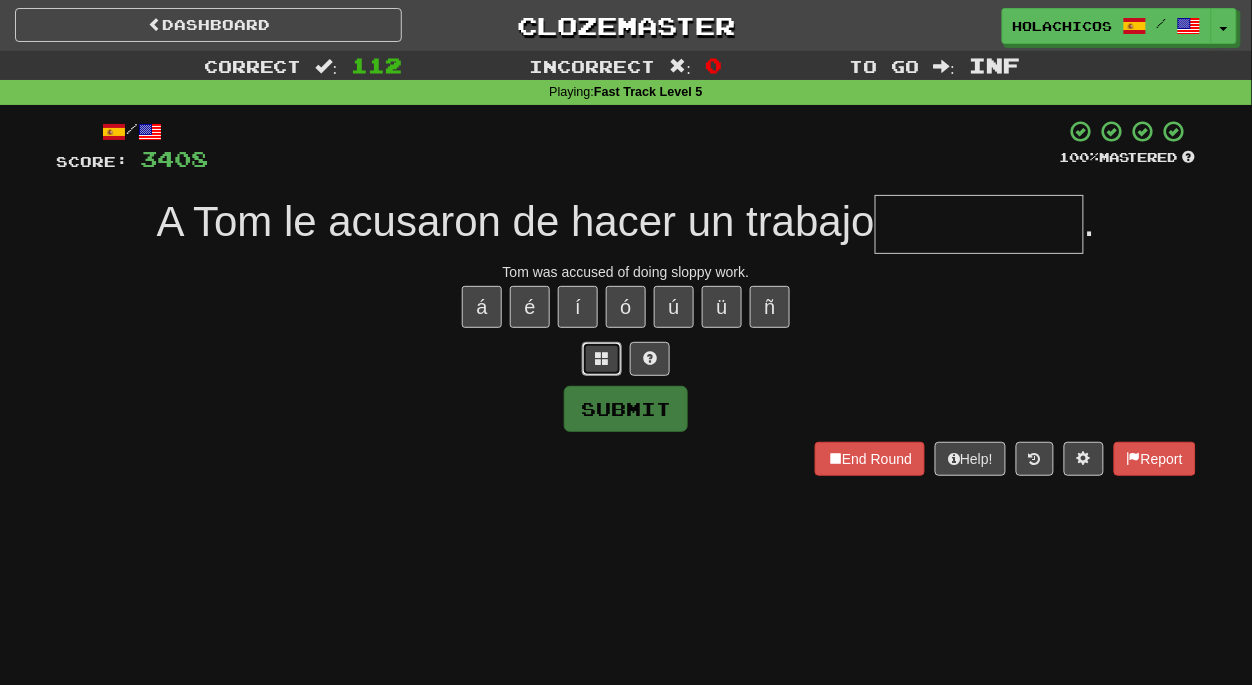 click at bounding box center (602, 358) 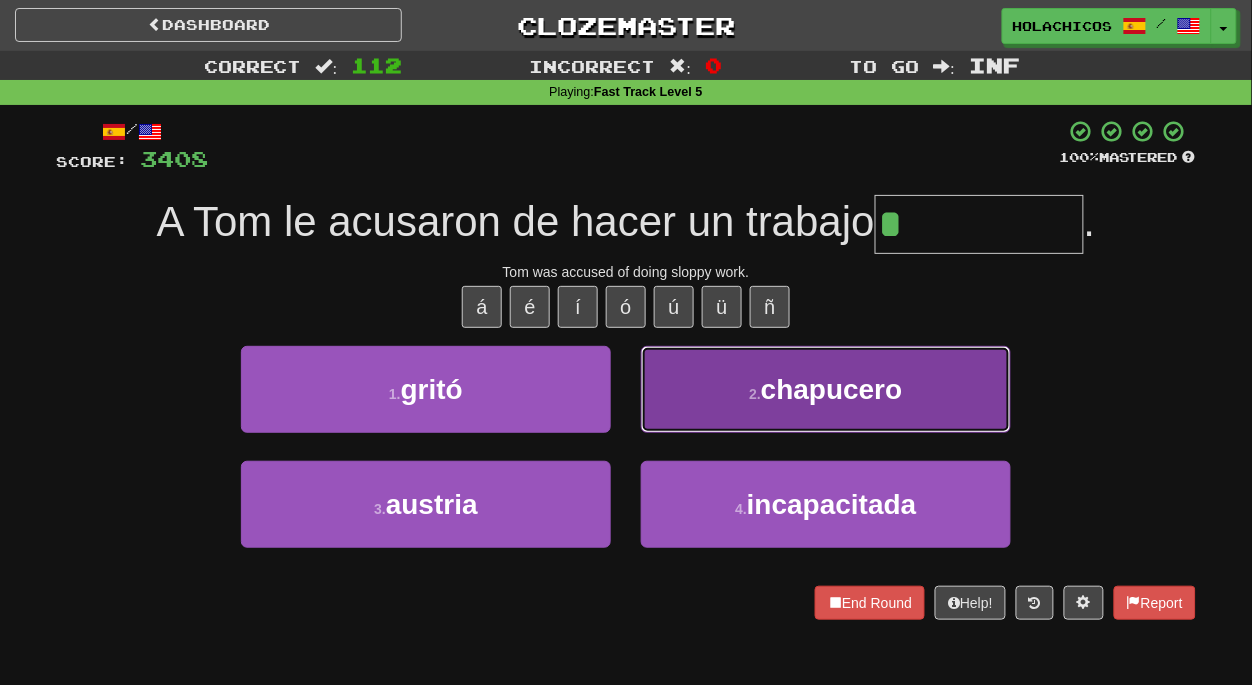 click on "chapucero" at bounding box center [832, 389] 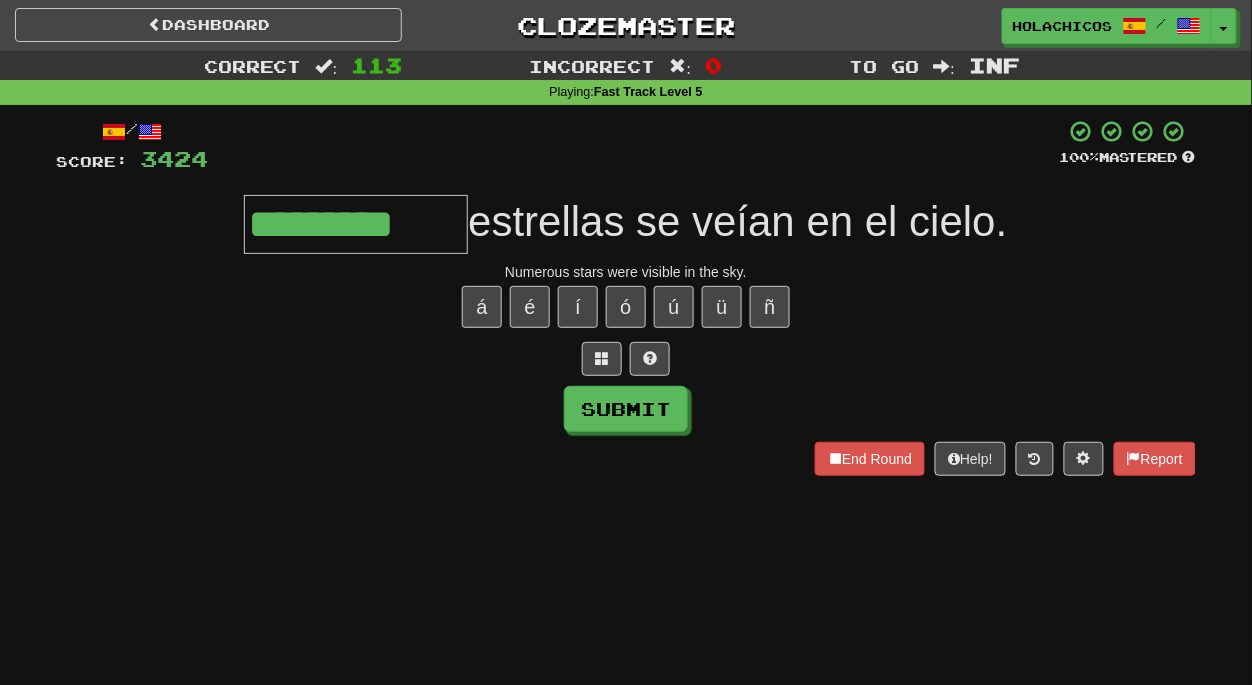 type on "*********" 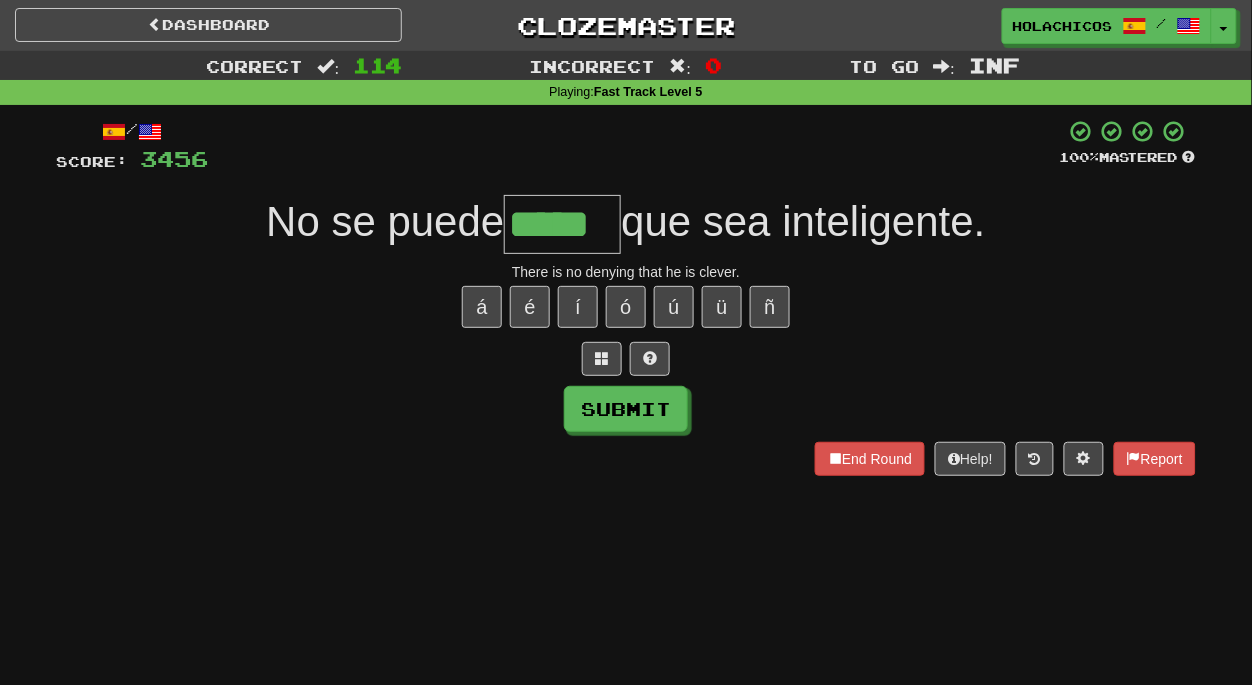 type on "*****" 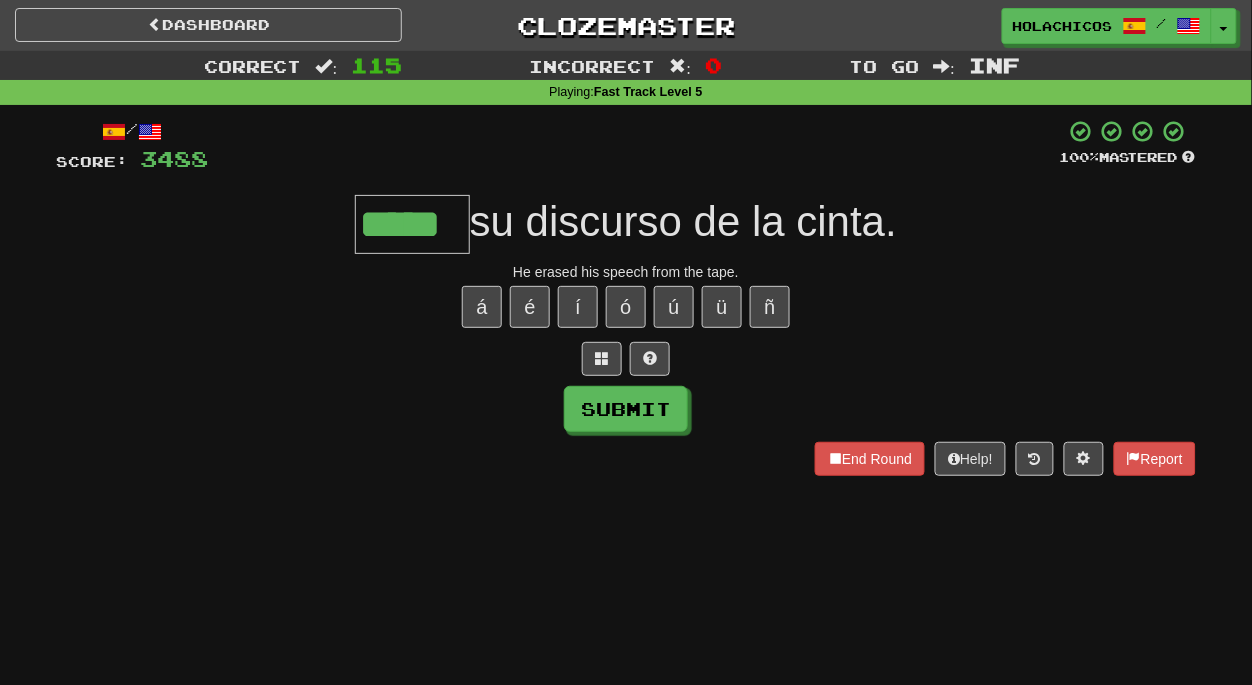 type on "*****" 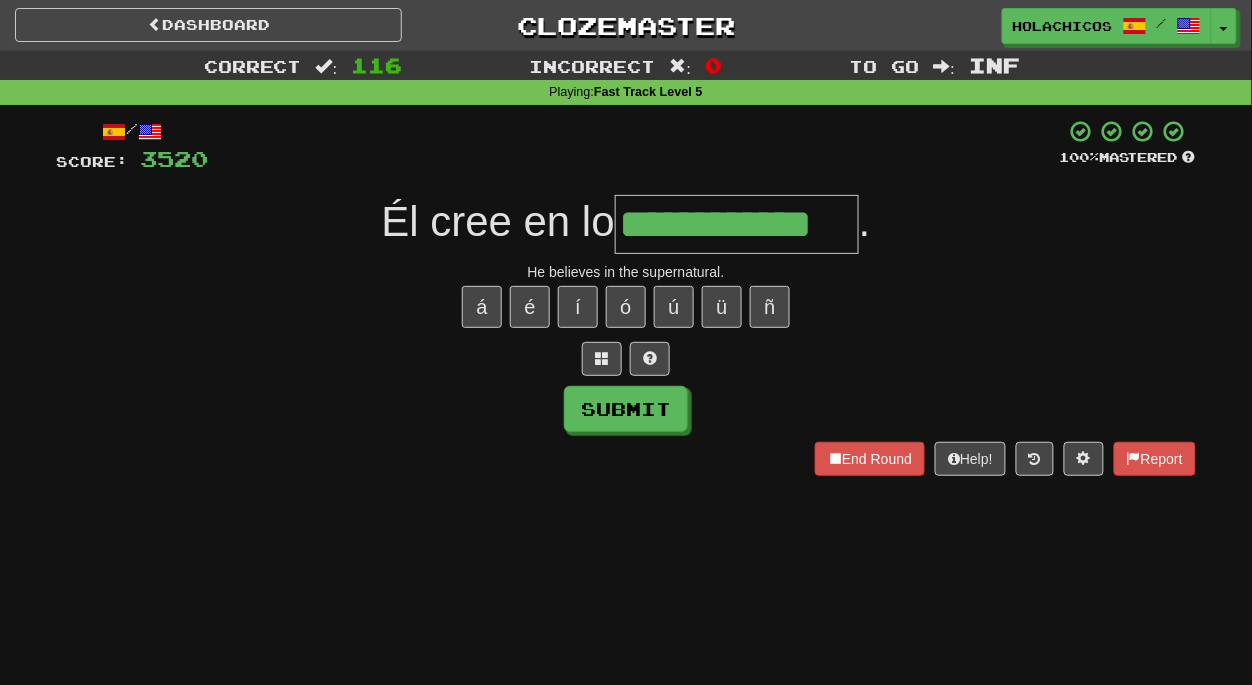 type on "**********" 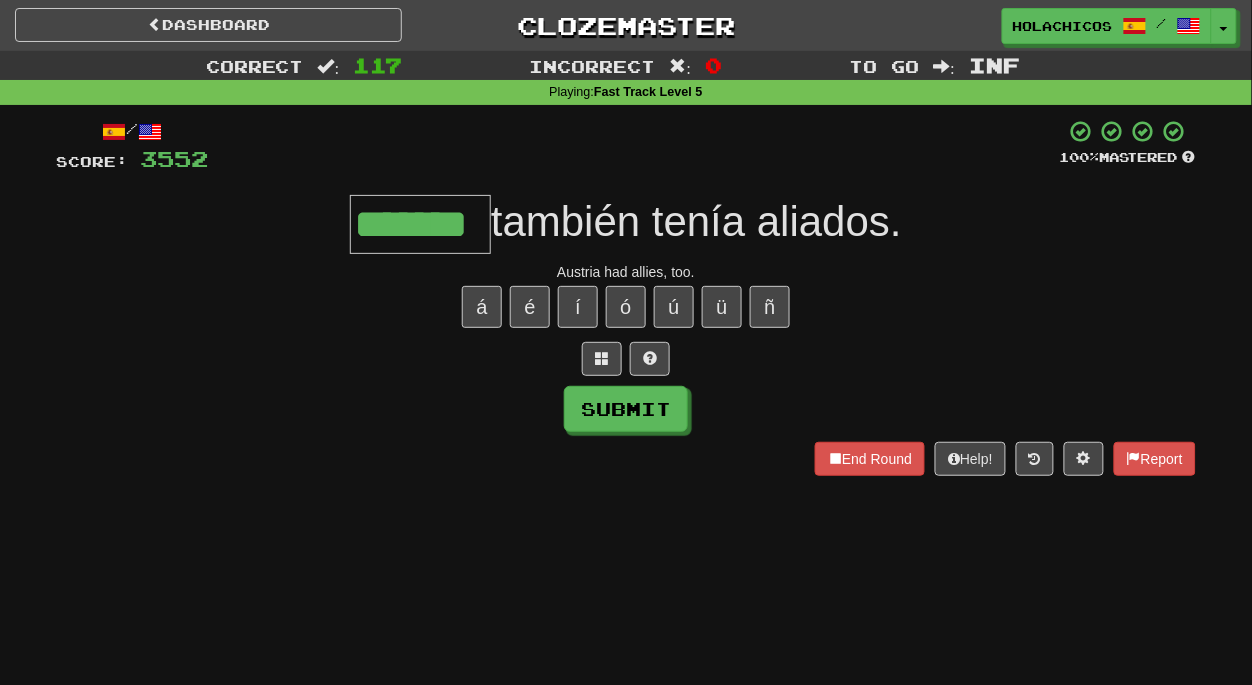 type on "*******" 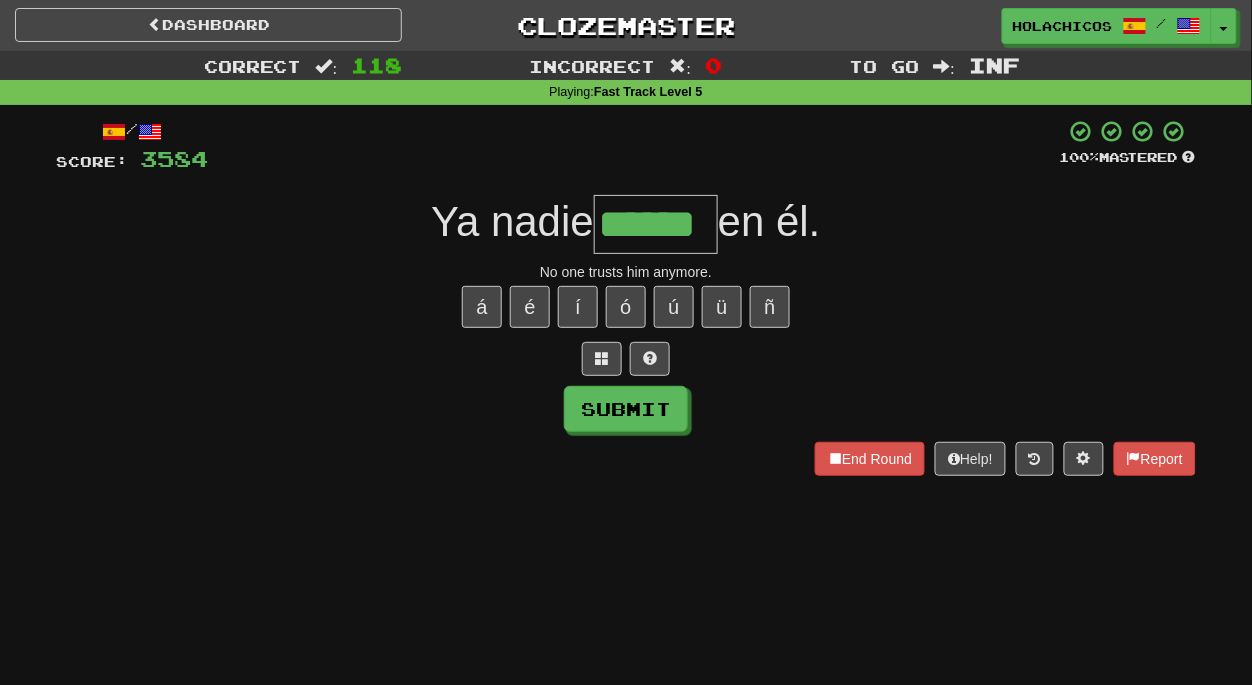 type on "******" 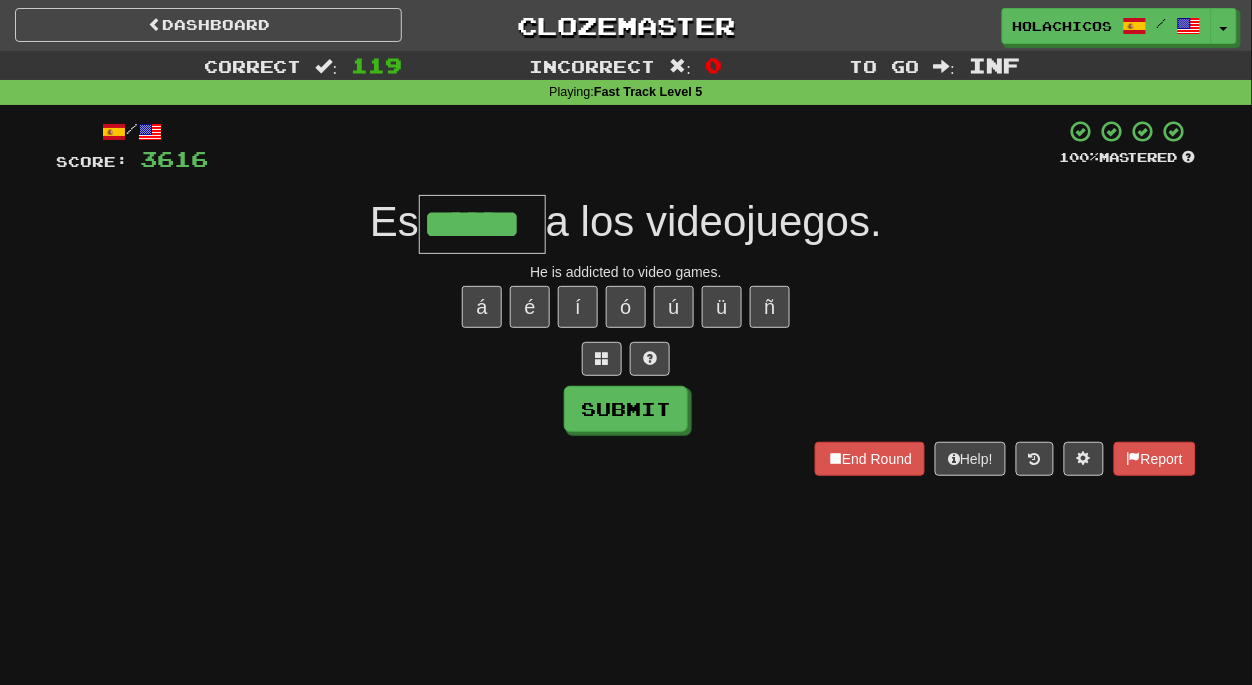 type on "******" 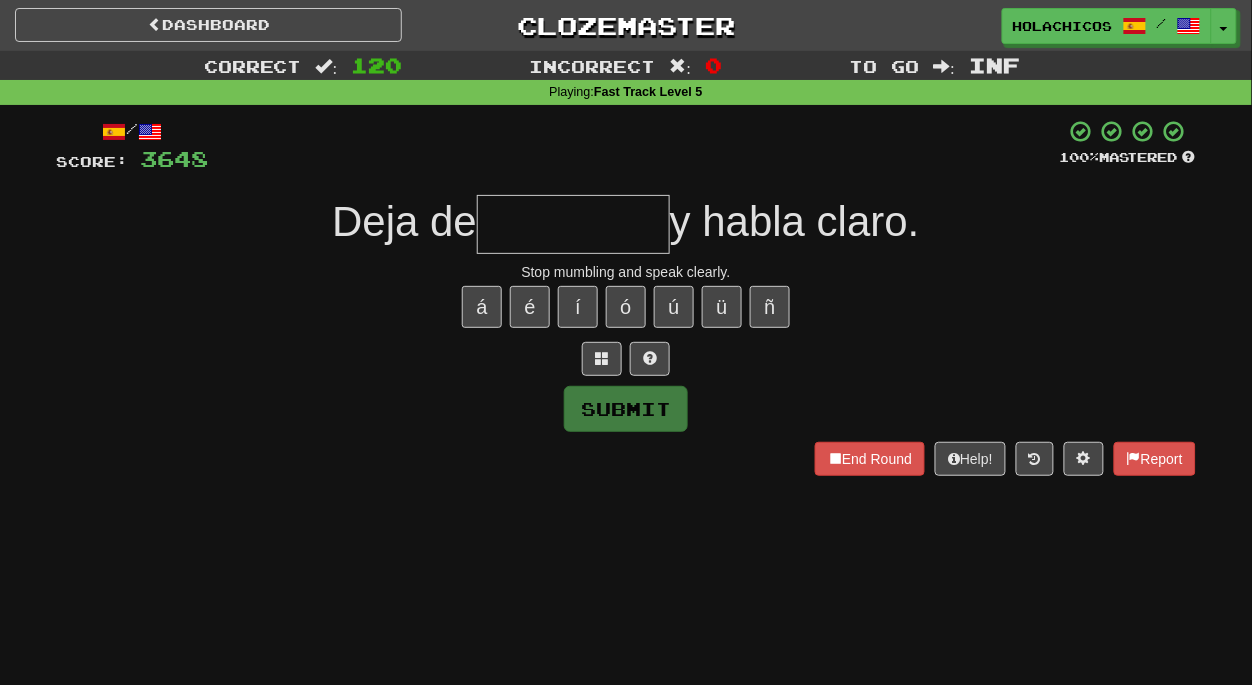 type on "*" 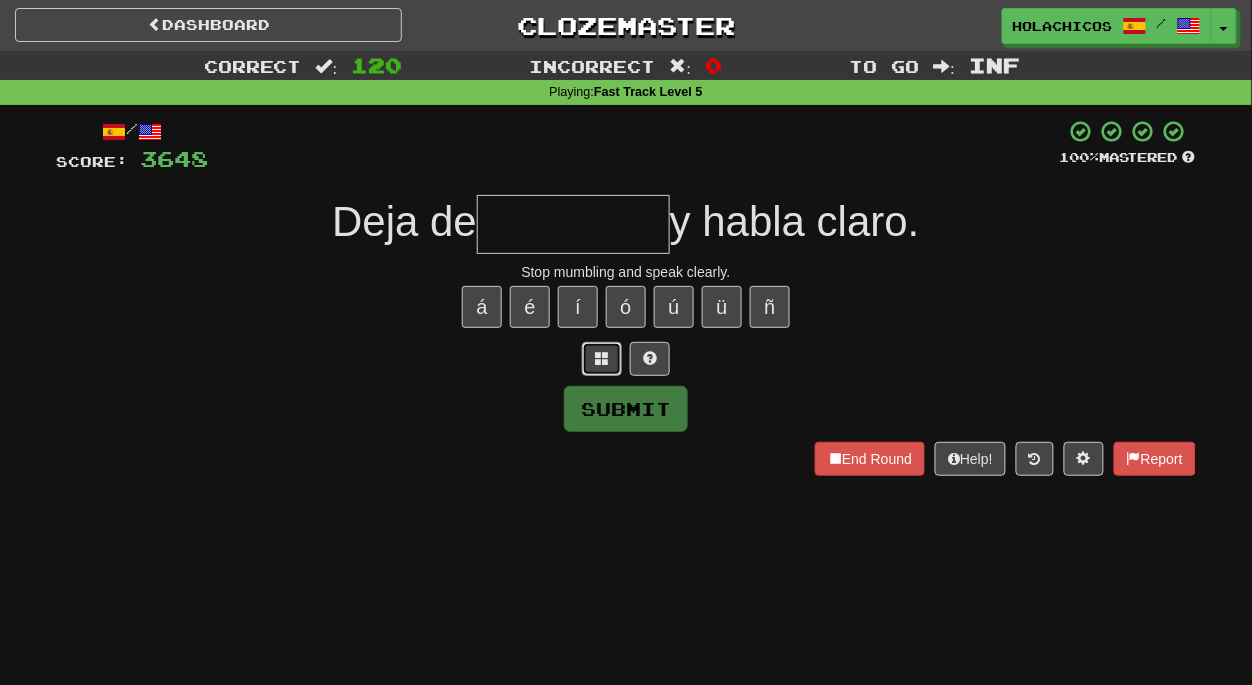 click at bounding box center (602, 358) 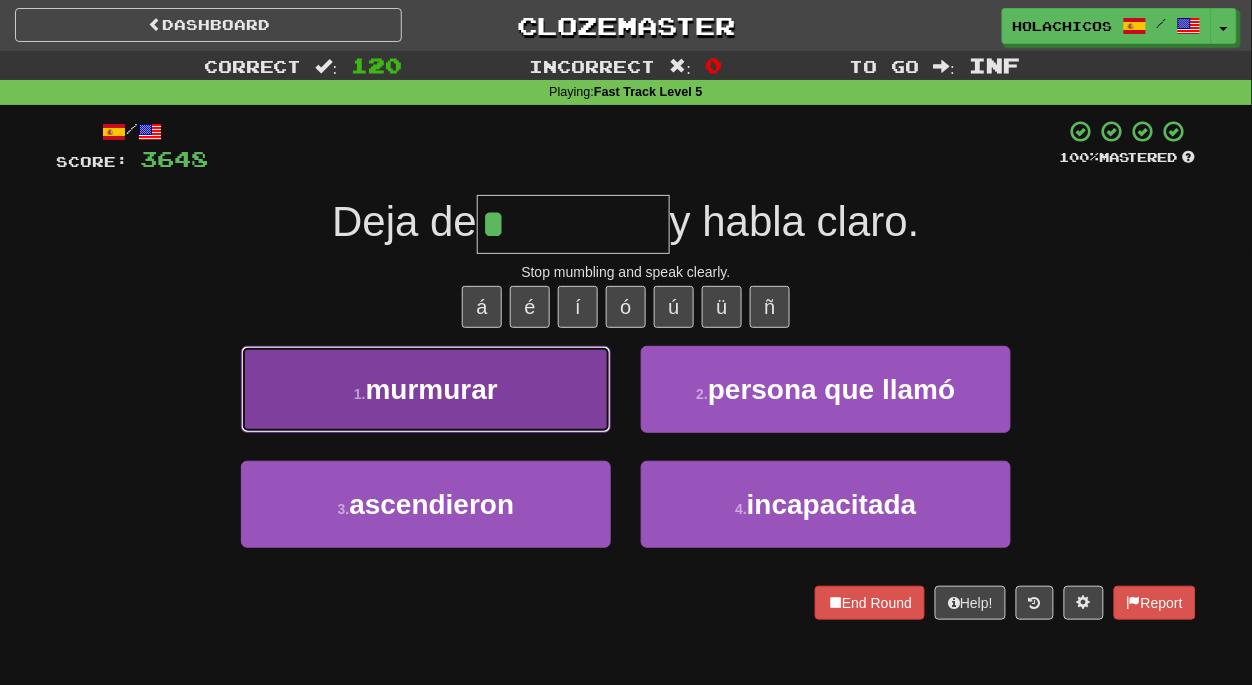 click on "1 .  murmurar" at bounding box center [426, 389] 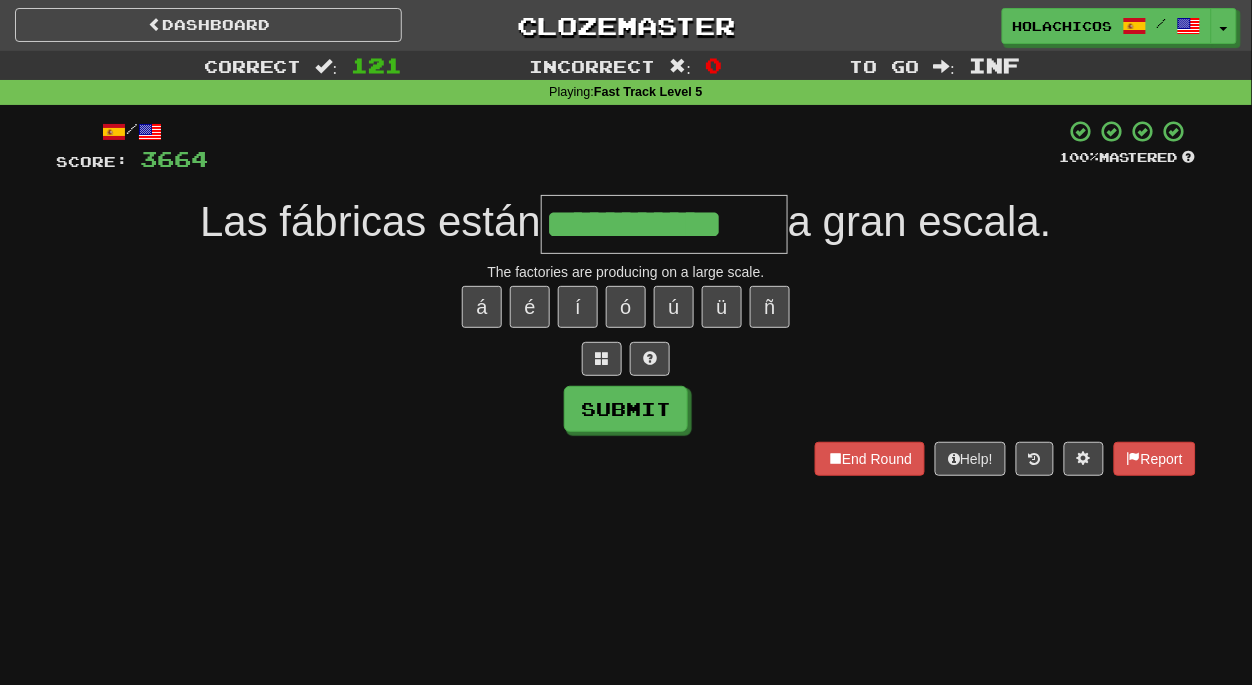 type on "**********" 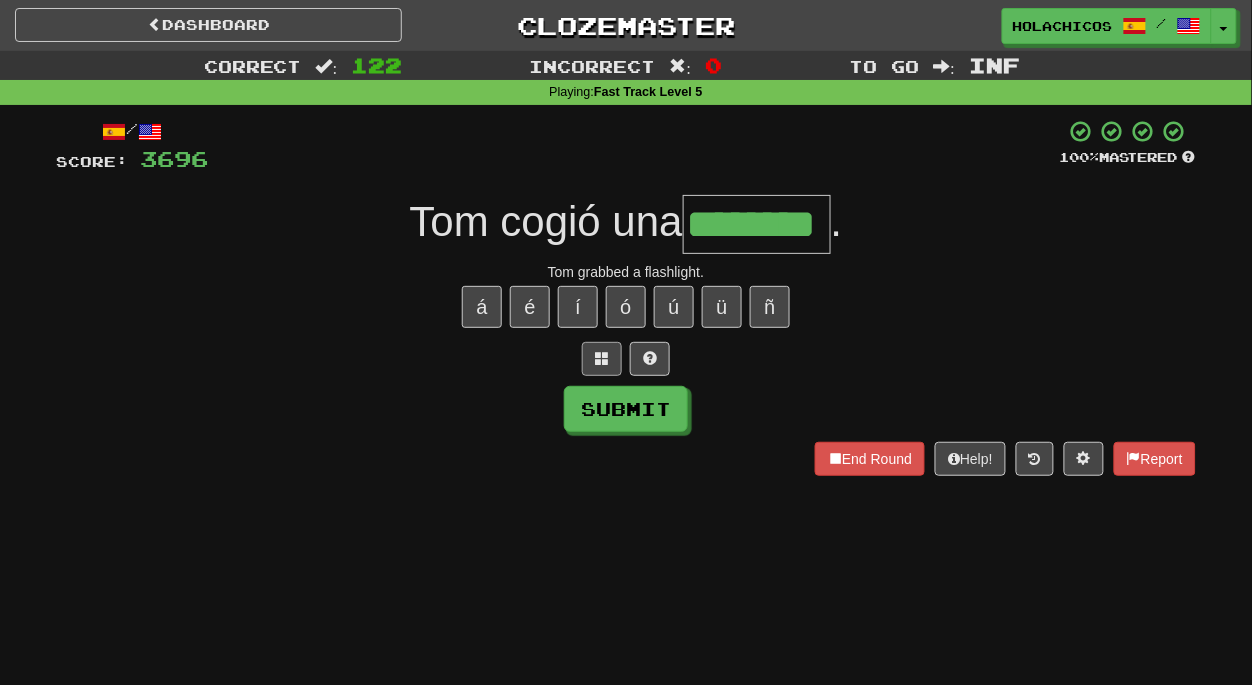 type on "********" 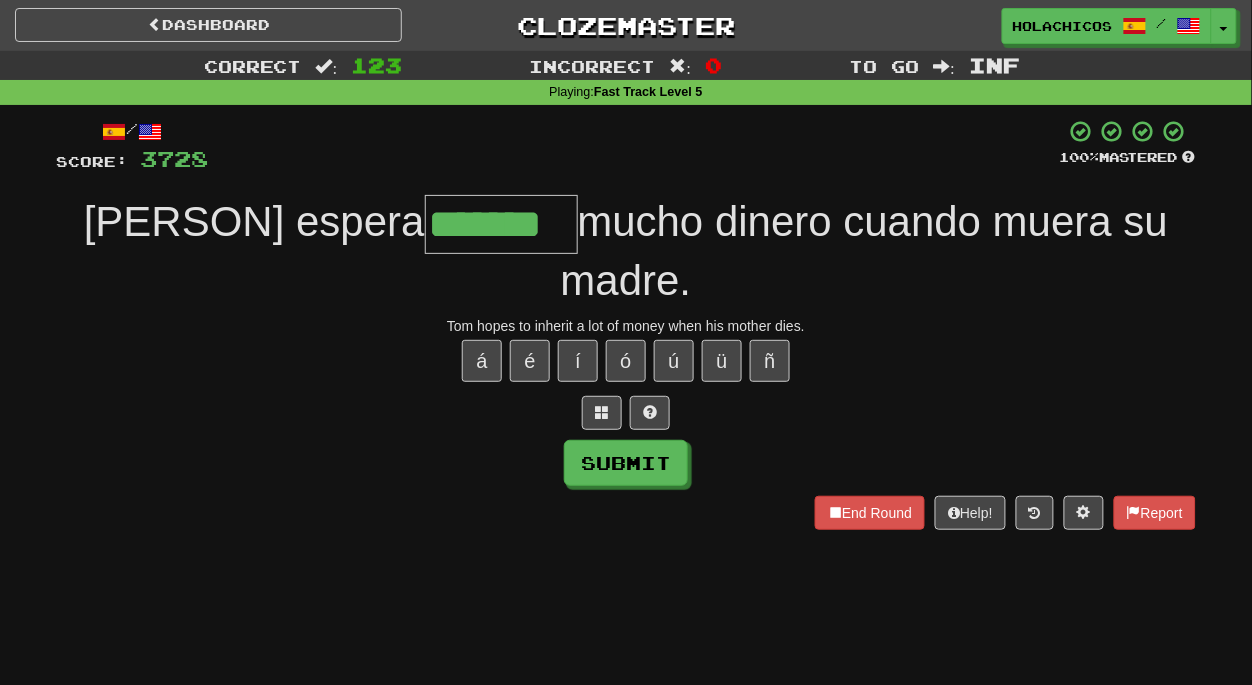 type on "*******" 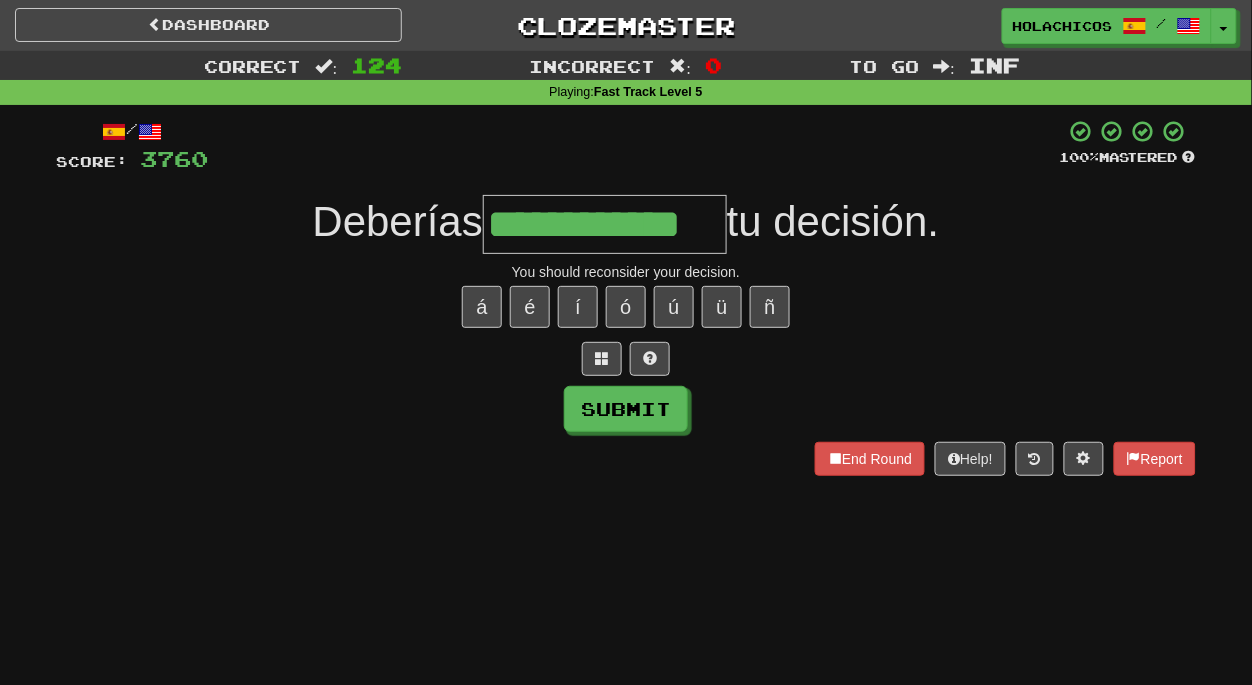 type on "**********" 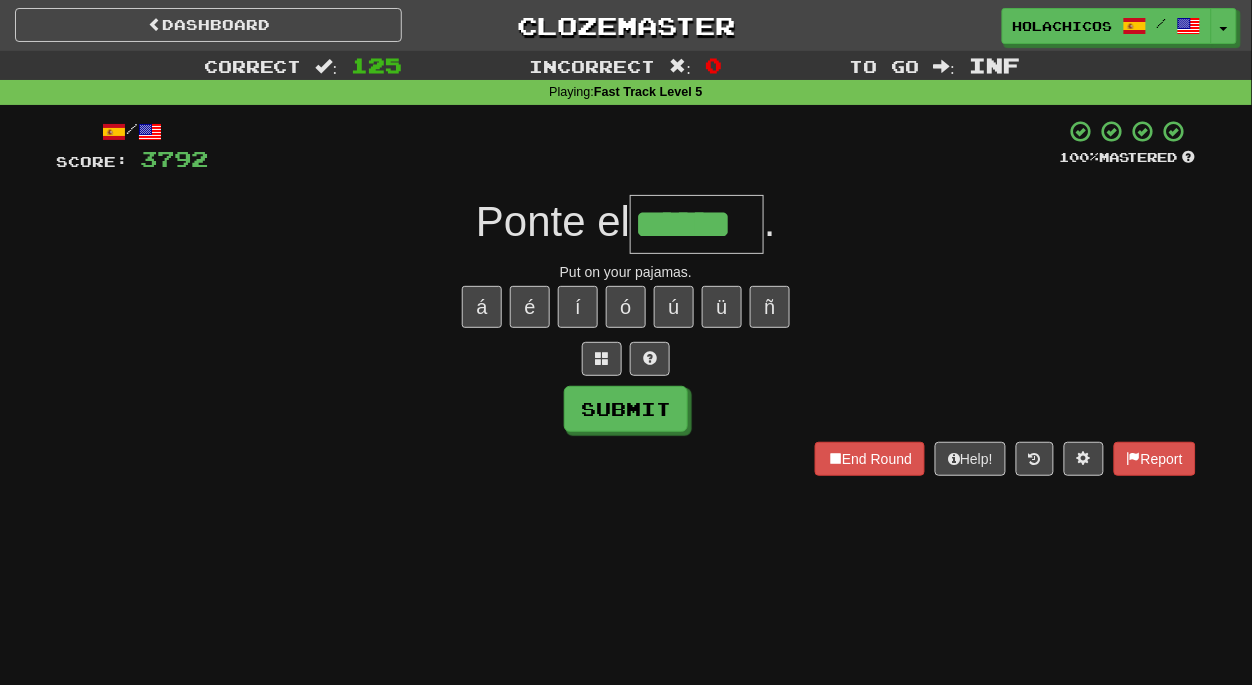 type on "******" 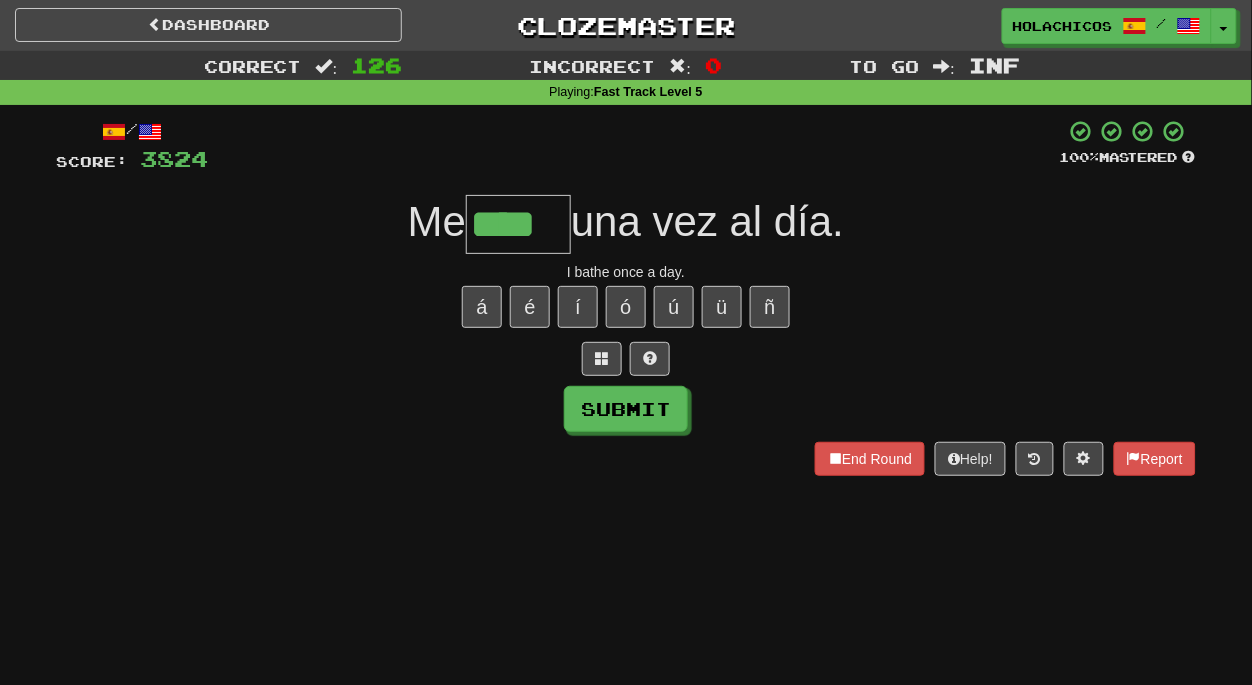 type on "****" 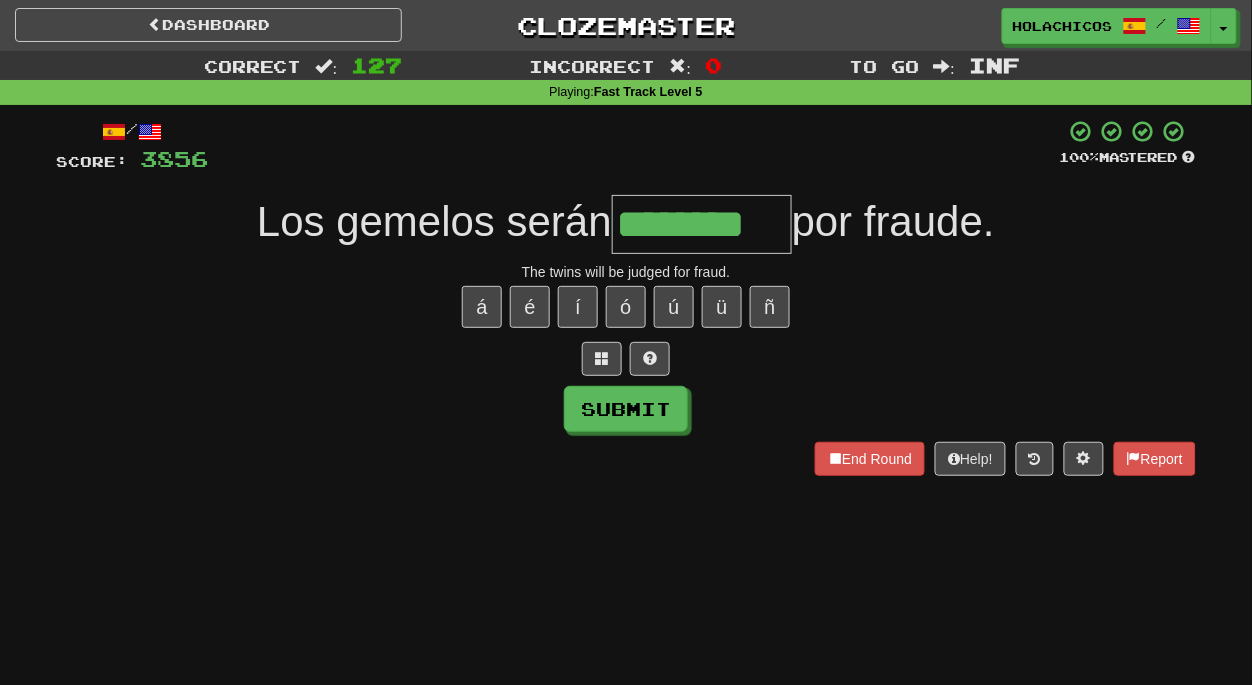 type on "********" 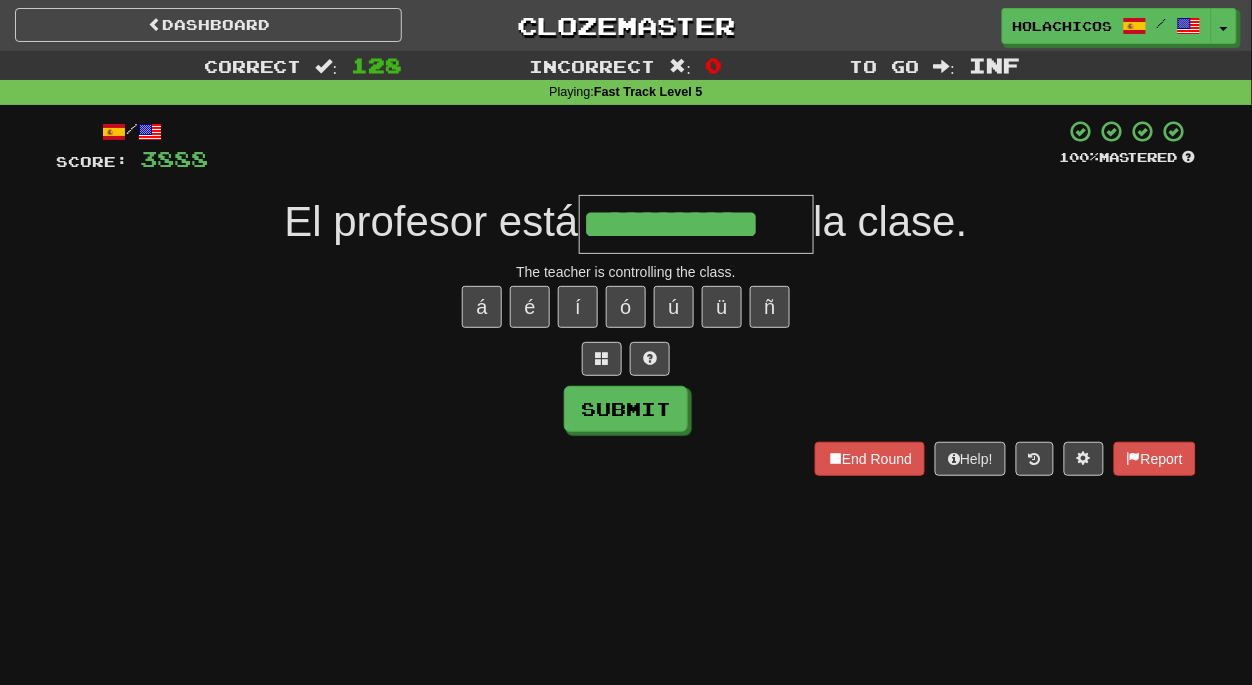 type on "**********" 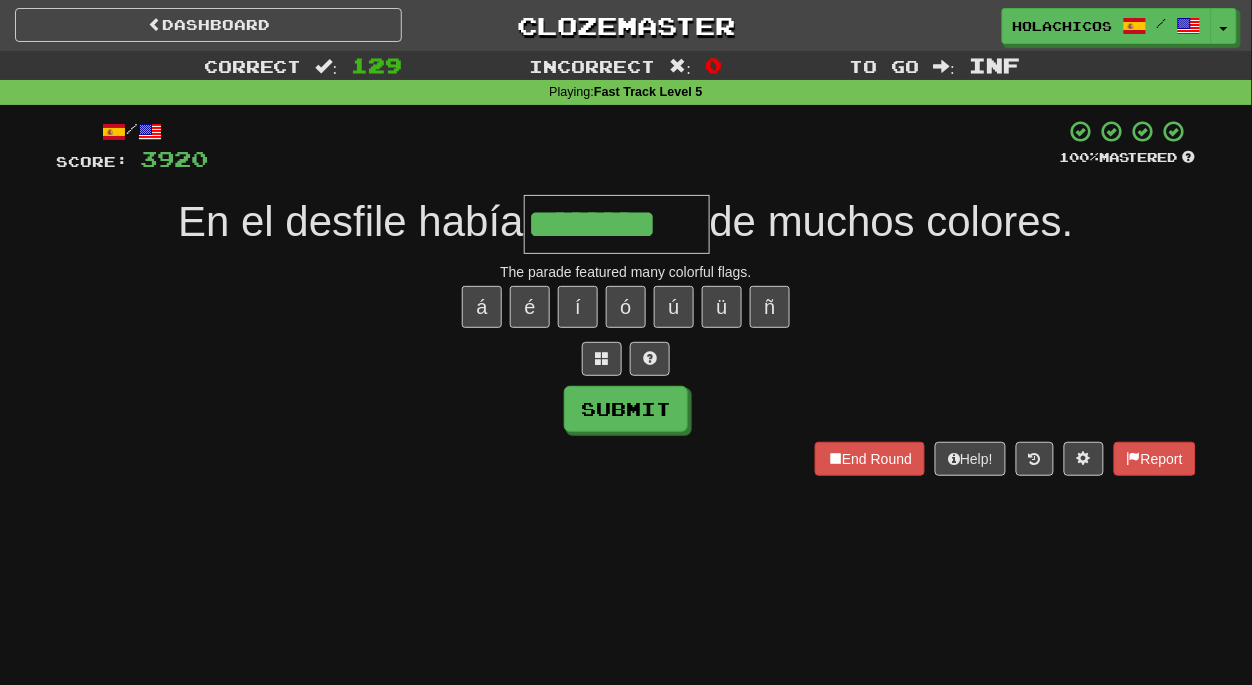 type on "********" 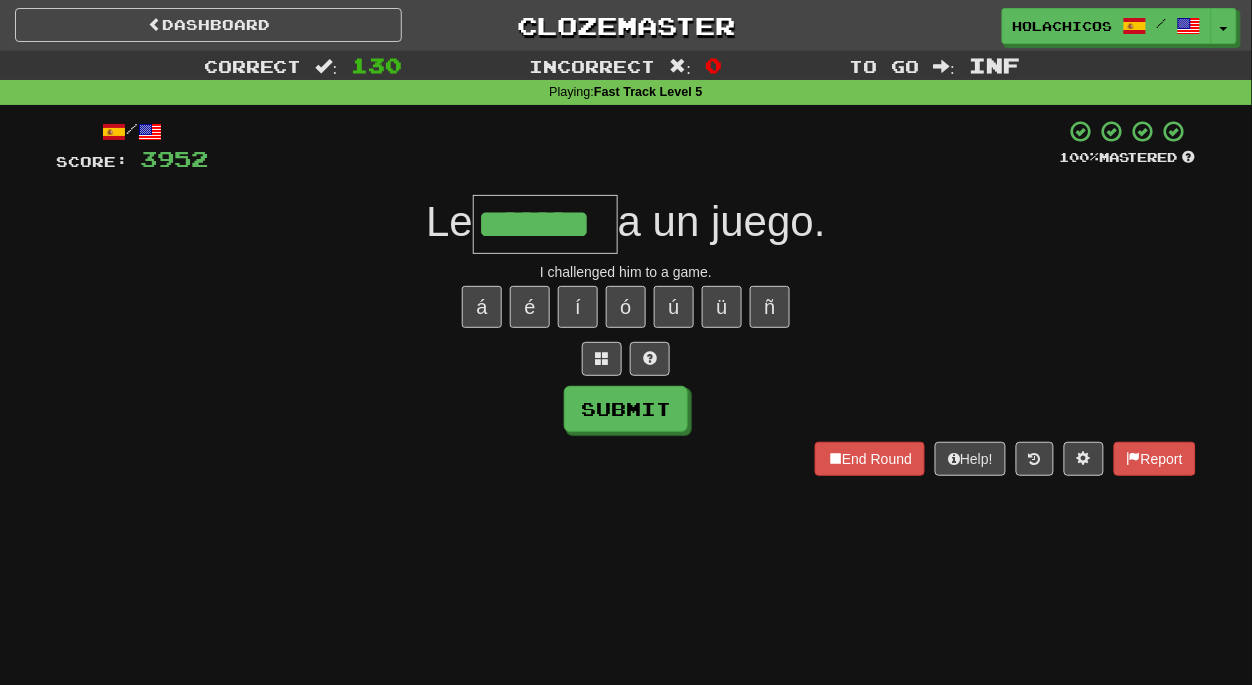 type on "*******" 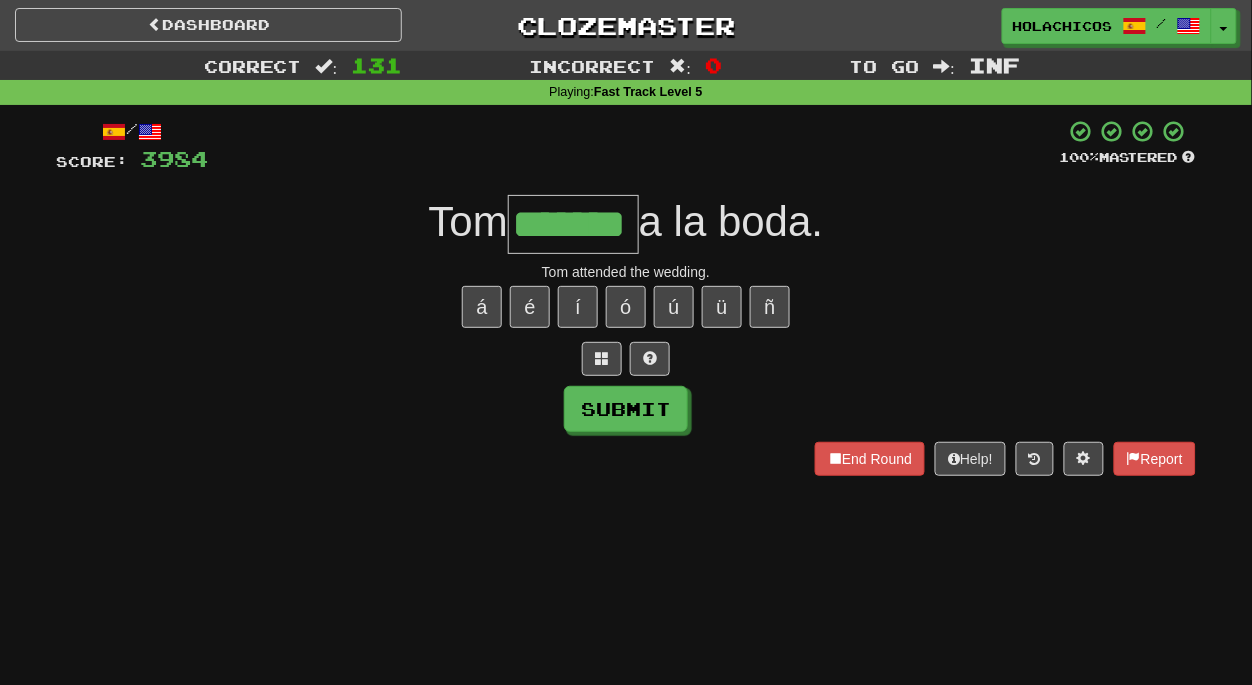 type on "*******" 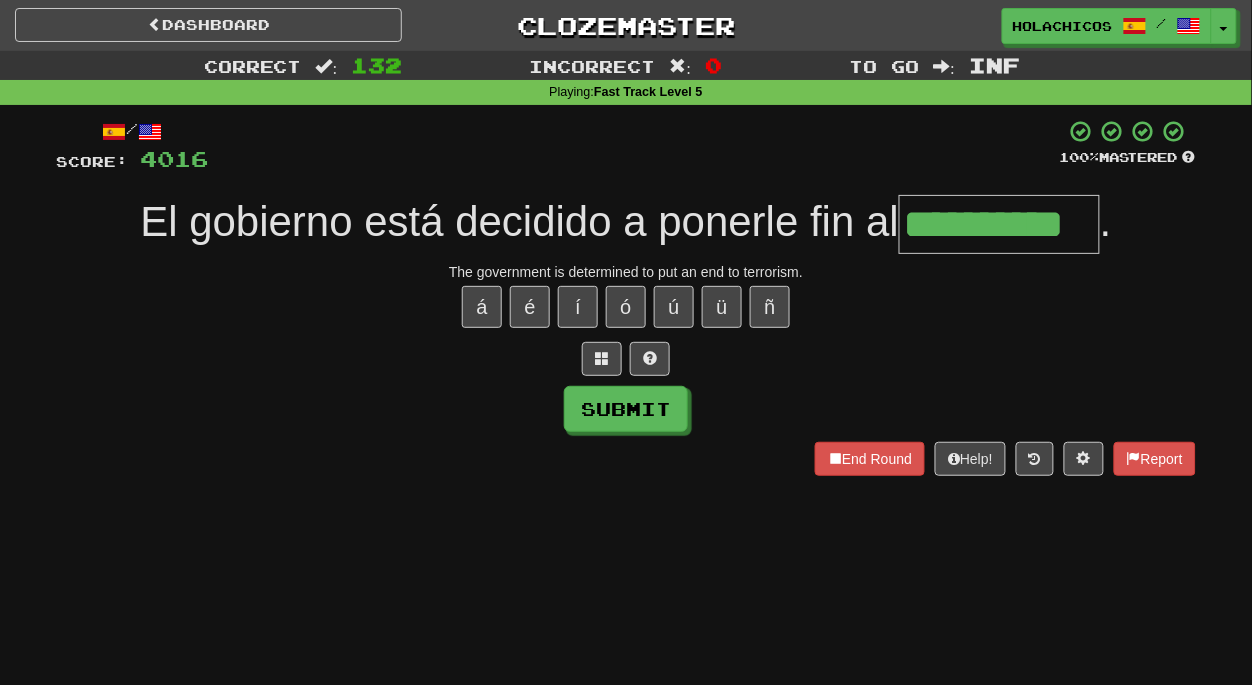 type on "**********" 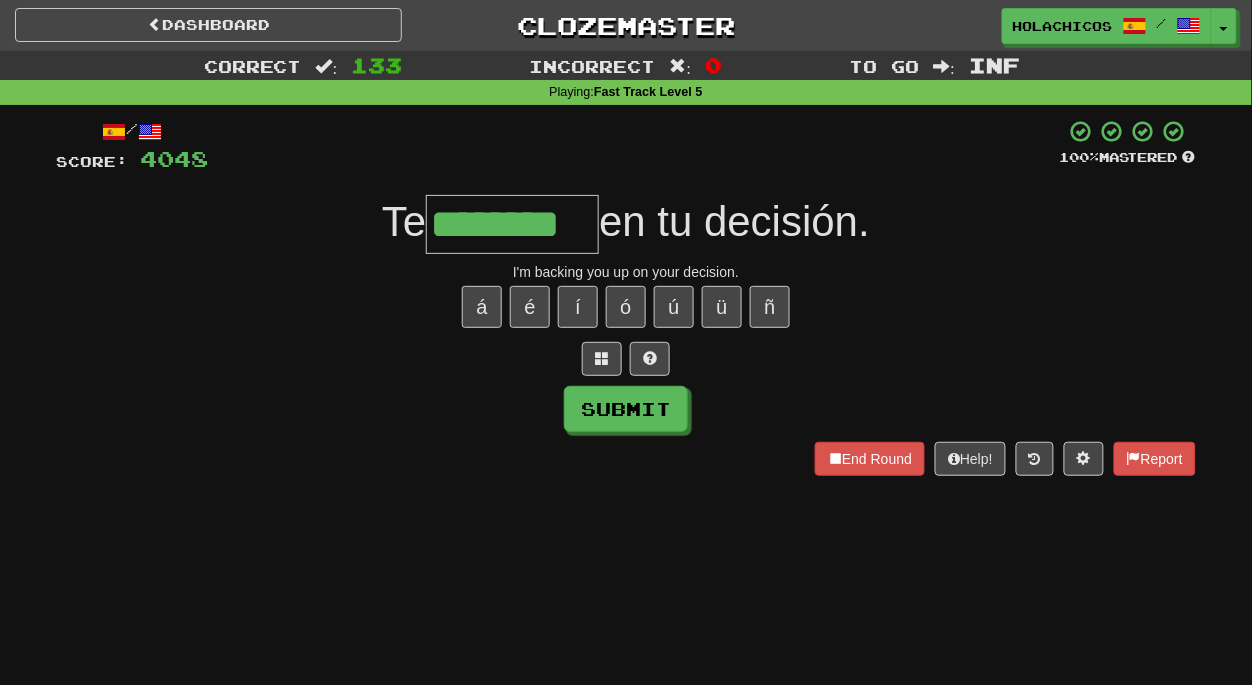 type on "********" 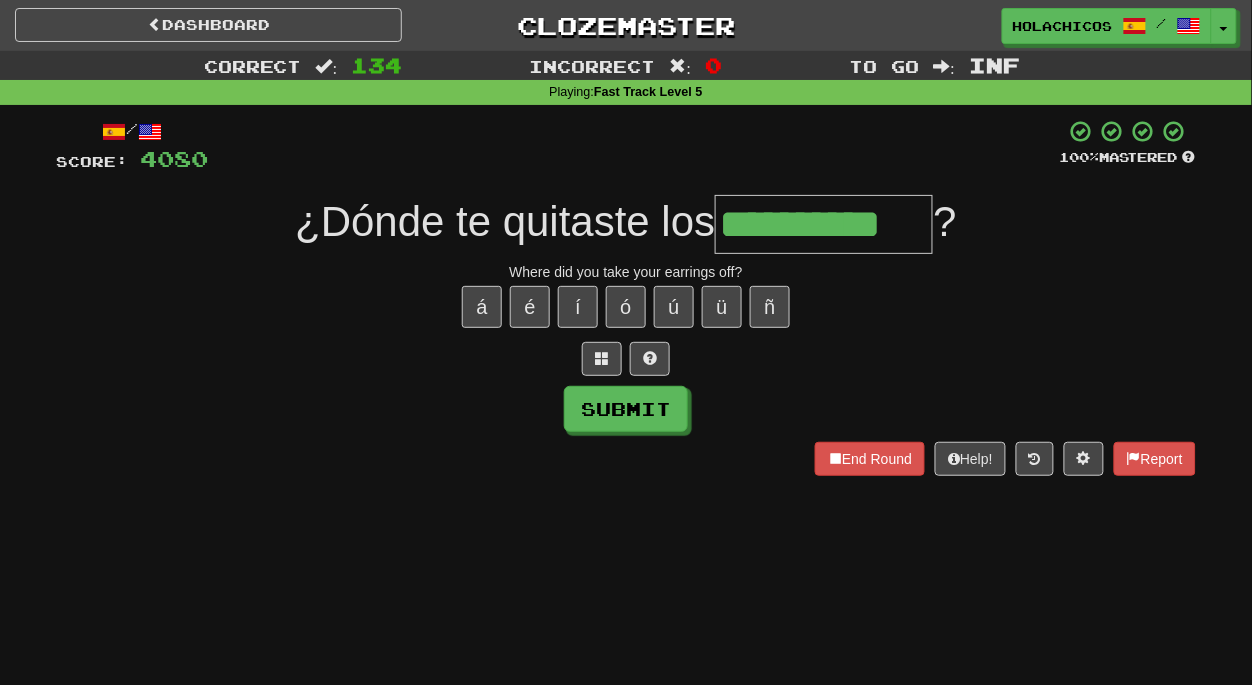 type on "**********" 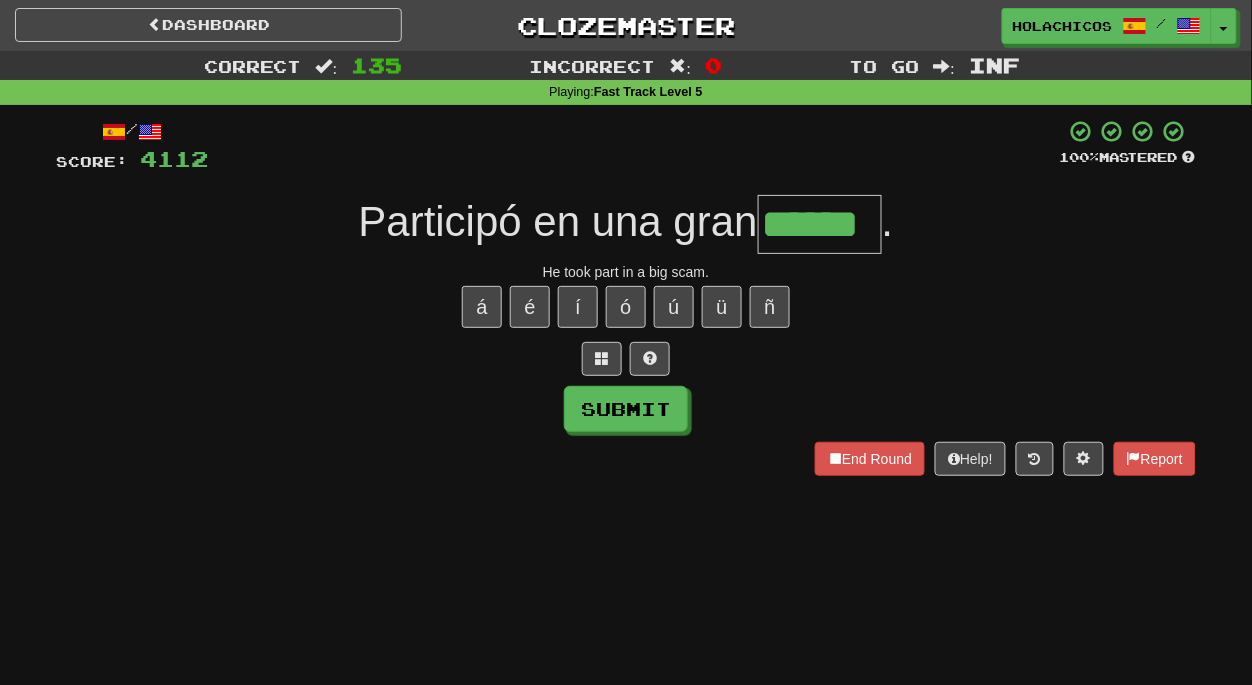 type on "******" 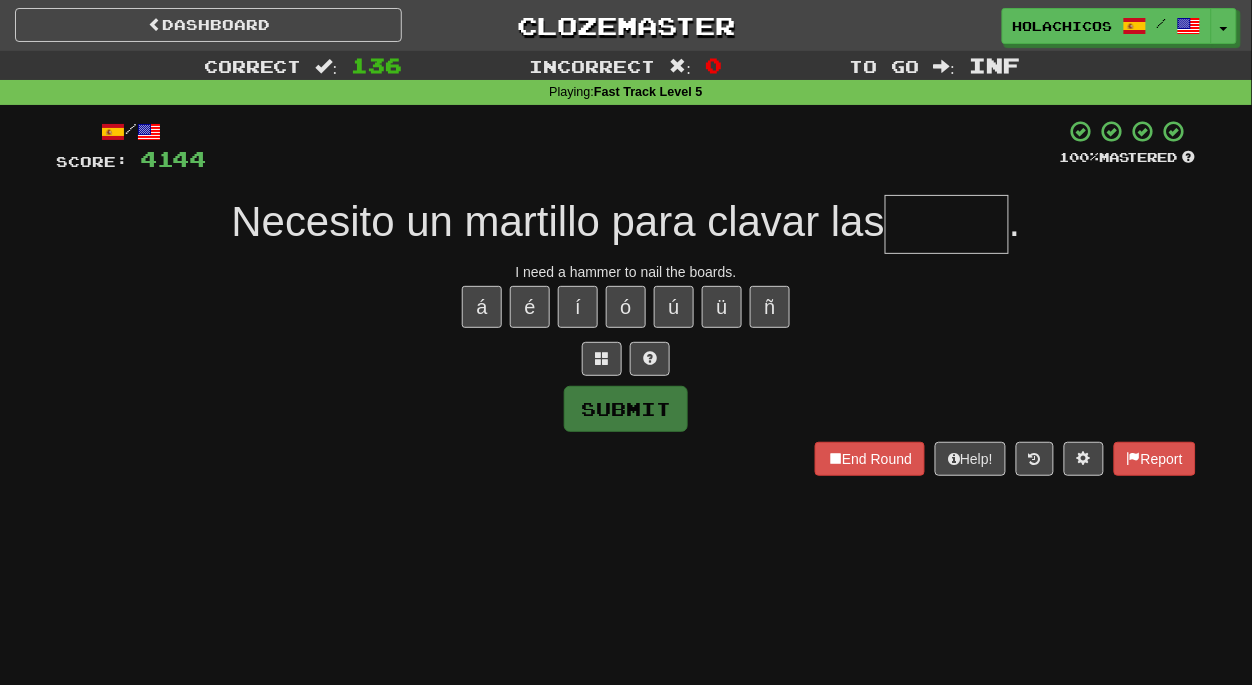 type on "*" 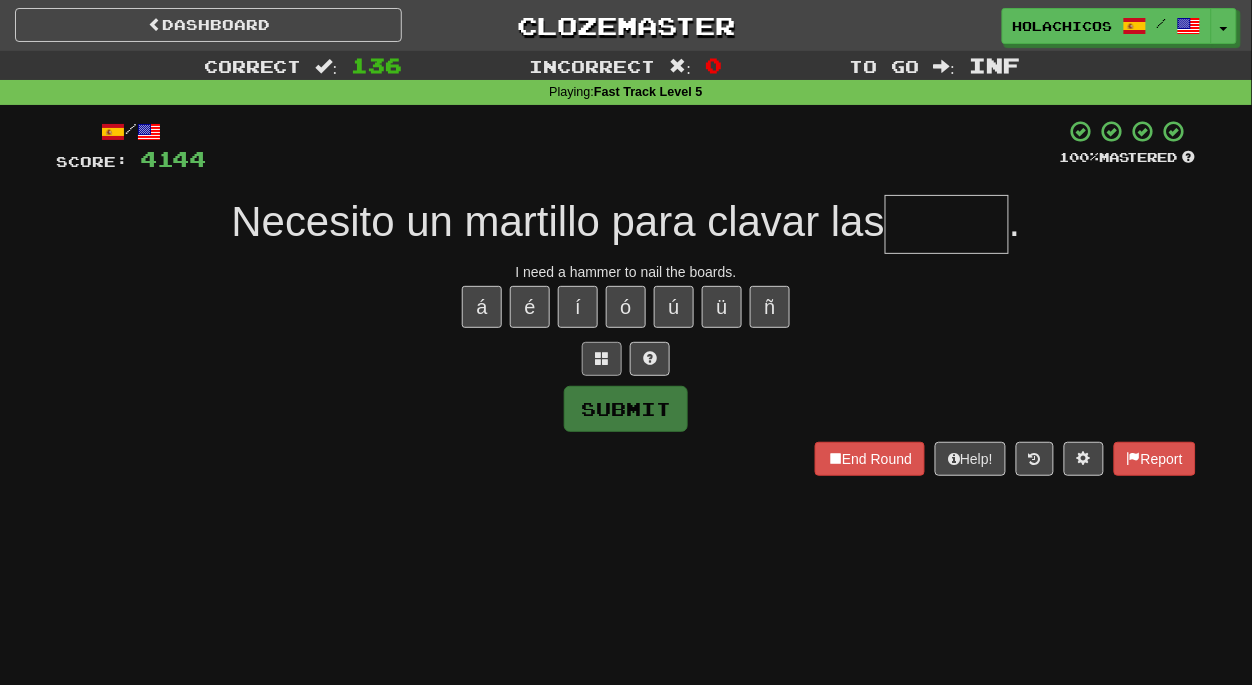 type on "*" 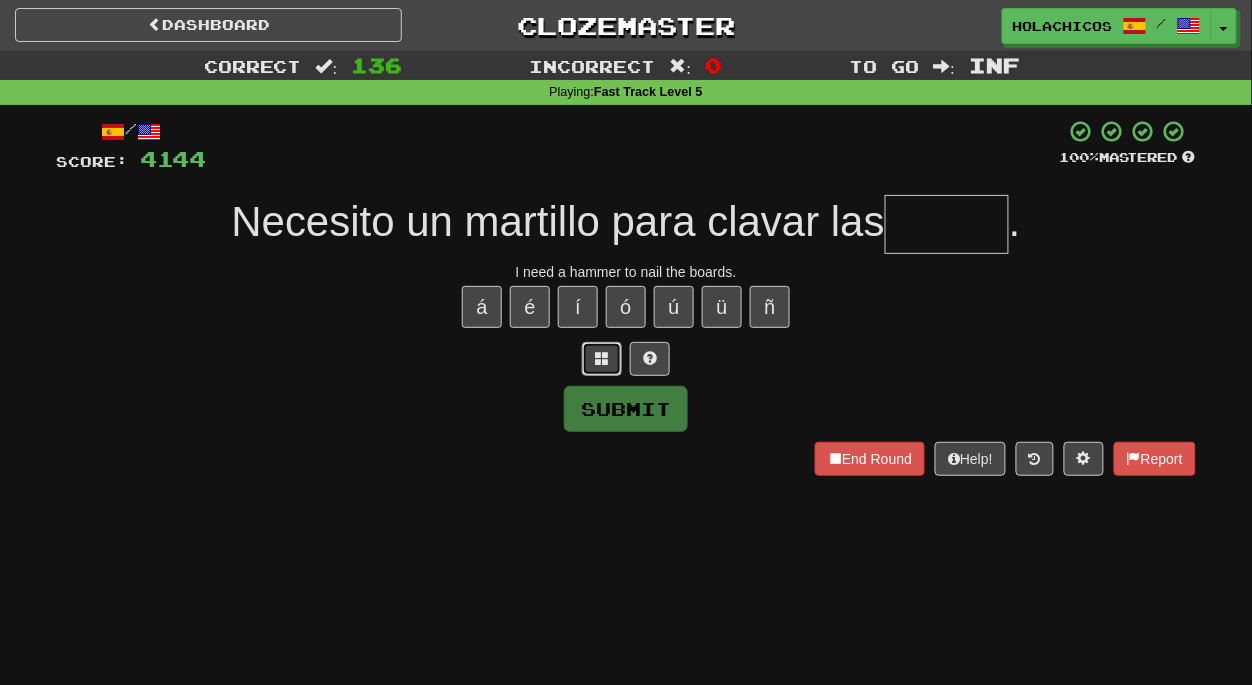 click at bounding box center [602, 358] 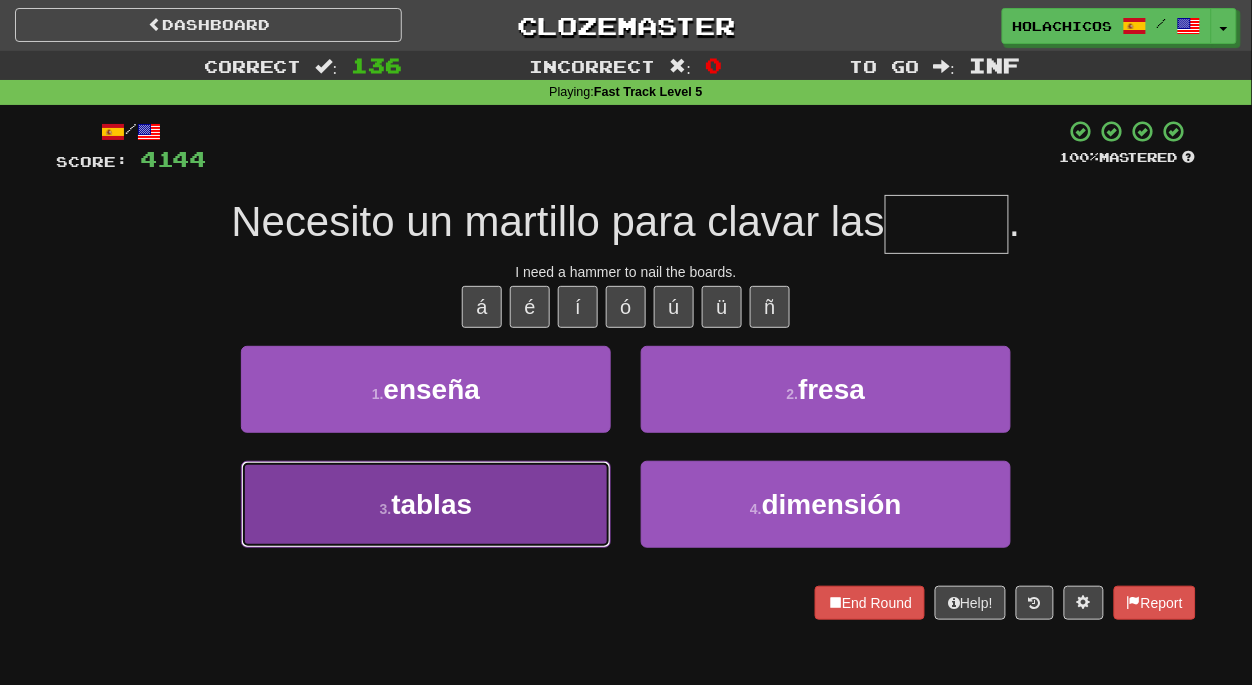 click on "3 .  tablas" at bounding box center [426, 504] 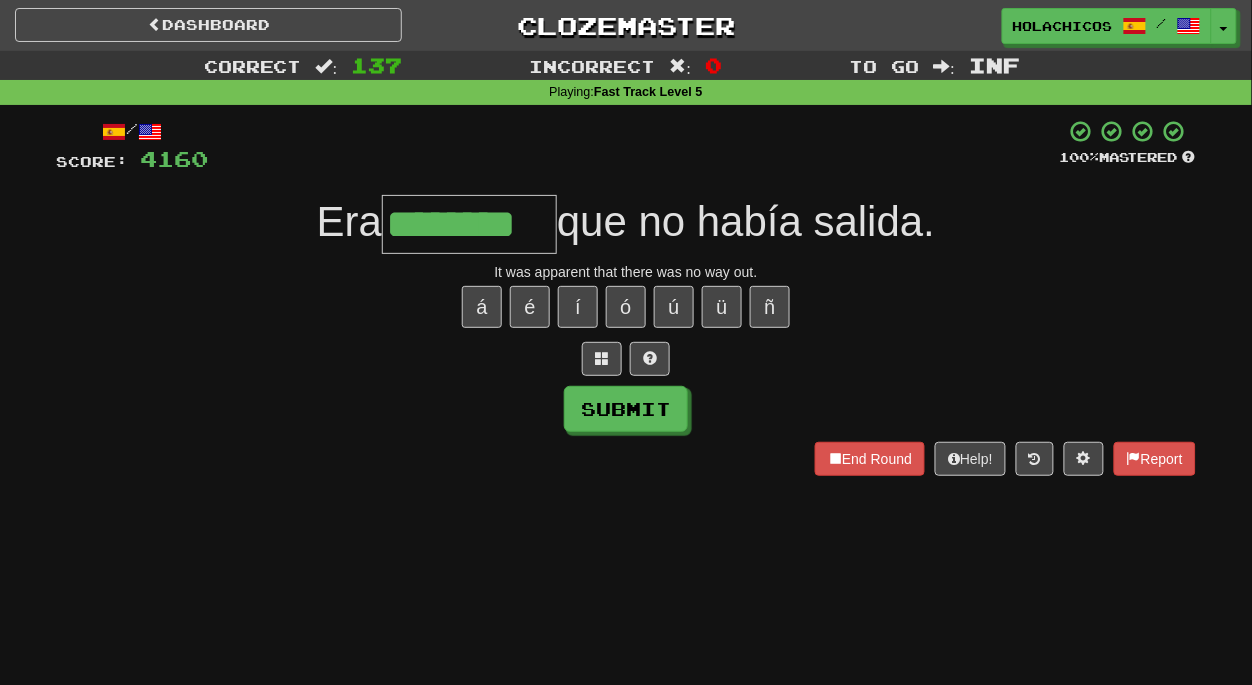 type on "********" 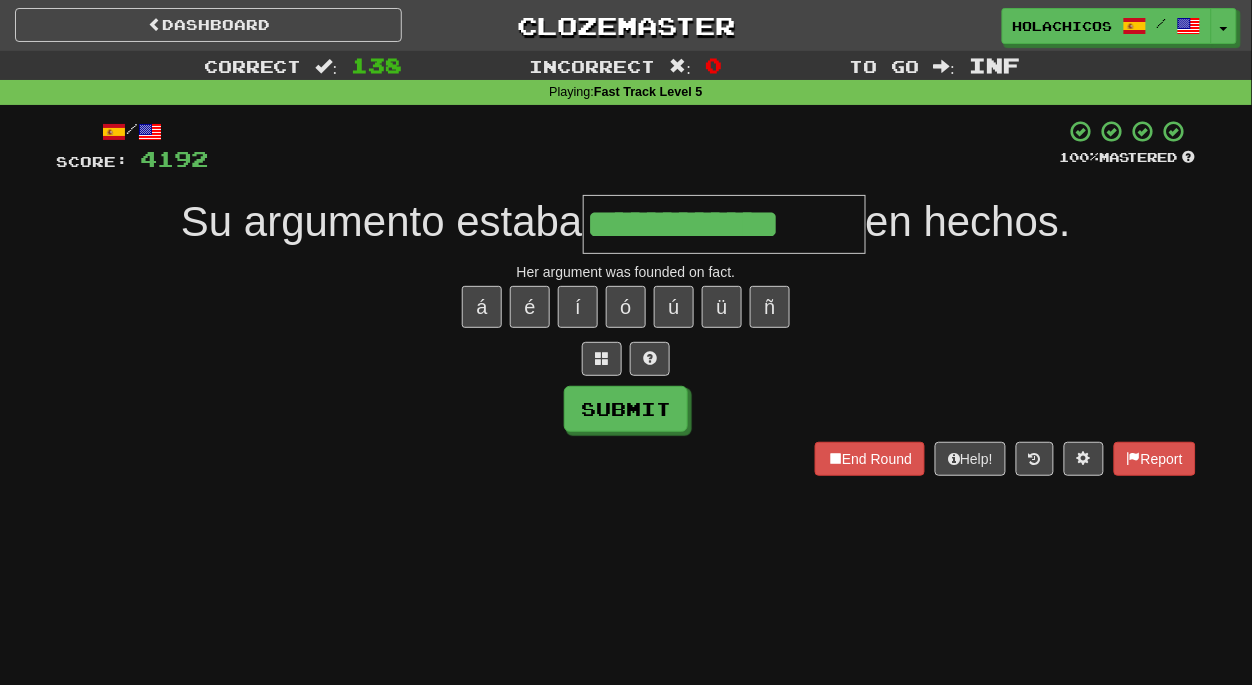 type on "**********" 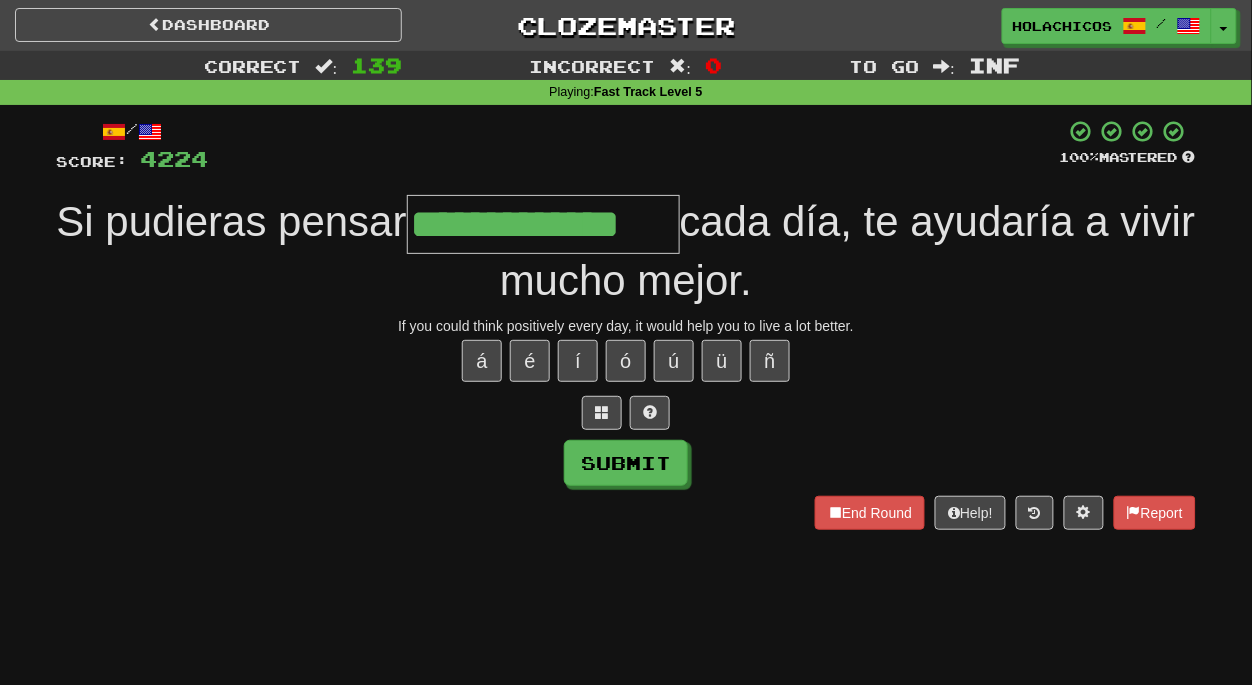 type on "**********" 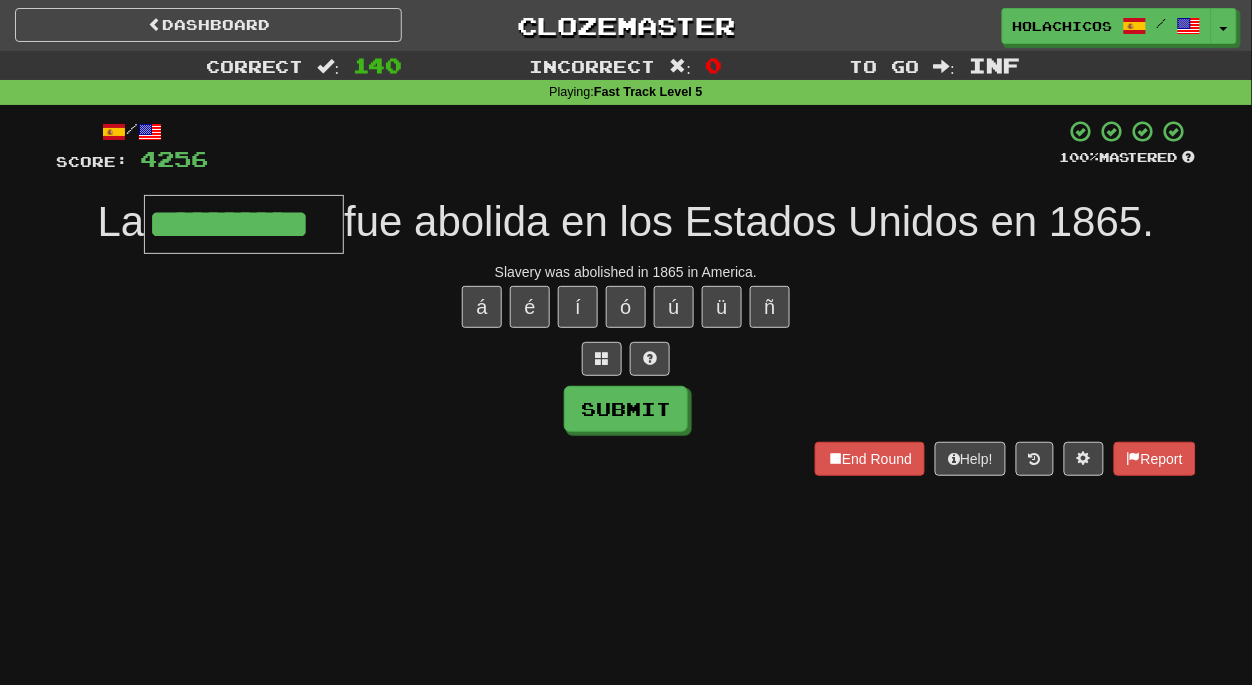 type on "**********" 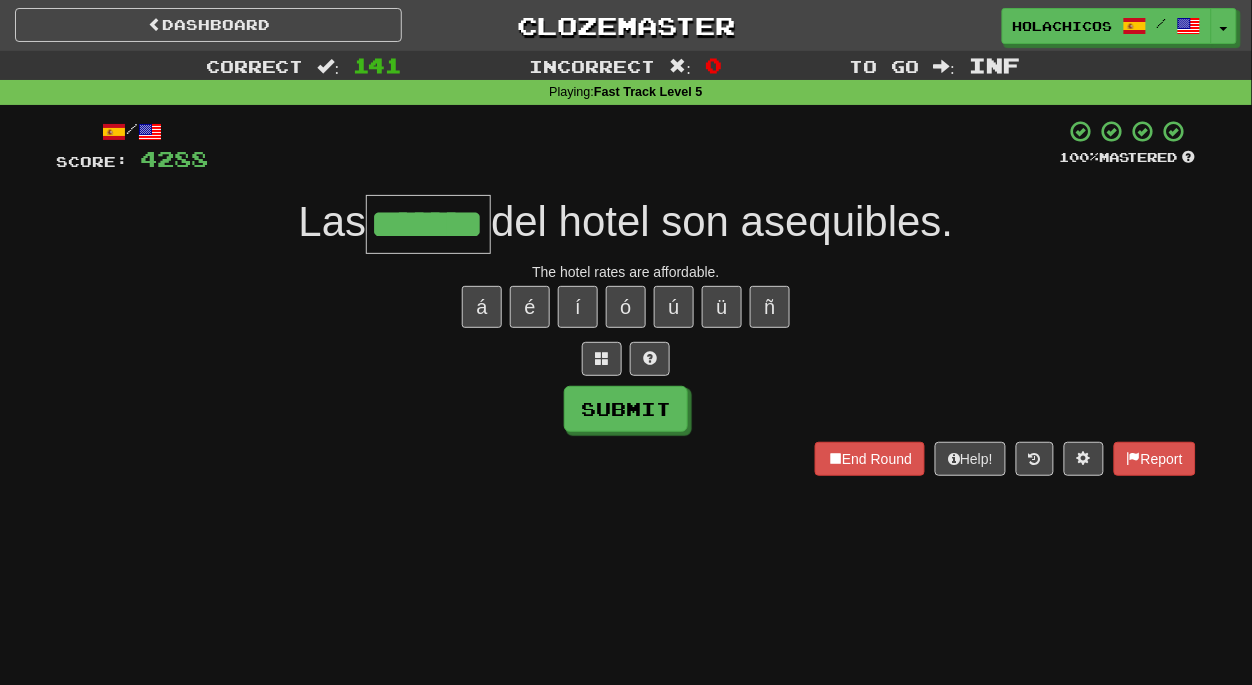 type on "*******" 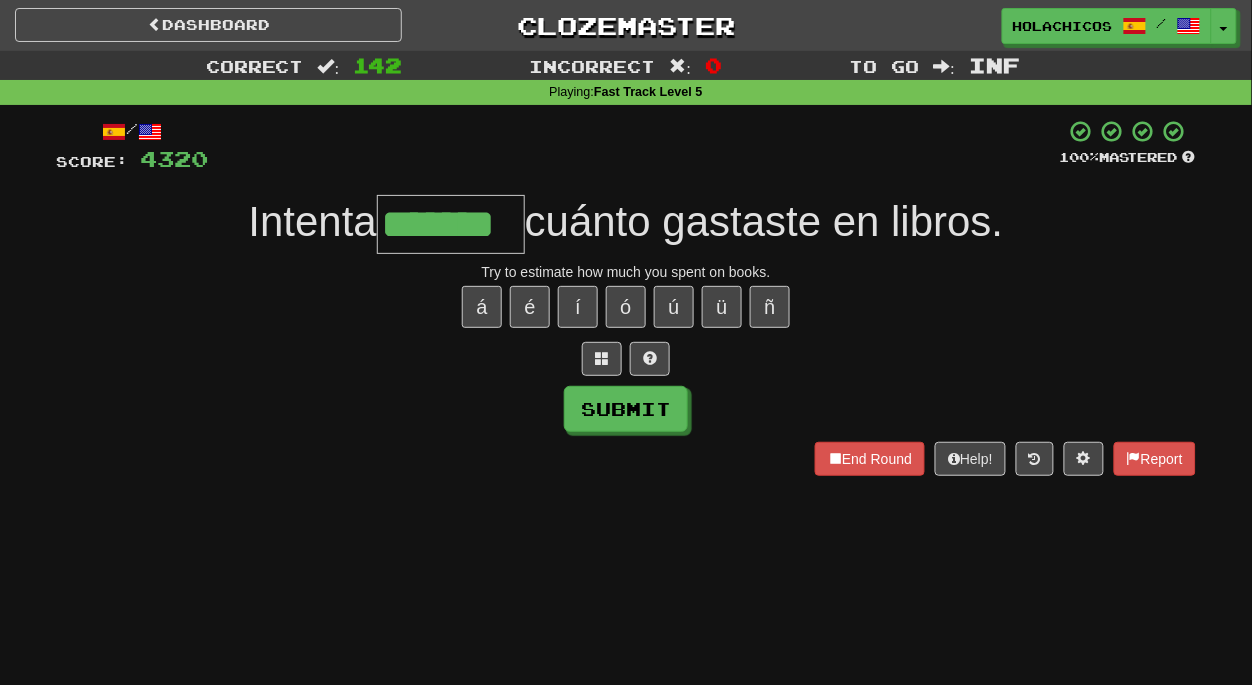 type on "*******" 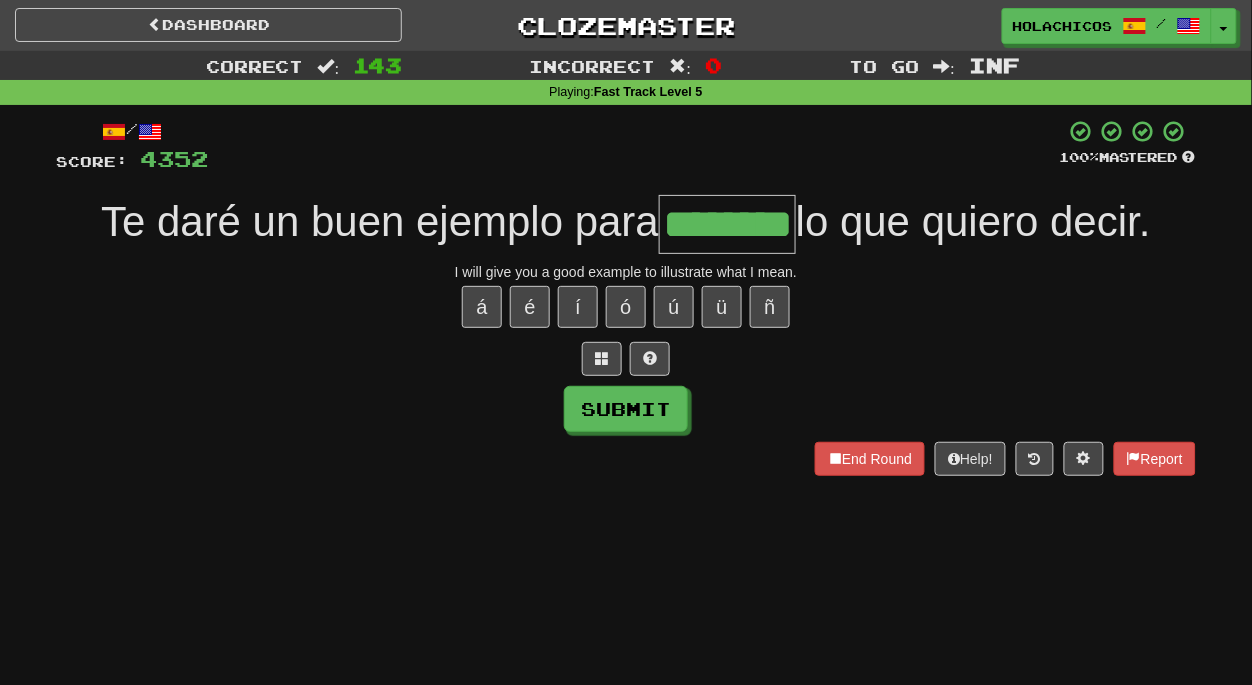 type on "********" 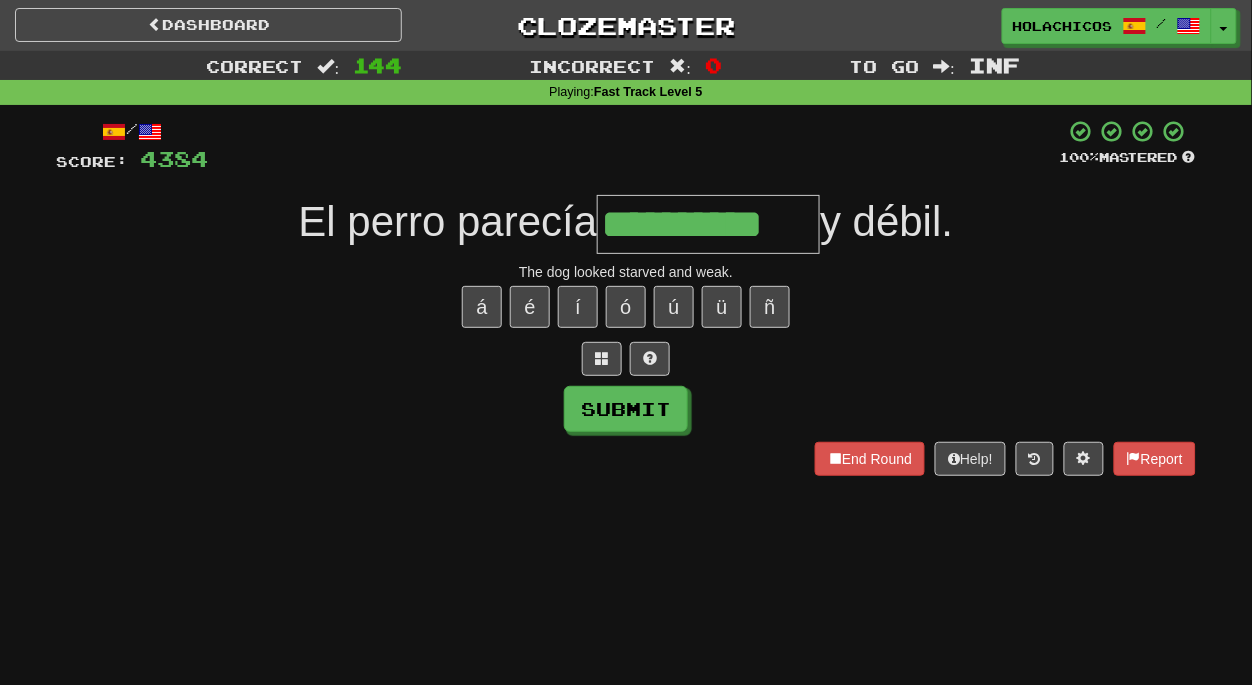 type on "**********" 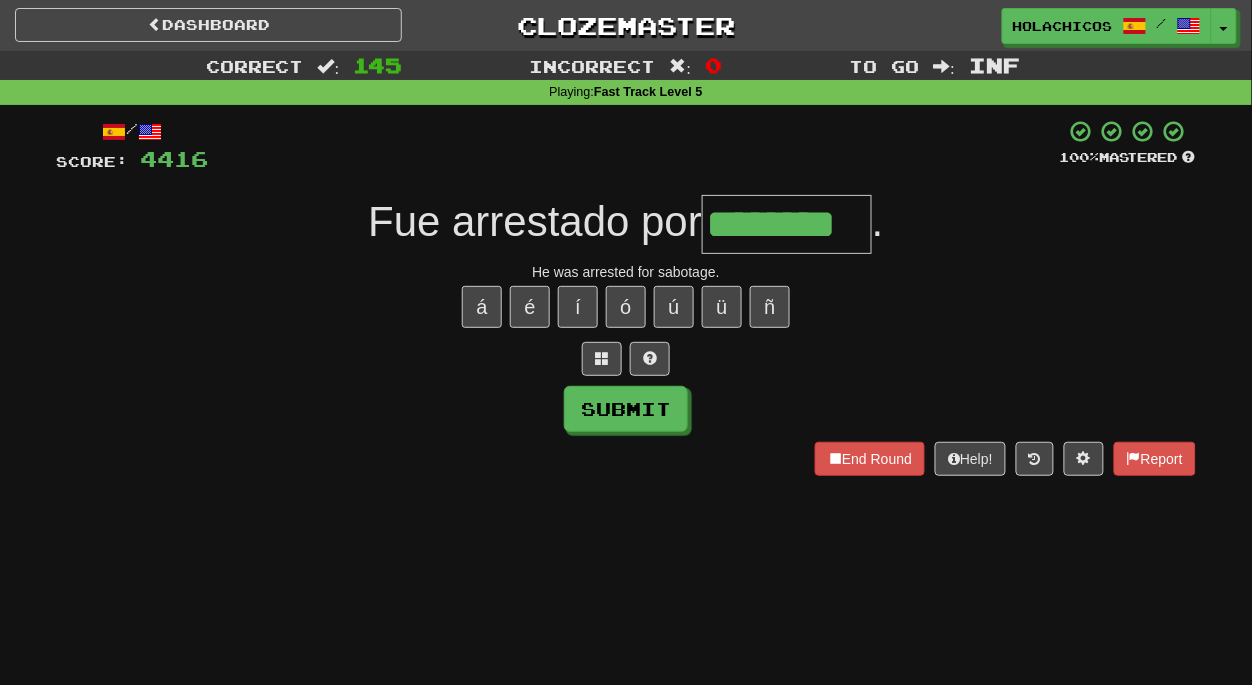 type on "********" 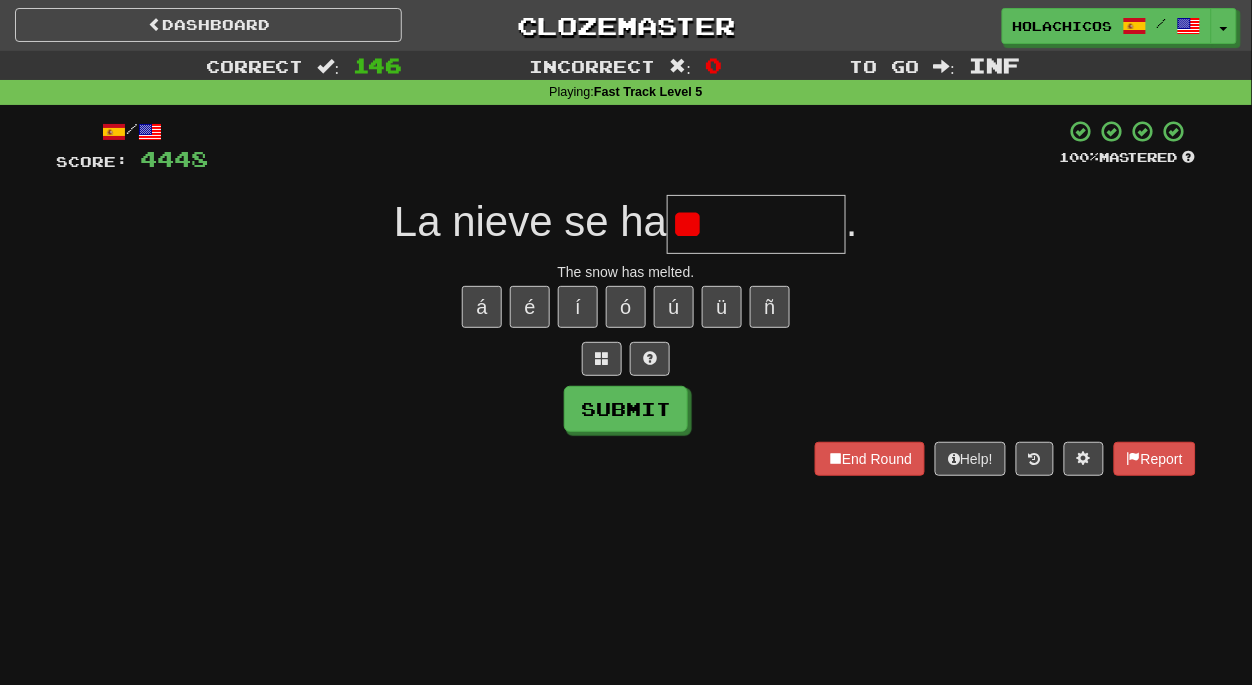 type on "*" 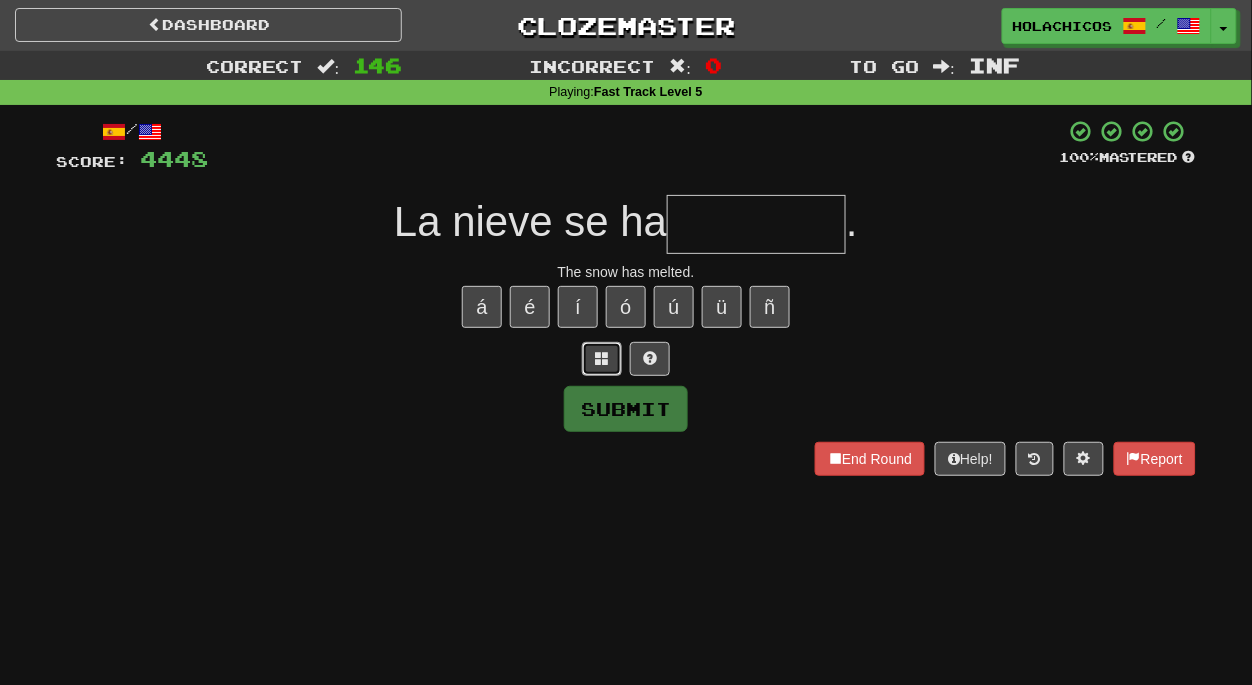 click at bounding box center (602, 358) 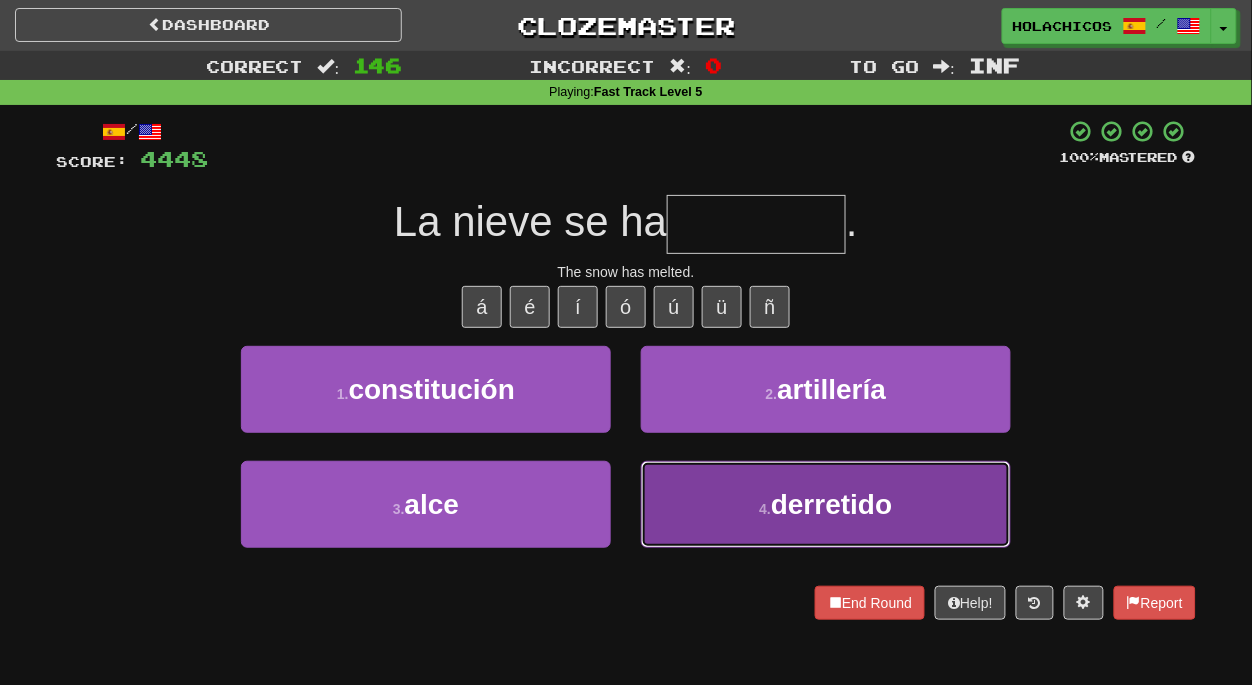click on "4 .  derretido" at bounding box center (826, 504) 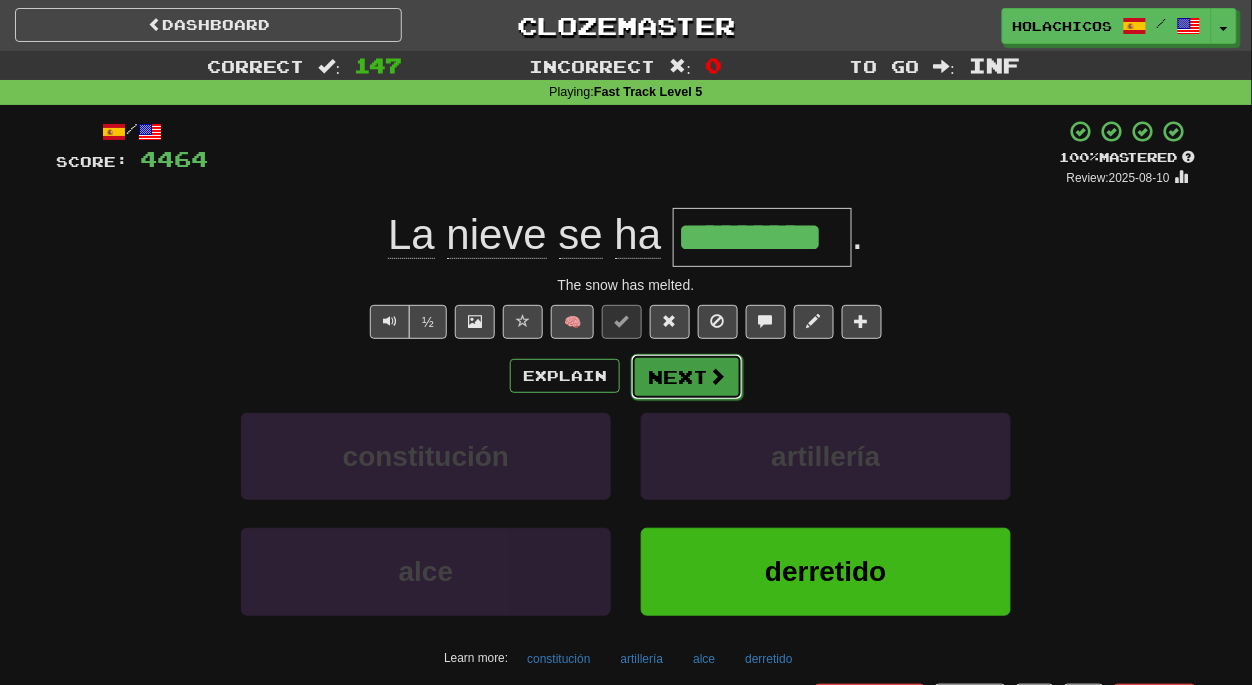 click on "Next" at bounding box center (687, 377) 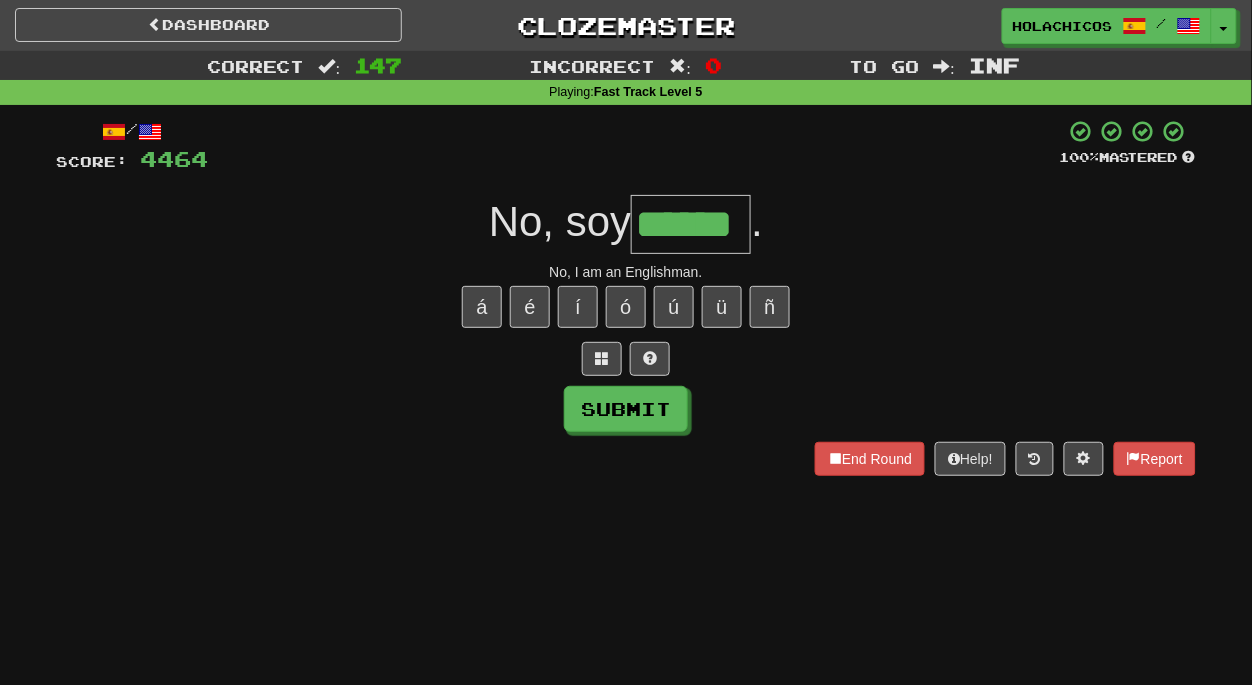 type on "******" 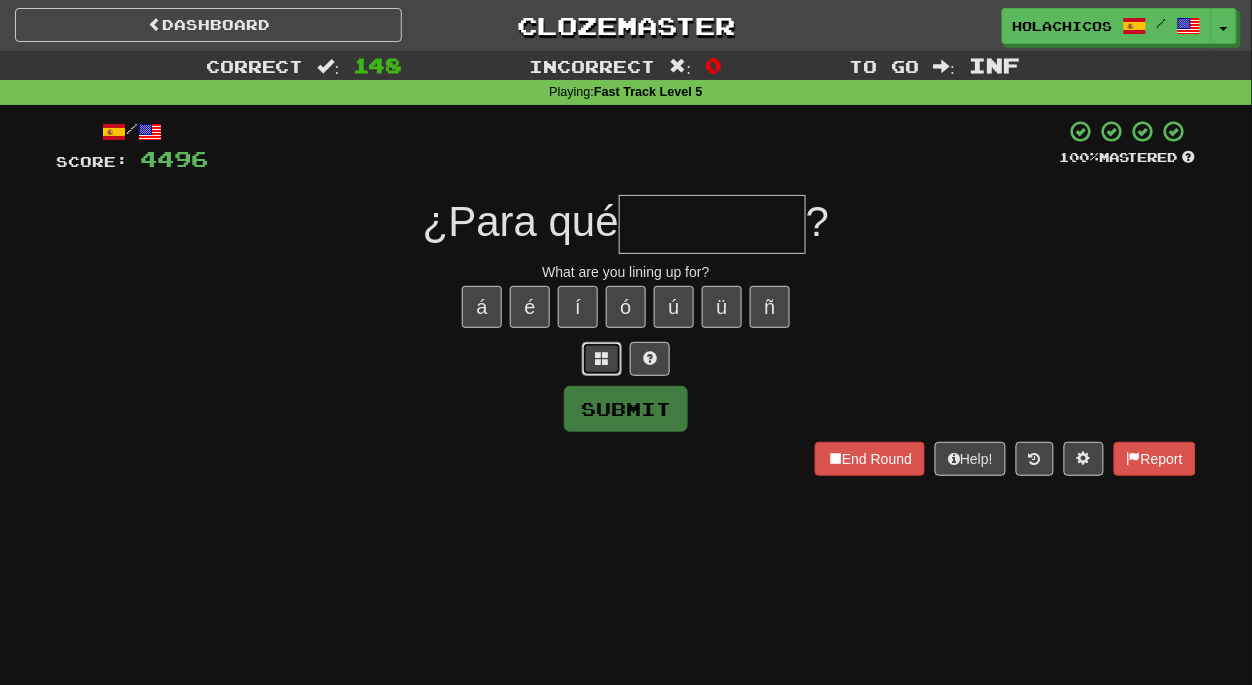 click at bounding box center [602, 358] 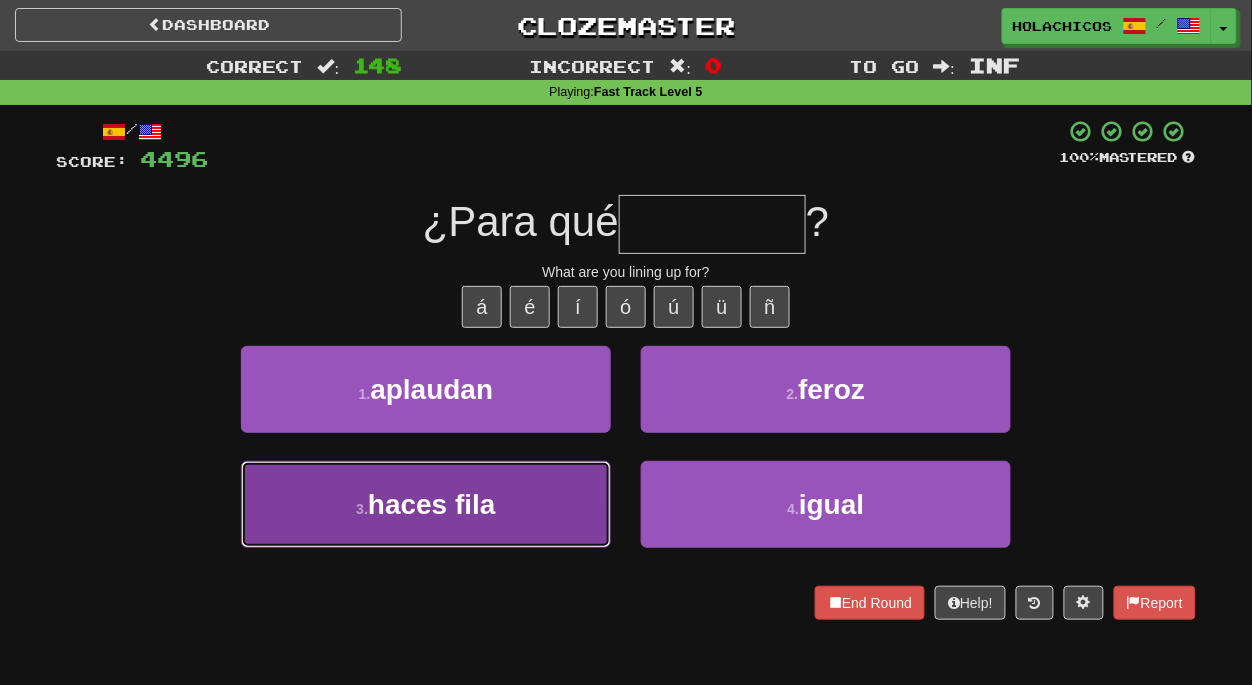 click on "3 .  haces fila" at bounding box center (426, 504) 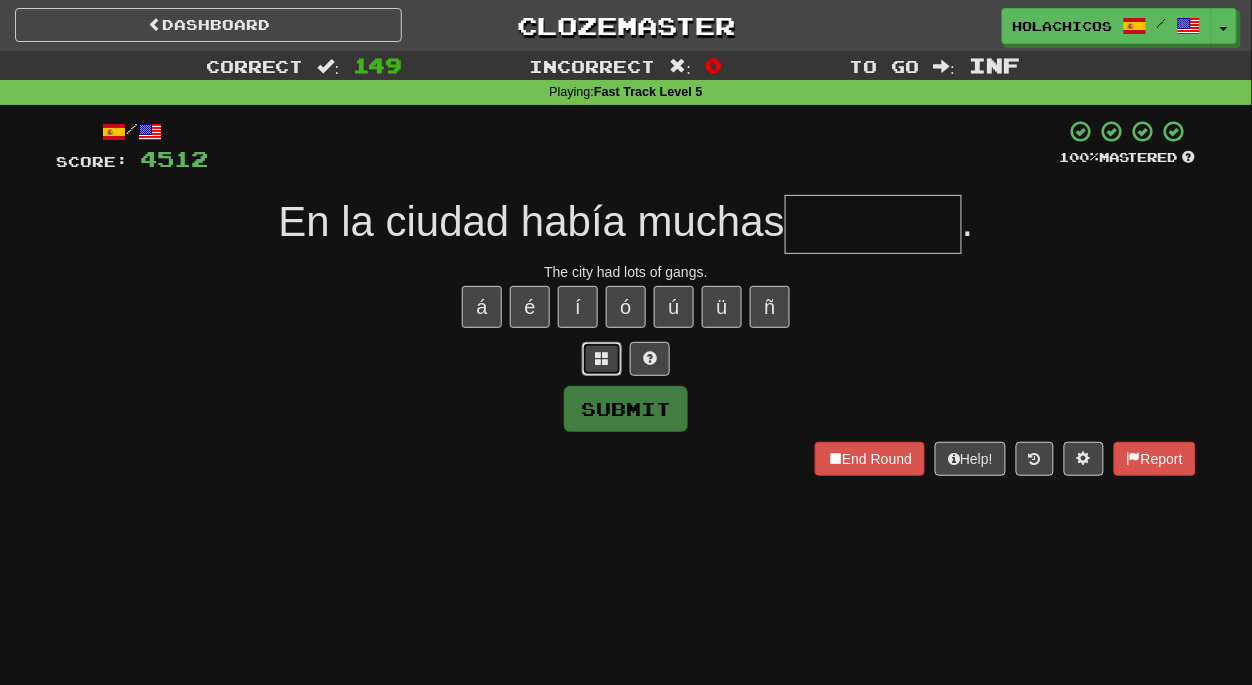 click at bounding box center (602, 358) 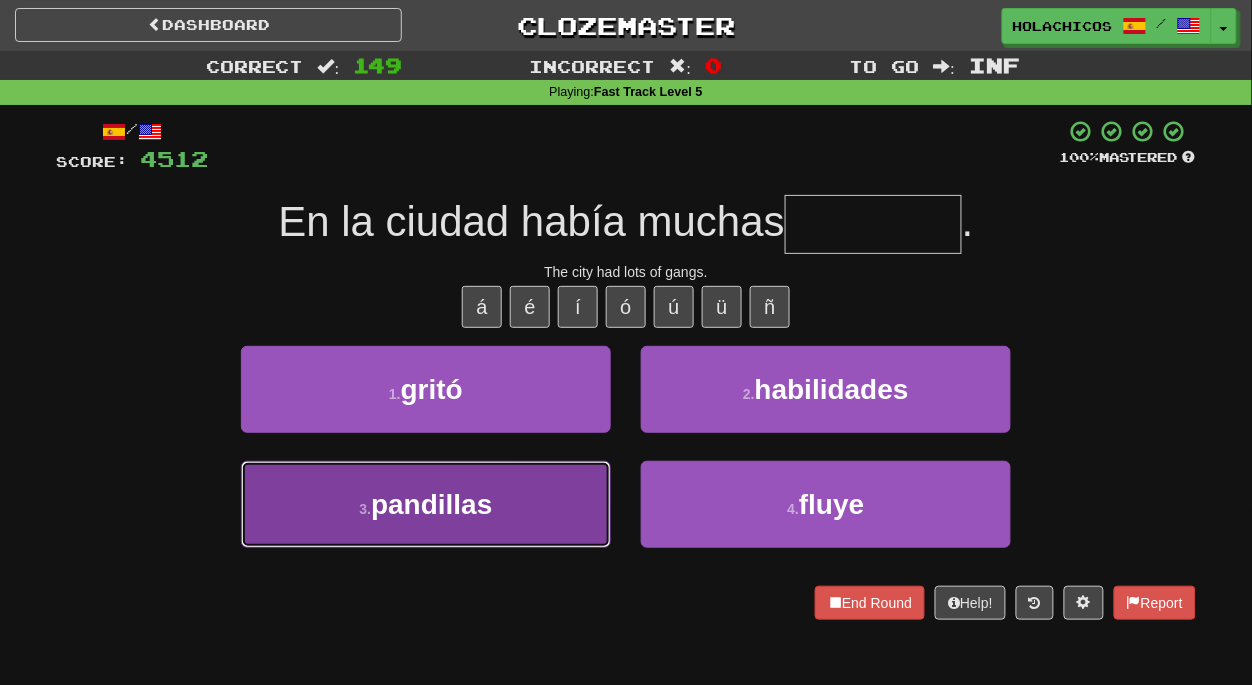 click on "3 .  pandillas" at bounding box center (426, 504) 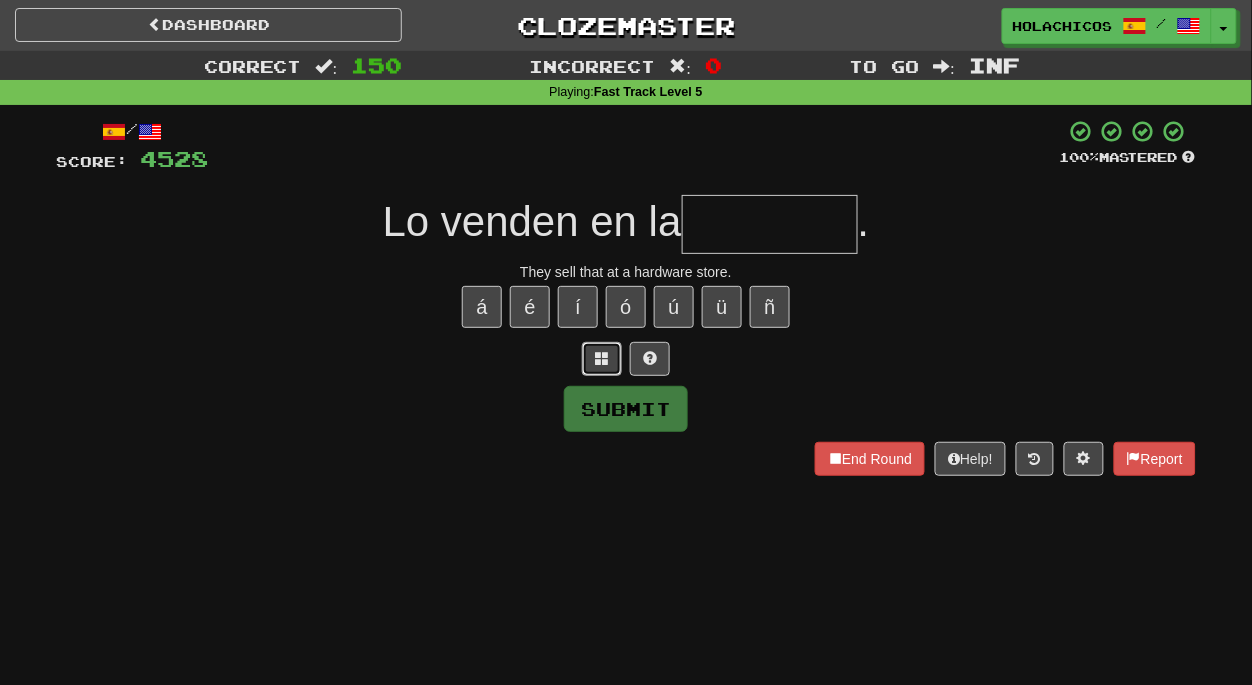 click at bounding box center (602, 358) 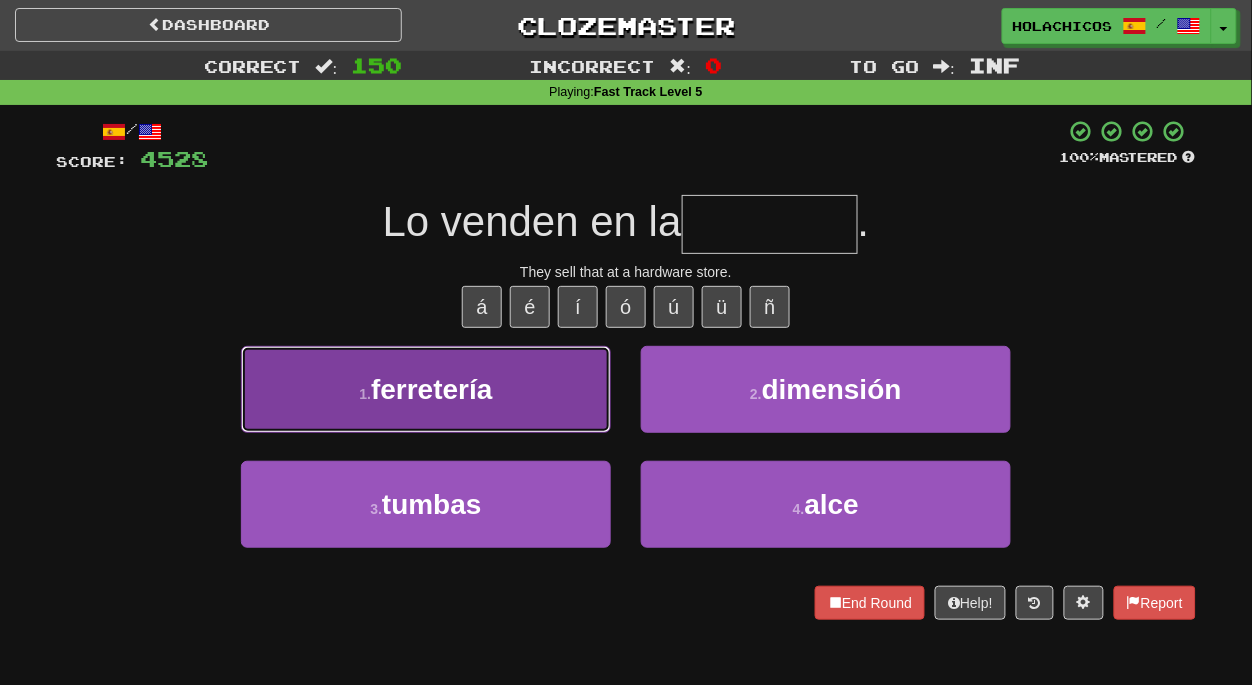 click on "1 .  ferretería" at bounding box center (426, 389) 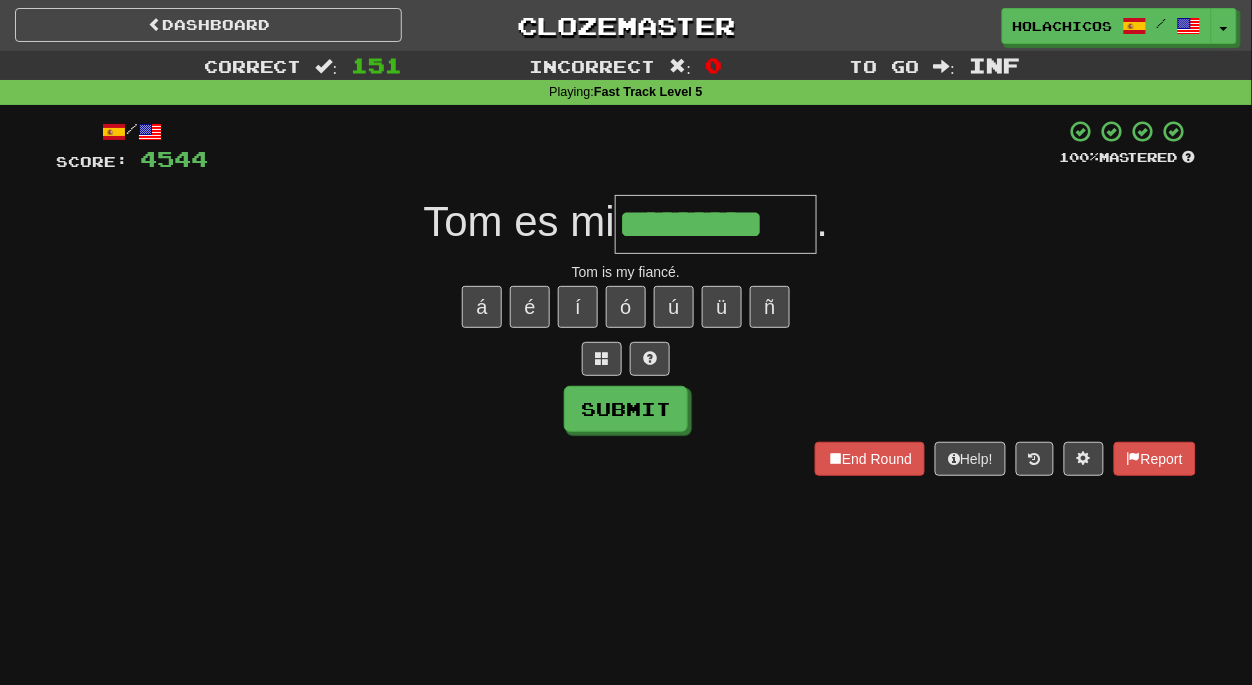 type on "*********" 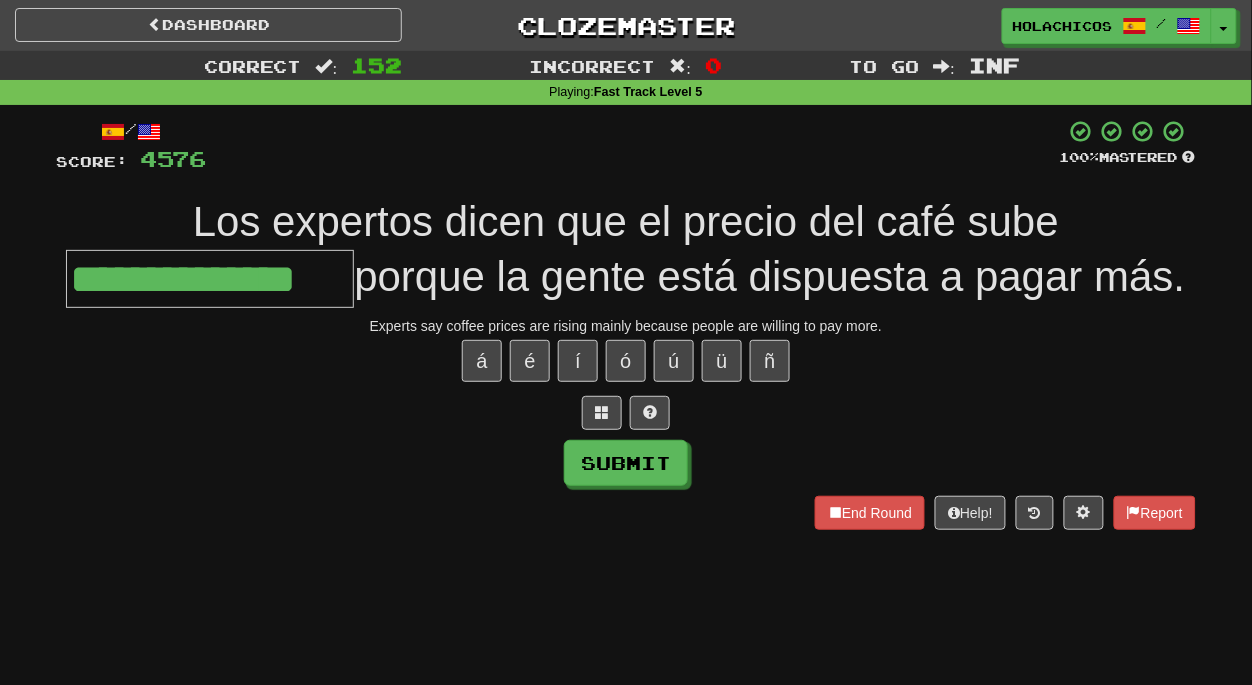 type on "**********" 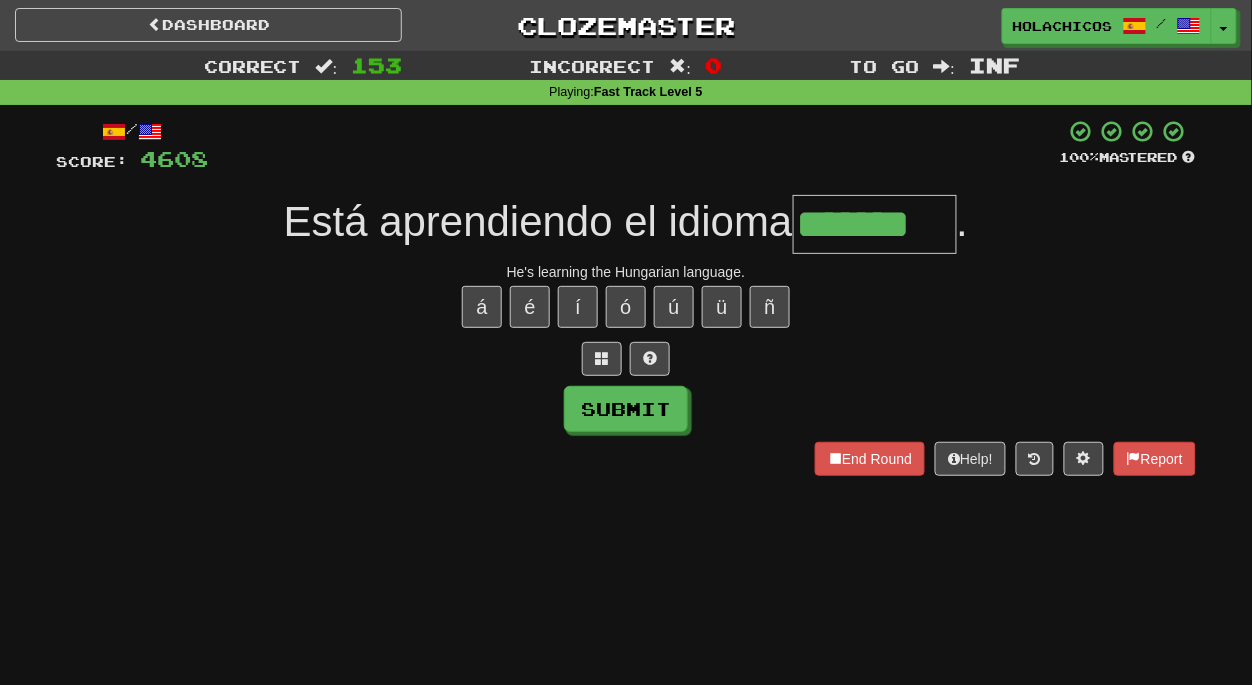 type on "*******" 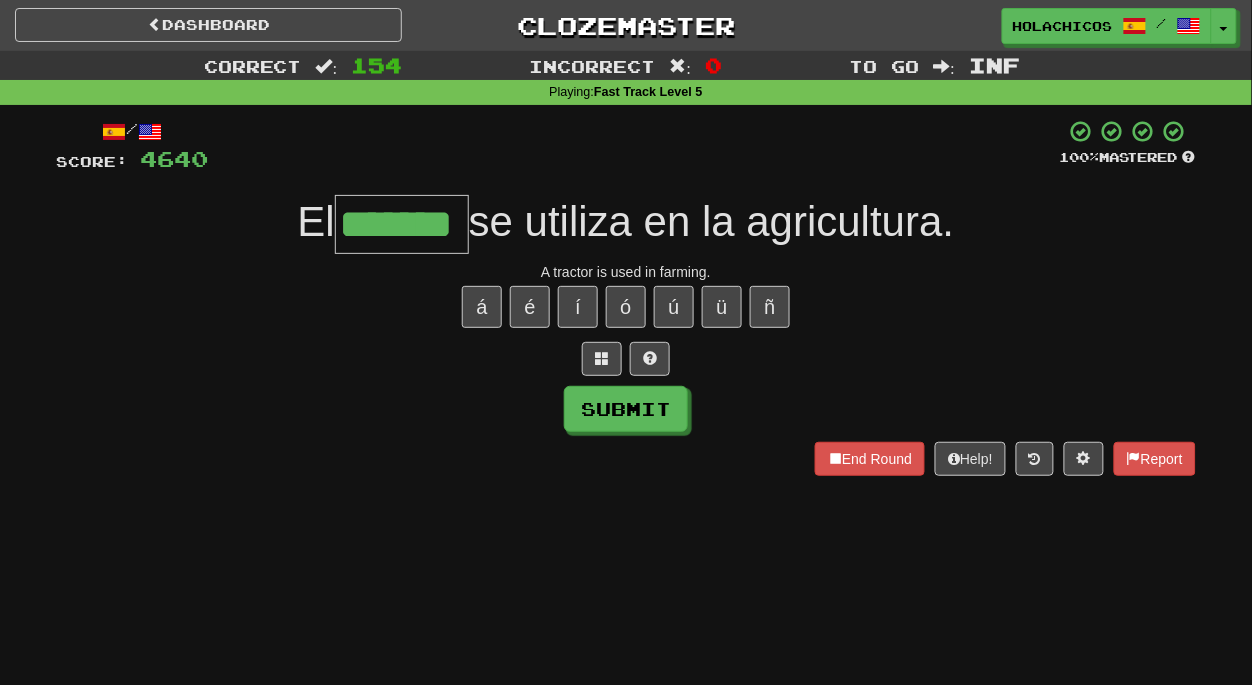 type on "*******" 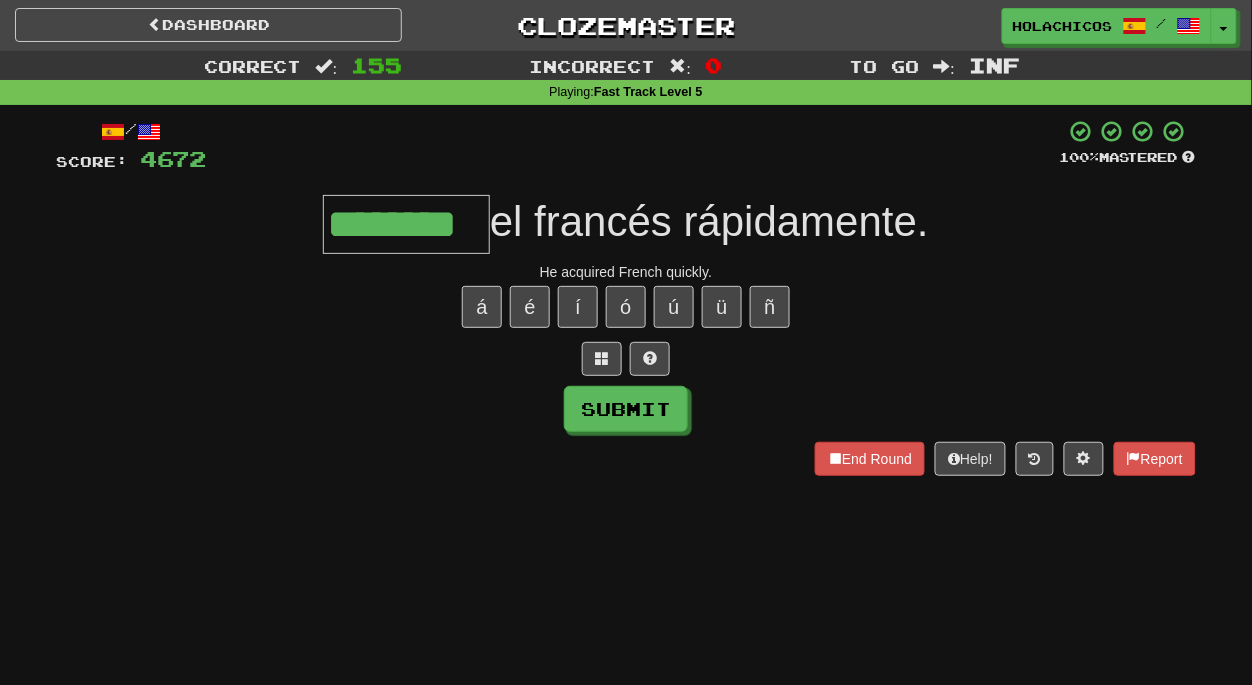 type on "********" 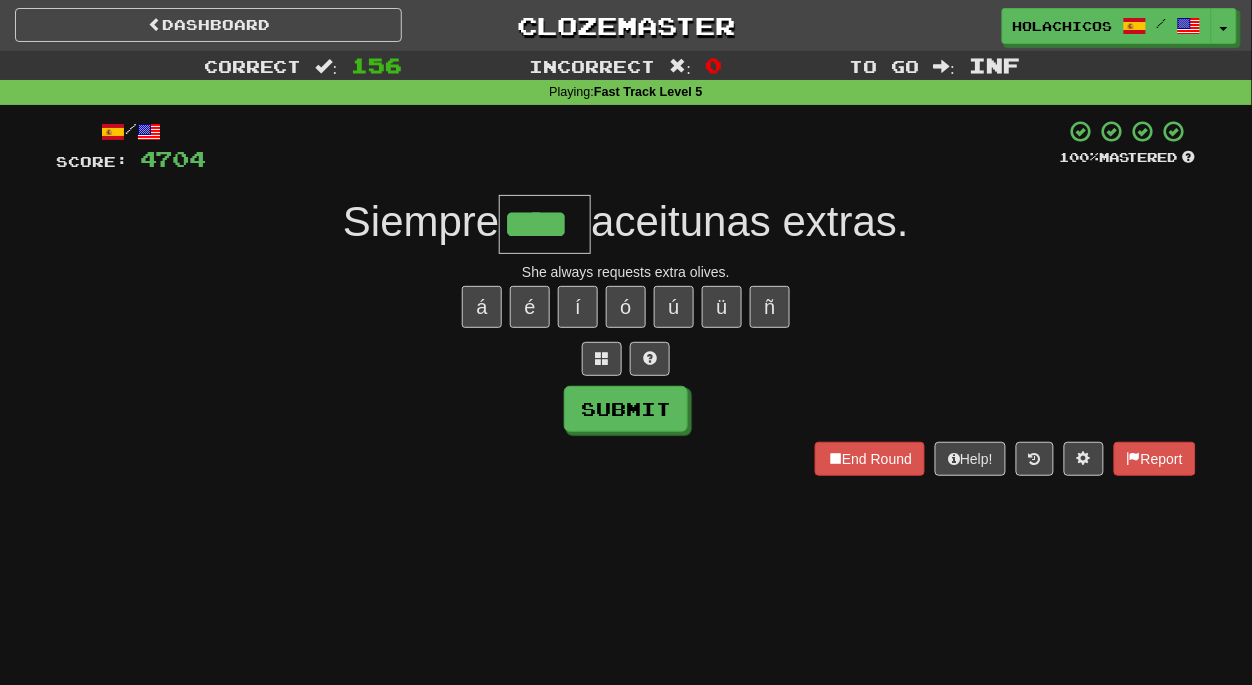type on "****" 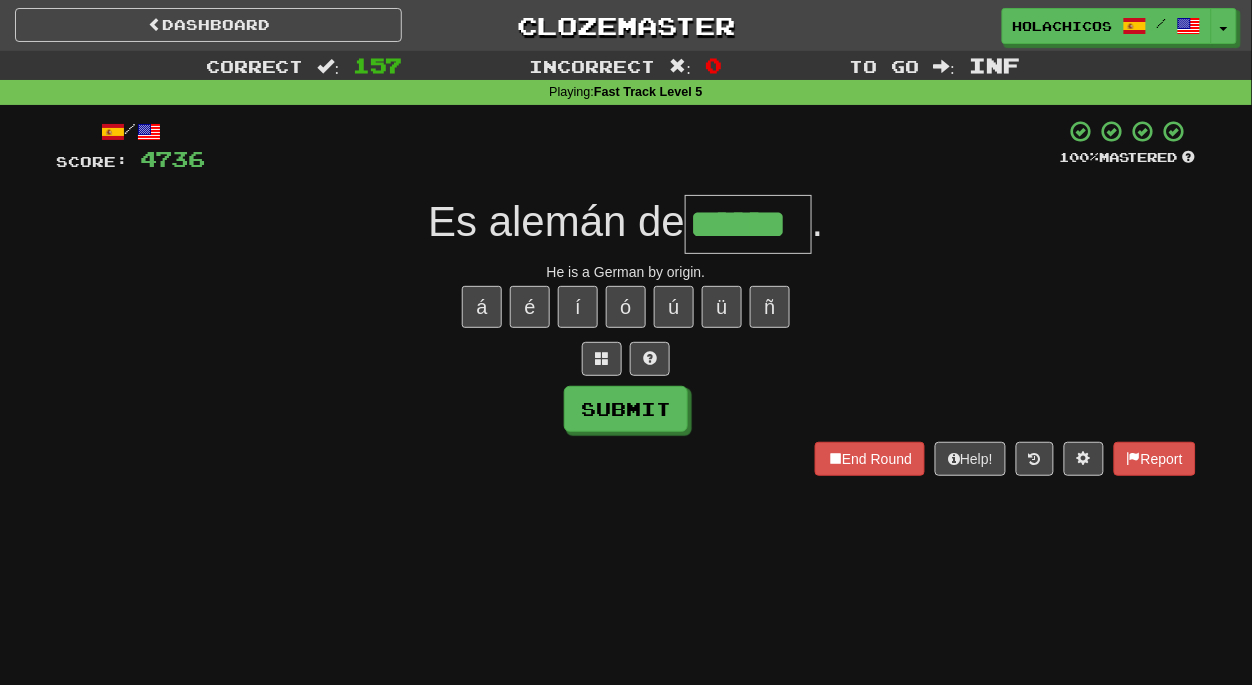type on "******" 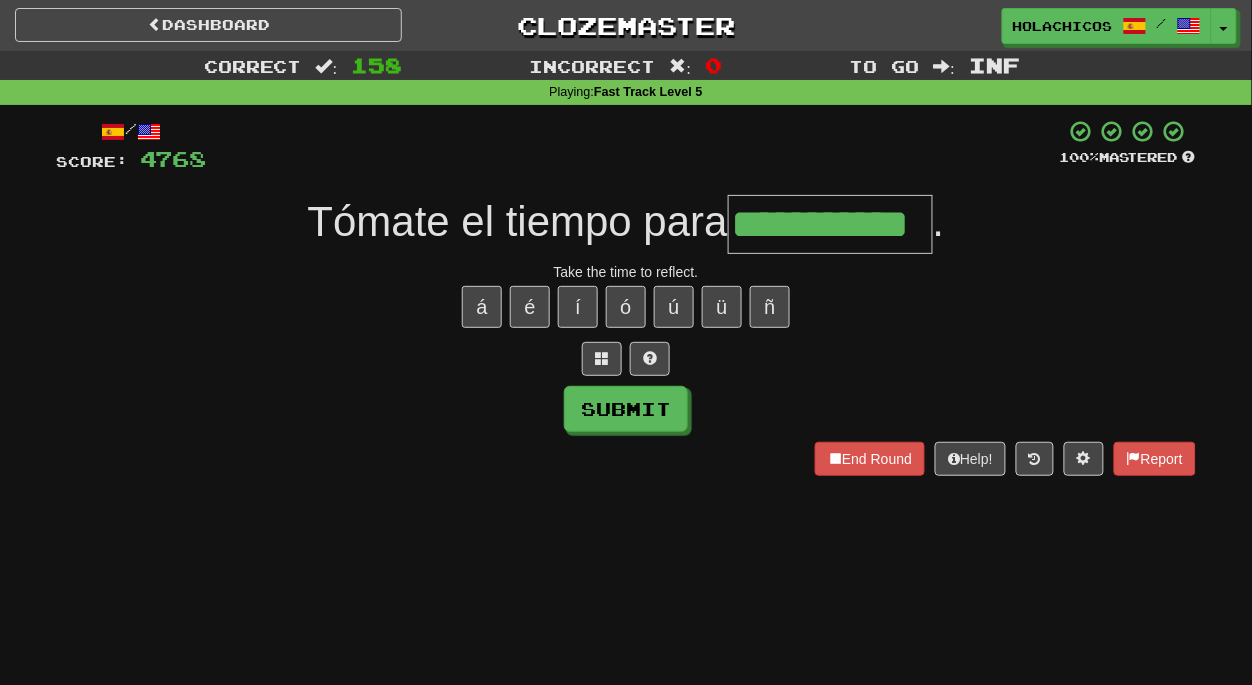 type on "**********" 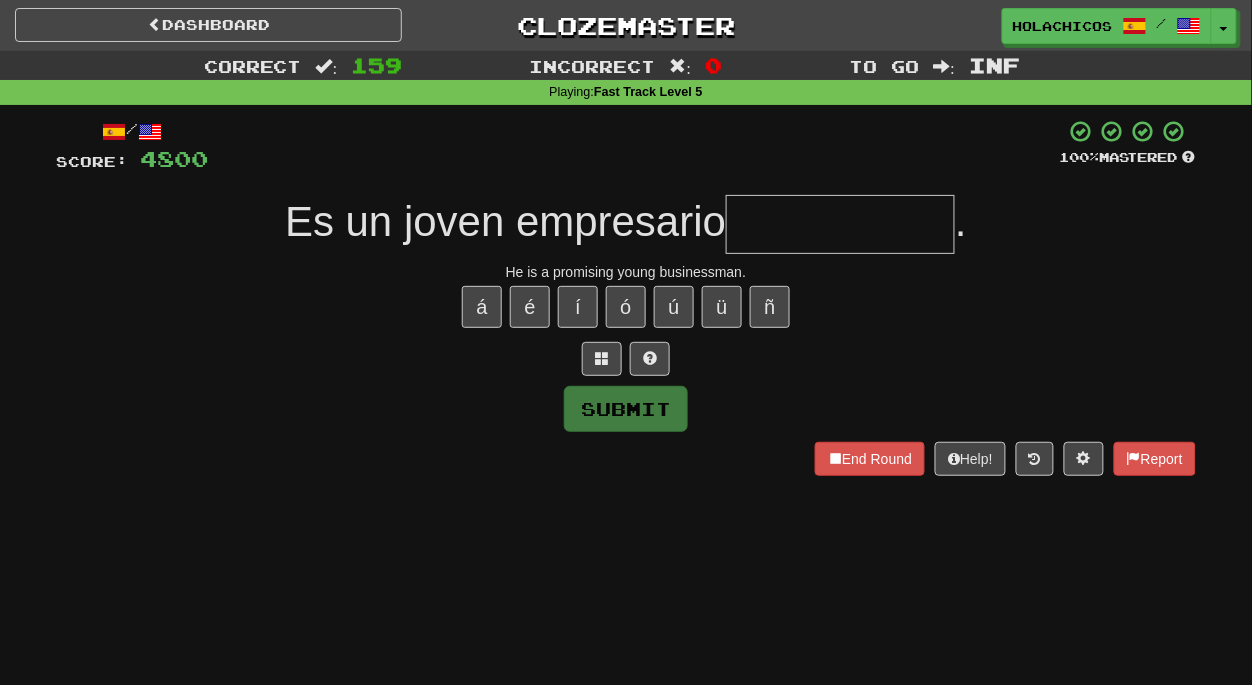 type on "*" 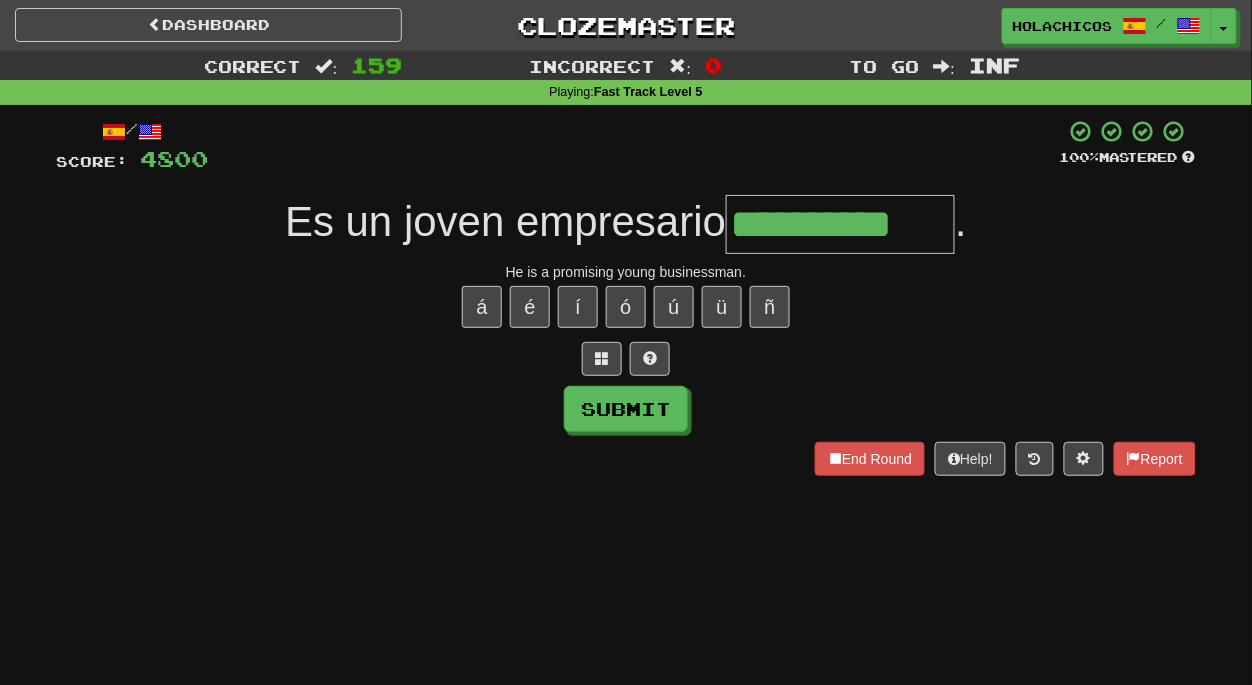 type on "**********" 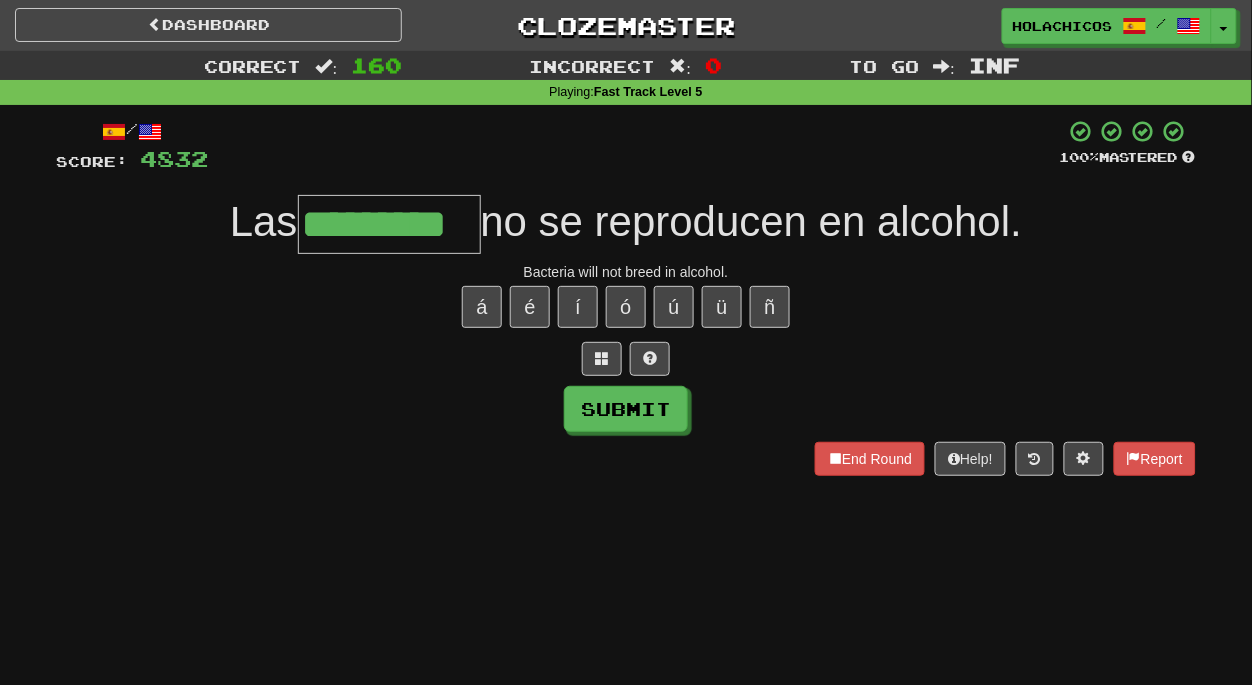 type on "*********" 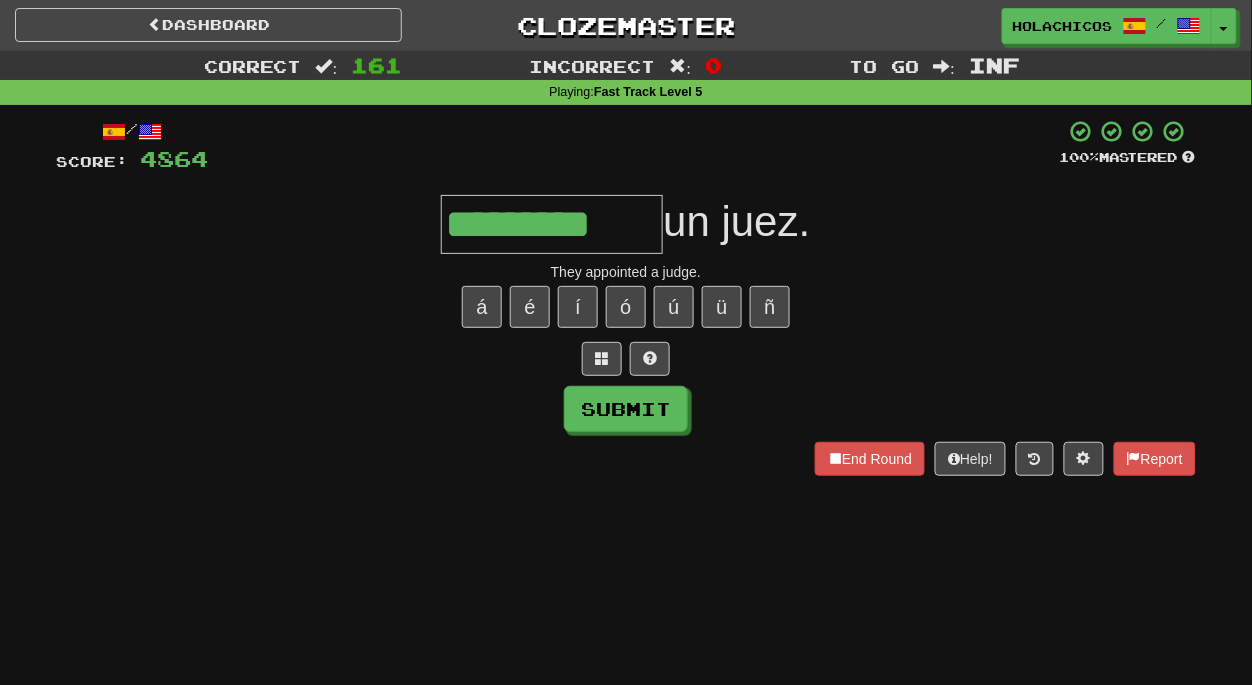type on "*********" 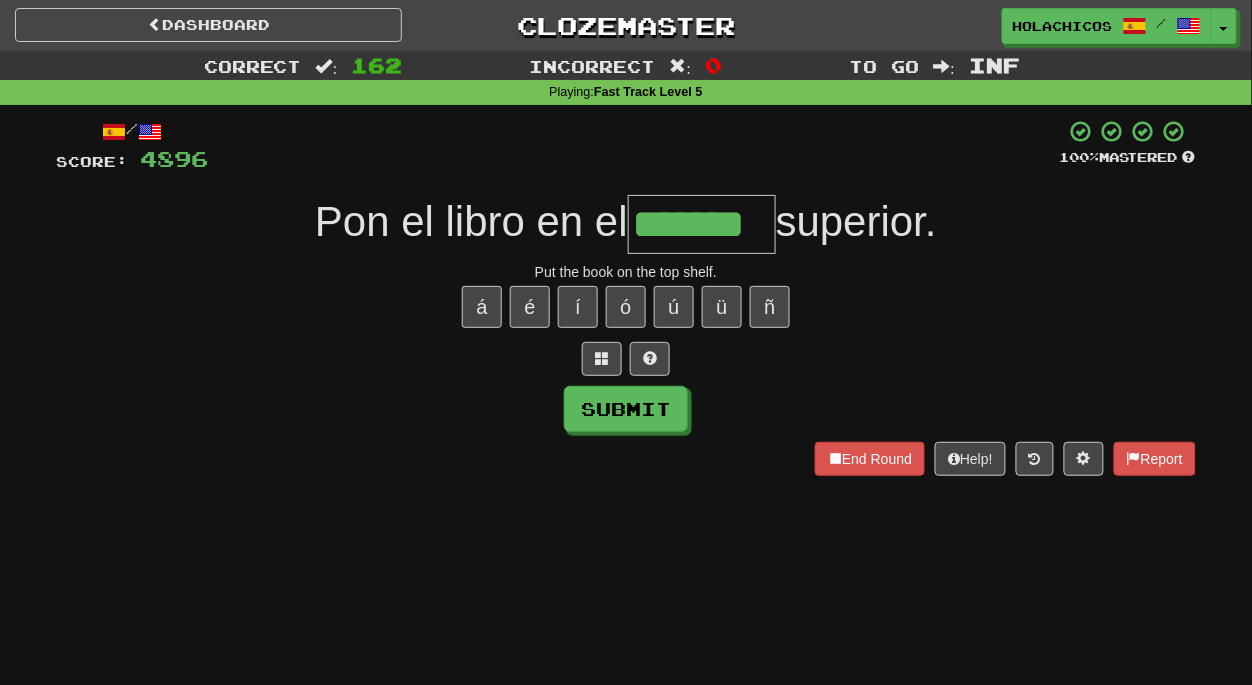 type on "*******" 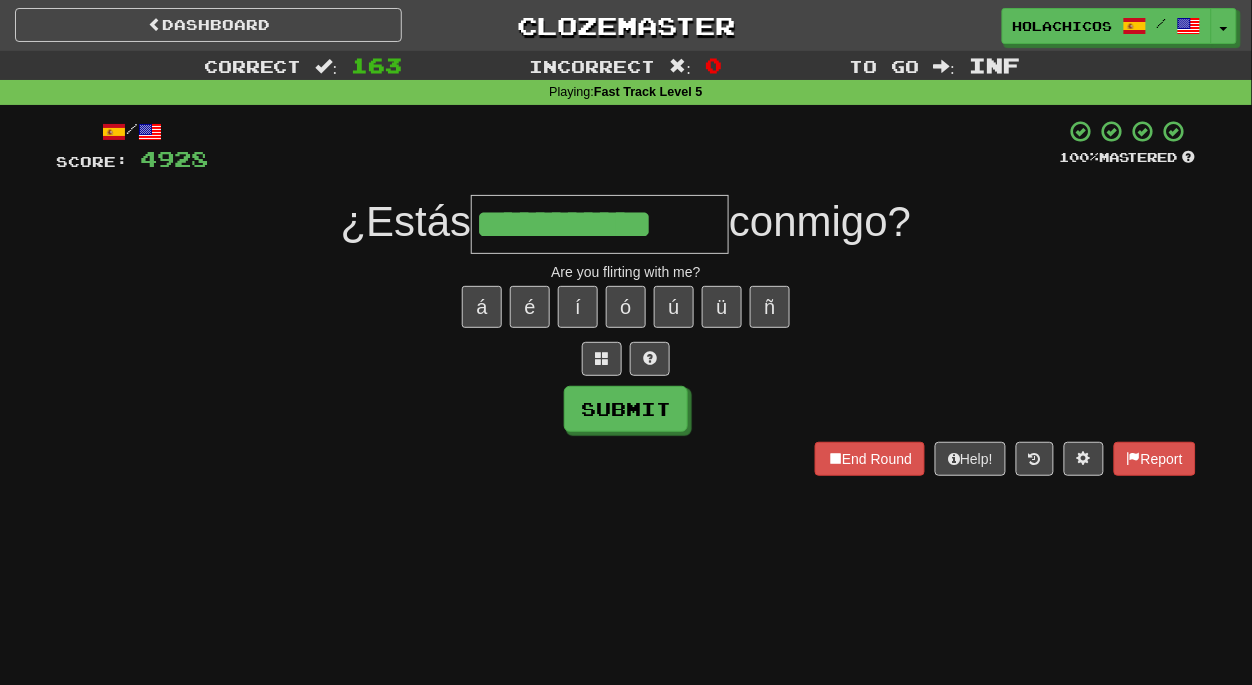 type on "**********" 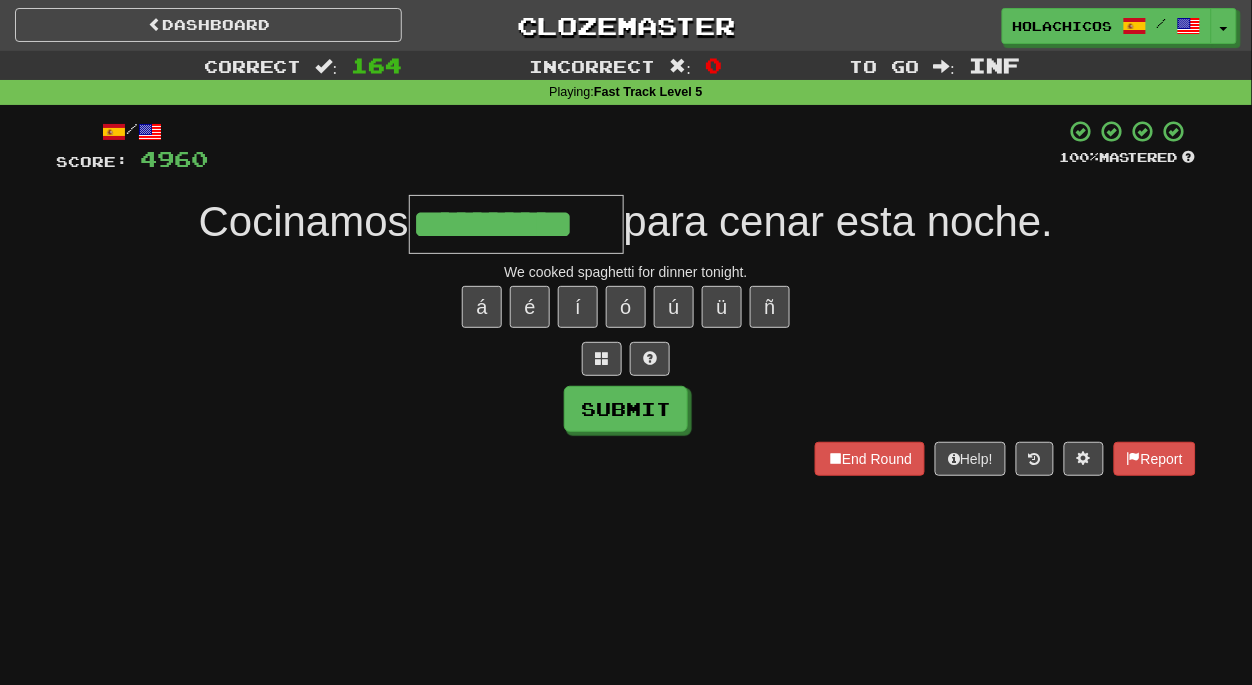 type on "**********" 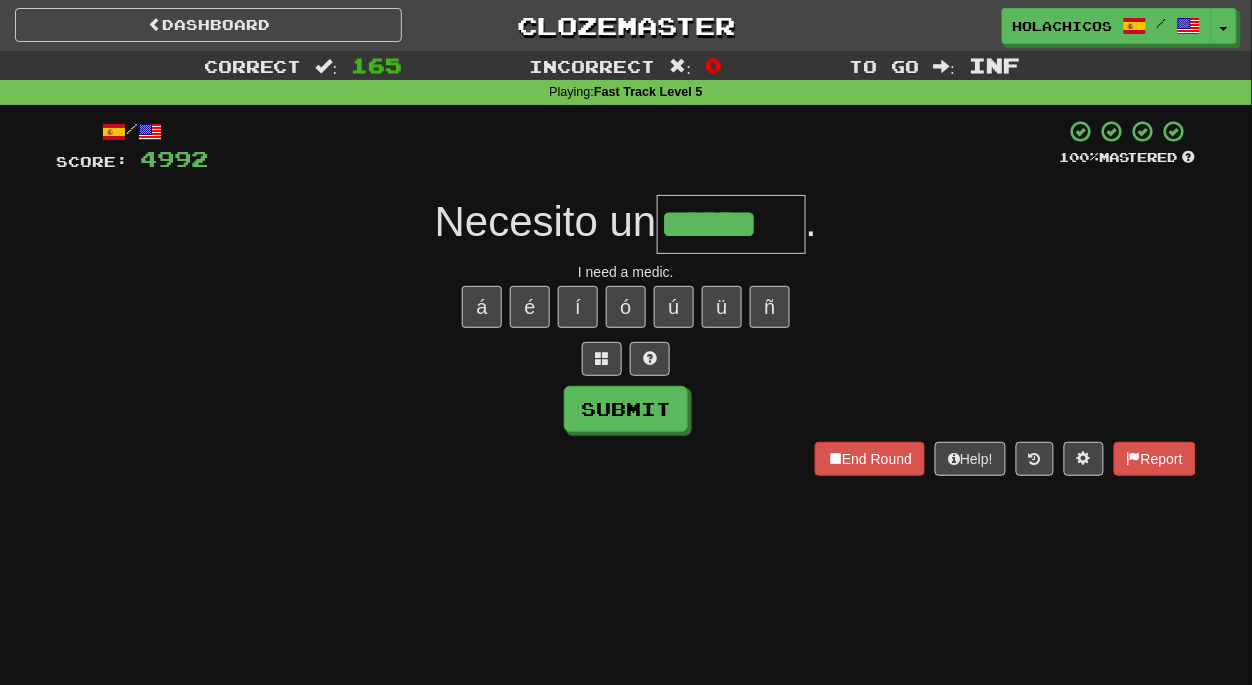 type on "******" 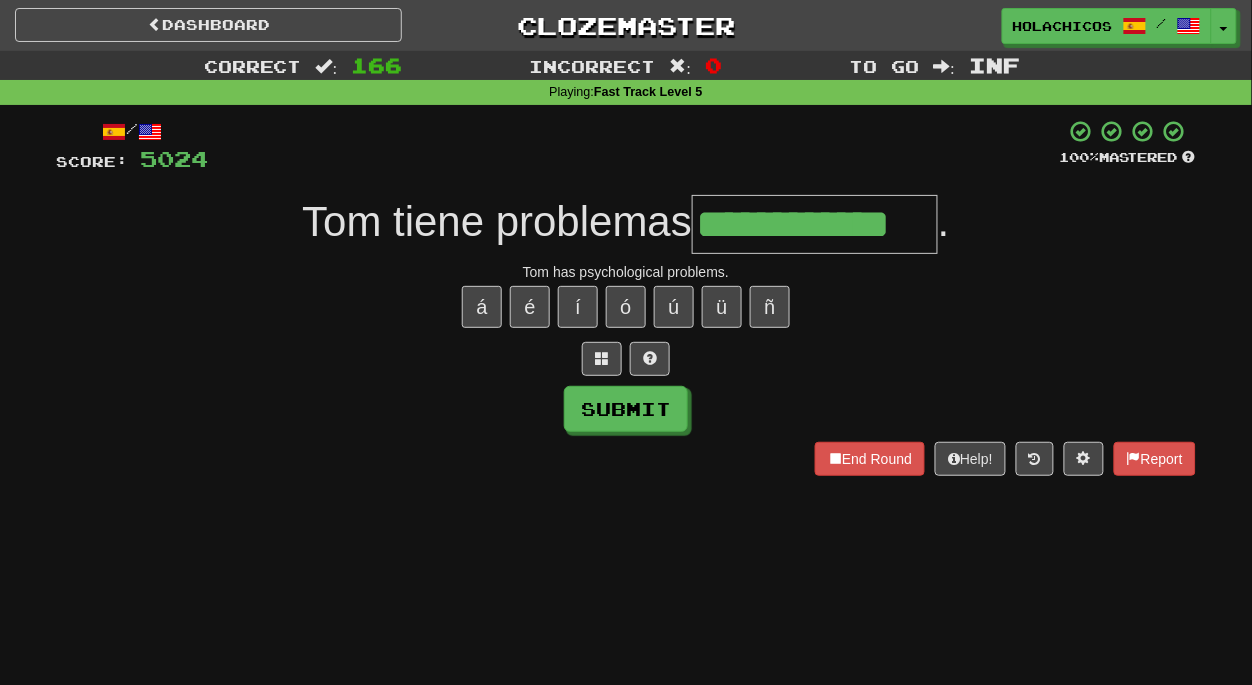 type on "**********" 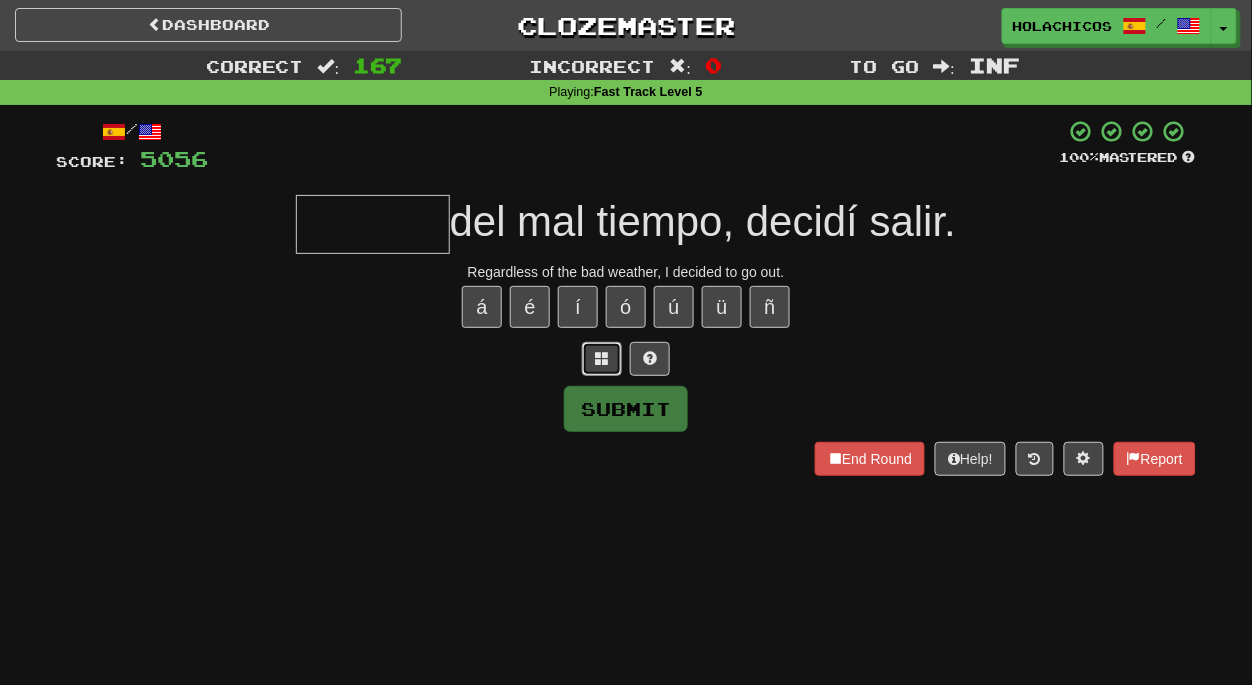 click at bounding box center (602, 358) 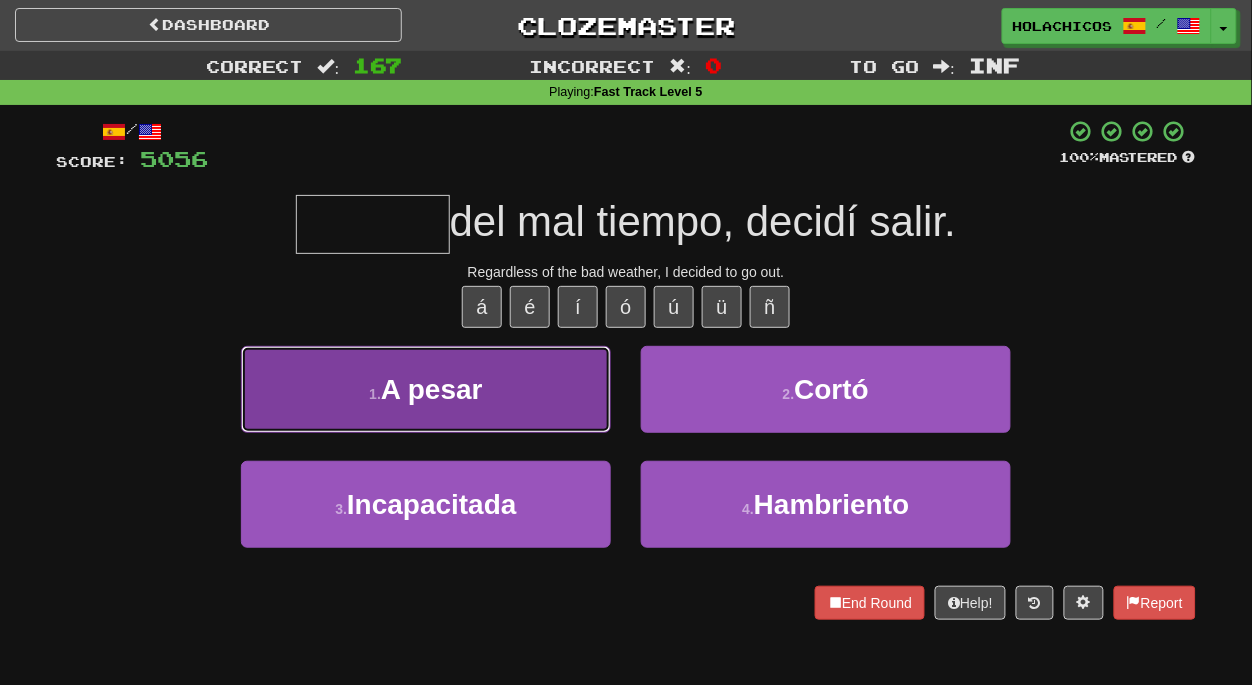 click on "A pesar" at bounding box center (432, 389) 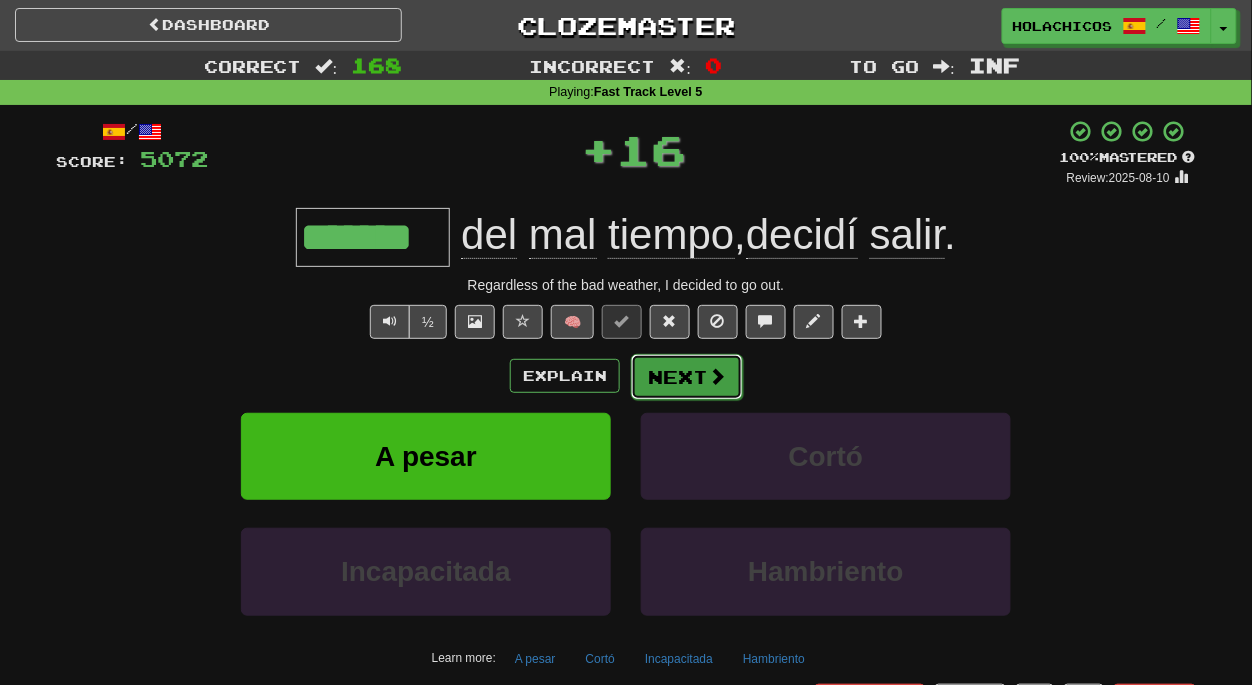 click on "Next" at bounding box center [687, 377] 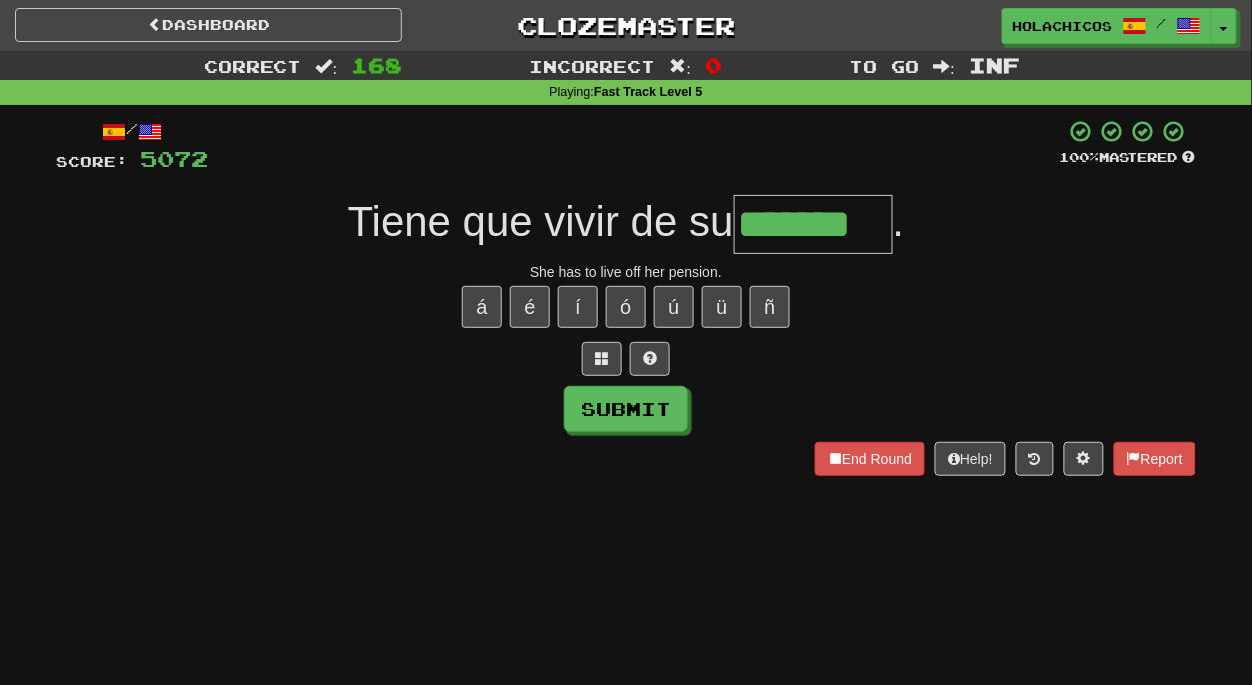 type on "*******" 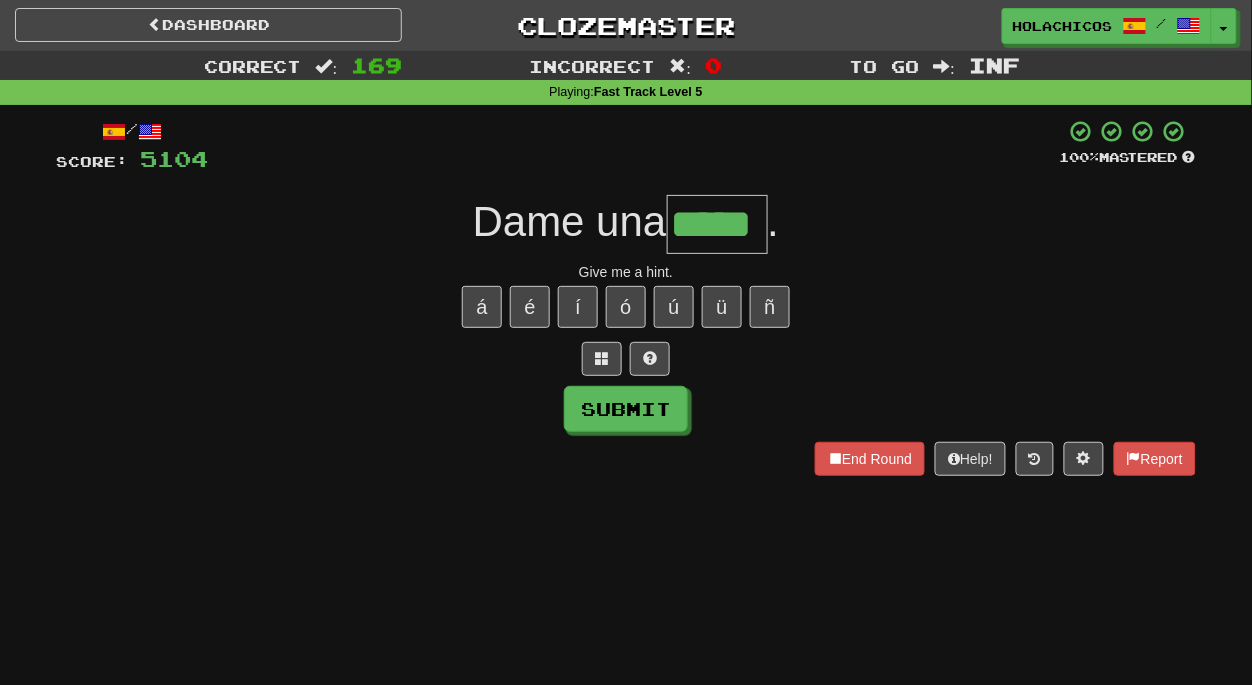 type on "*****" 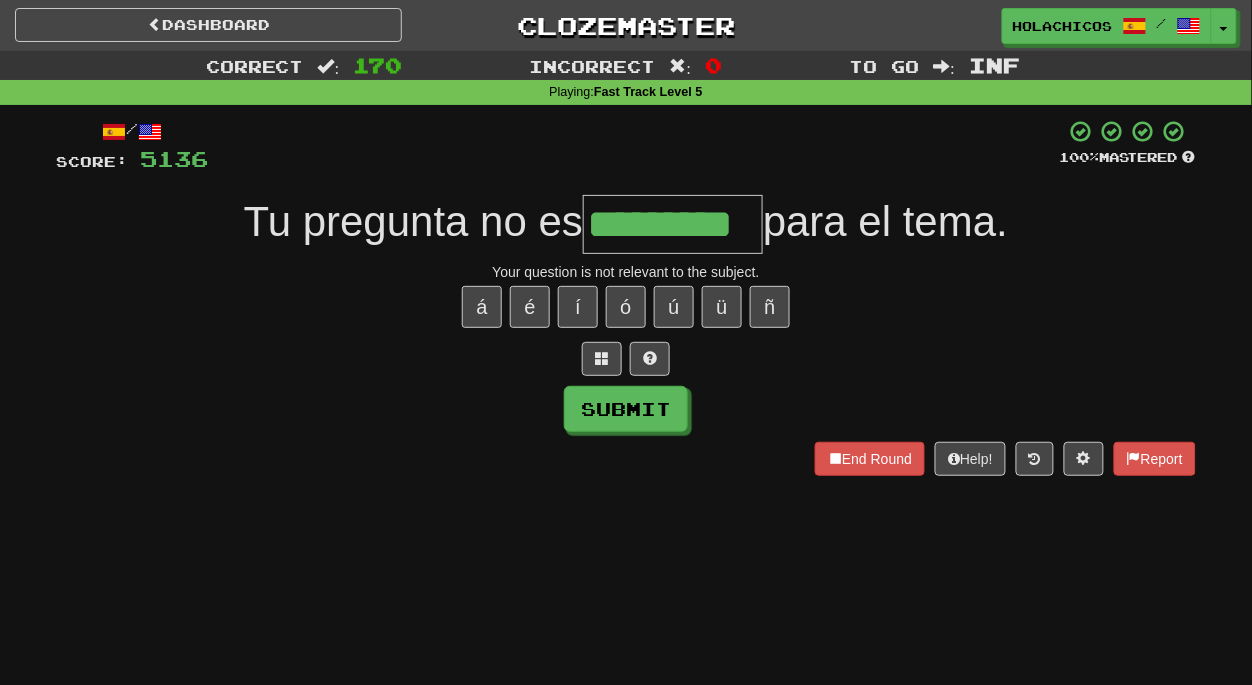 type on "*********" 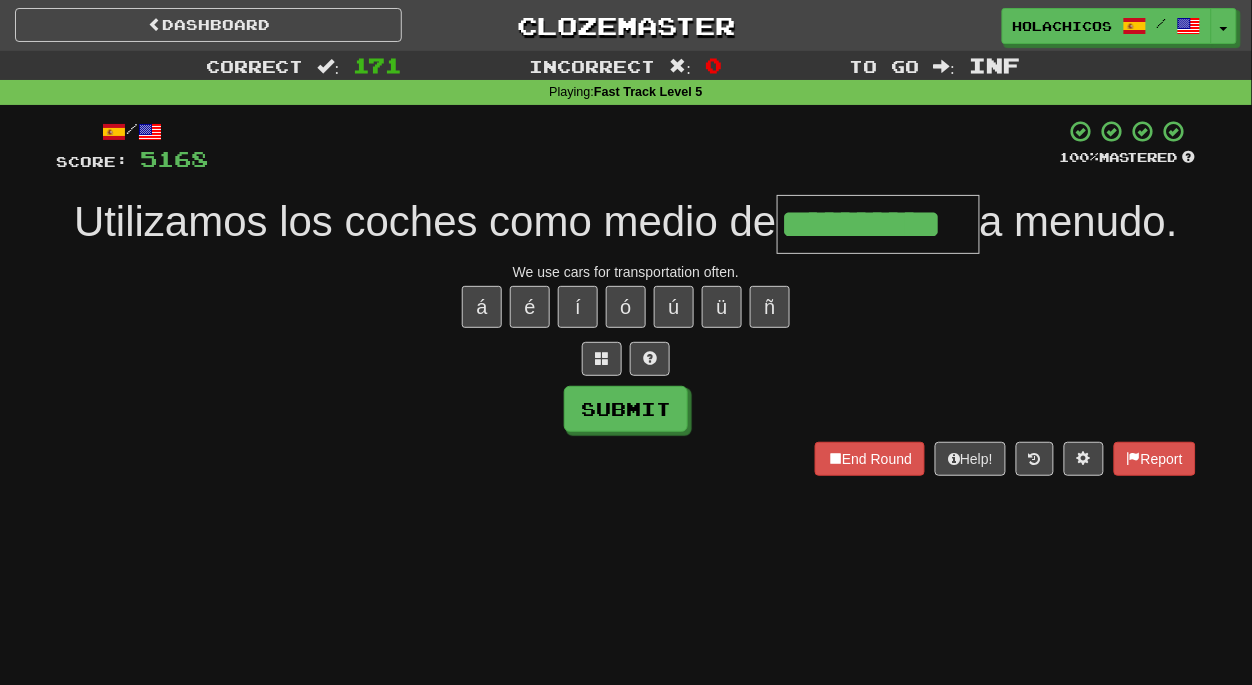 type on "**********" 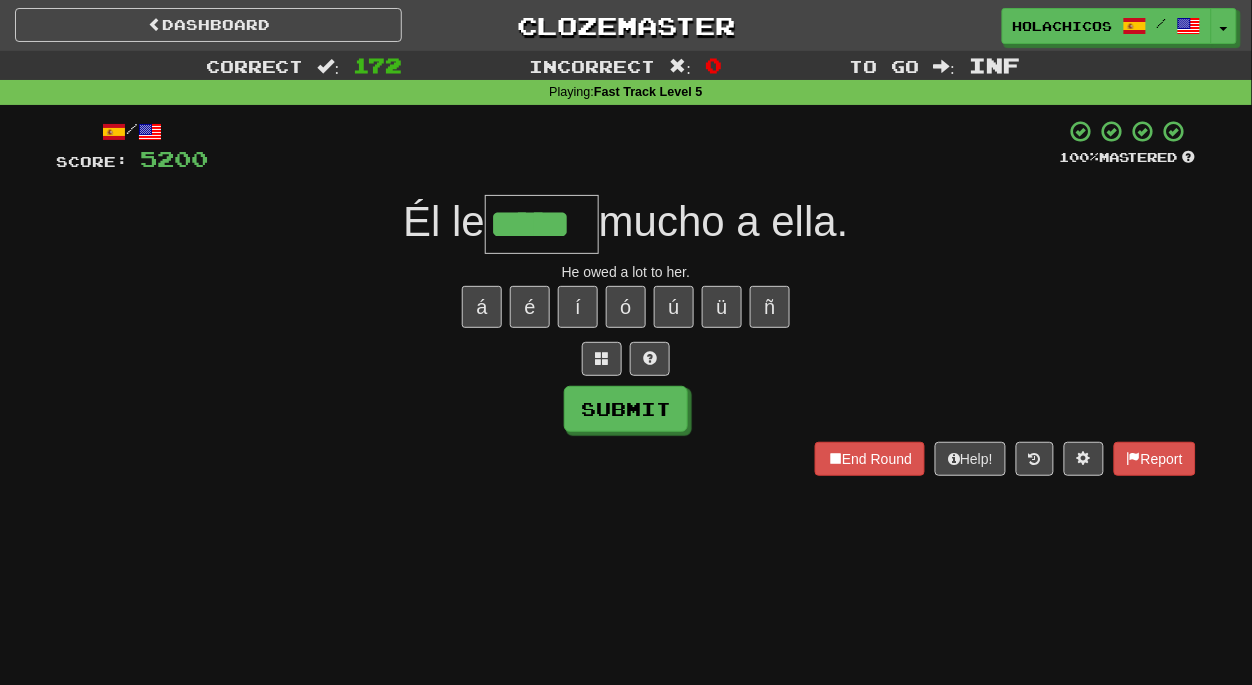 type on "*****" 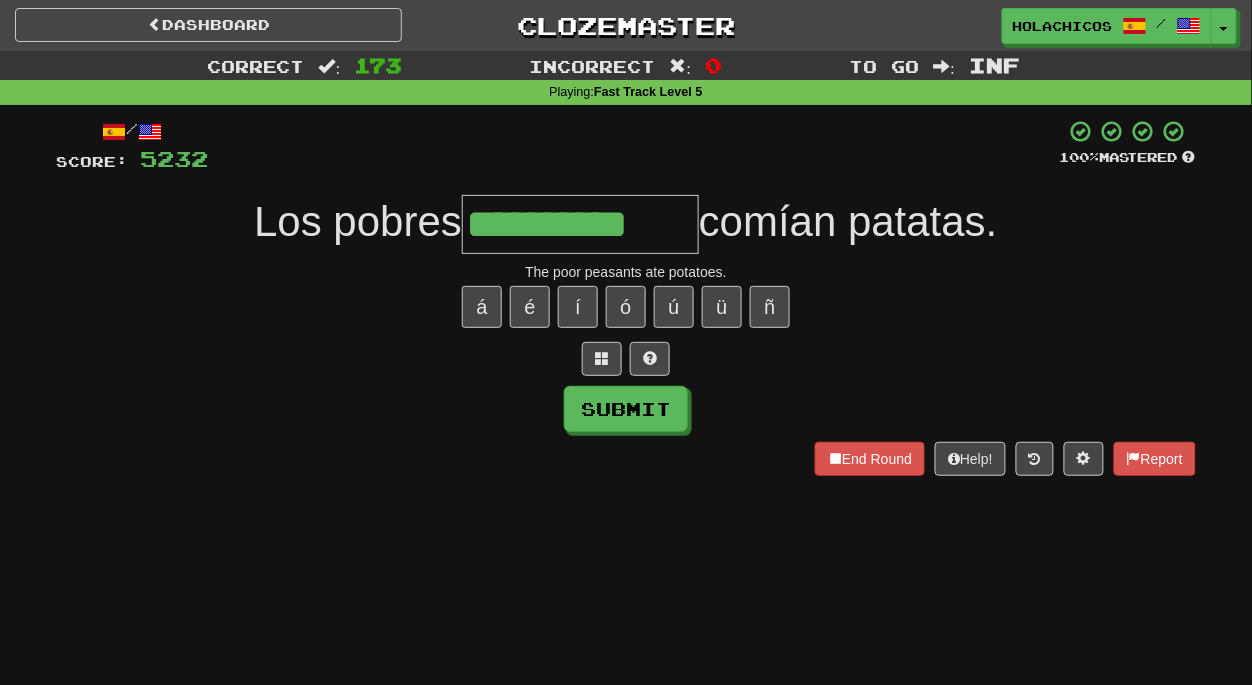 type on "**********" 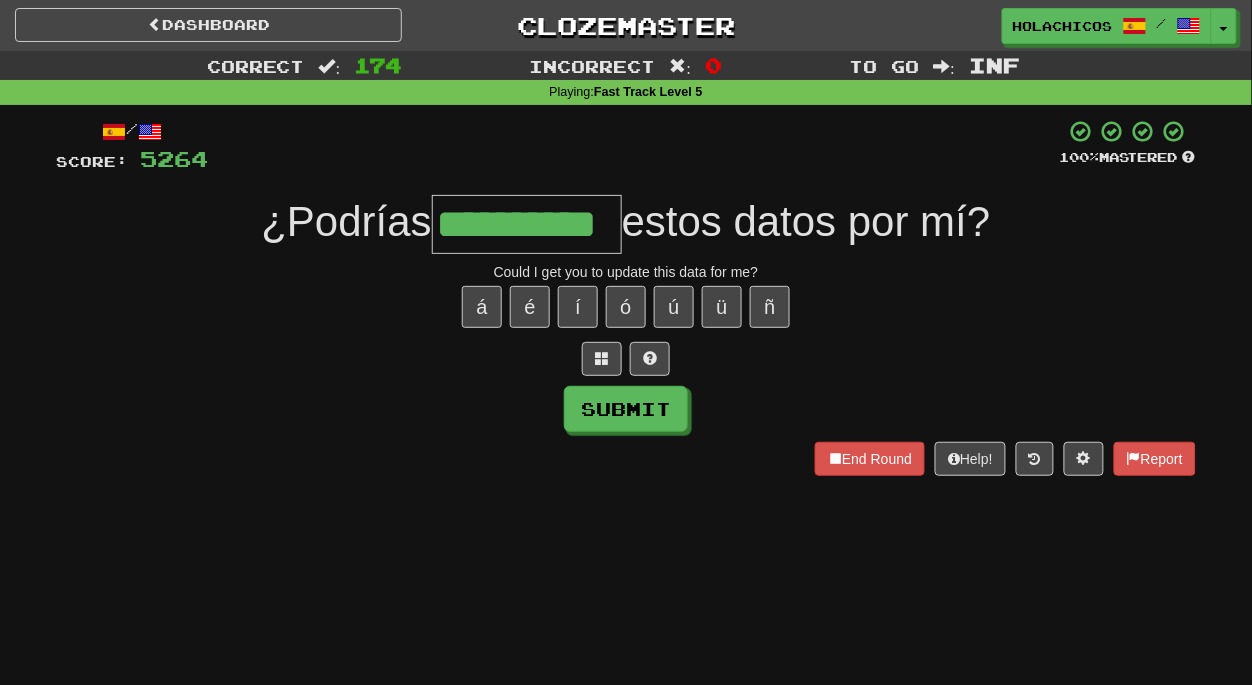 type on "**********" 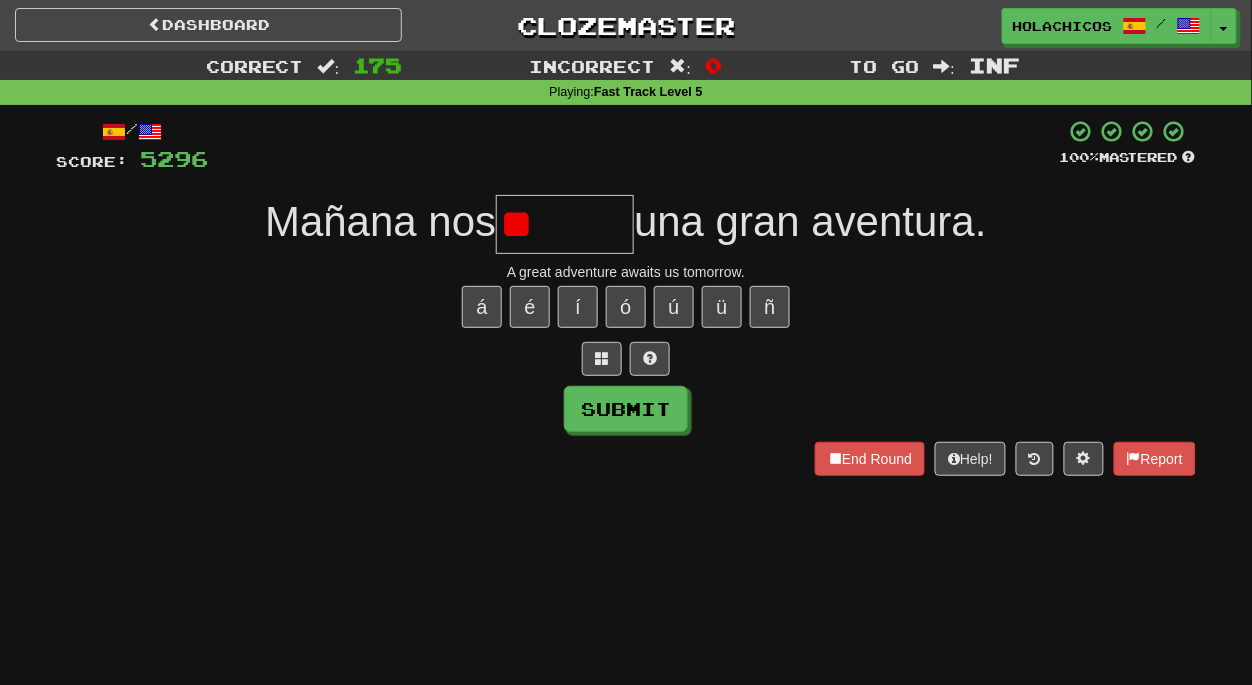 type on "*" 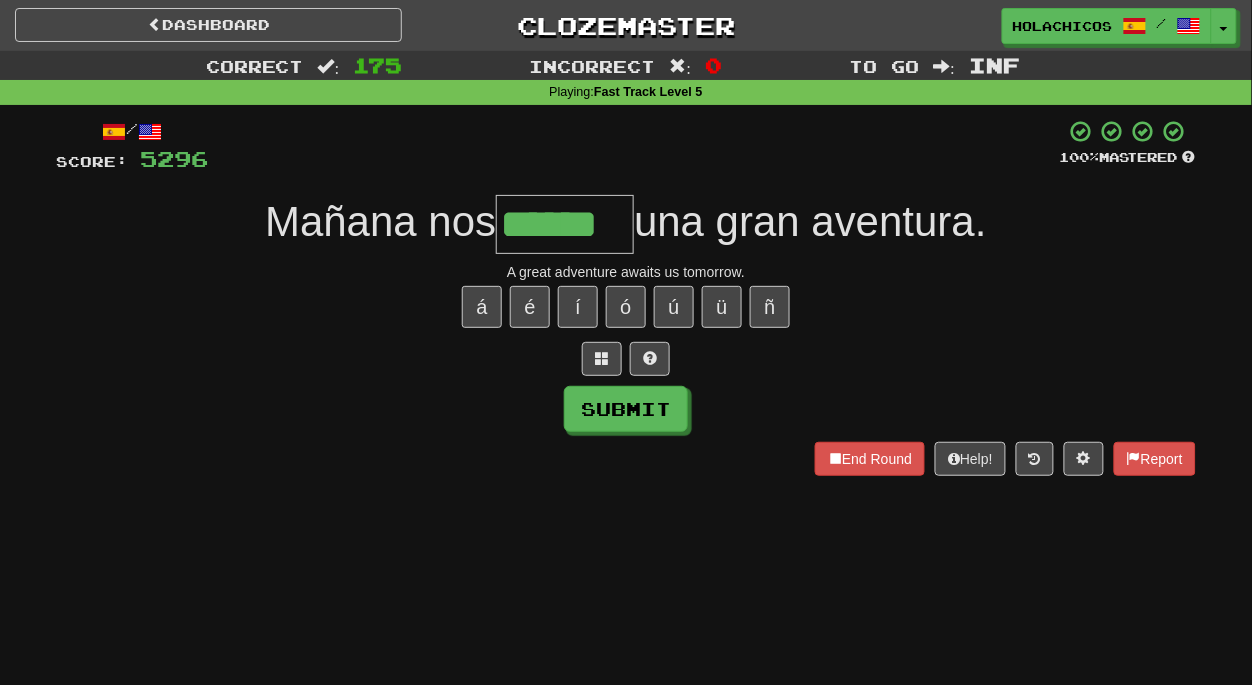 type on "******" 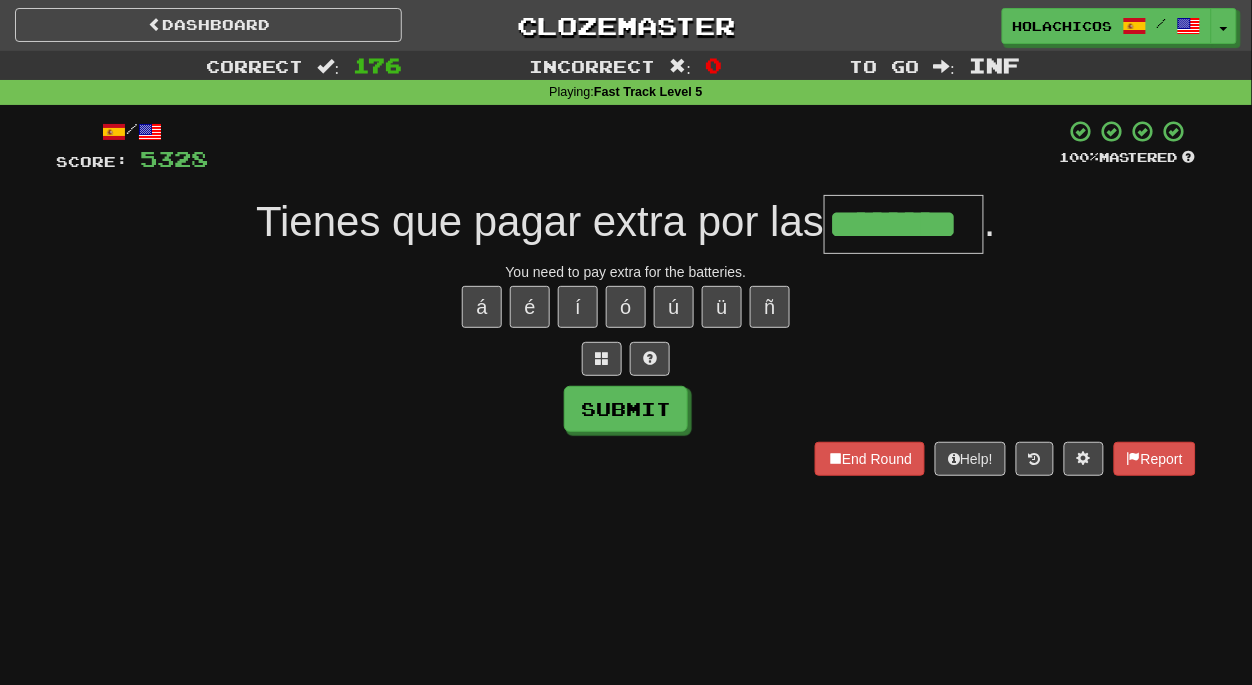 type on "********" 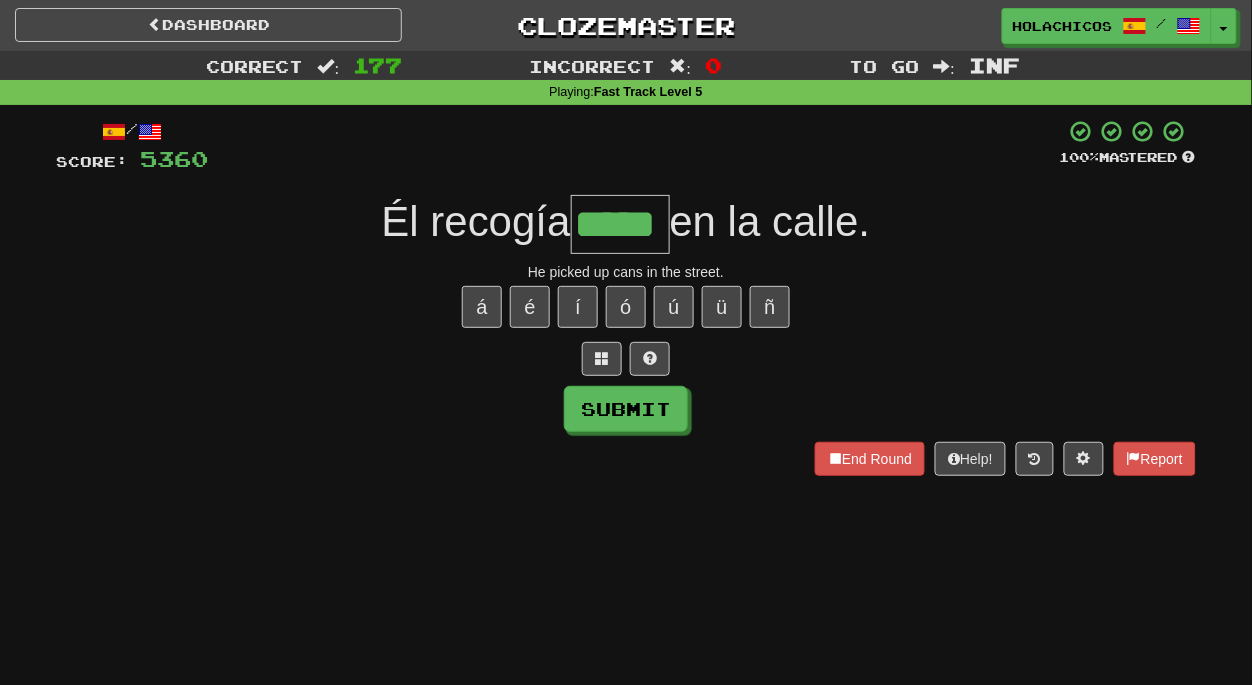 type on "*****" 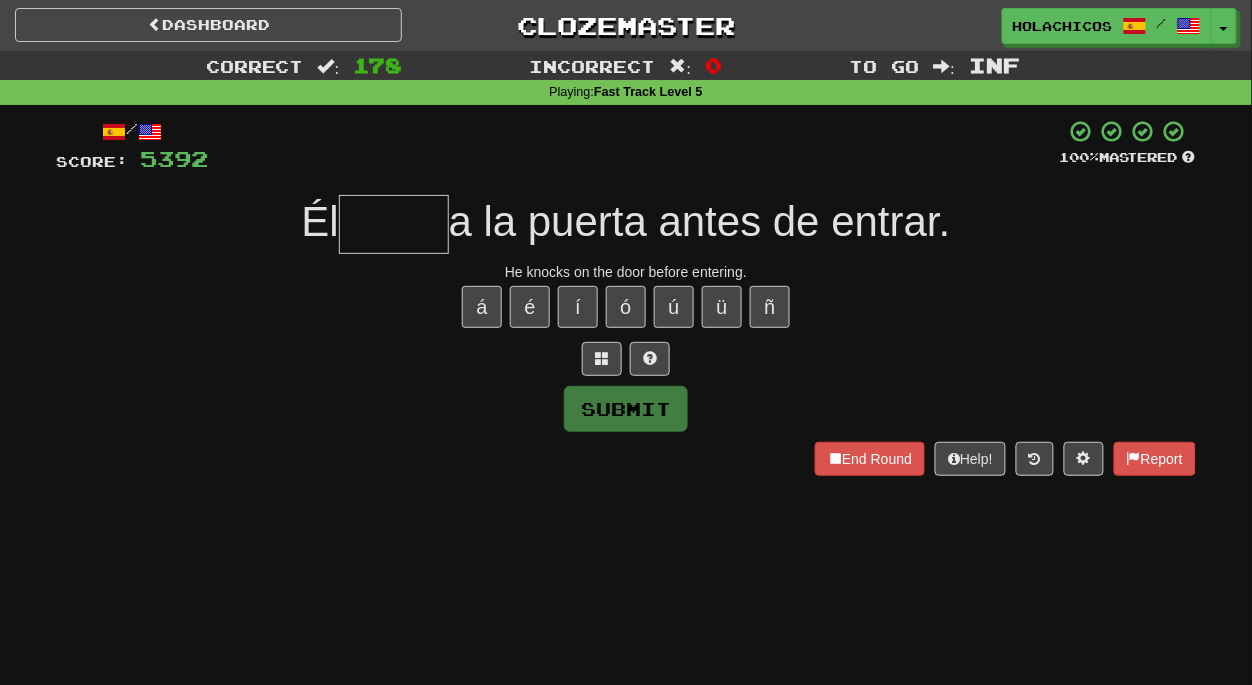 type on "*" 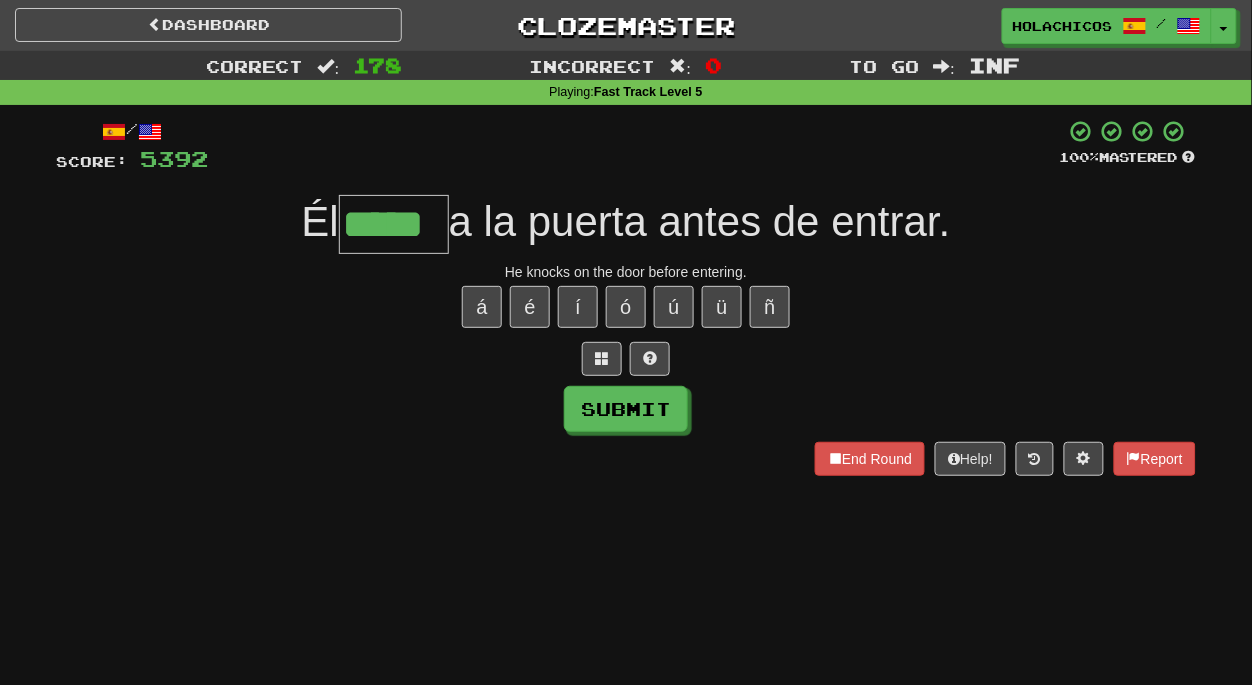type on "*****" 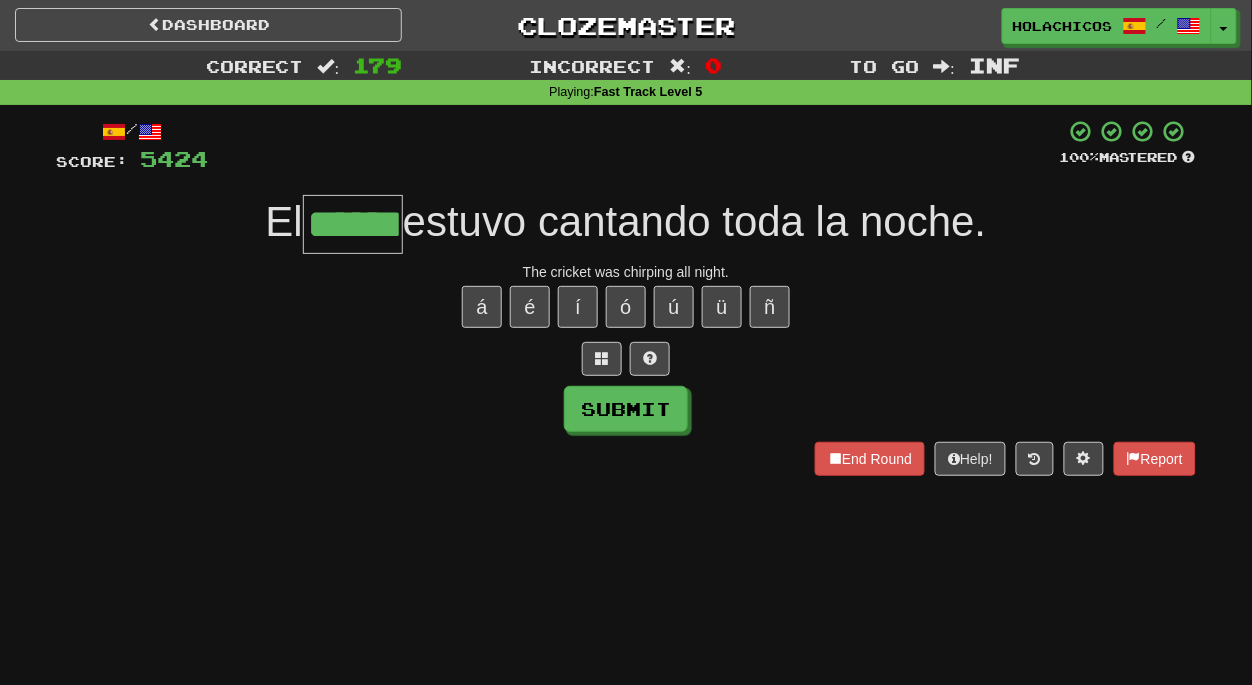 type on "******" 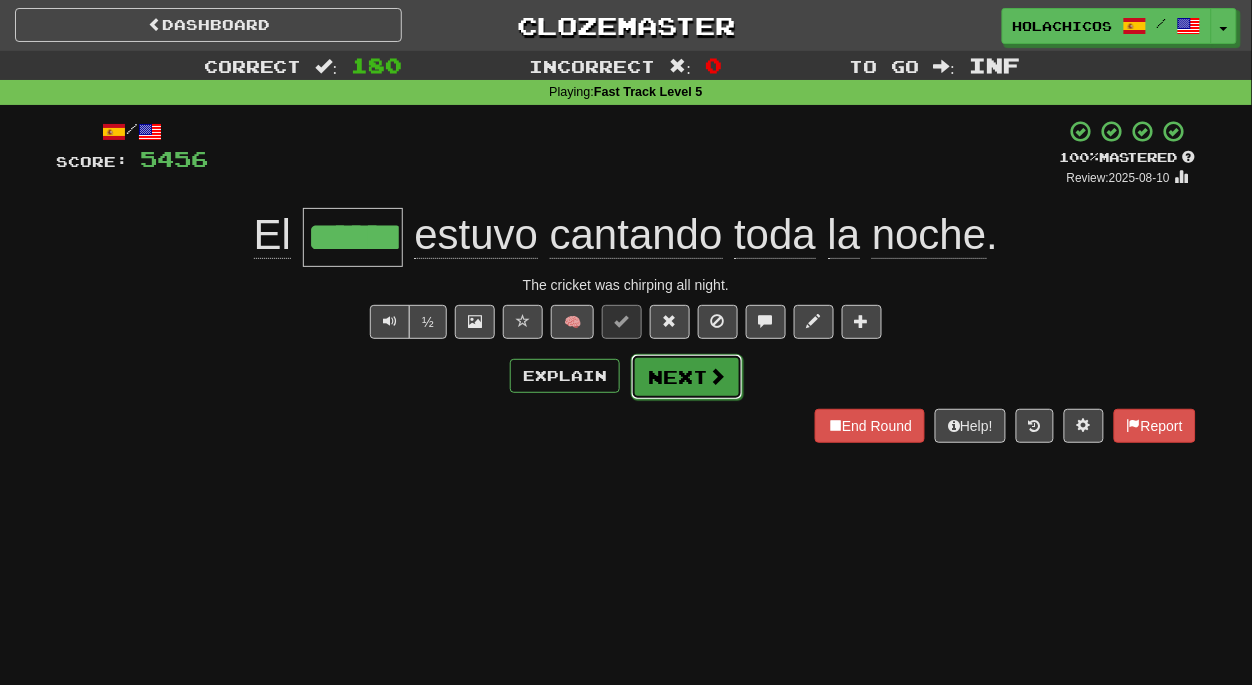 click on "Next" at bounding box center (687, 377) 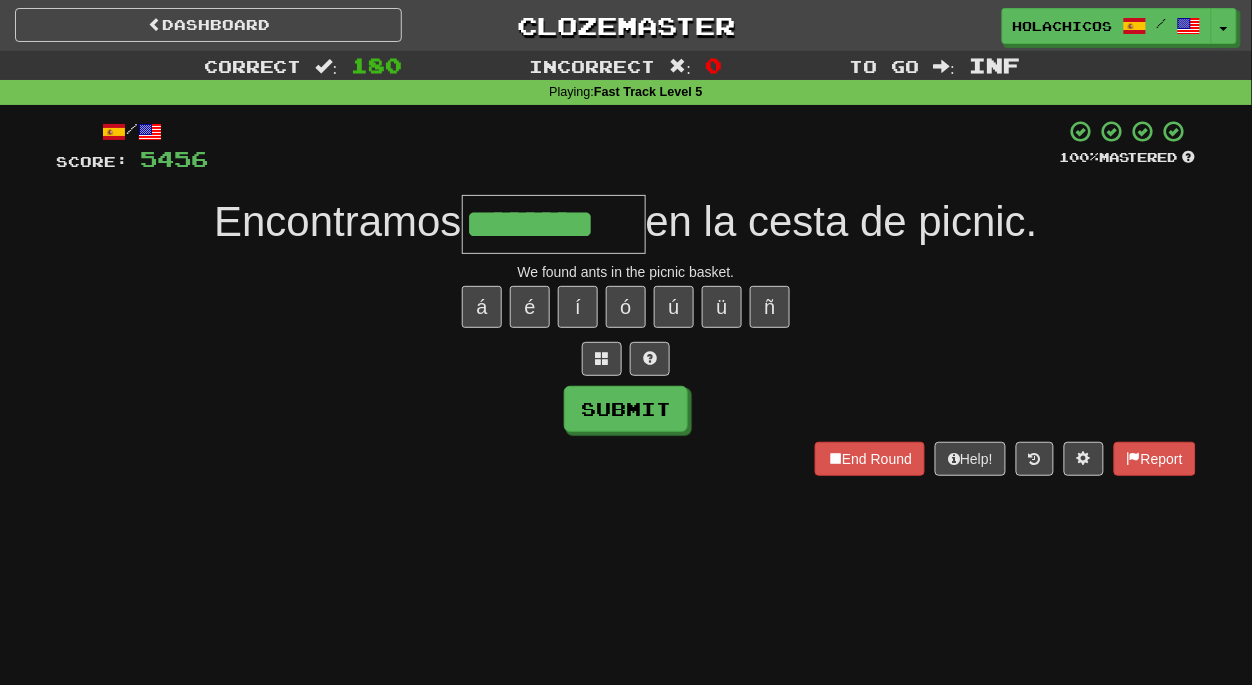 type on "********" 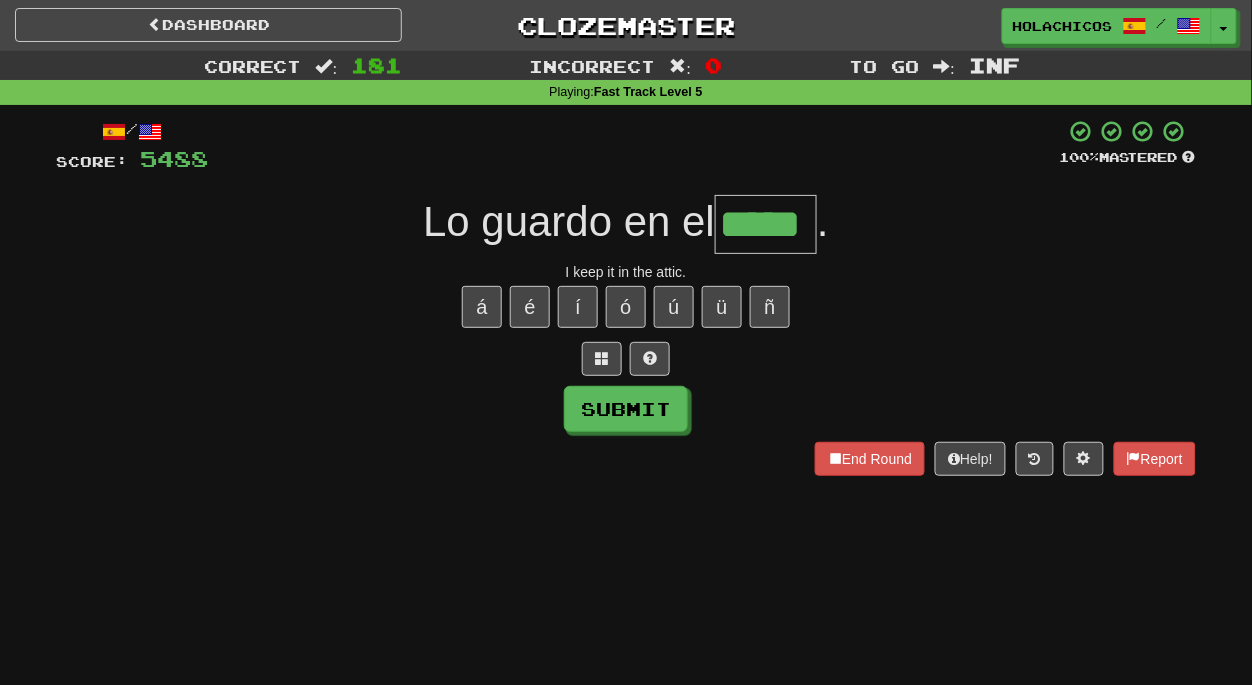 type on "*****" 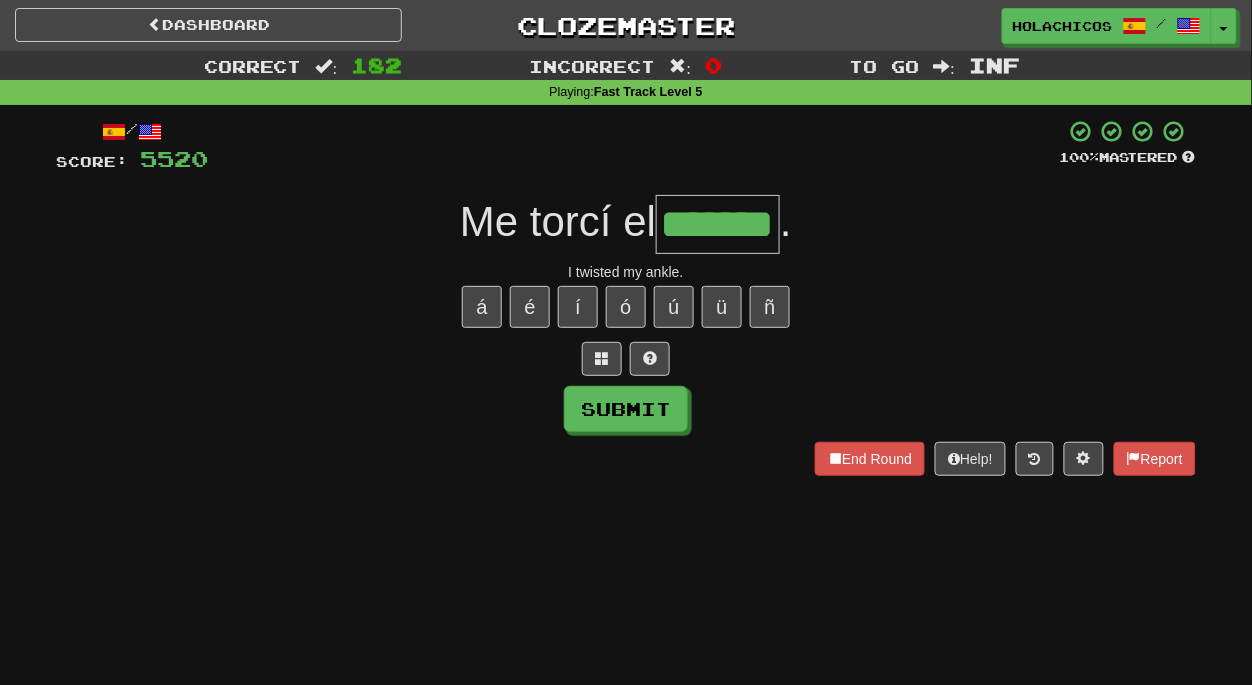 type on "*******" 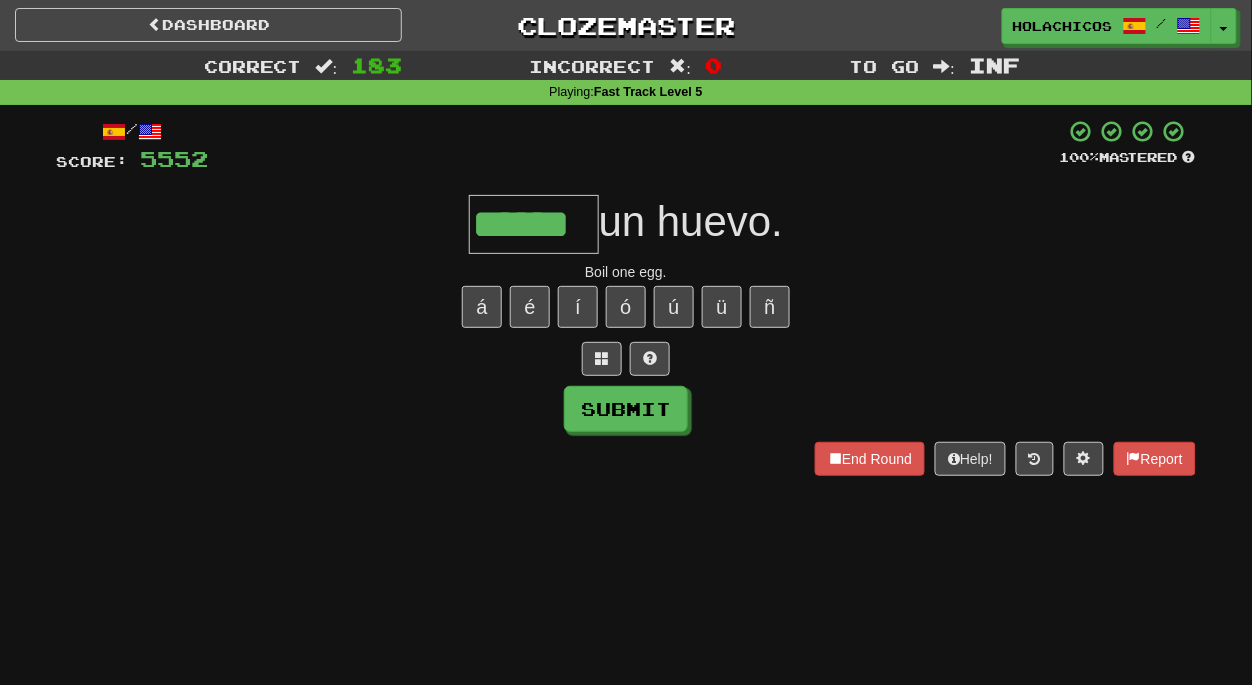 type on "******" 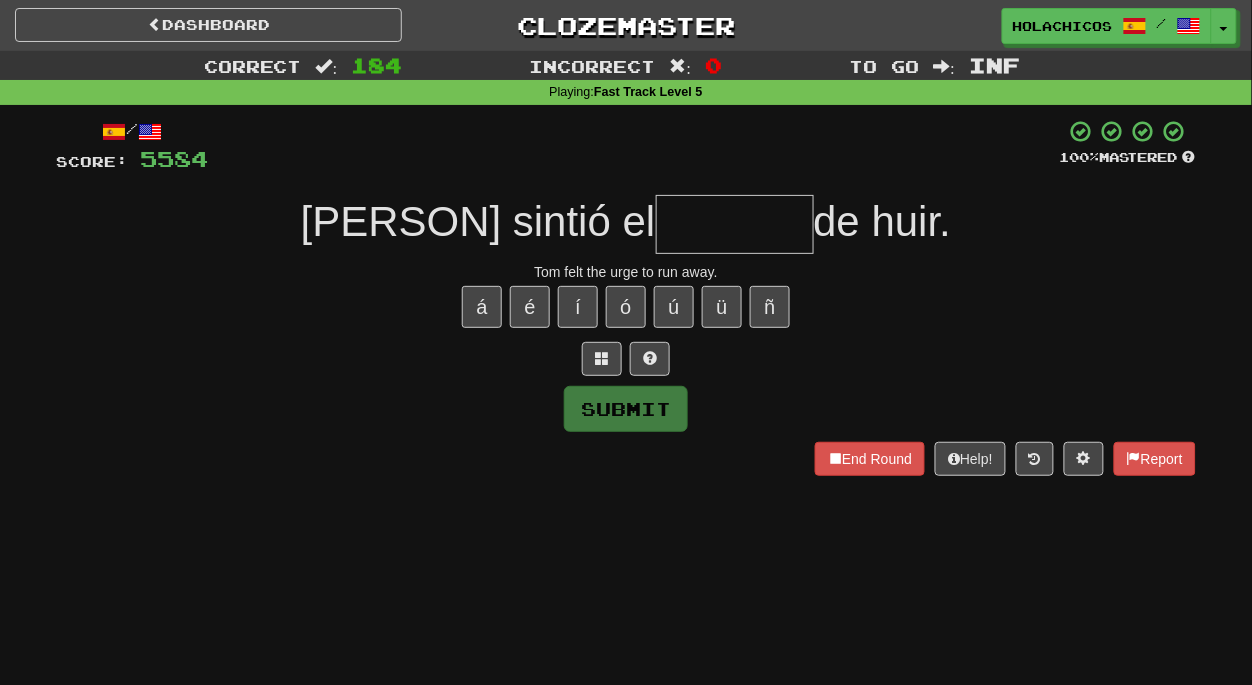 type on "*" 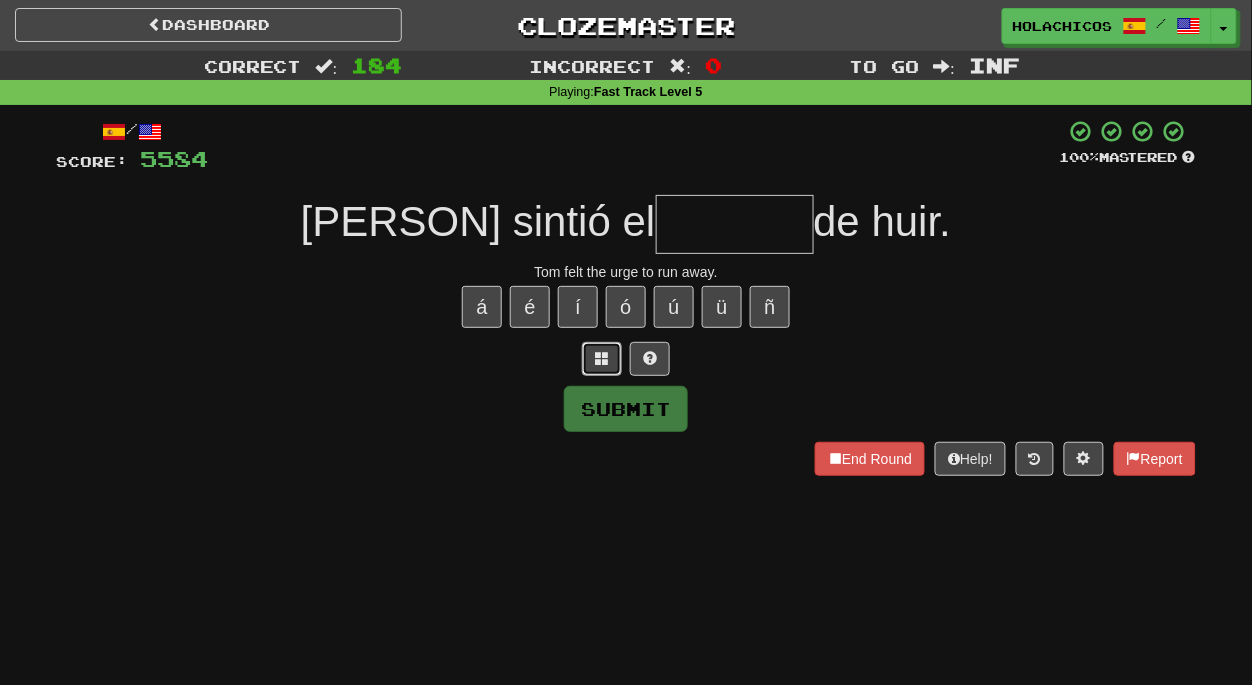 click at bounding box center [602, 358] 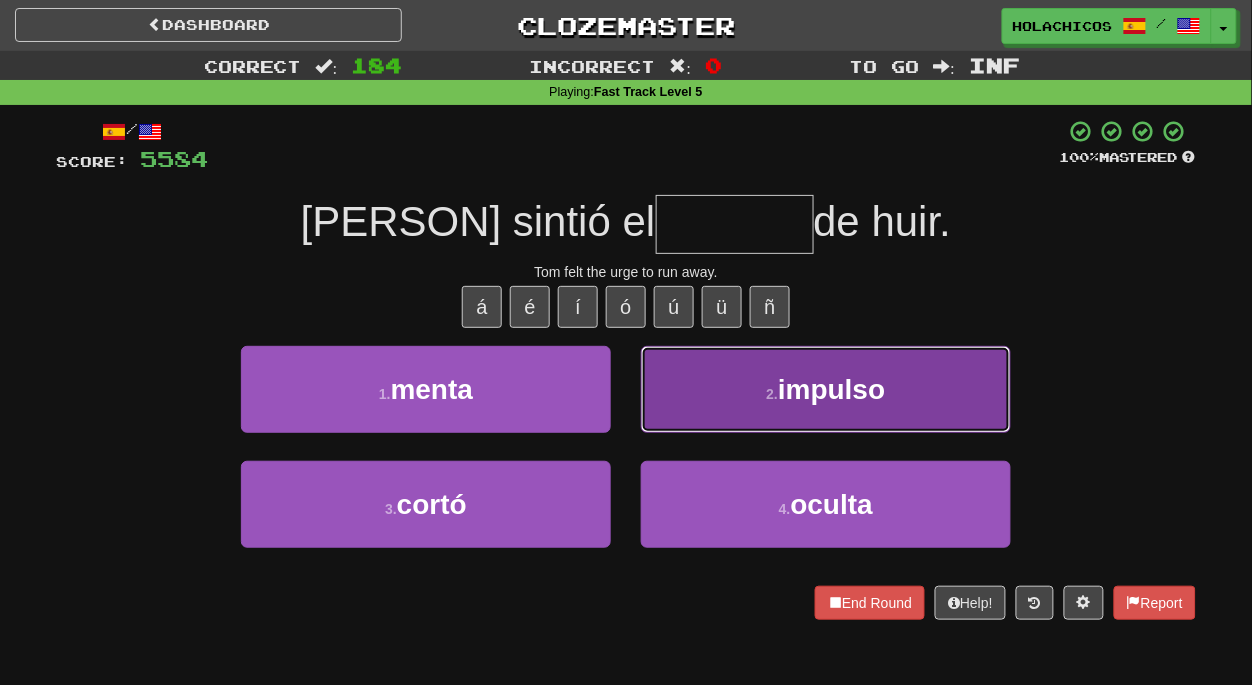click on "impulso" at bounding box center (831, 389) 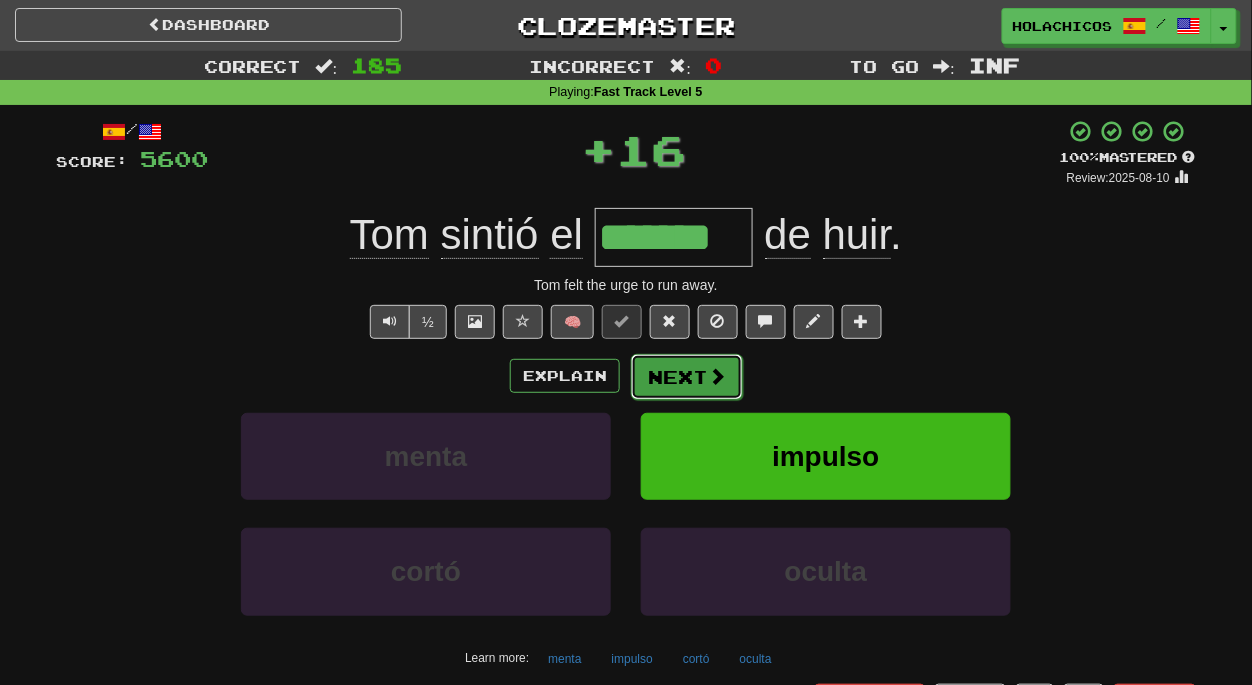 click on "Next" at bounding box center (687, 377) 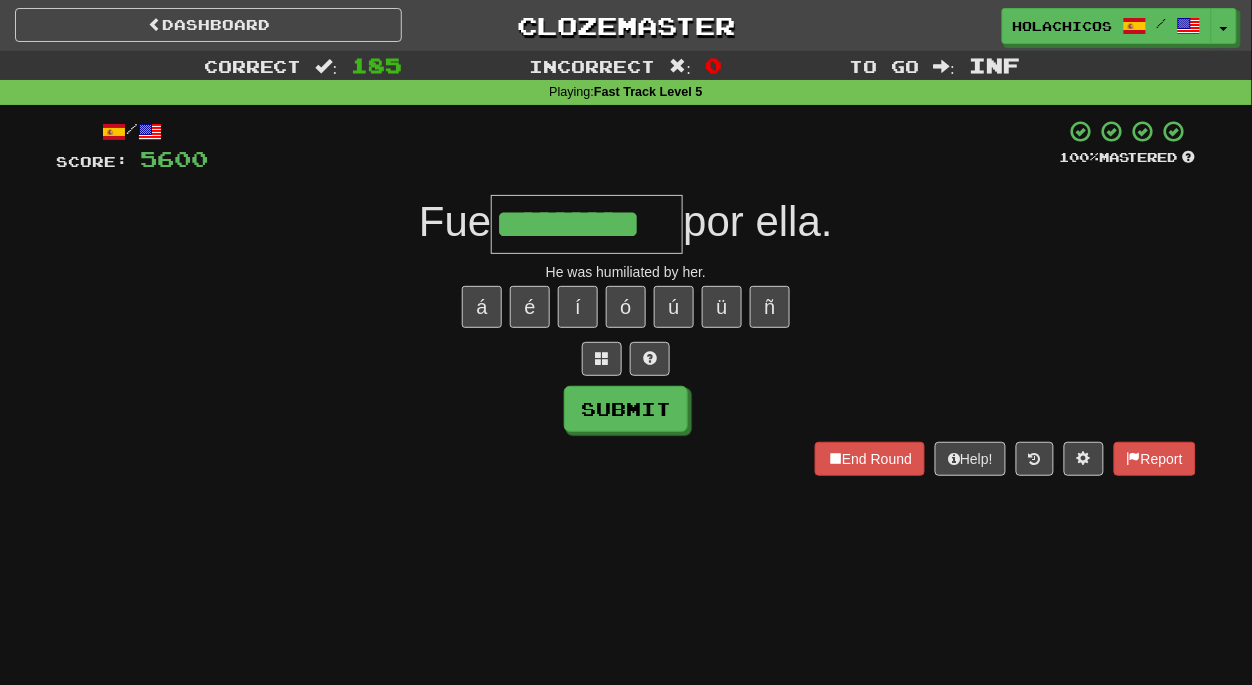 type on "*********" 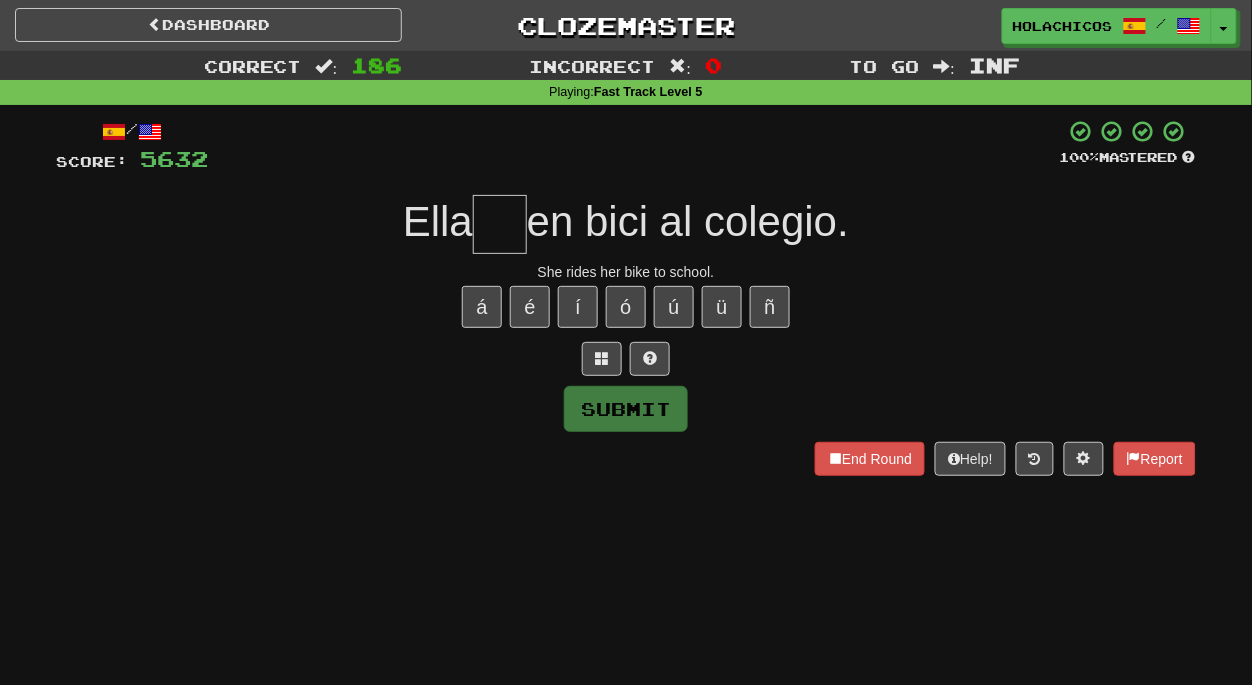 type on "*" 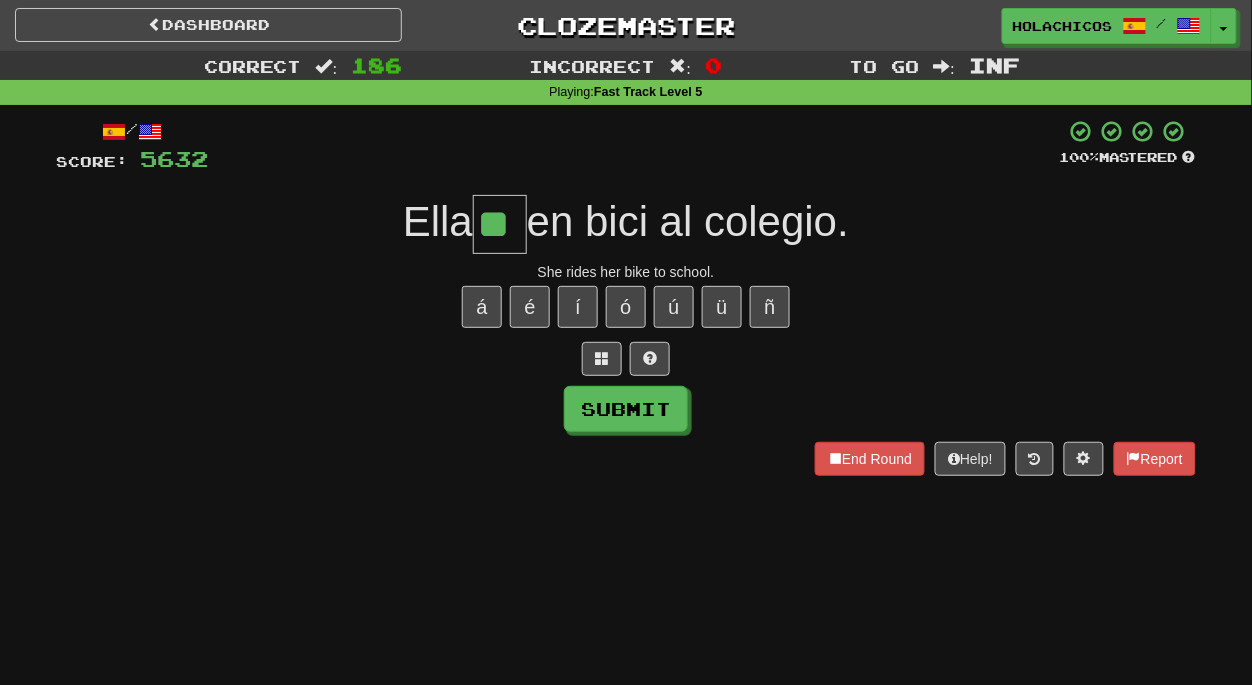 type on "**" 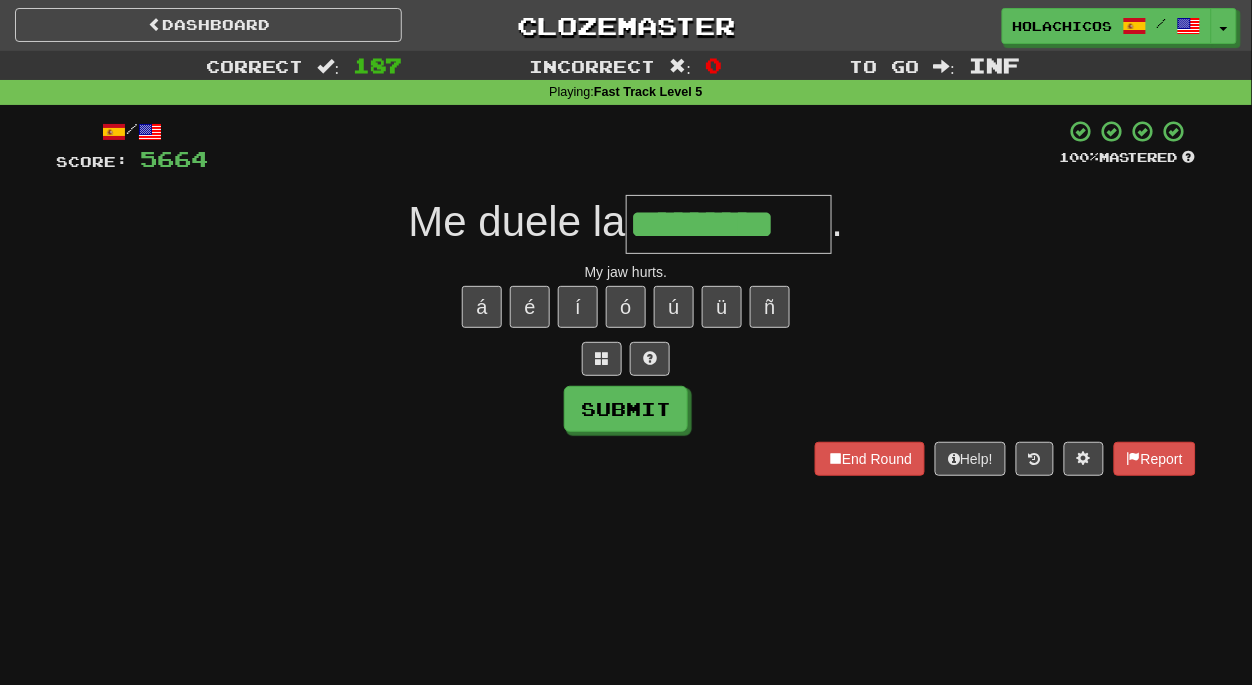type on "*********" 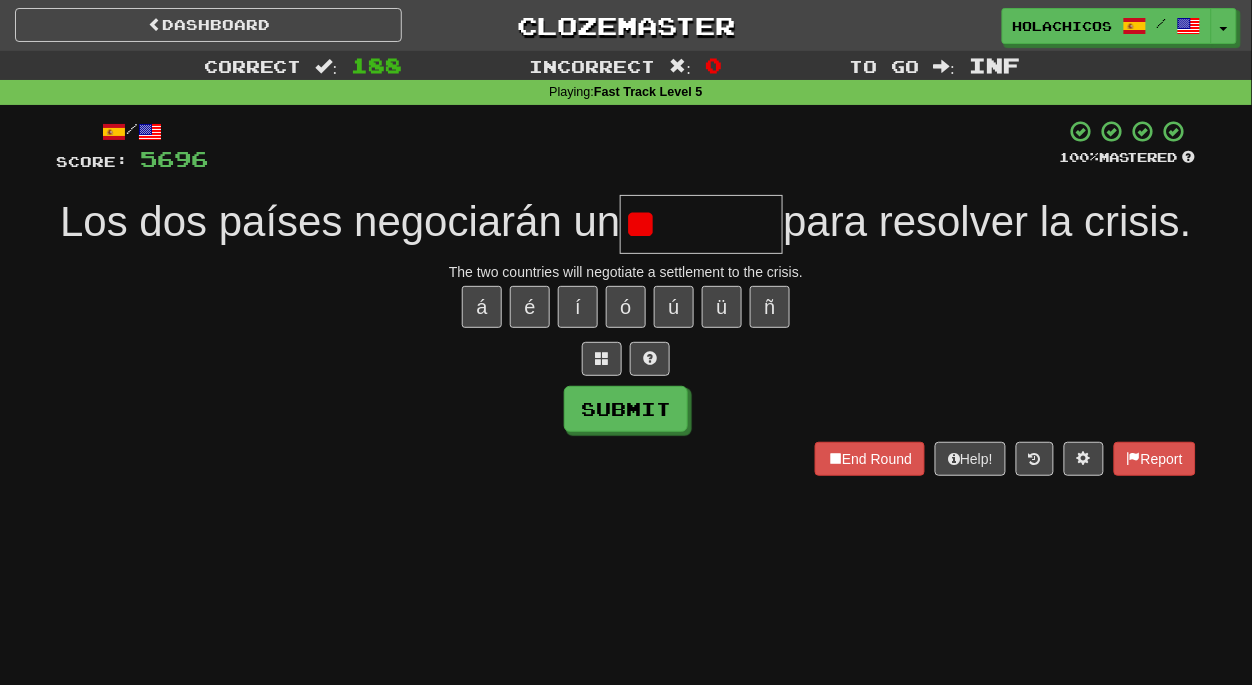 type on "*" 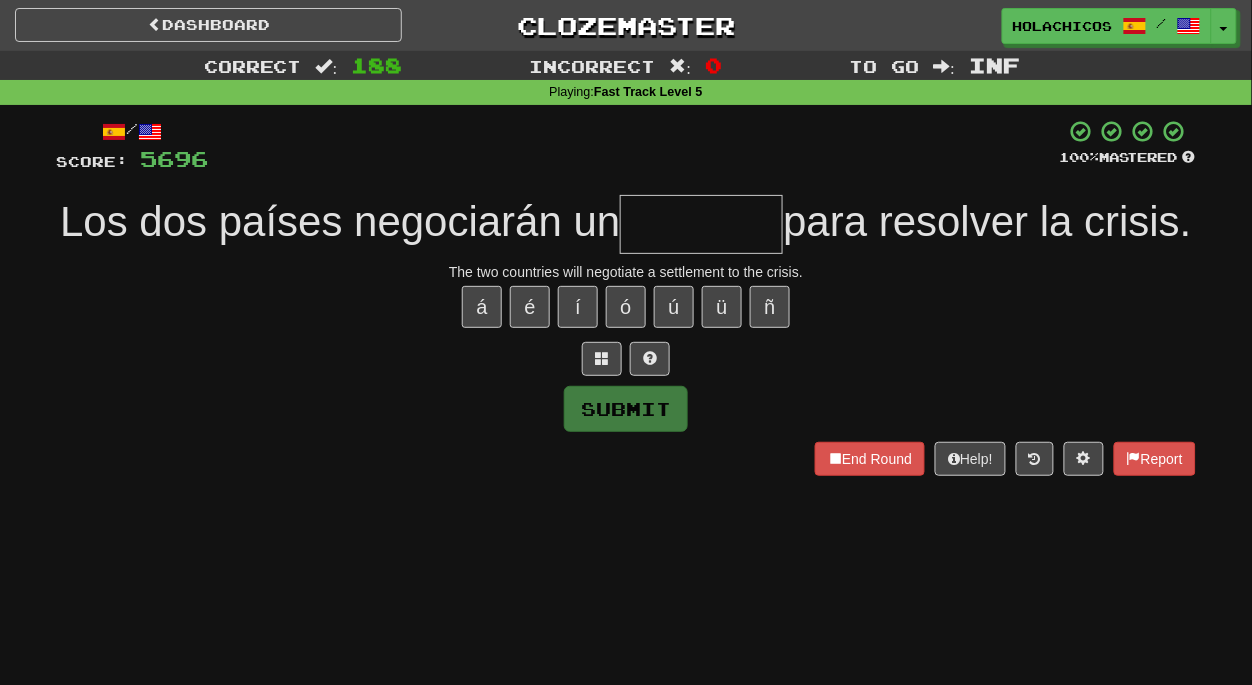 type on "*" 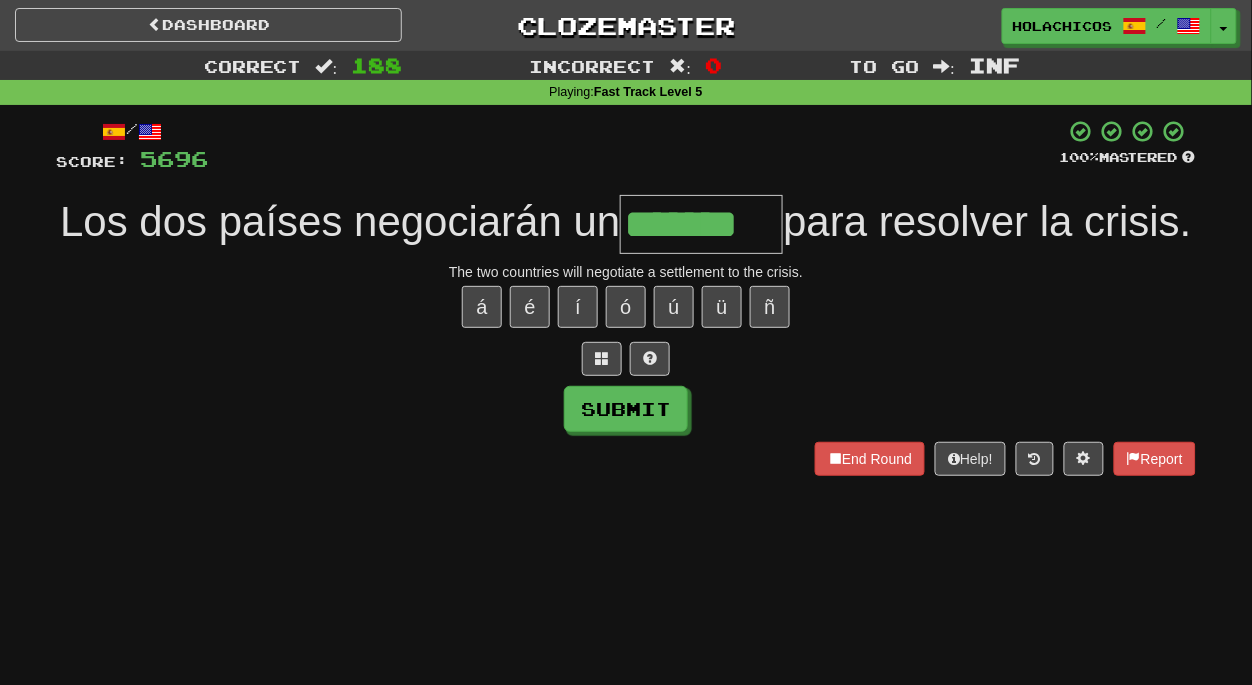 type on "*******" 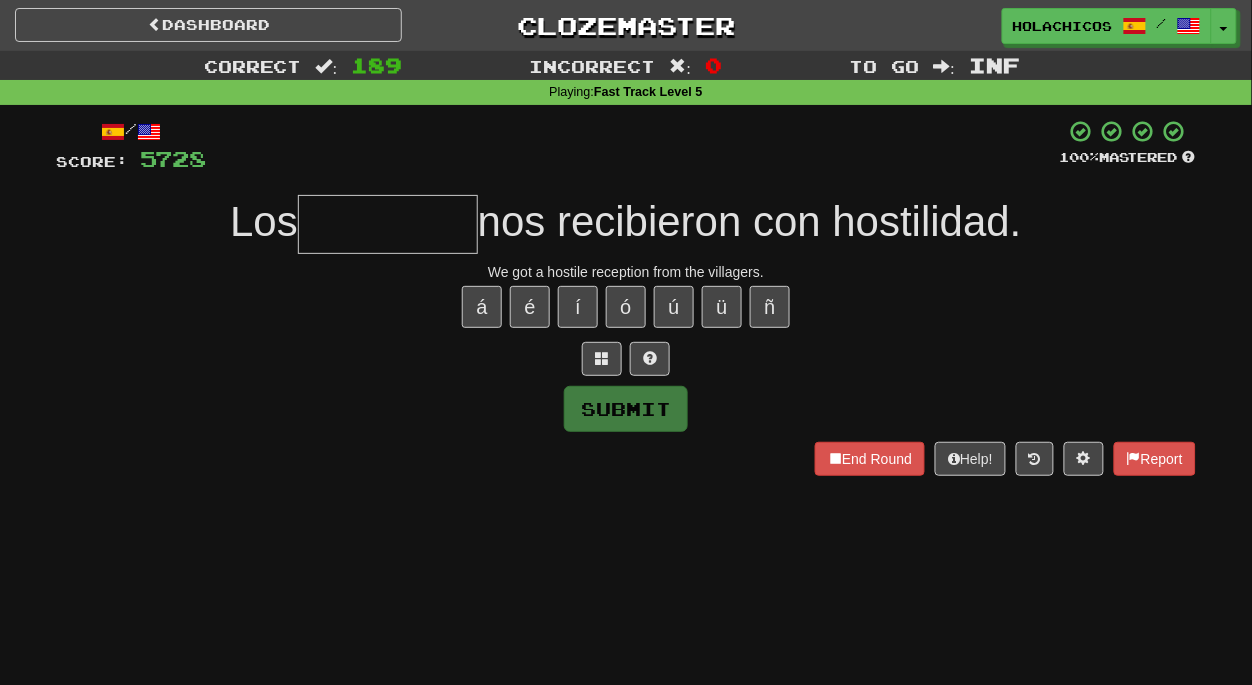 type on "*" 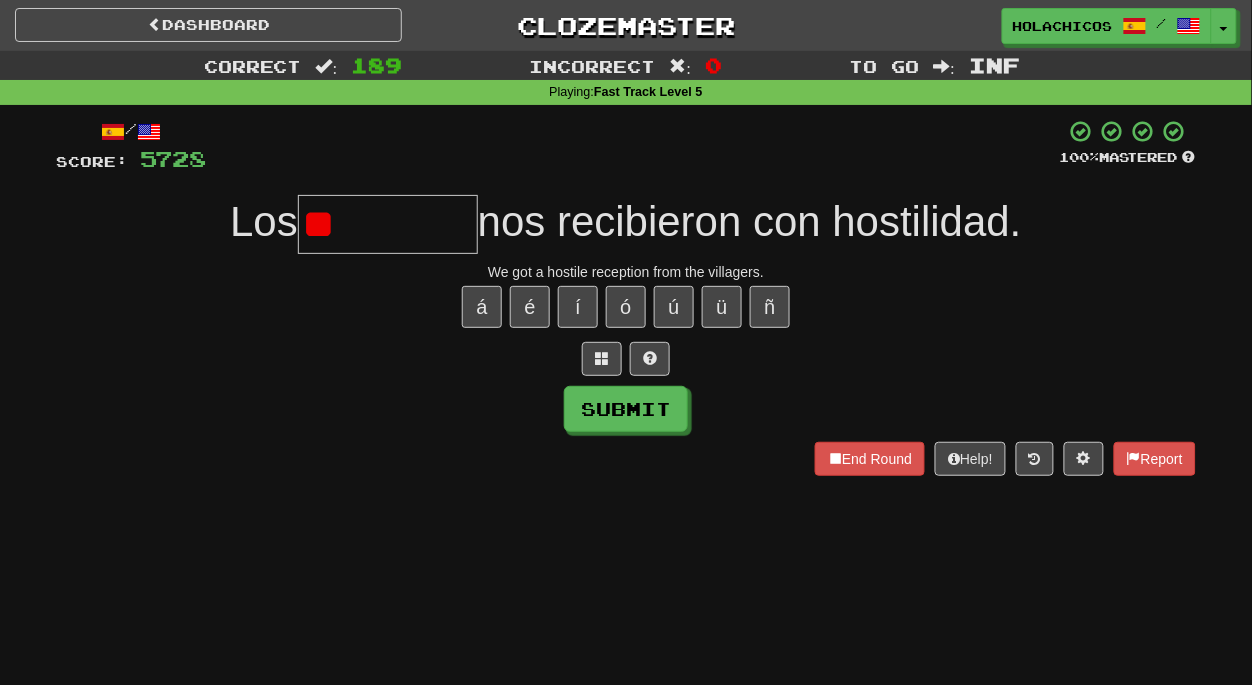 type on "*" 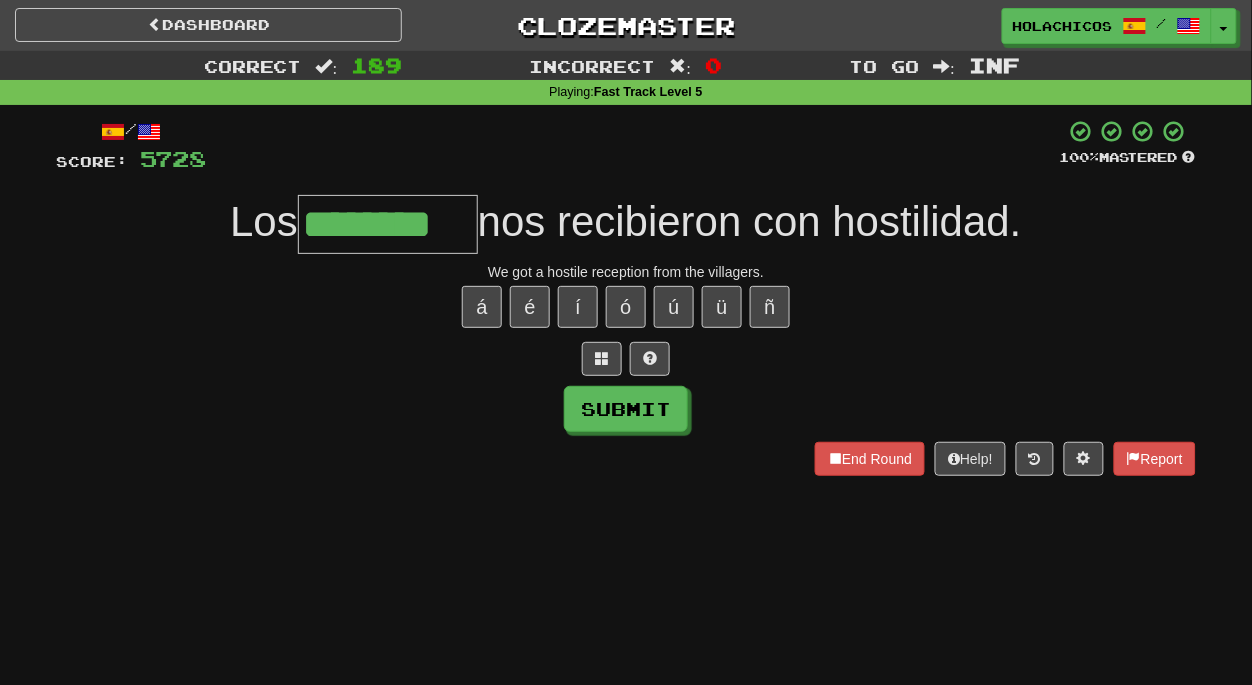 type on "********" 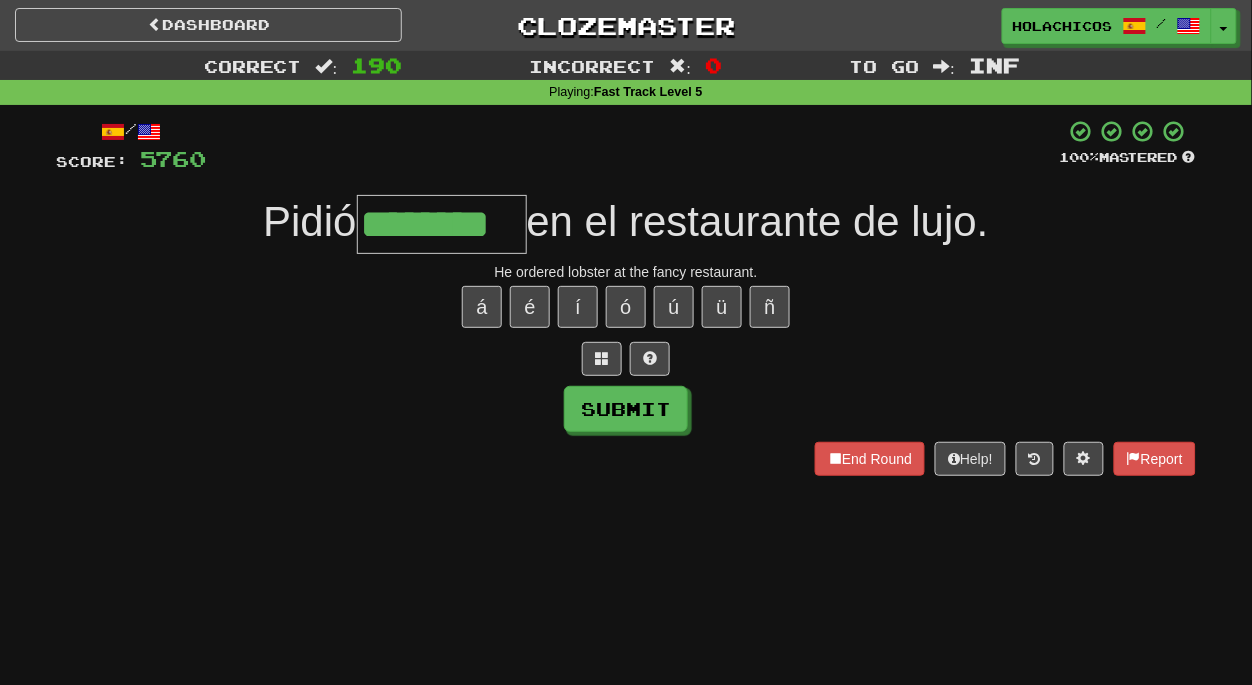 type on "********" 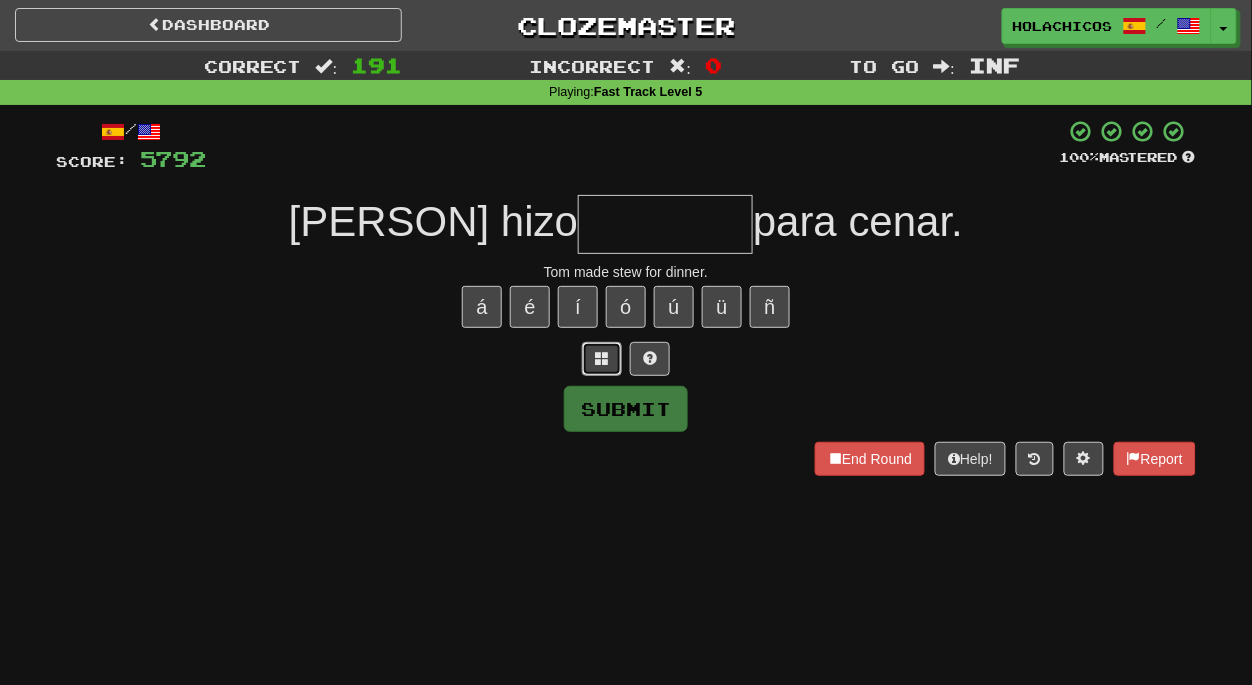 click at bounding box center [602, 359] 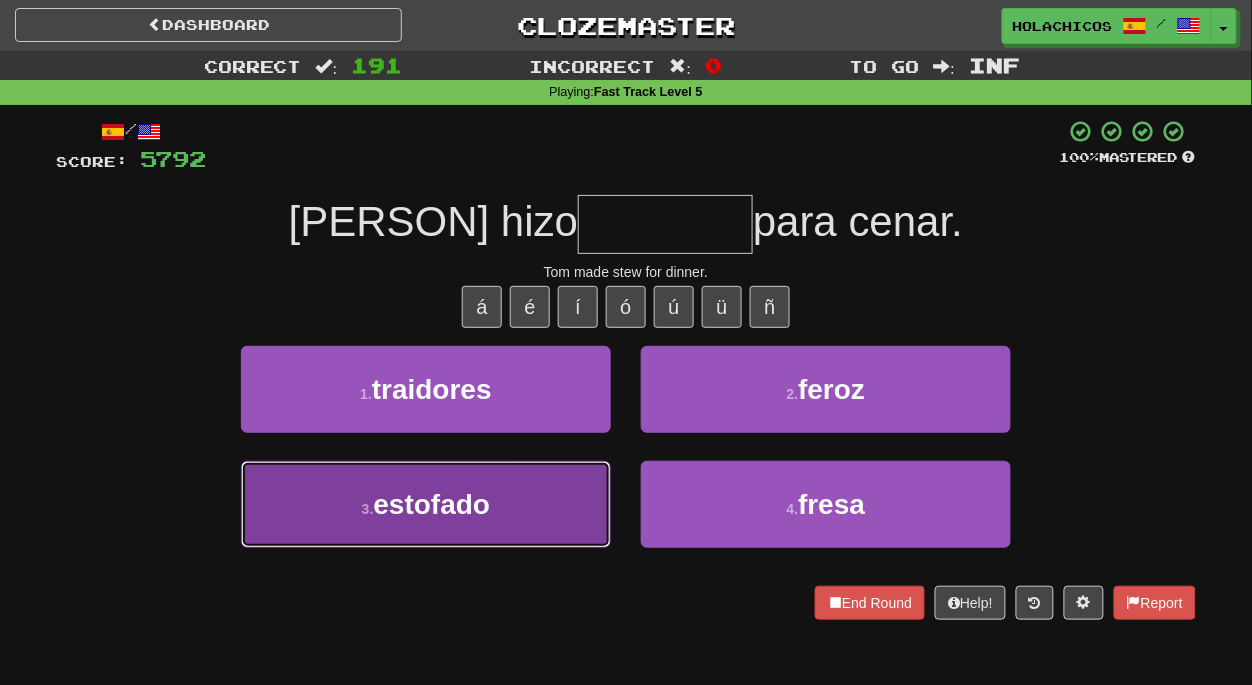 click on "3 .  estofado" at bounding box center [426, 504] 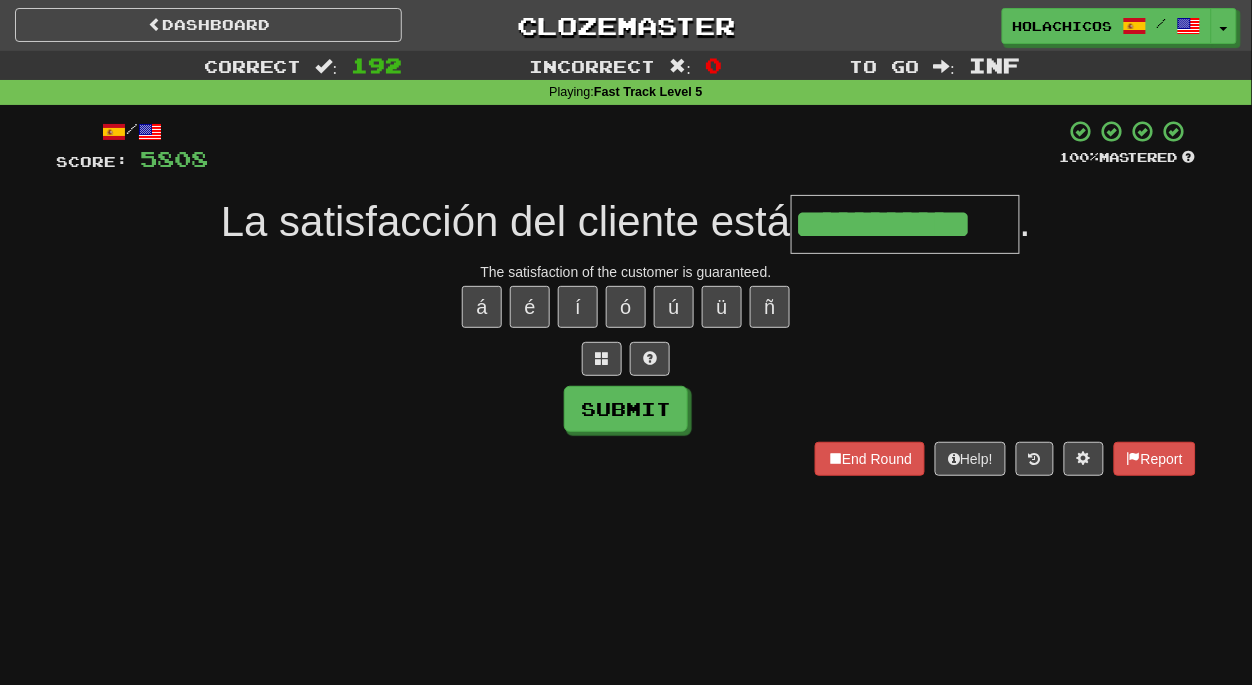 type on "**********" 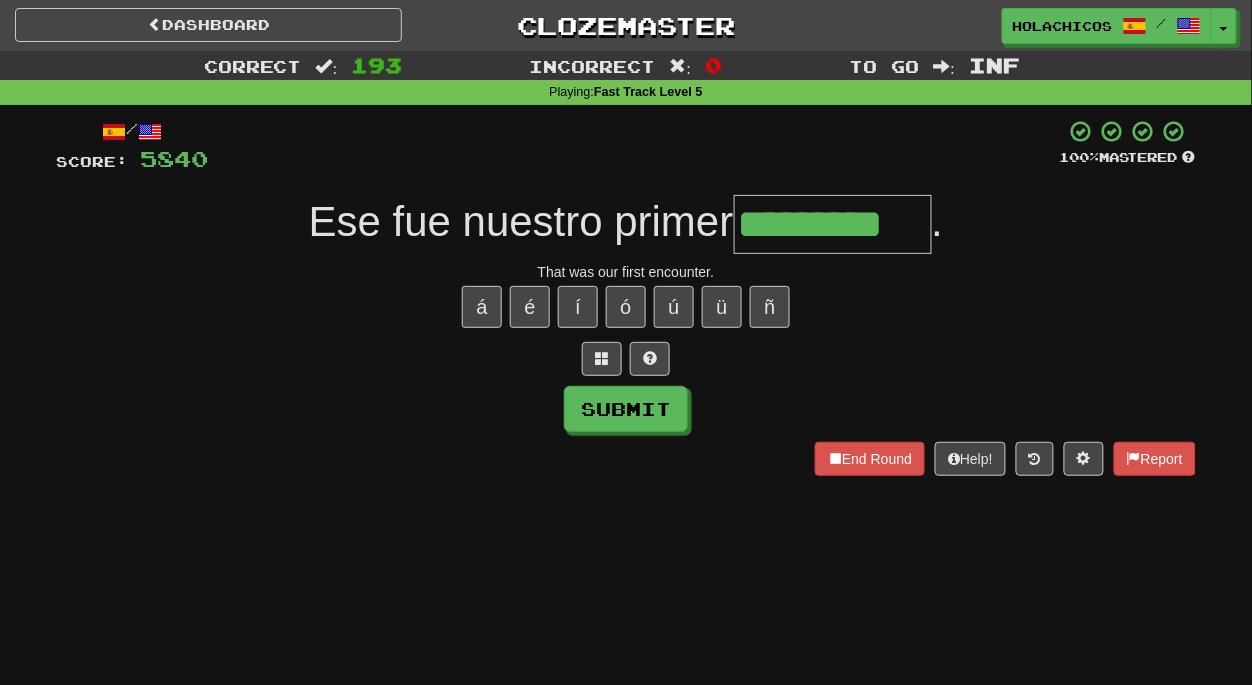 type on "*********" 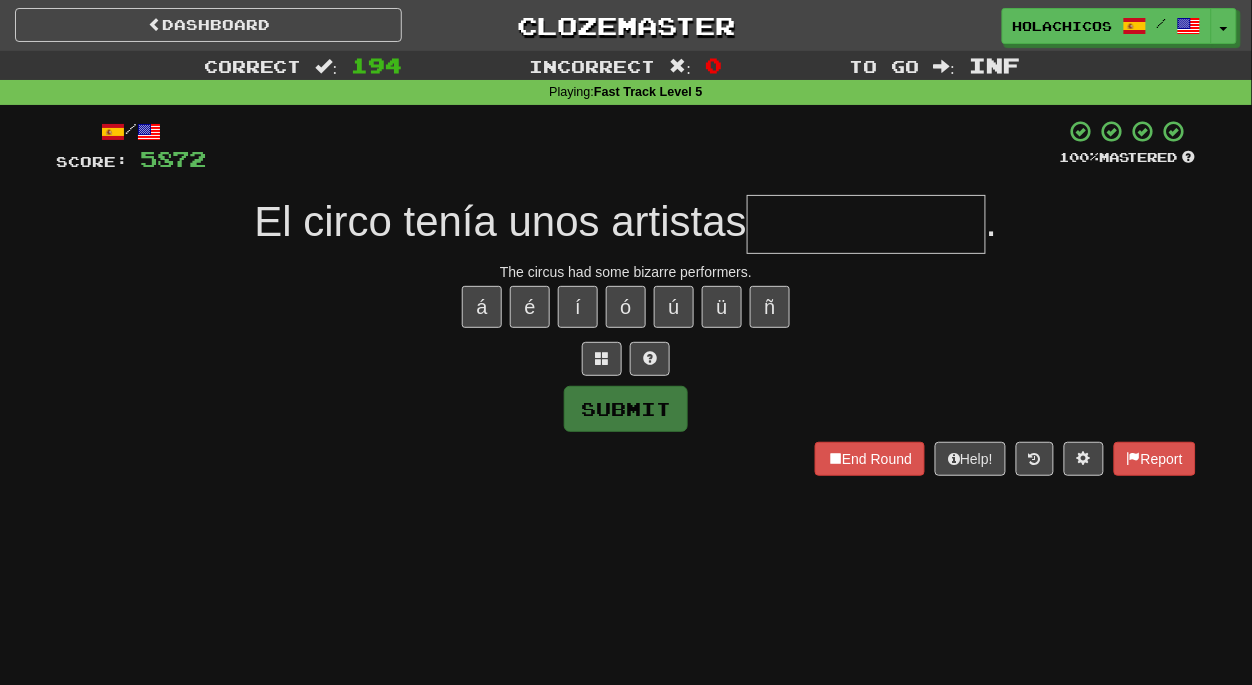 type on "*" 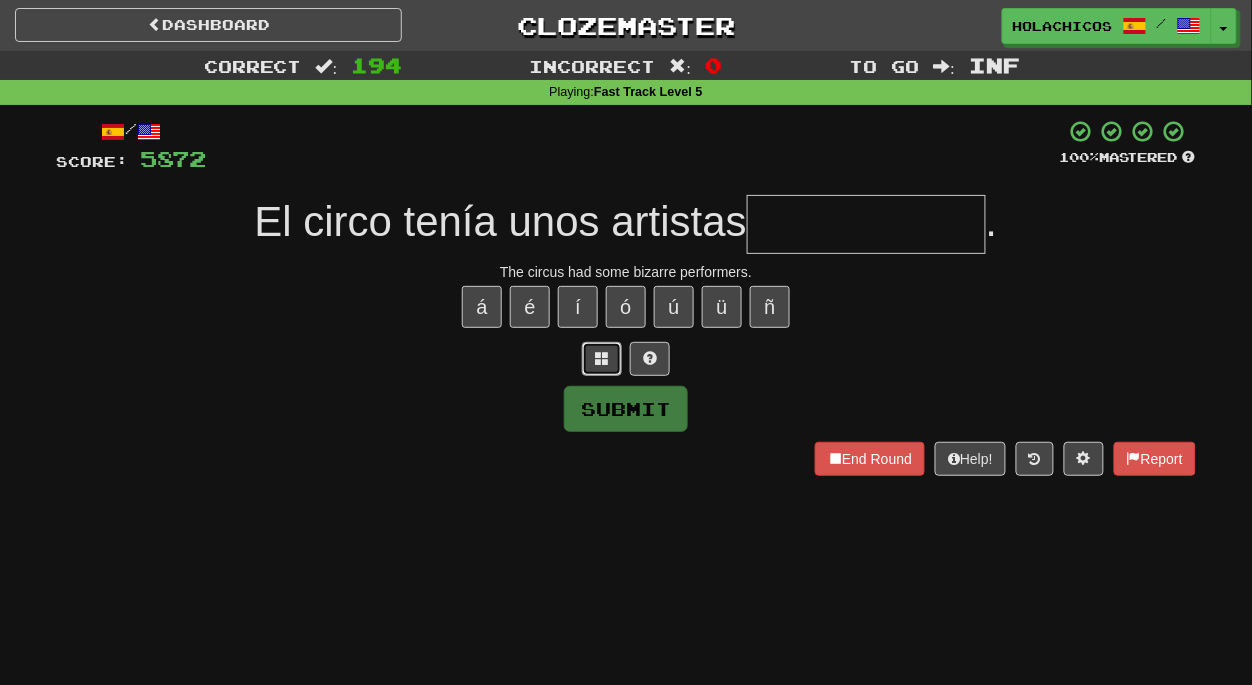 click at bounding box center (602, 358) 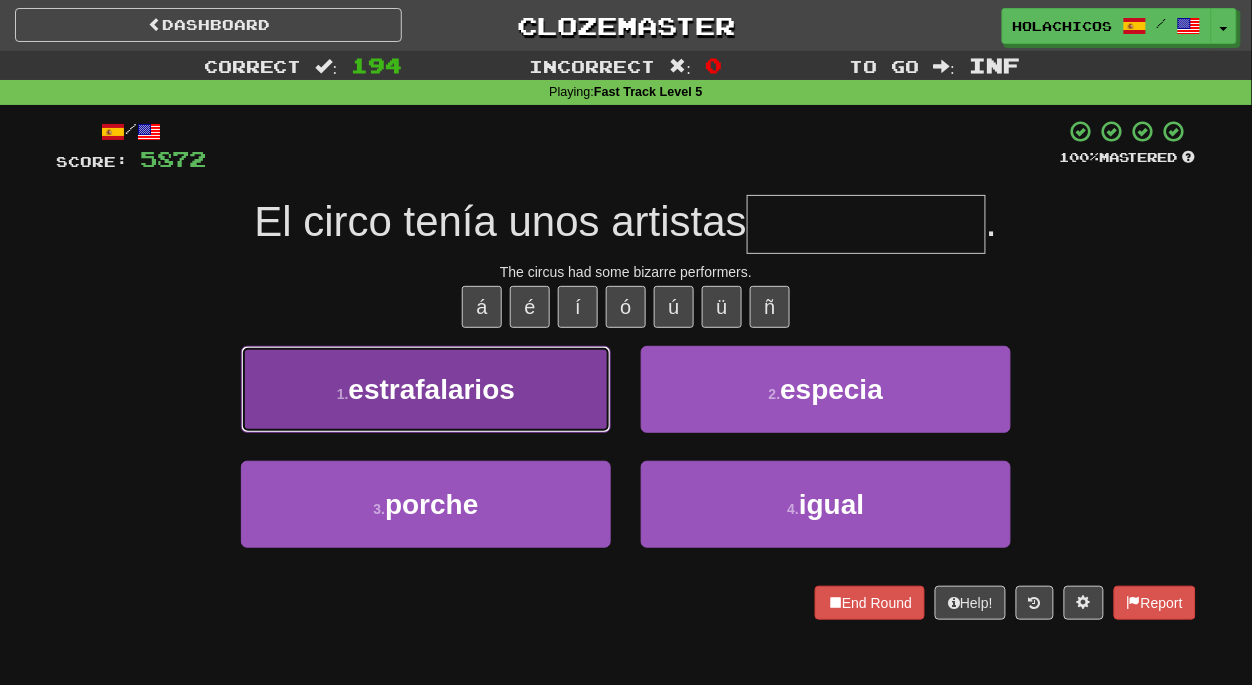 click on "estrafalarios" at bounding box center [432, 389] 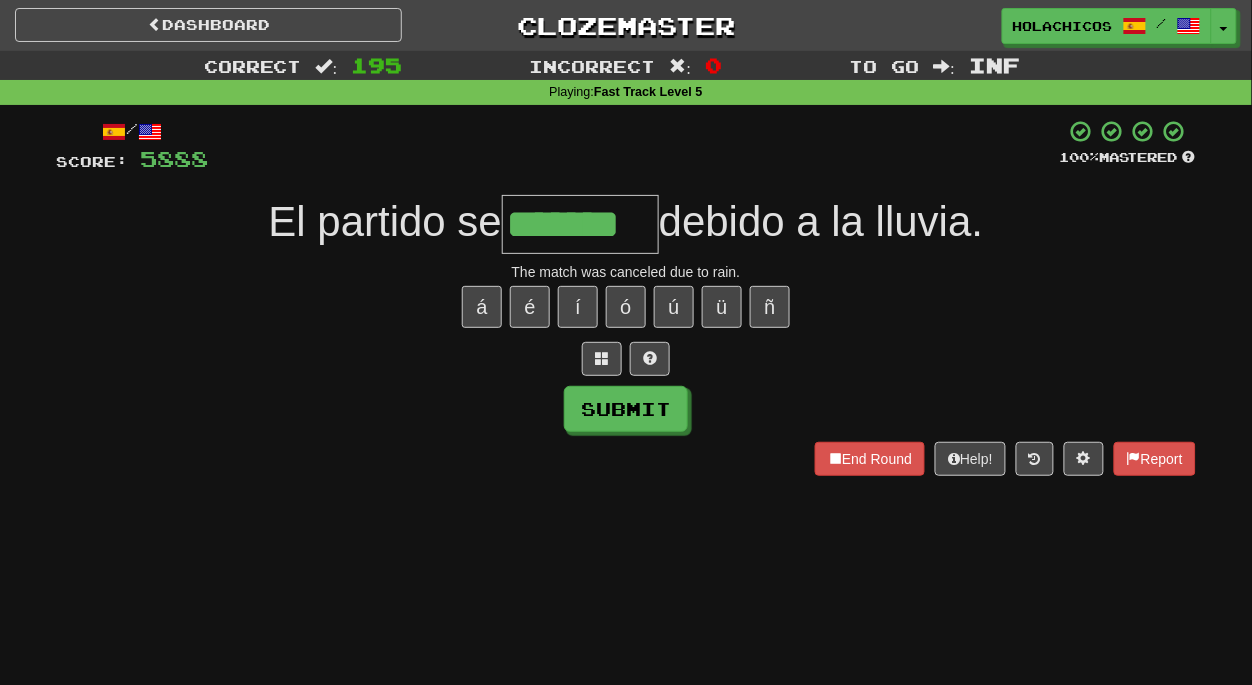 type on "*******" 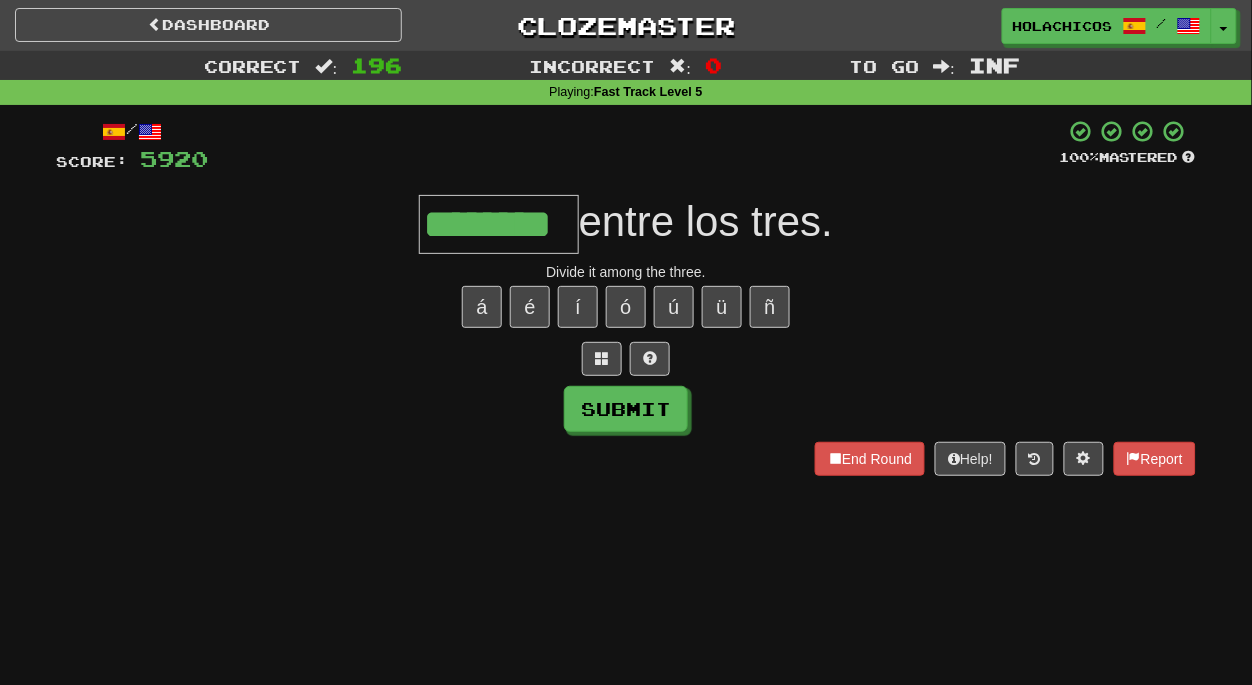 type on "********" 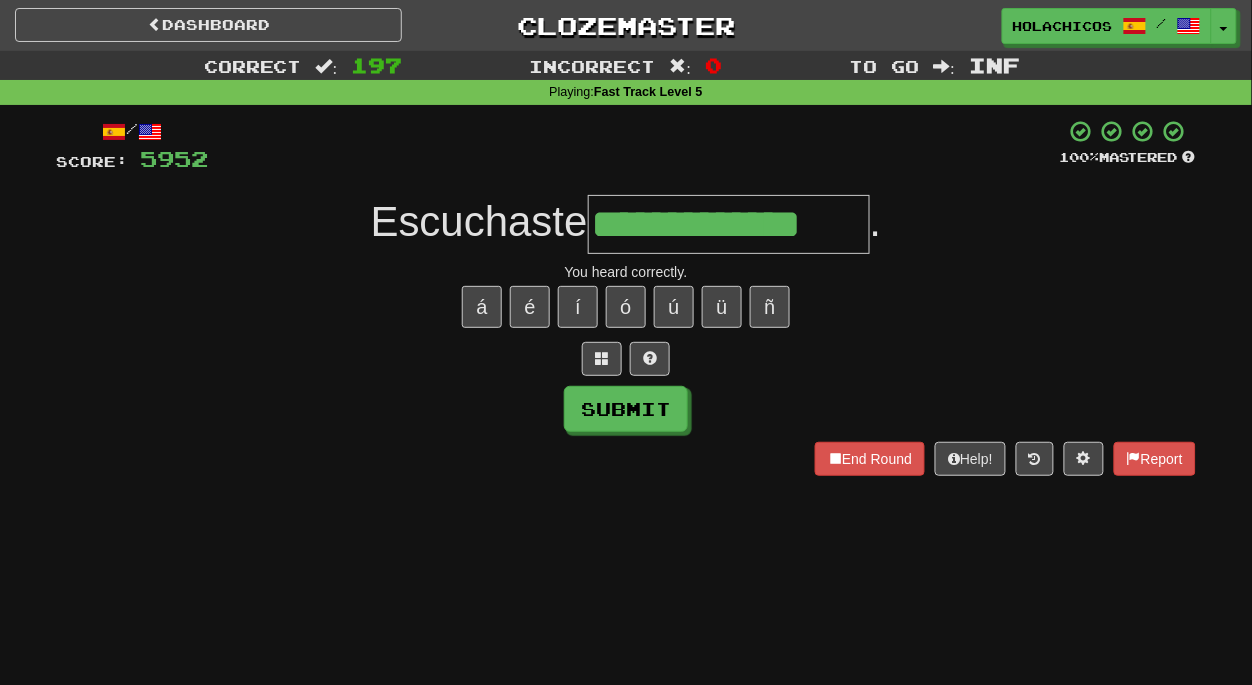 type on "**********" 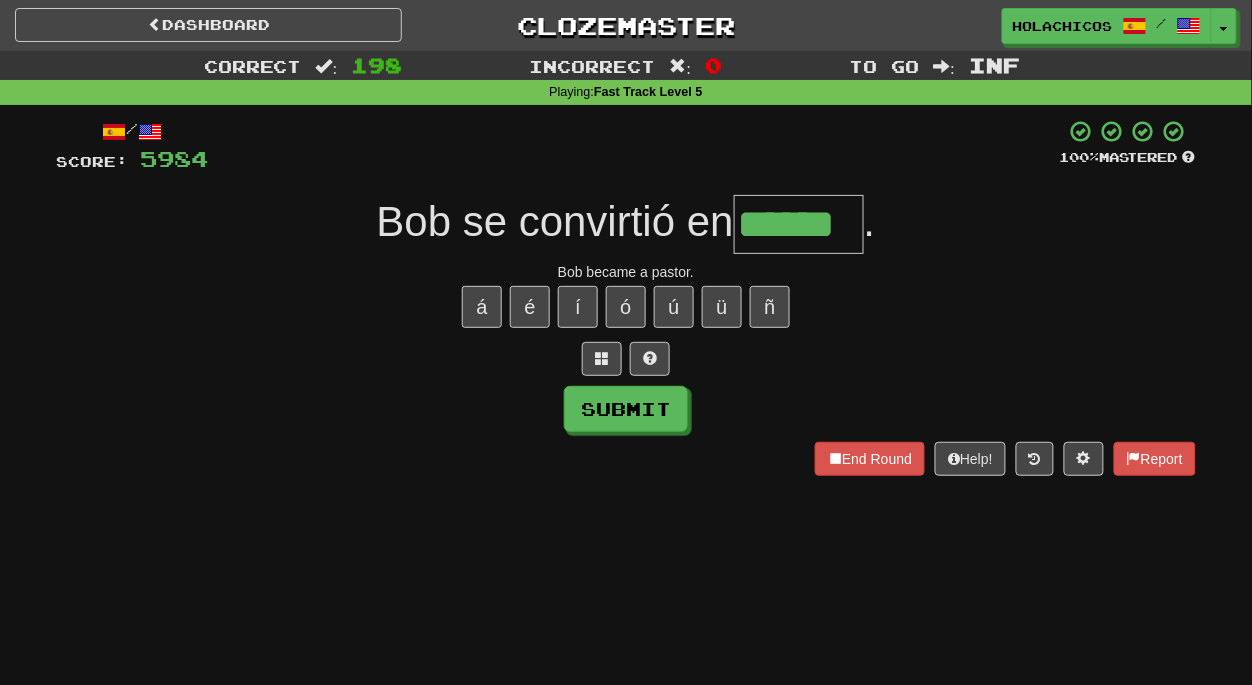 type on "******" 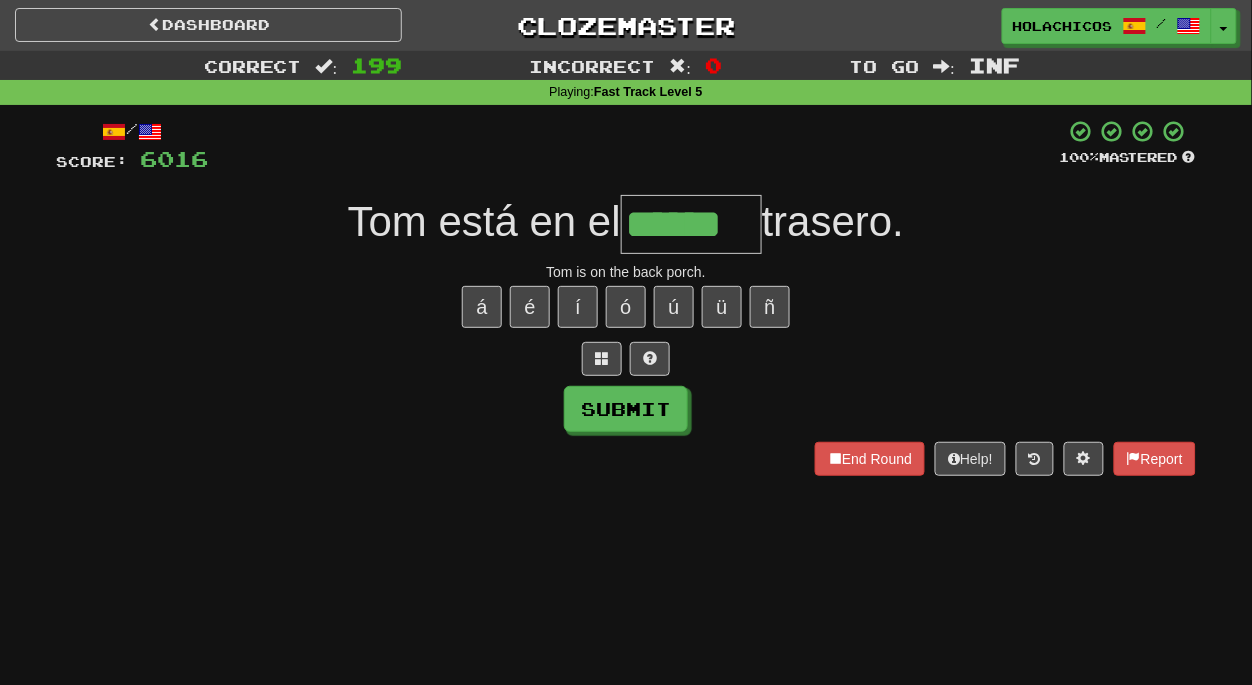 type on "******" 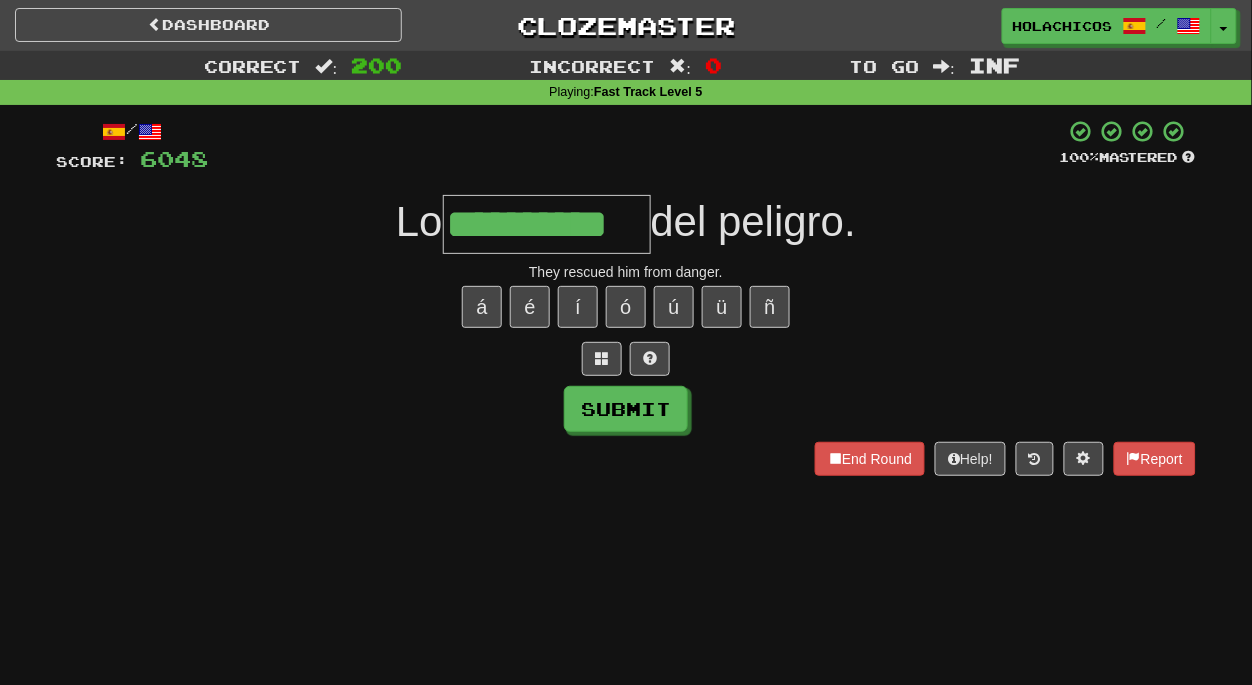 type on "**********" 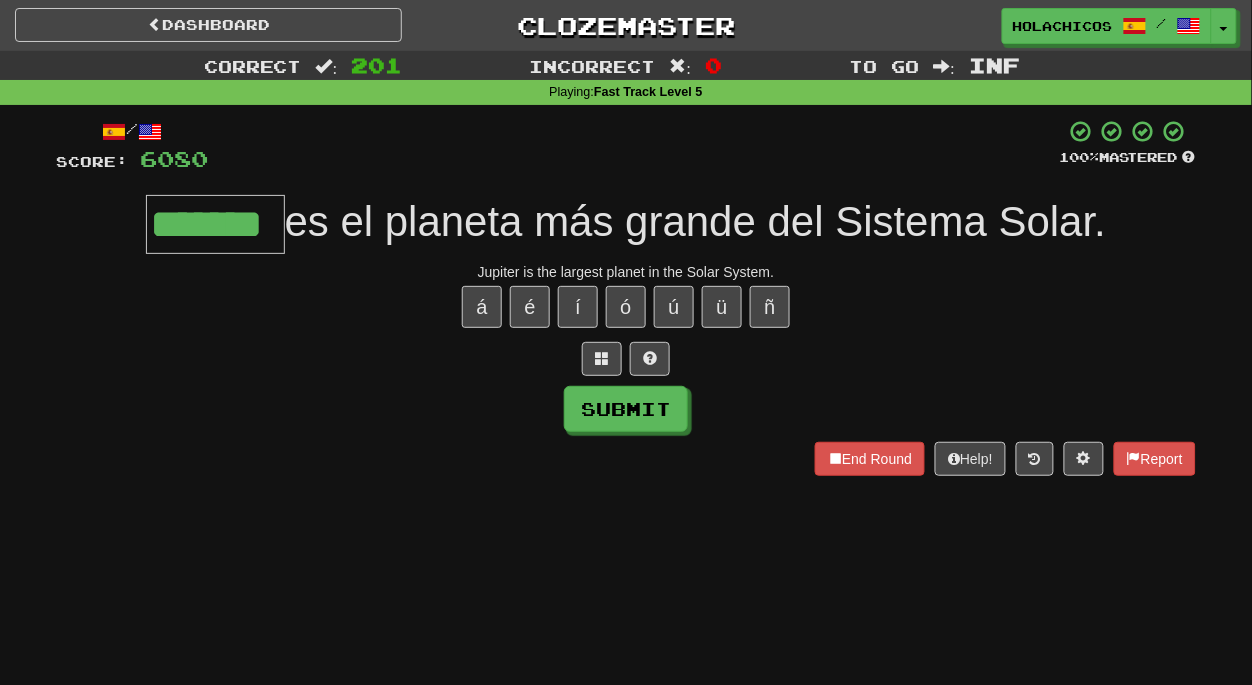 type on "*******" 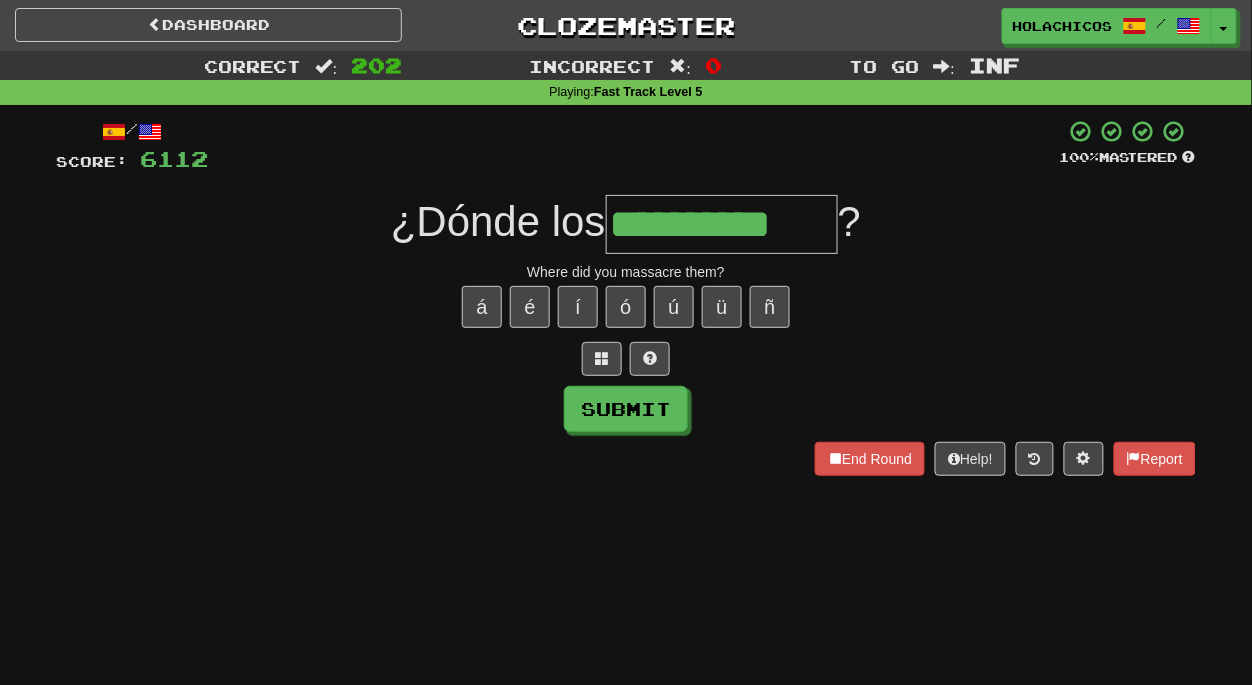 type on "**********" 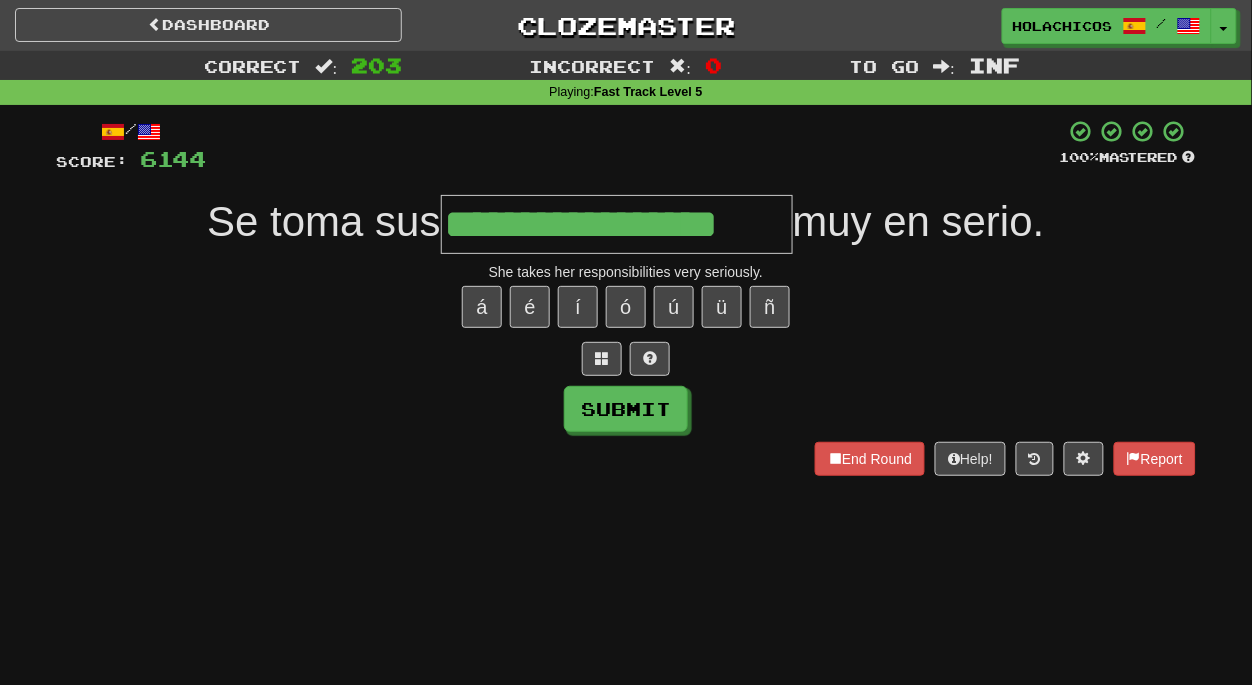 type on "**********" 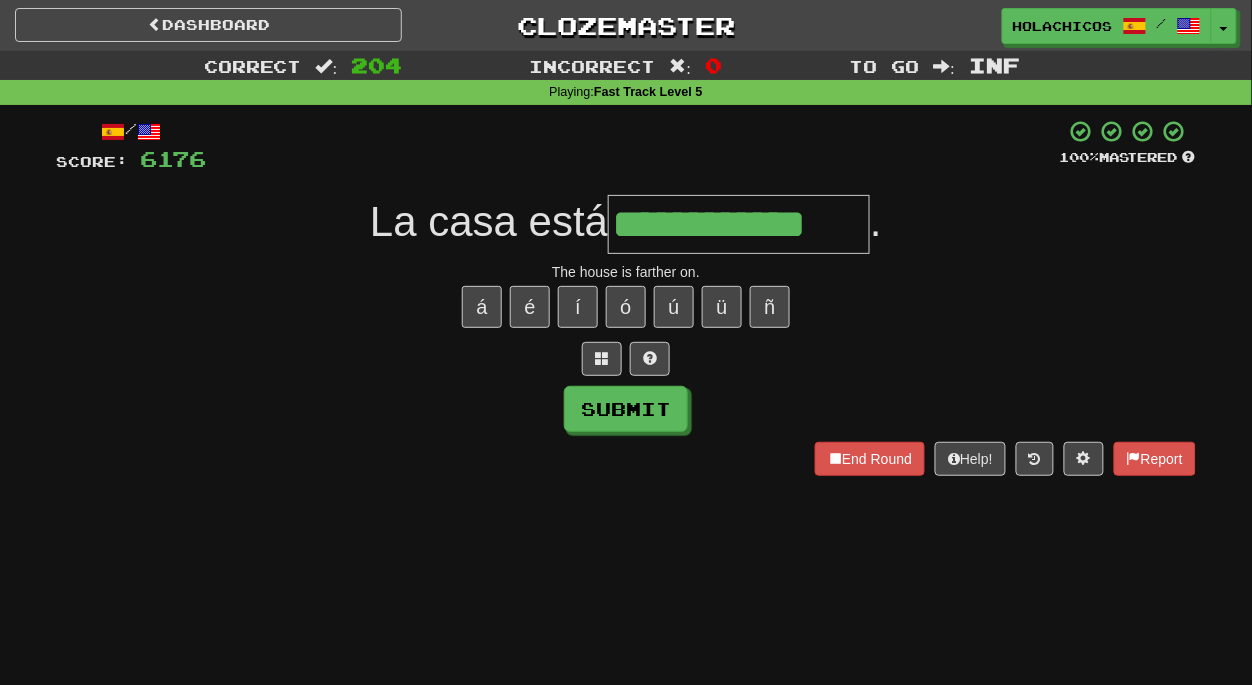 type on "**********" 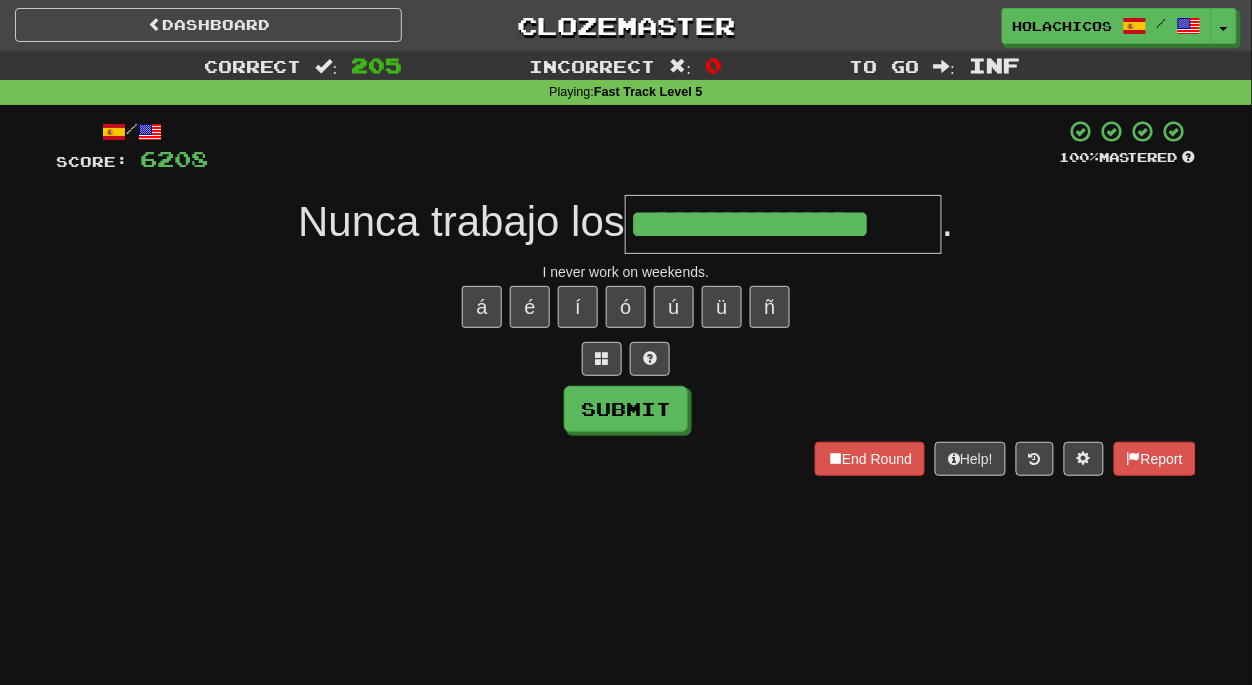 type on "**********" 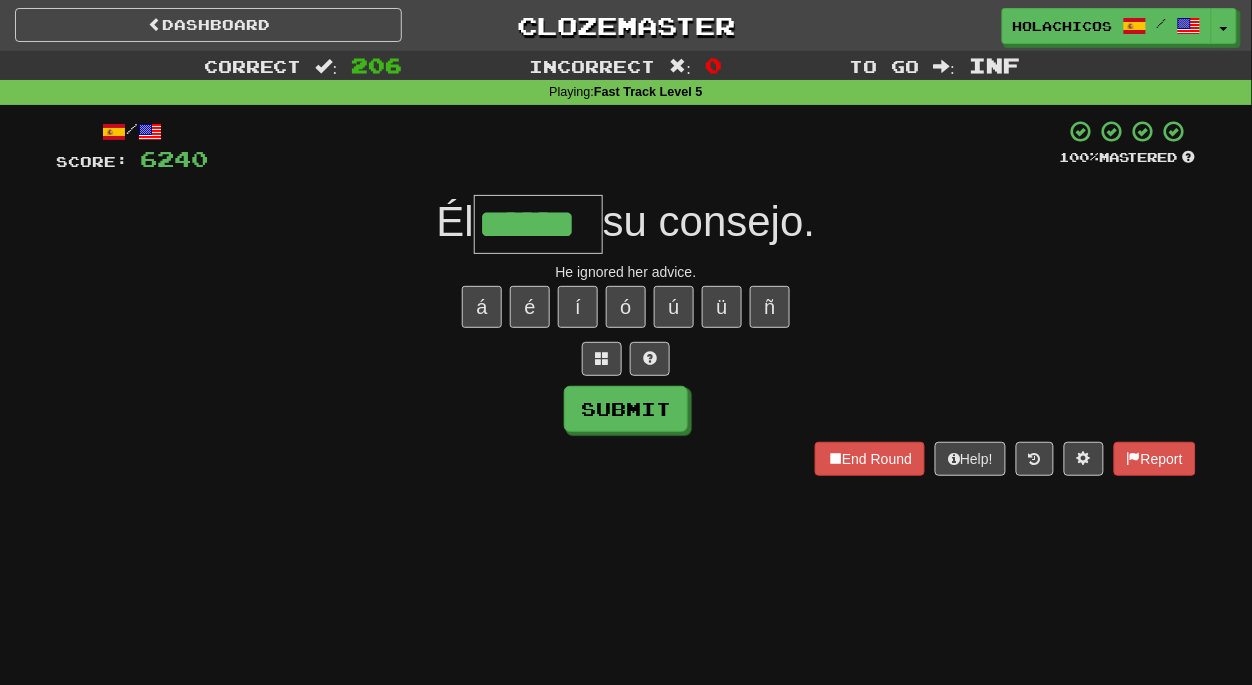 type on "******" 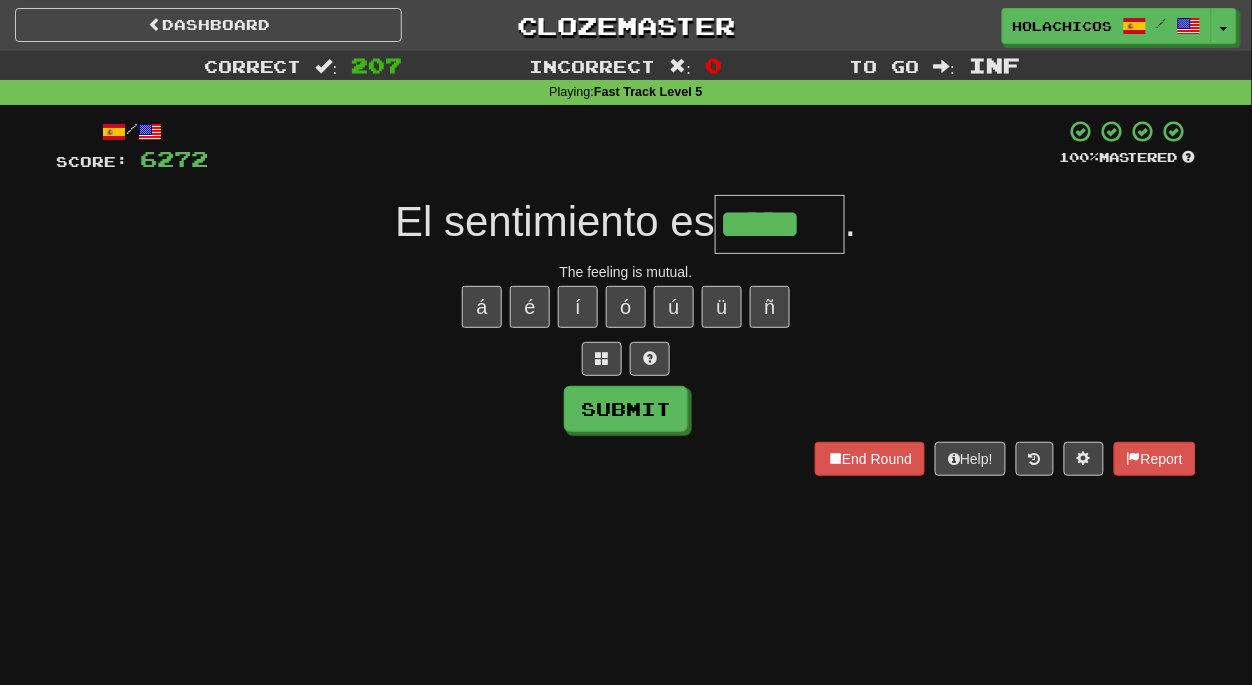 type on "*****" 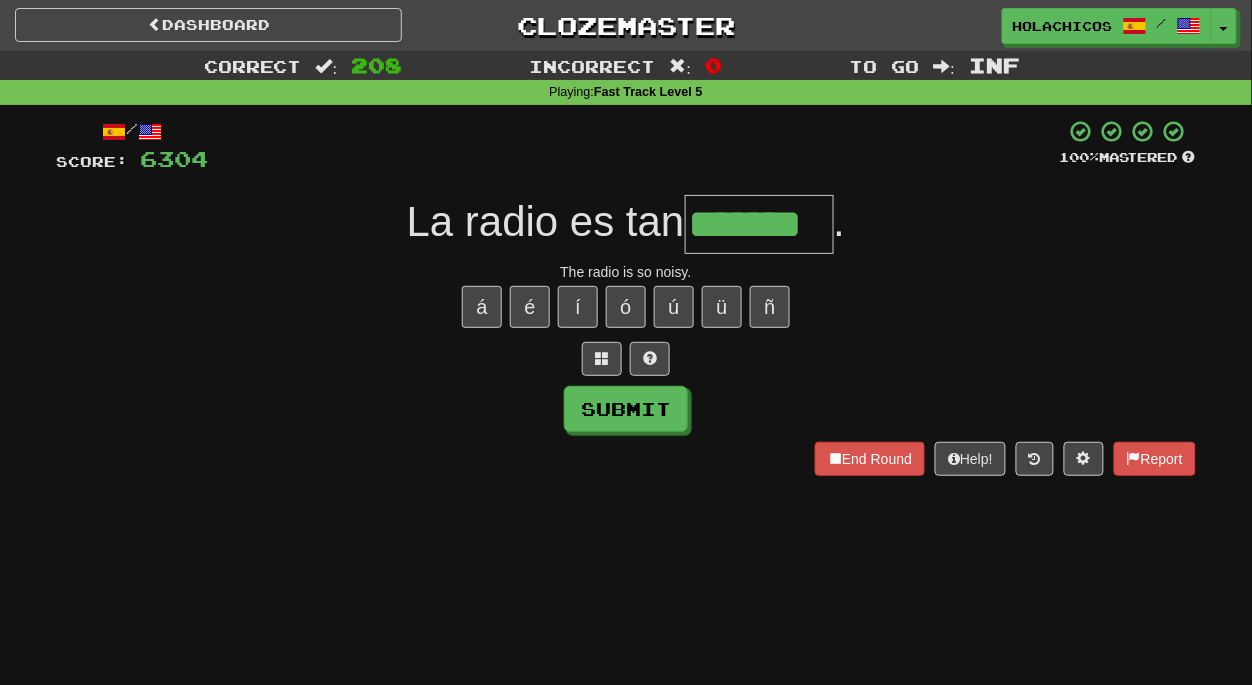 type on "*******" 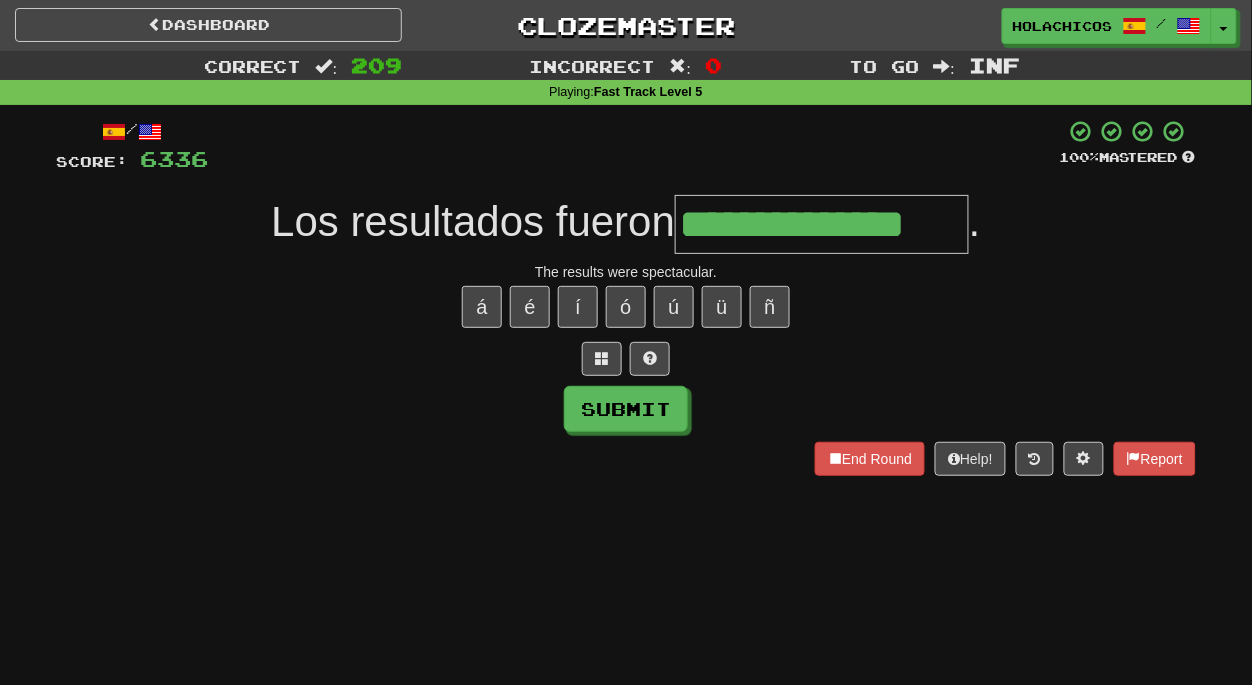 type on "**********" 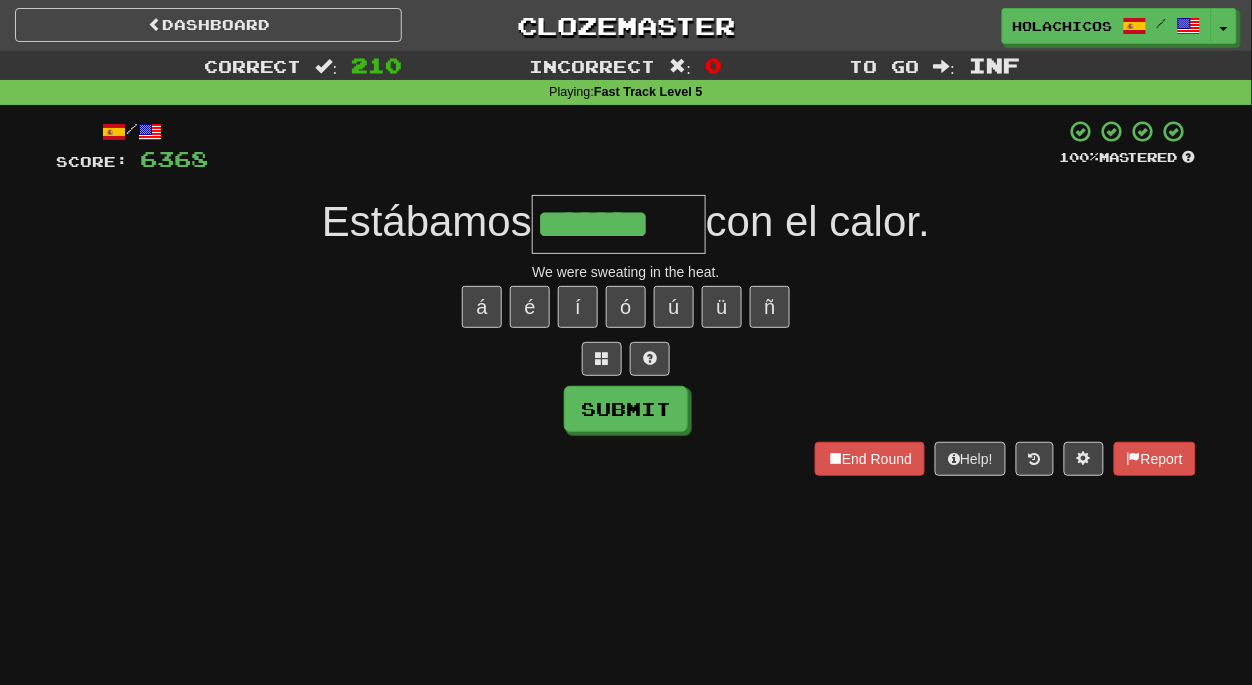 type on "*******" 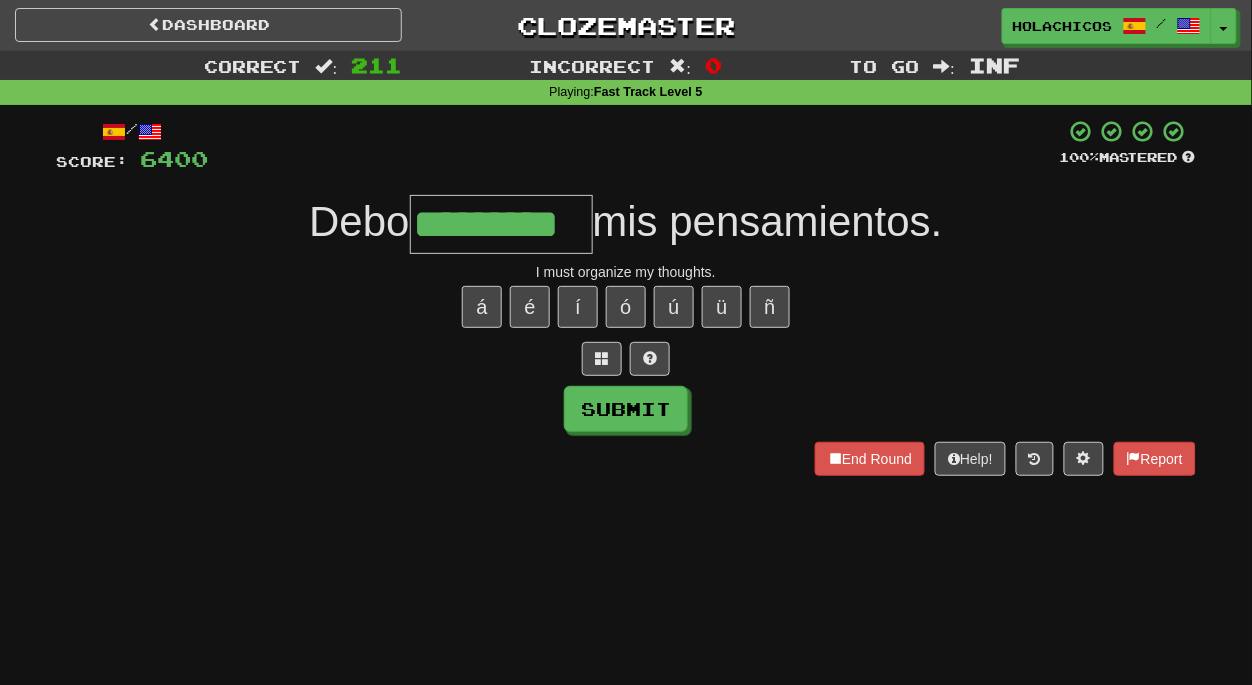 type on "*********" 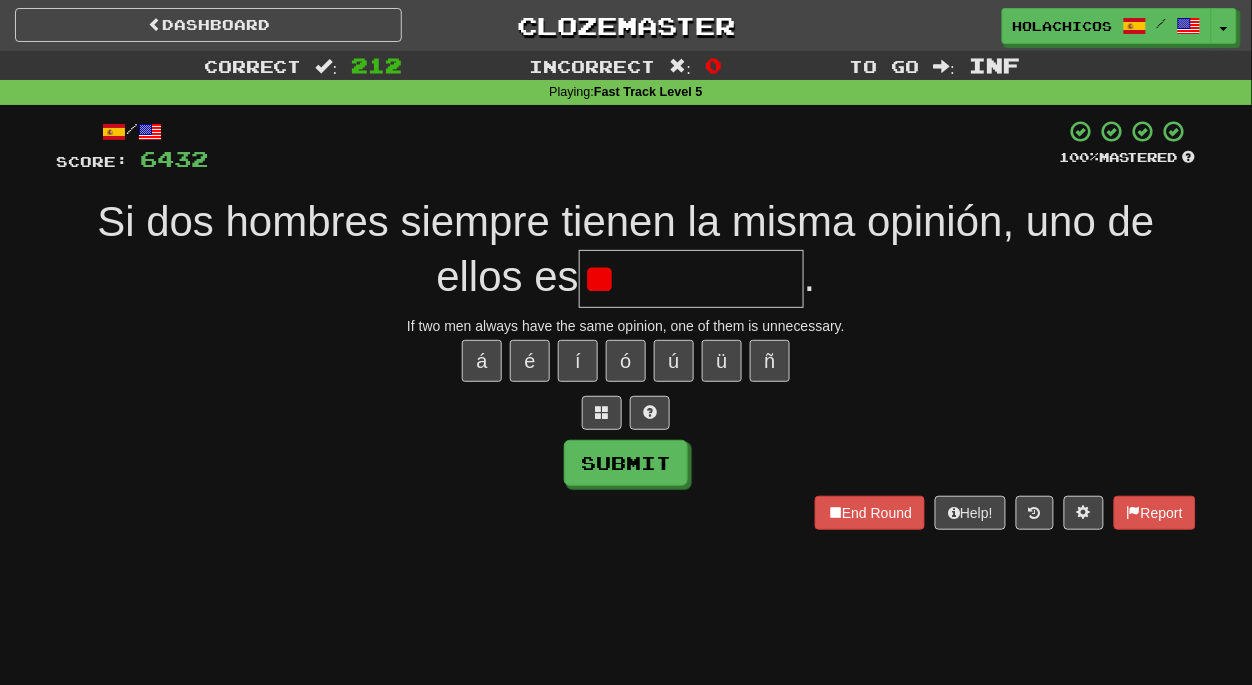 type on "*" 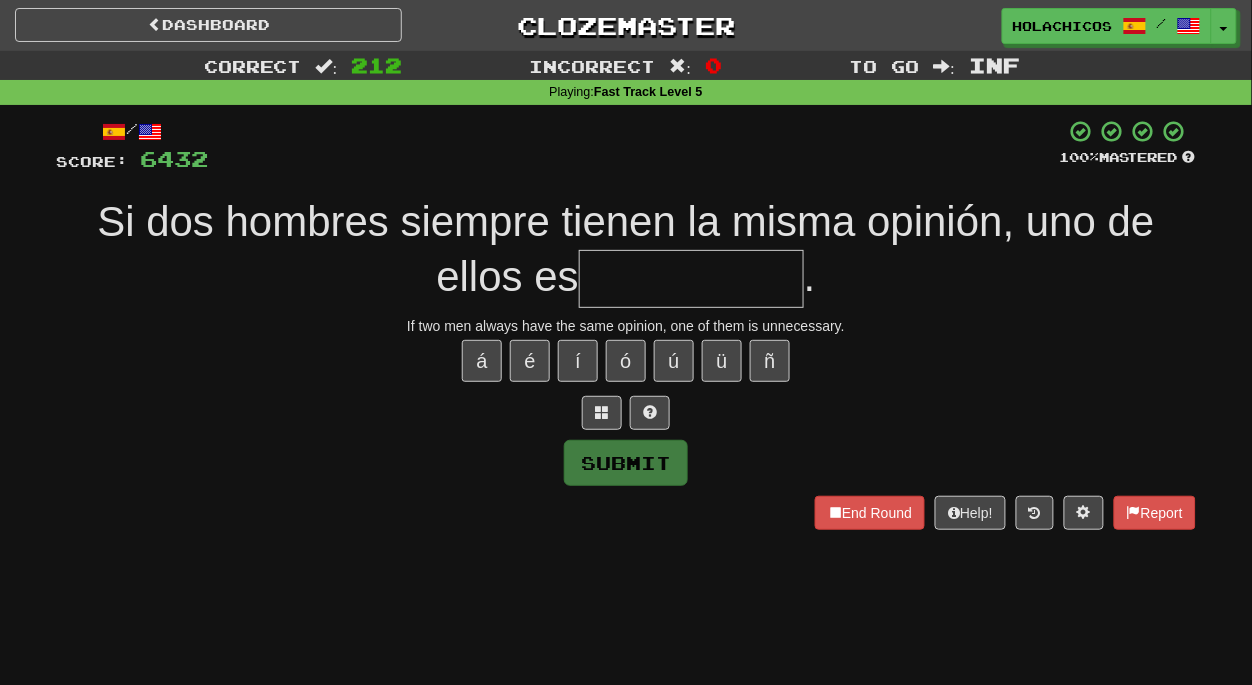 type on "*" 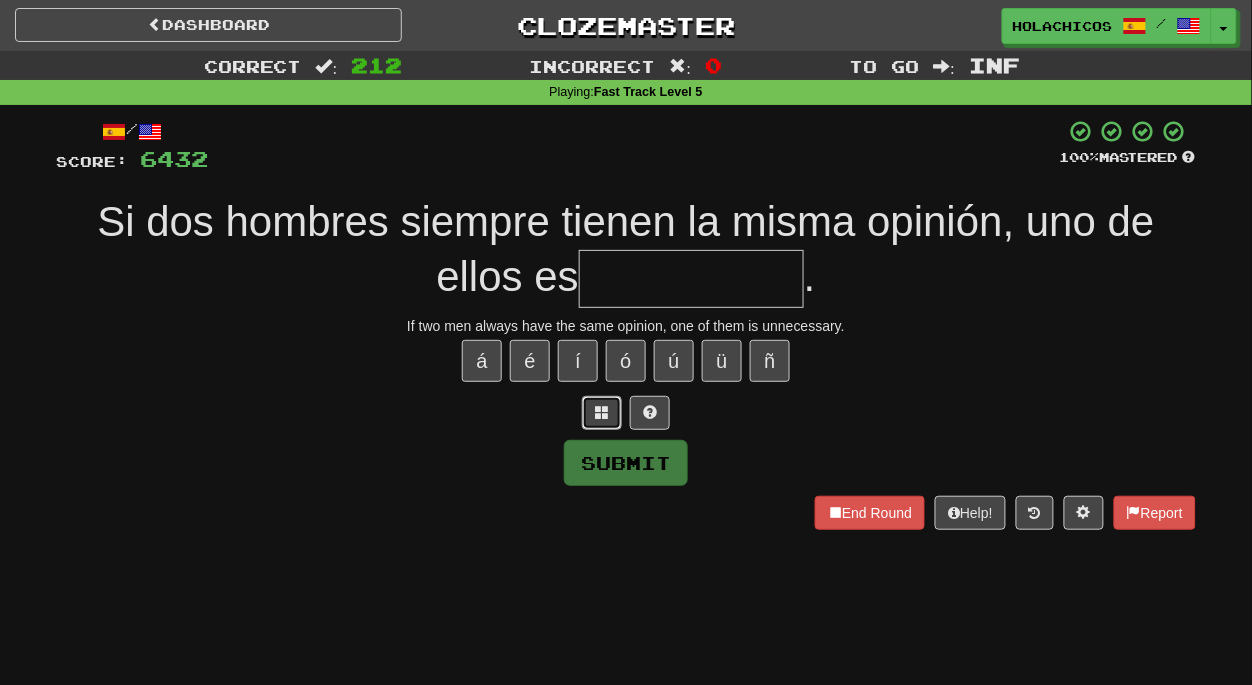 click at bounding box center [602, 412] 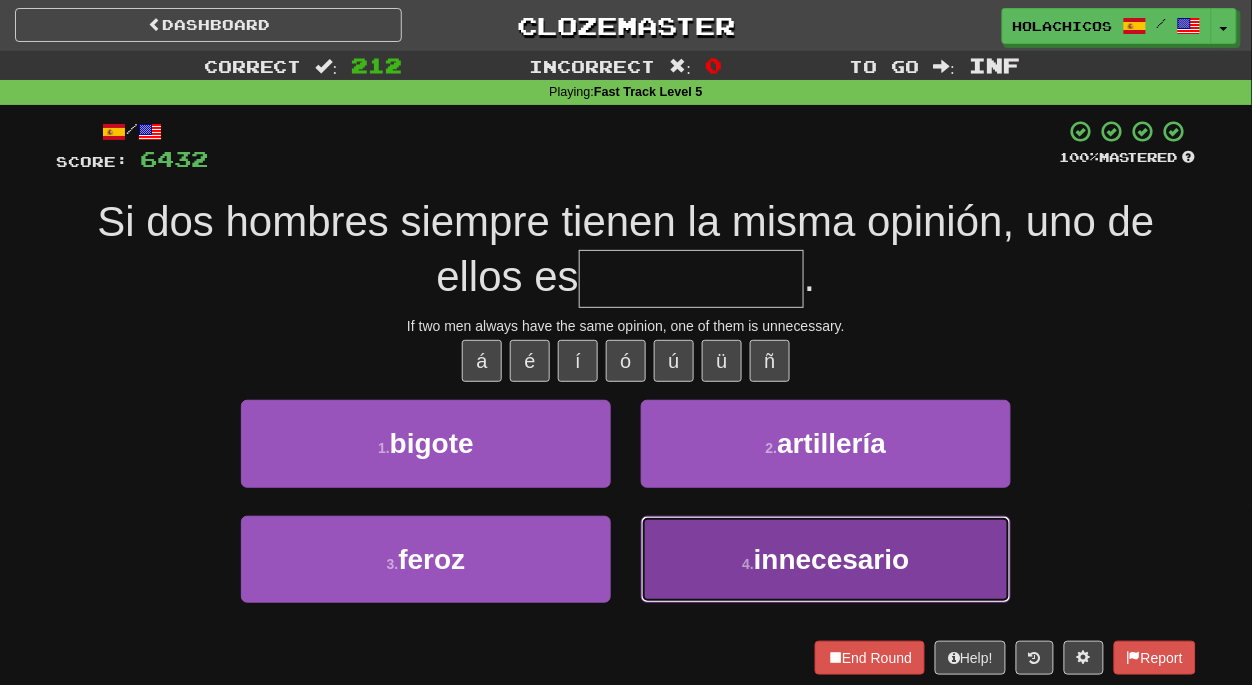 click on "4 .  innecesario" at bounding box center (826, 559) 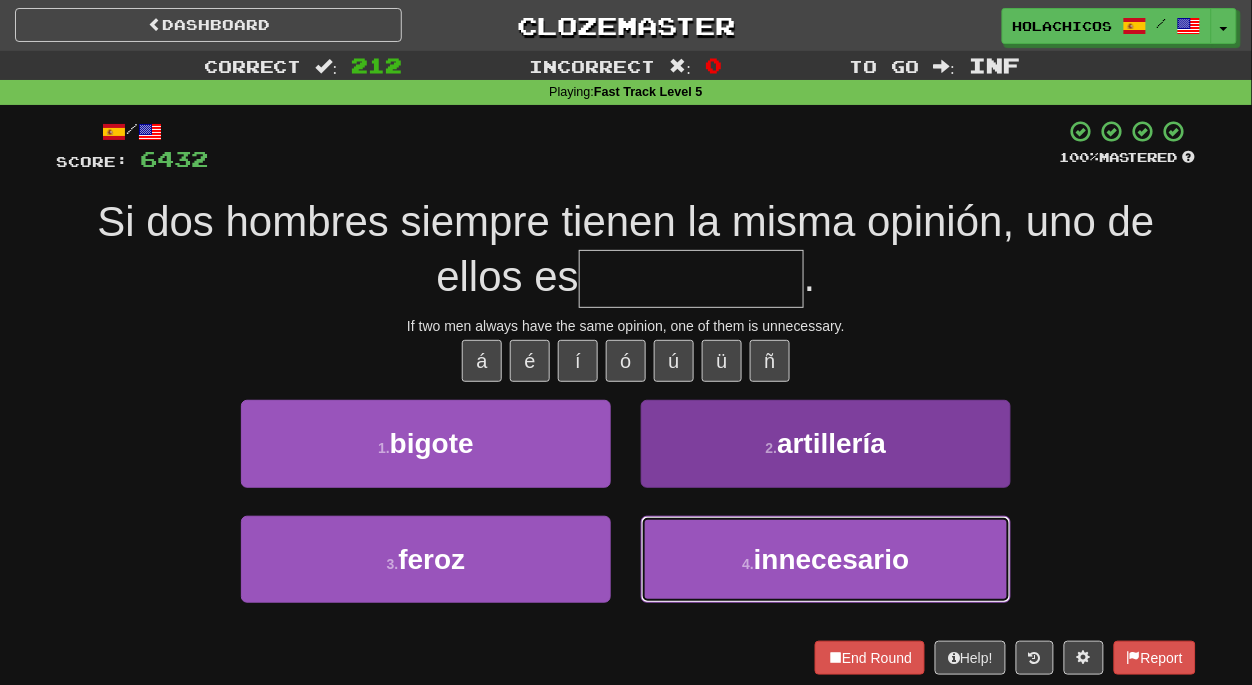 type on "**********" 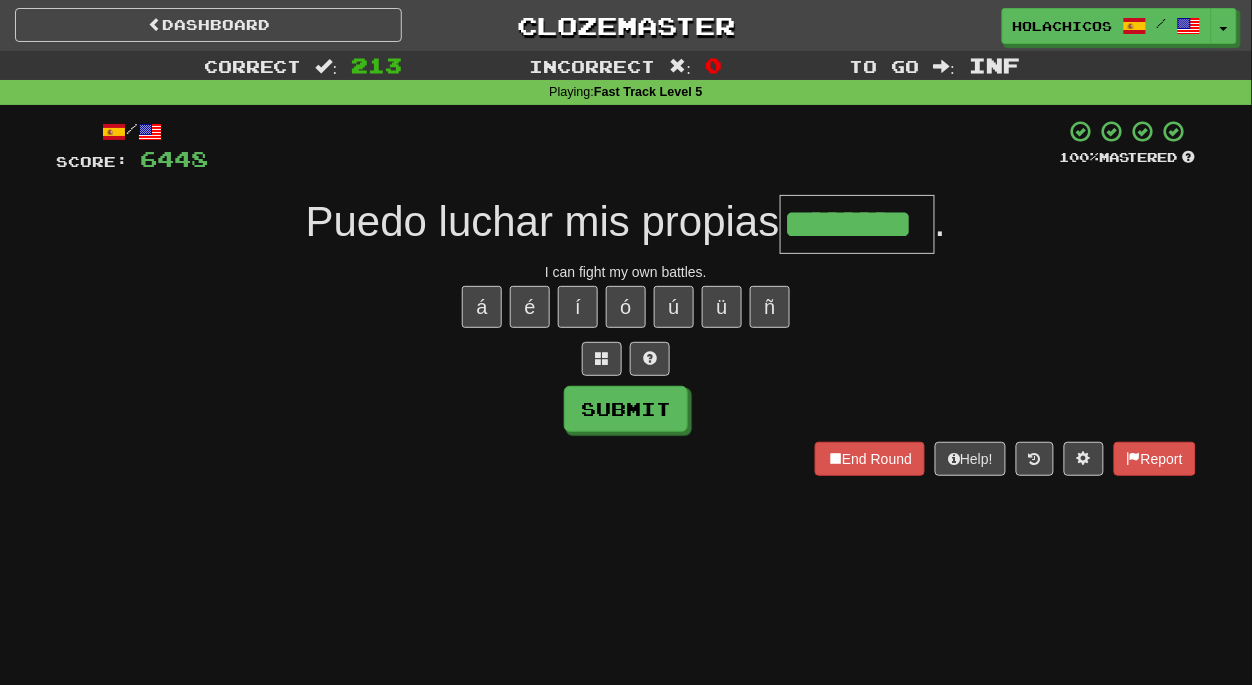 type on "********" 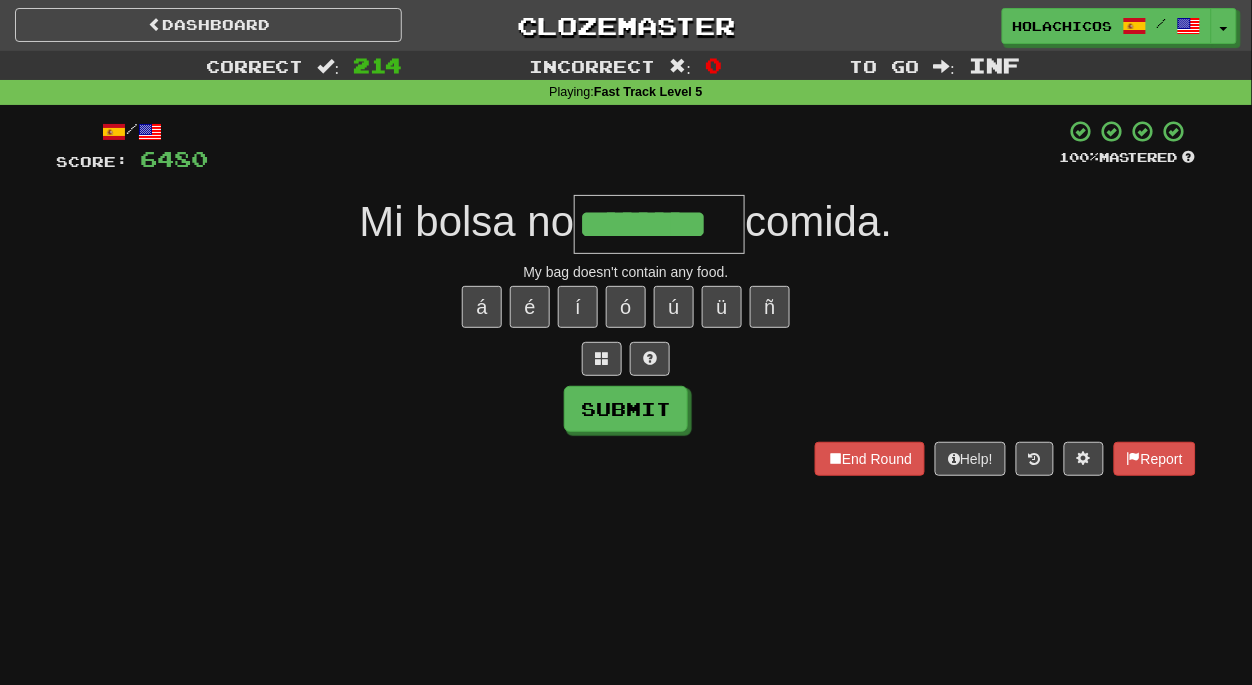 type on "********" 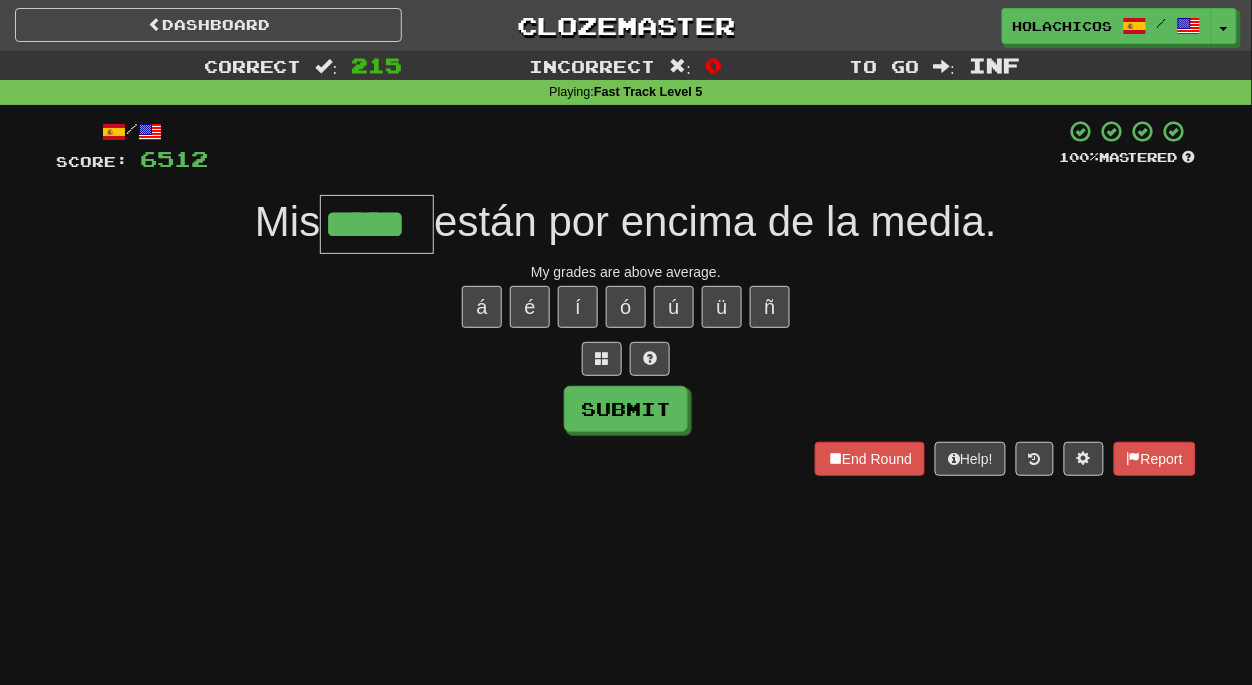 type on "*****" 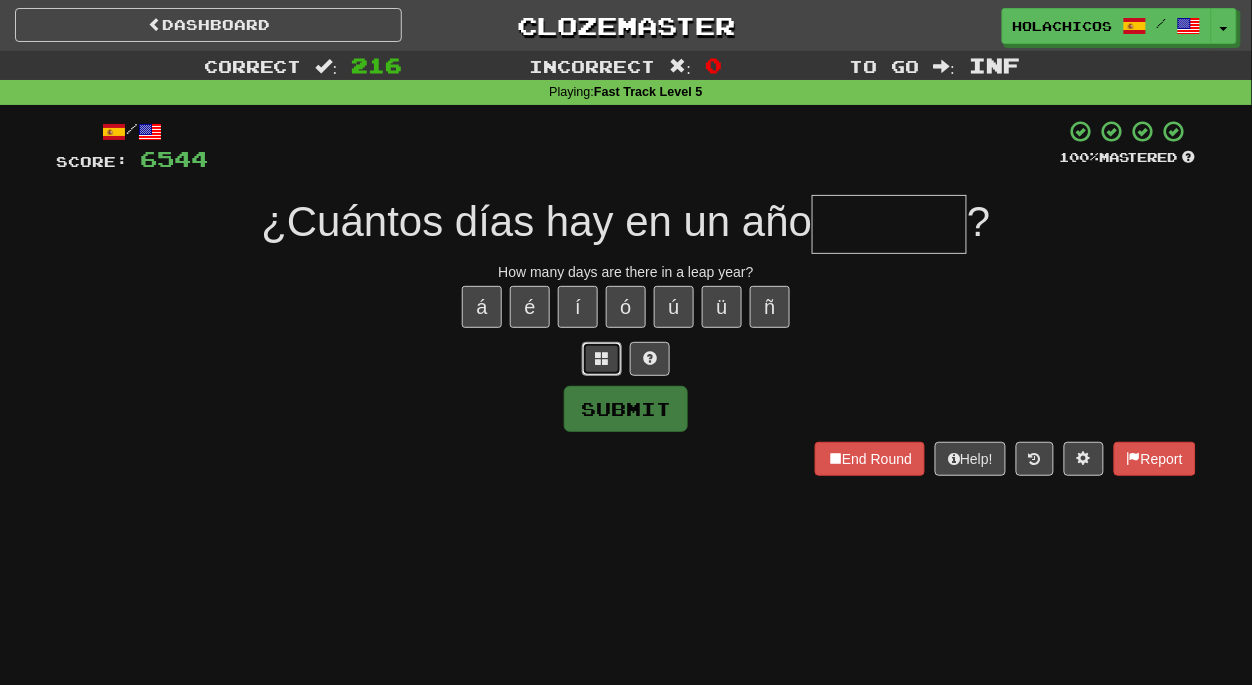 click at bounding box center (602, 359) 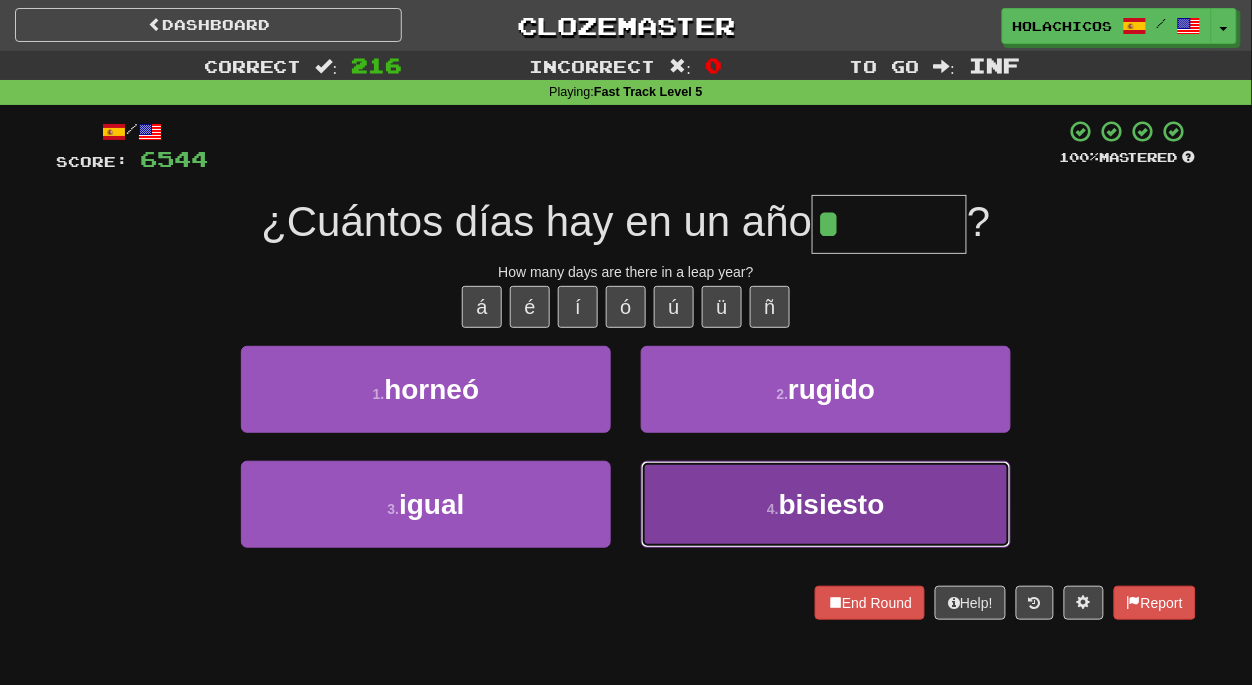 click on "bisiesto" at bounding box center (832, 504) 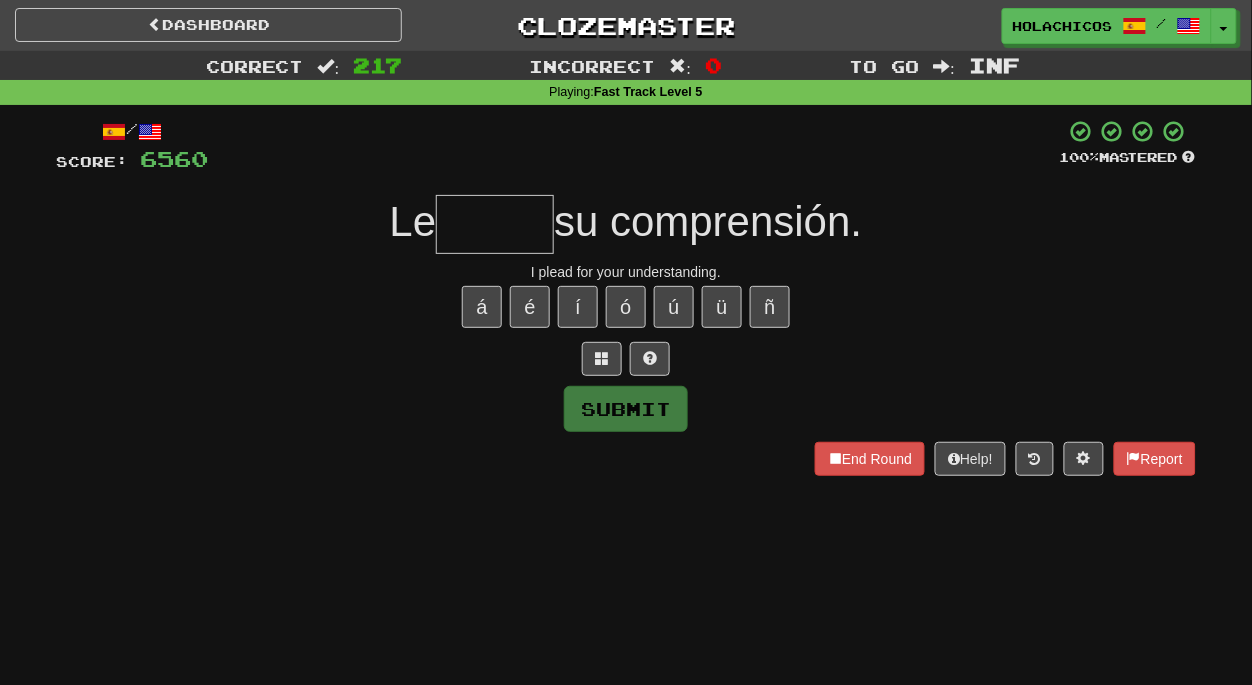 type on "*" 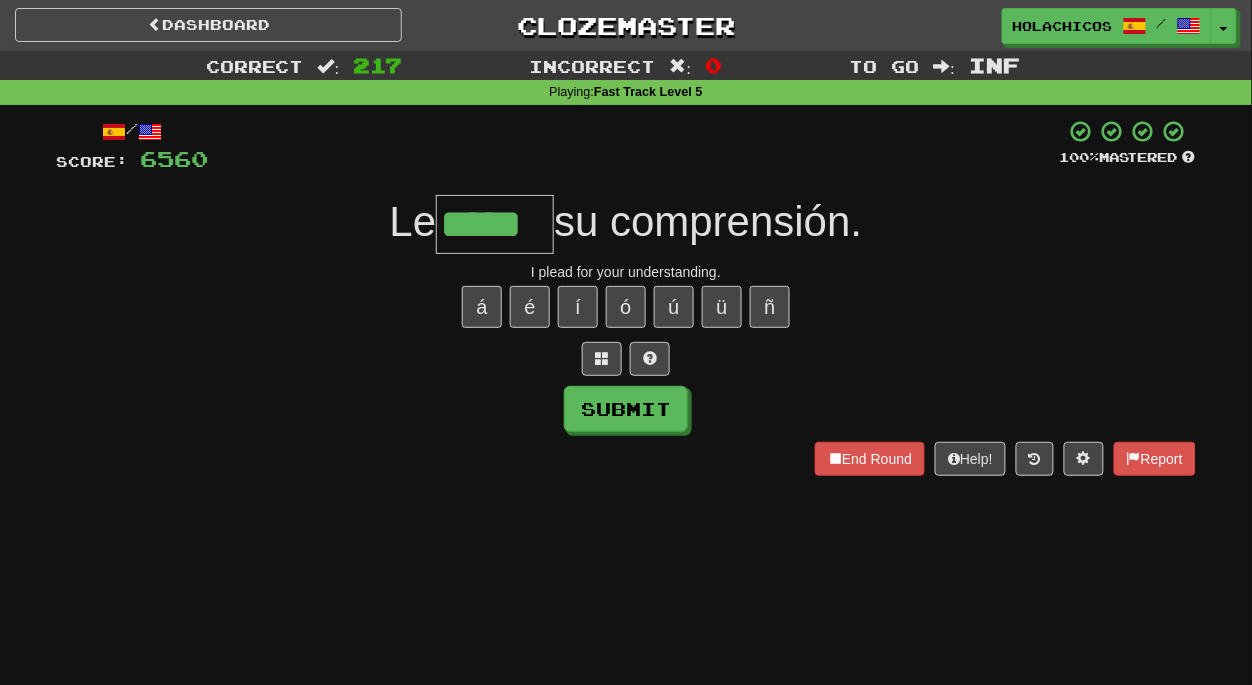 type on "*****" 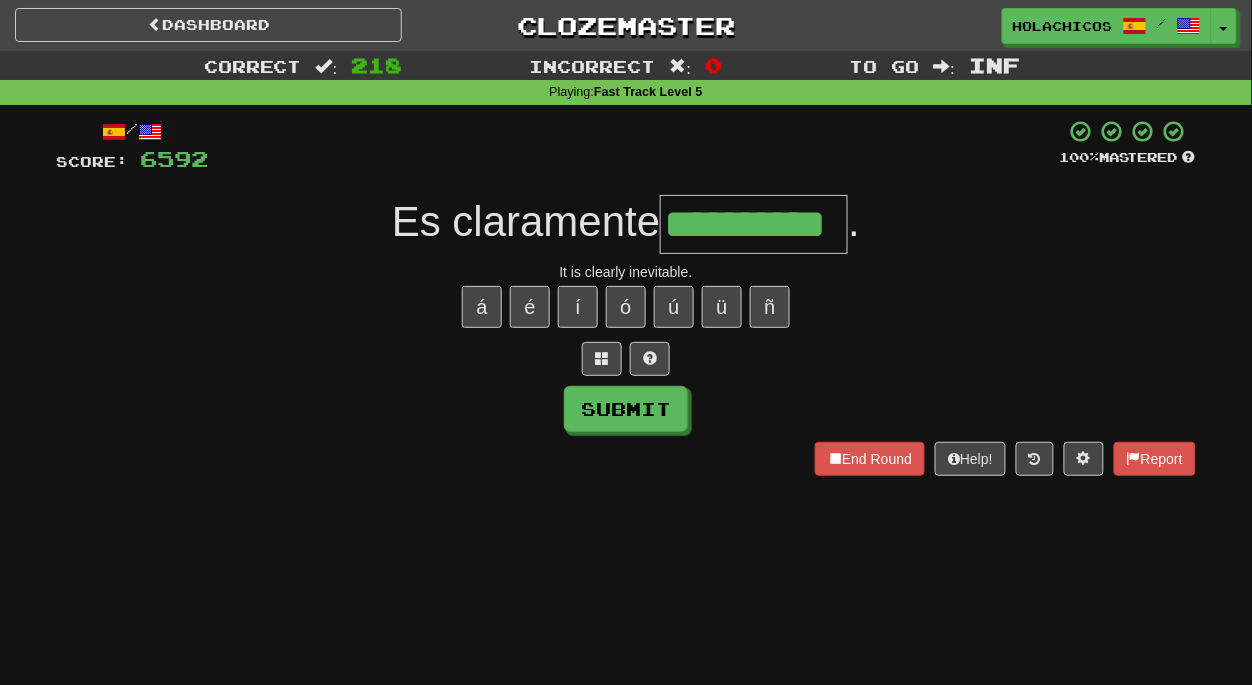 type on "**********" 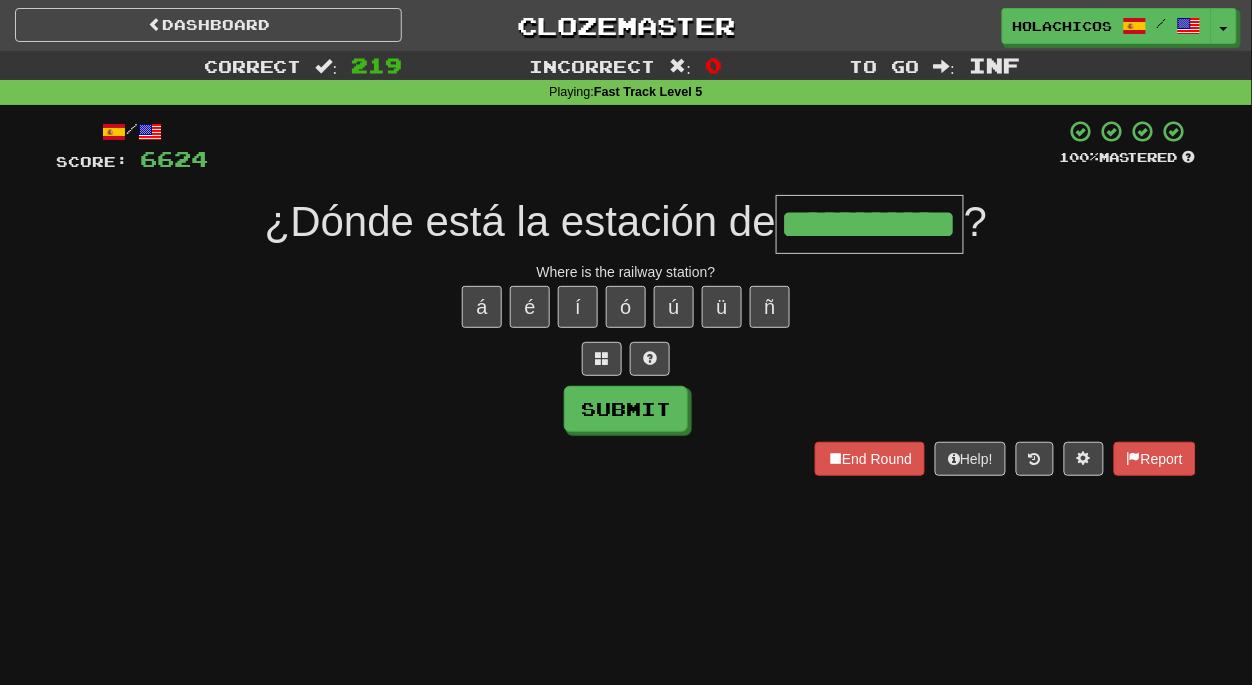 type on "**********" 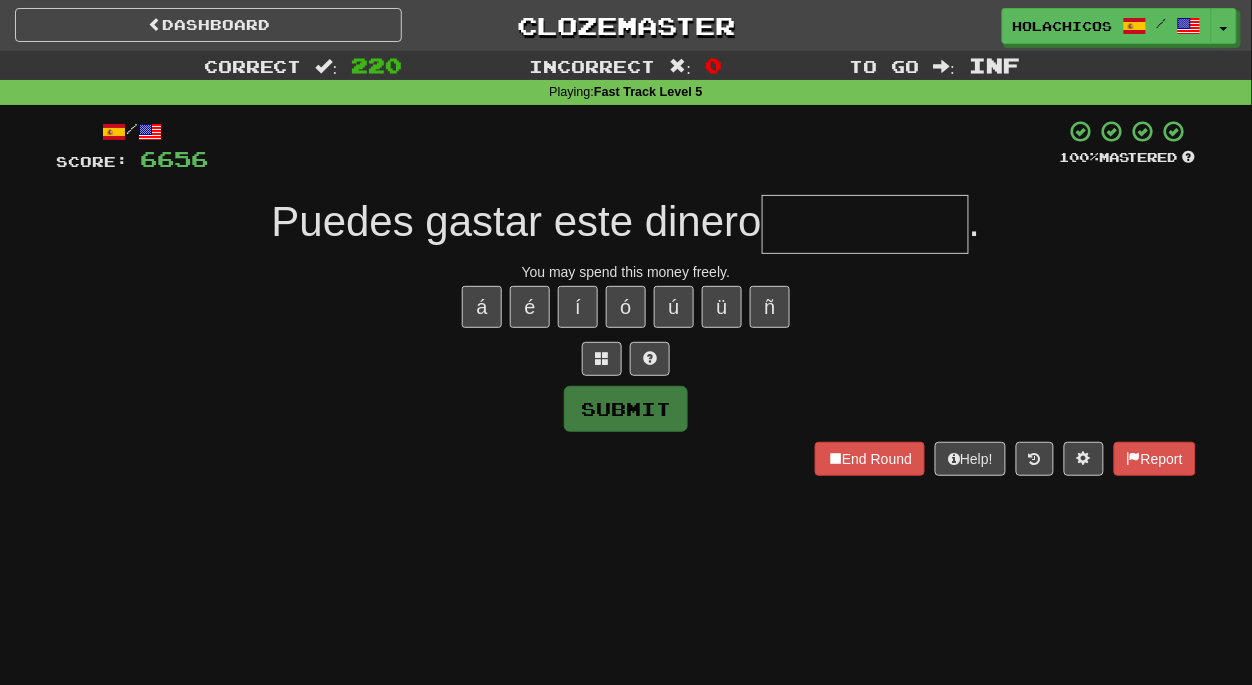 type on "*" 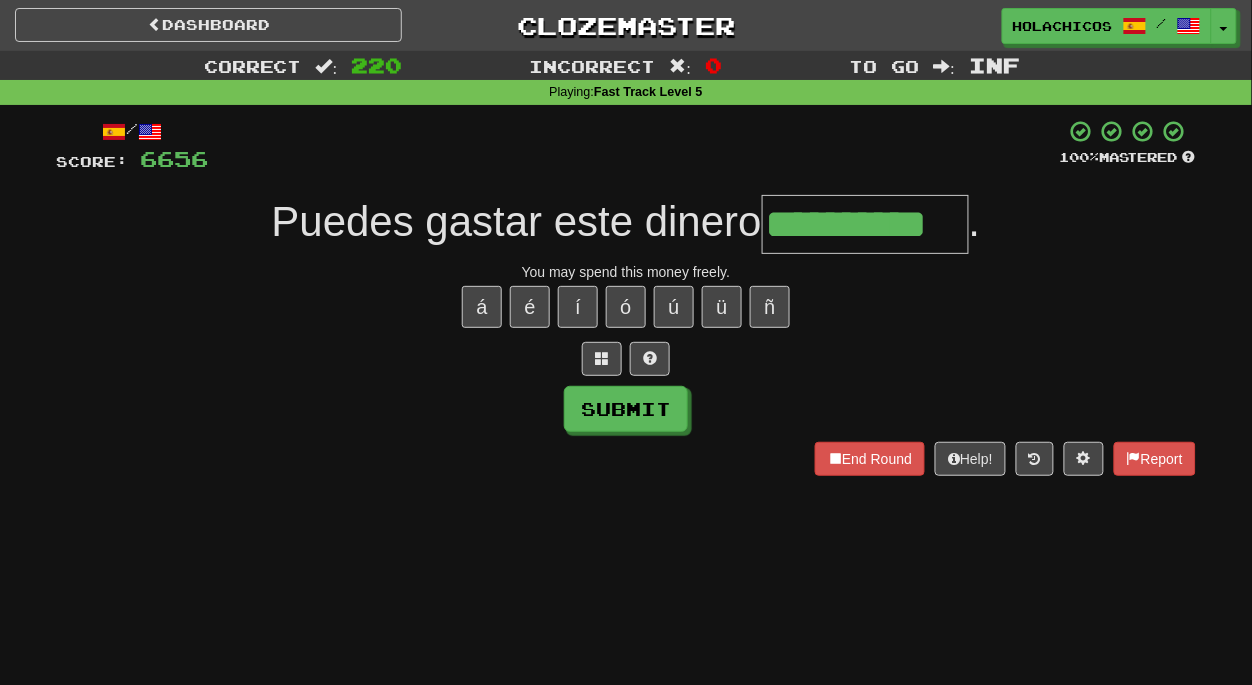 type on "**********" 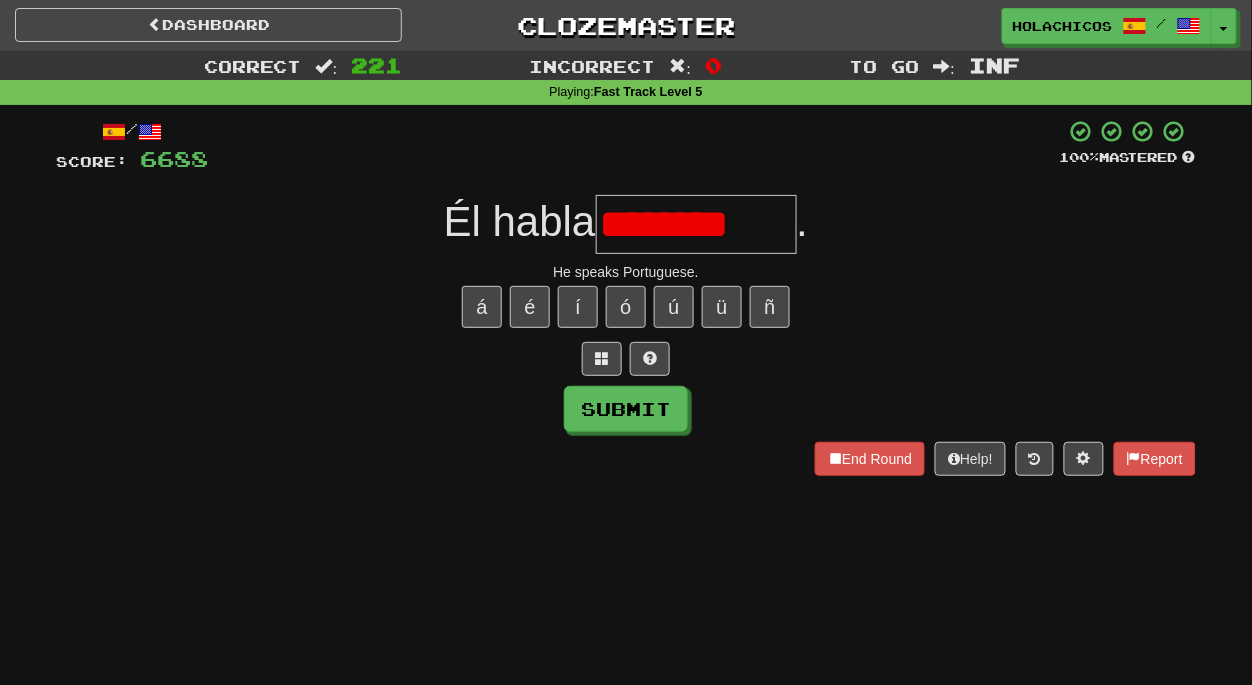 scroll, scrollTop: 0, scrollLeft: 0, axis: both 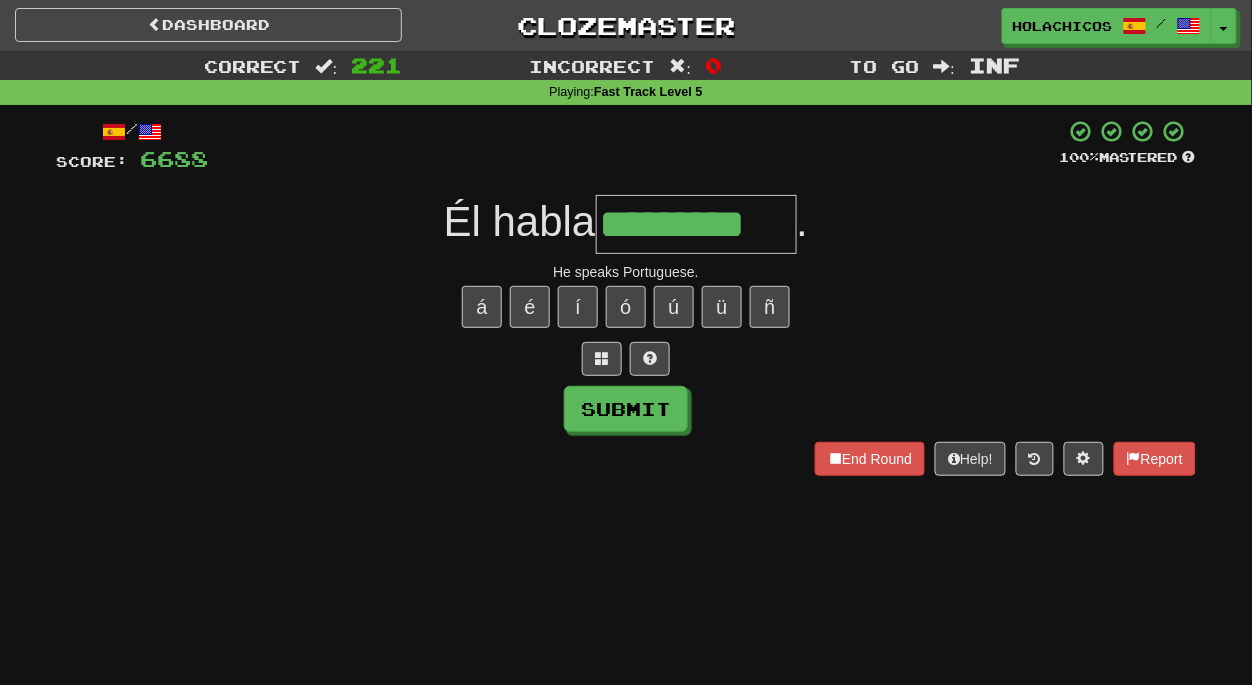 type on "*********" 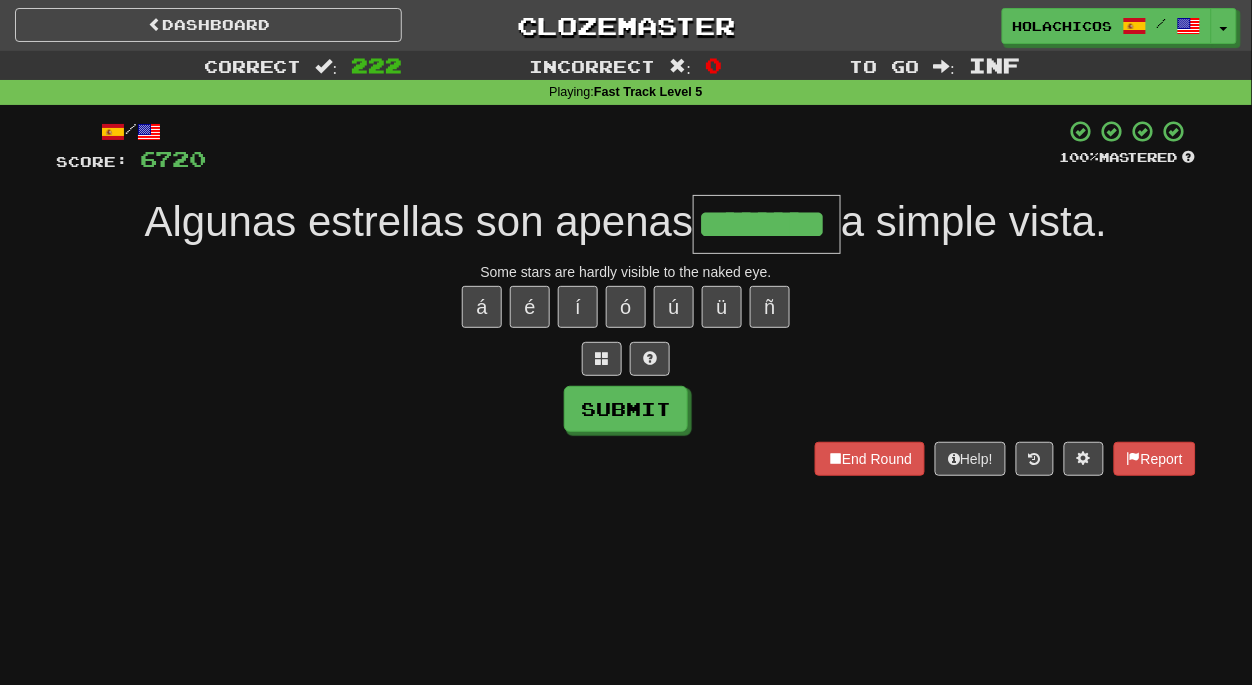 type on "********" 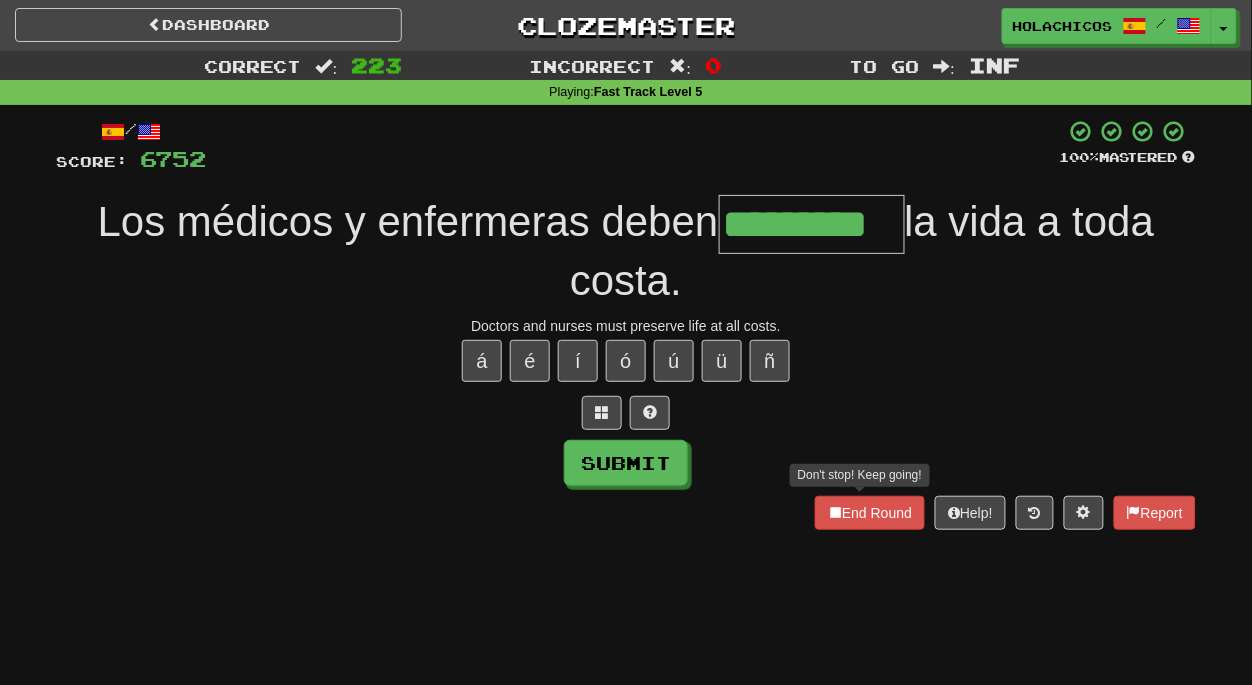 type on "*********" 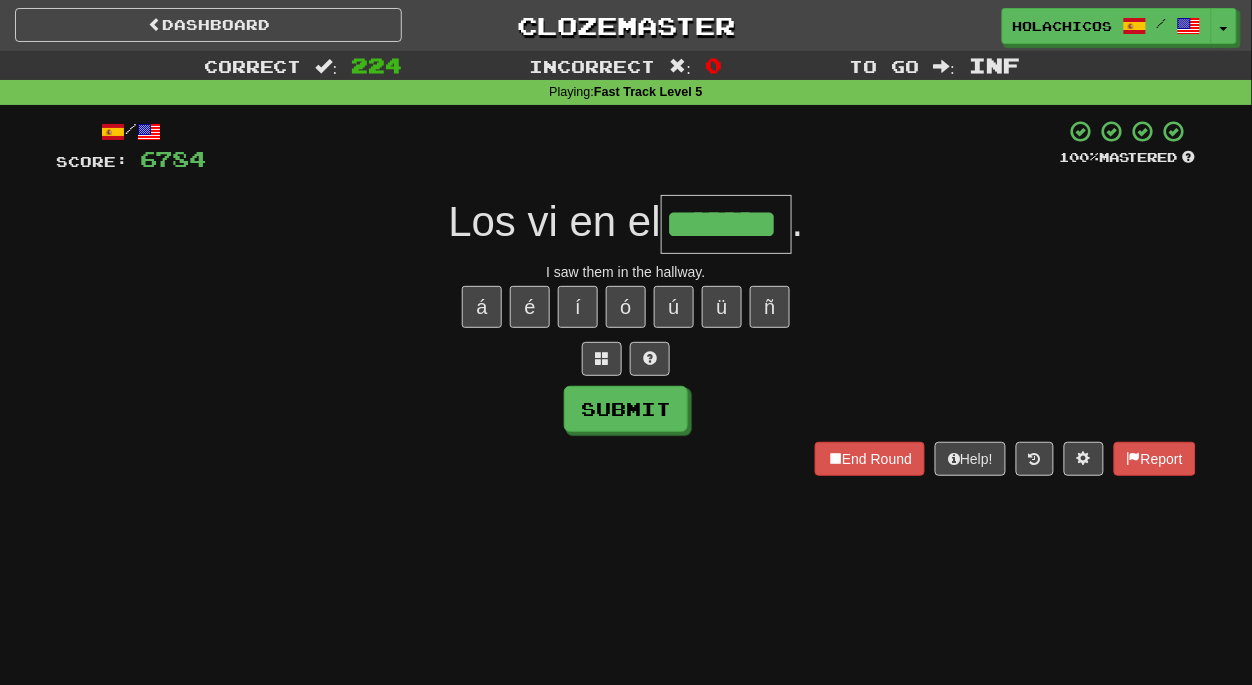 type on "*******" 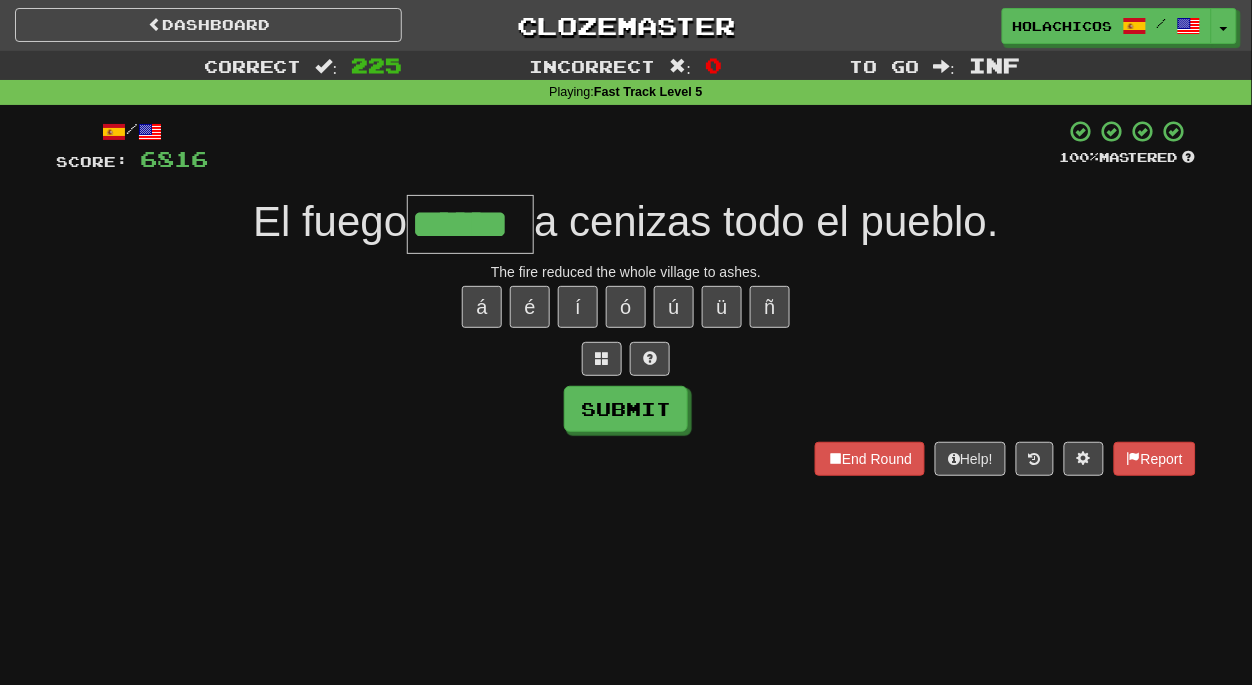 type on "******" 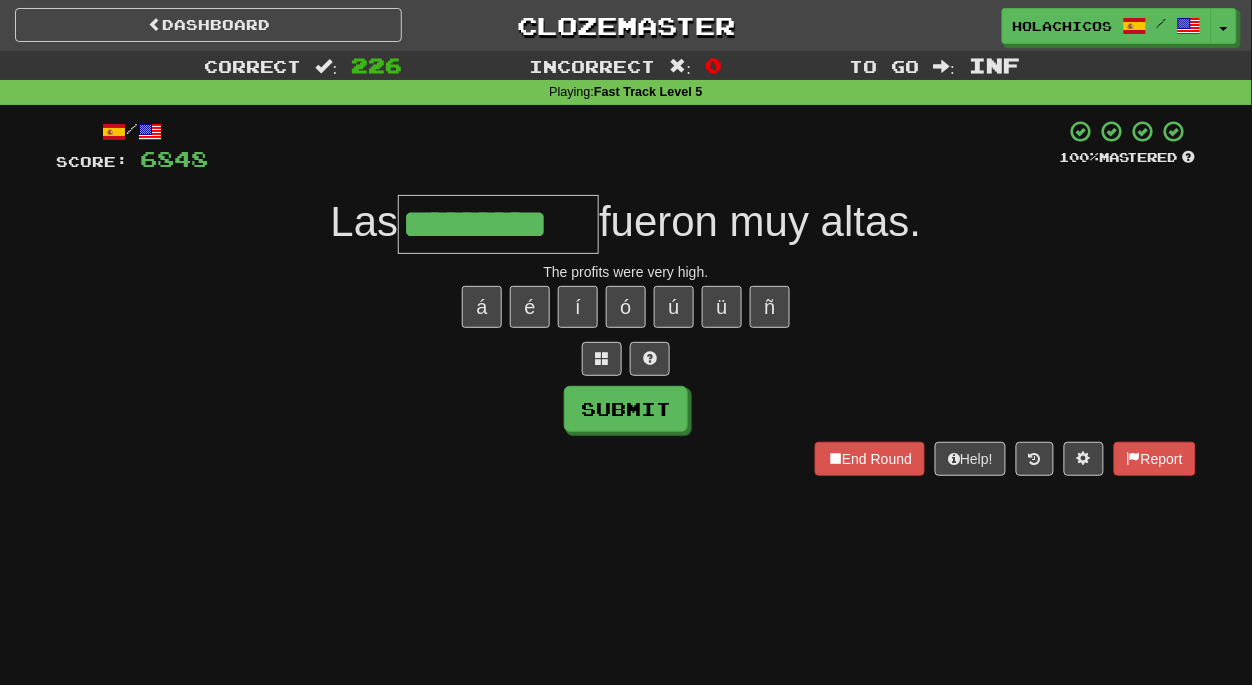 type on "*********" 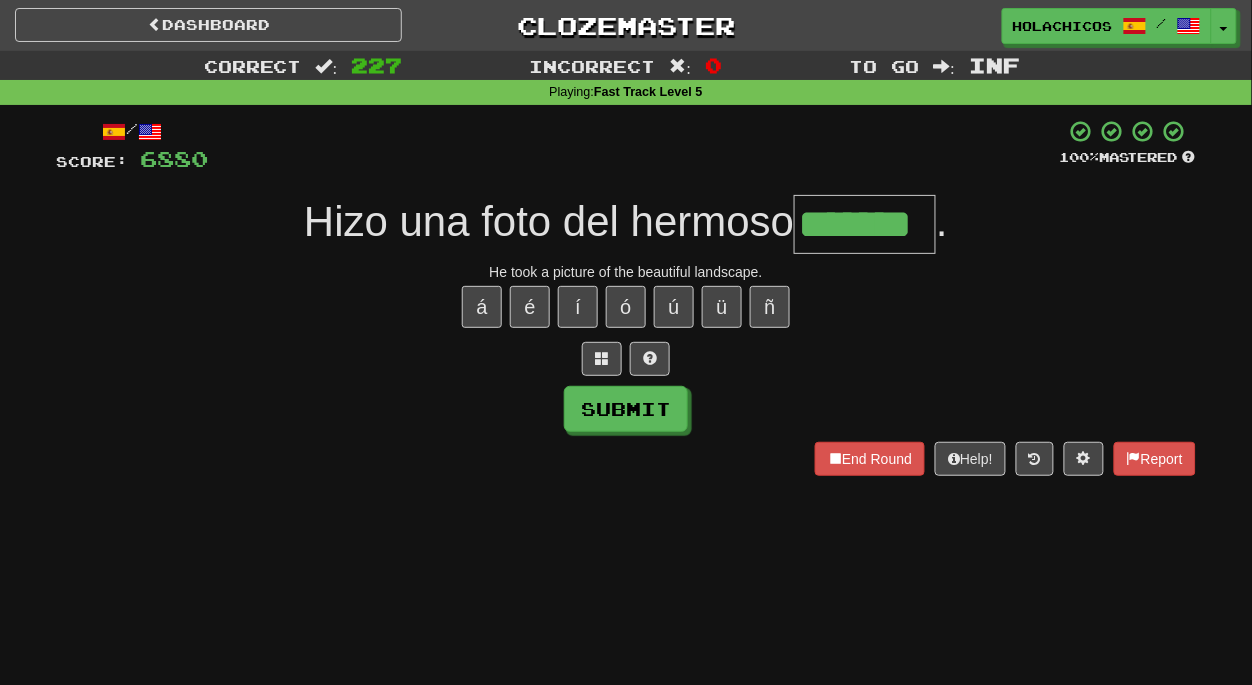 type on "*******" 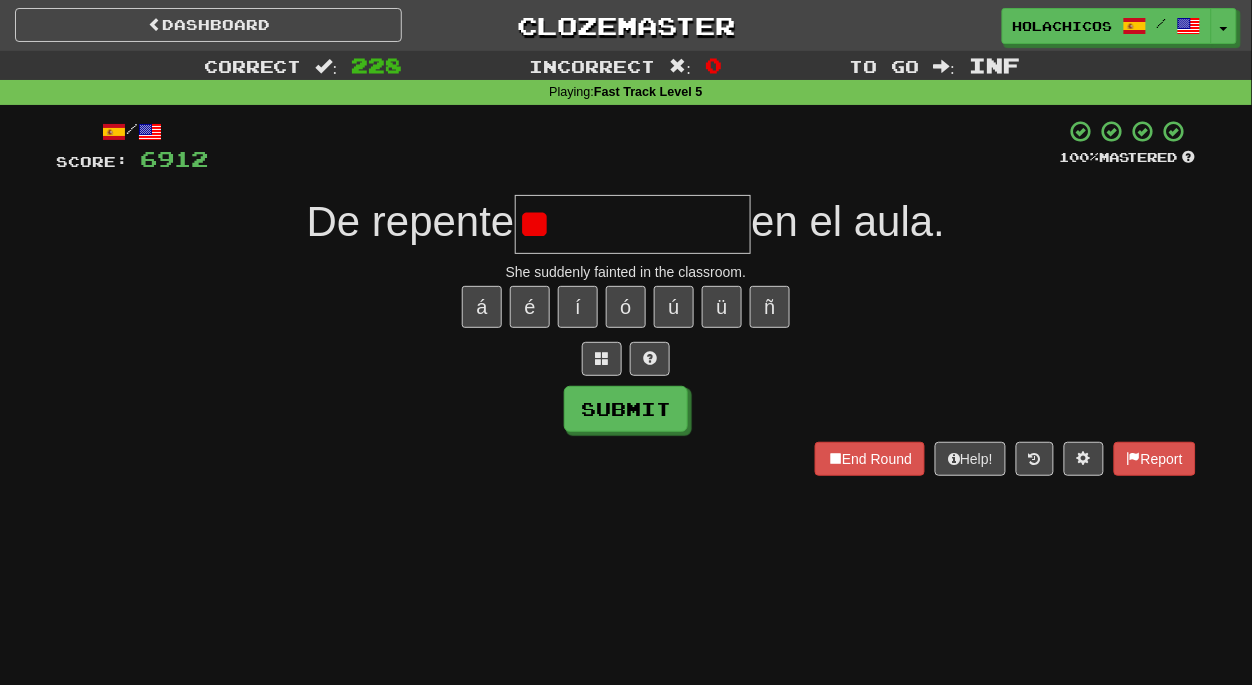 type on "*" 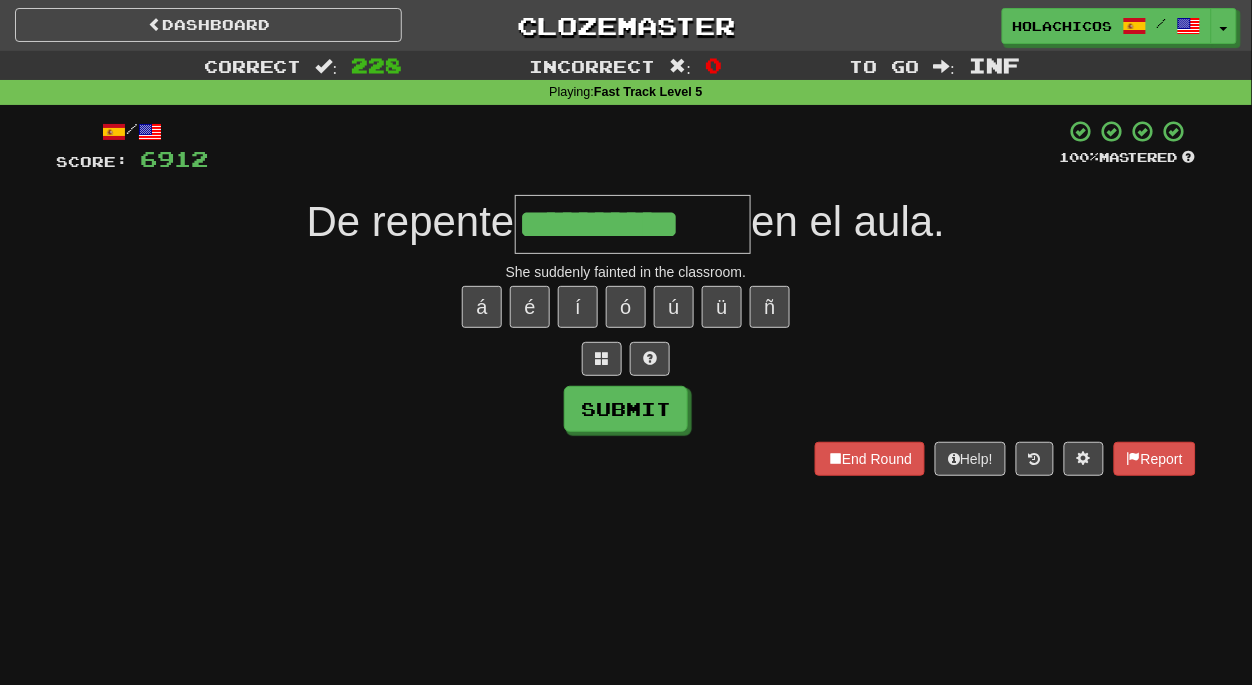 type on "**********" 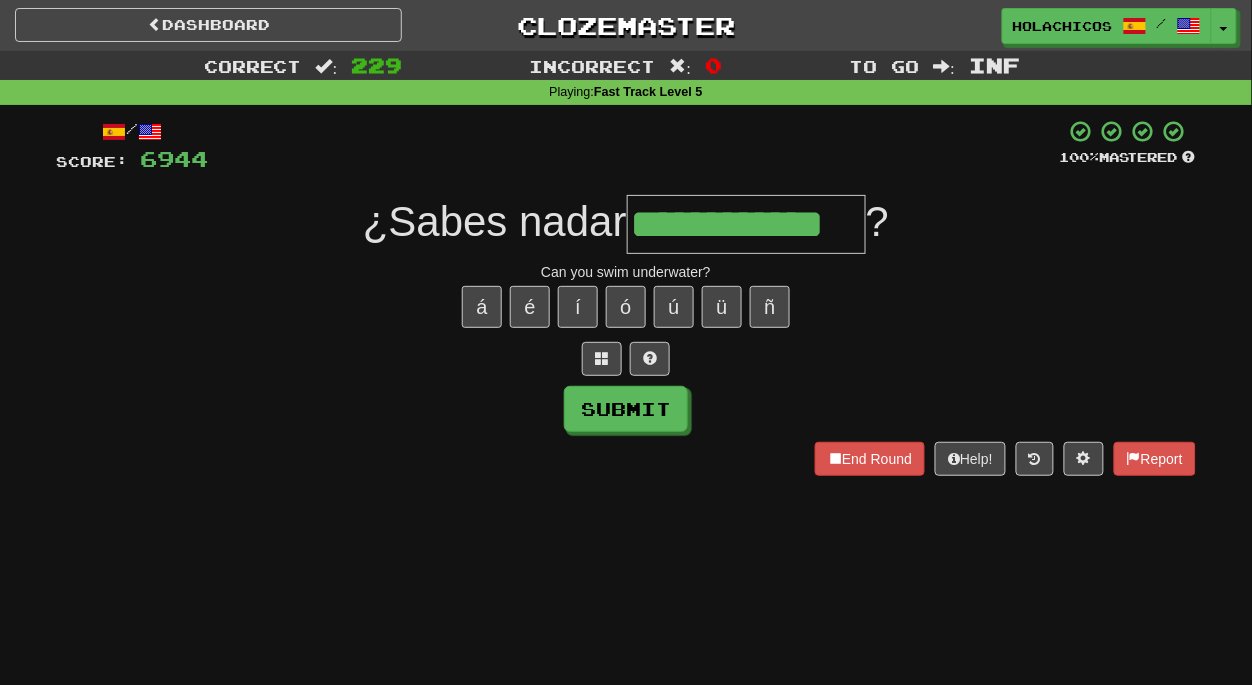 type on "**********" 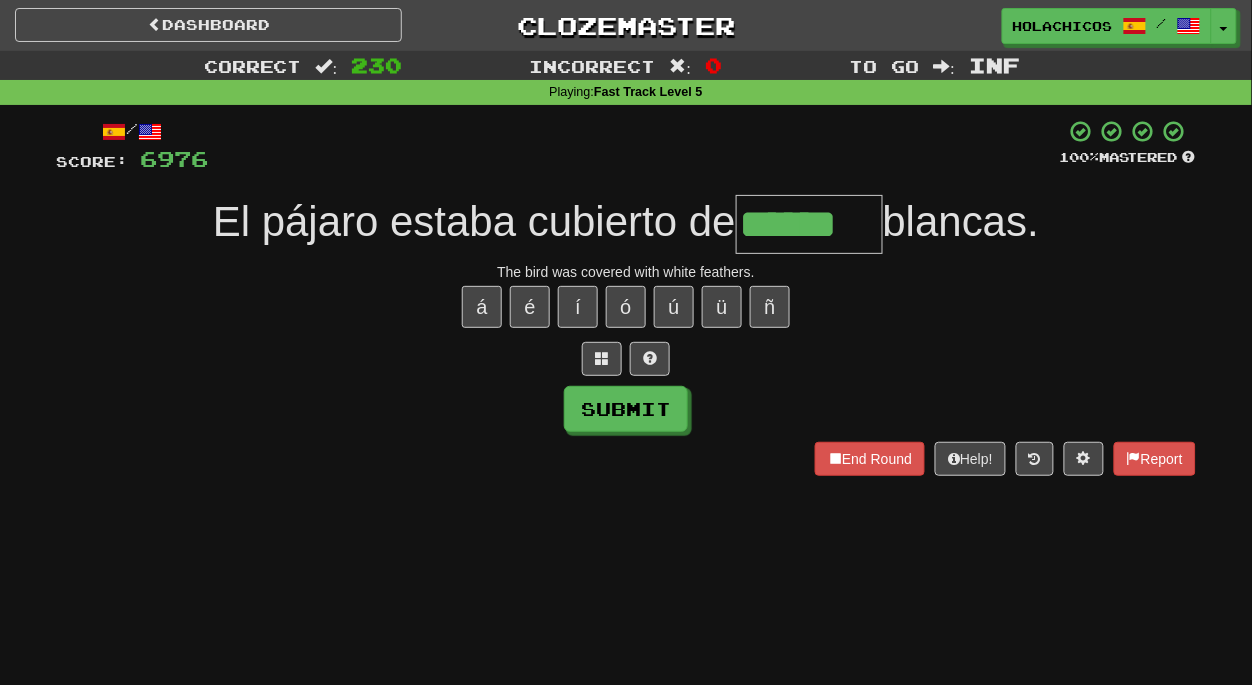 type on "******" 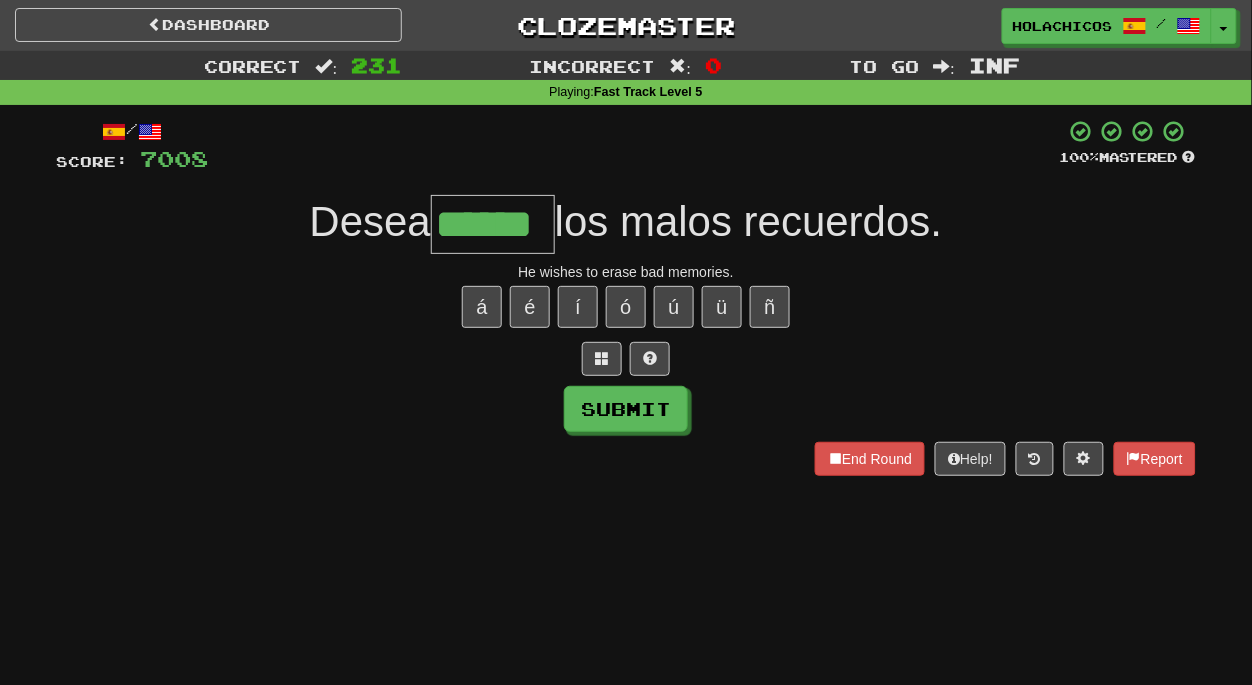 type on "******" 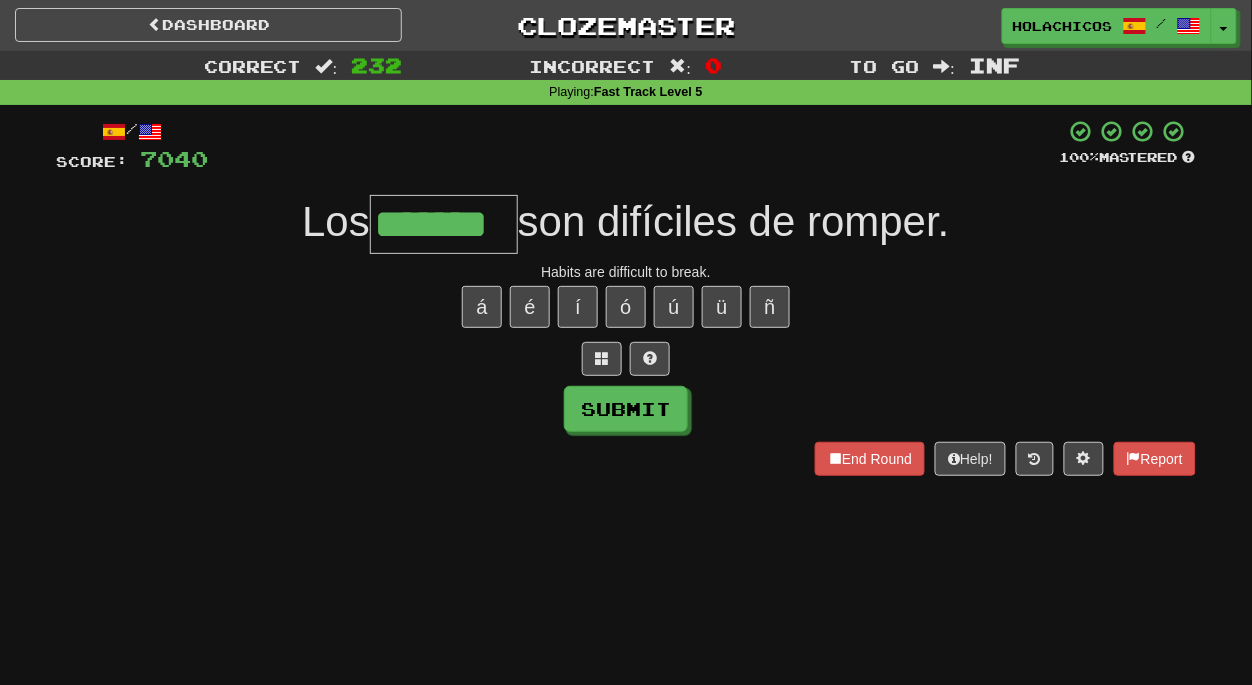 type on "*******" 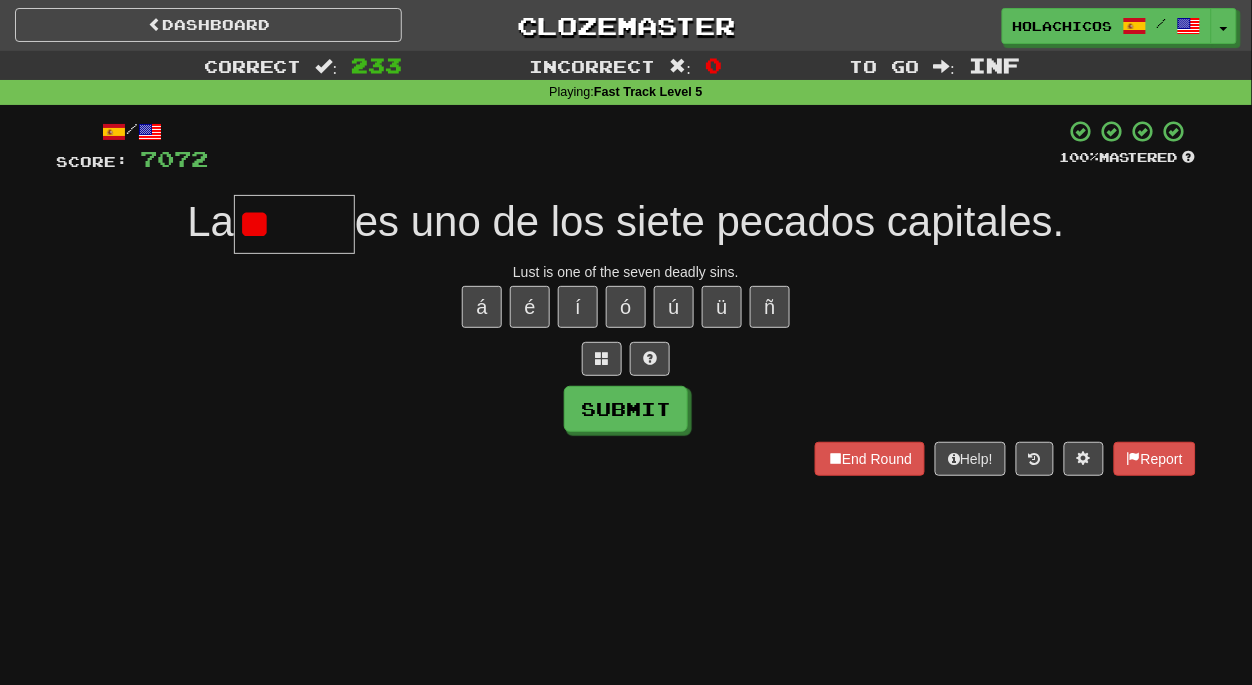 type on "*" 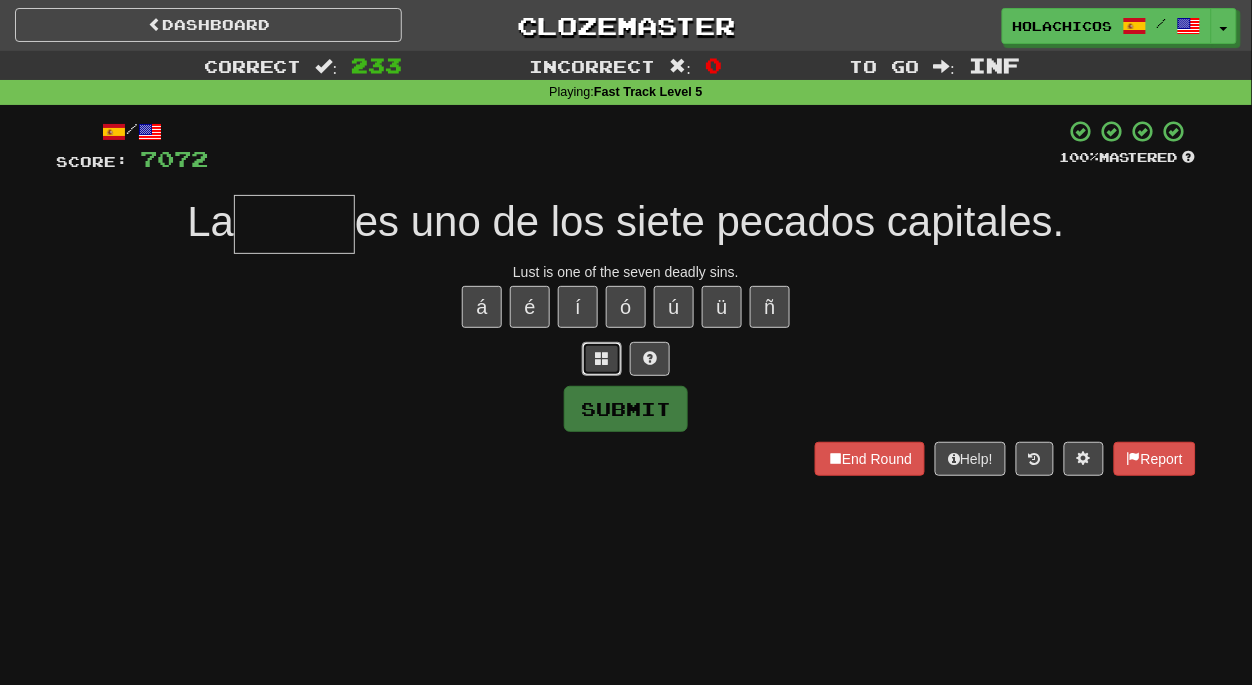 click at bounding box center [602, 358] 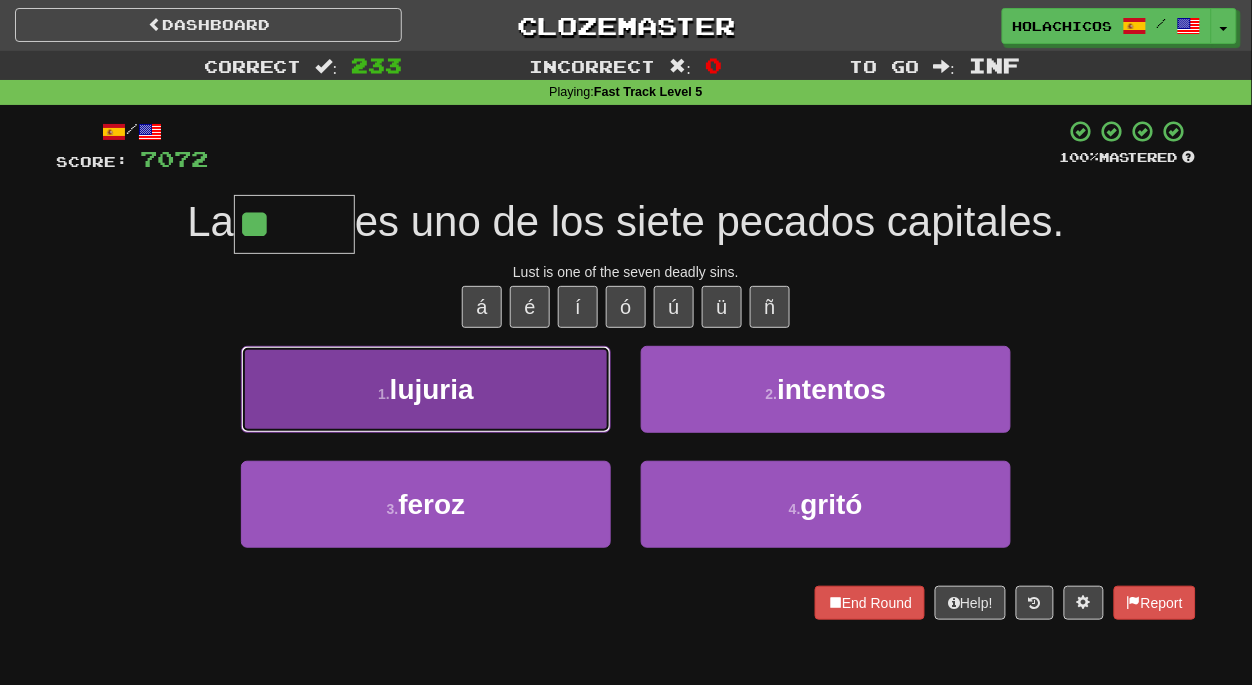 click on "1 .  lujuria" at bounding box center (426, 389) 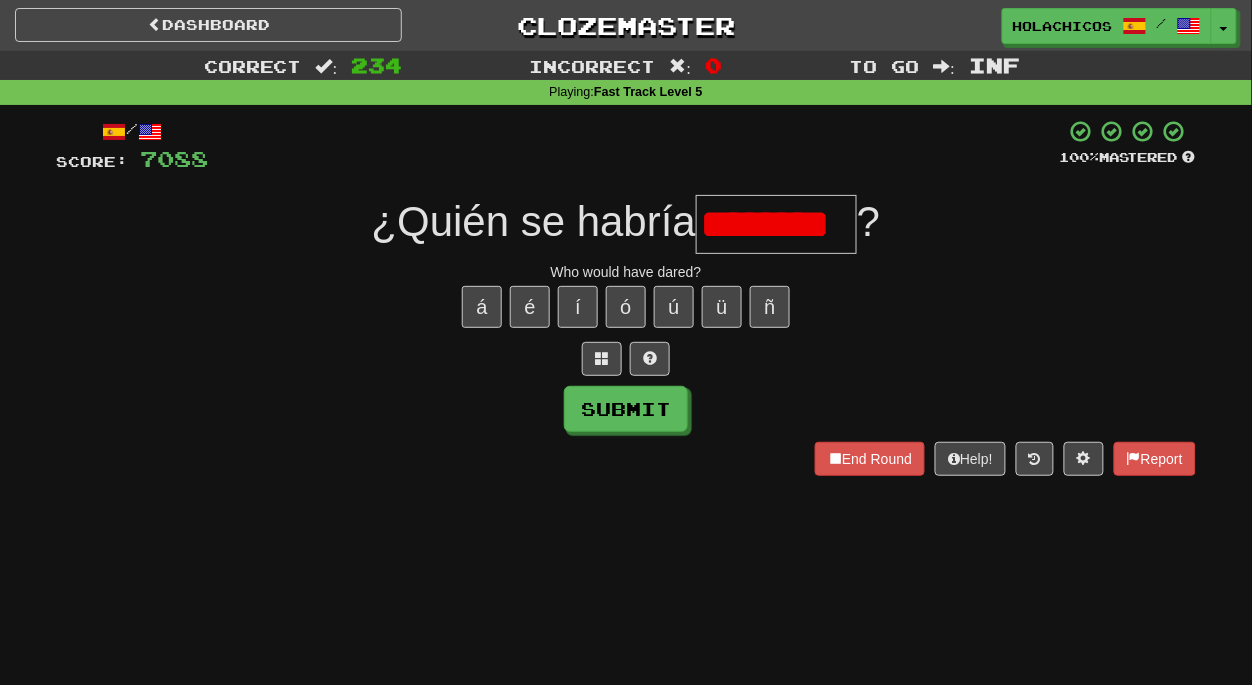 scroll, scrollTop: 0, scrollLeft: 0, axis: both 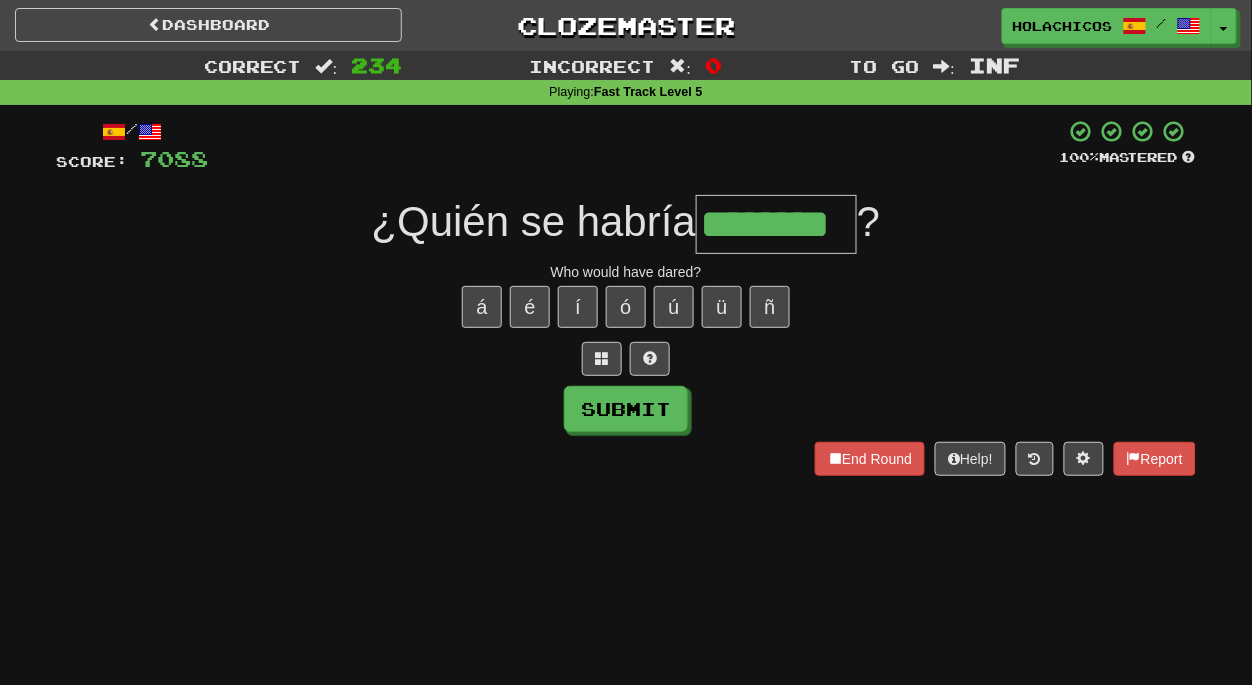 type on "********" 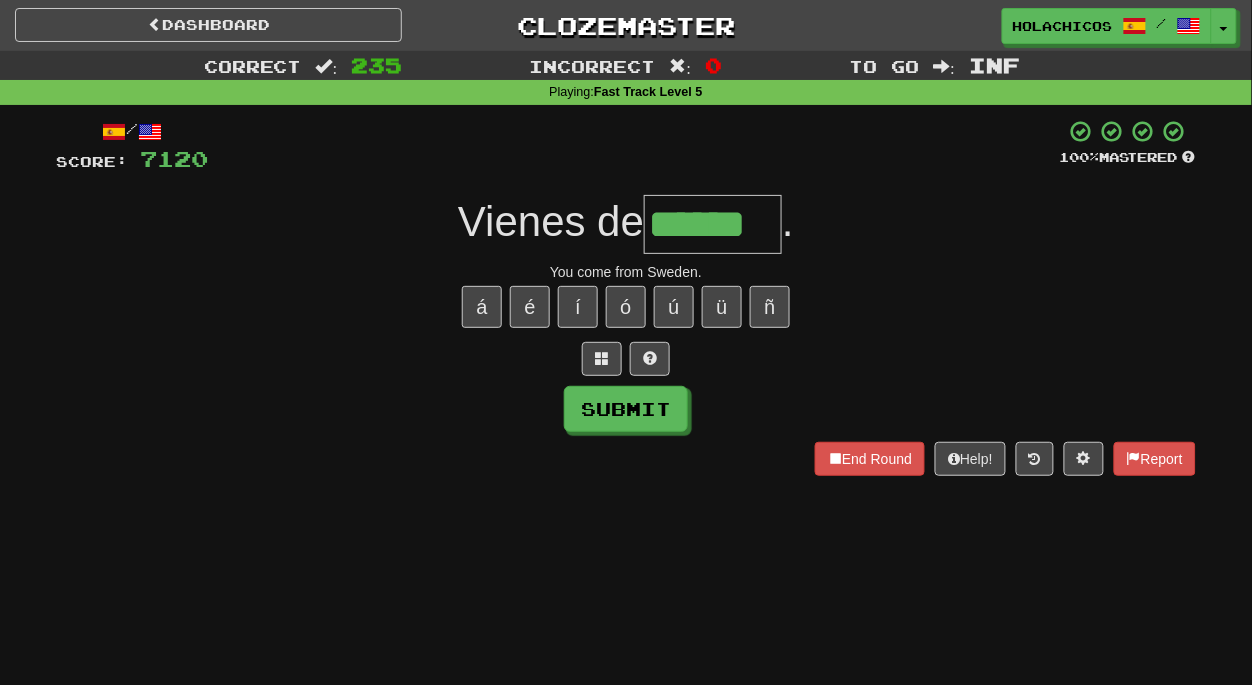 type 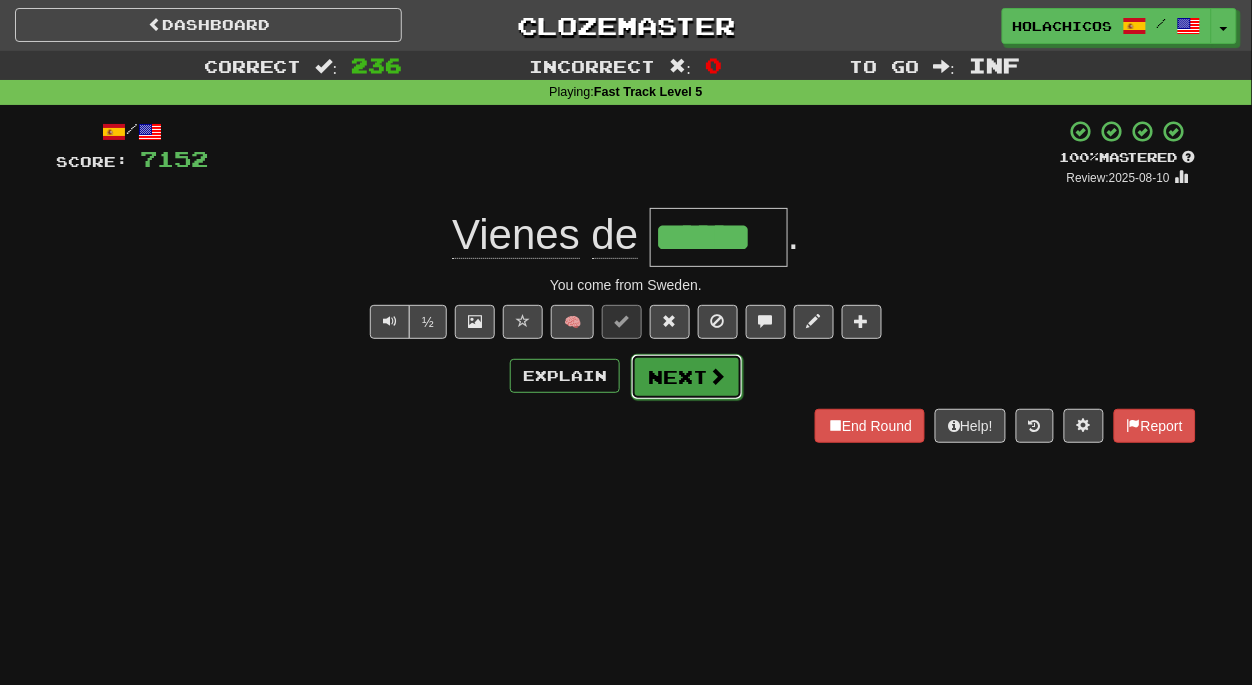 click on "Next" at bounding box center [687, 377] 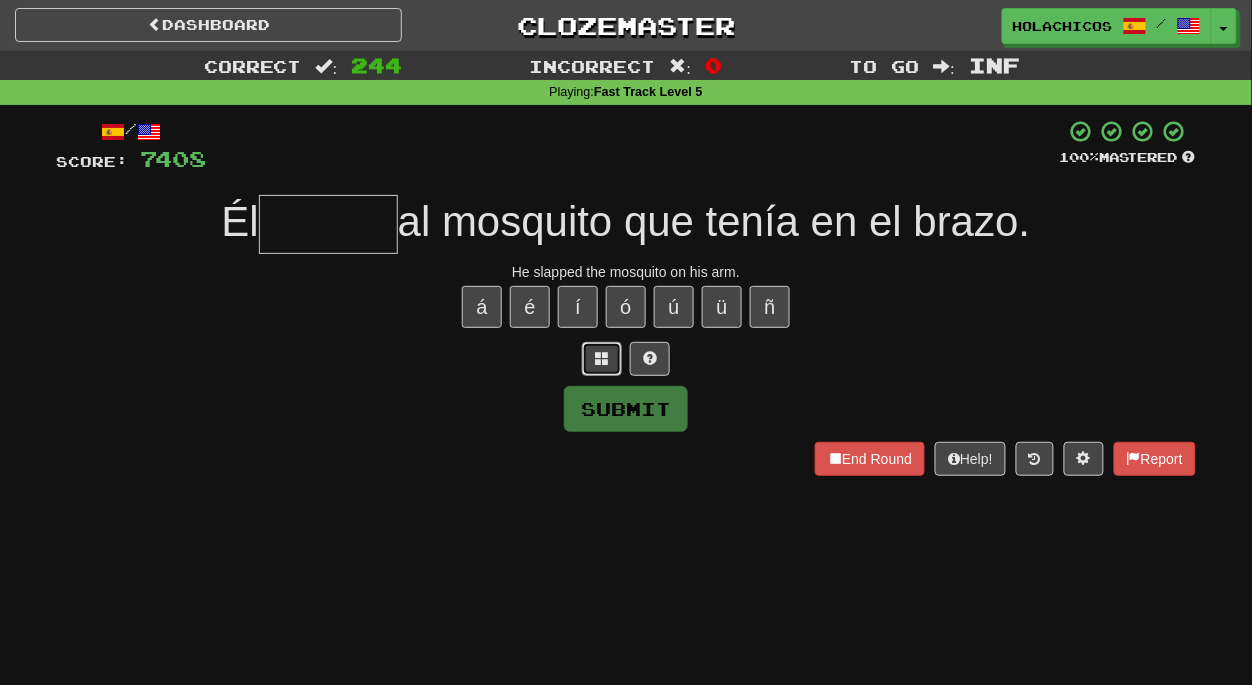 click at bounding box center [602, 358] 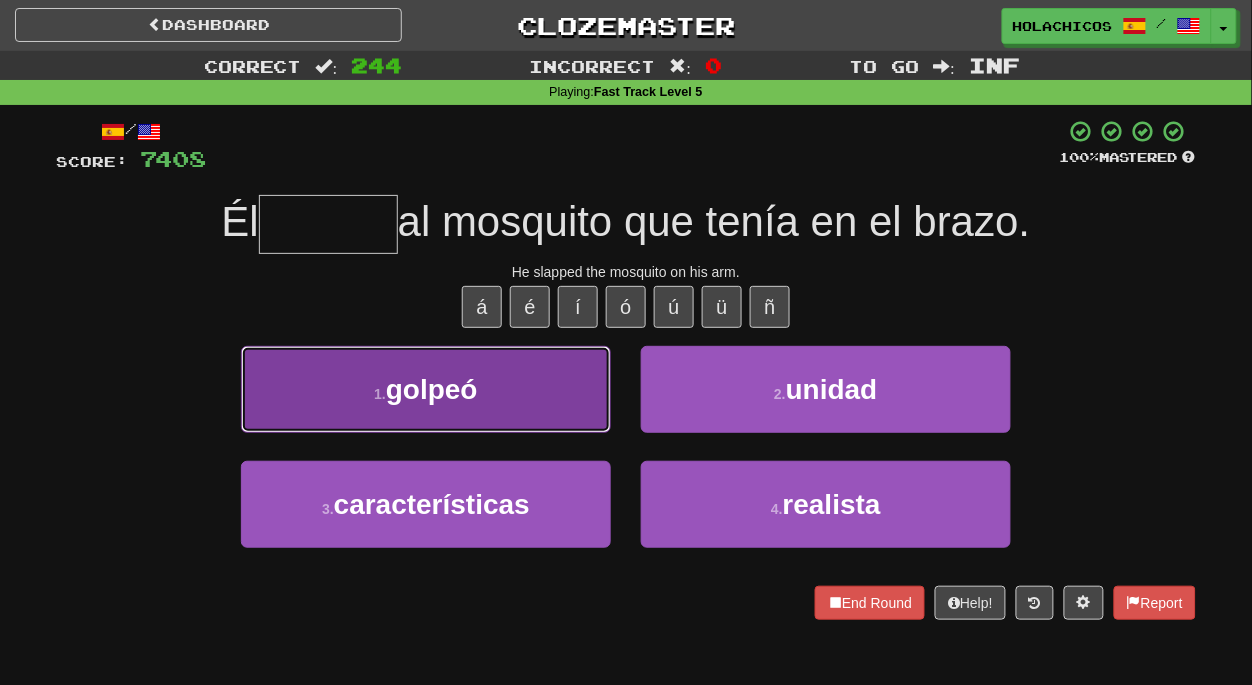 click on "1 .  golpeó" at bounding box center (426, 389) 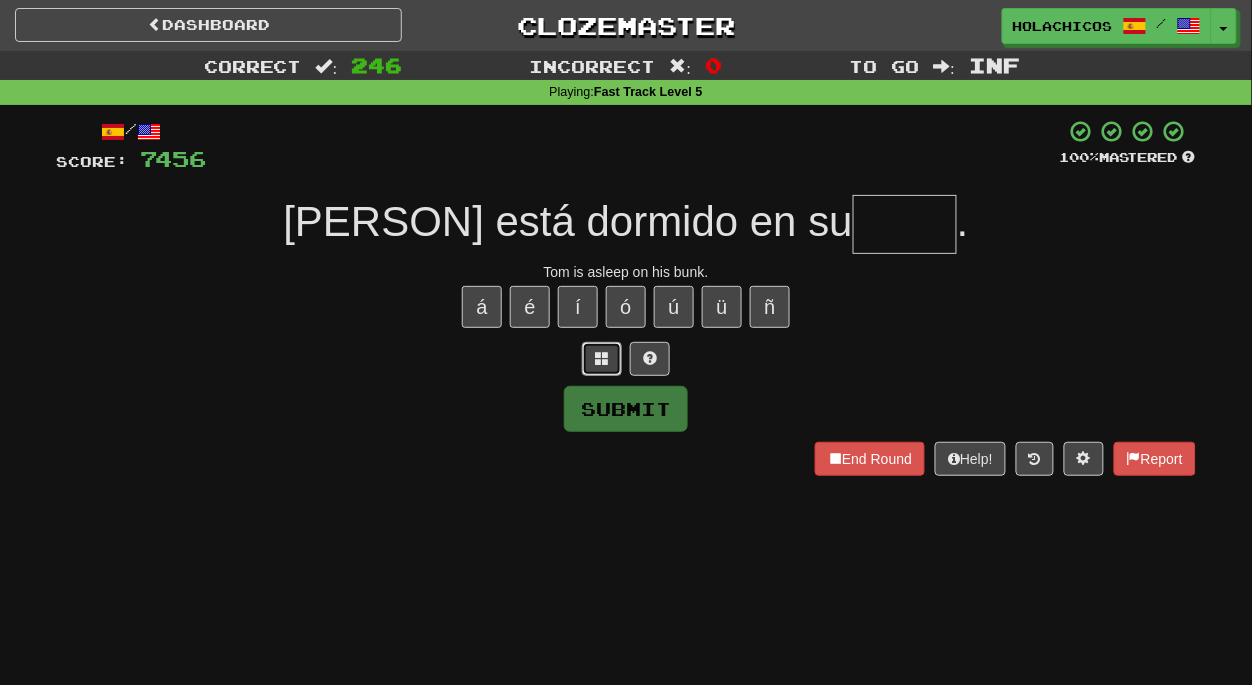 click at bounding box center (602, 358) 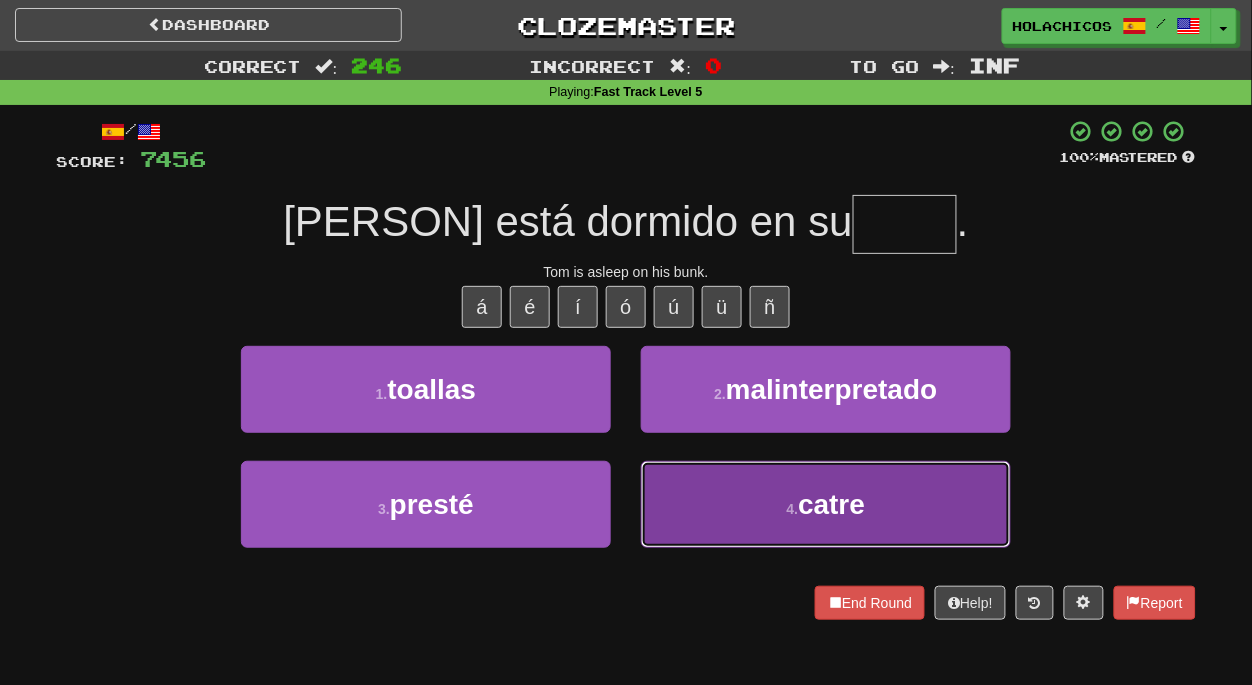 click on "4 .  catre" at bounding box center [826, 504] 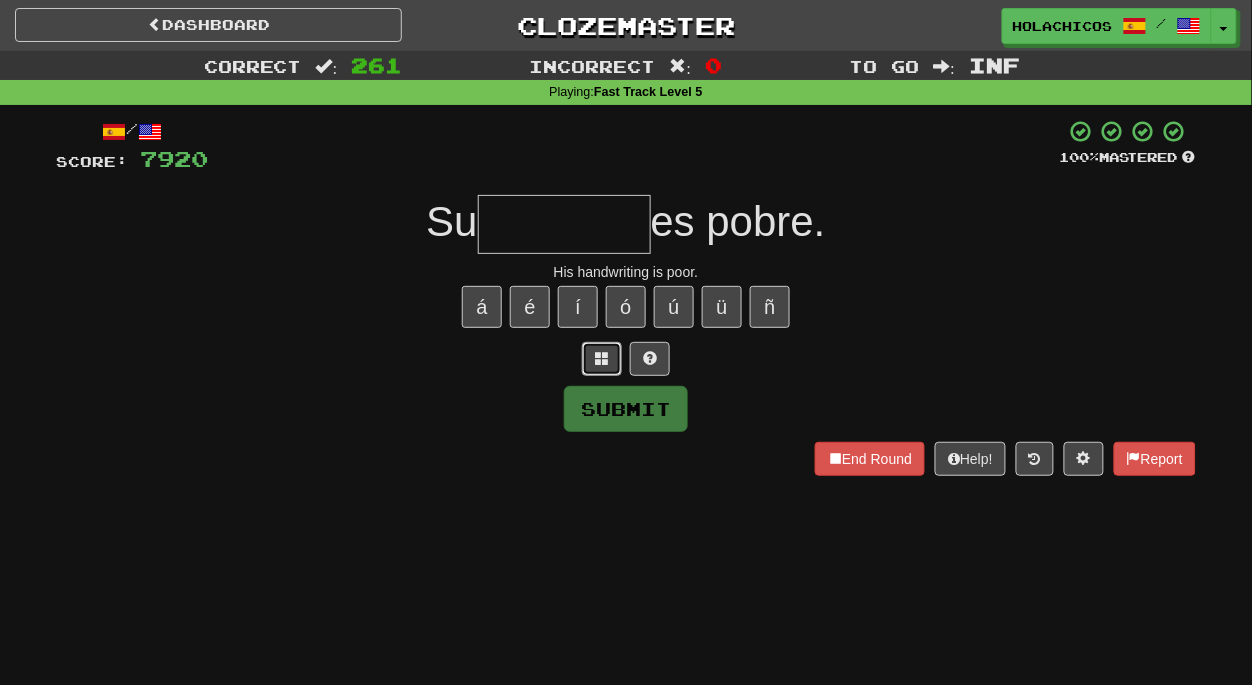 click at bounding box center [602, 358] 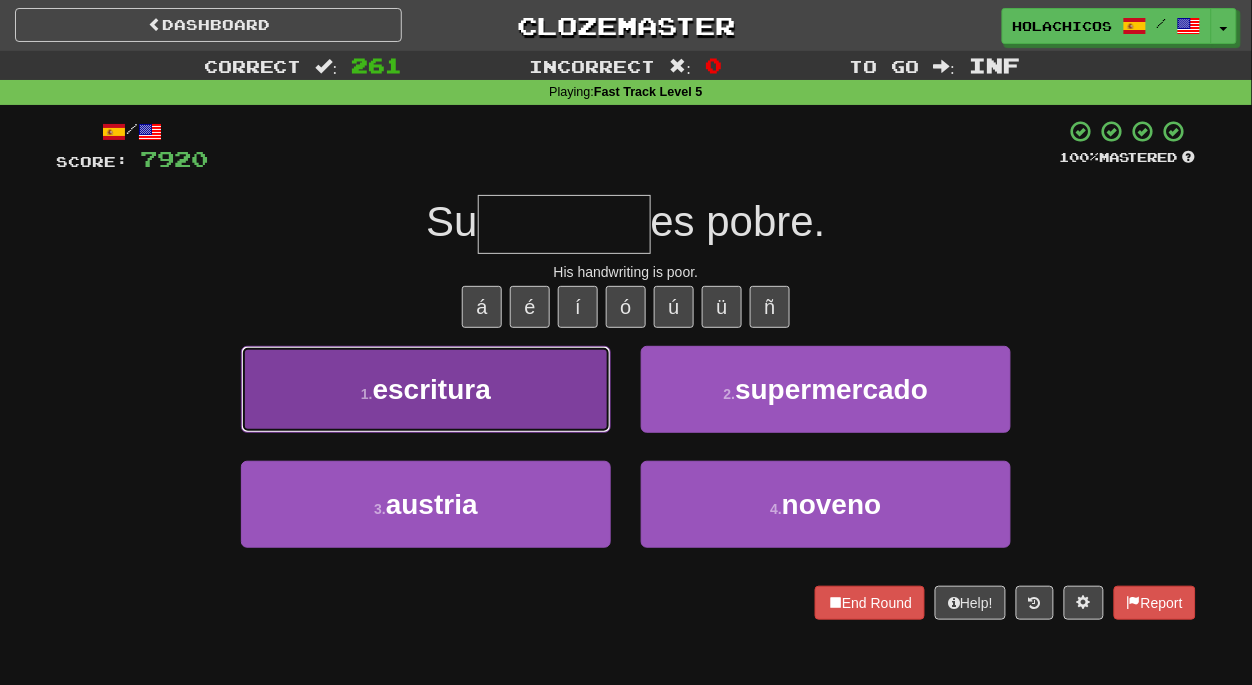 click on "1 .  escritura" at bounding box center (426, 389) 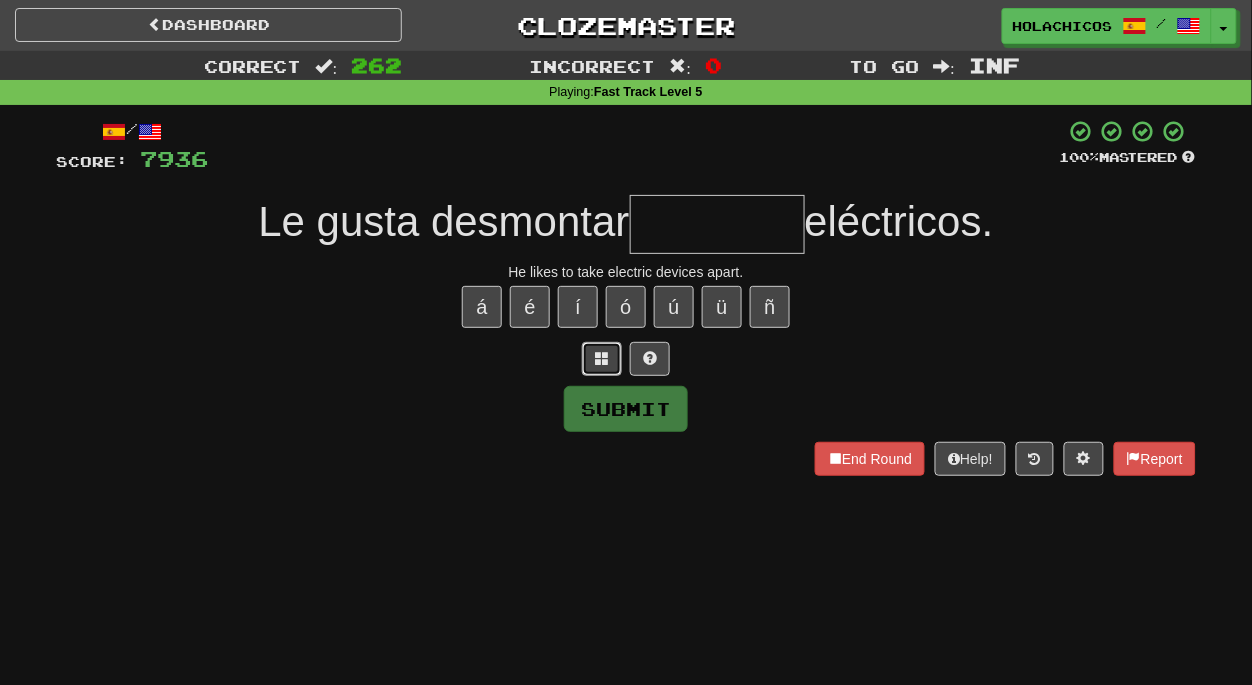 click at bounding box center (602, 358) 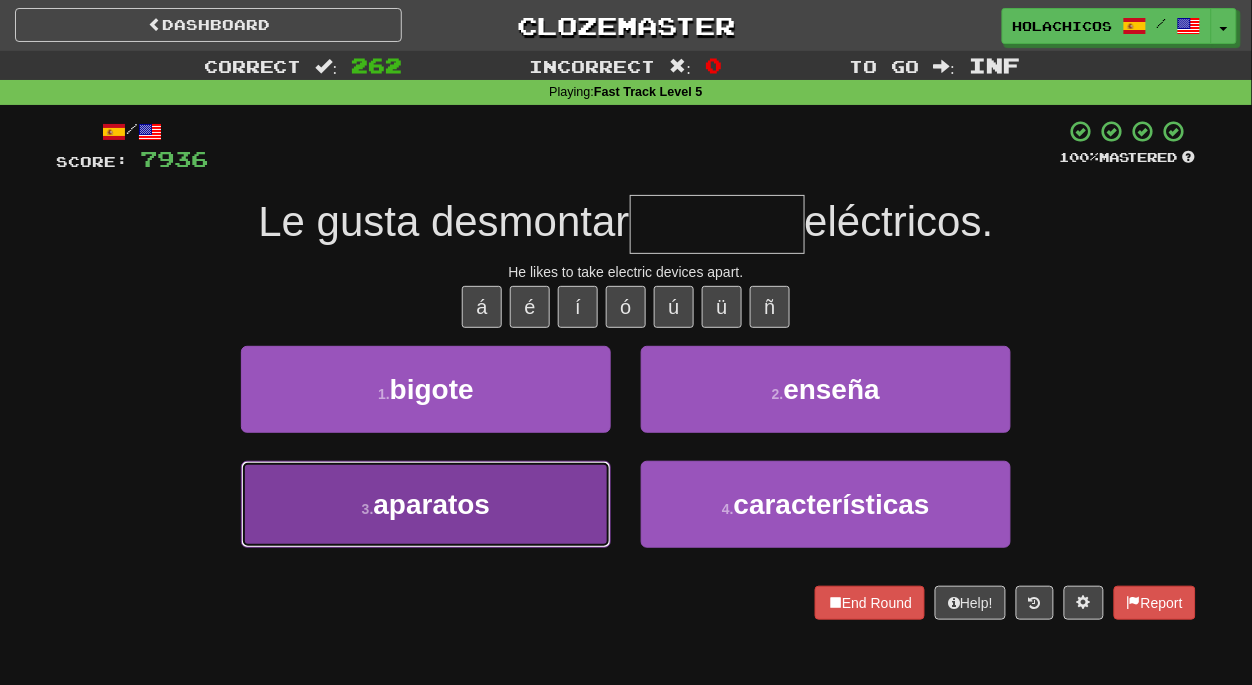 click on "3 .  aparatos" at bounding box center [426, 504] 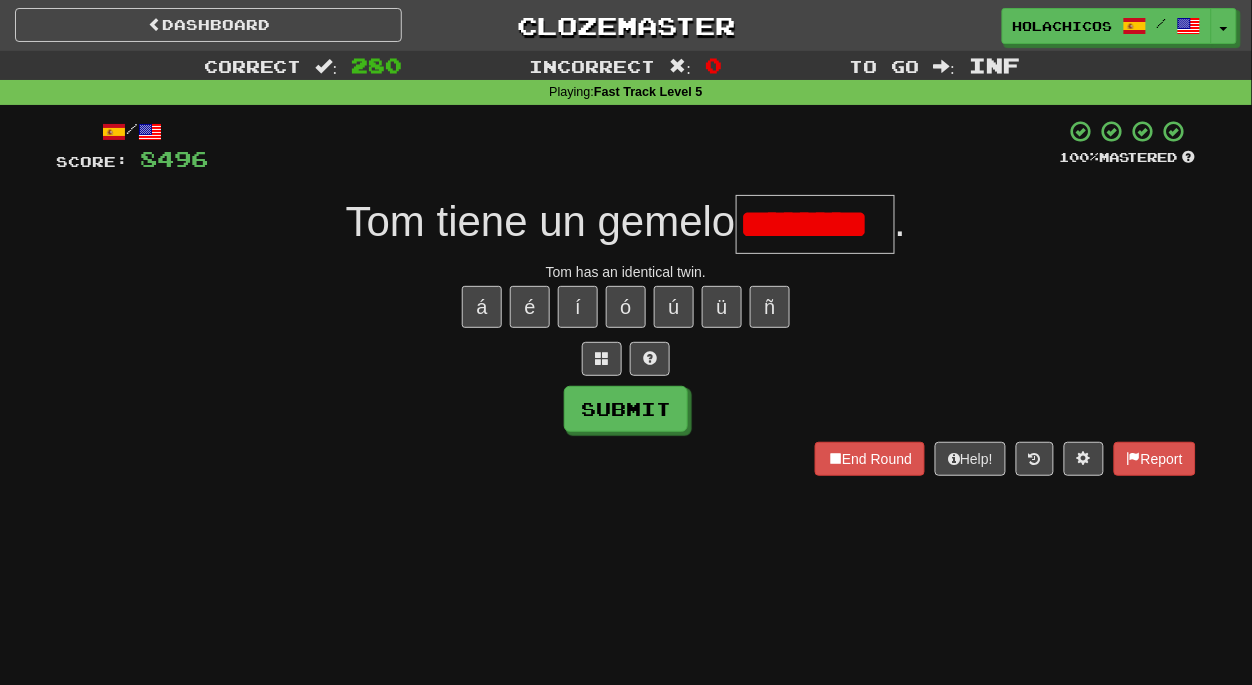 scroll, scrollTop: 0, scrollLeft: 0, axis: both 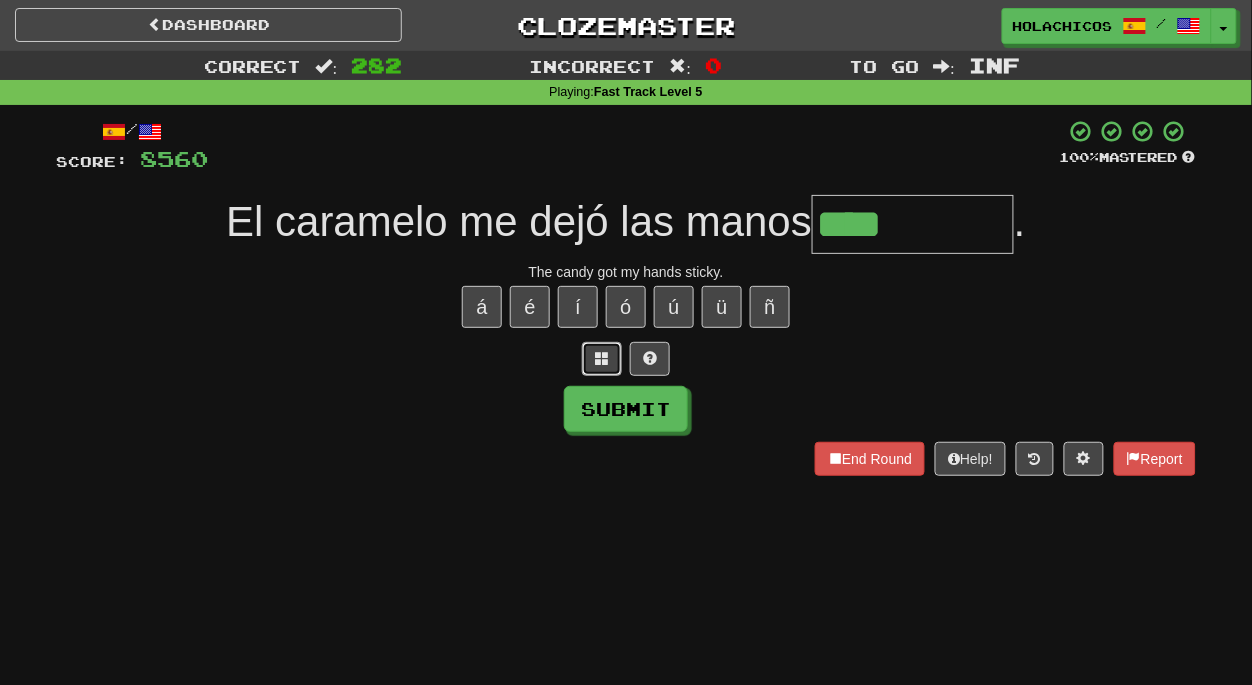 click at bounding box center [602, 358] 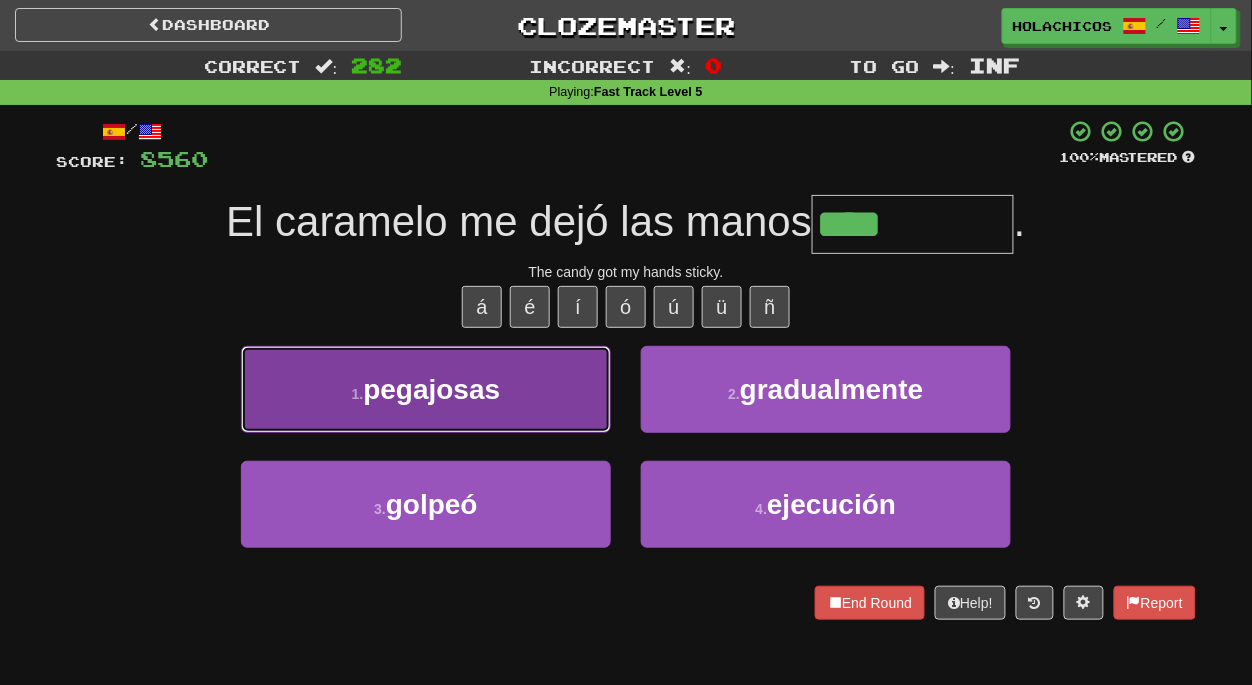 click on "pegajosas" at bounding box center (431, 389) 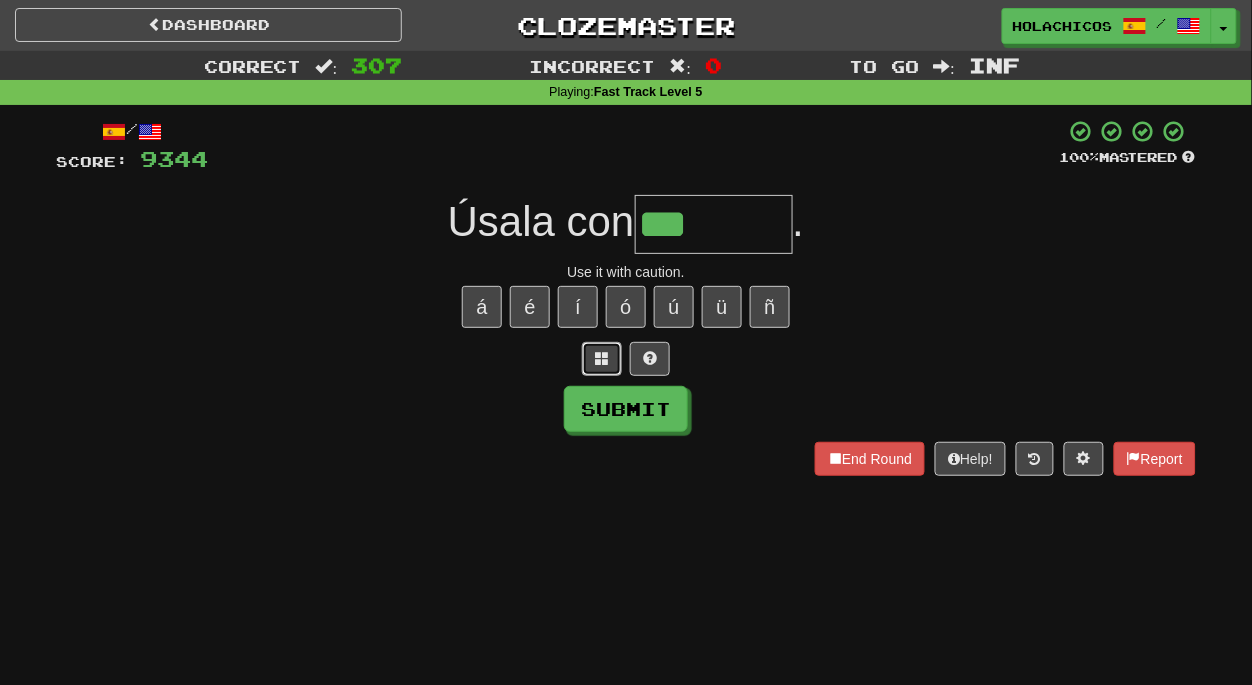 click at bounding box center (602, 358) 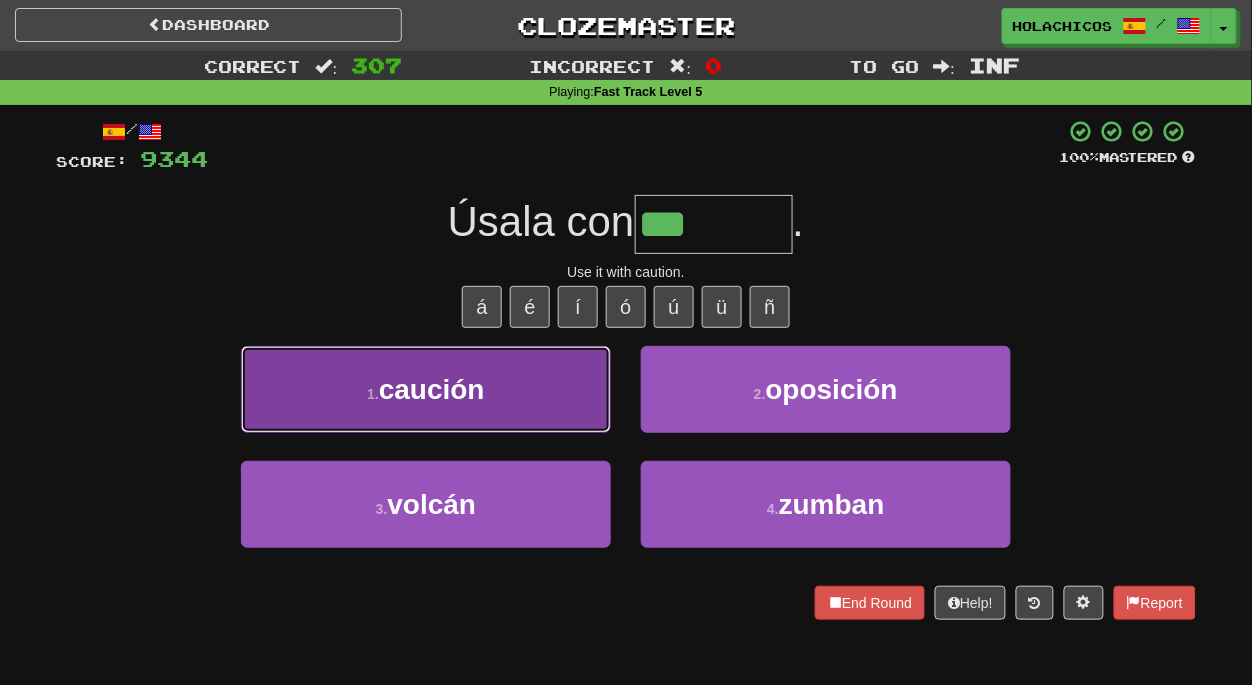 click on "1 .  caución" at bounding box center [426, 389] 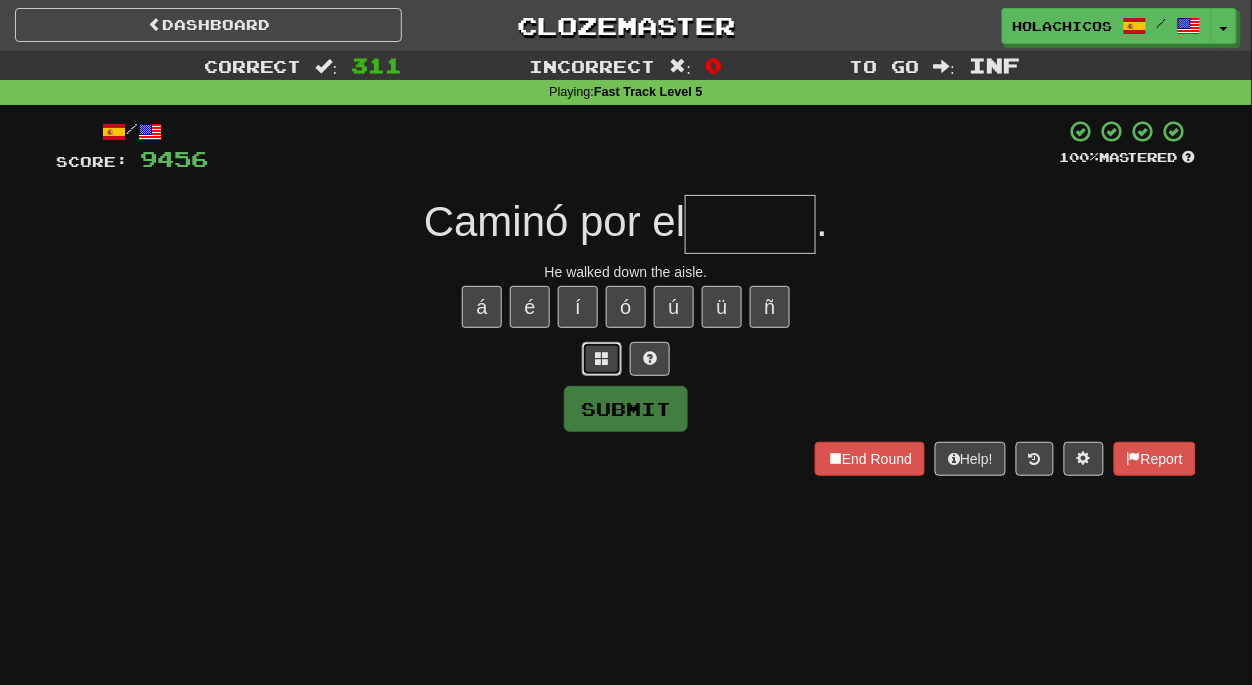 click at bounding box center (602, 359) 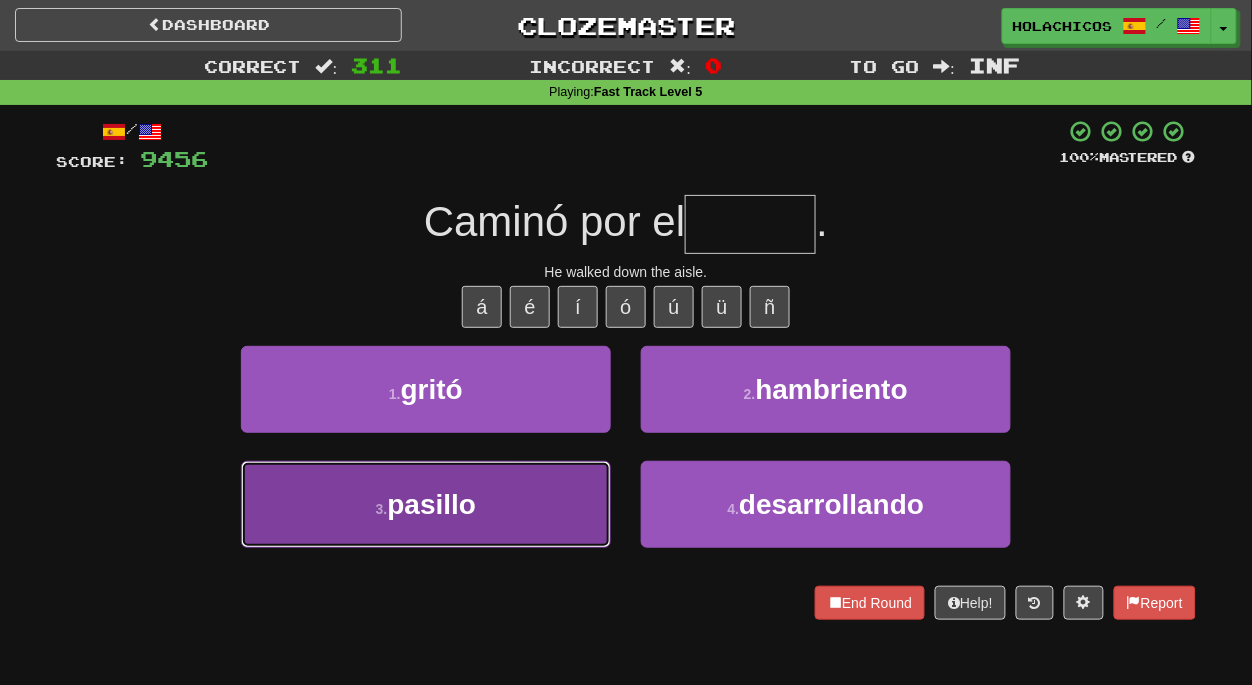 click on "3 .  pasillo" at bounding box center (426, 504) 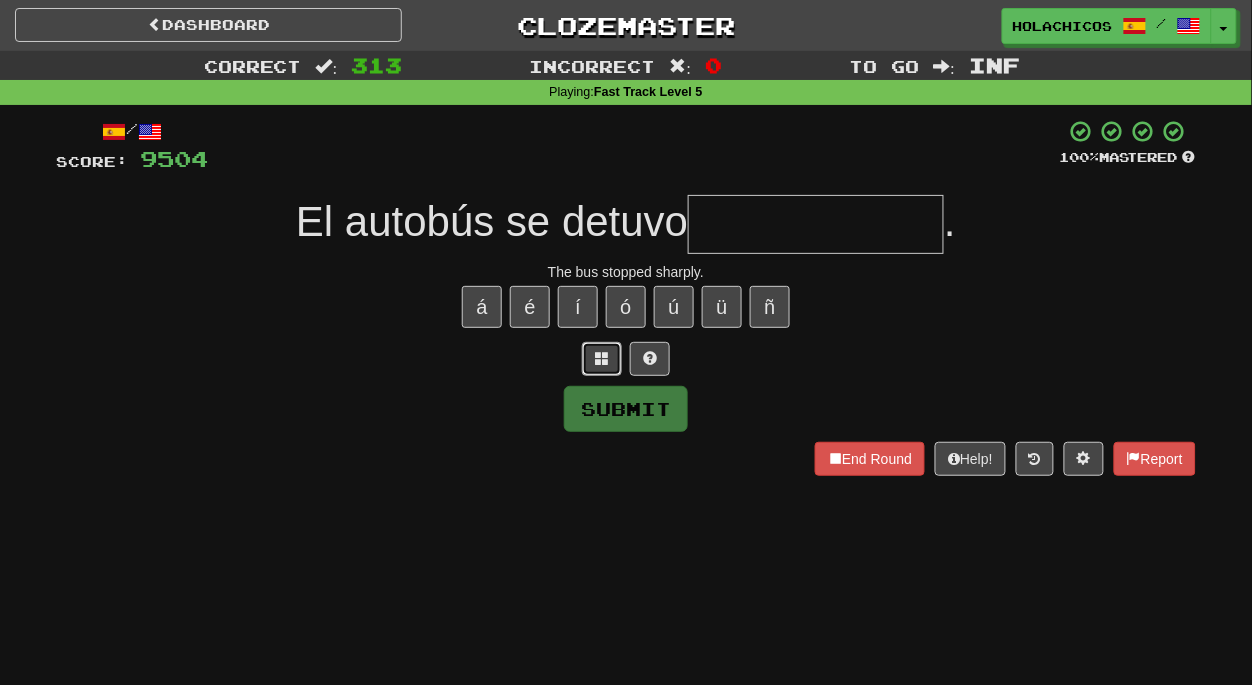 click at bounding box center [602, 358] 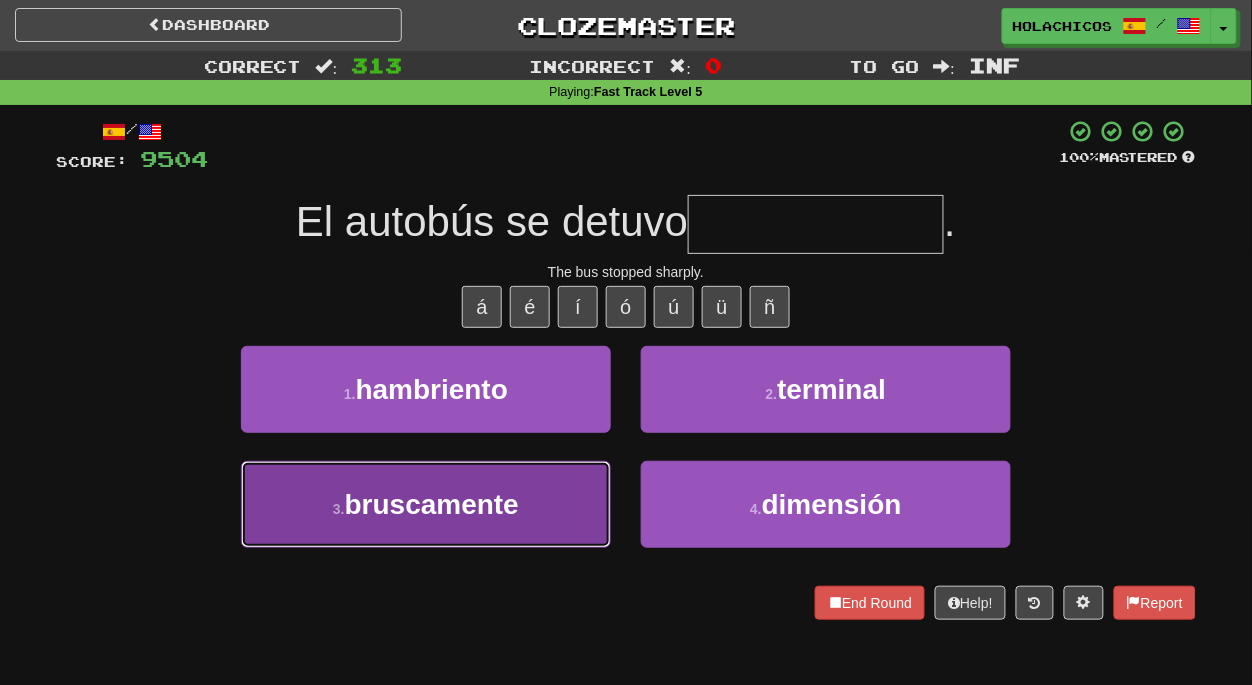 click on "3 .  bruscamente" at bounding box center (426, 504) 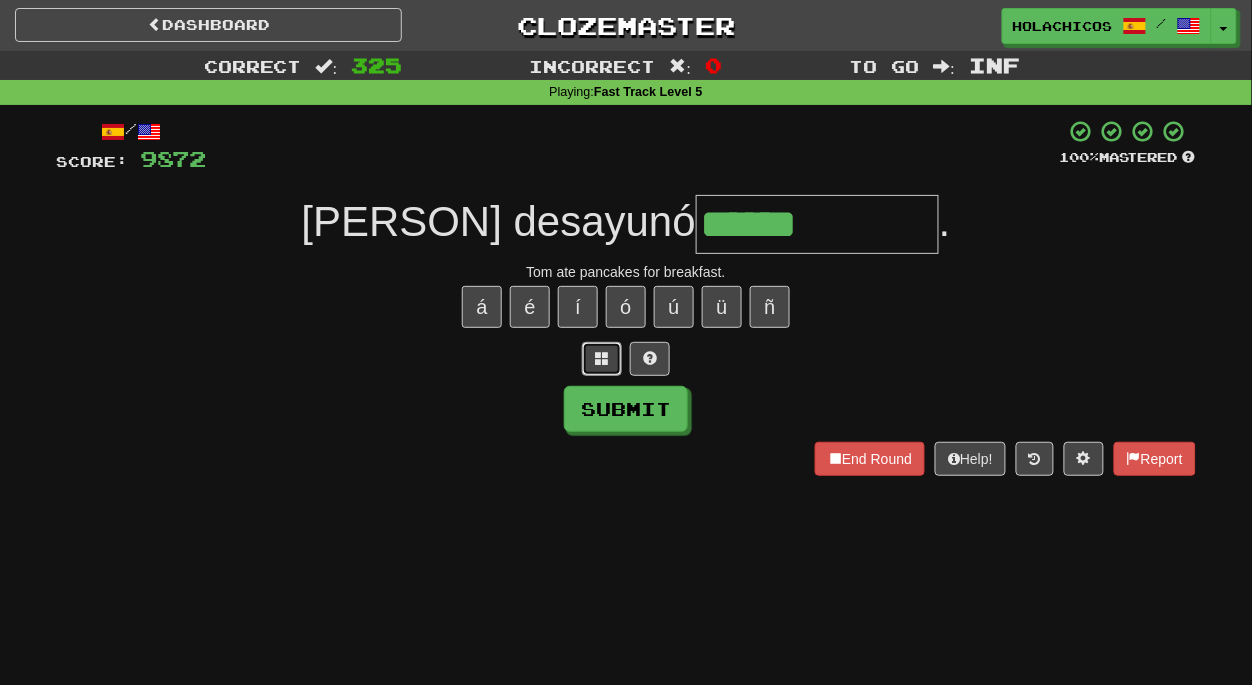 click at bounding box center (602, 359) 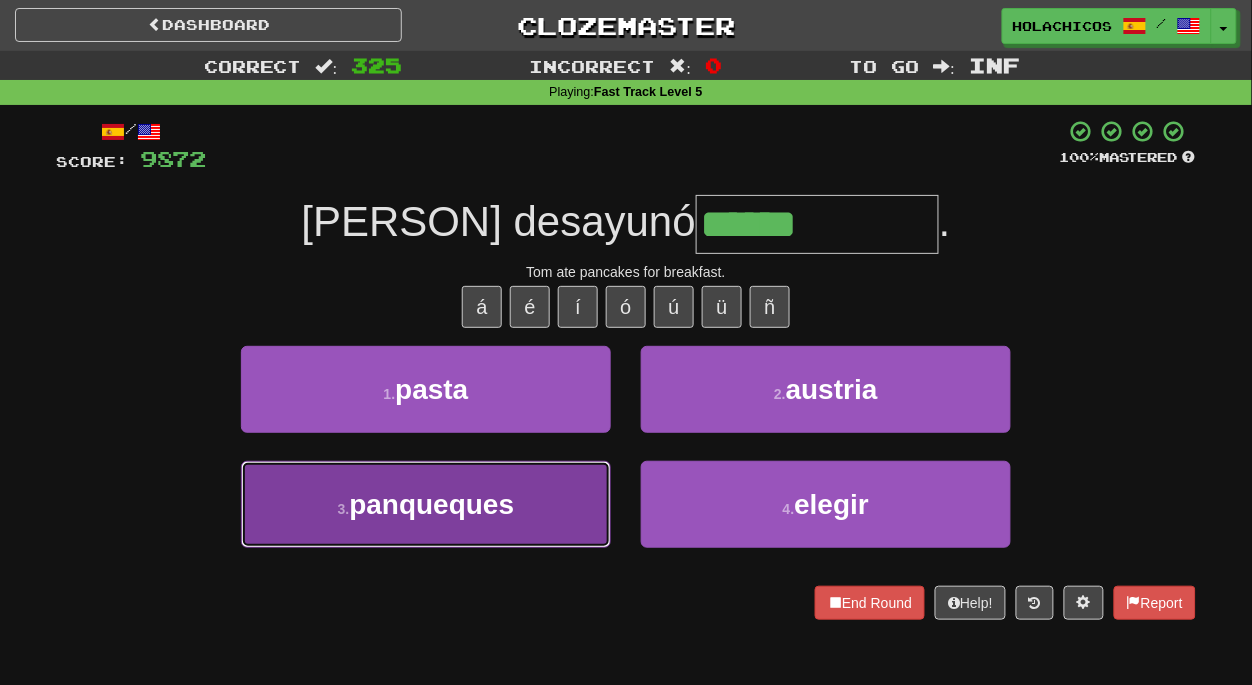 click on "panqueques" at bounding box center (431, 504) 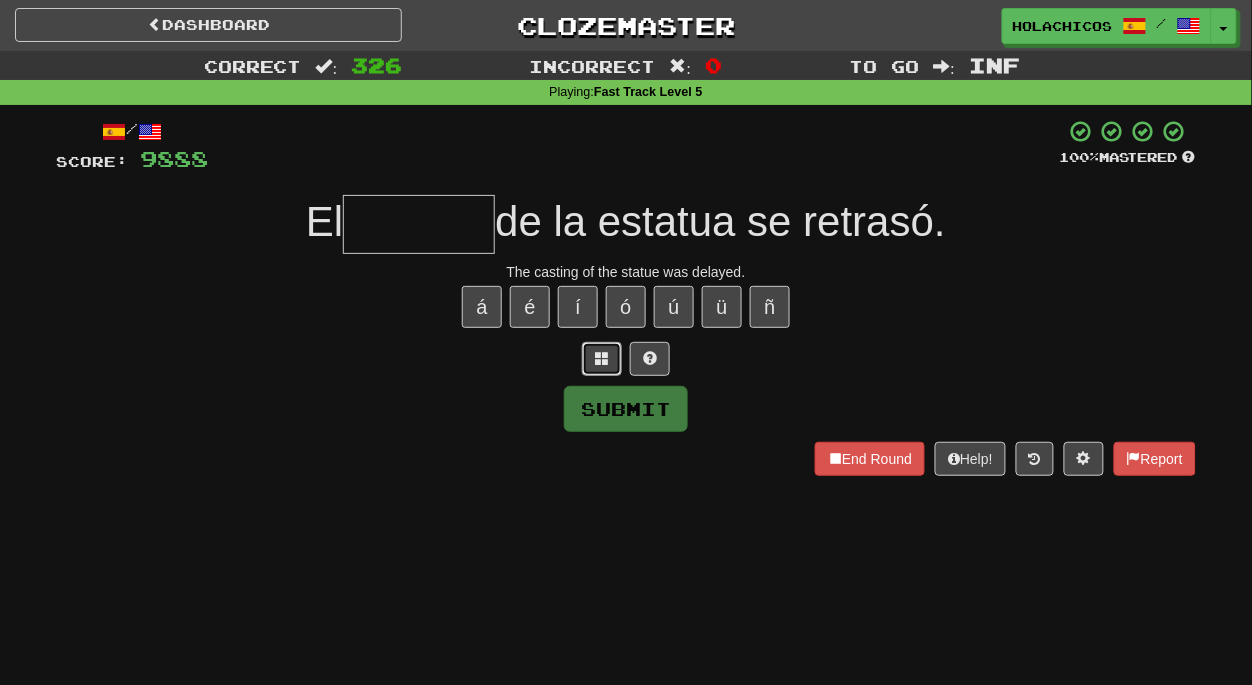 click at bounding box center [602, 358] 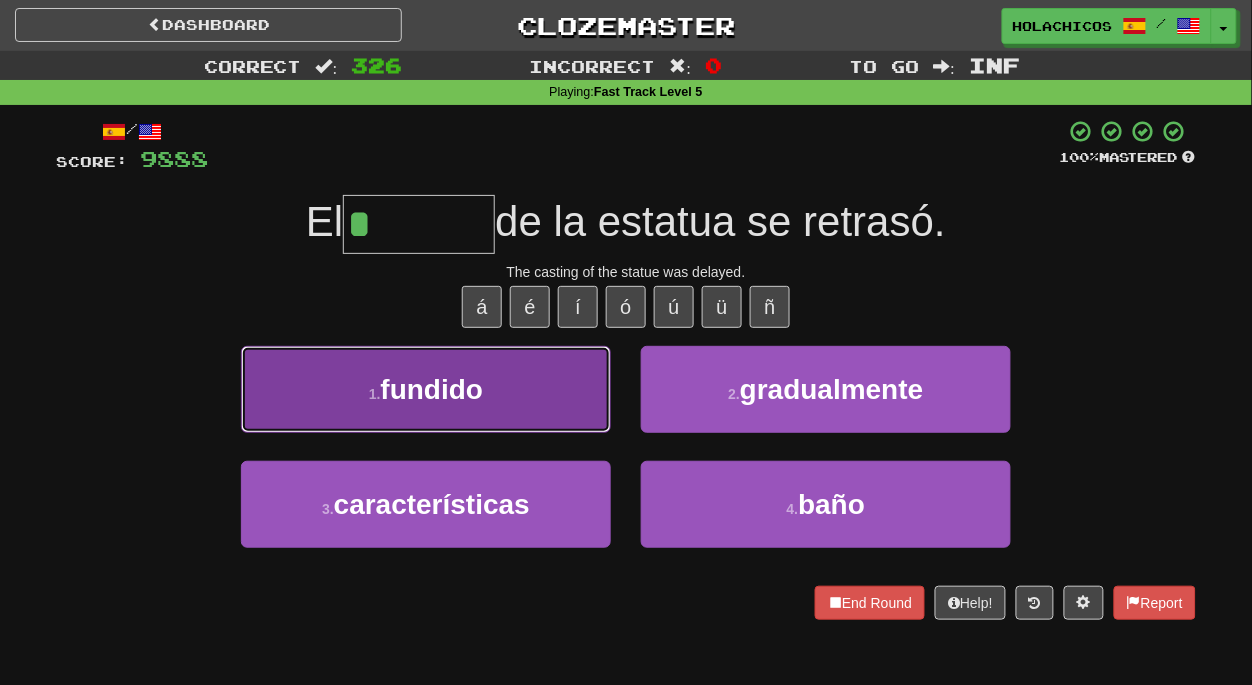 click on "1 .  fundido" at bounding box center (426, 389) 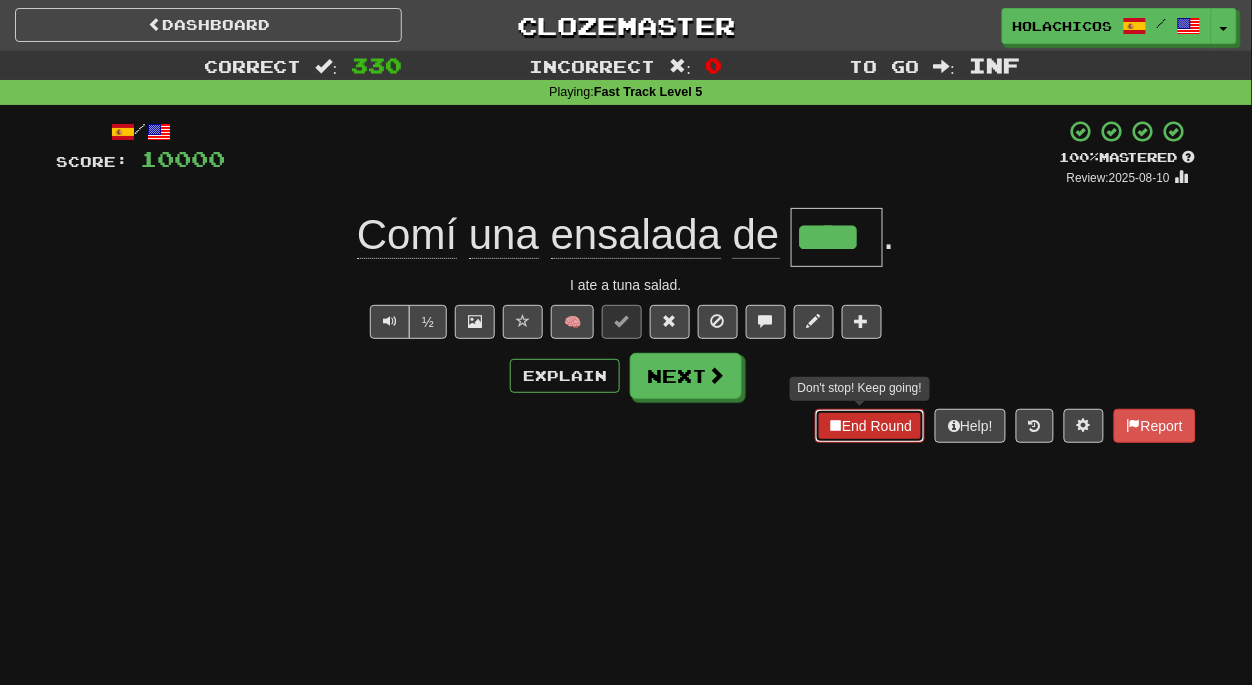 click on "End Round" at bounding box center [870, 426] 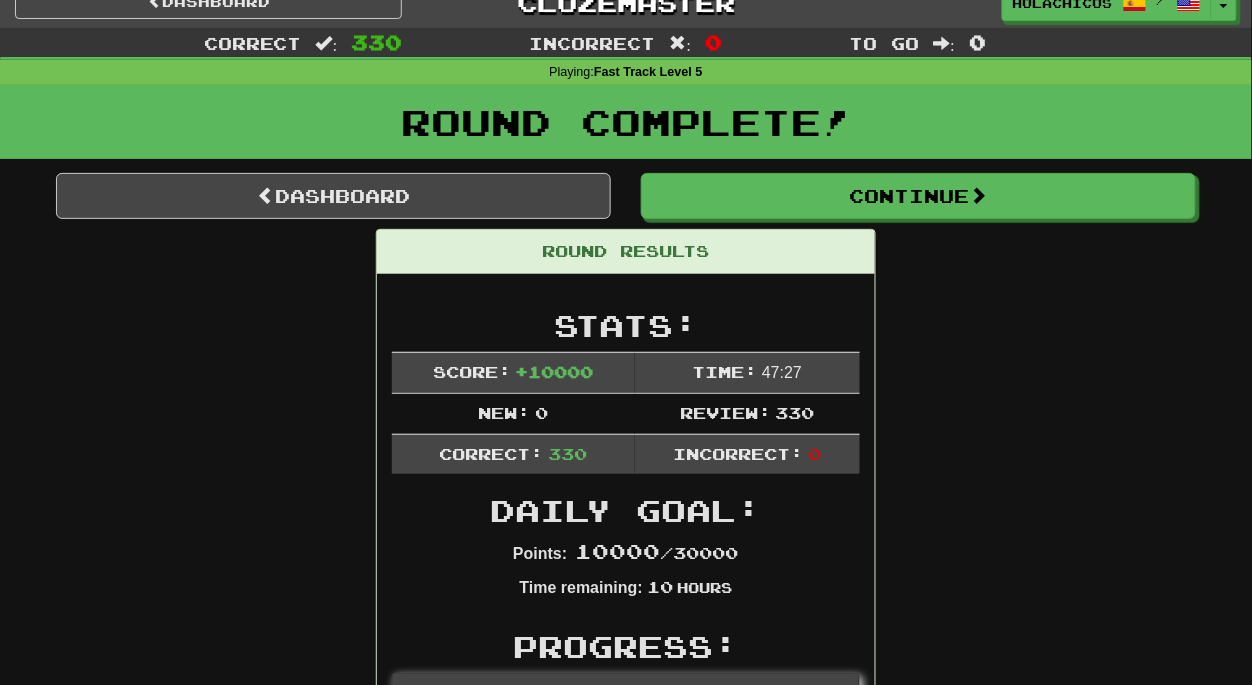 scroll, scrollTop: 0, scrollLeft: 0, axis: both 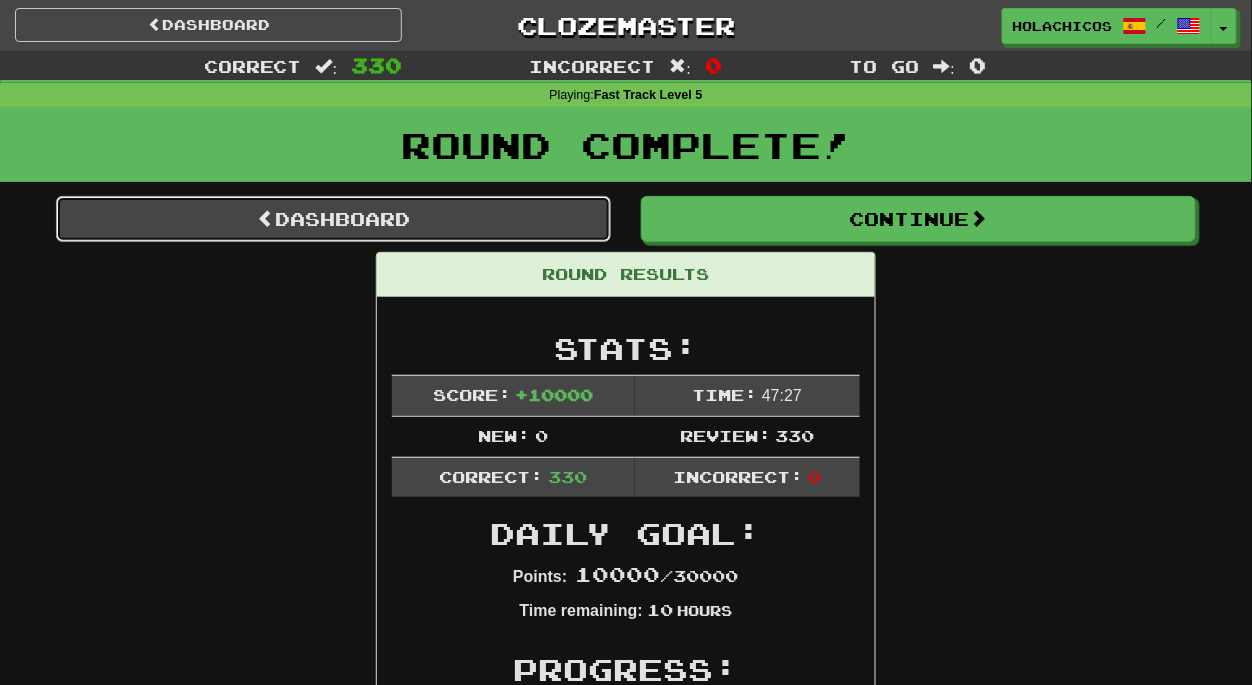 click on "Dashboard" at bounding box center (333, 219) 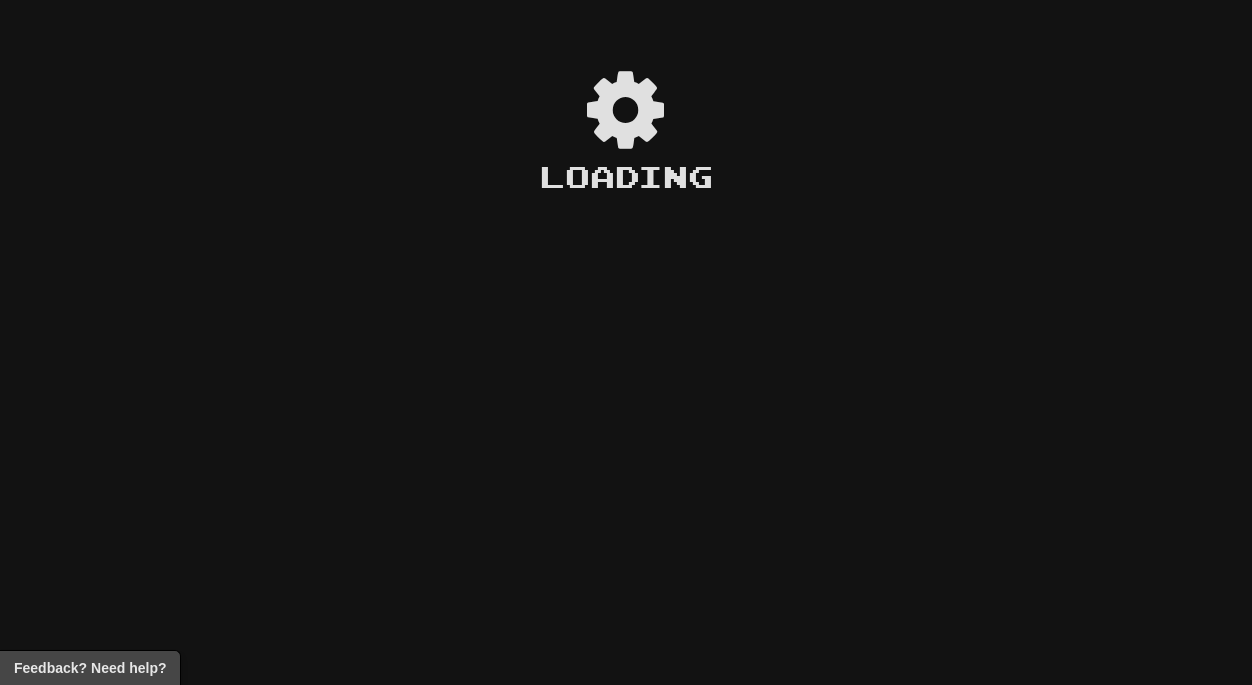 scroll, scrollTop: 0, scrollLeft: 0, axis: both 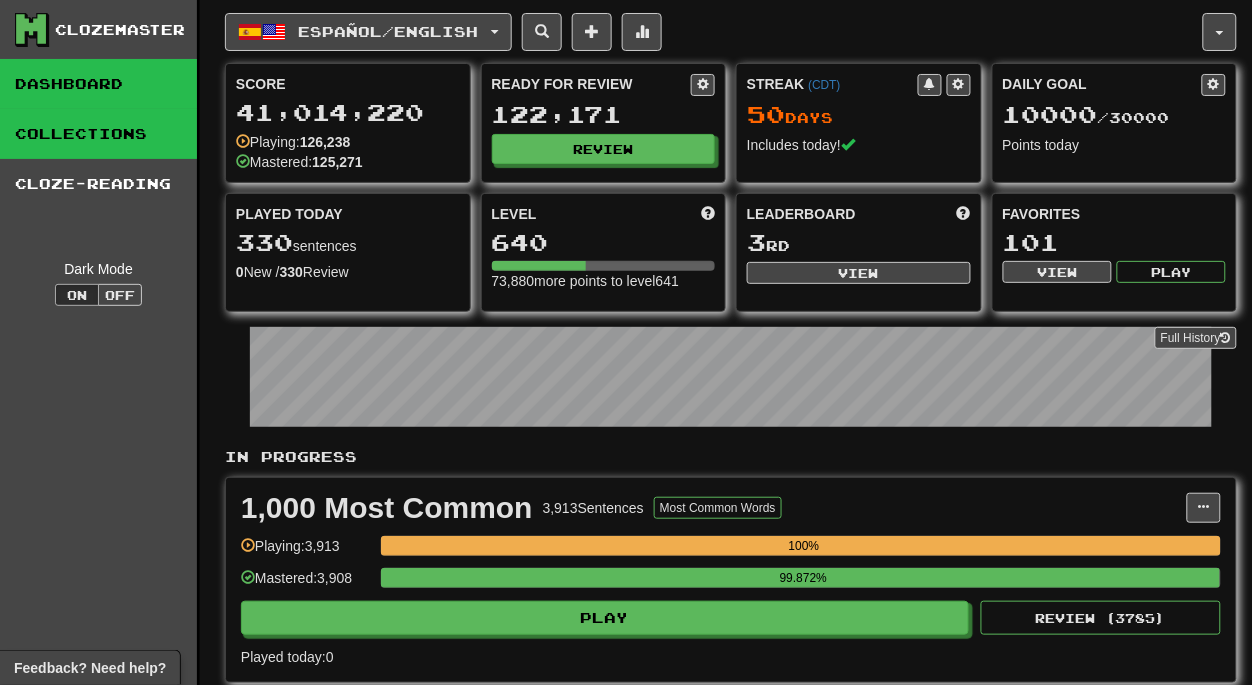 click on "Collections" at bounding box center [98, 134] 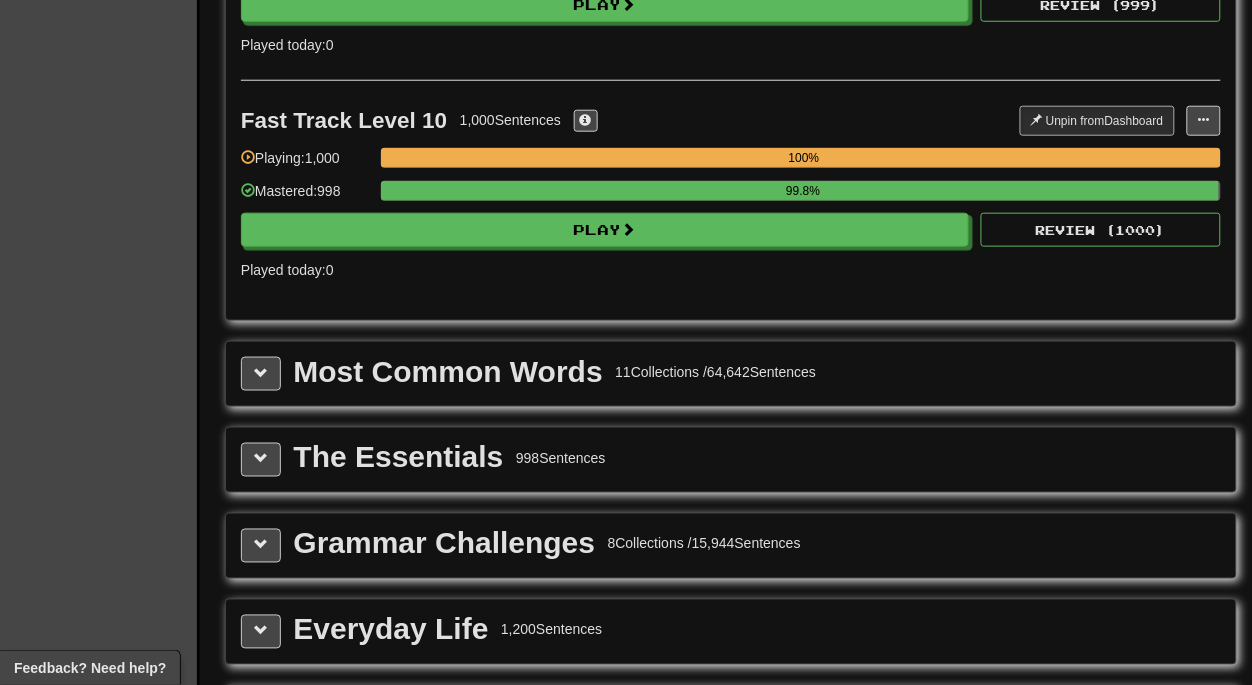 scroll, scrollTop: 2120, scrollLeft: 0, axis: vertical 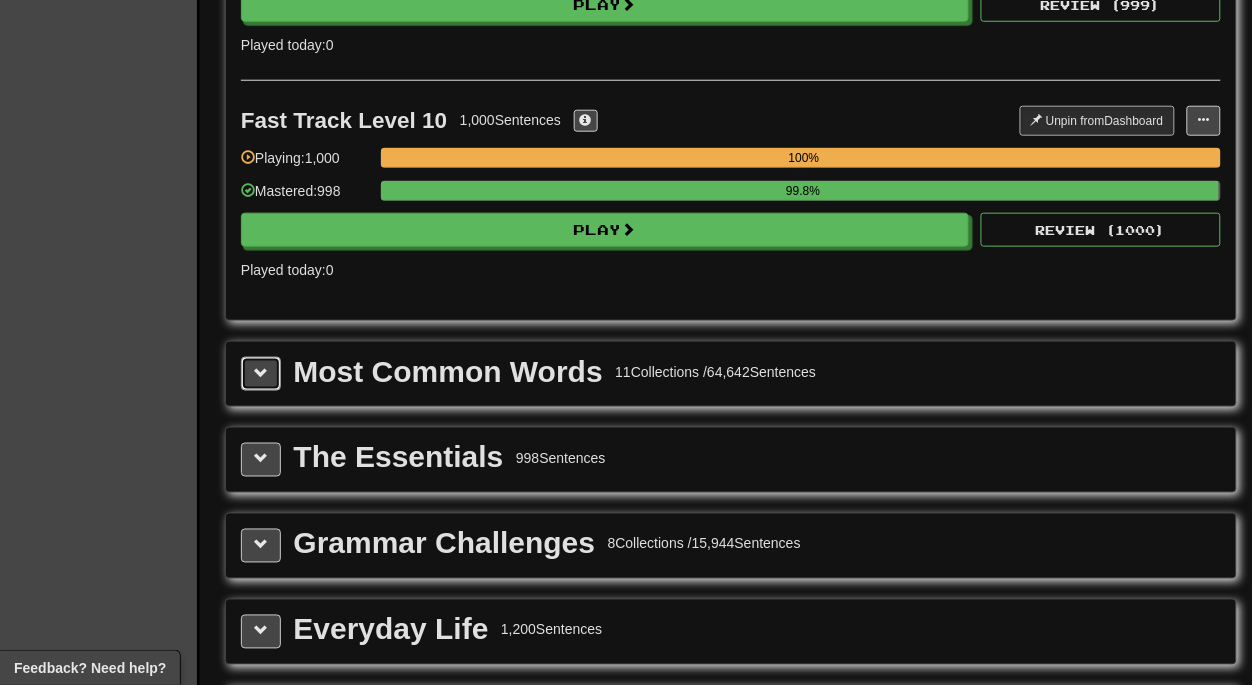 click at bounding box center (261, 373) 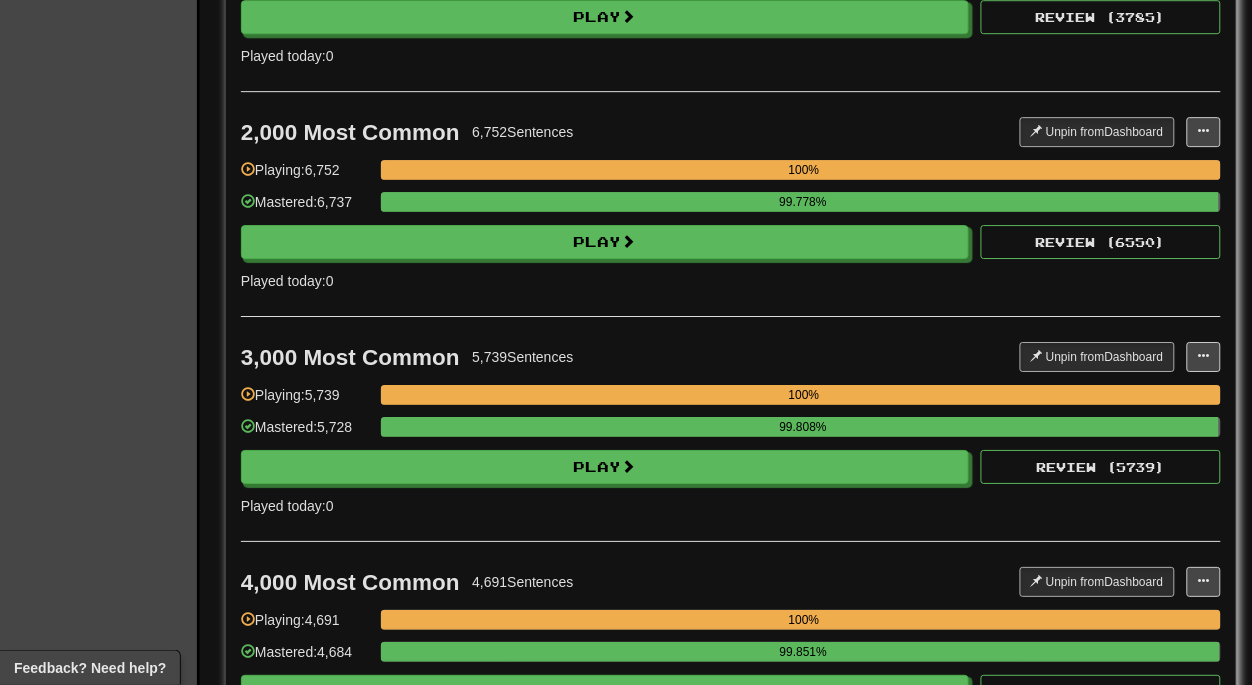 scroll, scrollTop: 3116, scrollLeft: 0, axis: vertical 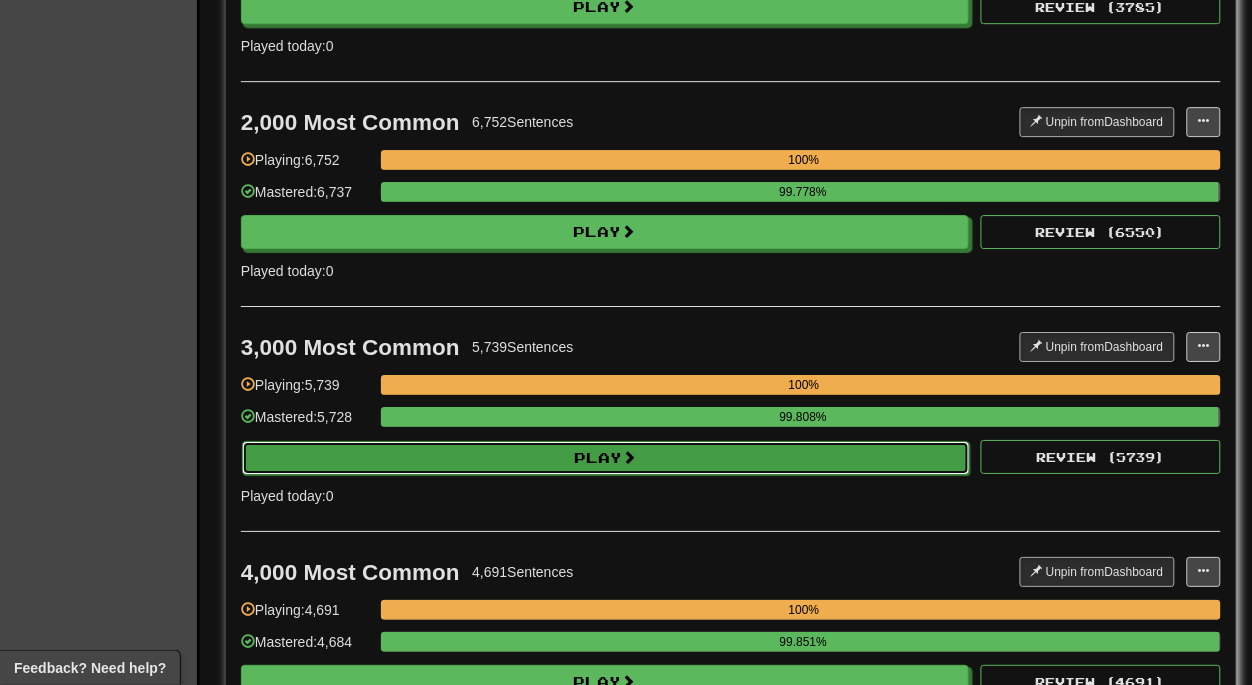 click on "Play" at bounding box center (606, 458) 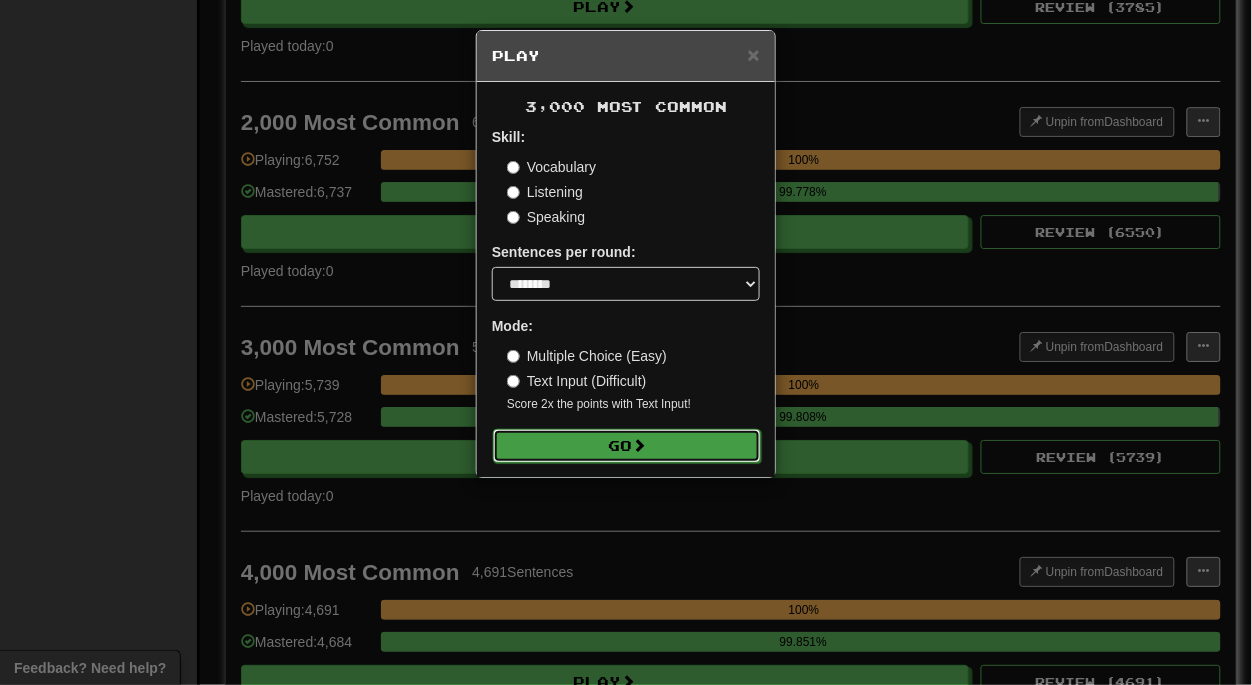 click on "Go" at bounding box center [627, 446] 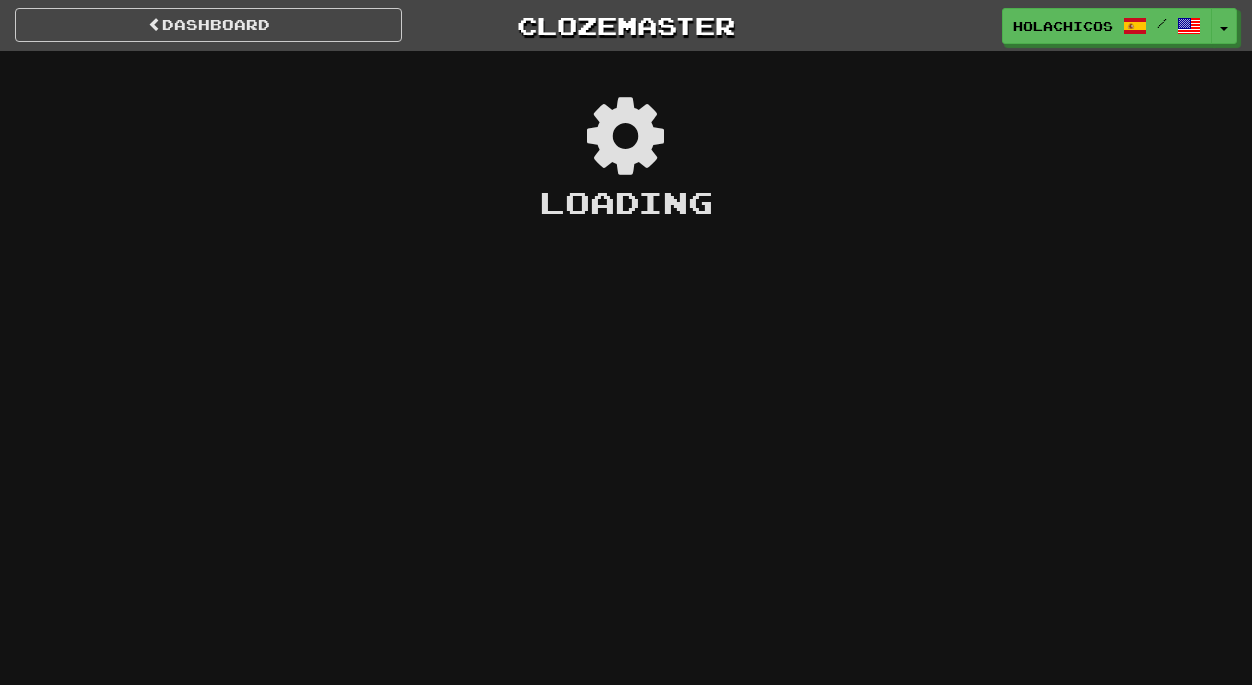 scroll, scrollTop: 0, scrollLeft: 0, axis: both 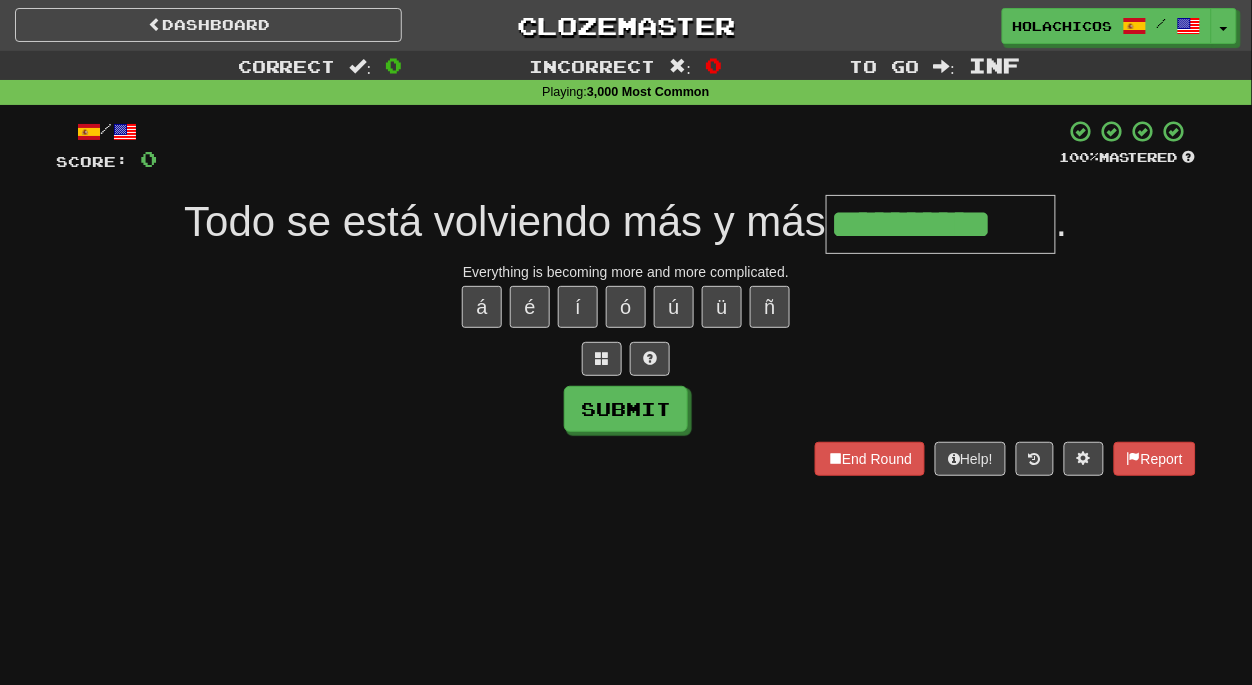 type on "**********" 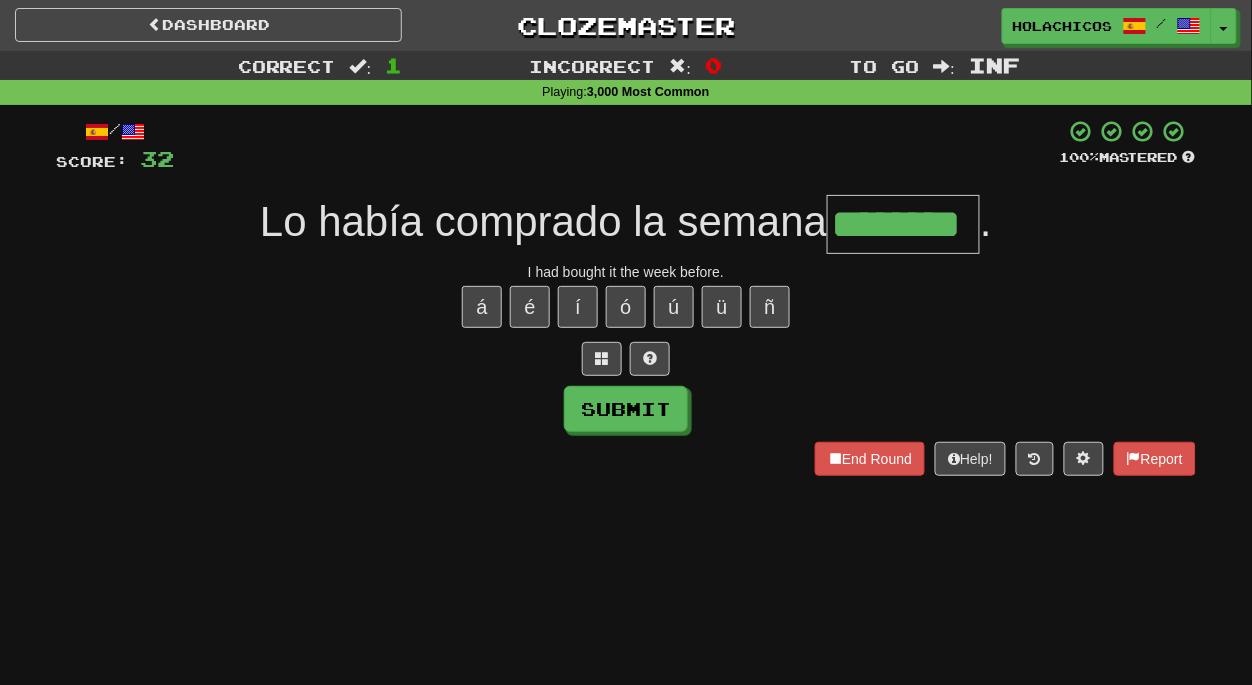 type on "********" 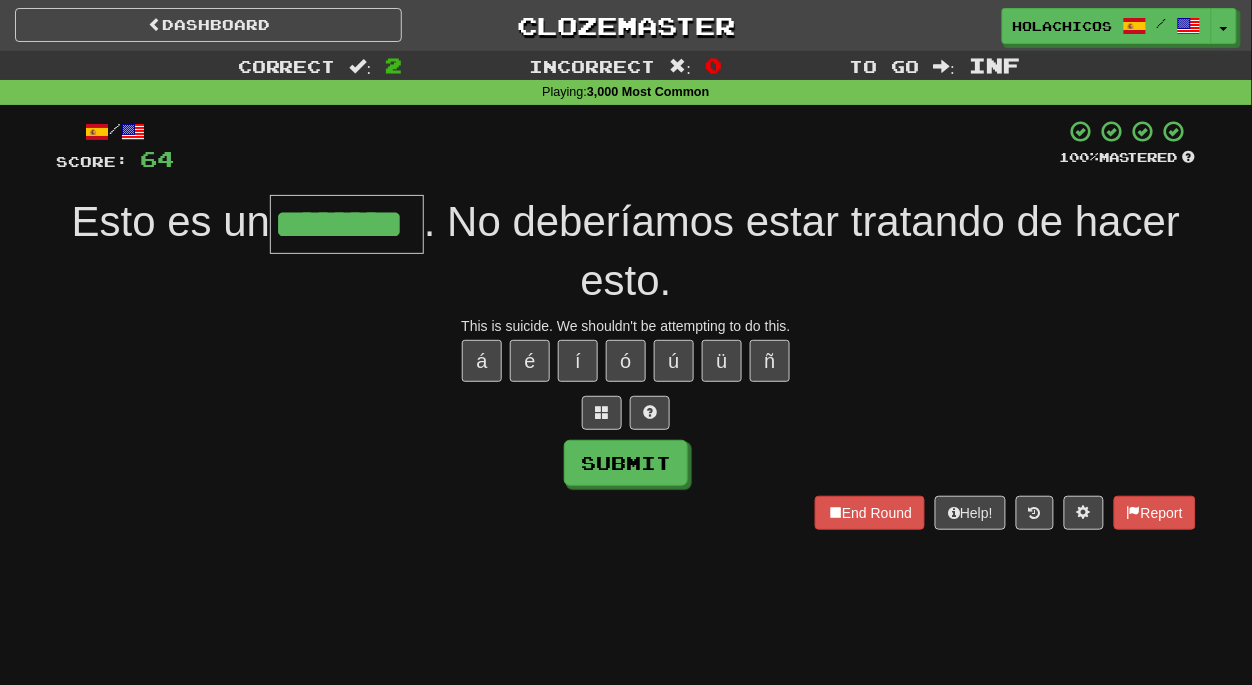type on "********" 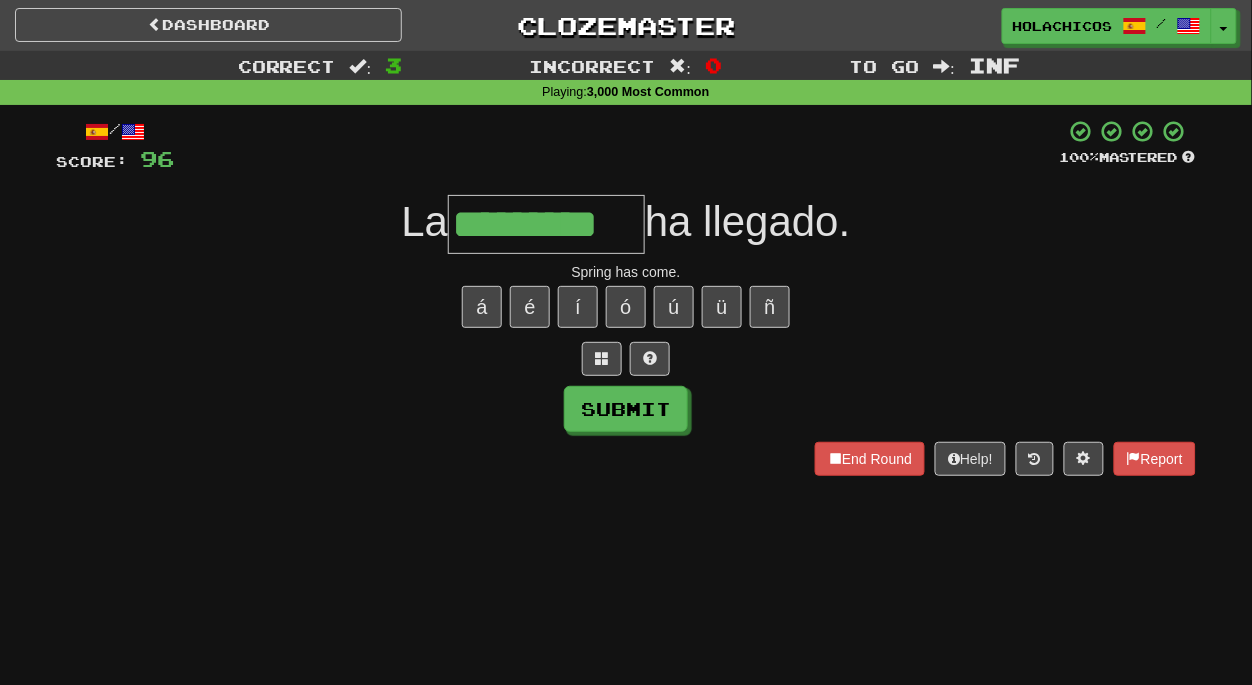 type on "*********" 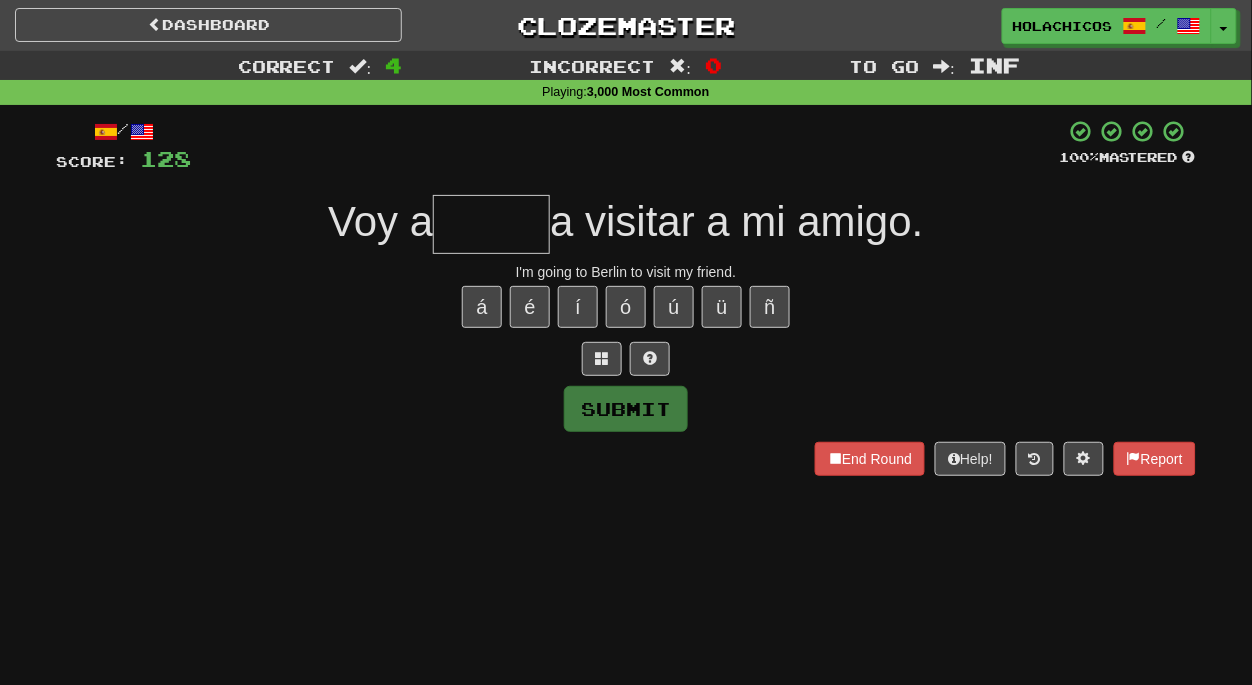 type on "*" 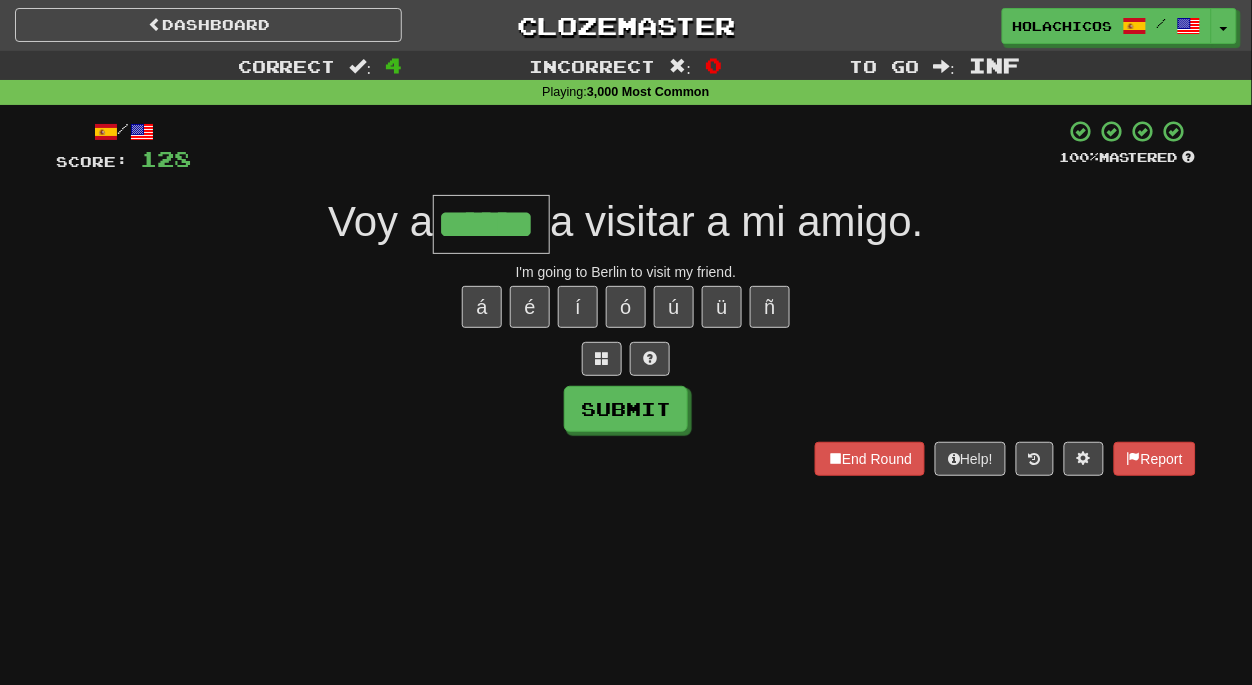 type on "******" 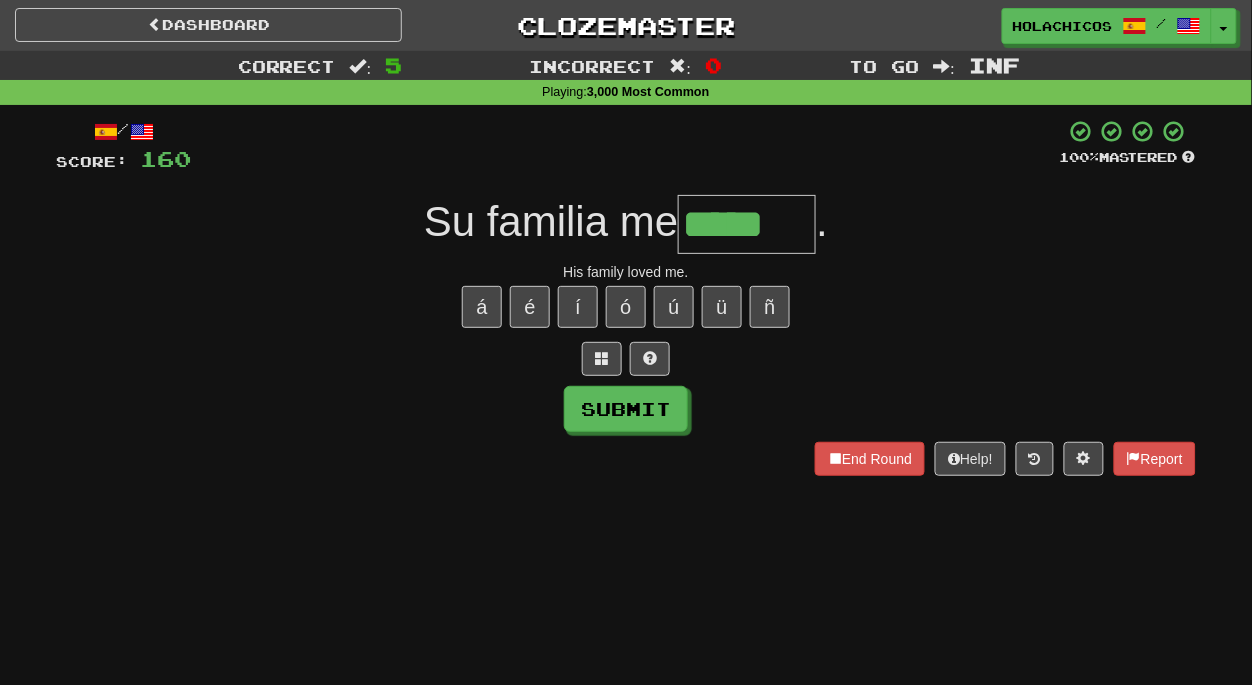 type on "*****" 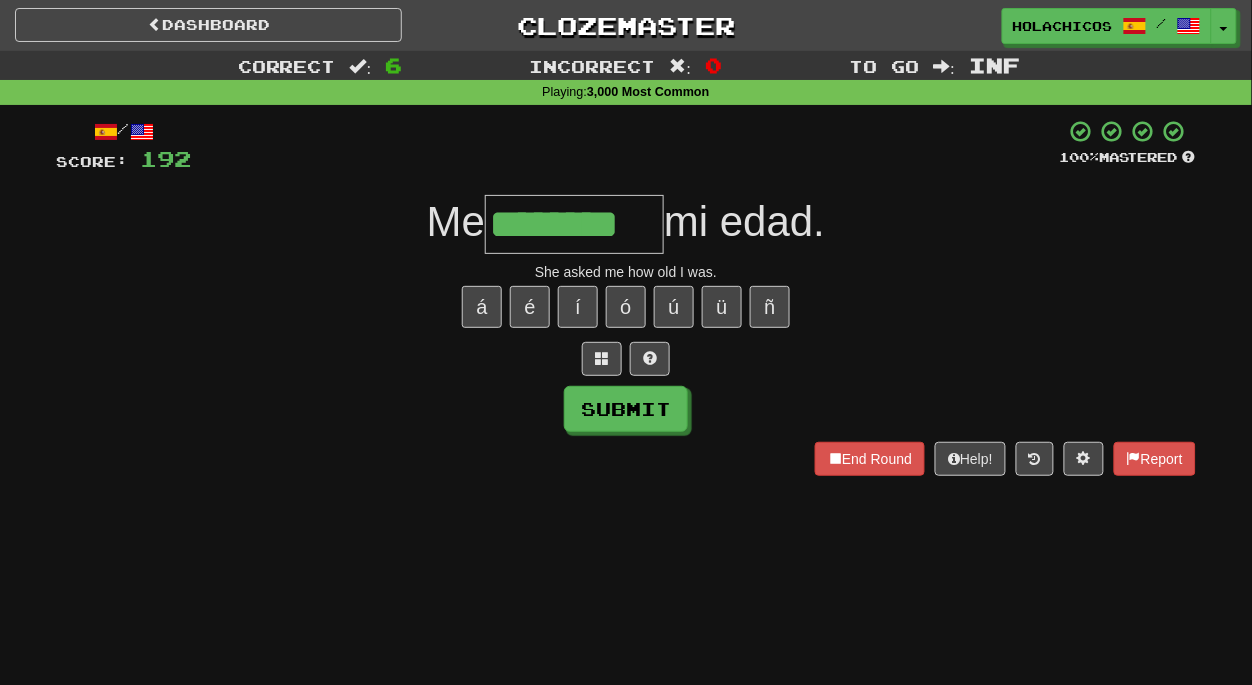 type on "********" 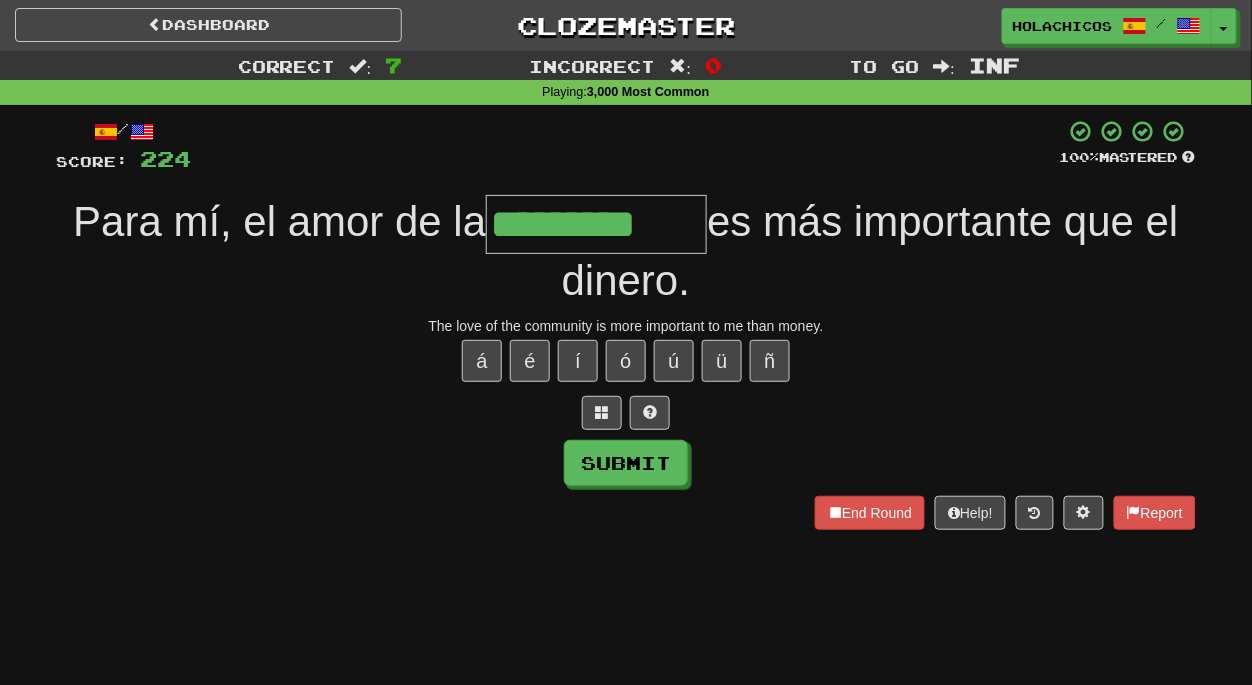 type on "*********" 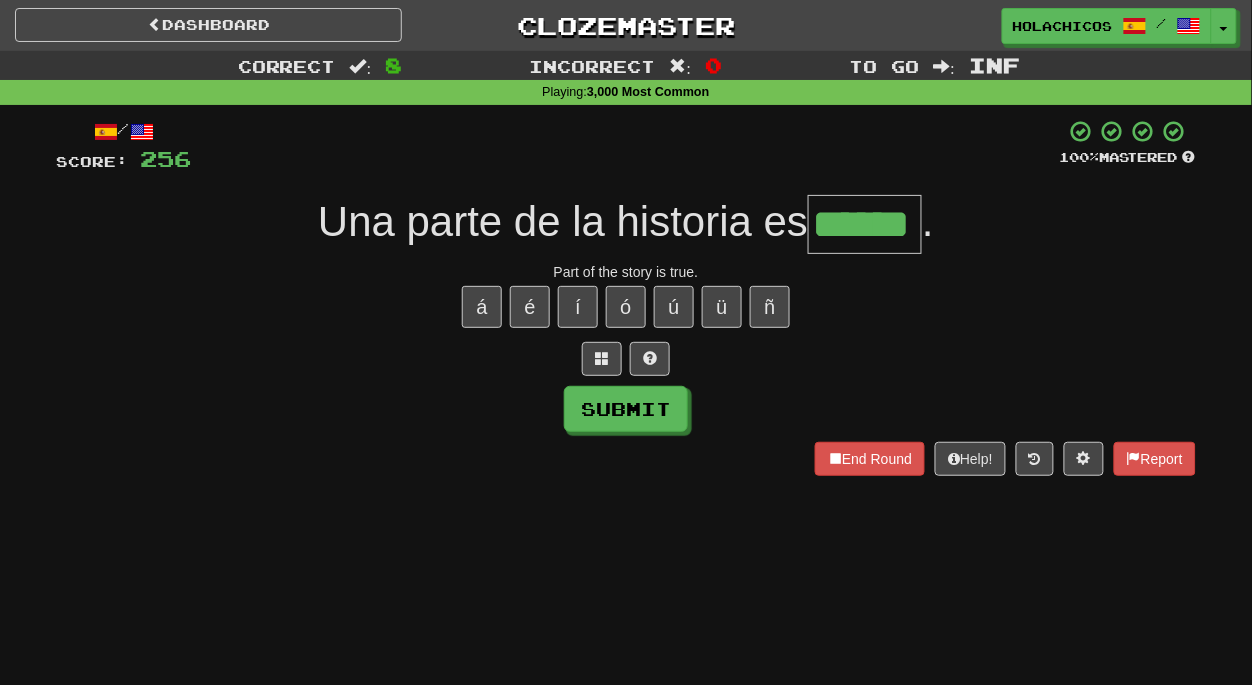 type on "******" 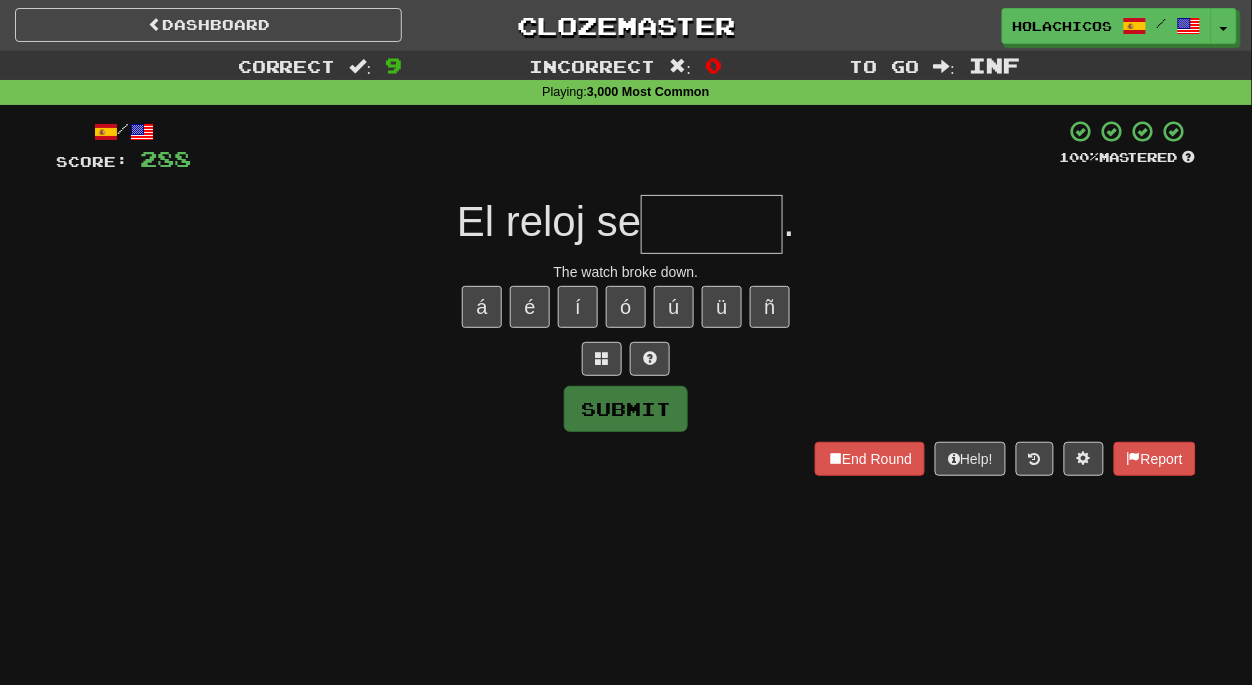 type on "*" 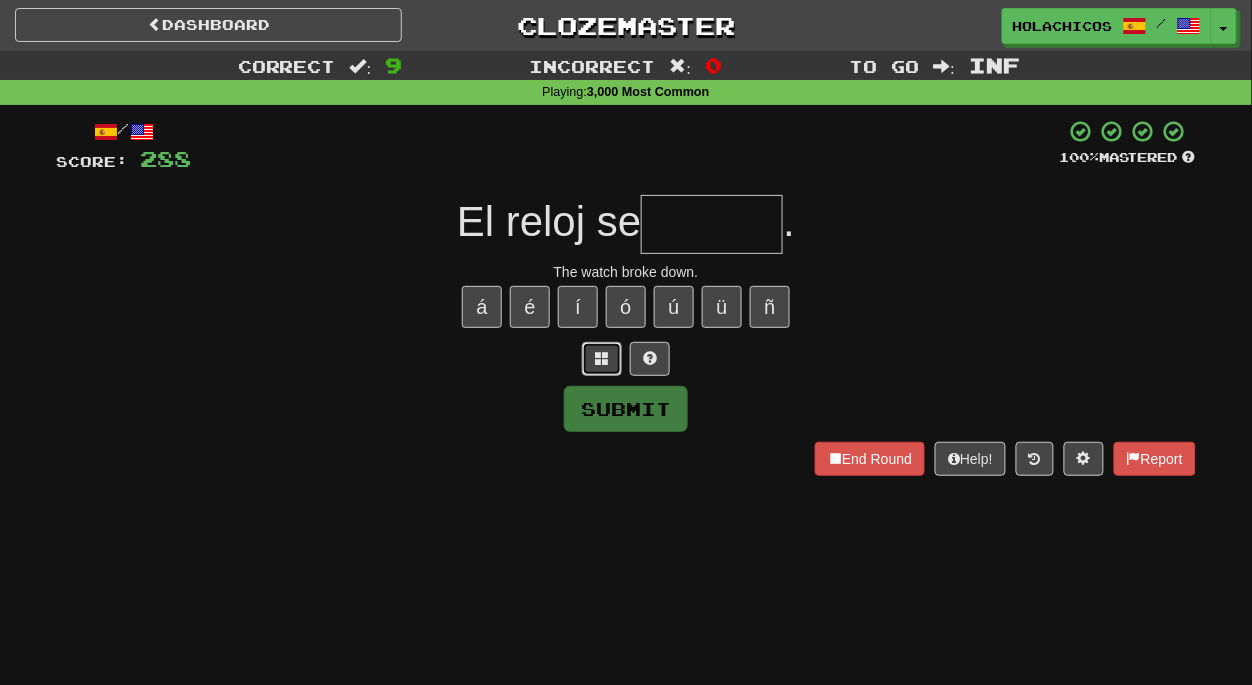 click at bounding box center (602, 359) 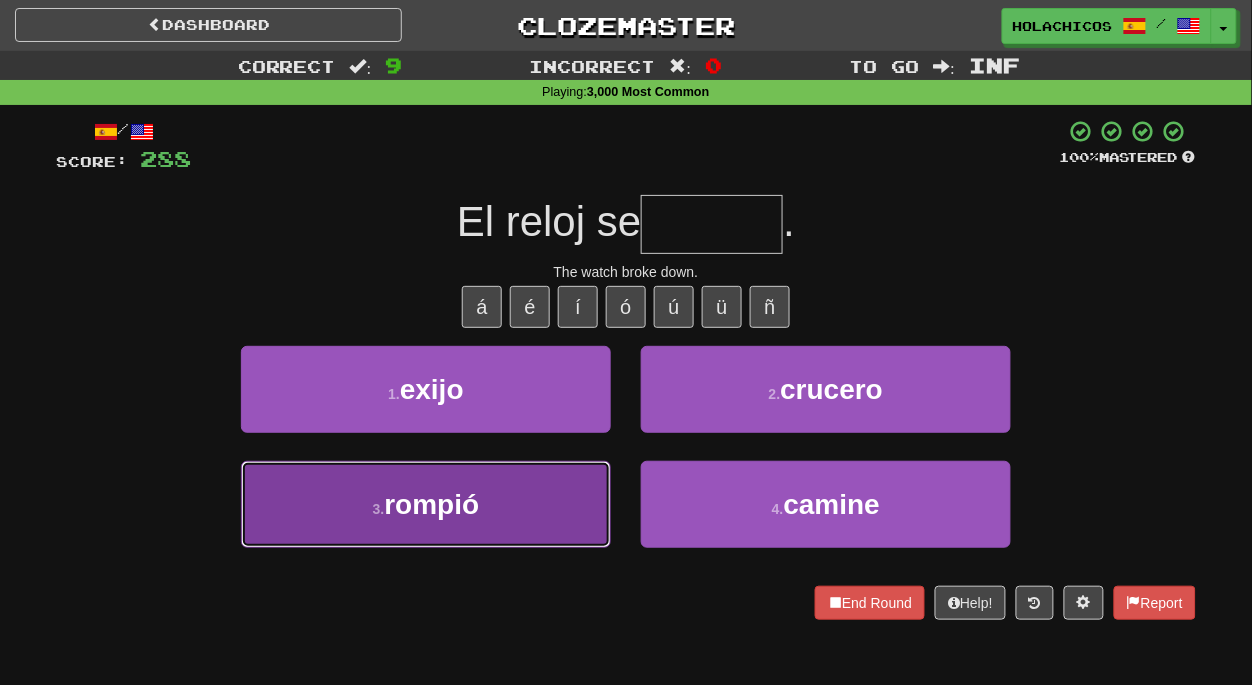click on "3 .  rompió" at bounding box center (426, 504) 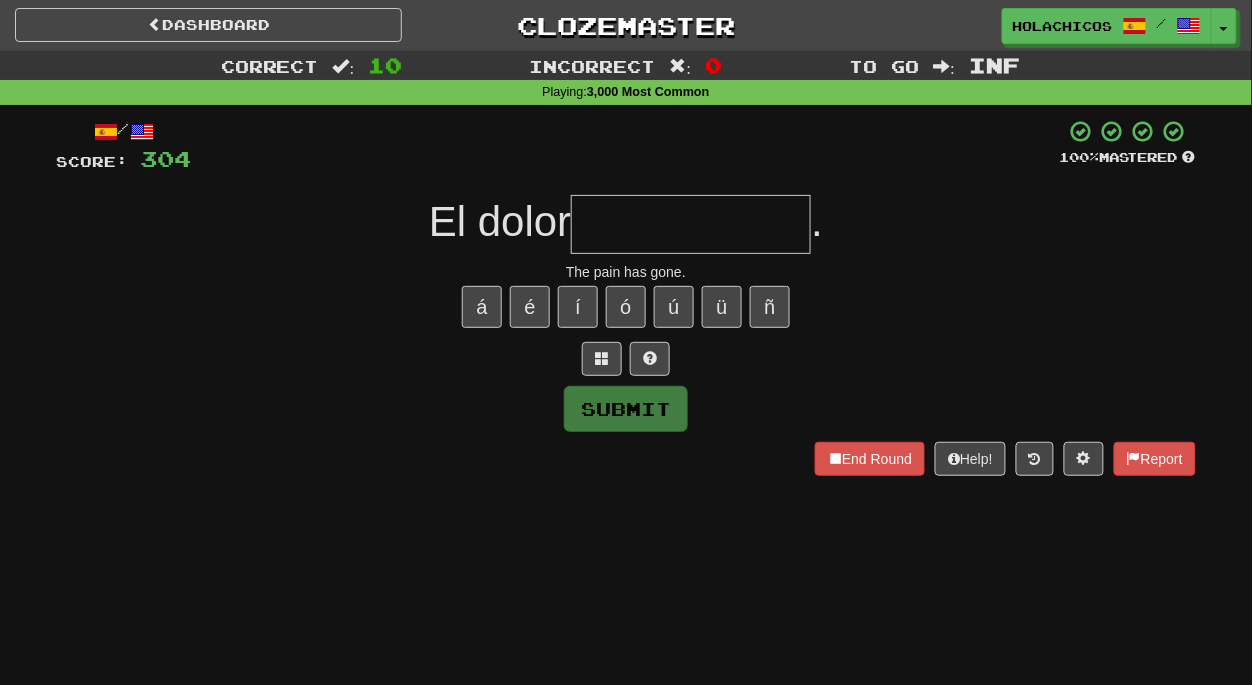 type on "*" 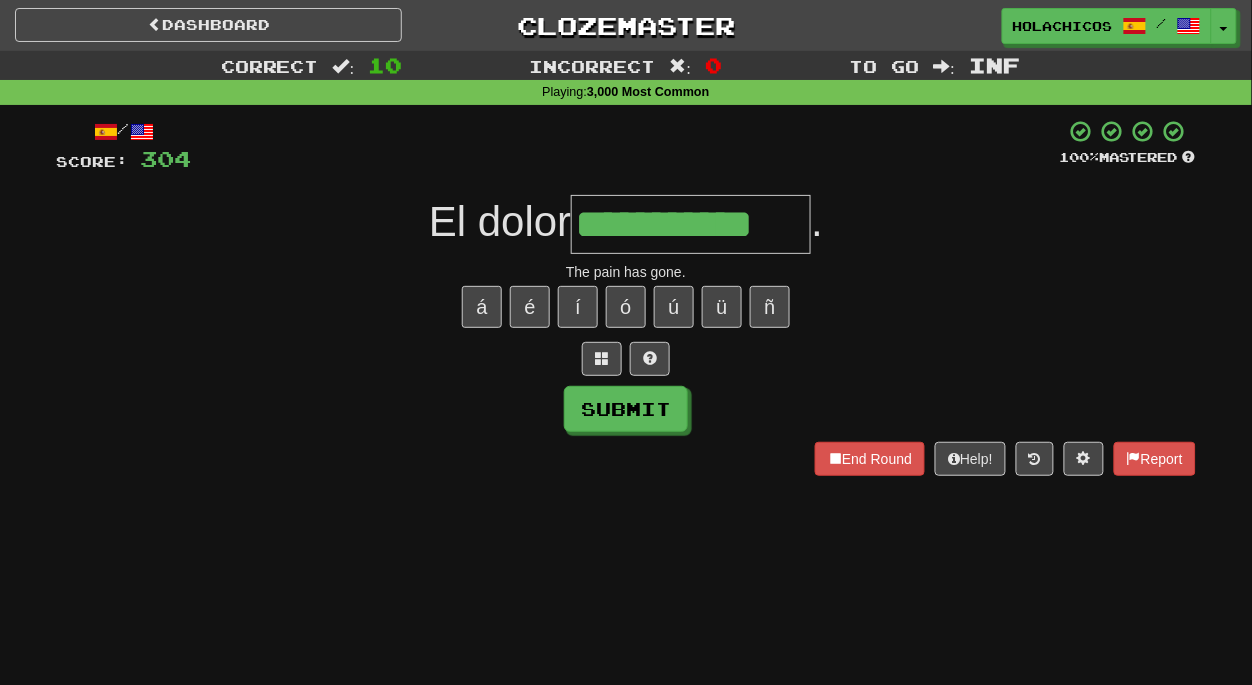 type on "**********" 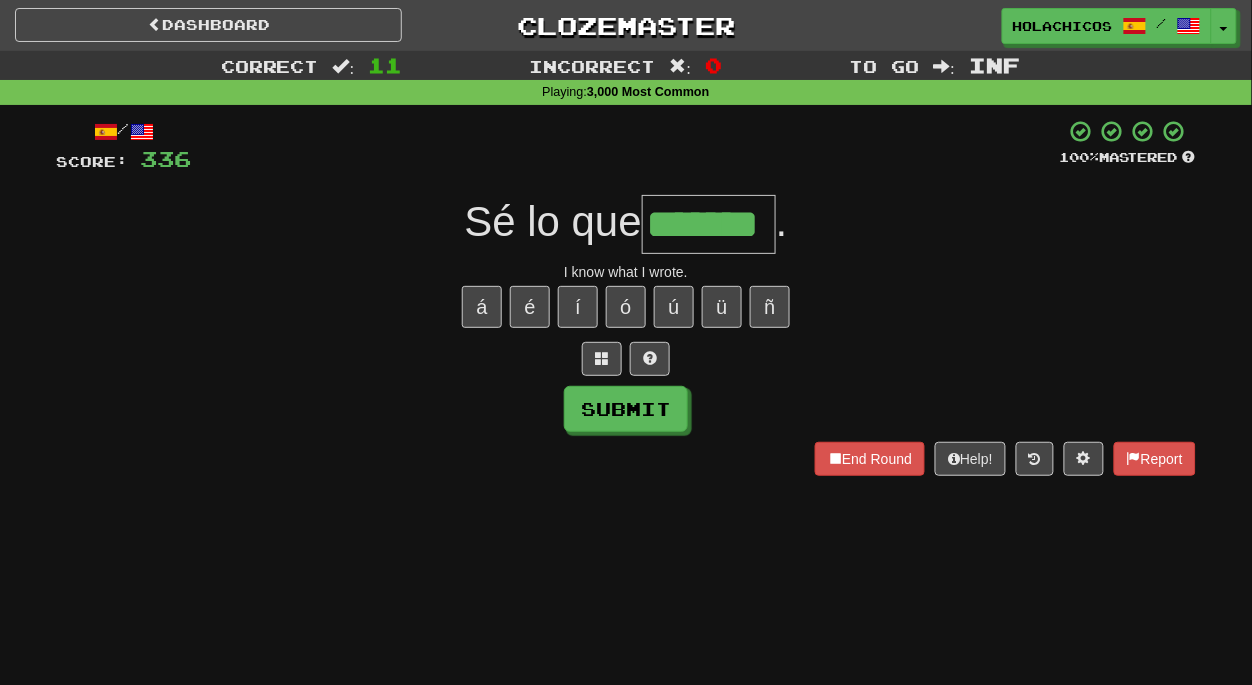 type on "*******" 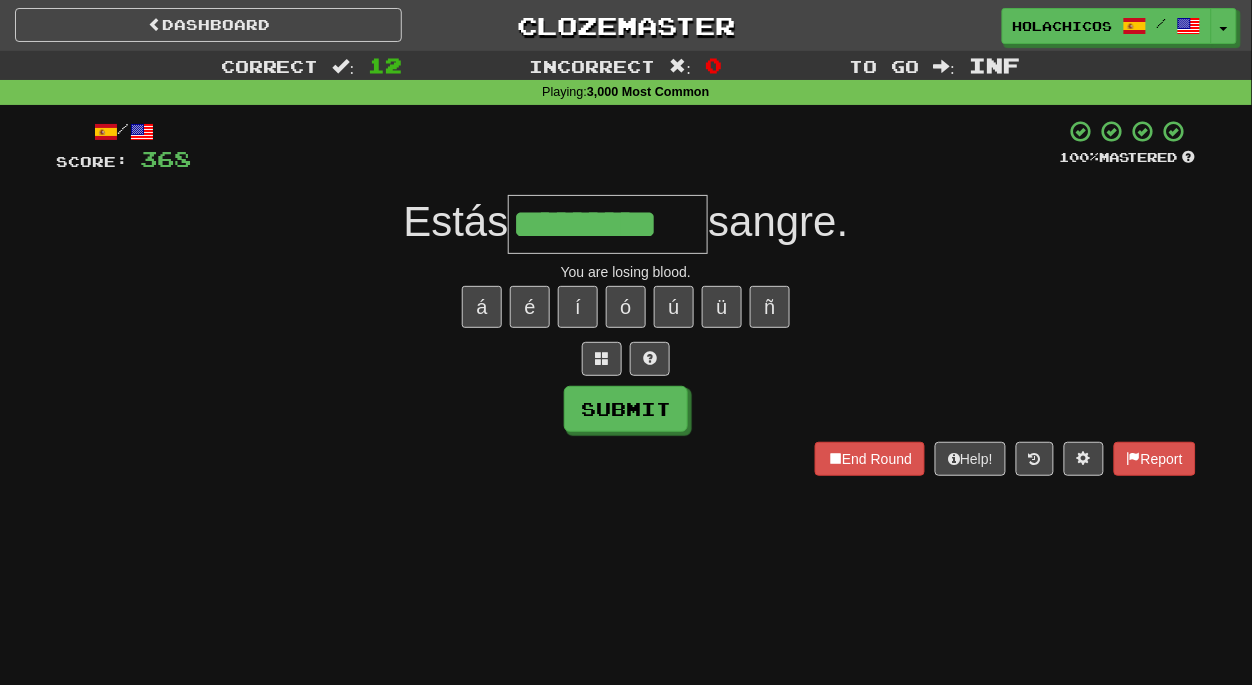 type on "*********" 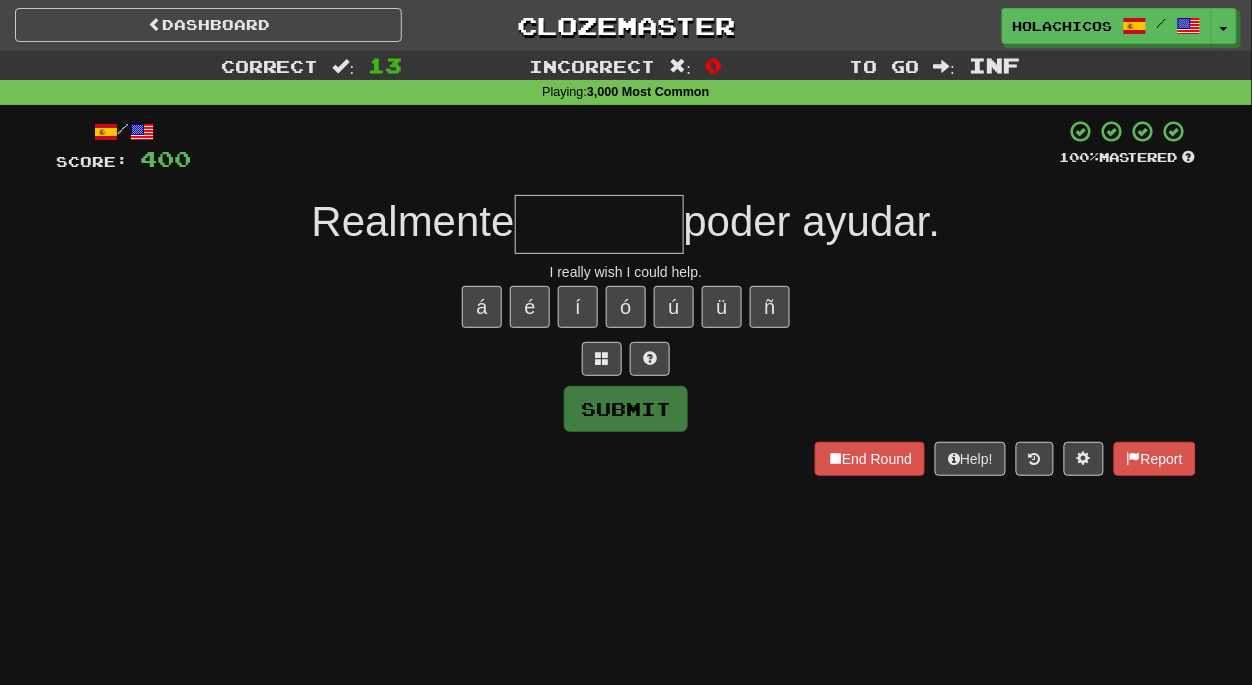 type on "*" 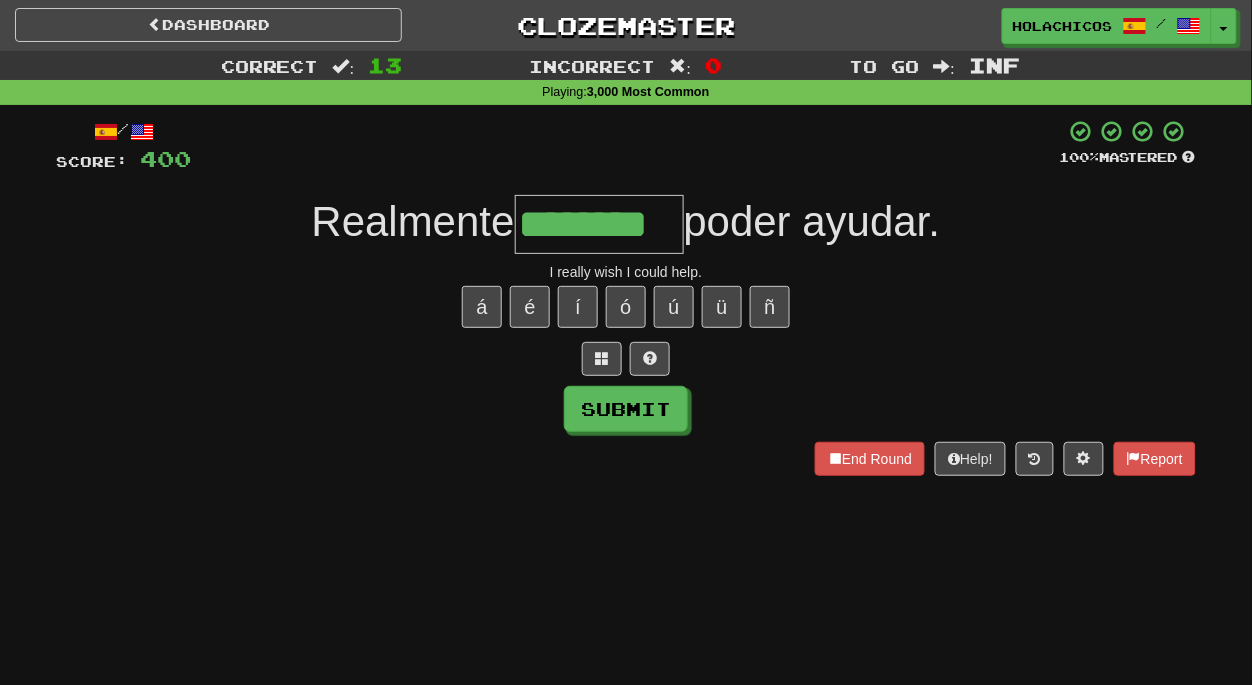 type on "********" 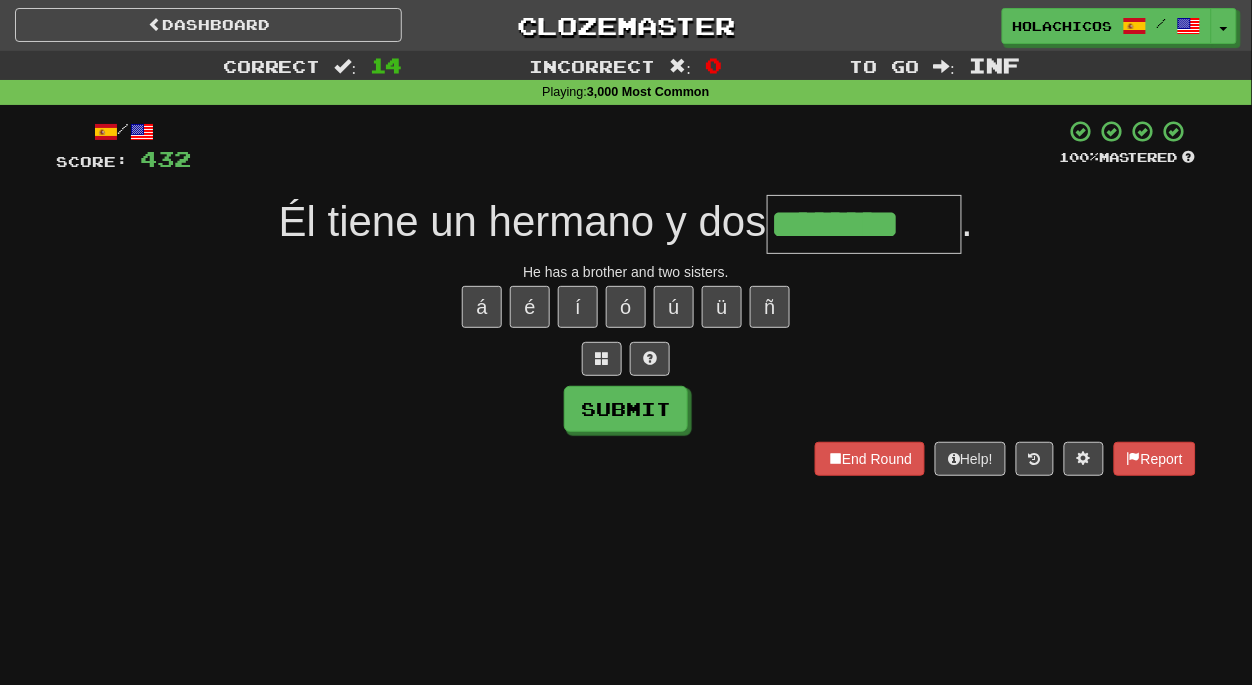 type on "********" 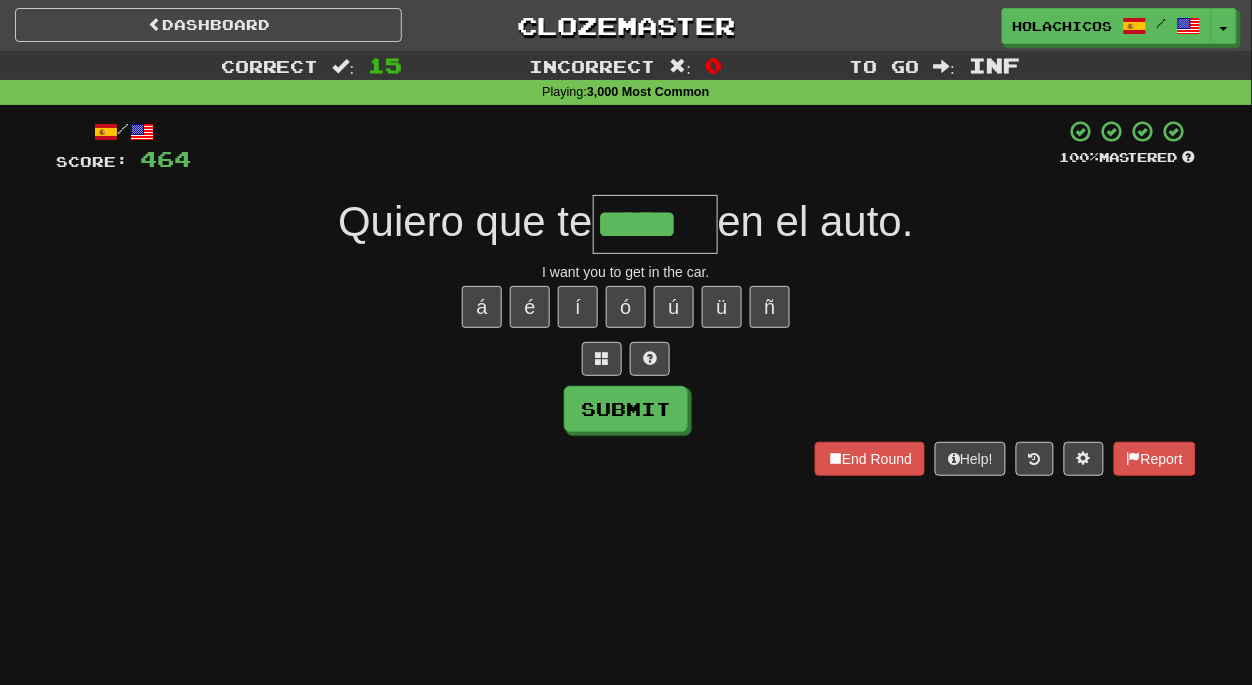 type on "*****" 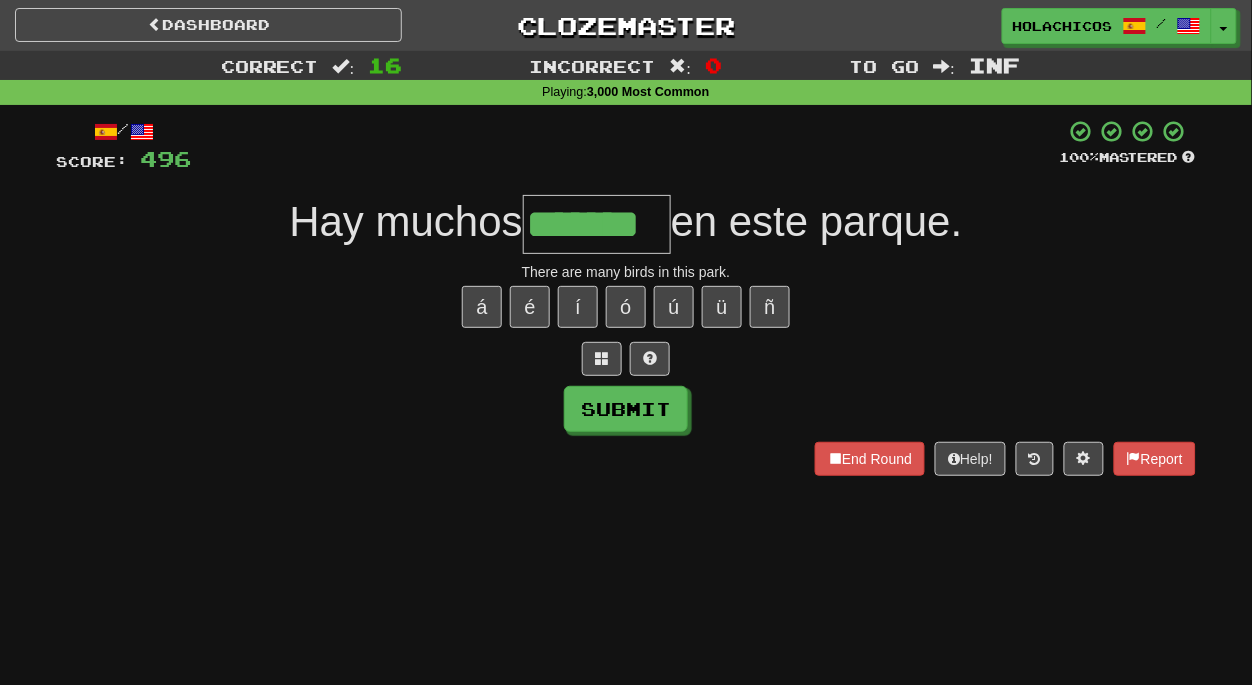 type on "*******" 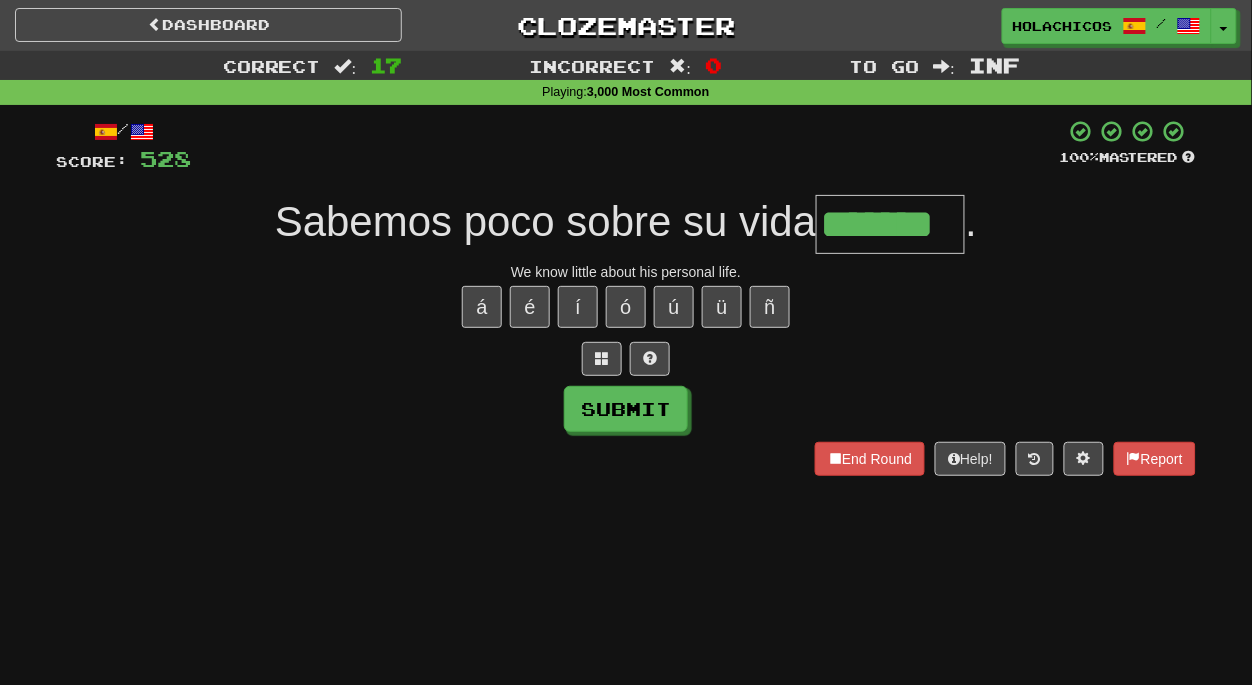 type on "*******" 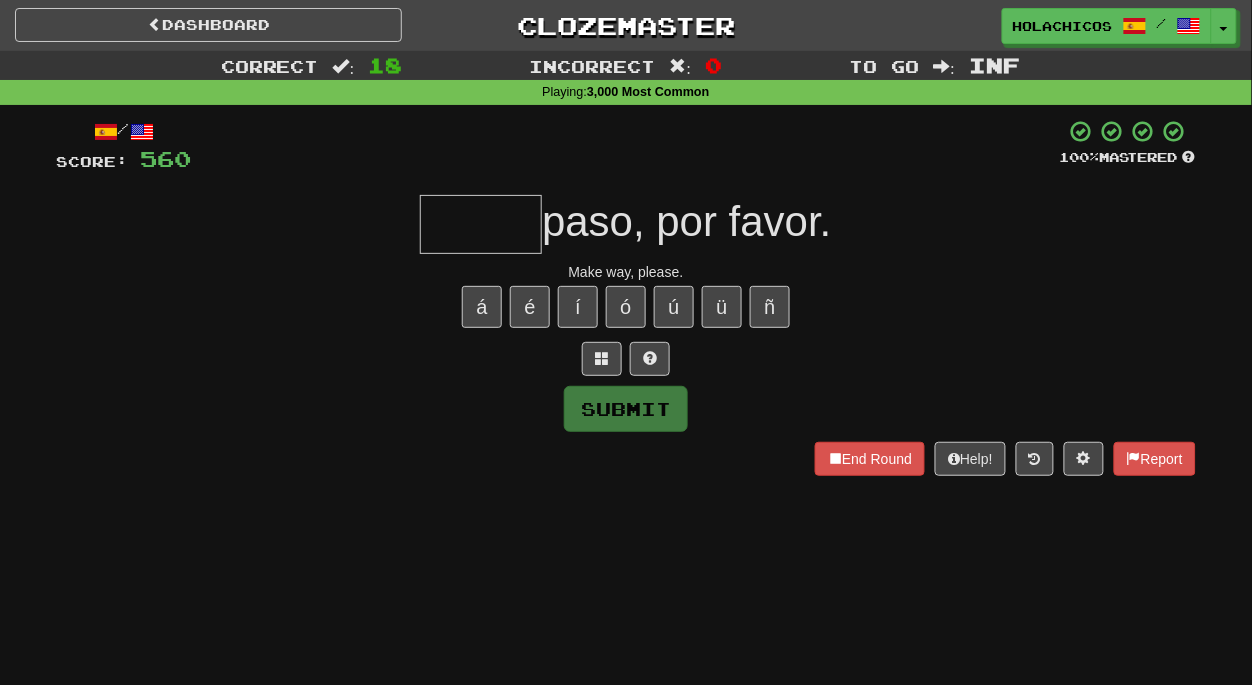 type on "*" 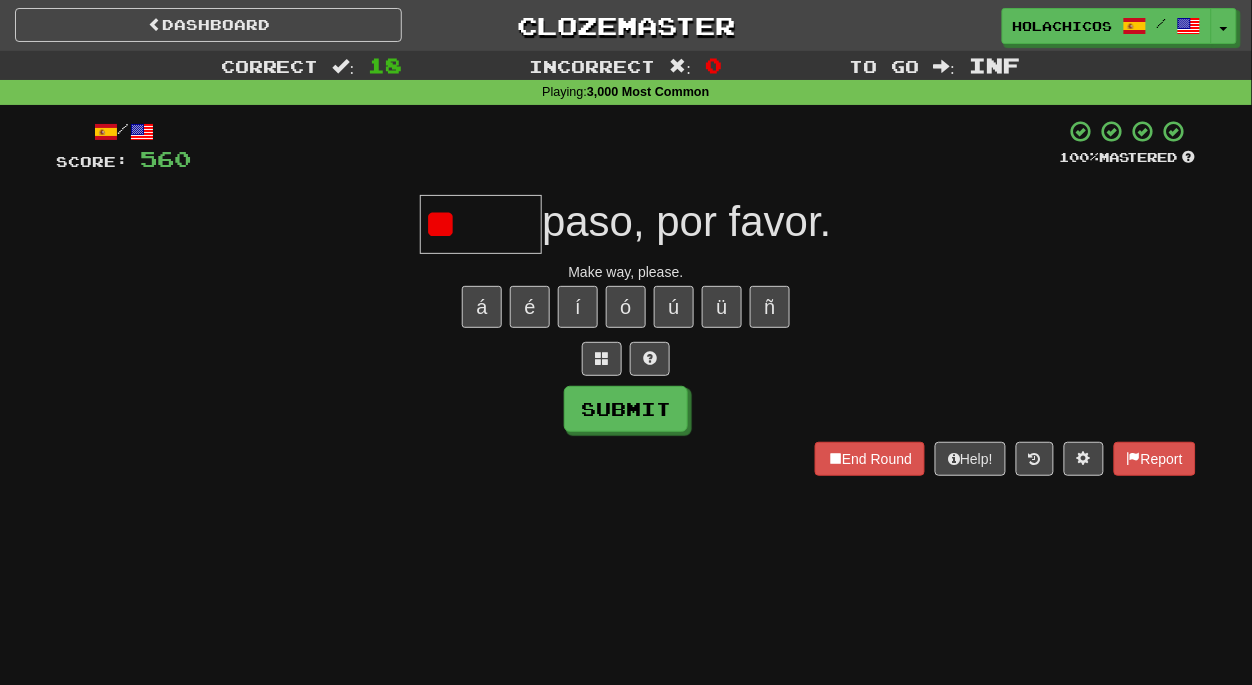 type on "*" 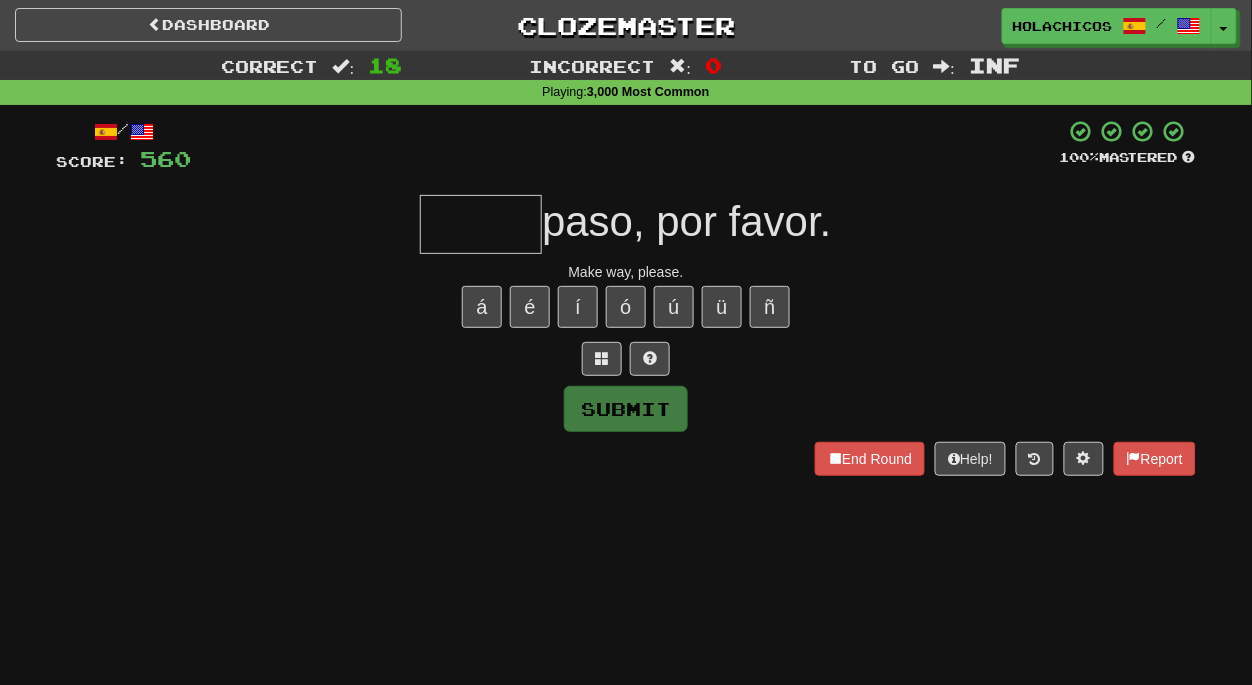 type on "*" 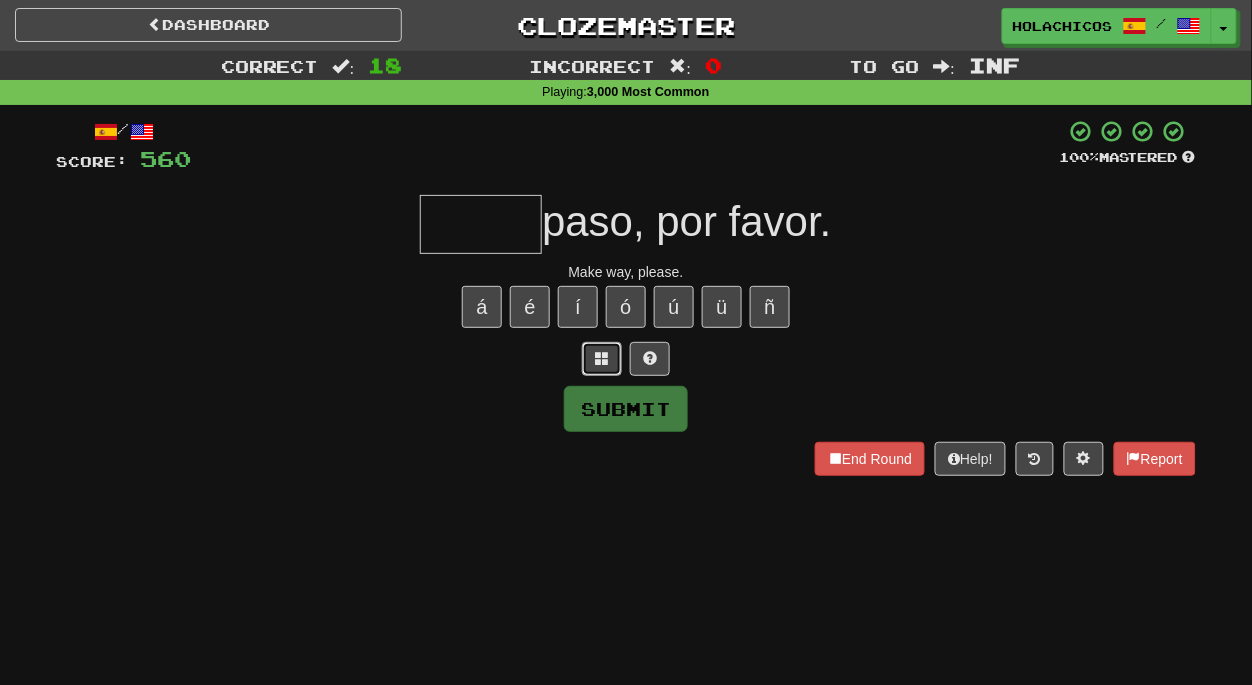 click at bounding box center [602, 359] 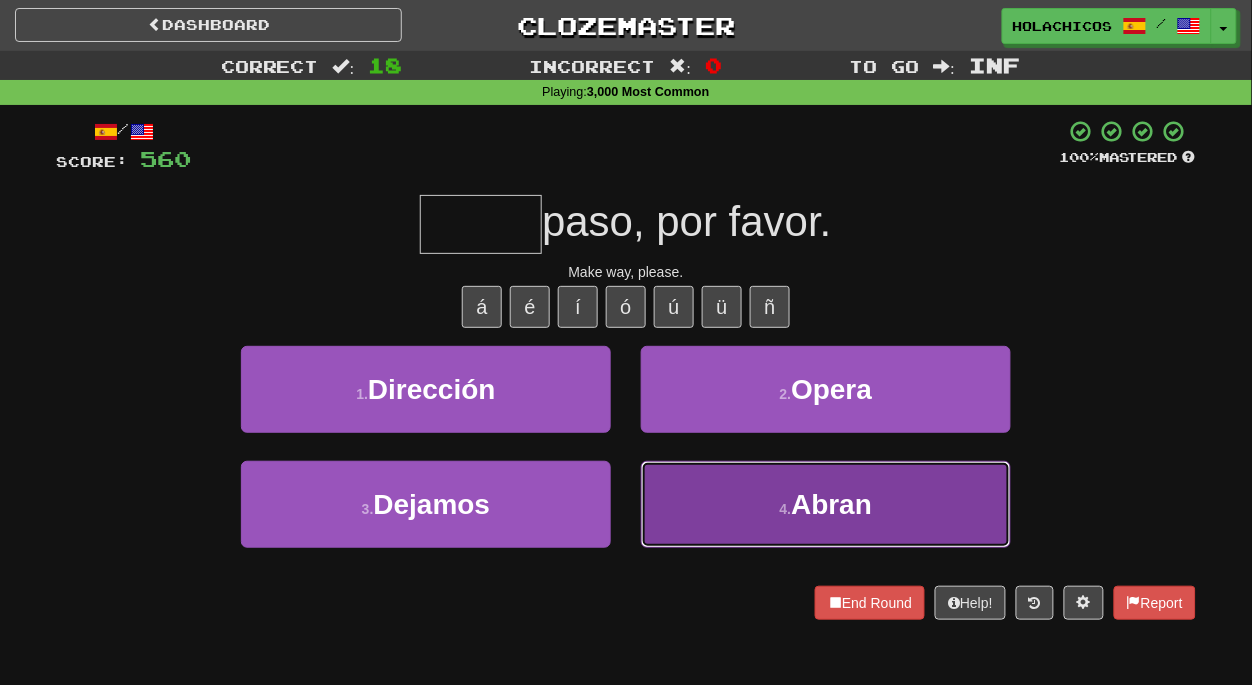 click on "4 .  Abran" at bounding box center [826, 504] 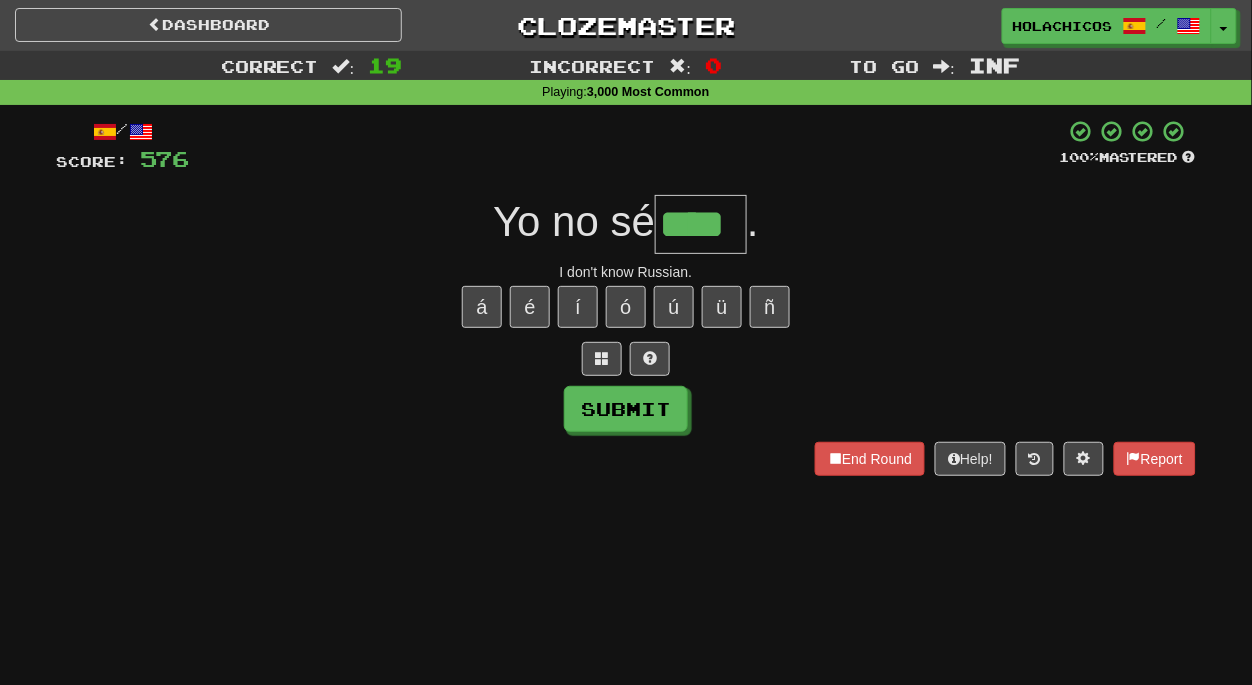 type on "****" 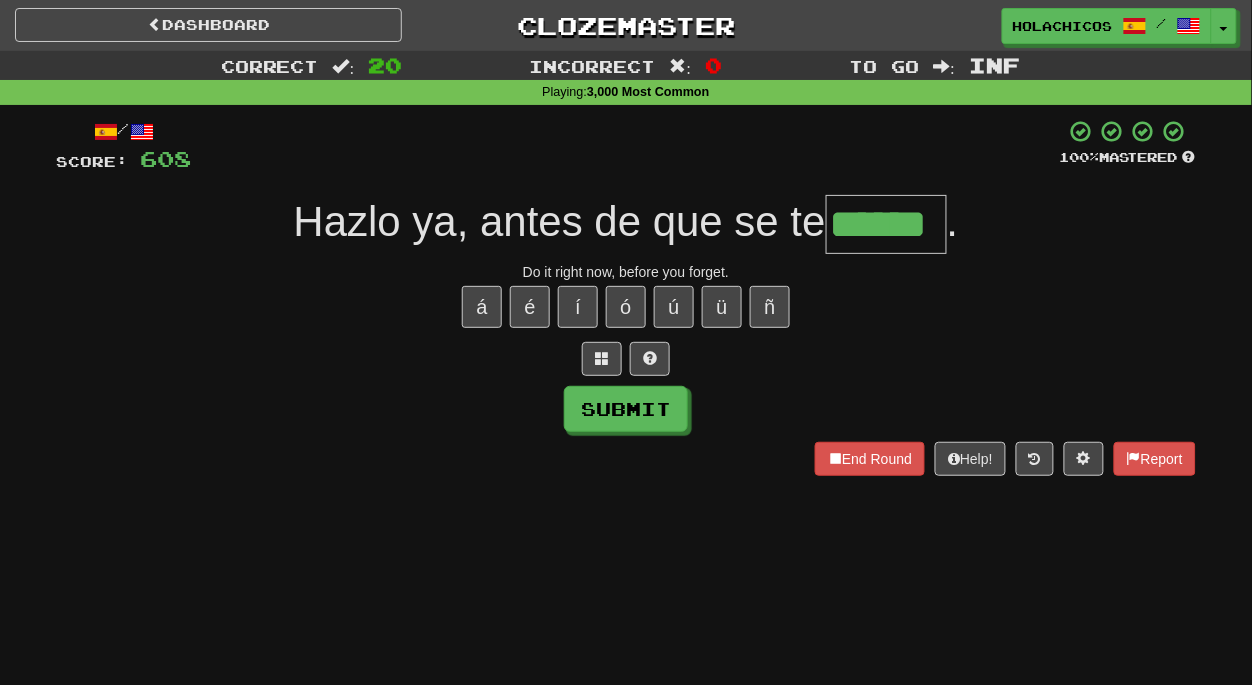 type on "******" 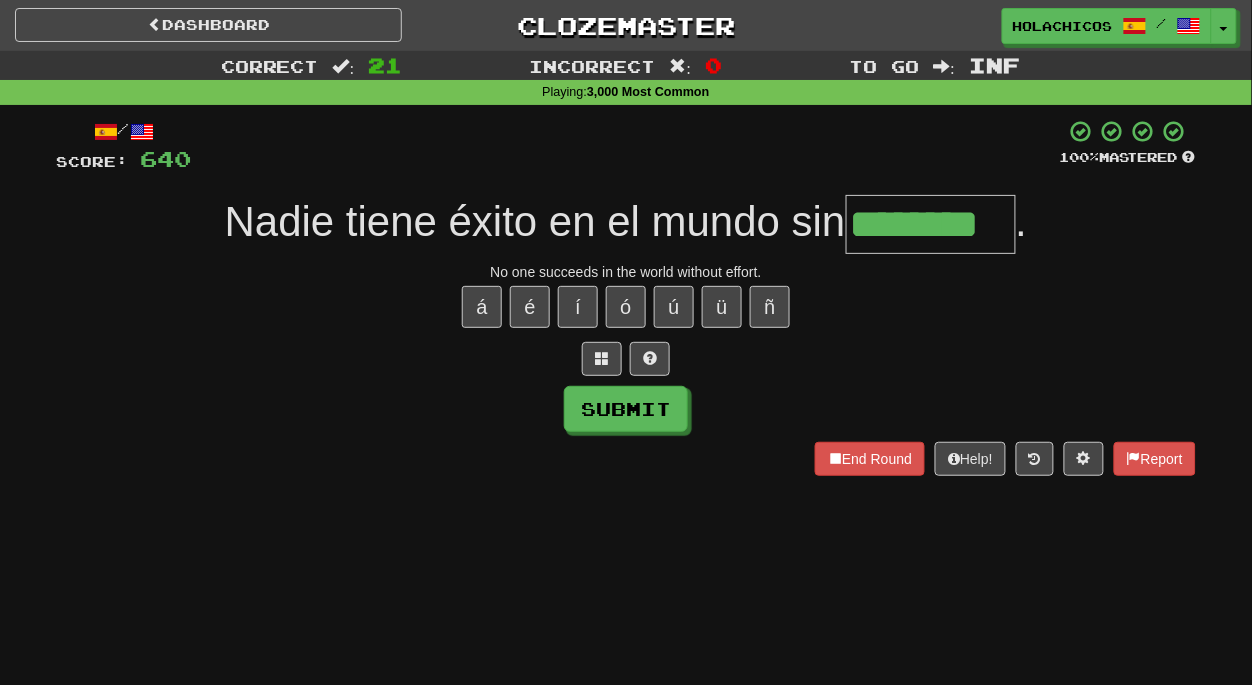 type on "********" 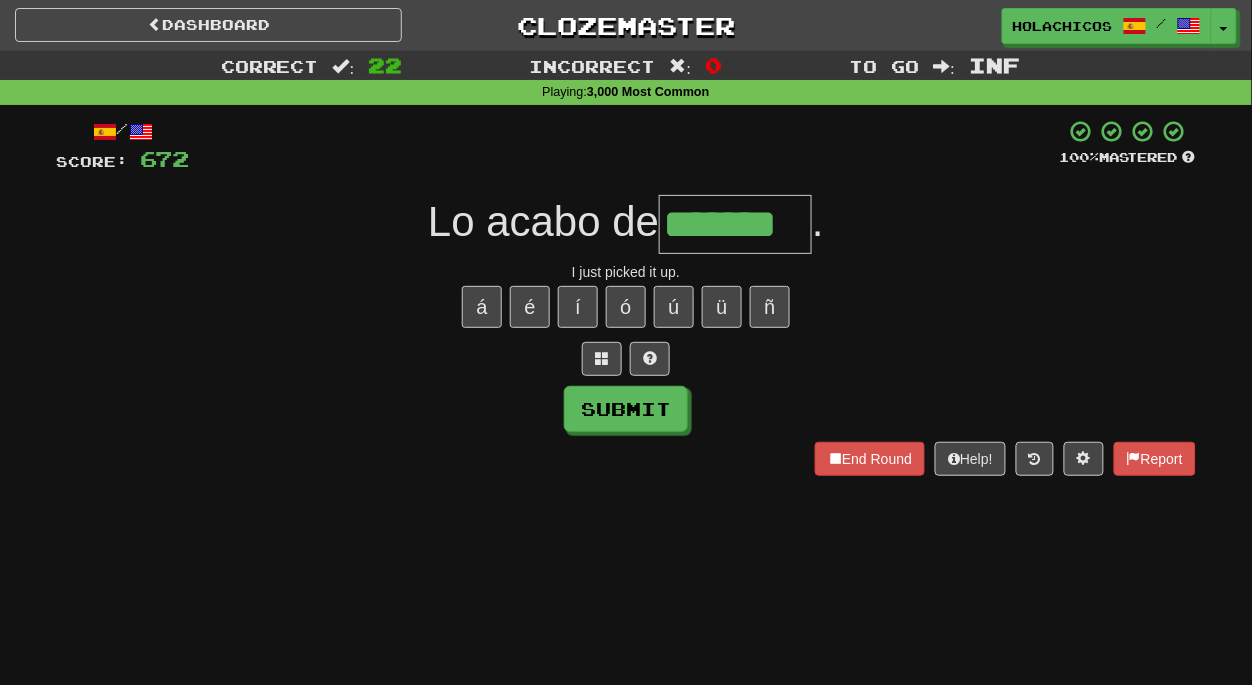 type on "*******" 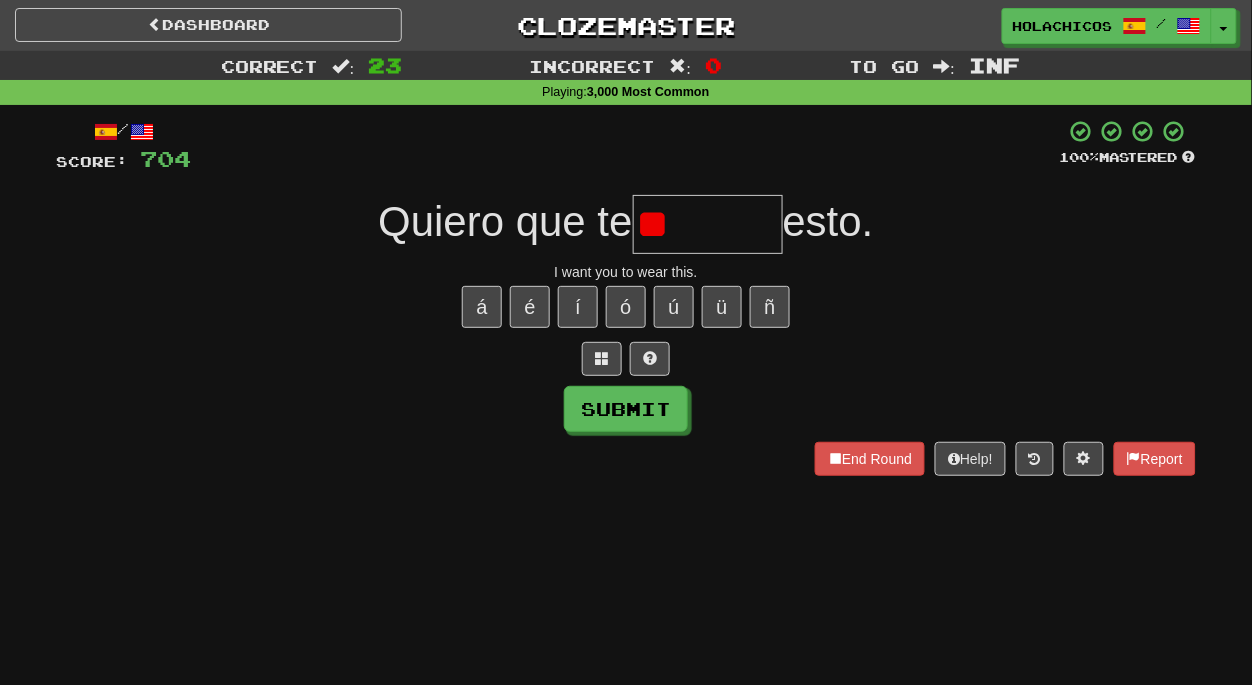 type on "*" 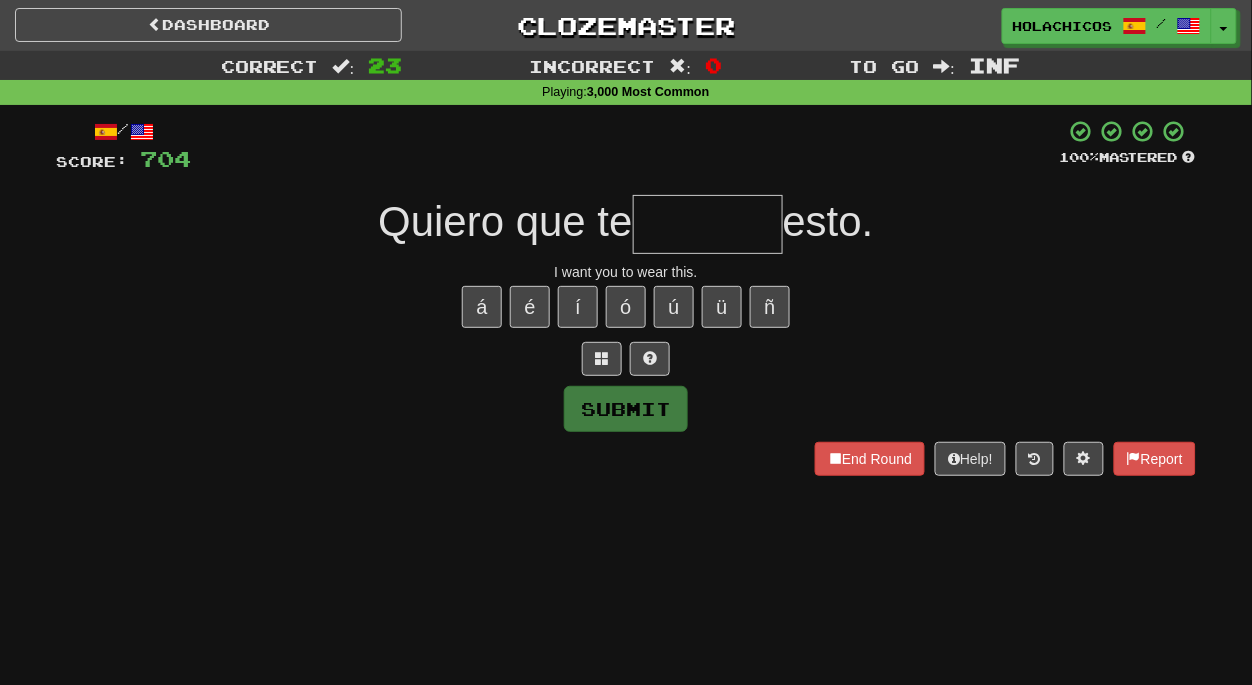 type on "*" 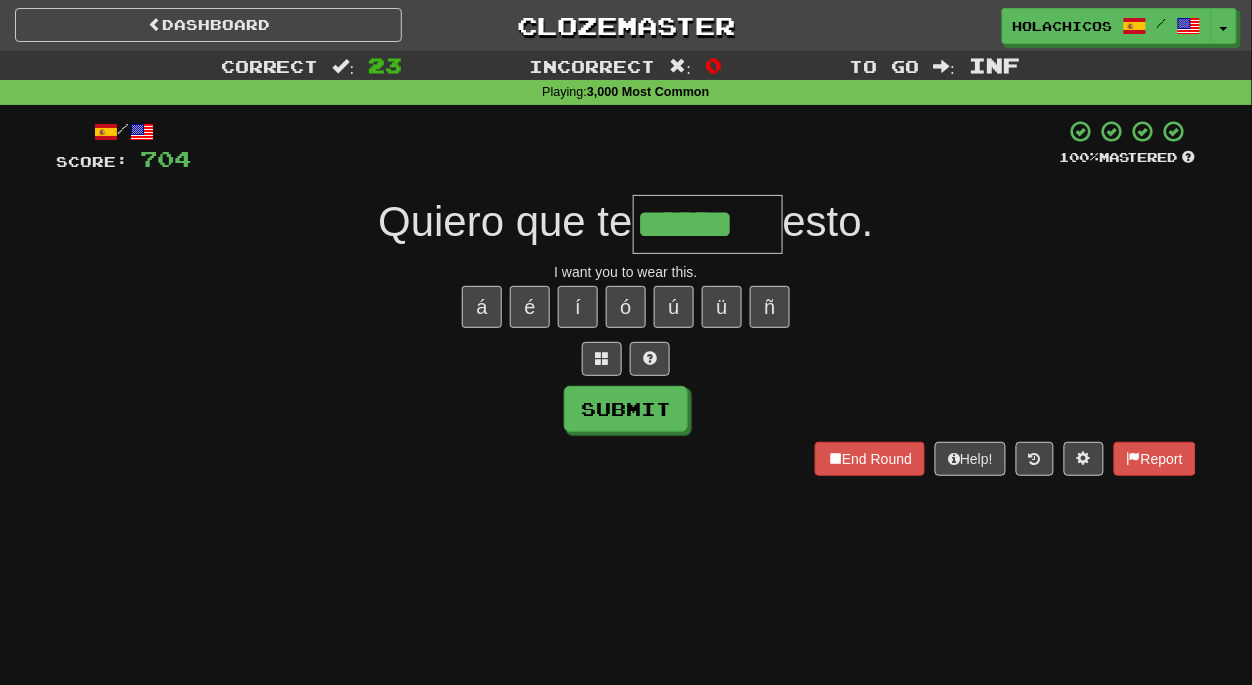 type on "******" 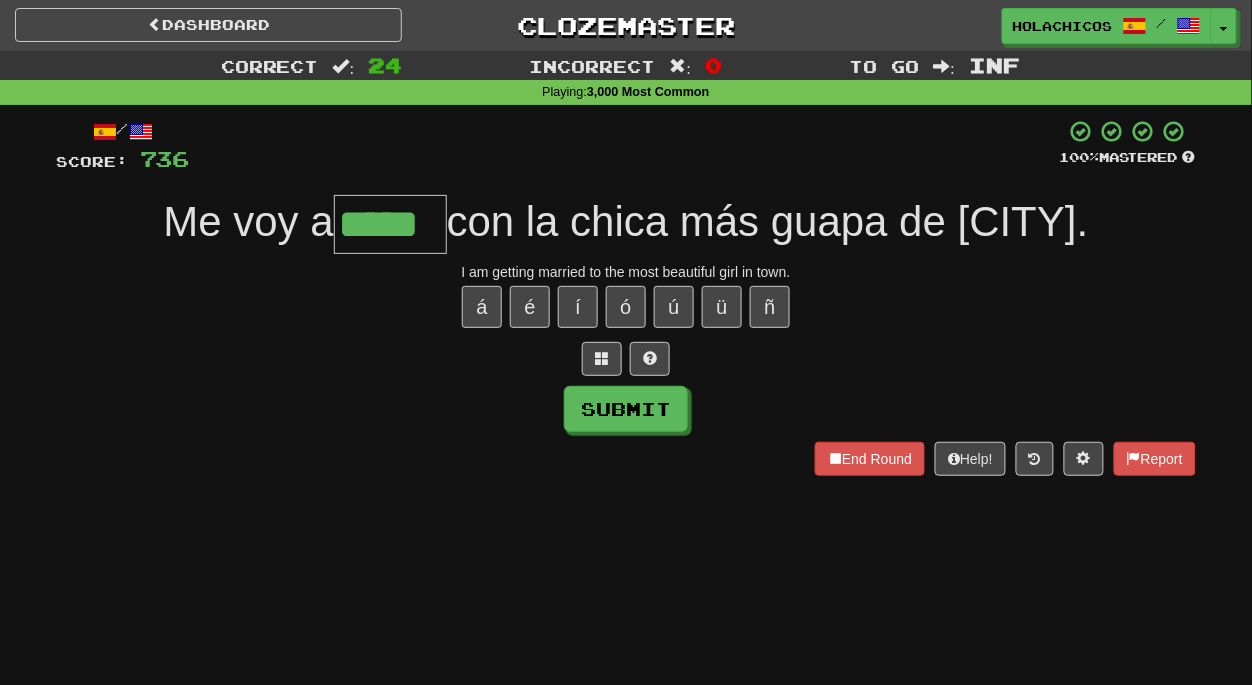 type on "*****" 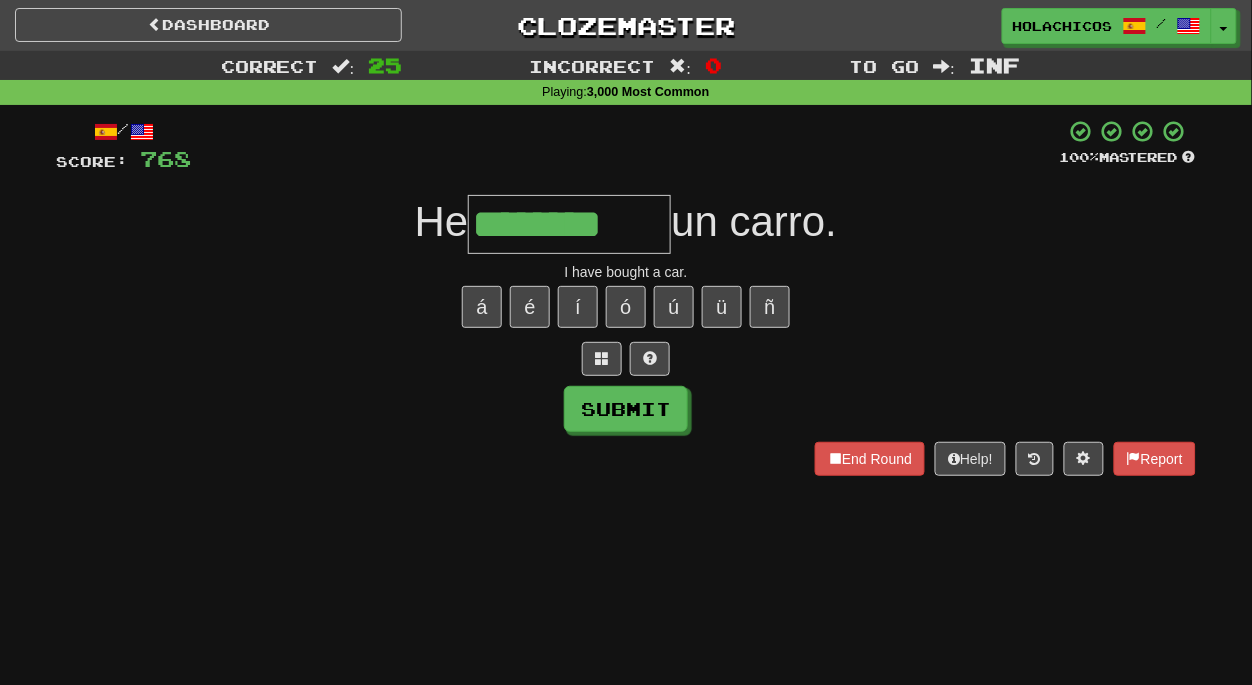 type on "********" 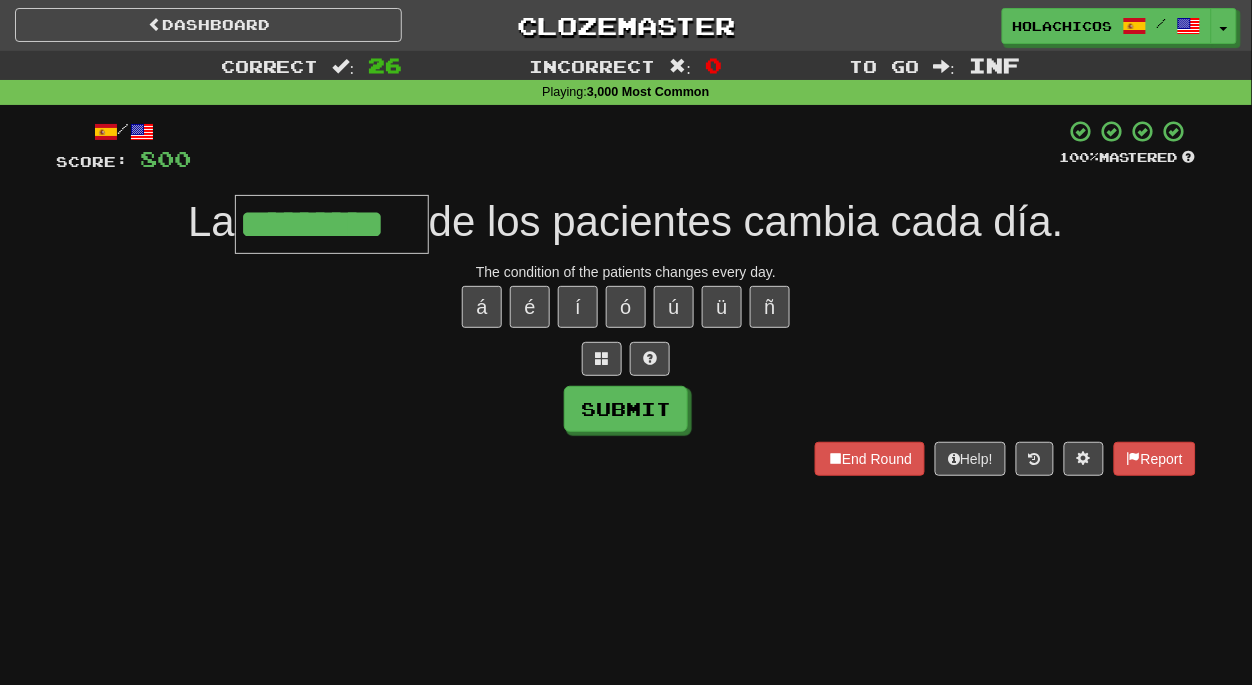 type on "*********" 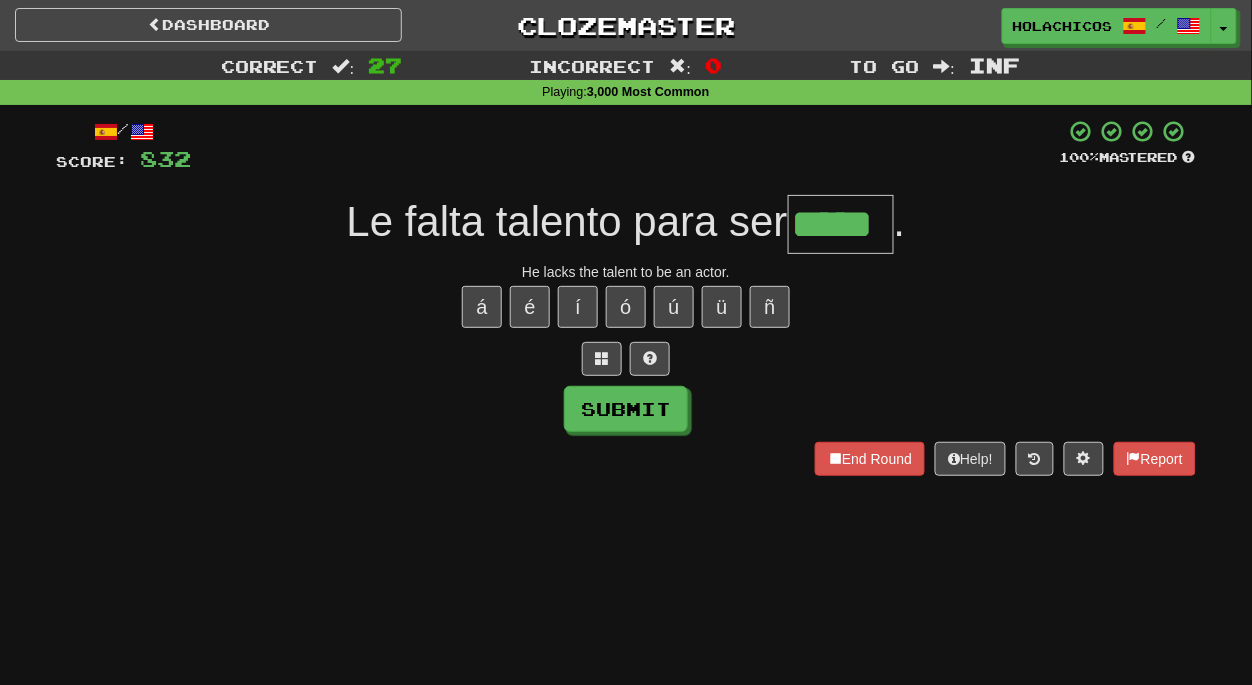 type on "*****" 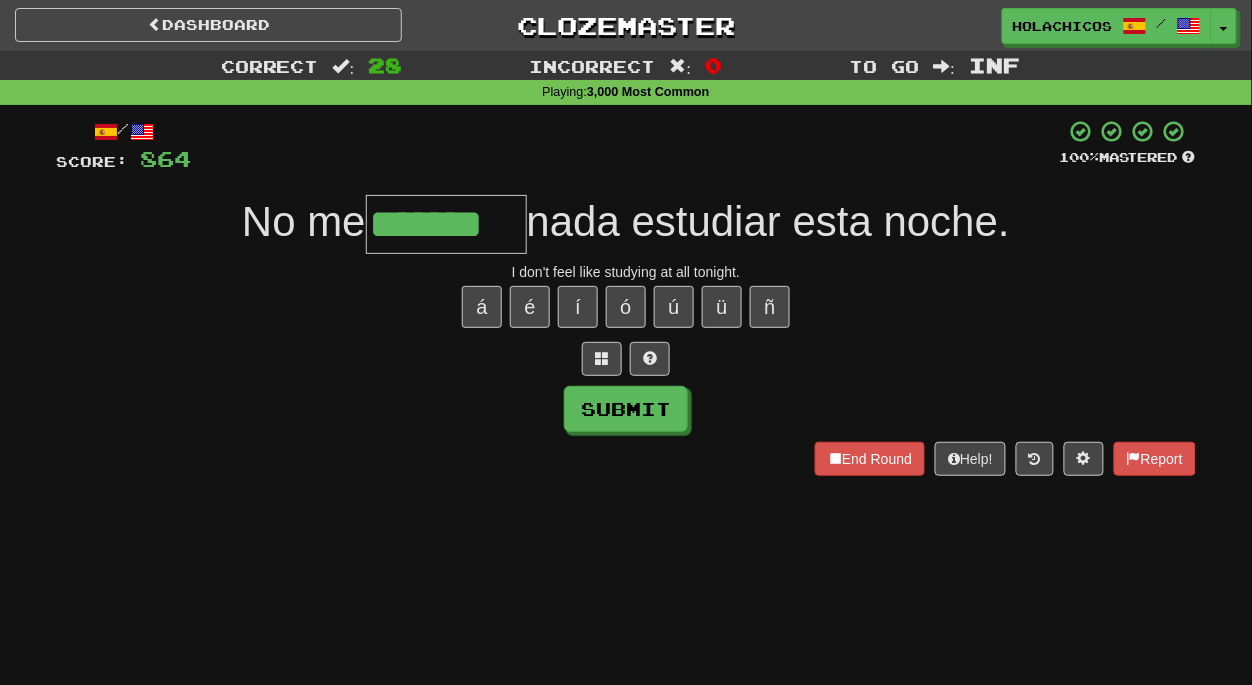 type on "*******" 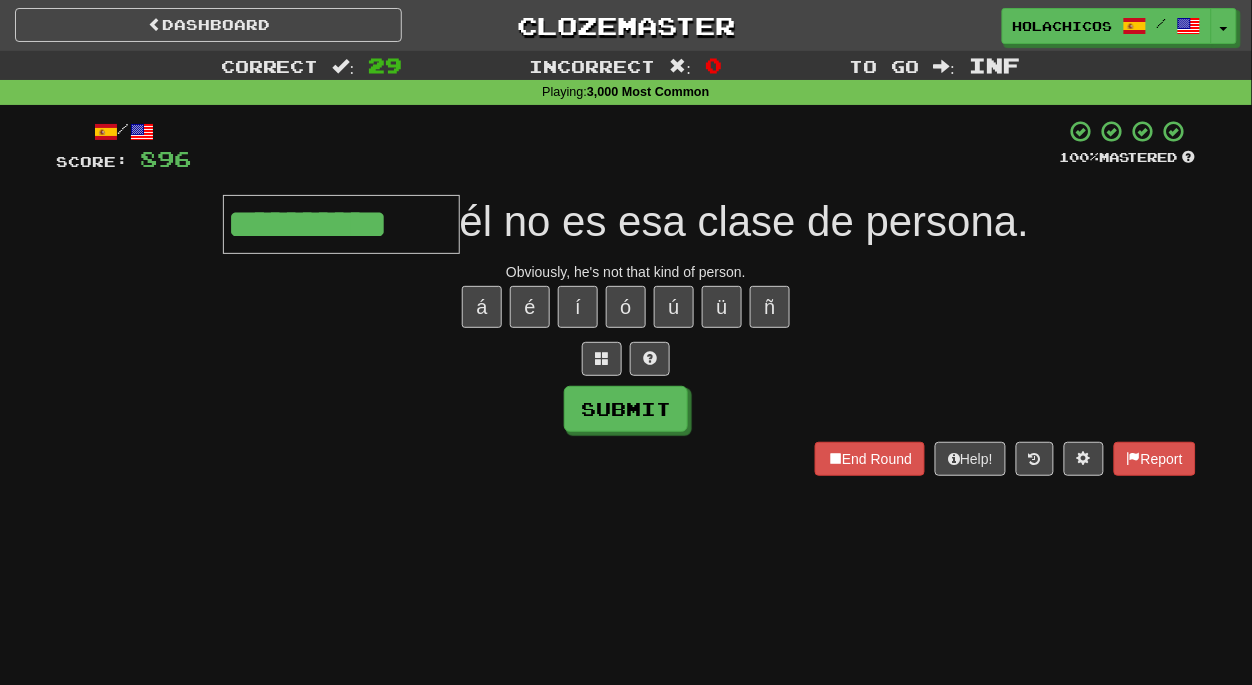 type on "**********" 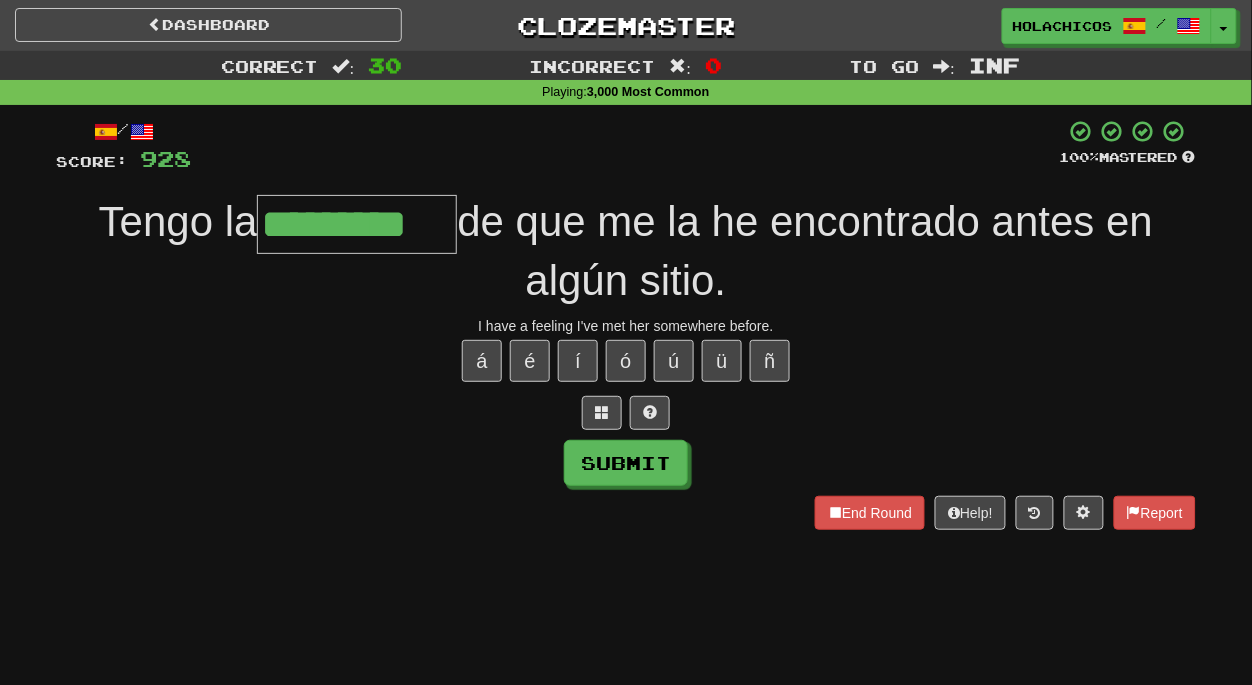 type on "*********" 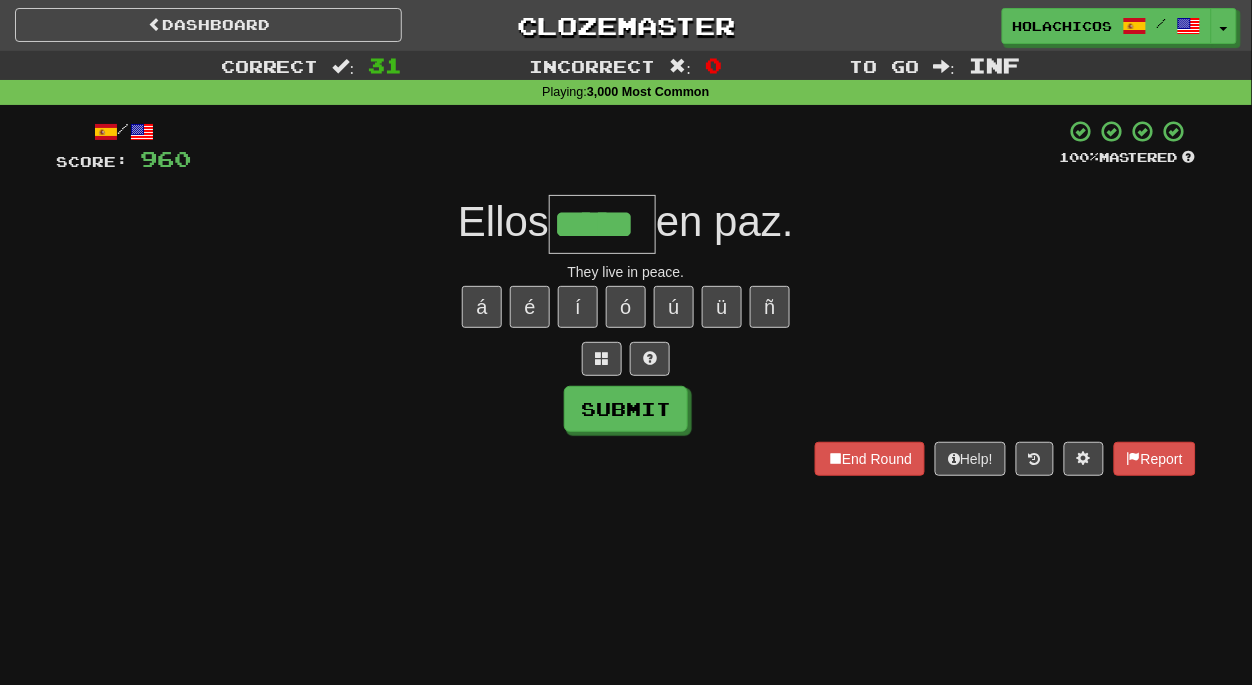 type on "*****" 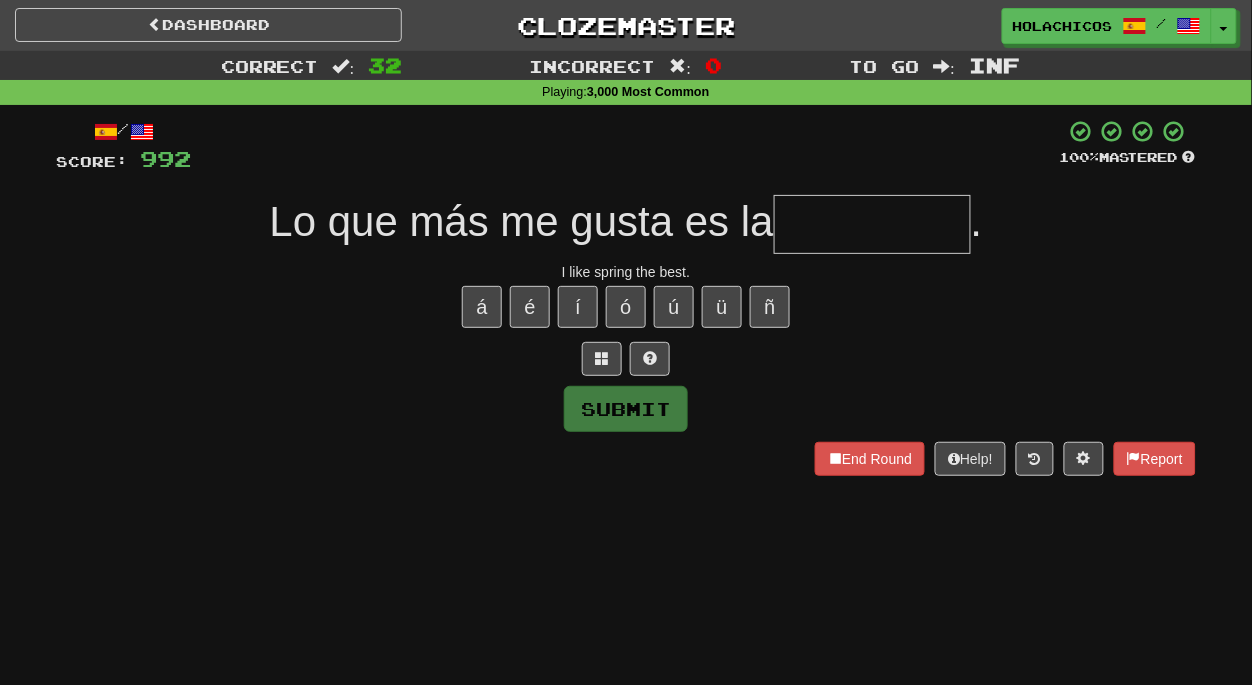 type on "*" 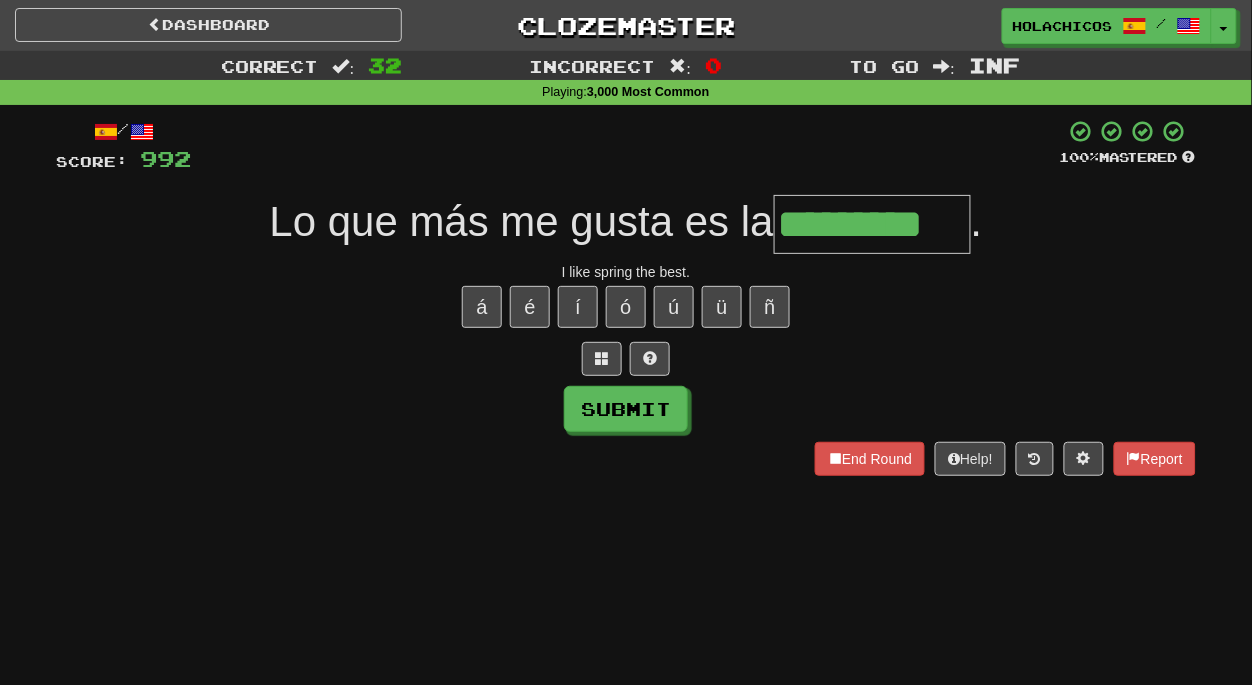type on "*********" 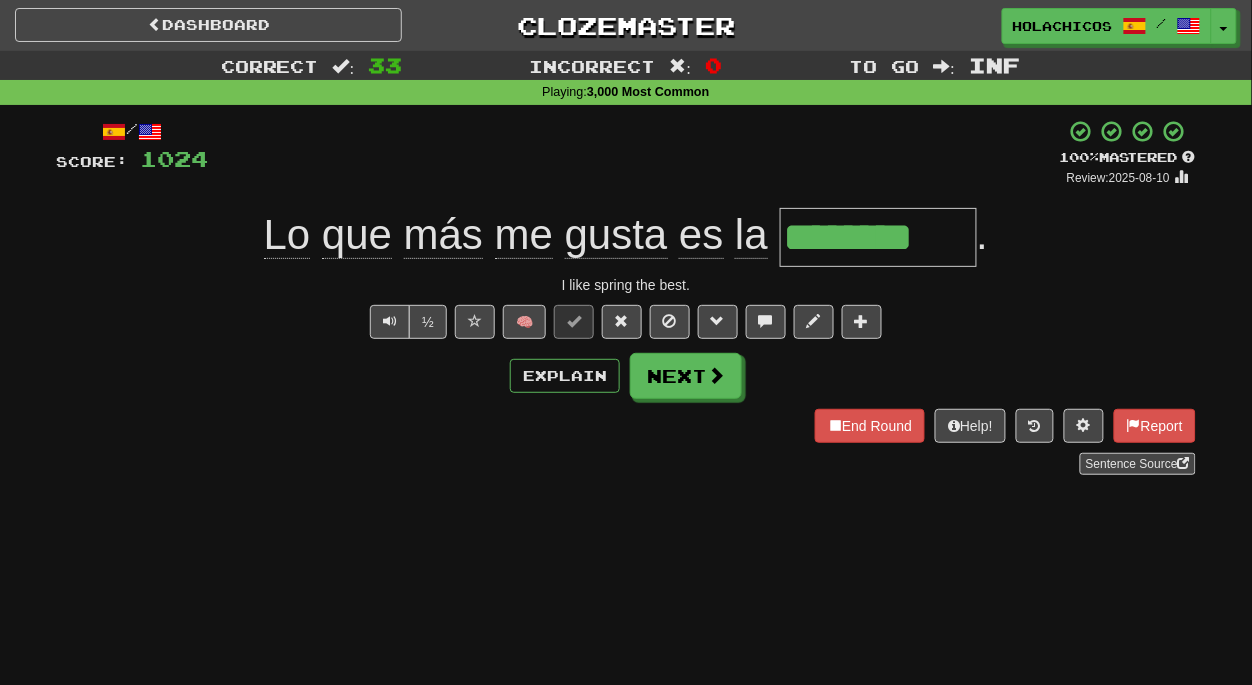 type on "*********" 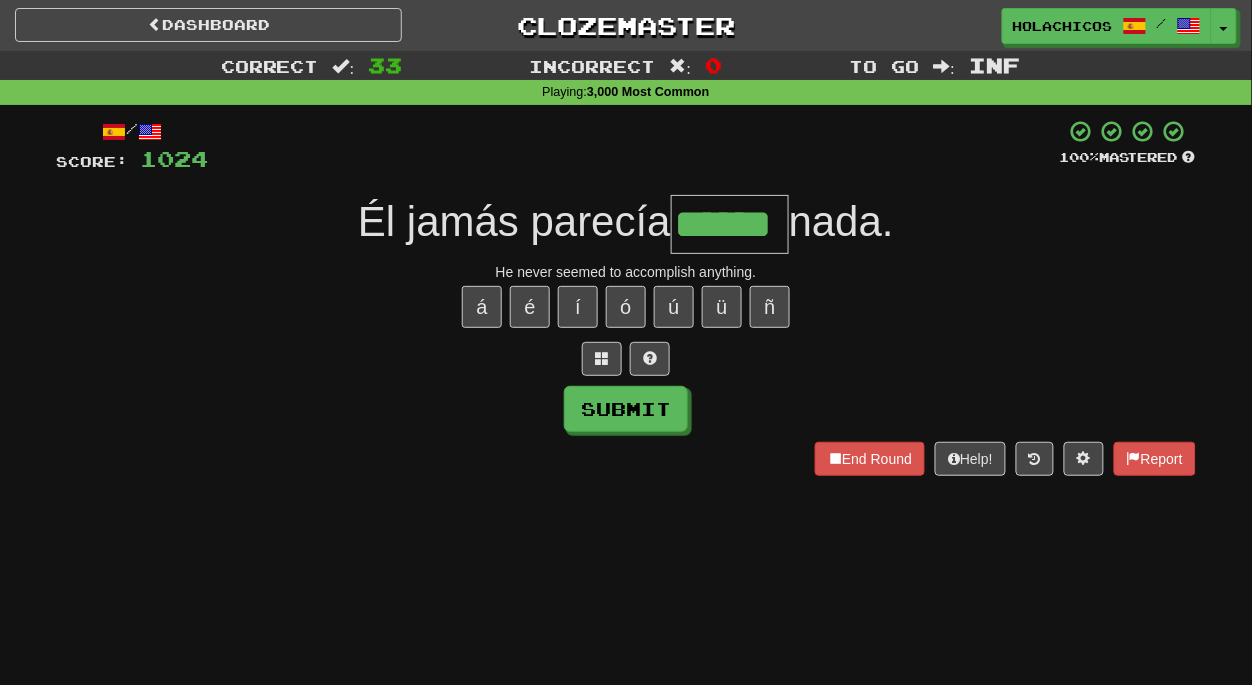 type on "******" 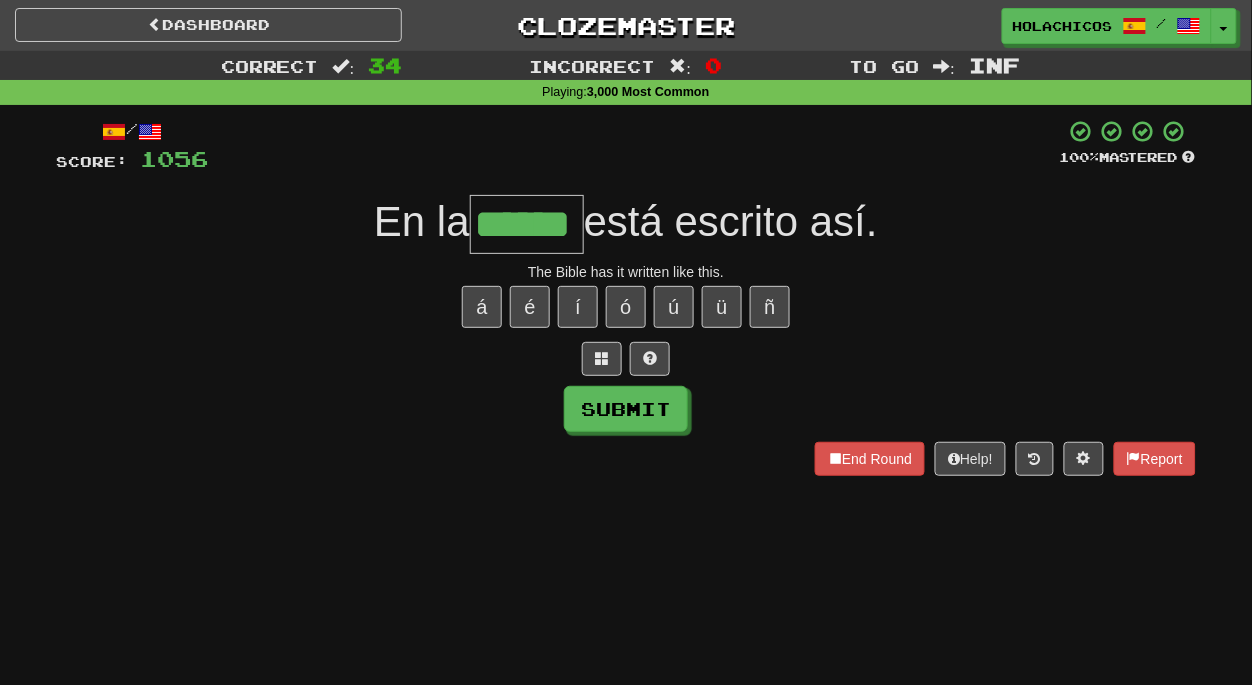 type on "******" 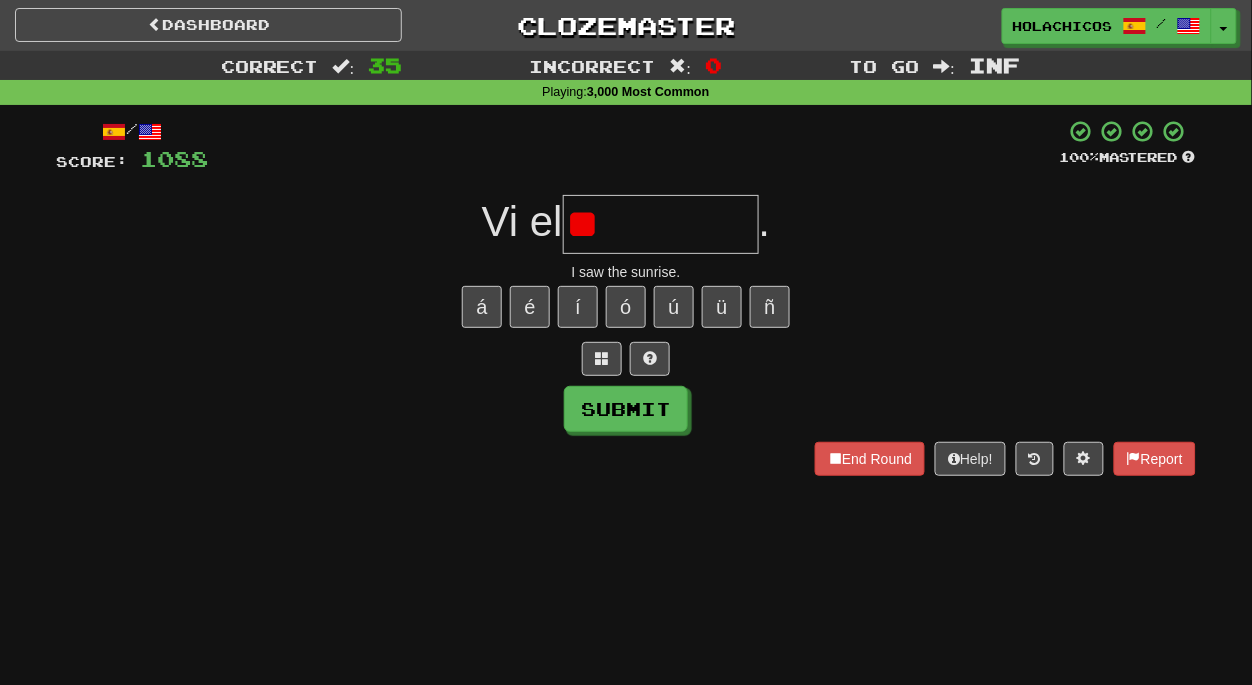 type on "*" 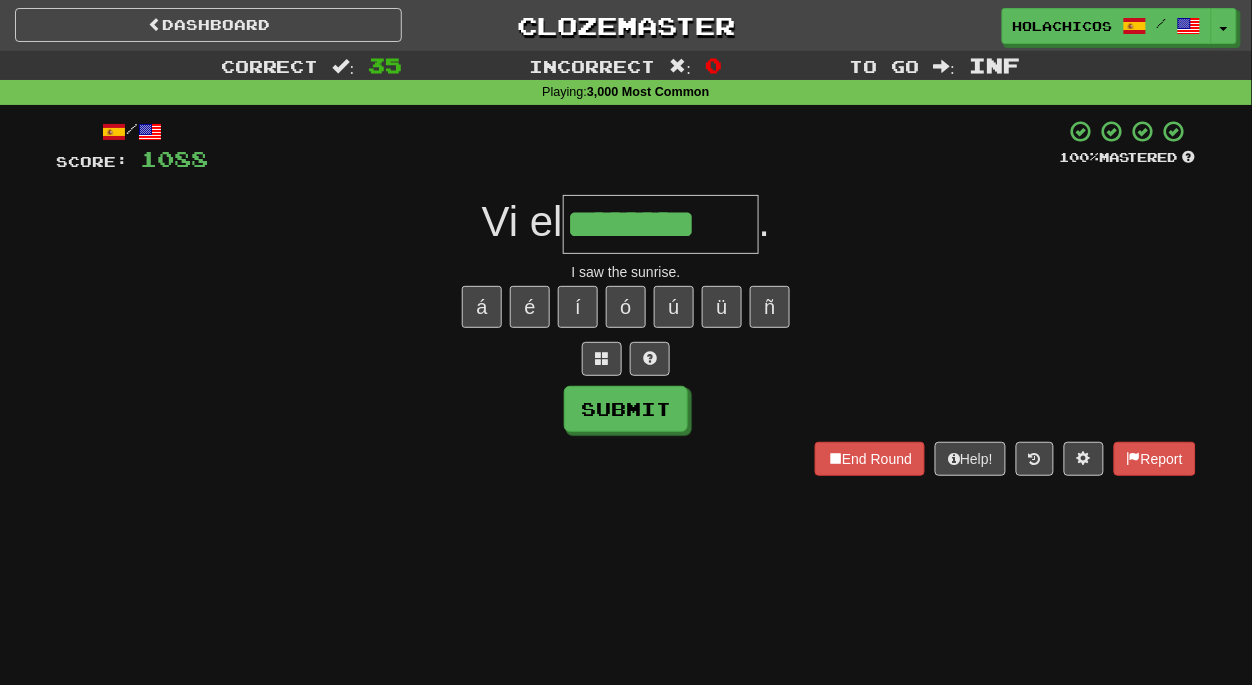 type on "********" 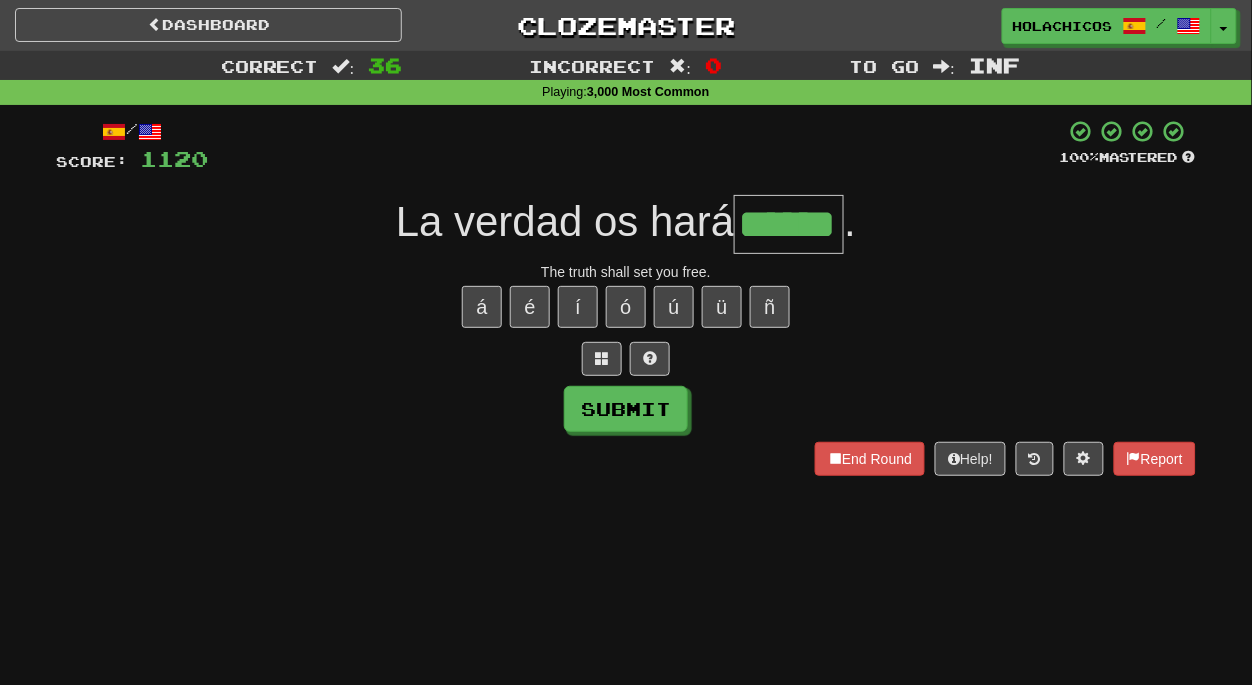 type on "******" 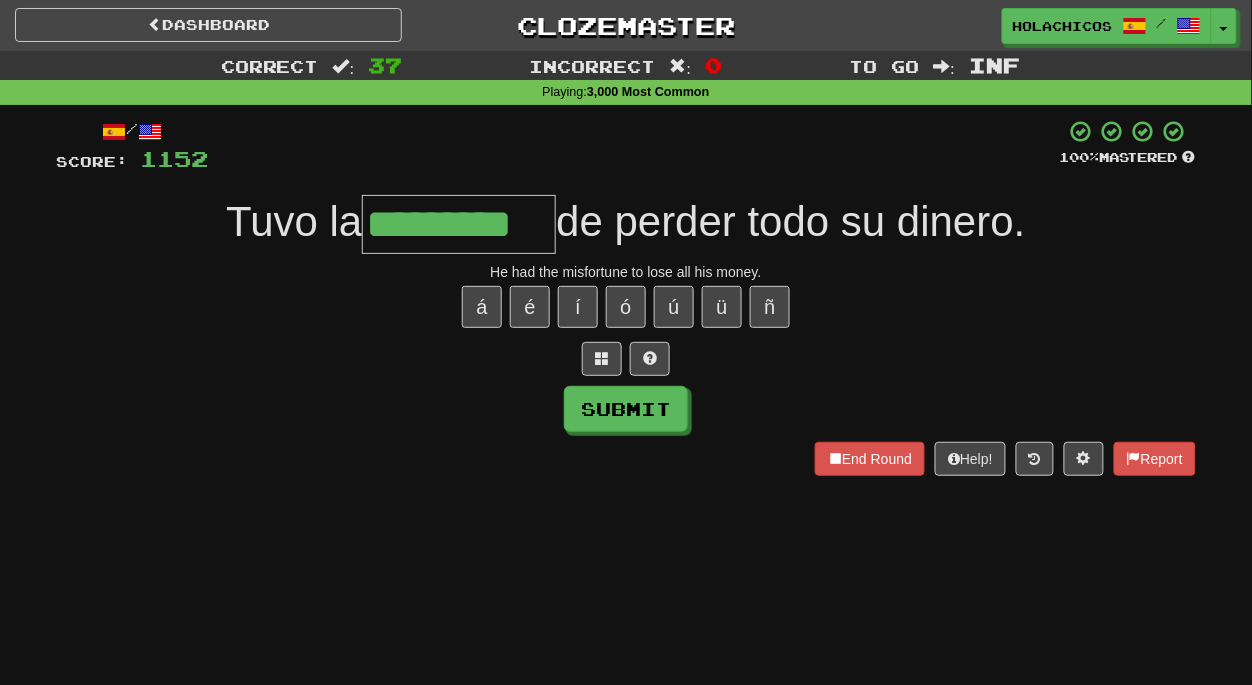 type on "*********" 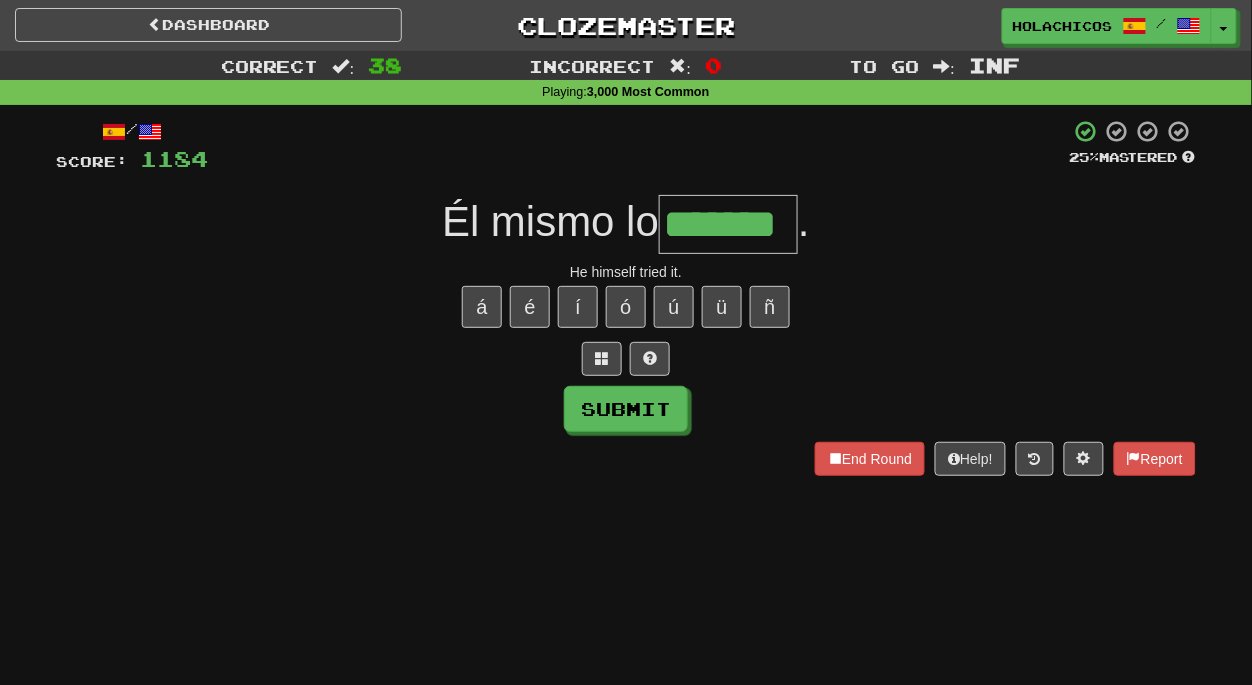 type on "*******" 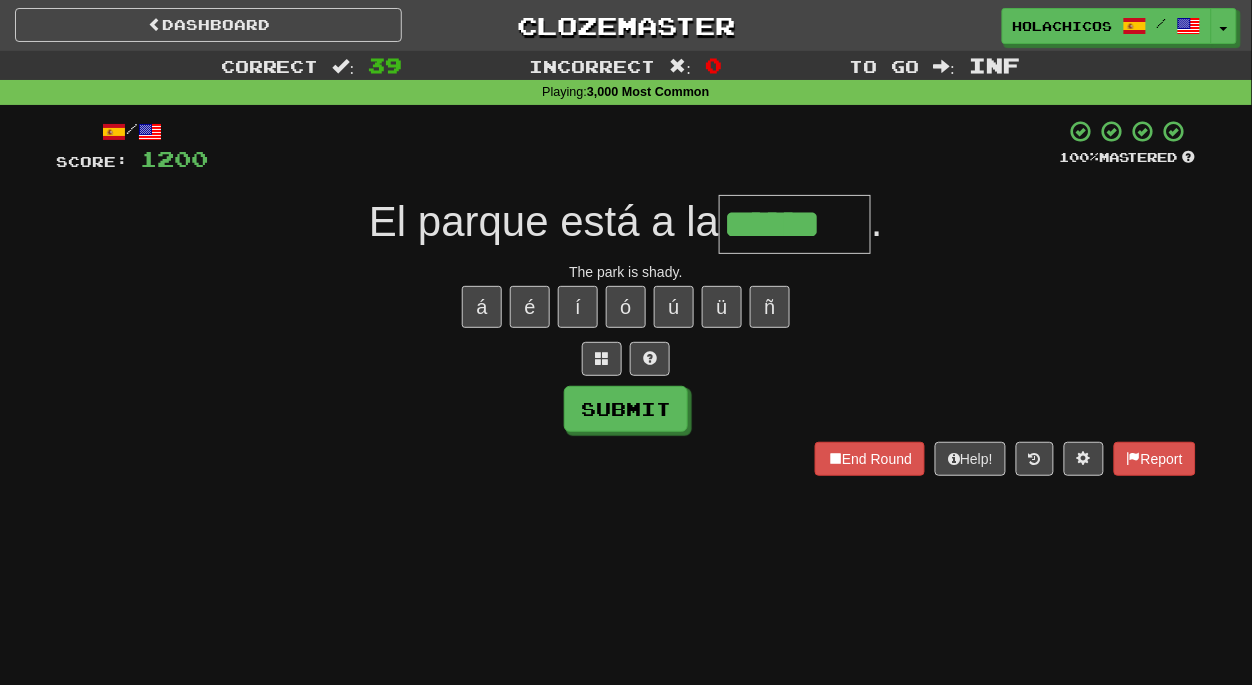 type on "******" 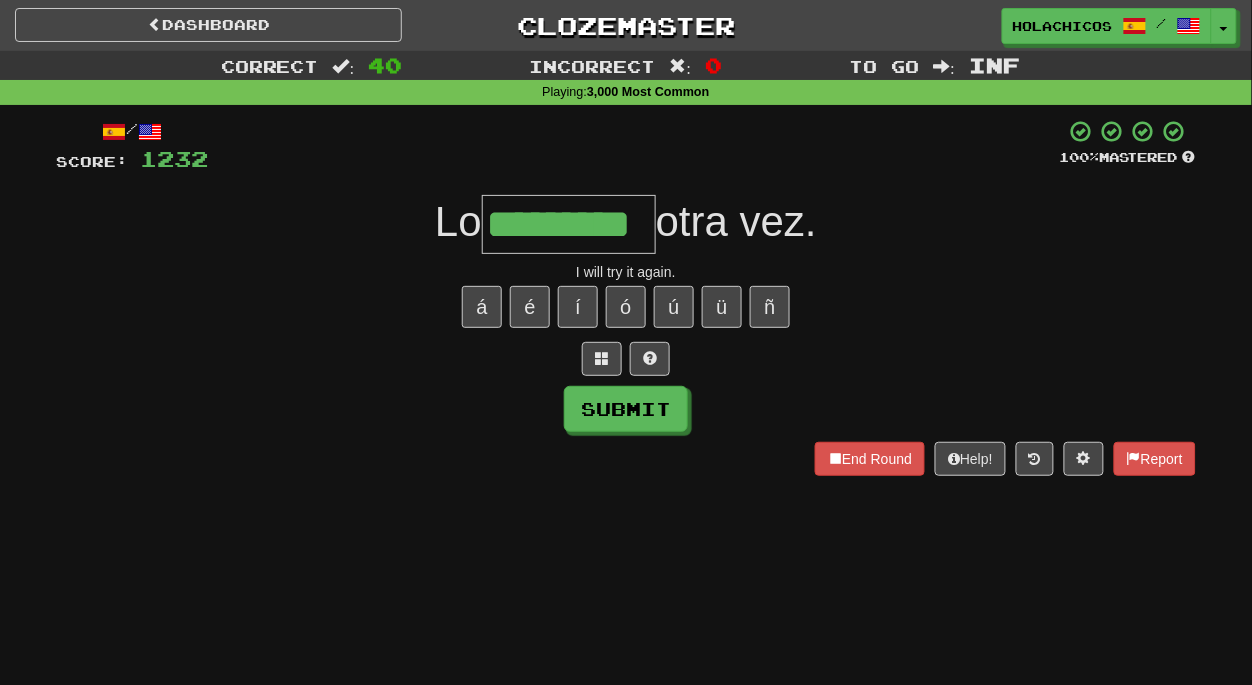 type on "*********" 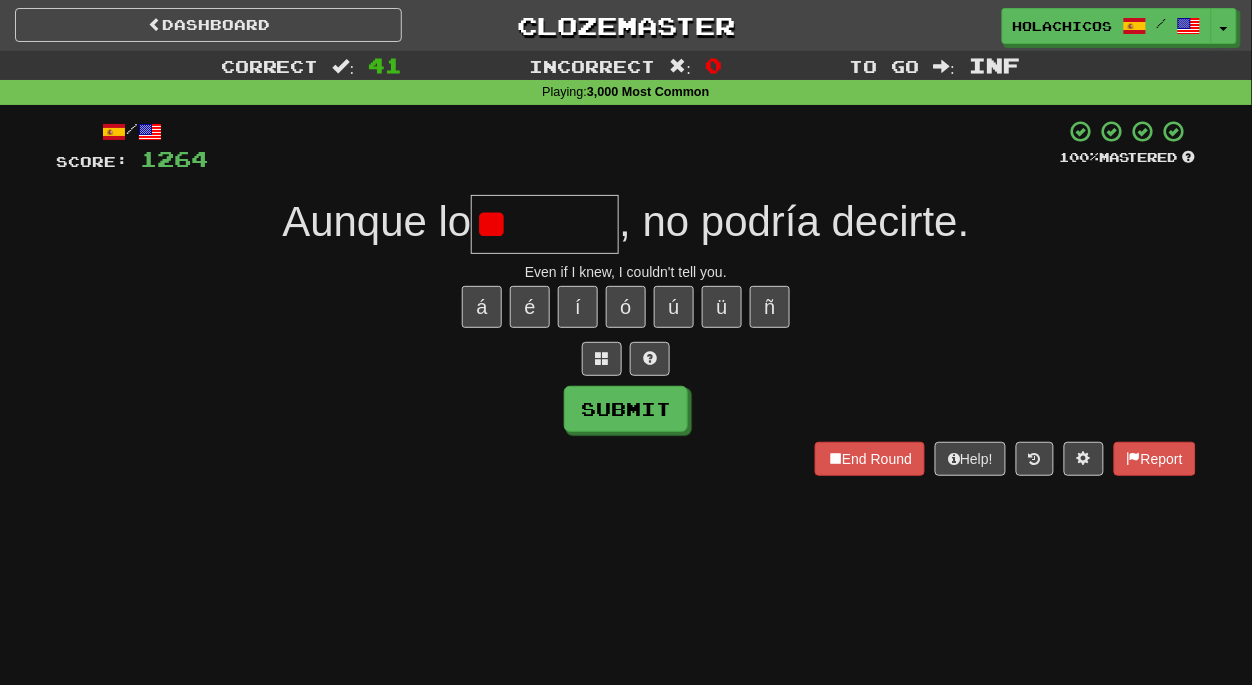 type on "*" 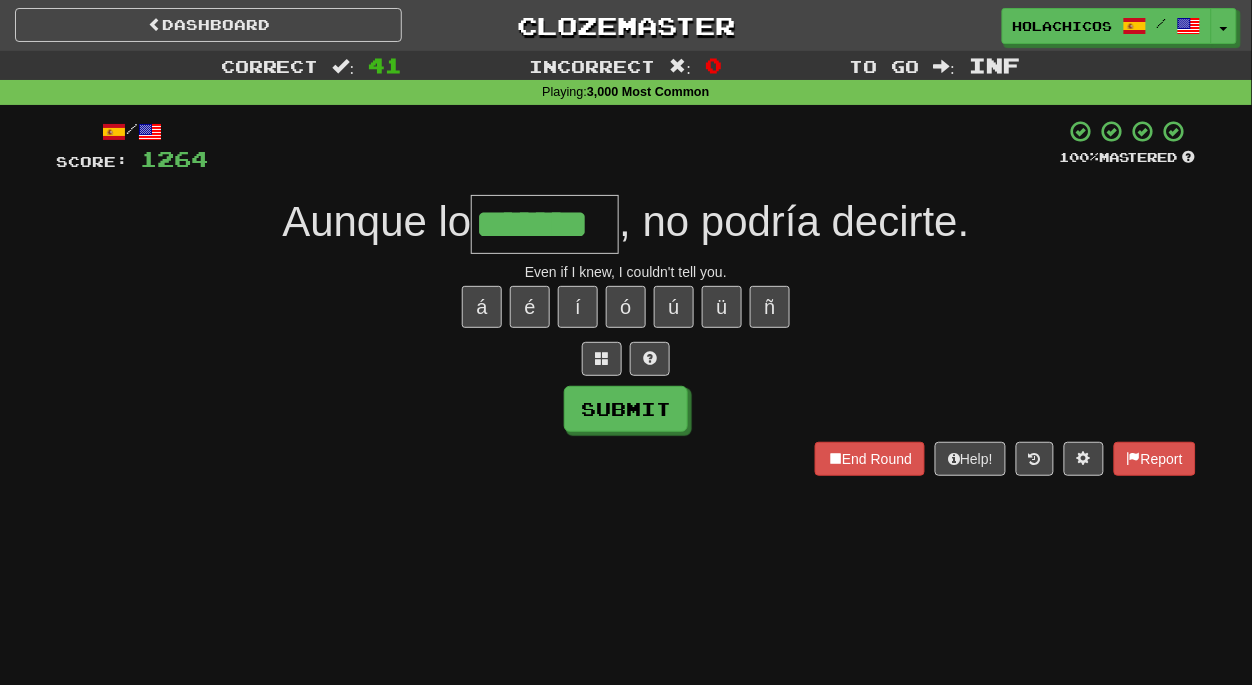 type on "*******" 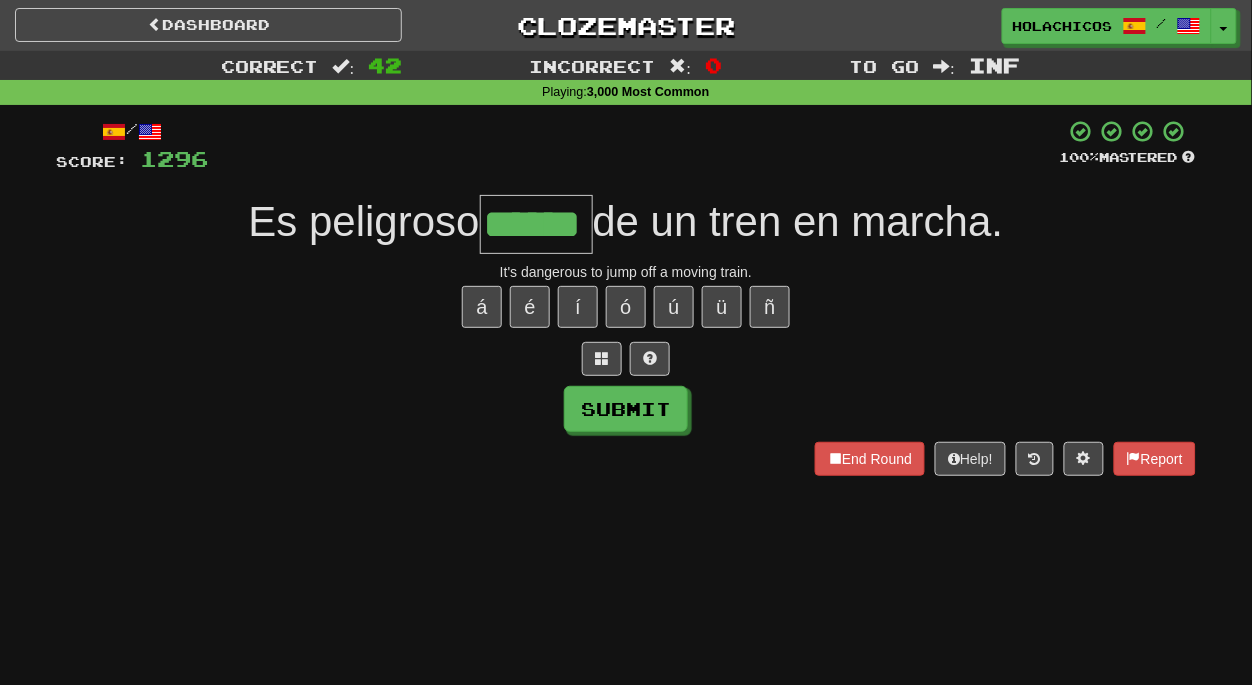 type on "******" 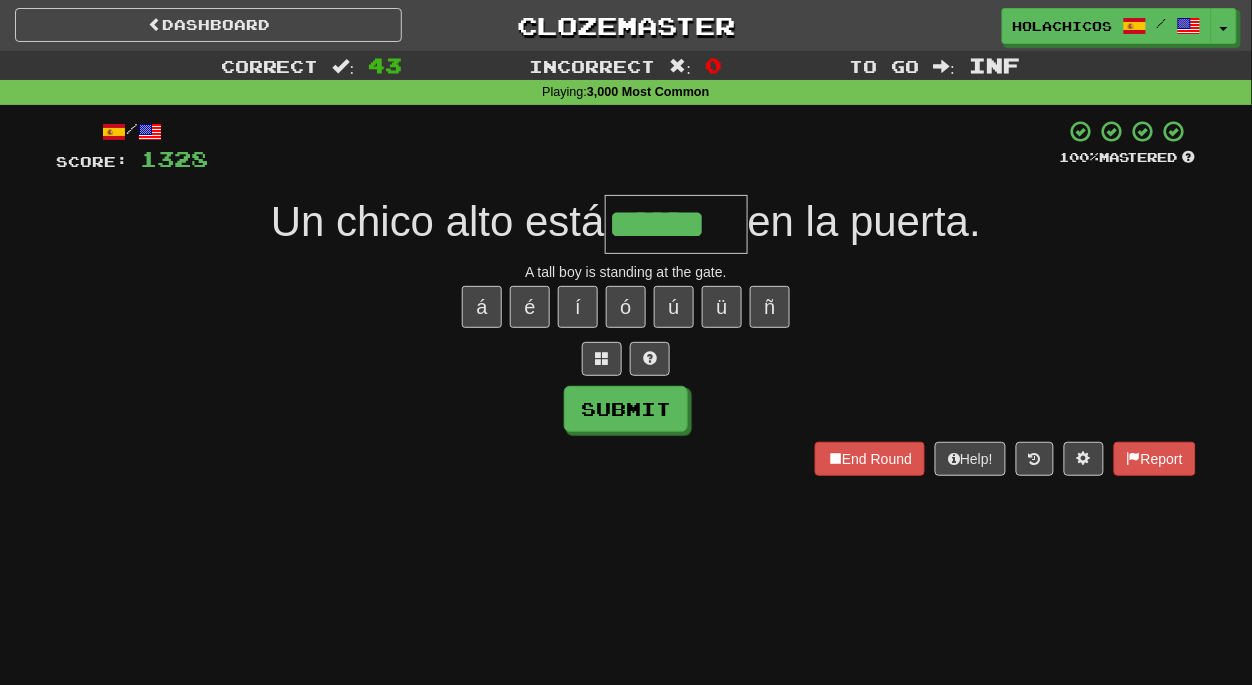 type on "******" 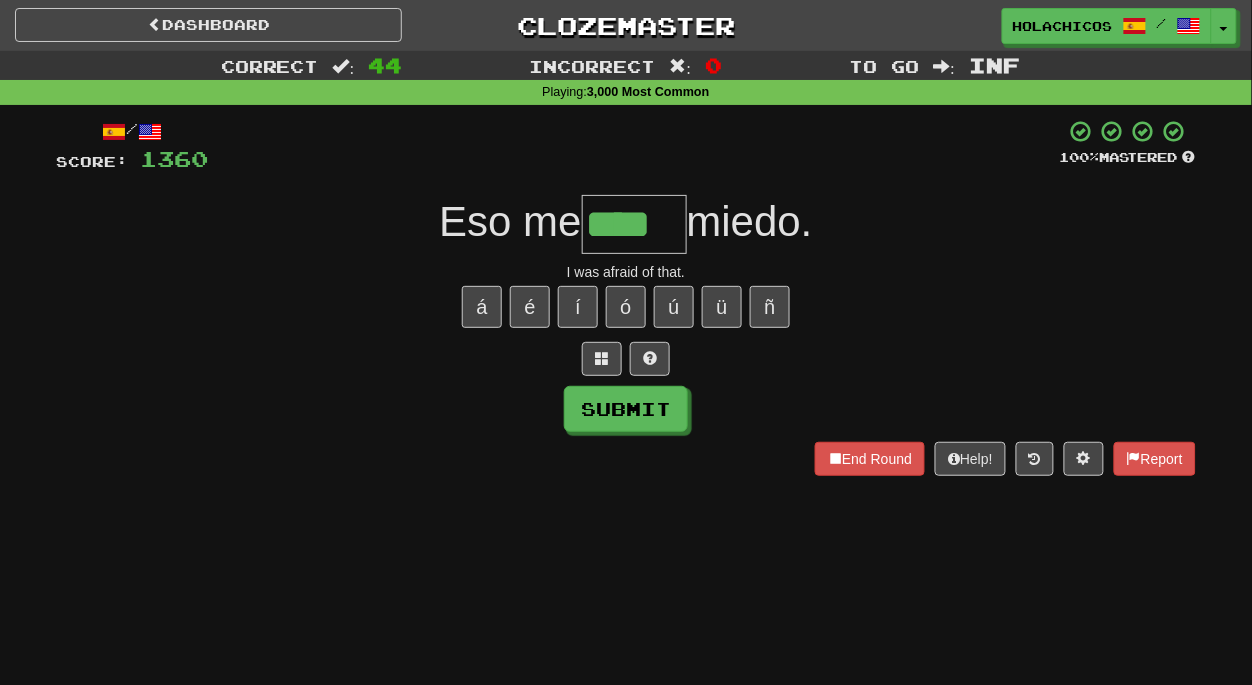 type on "****" 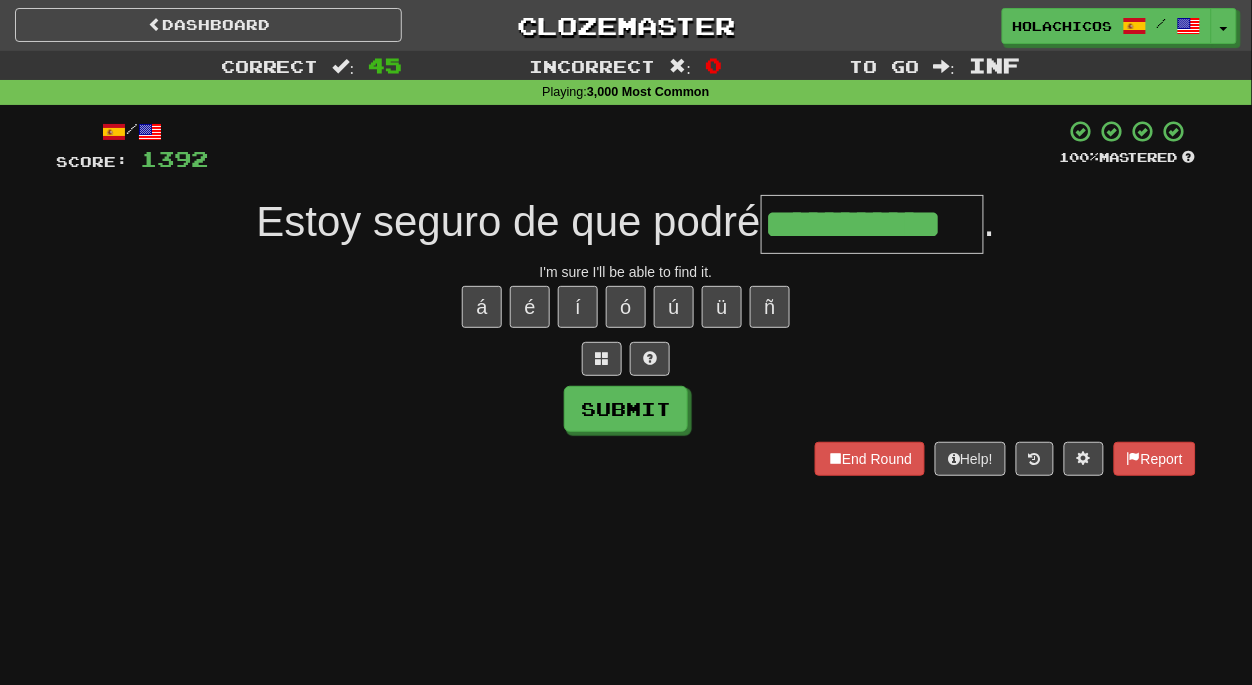 type on "**********" 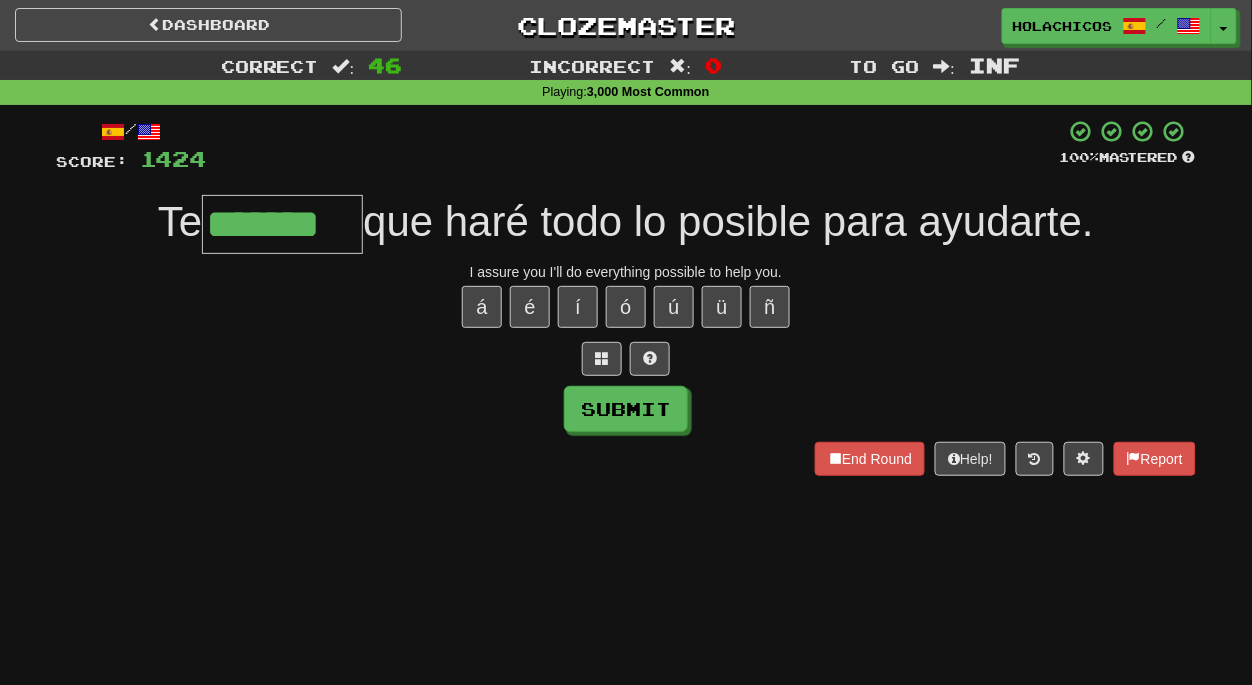 type on "*******" 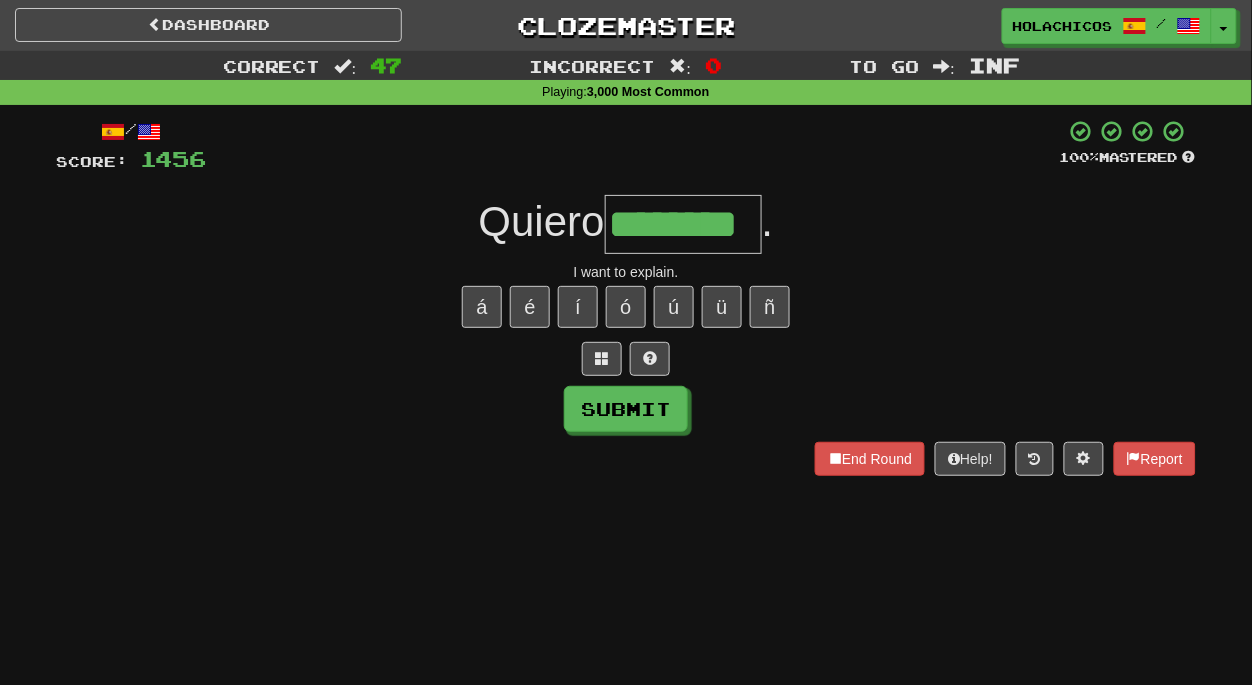 type on "********" 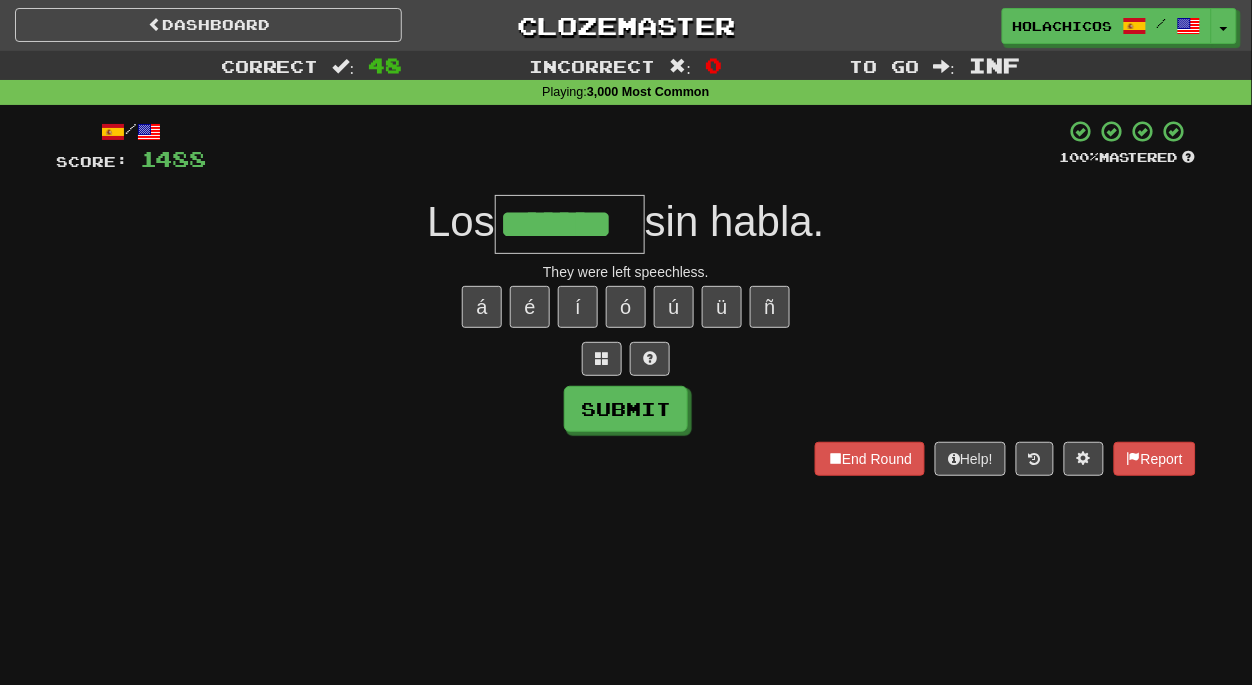 type on "*******" 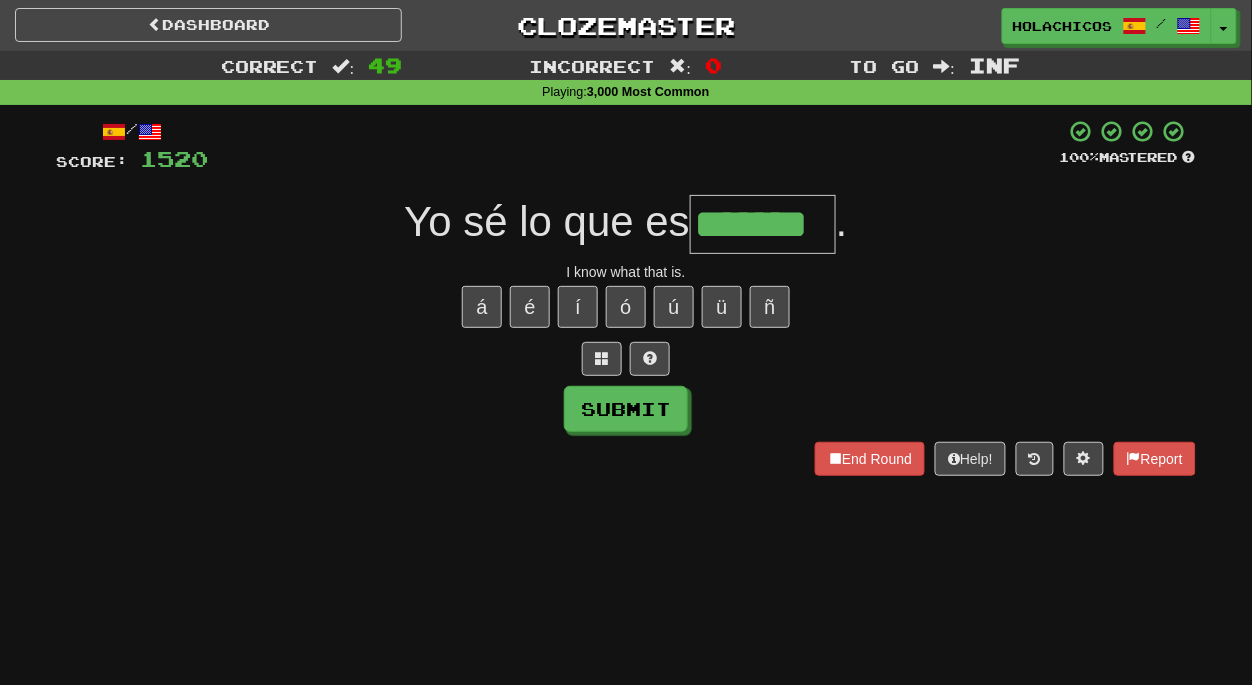 type on "*******" 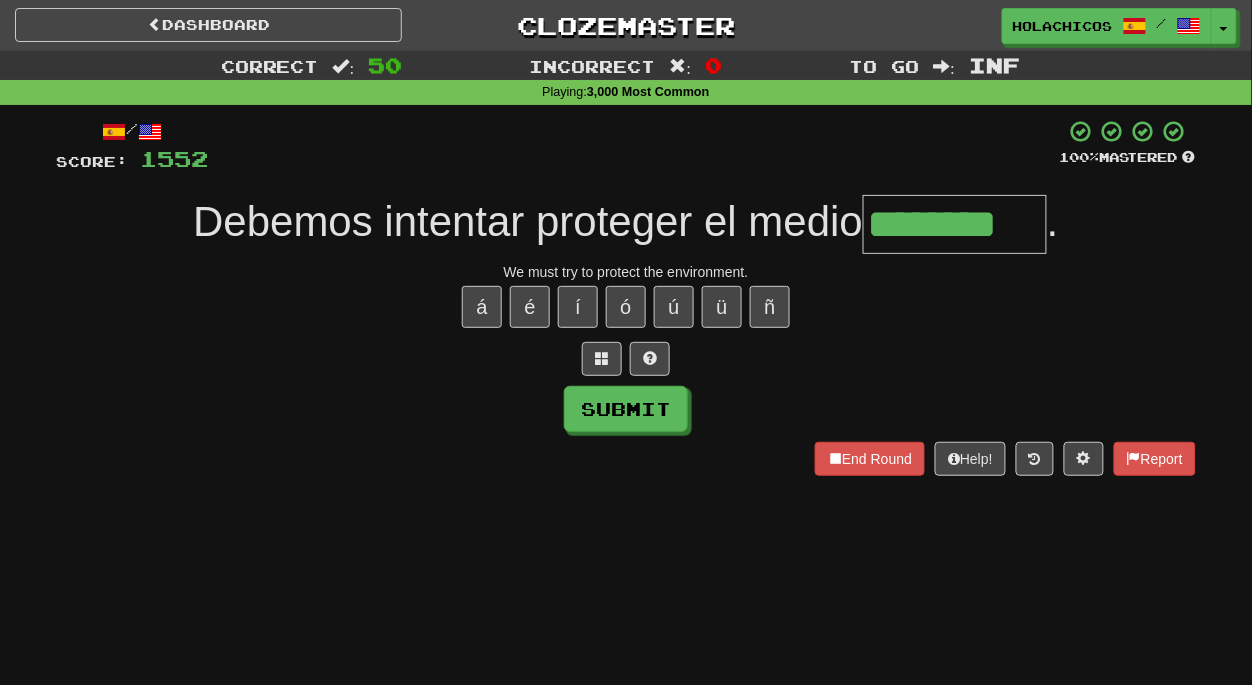 type on "********" 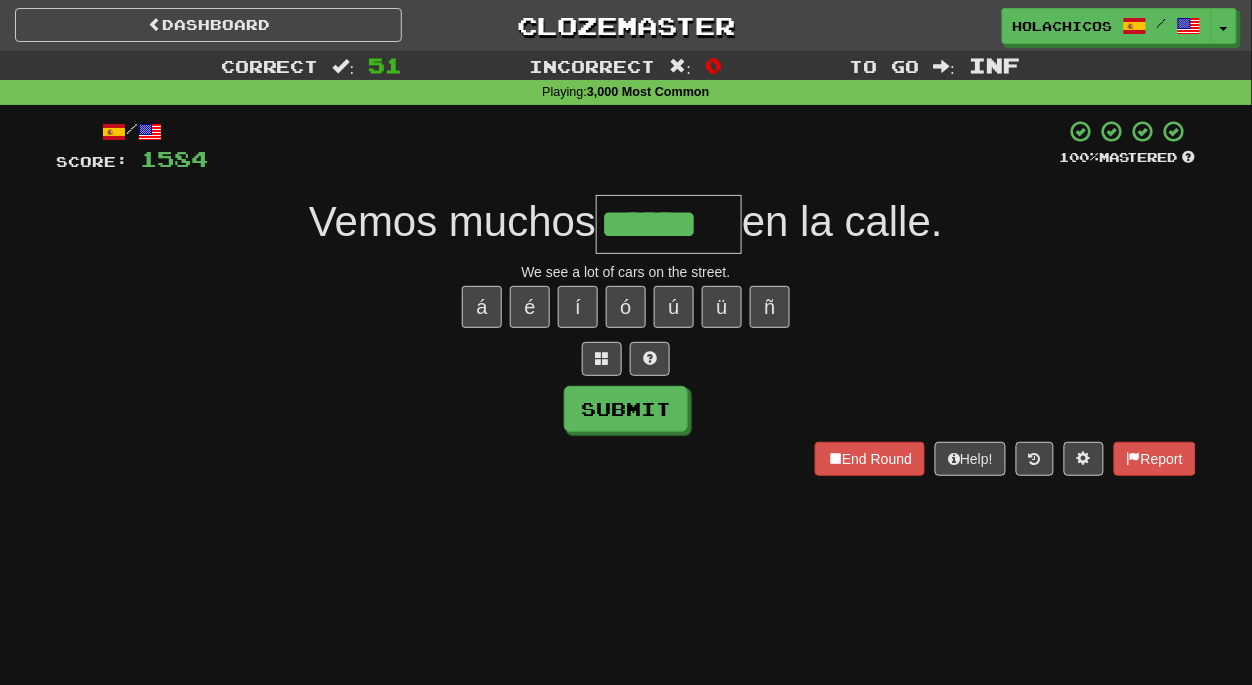 type on "******" 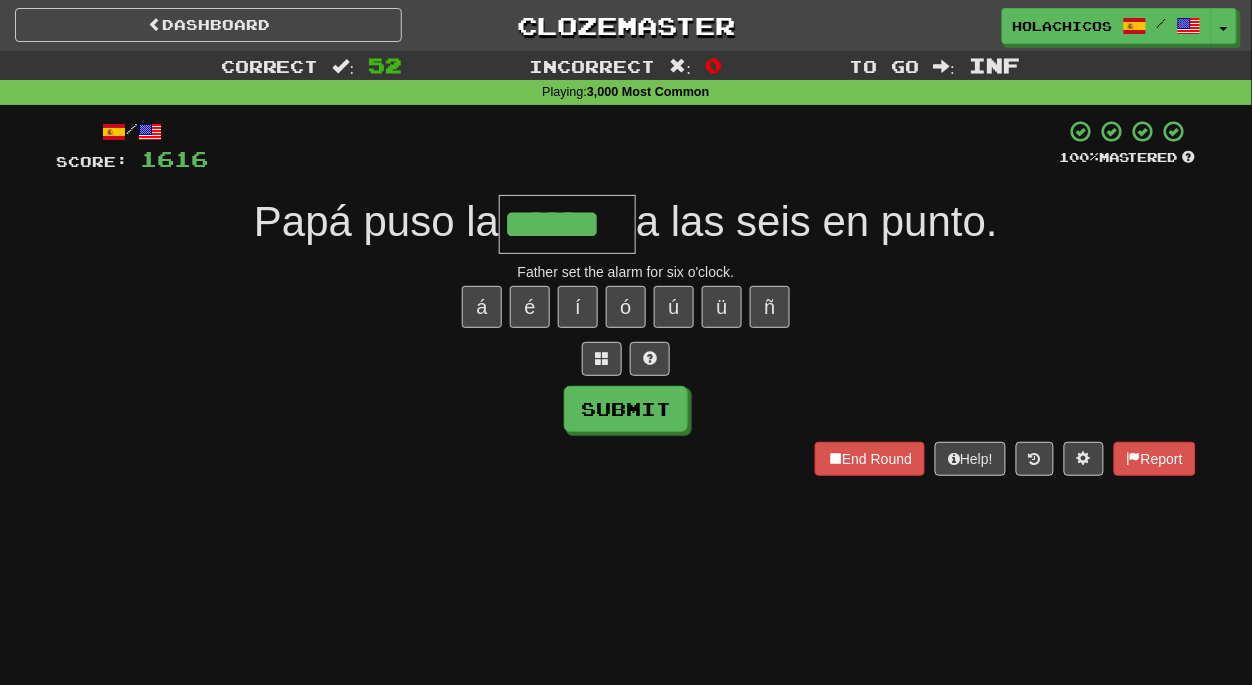 type on "******" 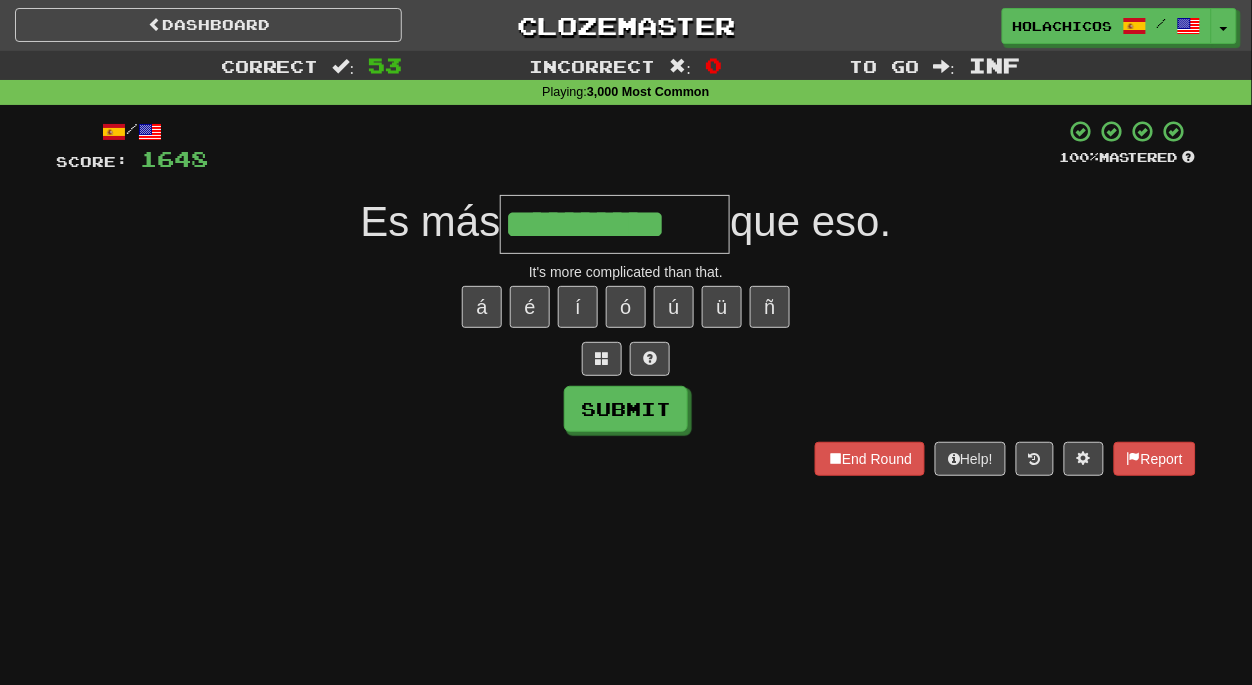 type on "**********" 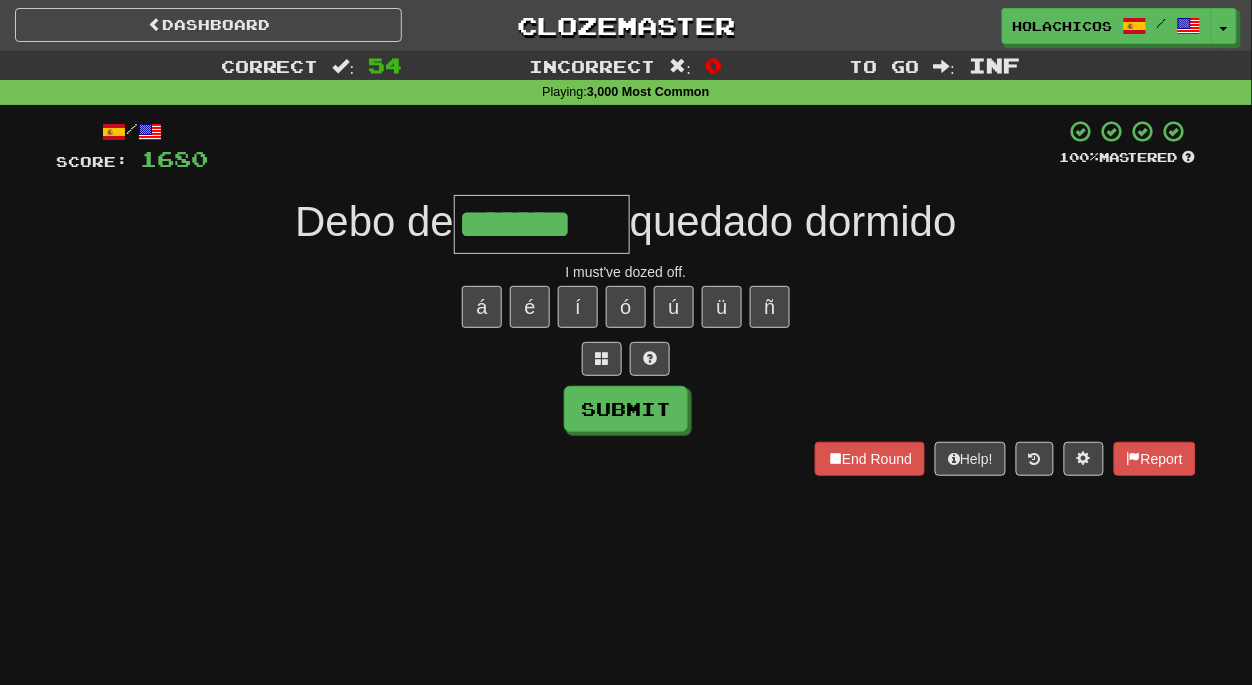 type on "*******" 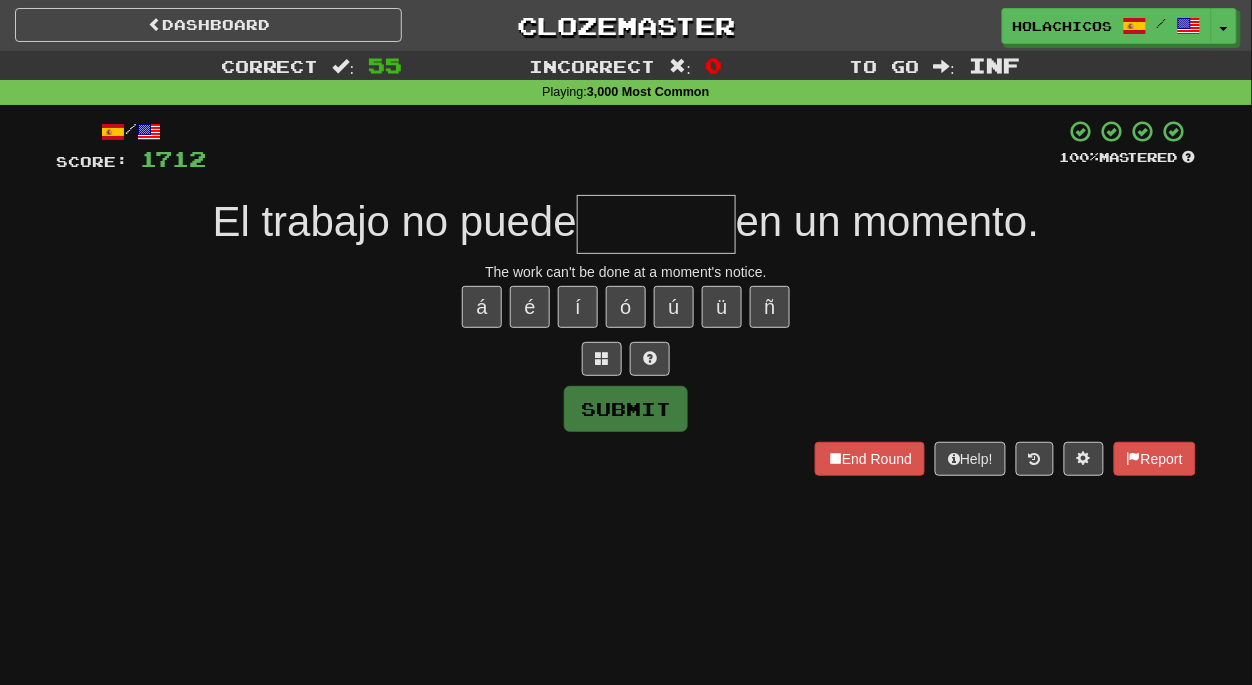 type on "*" 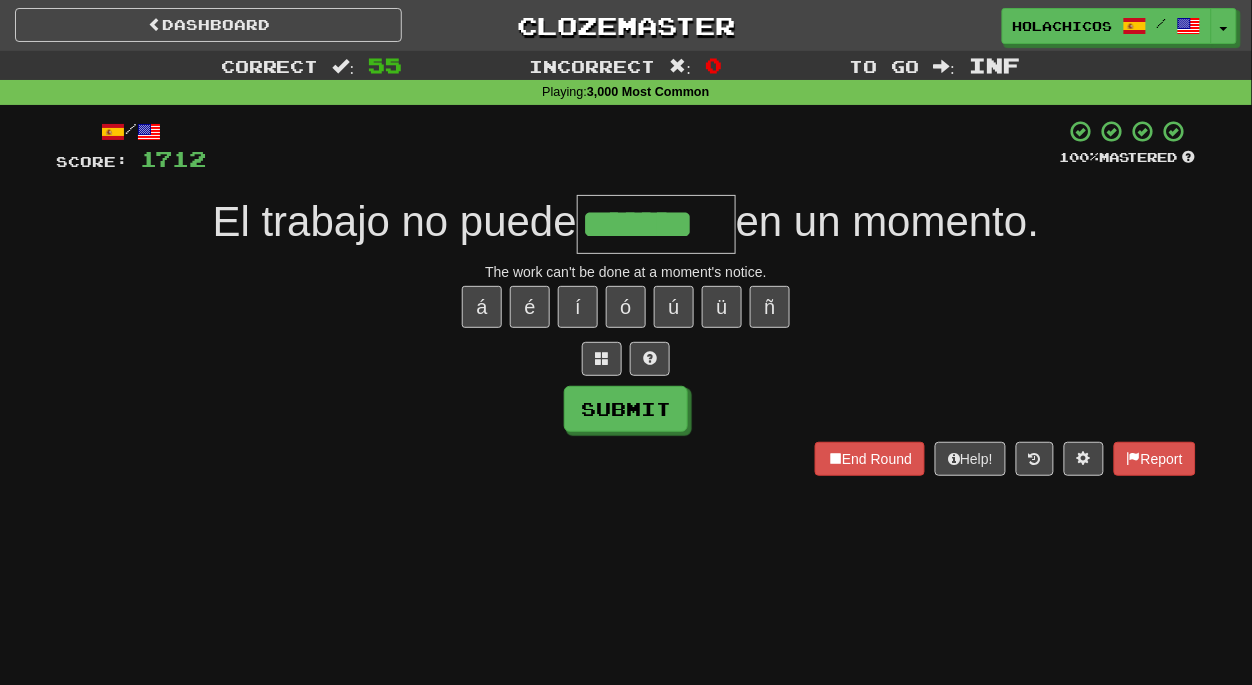 type on "*******" 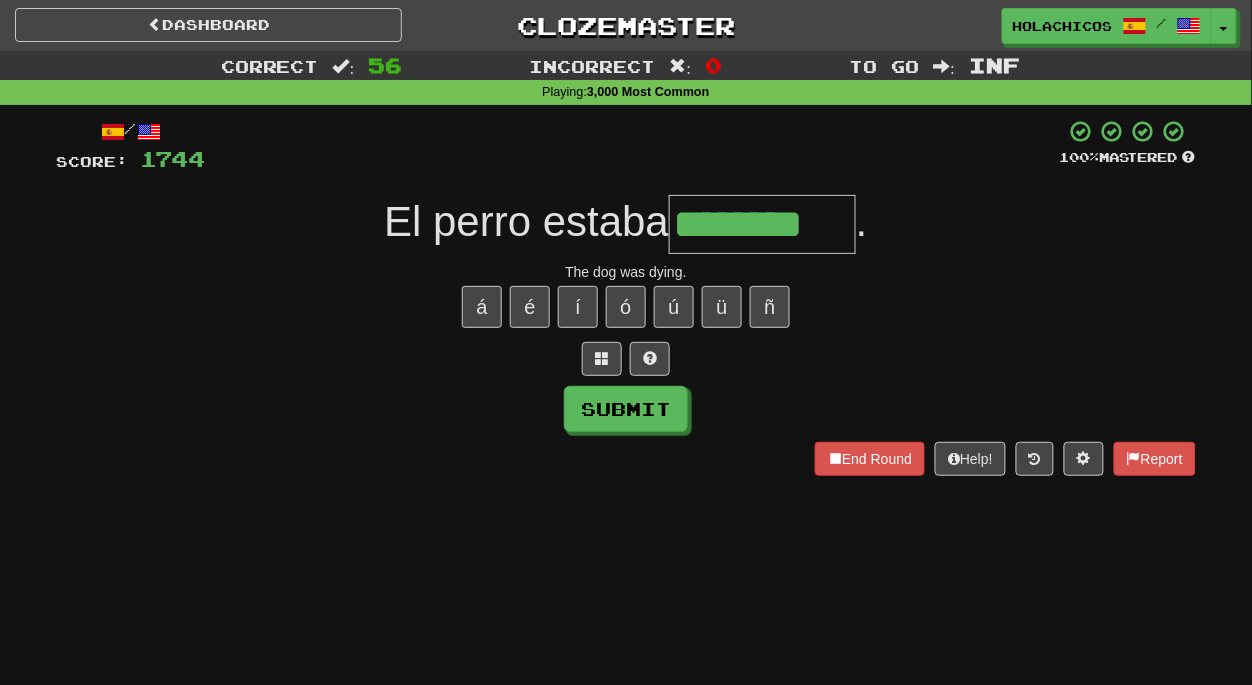 type on "********" 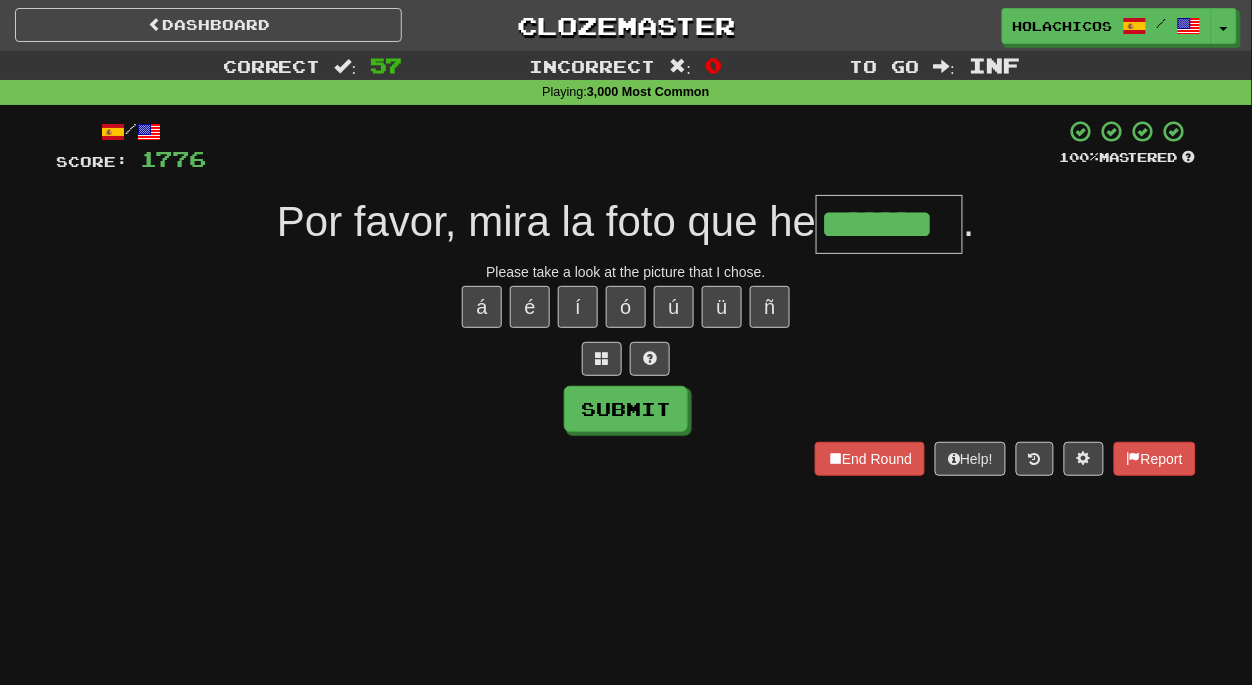 type on "*******" 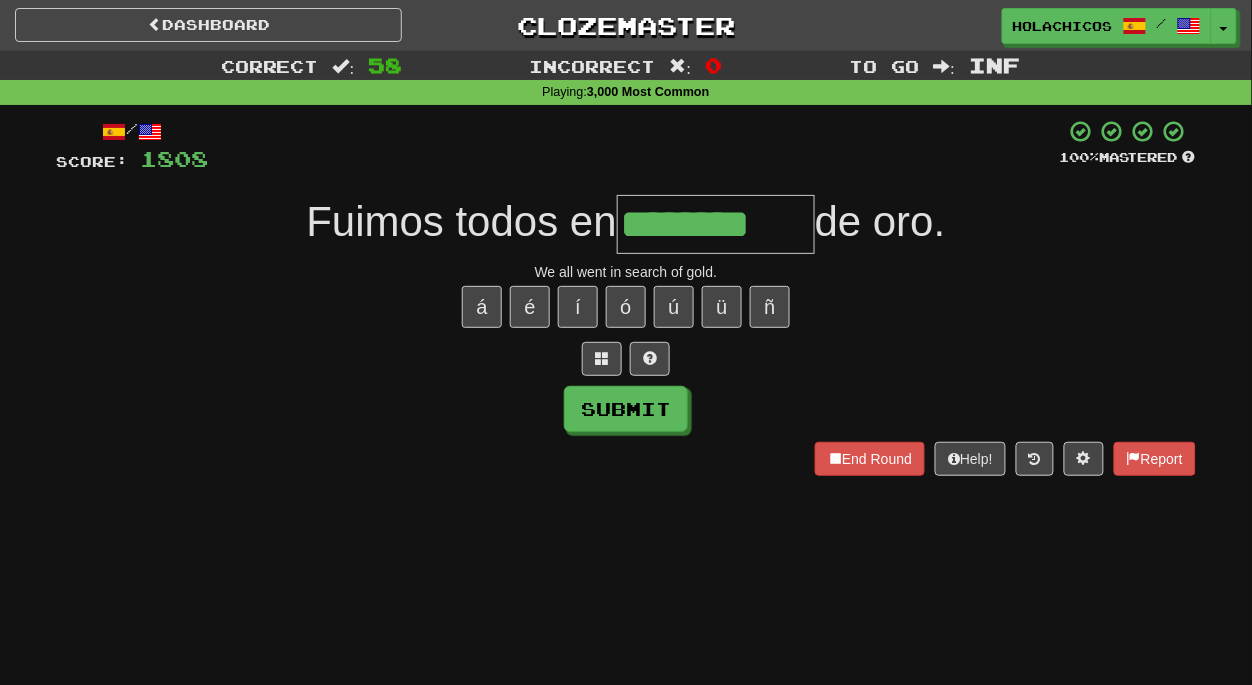 type on "********" 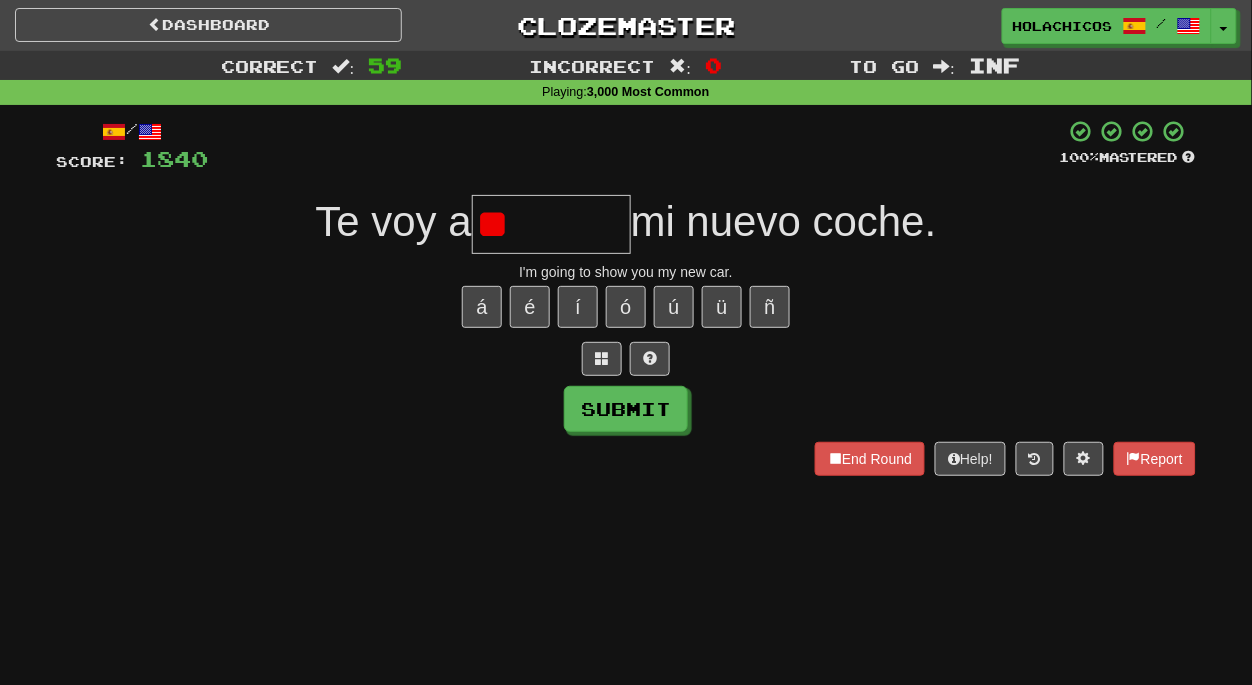 type on "*" 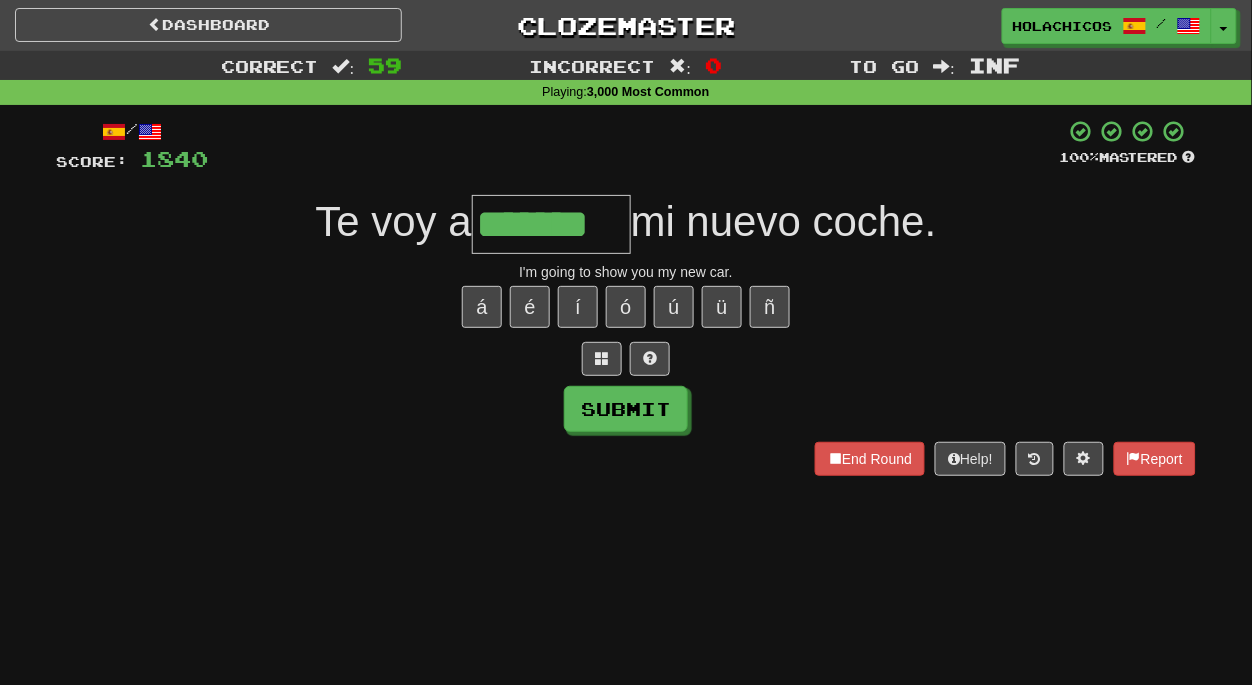 type on "*******" 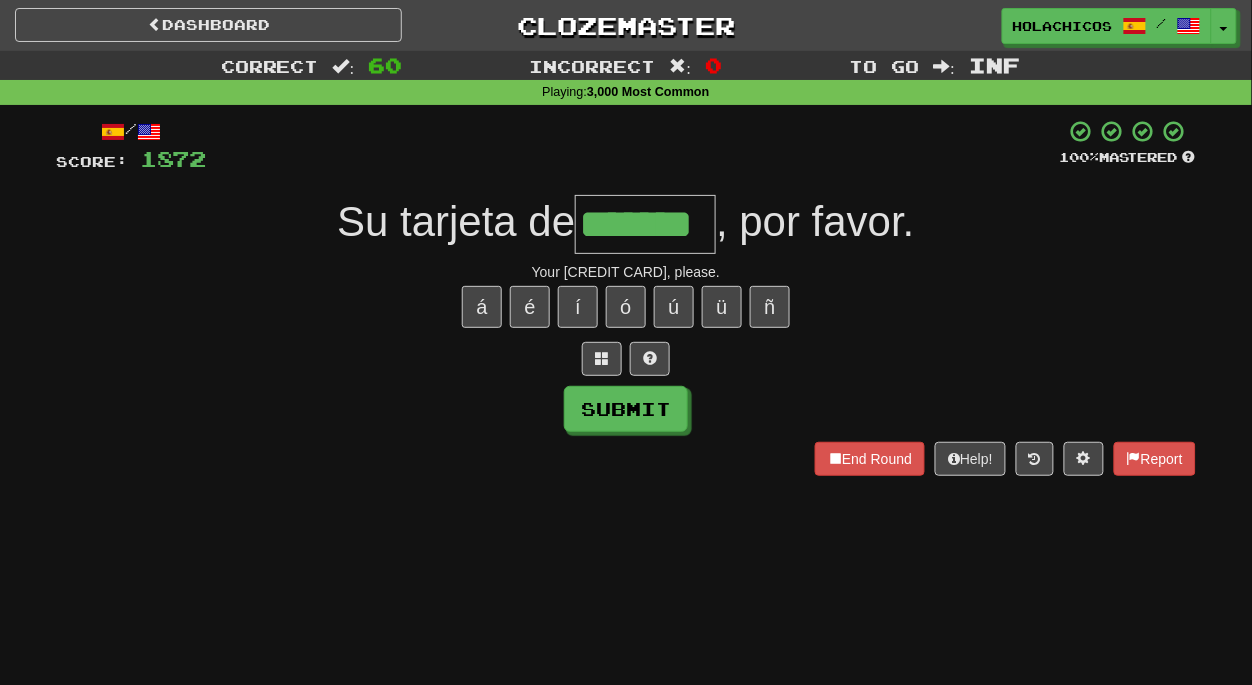 type on "*******" 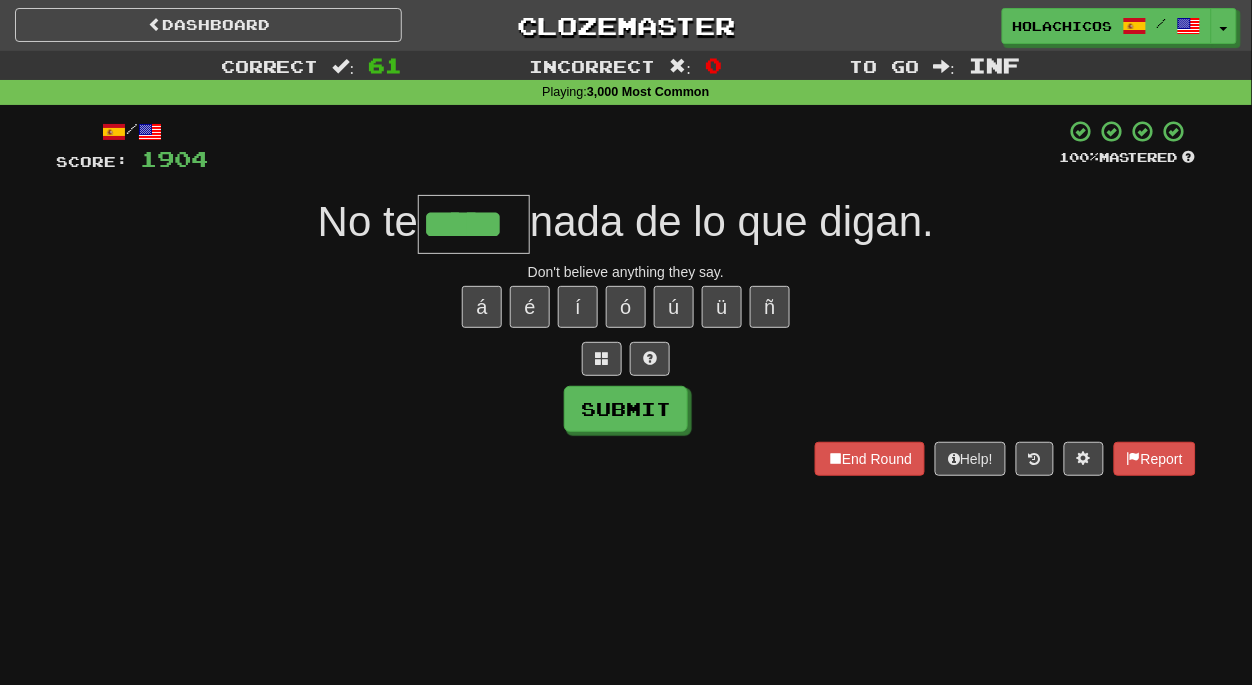 type on "*****" 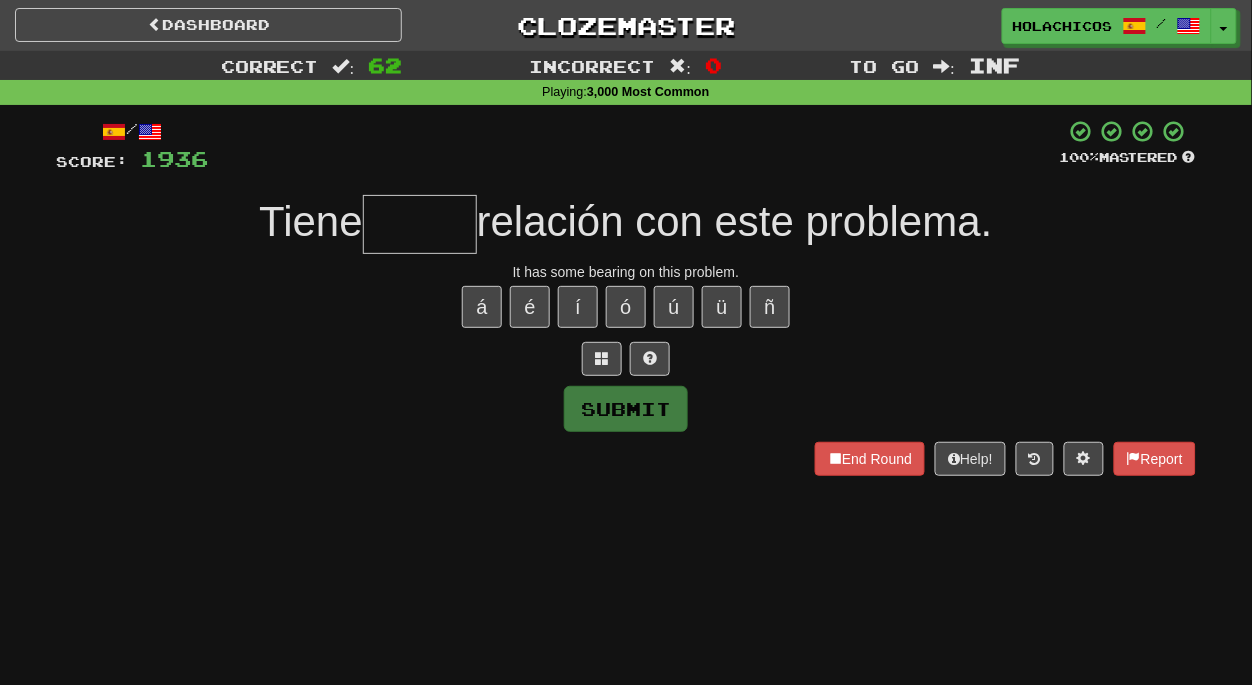 type on "*" 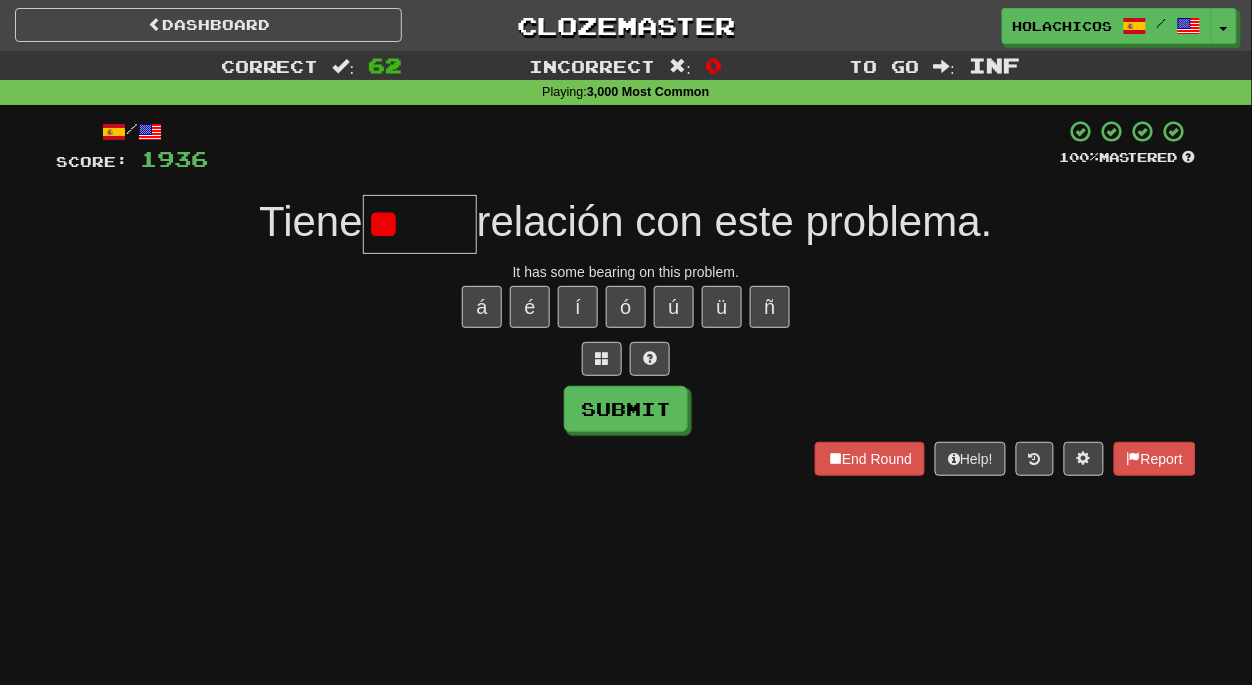 type on "*" 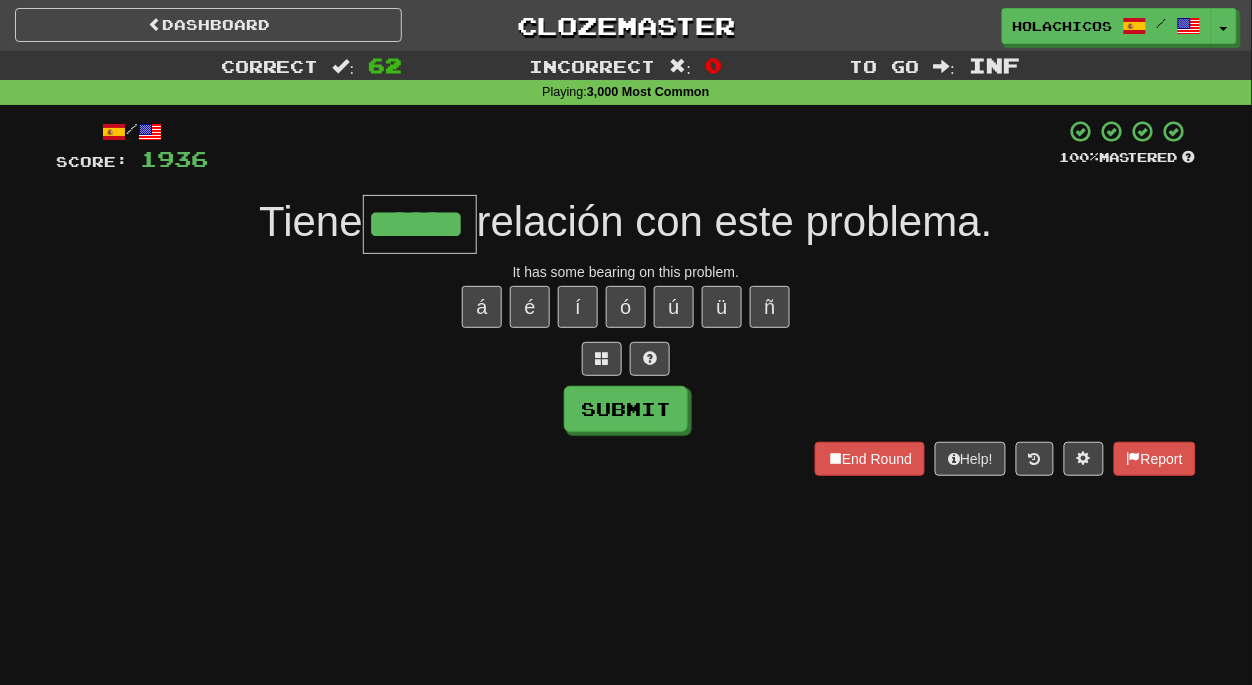 type on "******" 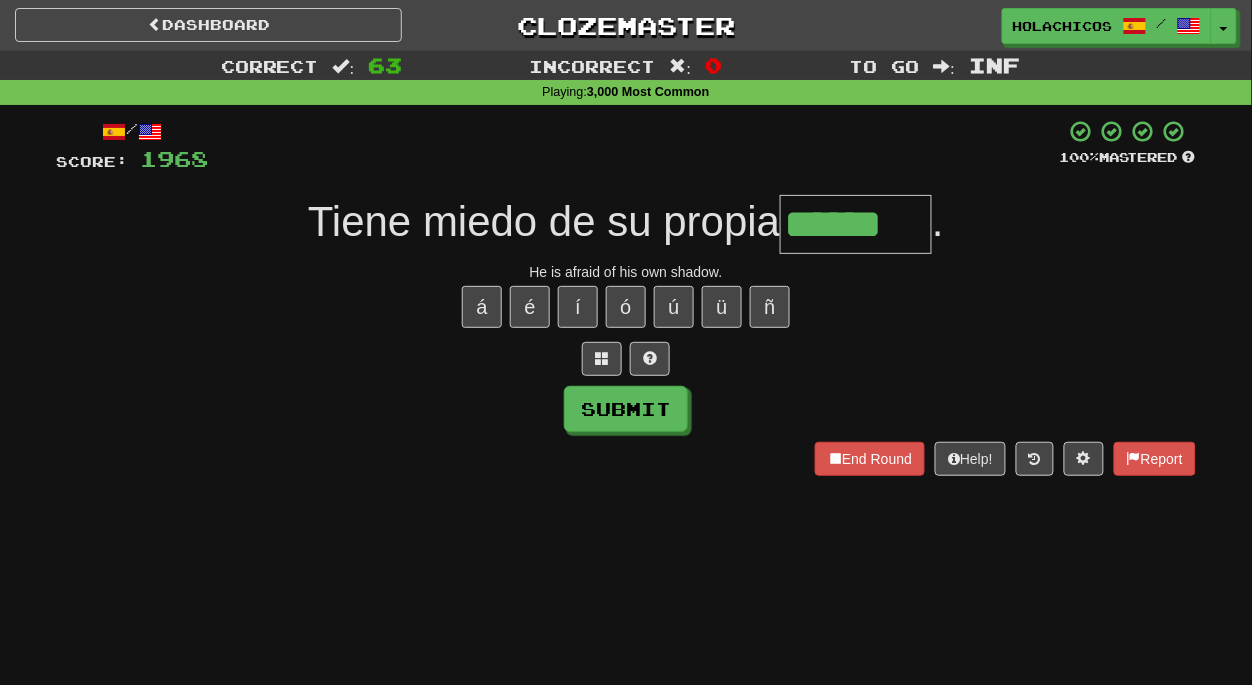 type on "******" 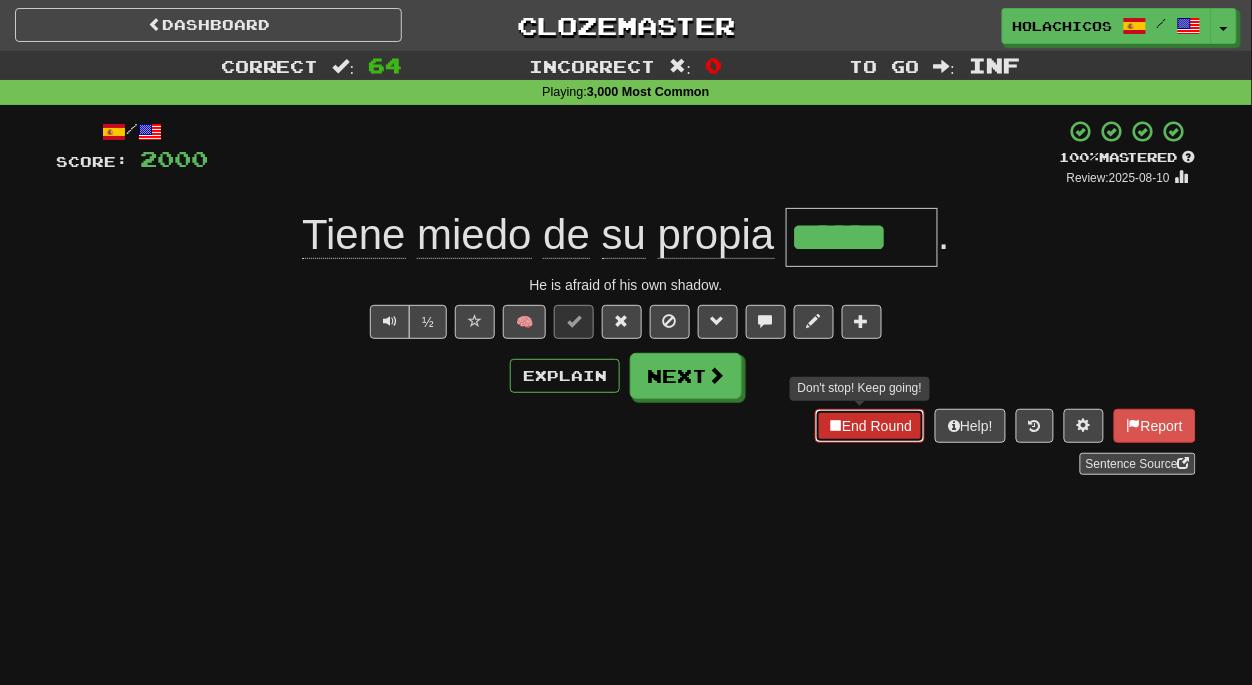 click on "End Round" at bounding box center (870, 426) 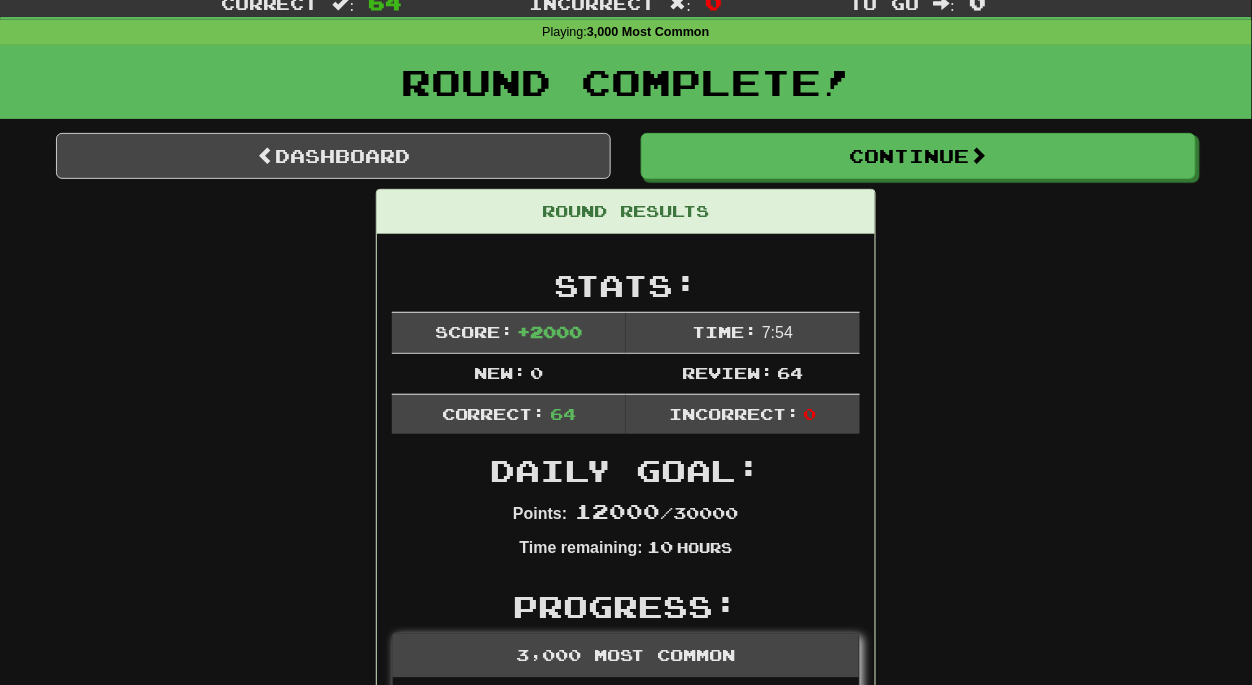 scroll, scrollTop: 0, scrollLeft: 0, axis: both 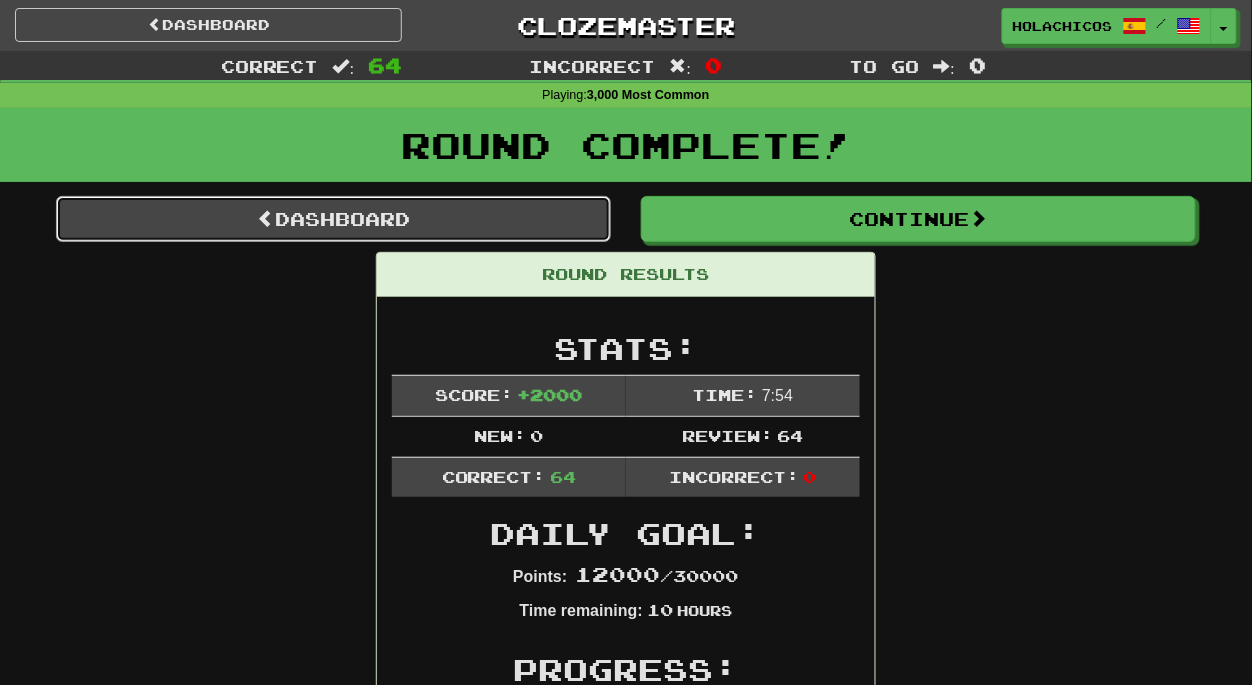 click on "Dashboard" at bounding box center [333, 219] 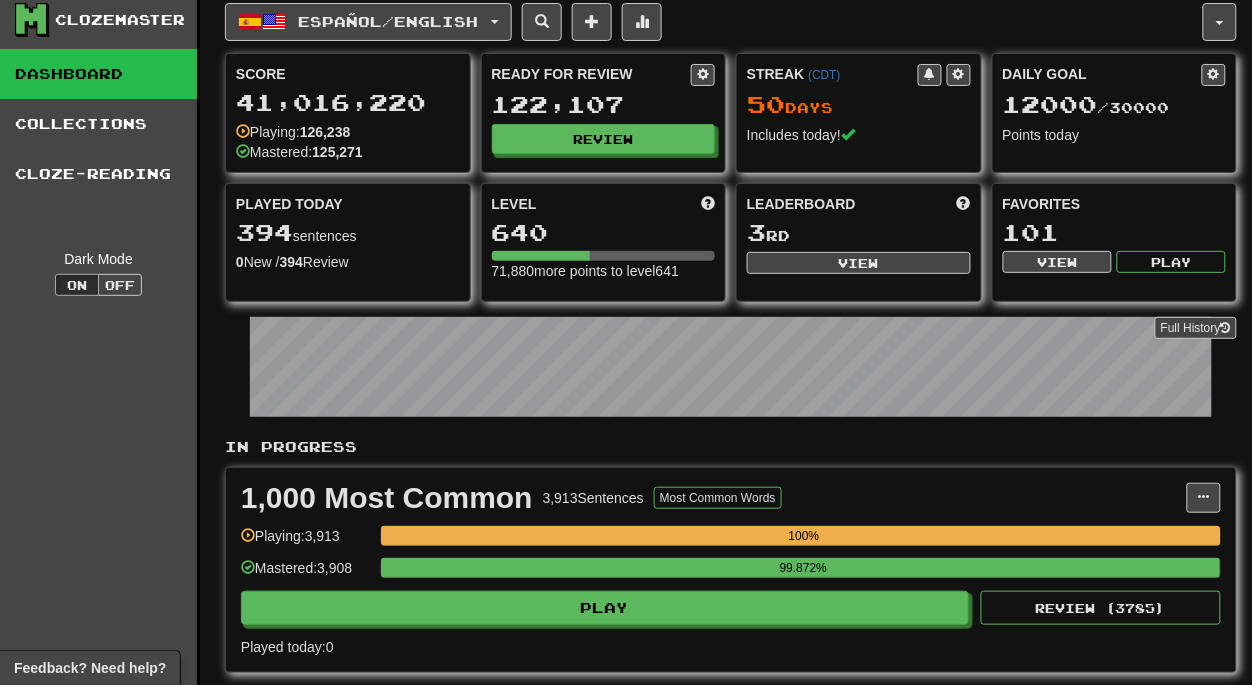 scroll, scrollTop: 0, scrollLeft: 0, axis: both 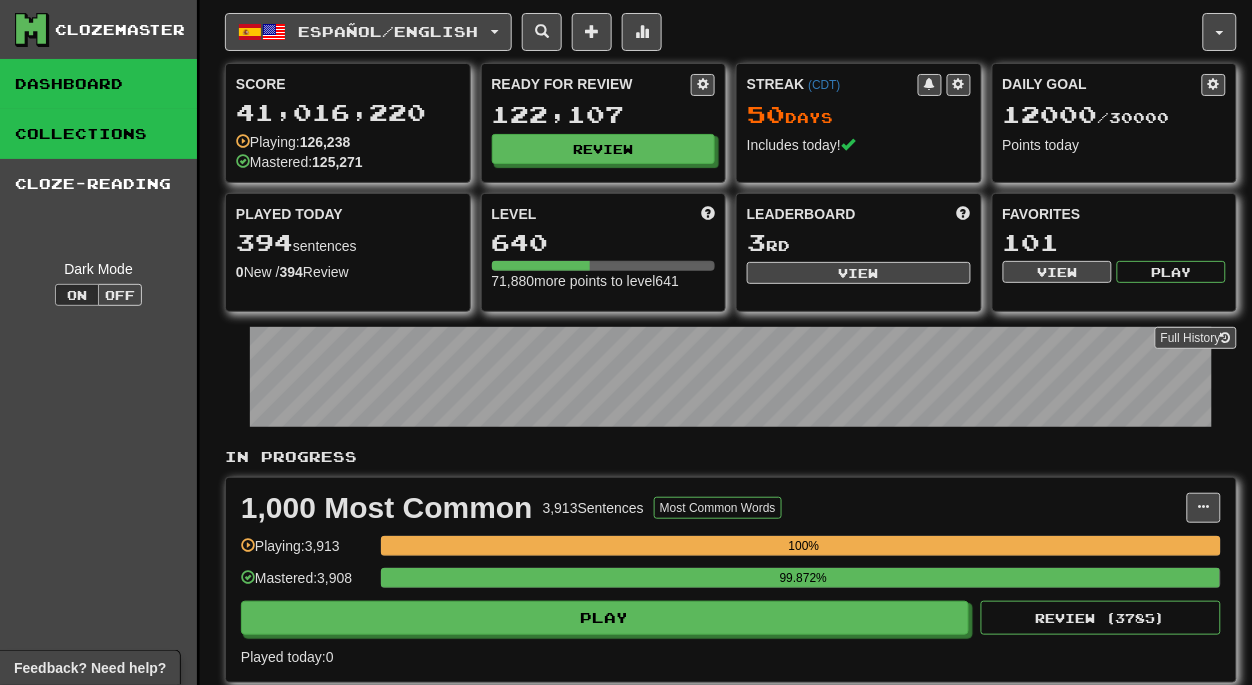 click on "Collections" at bounding box center (98, 134) 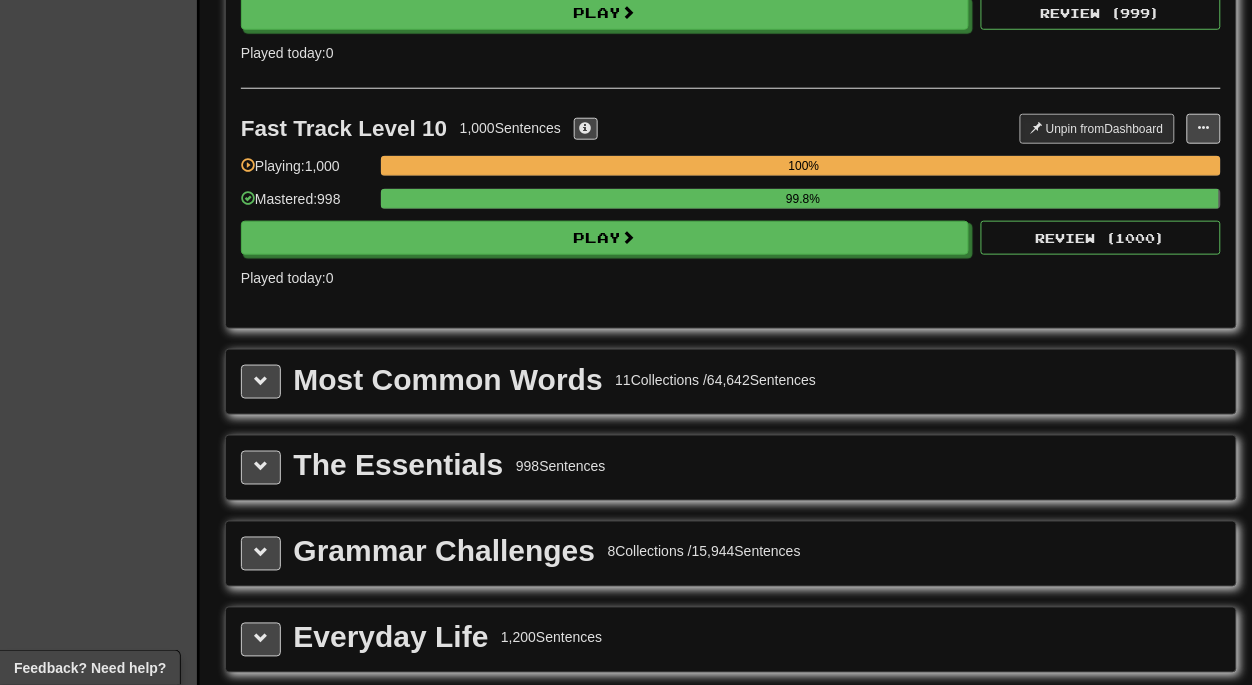 scroll, scrollTop: 2130, scrollLeft: 0, axis: vertical 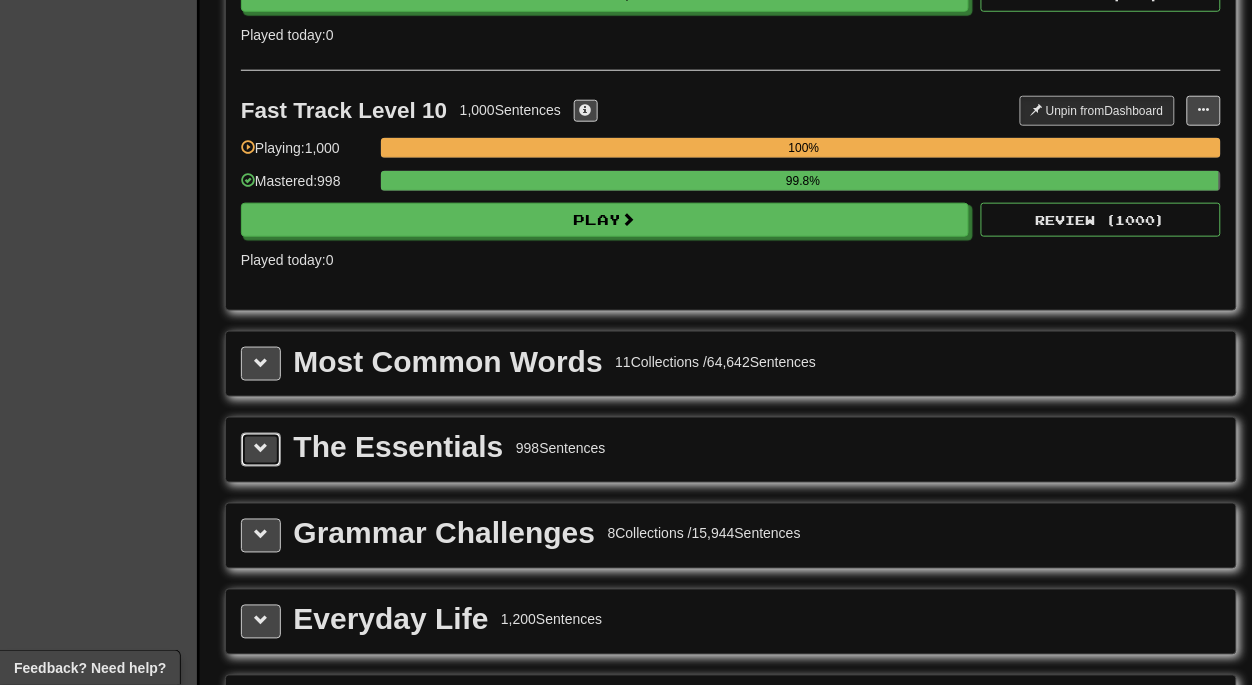 click at bounding box center (261, 449) 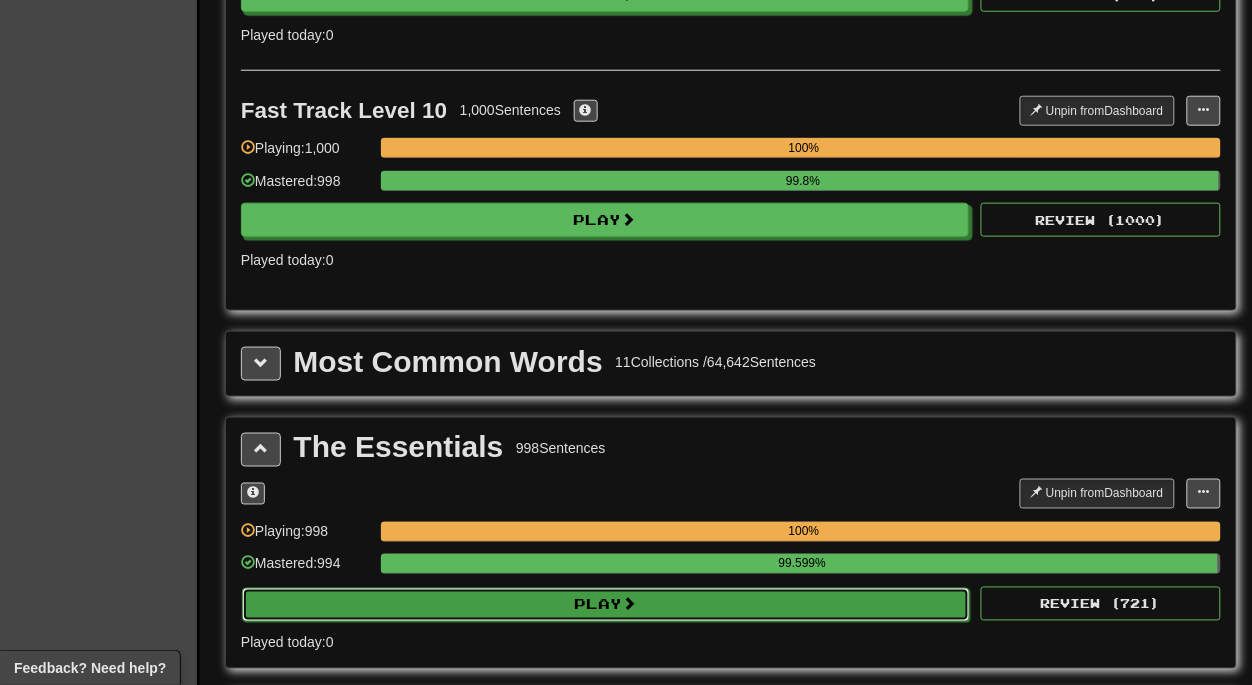 click on "Play" at bounding box center (606, 605) 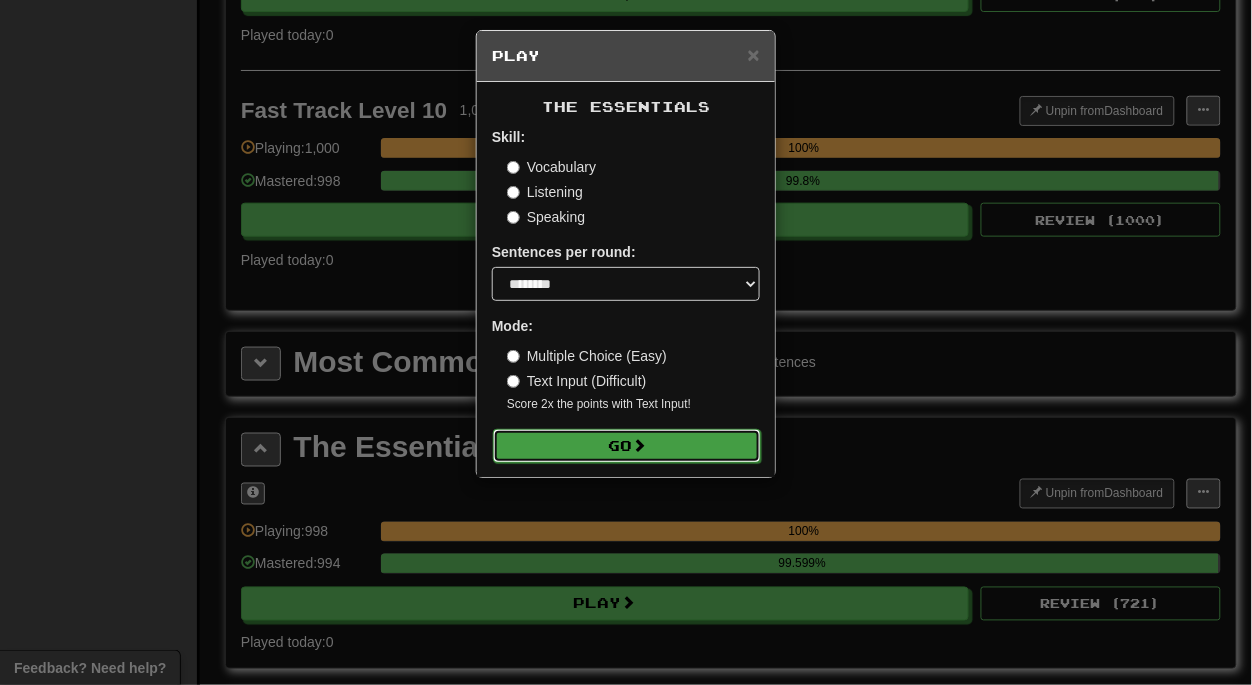 click on "Go" at bounding box center [627, 446] 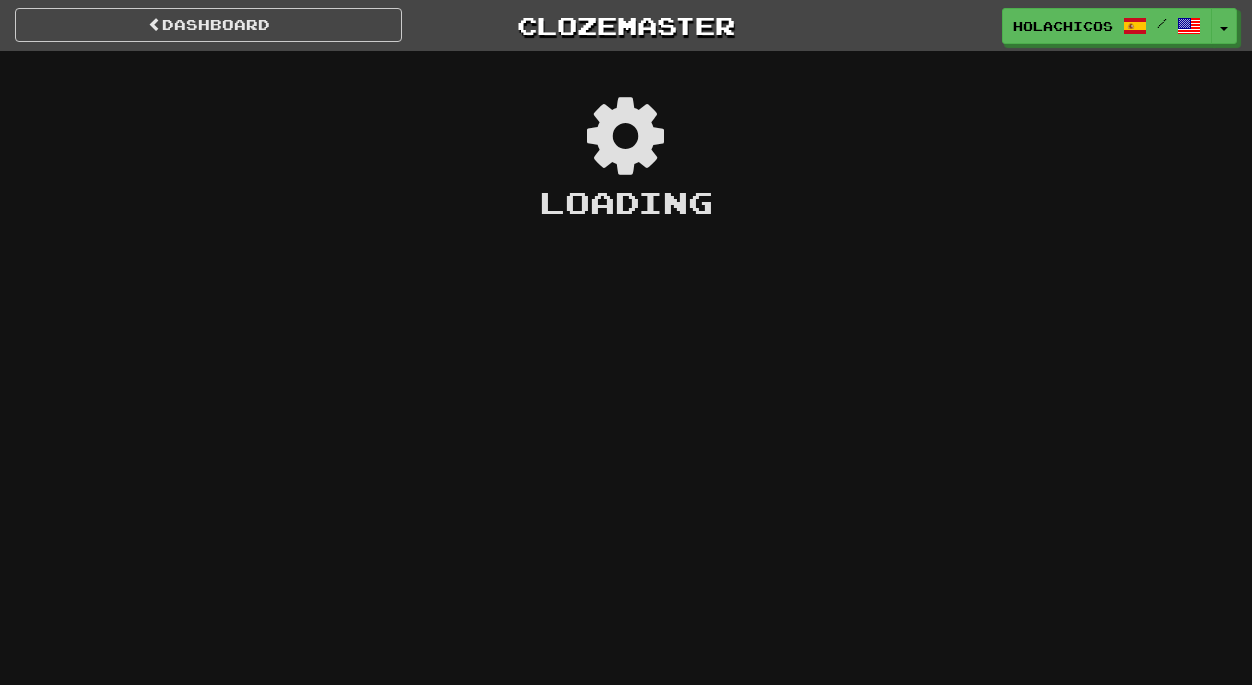 scroll, scrollTop: 0, scrollLeft: 0, axis: both 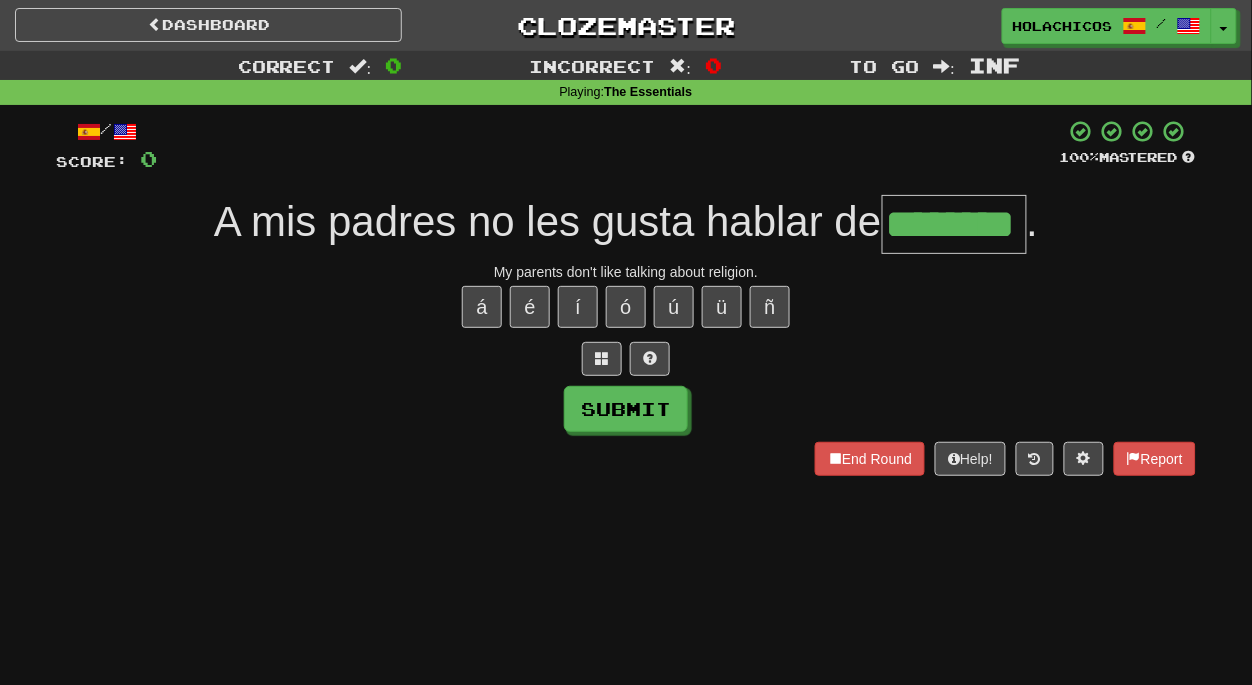 type on "********" 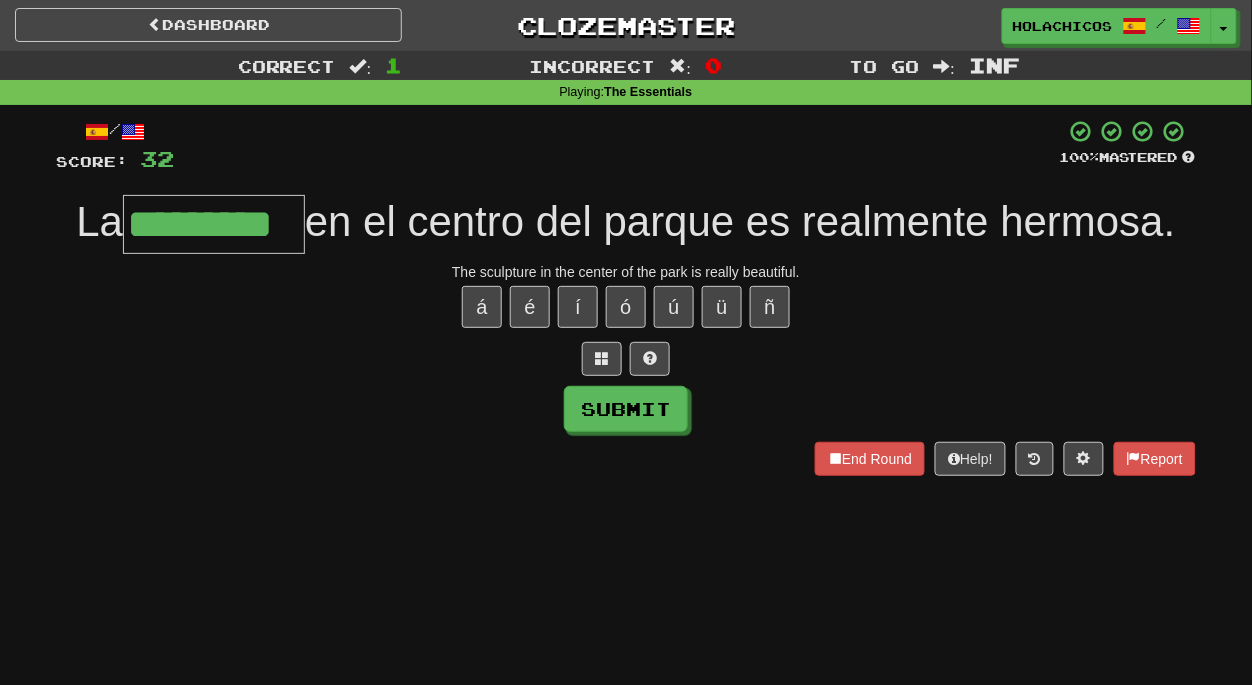 type on "*********" 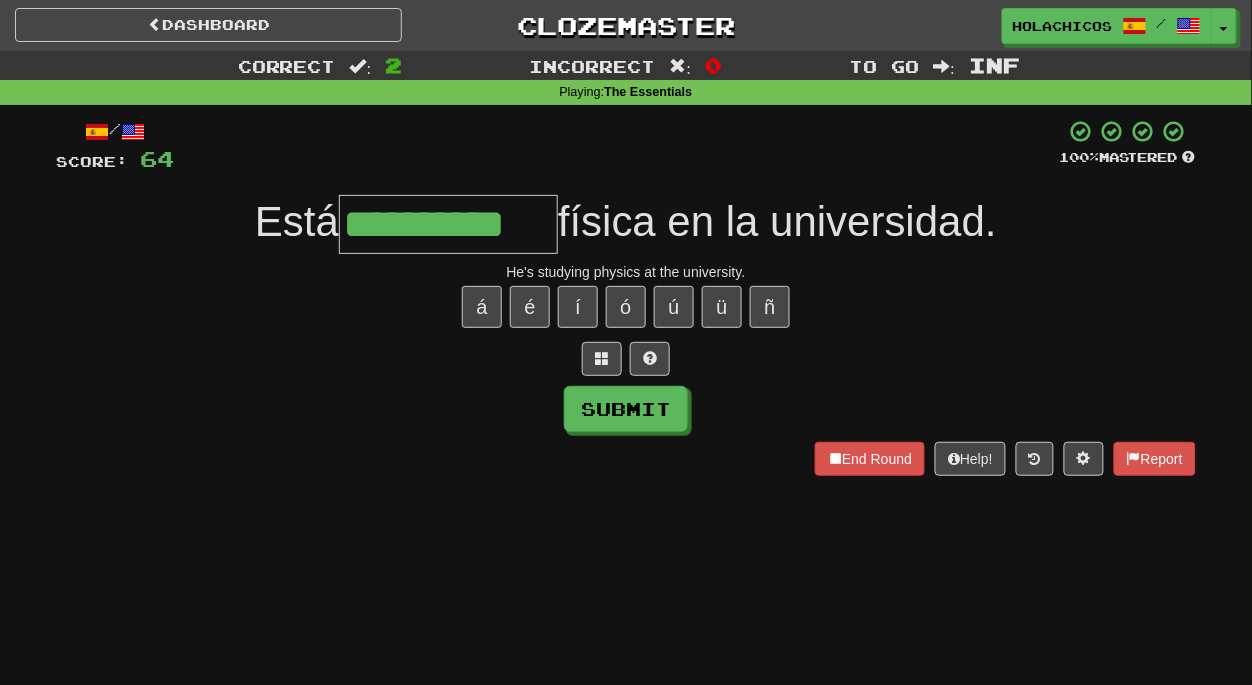 type on "**********" 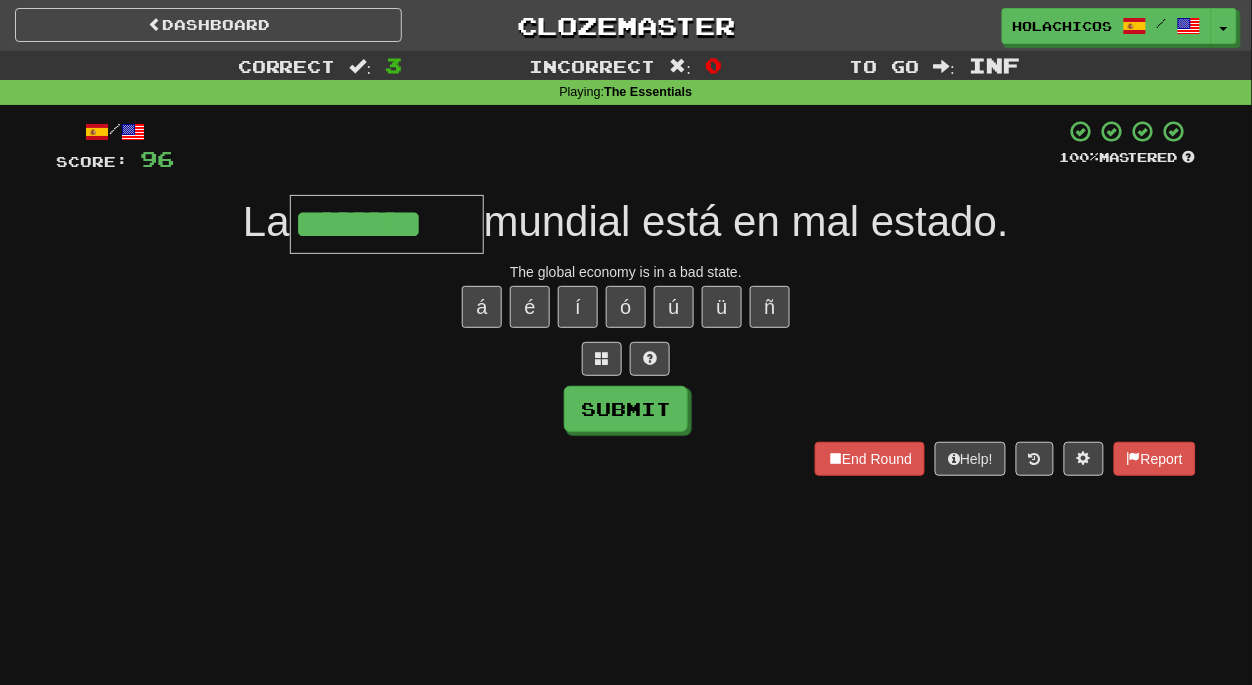 type on "********" 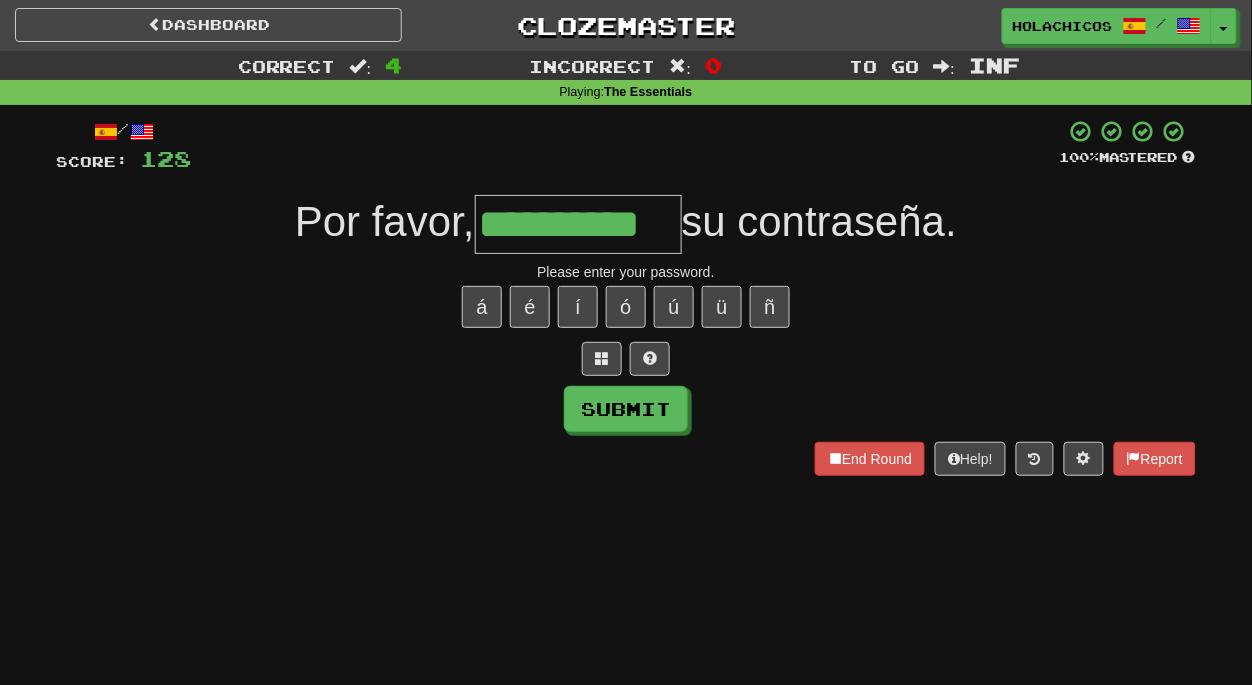 type on "**********" 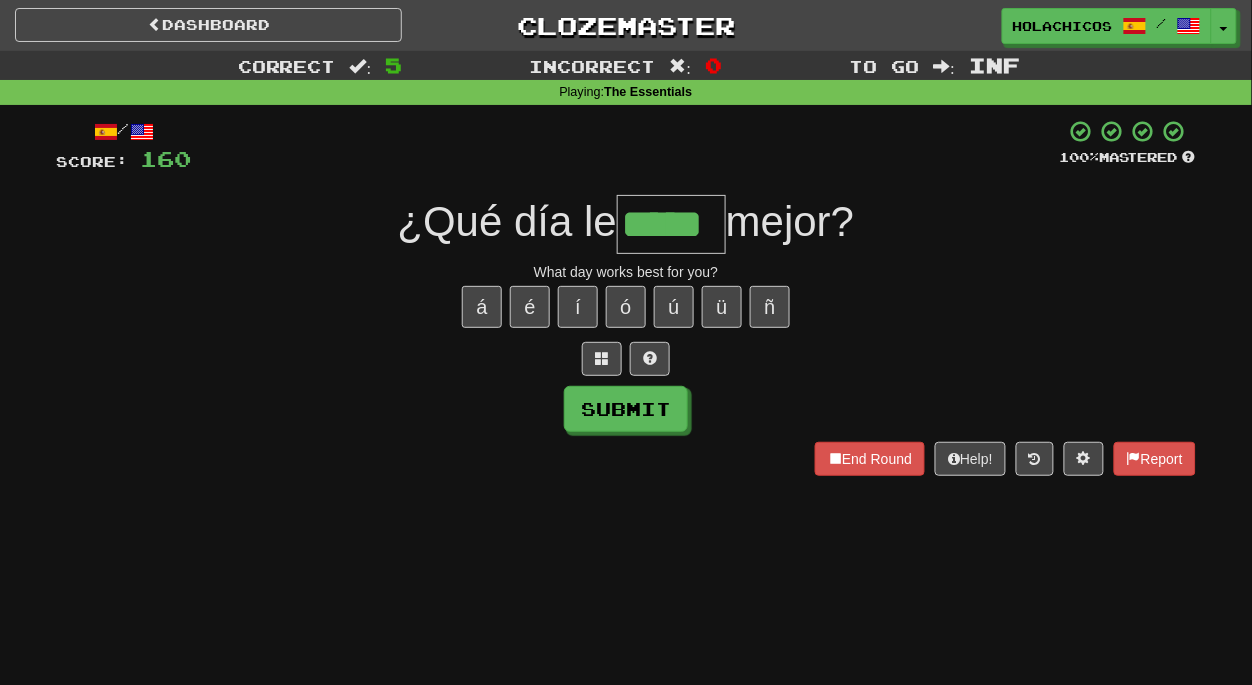 type on "*****" 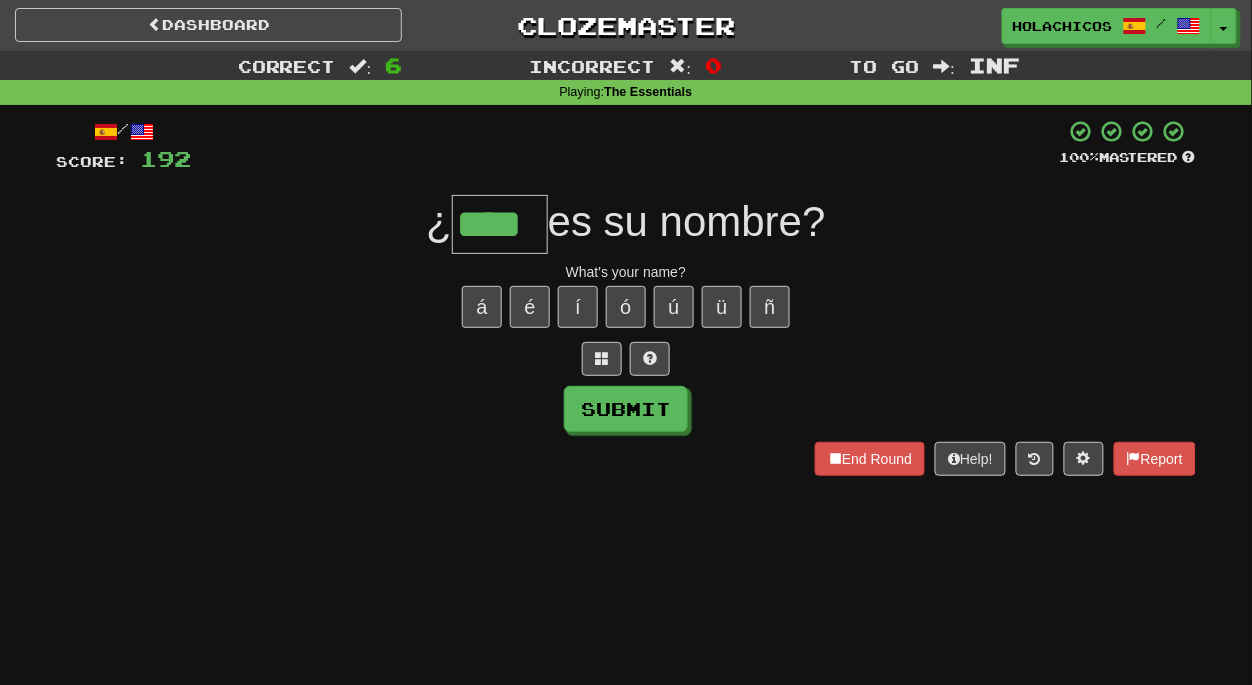 type on "****" 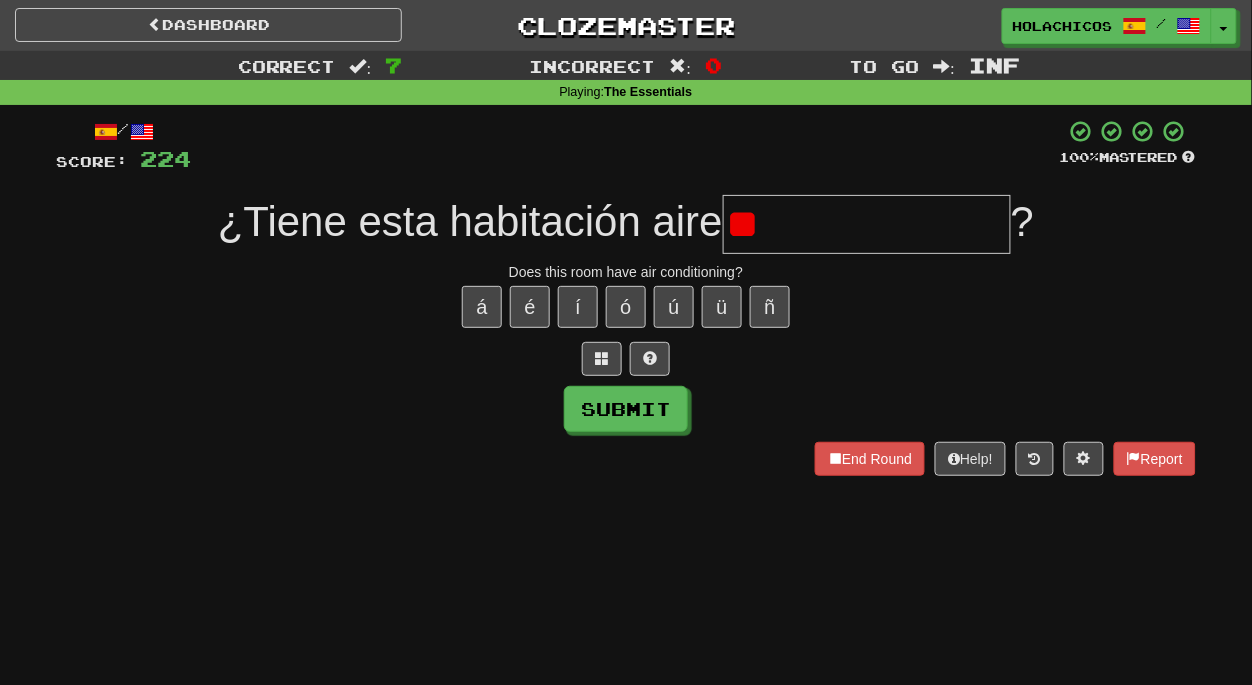type on "*" 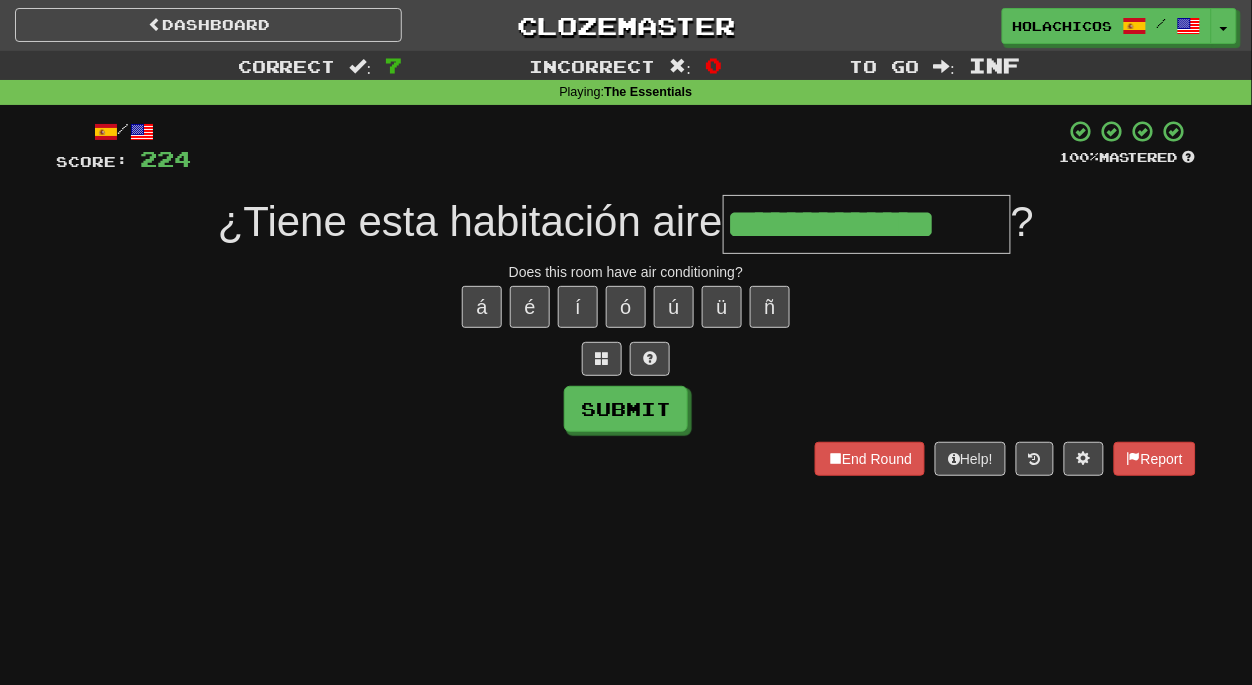 type on "**********" 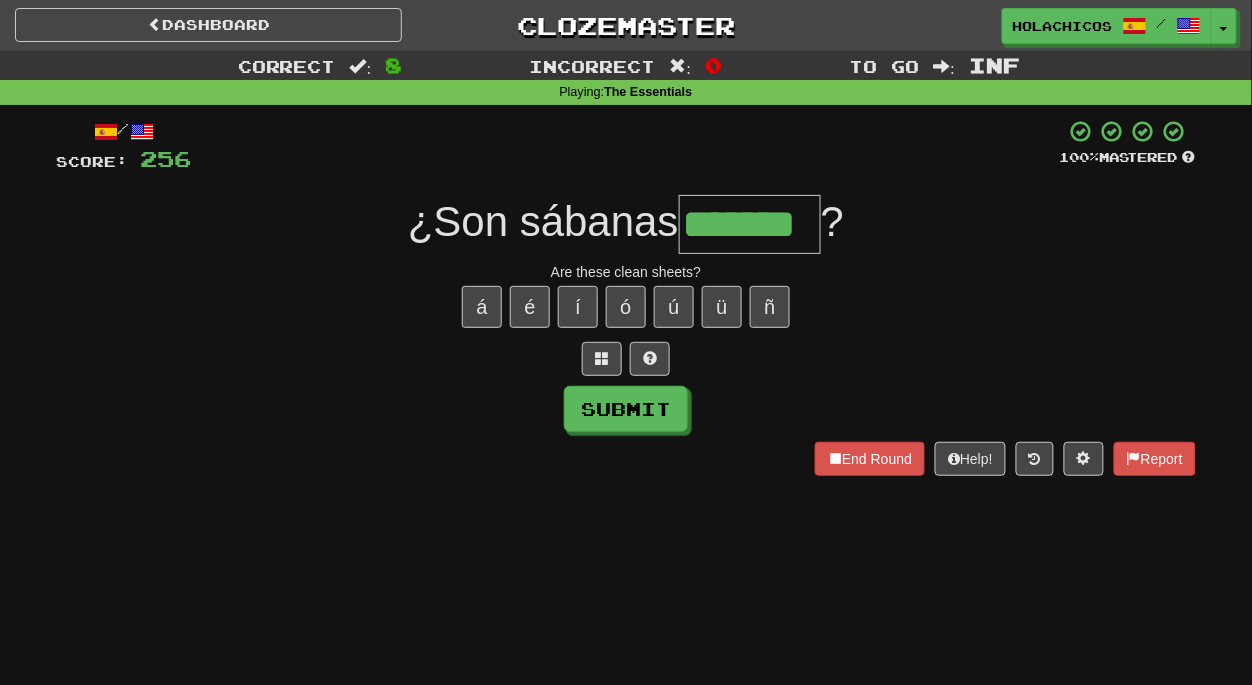 type on "*******" 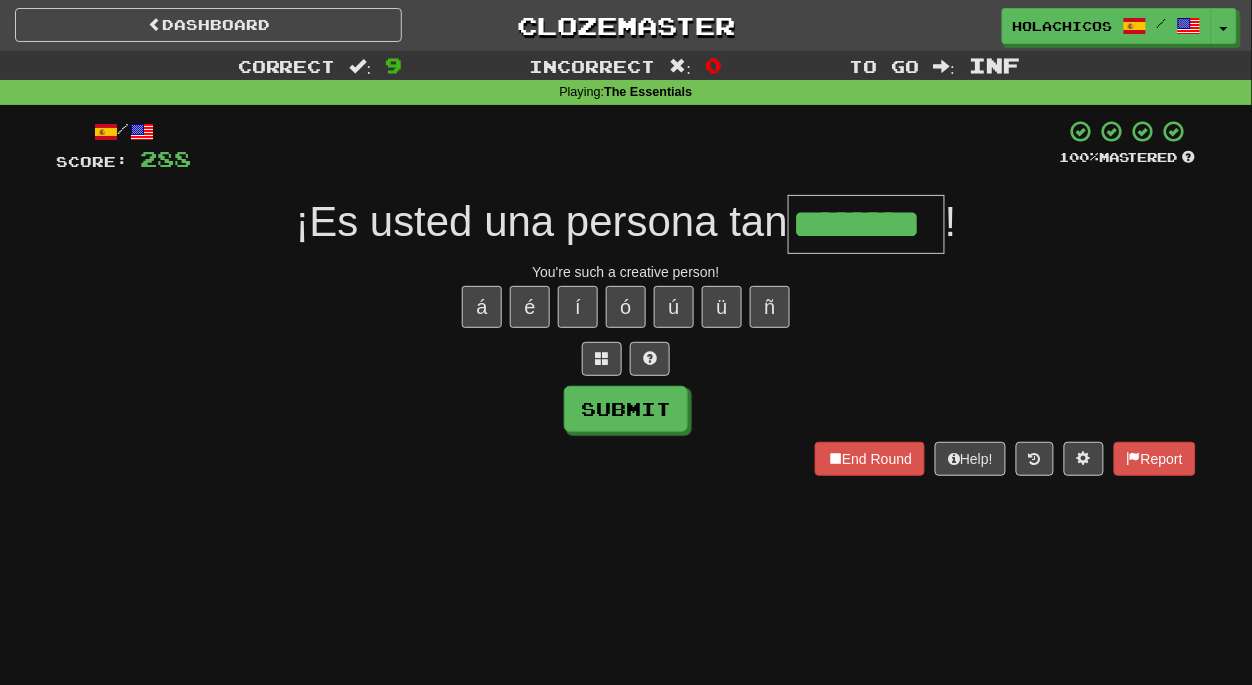 type on "********" 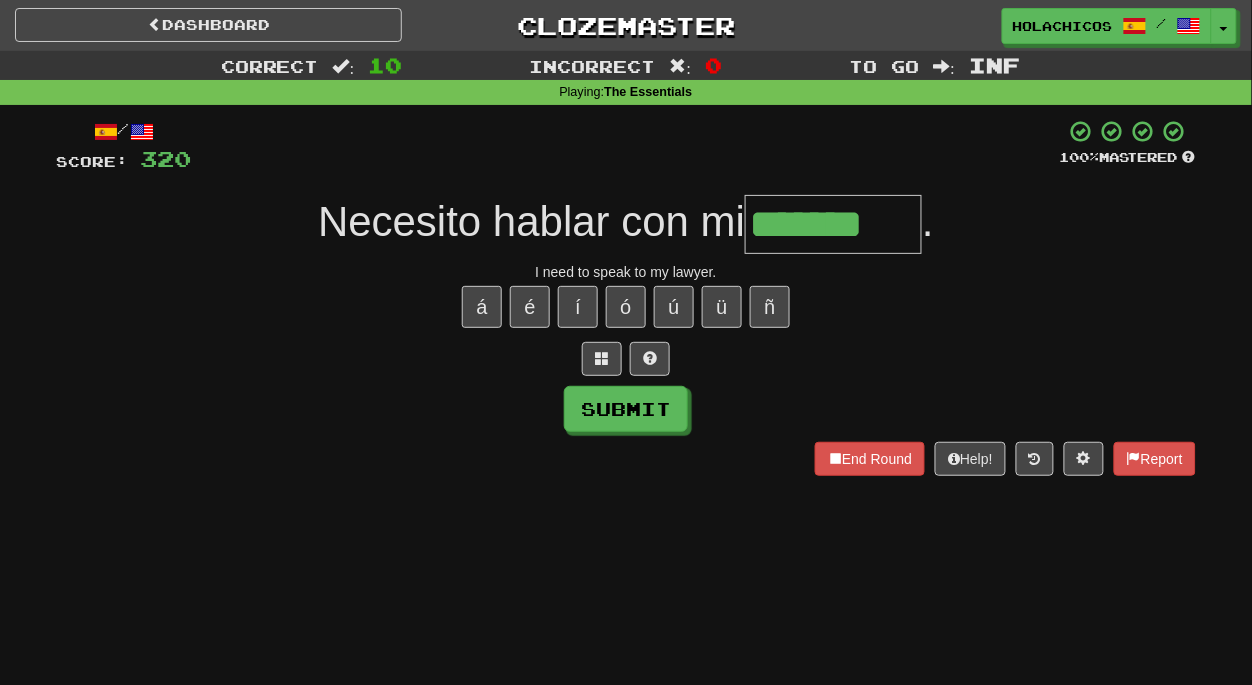 type on "*******" 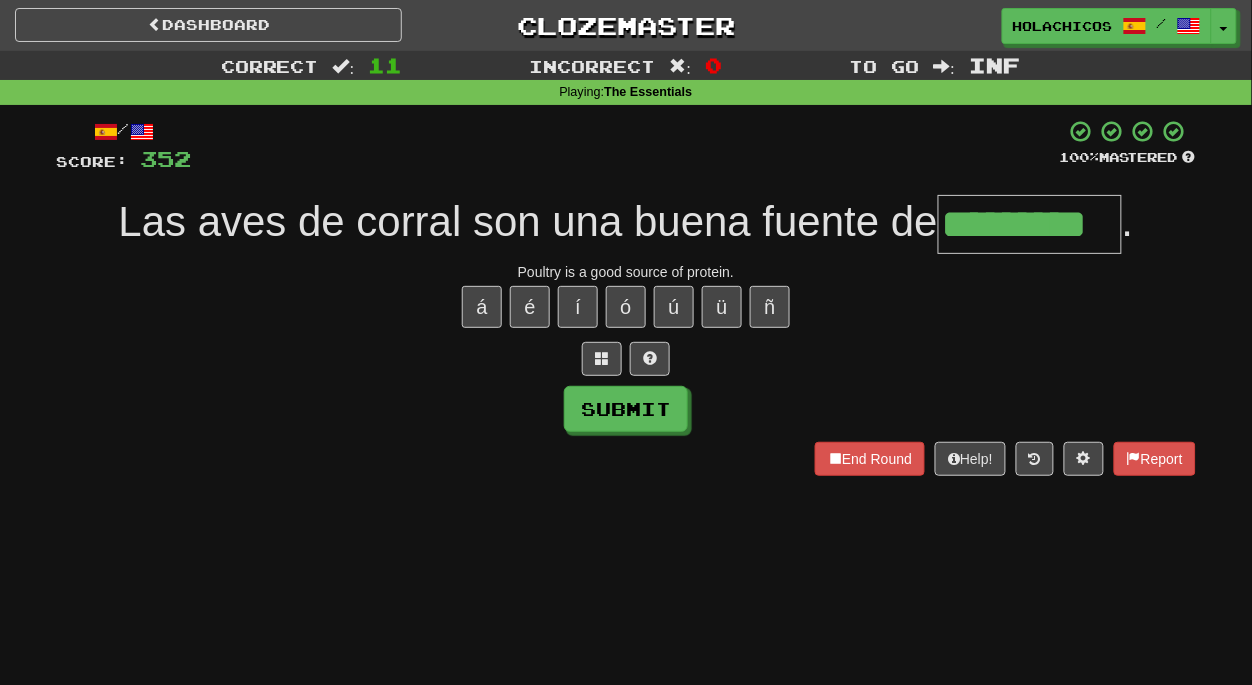 type on "*********" 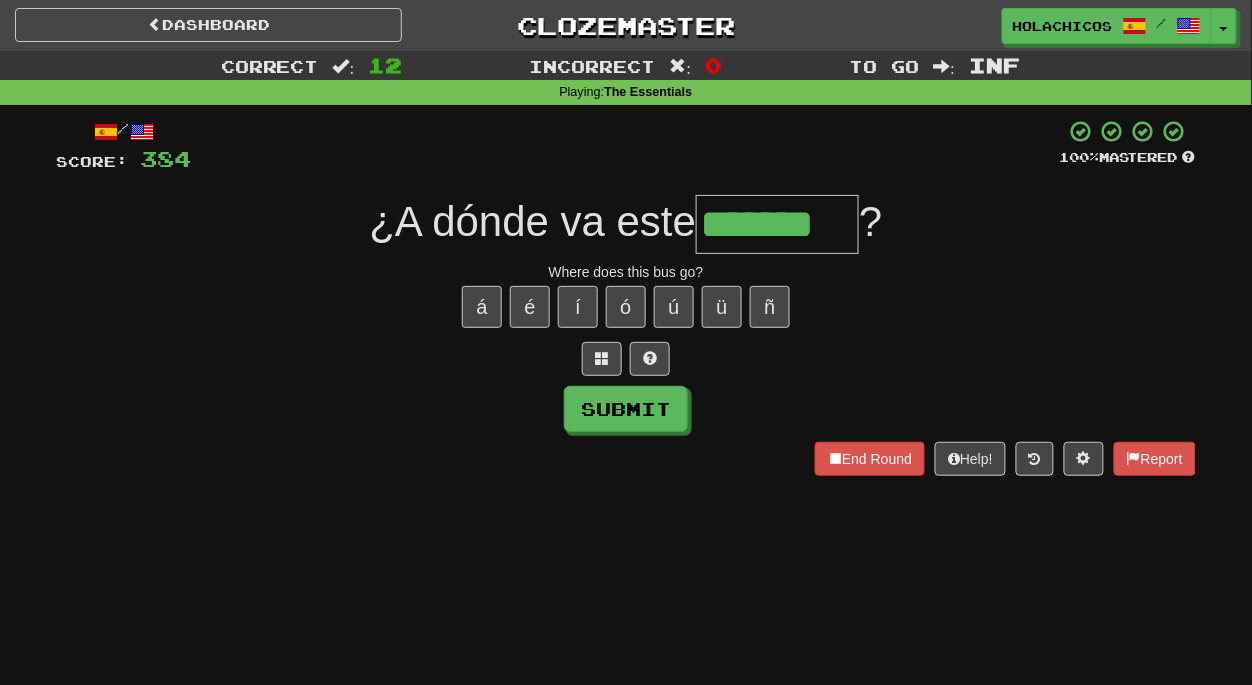 type on "*******" 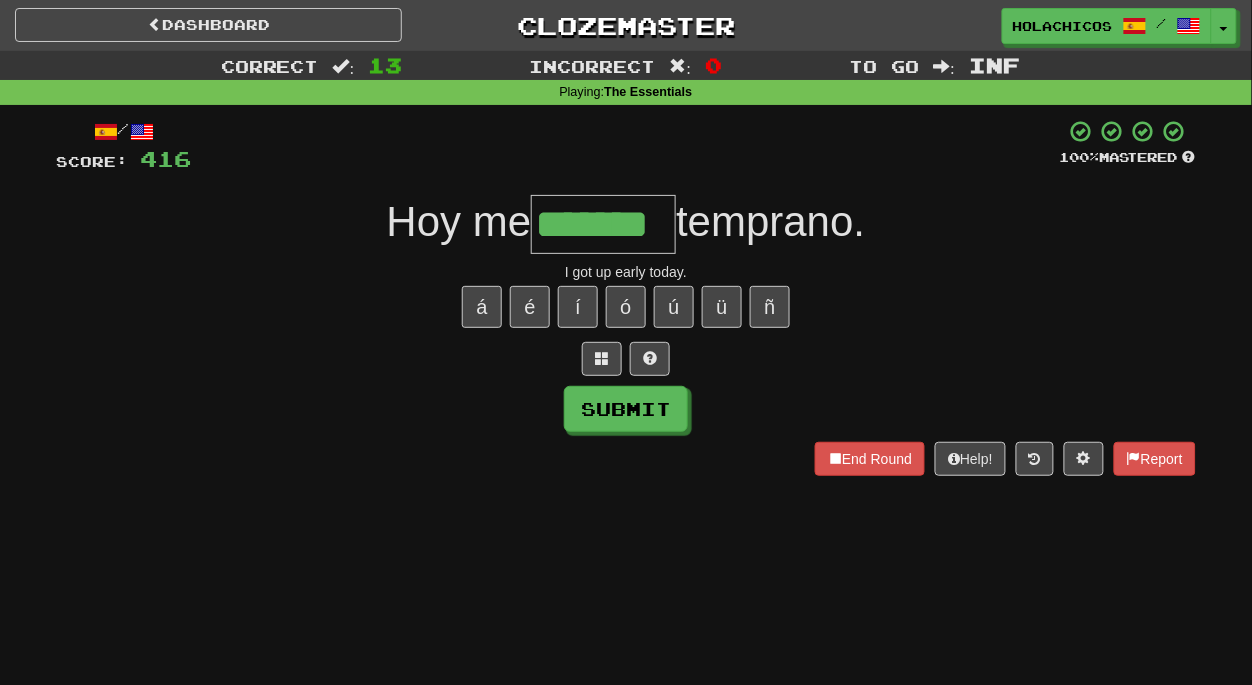 type on "*******" 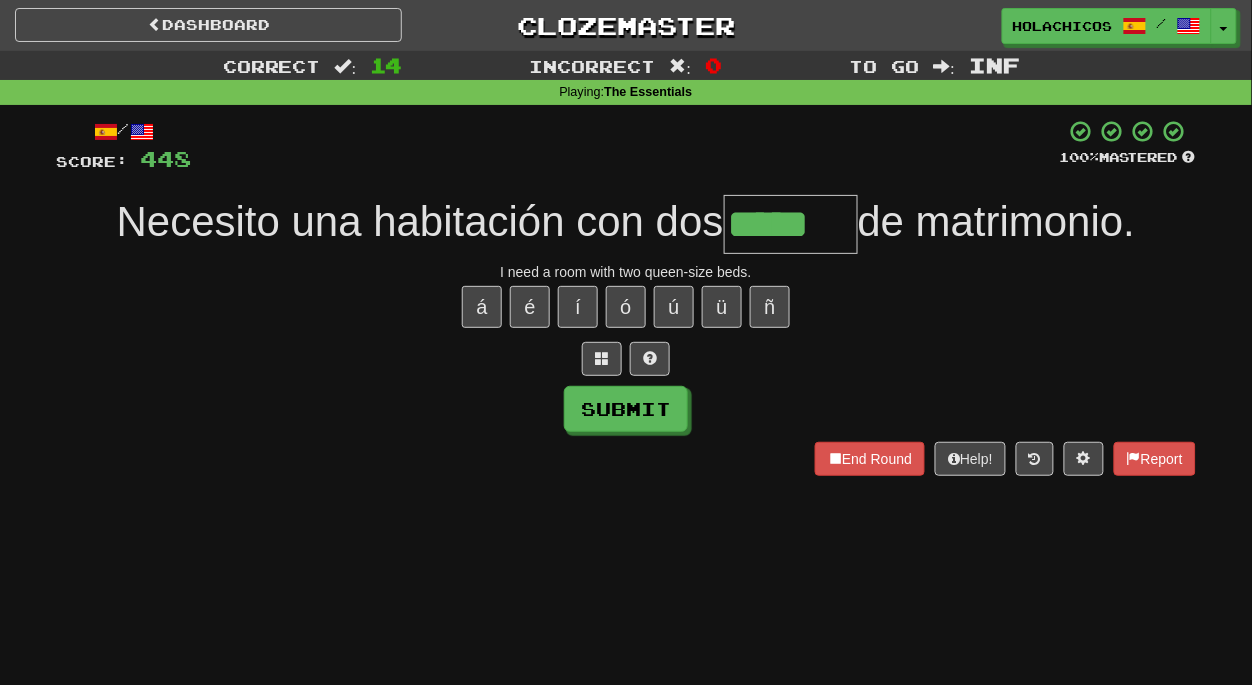 type on "*****" 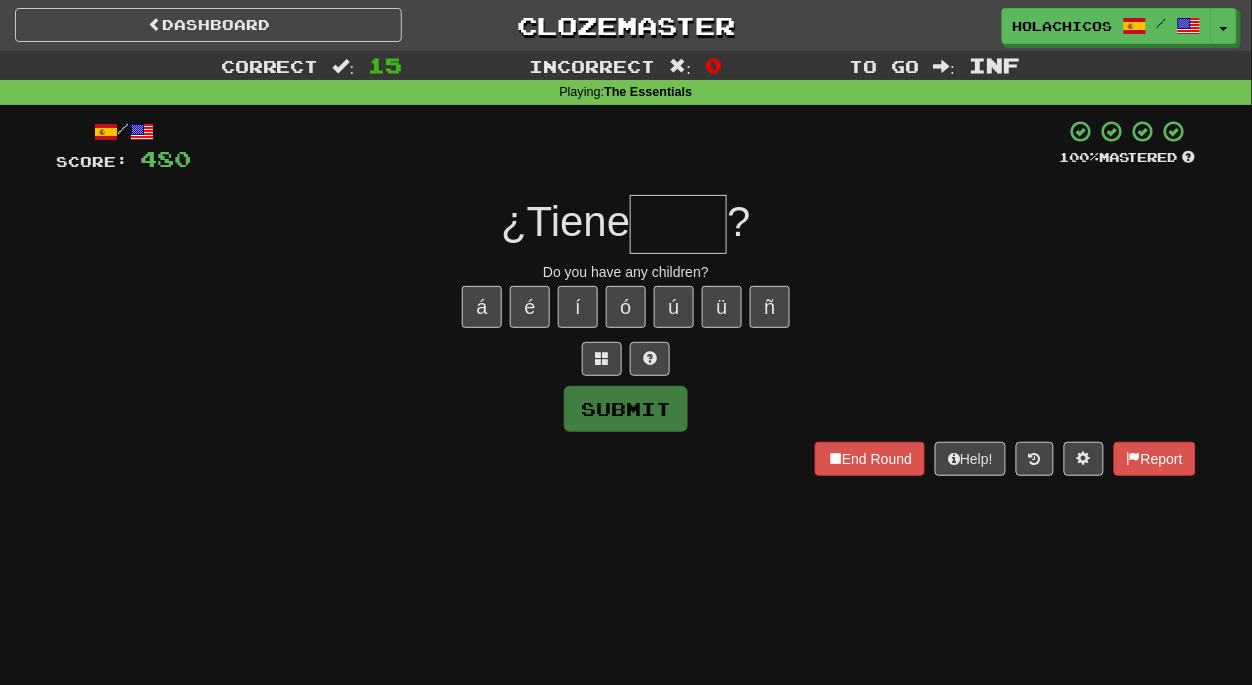 type on "*" 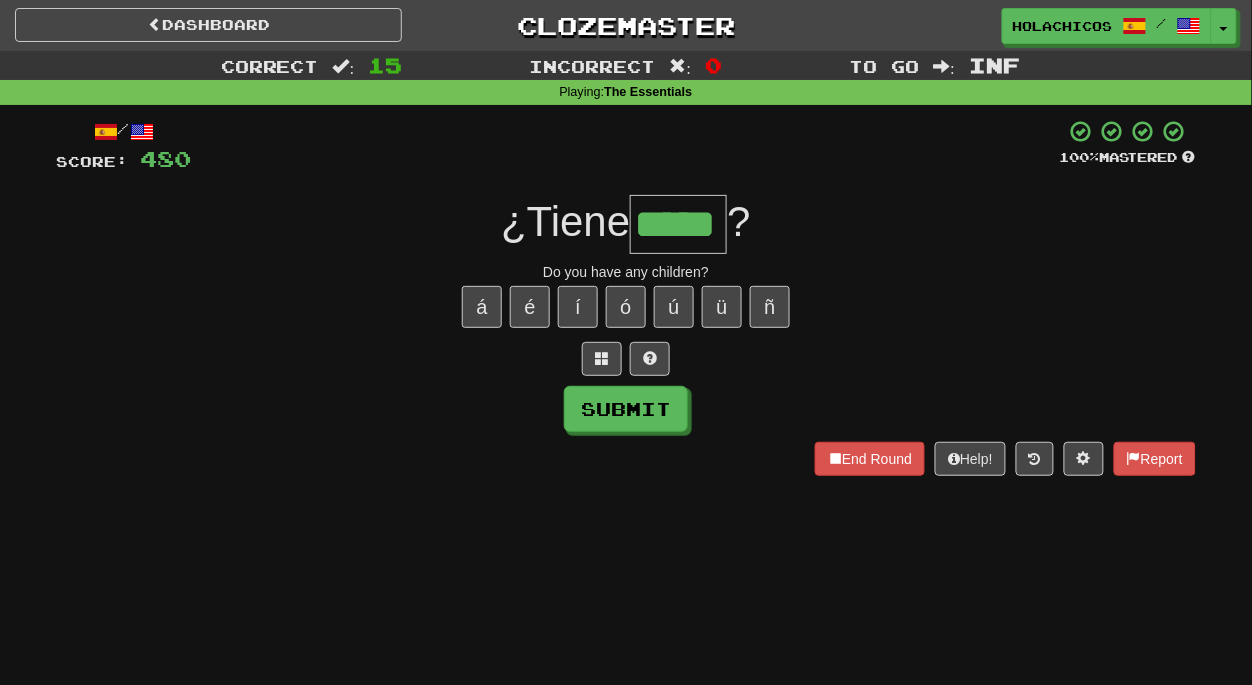 type on "*****" 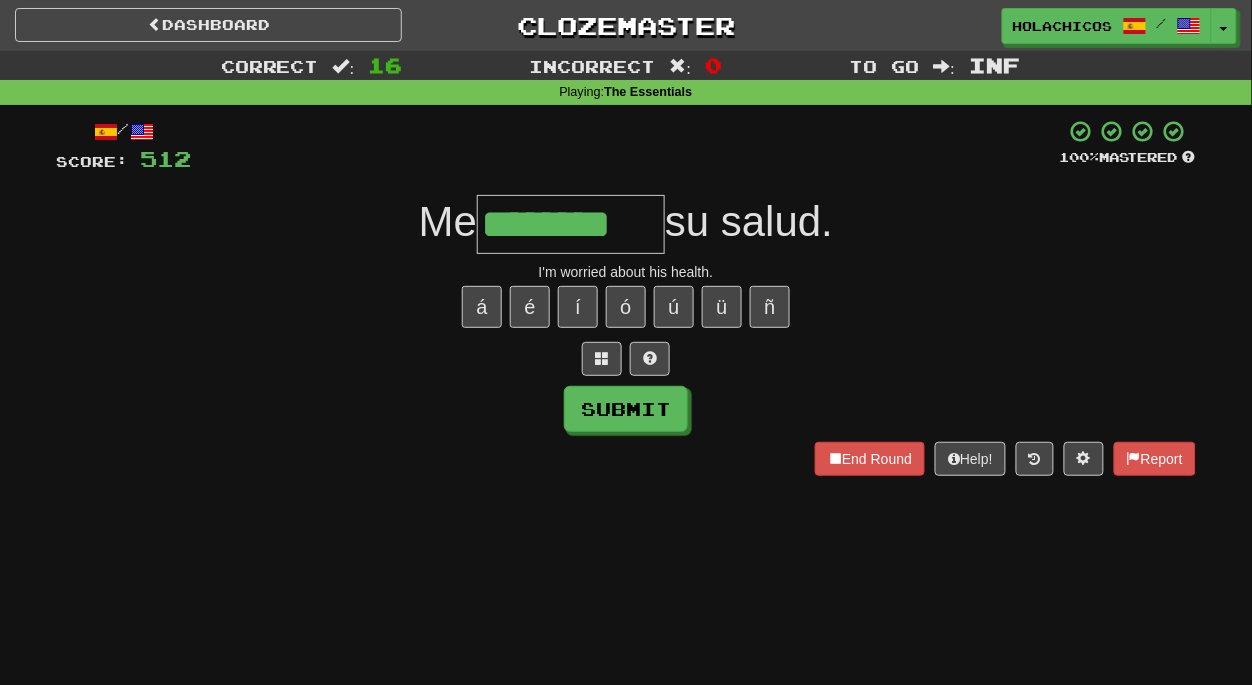 type on "********" 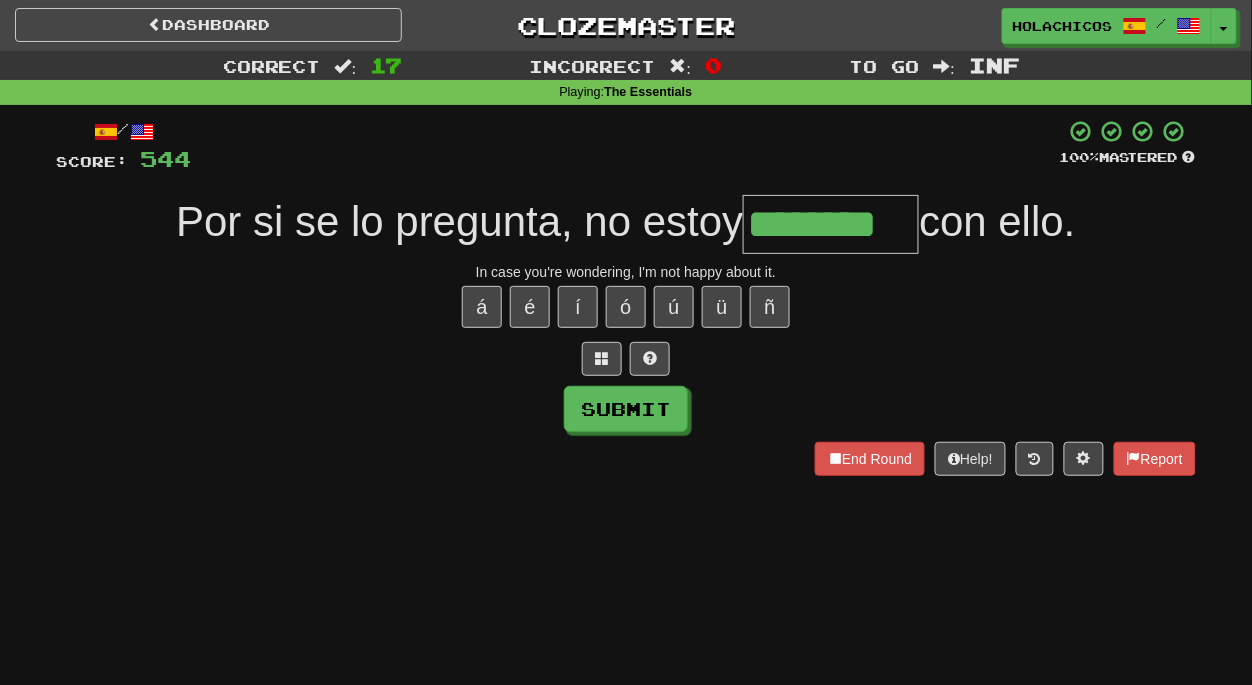 type on "********" 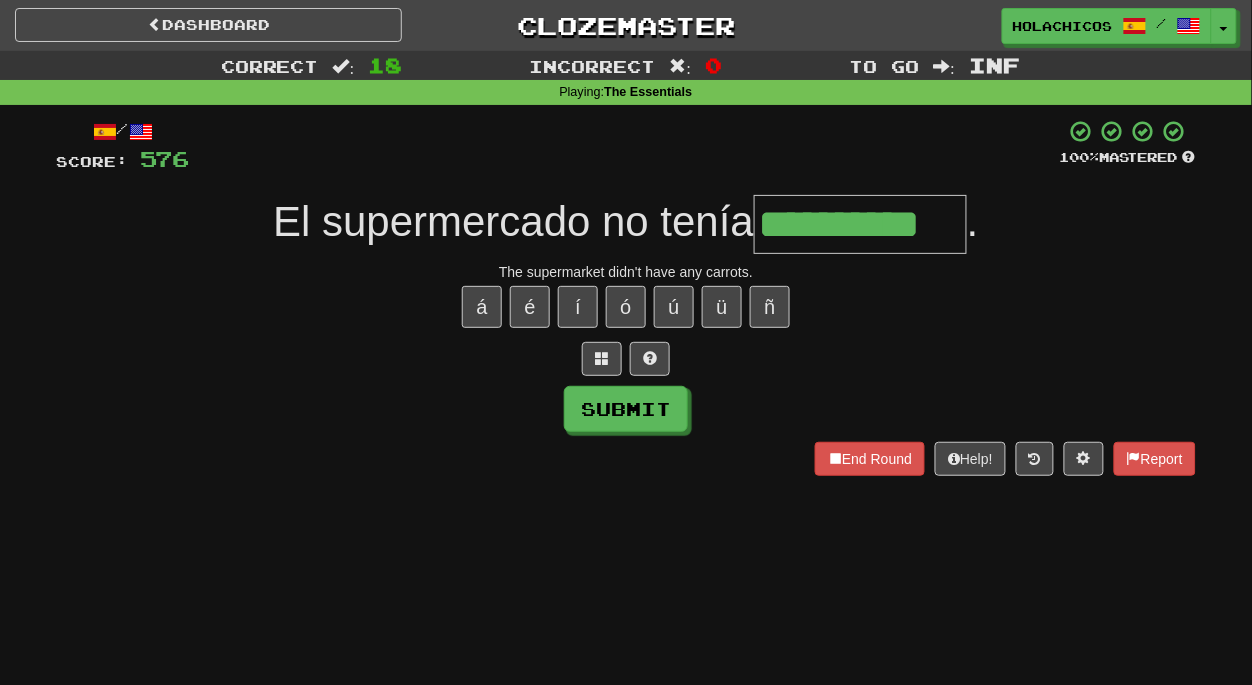 type on "**********" 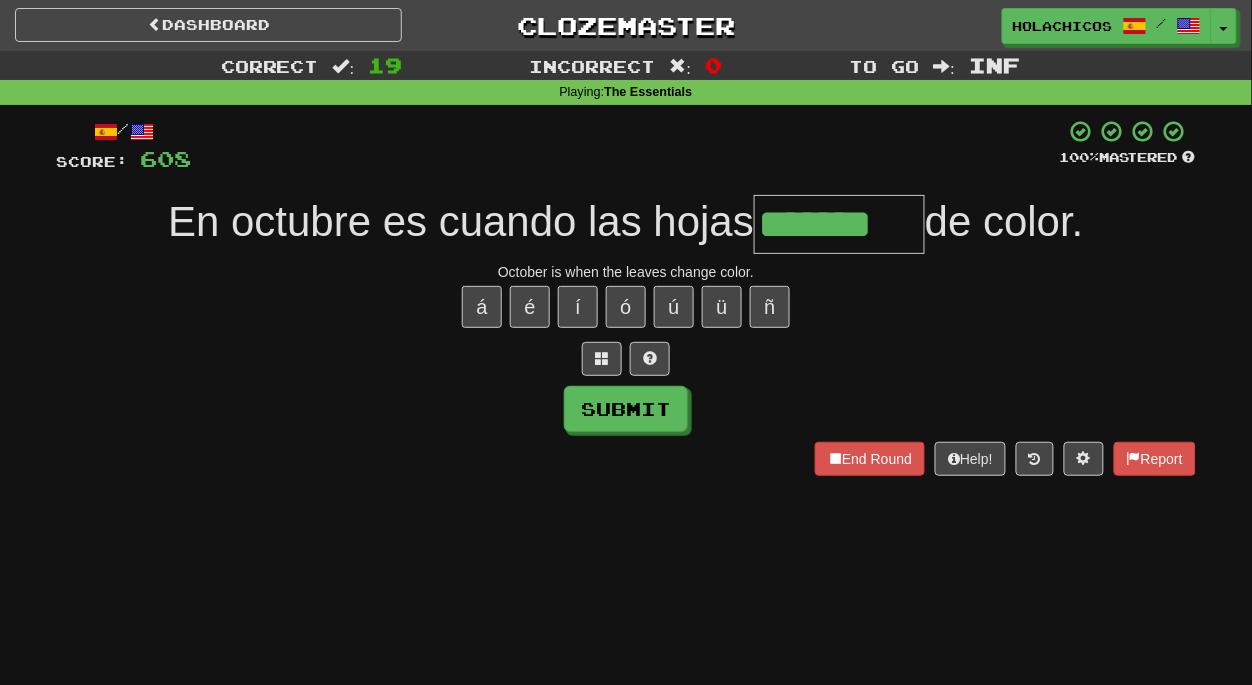 type on "*******" 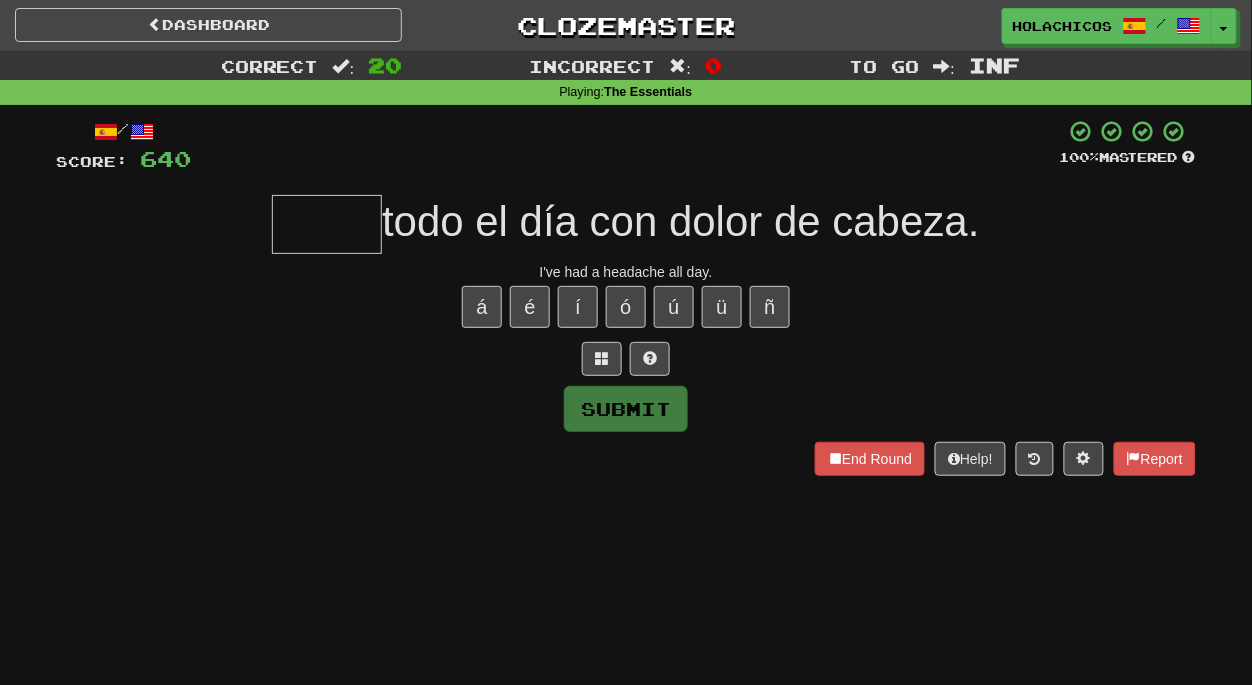 type on "*" 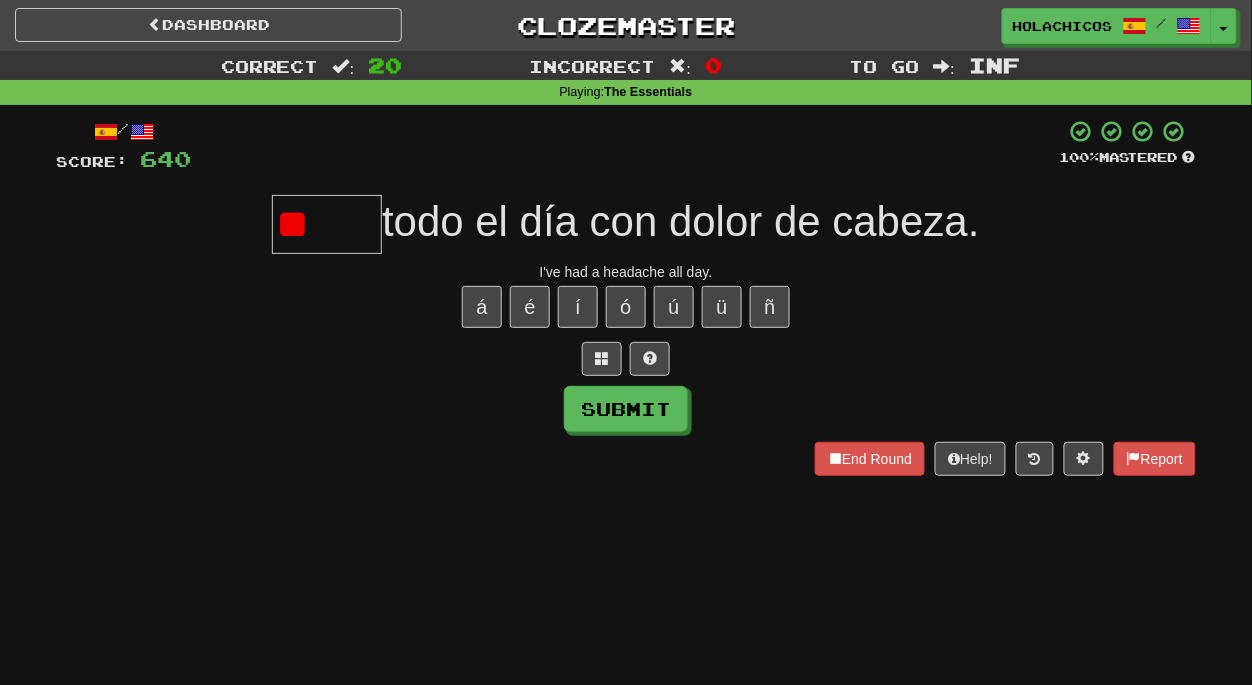 type on "*" 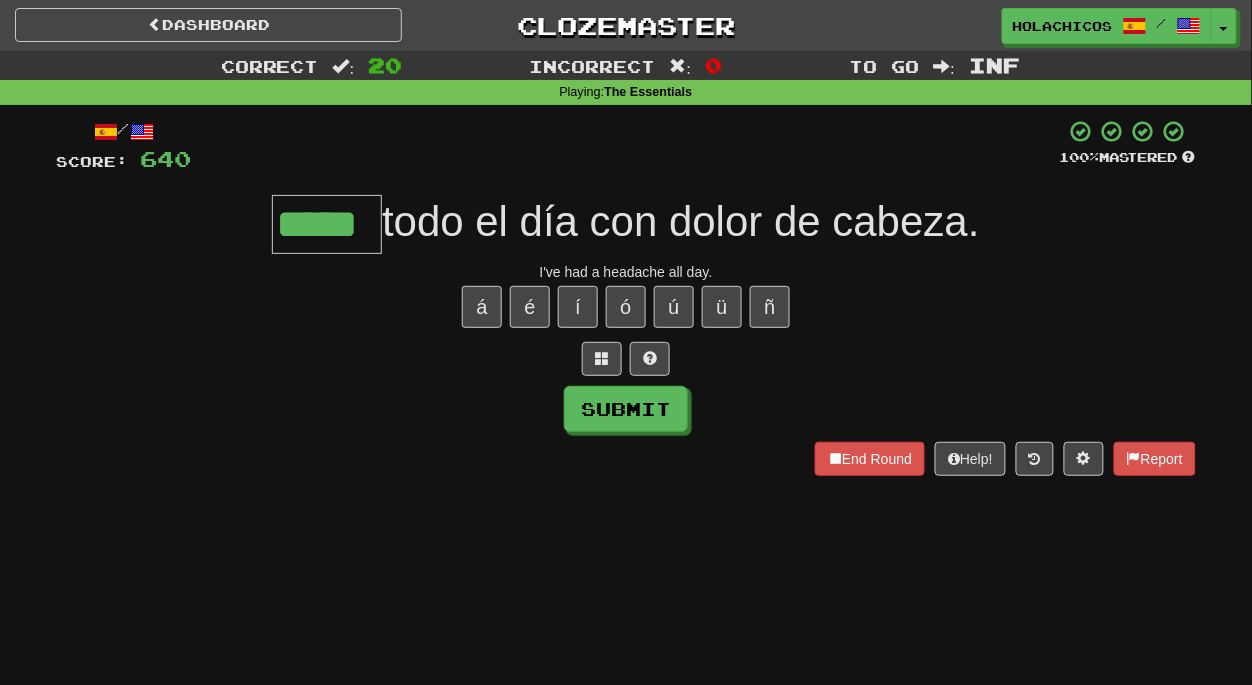 type on "*****" 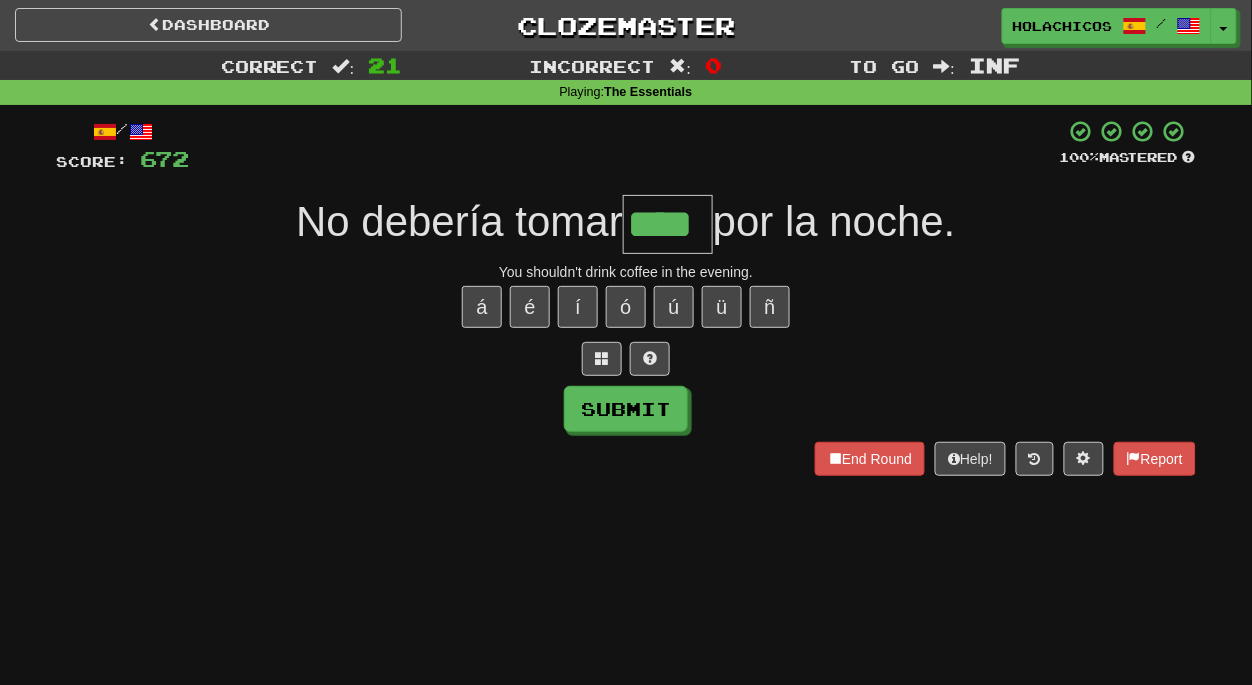 type on "****" 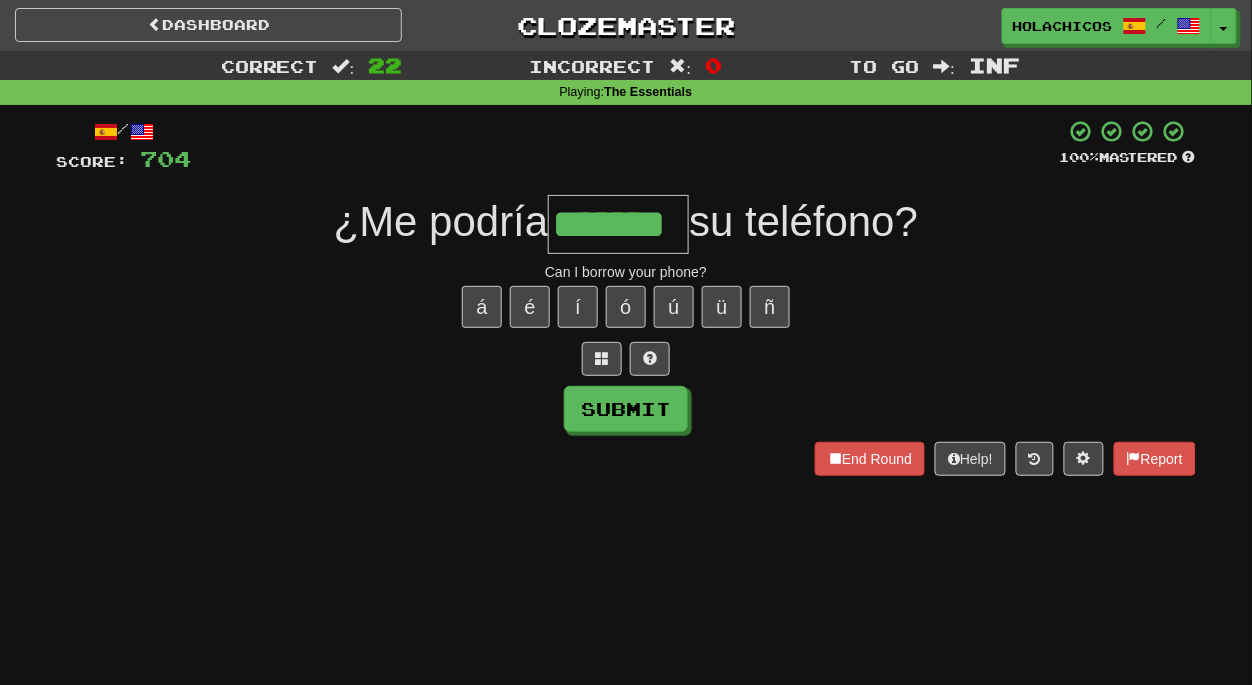 type on "*******" 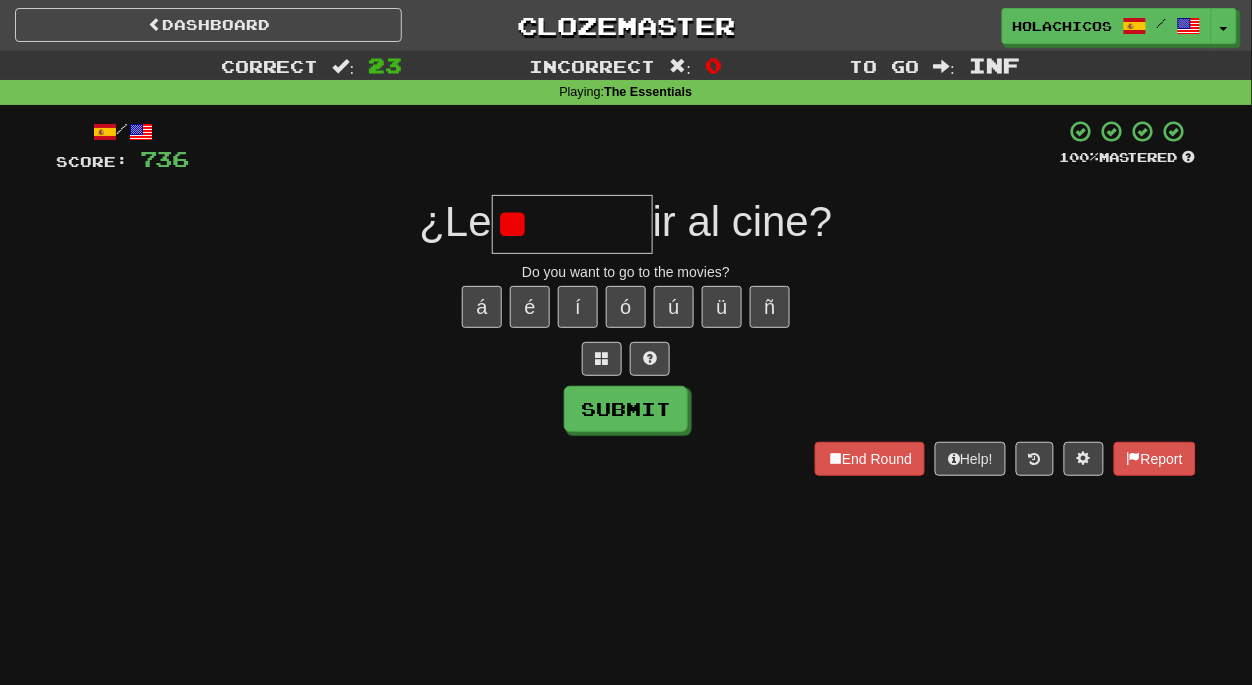 type on "*" 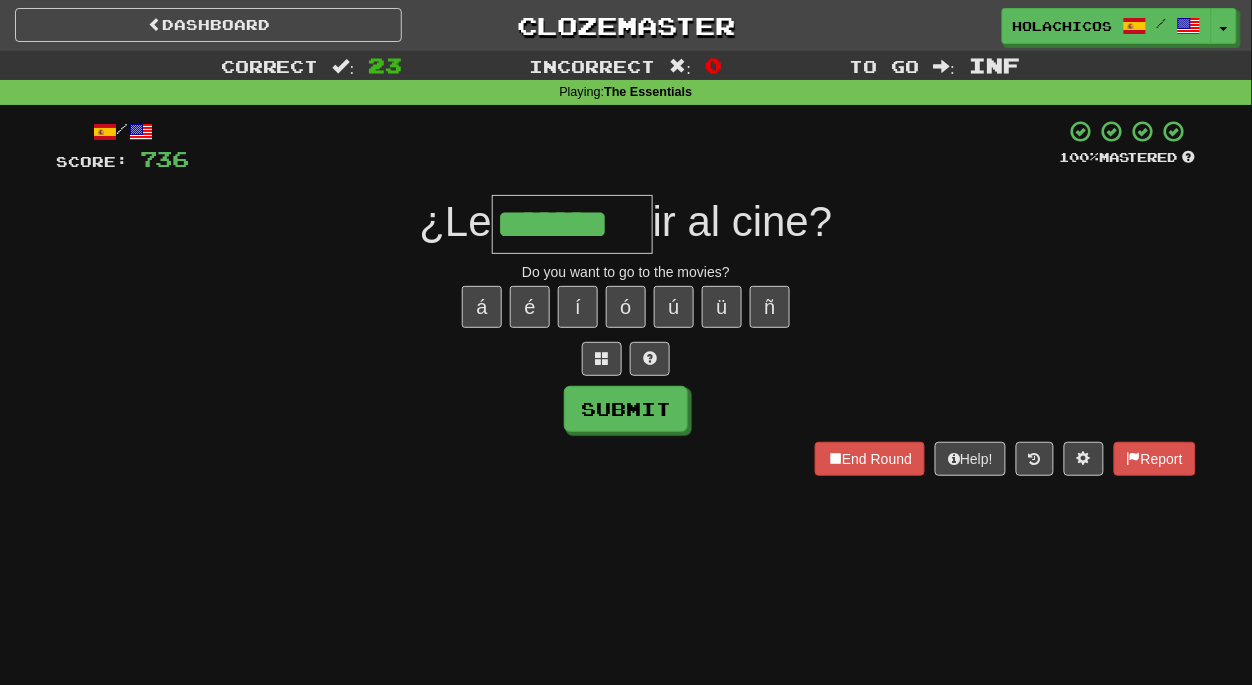 type on "*******" 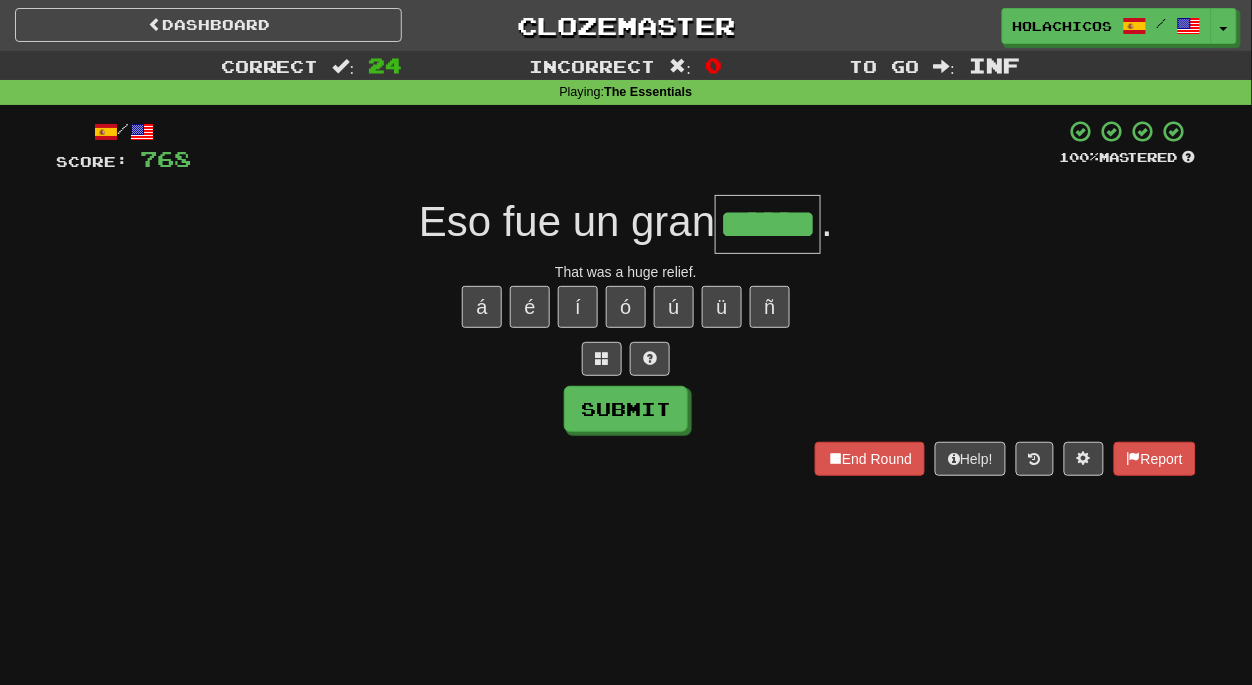 type on "******" 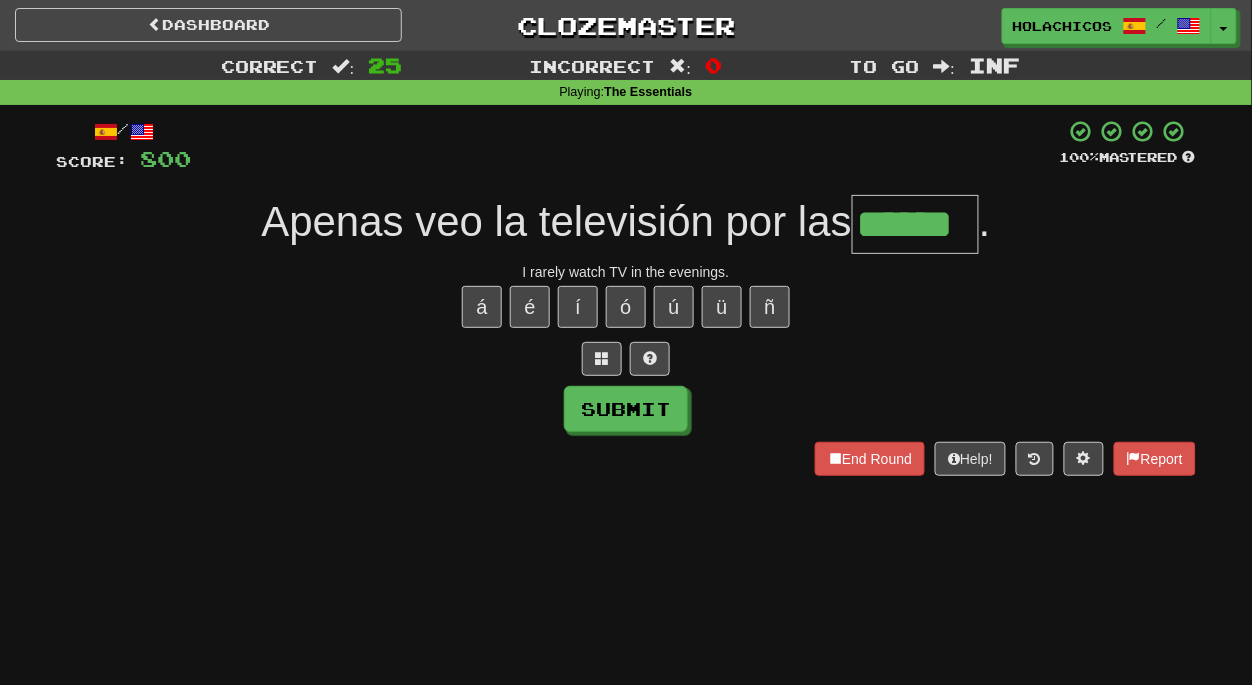 type on "******" 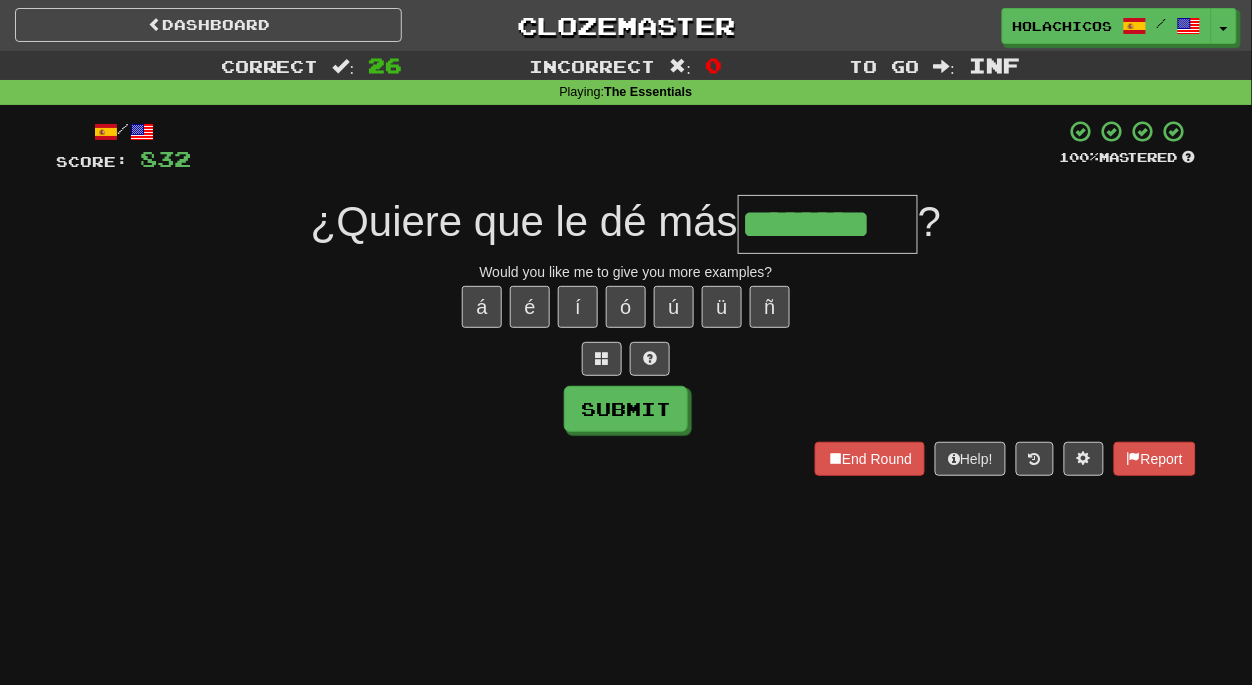 type on "********" 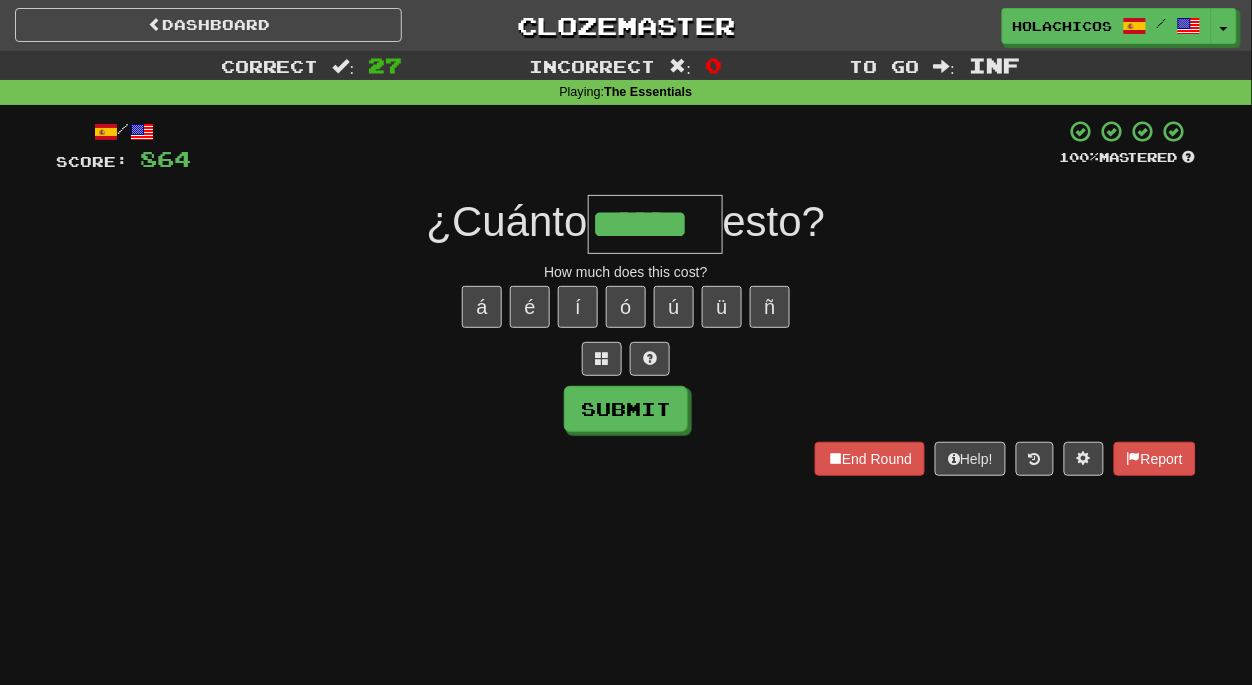 type on "******" 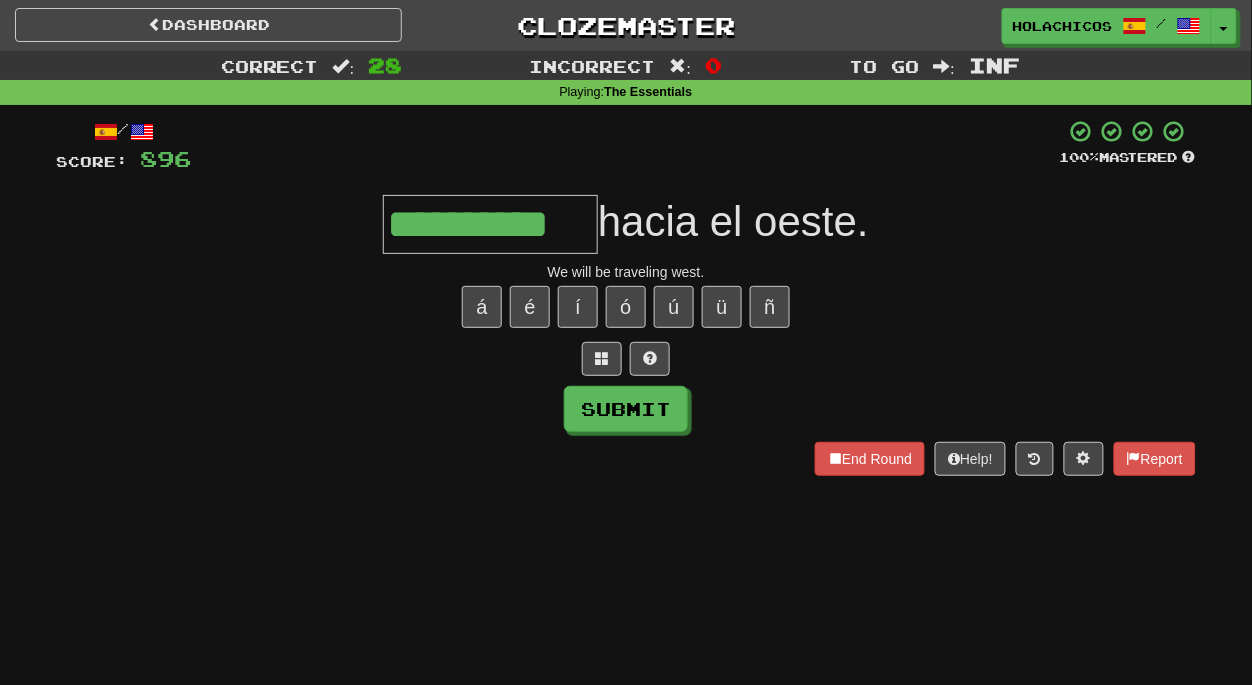 type on "**********" 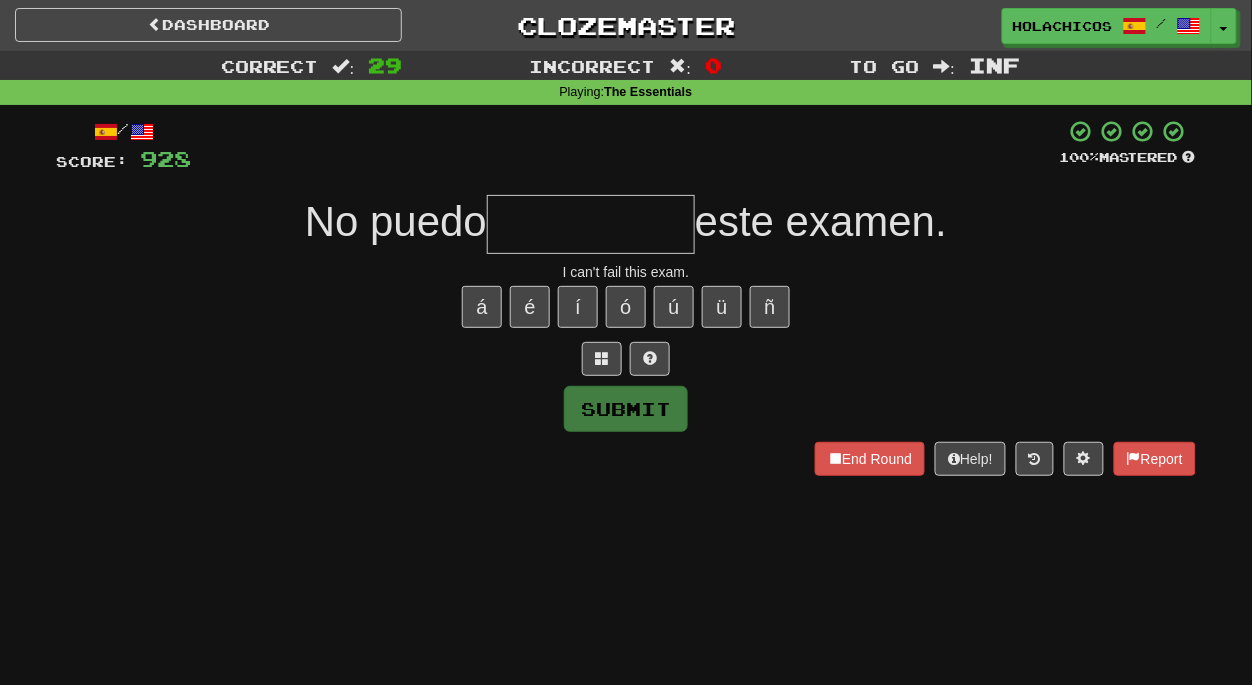 type on "*" 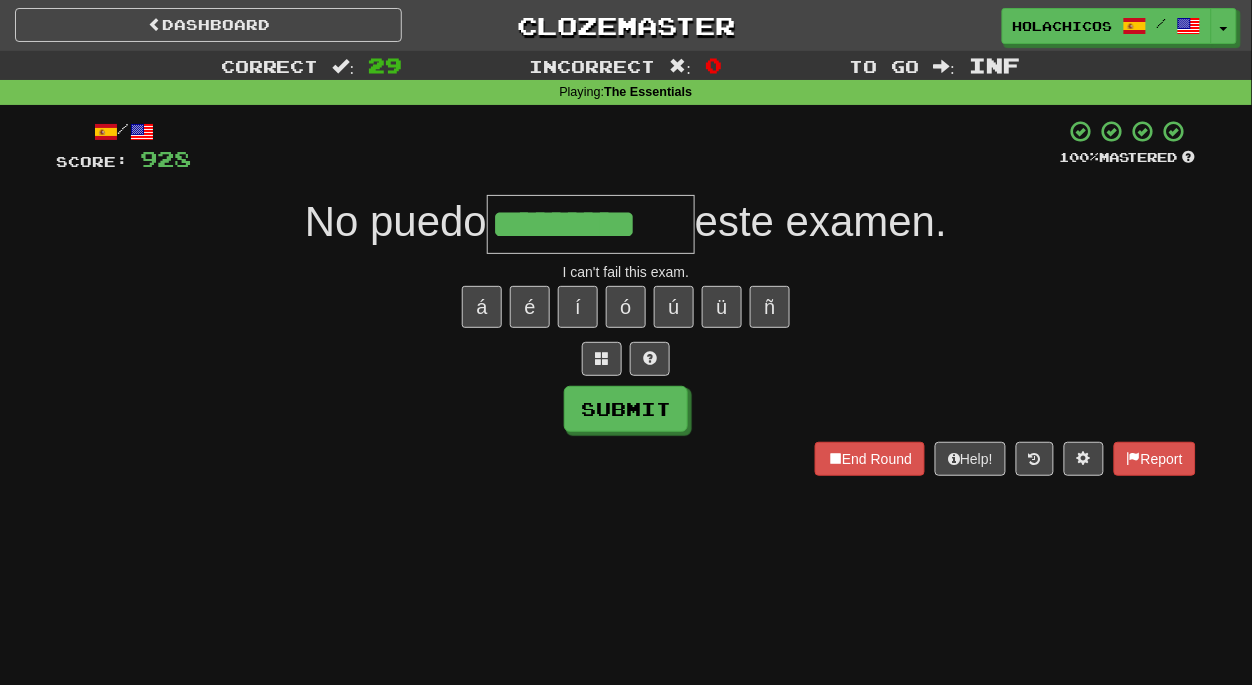 type on "*********" 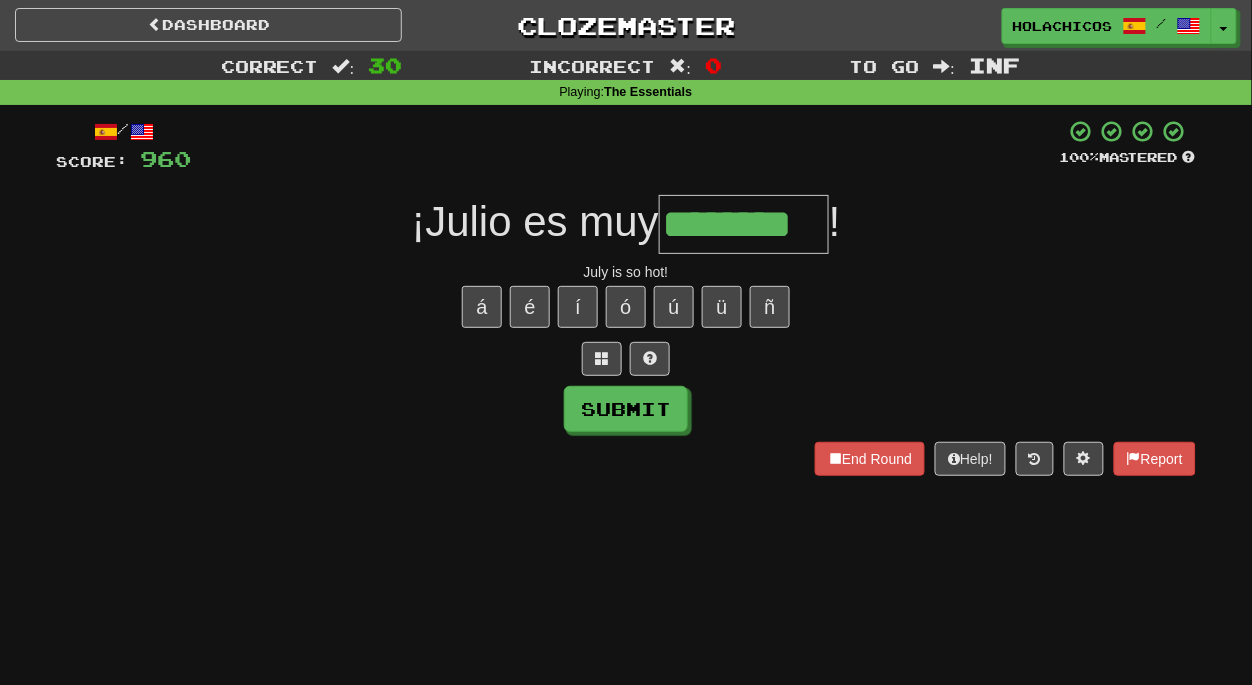 type on "********" 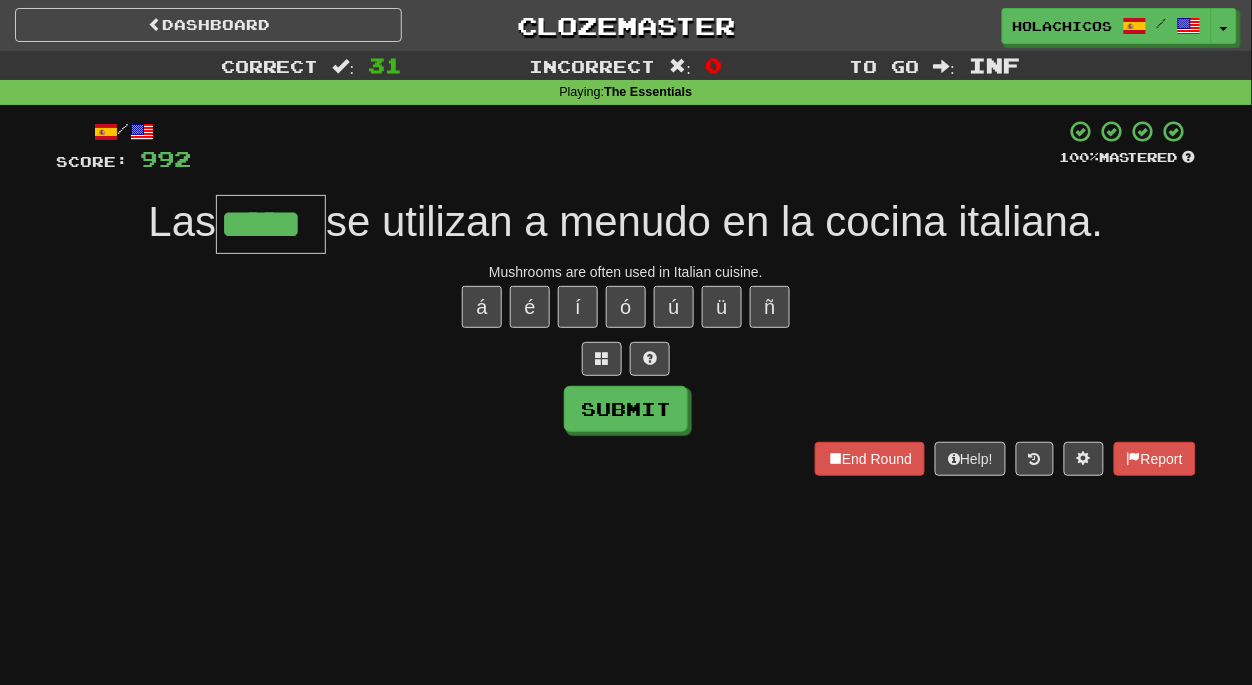 type on "*****" 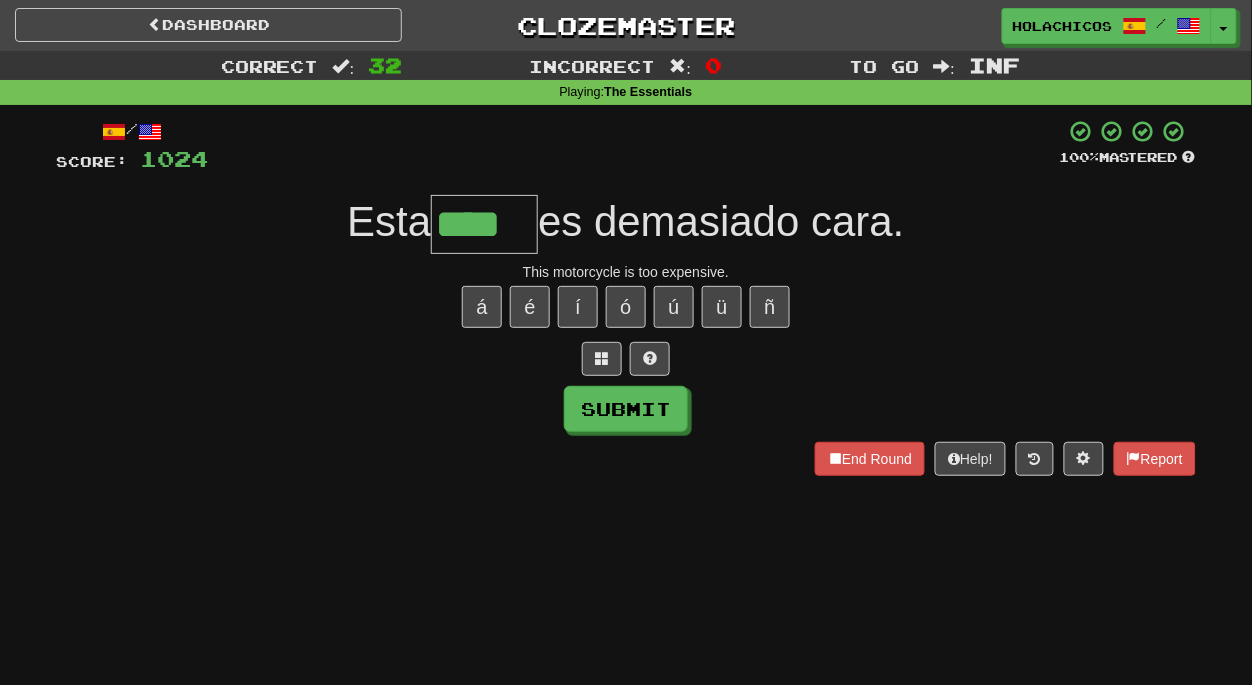 type on "****" 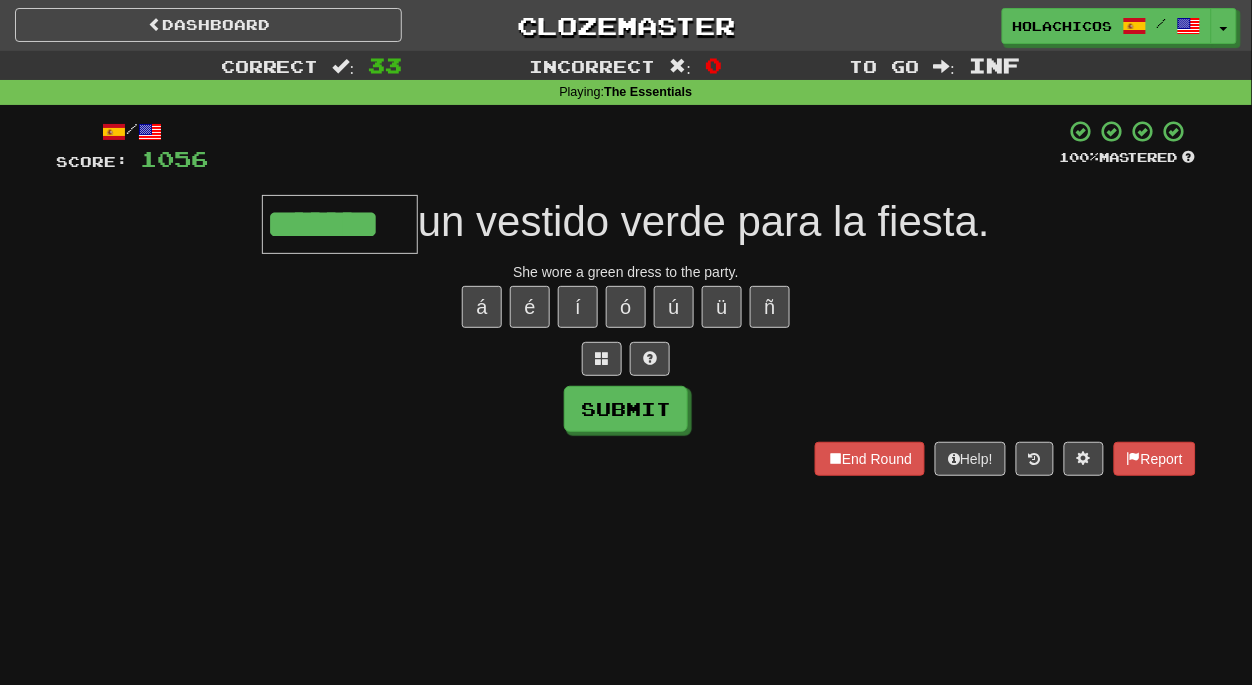 type on "*******" 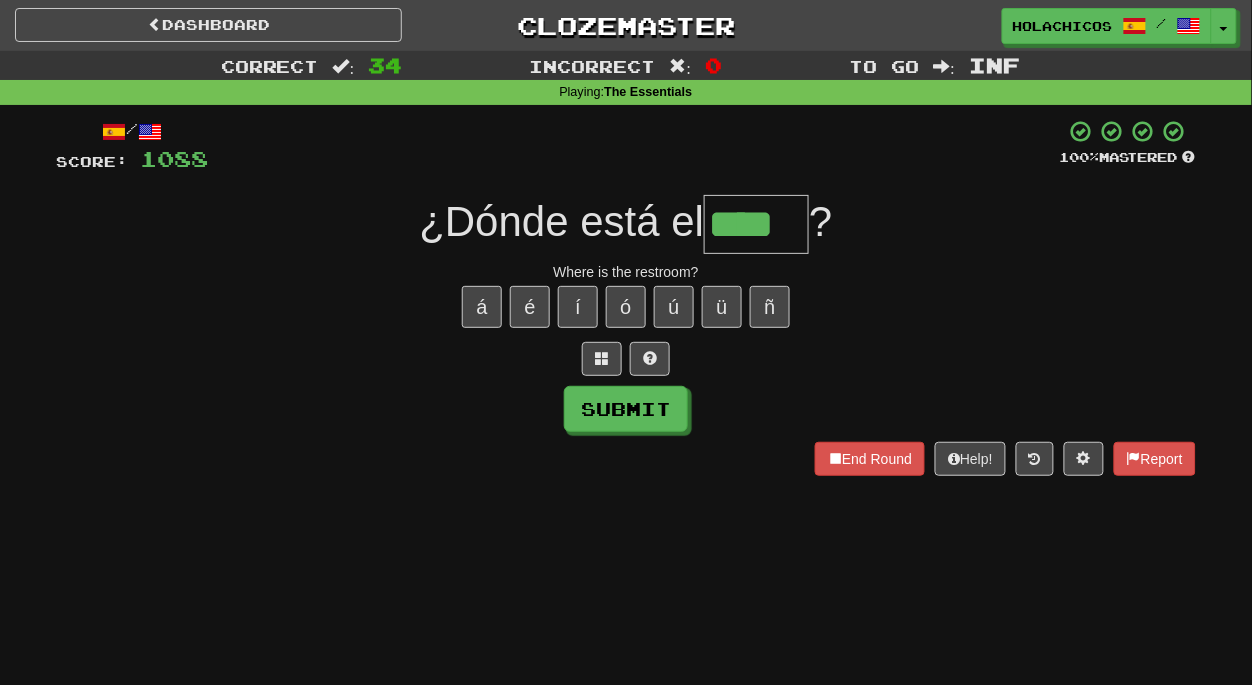 type on "****" 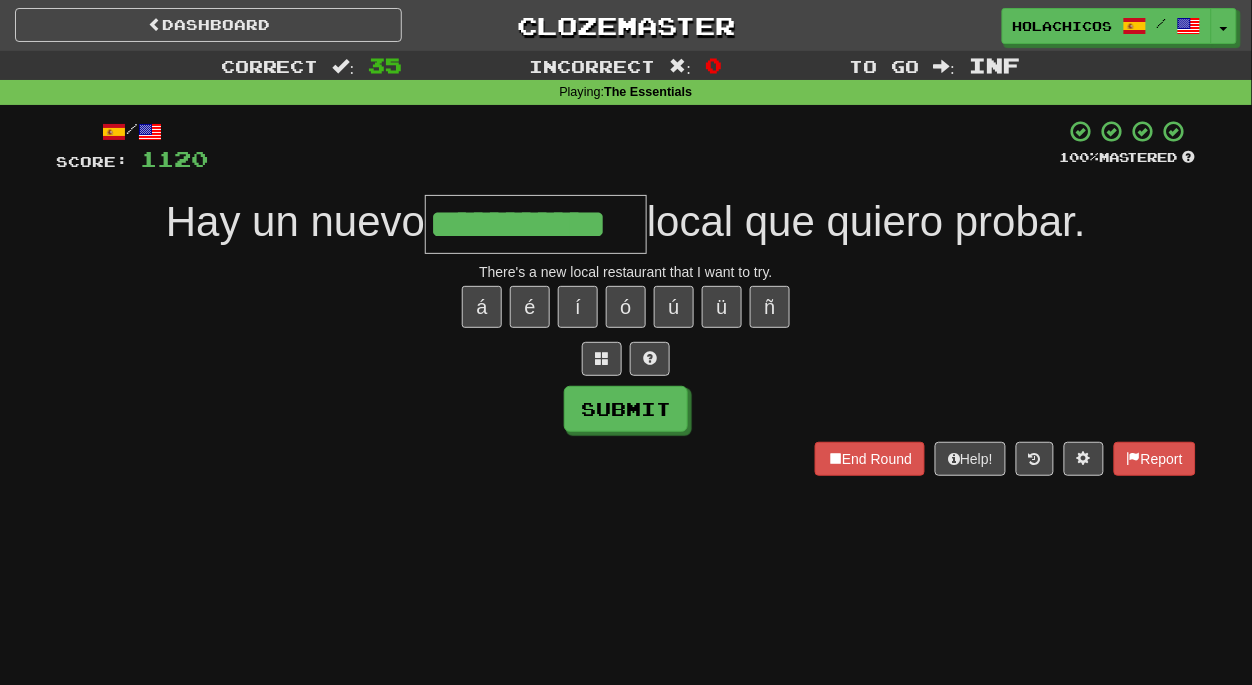 type on "**********" 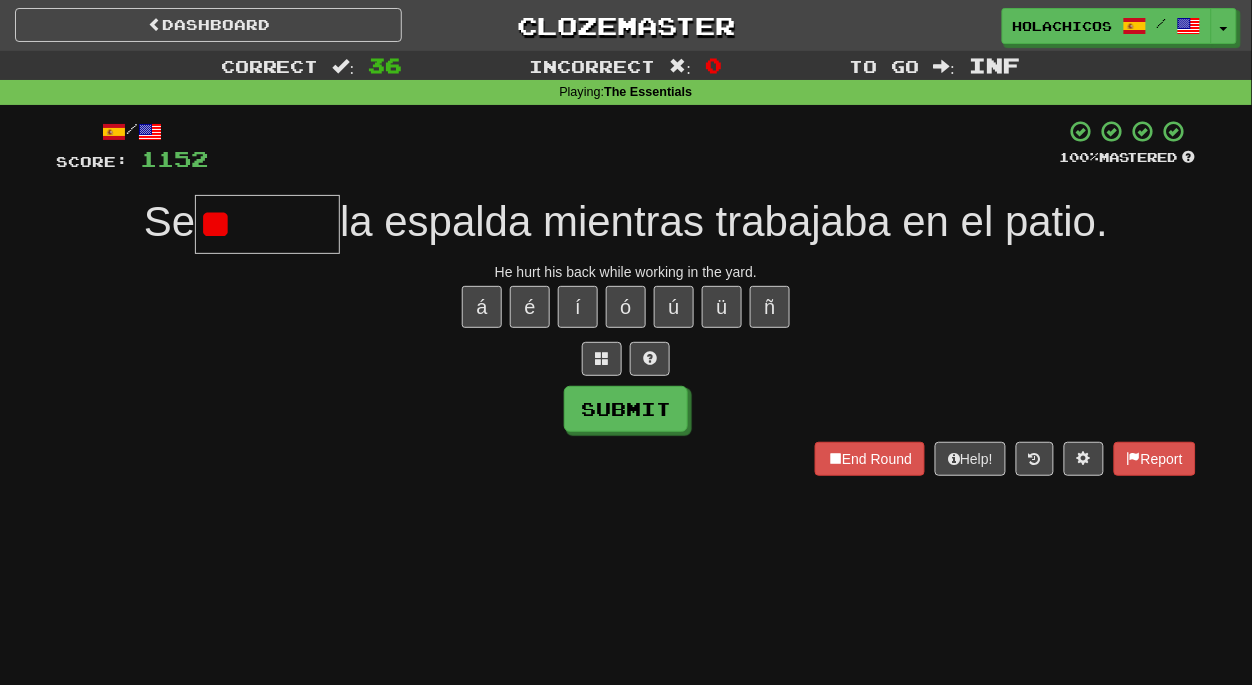type on "*" 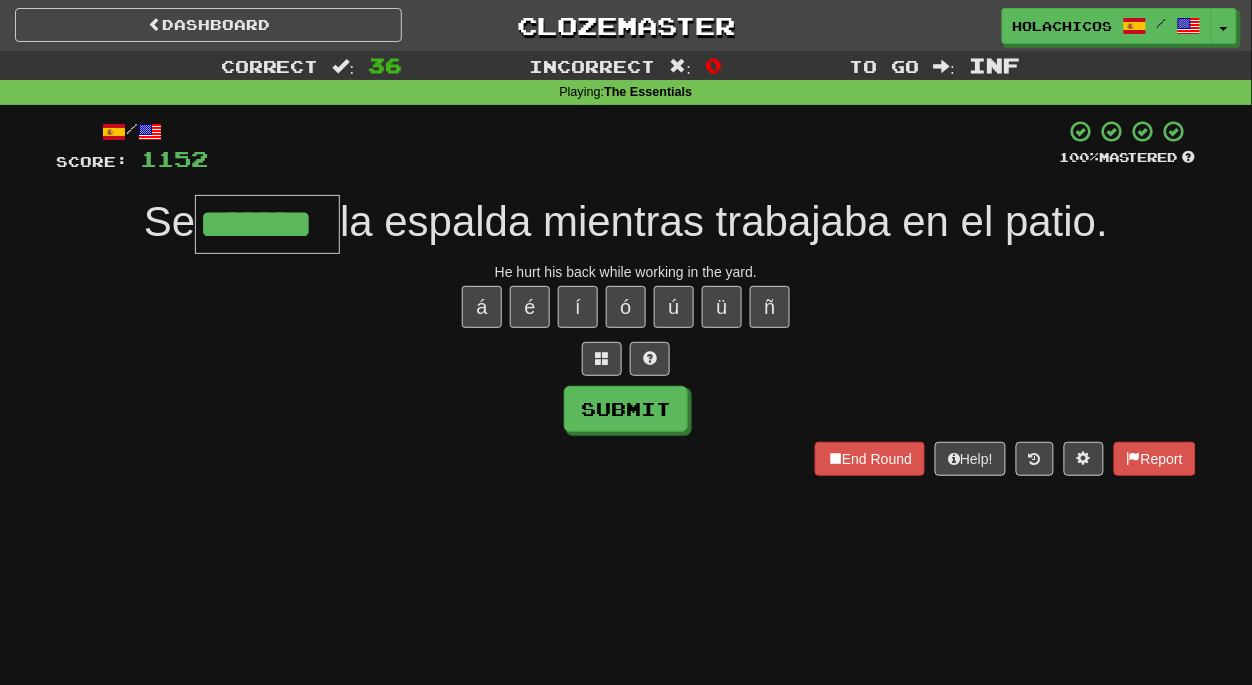 type on "*******" 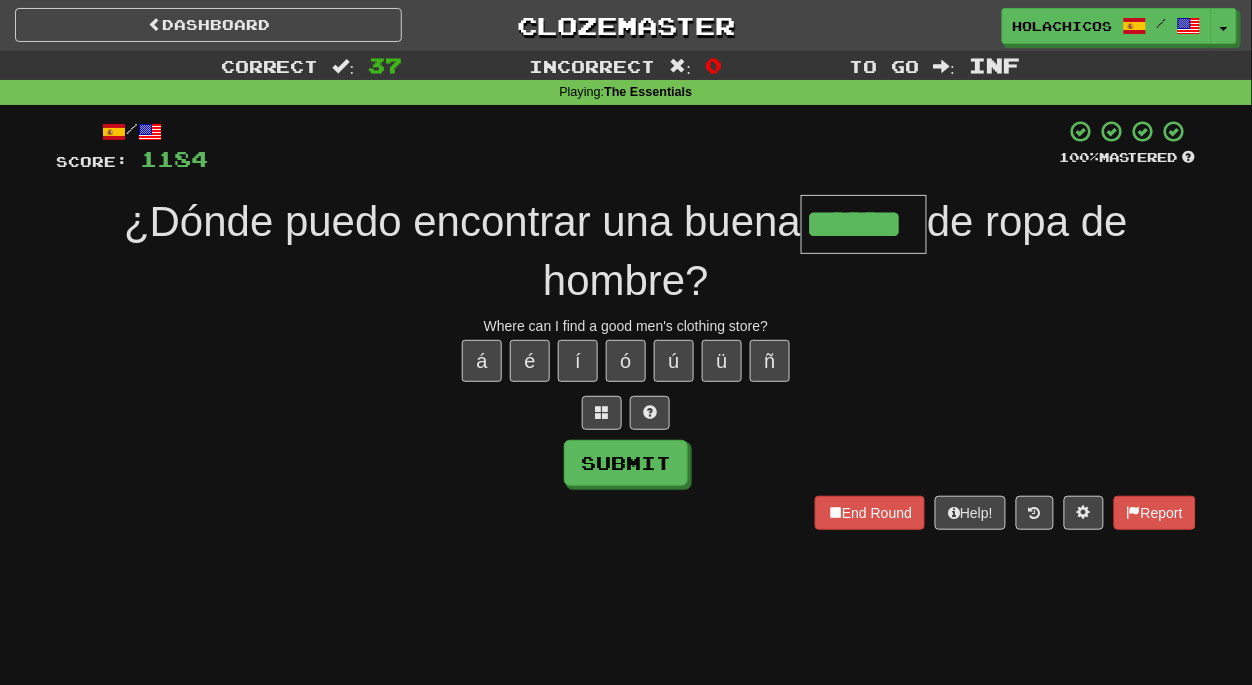 type on "******" 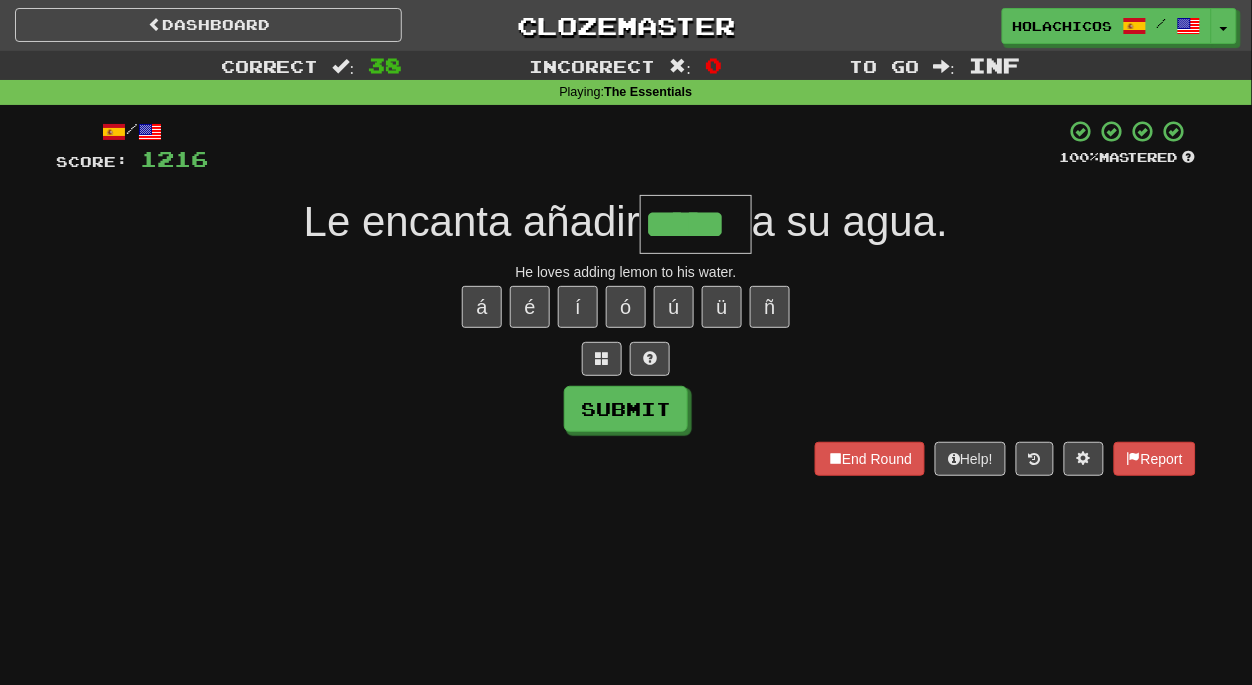type on "*****" 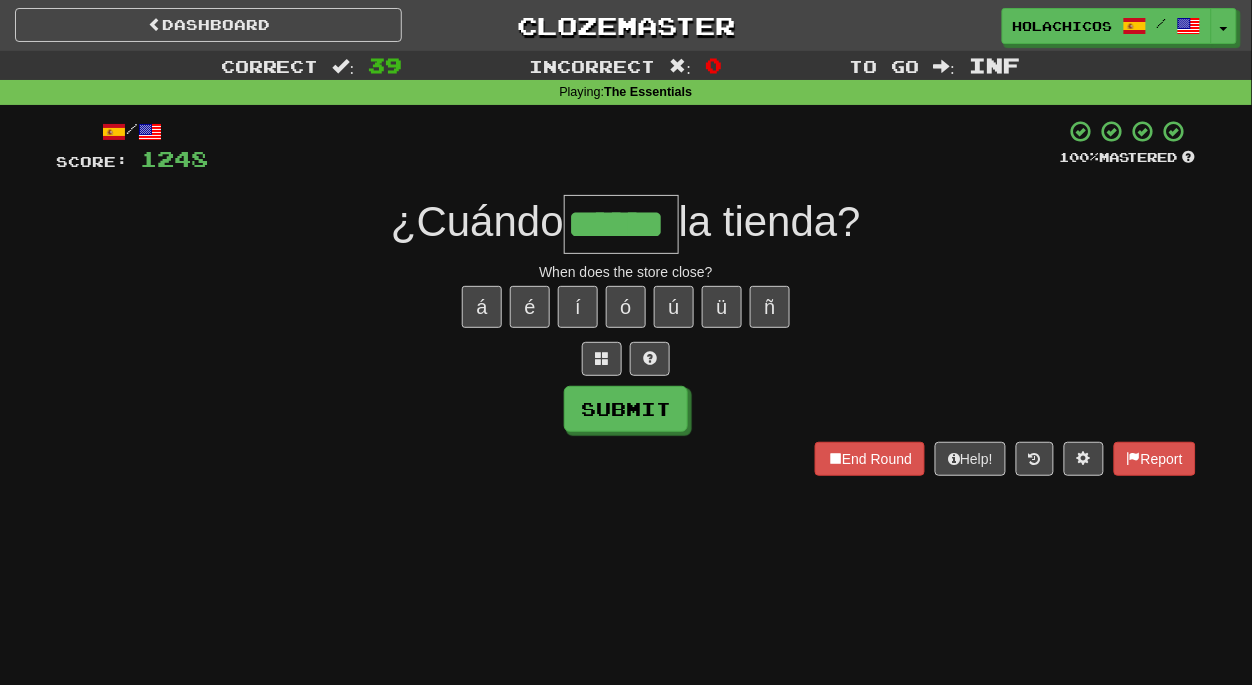 type on "******" 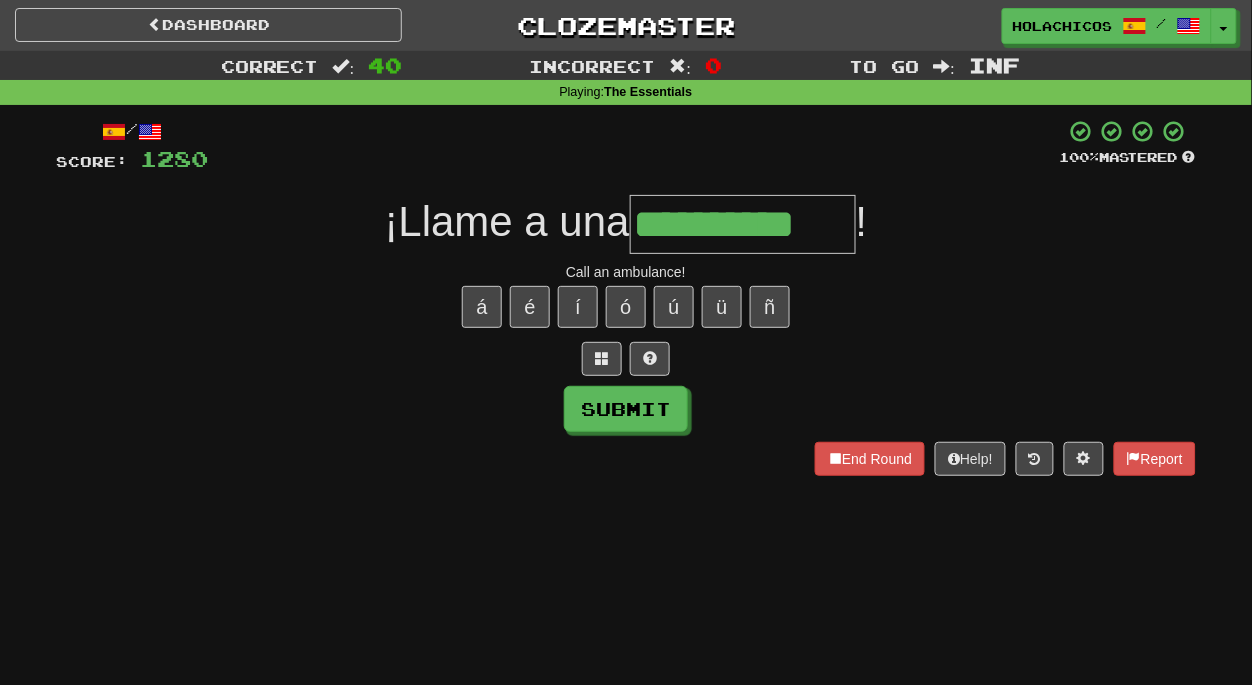 type on "**********" 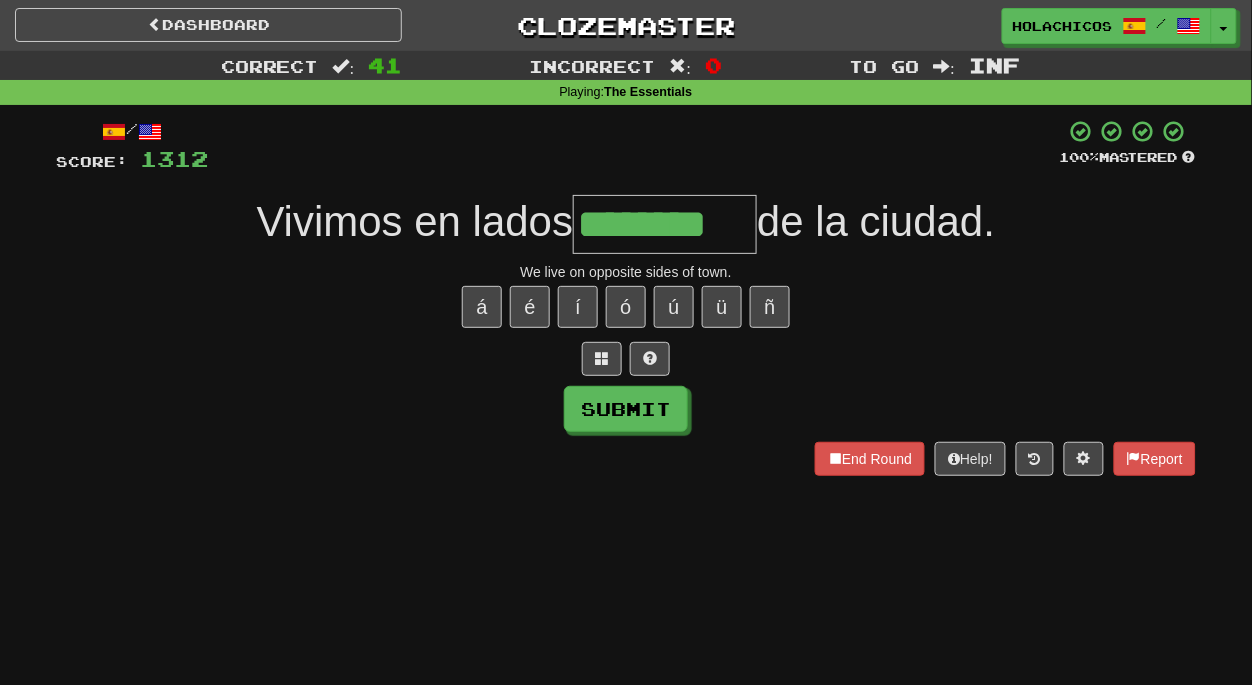 type on "********" 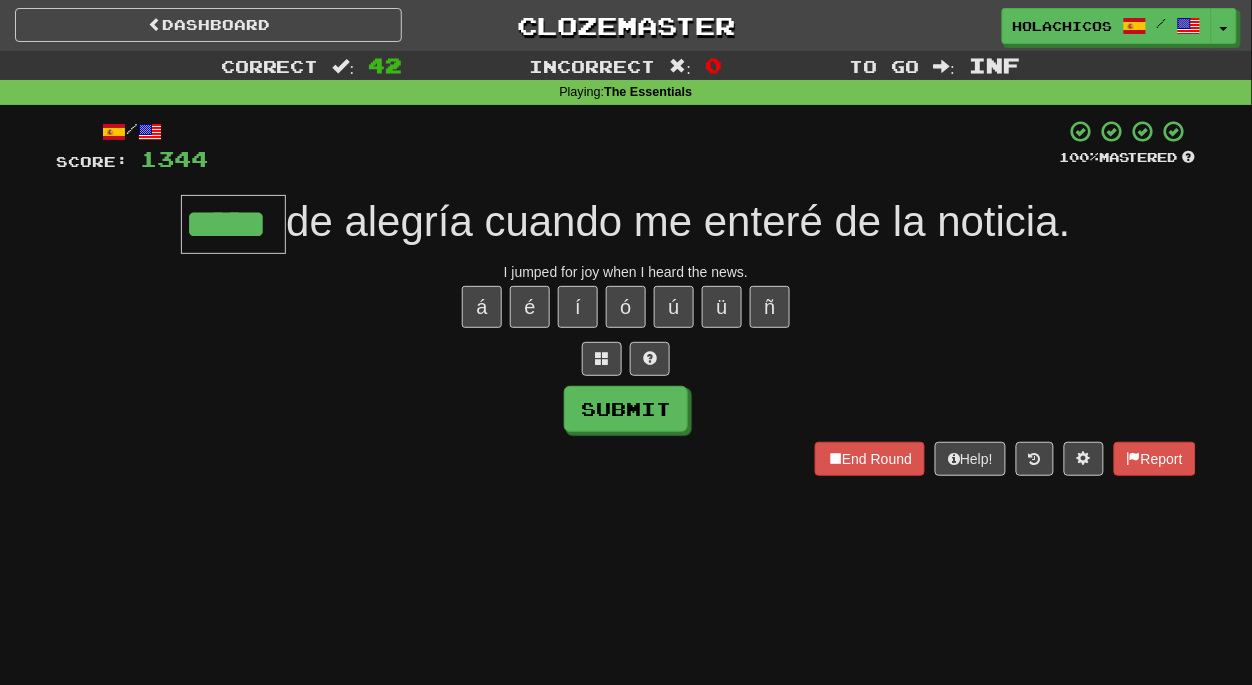 type on "*****" 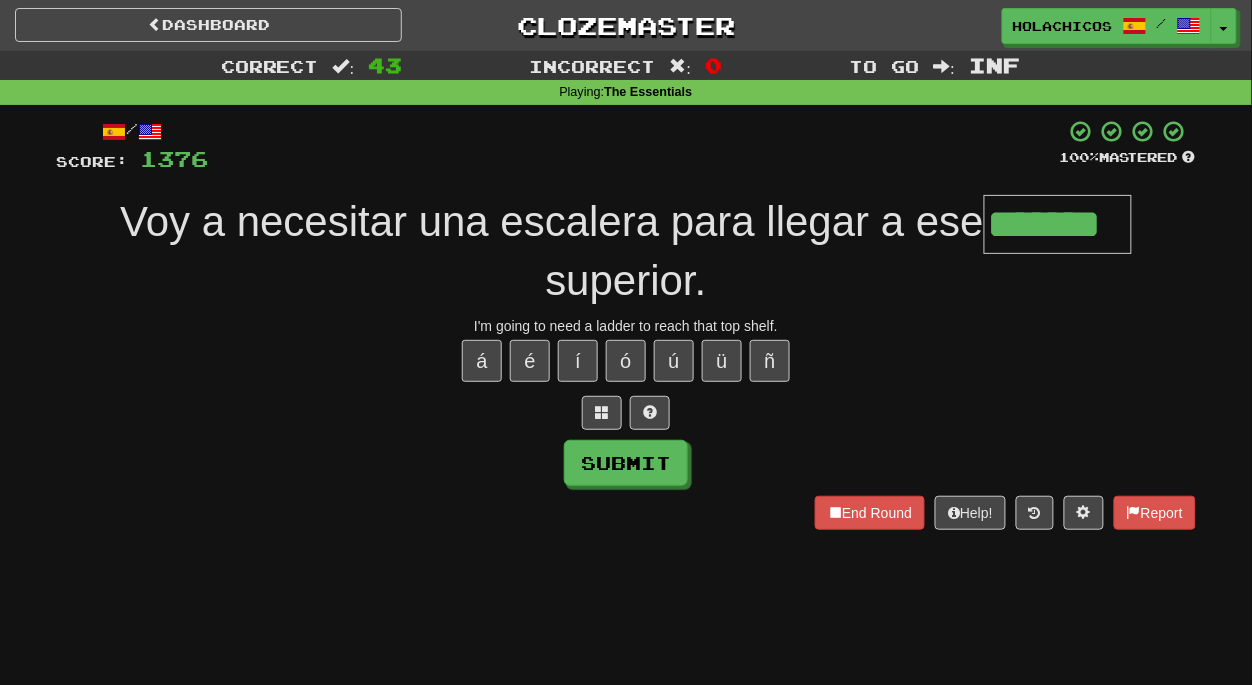 type on "*******" 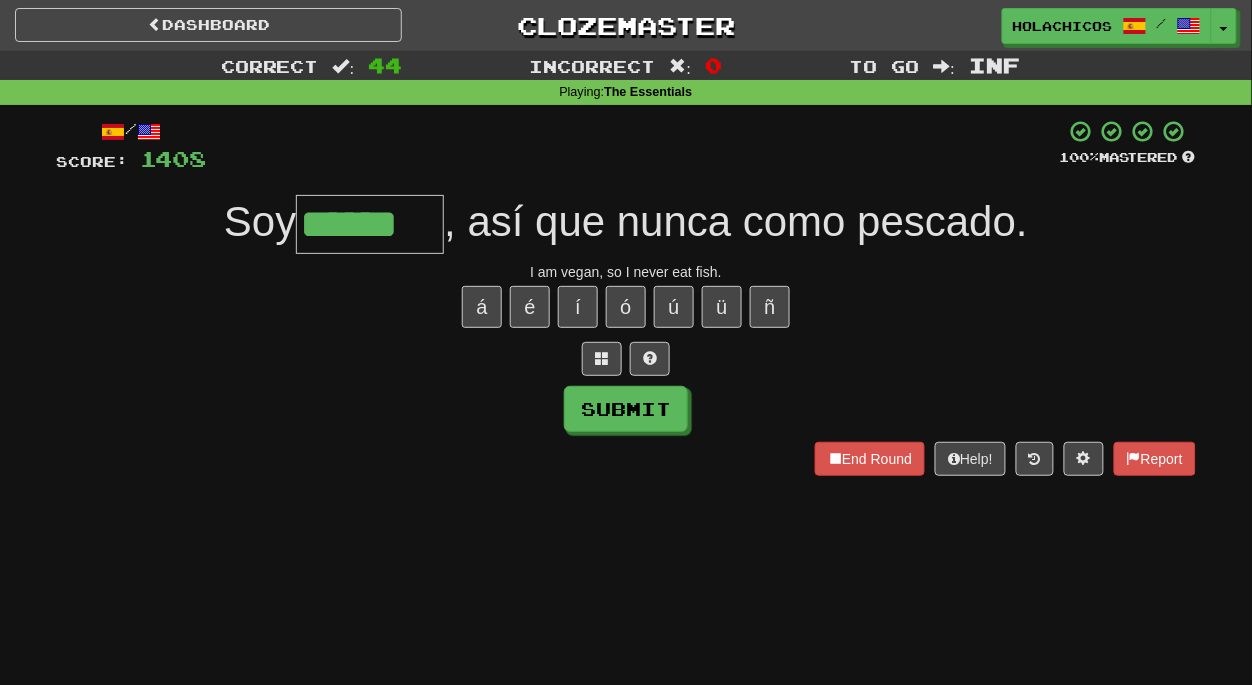 type on "******" 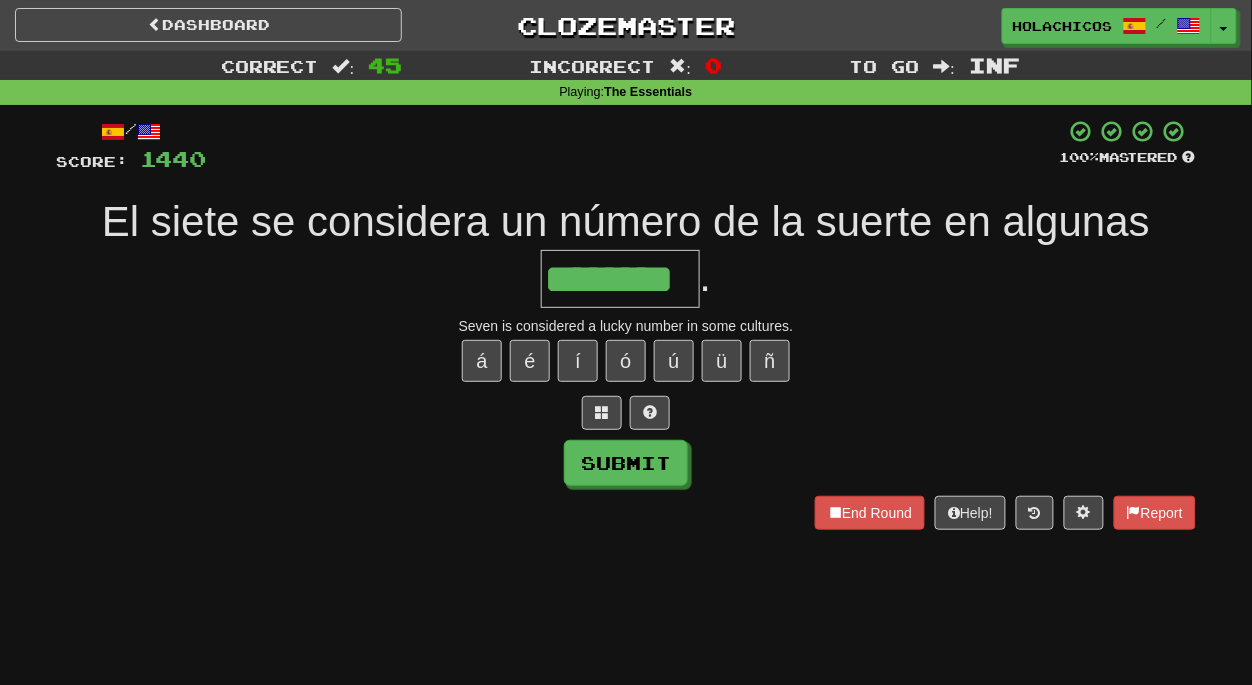 type on "********" 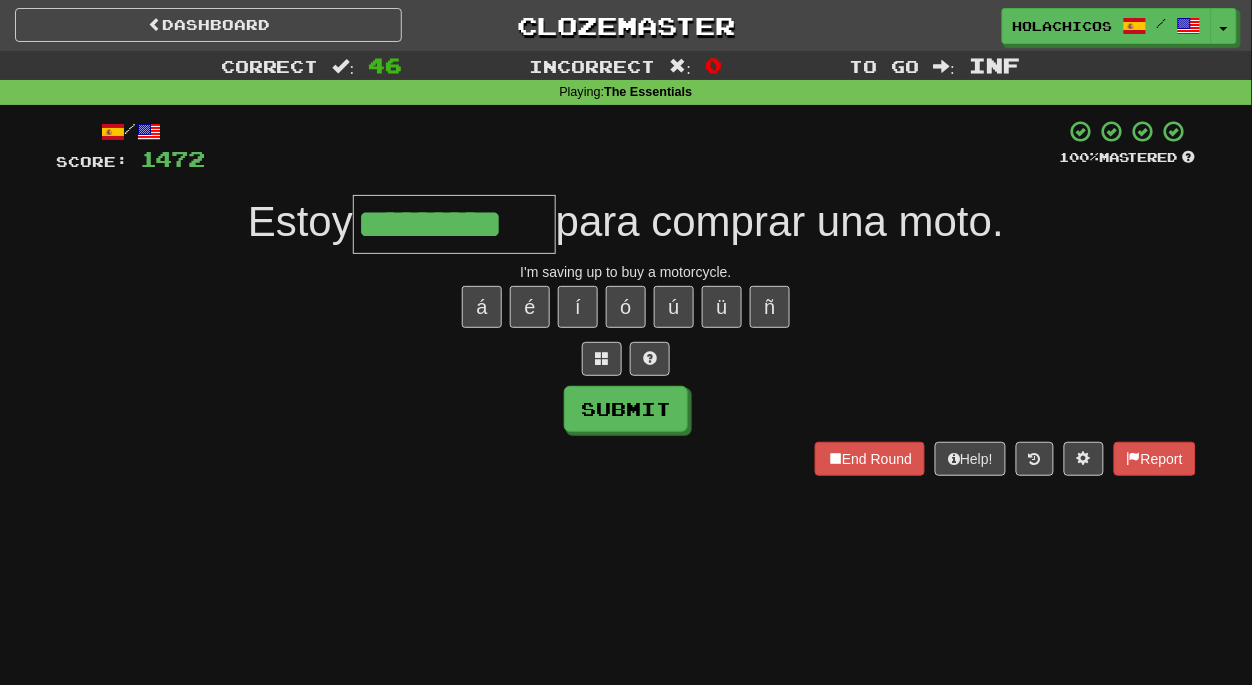 type on "*********" 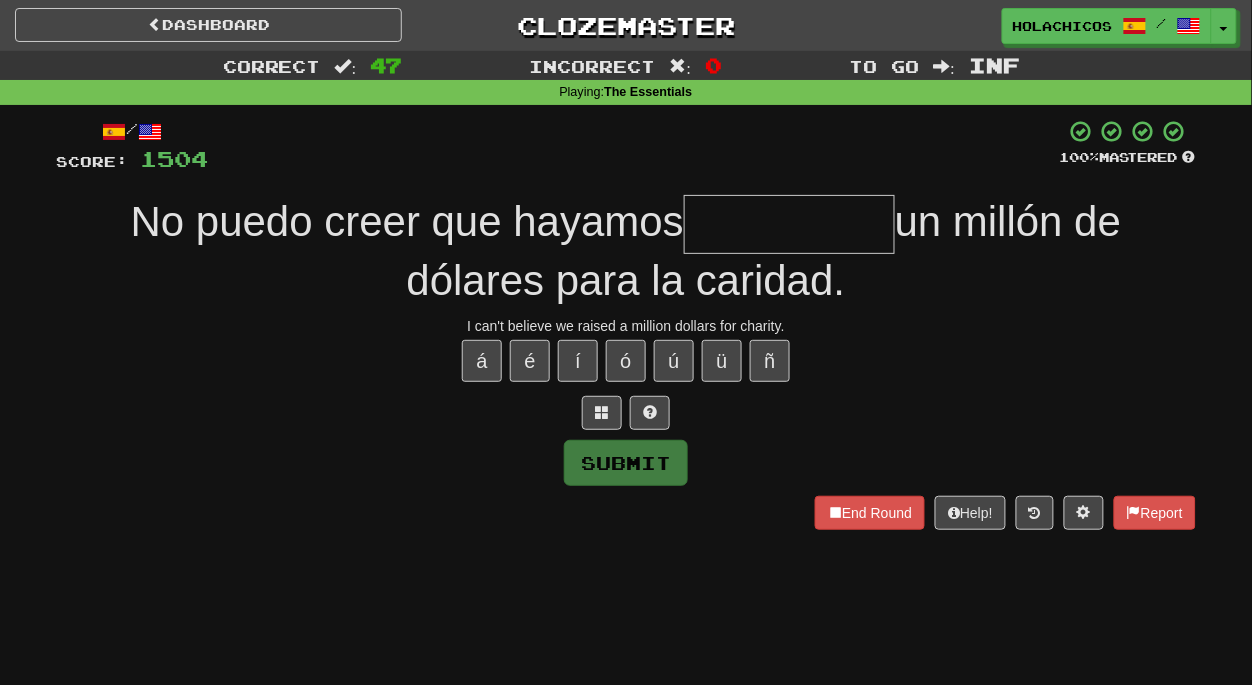 type on "*" 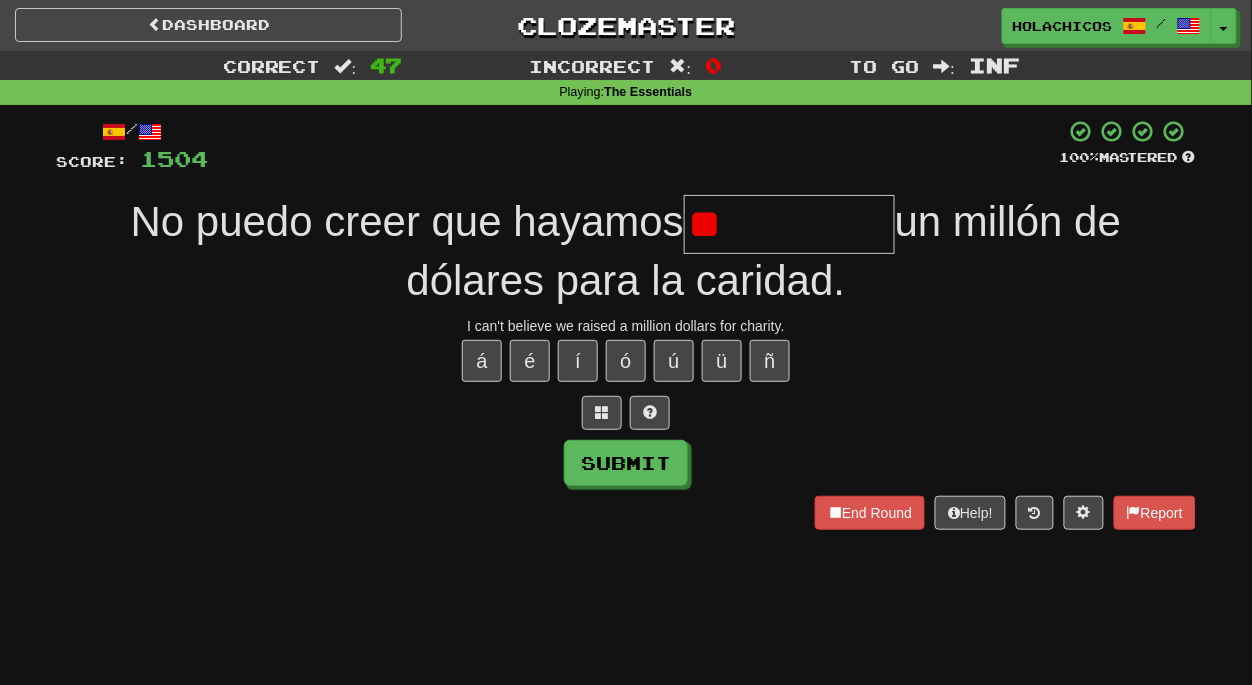 type on "*" 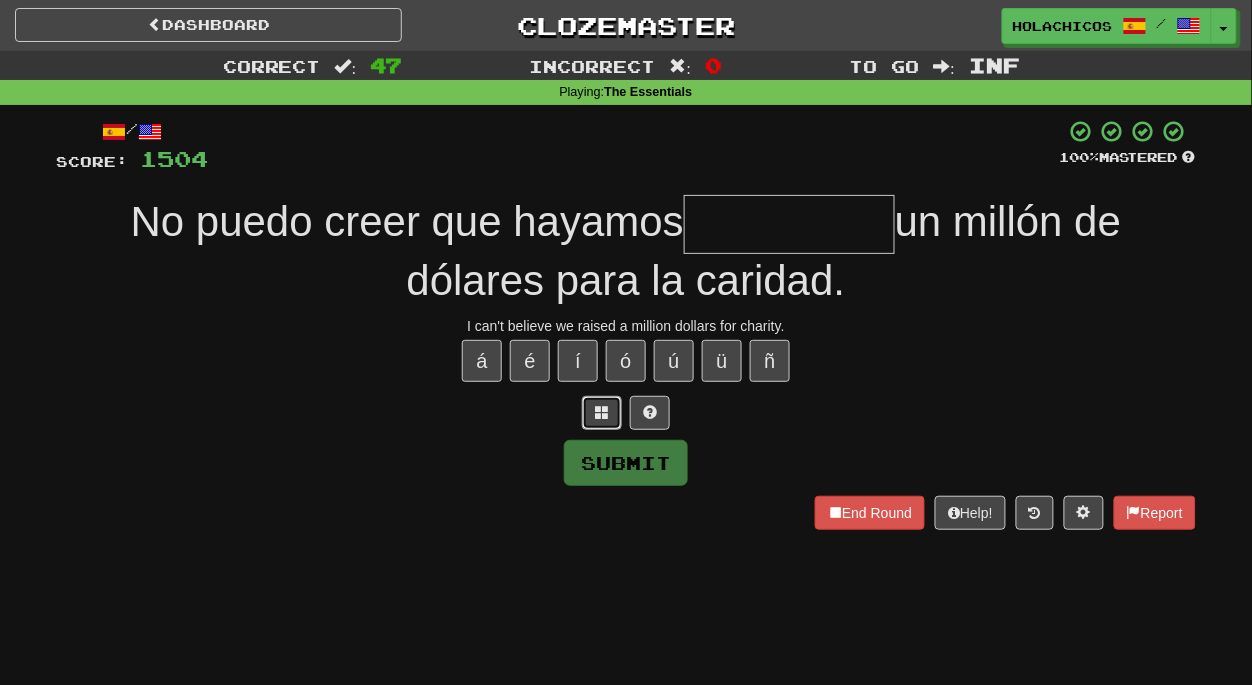 click at bounding box center [602, 412] 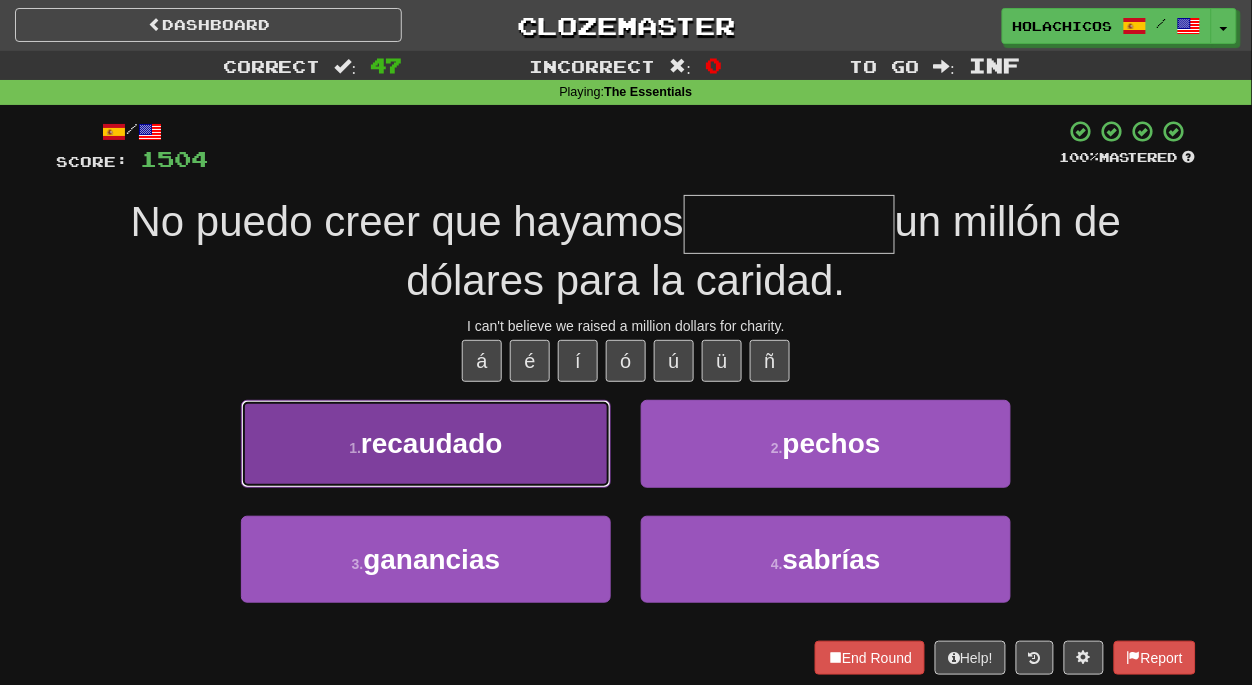 click on "1 .  recaudado" at bounding box center (426, 443) 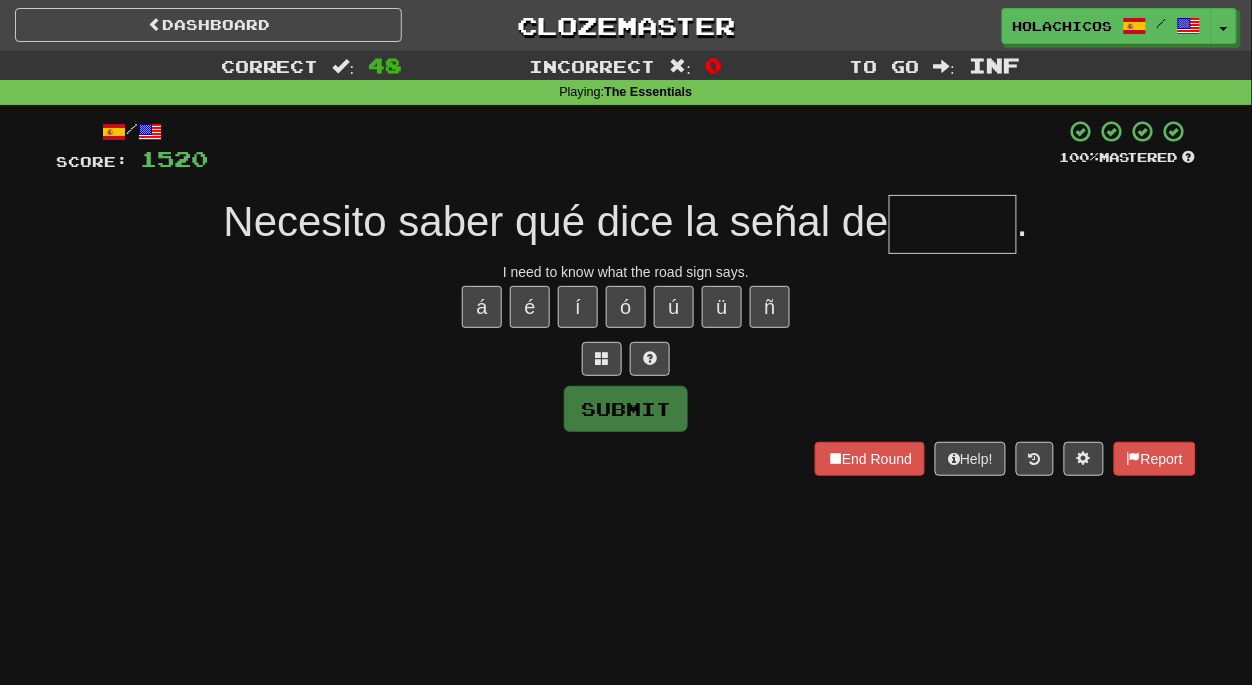 type on "*" 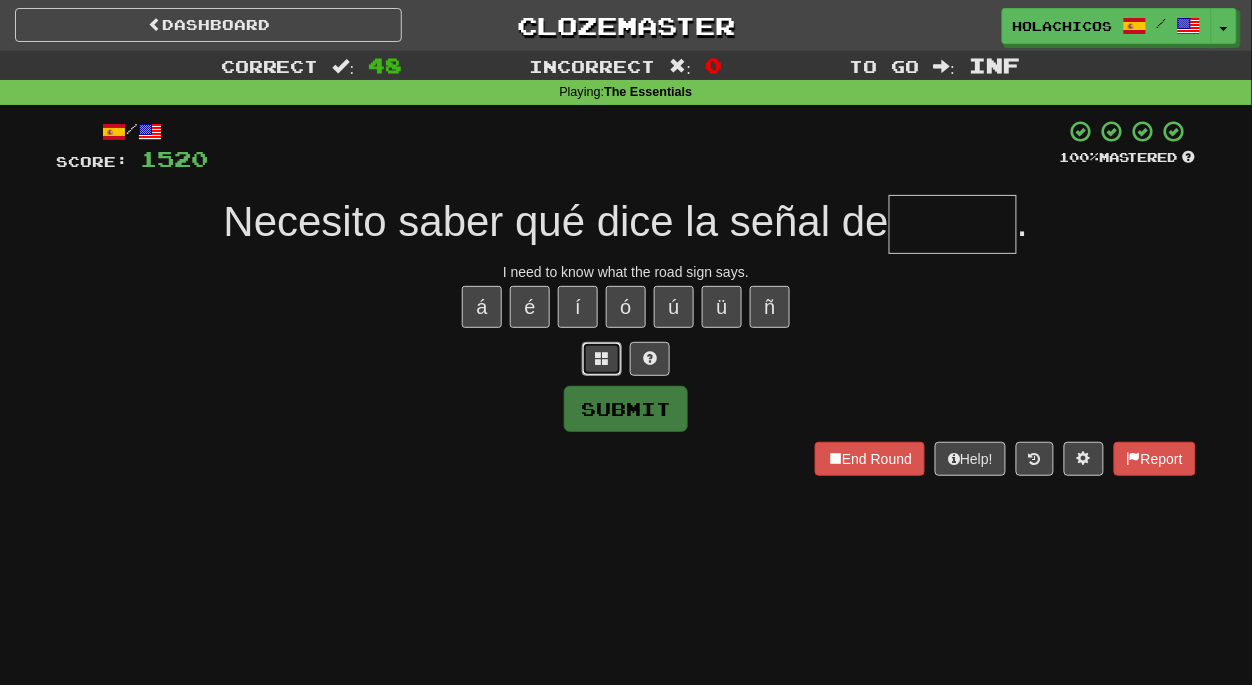 click at bounding box center [602, 358] 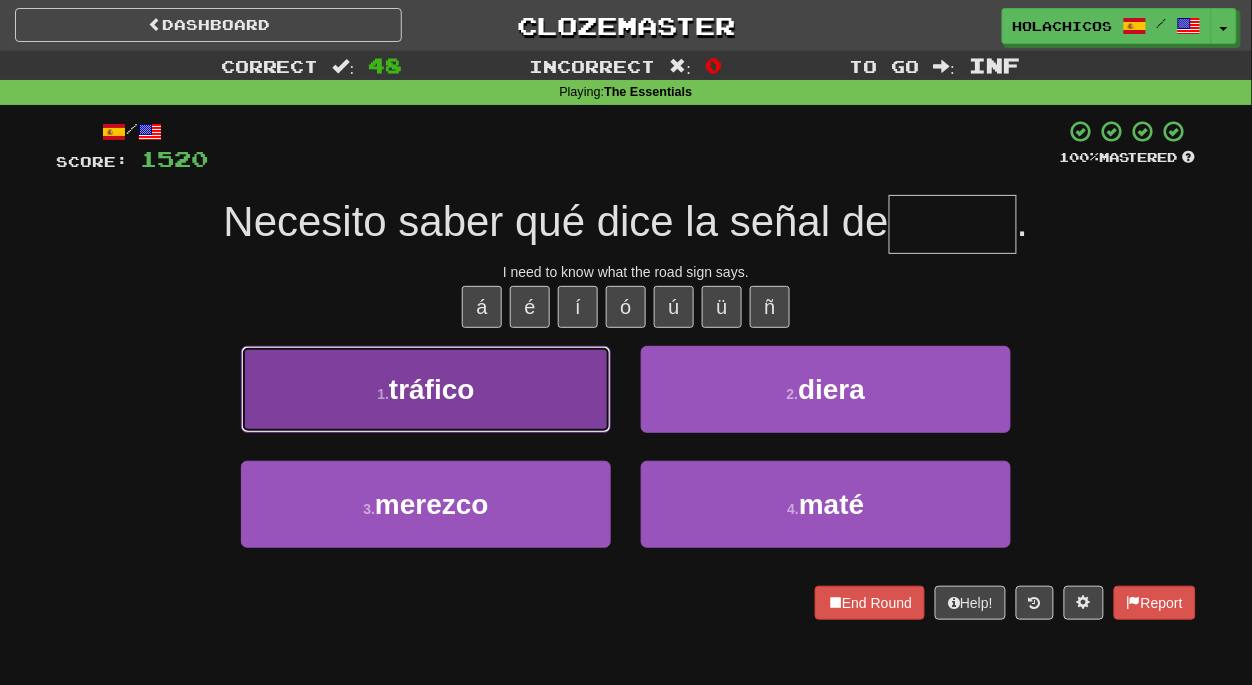 click on "tráfico" at bounding box center (432, 389) 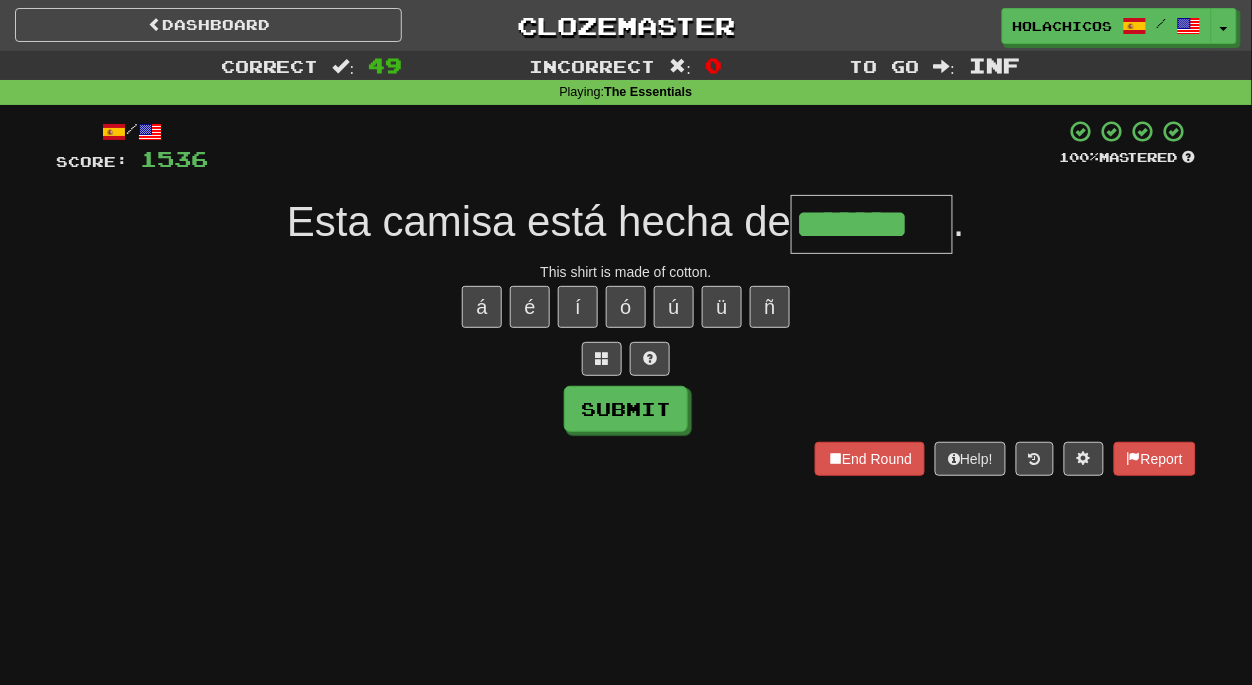 type on "*******" 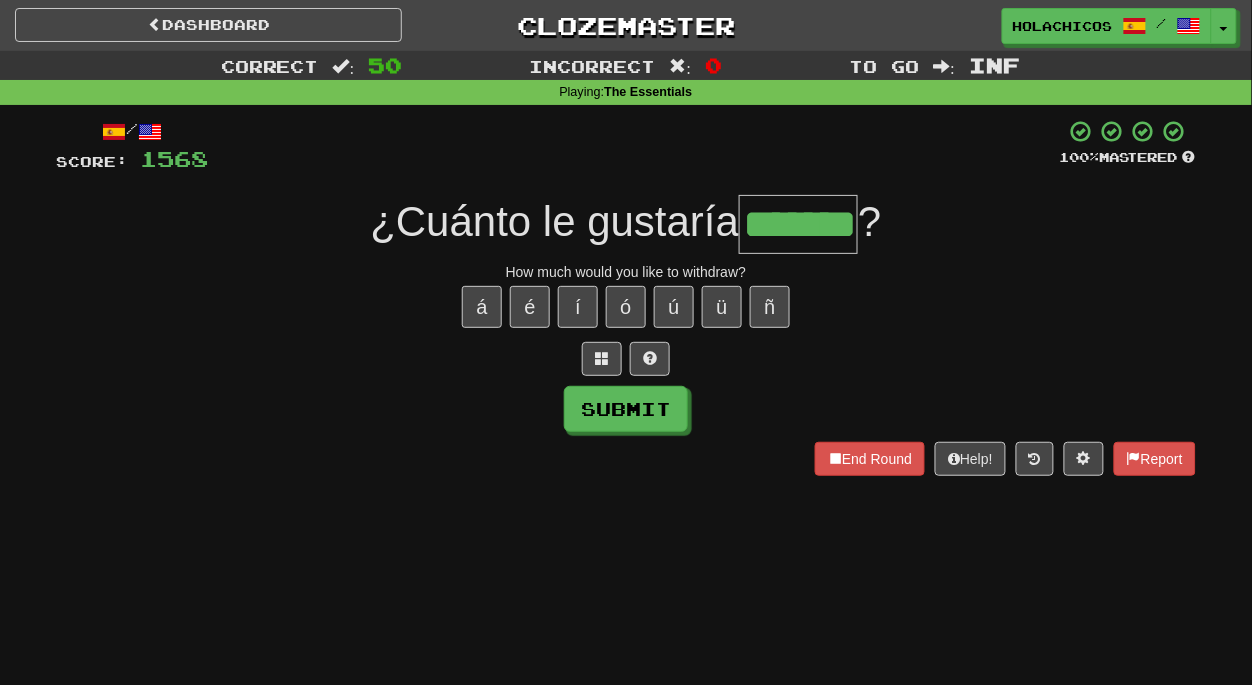 type on "*******" 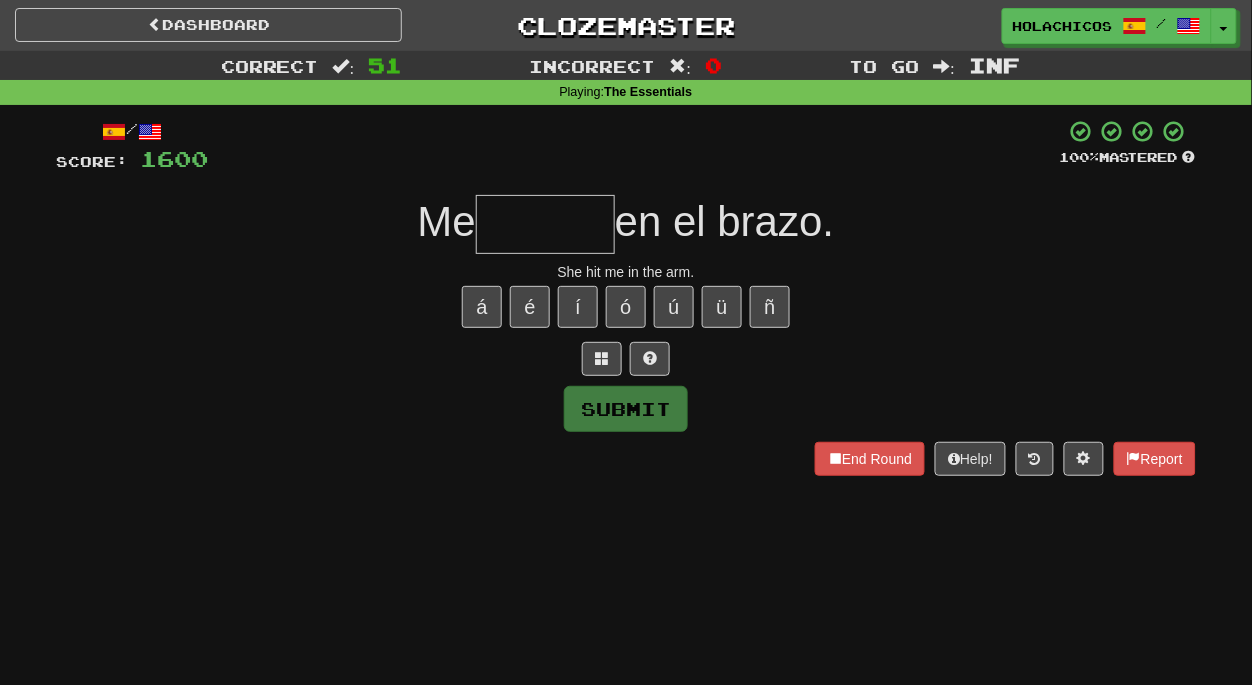 type on "*" 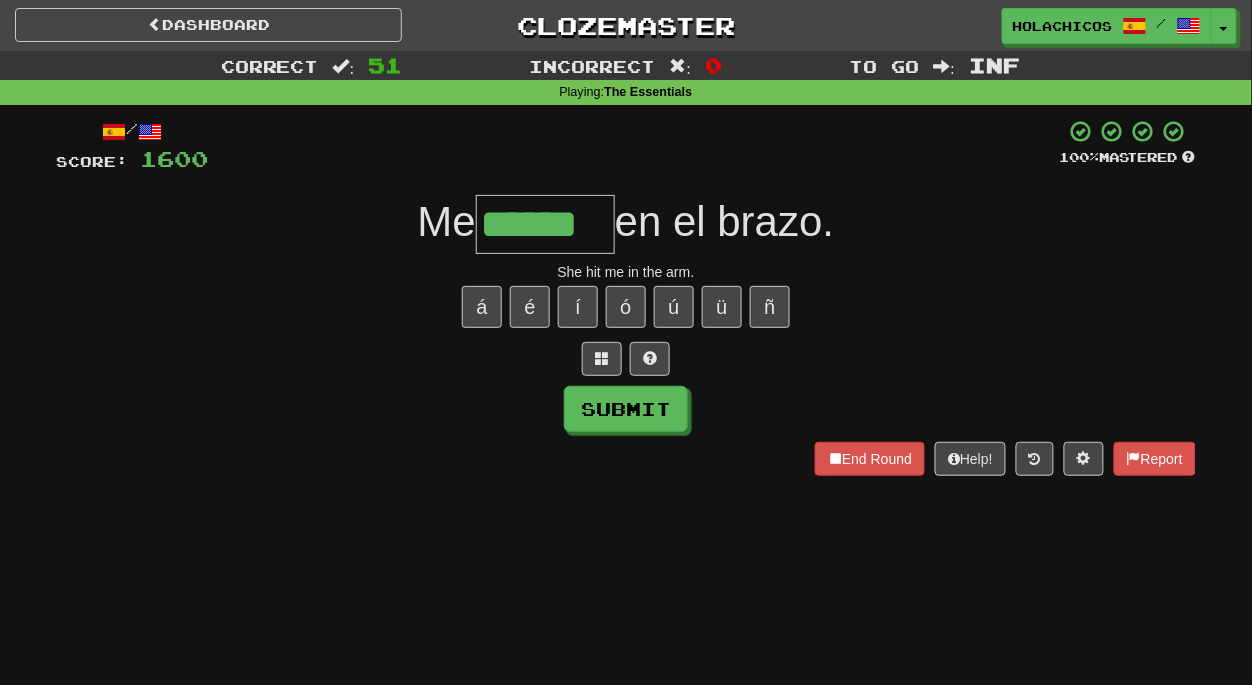 type on "******" 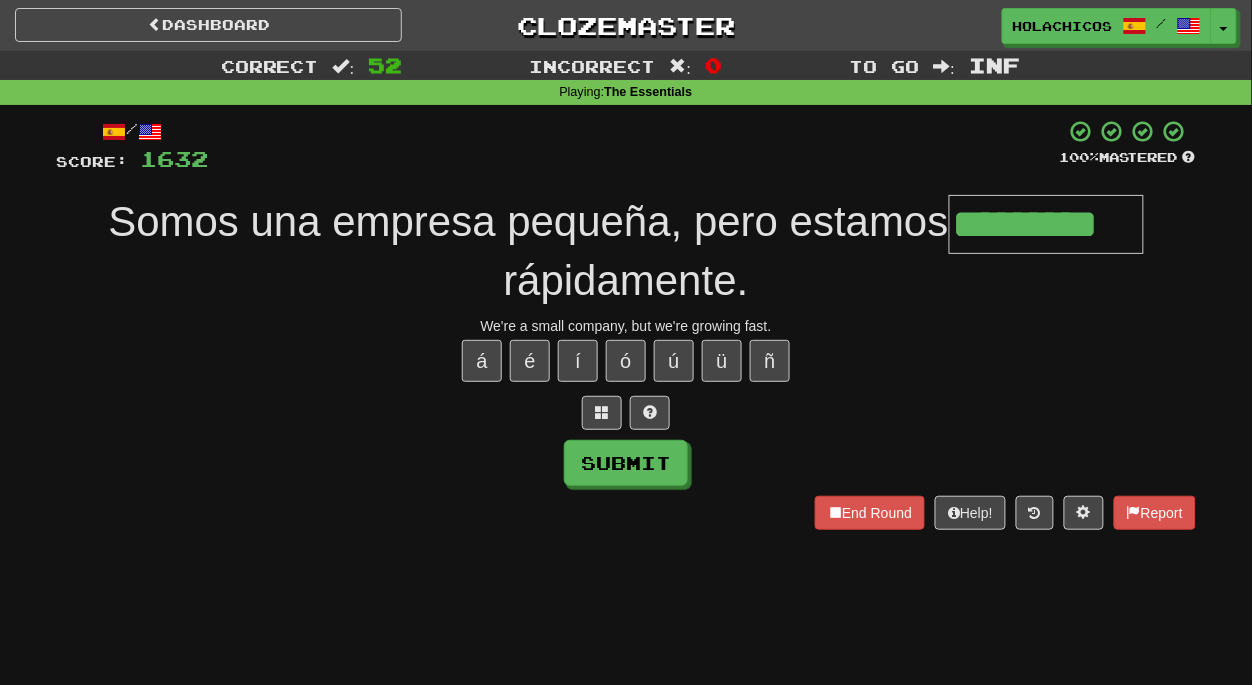 type on "*********" 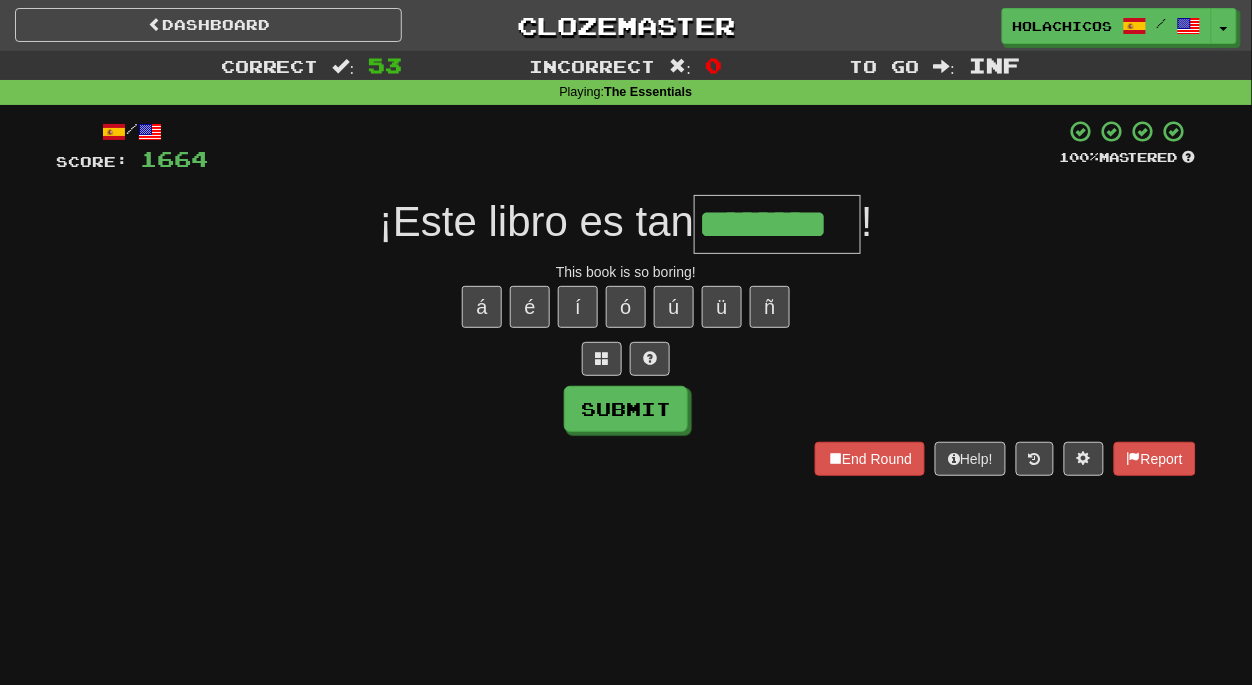 type on "********" 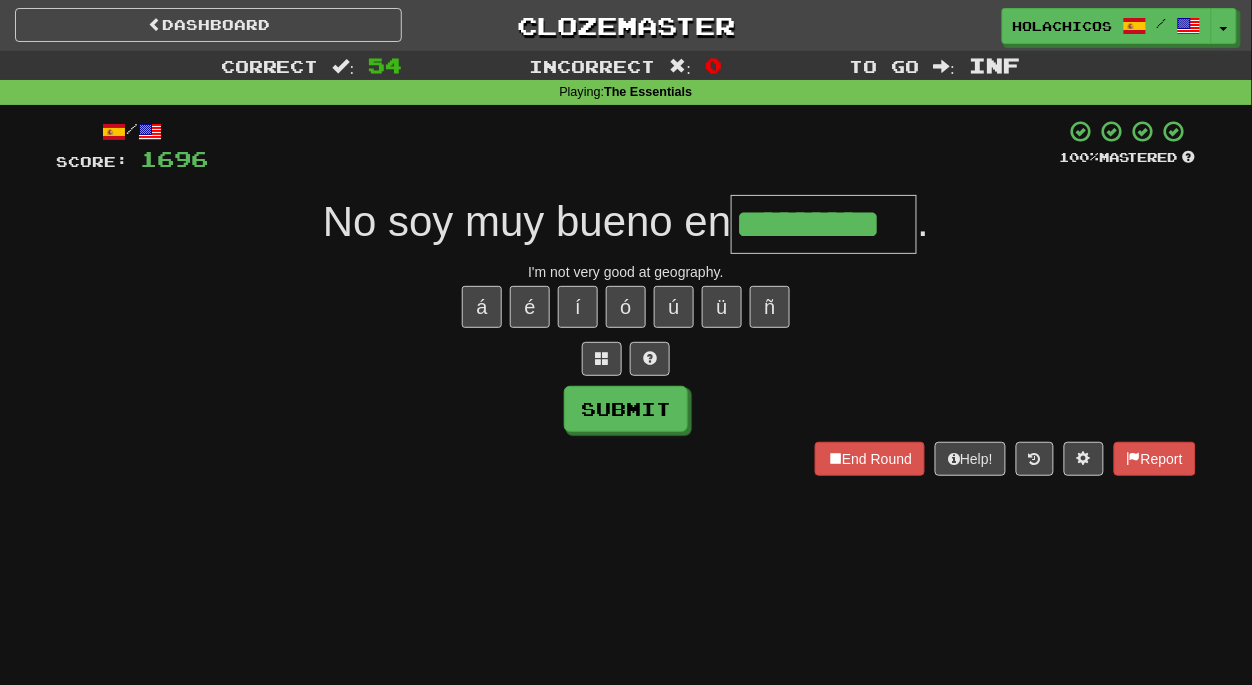 type on "*********" 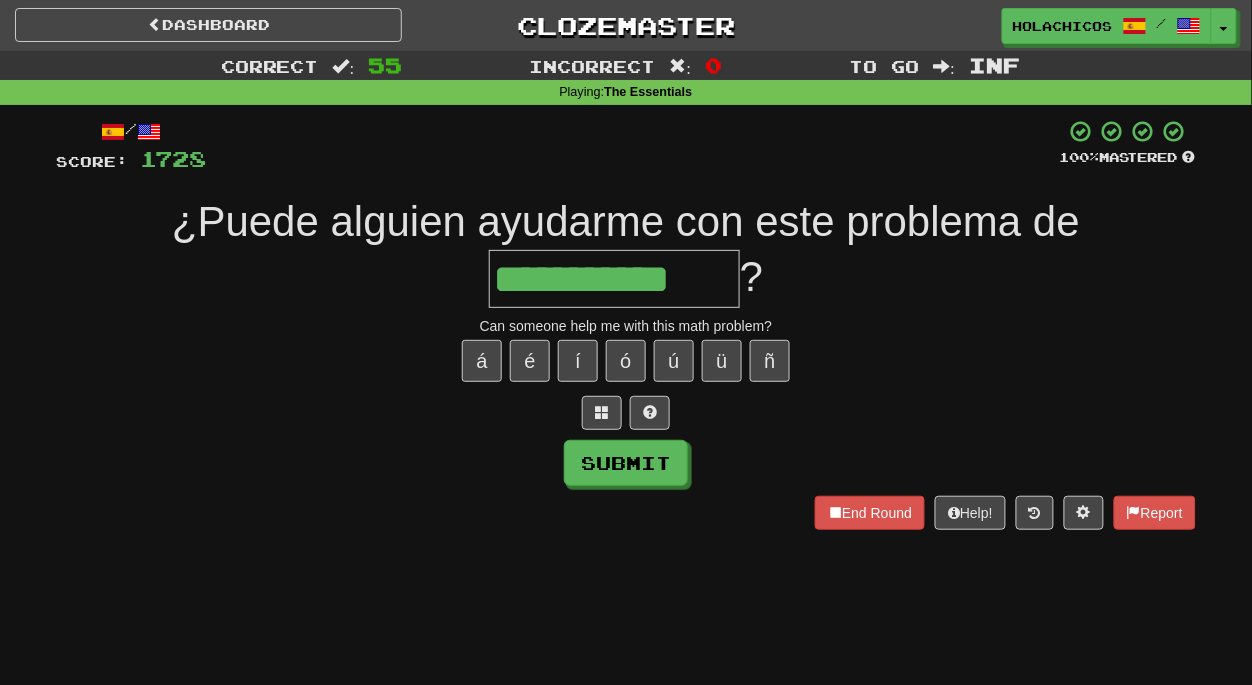 type on "**********" 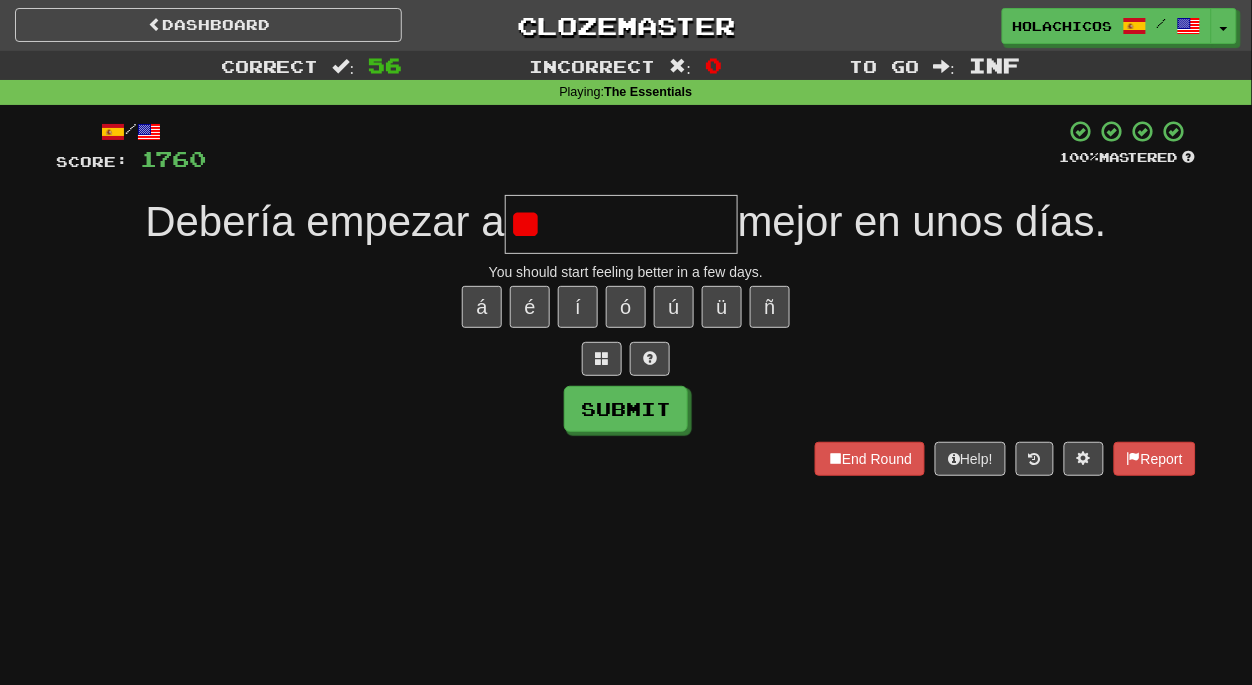 type on "*" 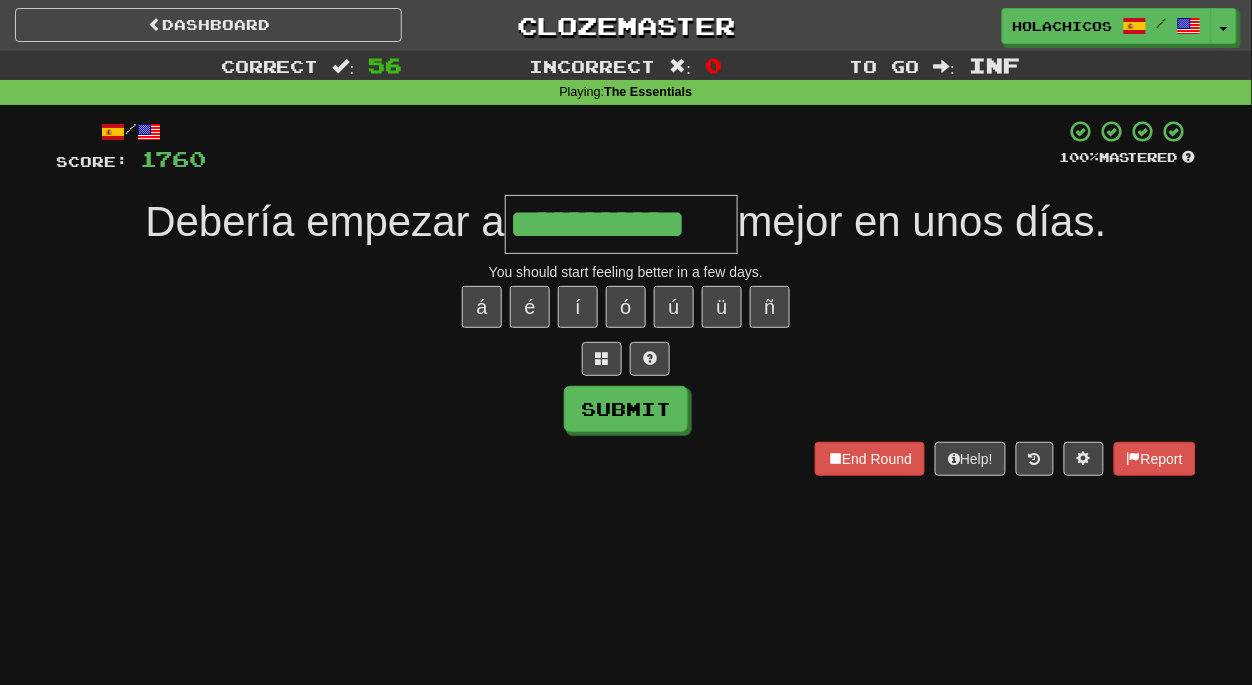 type on "**********" 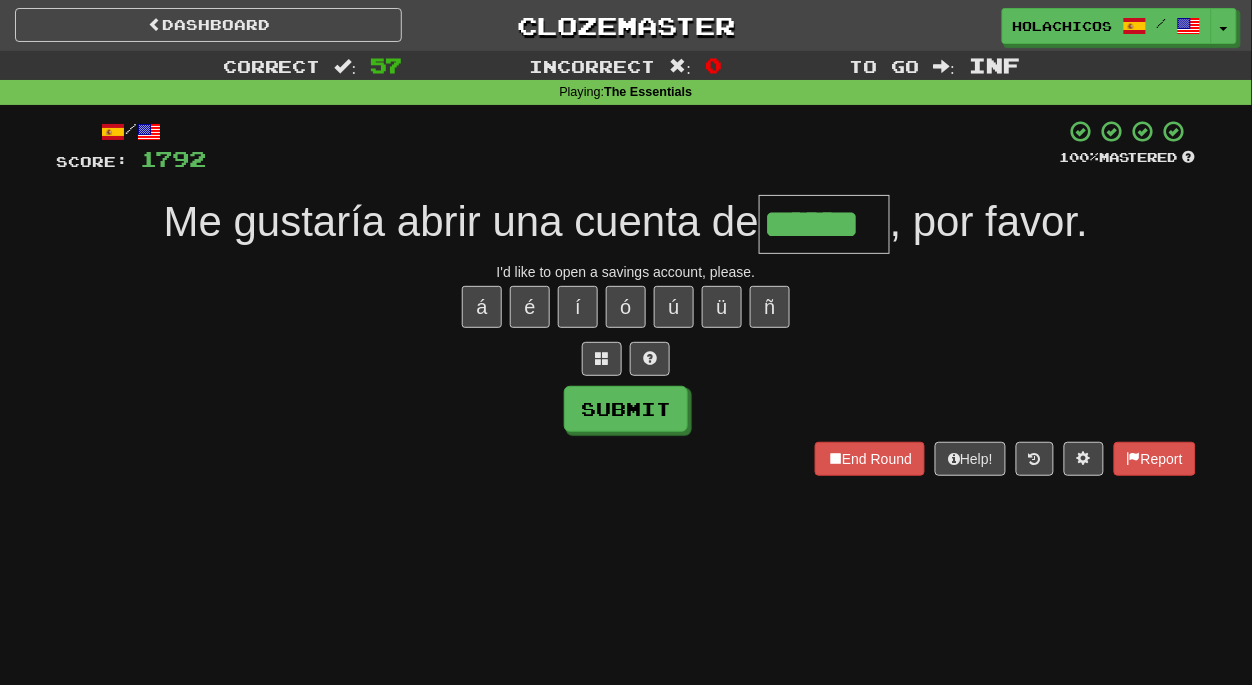 type on "******" 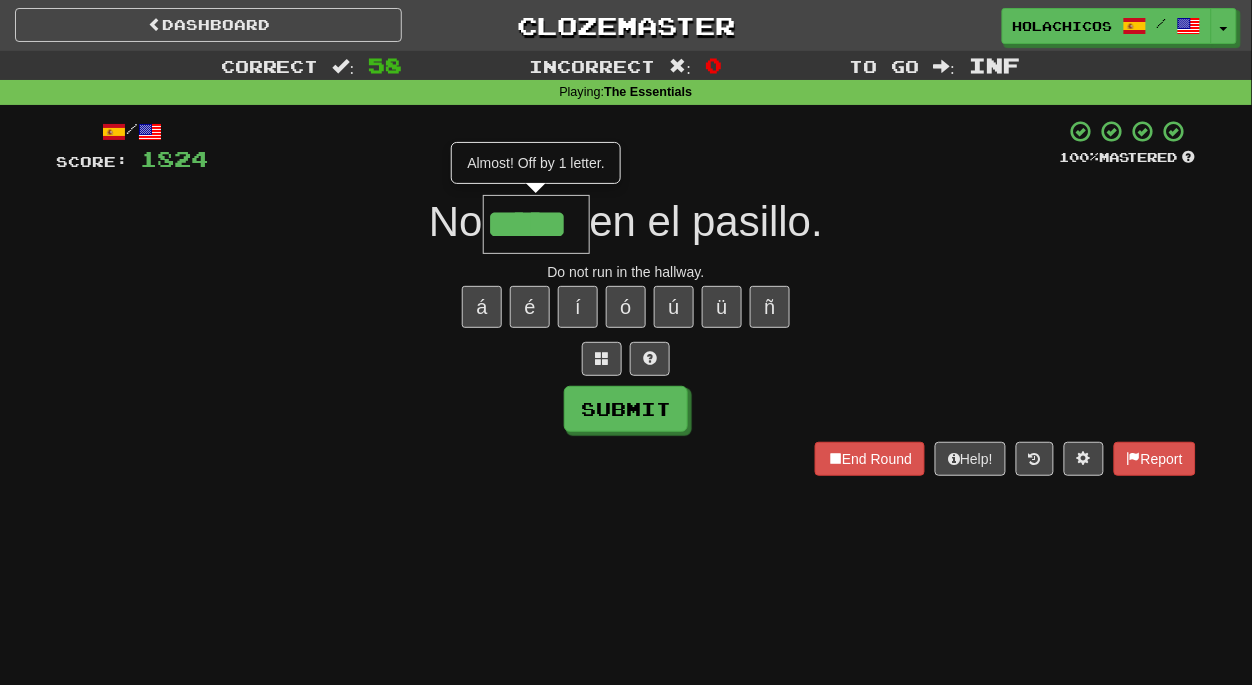 type on "*****" 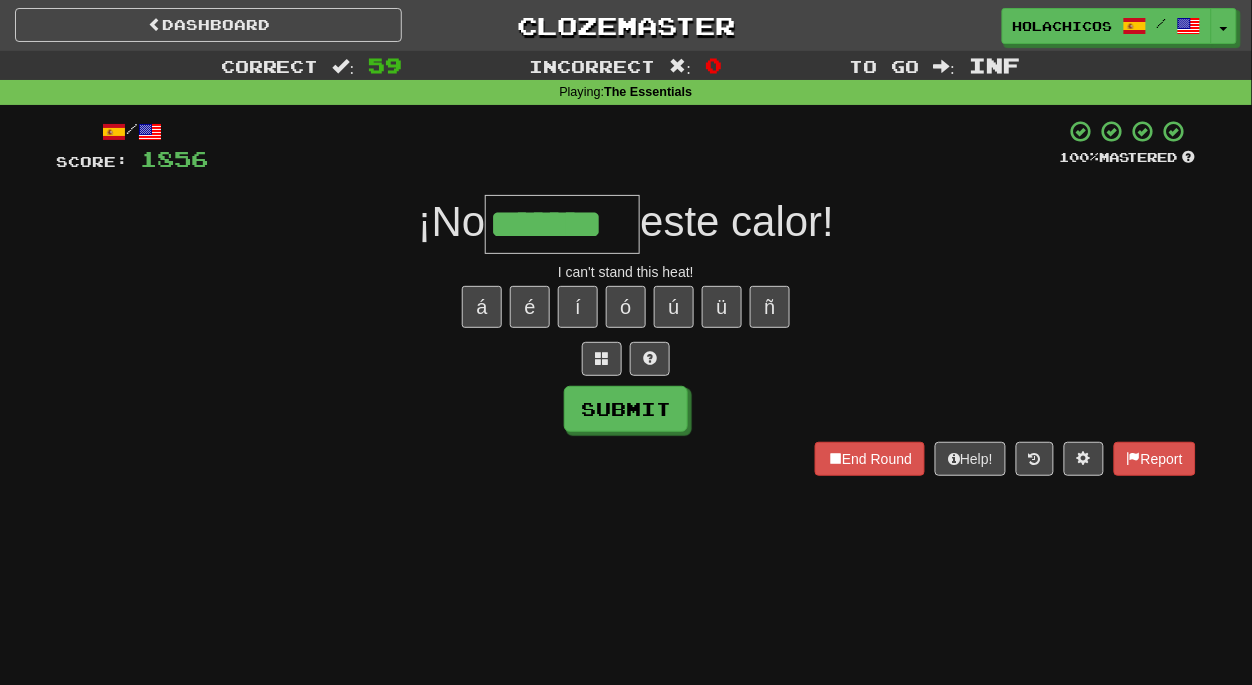 type on "*******" 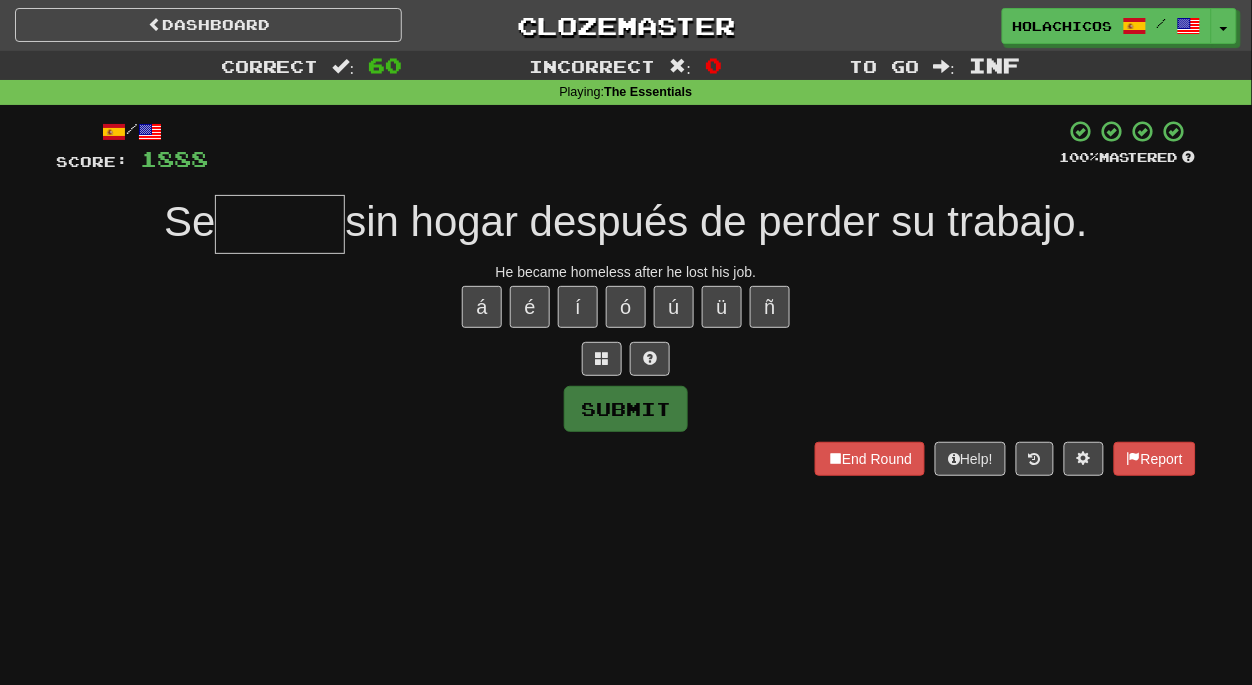 type on "*" 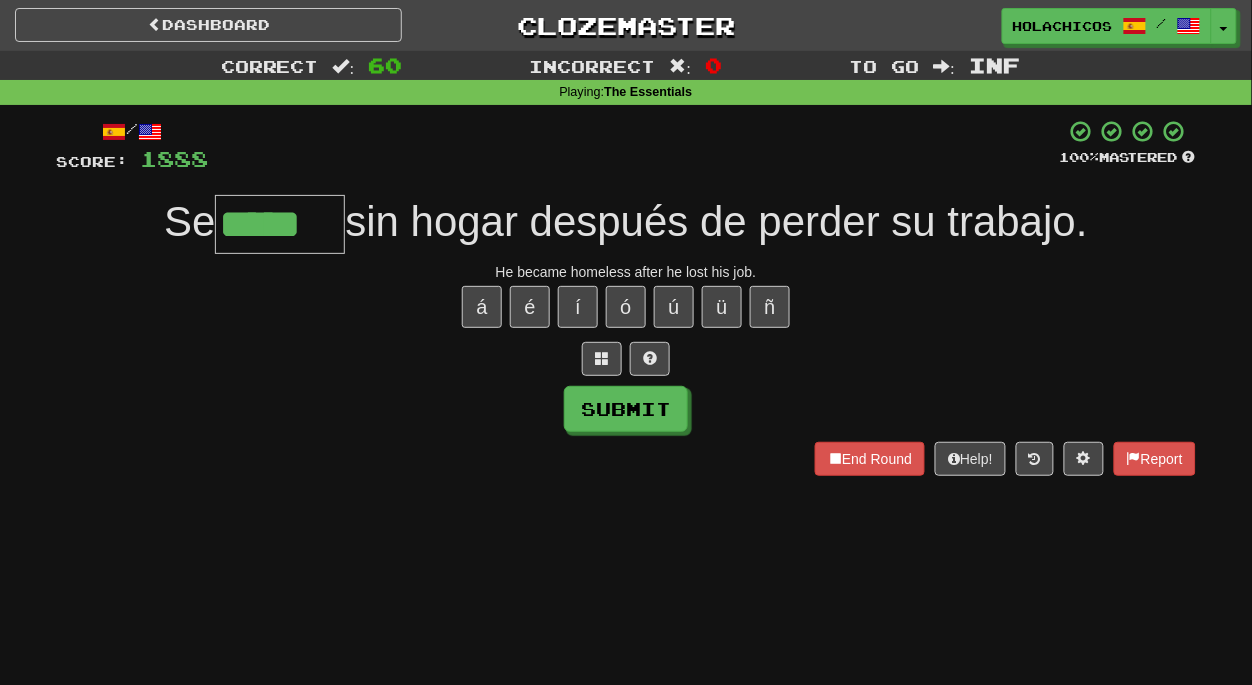 type on "*****" 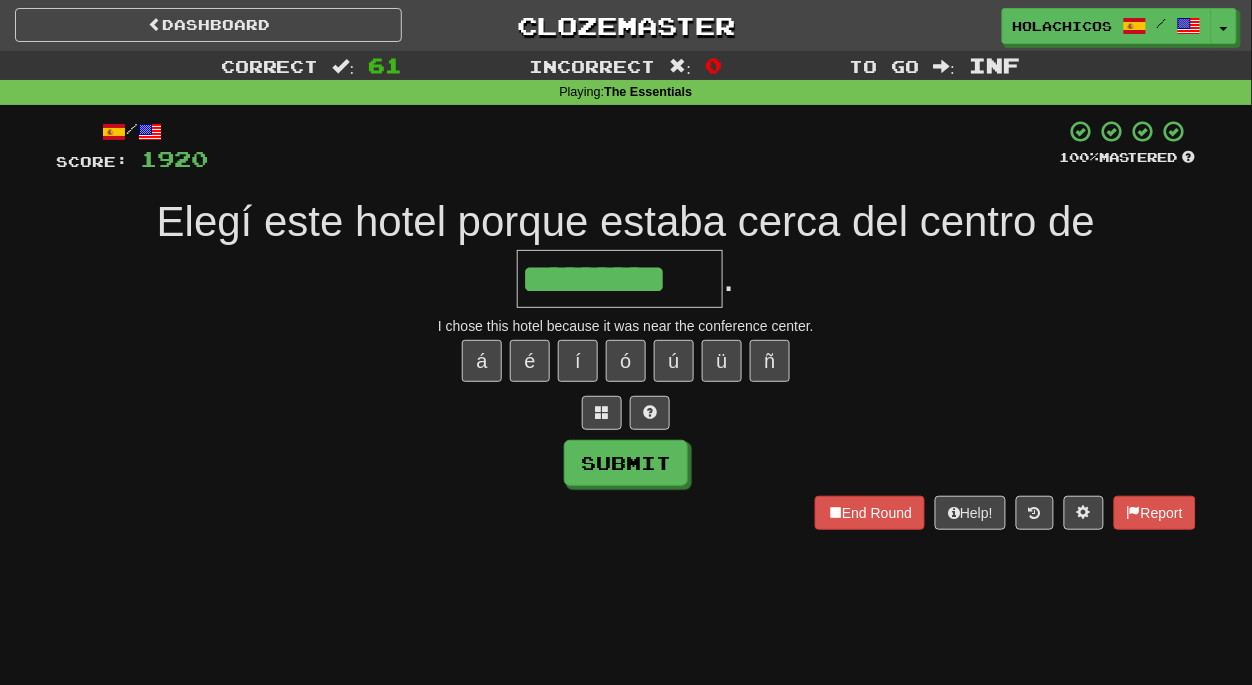 type on "*********" 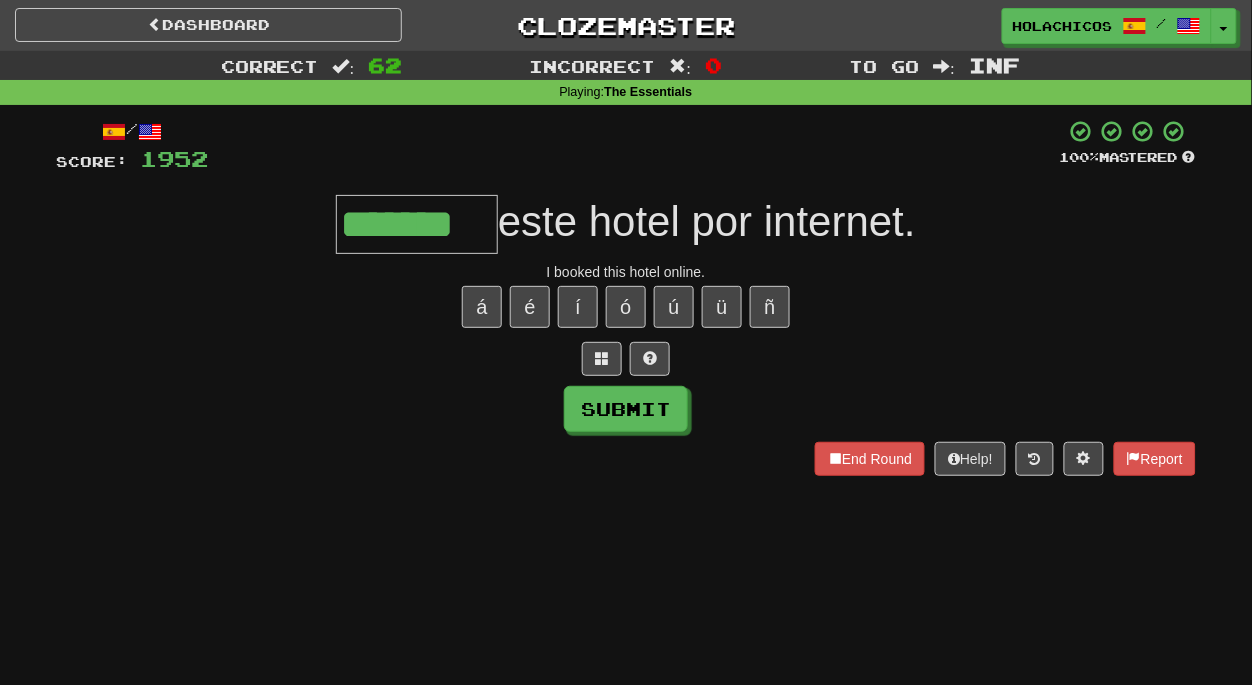 type on "*******" 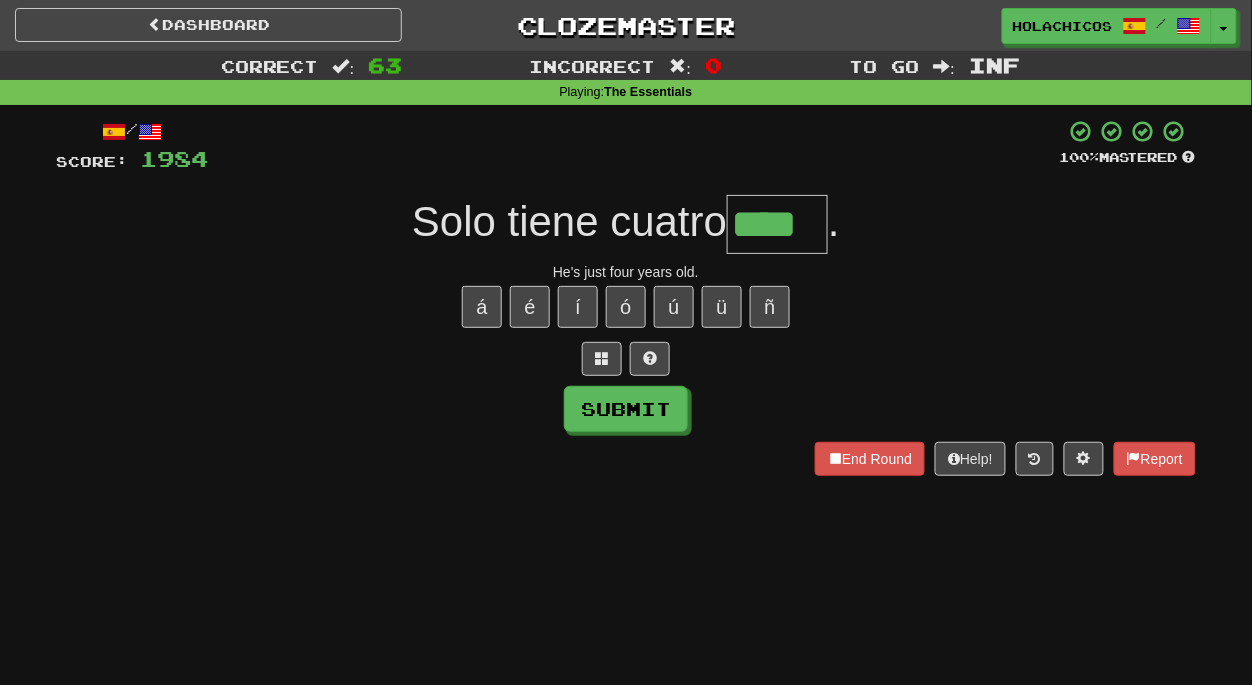 type on "****" 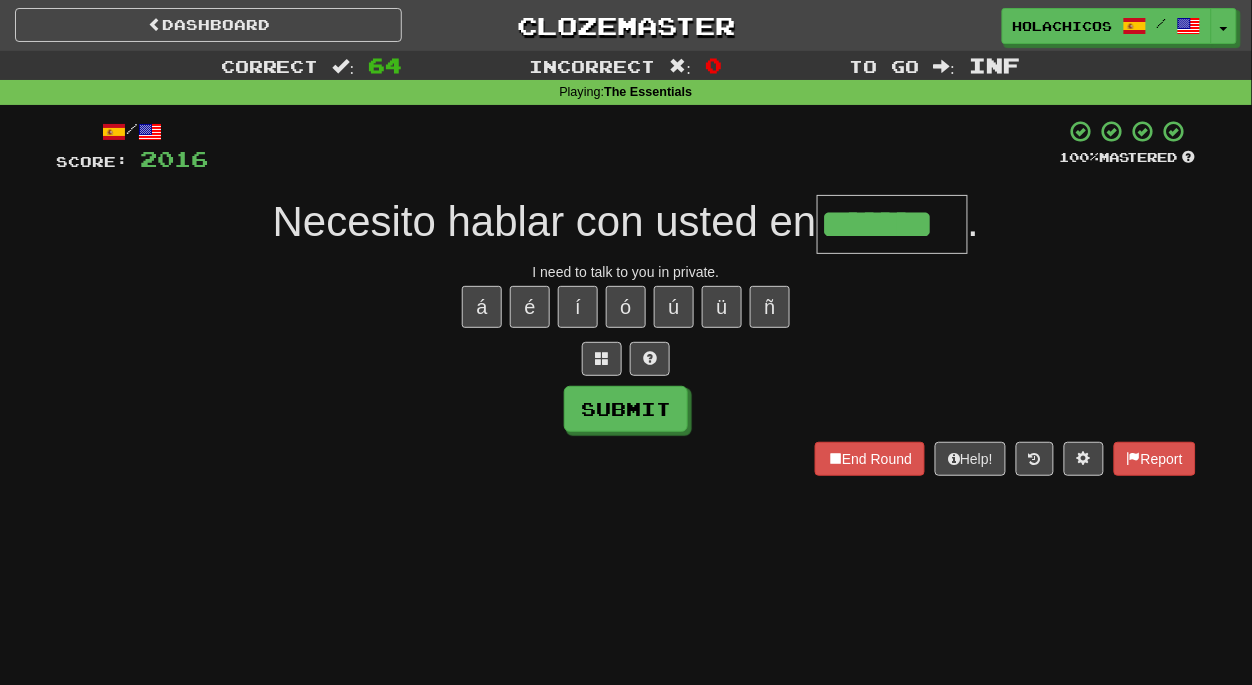 type on "*******" 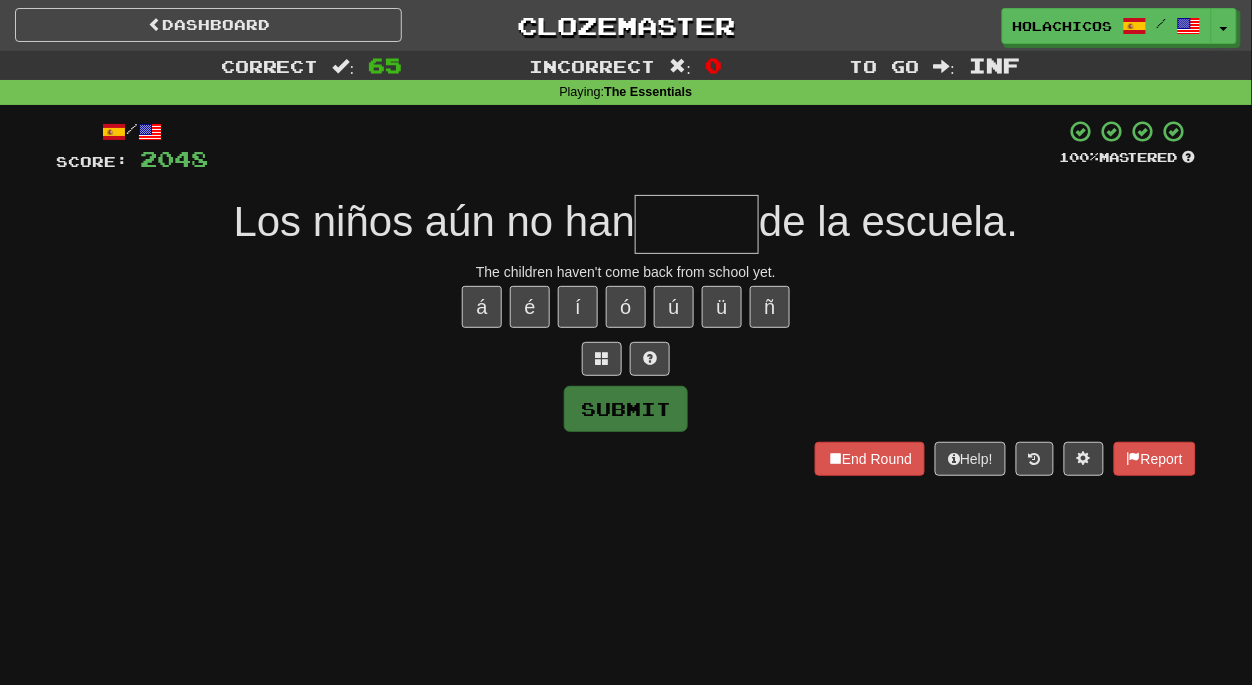 type on "*" 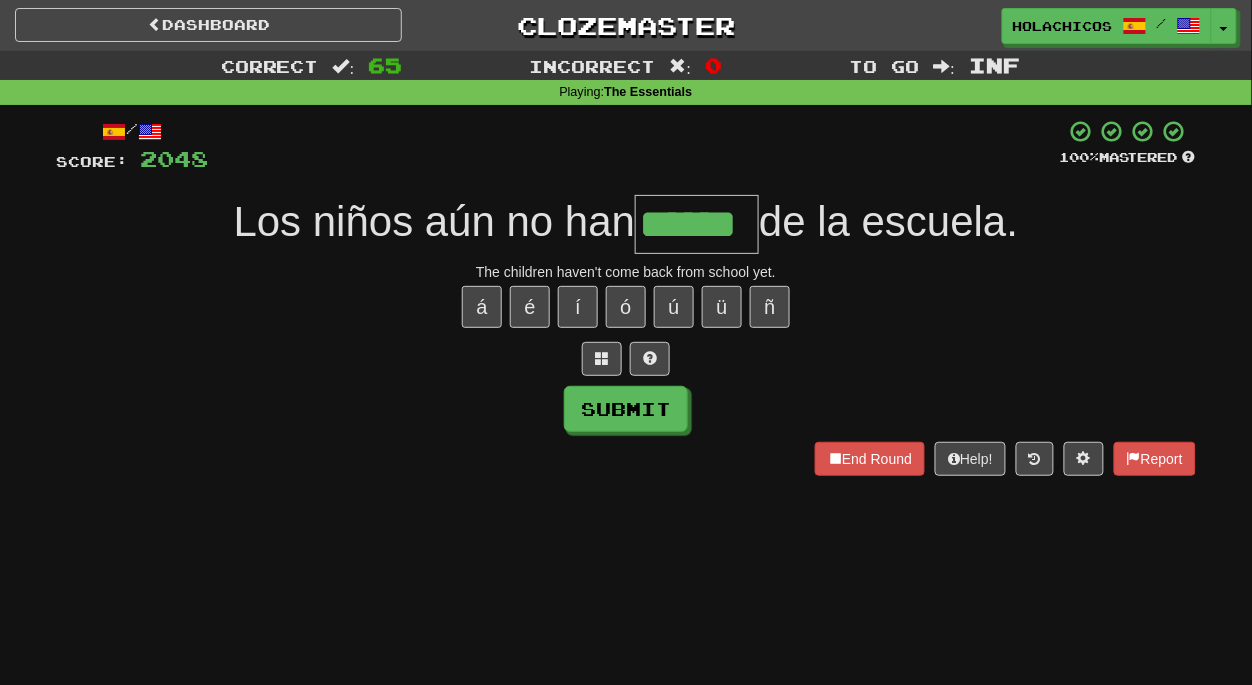 type on "******" 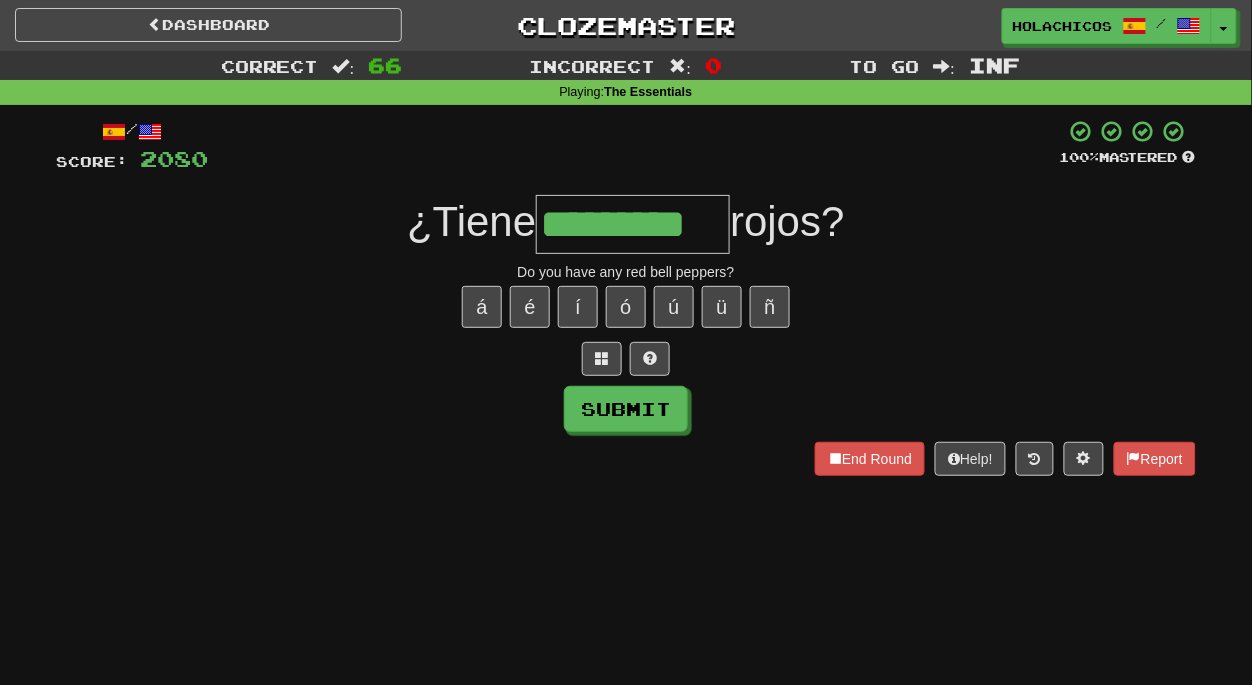 type on "*********" 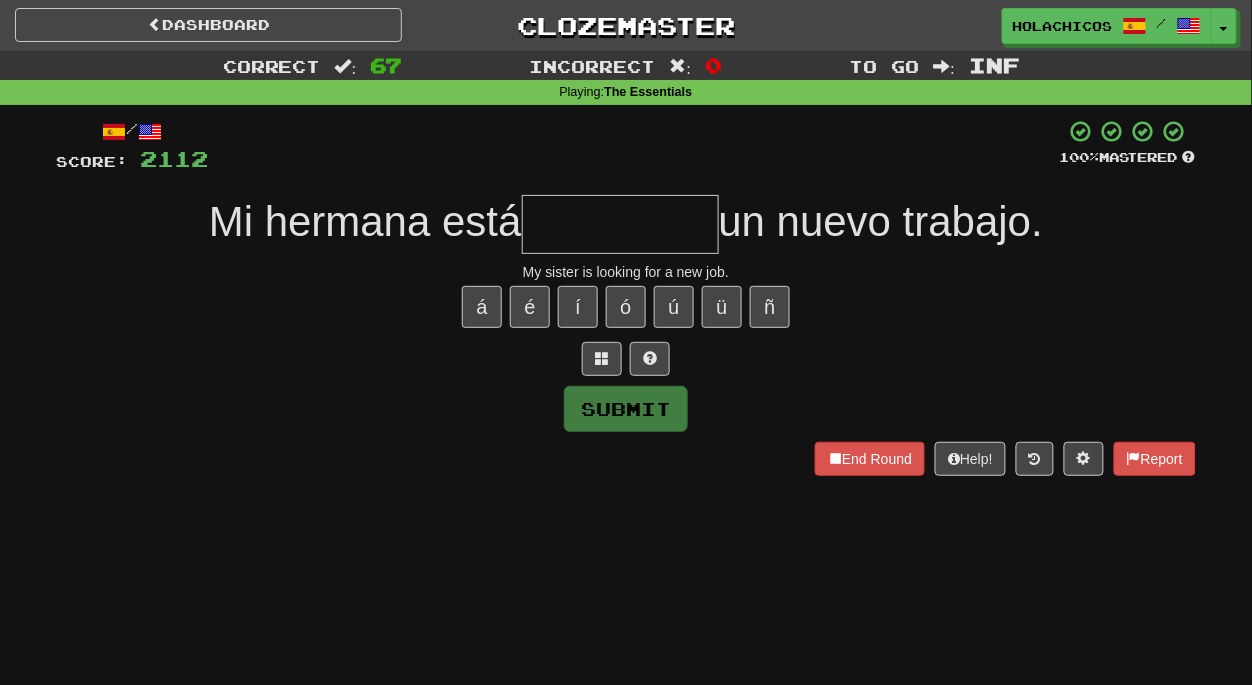type on "*" 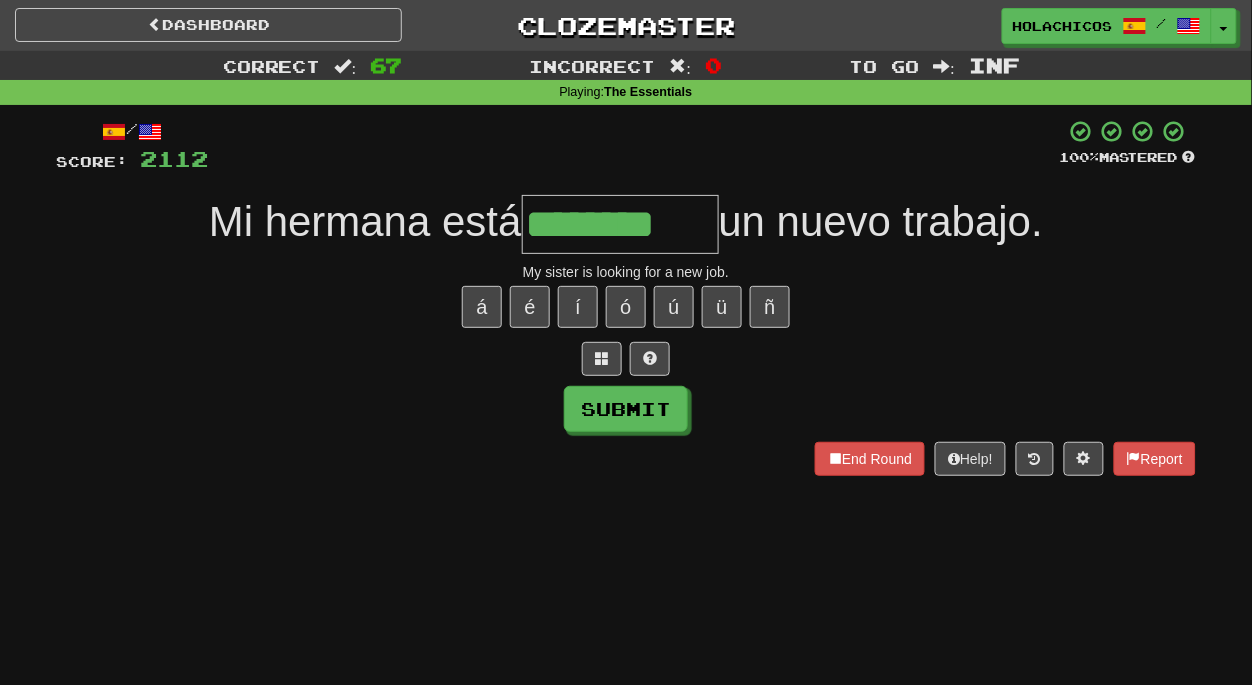 type on "********" 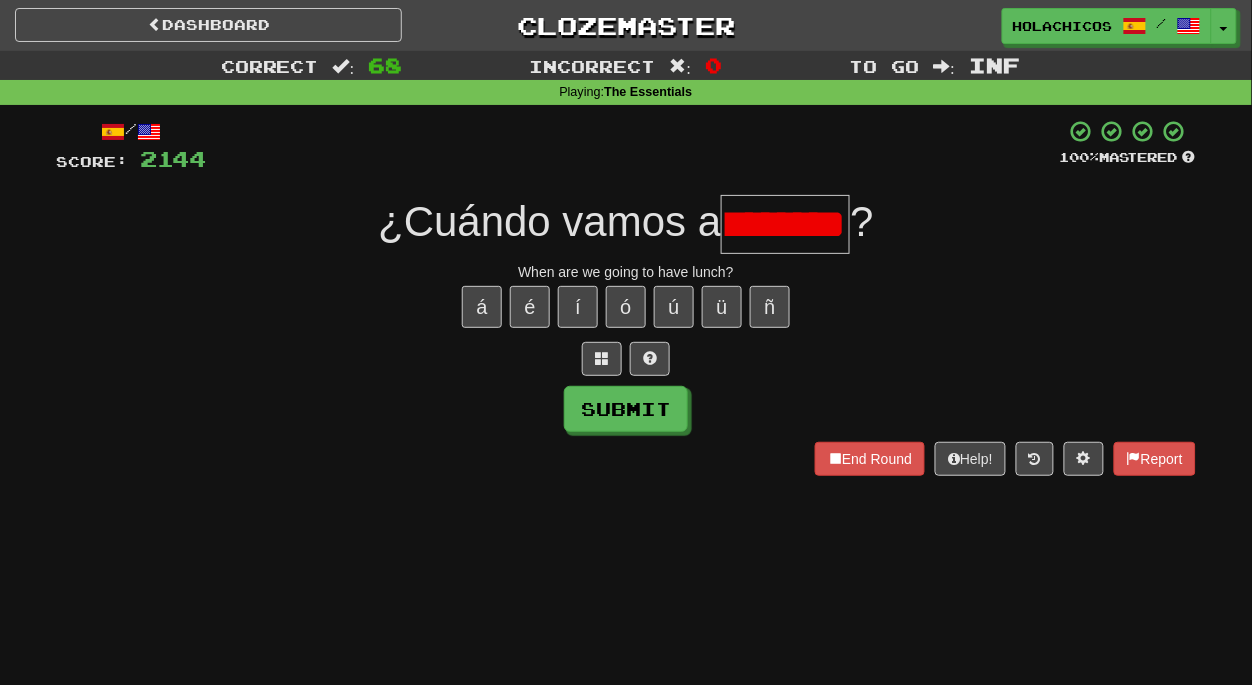 scroll, scrollTop: 0, scrollLeft: 41, axis: horizontal 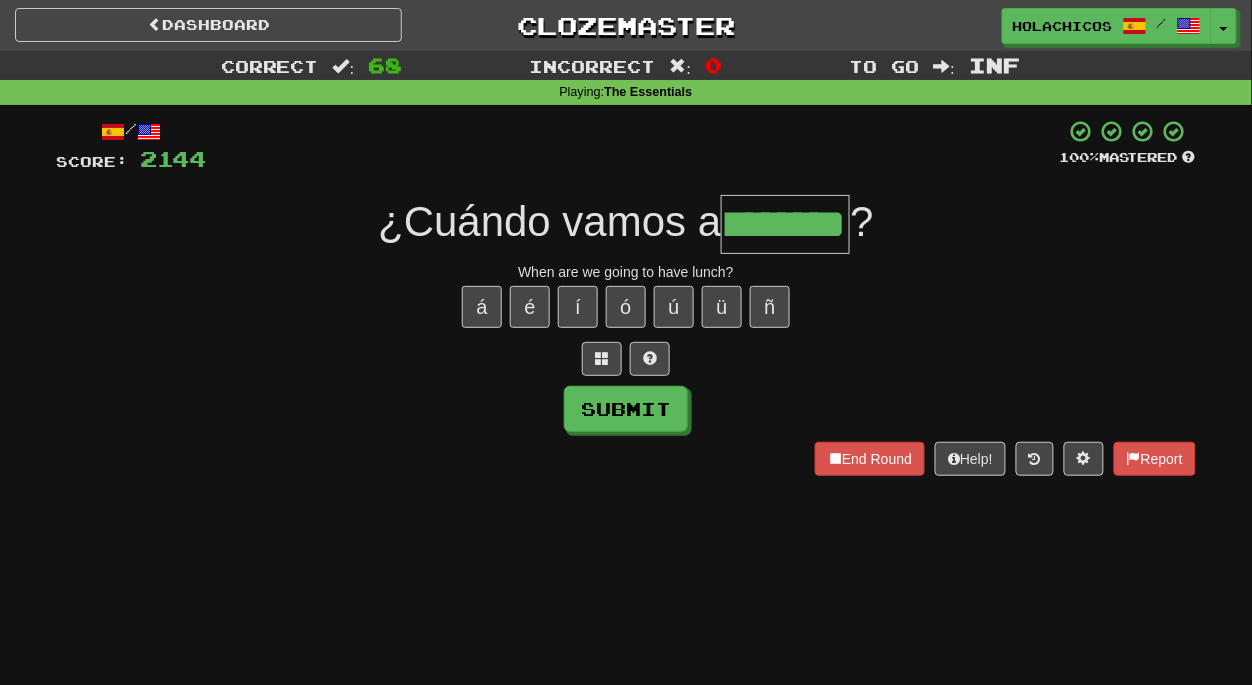 type on "*****" 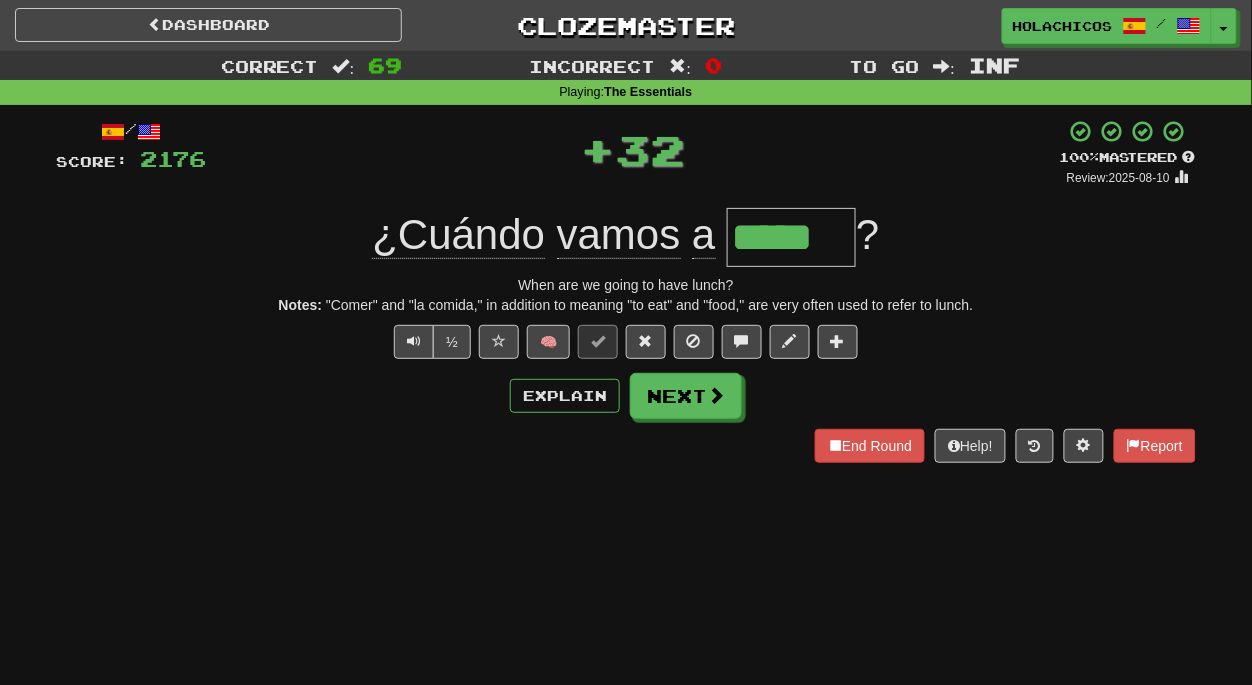 scroll, scrollTop: 0, scrollLeft: 0, axis: both 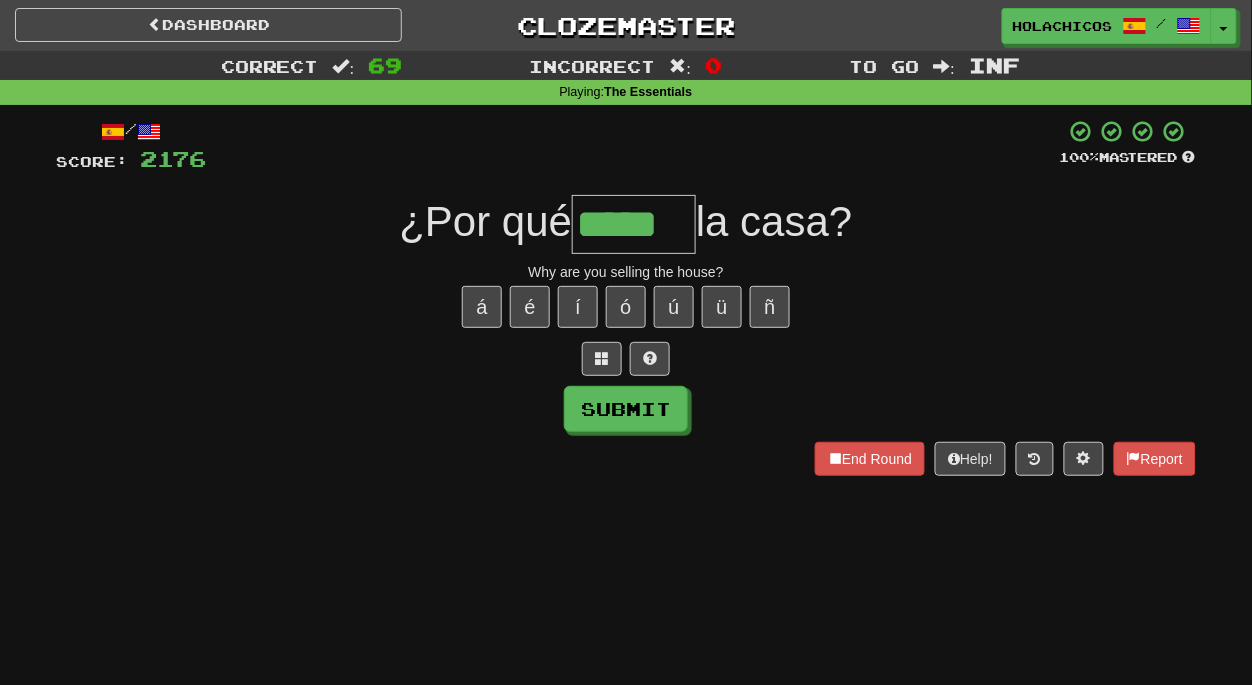 type on "*****" 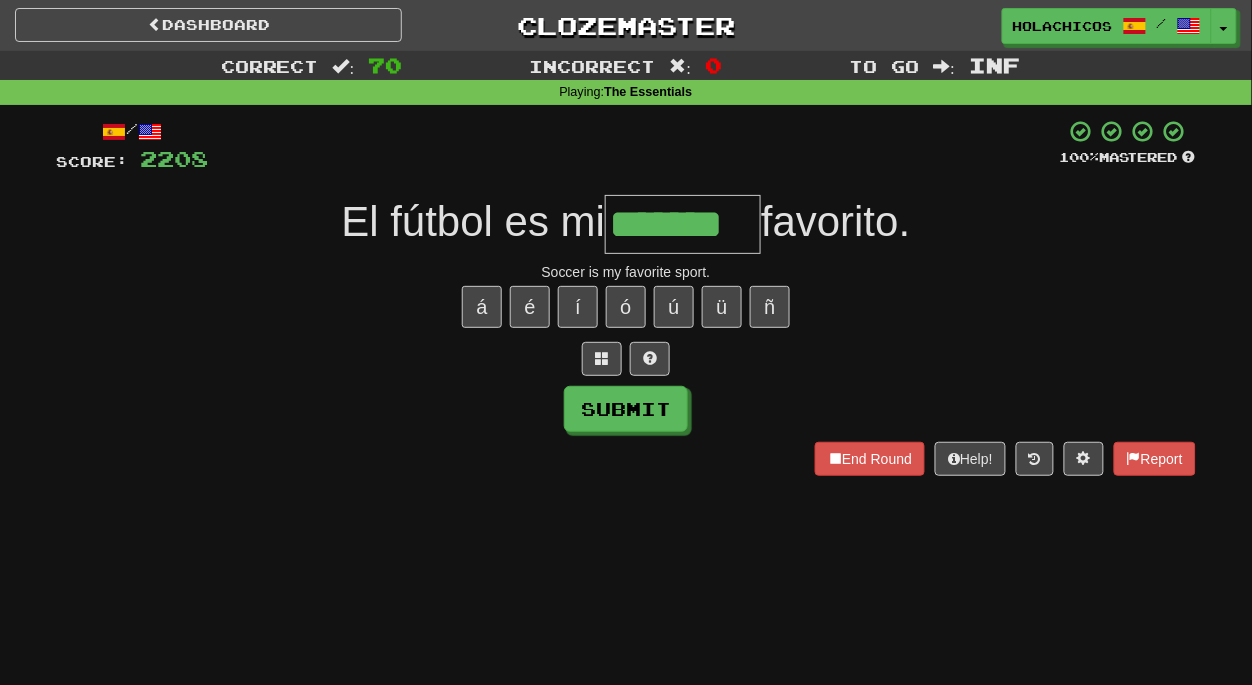 type on "*******" 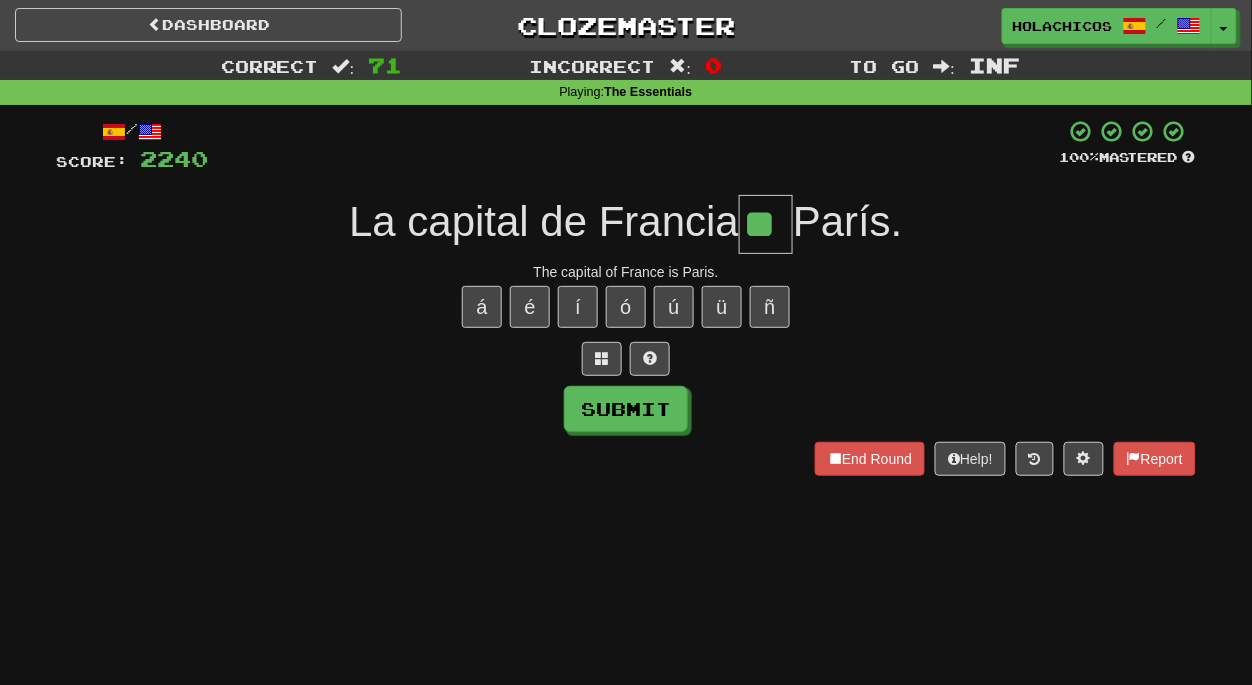 type on "**" 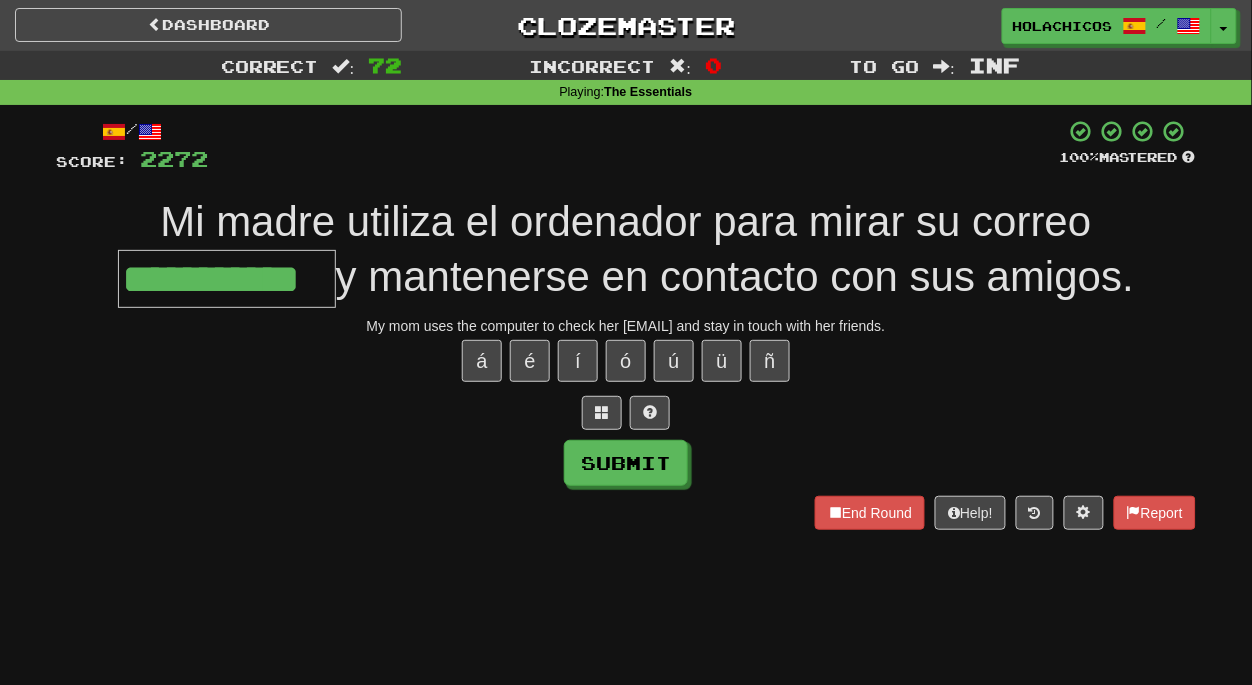 type on "**********" 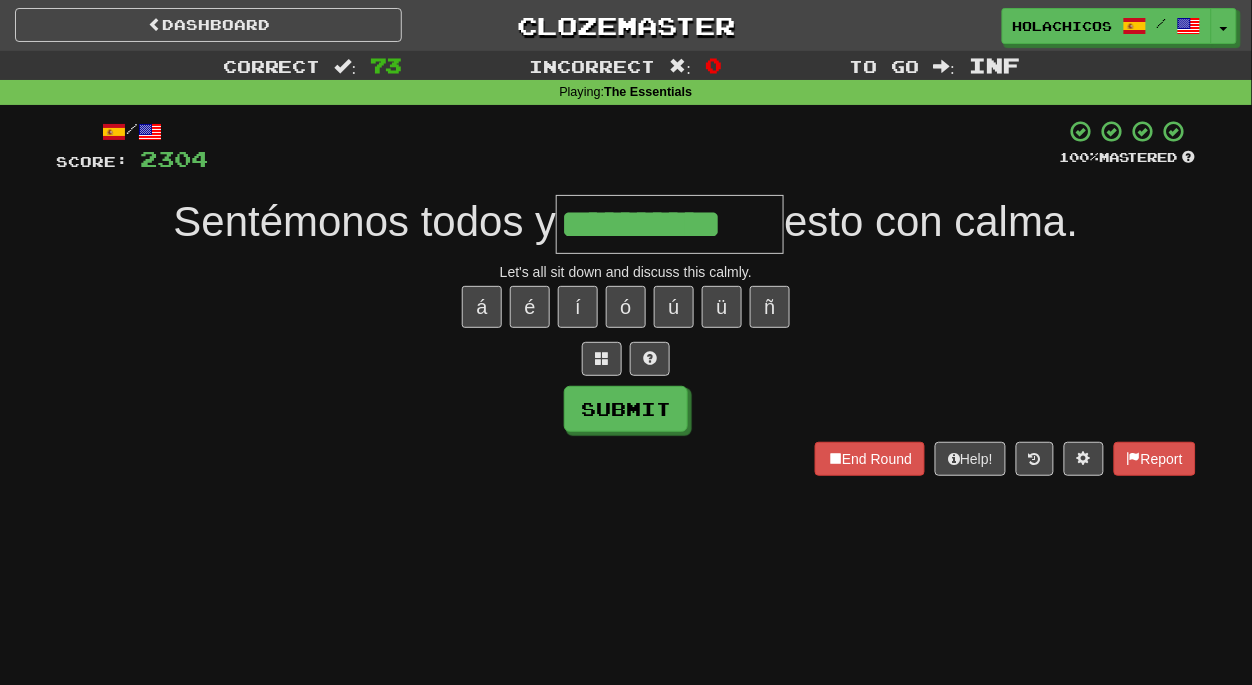 type on "**********" 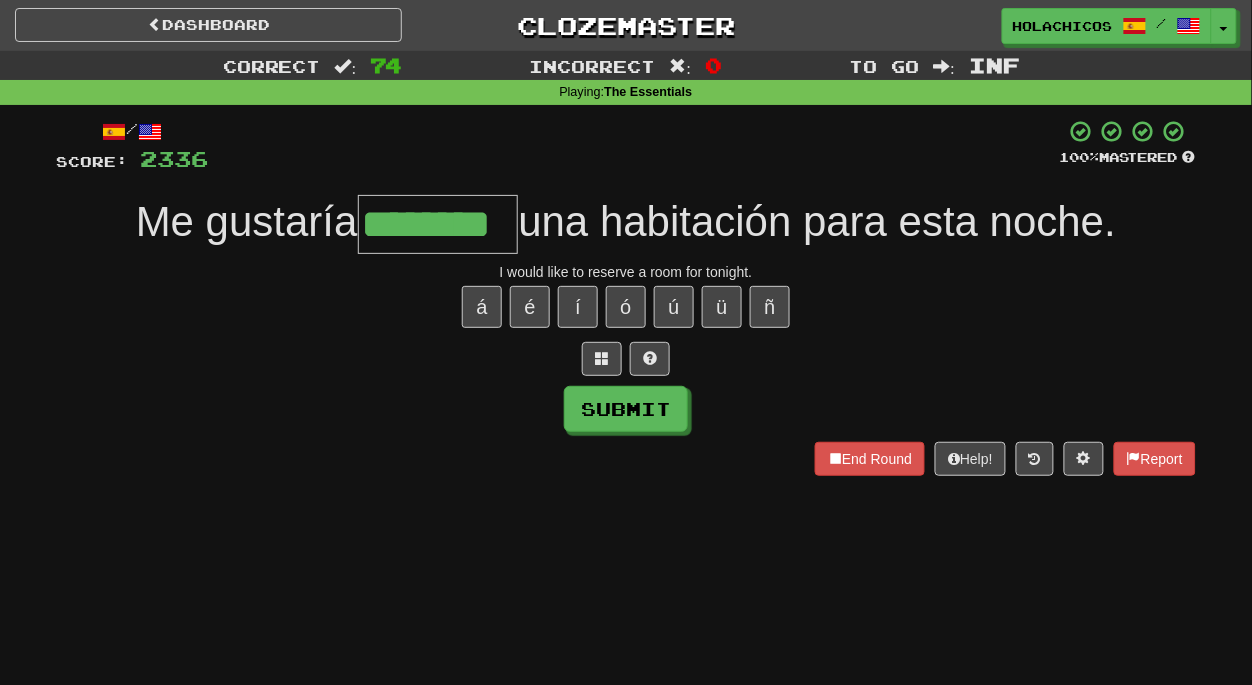 type on "********" 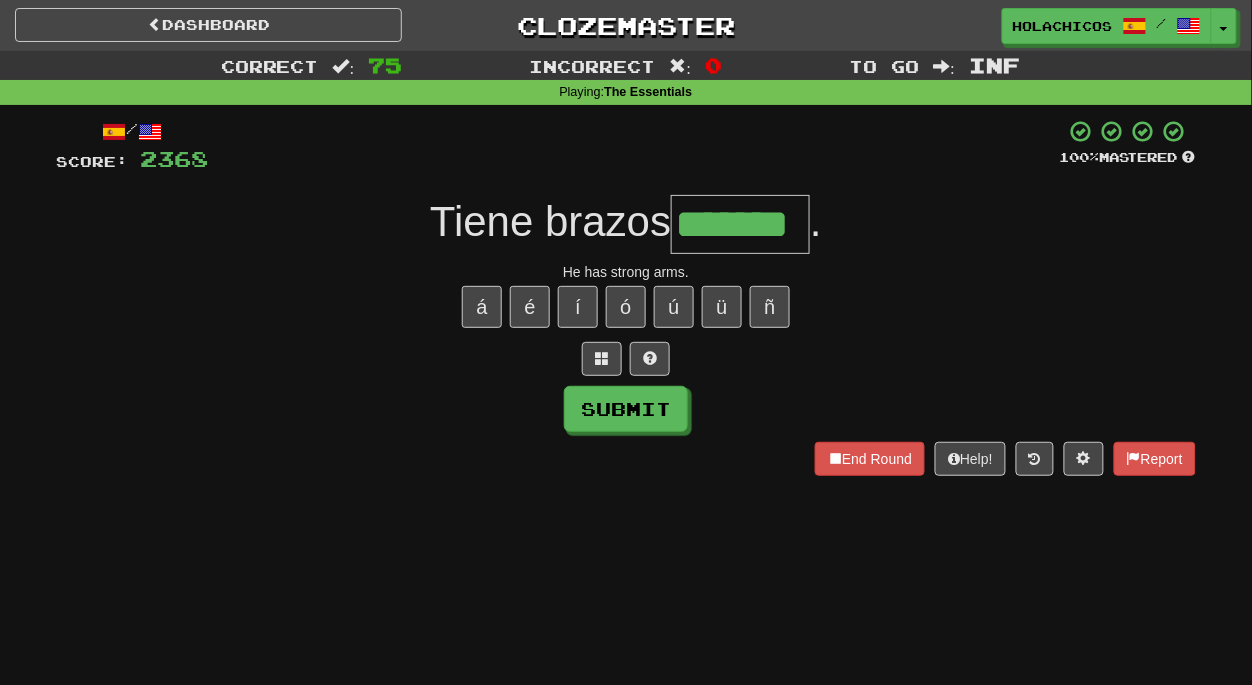 type on "*******" 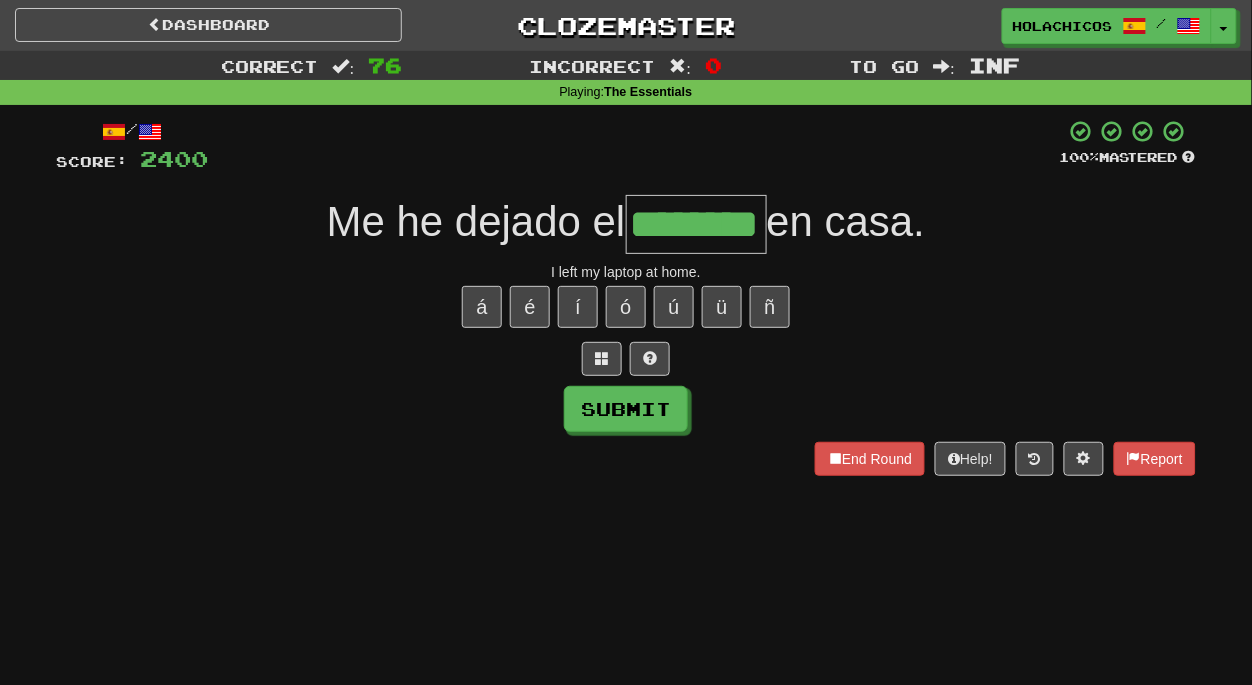 type on "********" 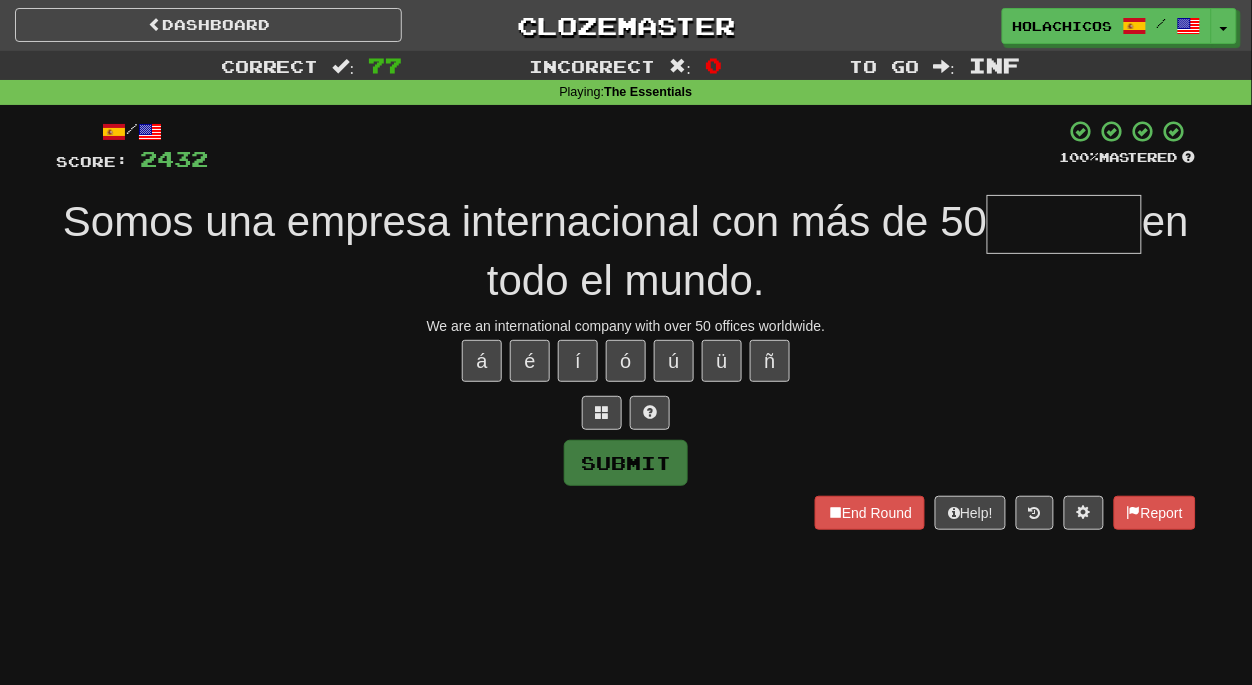 type on "*" 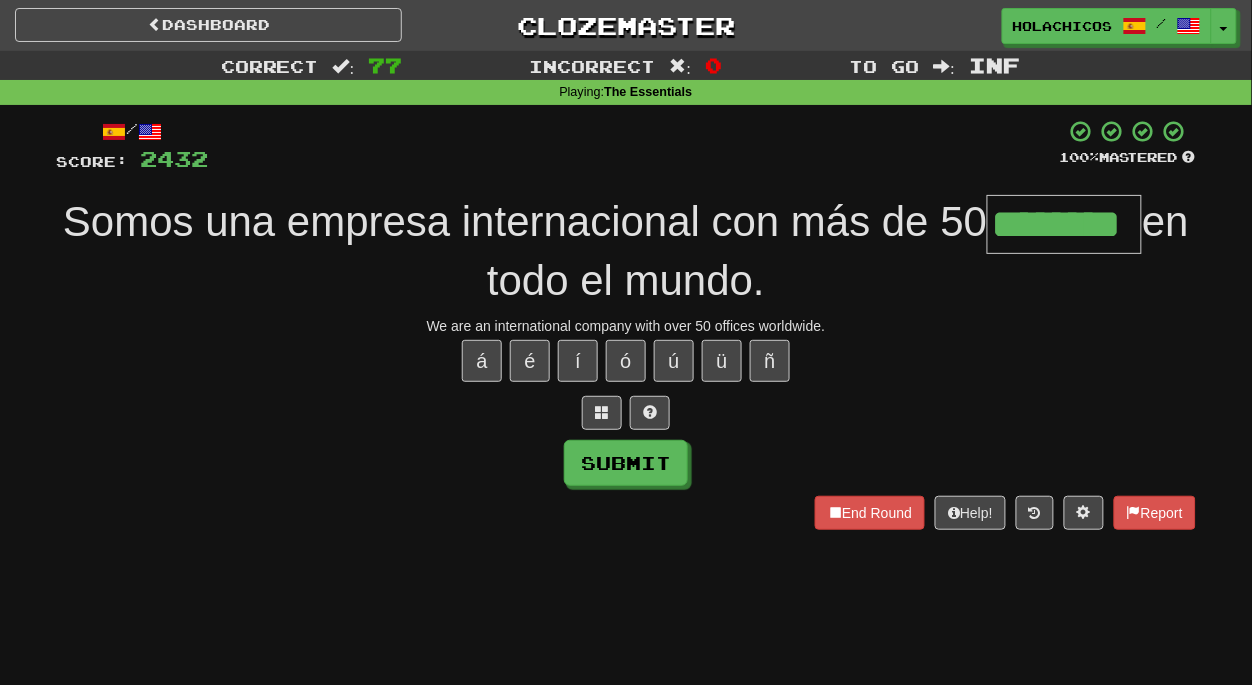 type on "********" 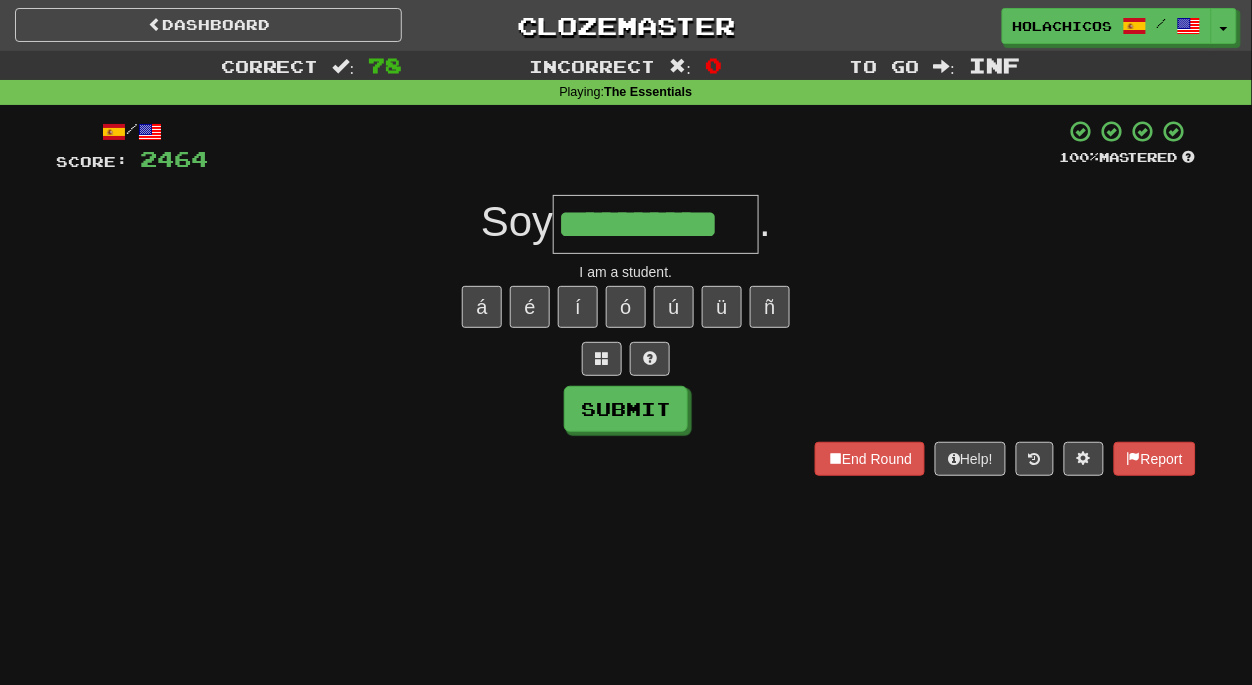 type on "**********" 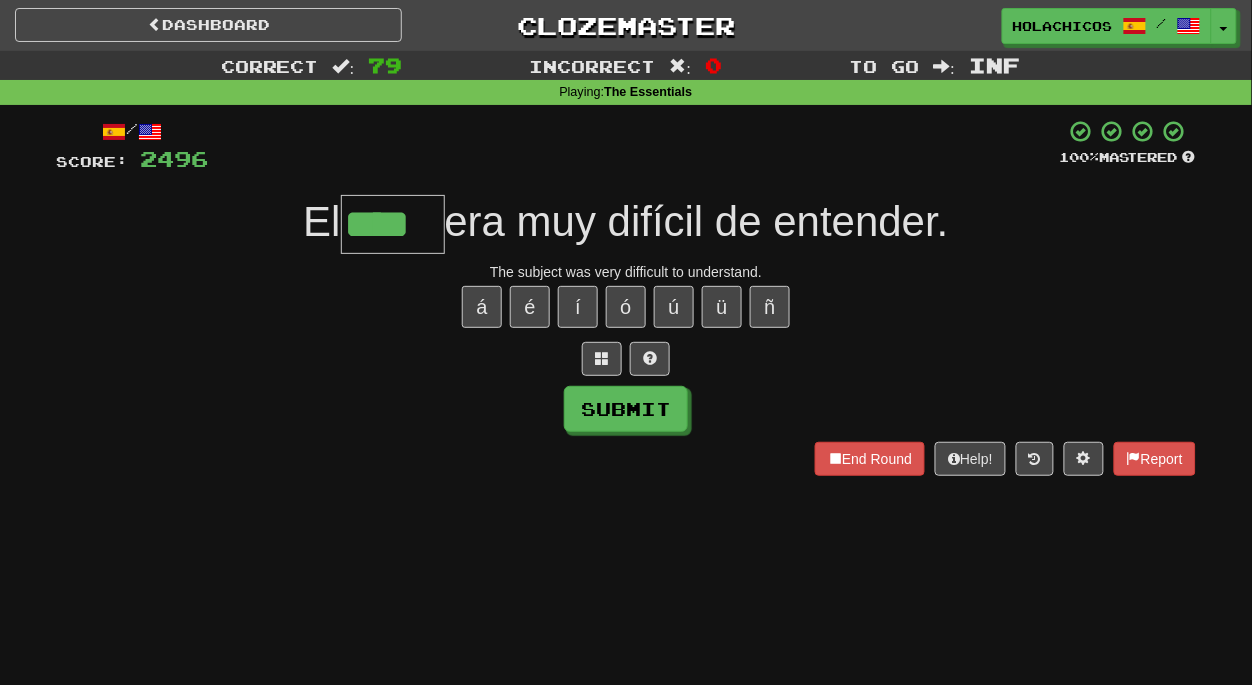 type on "****" 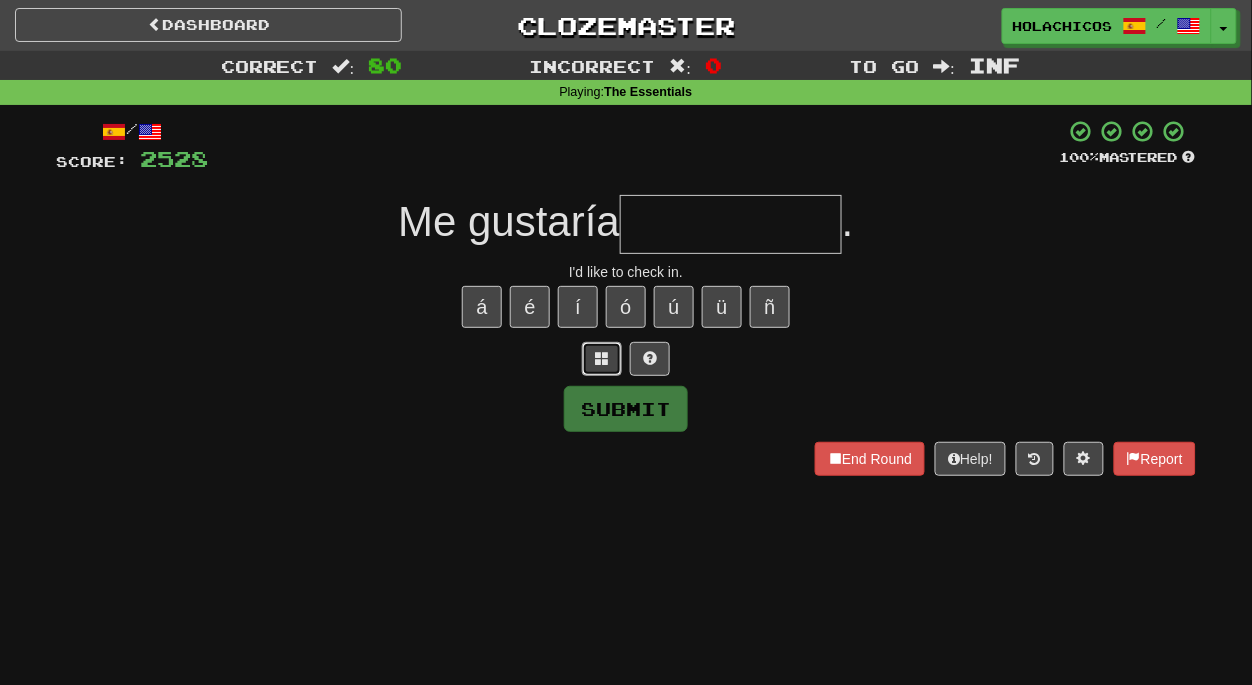click at bounding box center [602, 358] 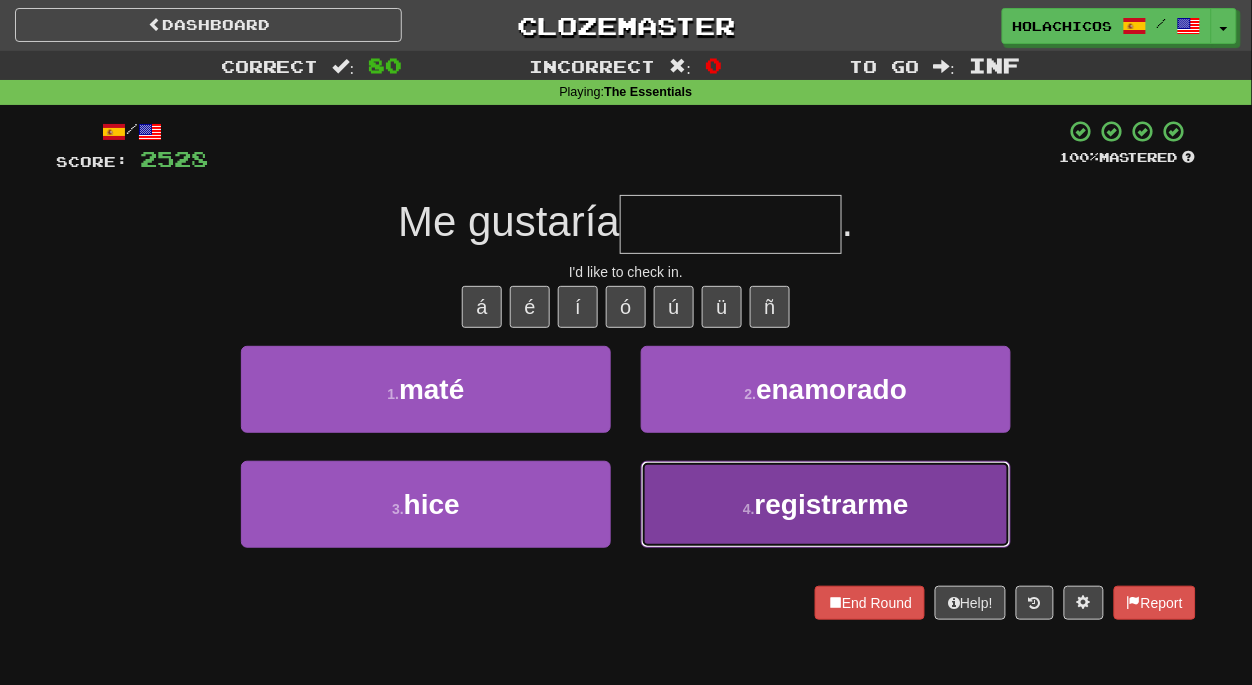 click on "4 .  registrarme" at bounding box center (826, 504) 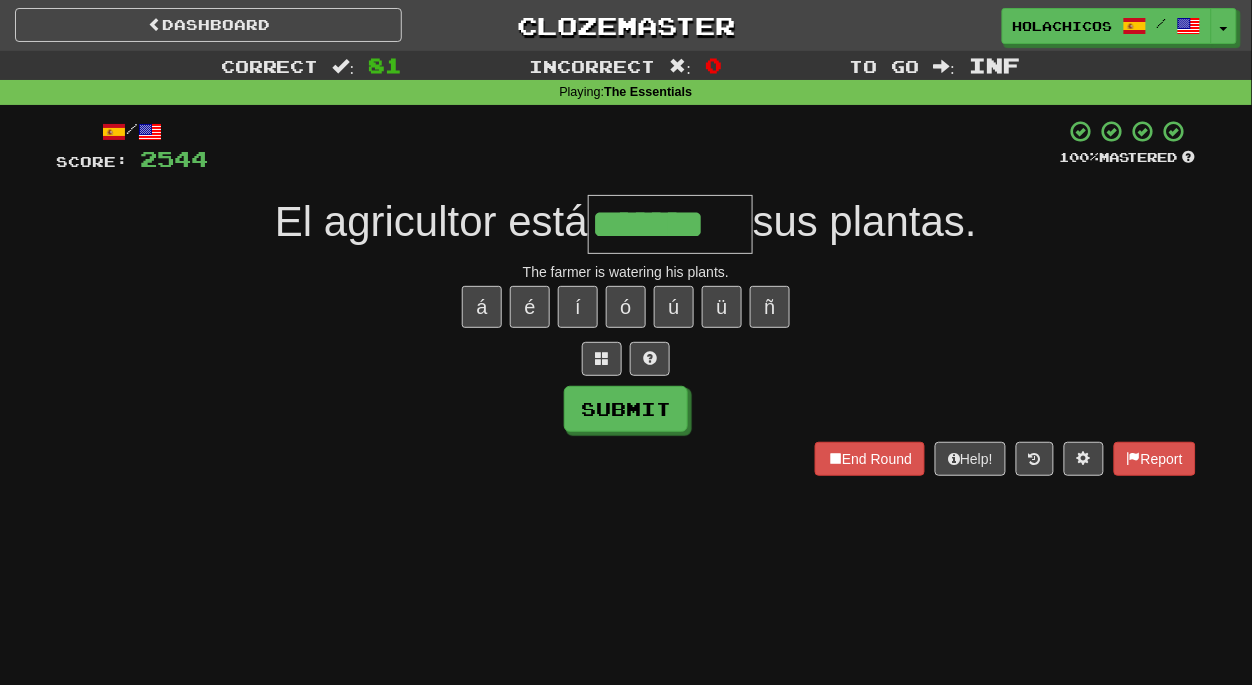 type on "*******" 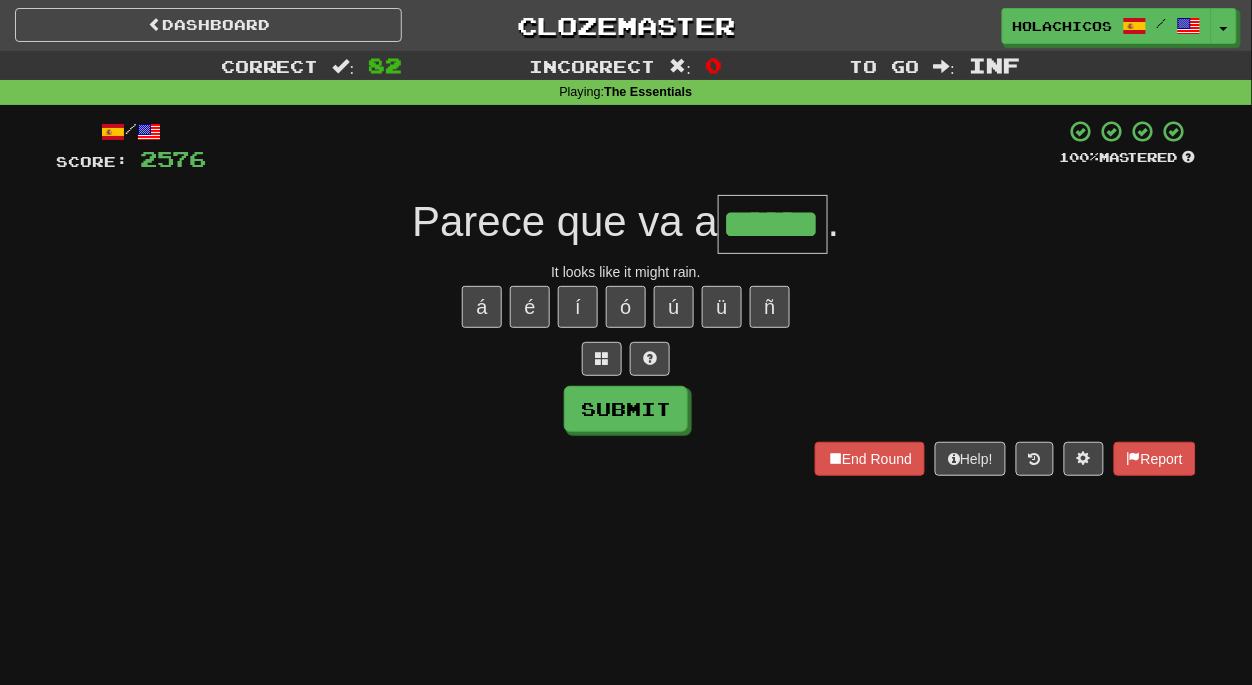 type on "******" 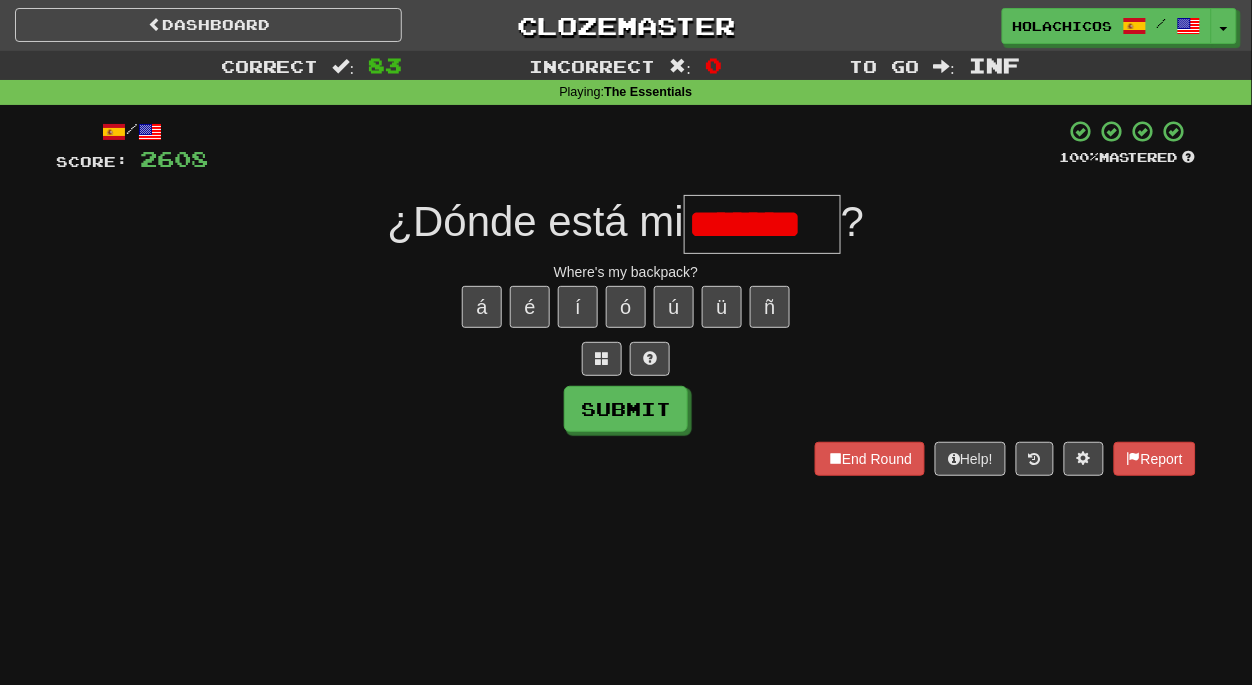 scroll, scrollTop: 0, scrollLeft: 0, axis: both 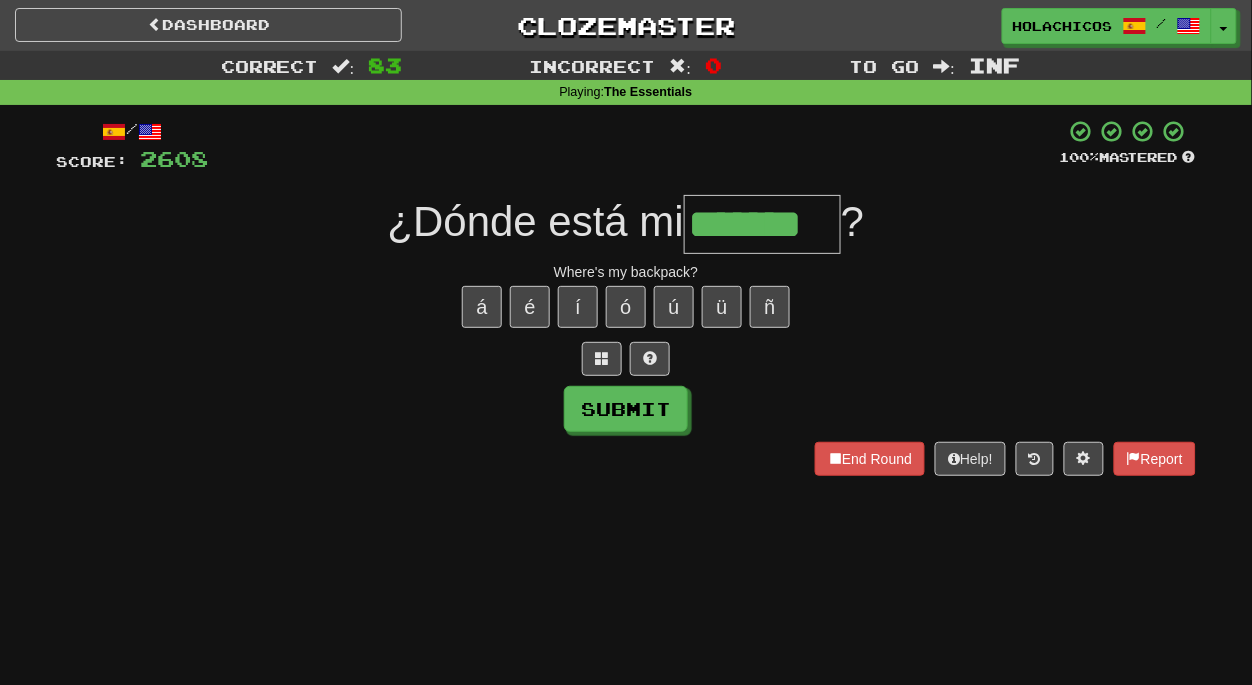 type on "*******" 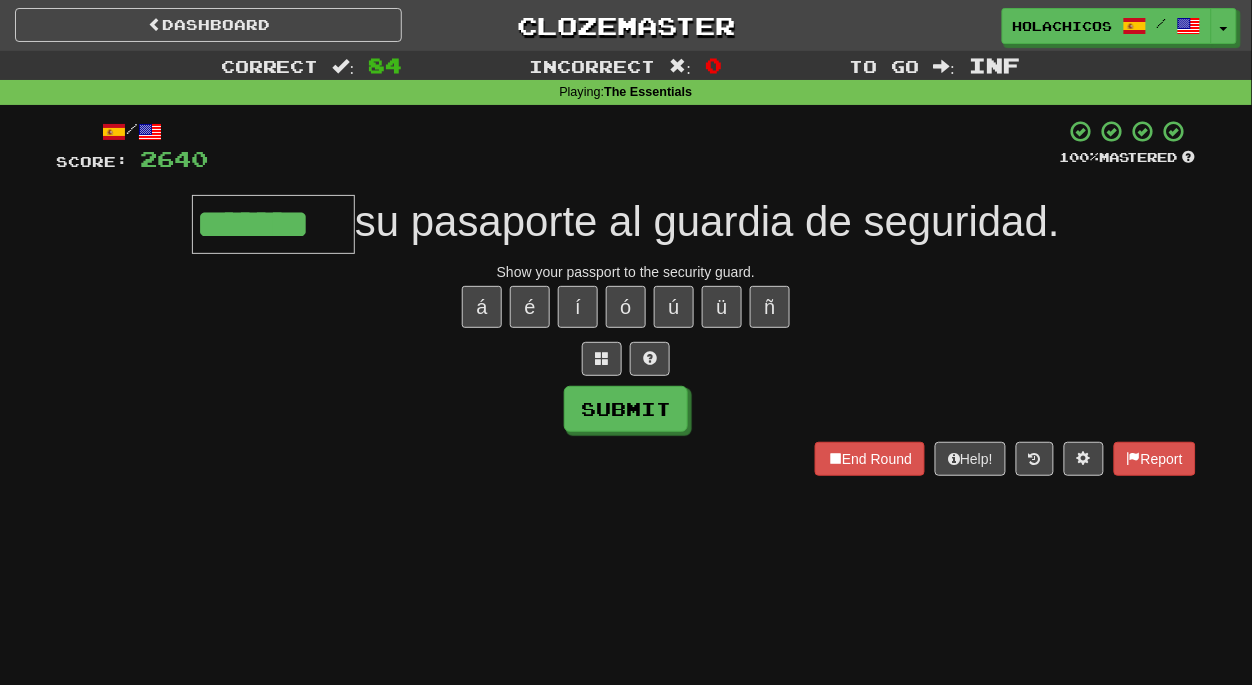 type on "*******" 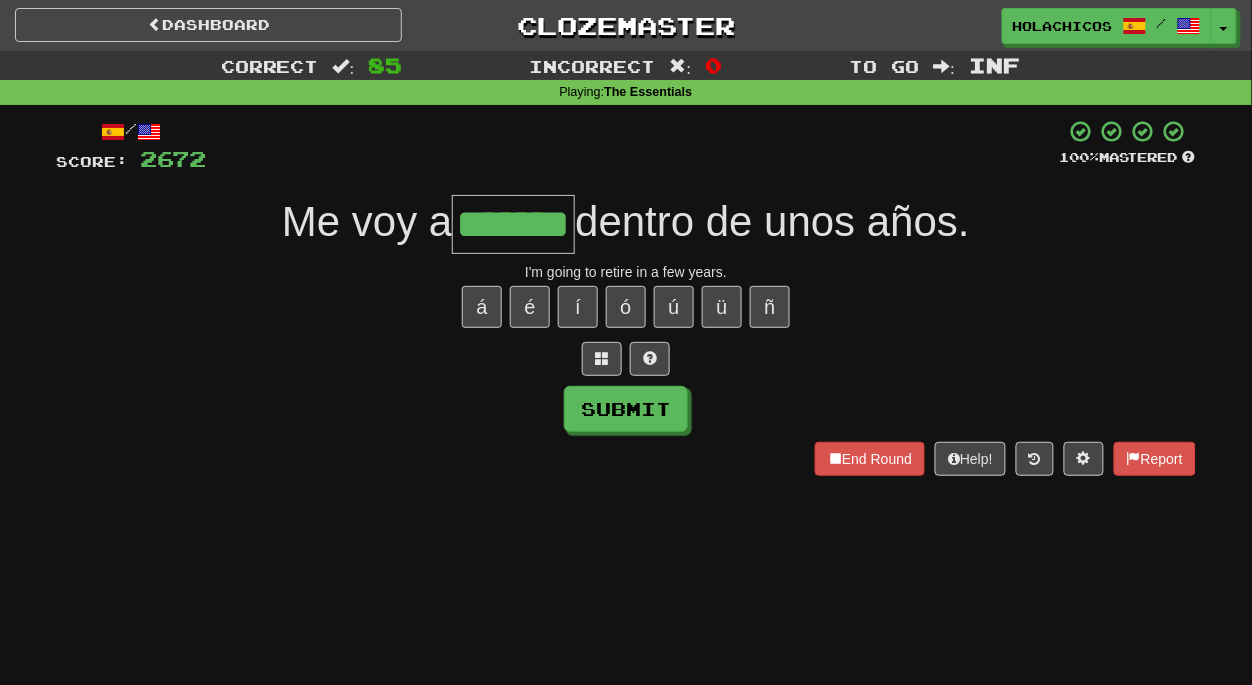 type on "*******" 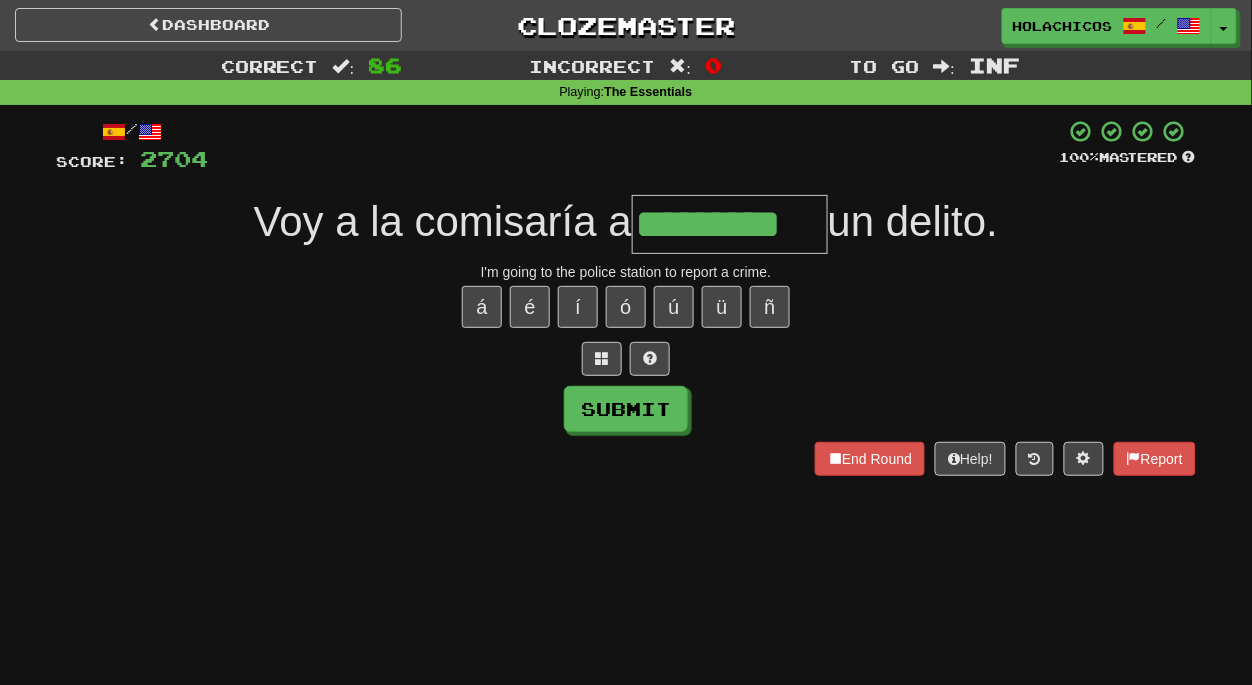 type on "*********" 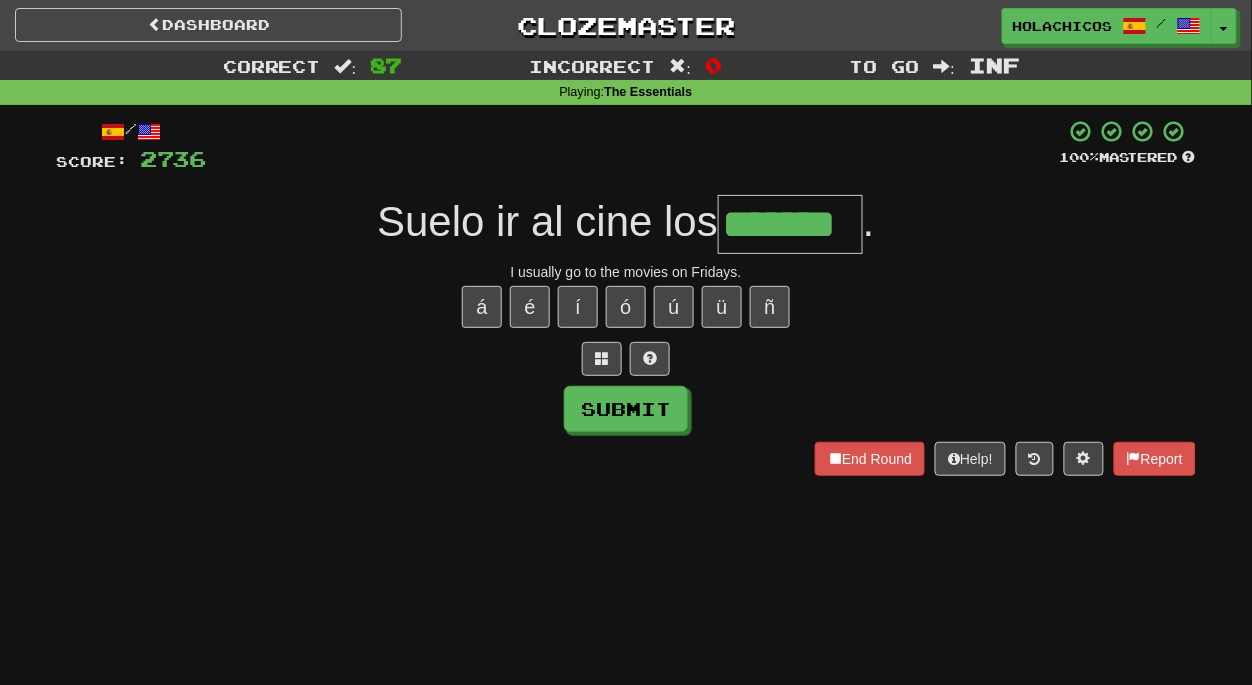 type on "*******" 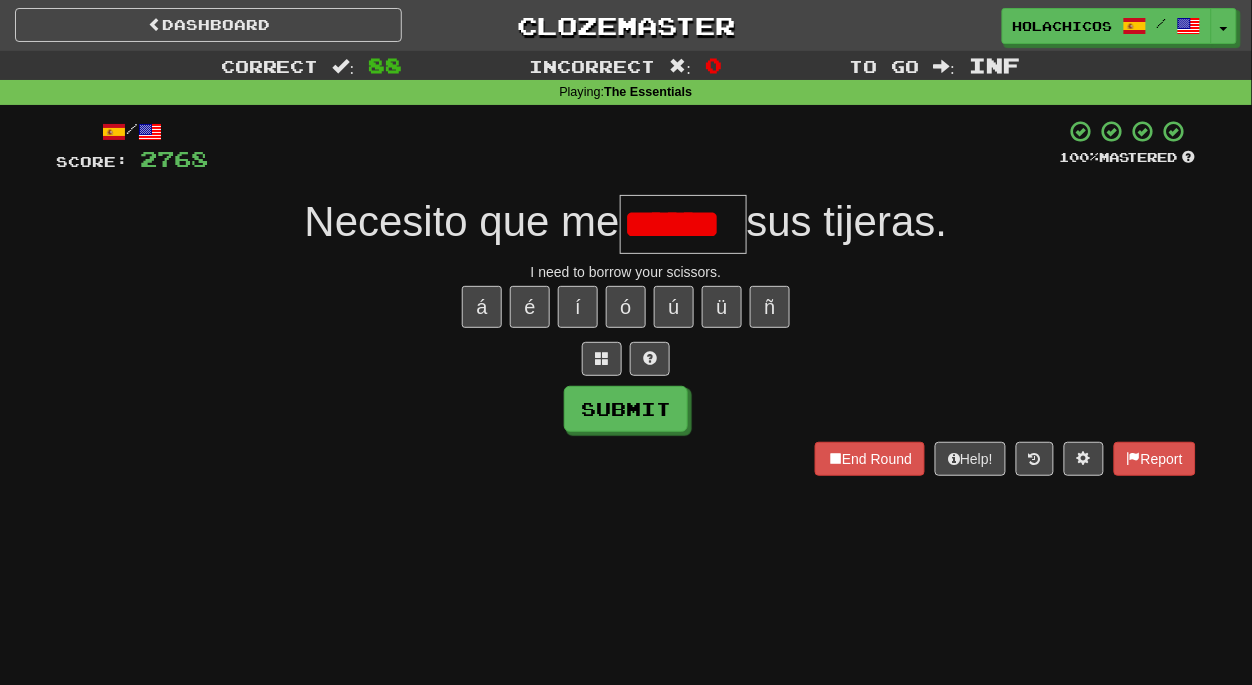scroll, scrollTop: 0, scrollLeft: 0, axis: both 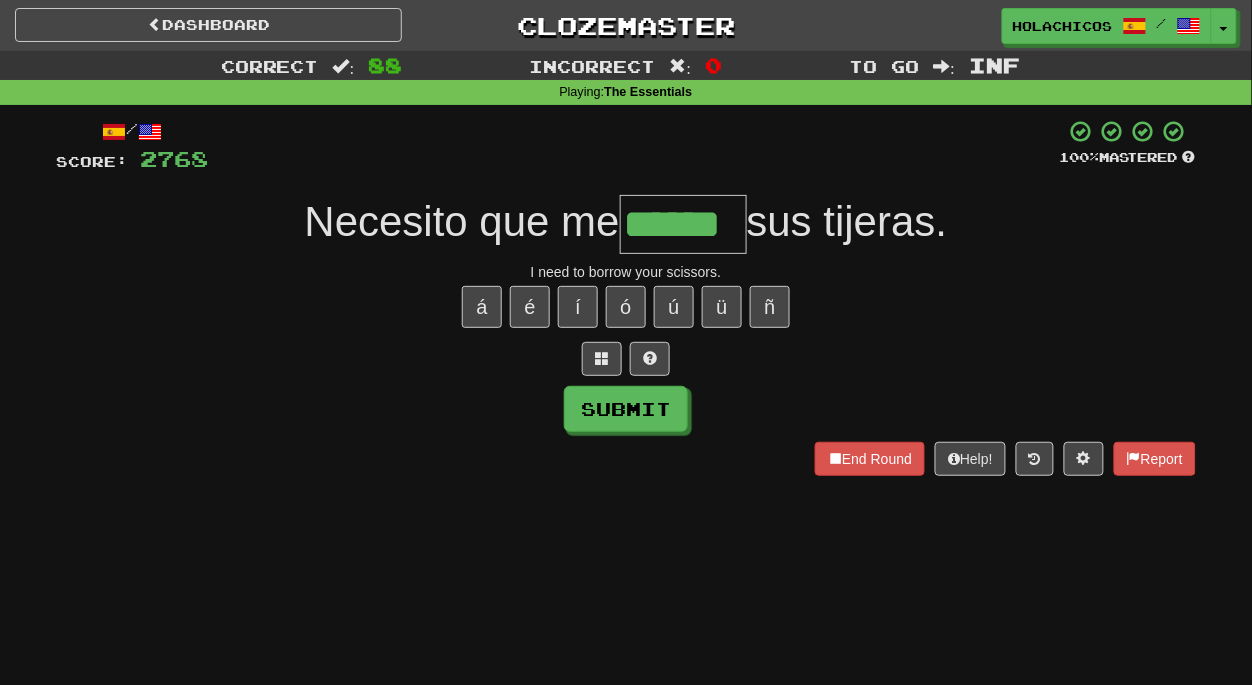 type on "******" 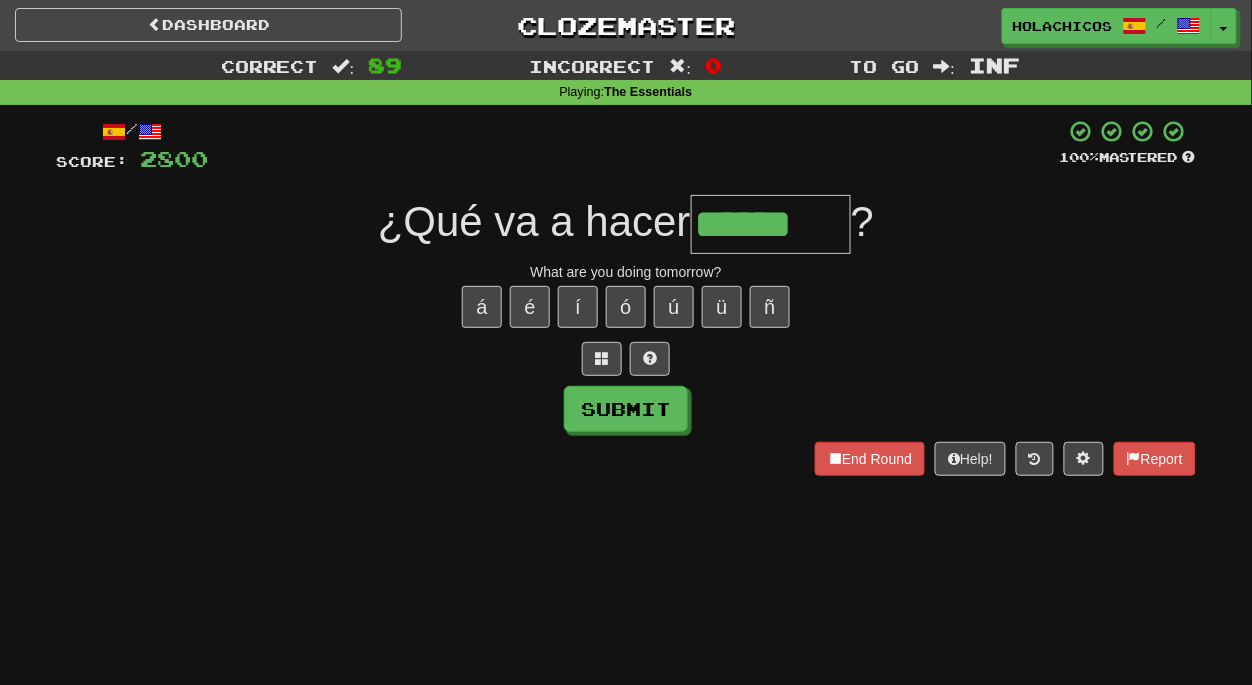 type on "******" 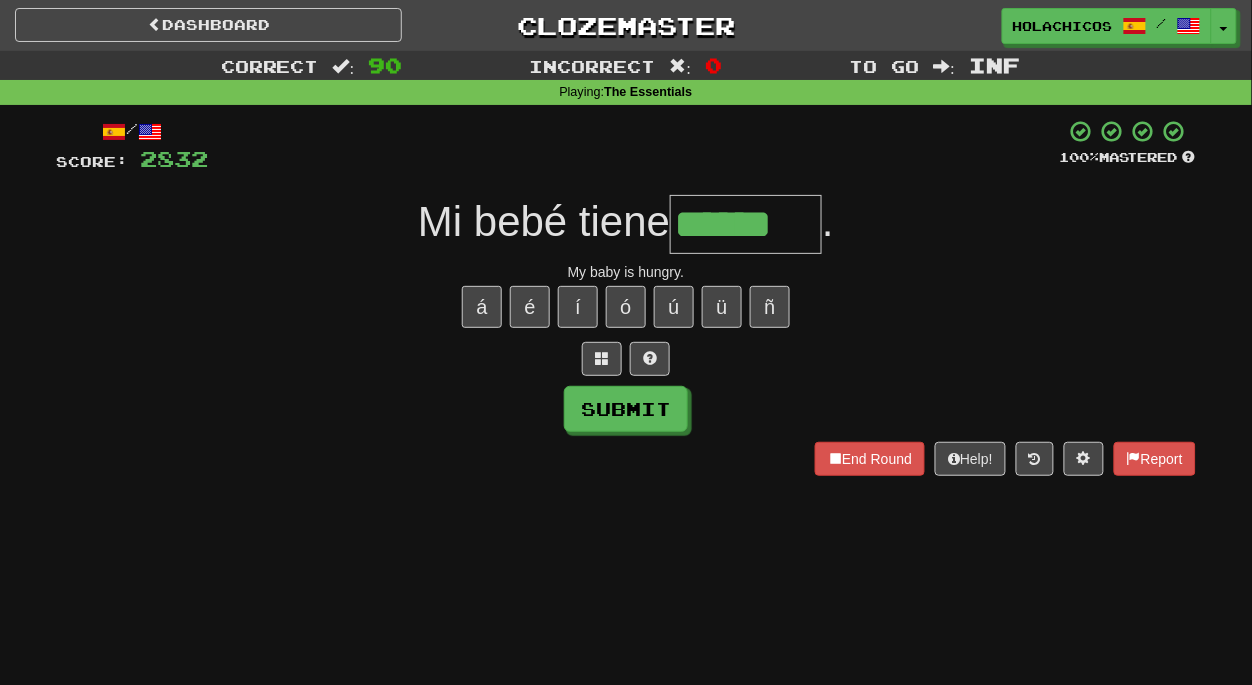type on "******" 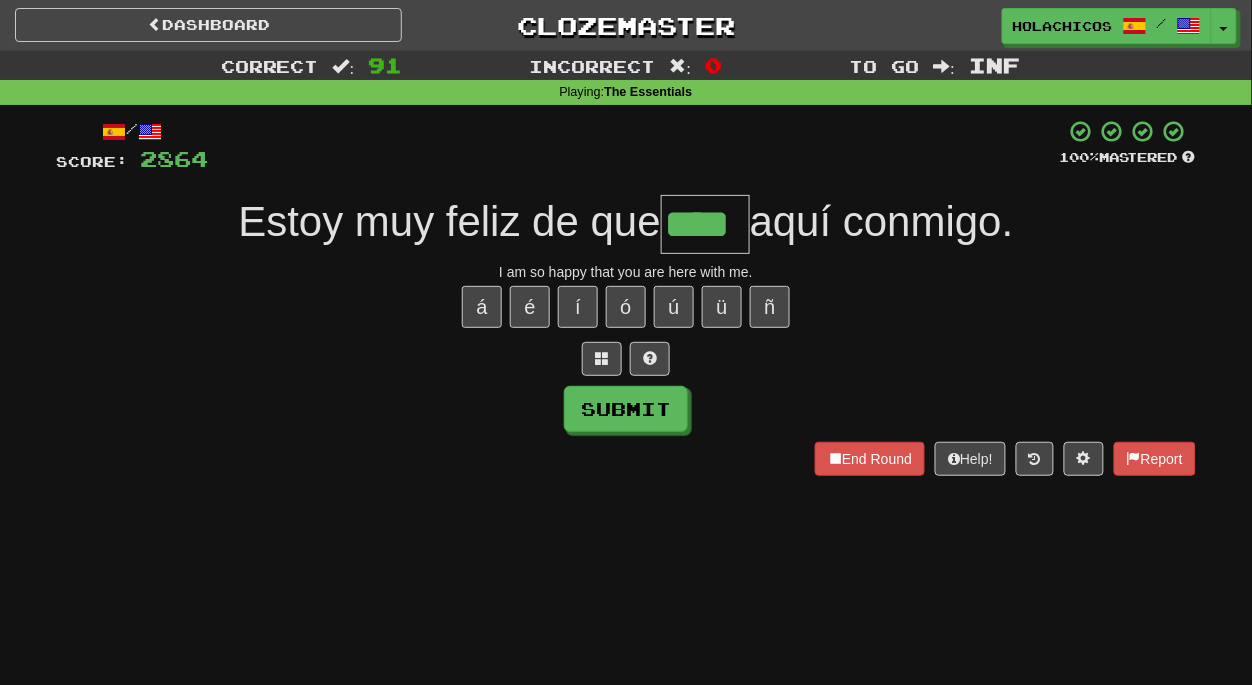 type on "****" 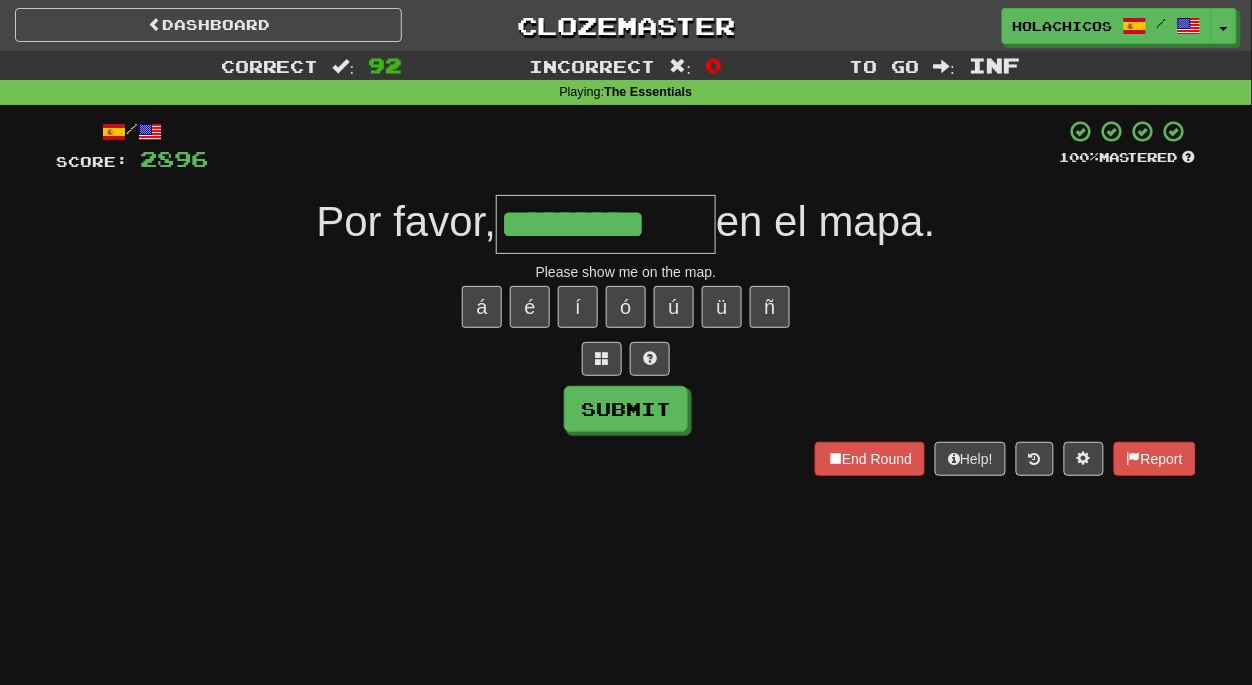 type on "*********" 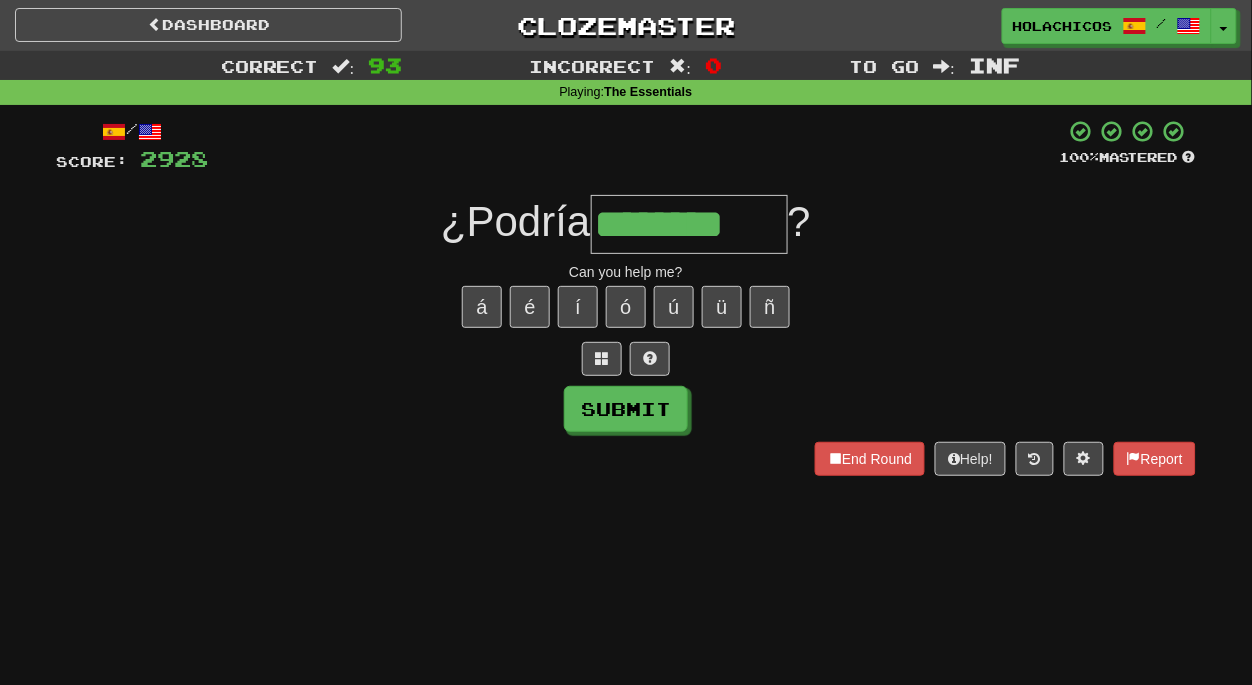 type on "********" 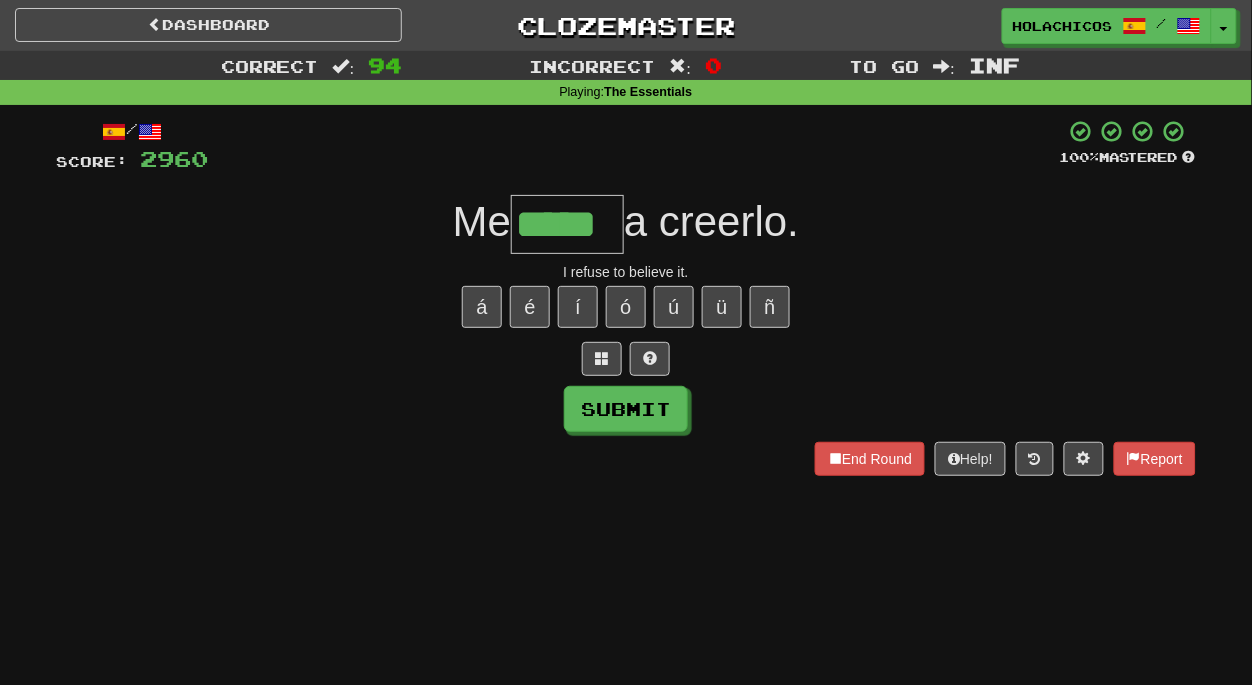 type on "*****" 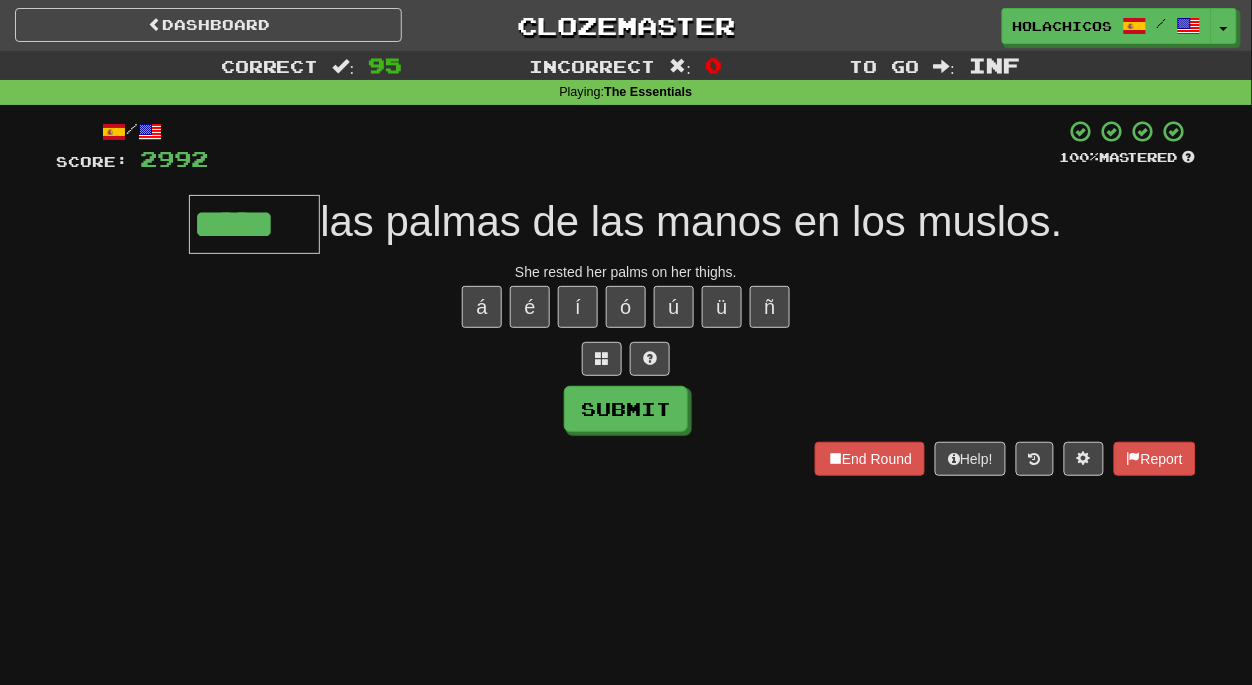 type on "*****" 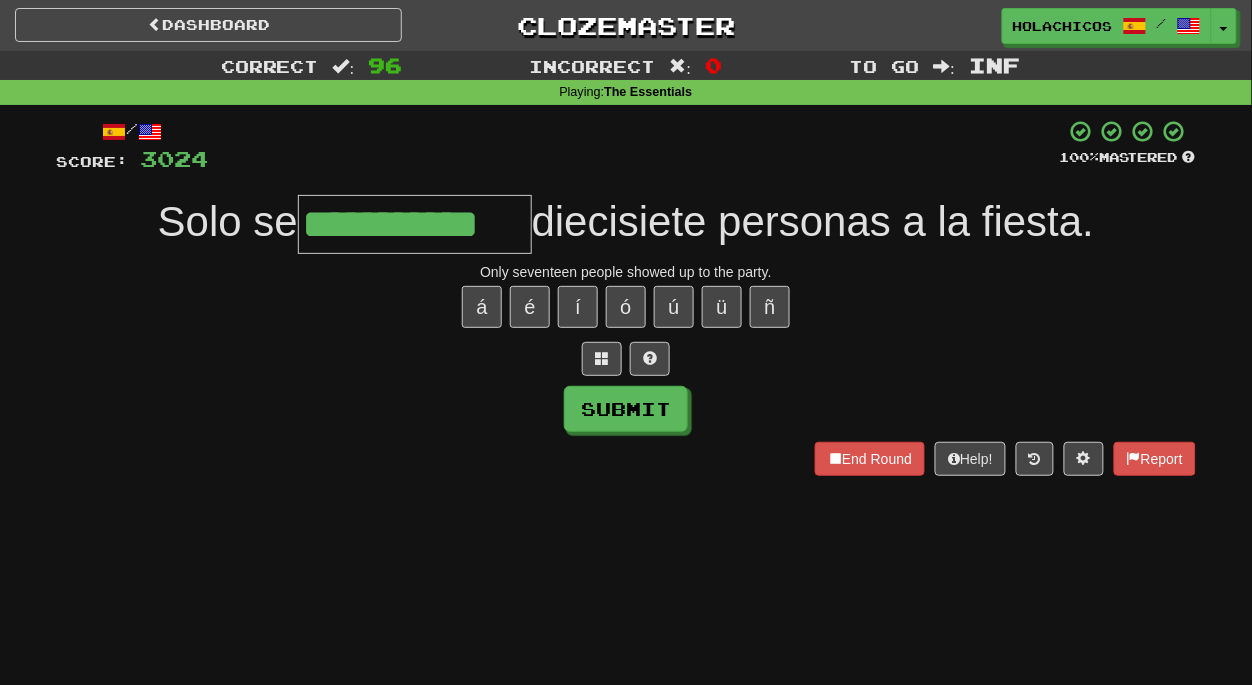 type on "**********" 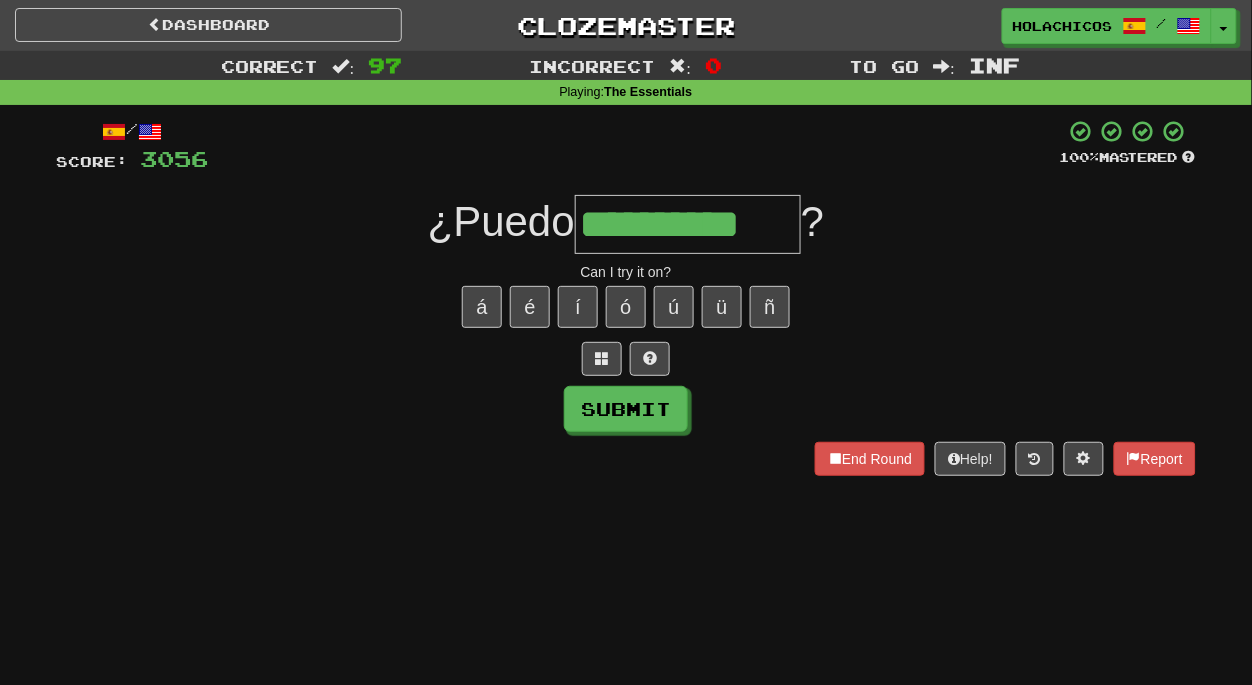 type on "**********" 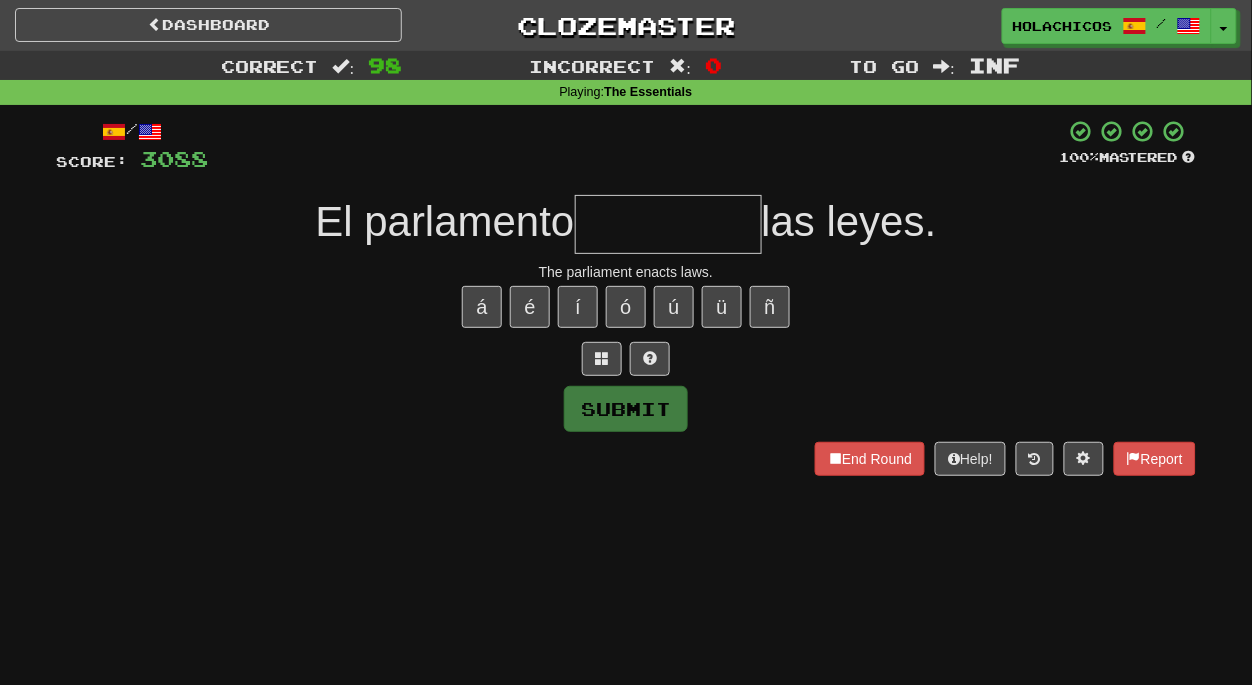 type on "*" 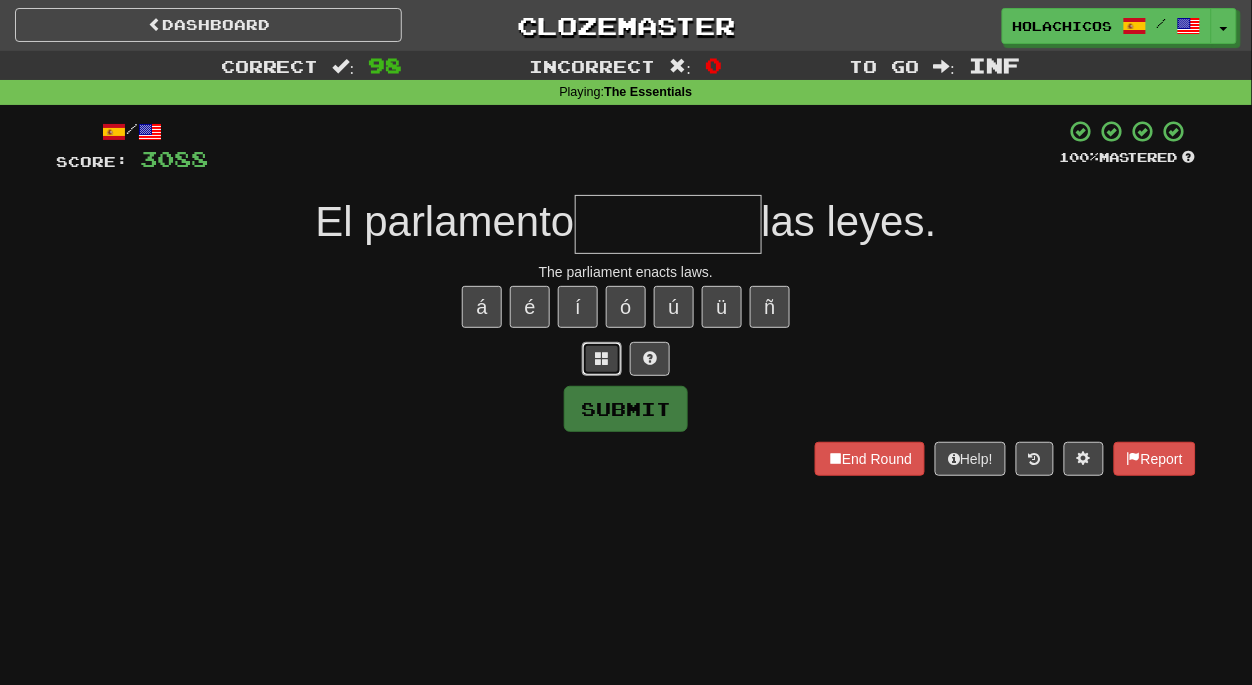 click at bounding box center (602, 358) 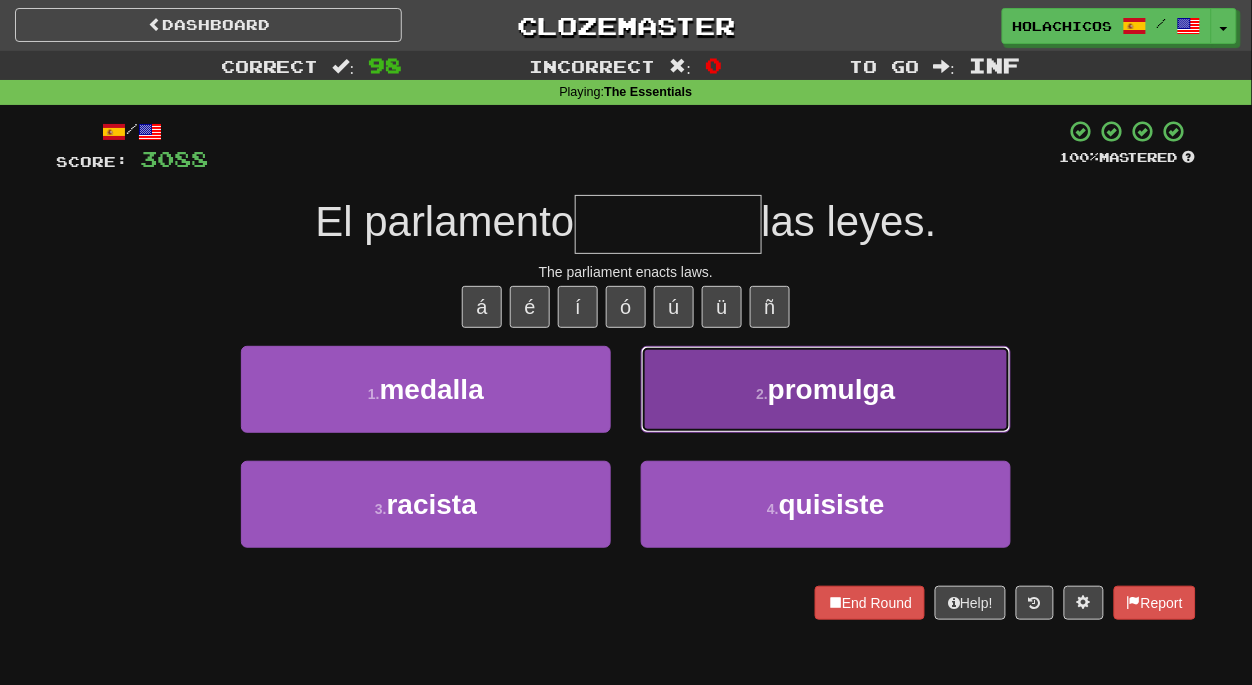 click on "2 .  promulga" at bounding box center [826, 389] 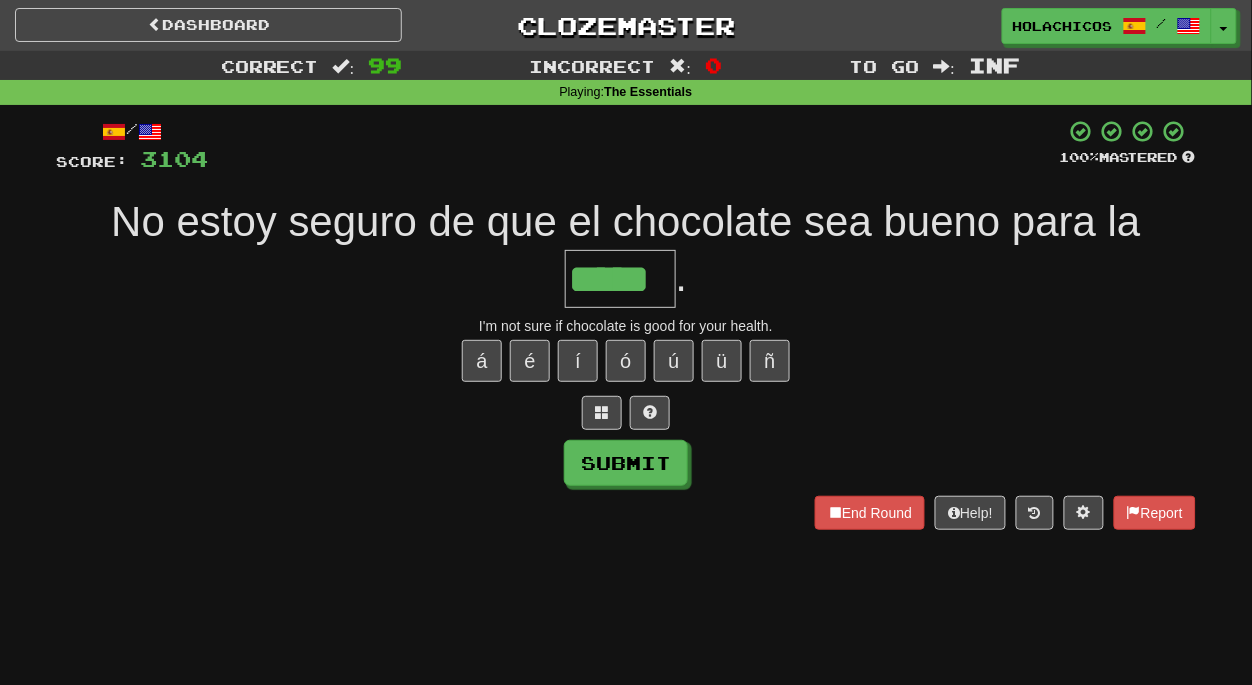 type on "*****" 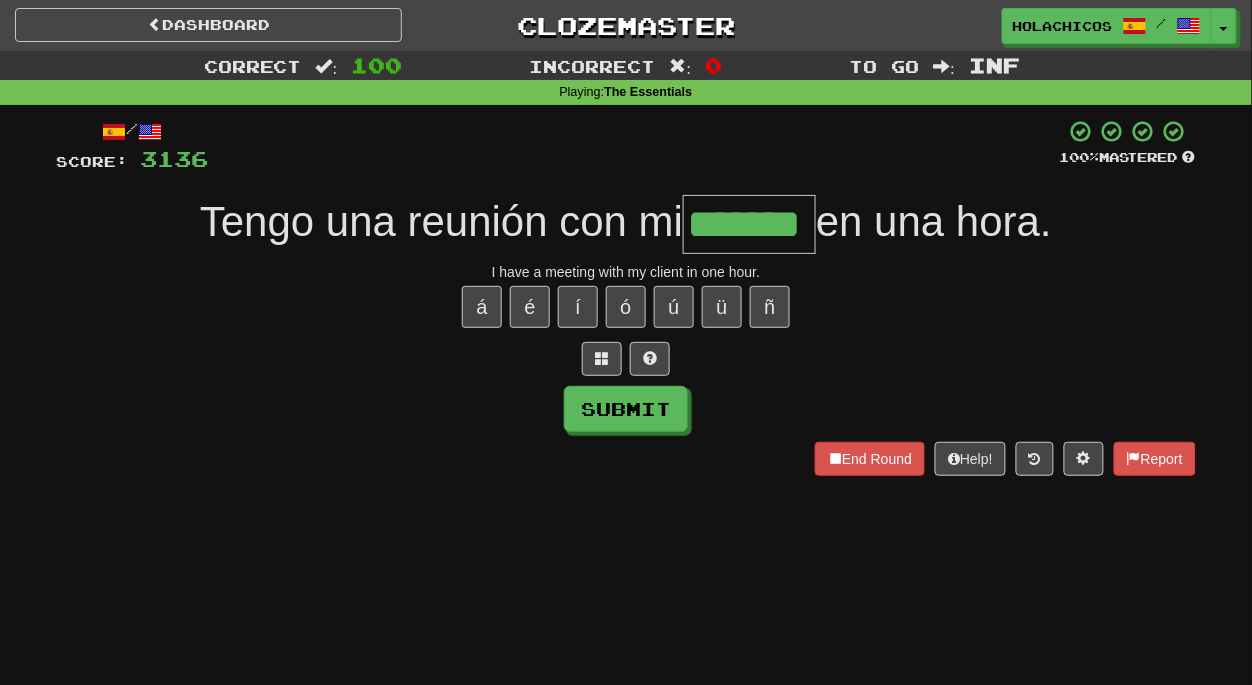 type on "*******" 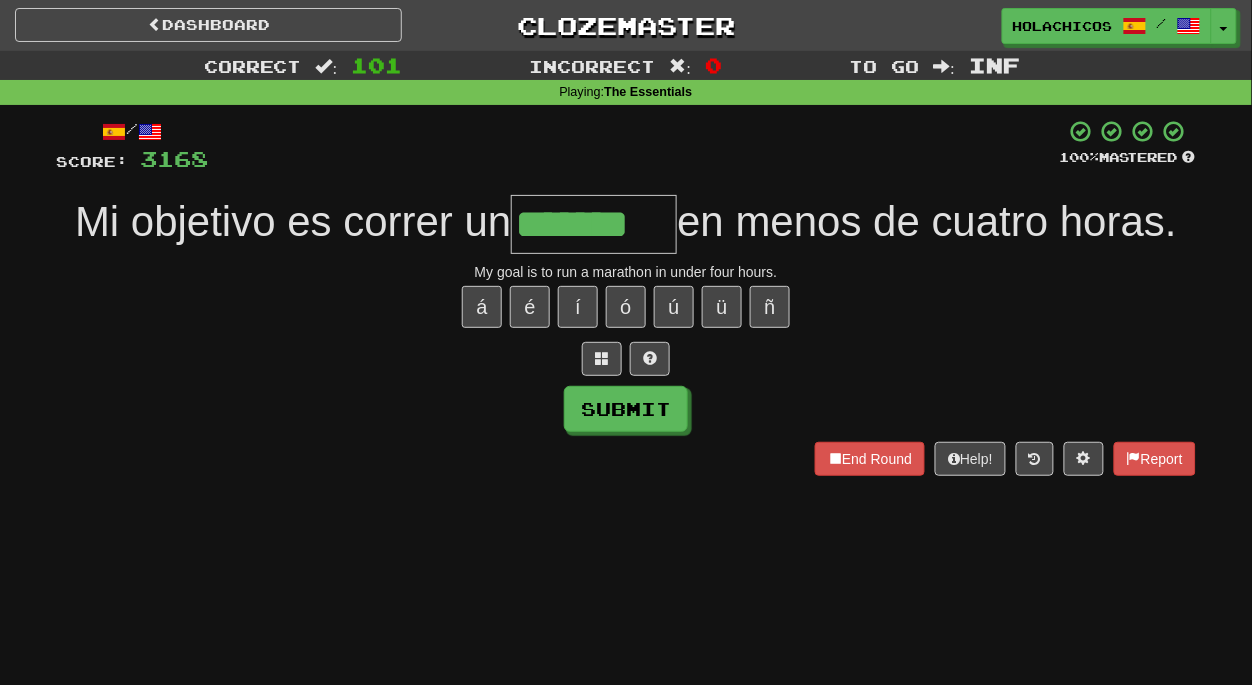 type on "*******" 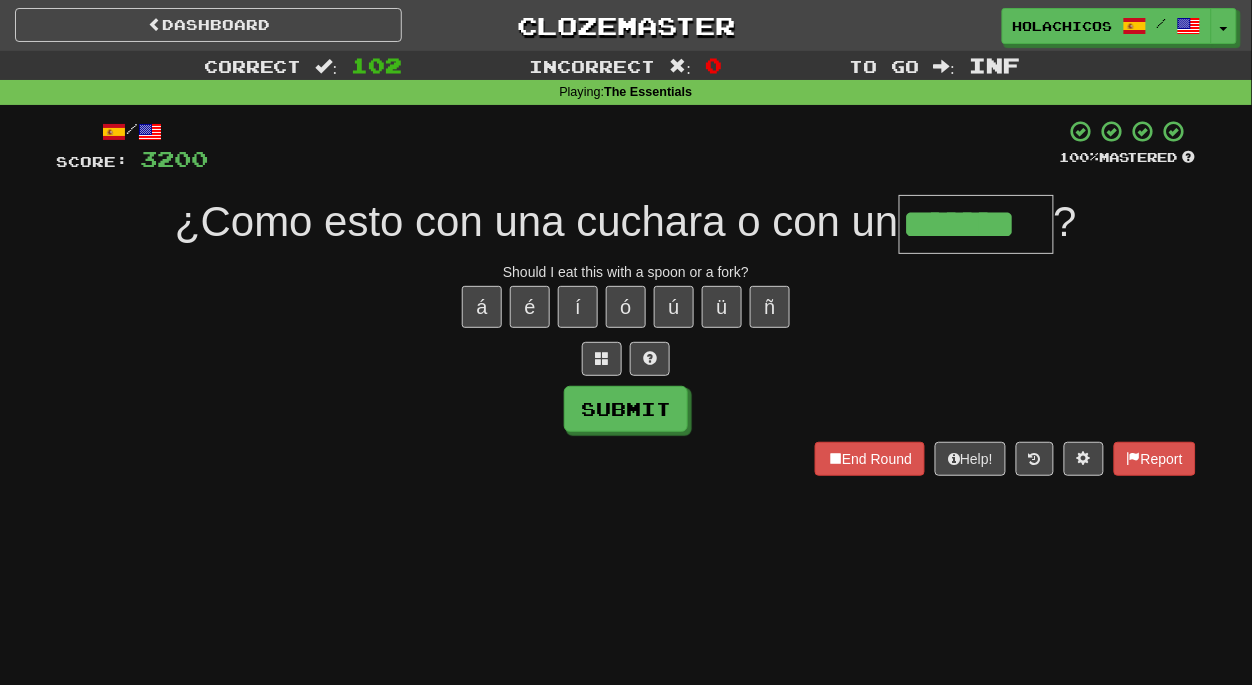 type on "*******" 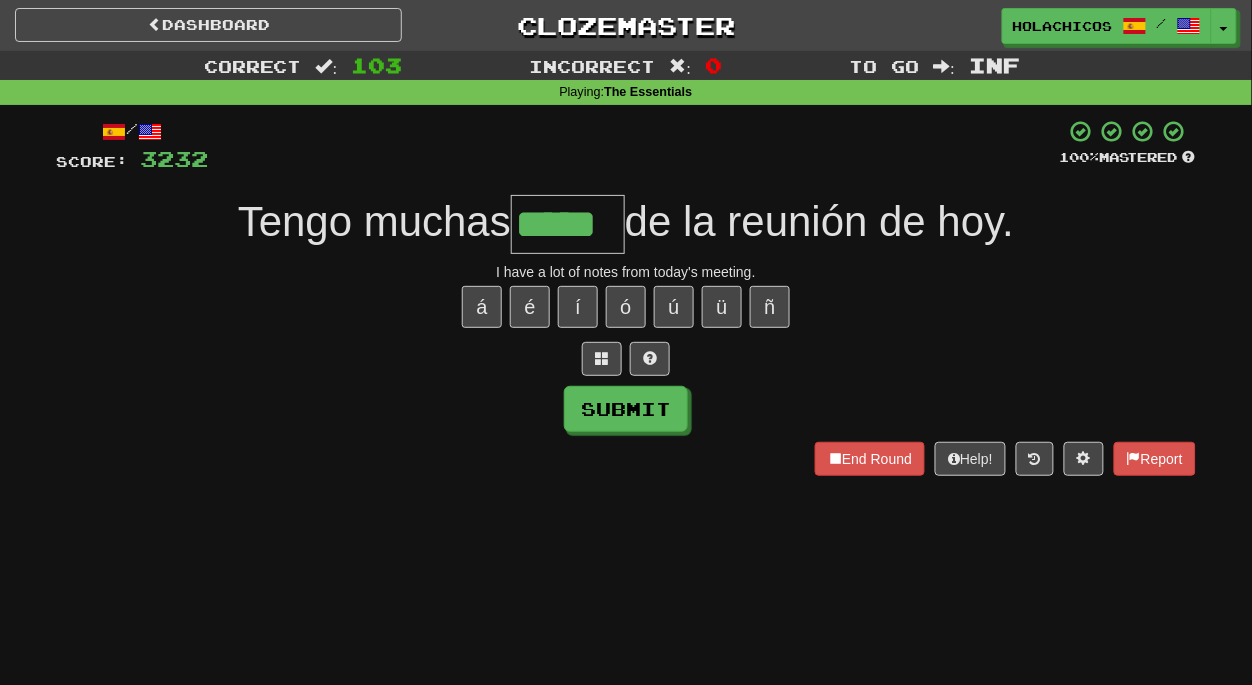 type on "*****" 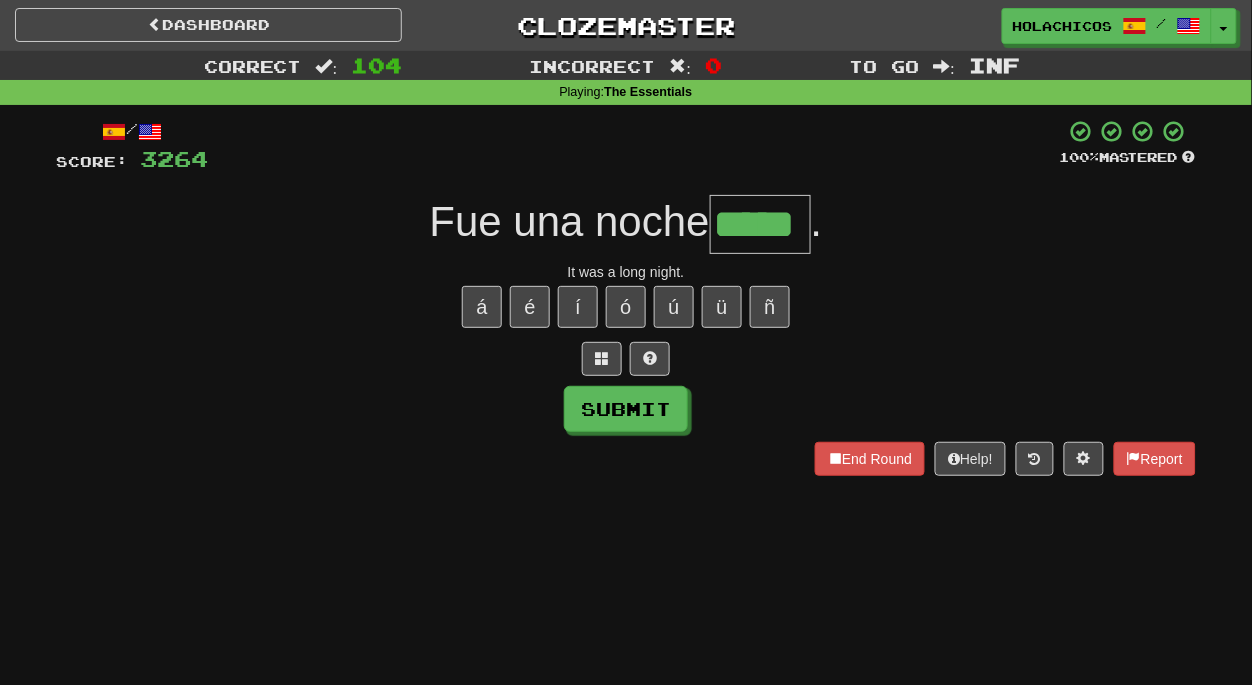 type on "*****" 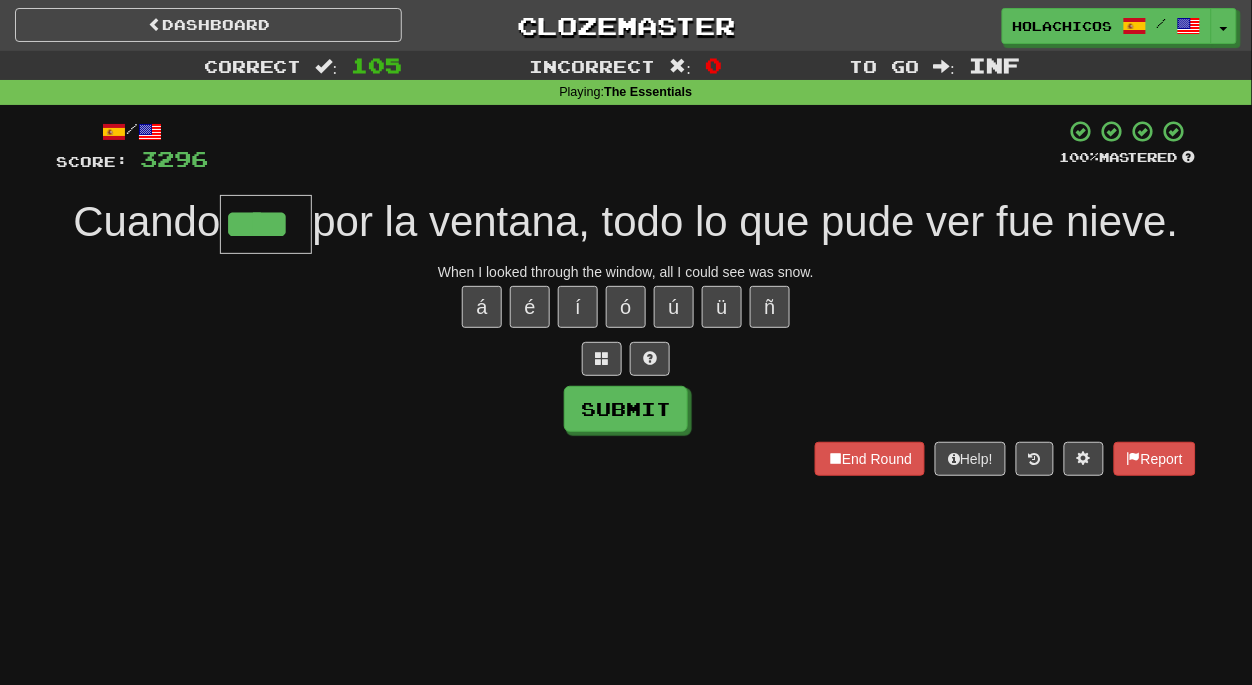 type on "****" 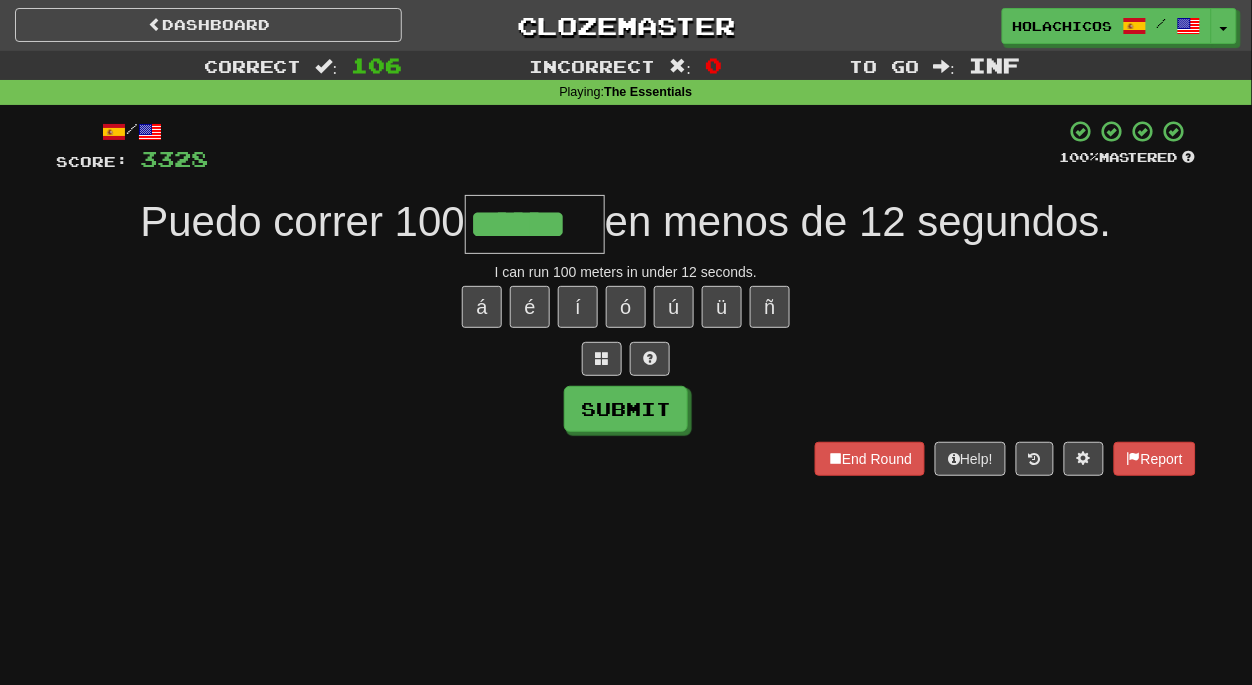 type on "******" 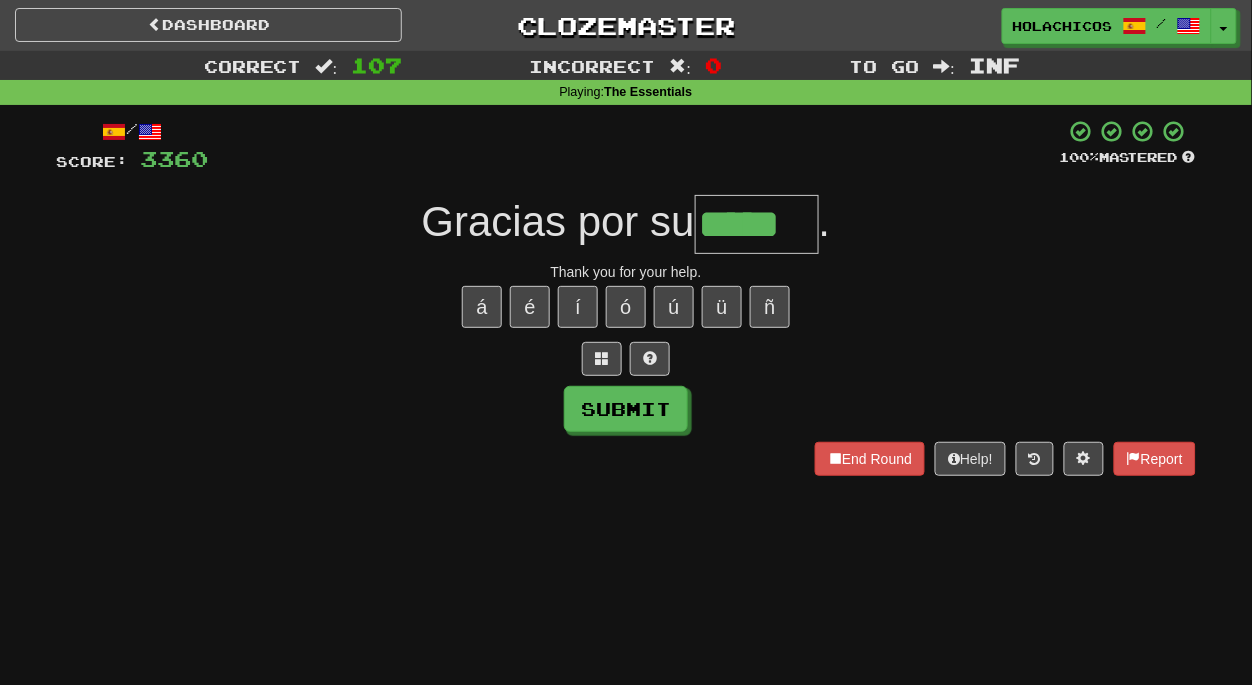 type on "*****" 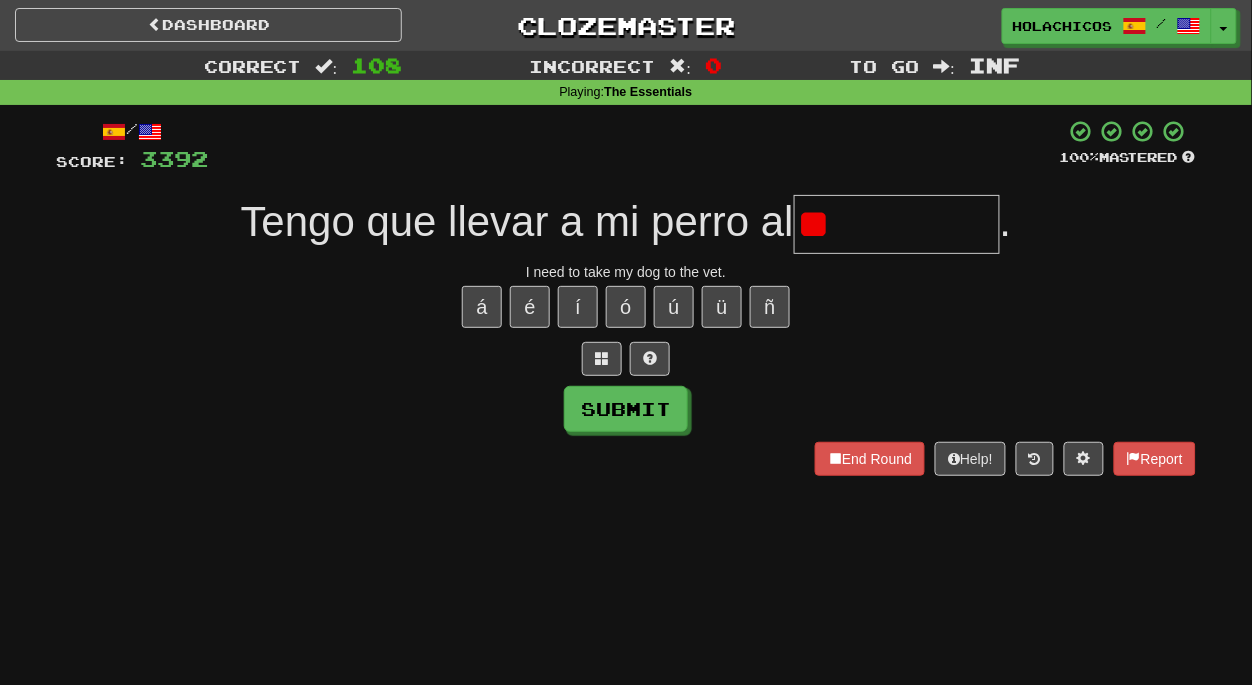 type on "*" 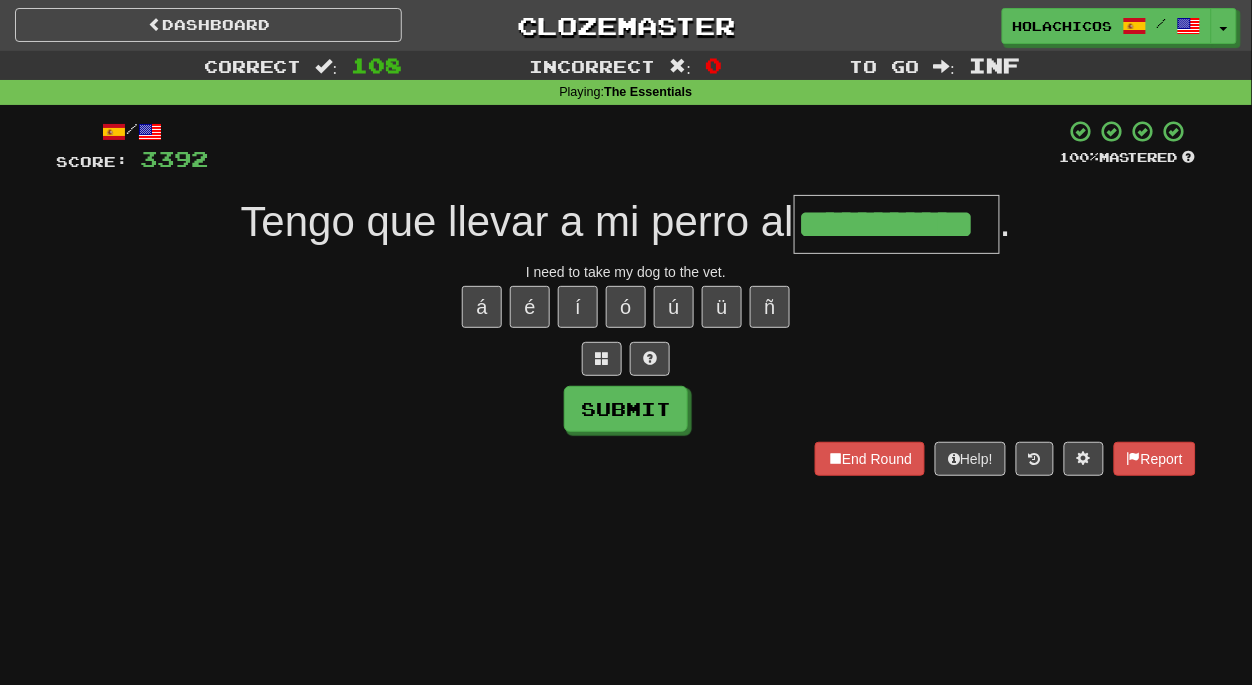 type on "**********" 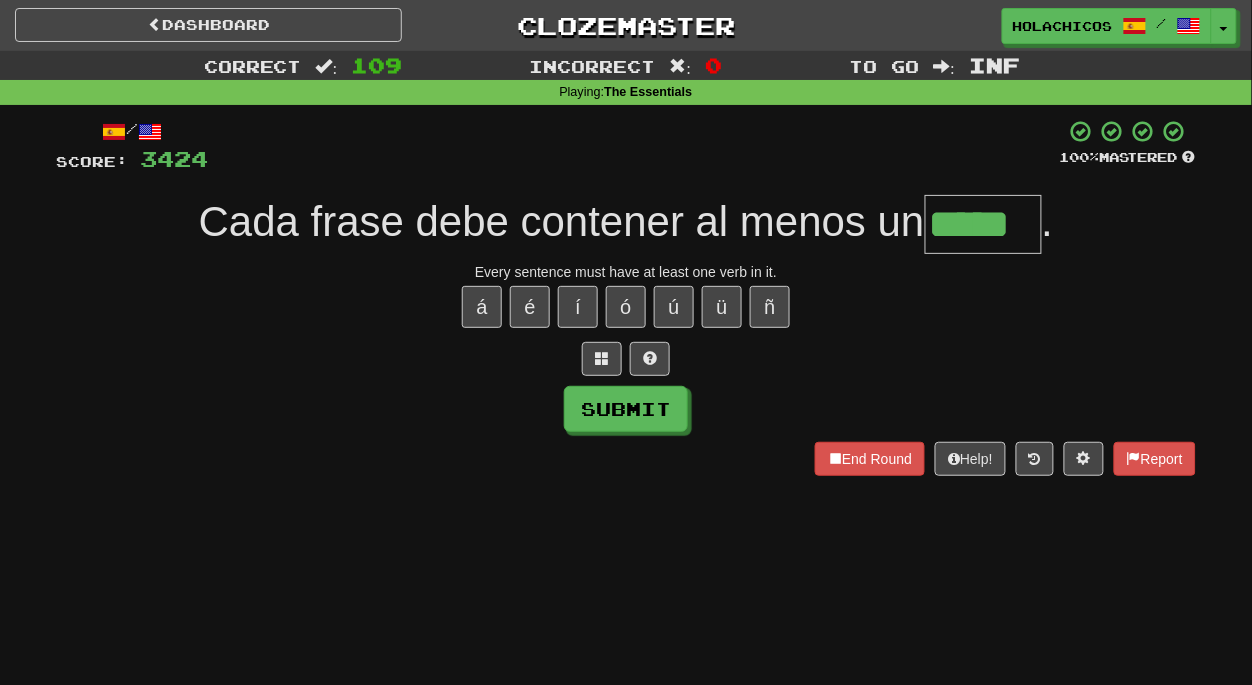type on "*****" 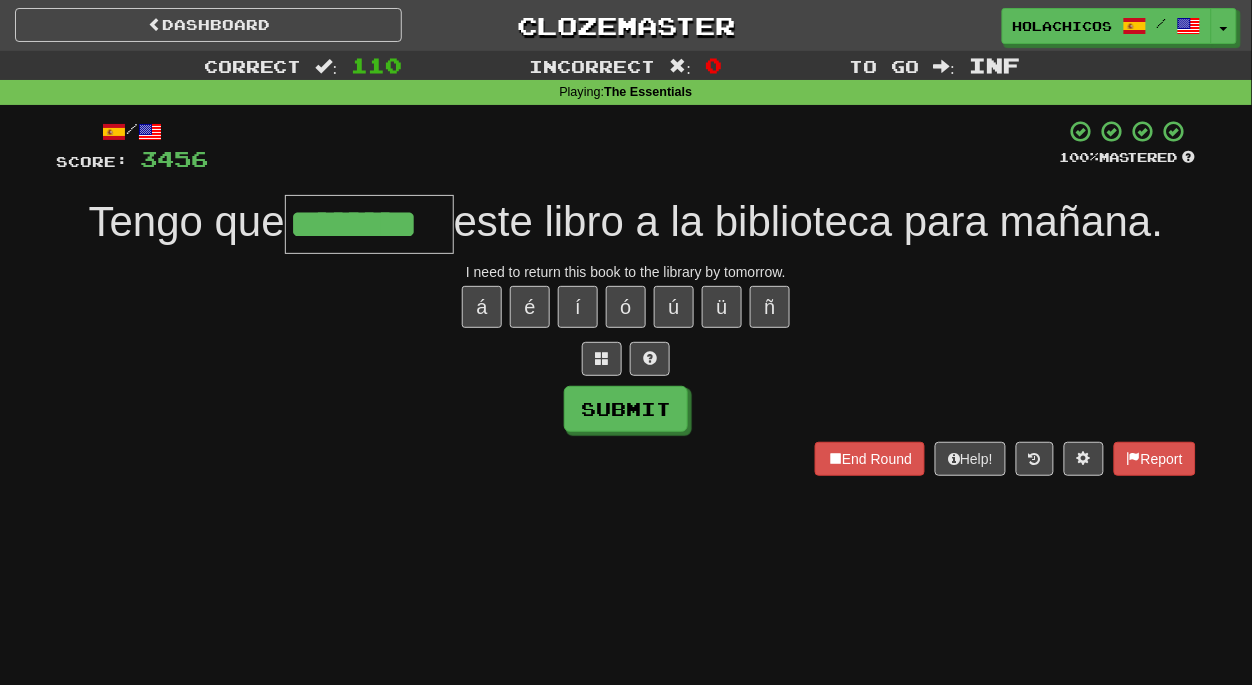 type on "********" 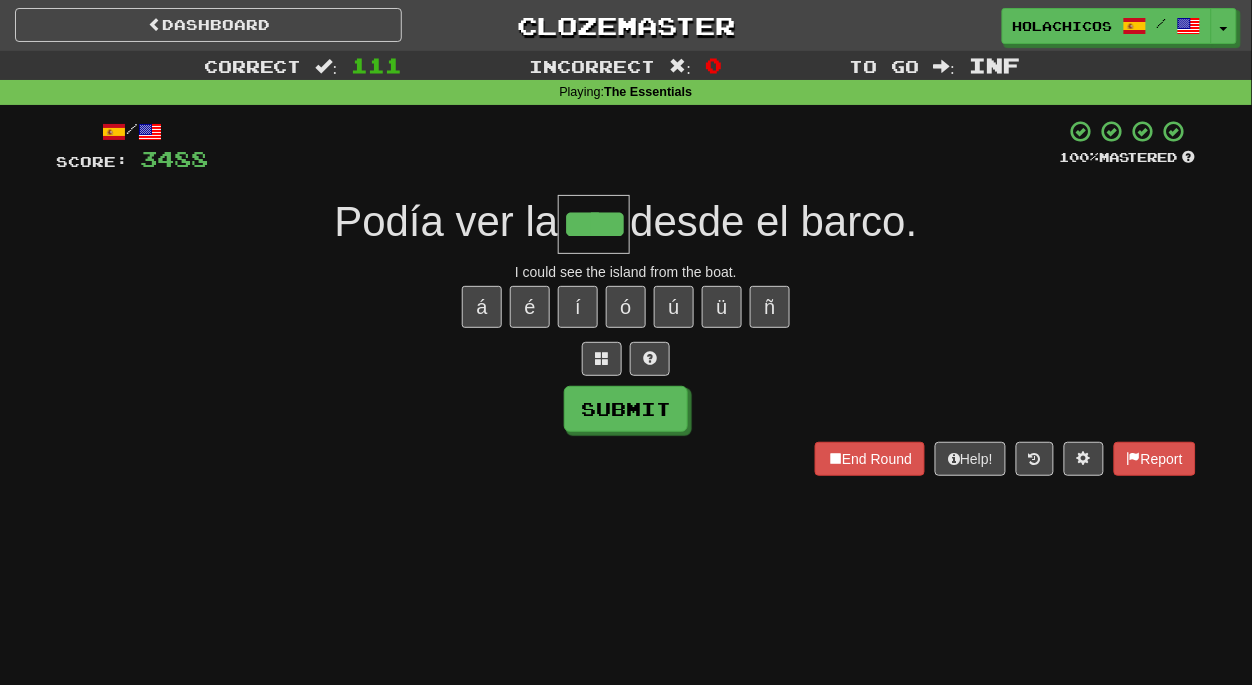 type on "****" 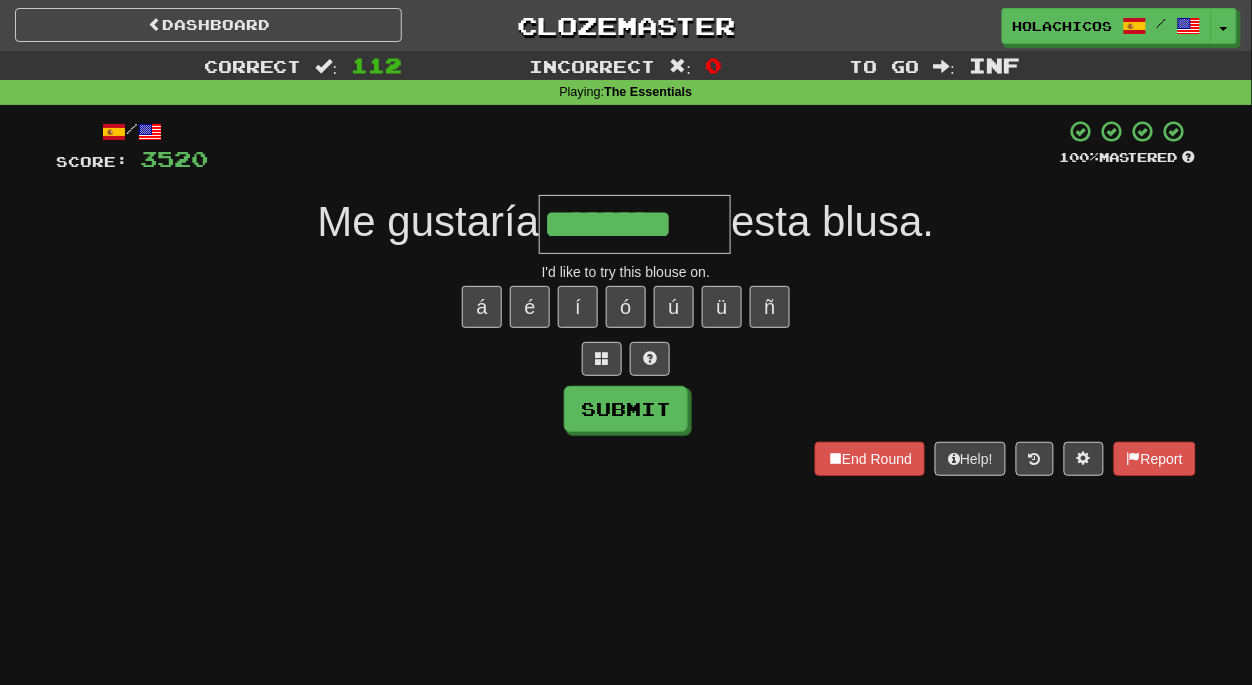 type on "********" 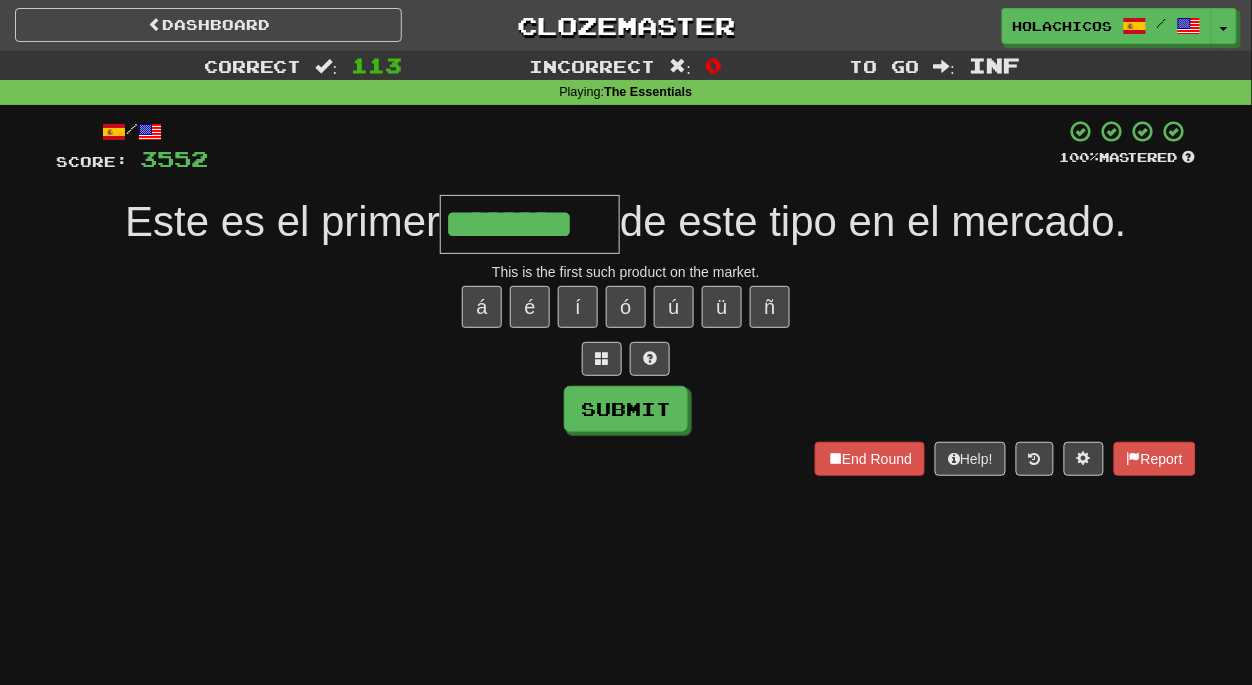type on "********" 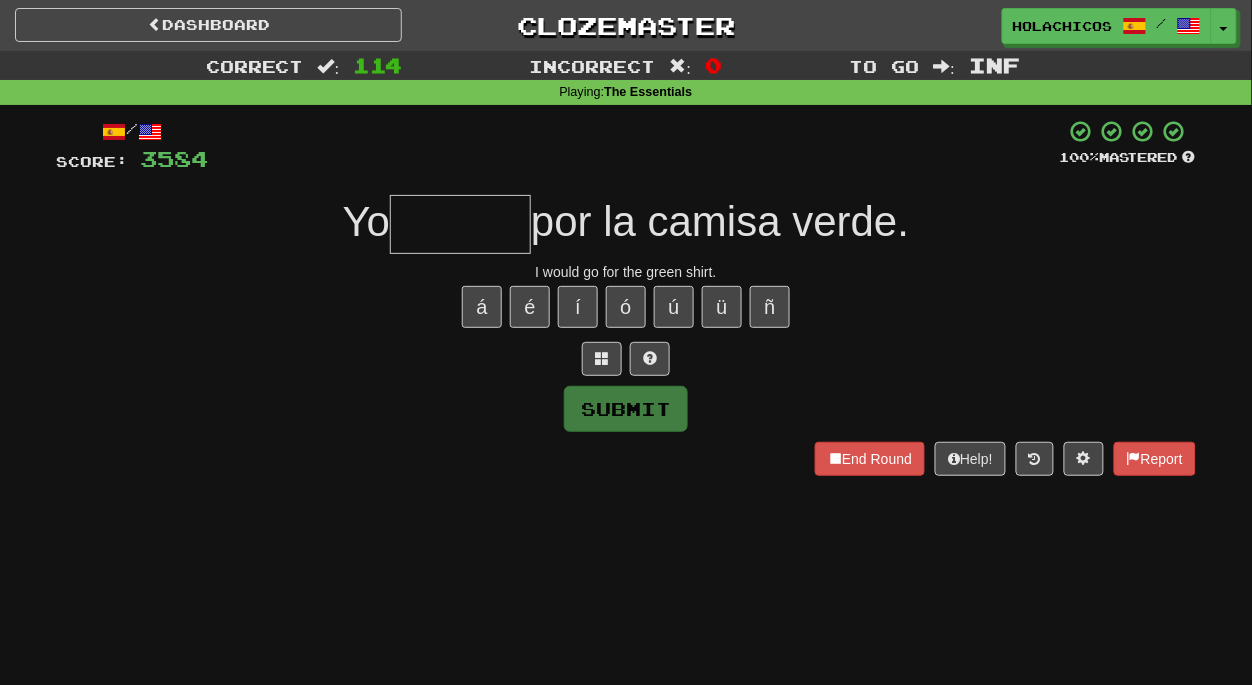 type on "*" 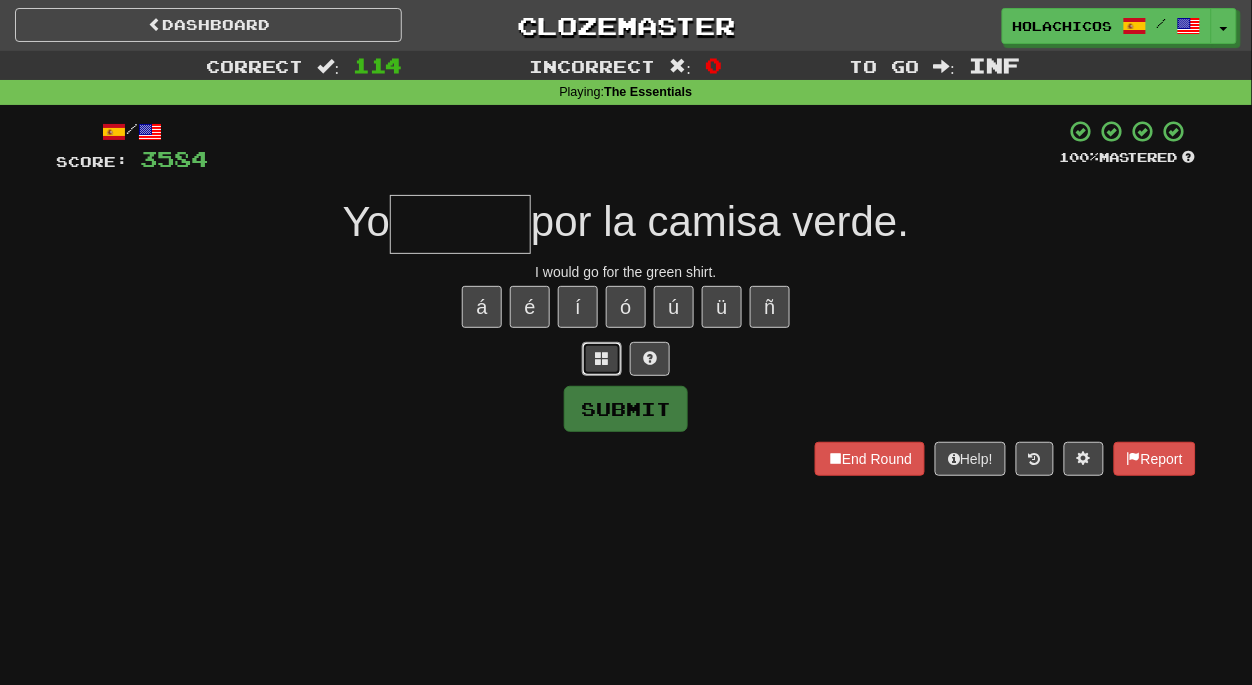 click at bounding box center (602, 358) 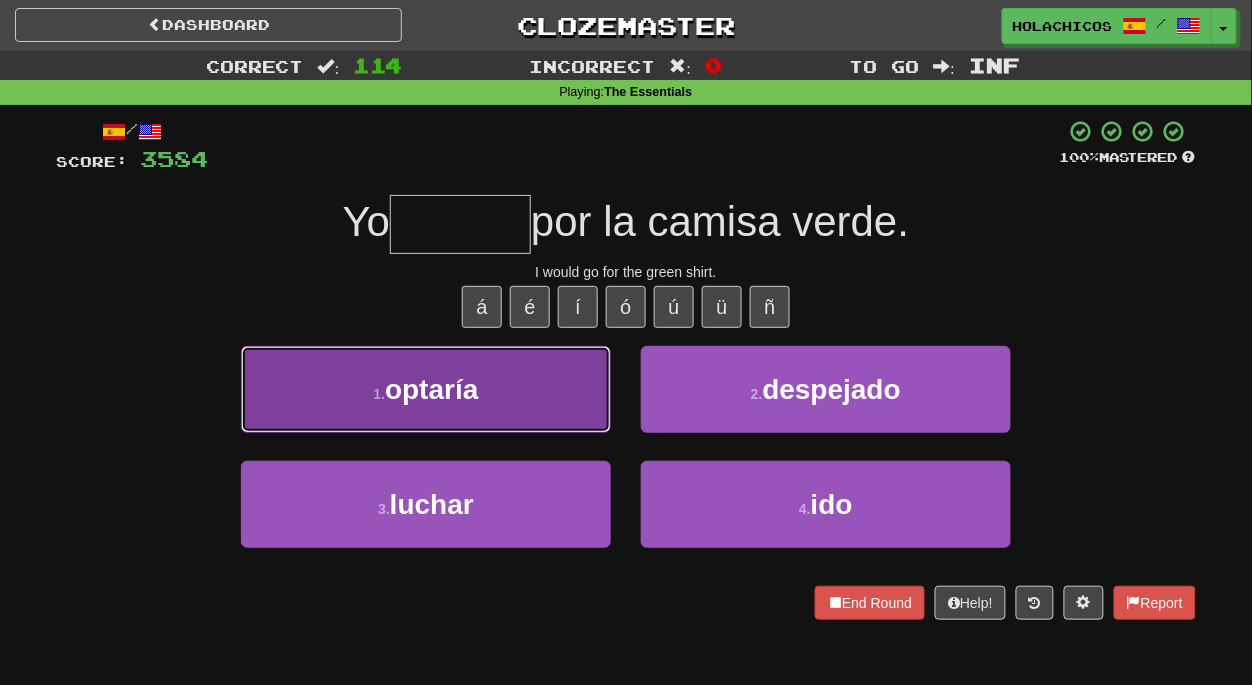 click on "1 .  optaría" at bounding box center (426, 389) 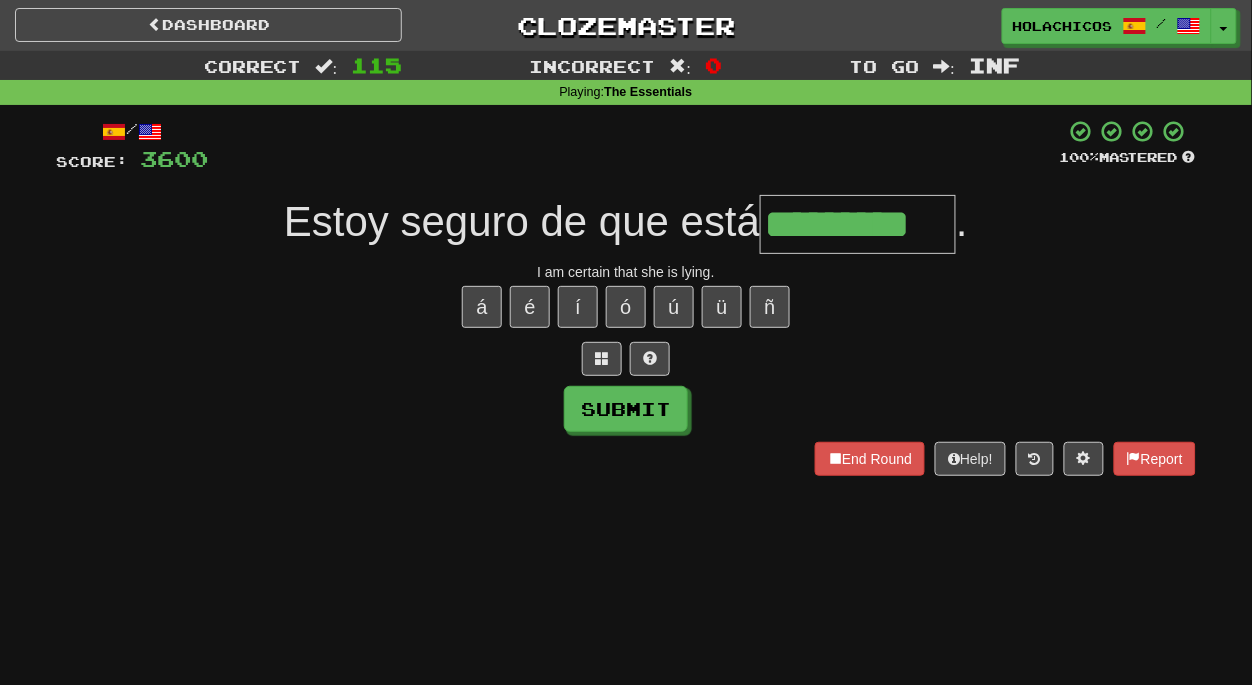type on "*********" 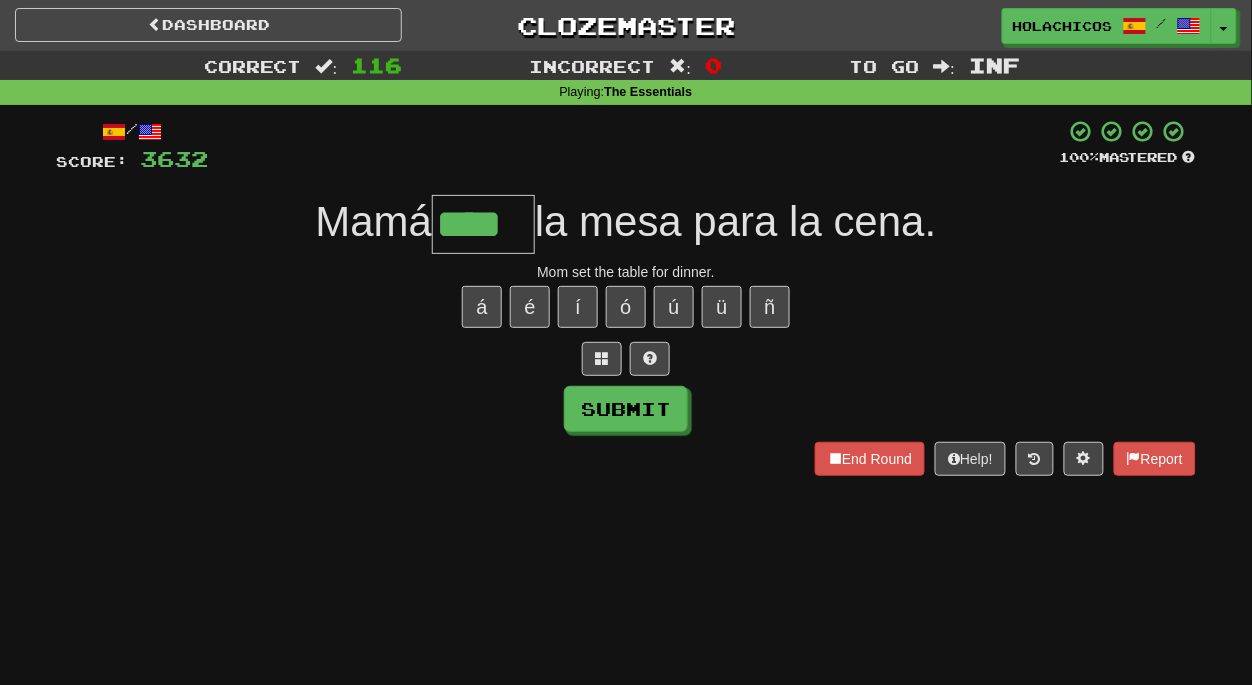 type on "****" 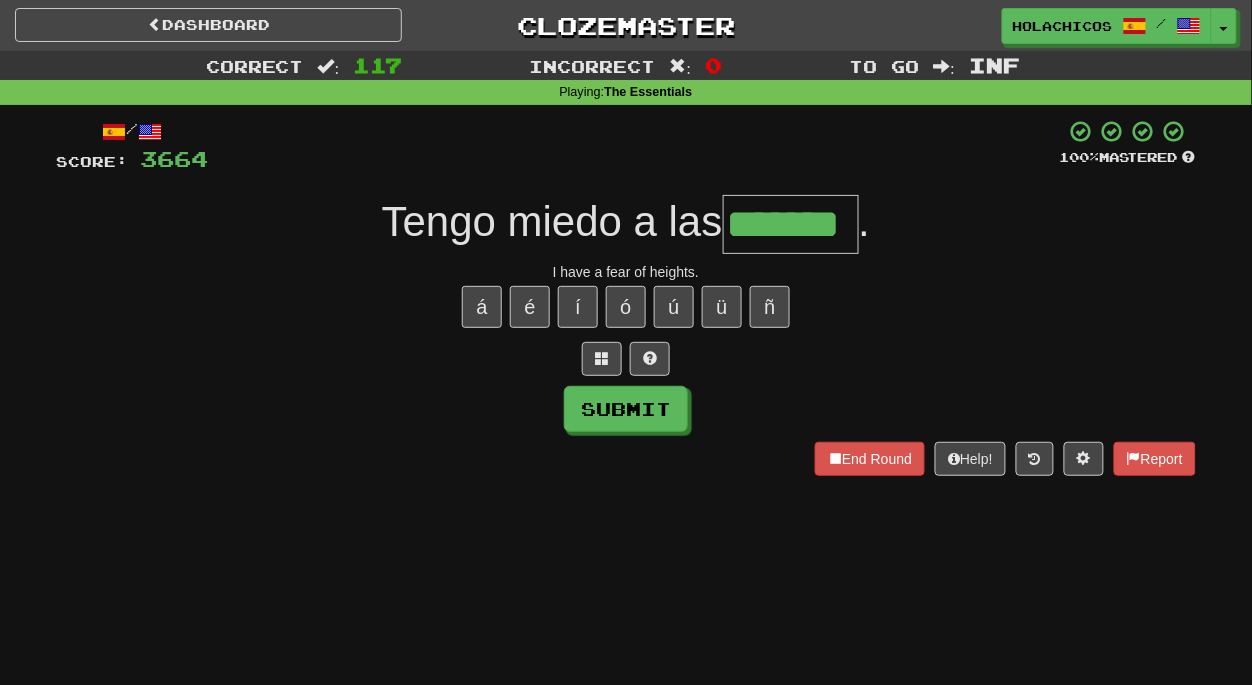 type on "*******" 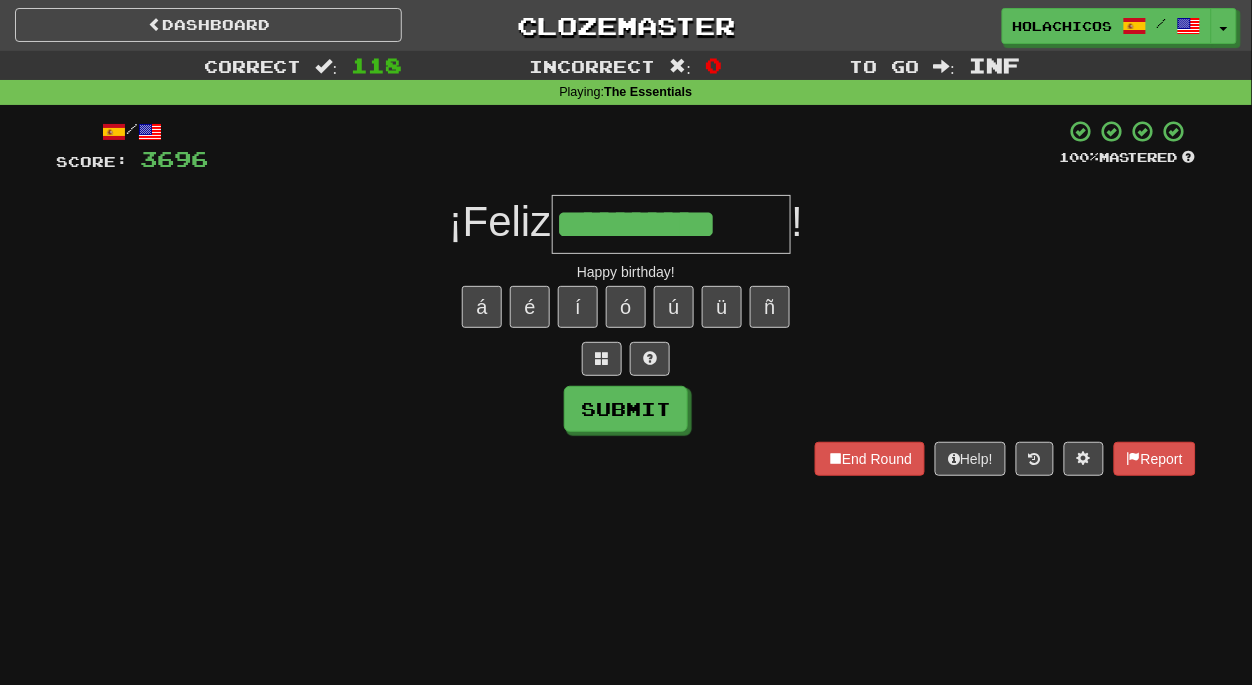 type on "**********" 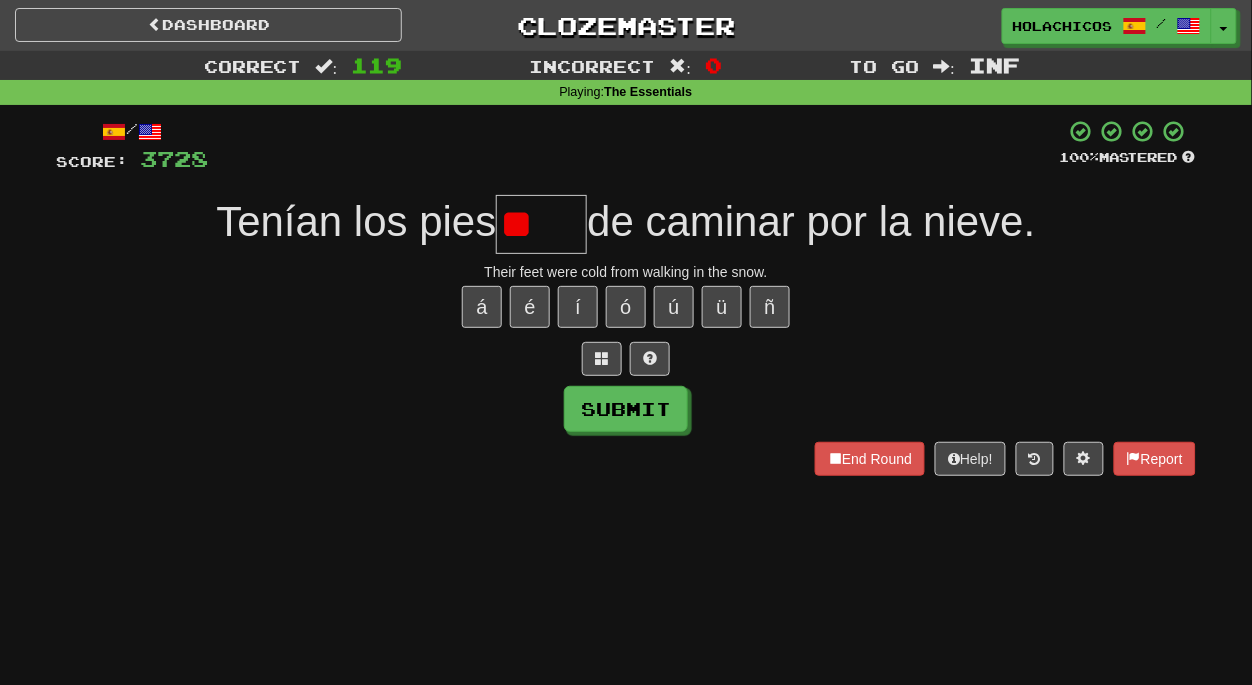 type on "*" 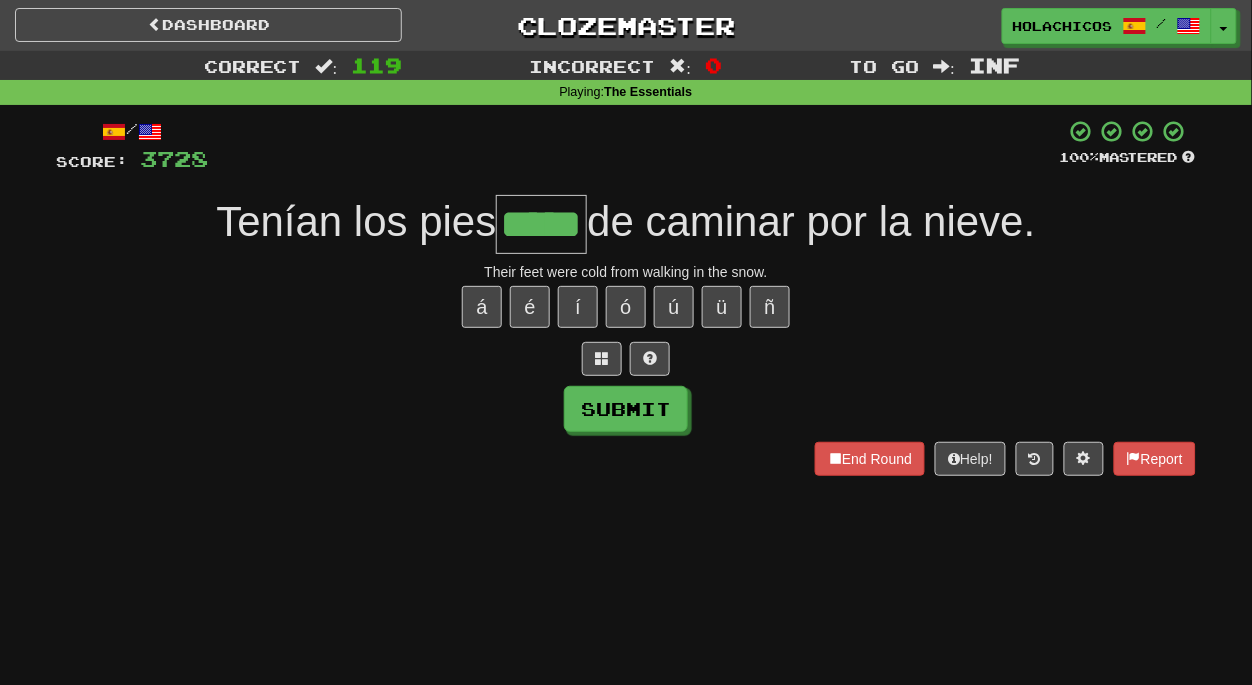 type on "*****" 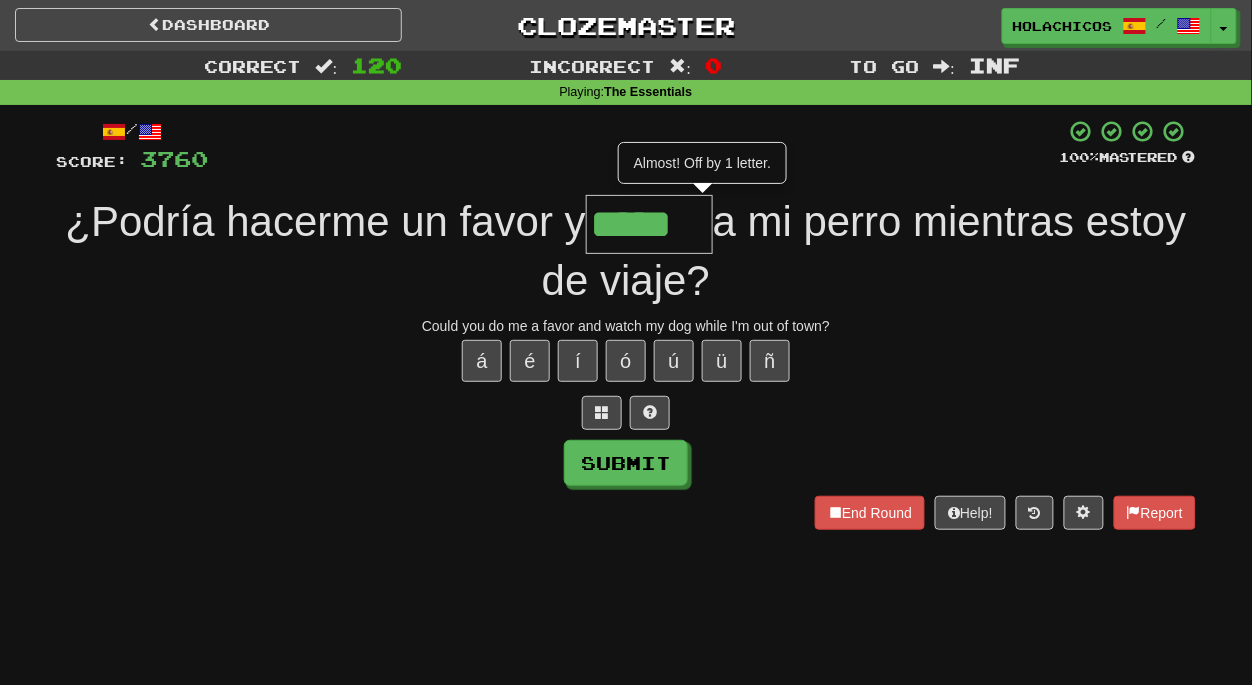 type on "******" 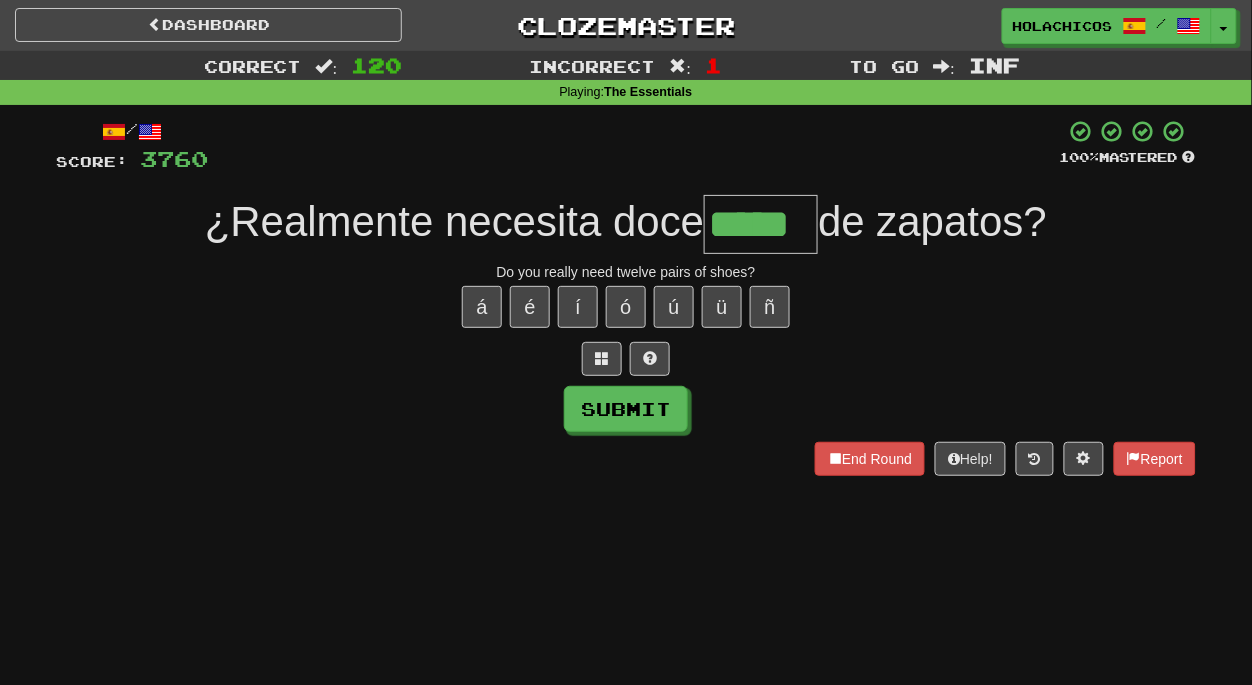 type on "*****" 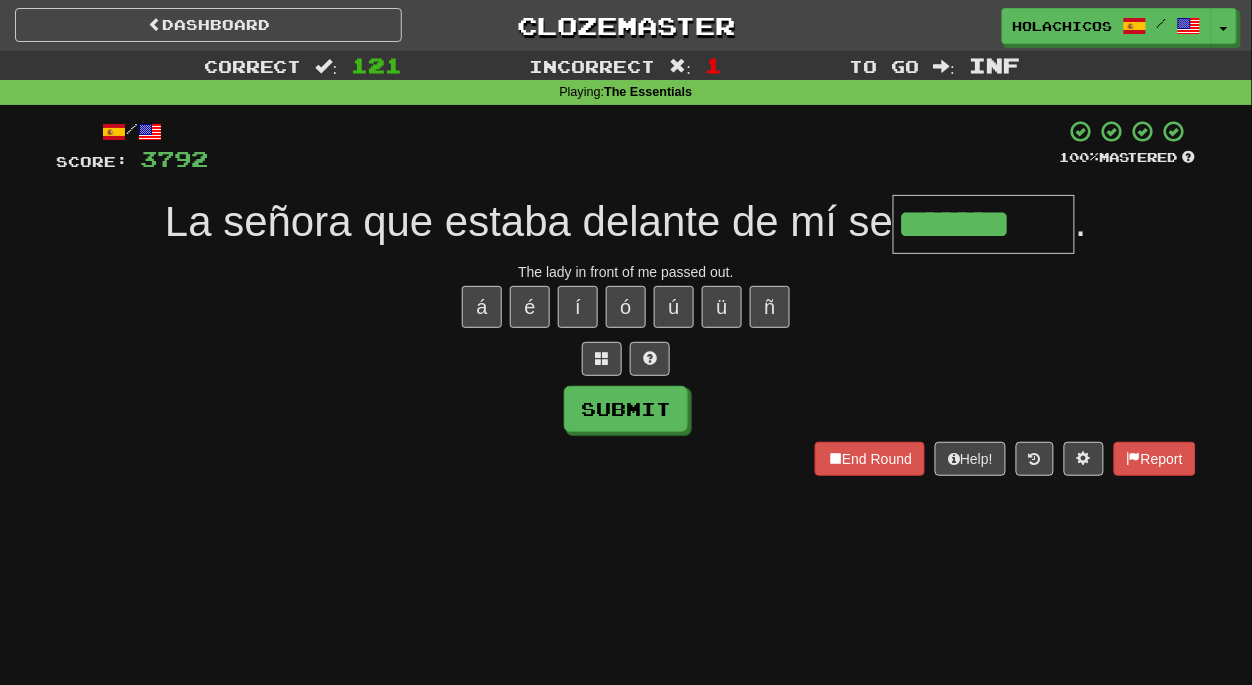 type on "*******" 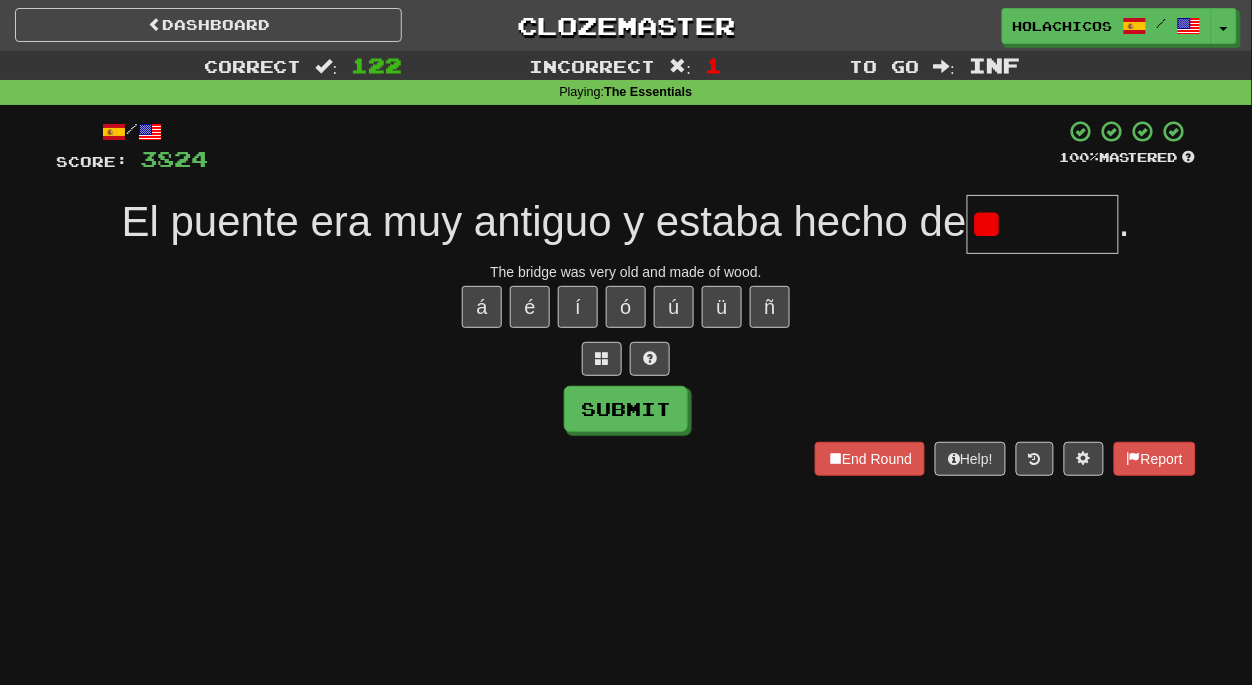 type on "*" 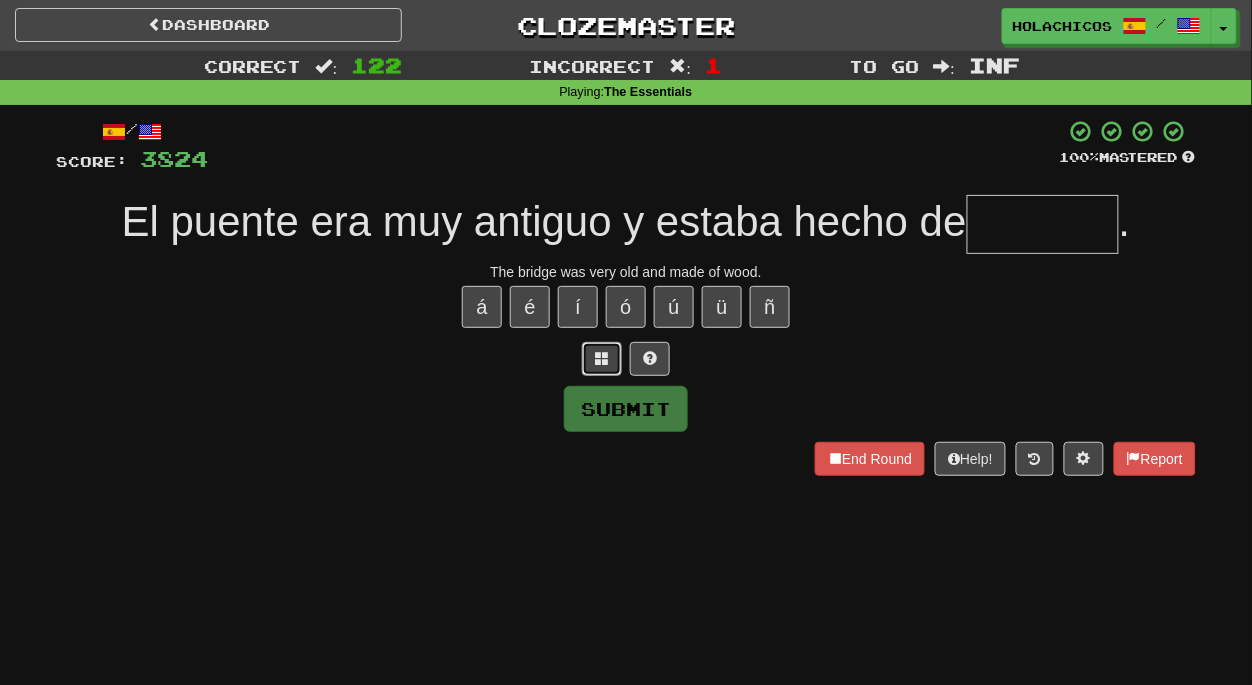 click at bounding box center (602, 359) 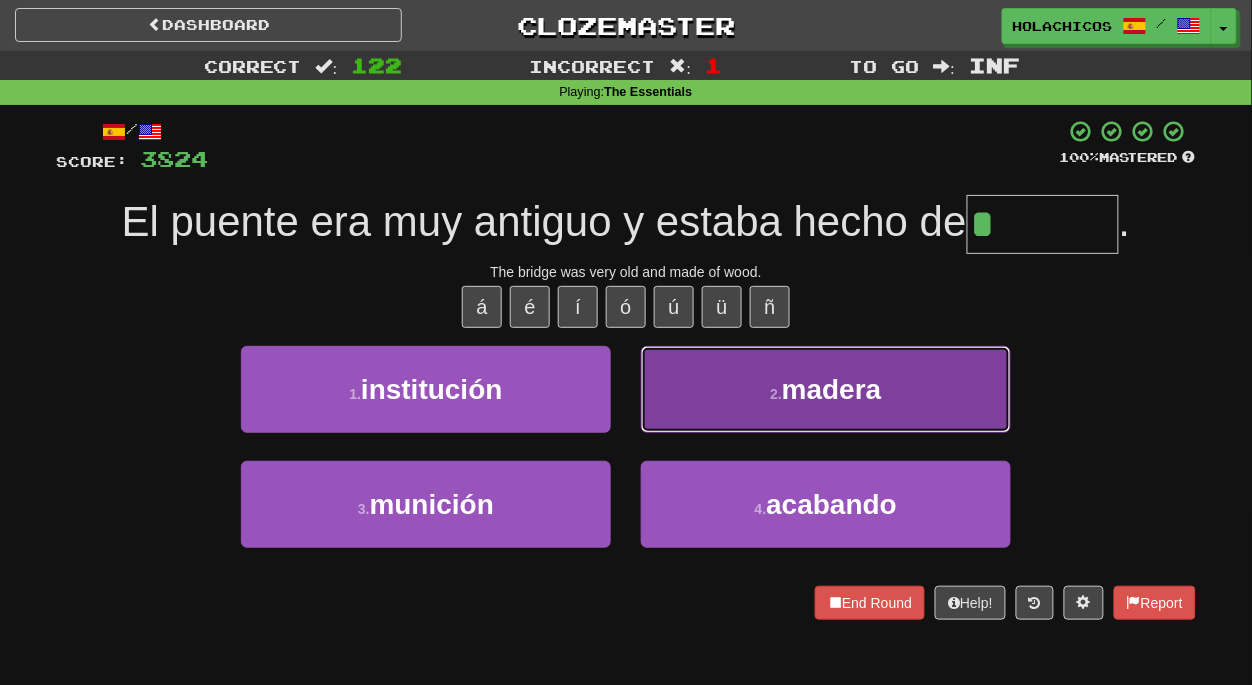 click on "madera" at bounding box center [832, 389] 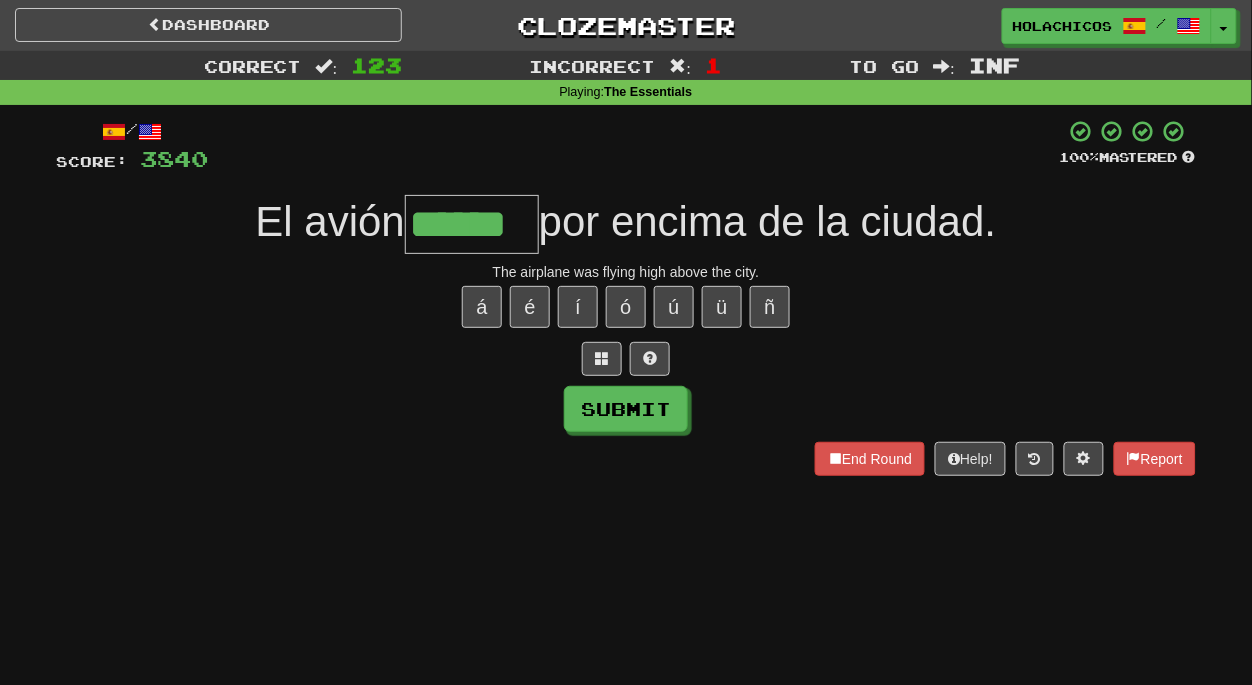 type on "******" 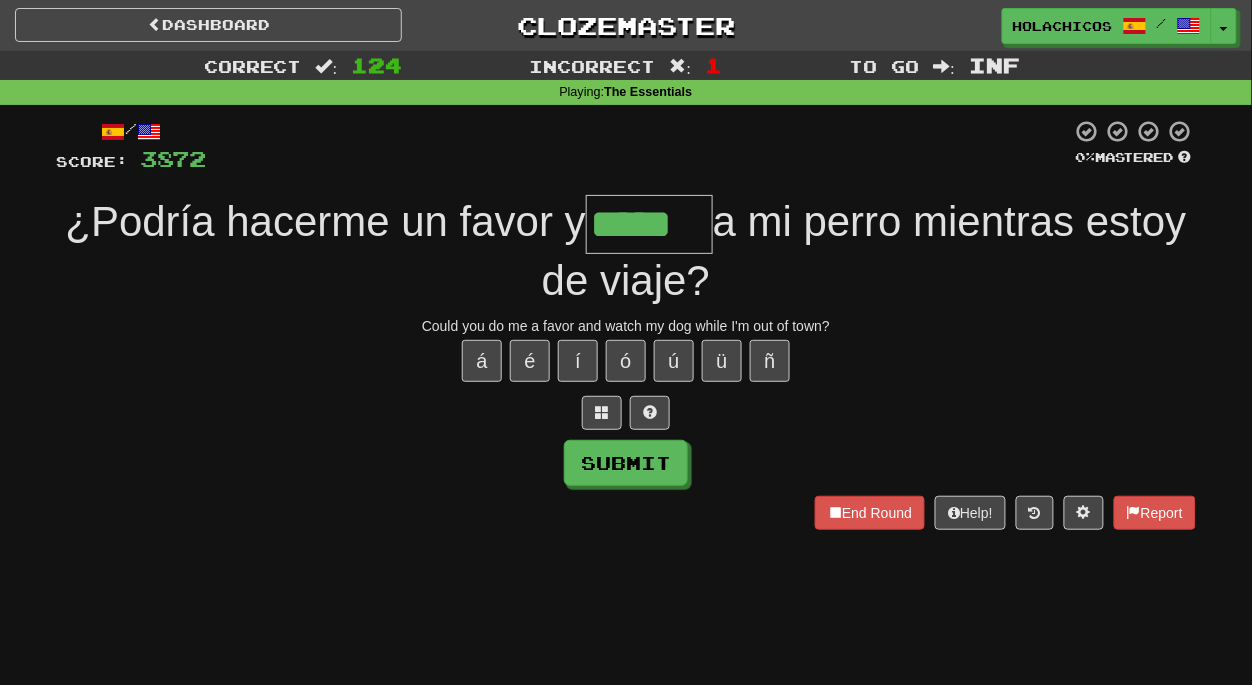 scroll, scrollTop: 0, scrollLeft: 0, axis: both 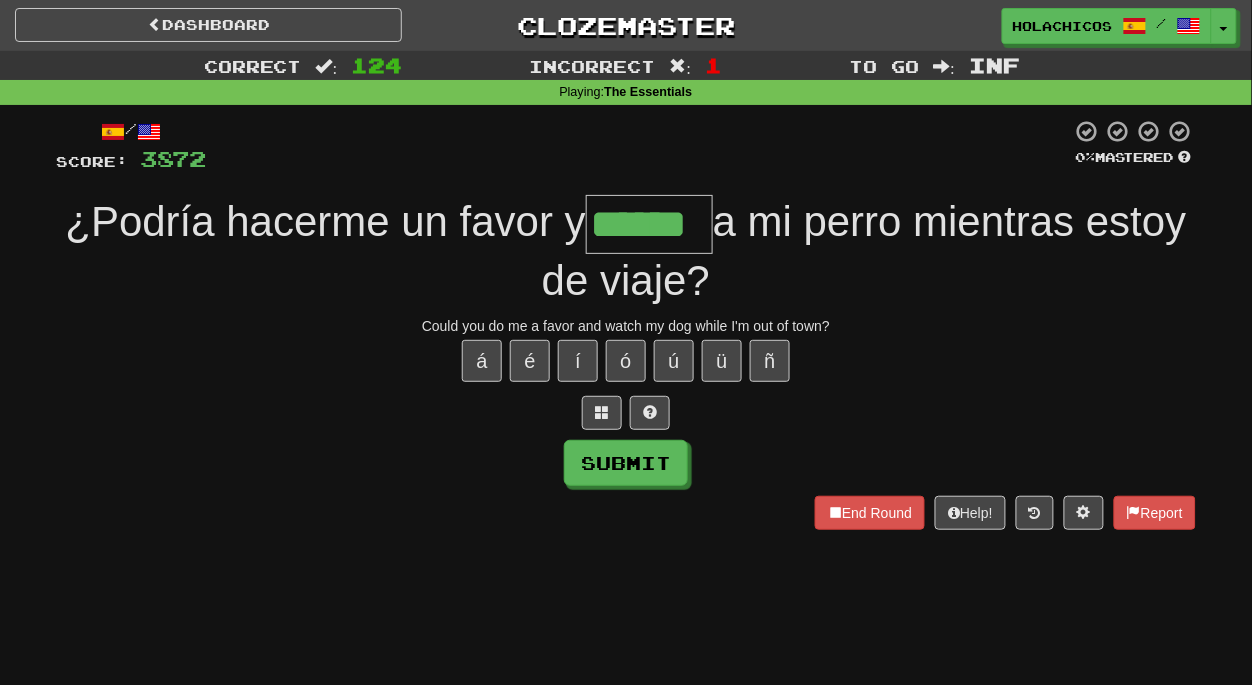 type on "******" 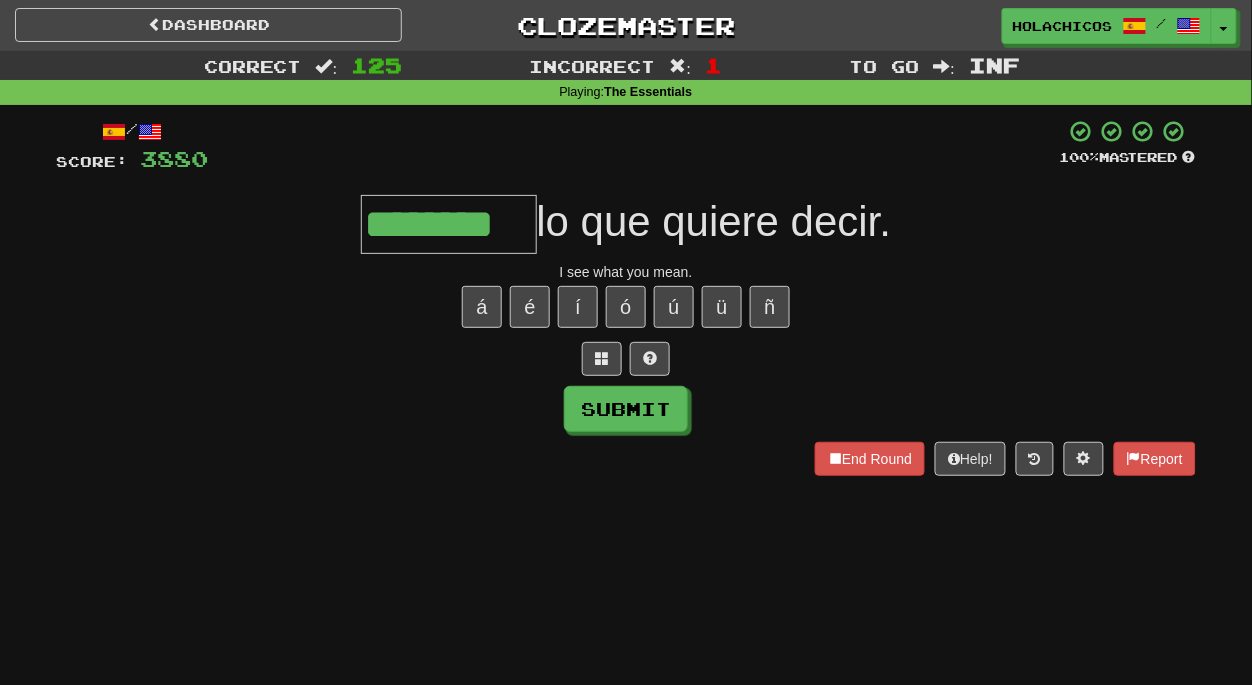 type on "********" 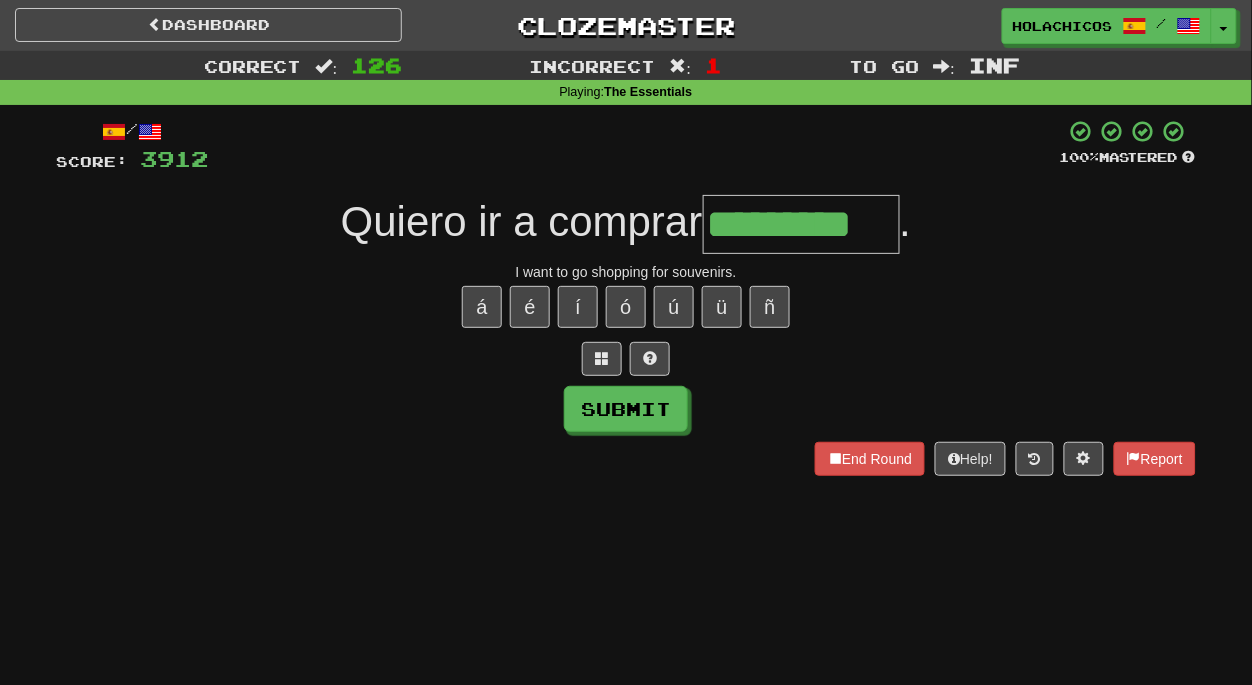 type on "*********" 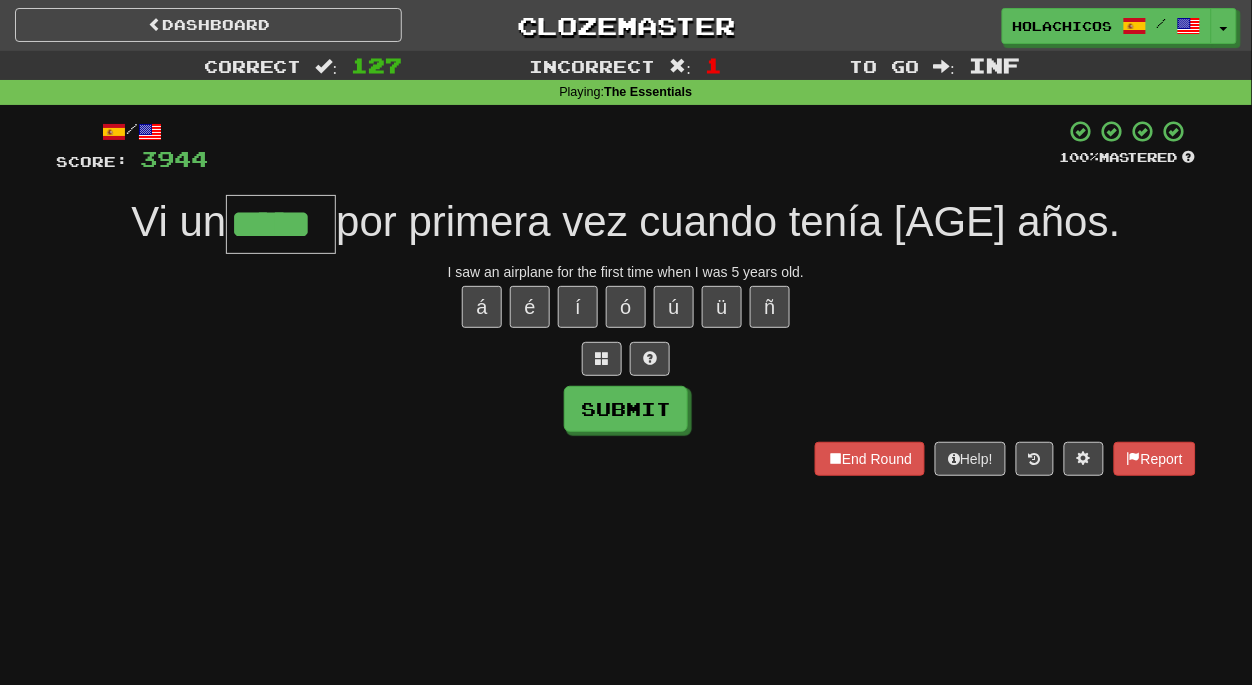 type on "*****" 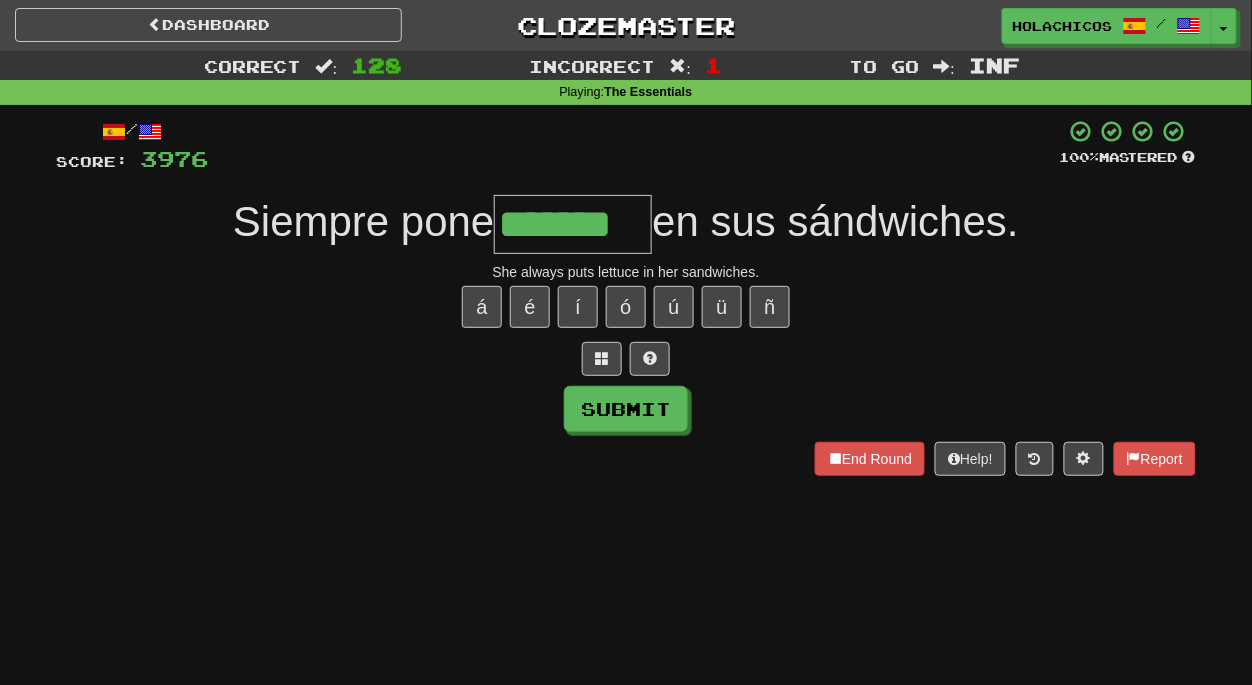 type on "*******" 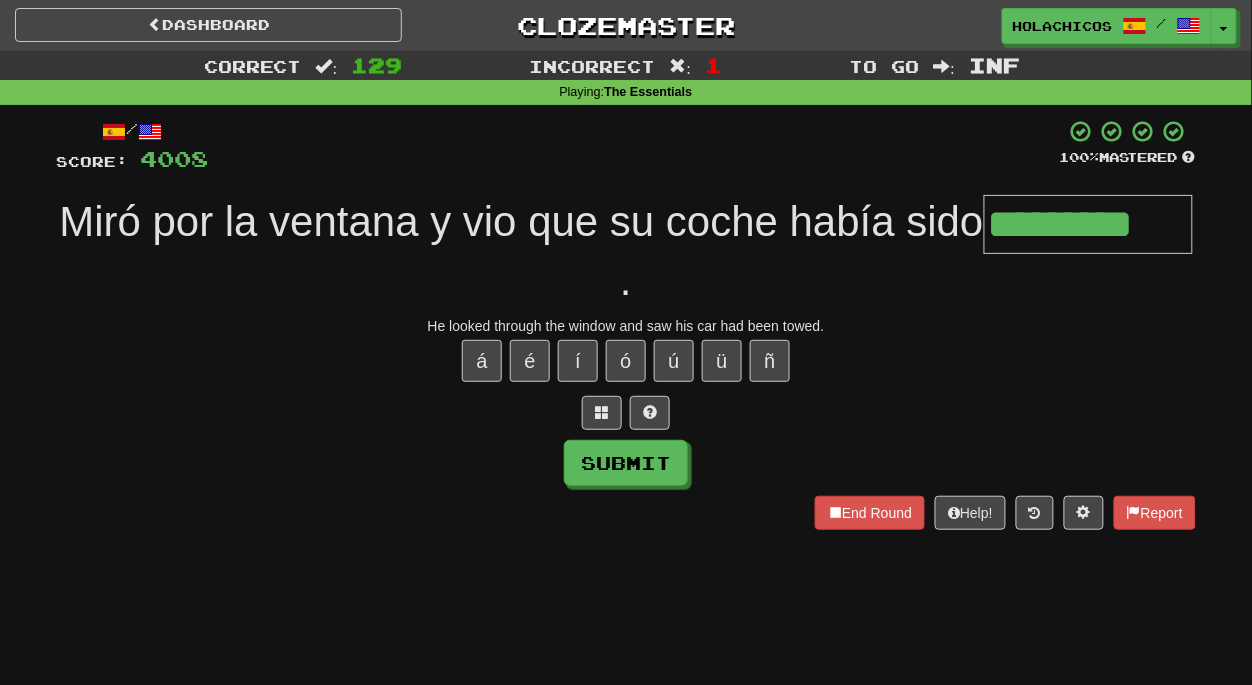 type on "*********" 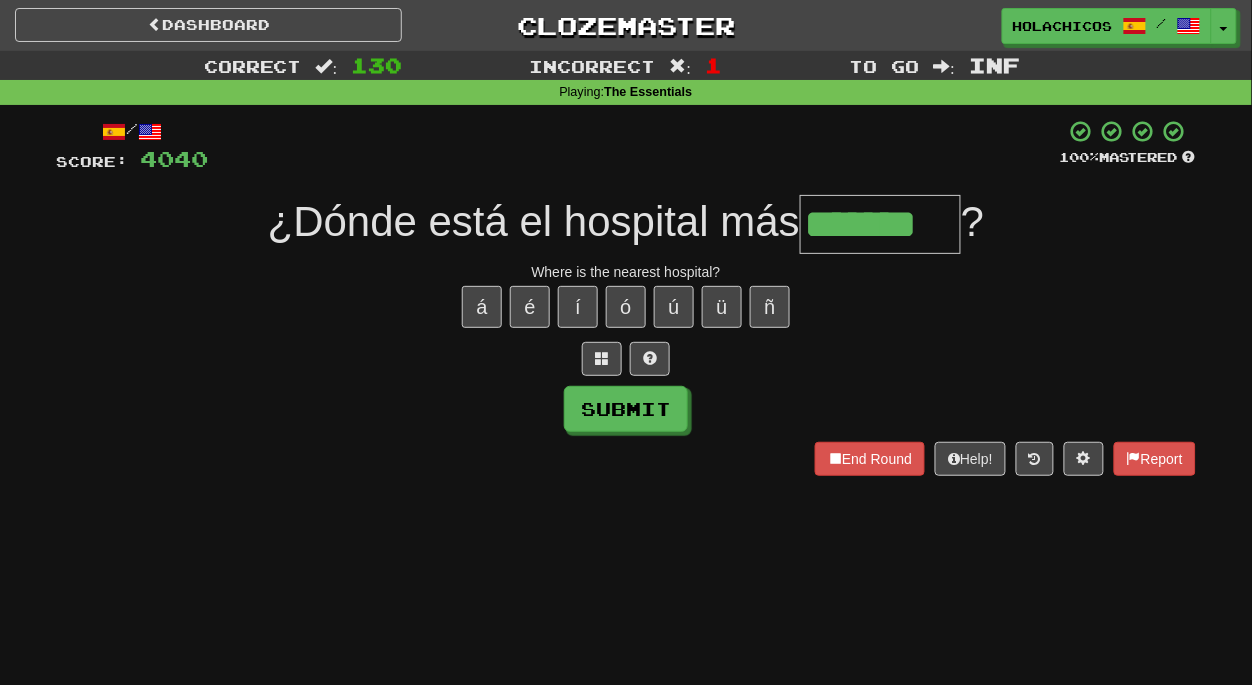 type on "*******" 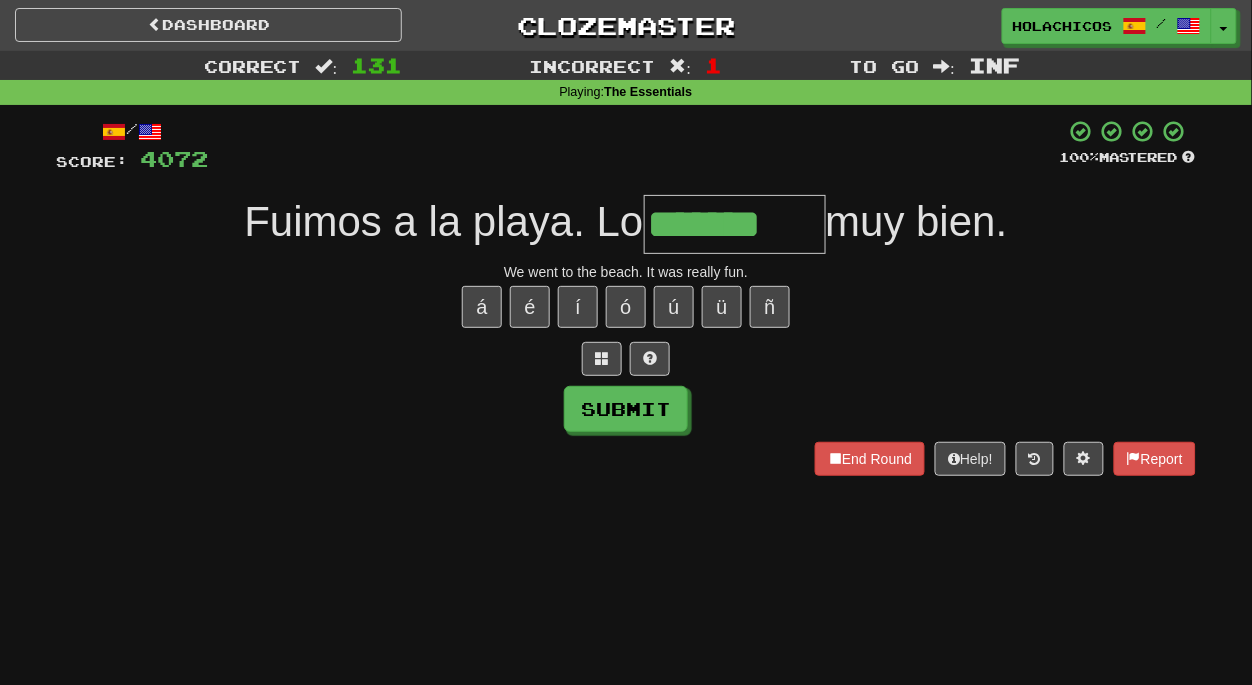 type on "*******" 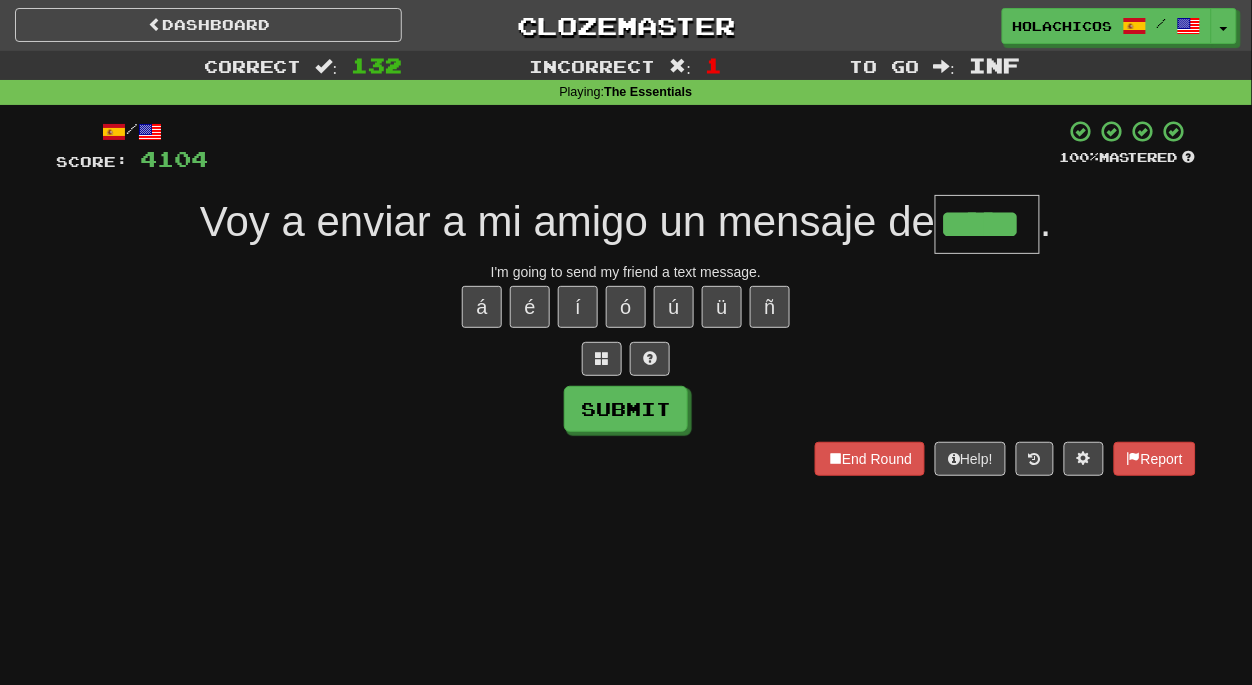 type on "*****" 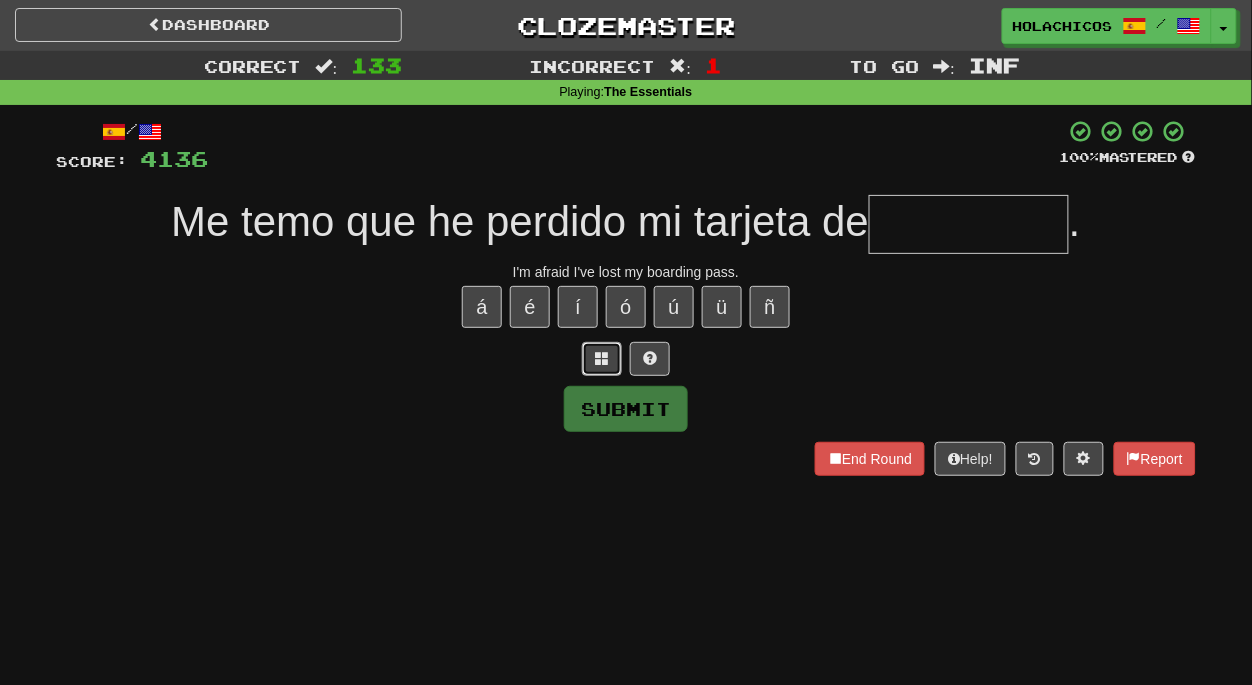 click at bounding box center (602, 359) 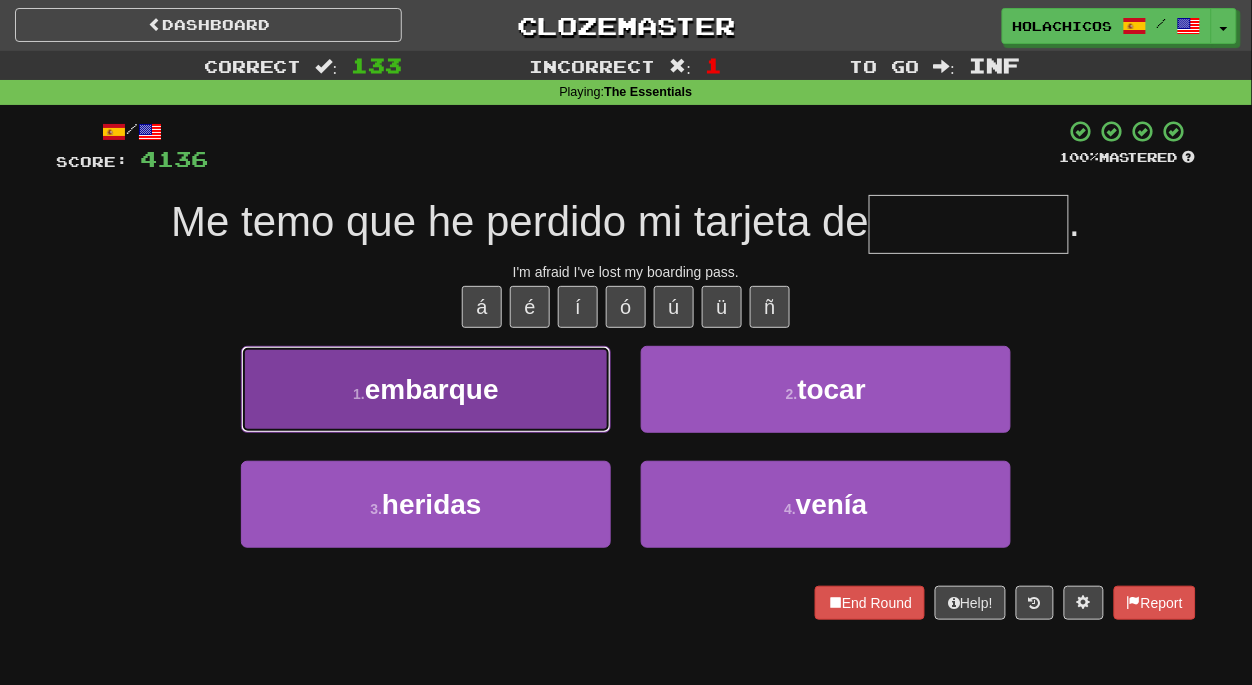 click on "1 .  embarque" at bounding box center [426, 389] 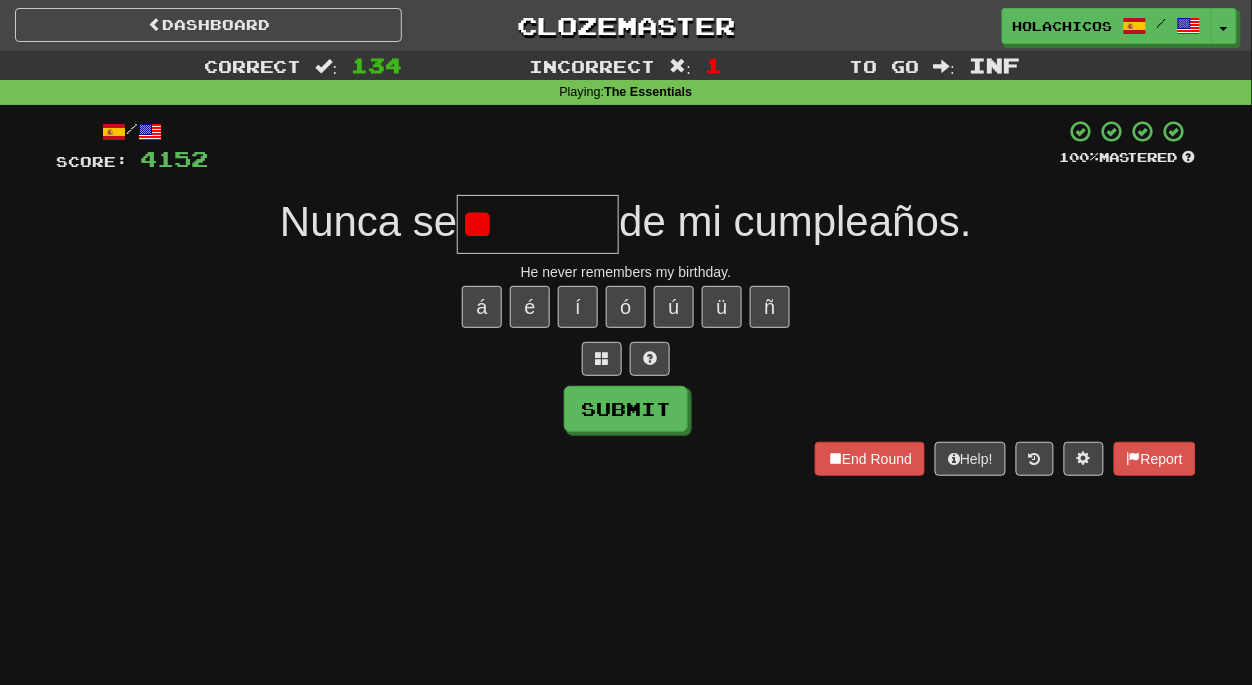 type on "*" 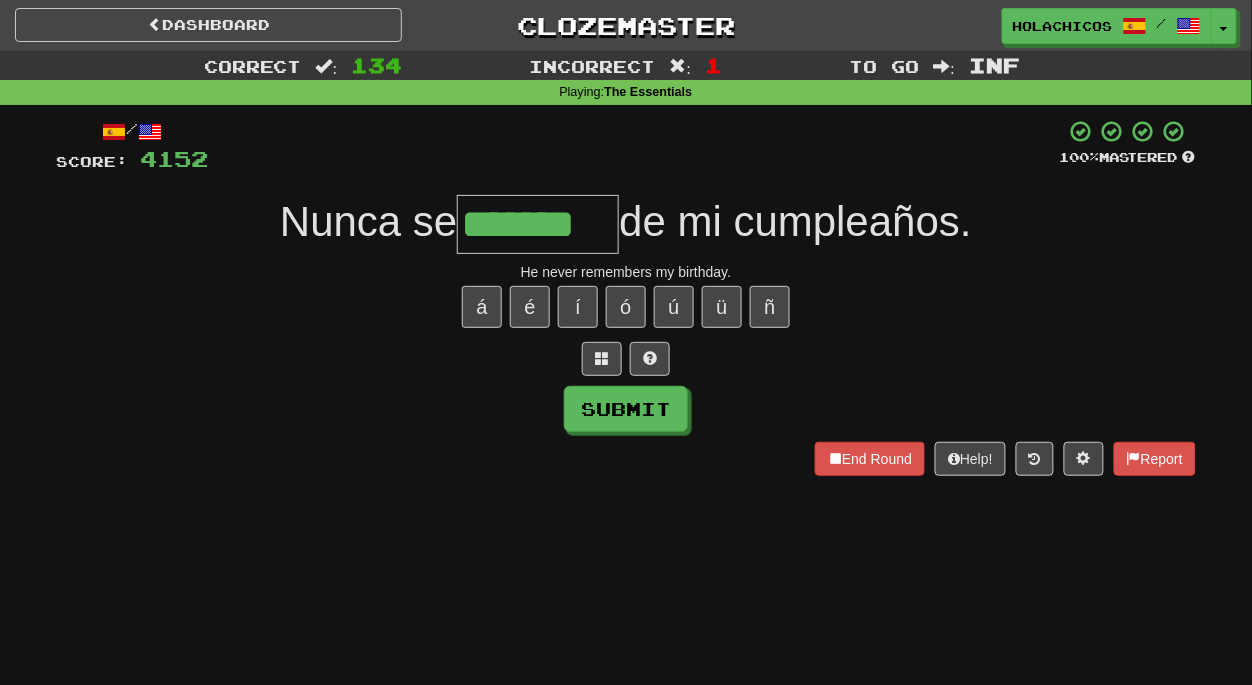 type on "*******" 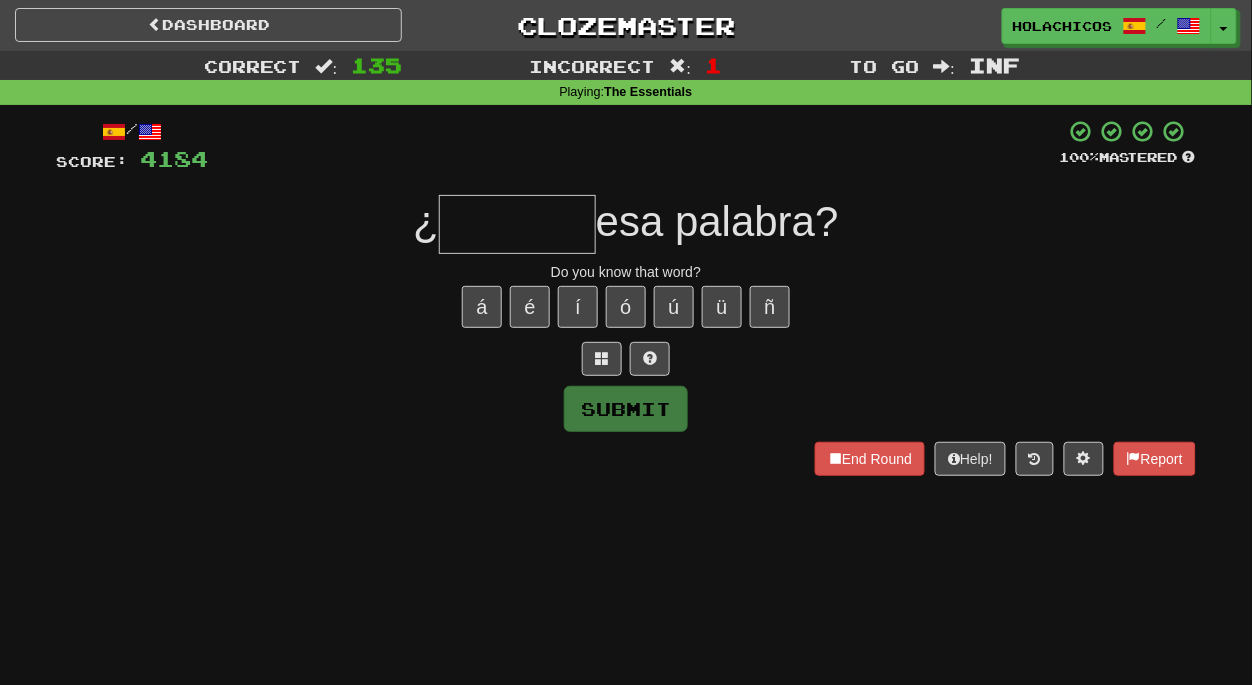 type on "*" 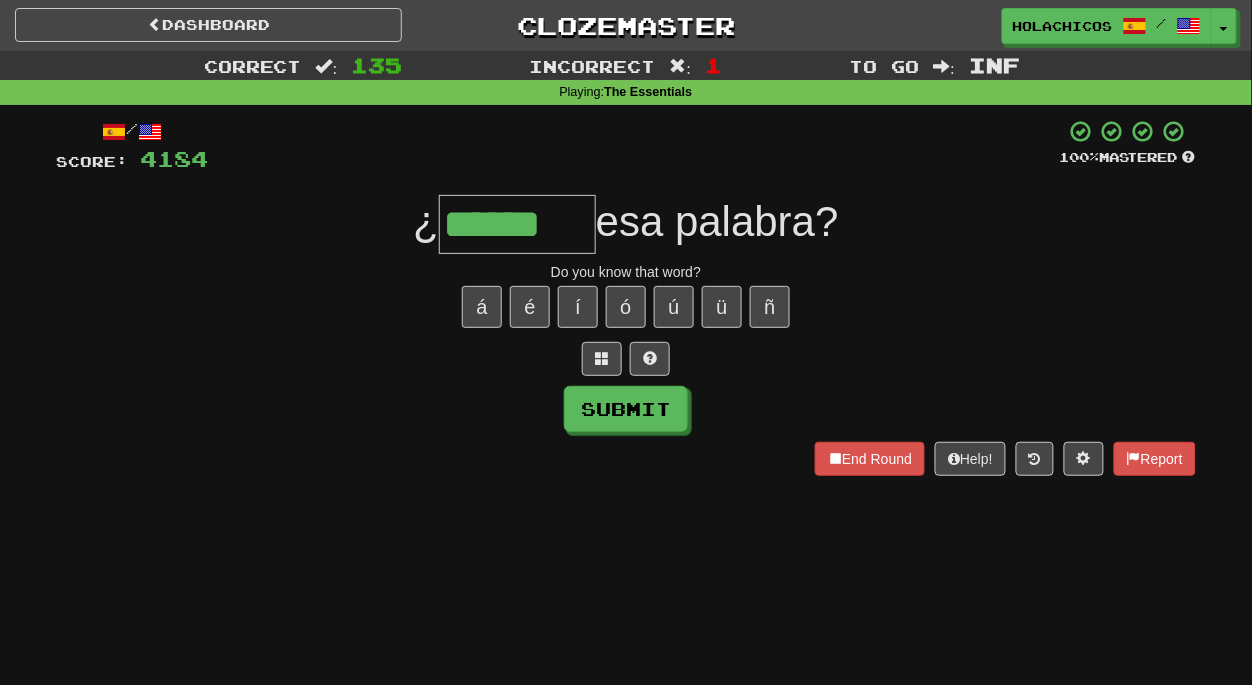 type on "******" 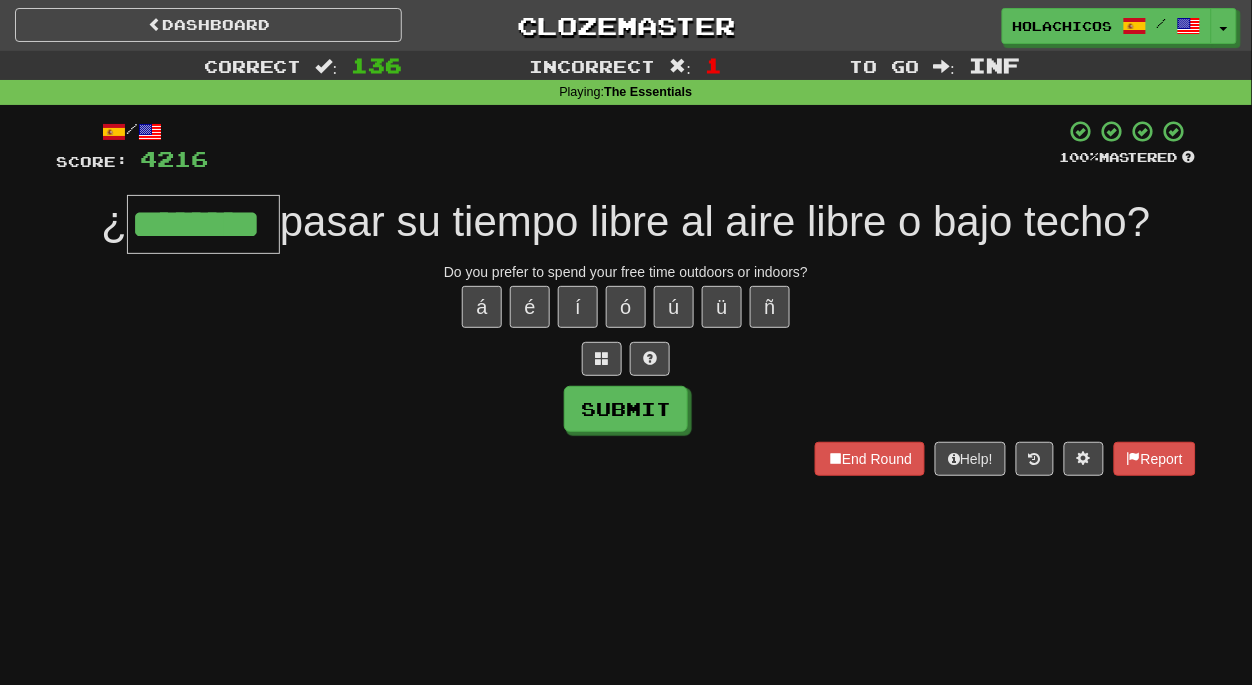 type on "********" 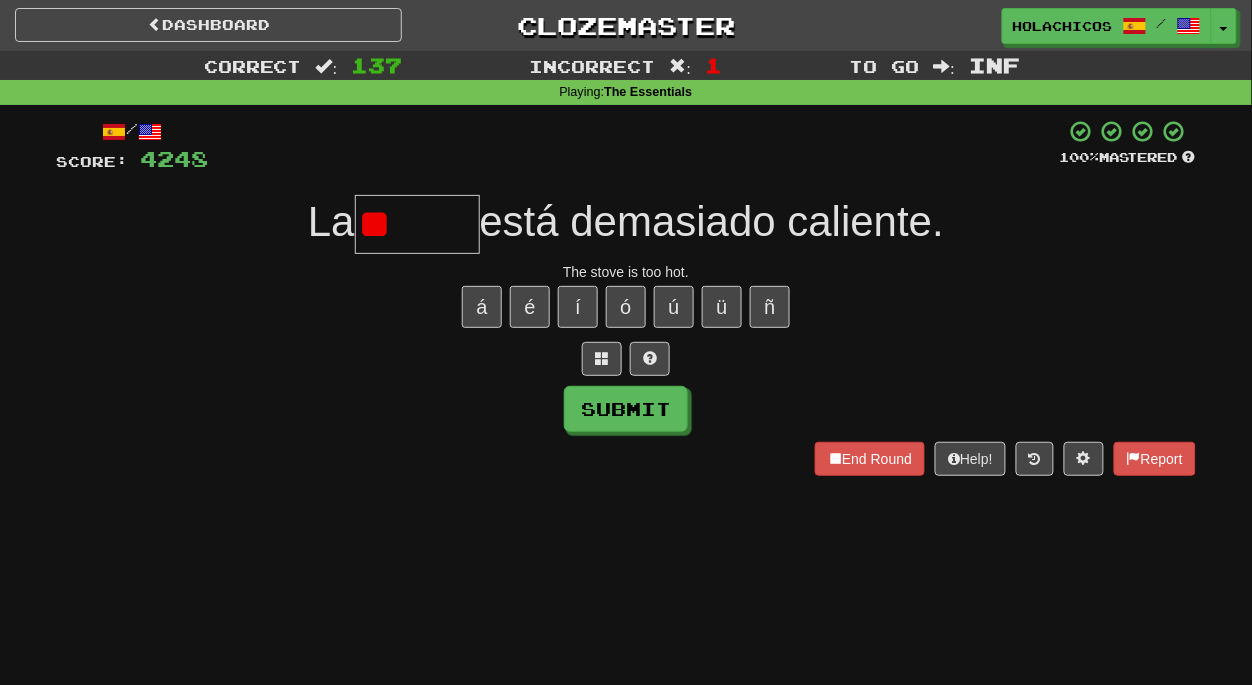 type on "*" 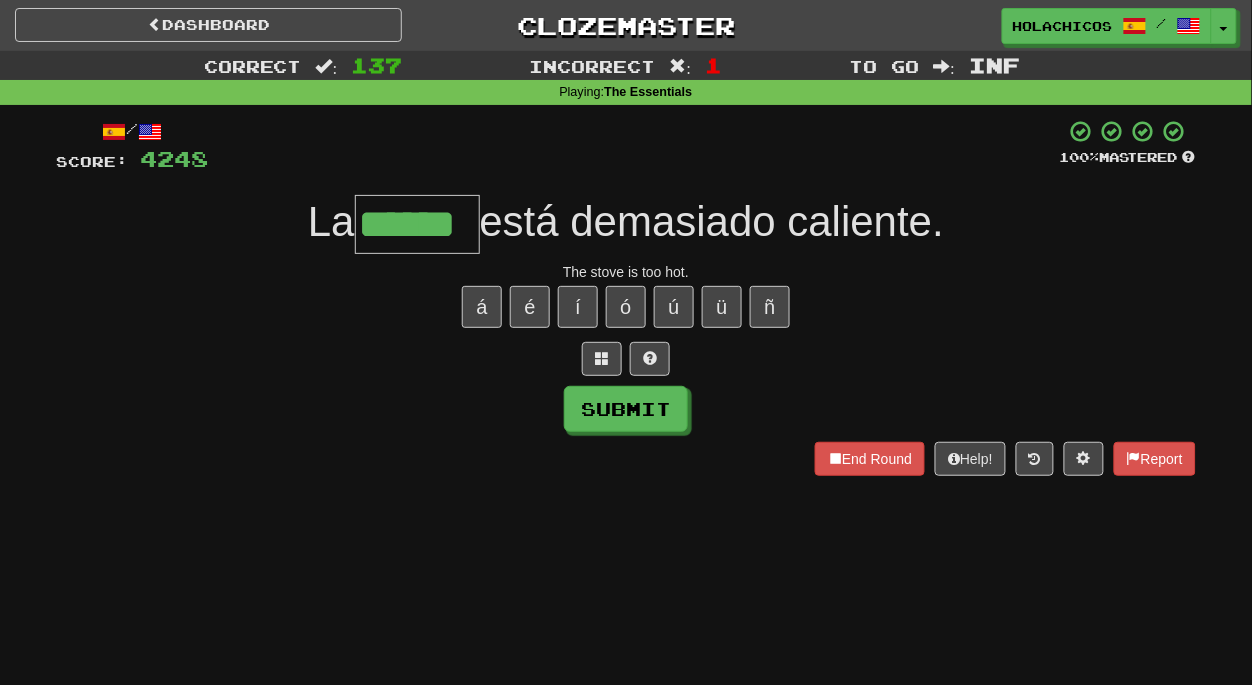 type on "******" 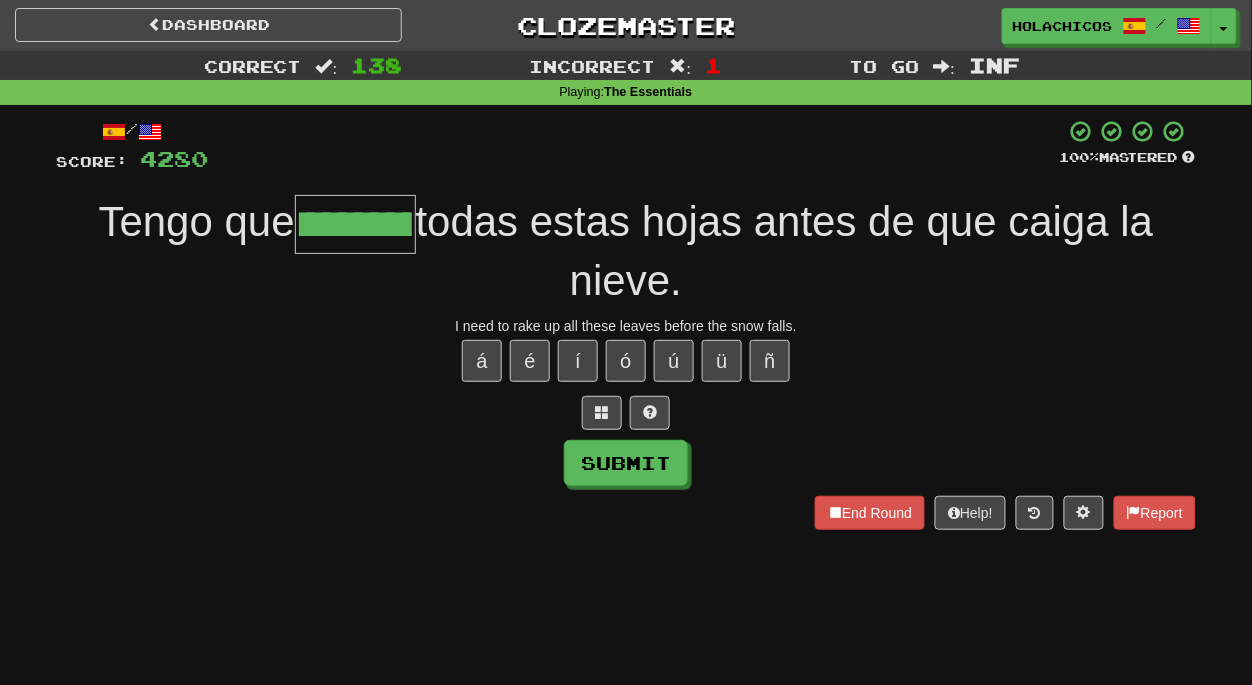 scroll, scrollTop: 0, scrollLeft: 35, axis: horizontal 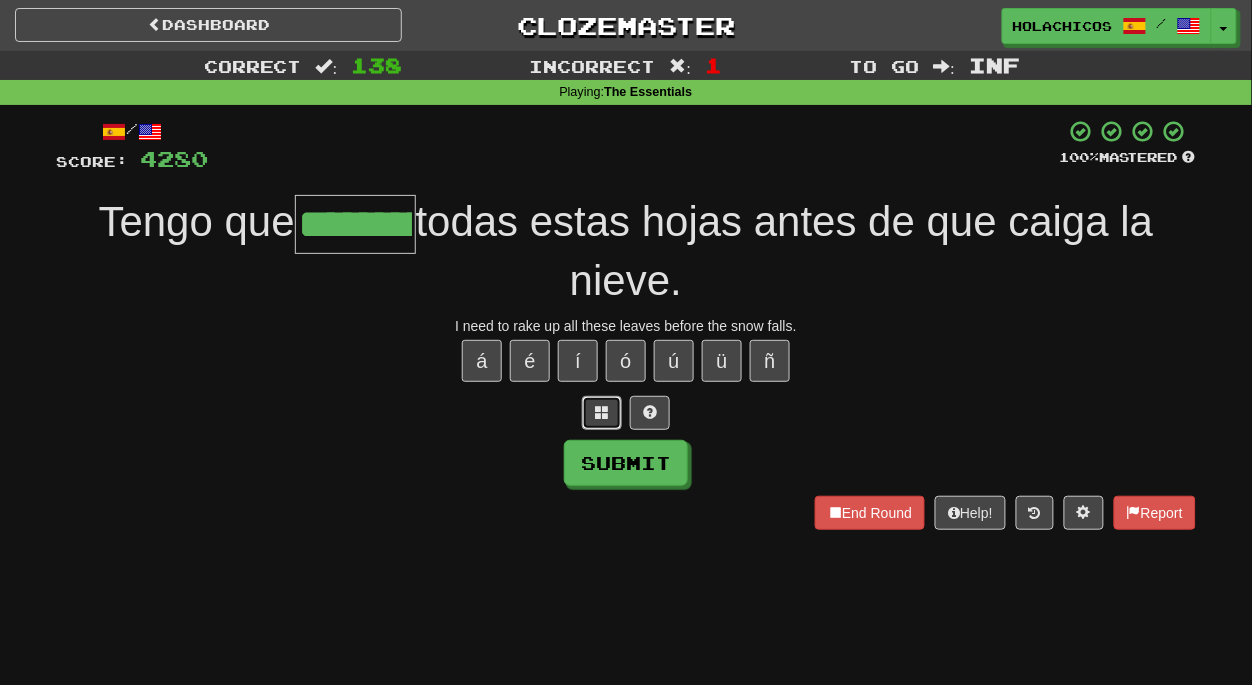 click at bounding box center (602, 413) 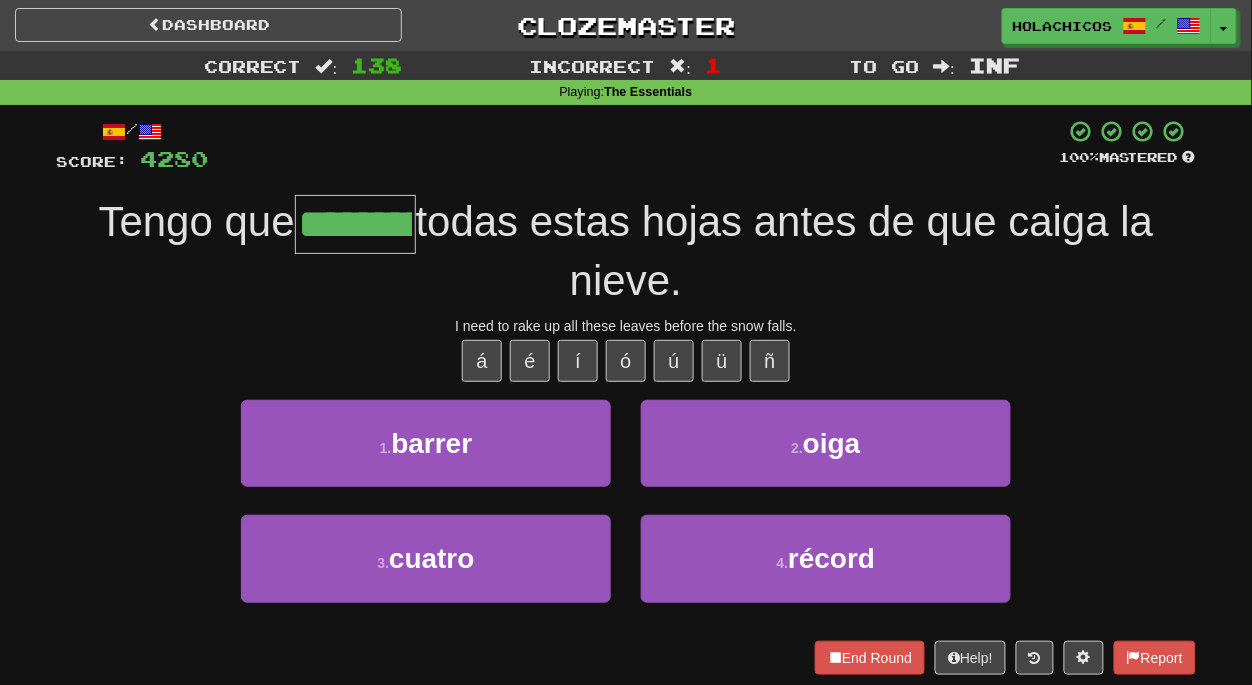 scroll, scrollTop: 0, scrollLeft: 35, axis: horizontal 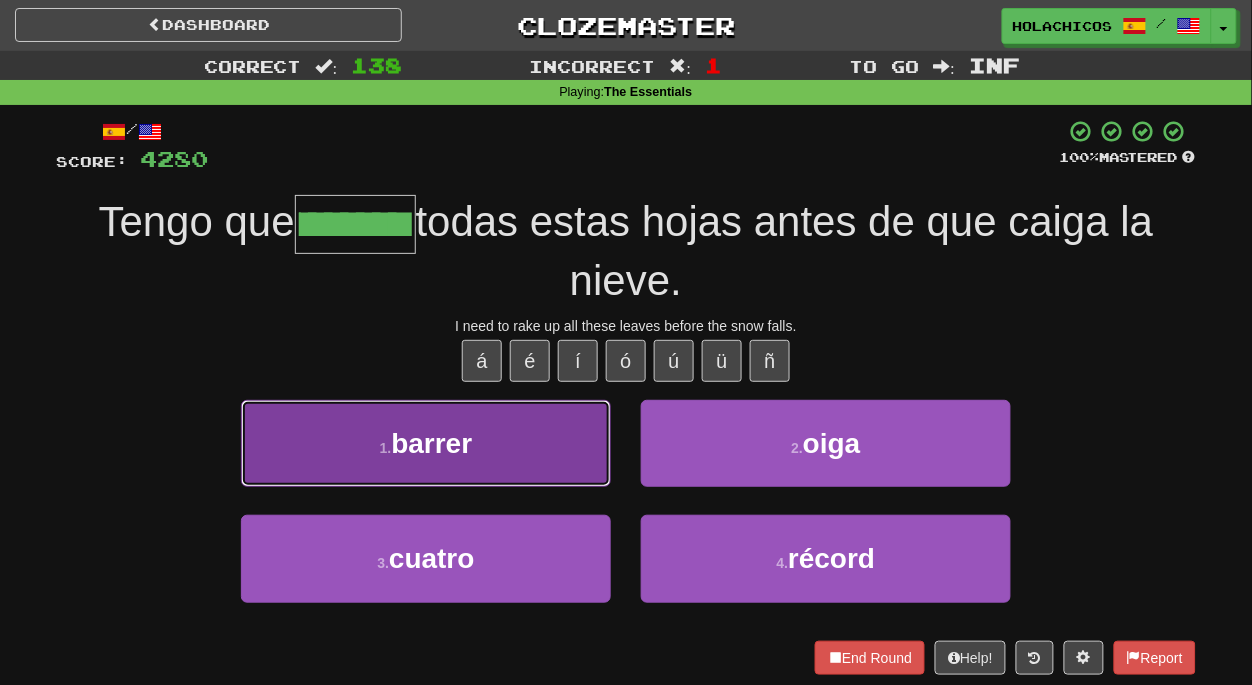 click on "1 .  barrer" at bounding box center [426, 443] 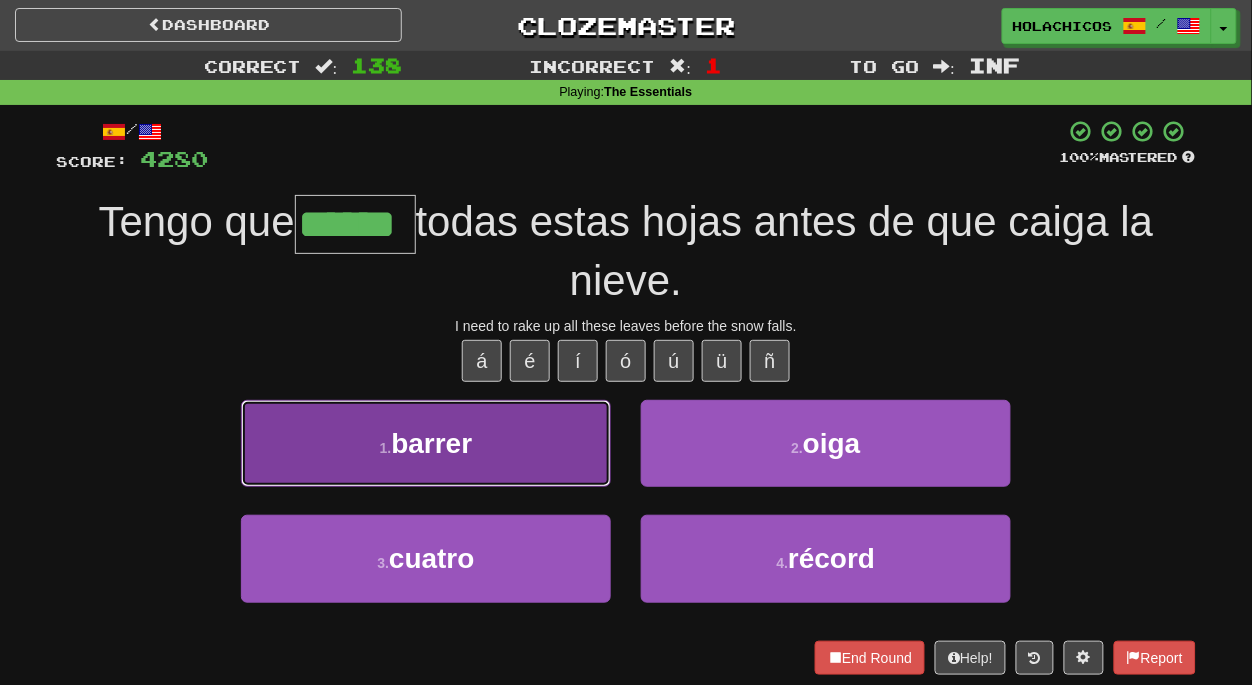 scroll, scrollTop: 0, scrollLeft: 0, axis: both 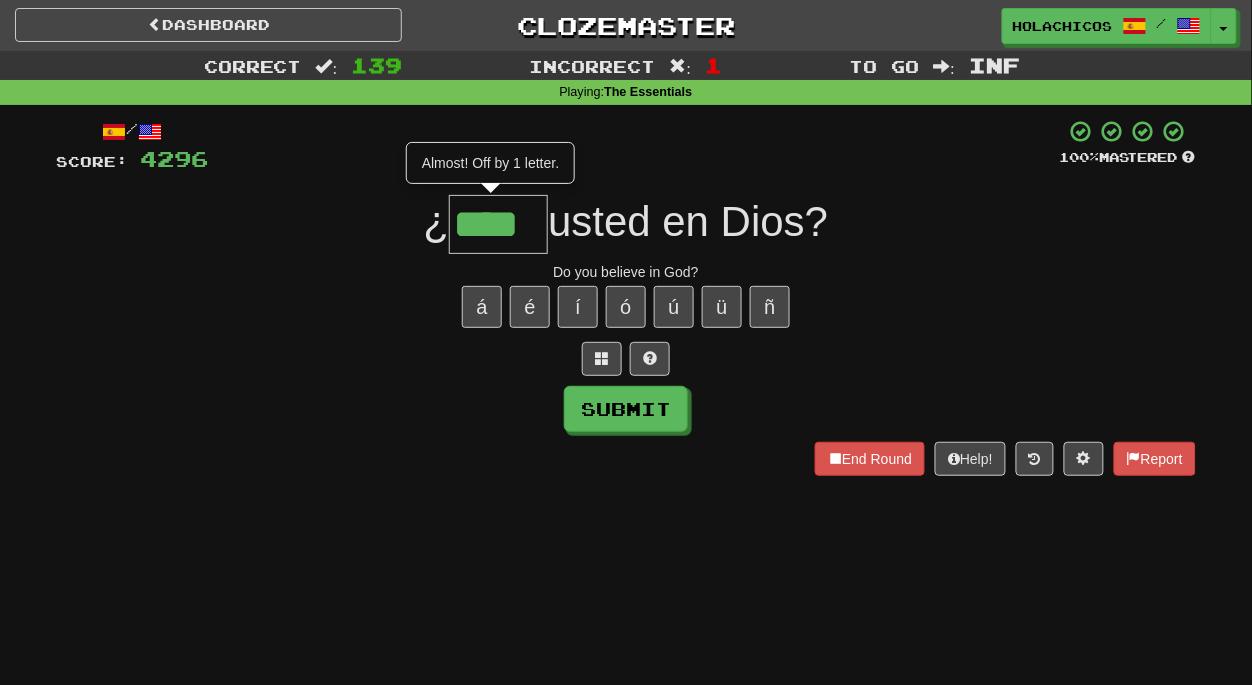 type on "****" 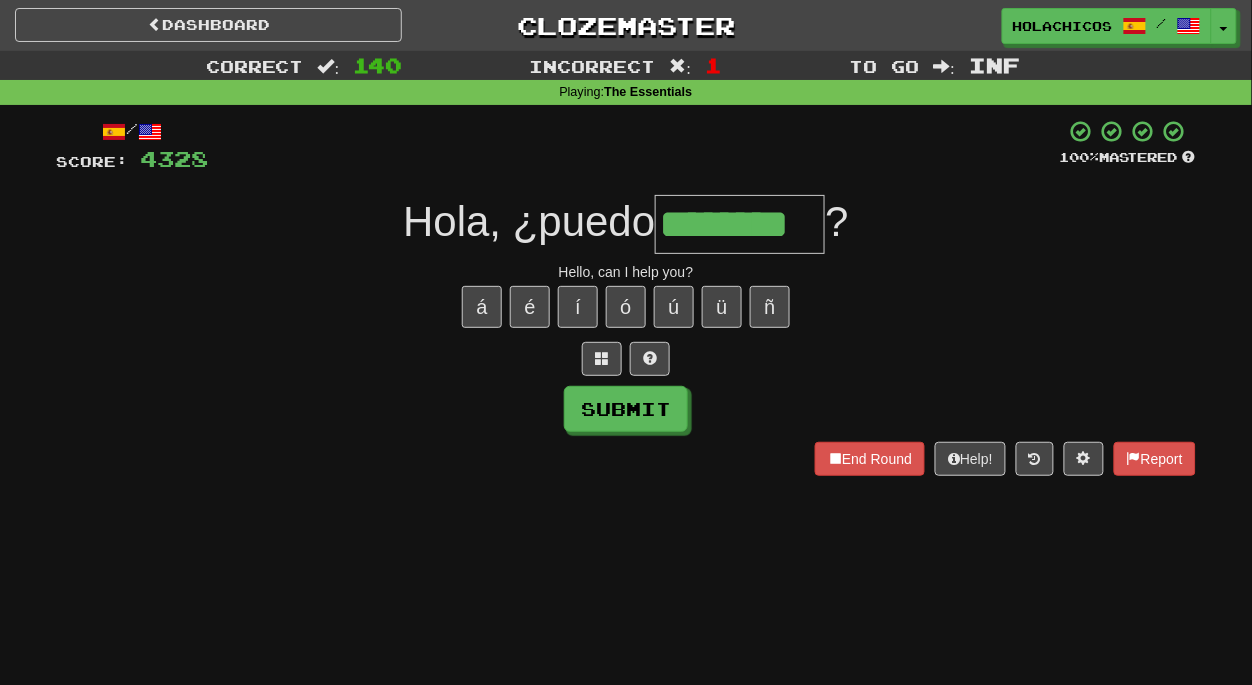 scroll, scrollTop: 0, scrollLeft: 1, axis: horizontal 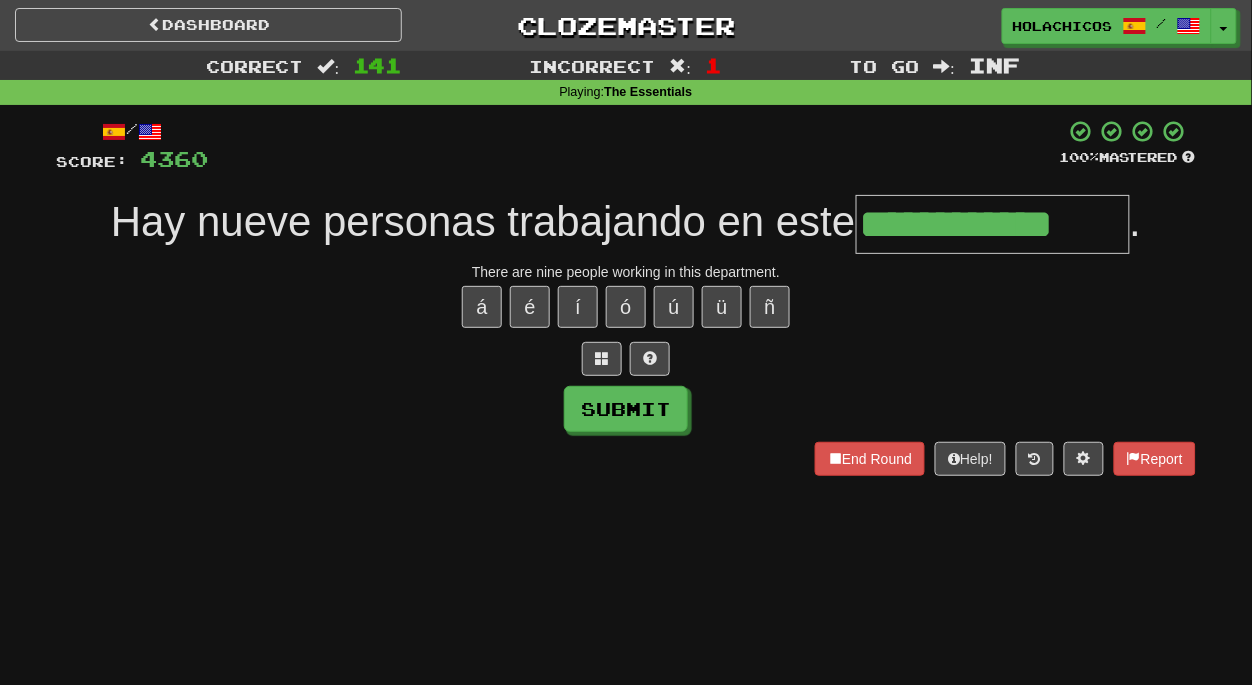 type on "**********" 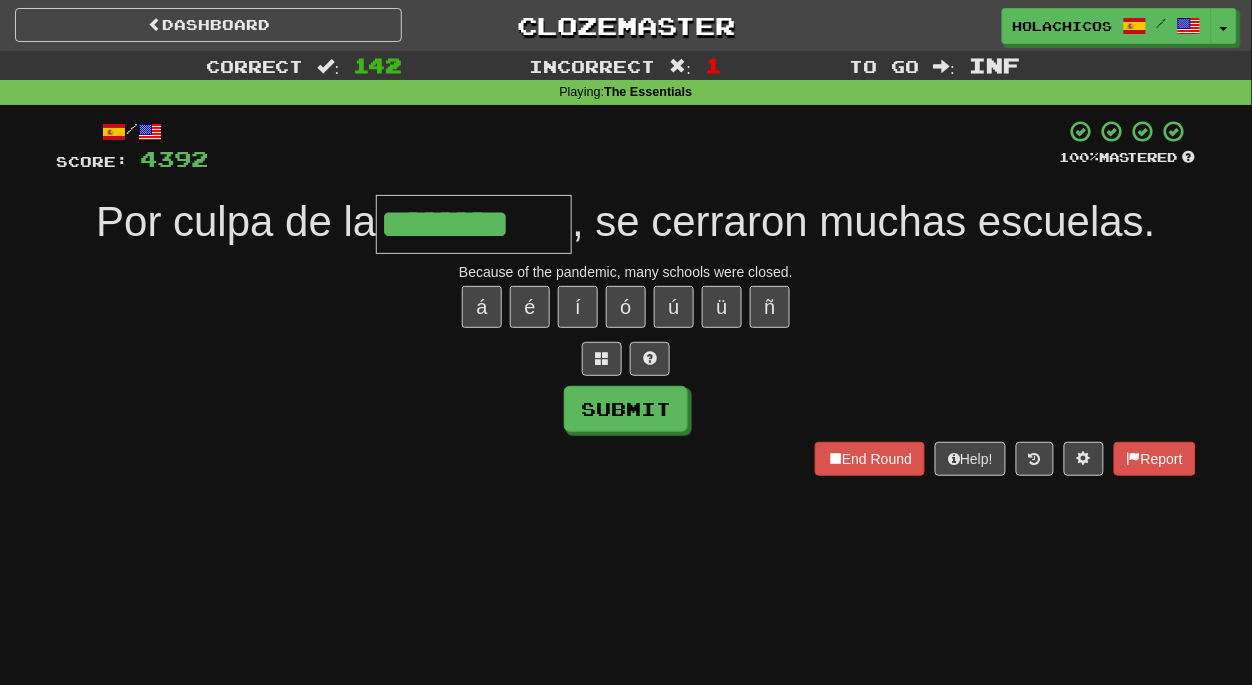 type on "********" 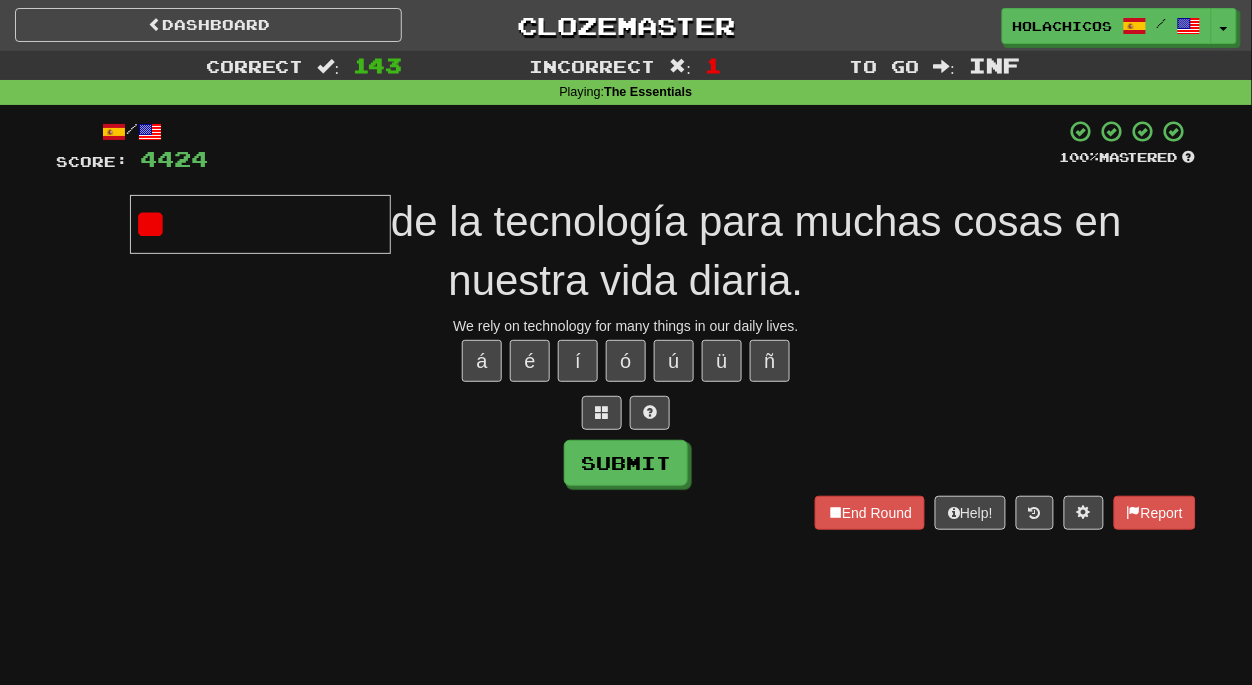 type on "*" 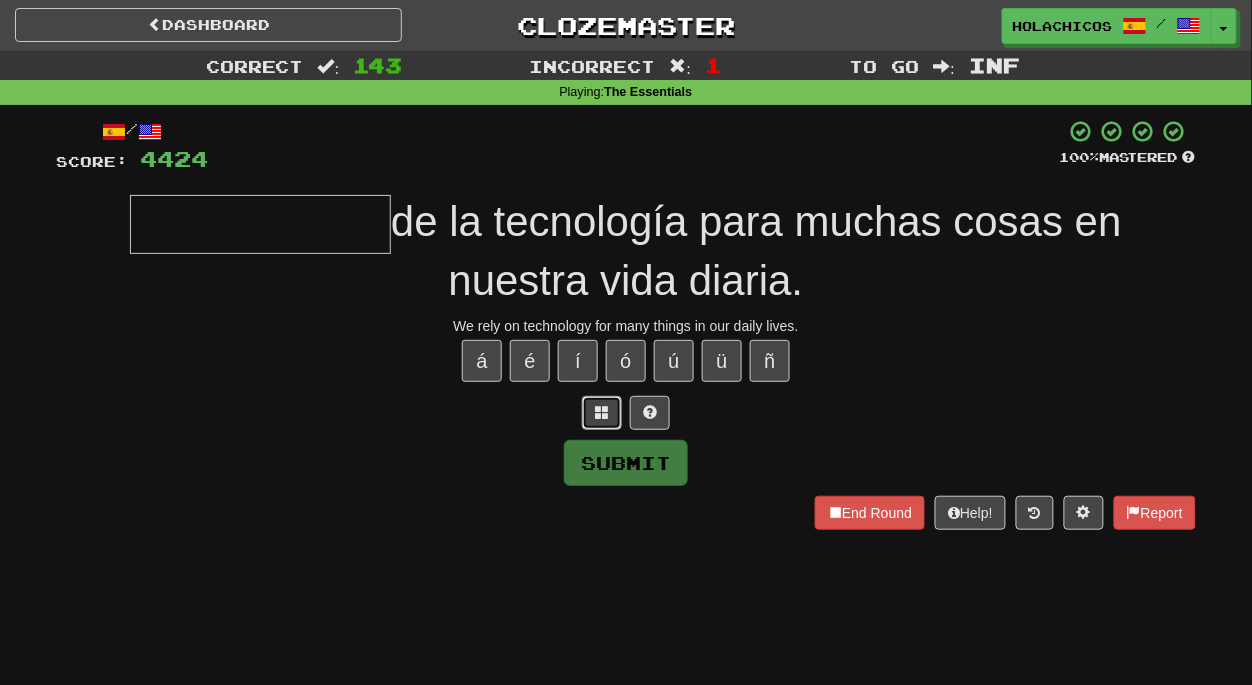 click at bounding box center (602, 412) 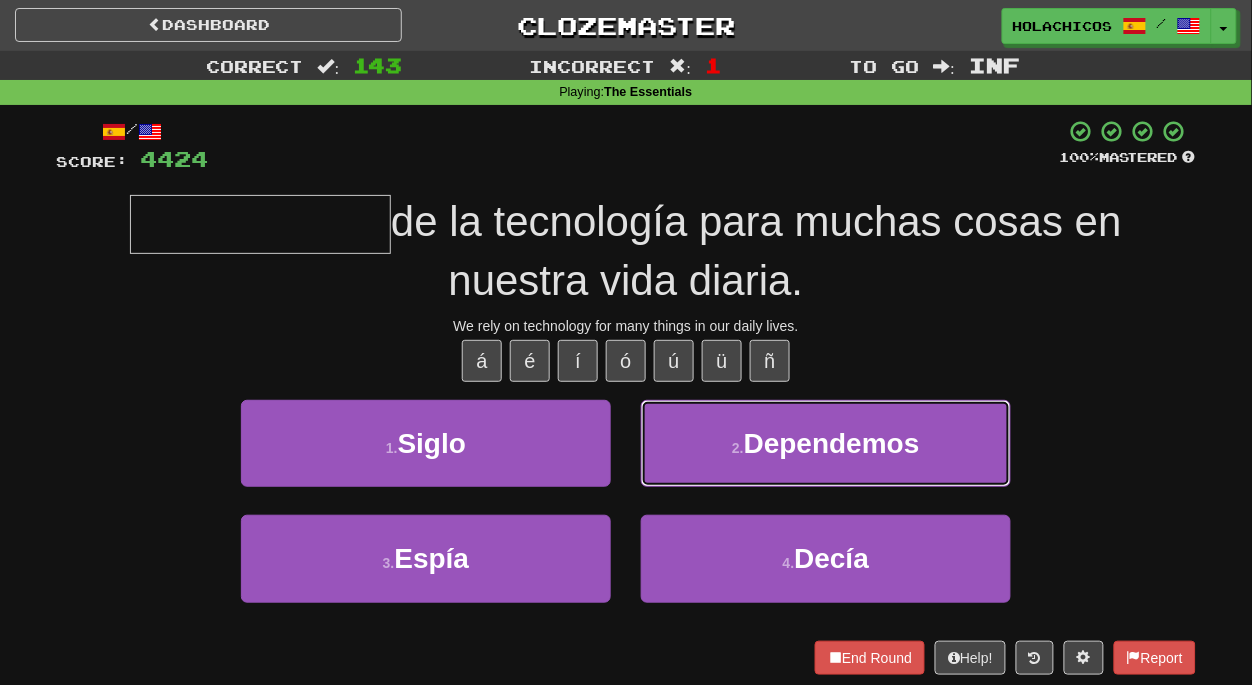 click on "2 .  Dependemos" at bounding box center (826, 443) 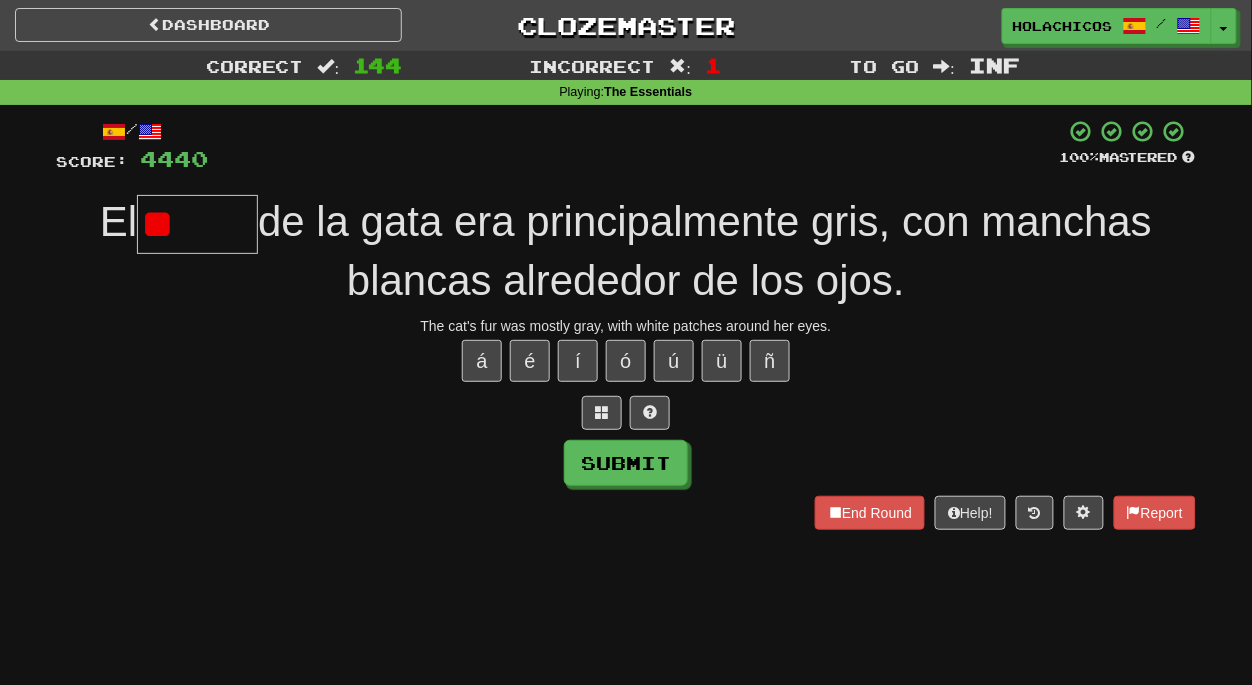 type on "*" 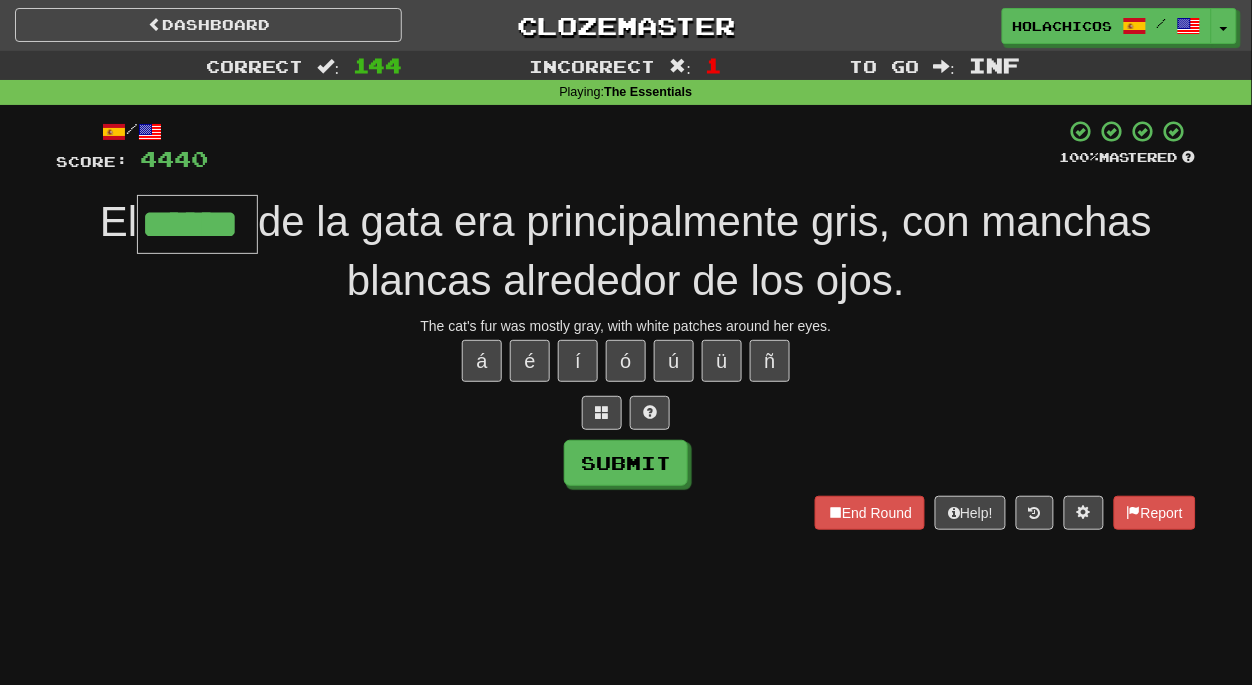 type on "******" 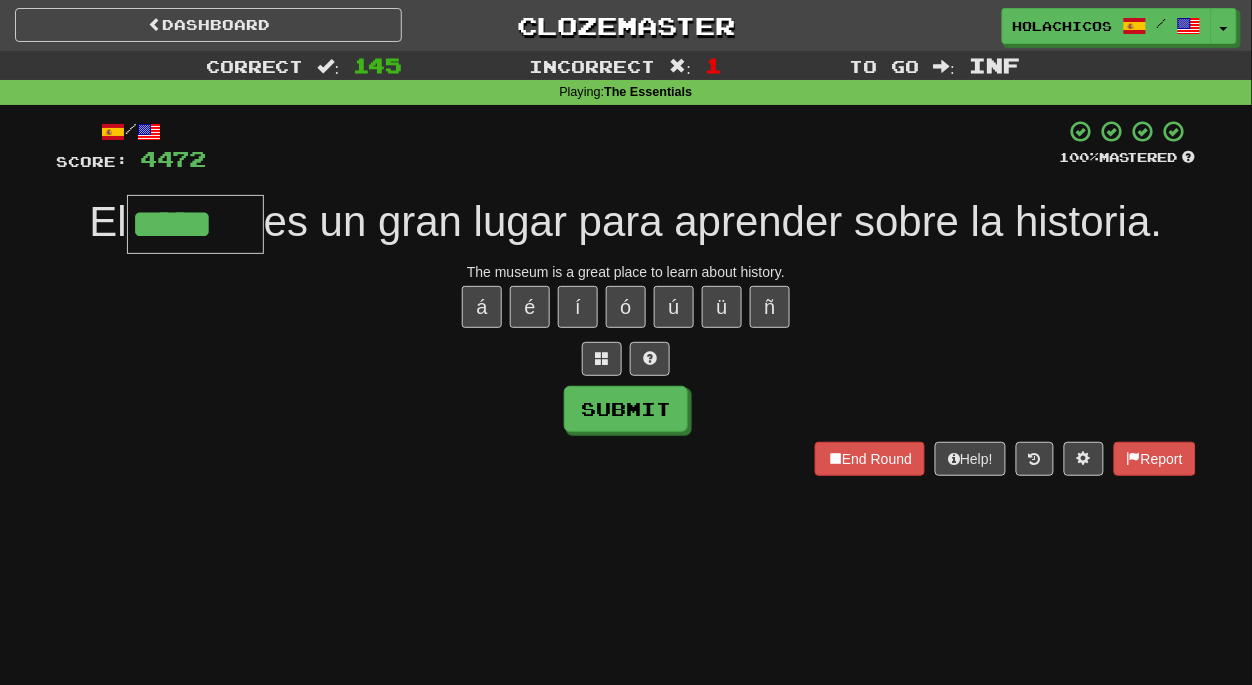 type on "*****" 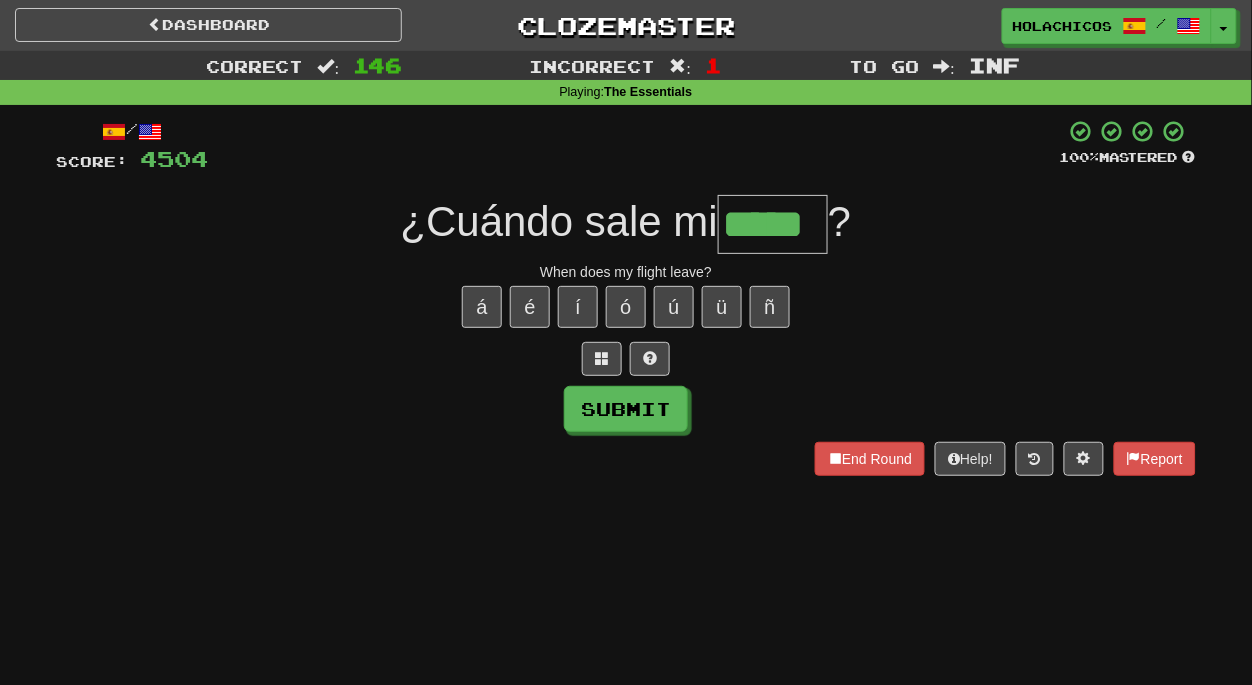 type on "*****" 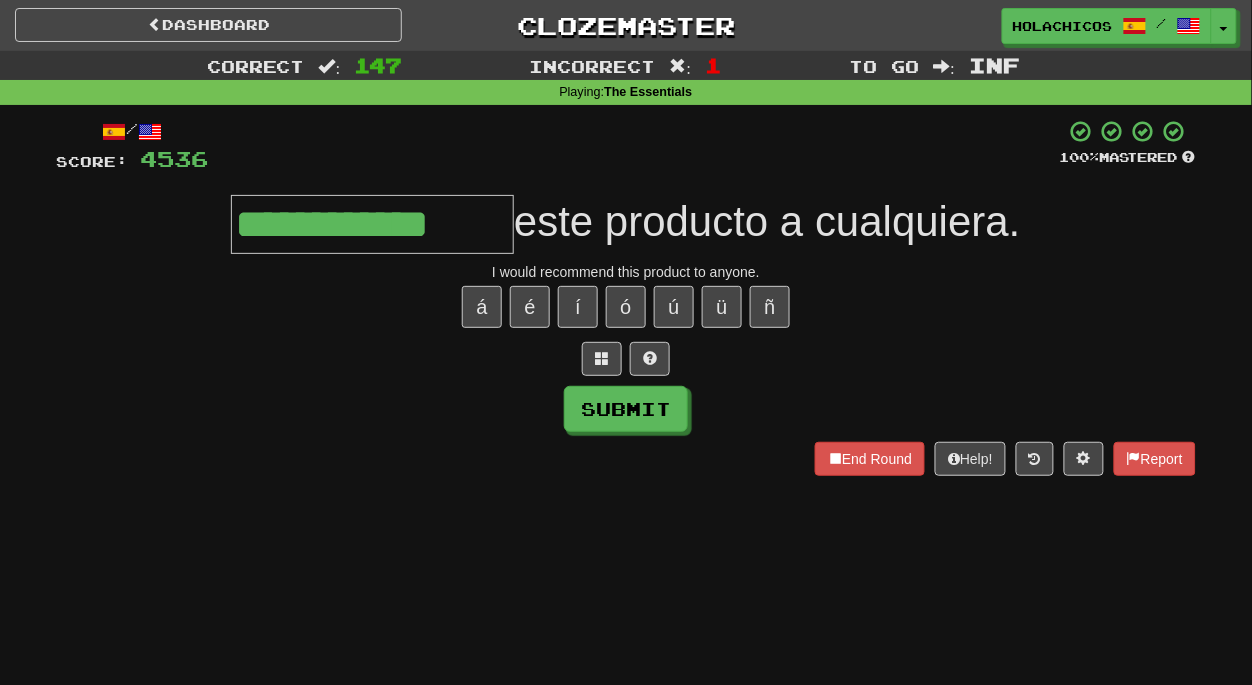 type on "**********" 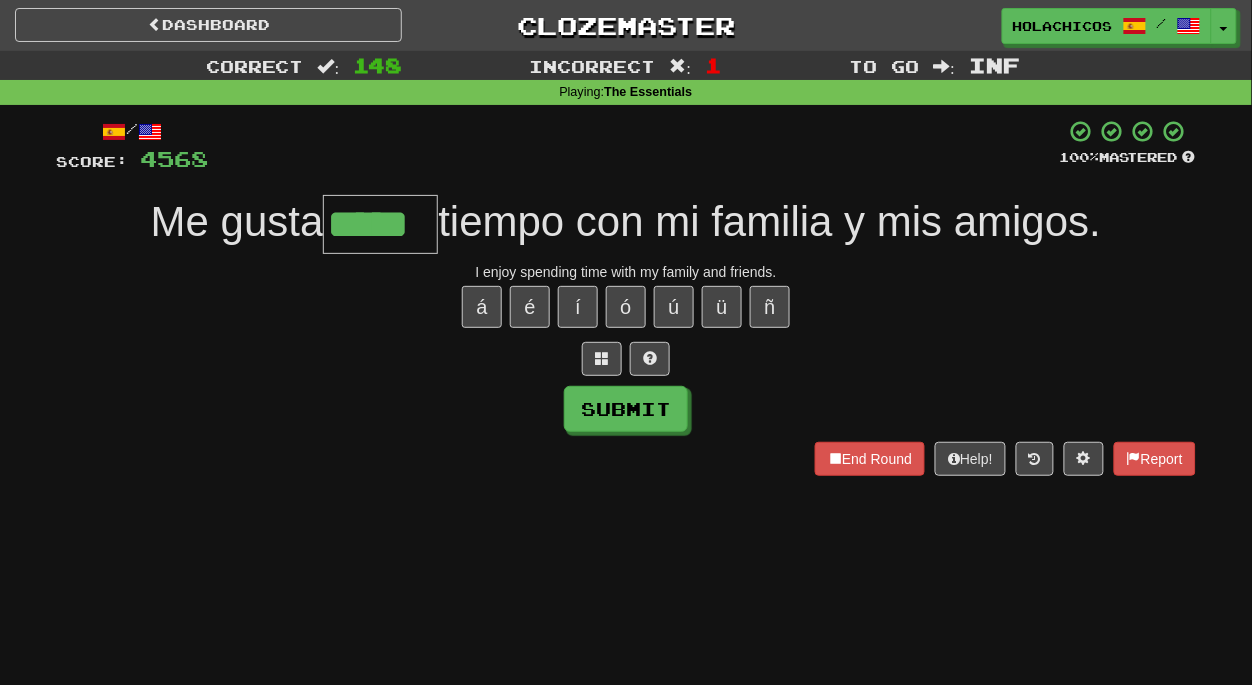 type on "*****" 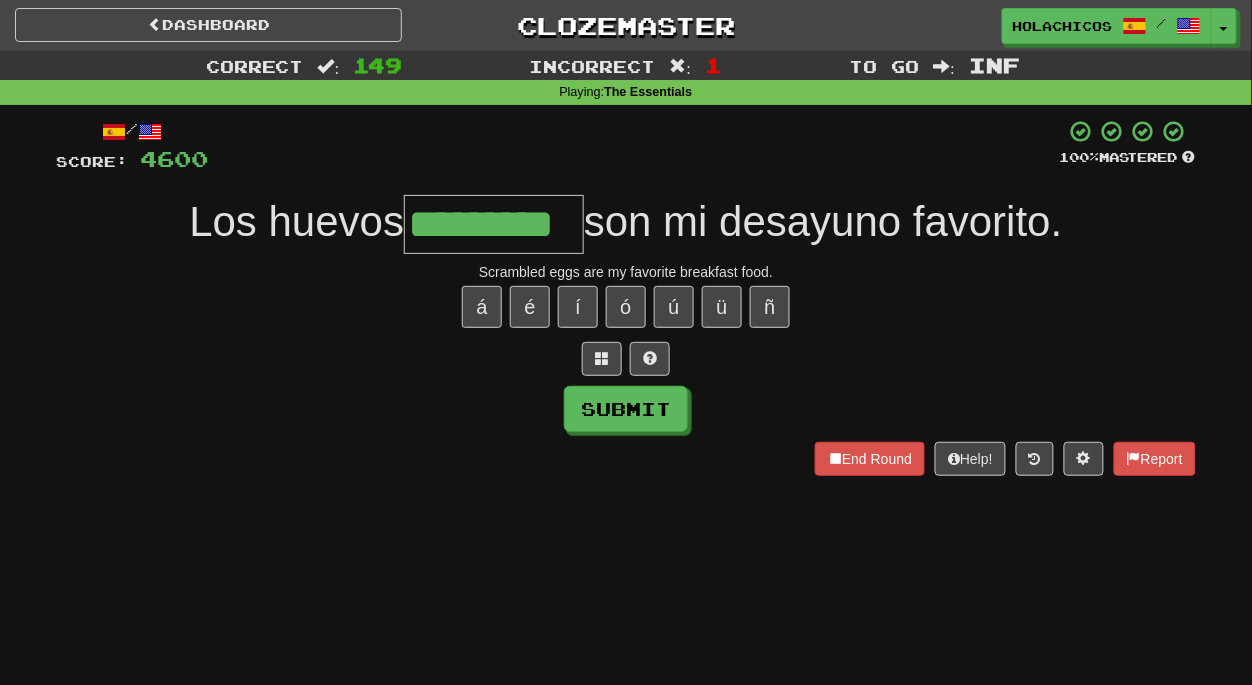 type on "*********" 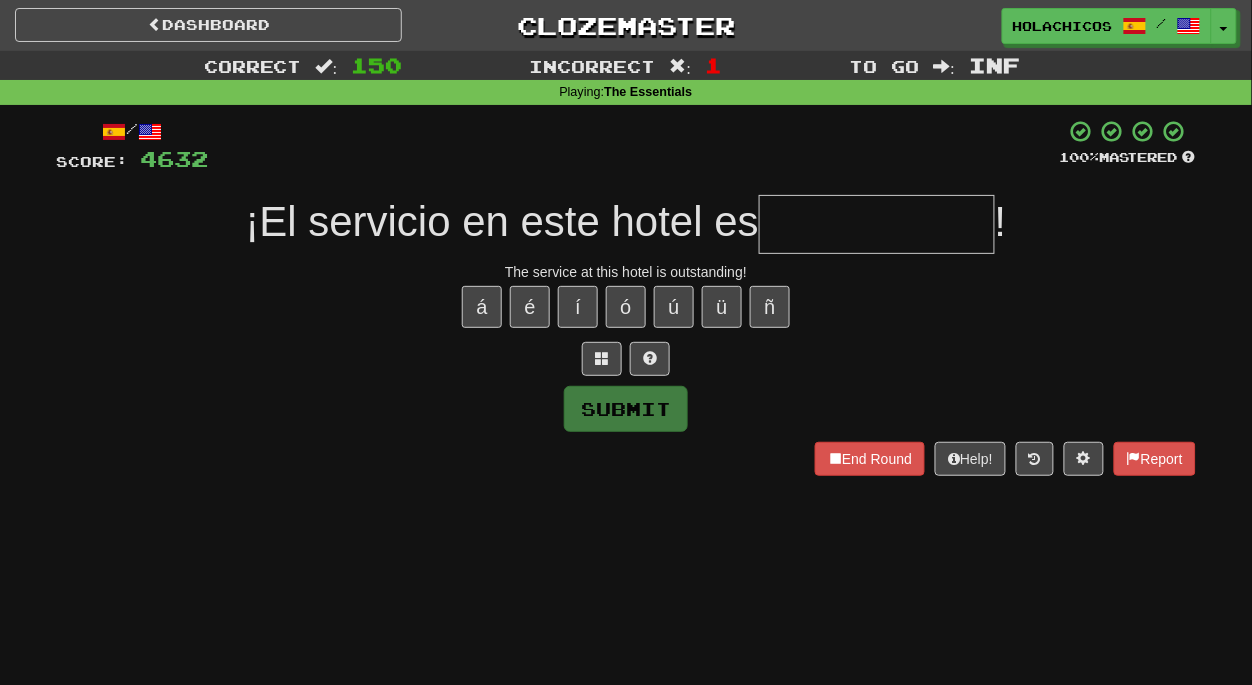 type on "*" 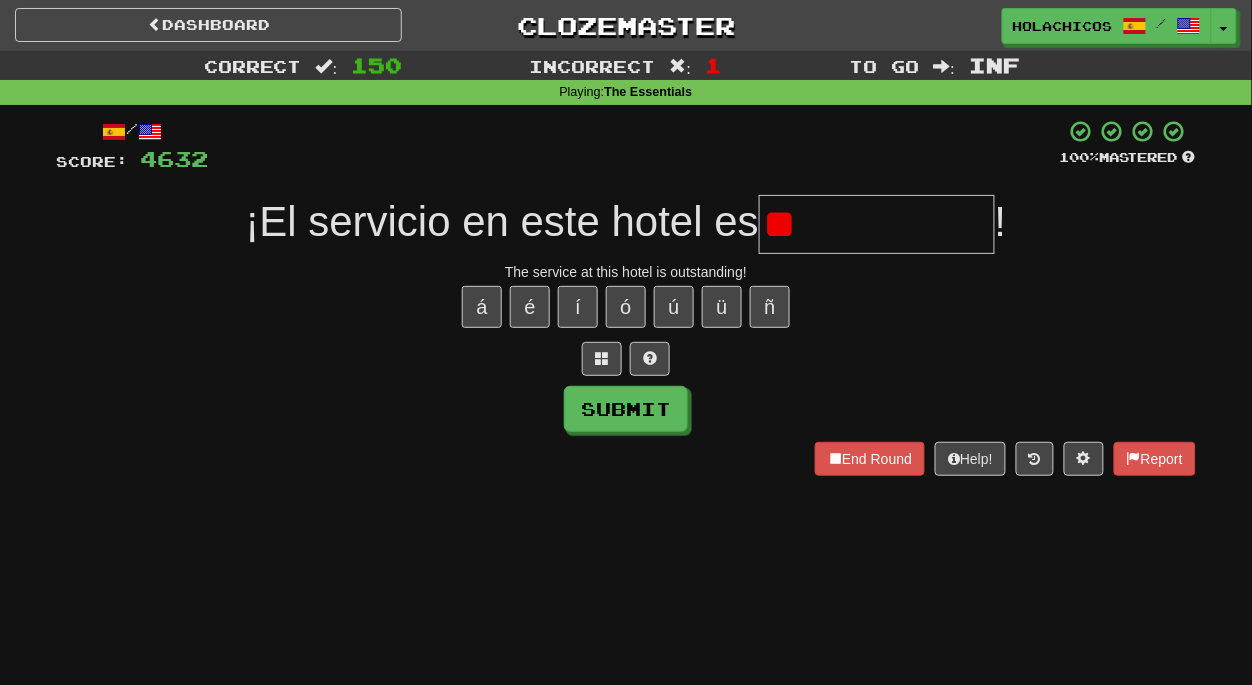 type on "*" 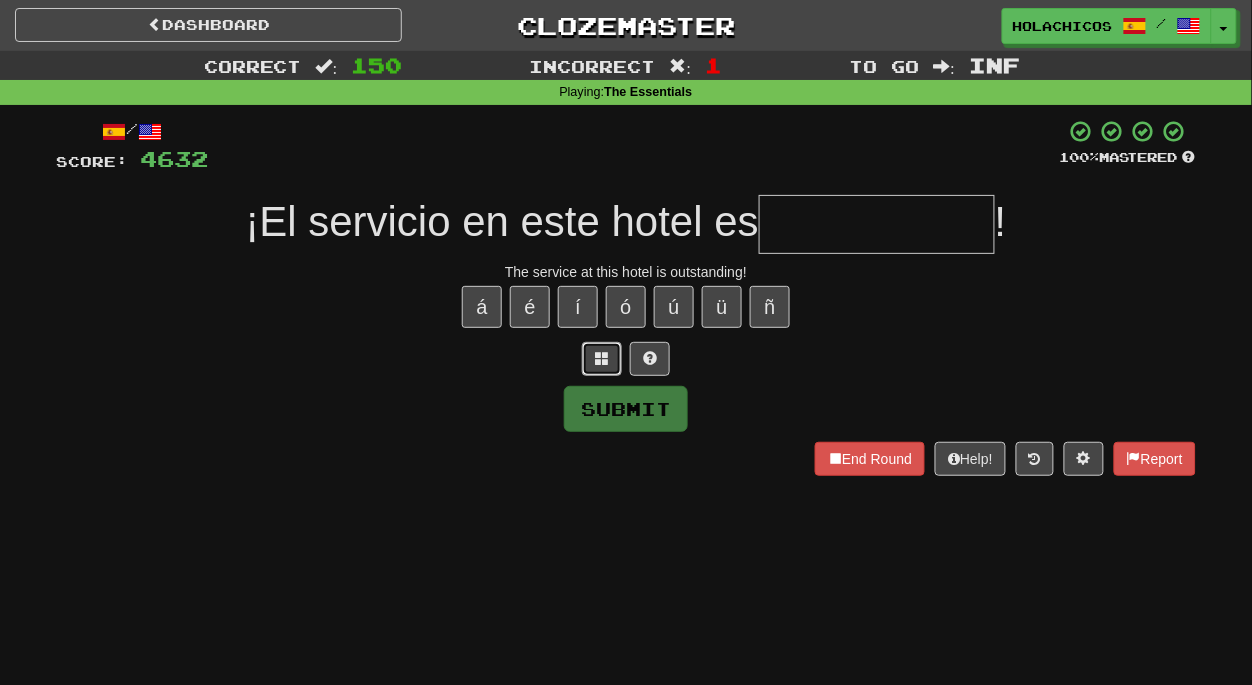 click at bounding box center (602, 358) 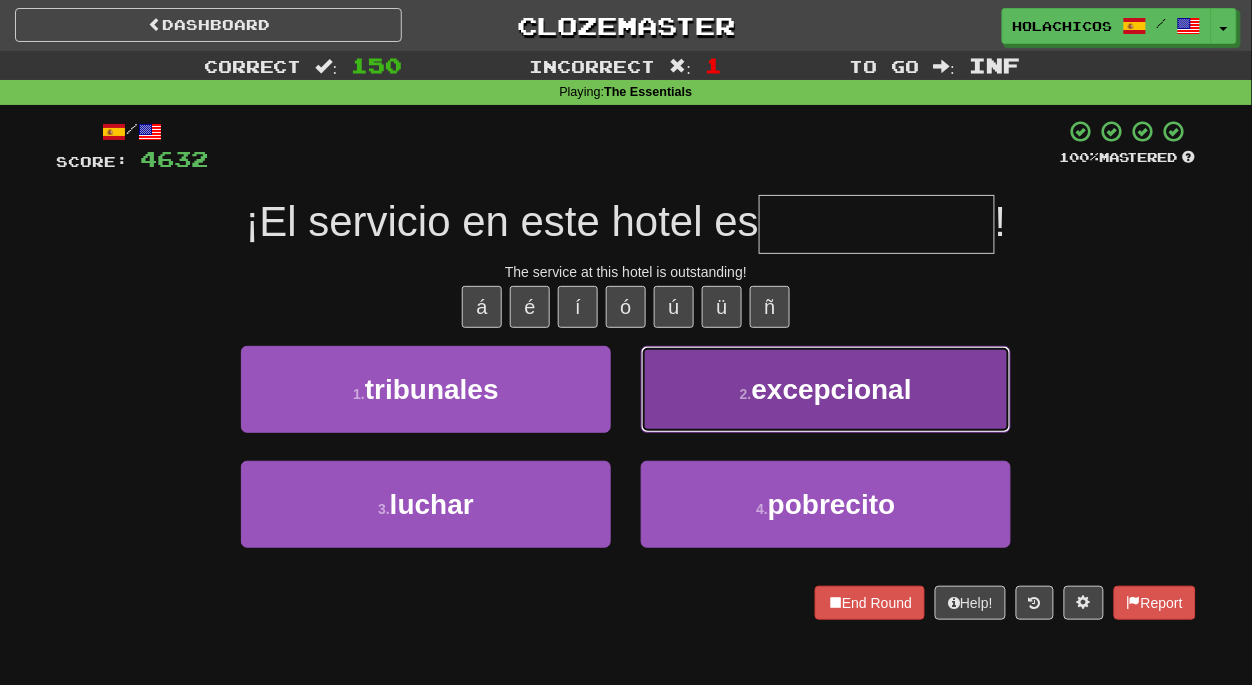 click on "2 .  excepcional" at bounding box center (826, 389) 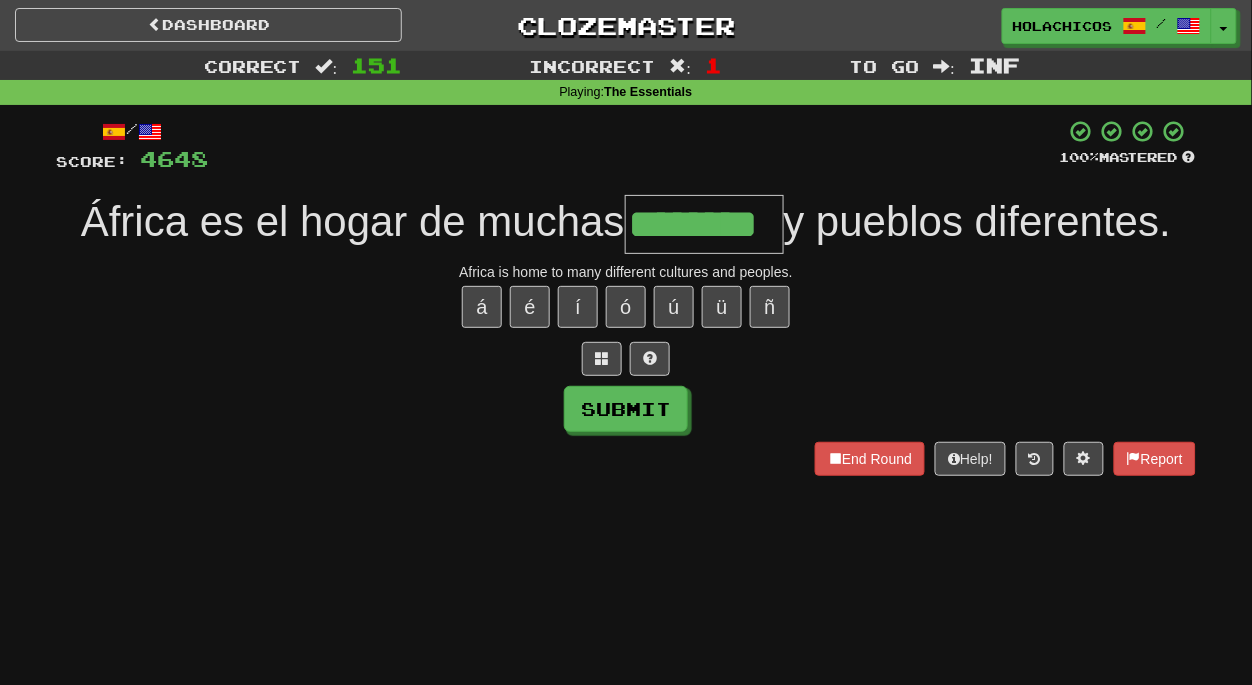 type on "********" 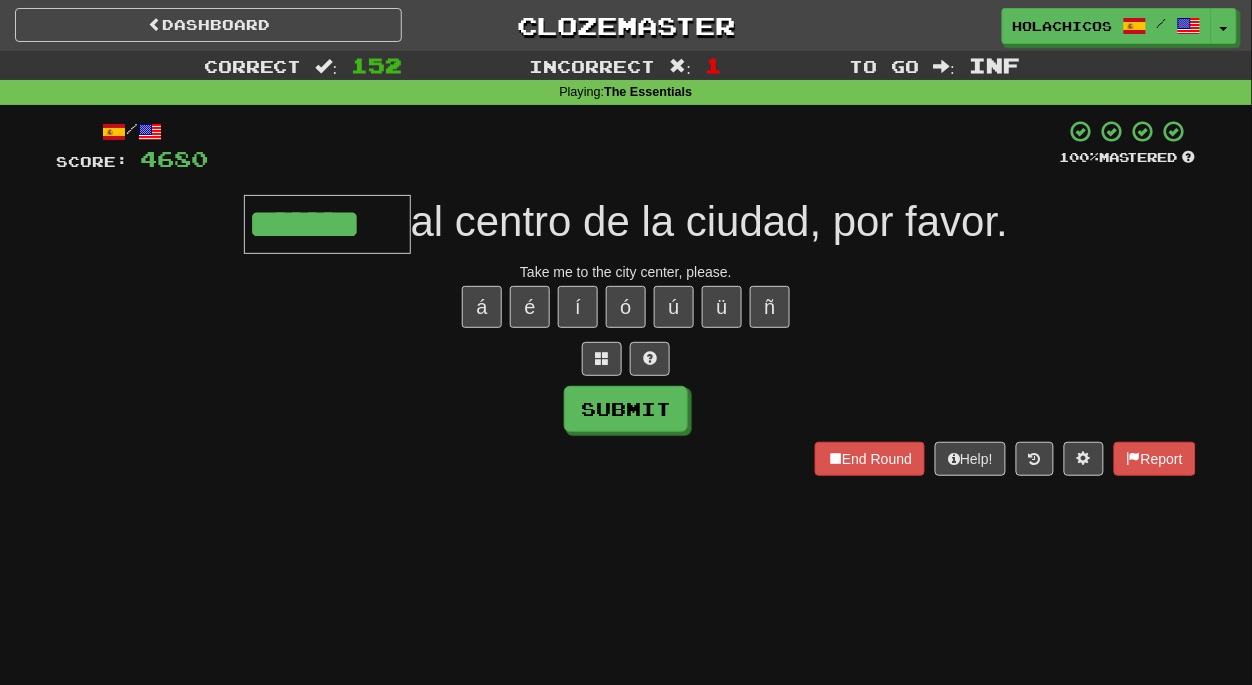 type on "*******" 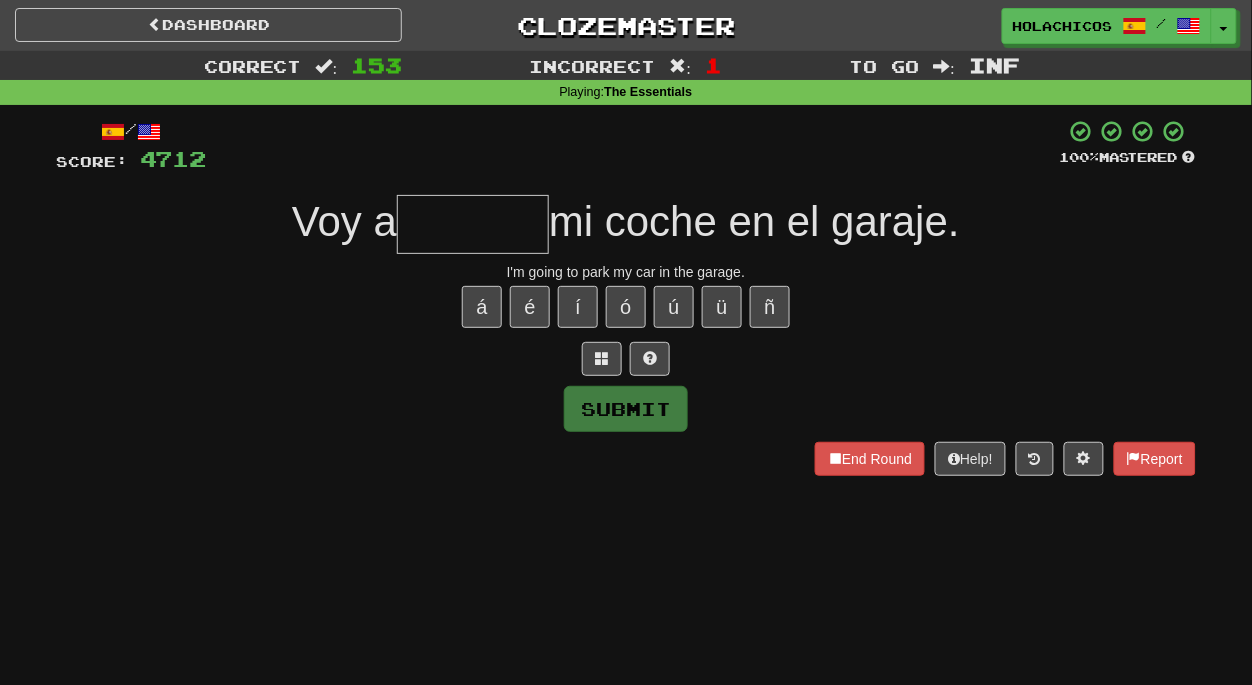 type on "*" 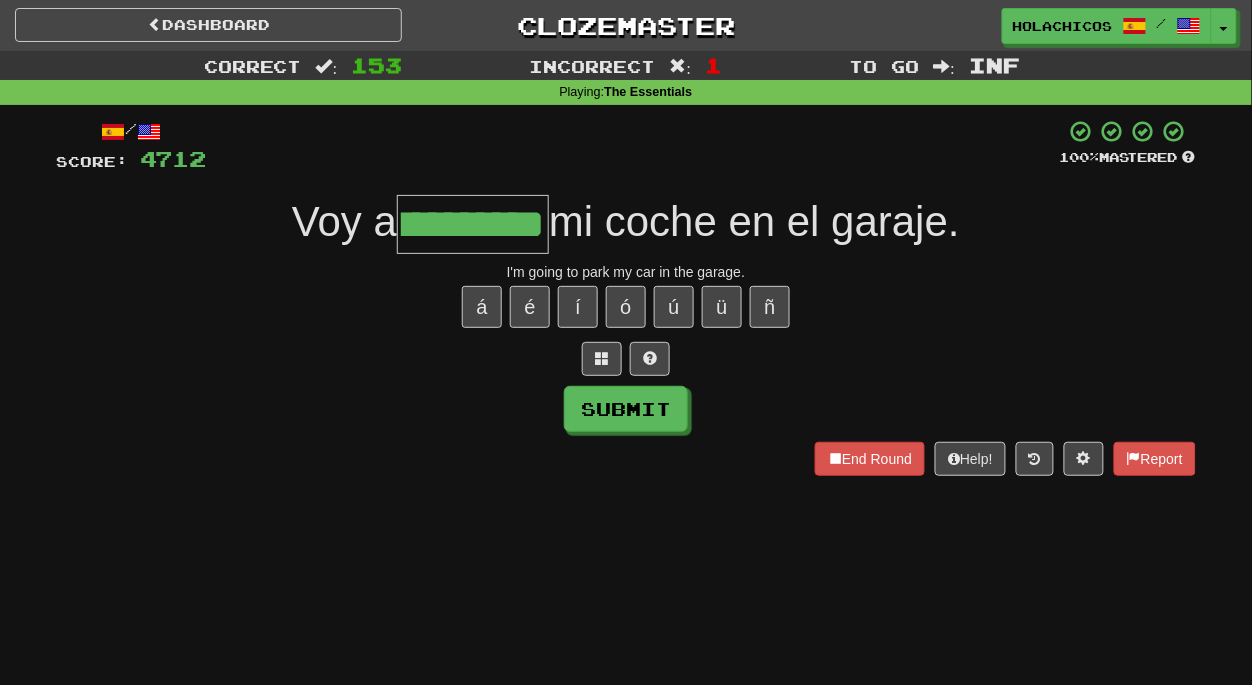 scroll, scrollTop: 0, scrollLeft: 50, axis: horizontal 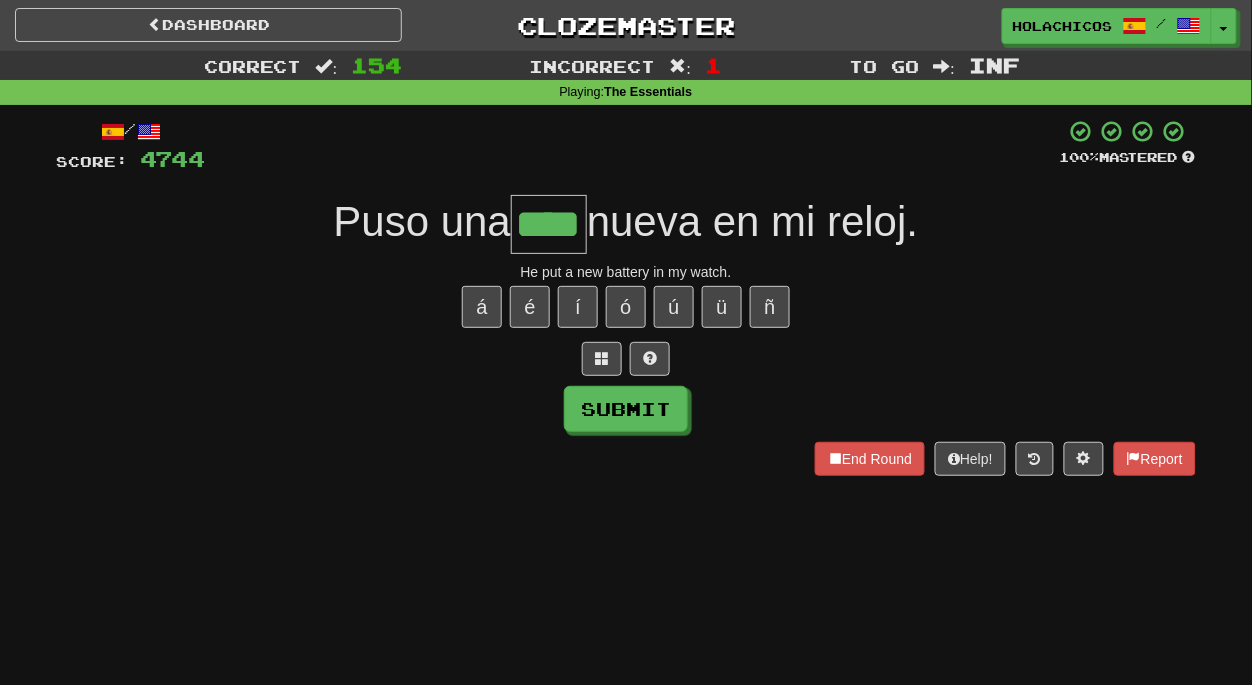 type on "****" 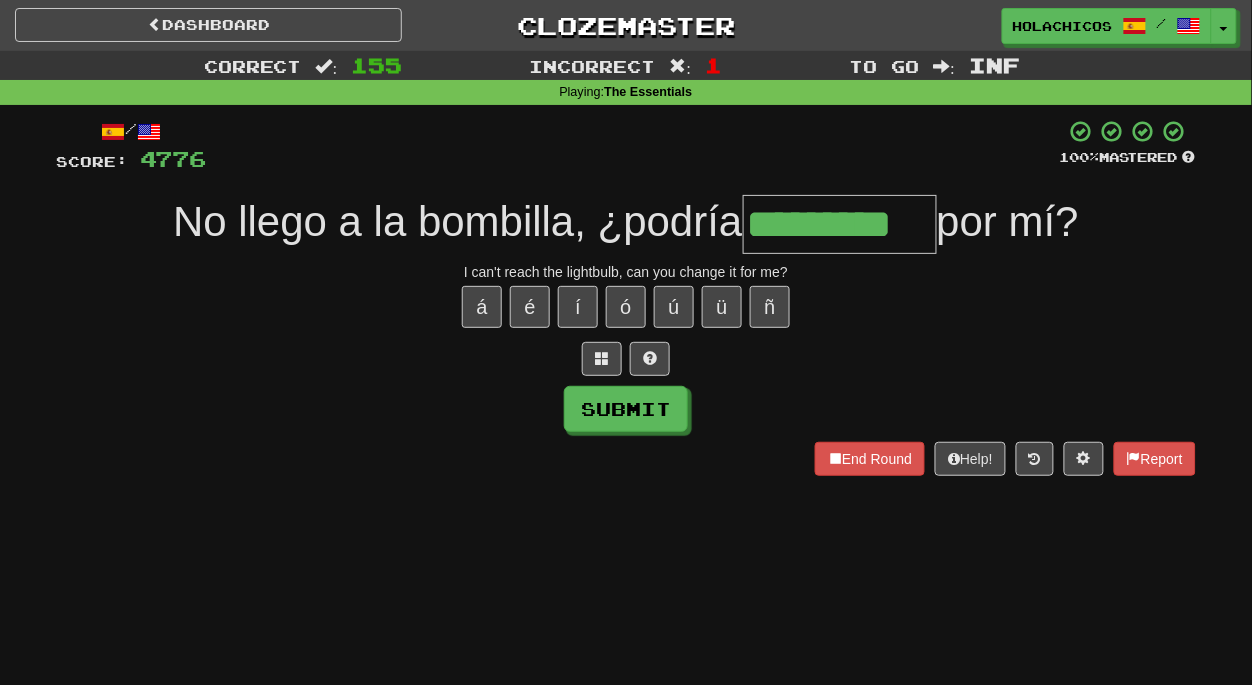 type on "*********" 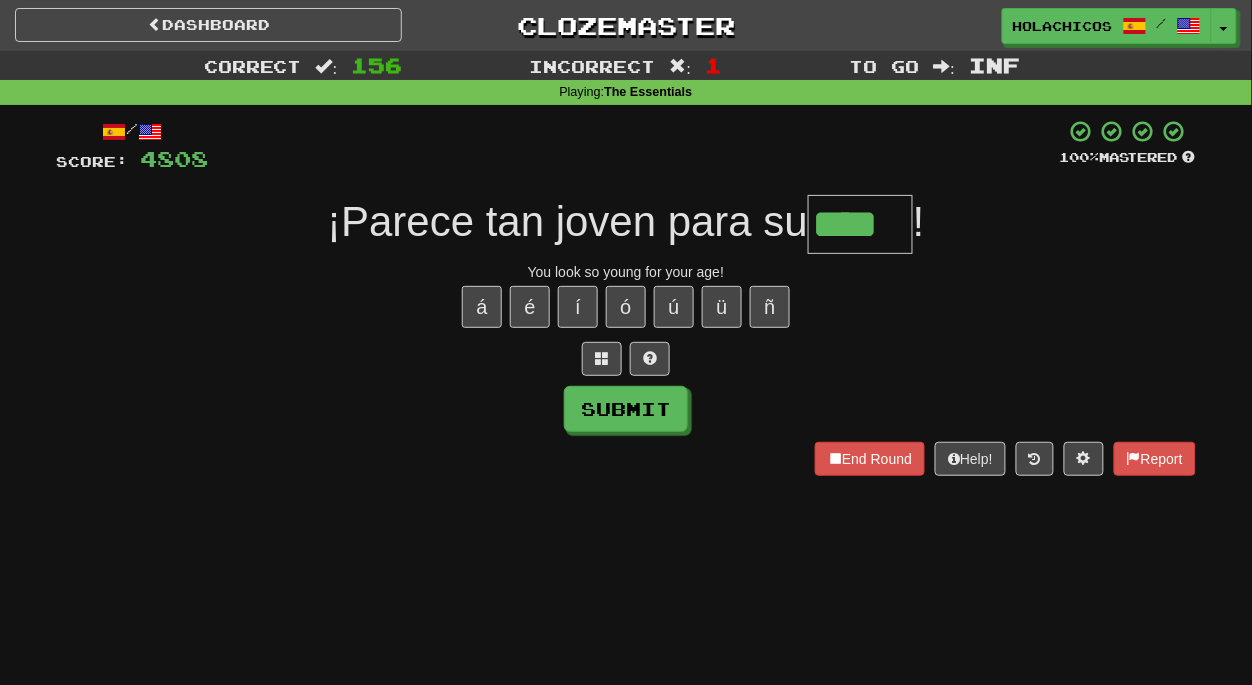 type on "****" 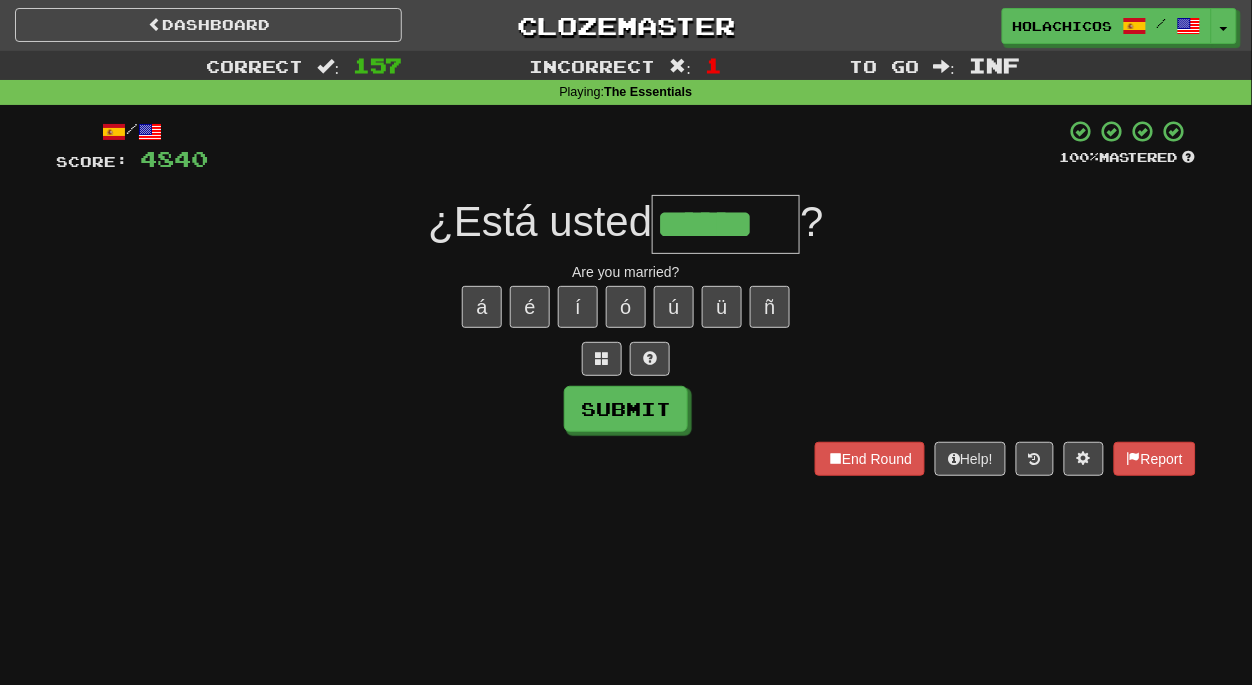 type on "******" 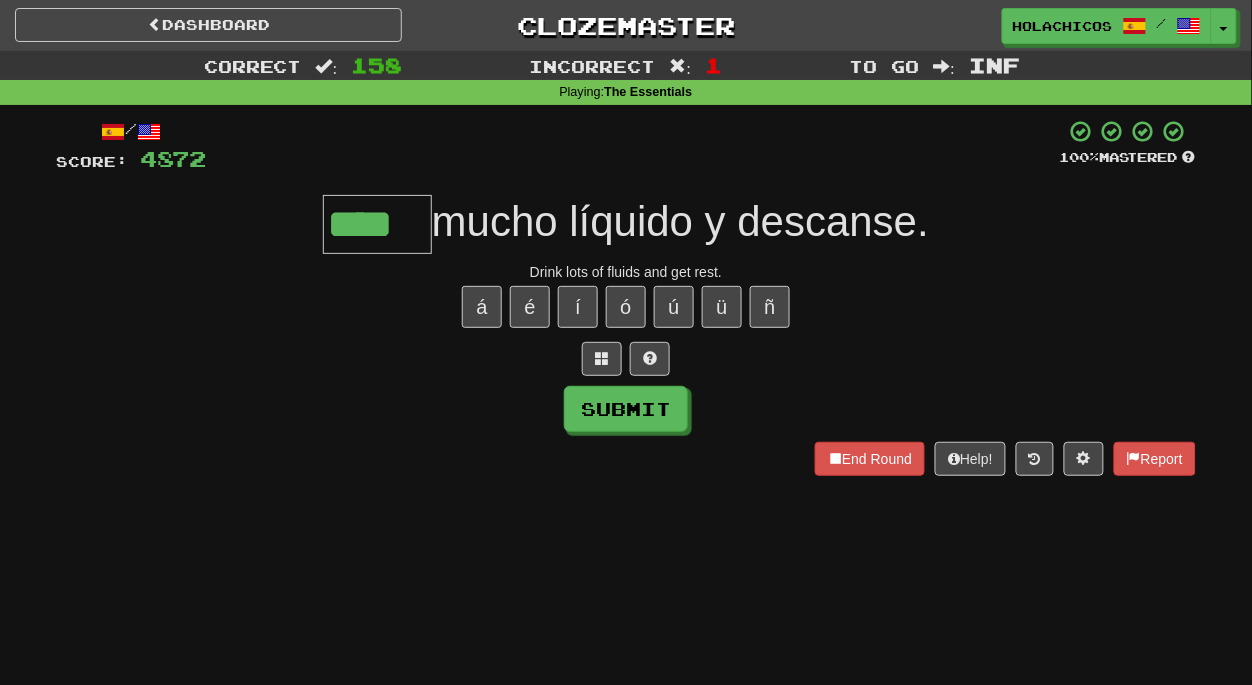type on "****" 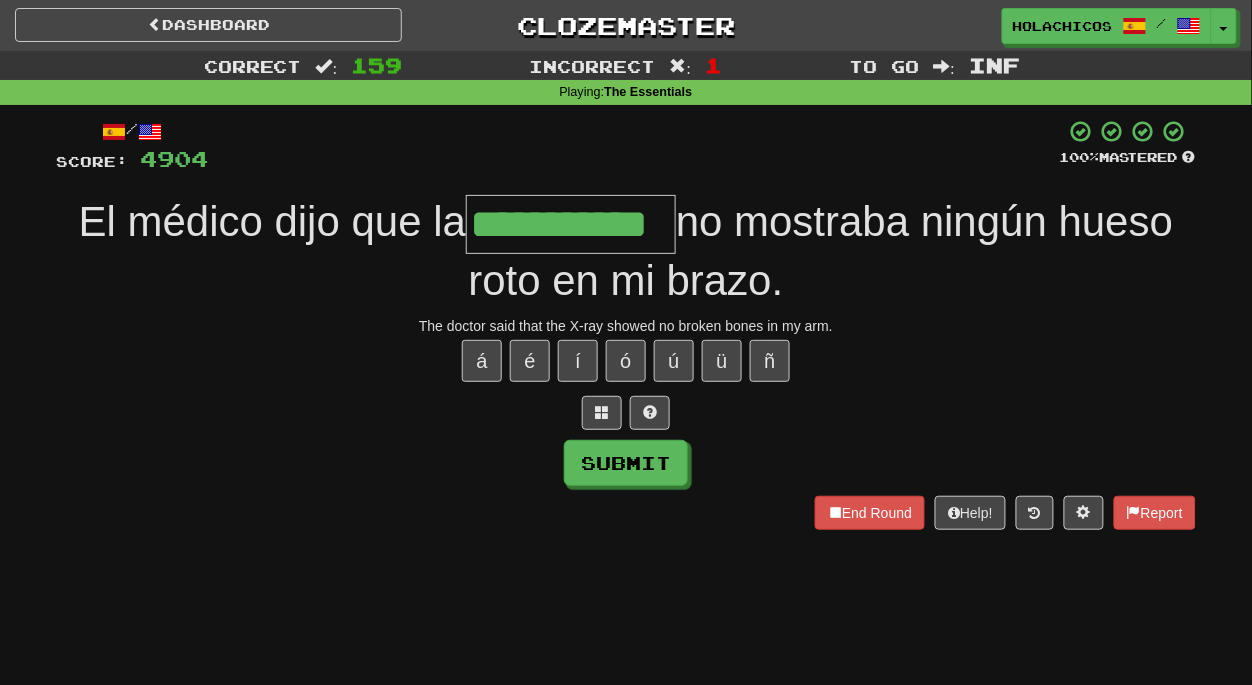 type on "**********" 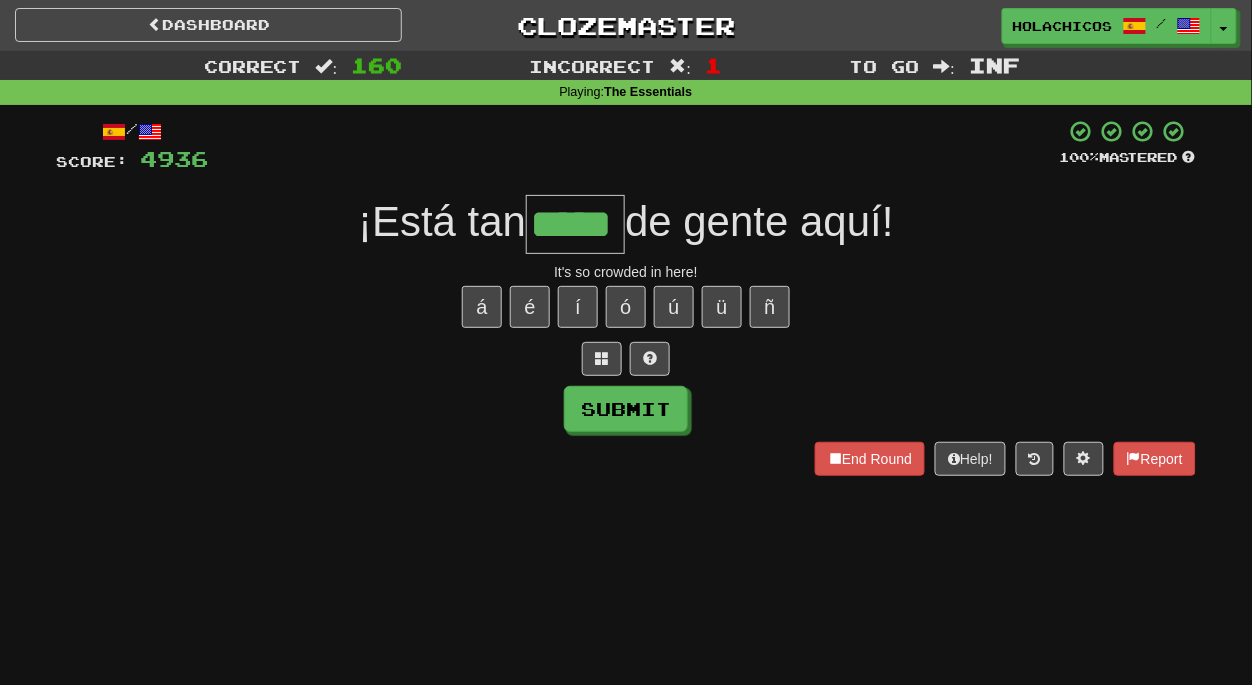 type on "*****" 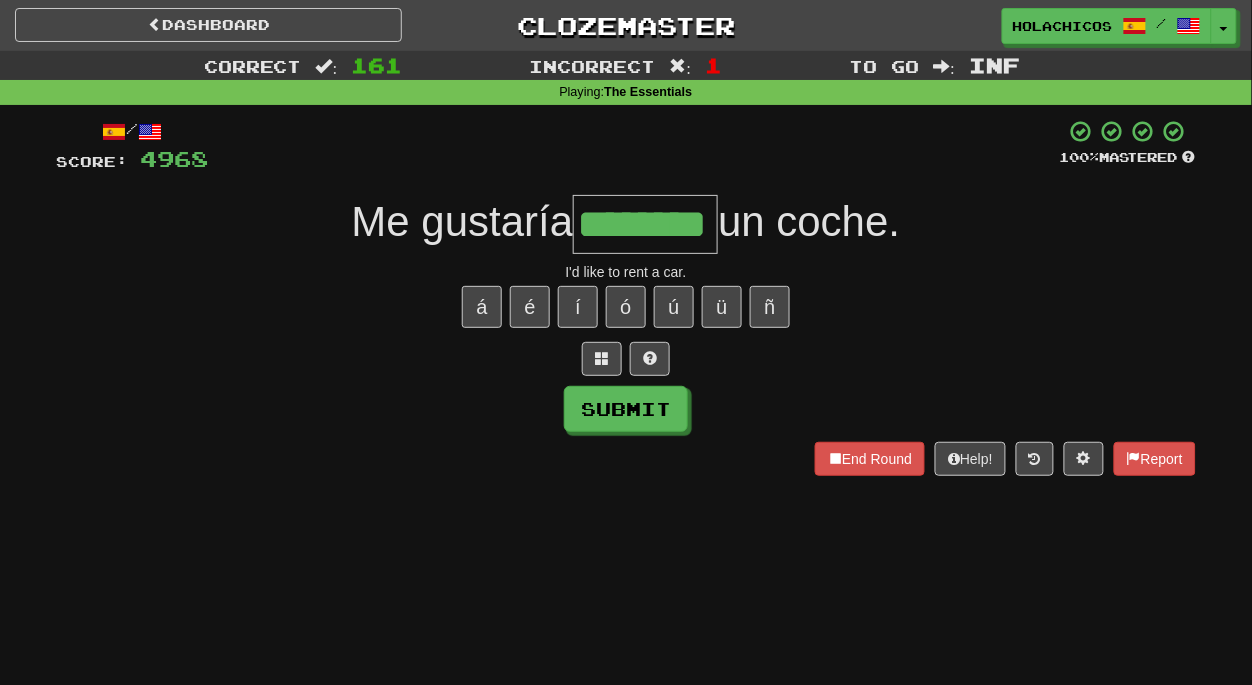 type on "********" 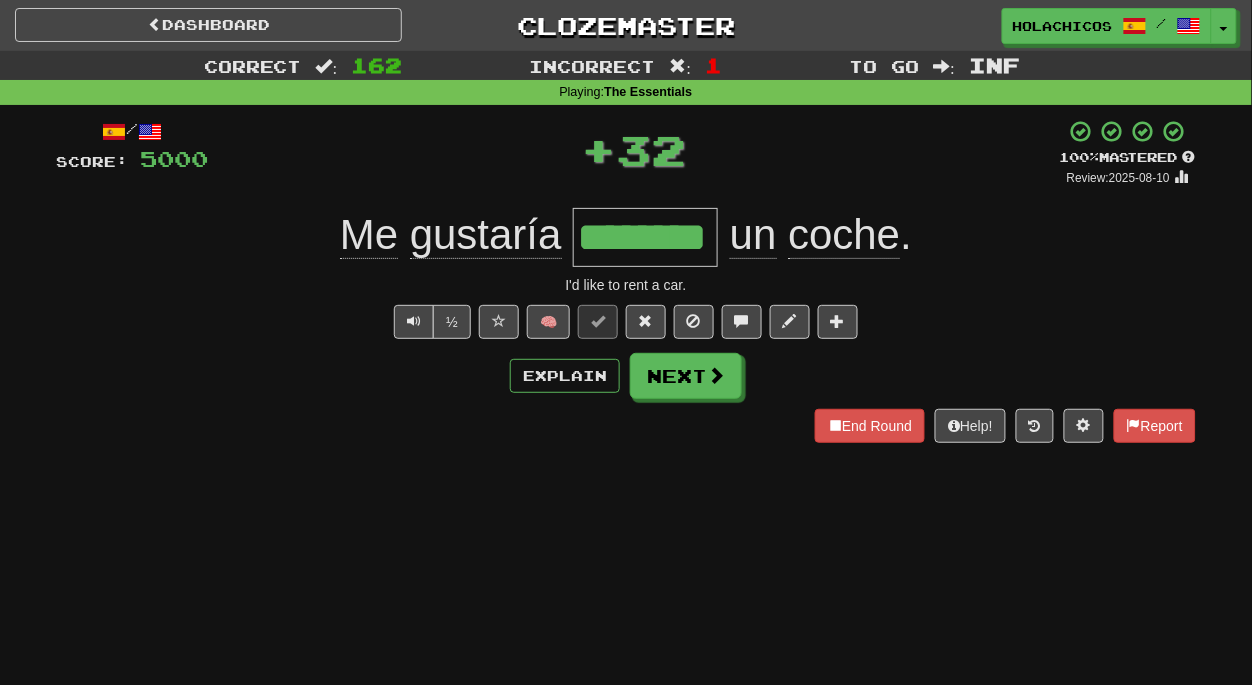 type 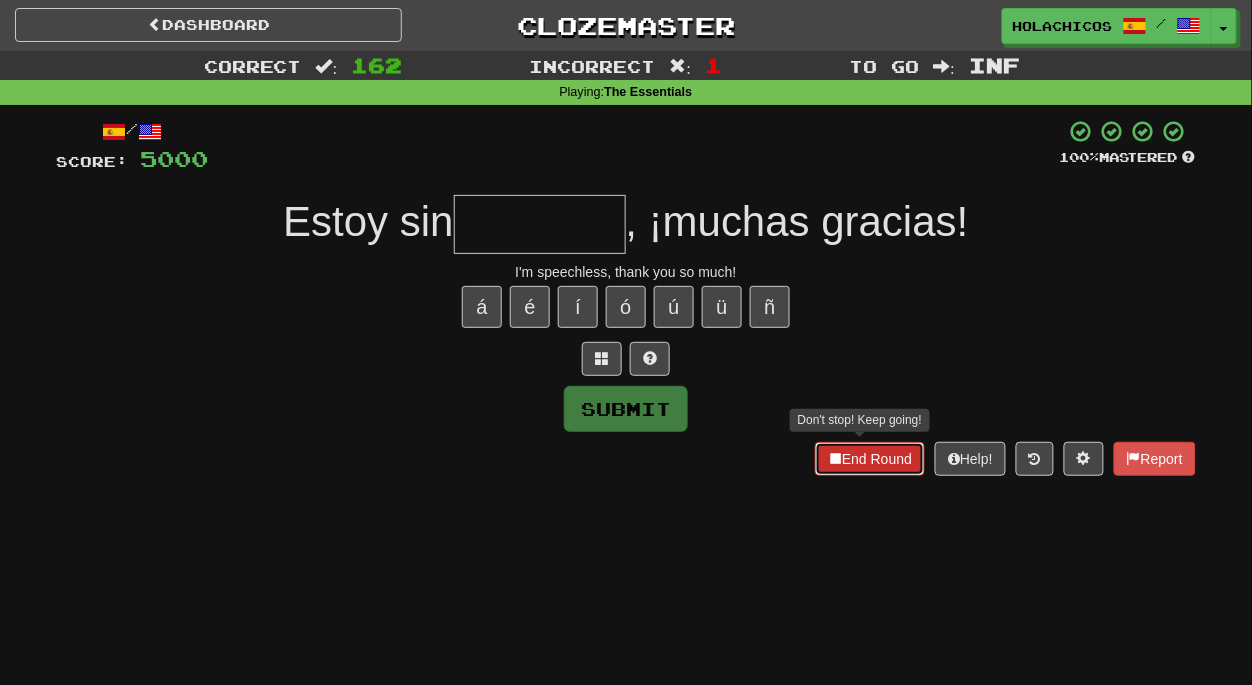 click on "End Round" at bounding box center [870, 459] 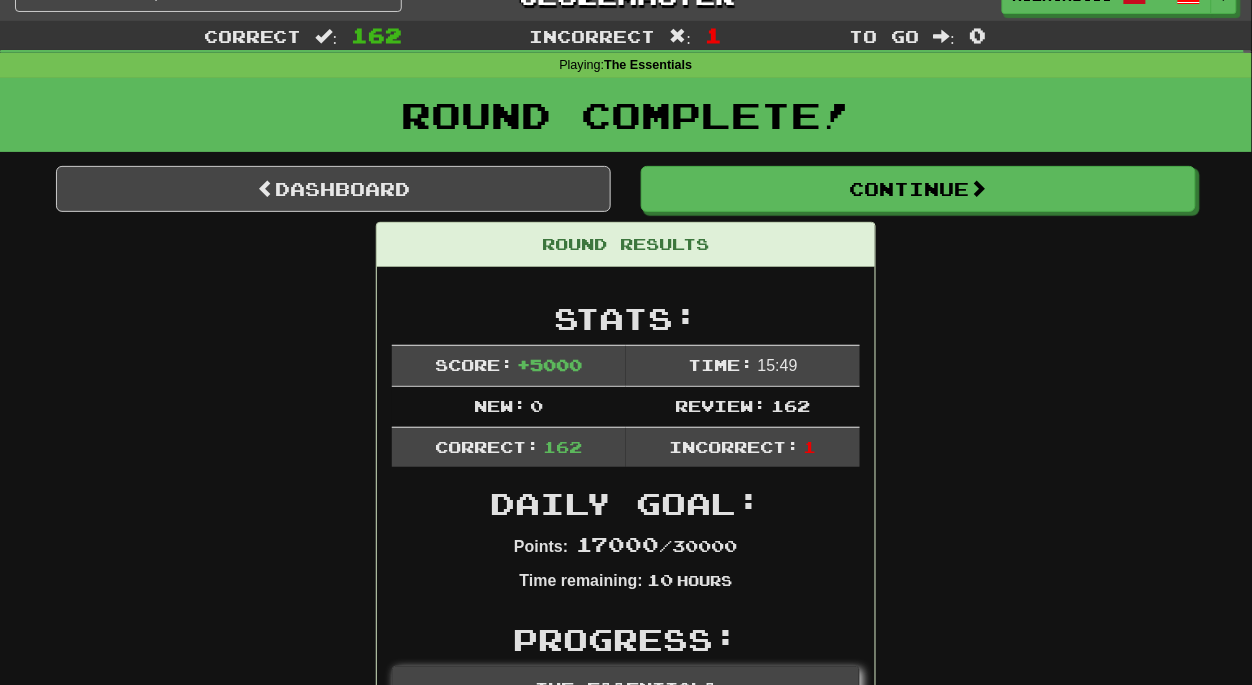 scroll, scrollTop: 0, scrollLeft: 0, axis: both 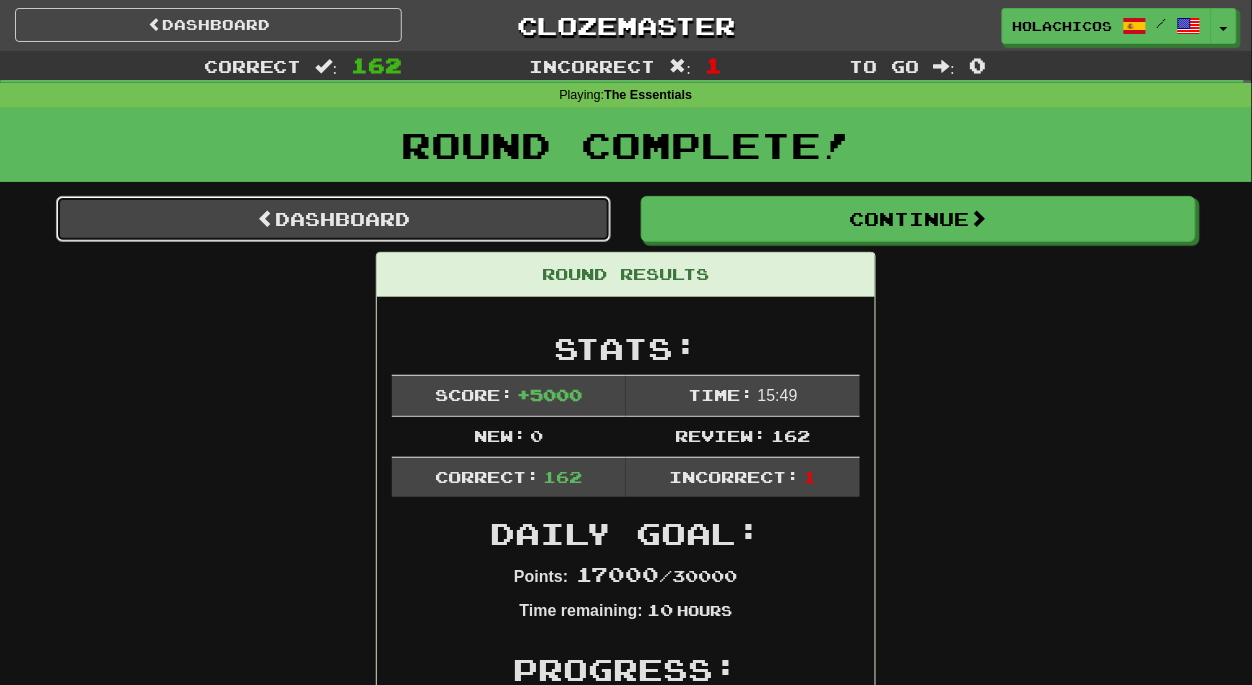 click on "Dashboard" at bounding box center (333, 219) 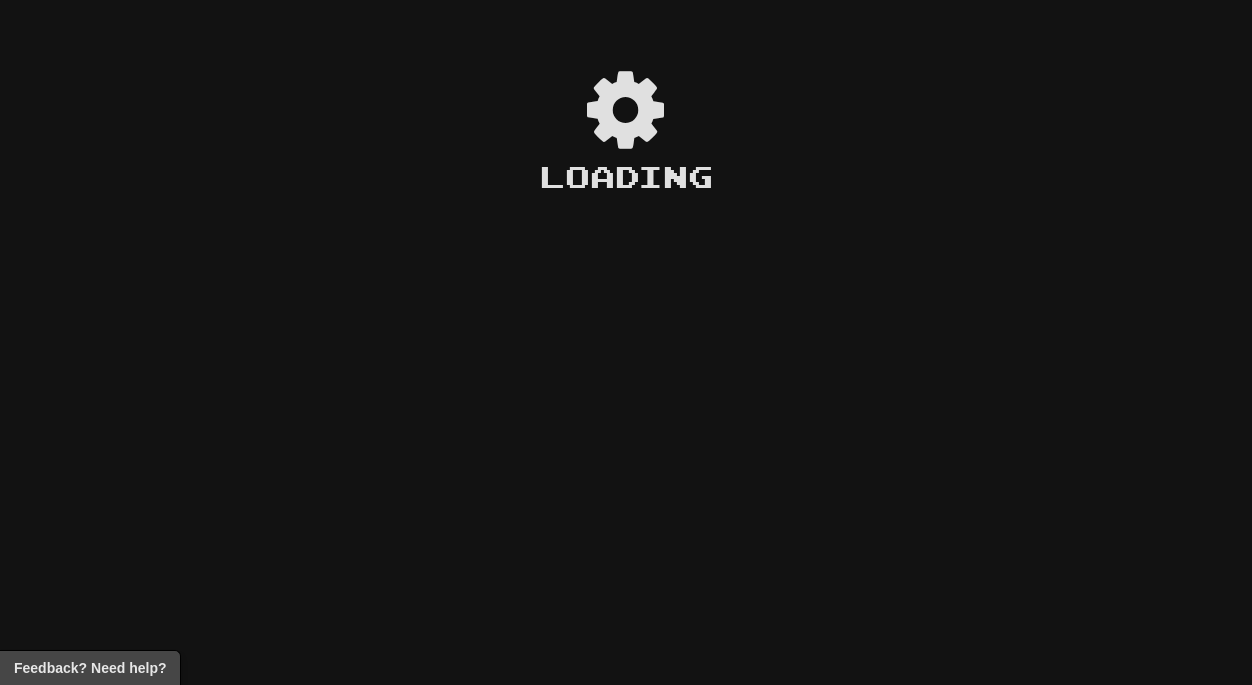 scroll, scrollTop: 0, scrollLeft: 0, axis: both 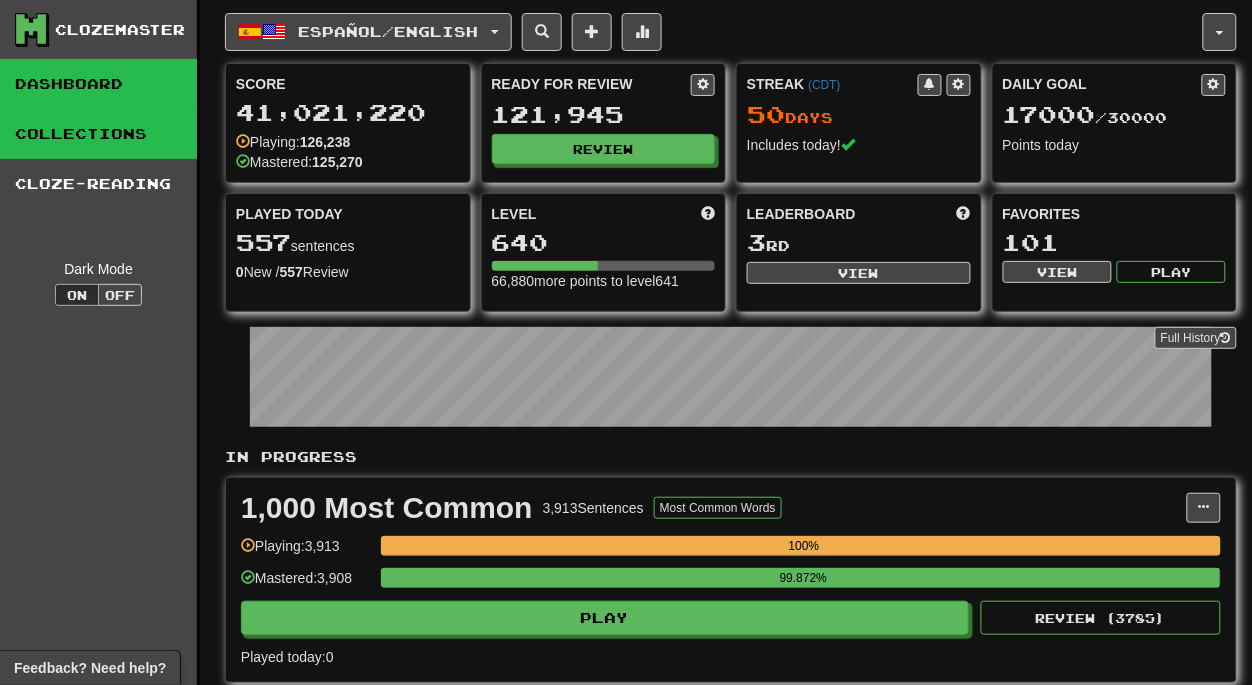 click on "Collections" at bounding box center (98, 134) 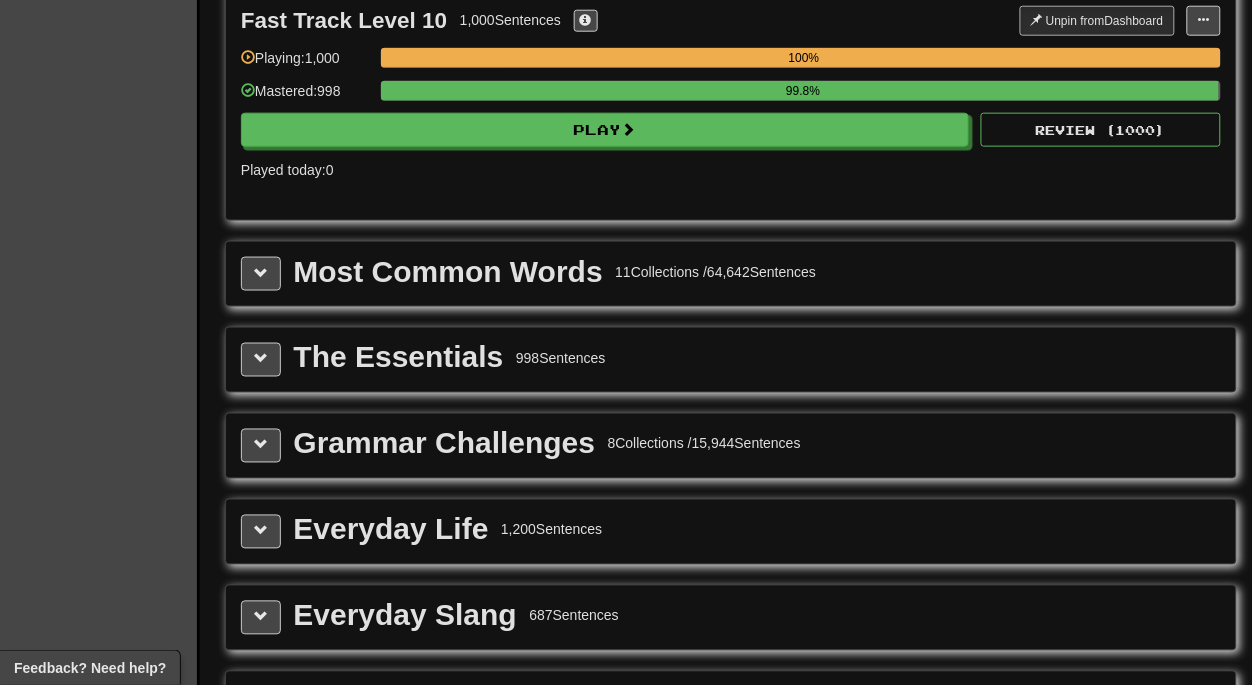 scroll, scrollTop: 2219, scrollLeft: 0, axis: vertical 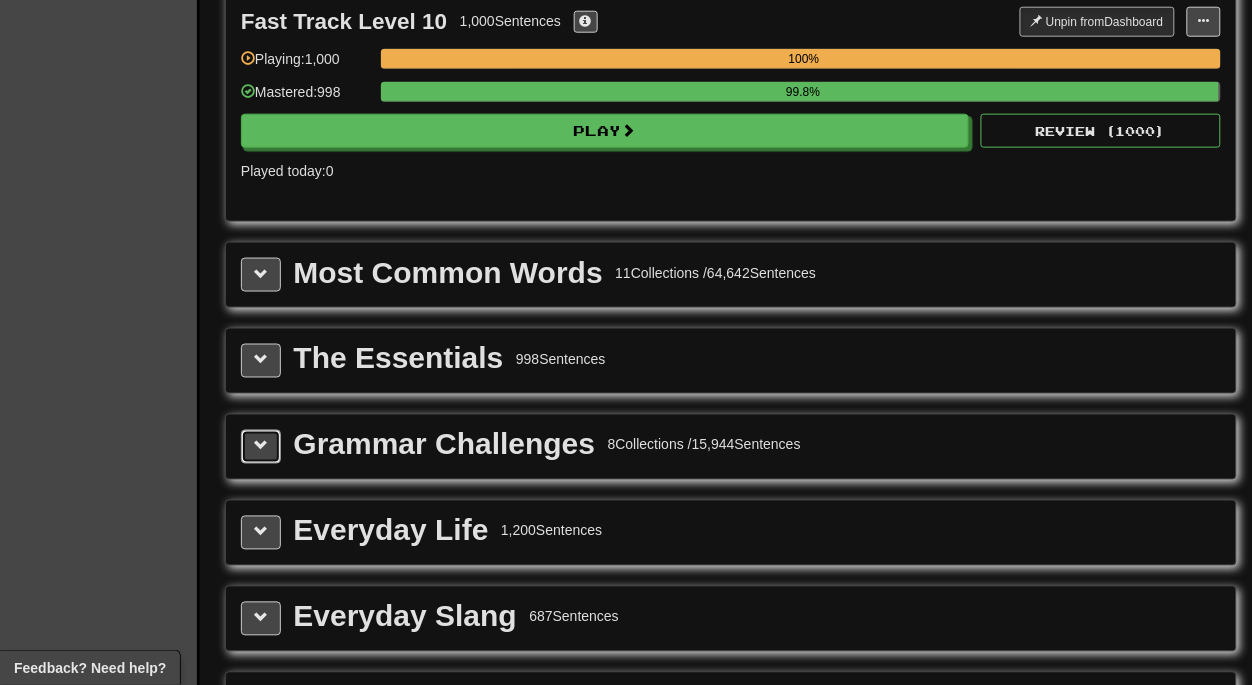click at bounding box center [261, 446] 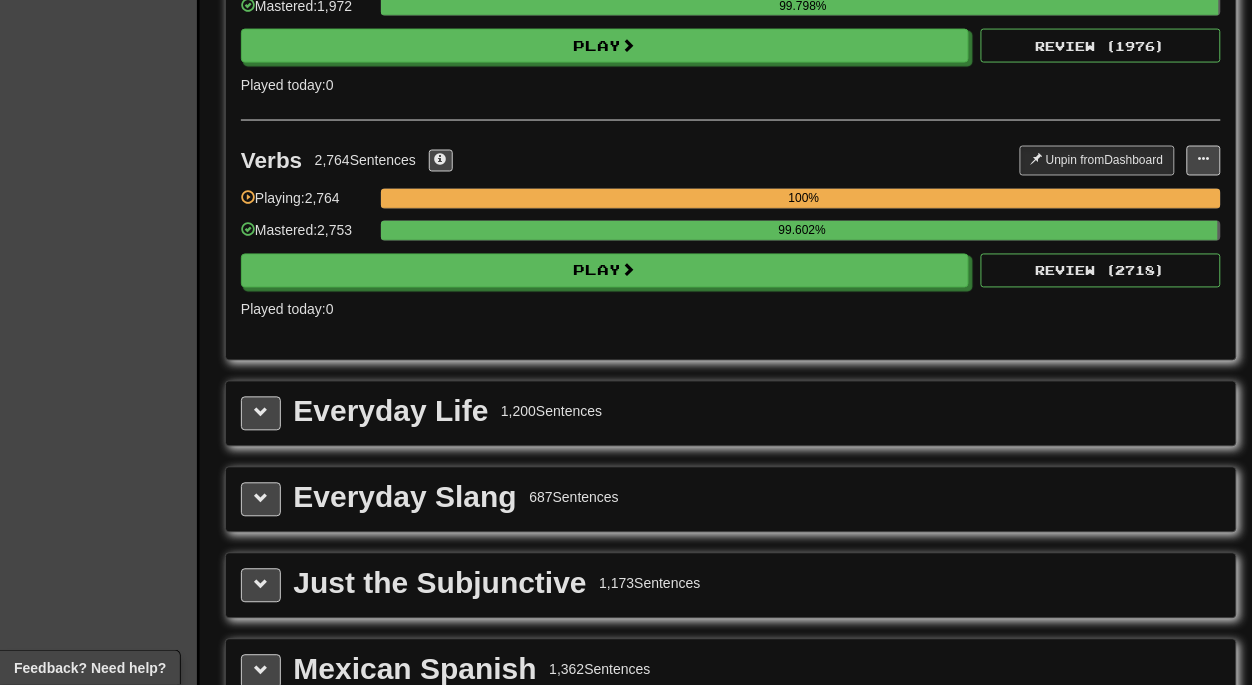 scroll, scrollTop: 4152, scrollLeft: 0, axis: vertical 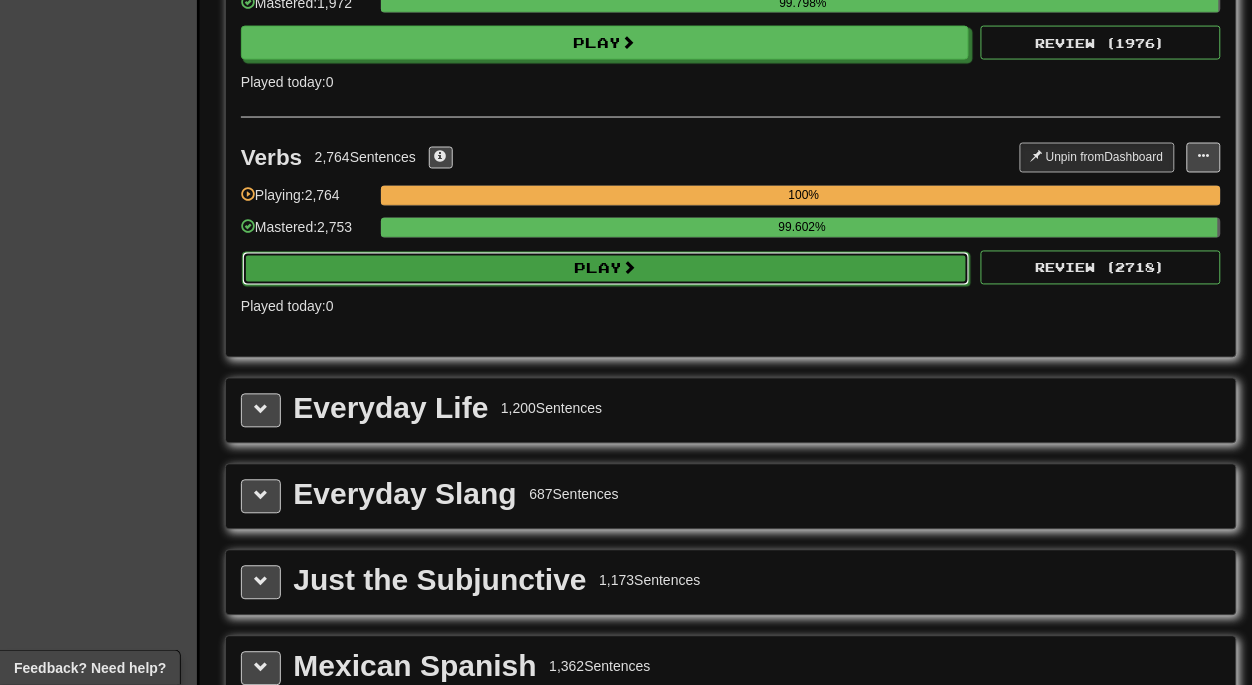 click at bounding box center (630, 268) 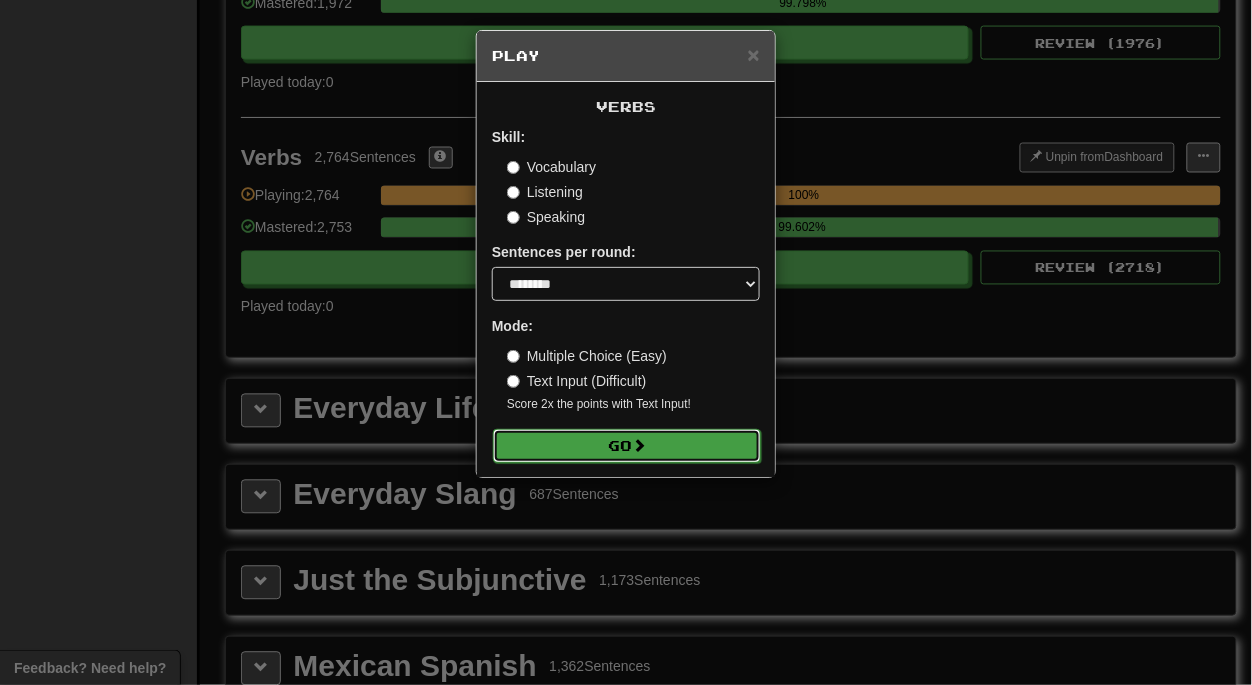click on "Go" at bounding box center (627, 446) 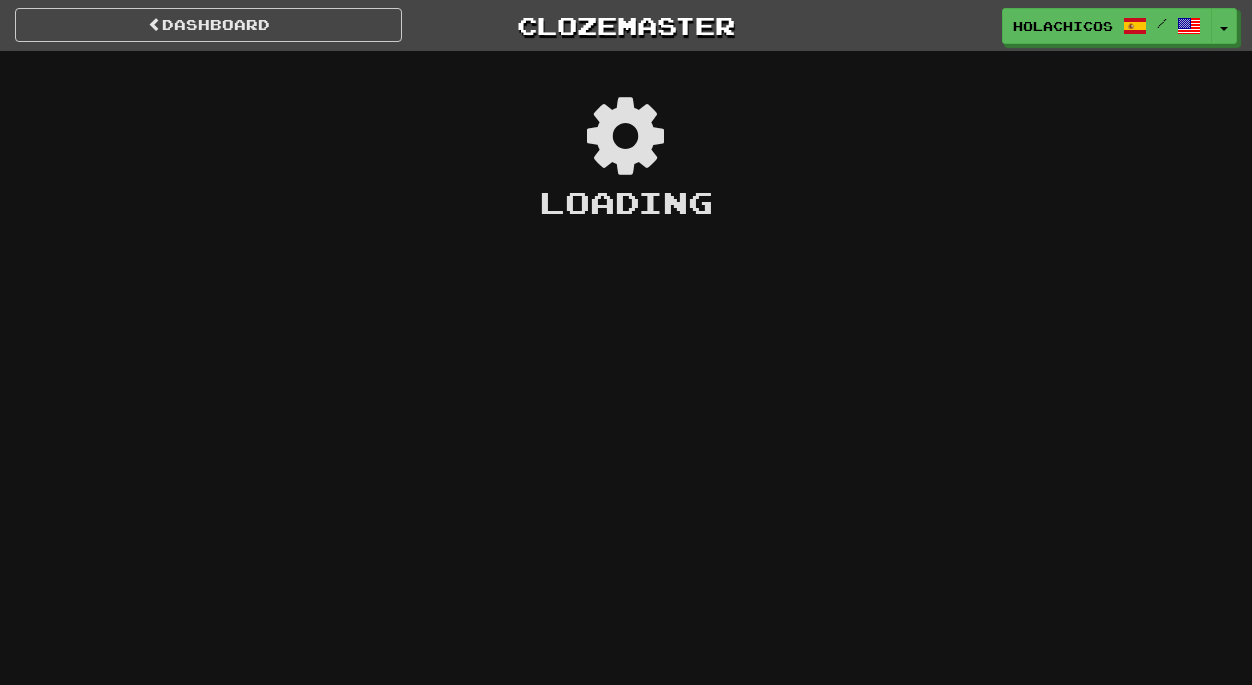 scroll, scrollTop: 0, scrollLeft: 0, axis: both 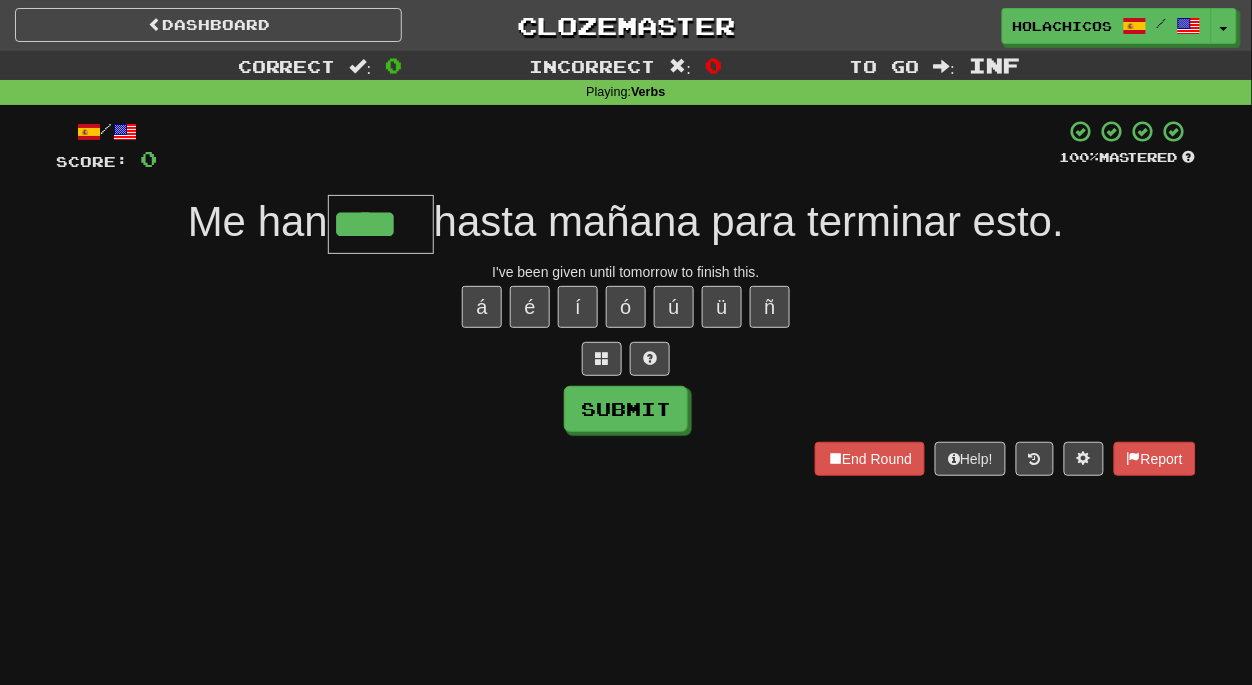 type on "****" 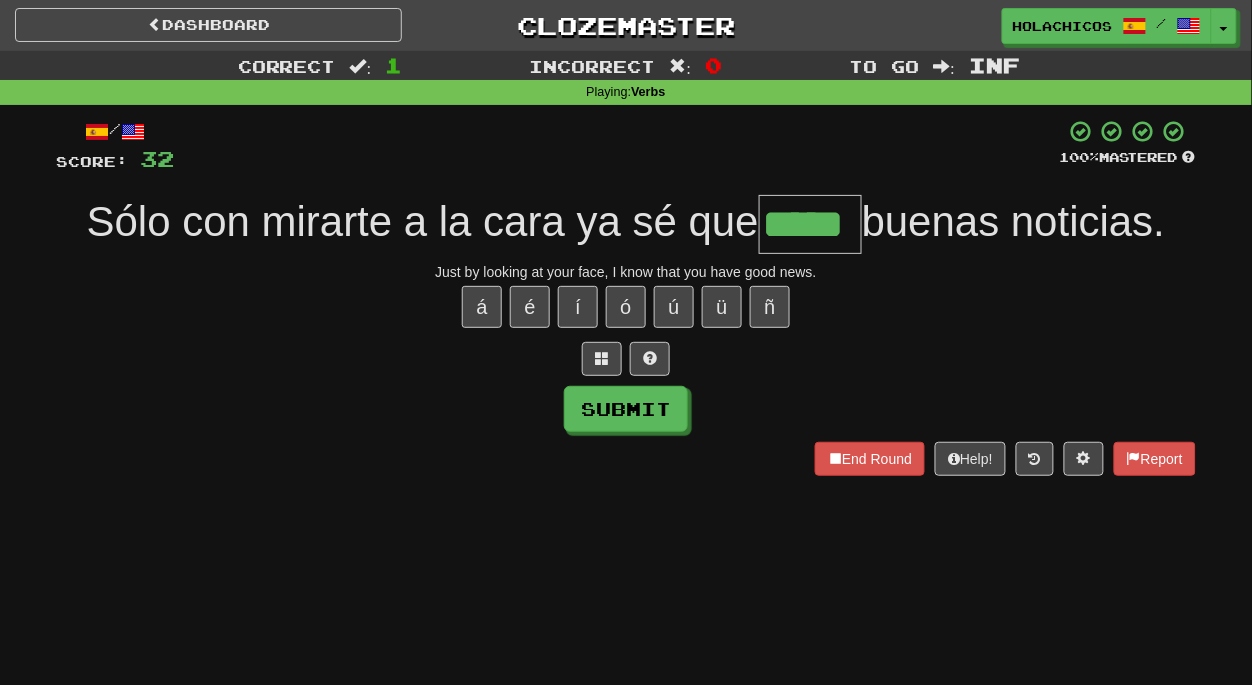 type on "*****" 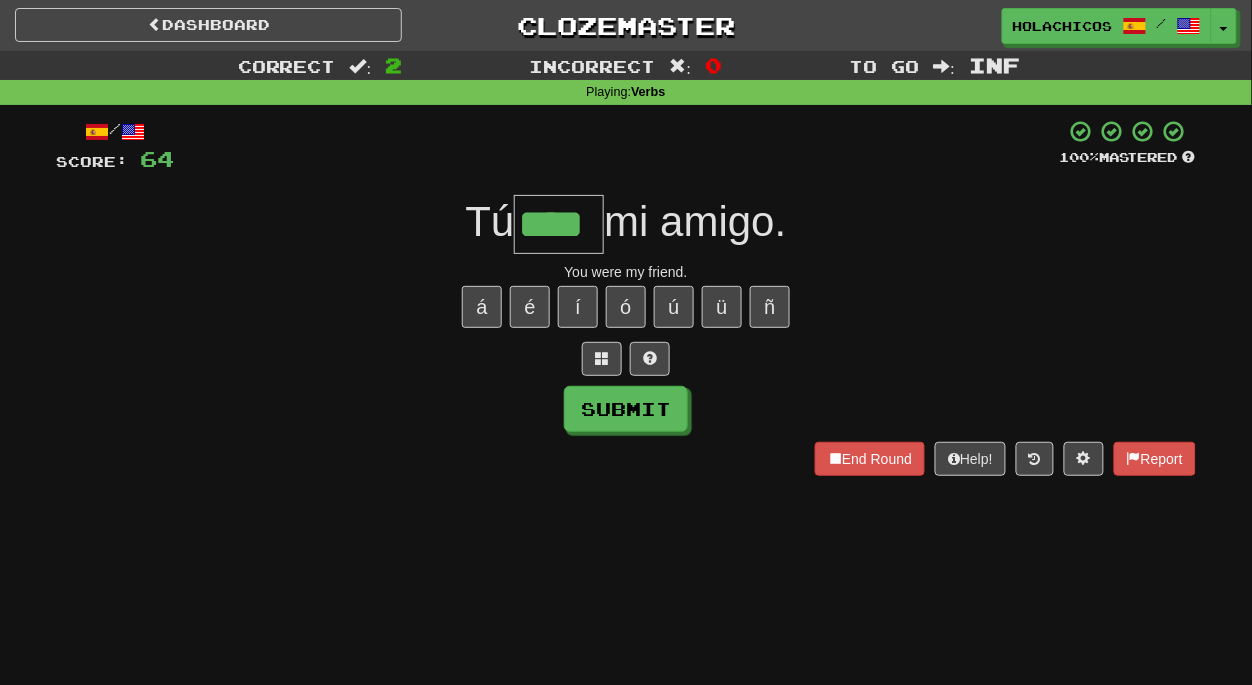type on "****" 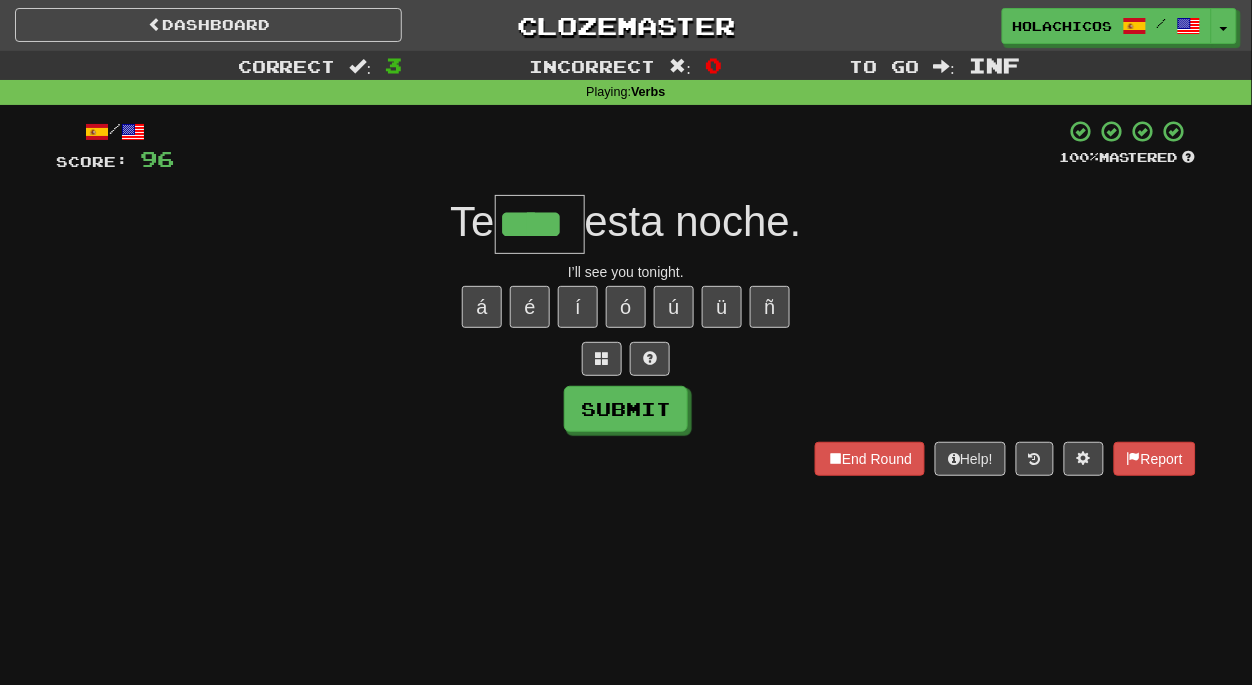 type on "****" 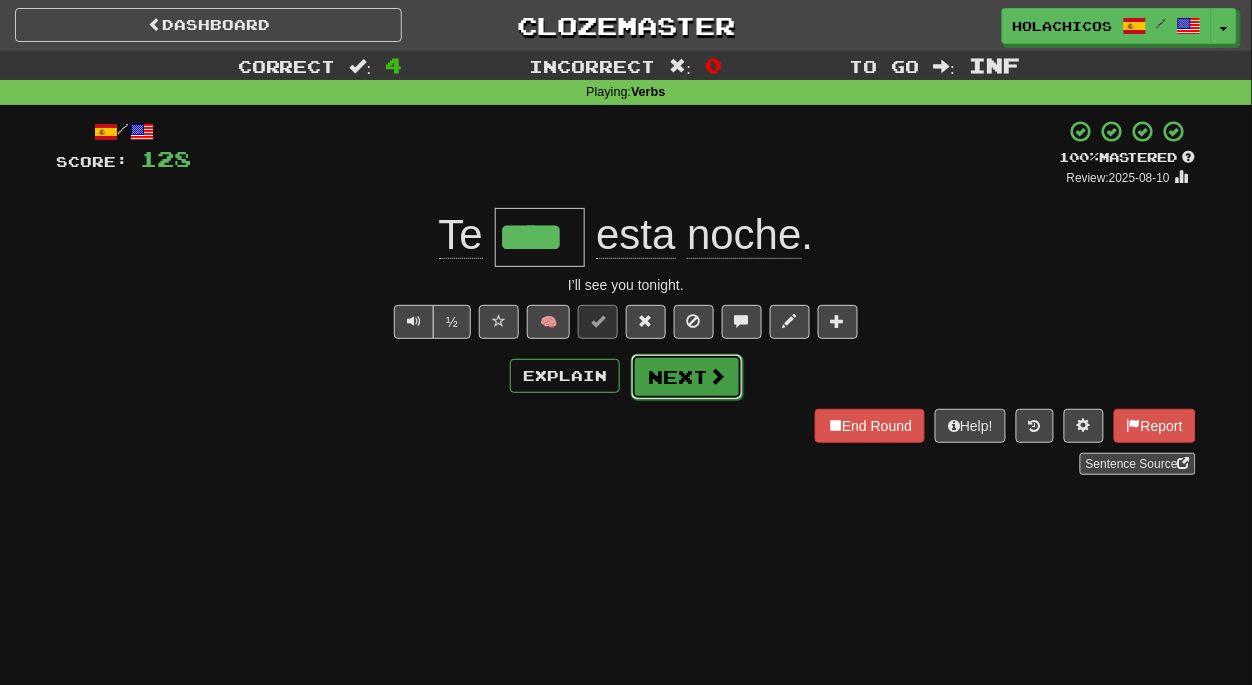 click on "Next" at bounding box center [687, 377] 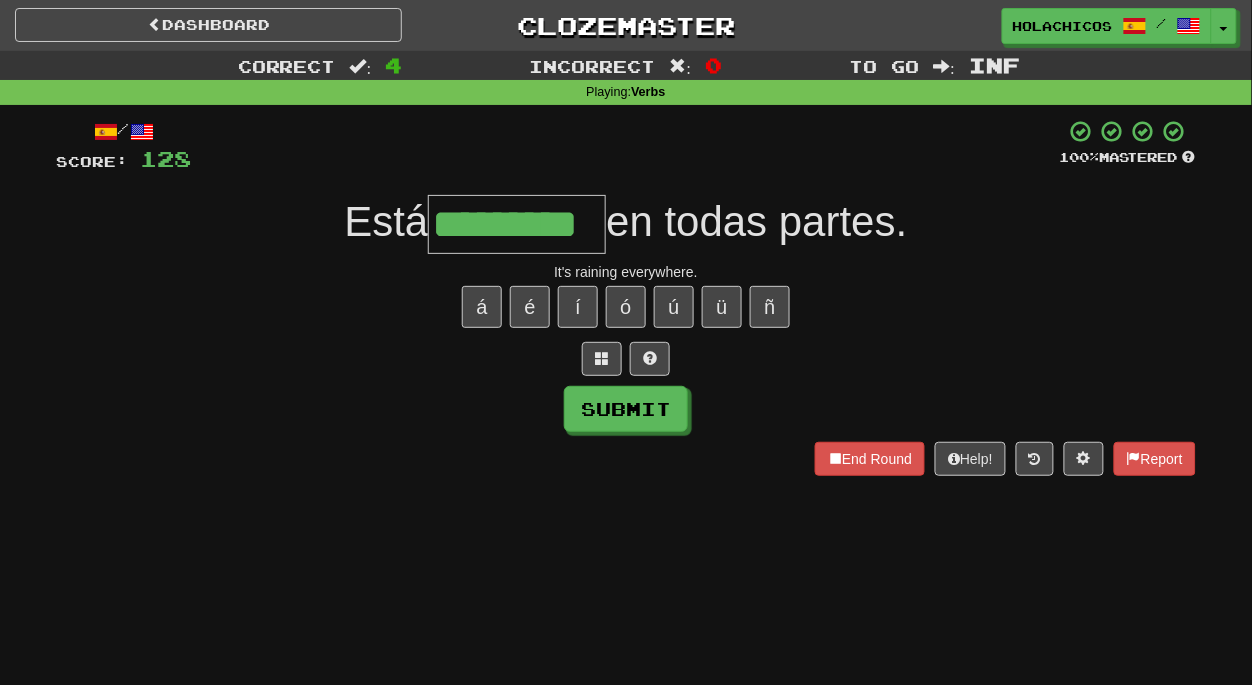 type on "*********" 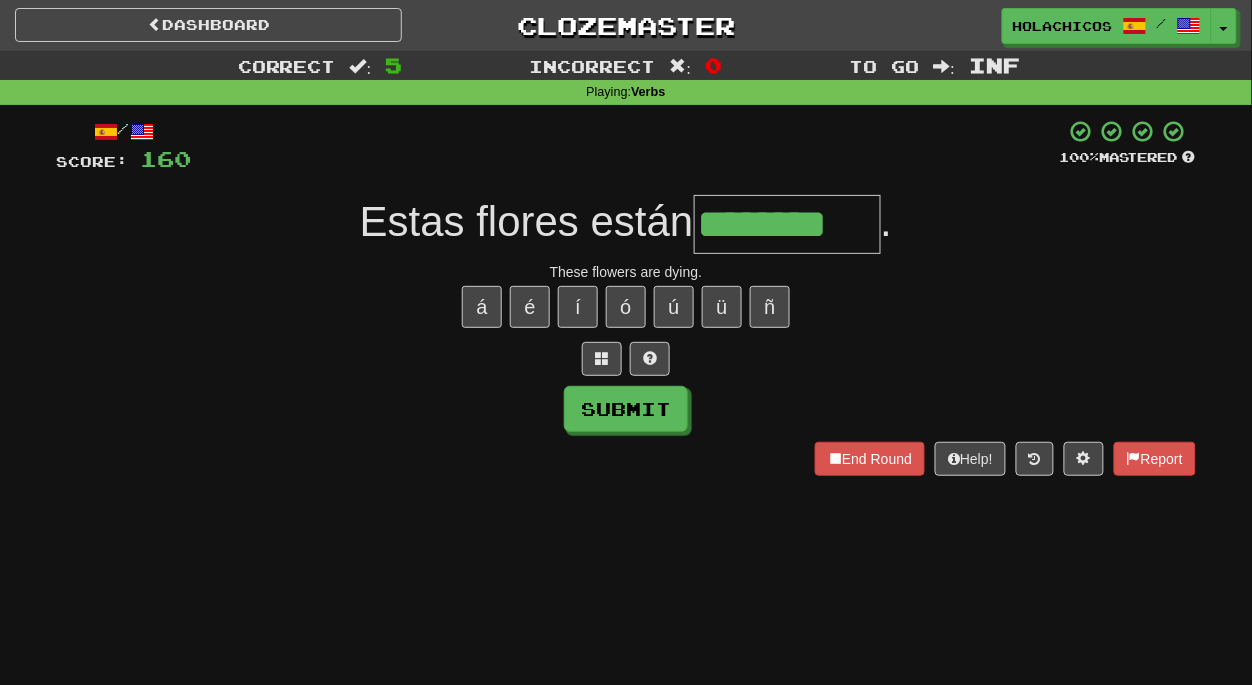 type on "********" 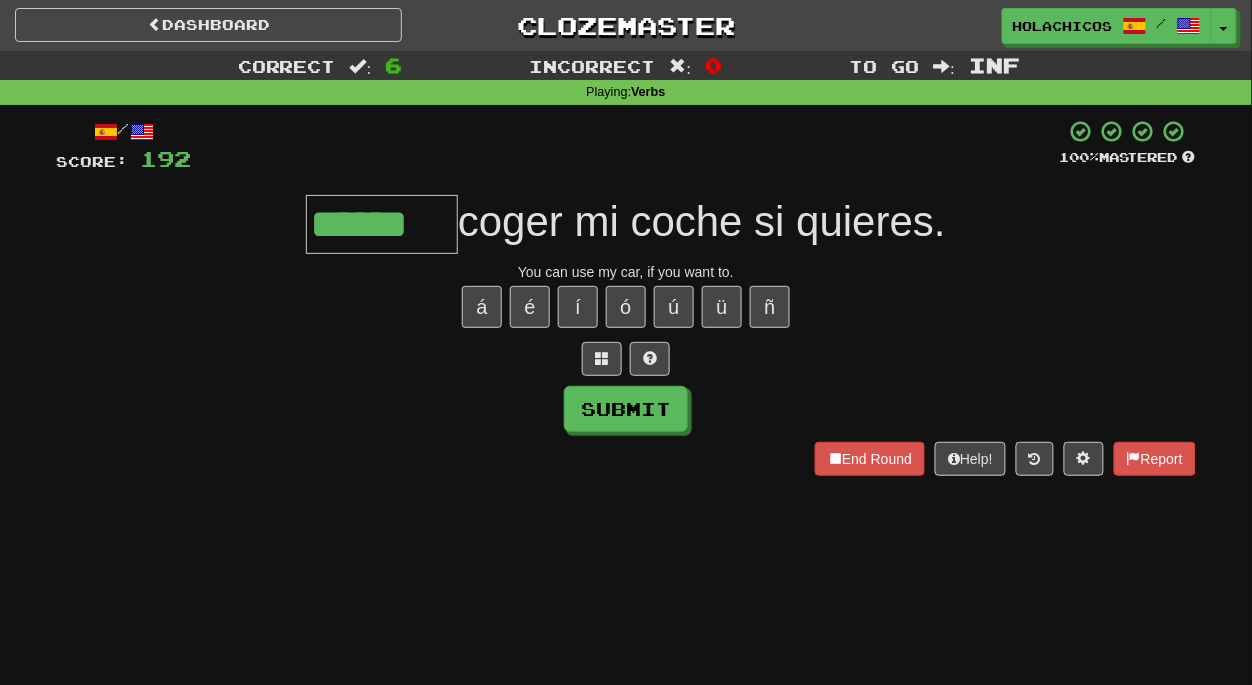 type on "******" 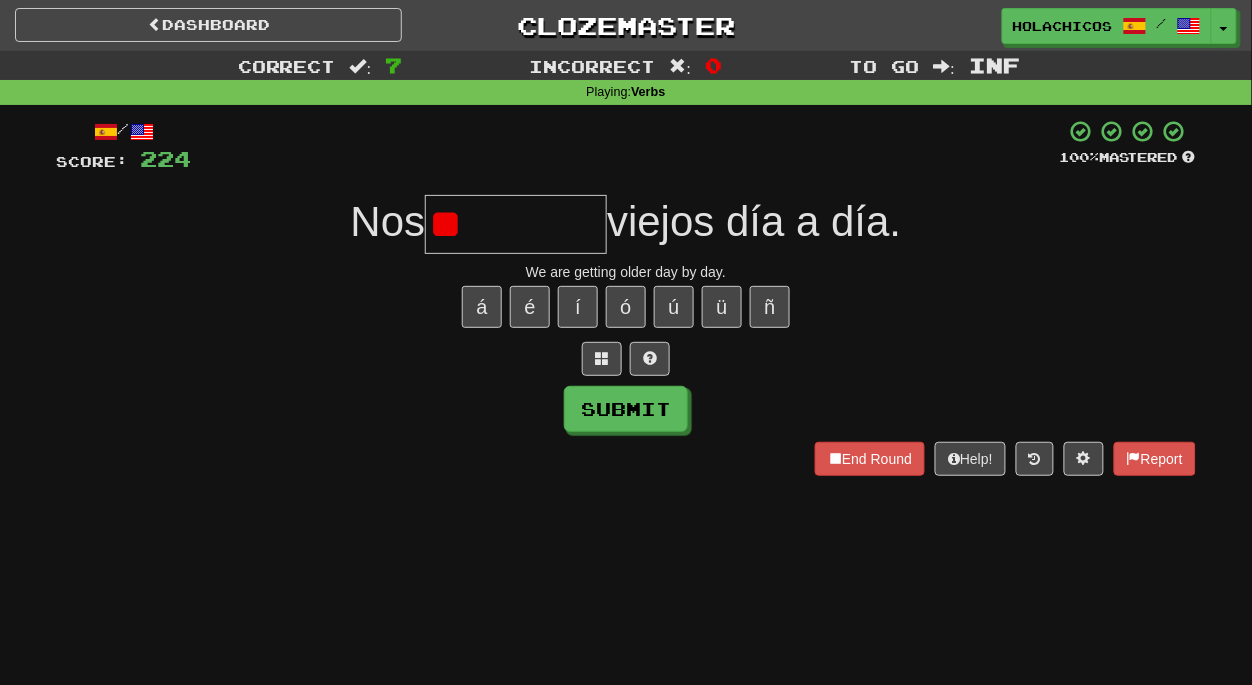 type on "*" 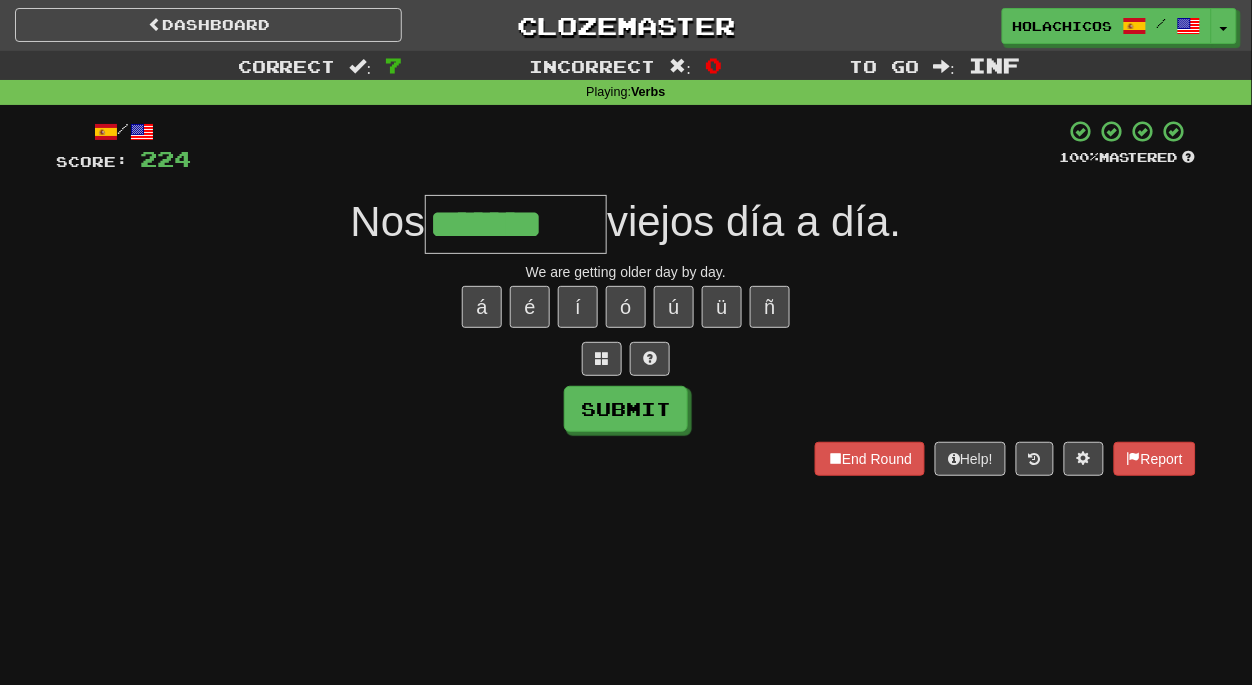 type on "*******" 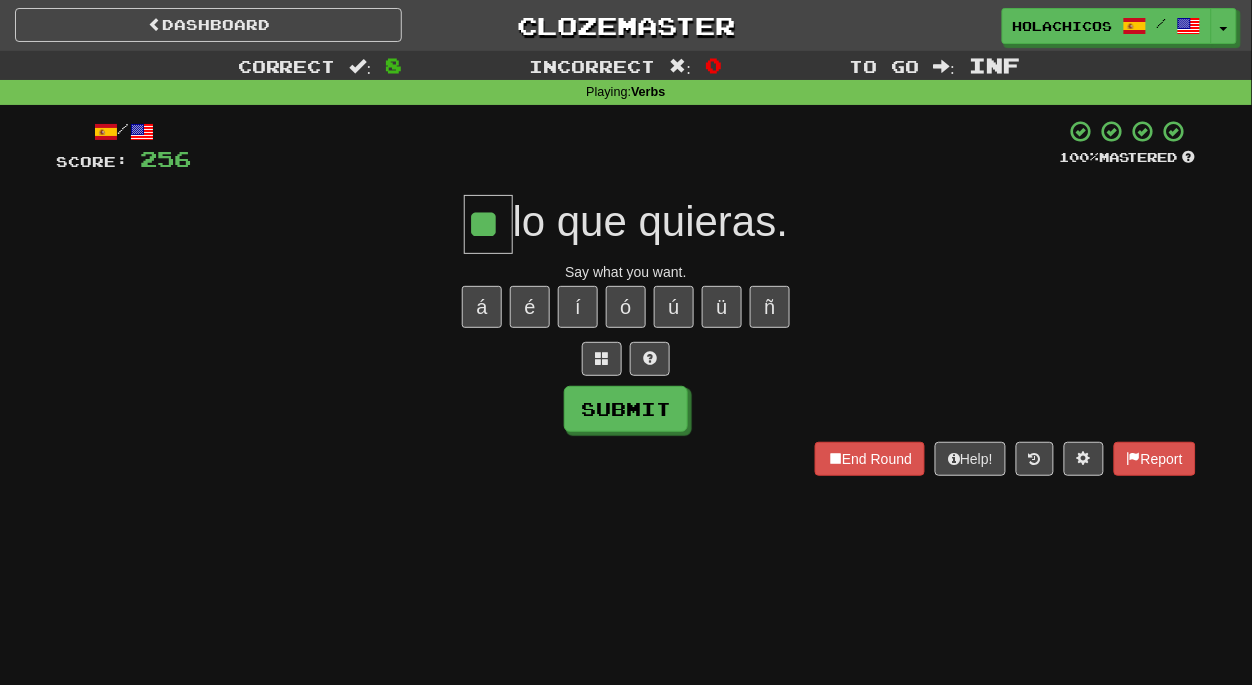type on "**" 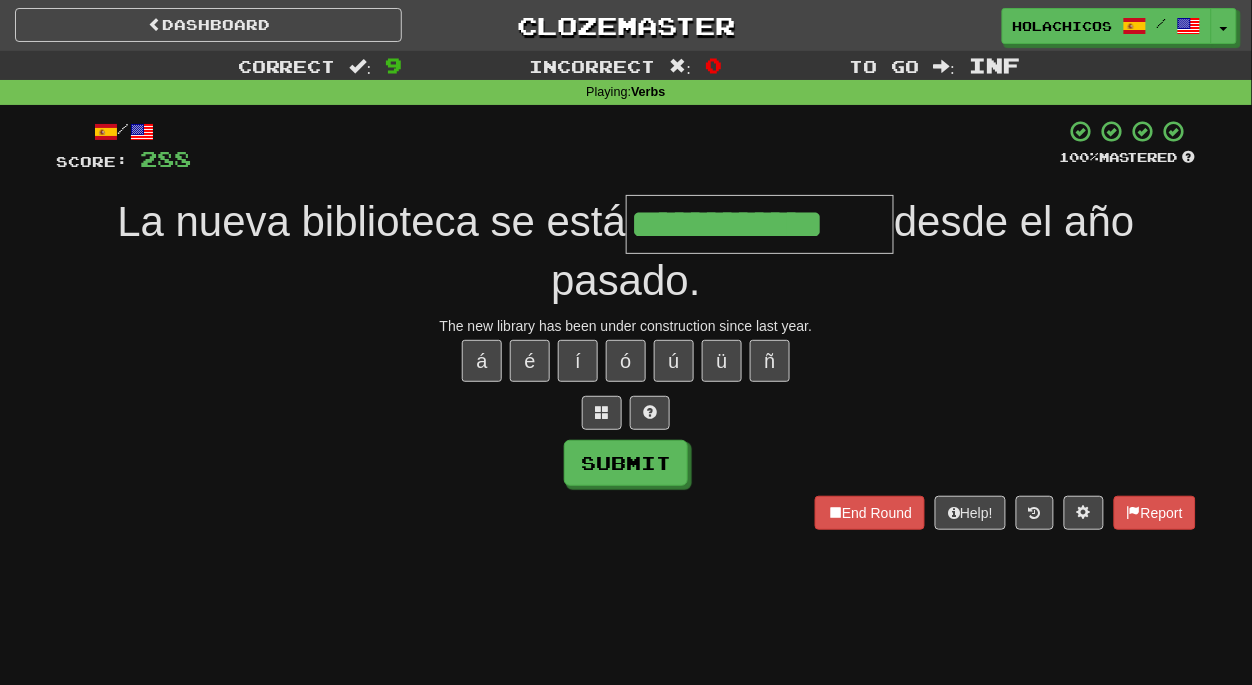 type on "**********" 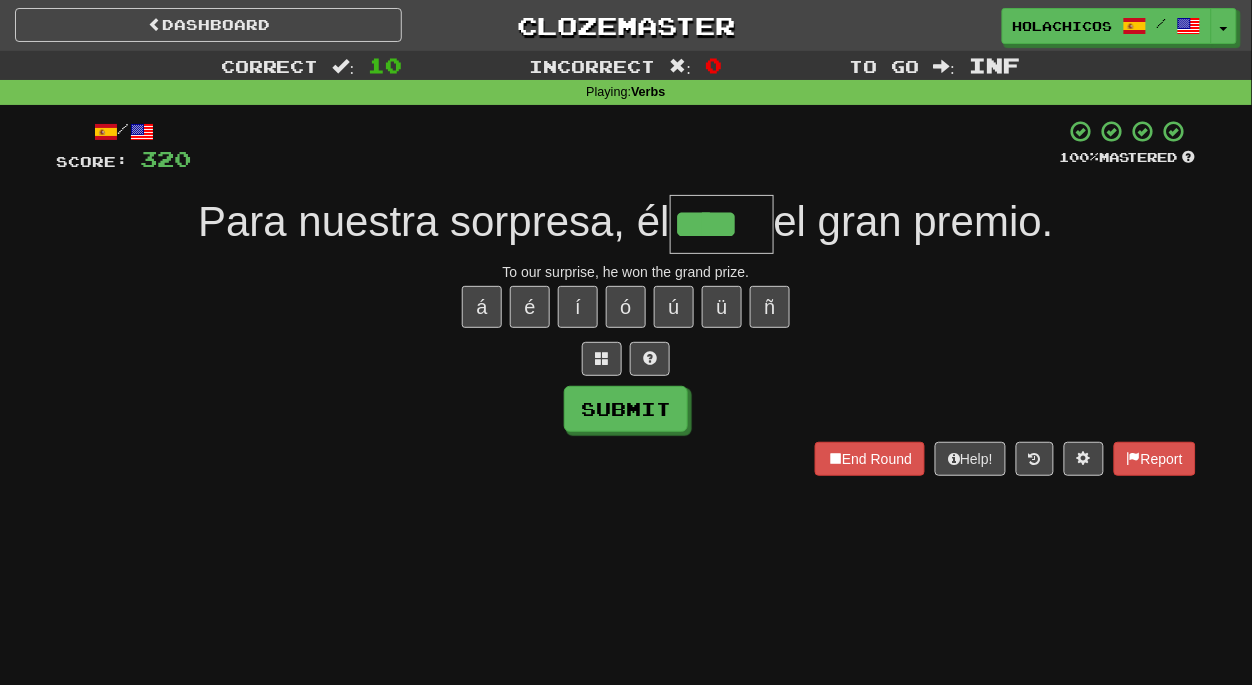 type on "****" 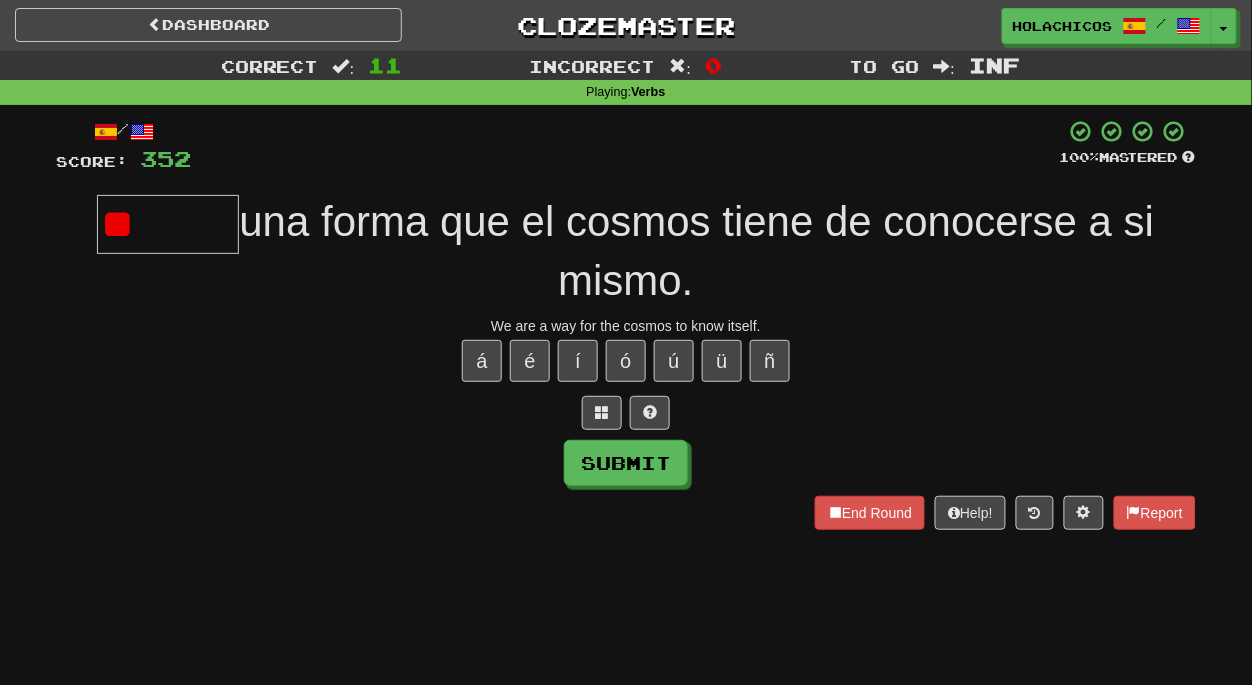 type on "*" 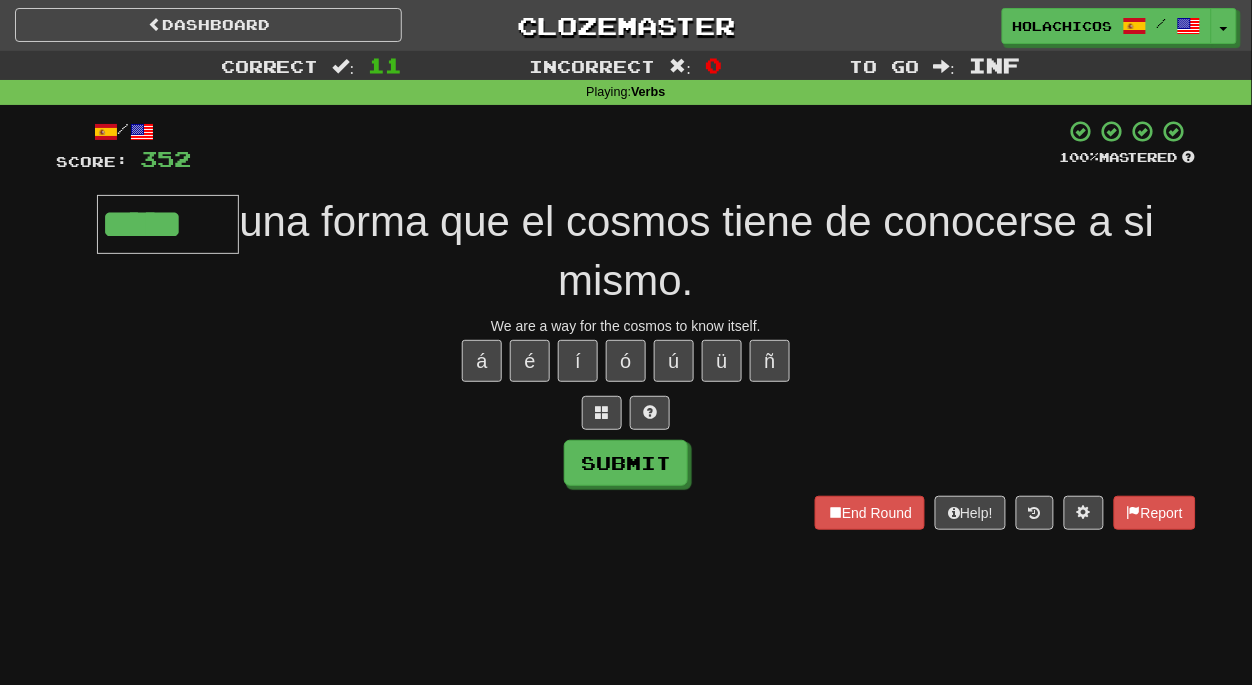type on "*****" 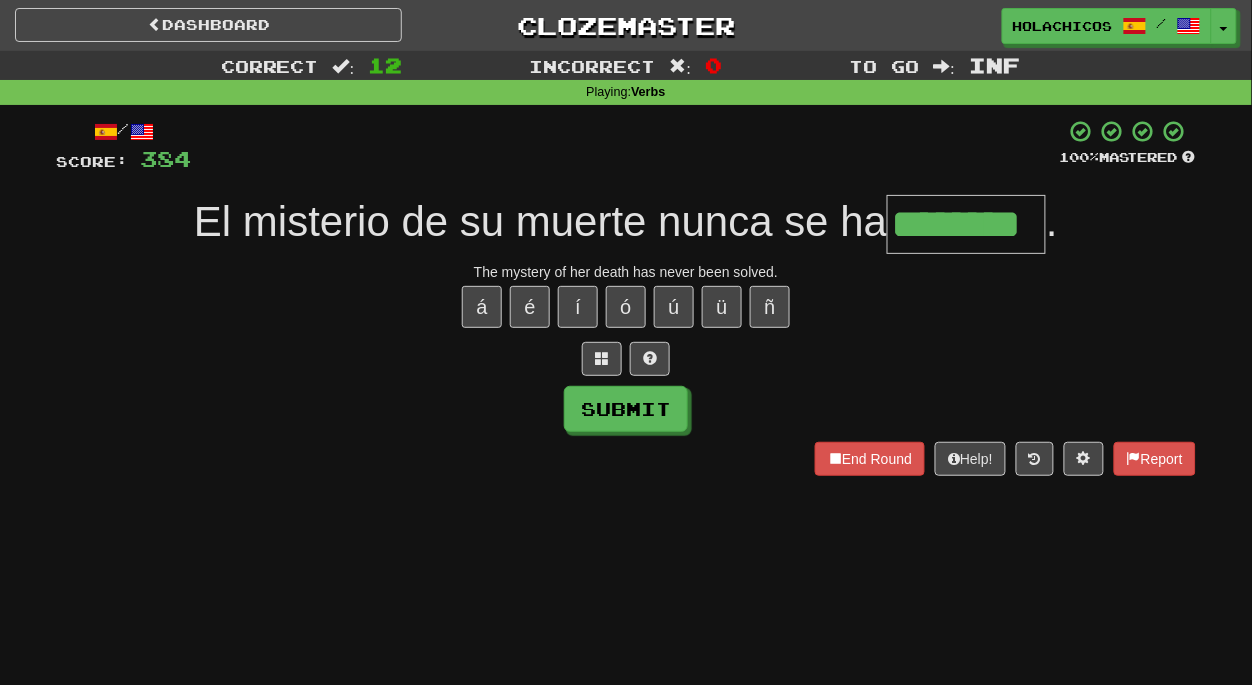 type on "********" 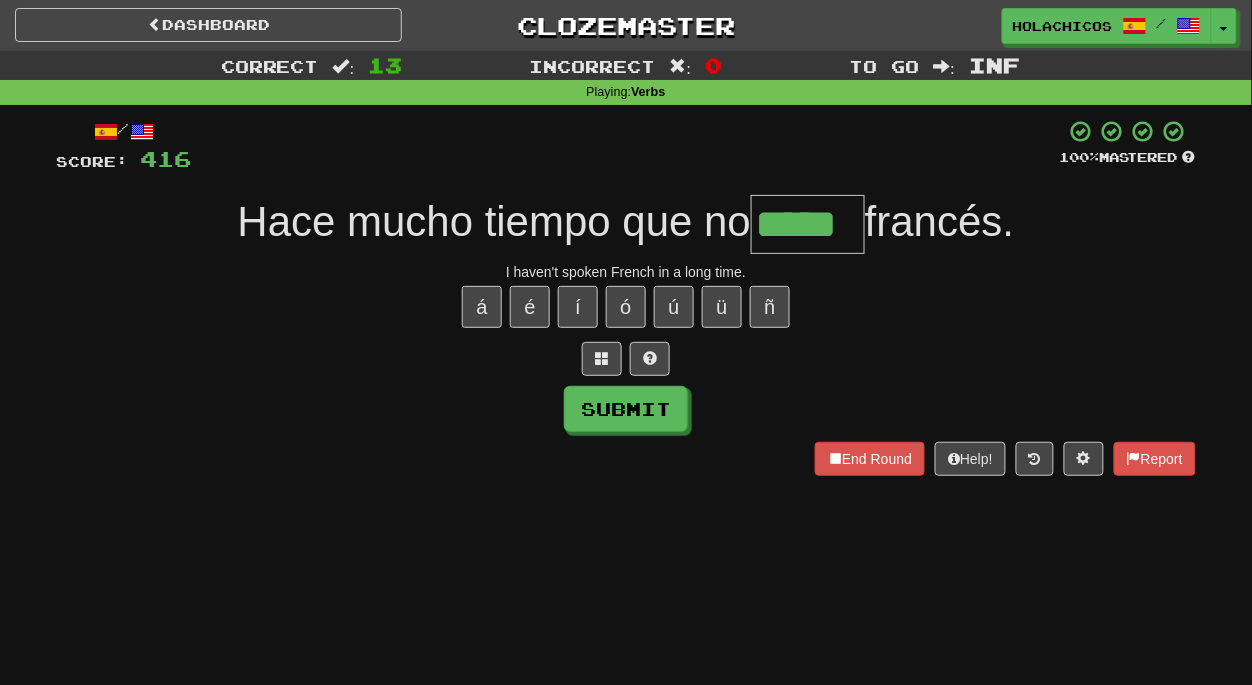 type on "*****" 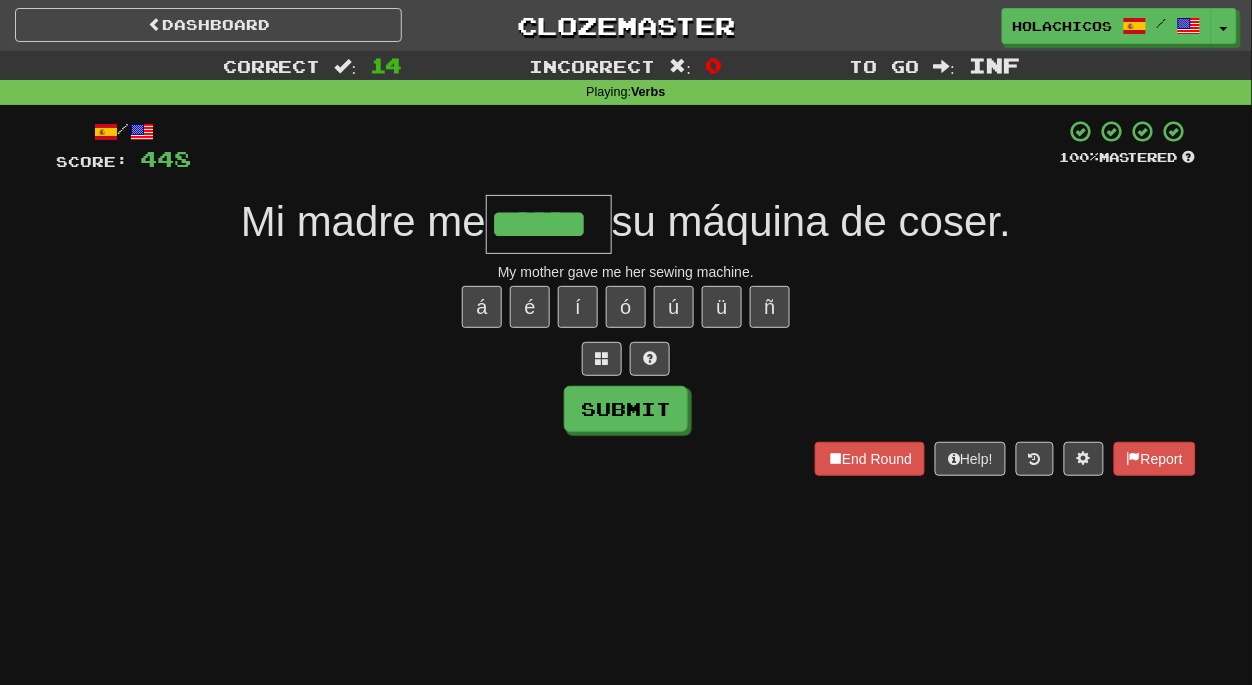 type on "******" 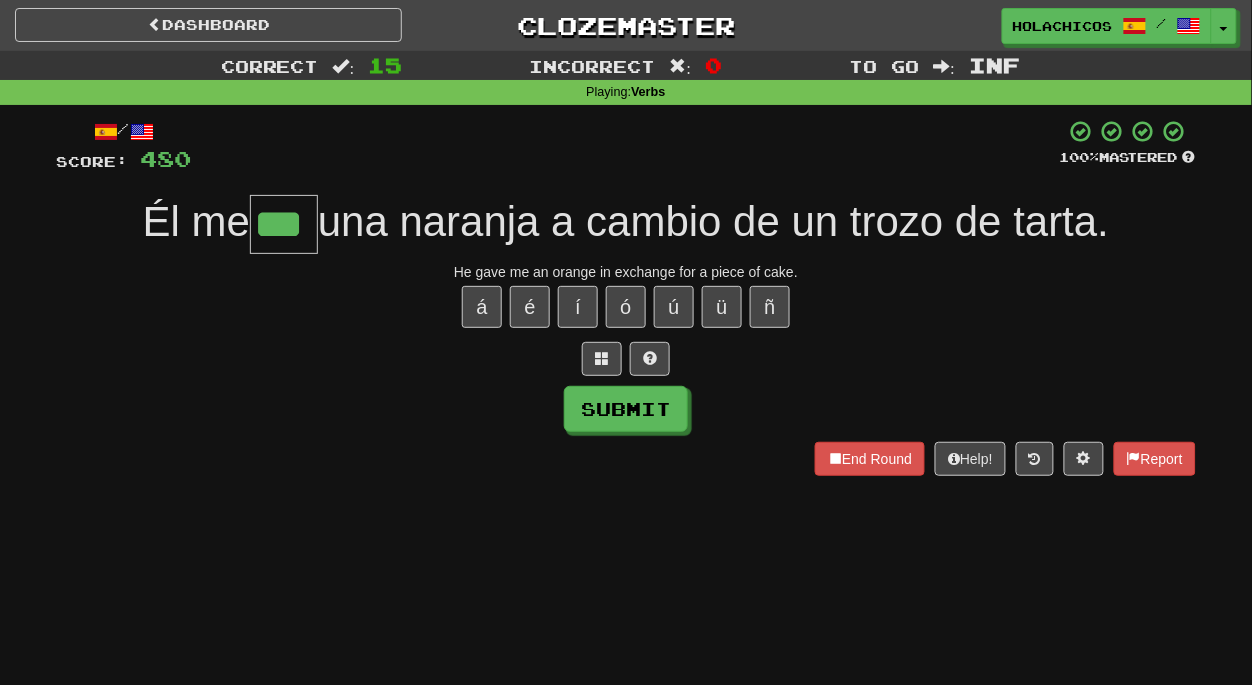 type on "***" 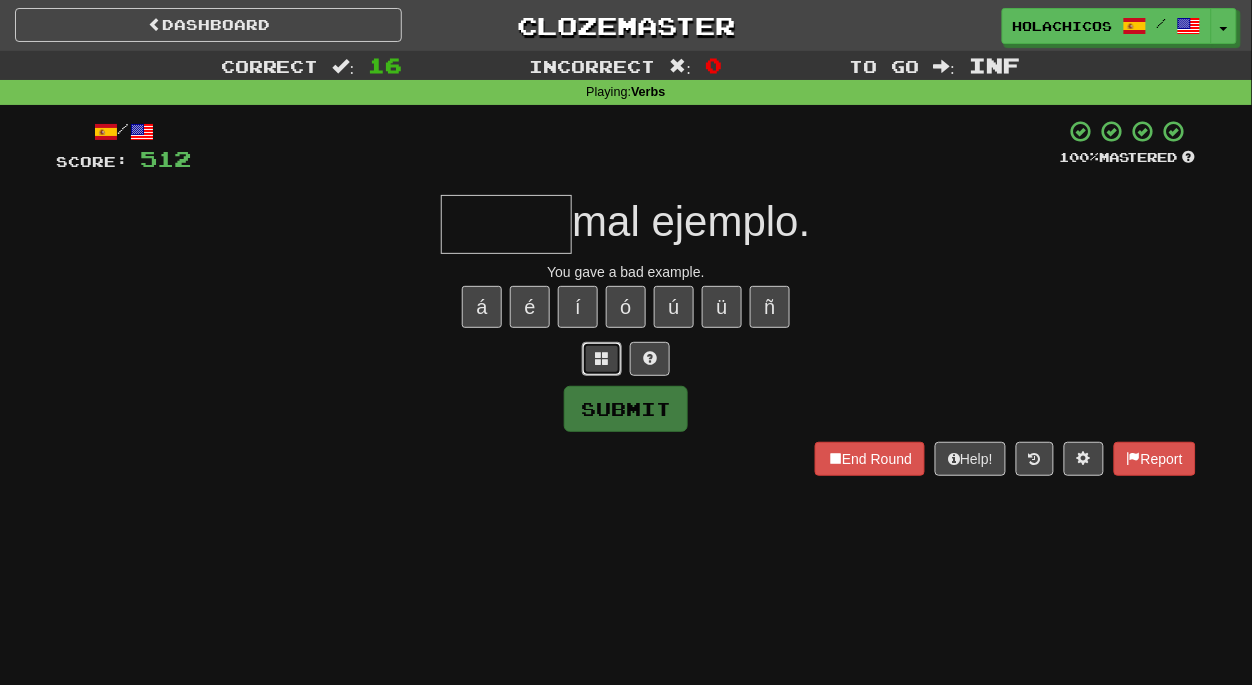 click at bounding box center (602, 358) 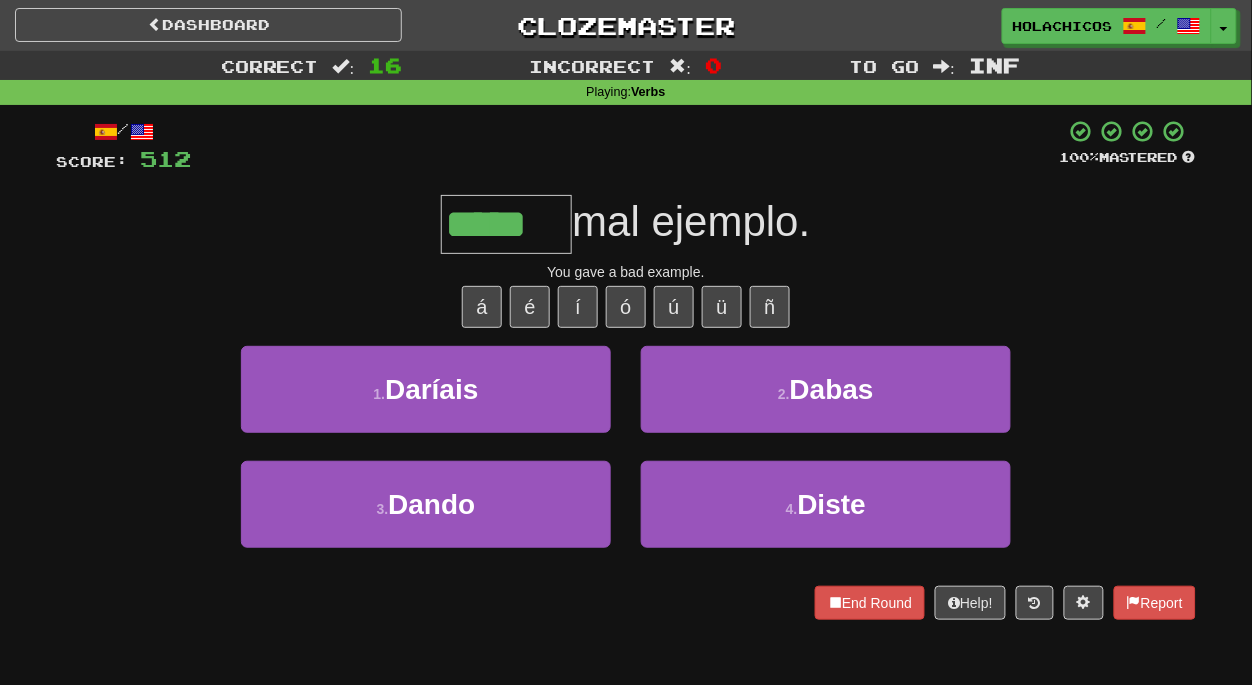 type on "*****" 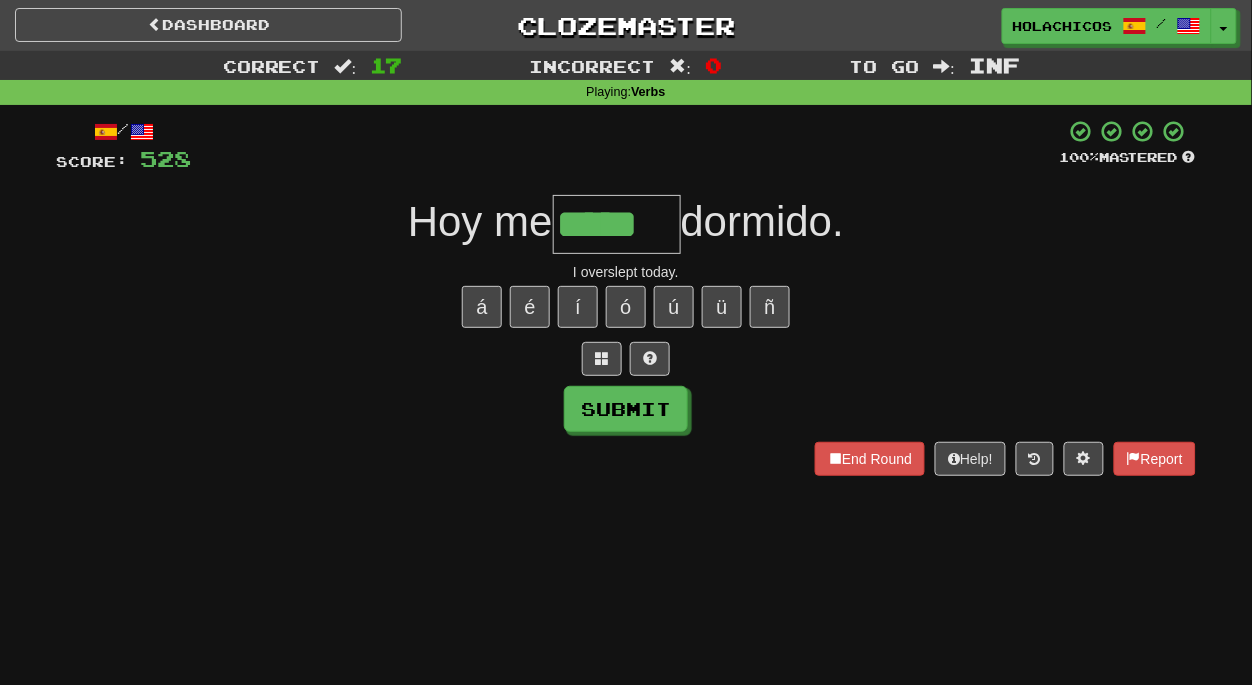 type on "*****" 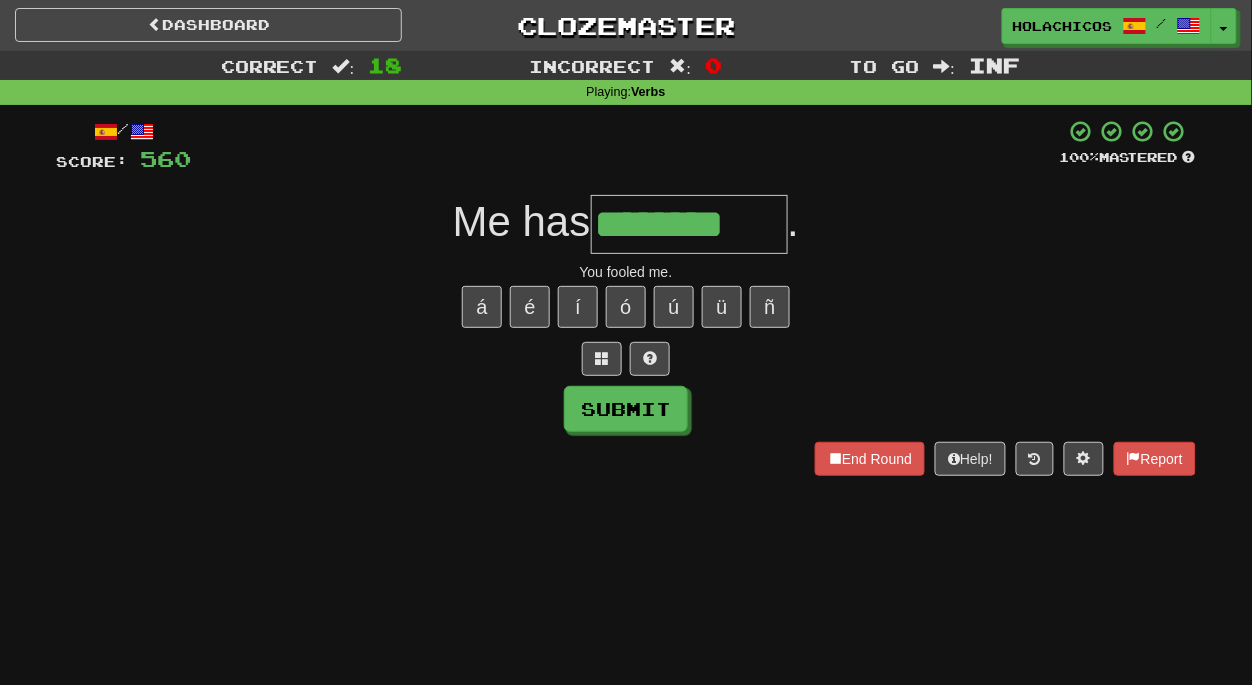 type on "********" 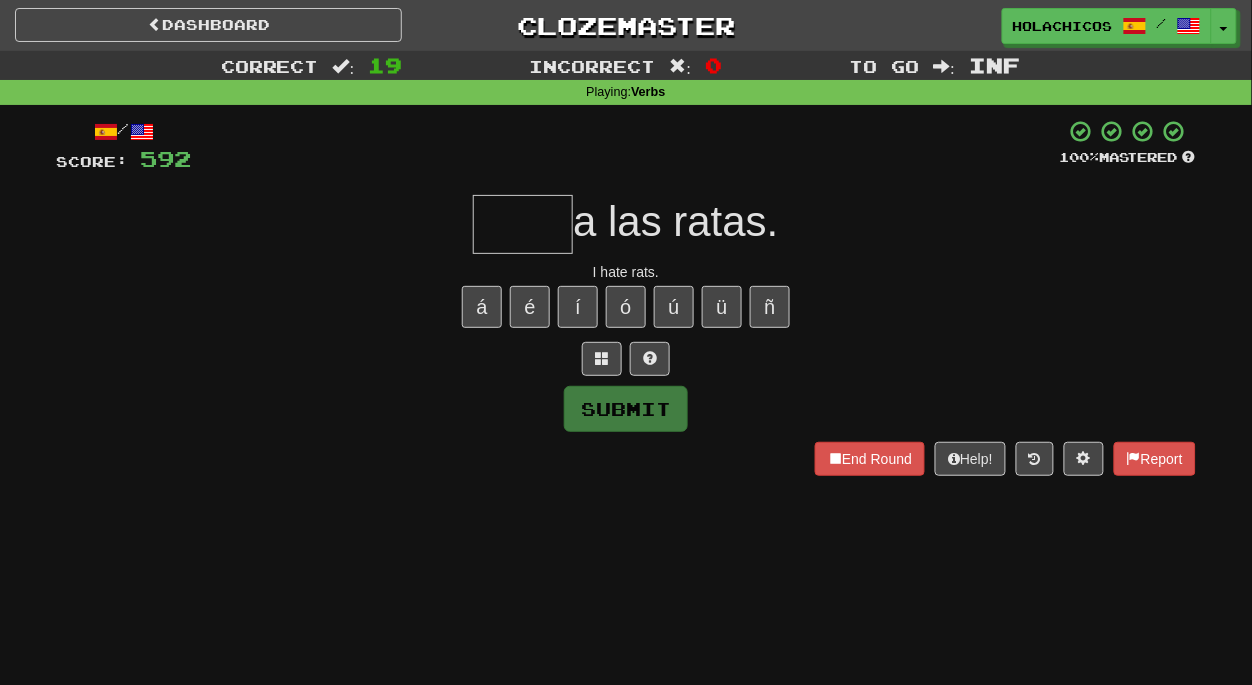 type on "*" 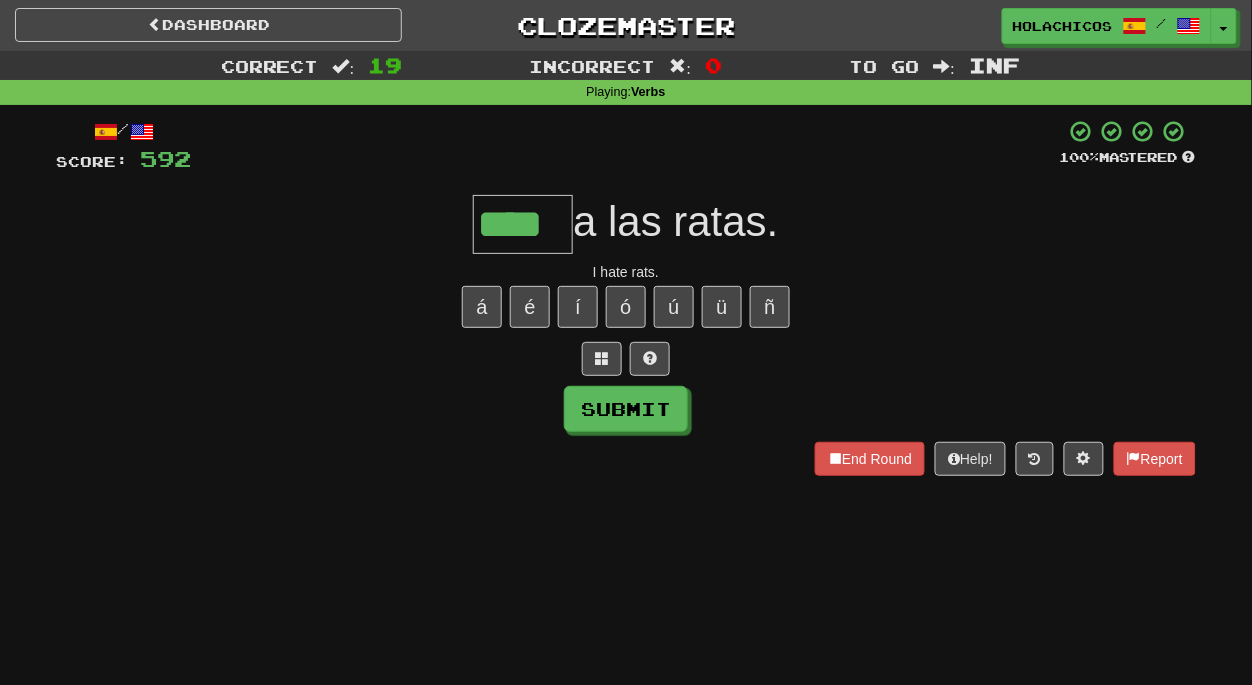 type on "****" 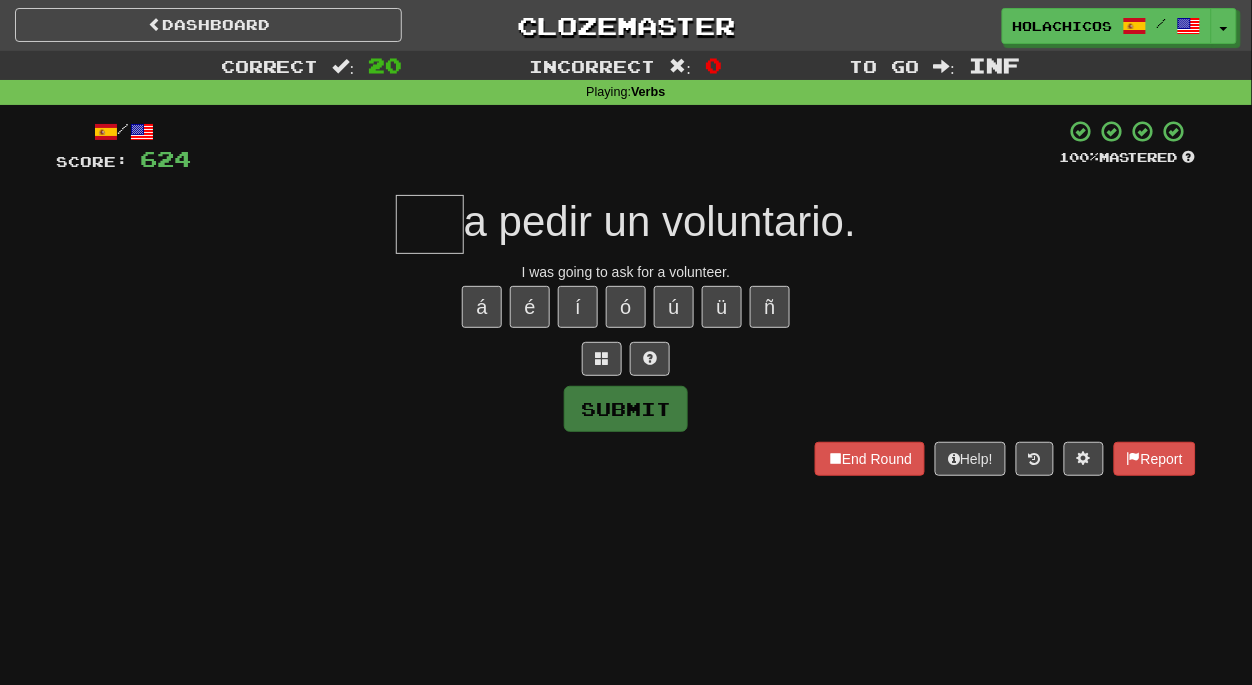 type on "*" 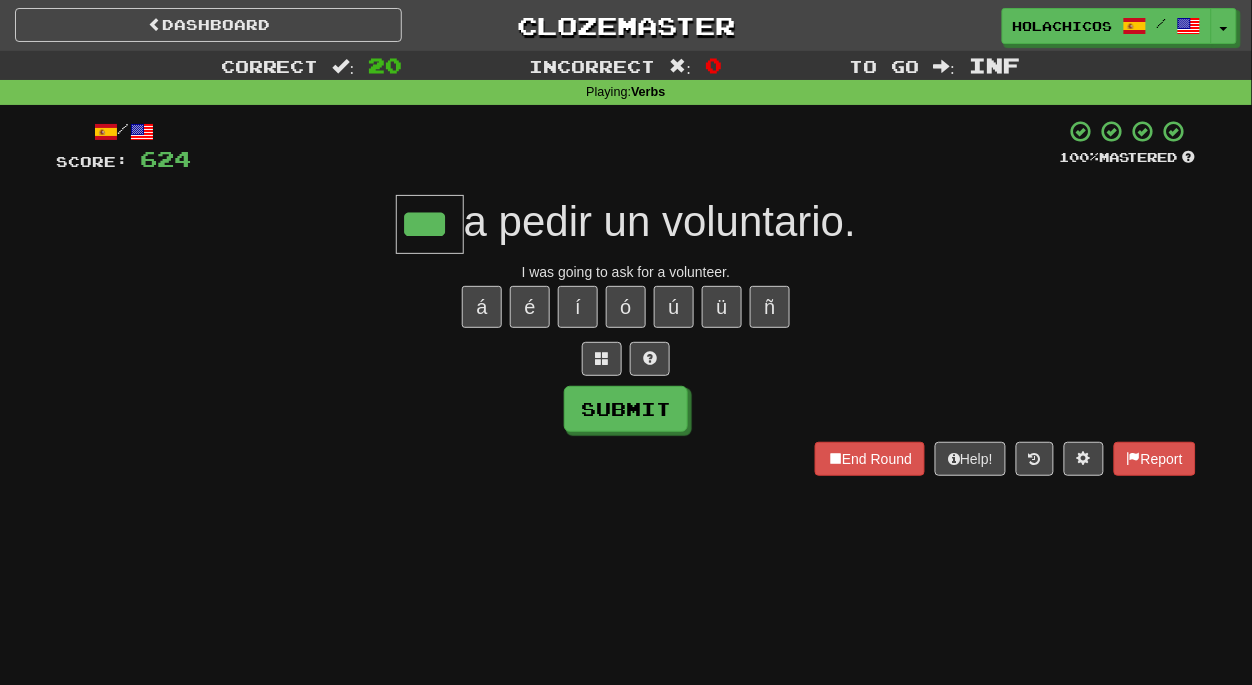 type on "***" 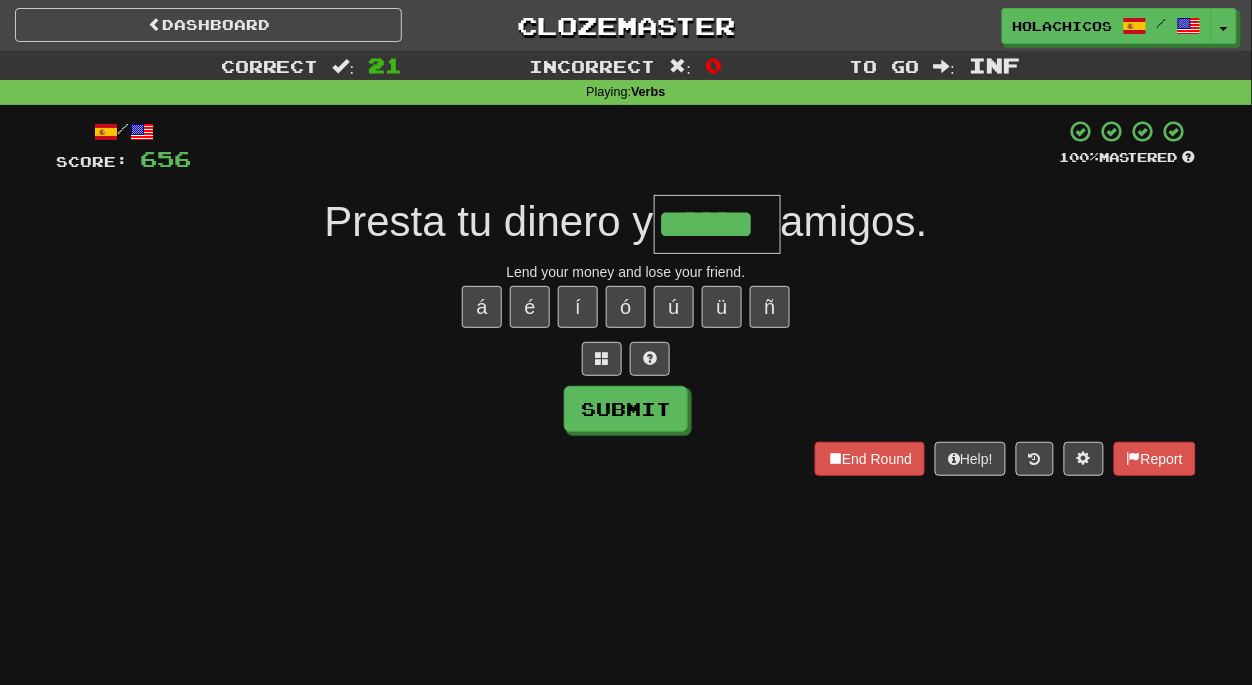 type on "******" 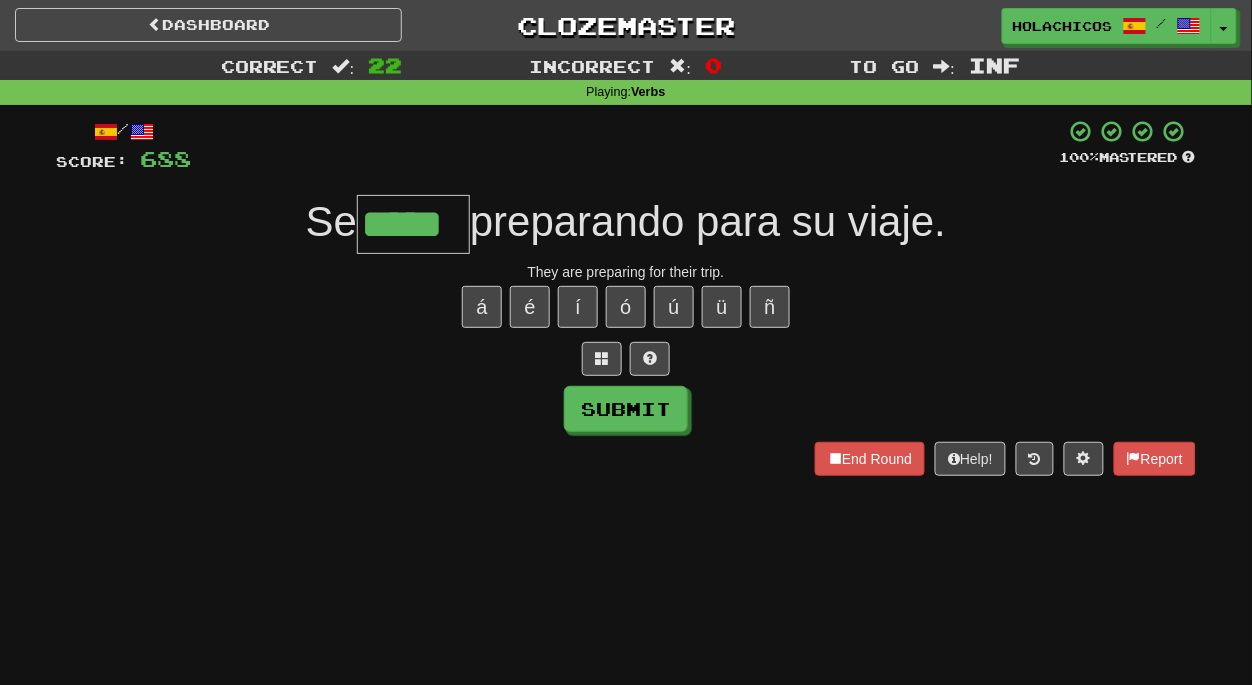 type on "*****" 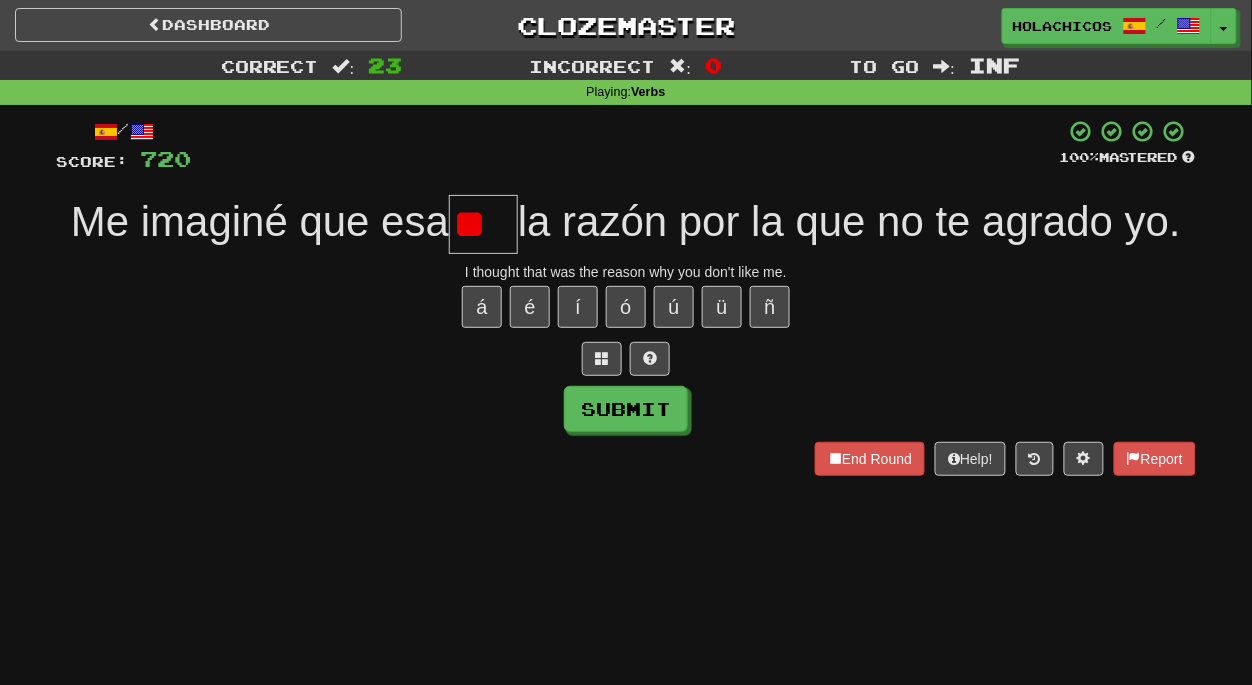 type on "*" 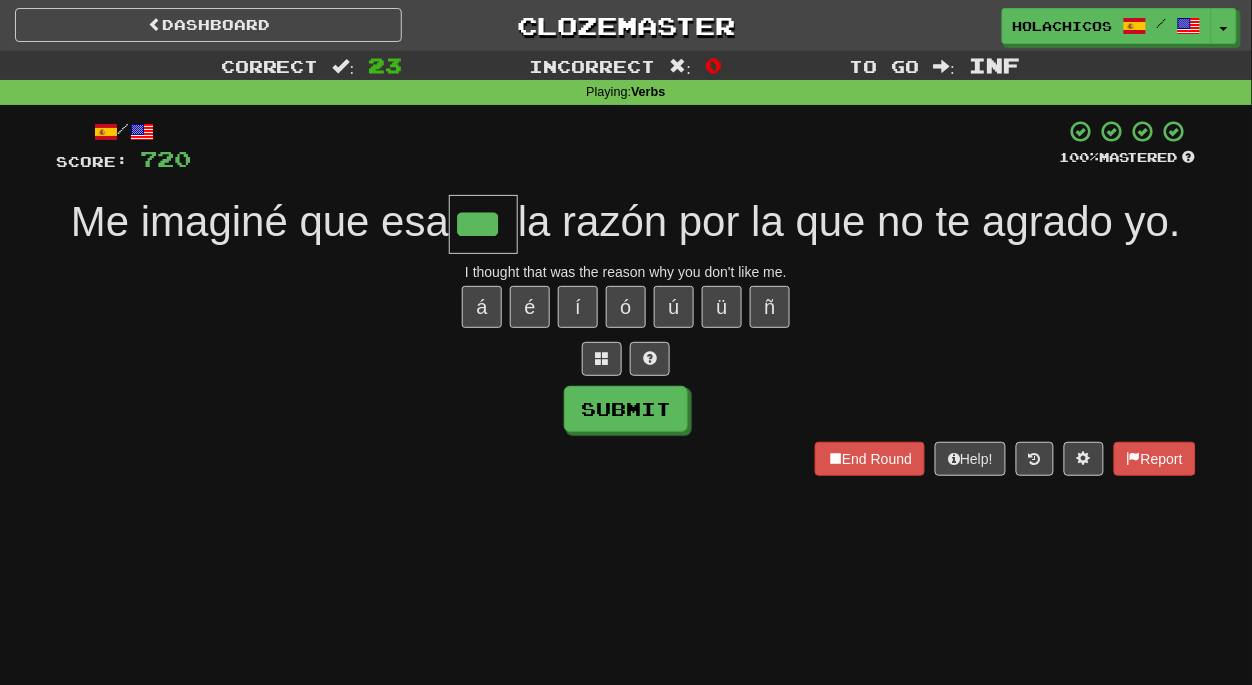 type on "***" 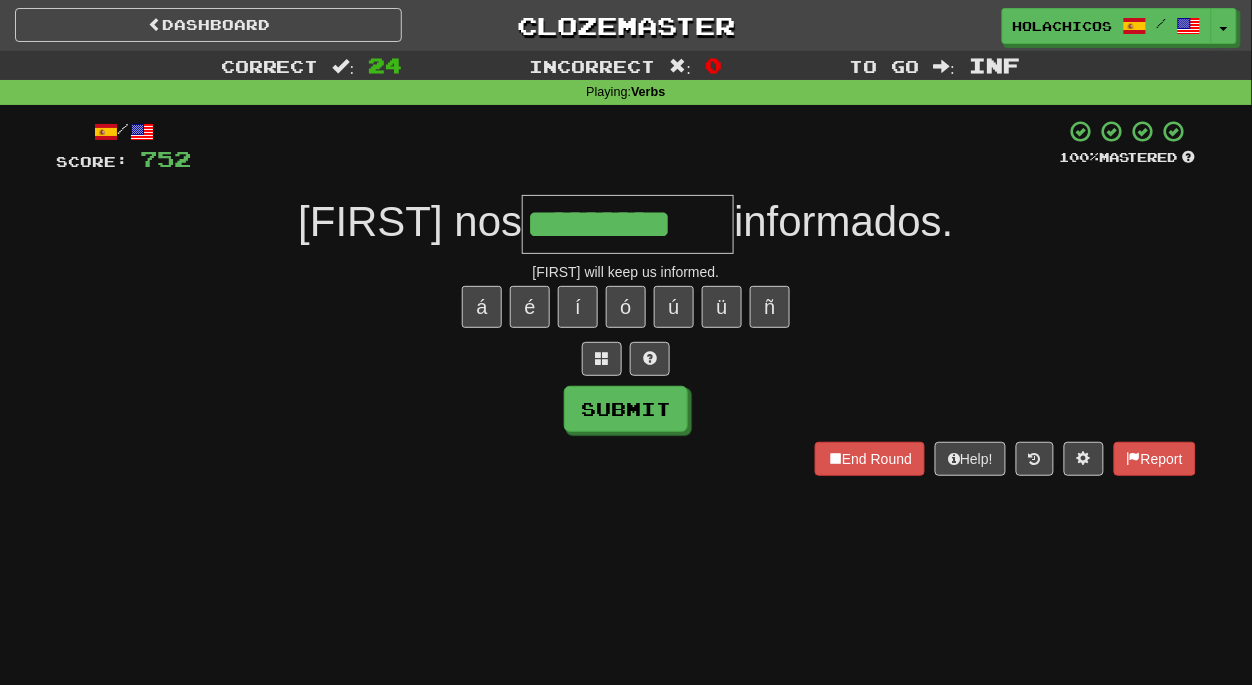 type on "*********" 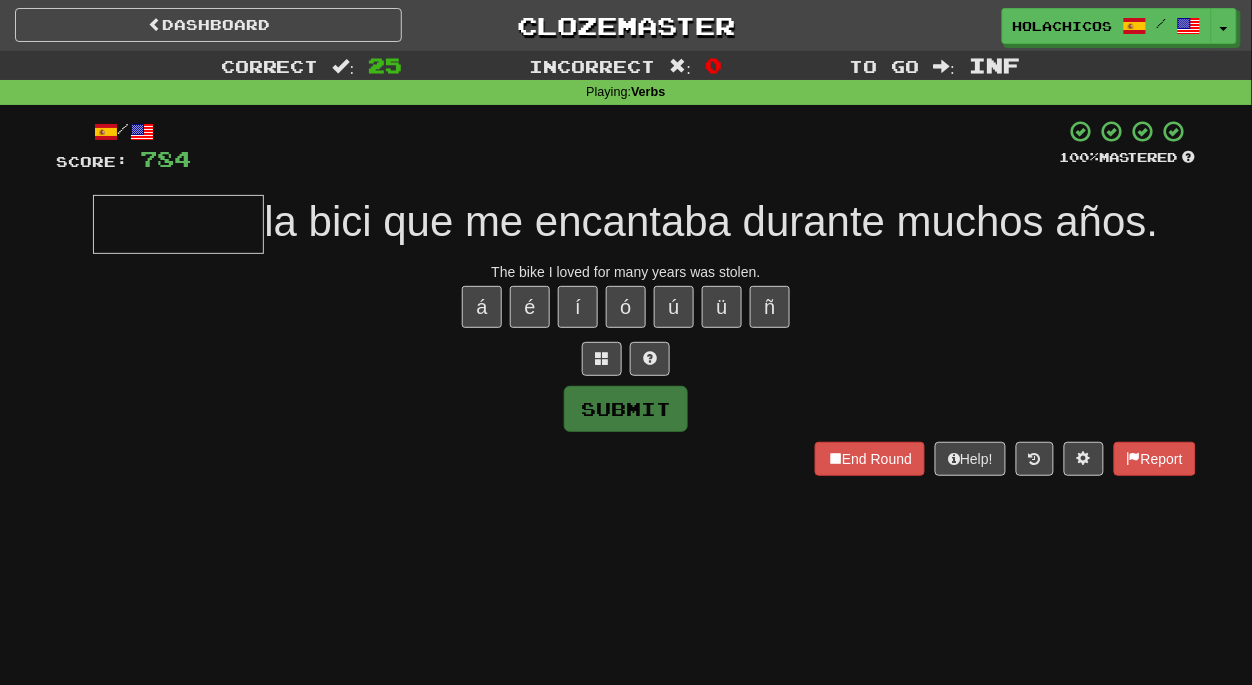 type on "*" 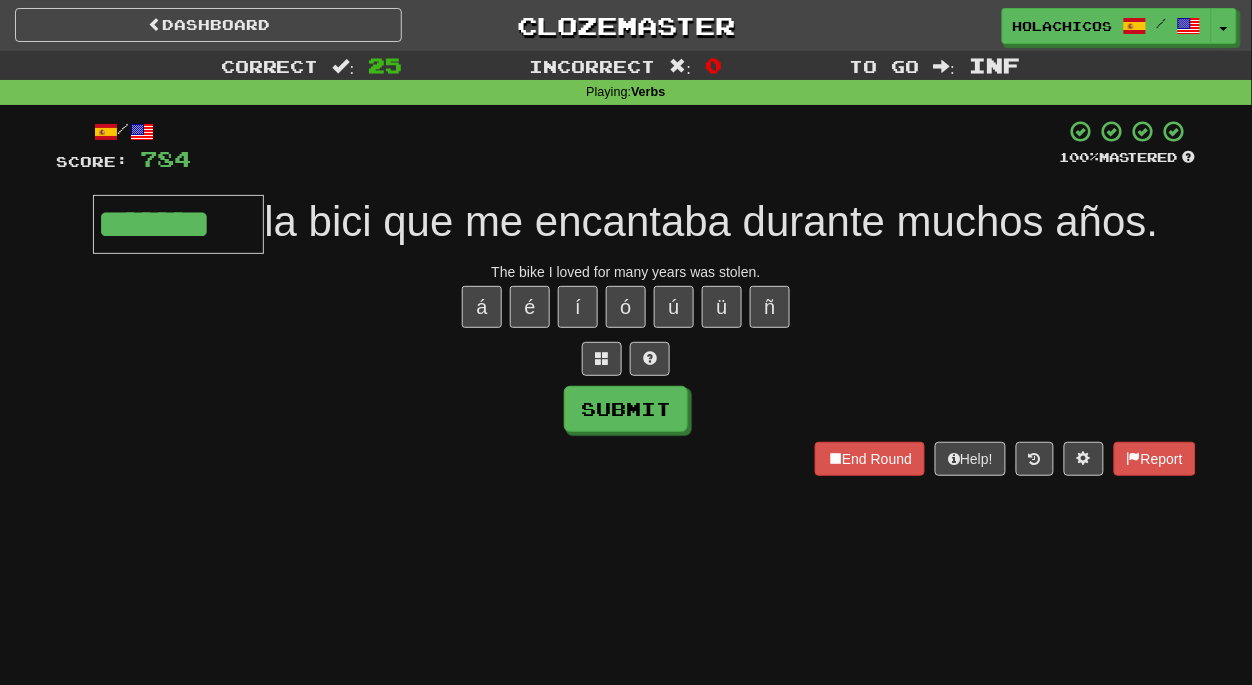 type on "*******" 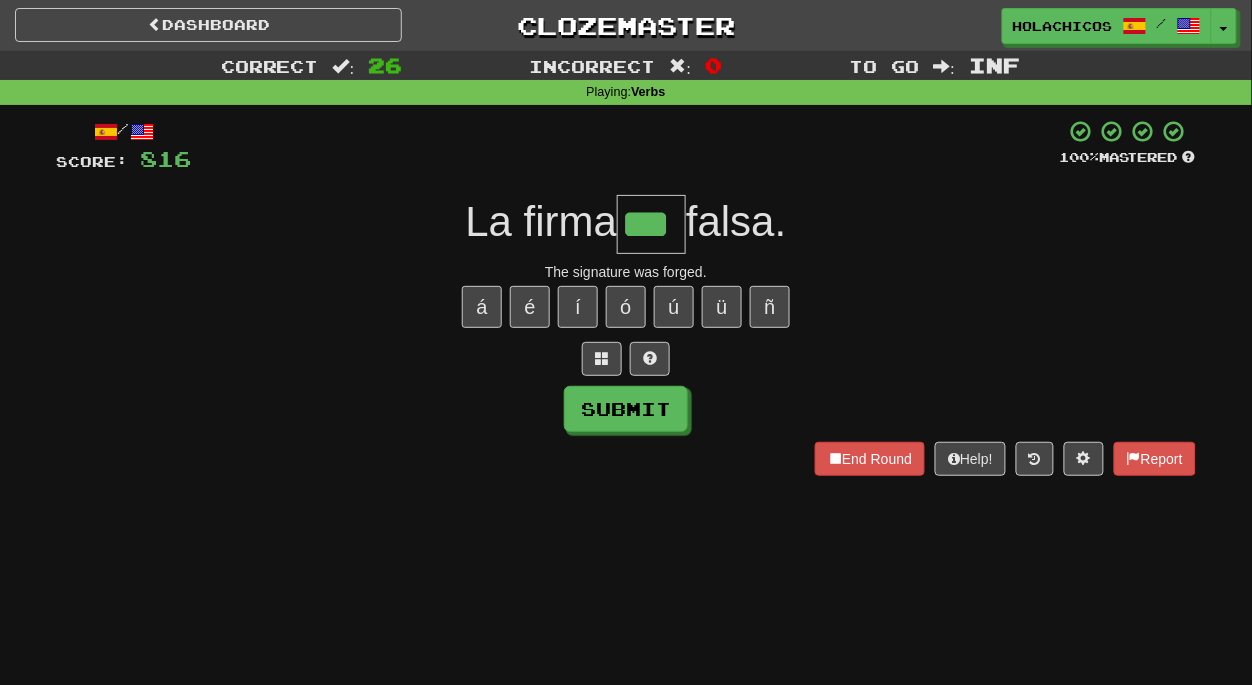type on "***" 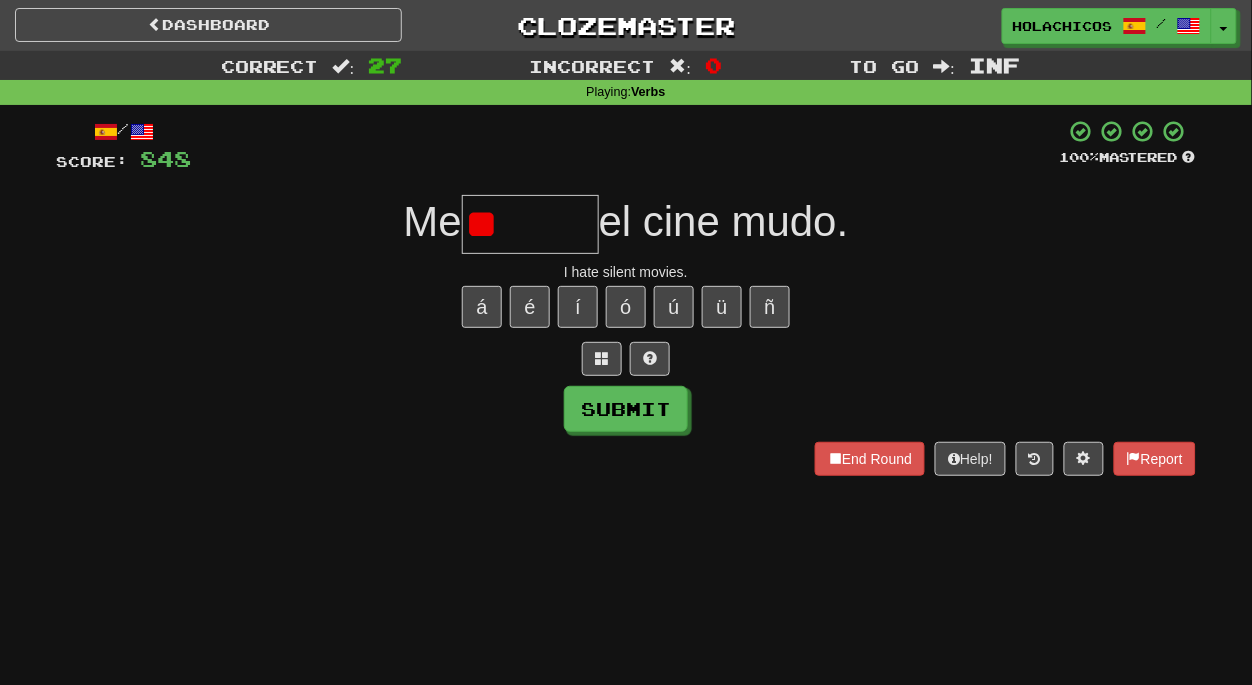 type on "*" 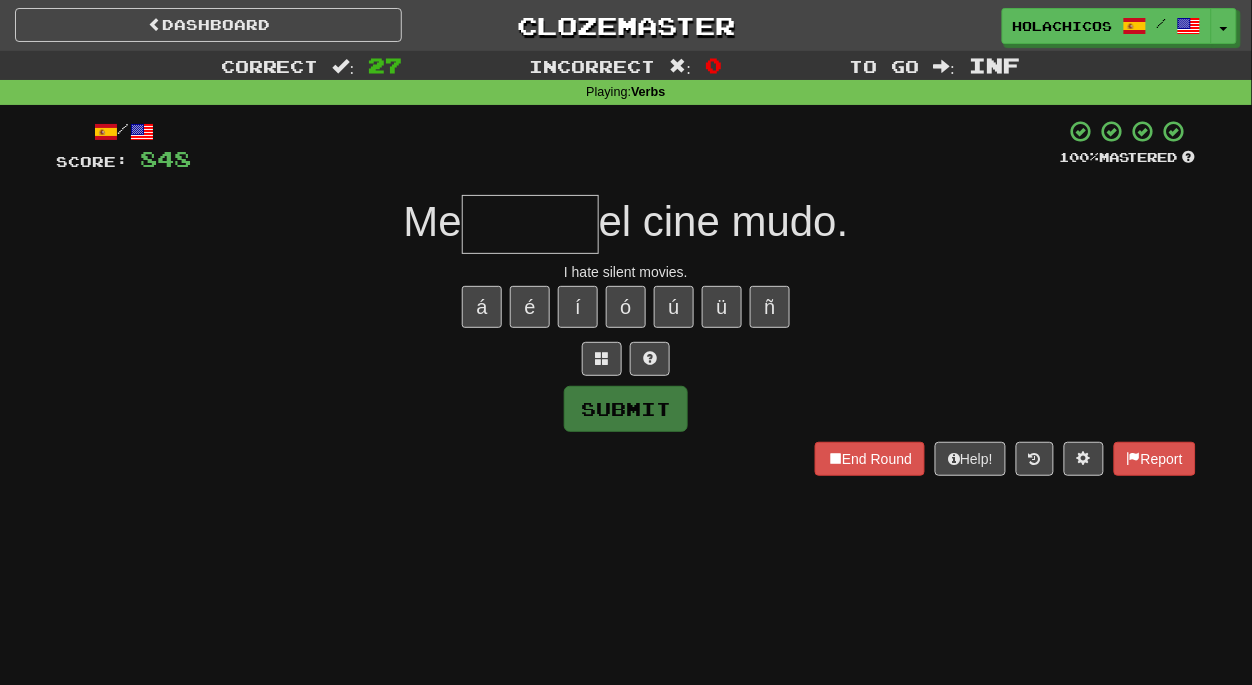 type on "*" 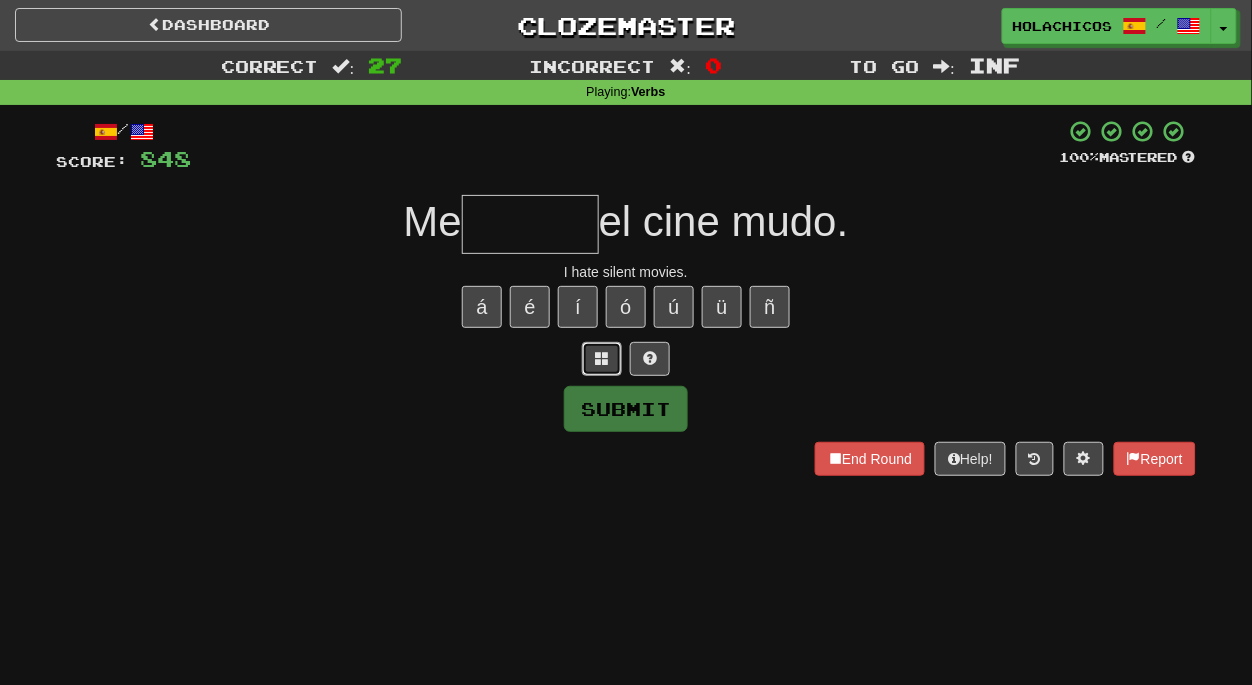 click at bounding box center (602, 359) 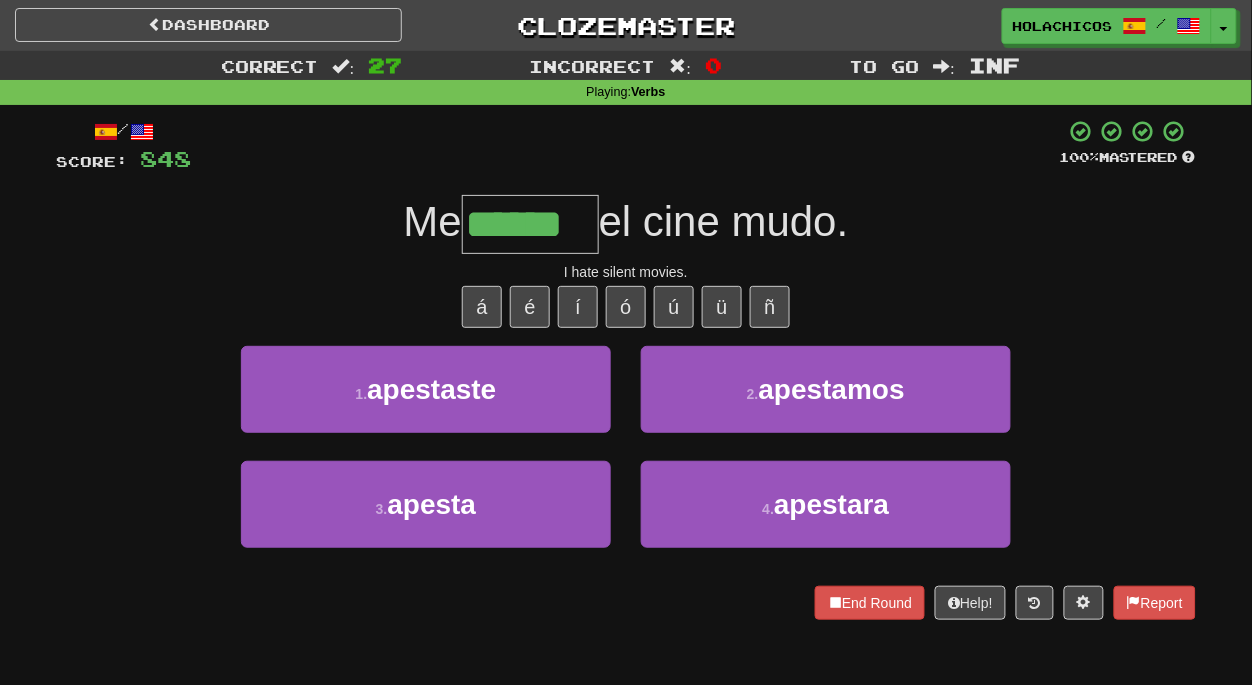 type on "******" 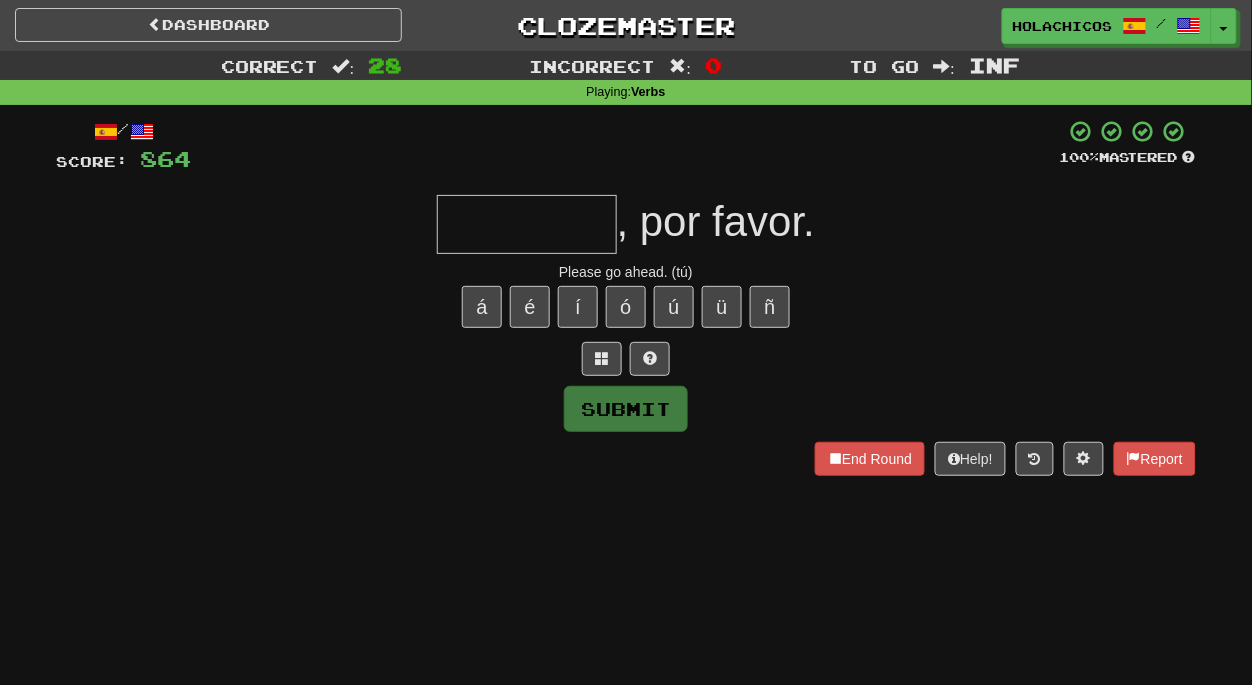 type on "*" 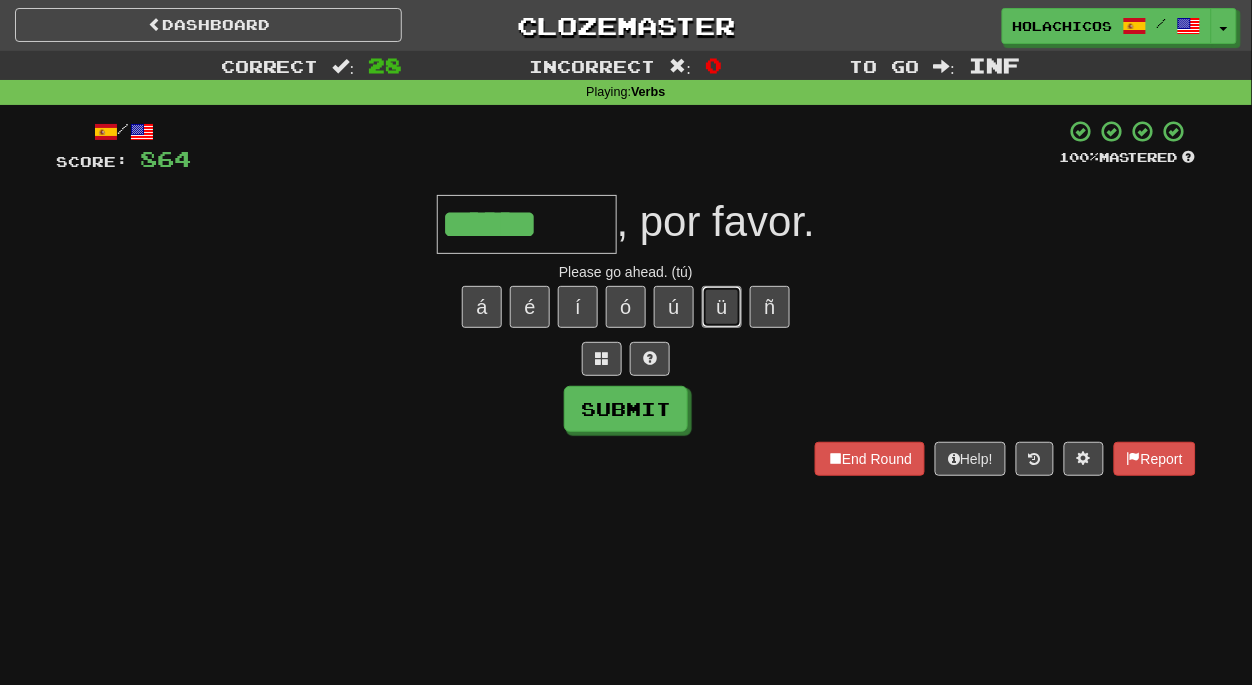 click on "ü" at bounding box center [722, 307] 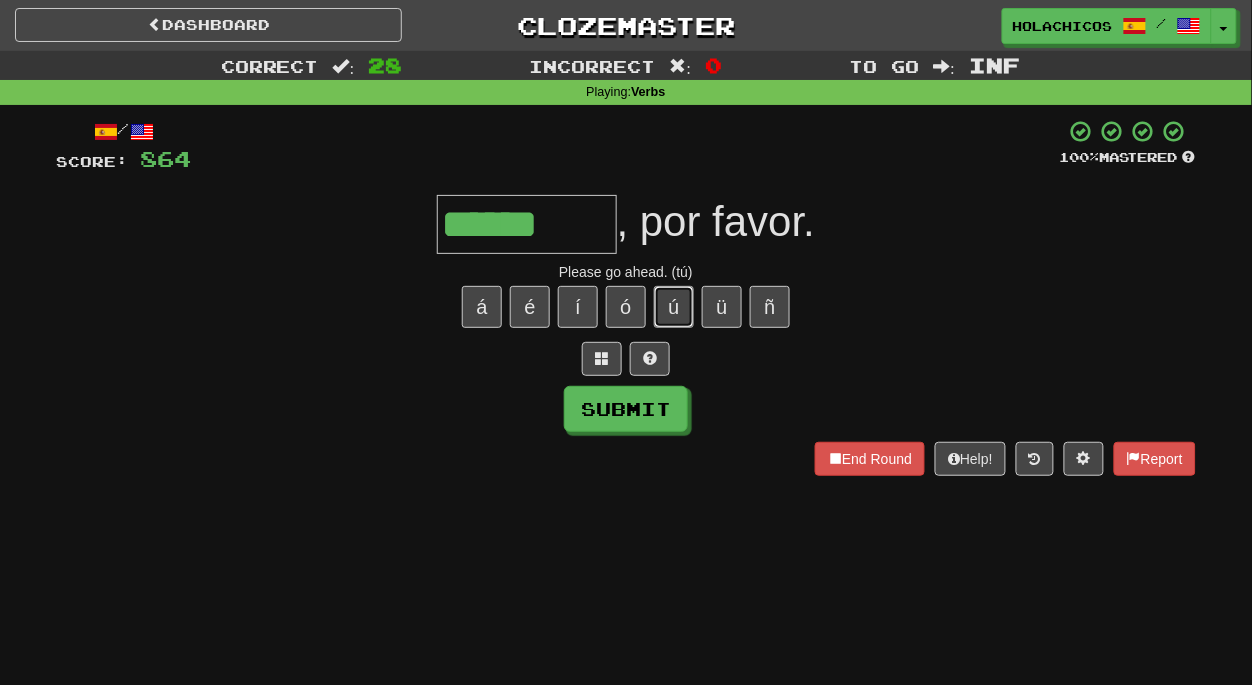click on "ú" at bounding box center (674, 307) 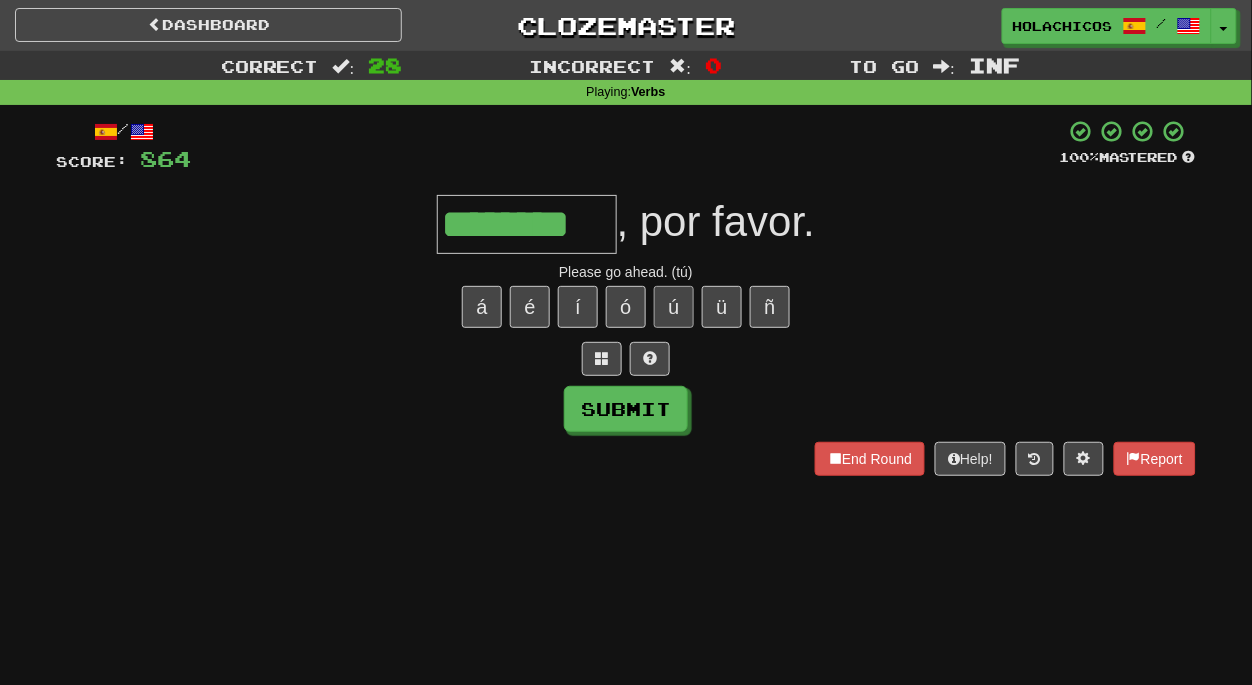 type on "********" 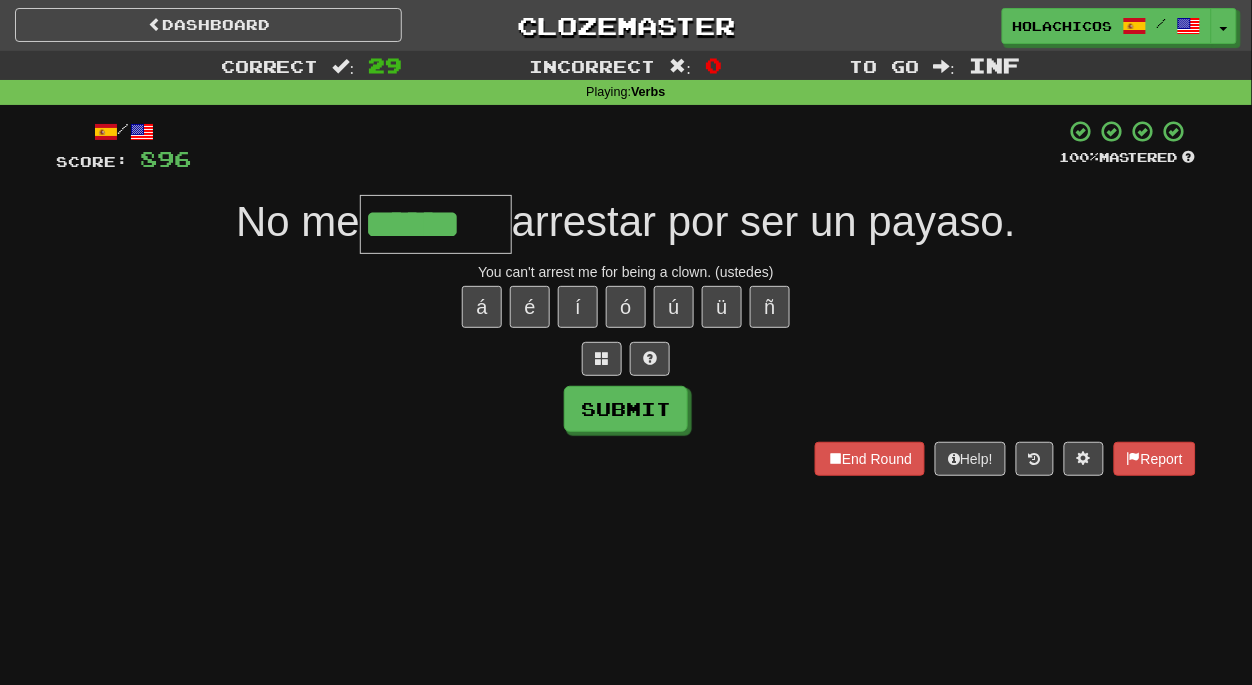 type on "******" 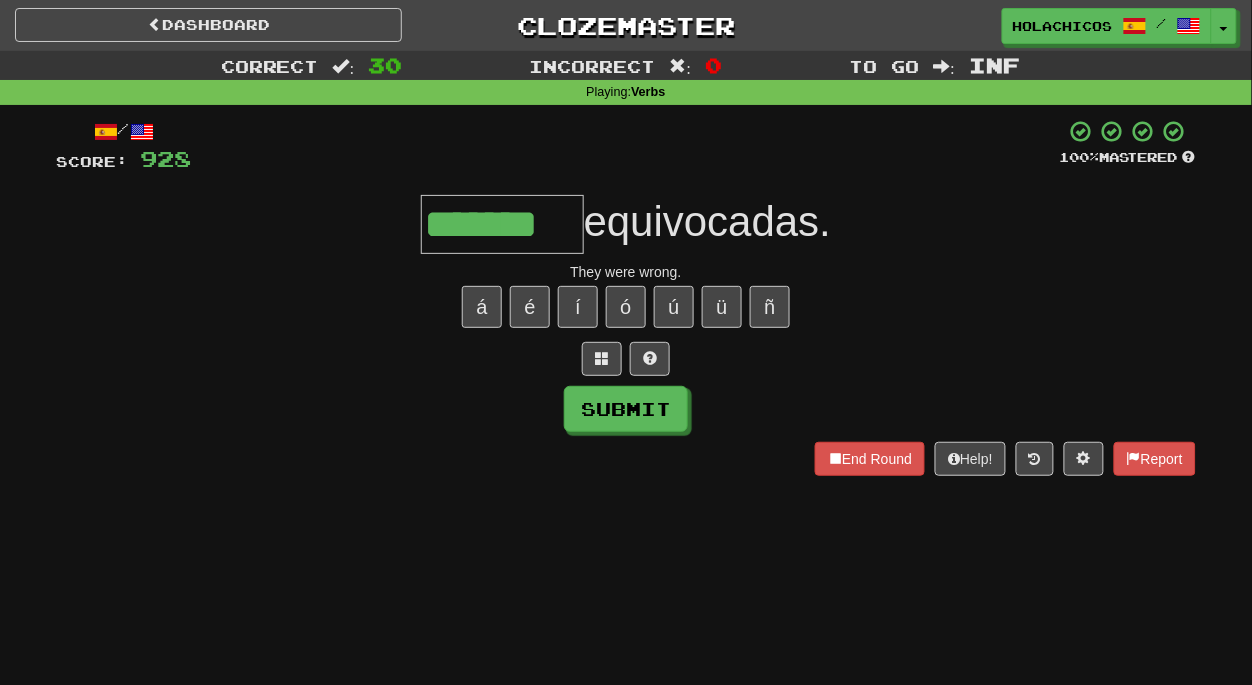 type on "*******" 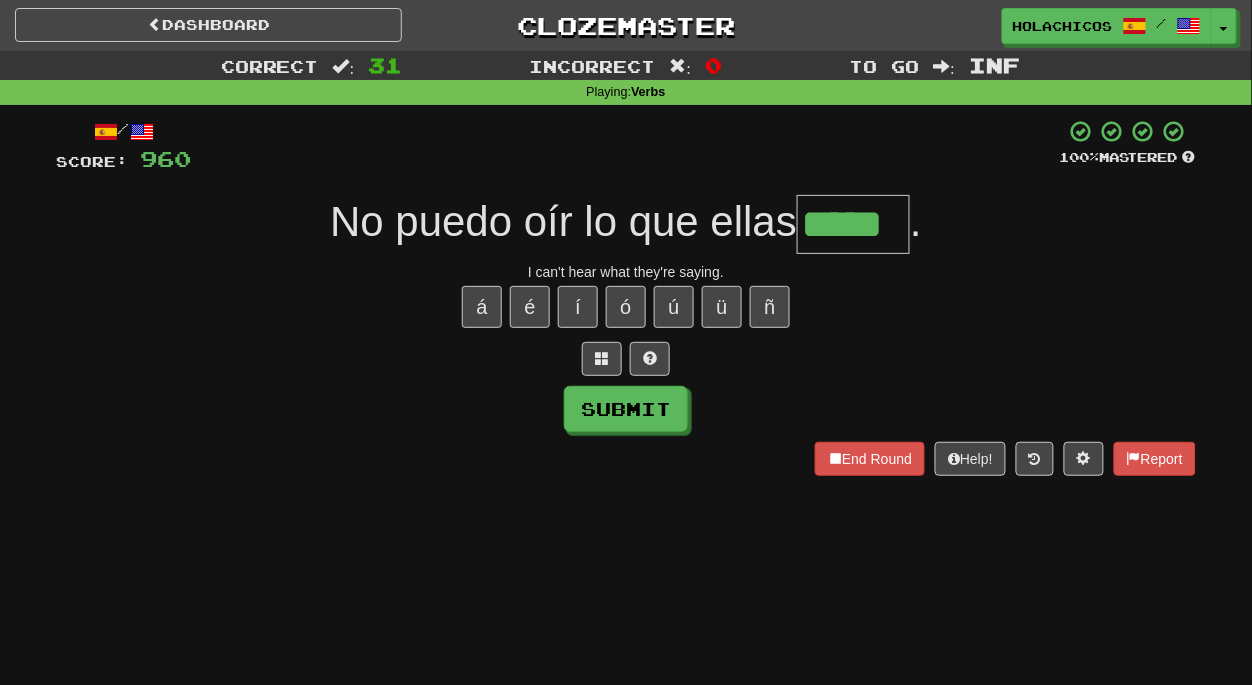 type on "*****" 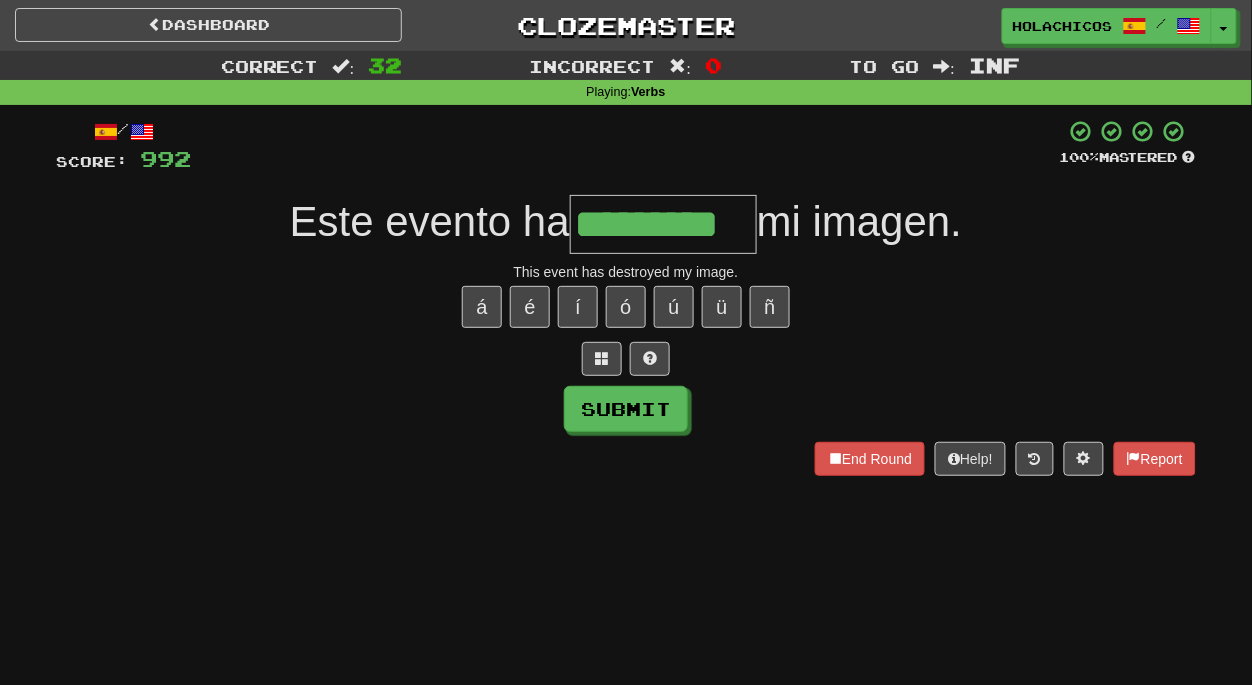 type on "*********" 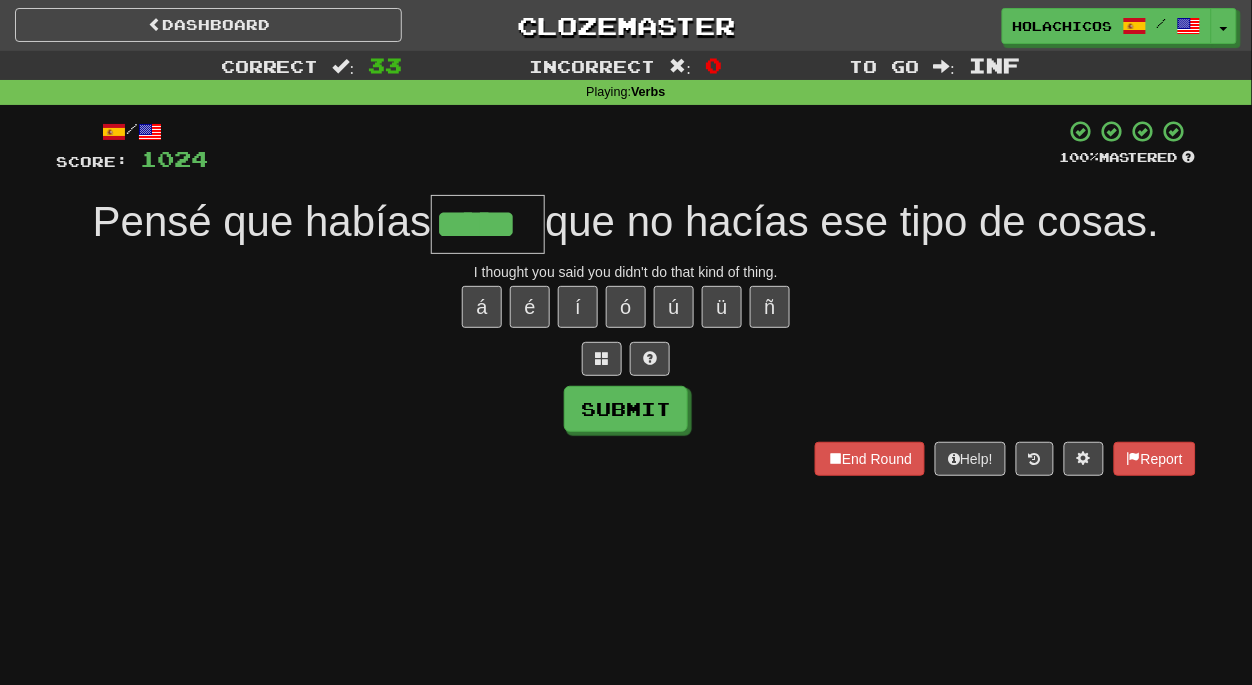 type on "*****" 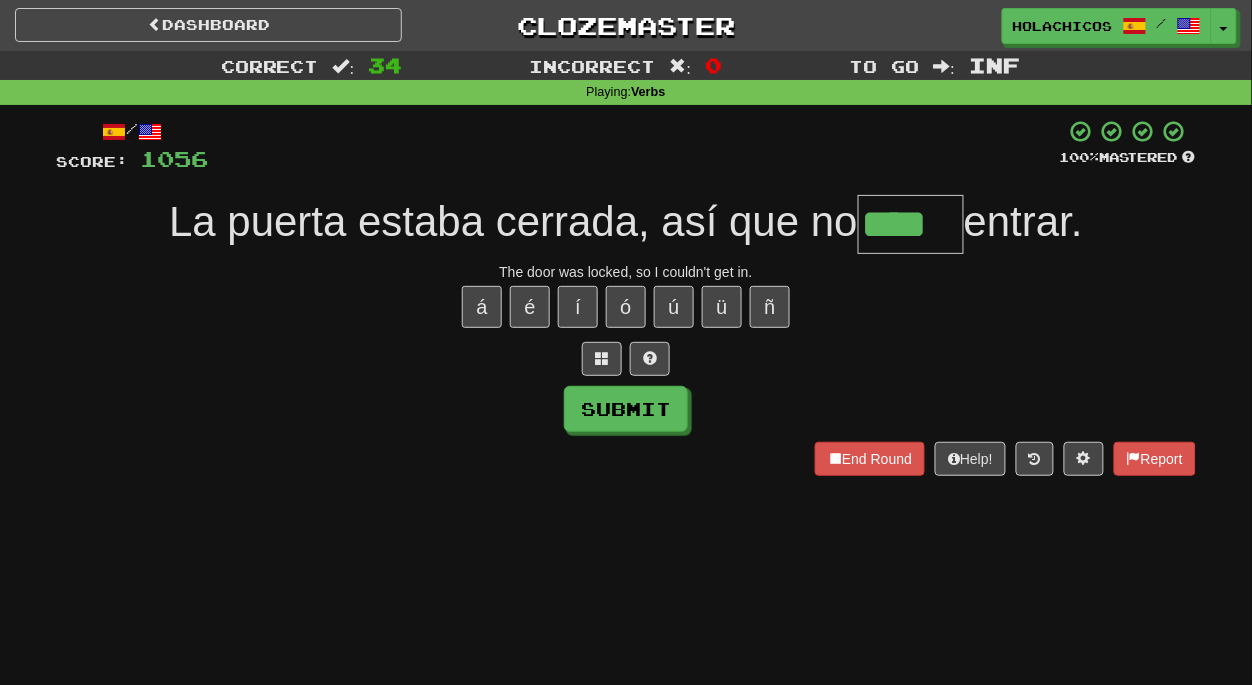 type on "****" 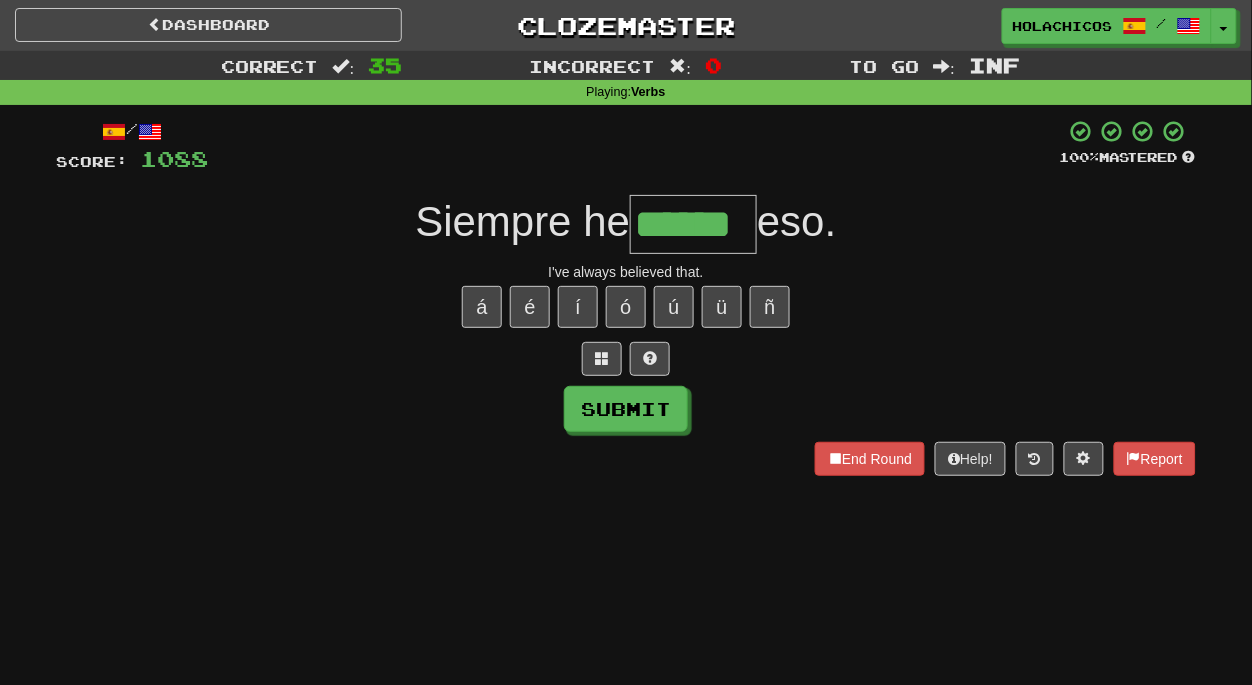 type on "******" 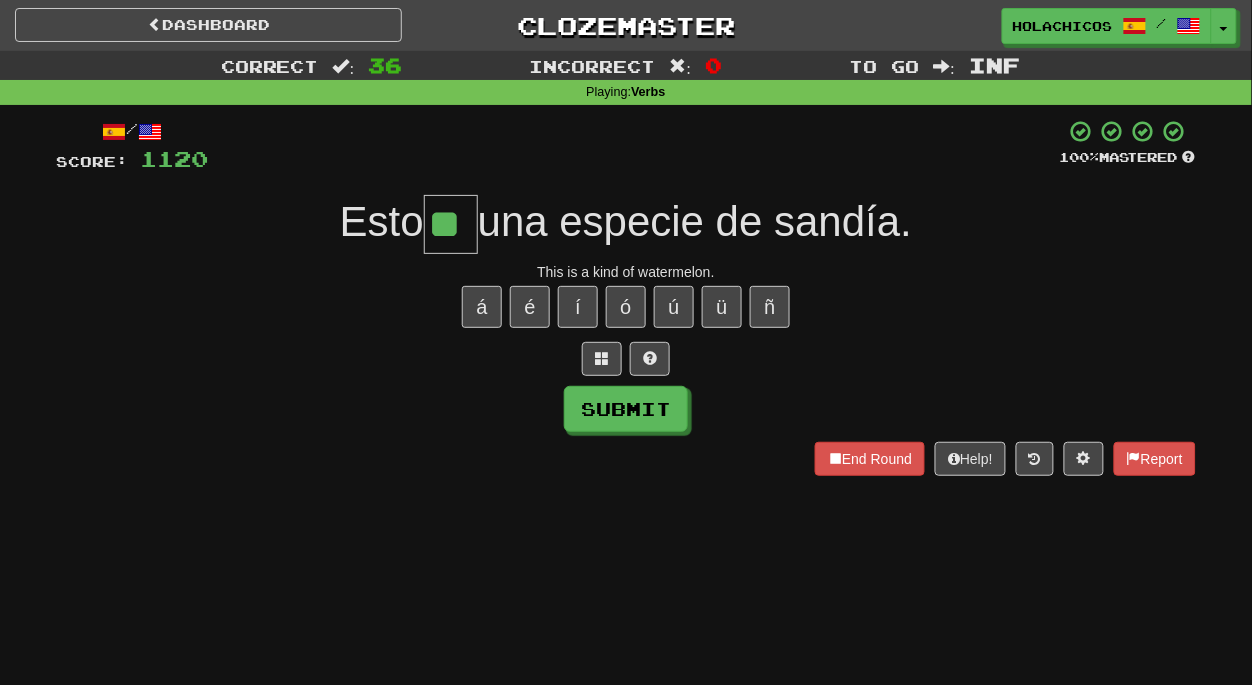 type on "**" 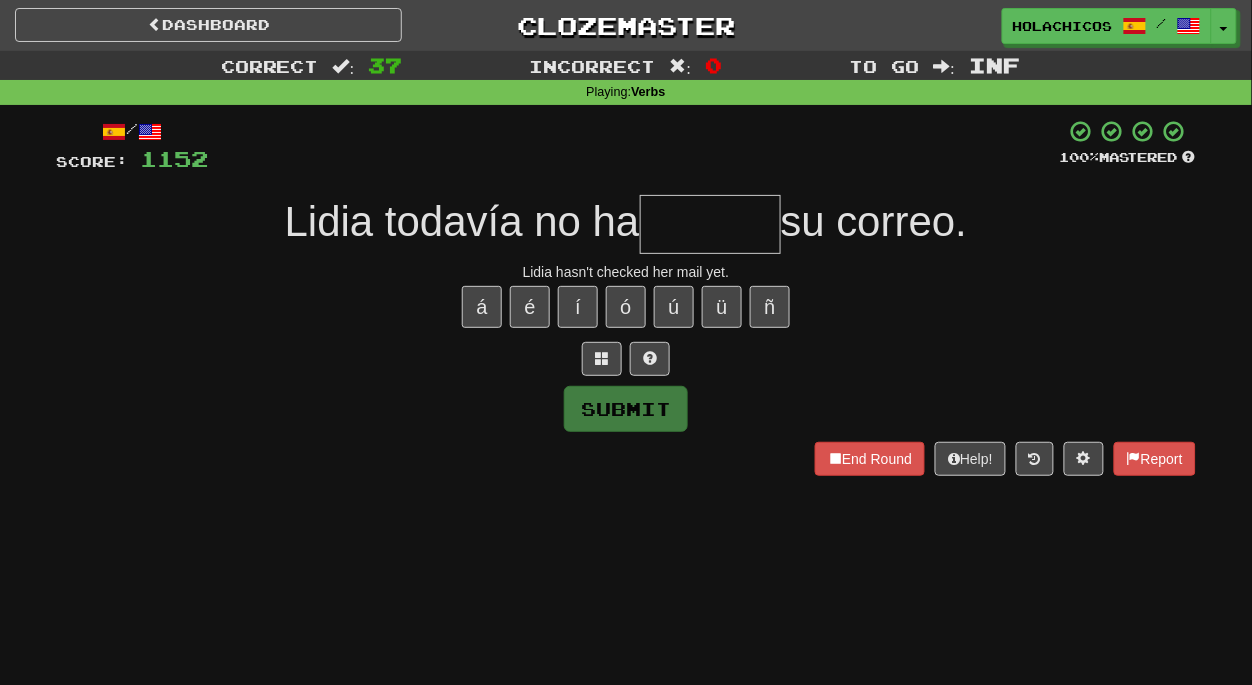 type on "*" 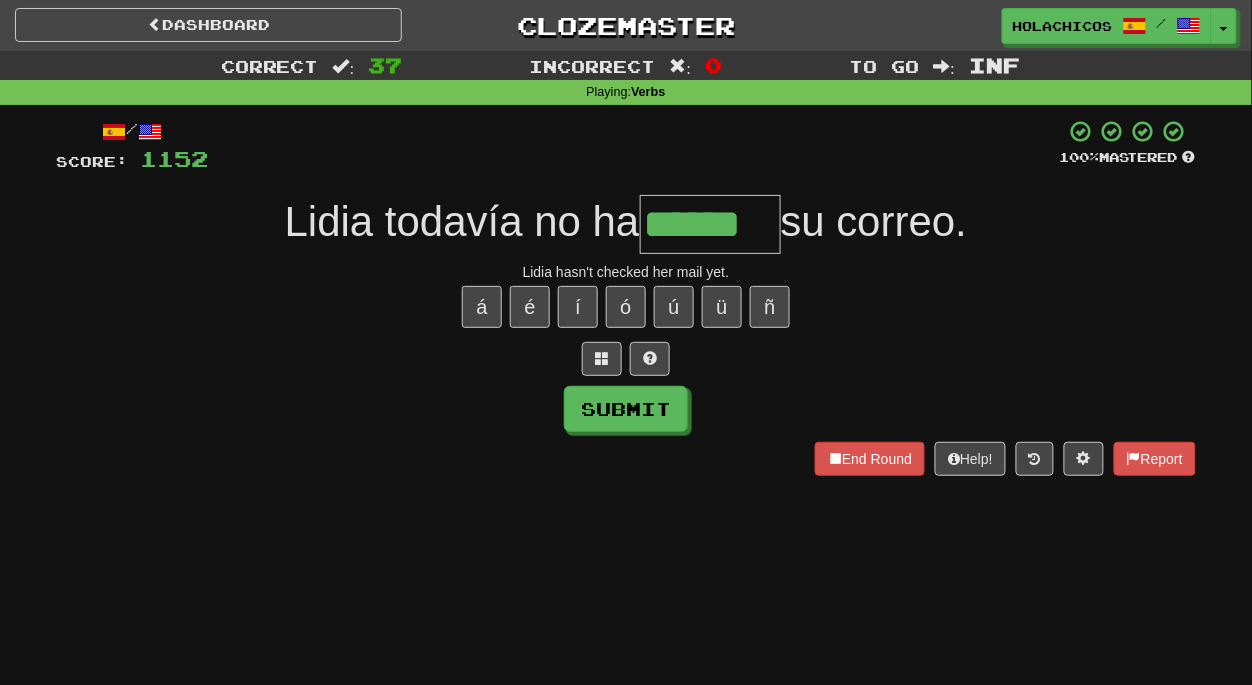 type on "******" 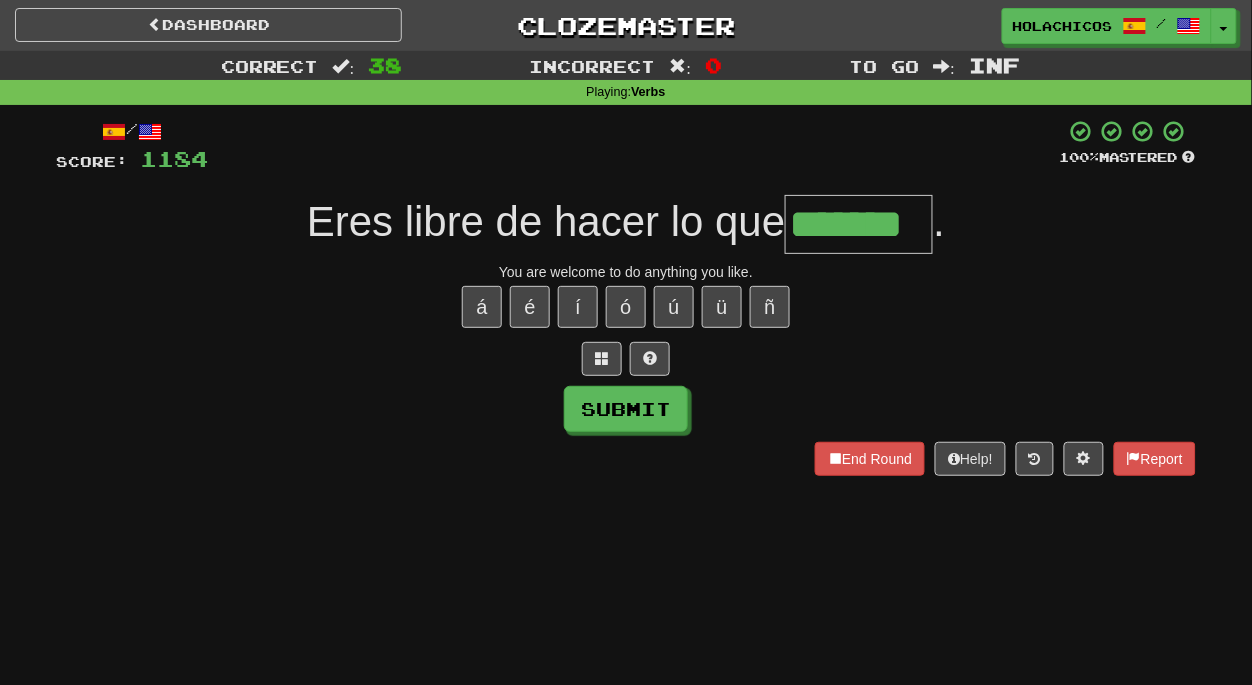 type on "*******" 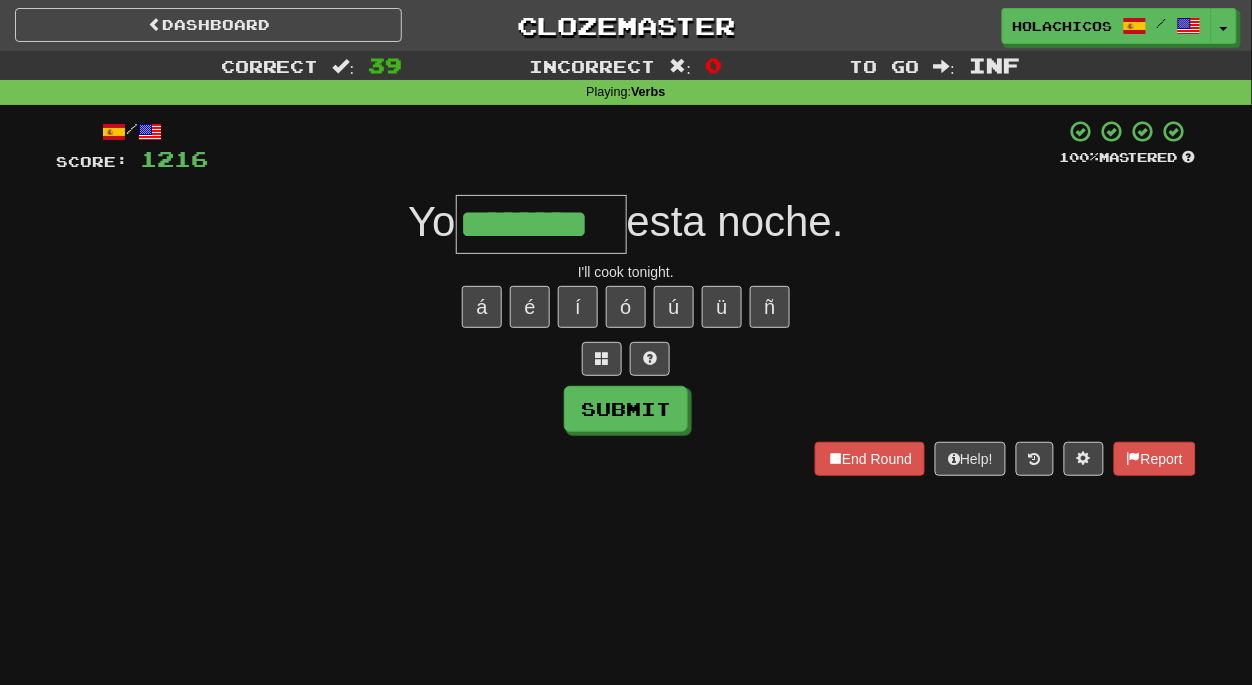 type on "********" 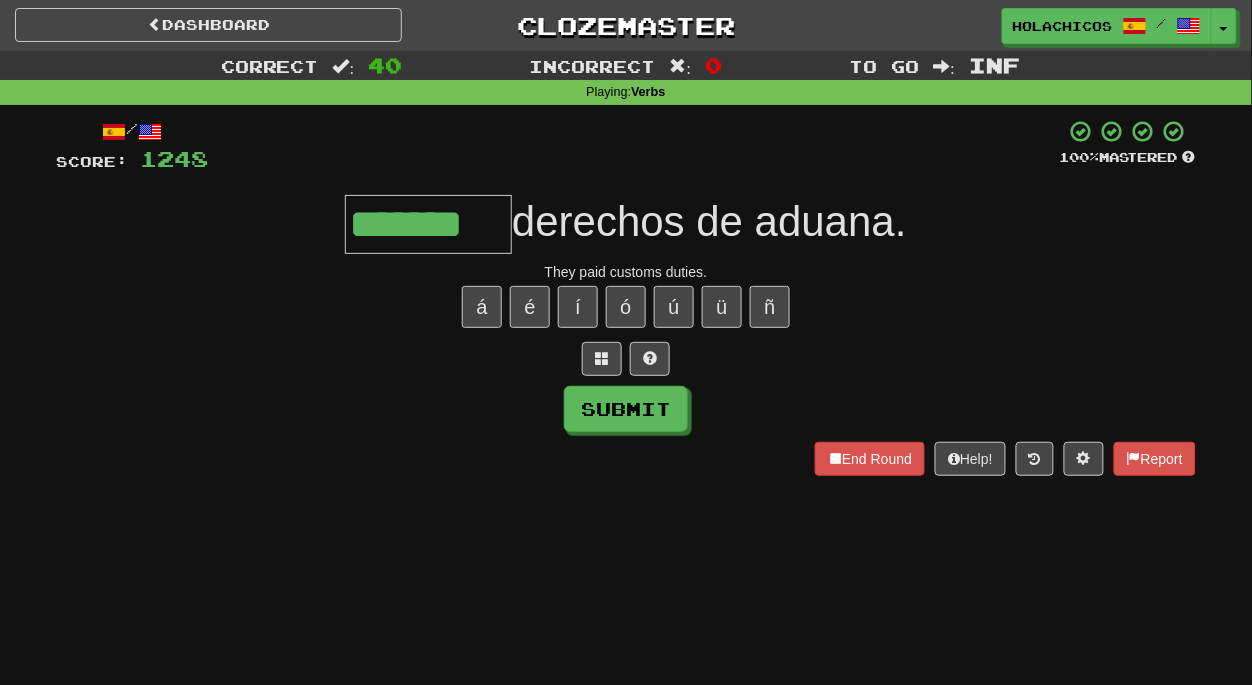 type on "*******" 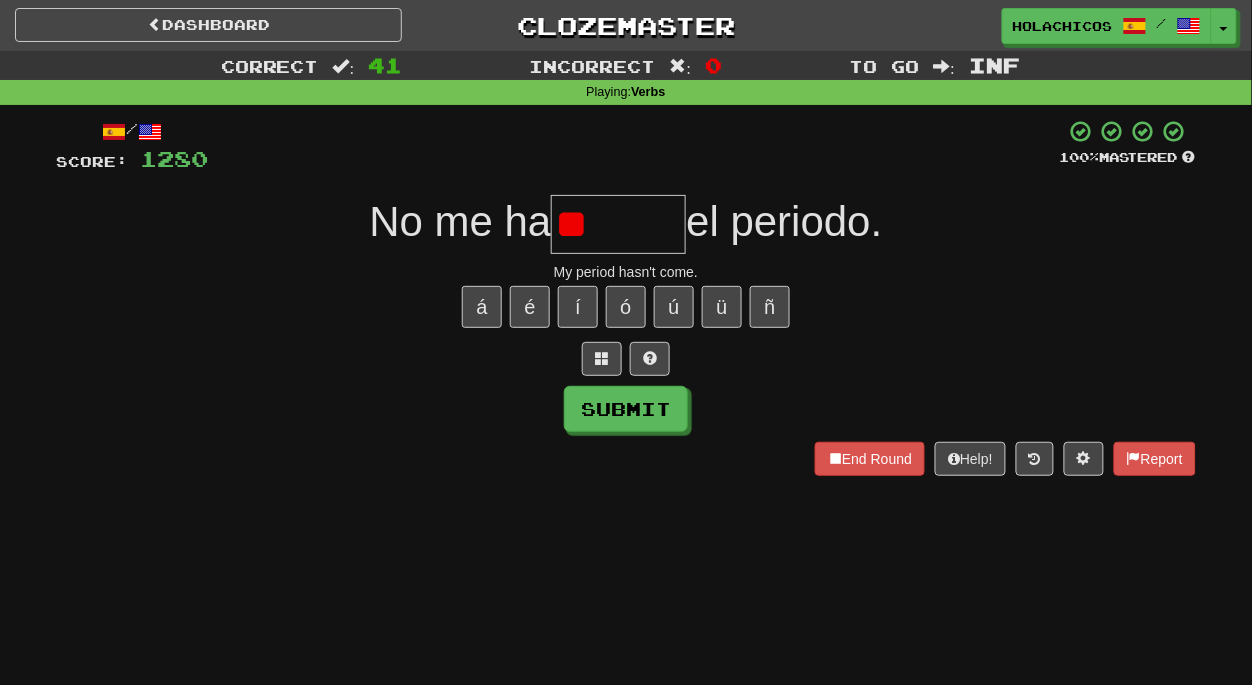 type on "*" 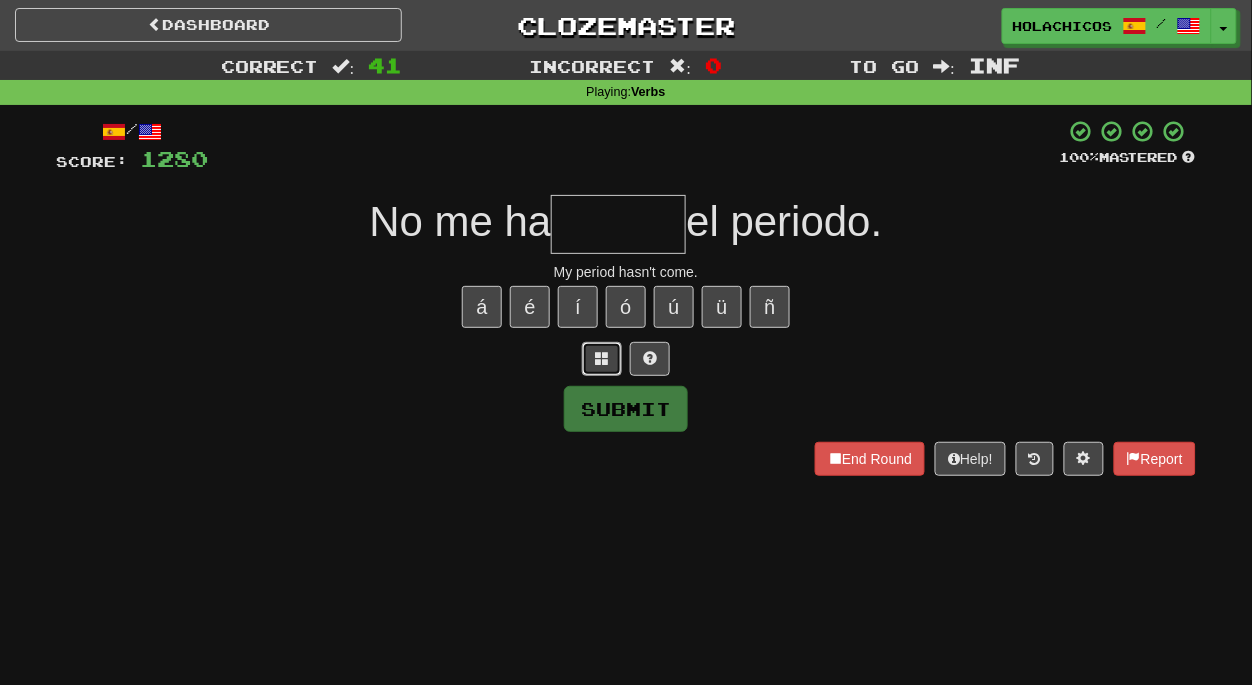 click at bounding box center (602, 358) 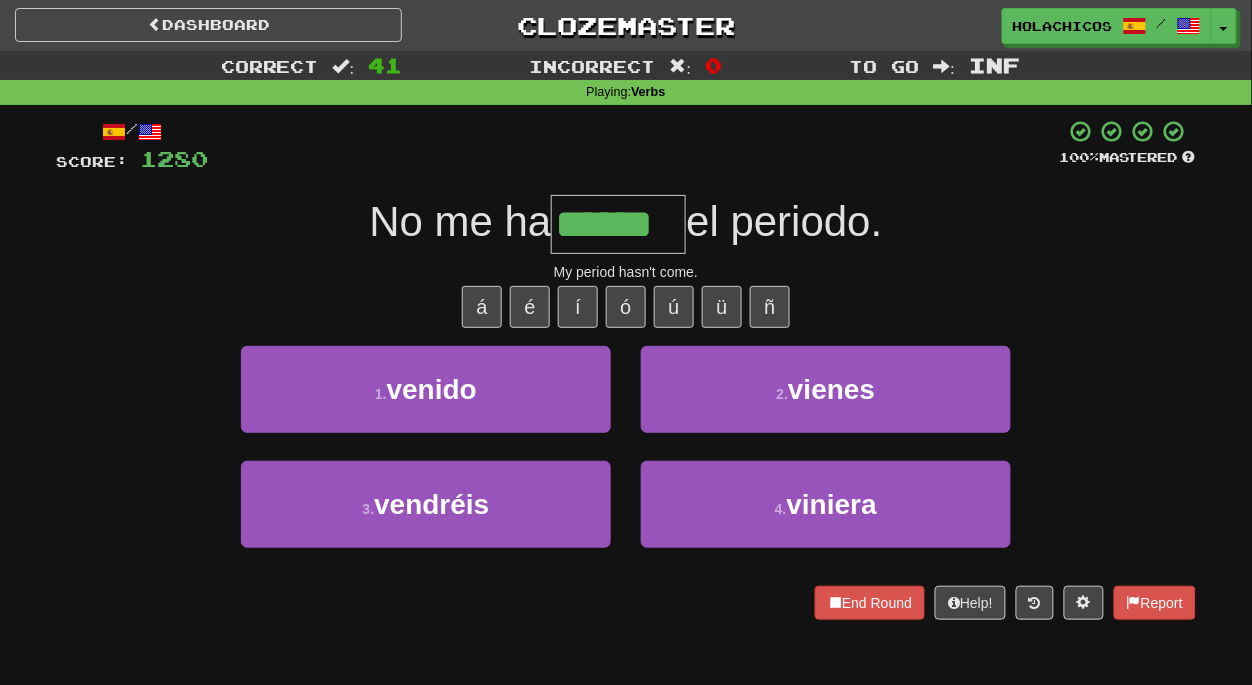 type on "******" 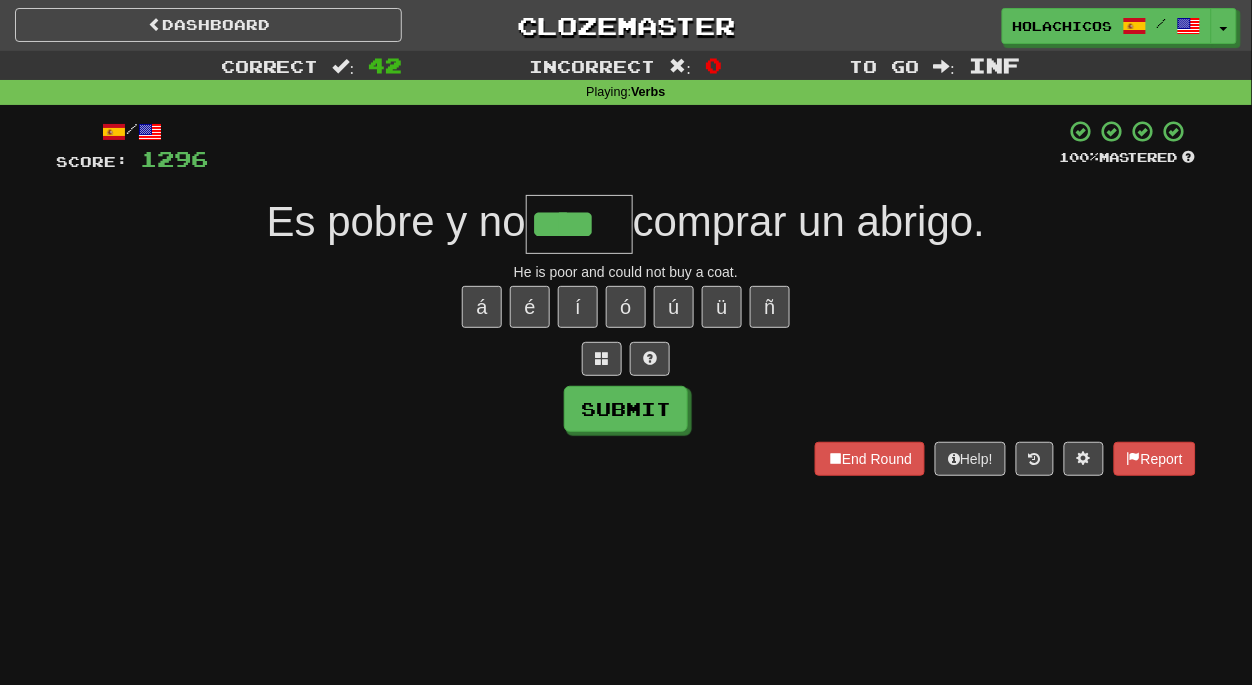 type on "****" 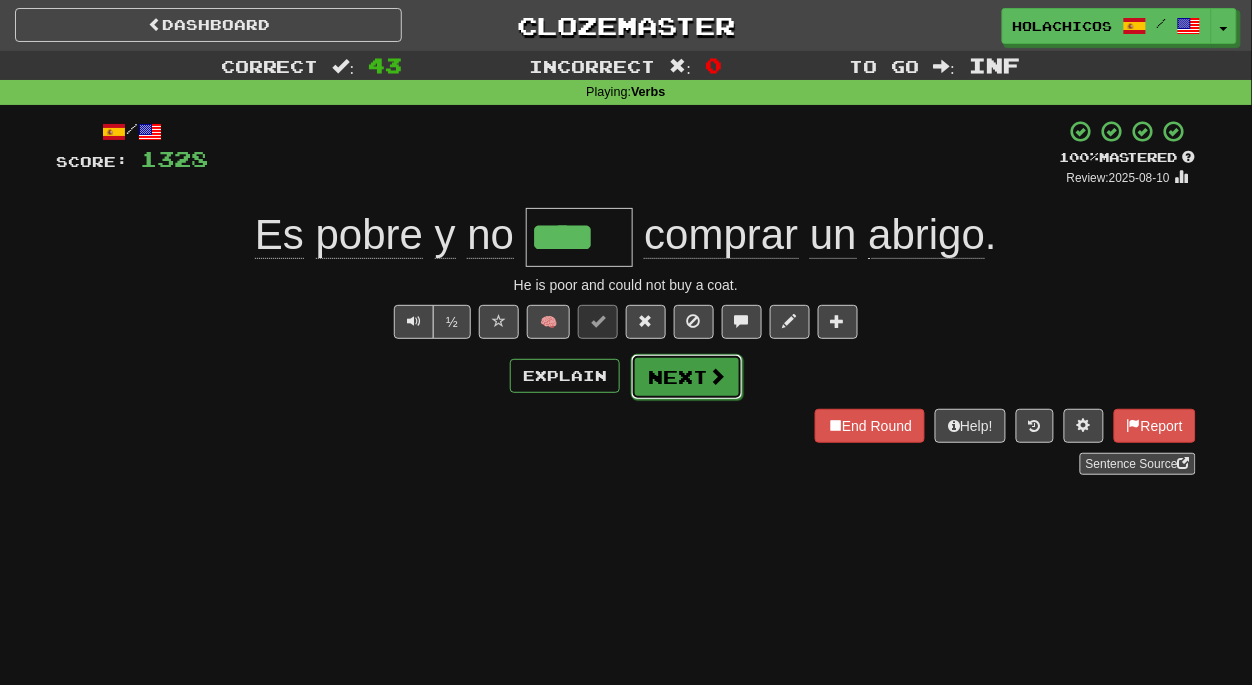click on "Next" at bounding box center [687, 377] 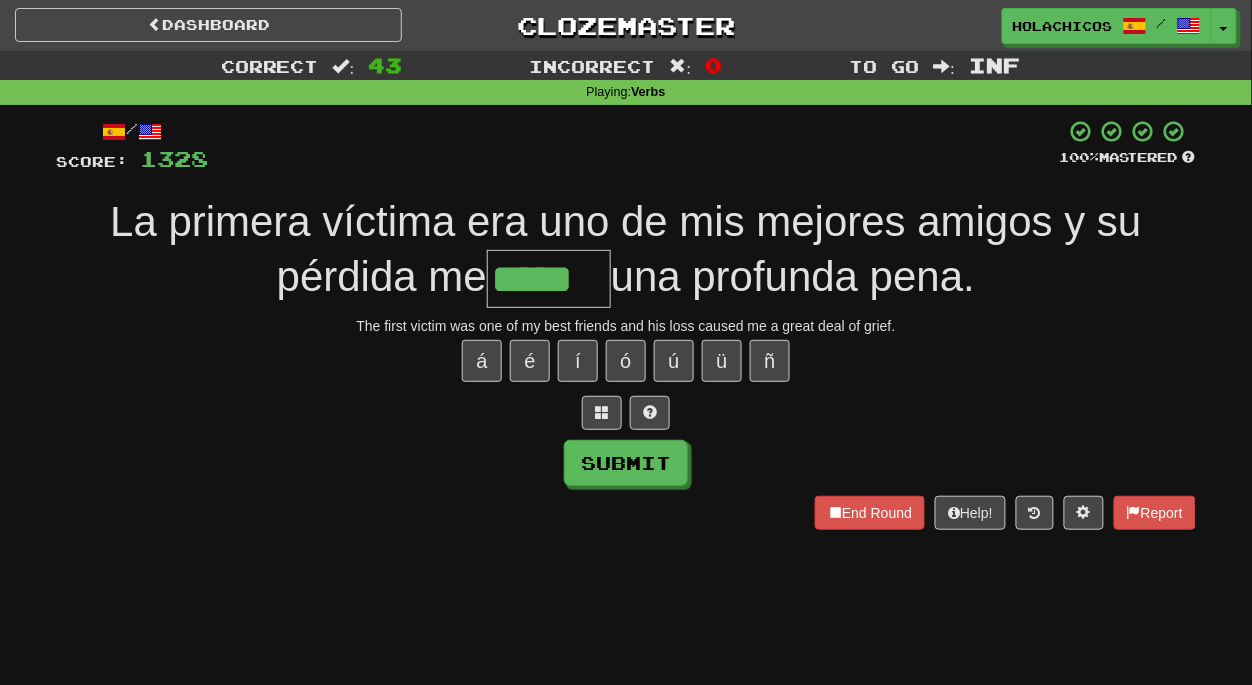 type on "*****" 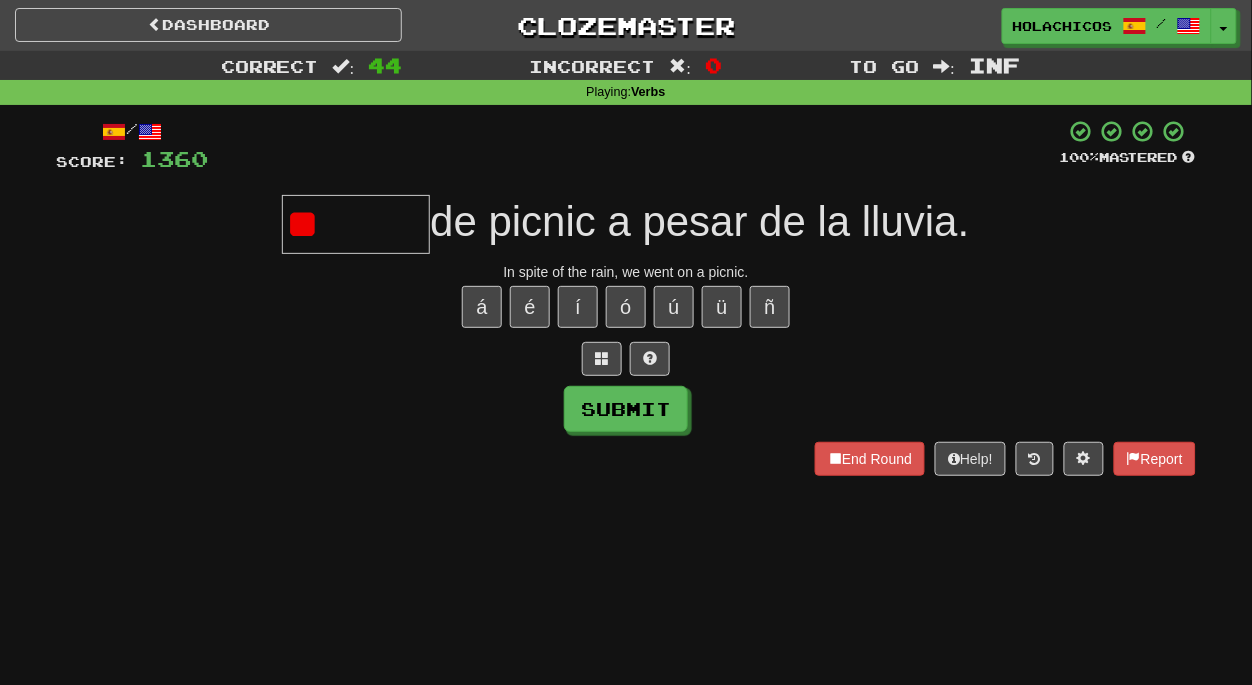 type on "*" 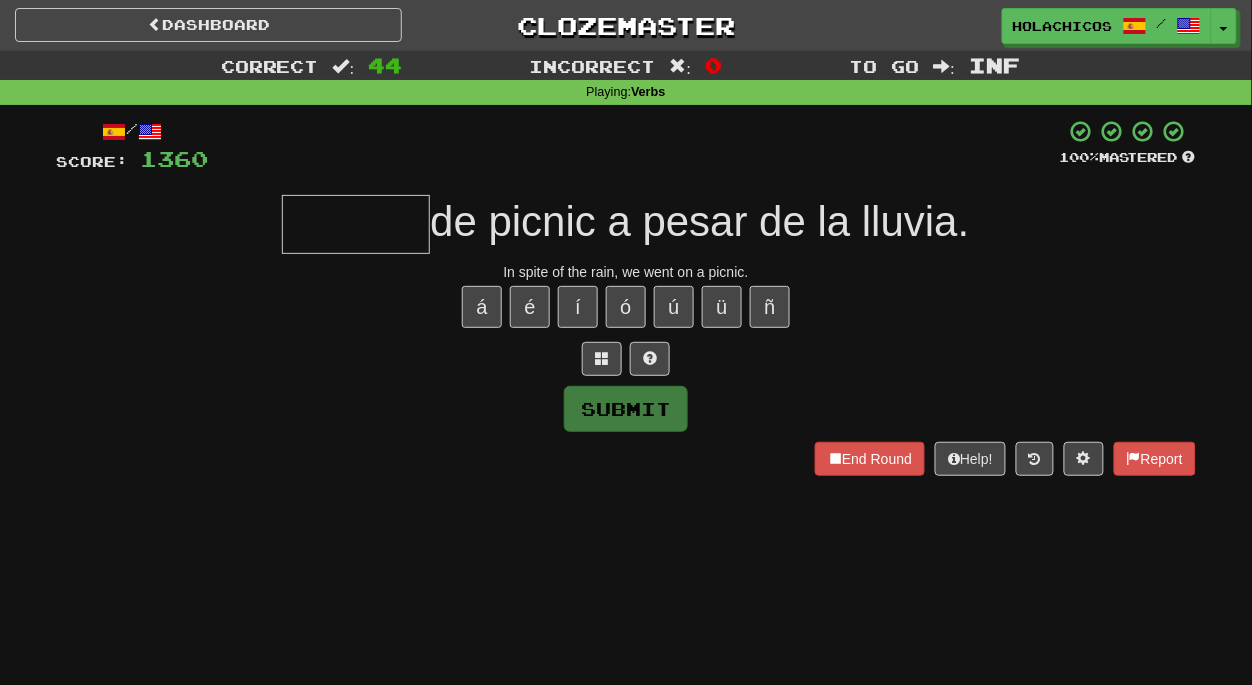 type on "*" 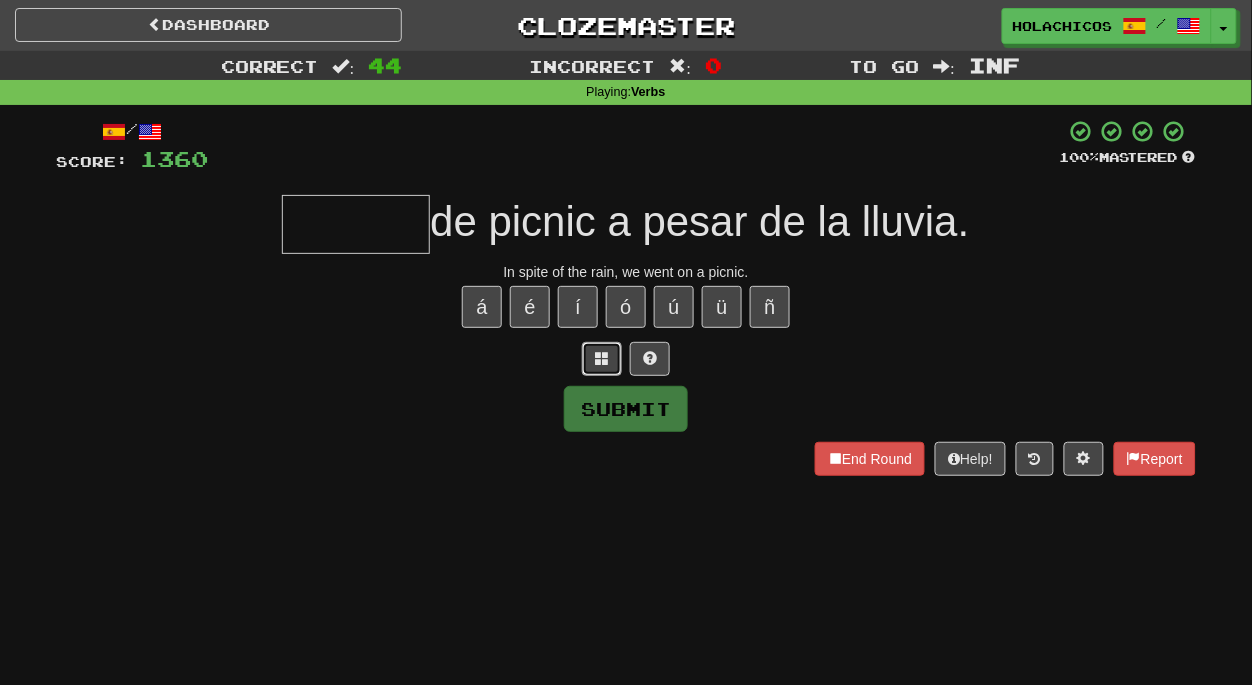 click at bounding box center (602, 358) 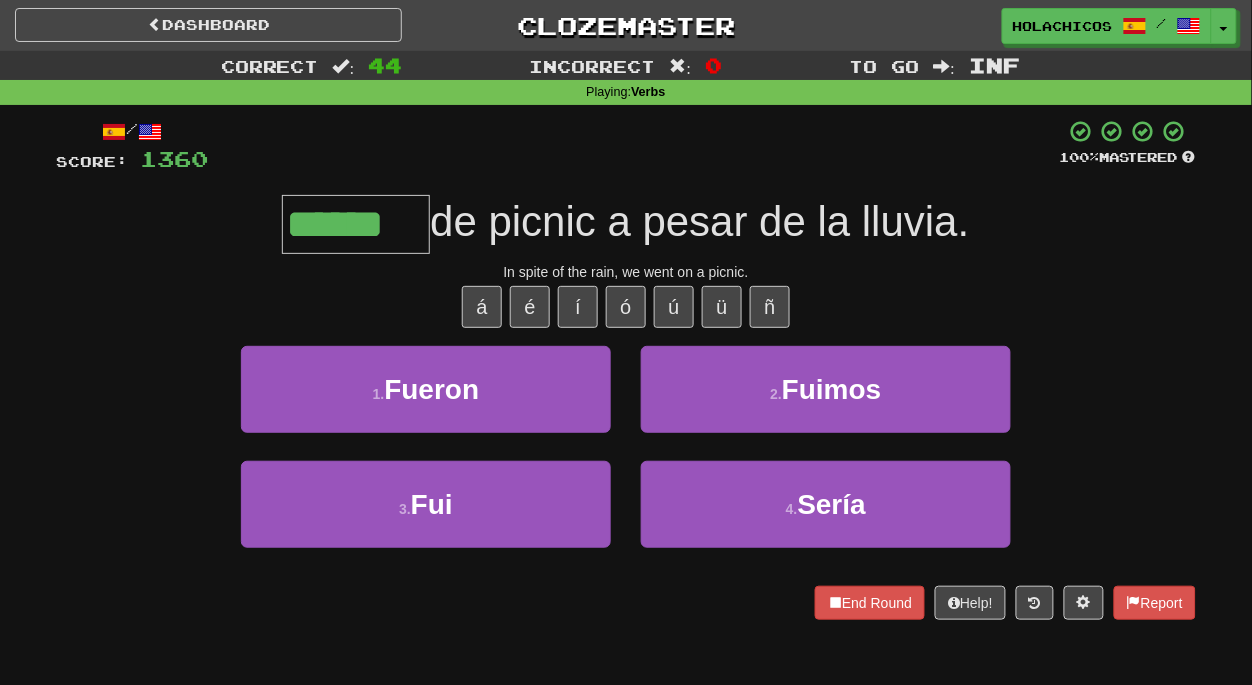 type on "******" 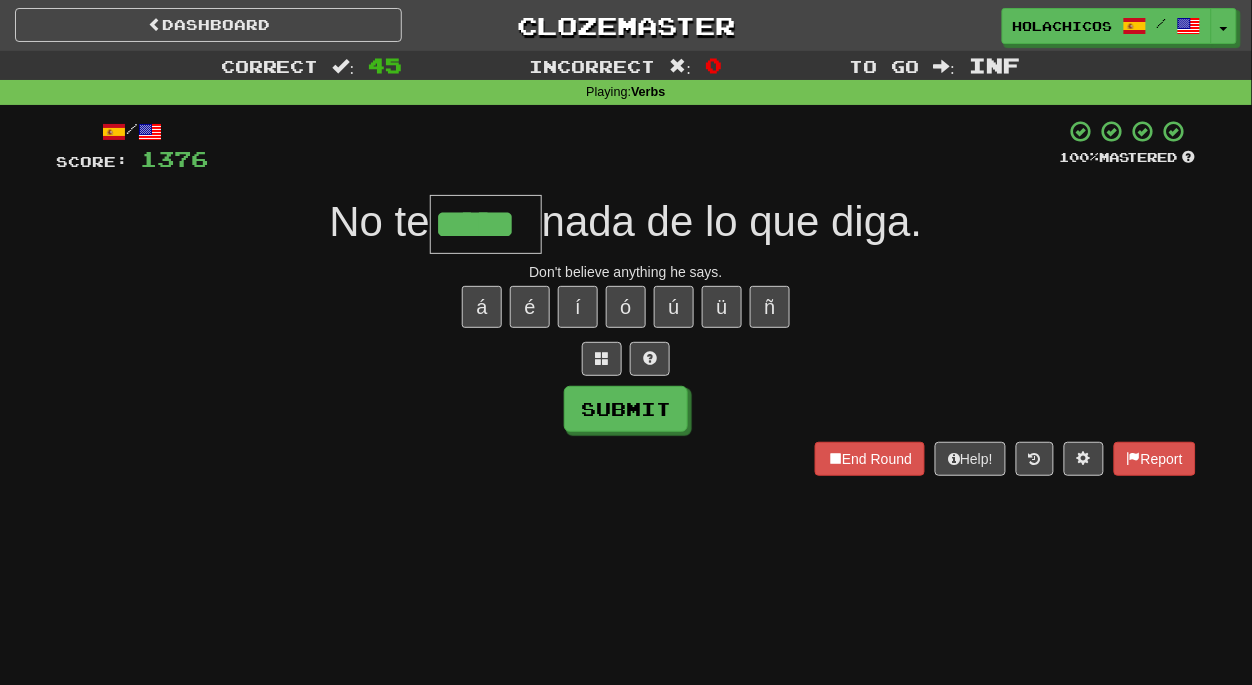 type on "*****" 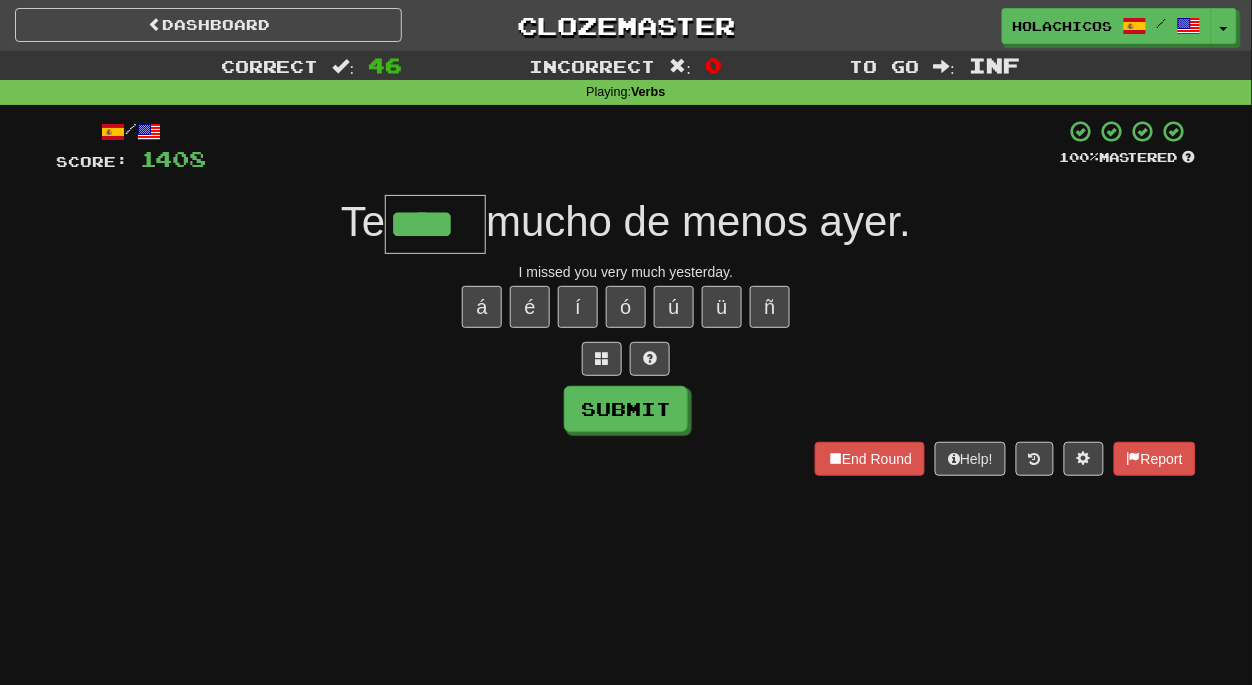 type on "****" 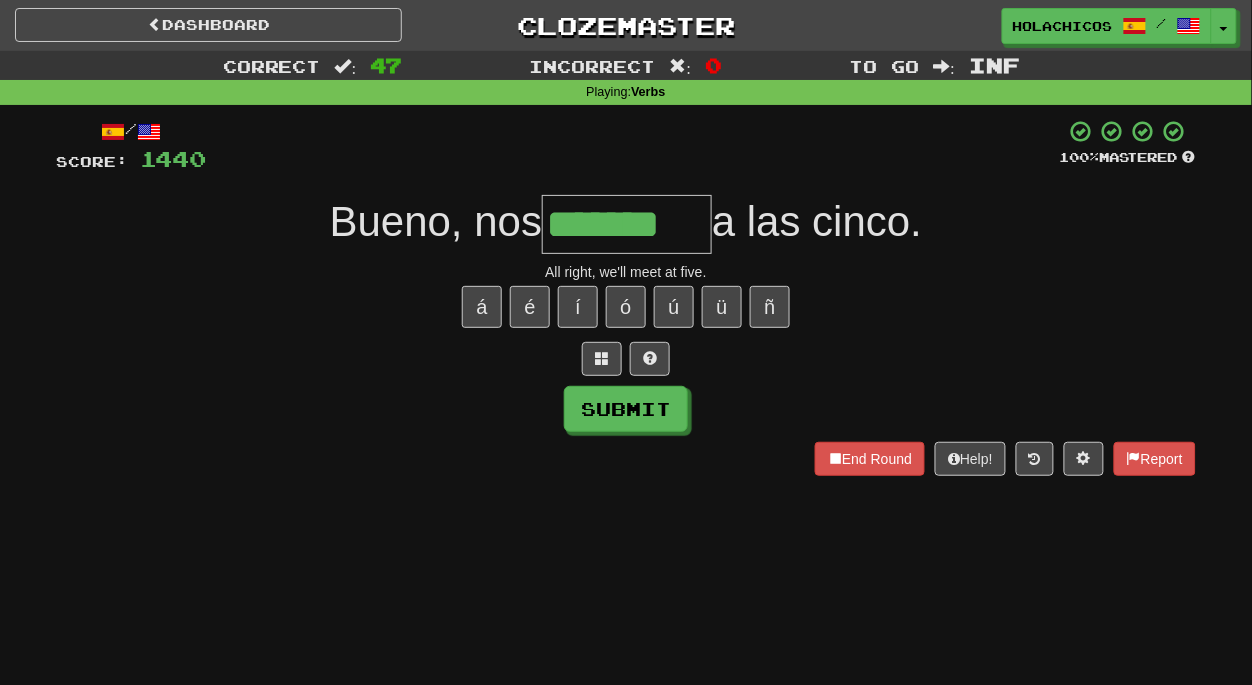 type on "*******" 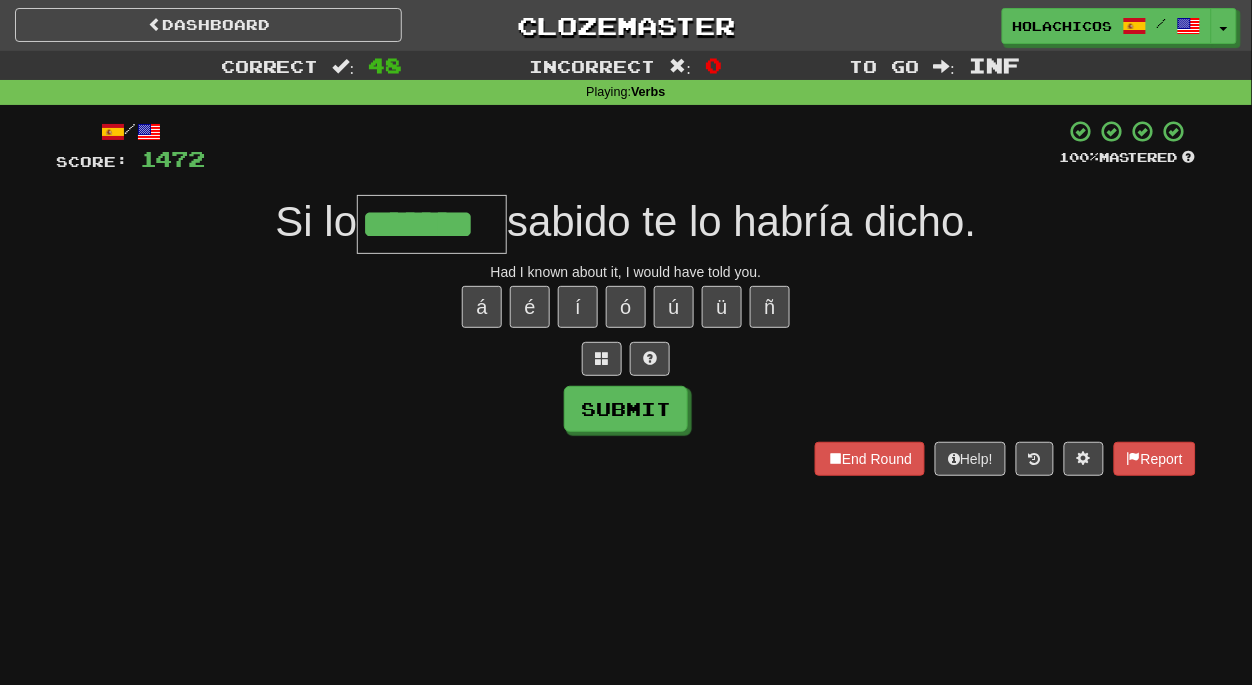 type on "*******" 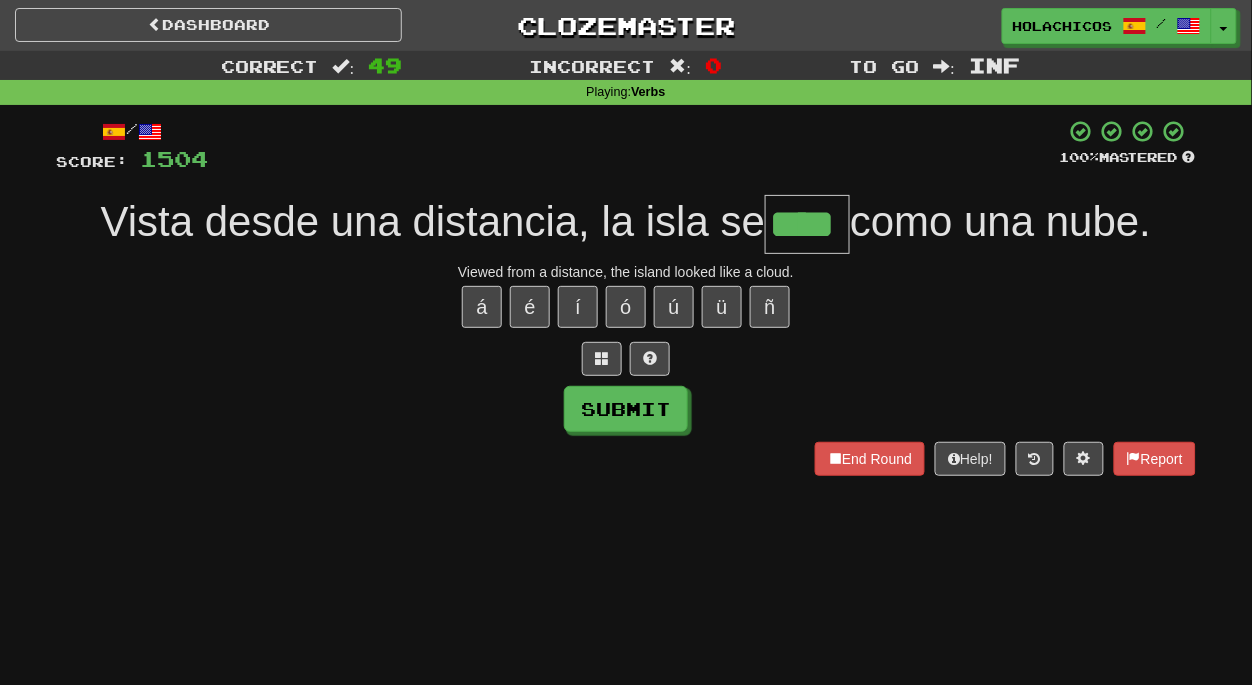 type on "****" 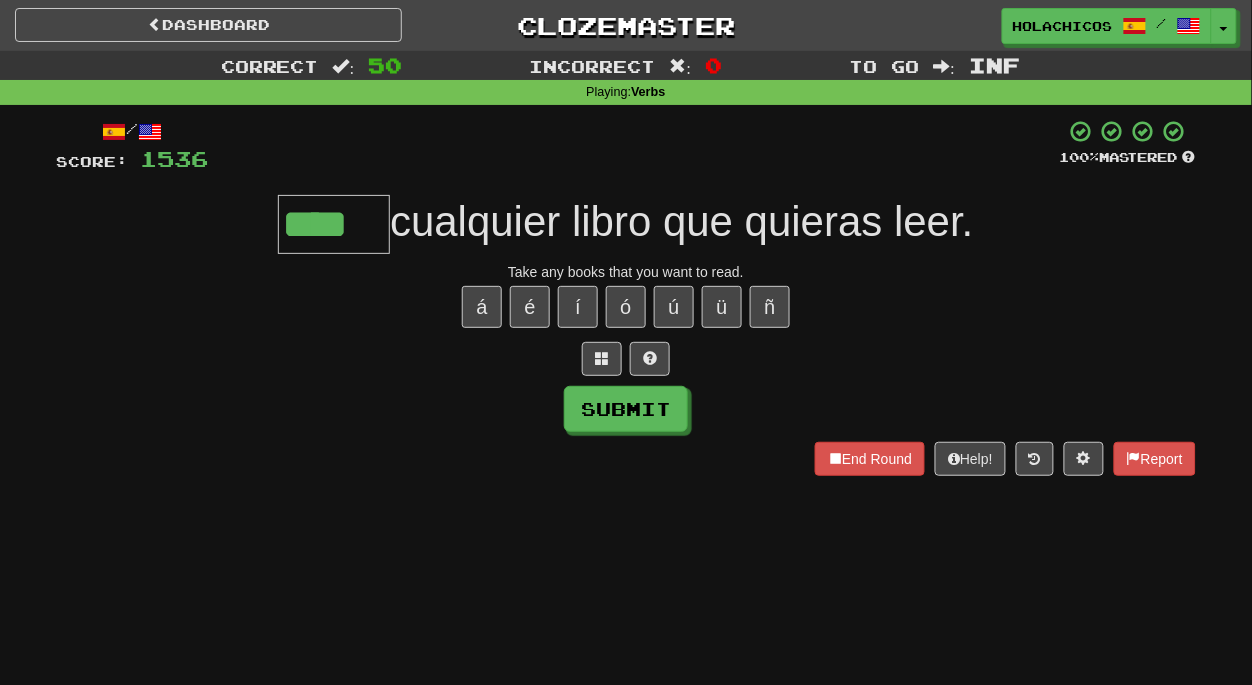 type on "****" 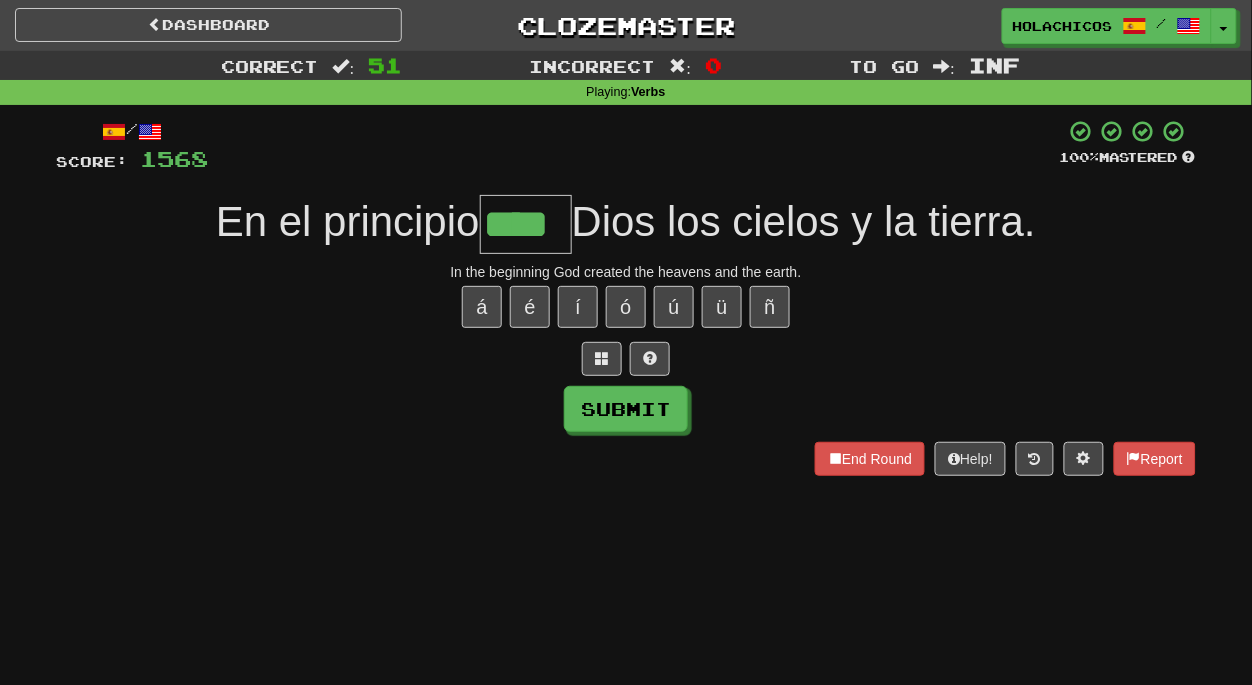 type on "****" 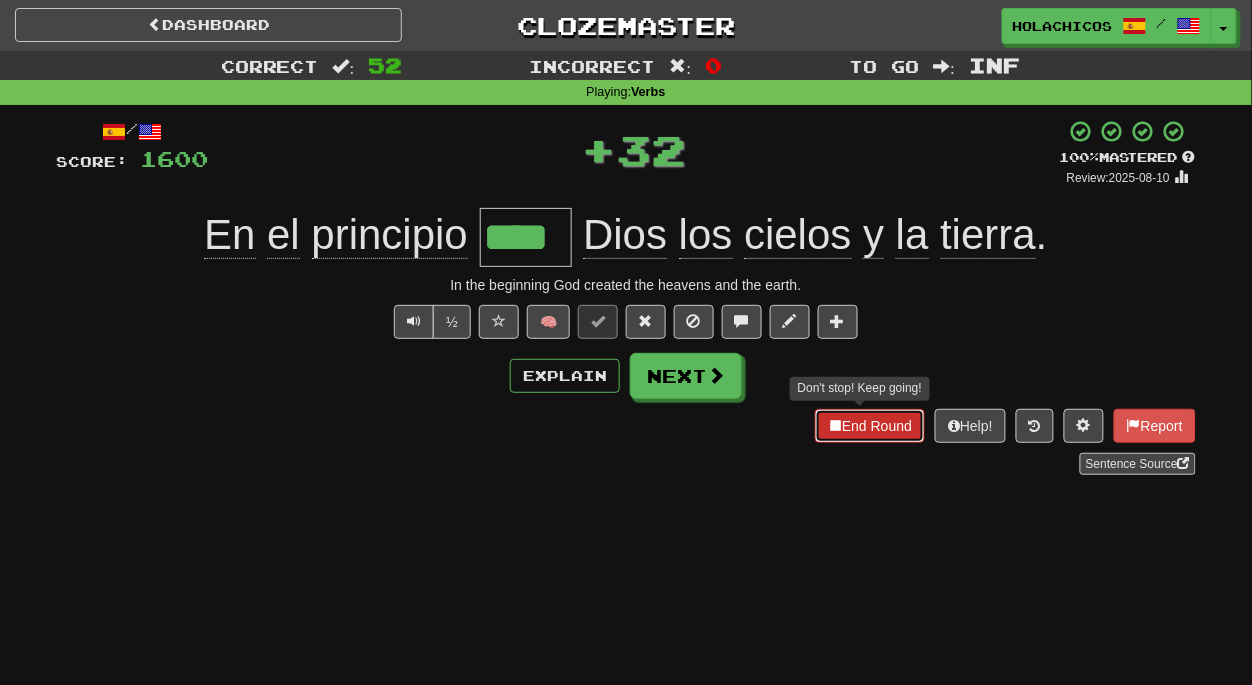 click on "End Round" at bounding box center (870, 426) 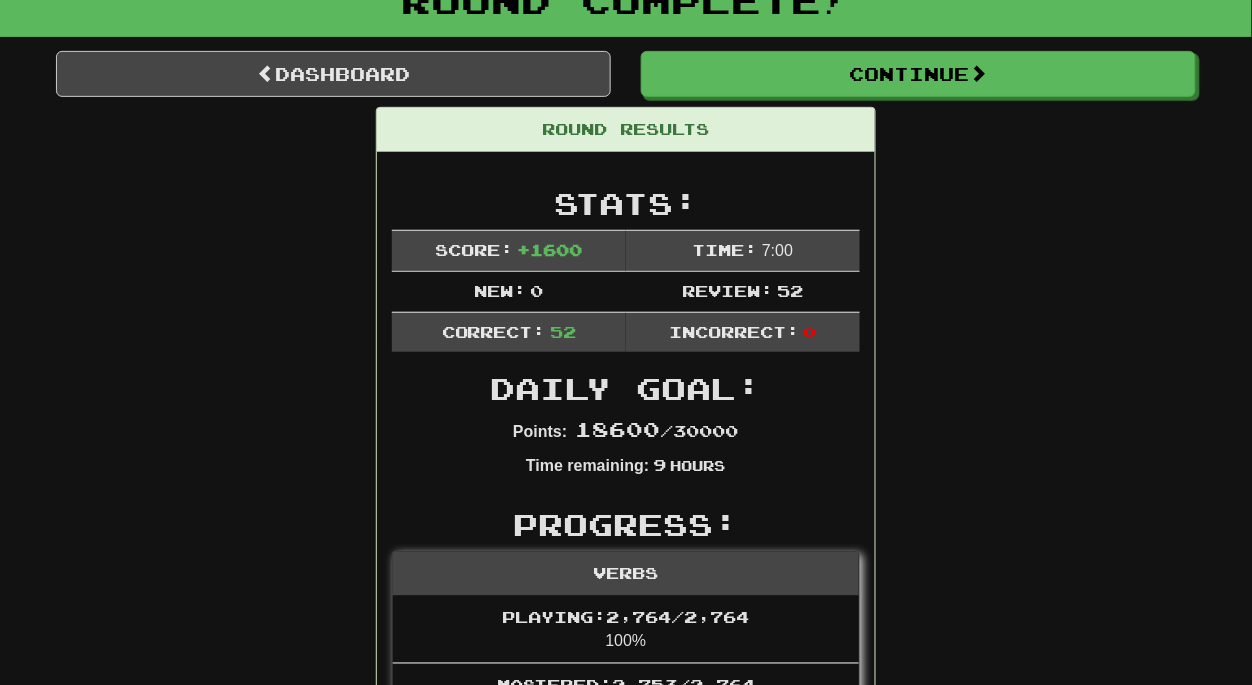 scroll, scrollTop: 0, scrollLeft: 0, axis: both 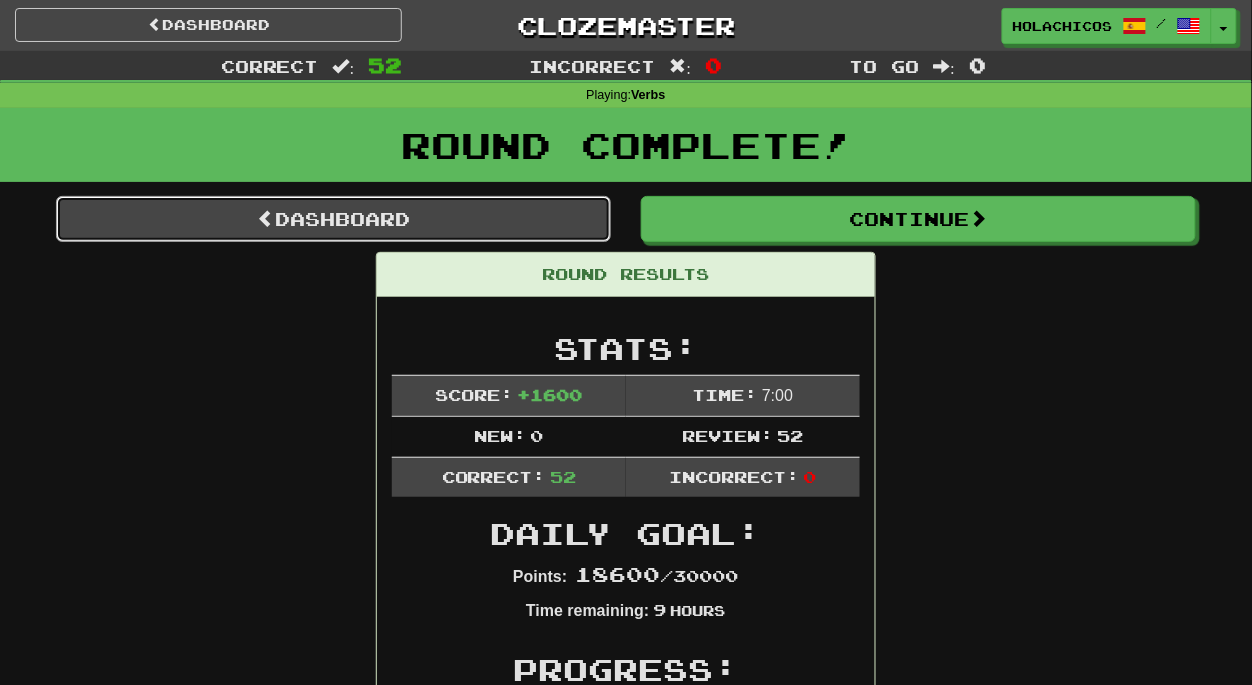 click on "Dashboard" at bounding box center (333, 219) 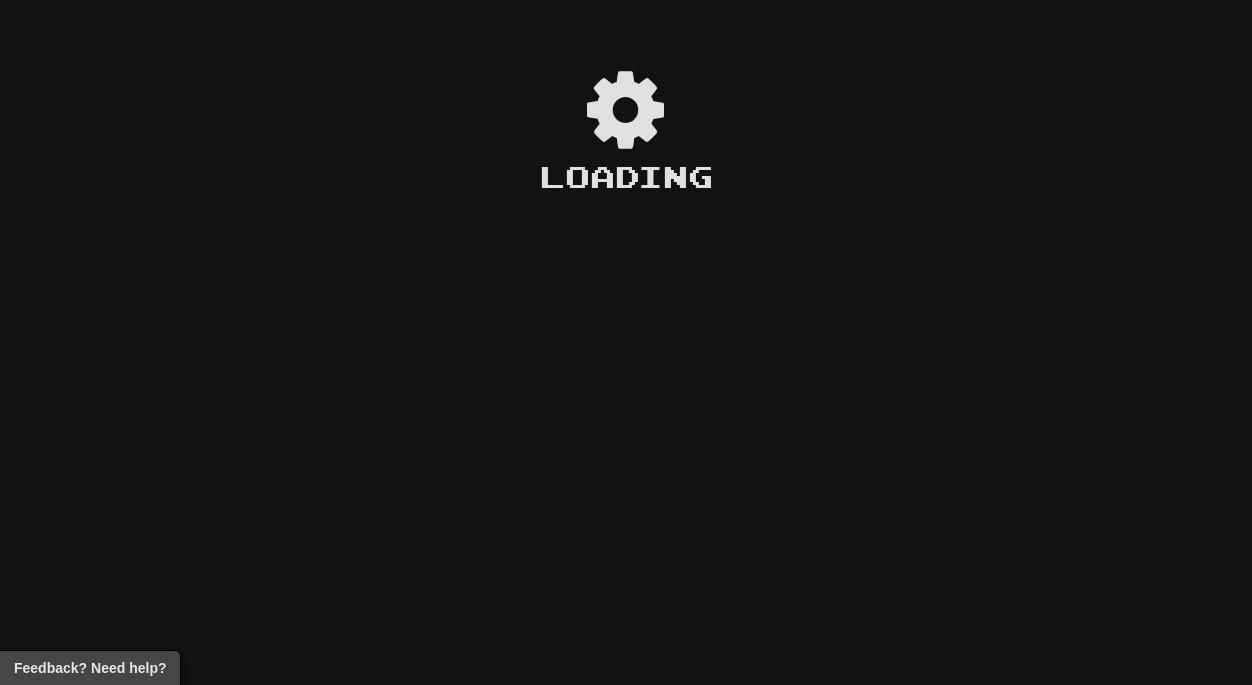scroll, scrollTop: 0, scrollLeft: 0, axis: both 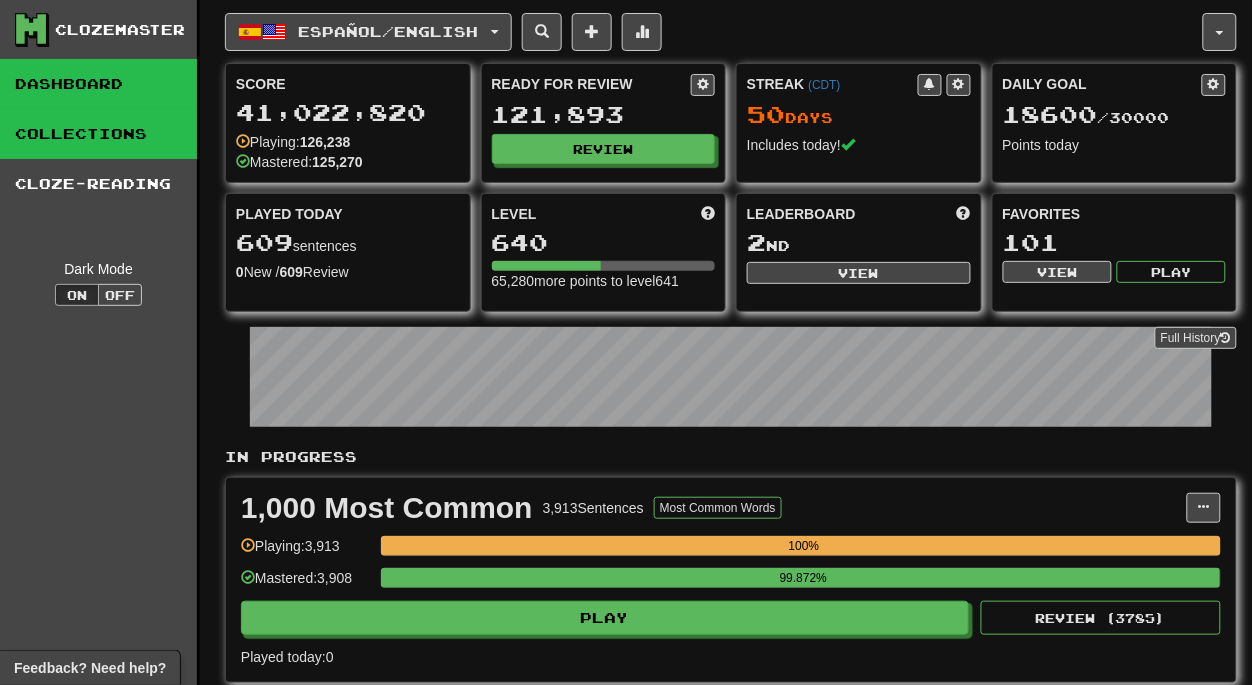 click on "Collections" at bounding box center [98, 134] 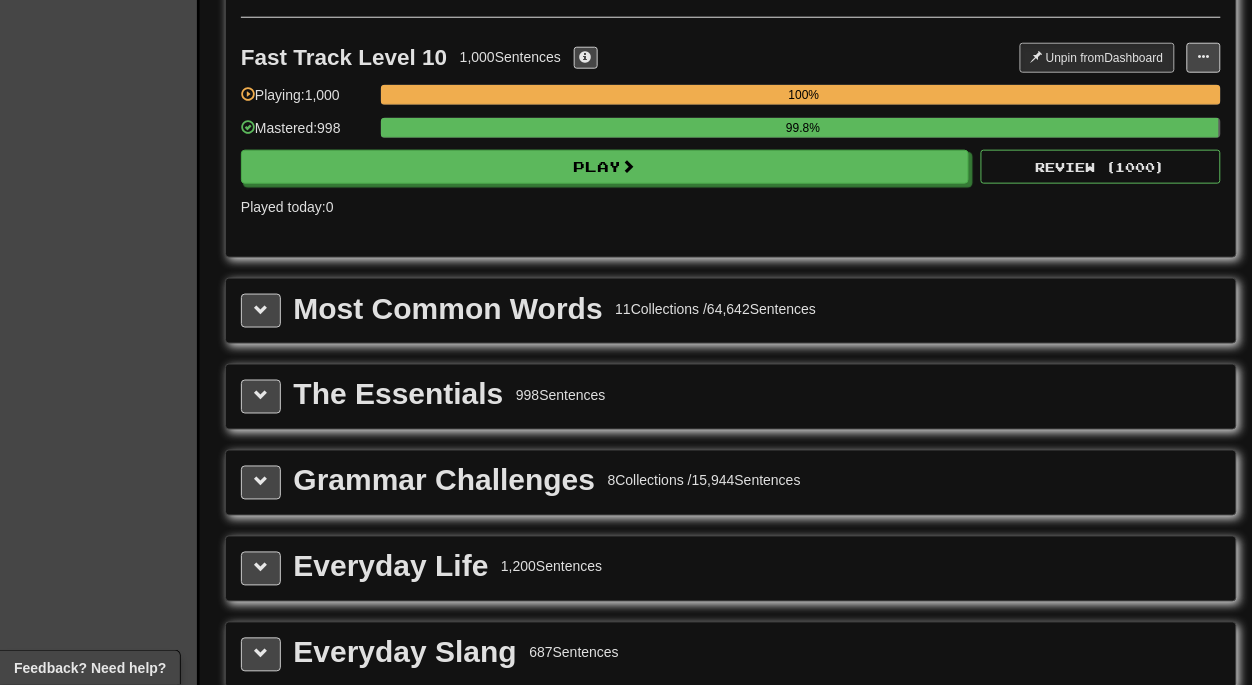 scroll, scrollTop: 2210, scrollLeft: 0, axis: vertical 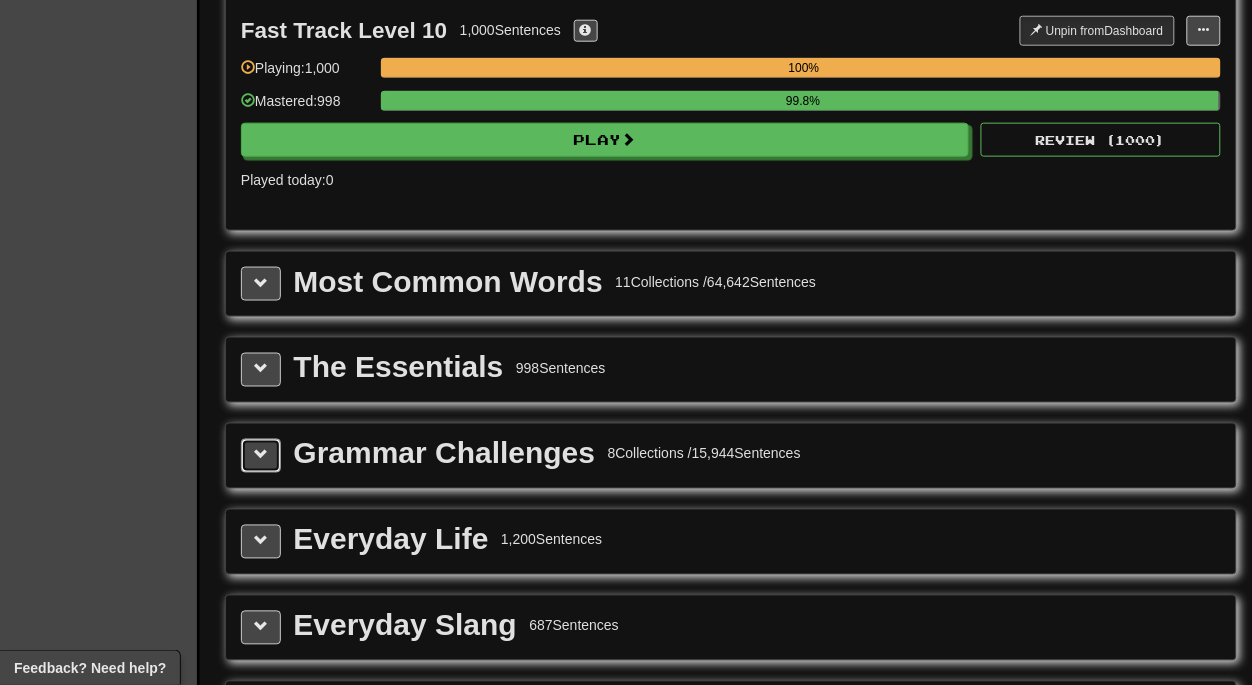 click at bounding box center [261, 456] 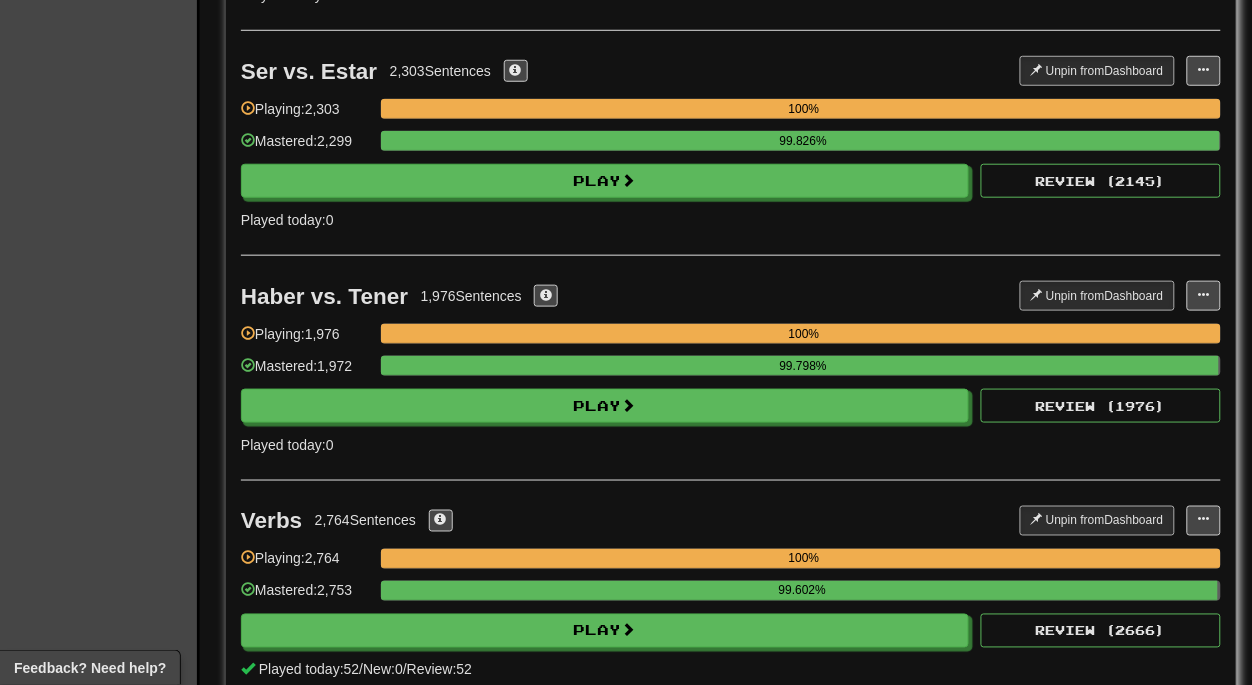 scroll, scrollTop: 3786, scrollLeft: 0, axis: vertical 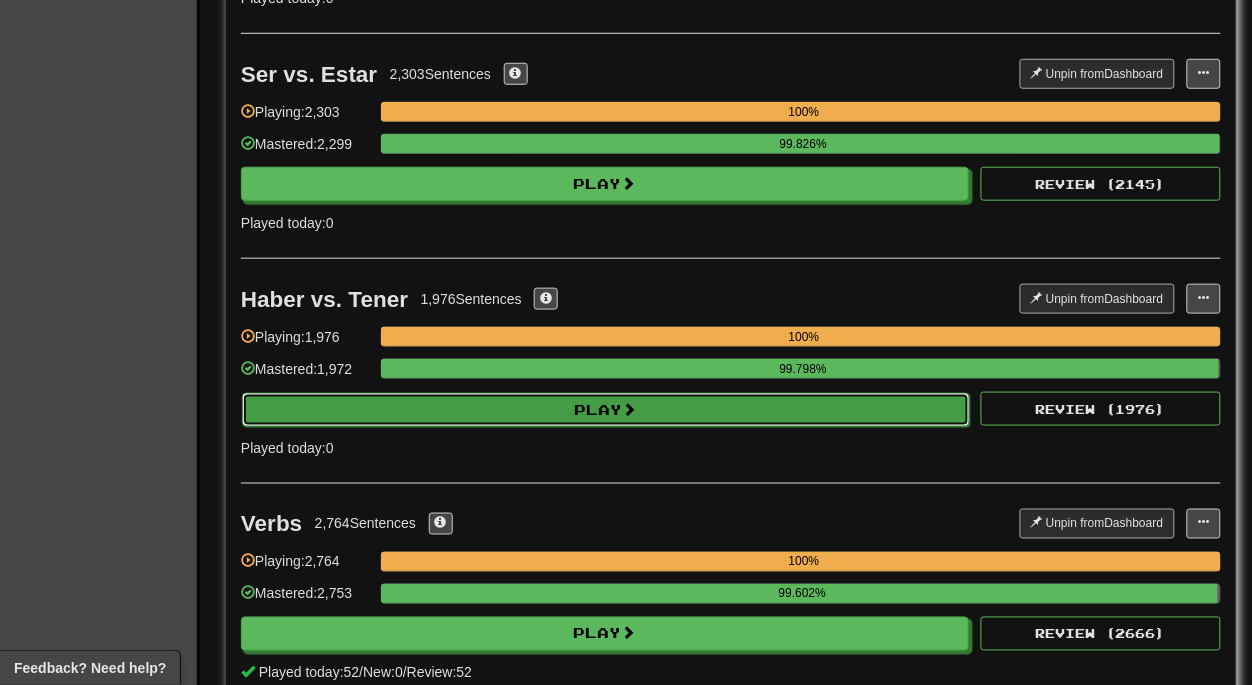 click on "Play" at bounding box center [606, 410] 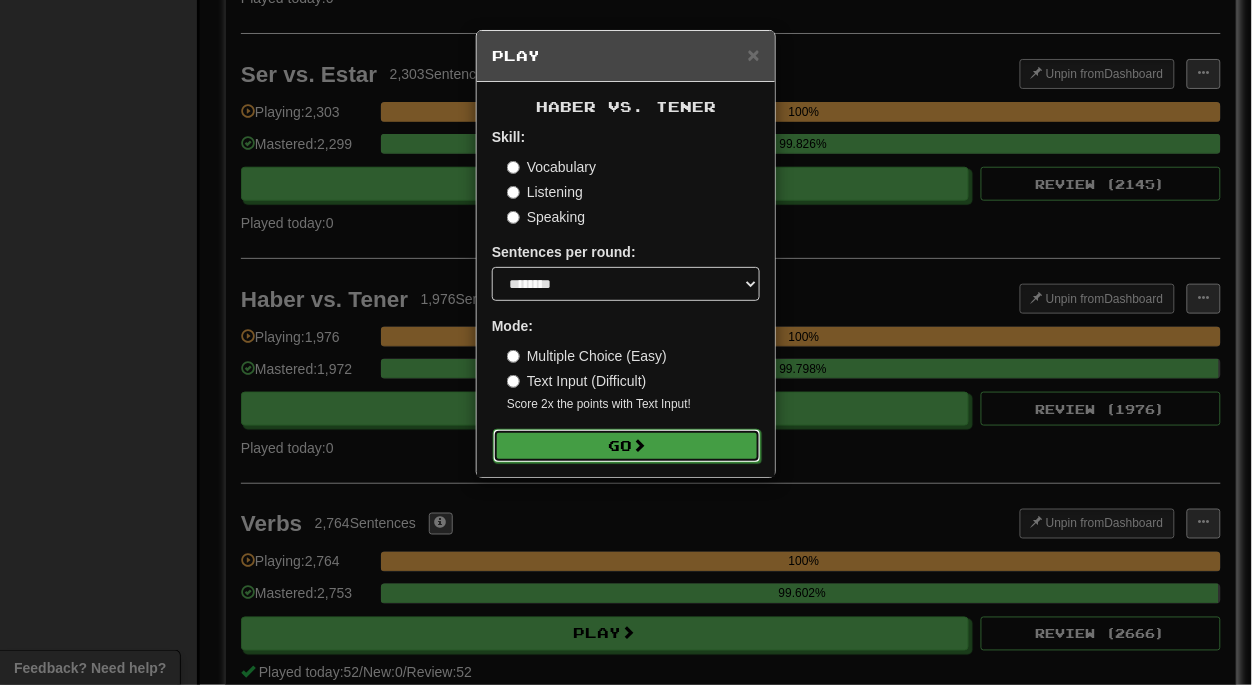 click on "Go" at bounding box center (627, 446) 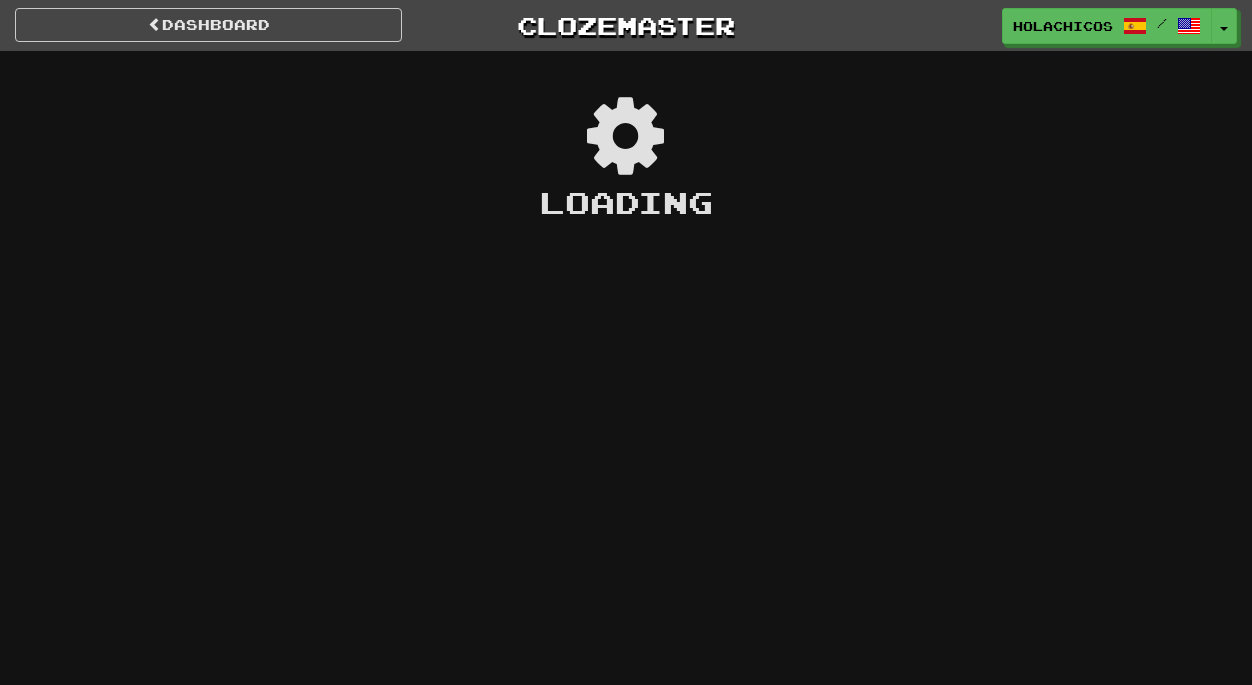 scroll, scrollTop: 0, scrollLeft: 0, axis: both 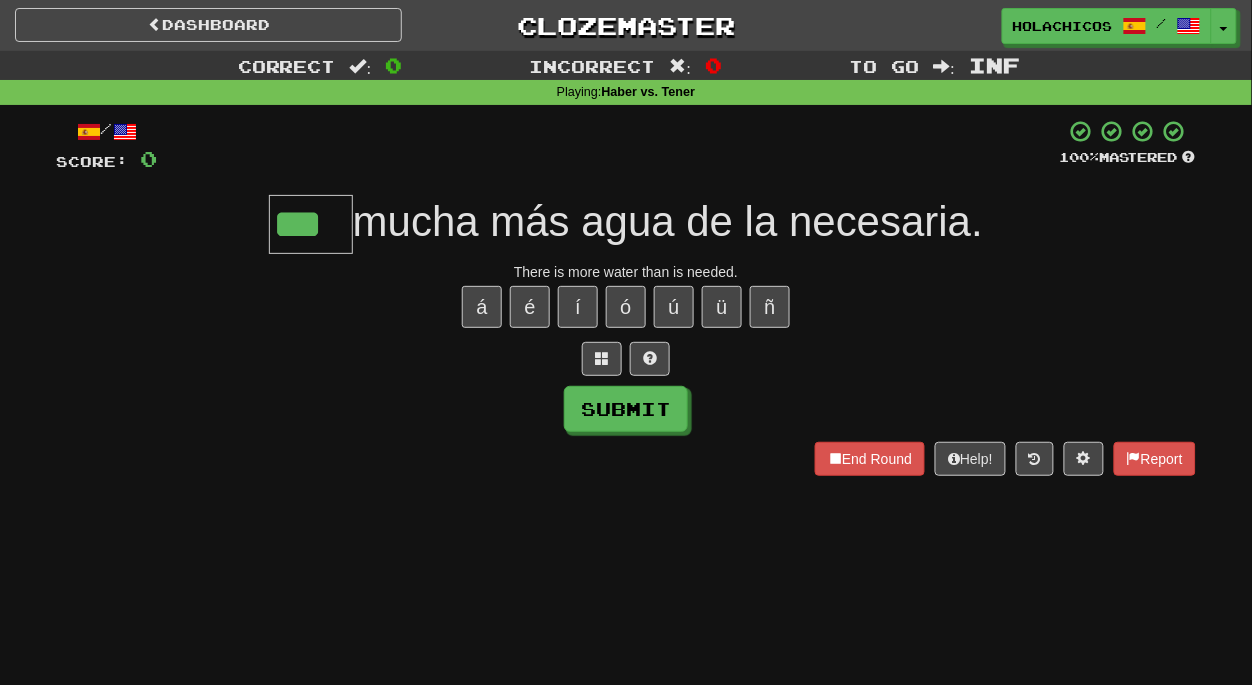 type on "***" 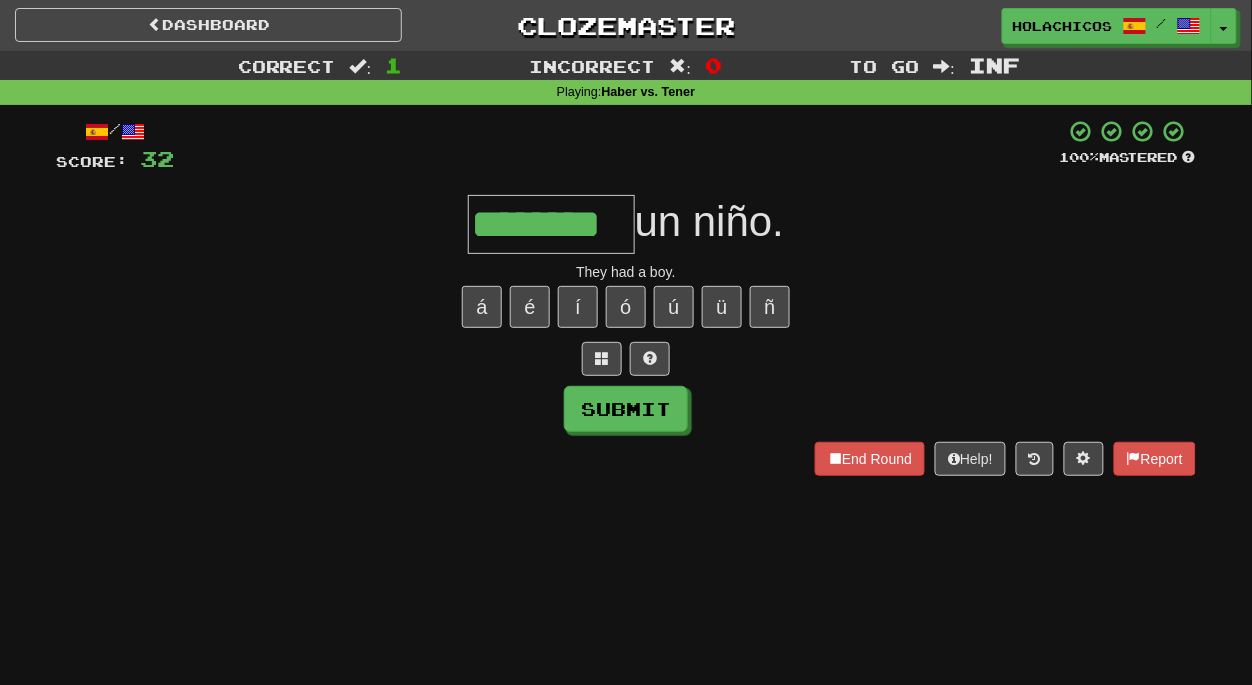 type on "********" 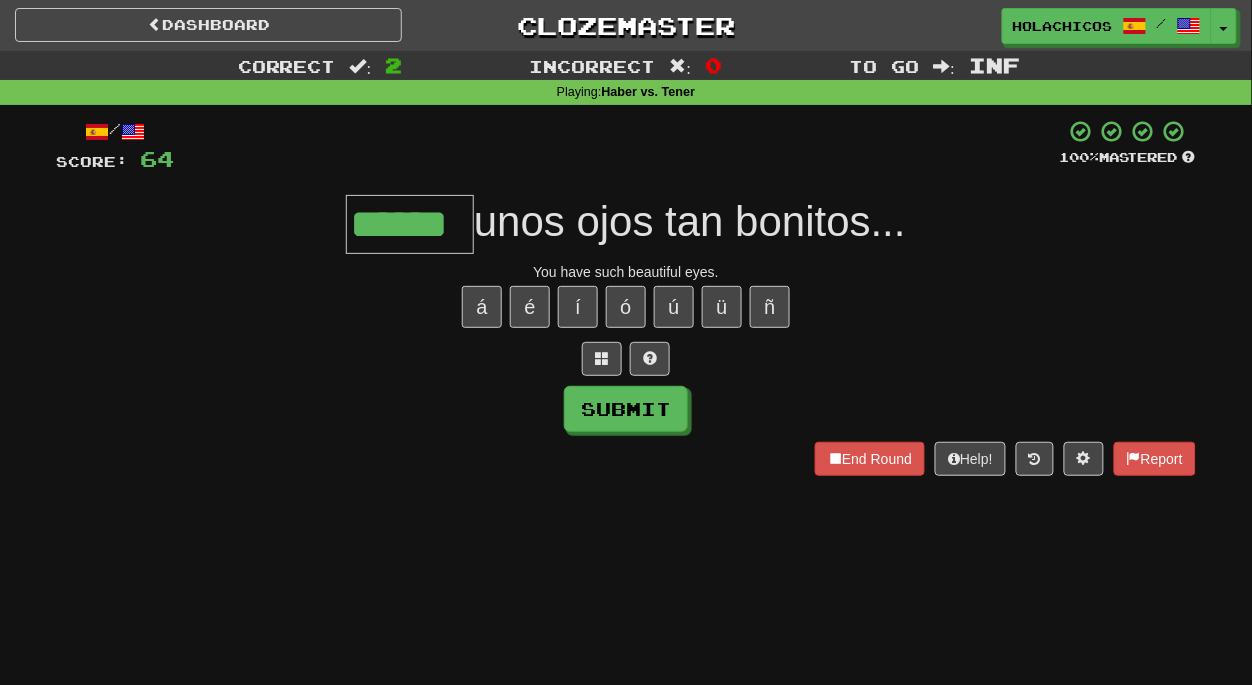 type on "******" 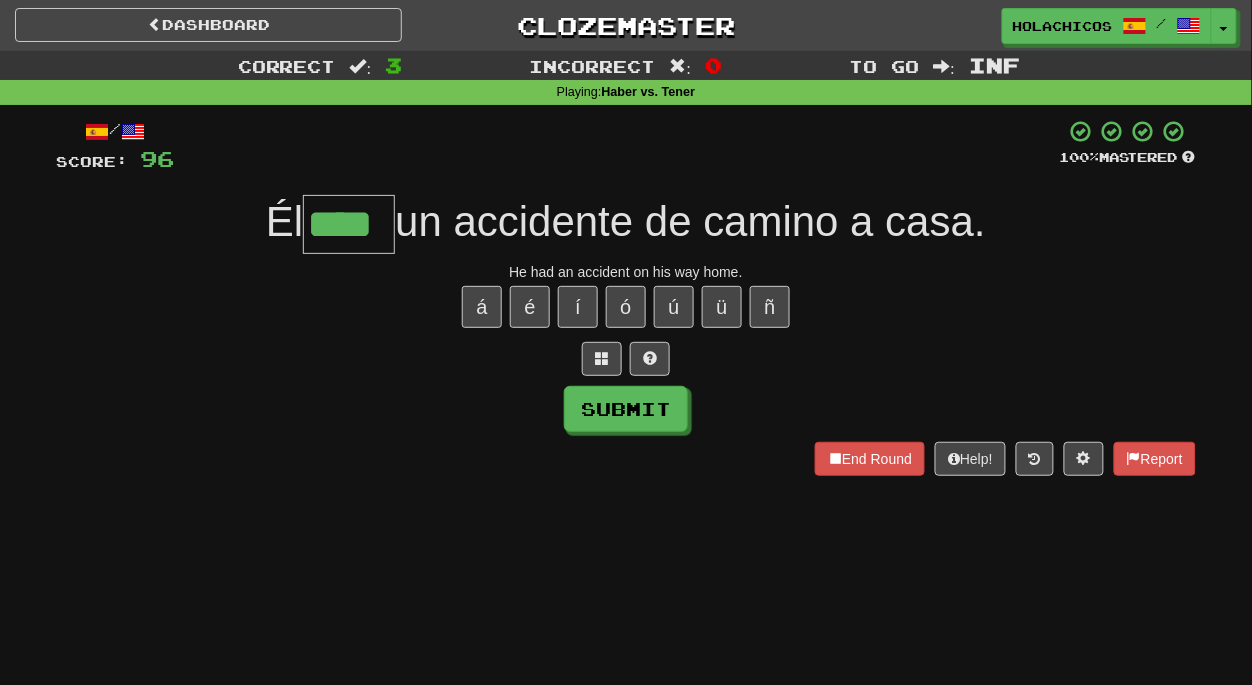 type on "****" 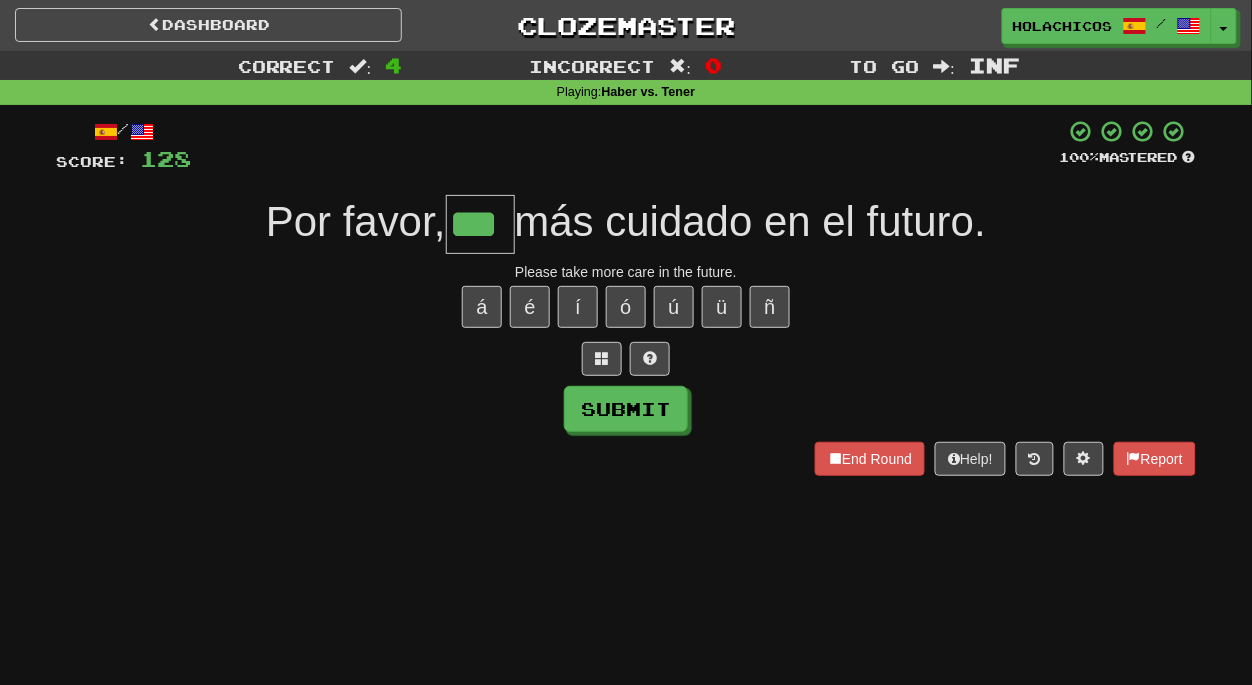 type on "***" 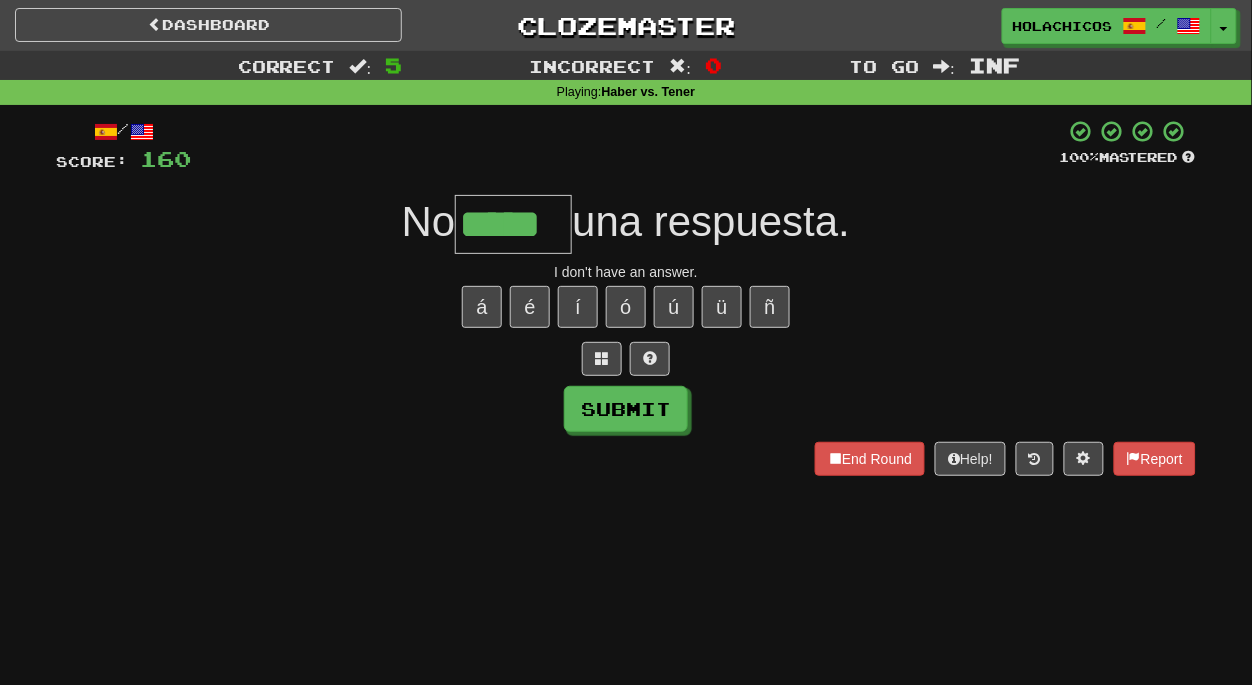 type on "*****" 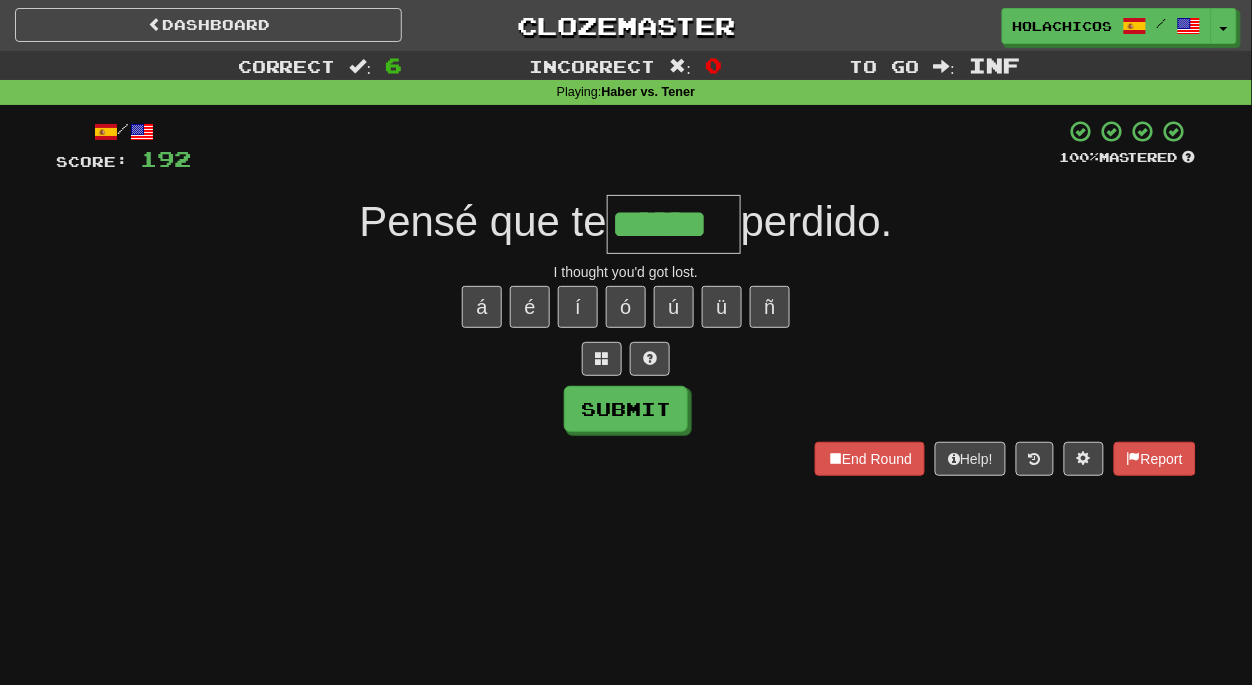 type on "******" 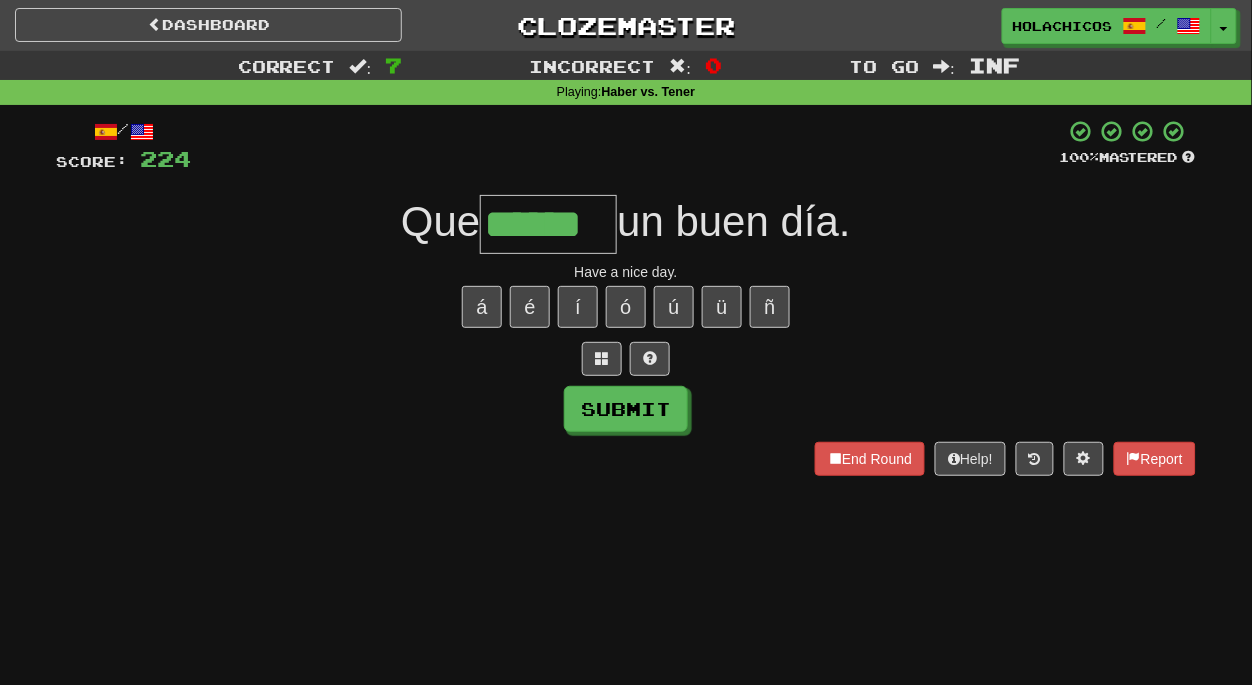 type on "******" 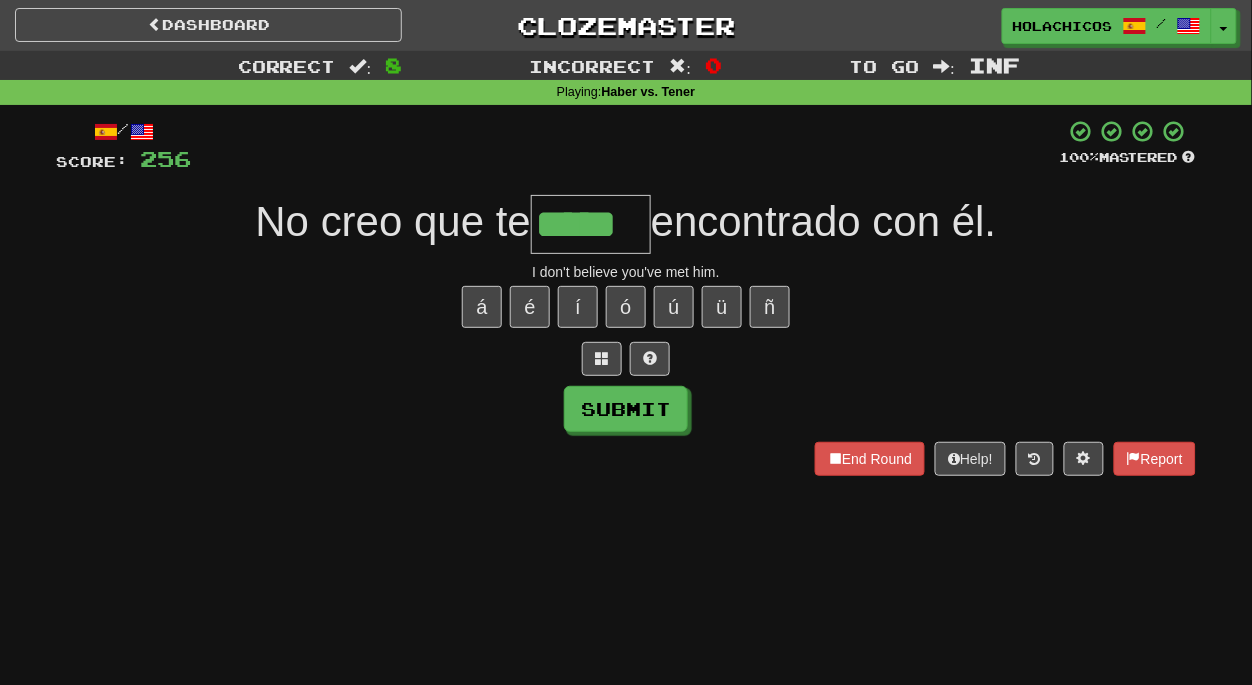 type on "*****" 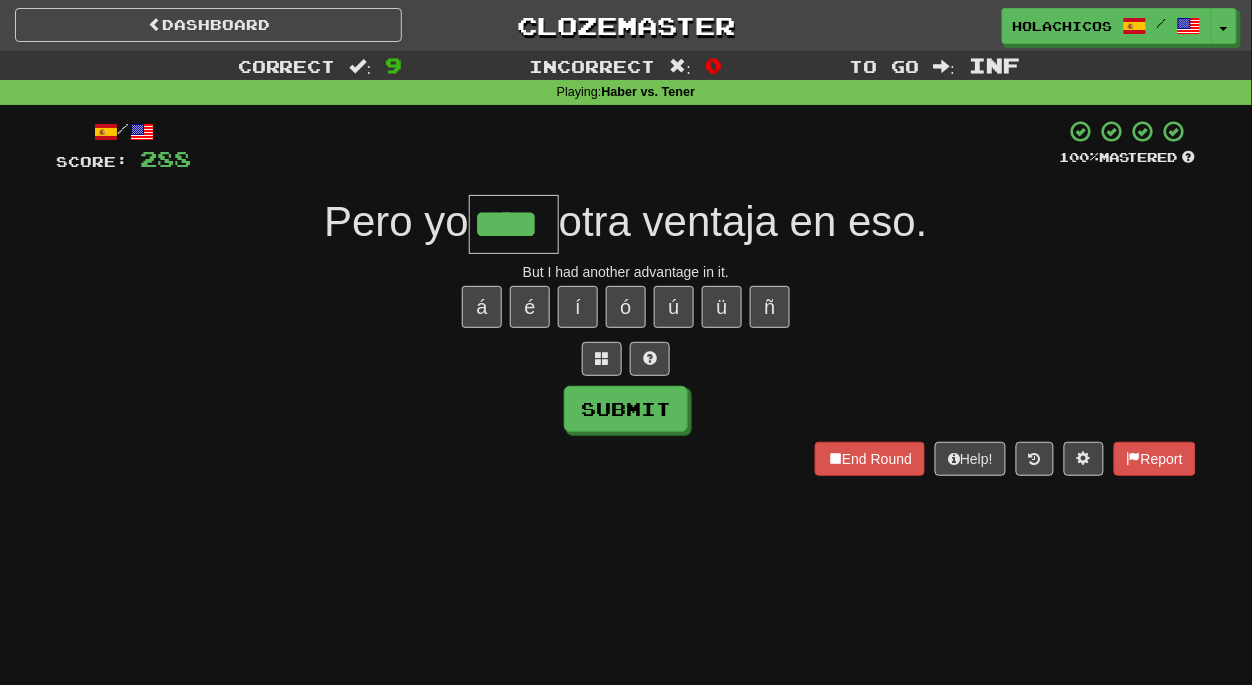 type on "****" 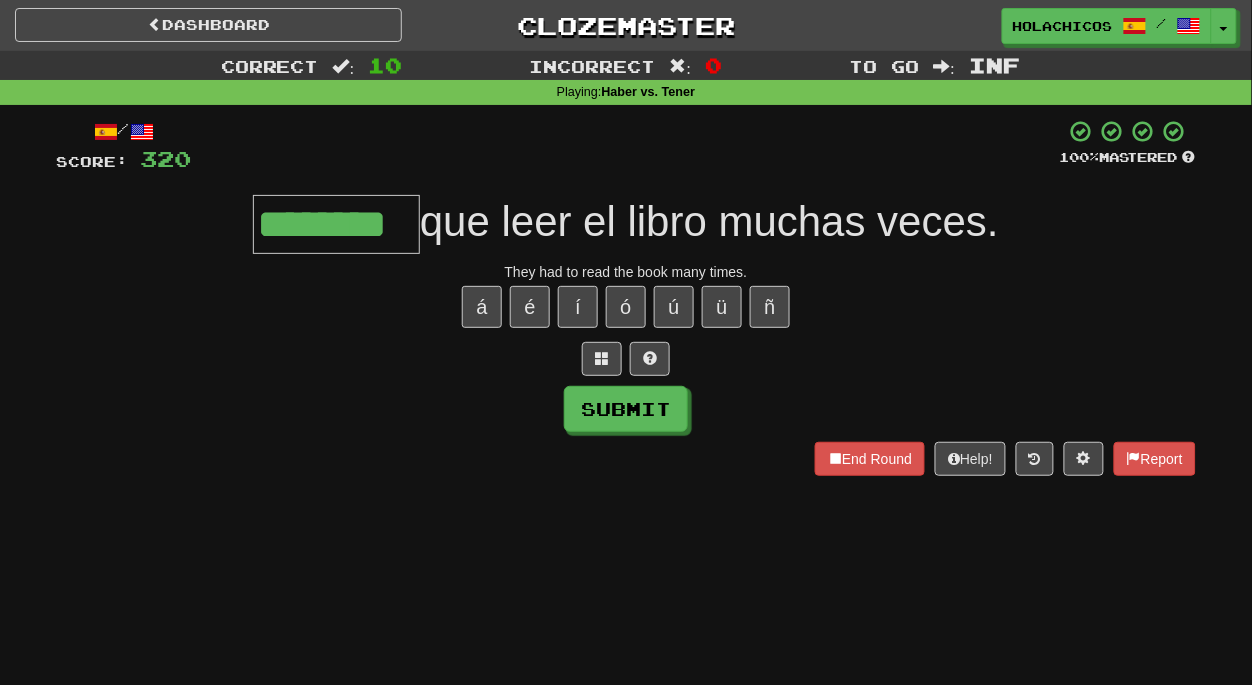 type on "********" 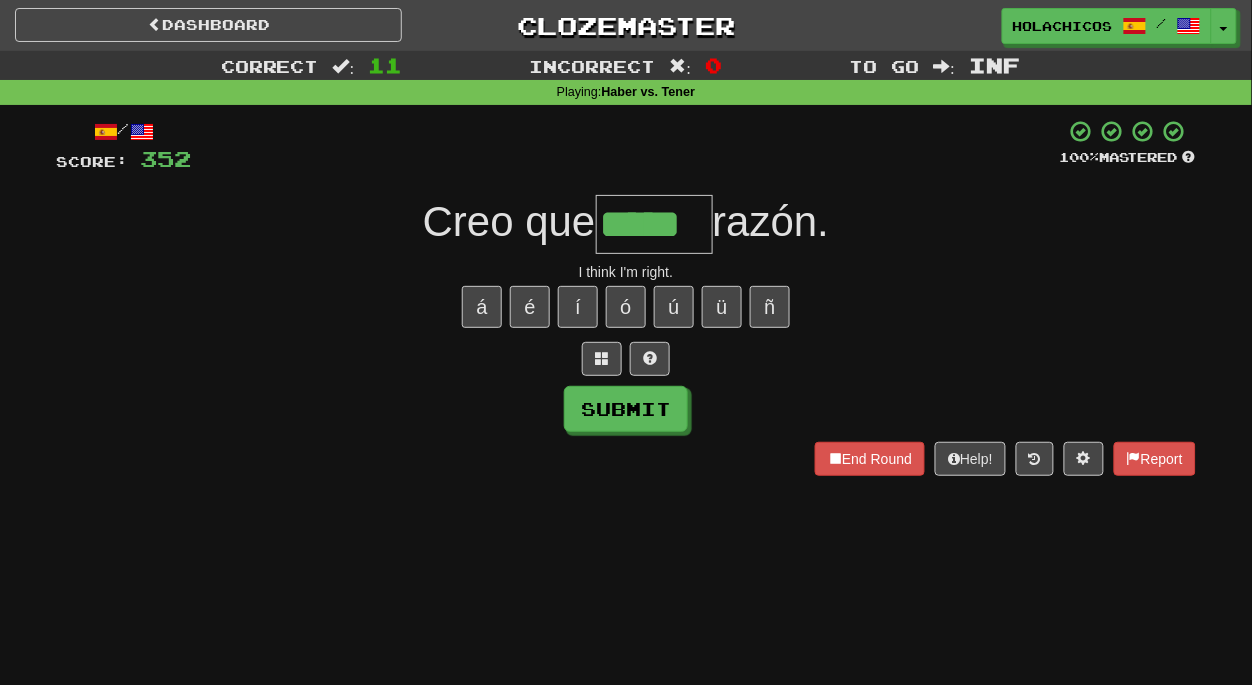 type on "*****" 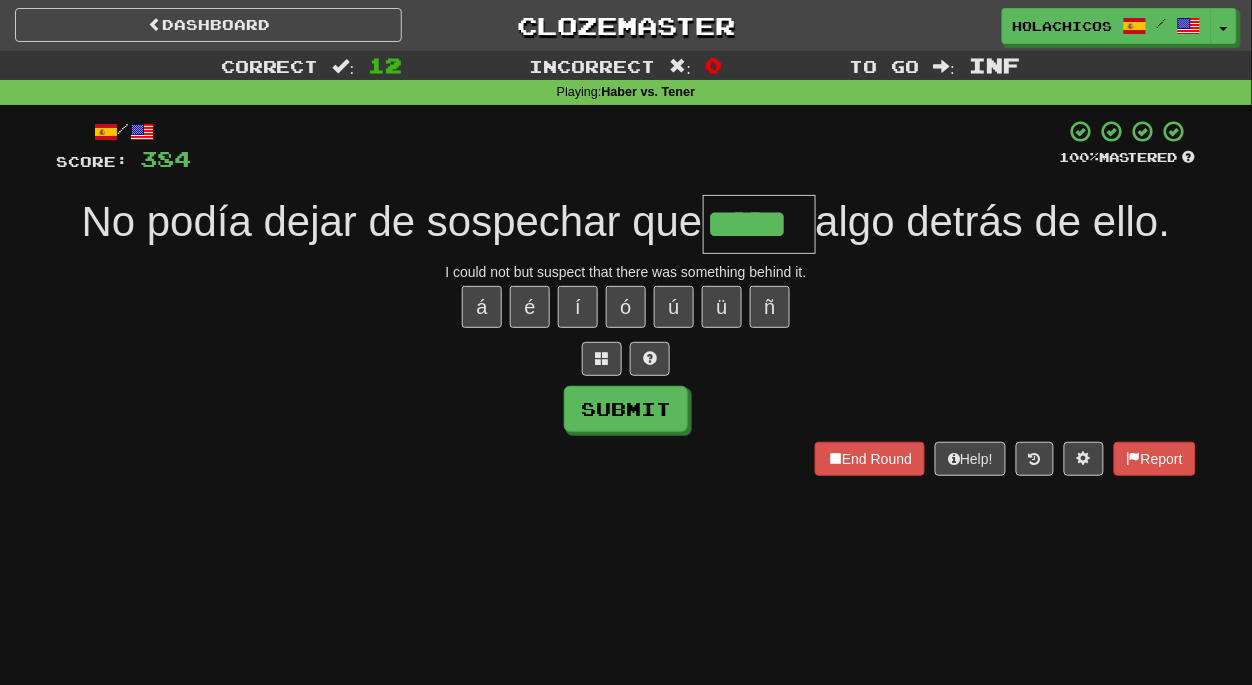 type on "*****" 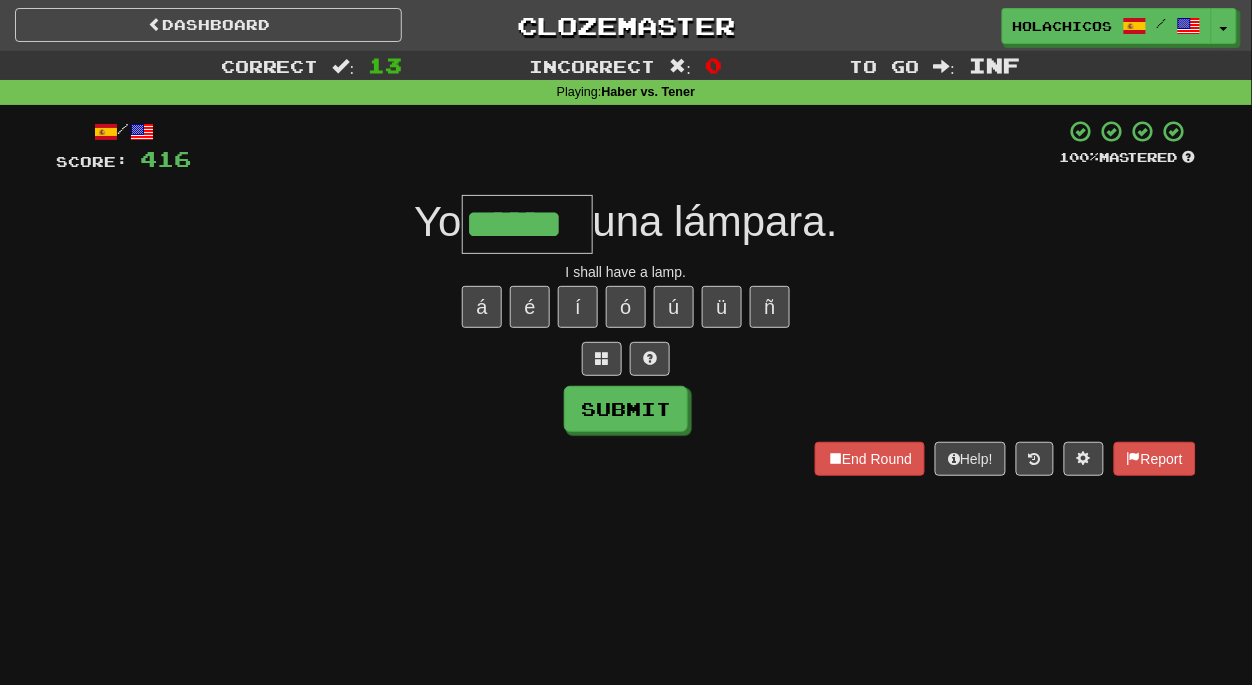 type on "******" 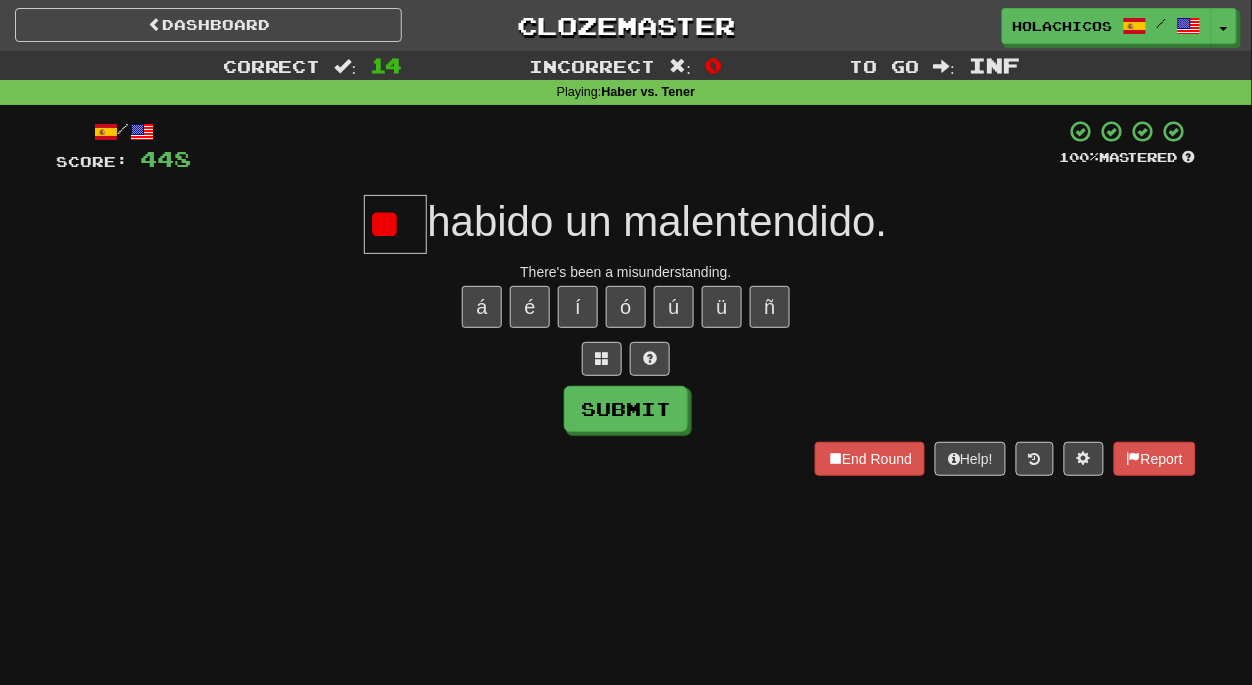 scroll, scrollTop: 0, scrollLeft: 0, axis: both 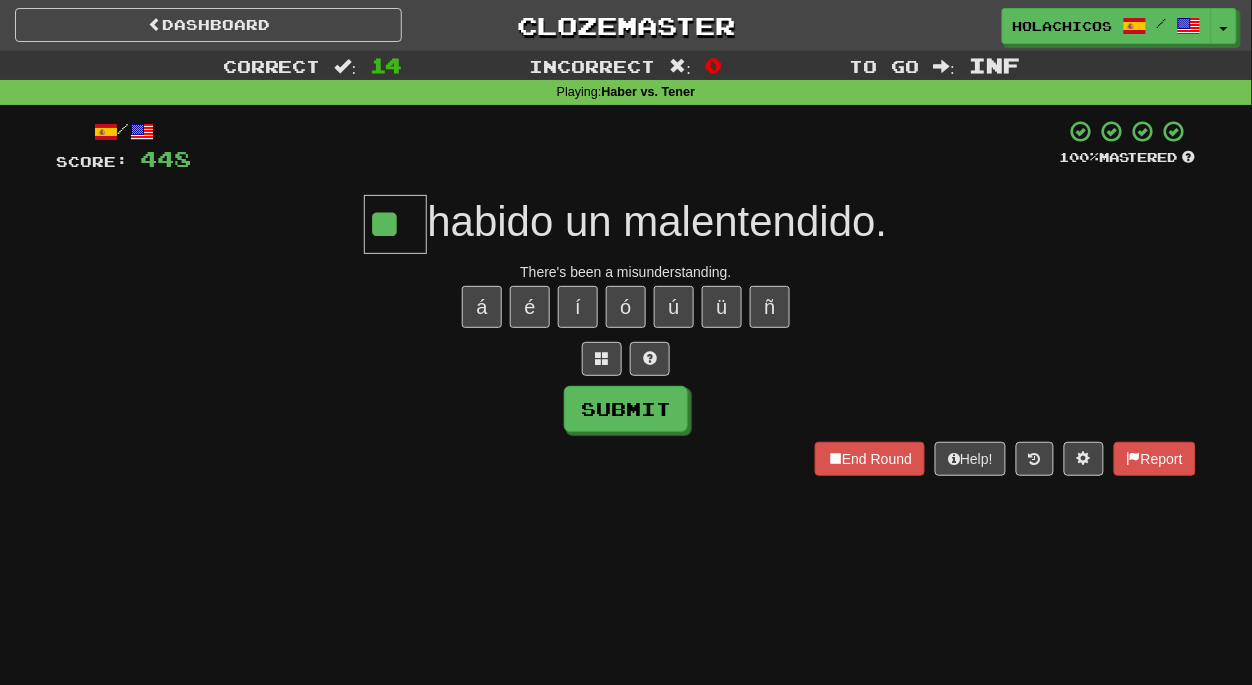 type on "**" 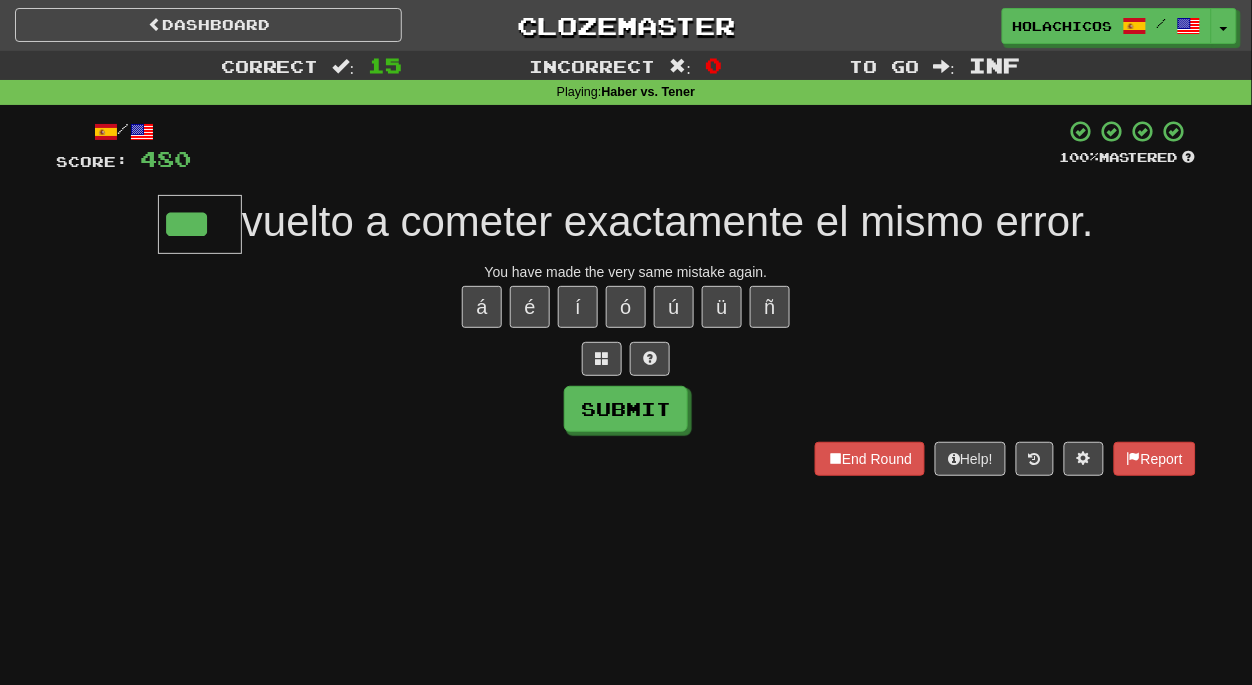 type on "***" 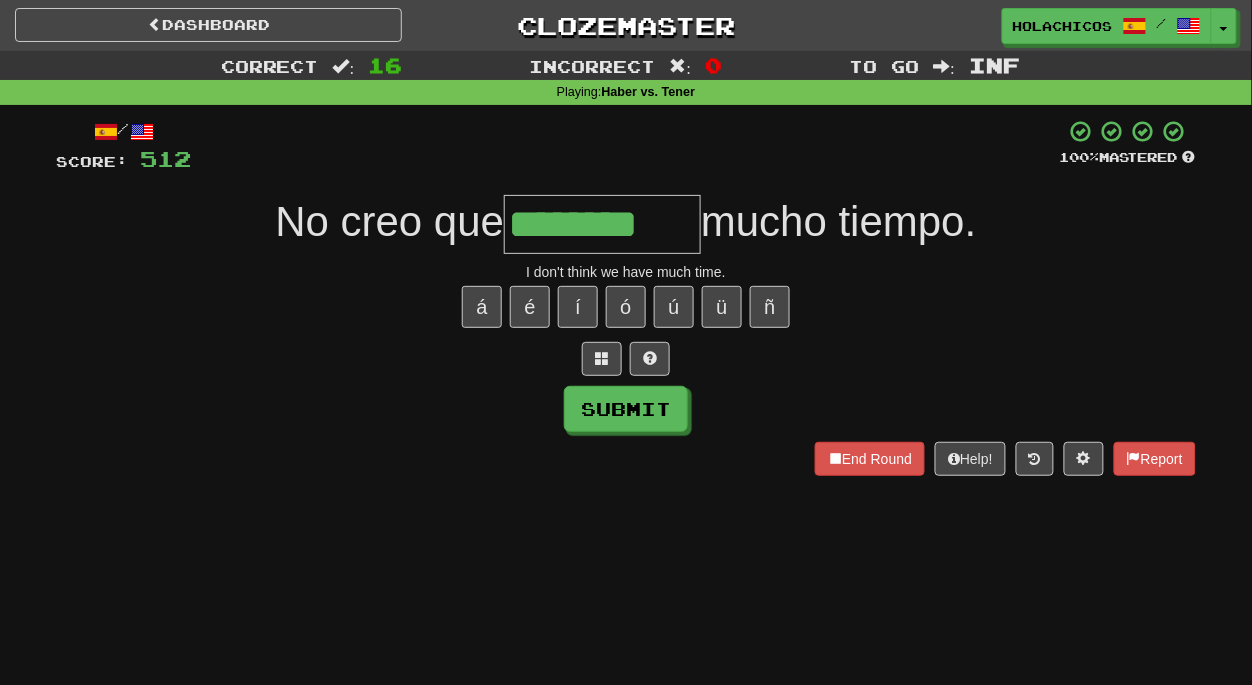 type on "********" 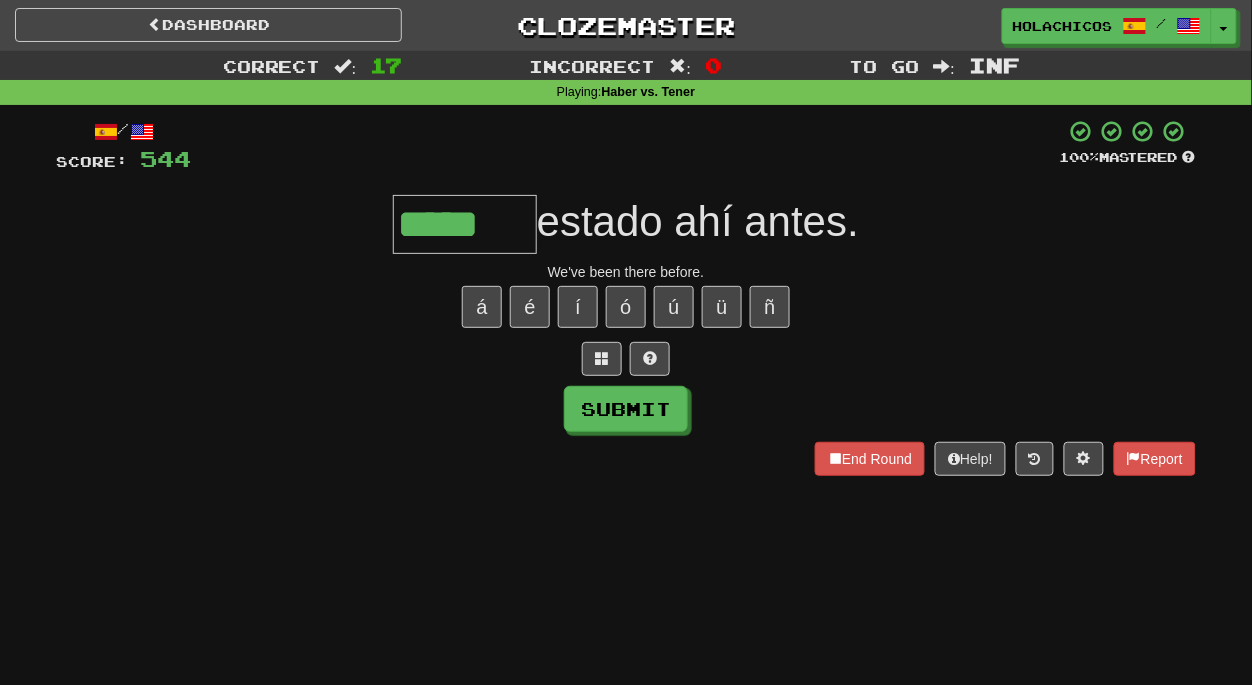 type on "*****" 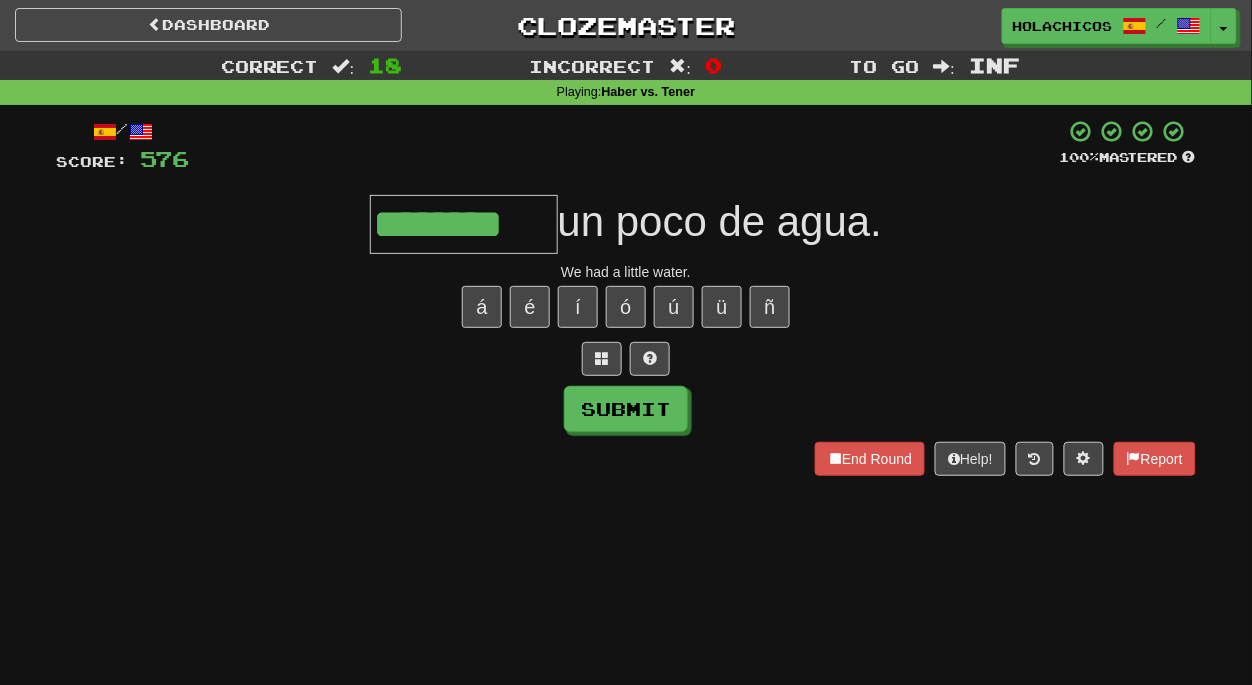 type on "********" 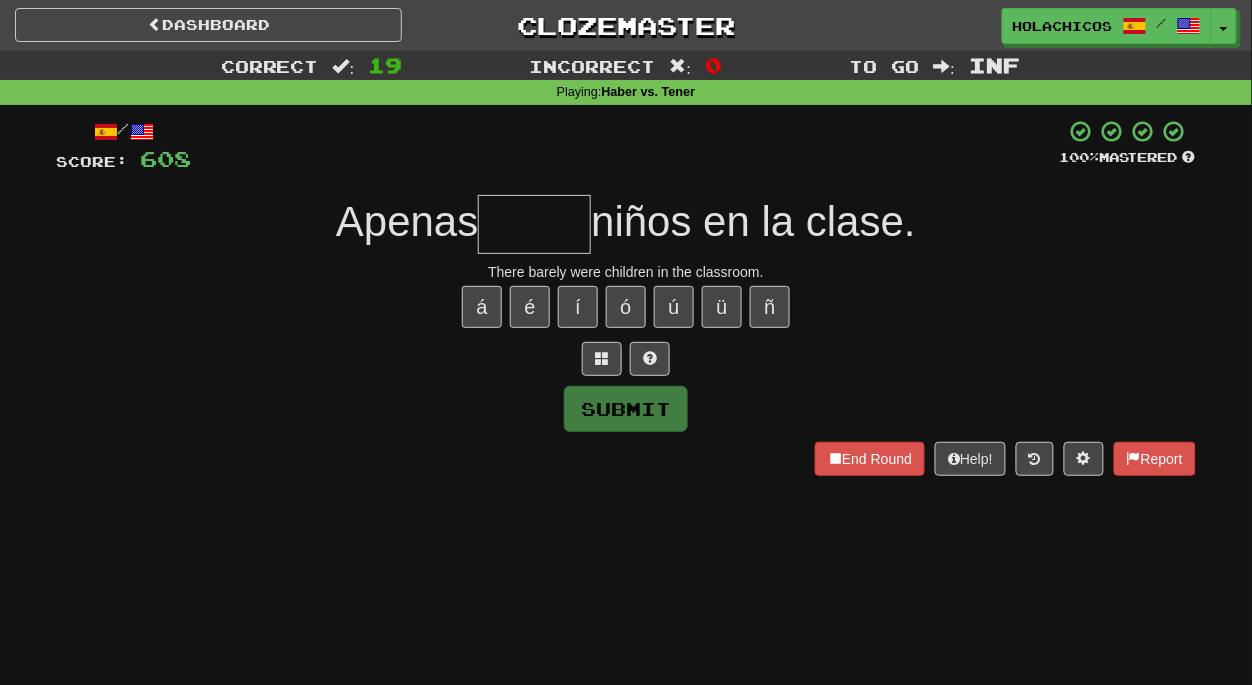 type on "*" 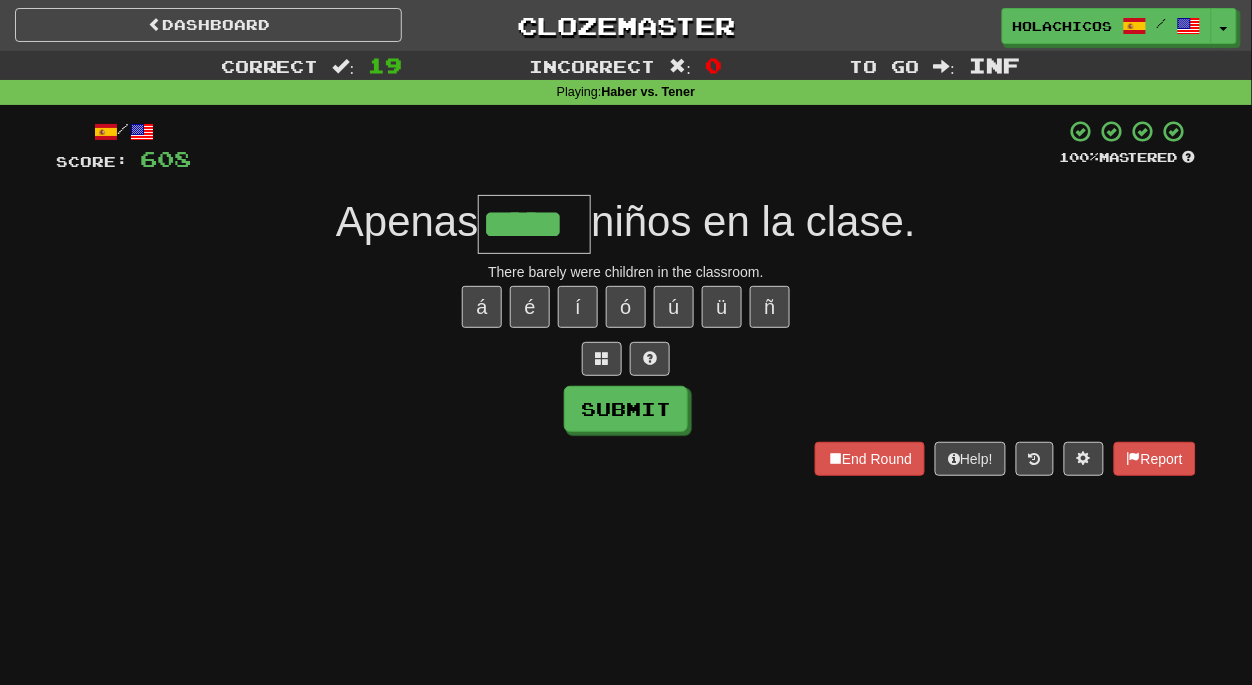 type on "*****" 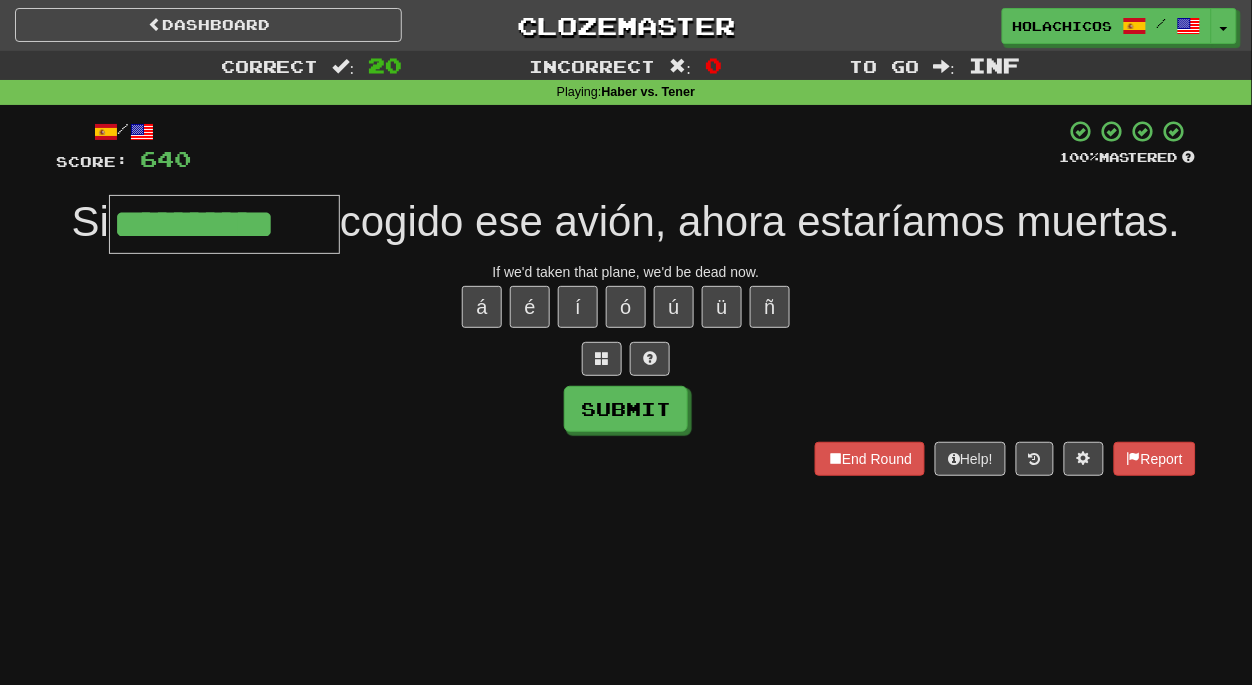type on "**********" 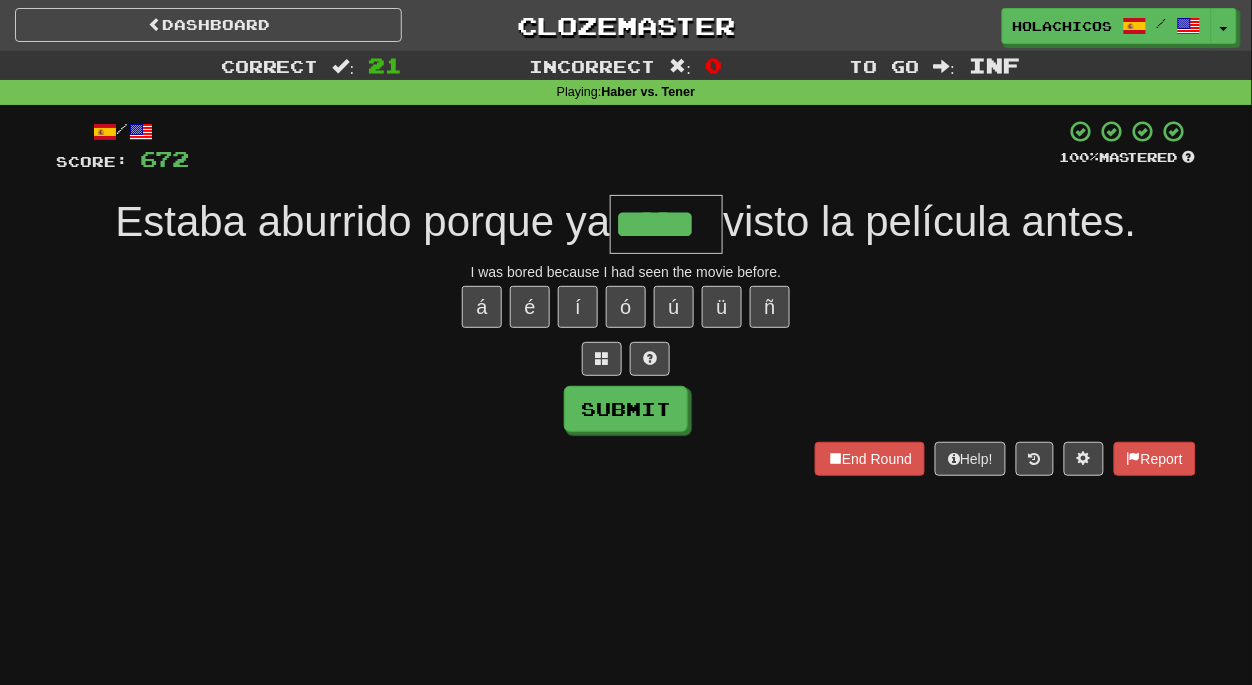type on "*****" 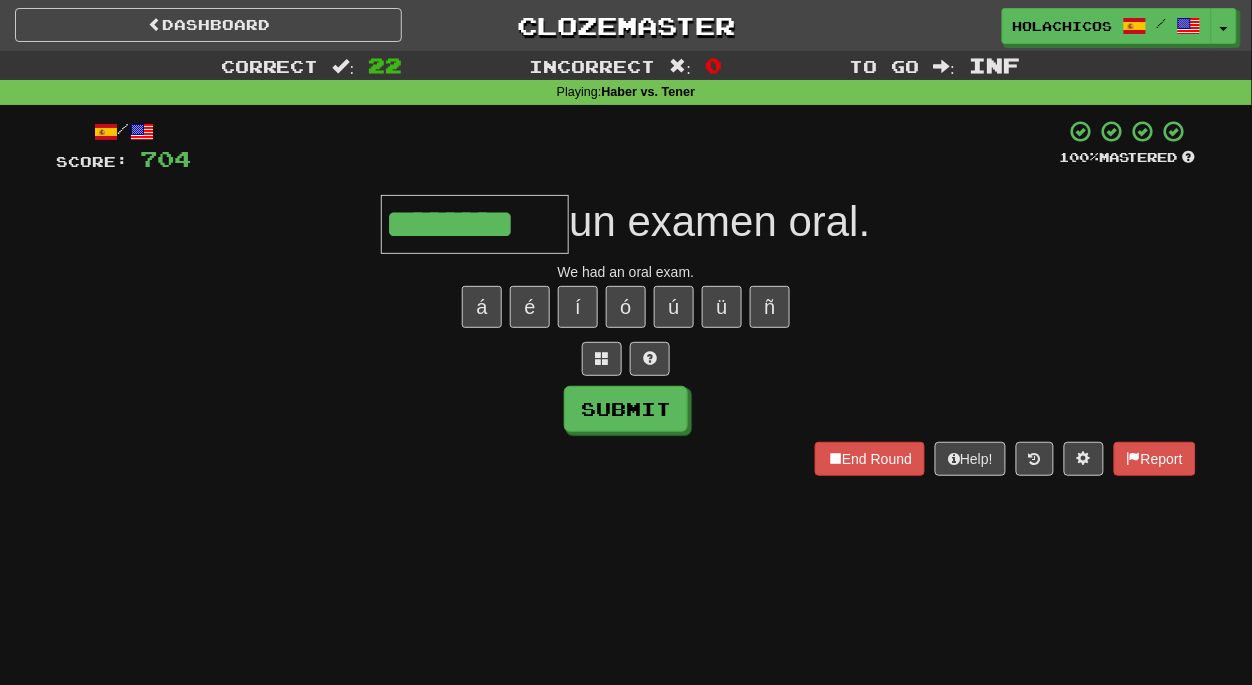 type on "********" 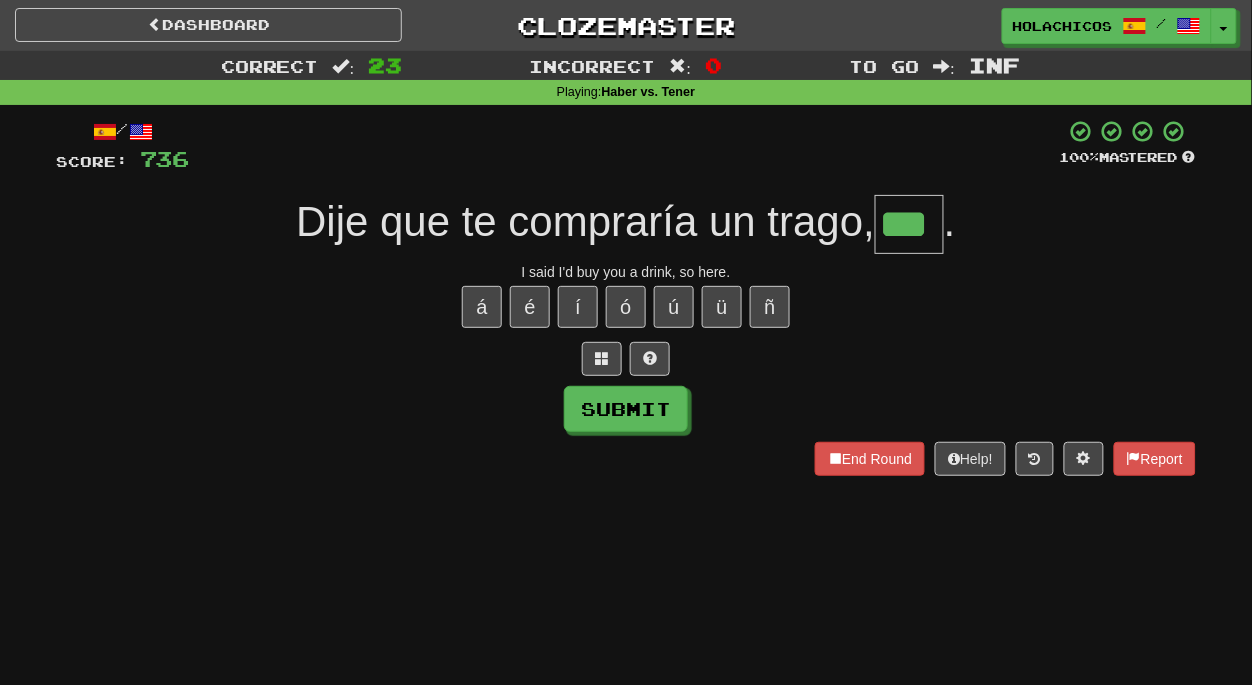type on "***" 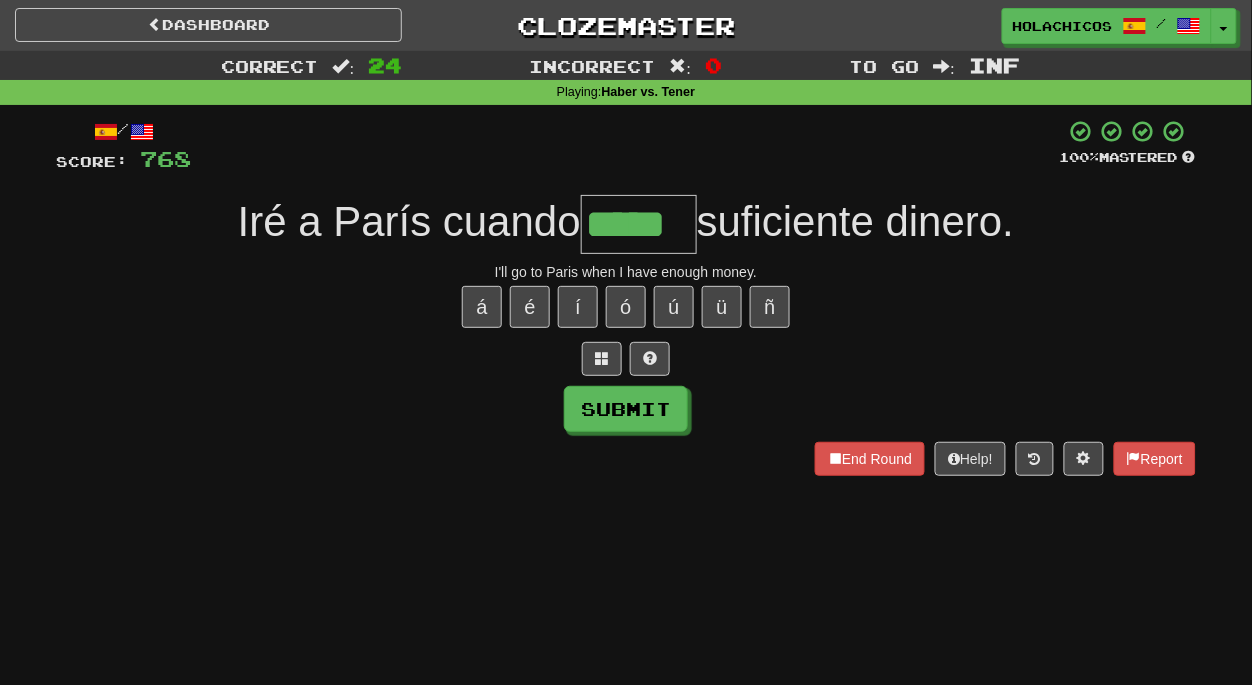 type on "*****" 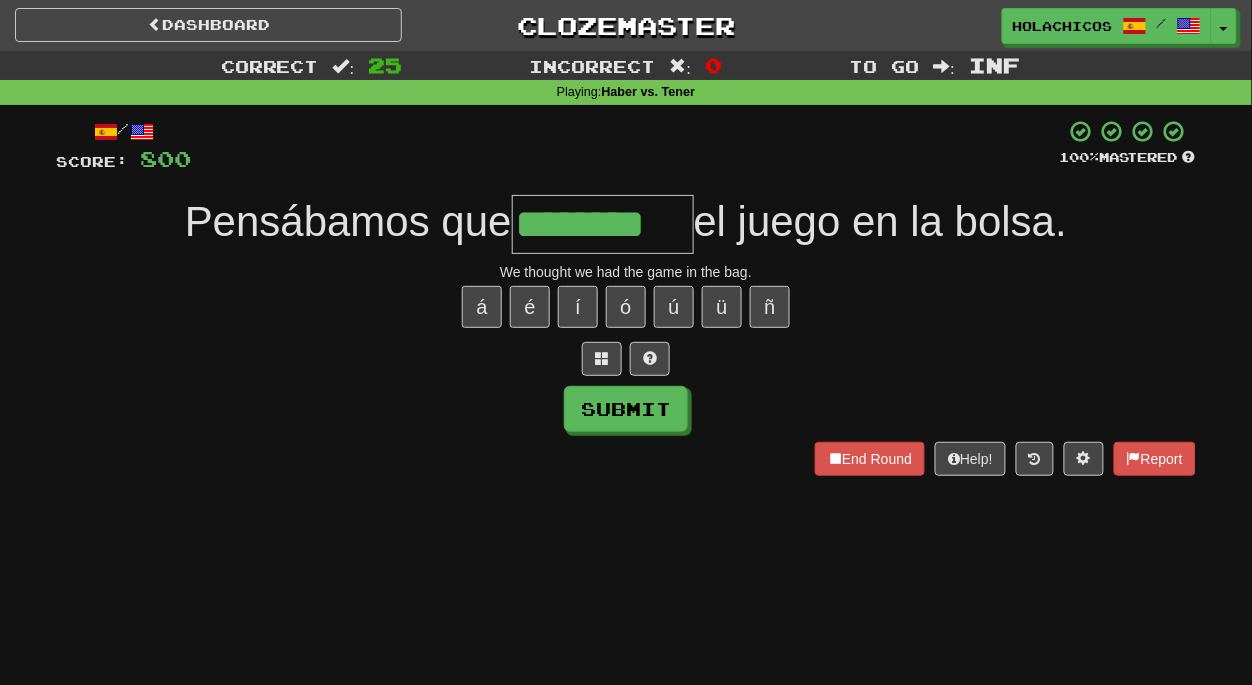 type on "********" 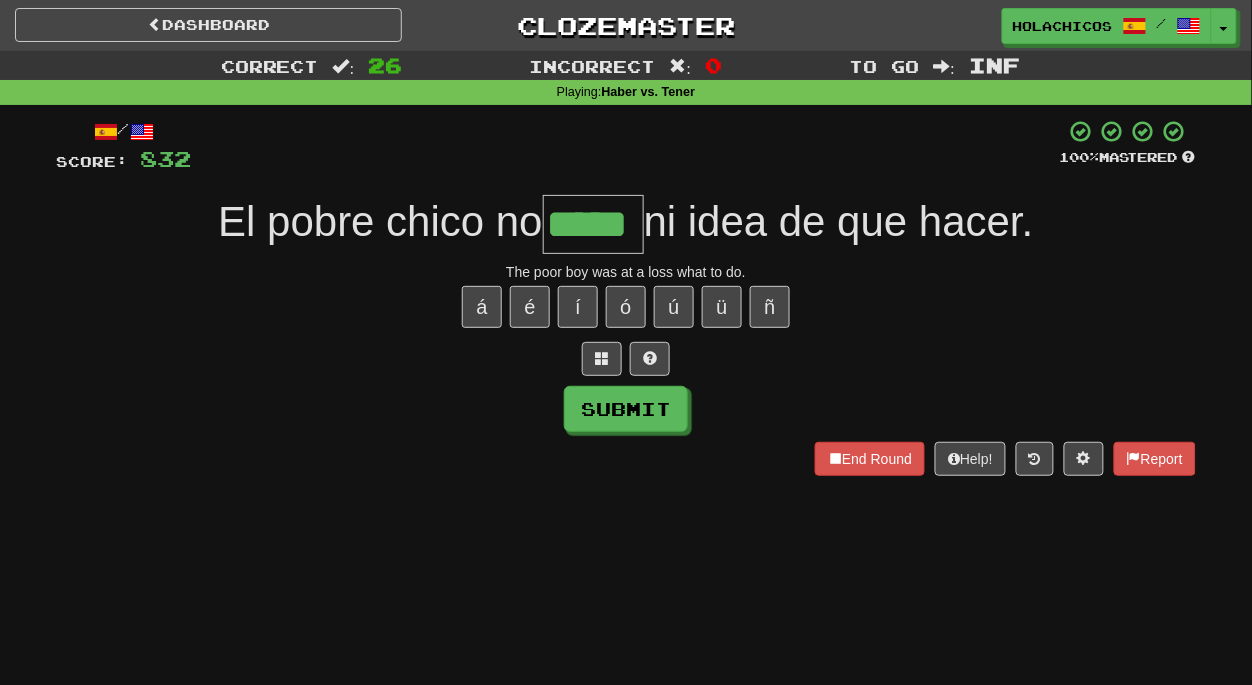 type on "*****" 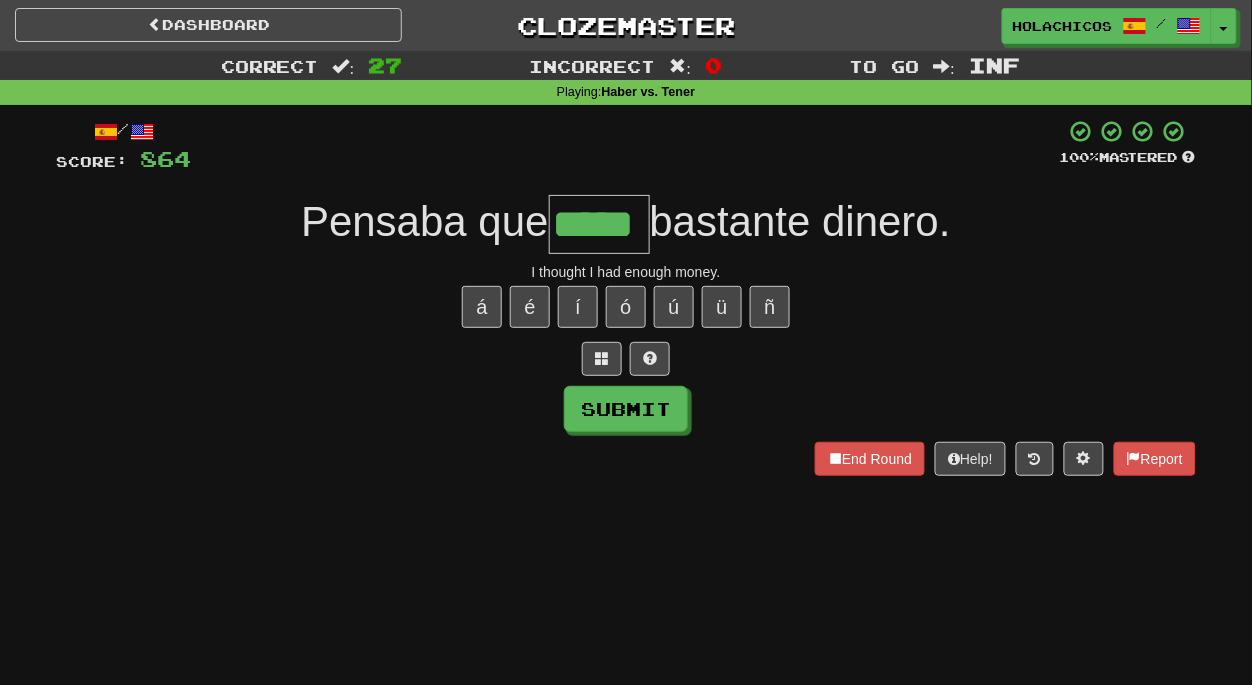 type on "*****" 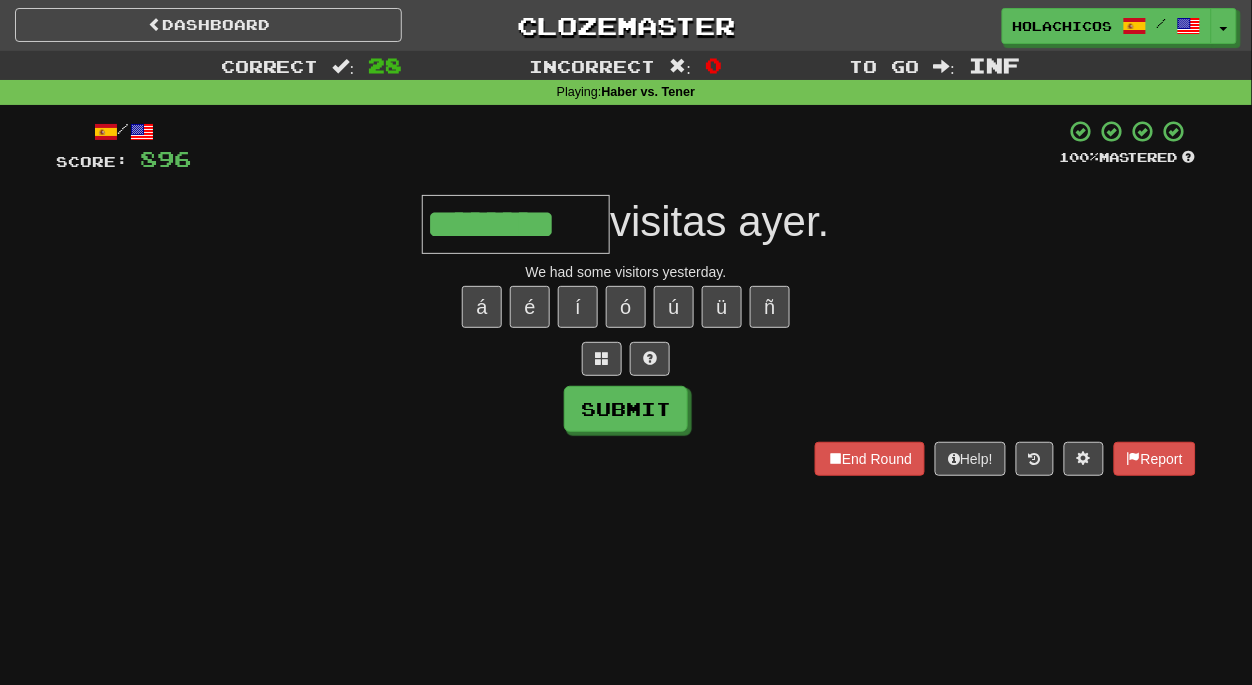 type on "********" 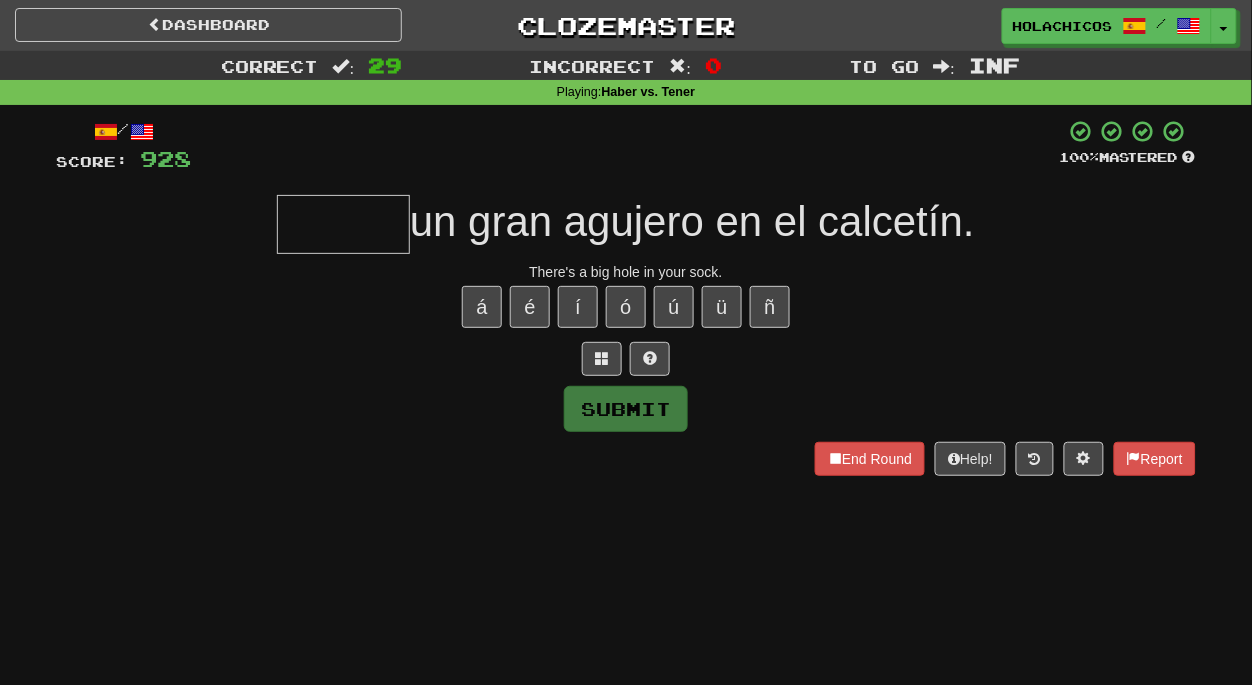 type on "*" 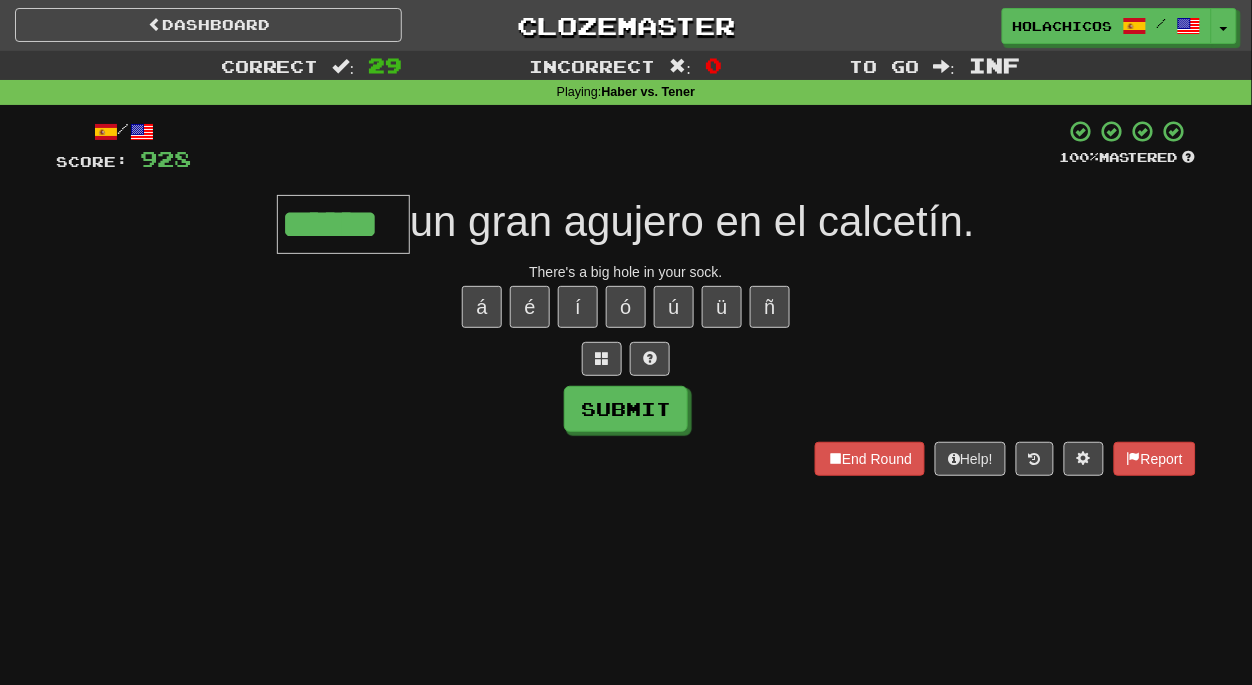 type on "******" 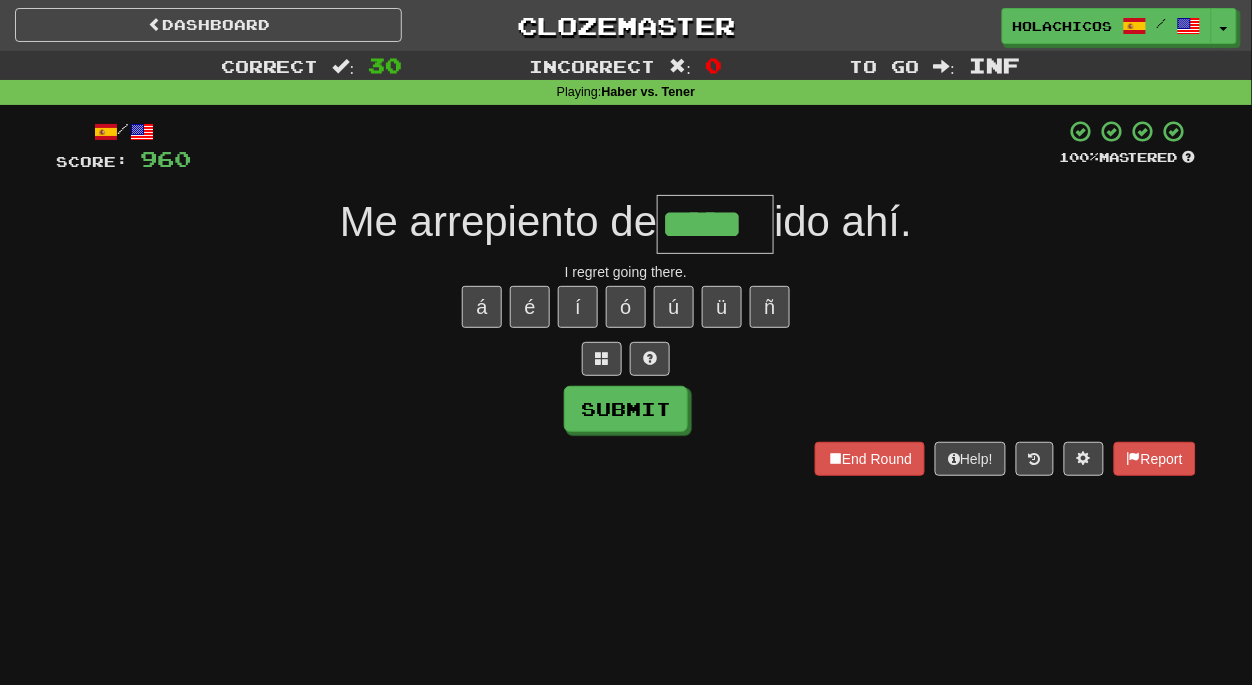 type on "*****" 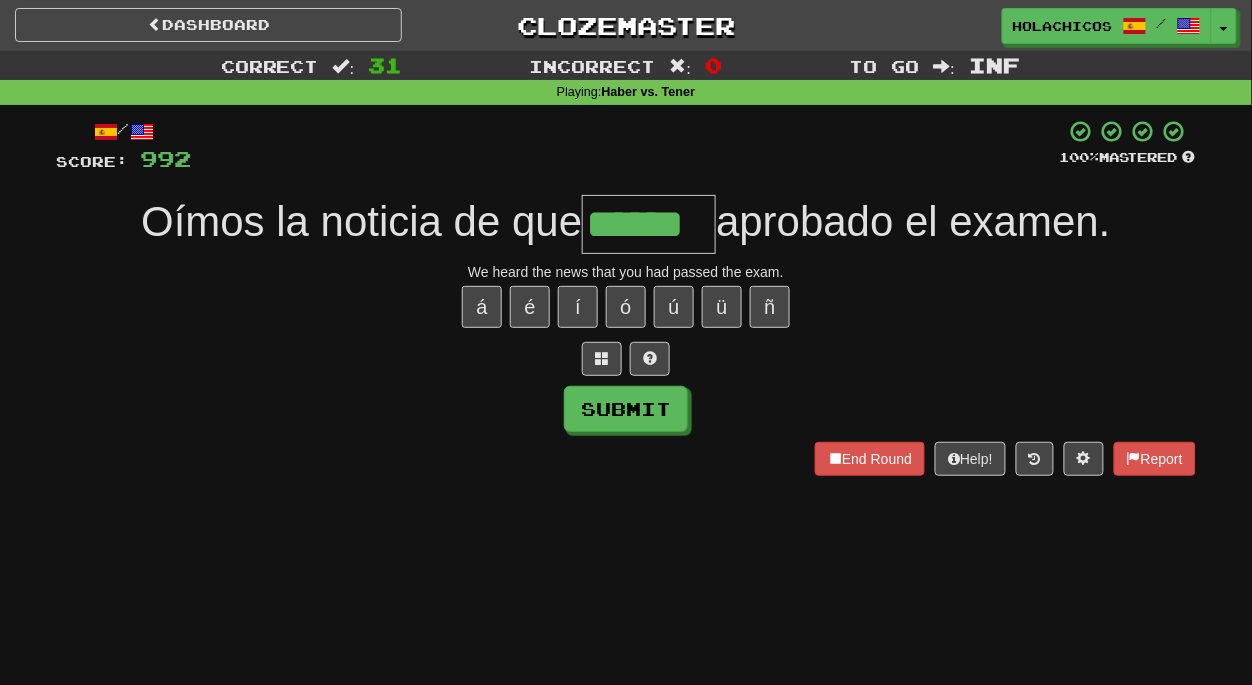 type on "******" 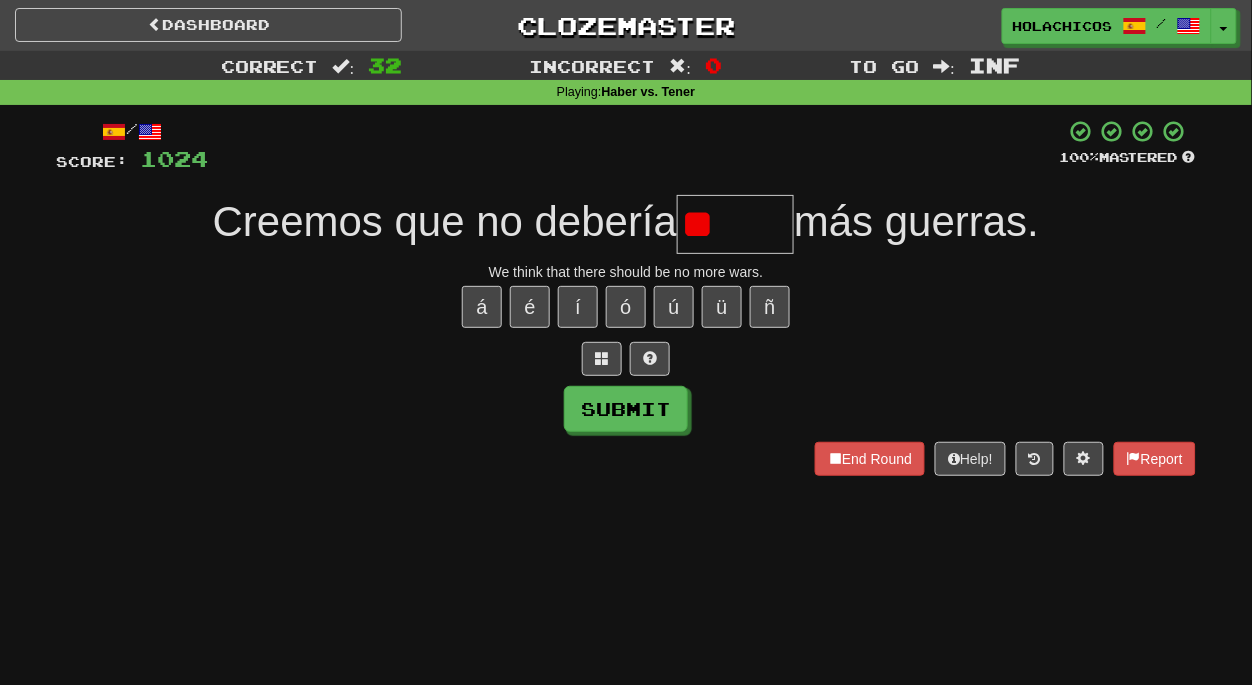 type on "*" 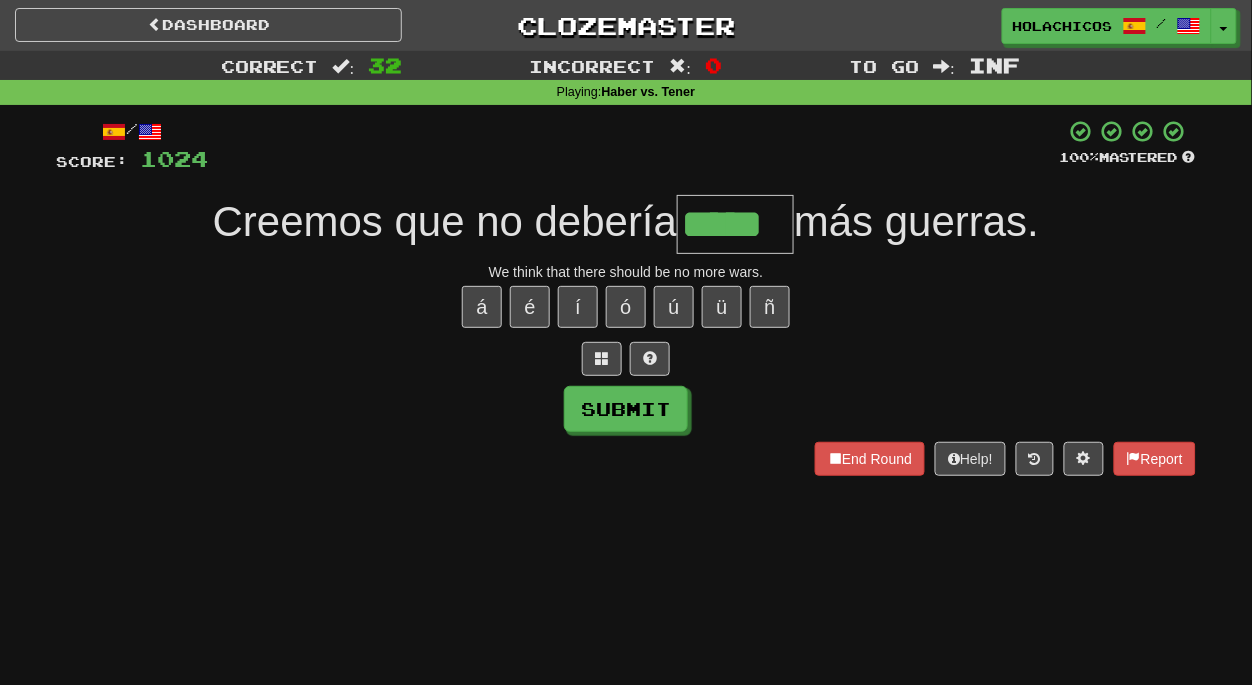 type on "*****" 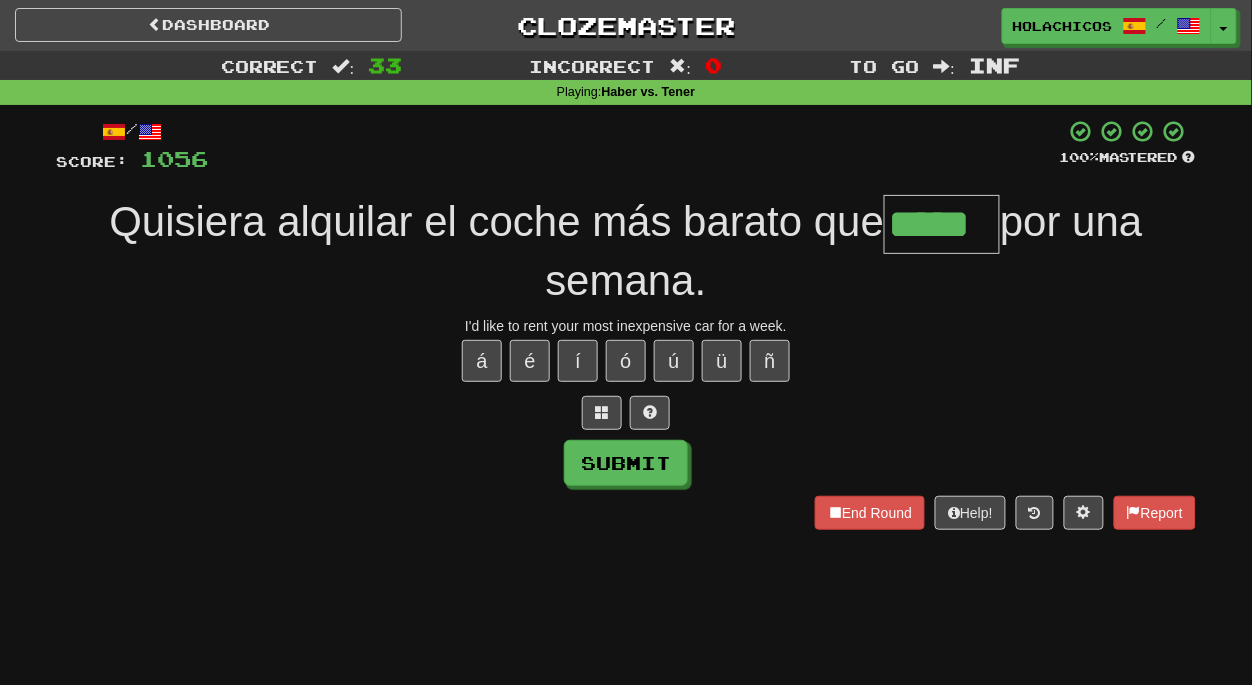 type on "*****" 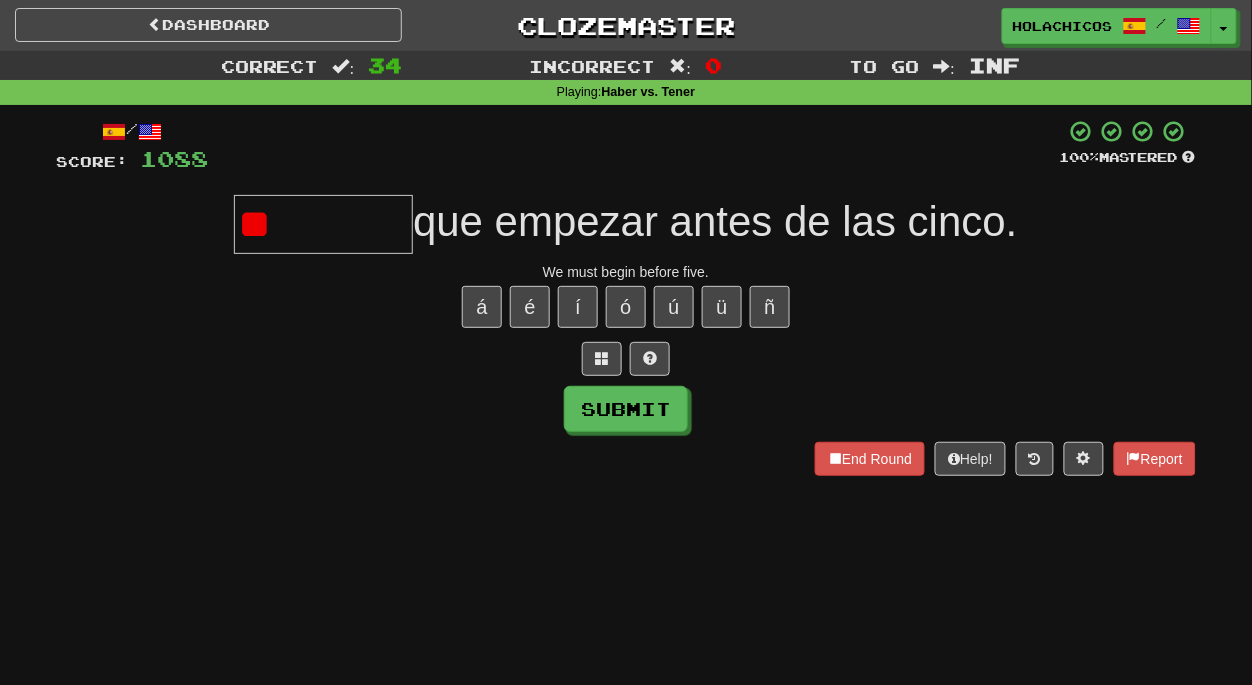 type on "*" 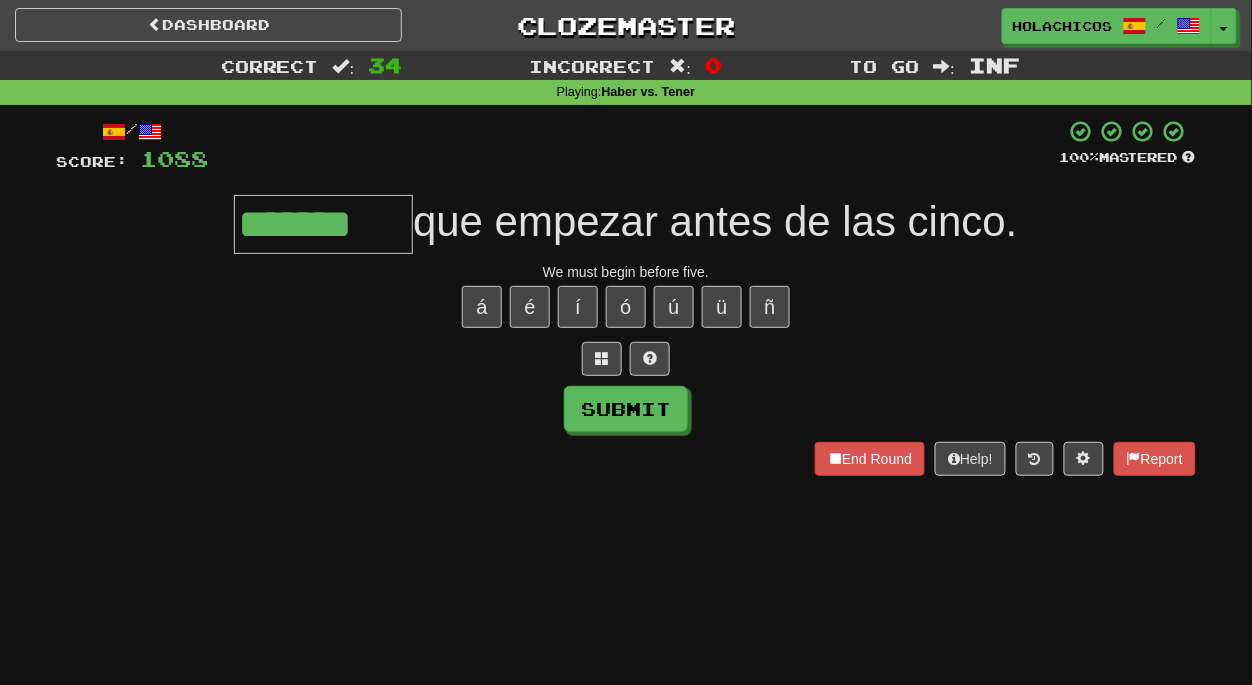 type on "*******" 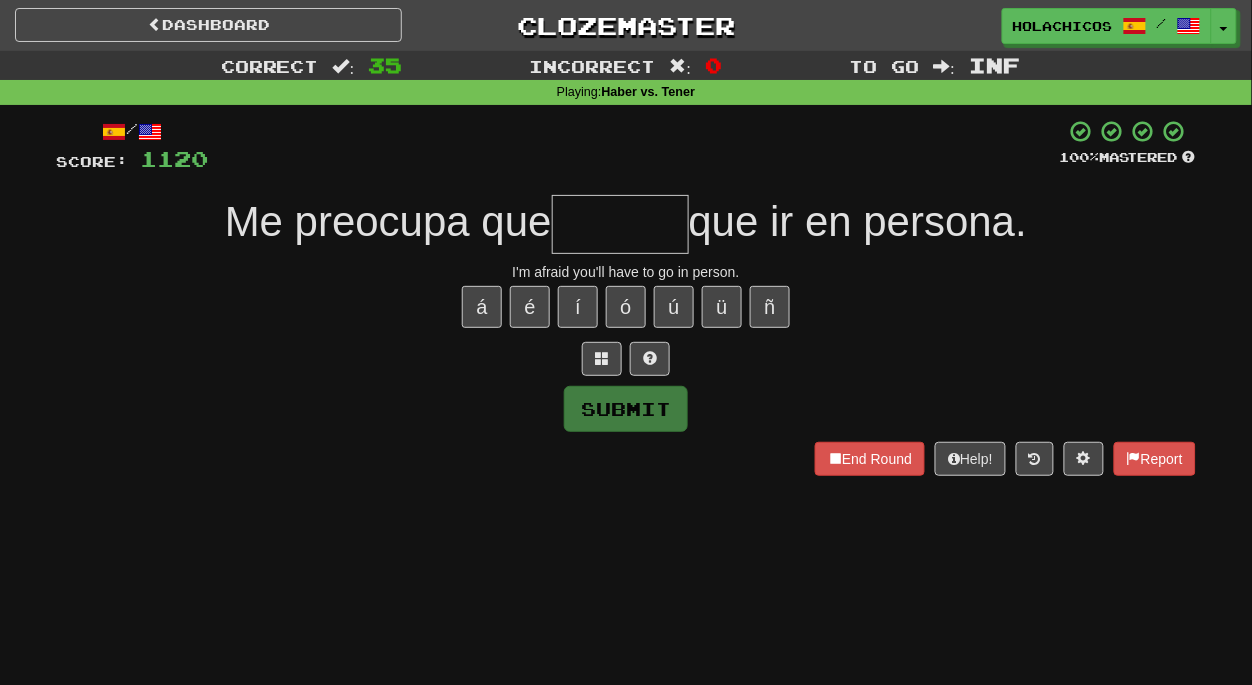 type on "*" 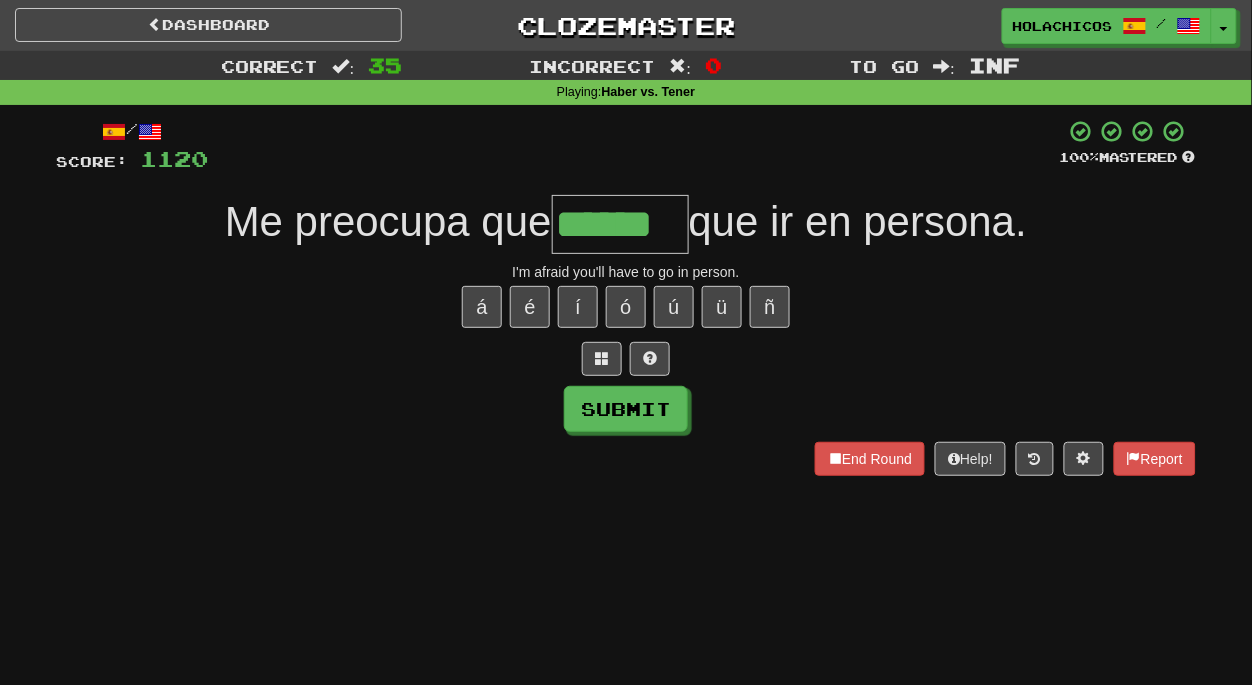 type on "******" 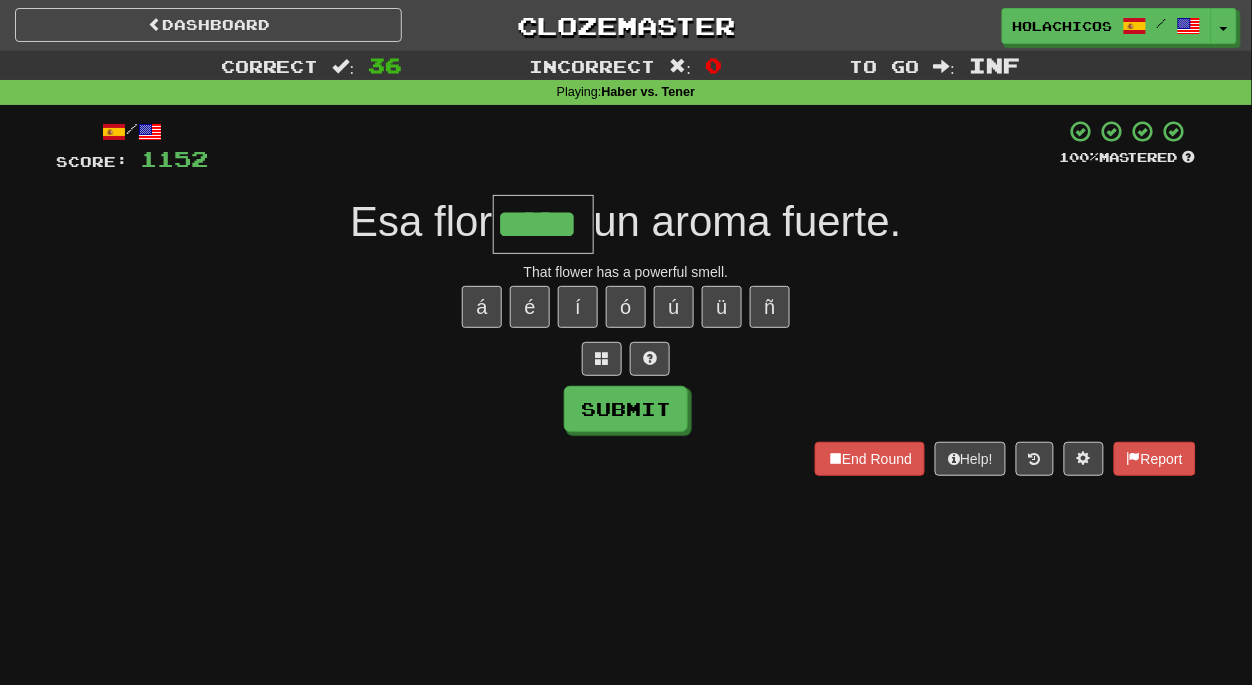 type on "*****" 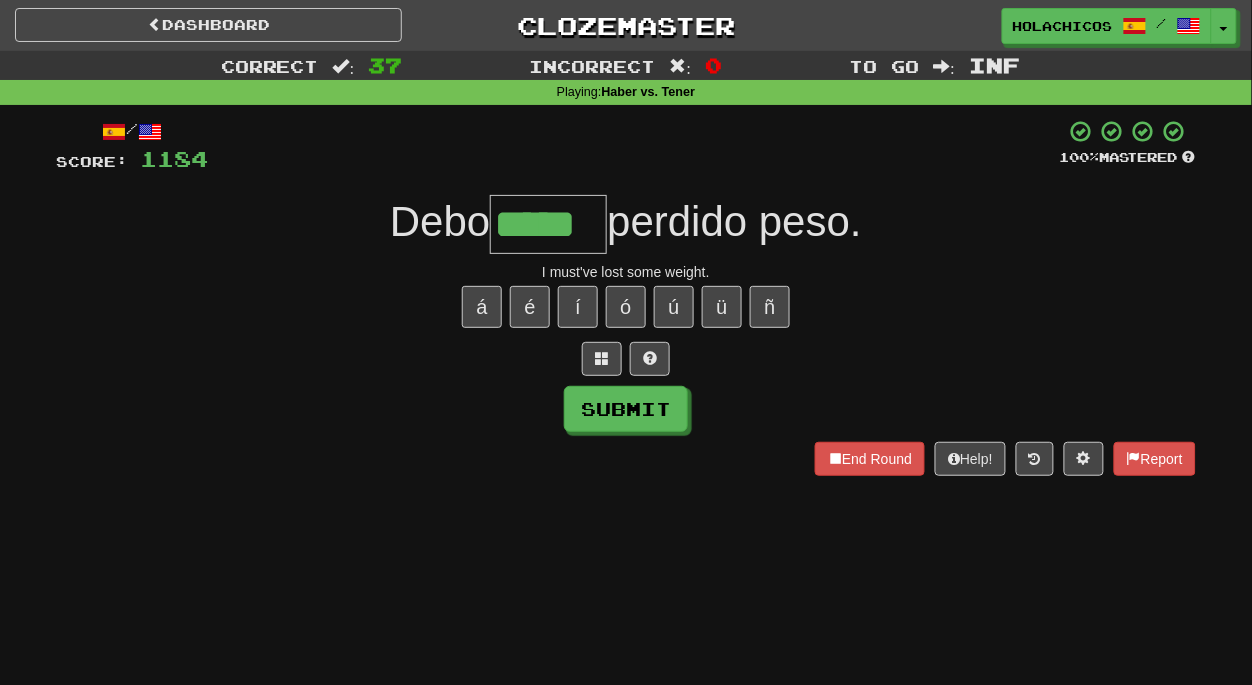 type on "*****" 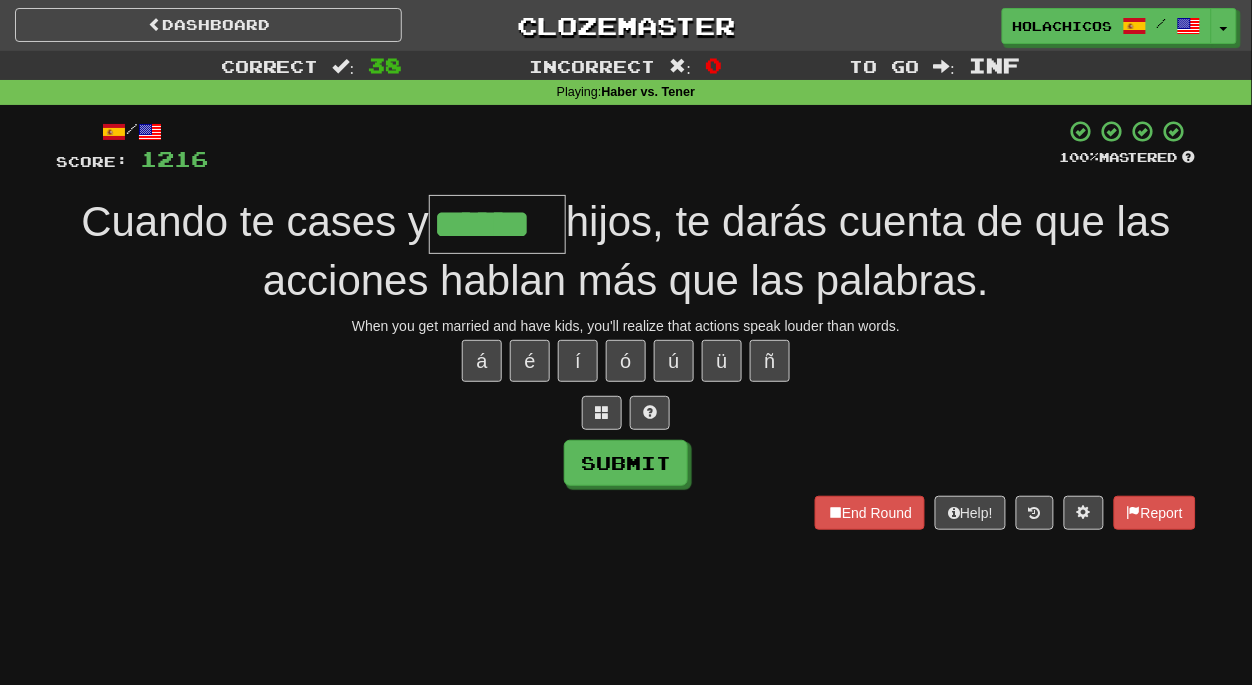 type on "******" 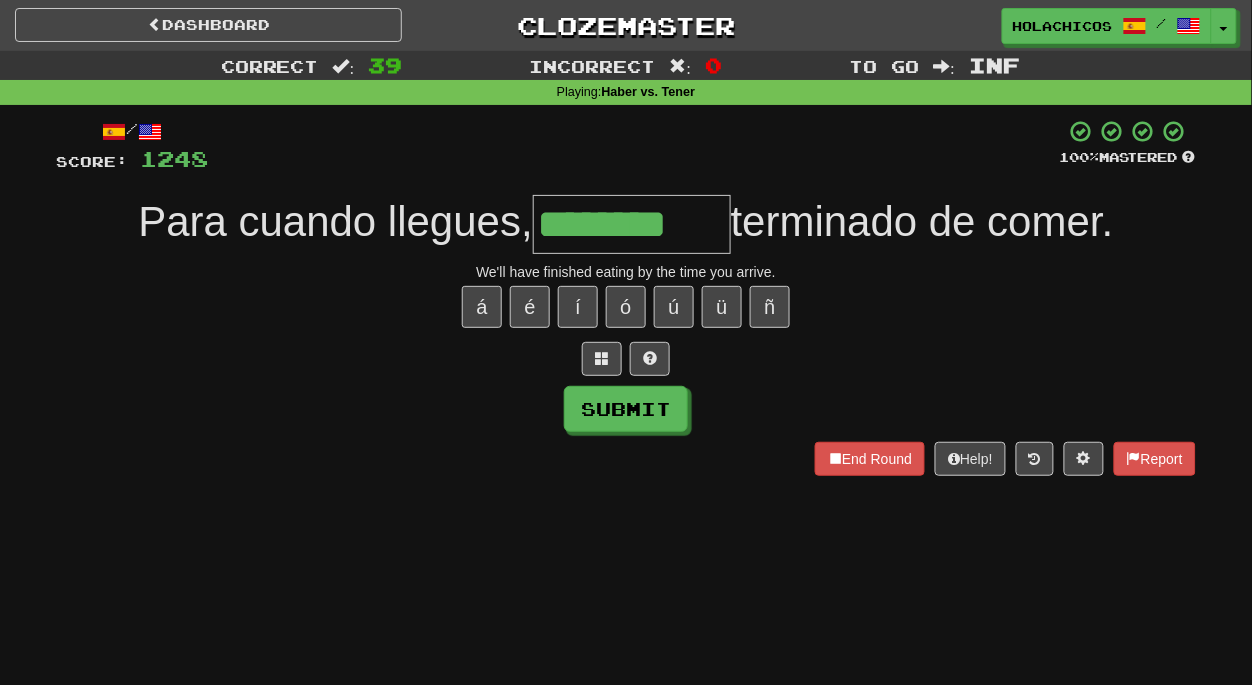 type on "********" 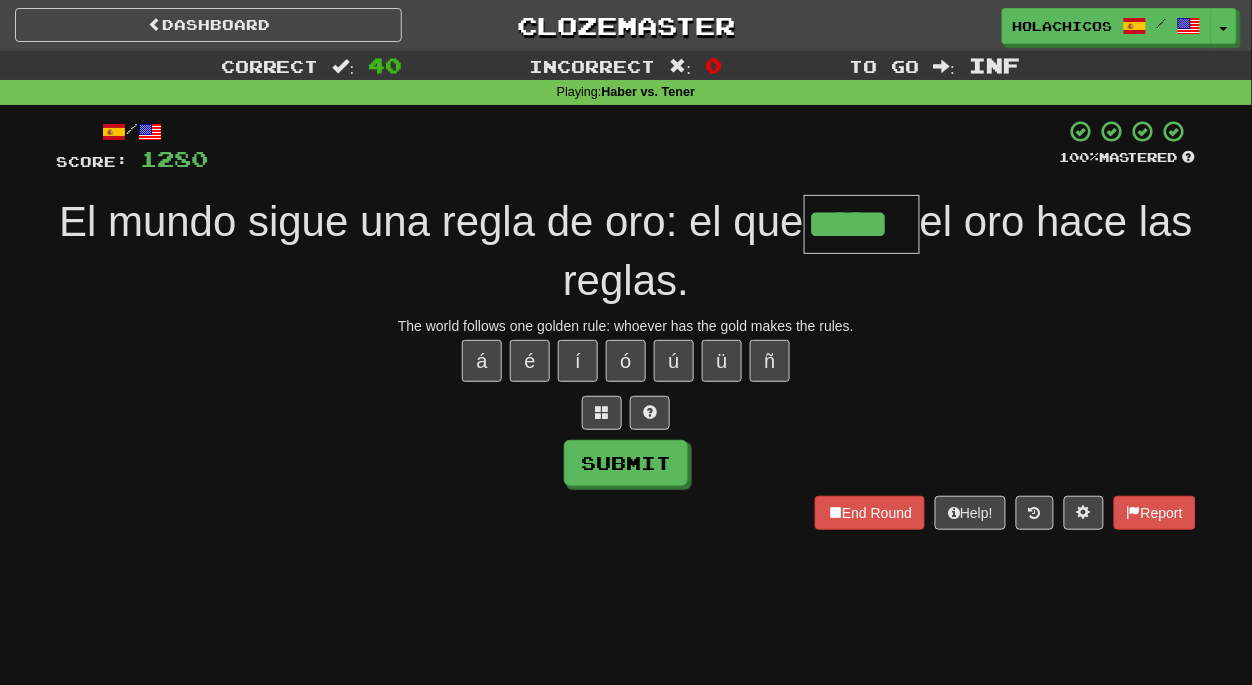 type on "*****" 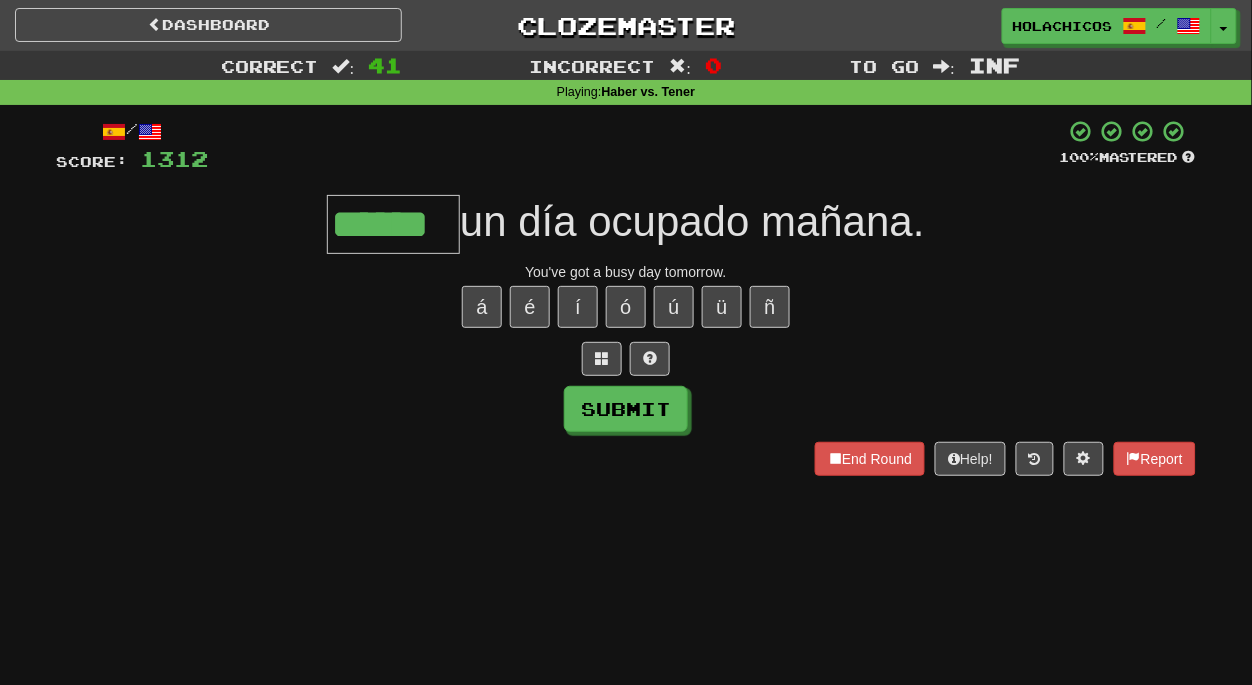 type on "******" 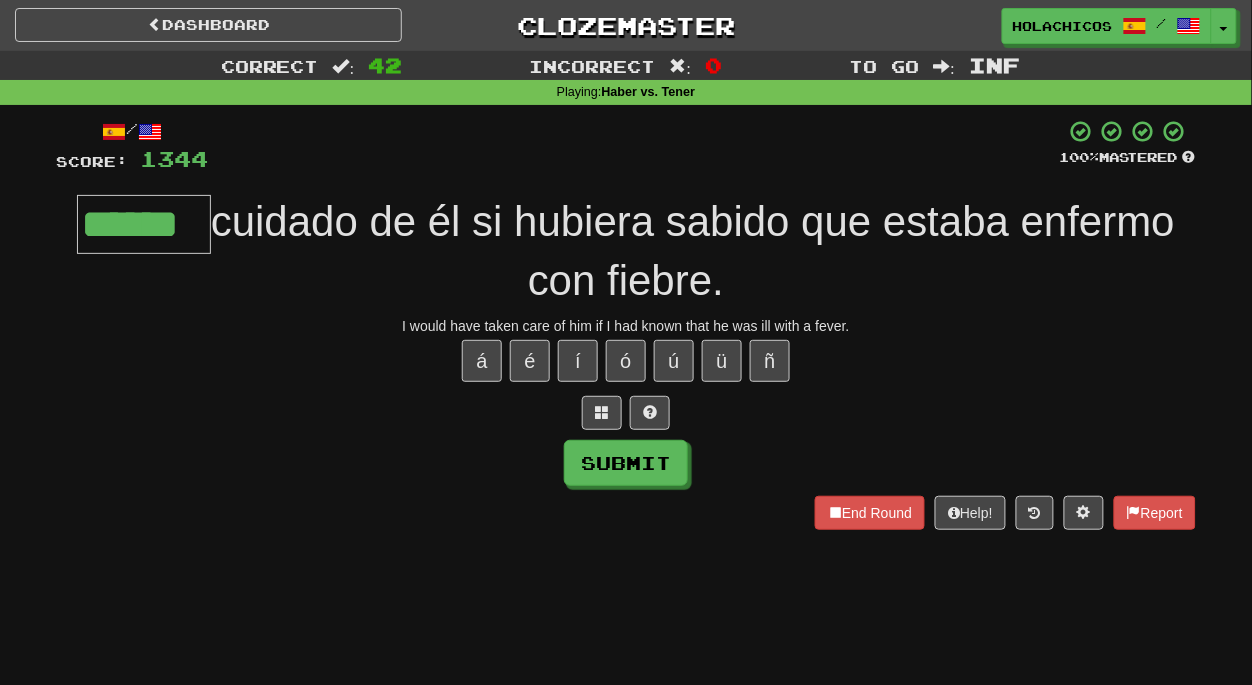 type on "******" 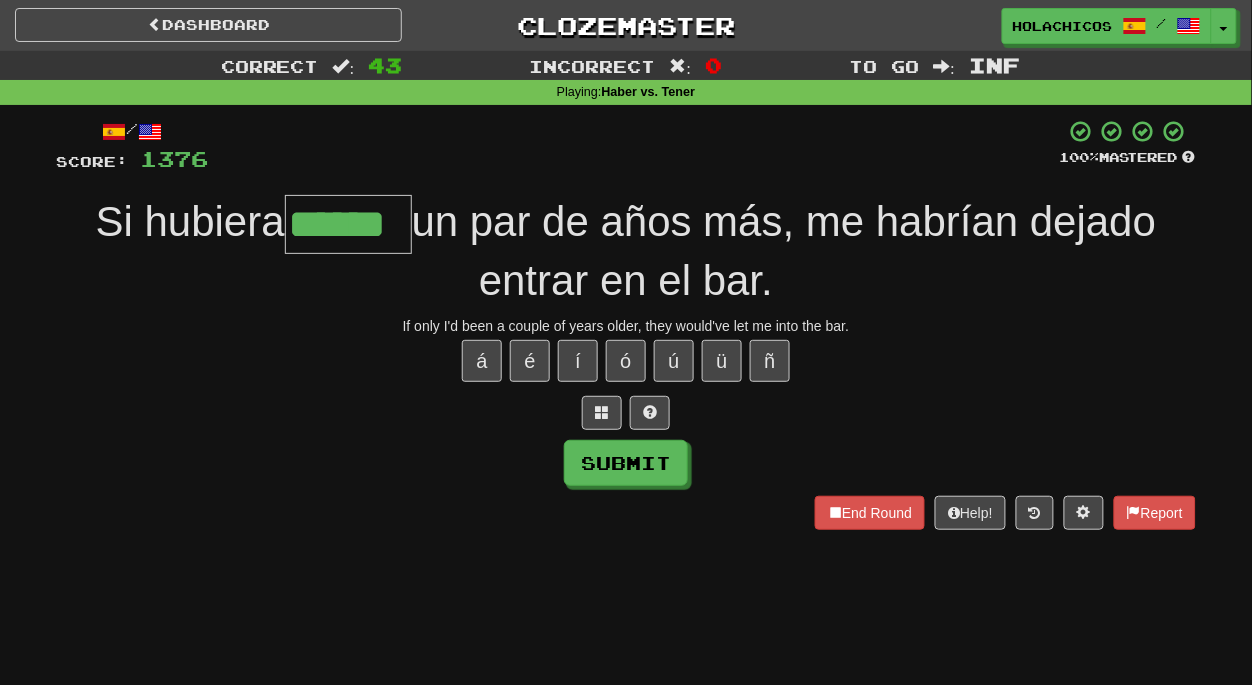 type on "******" 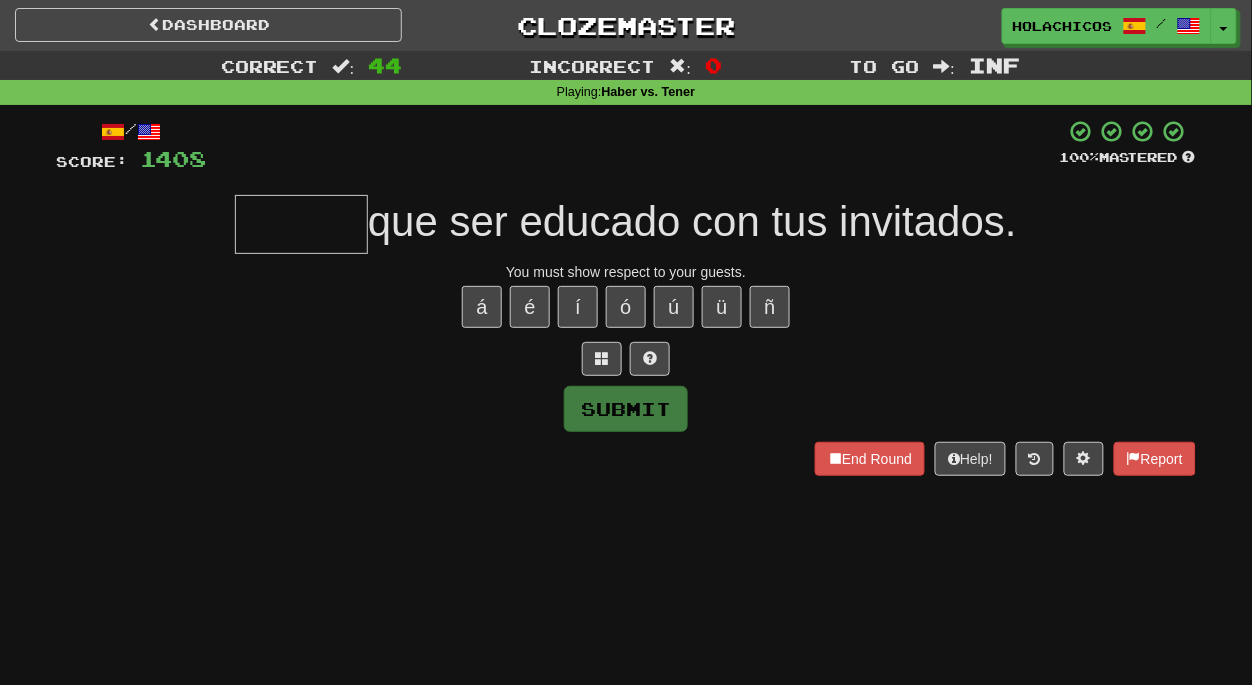 type on "*" 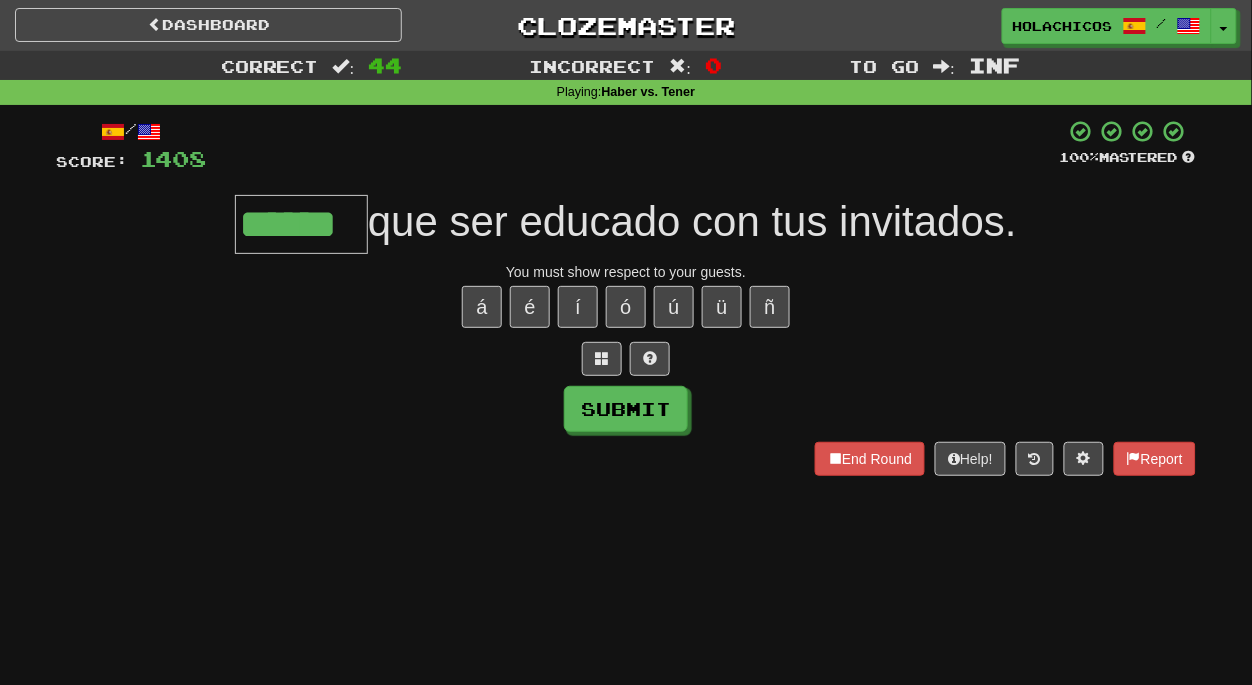 type on "******" 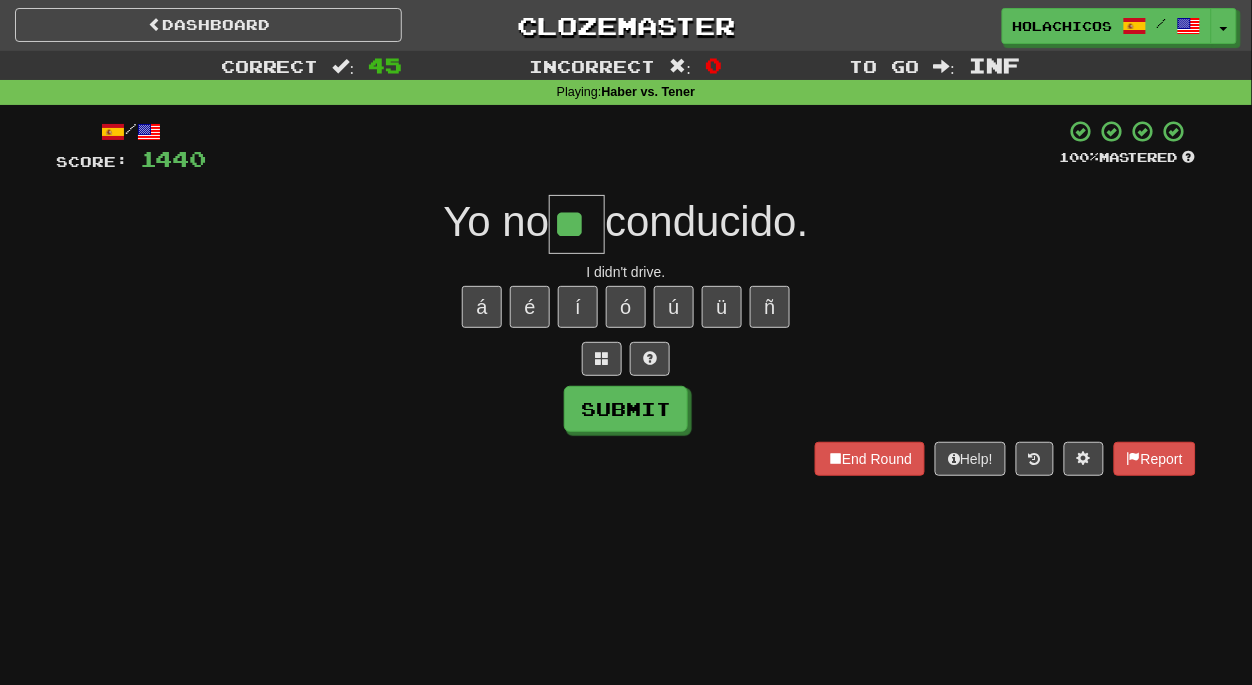 type on "**" 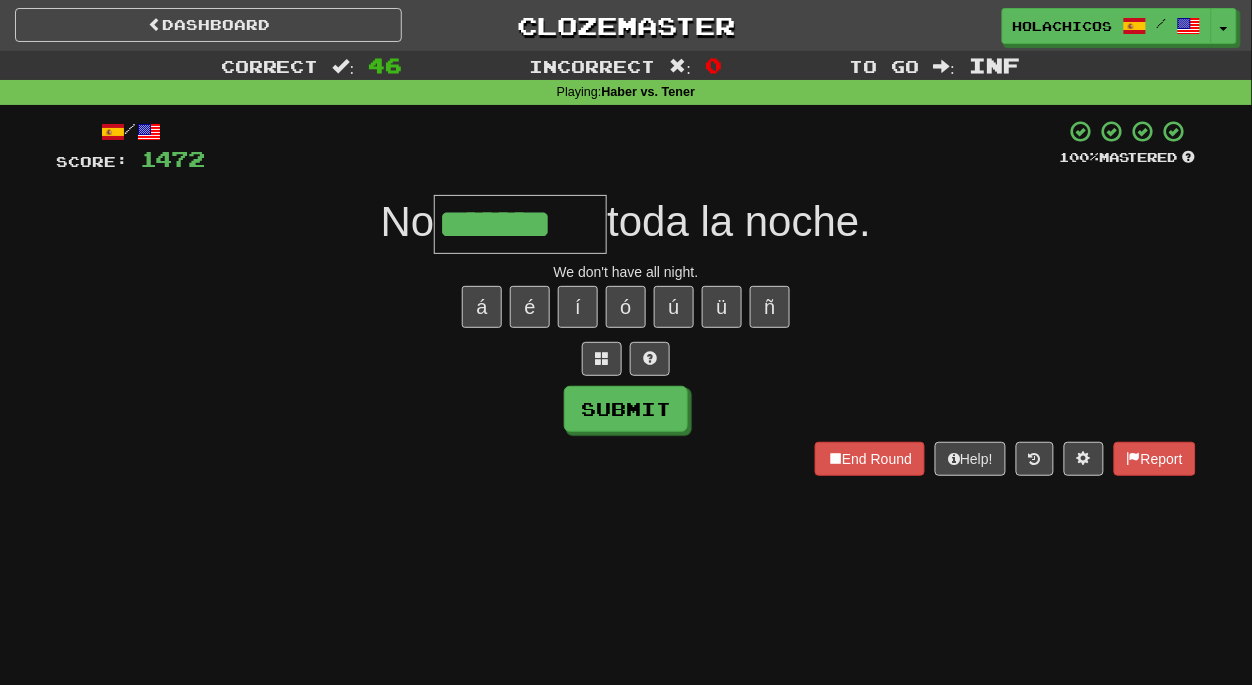 type on "*******" 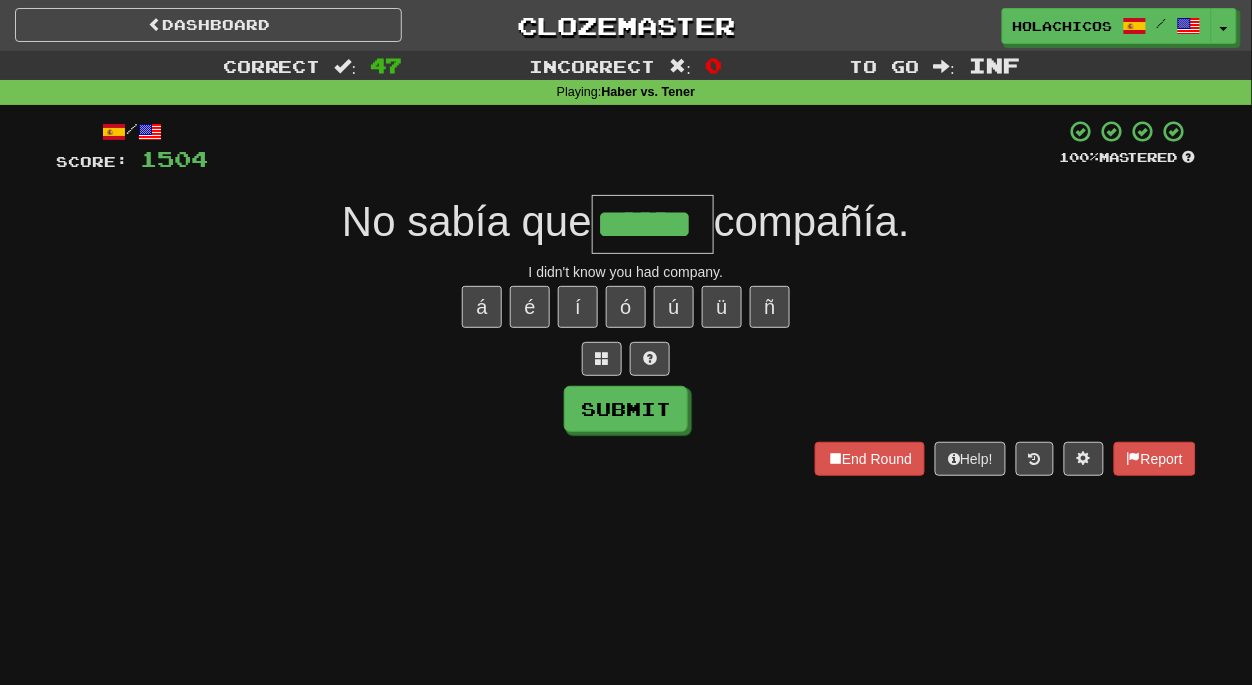 type on "******" 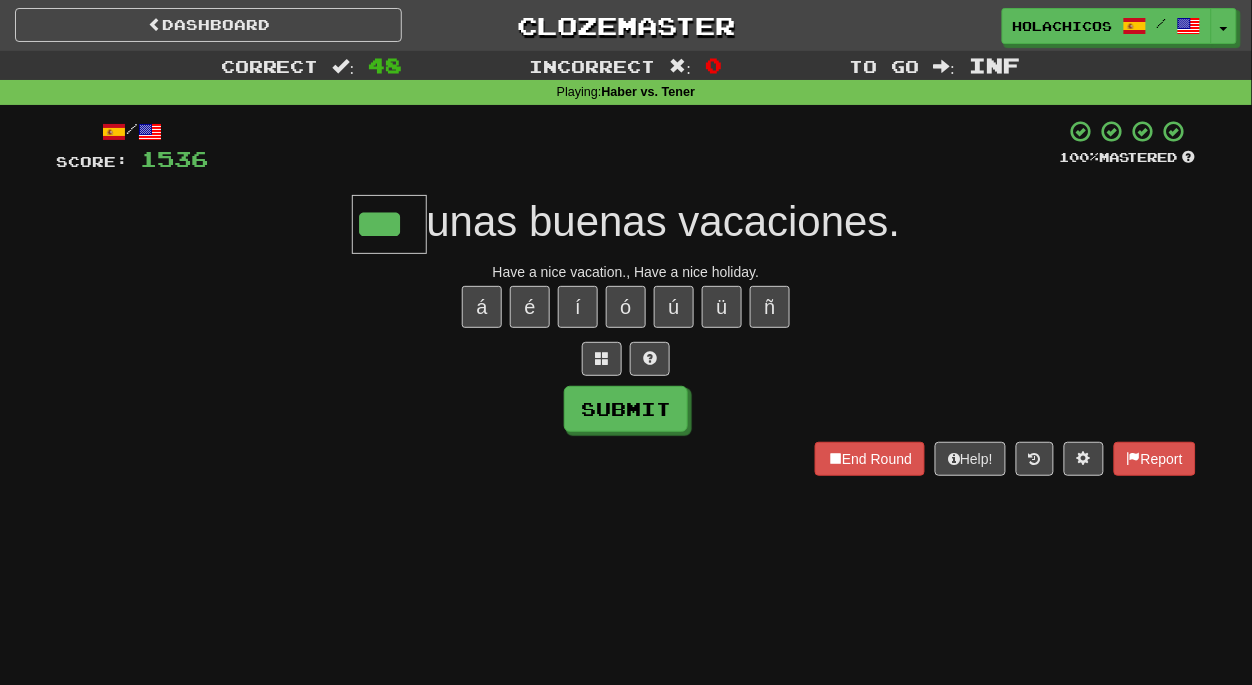 type on "***" 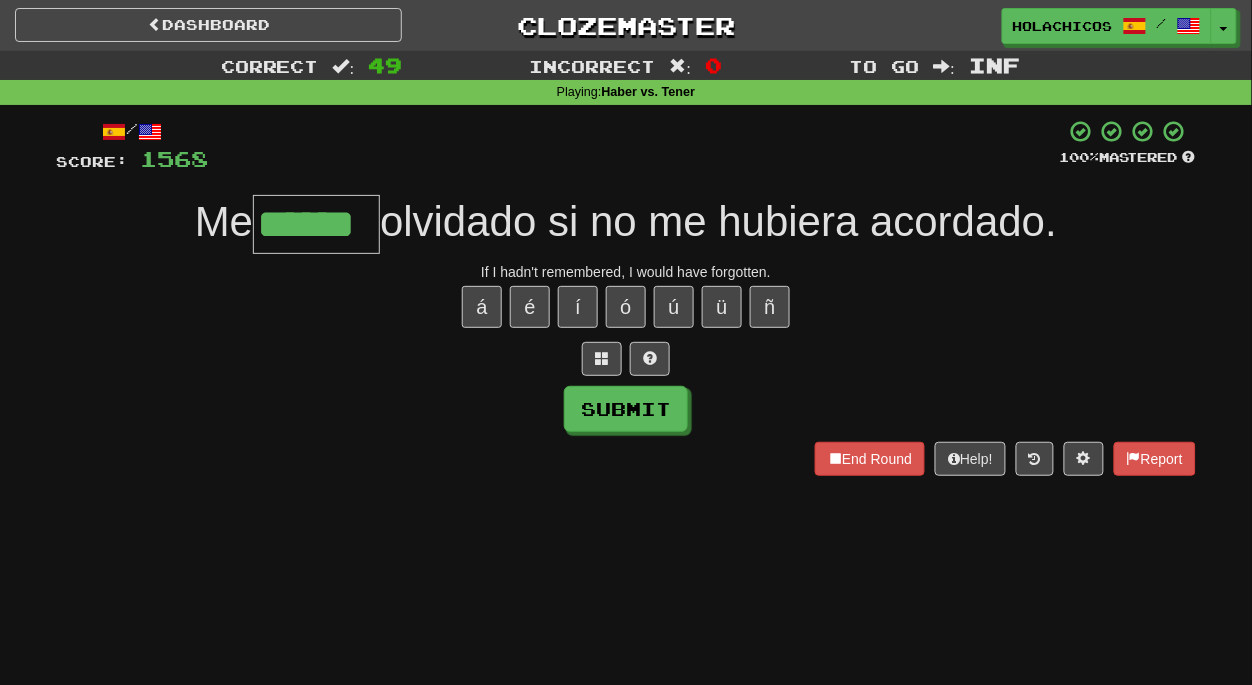 type on "******" 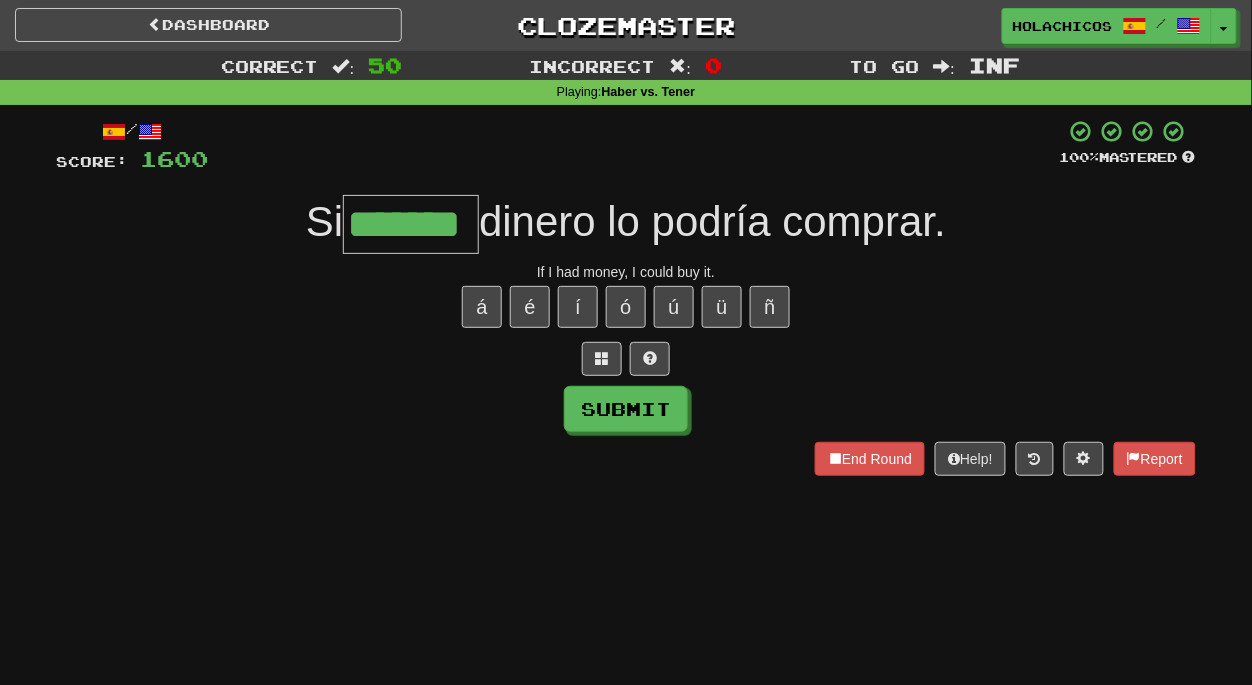 type on "*******" 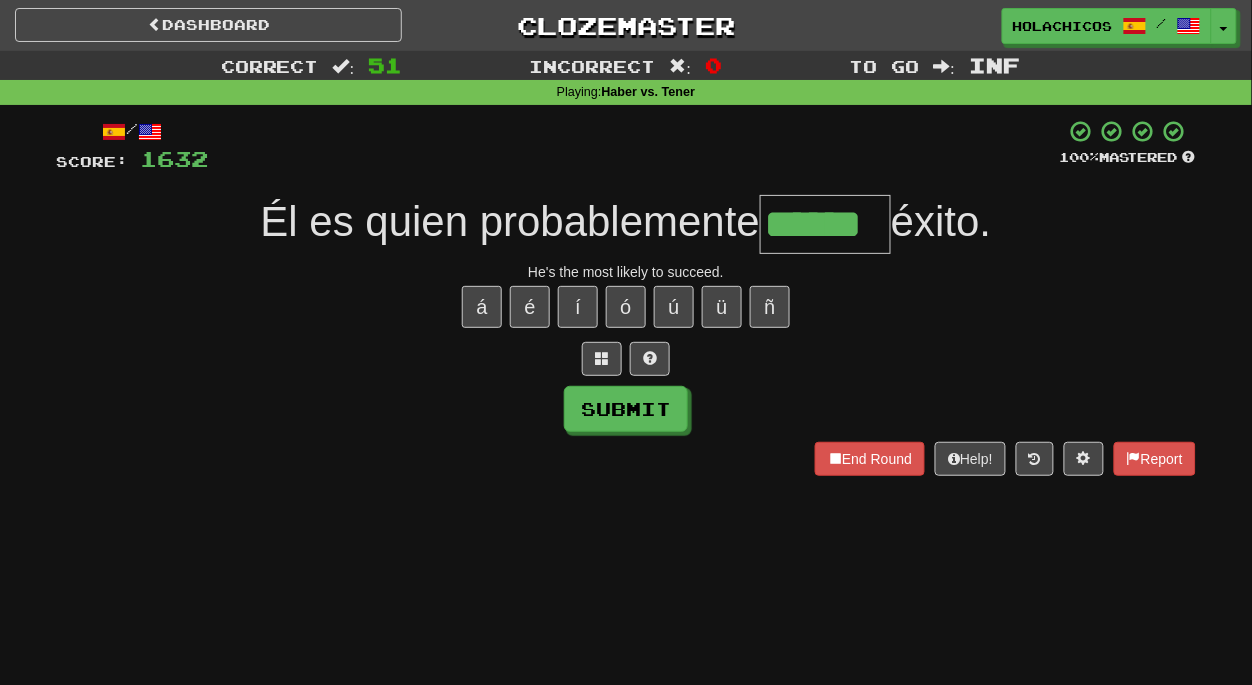 type on "******" 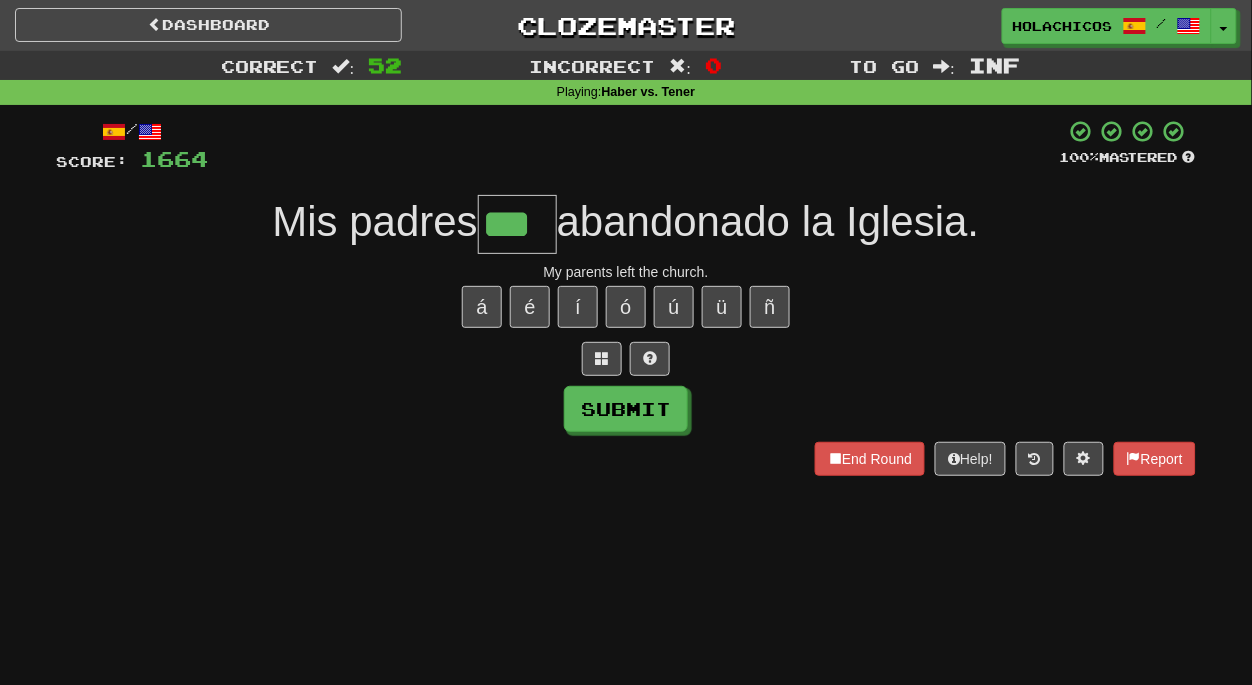 type on "***" 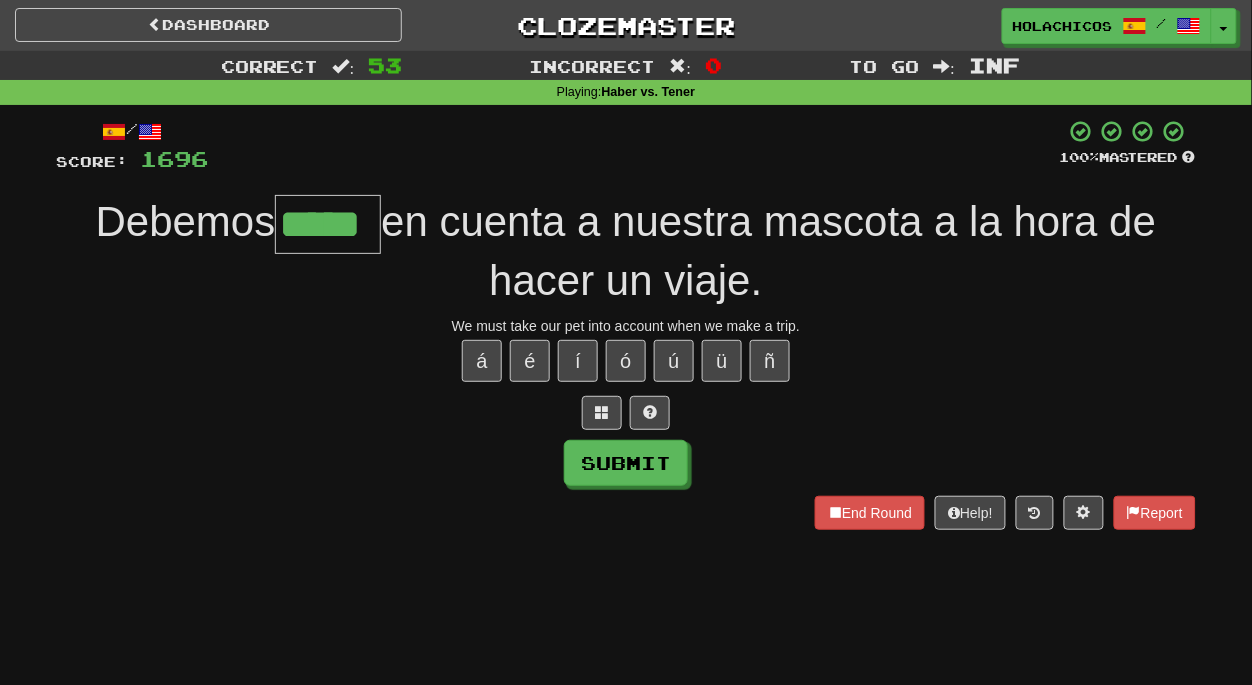 type on "*****" 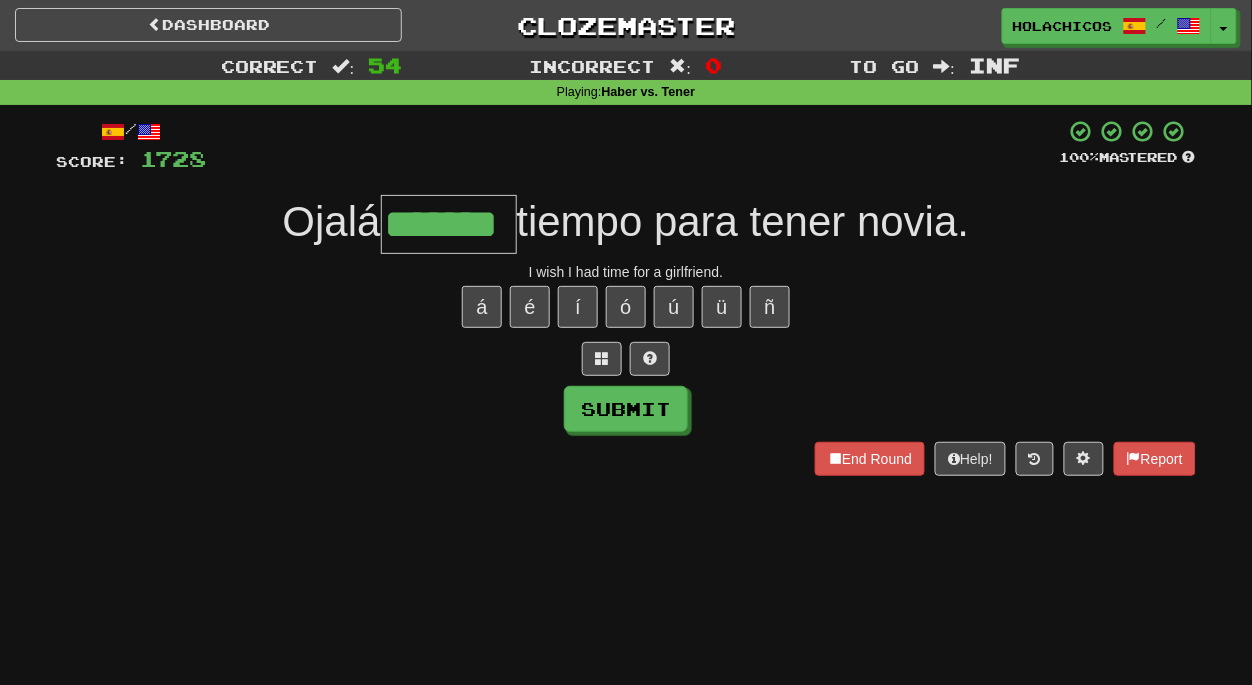 type on "*******" 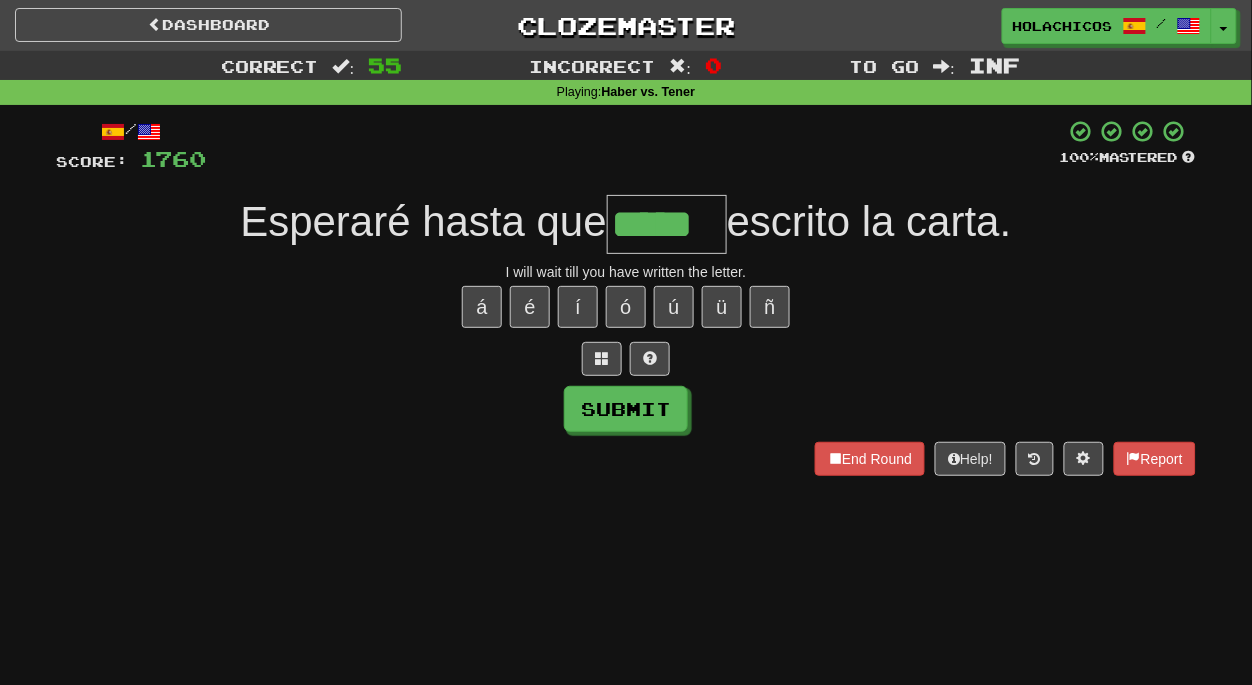 type on "*****" 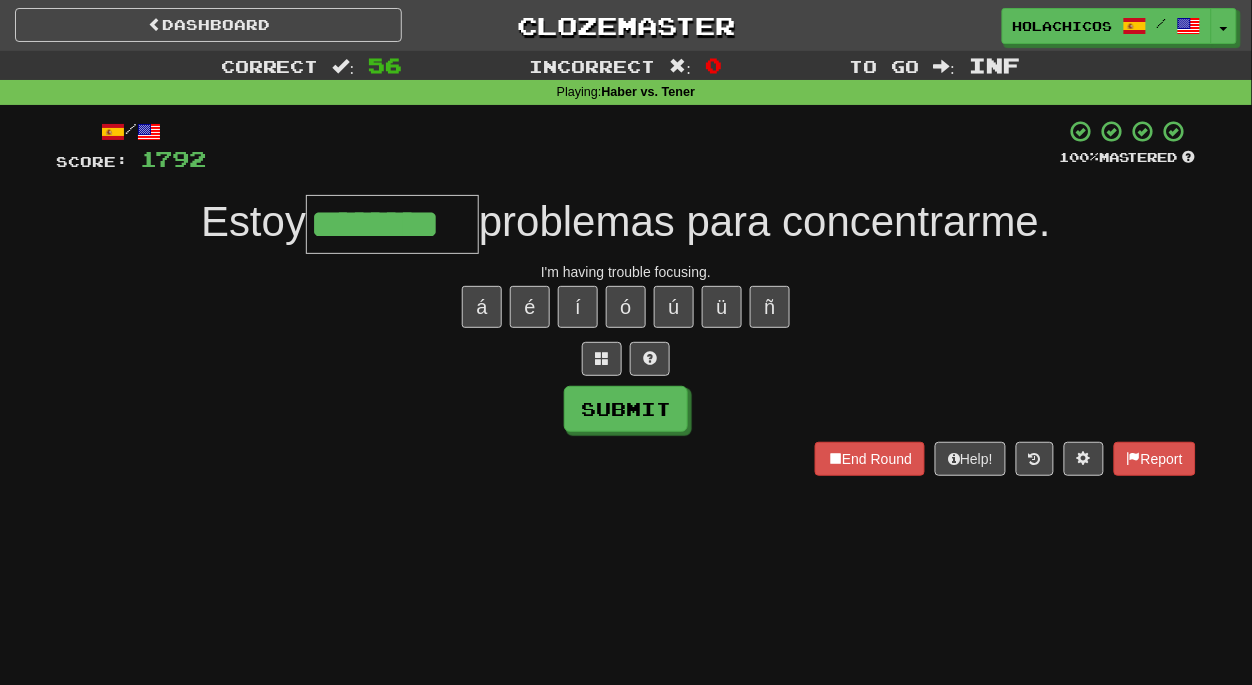 type on "********" 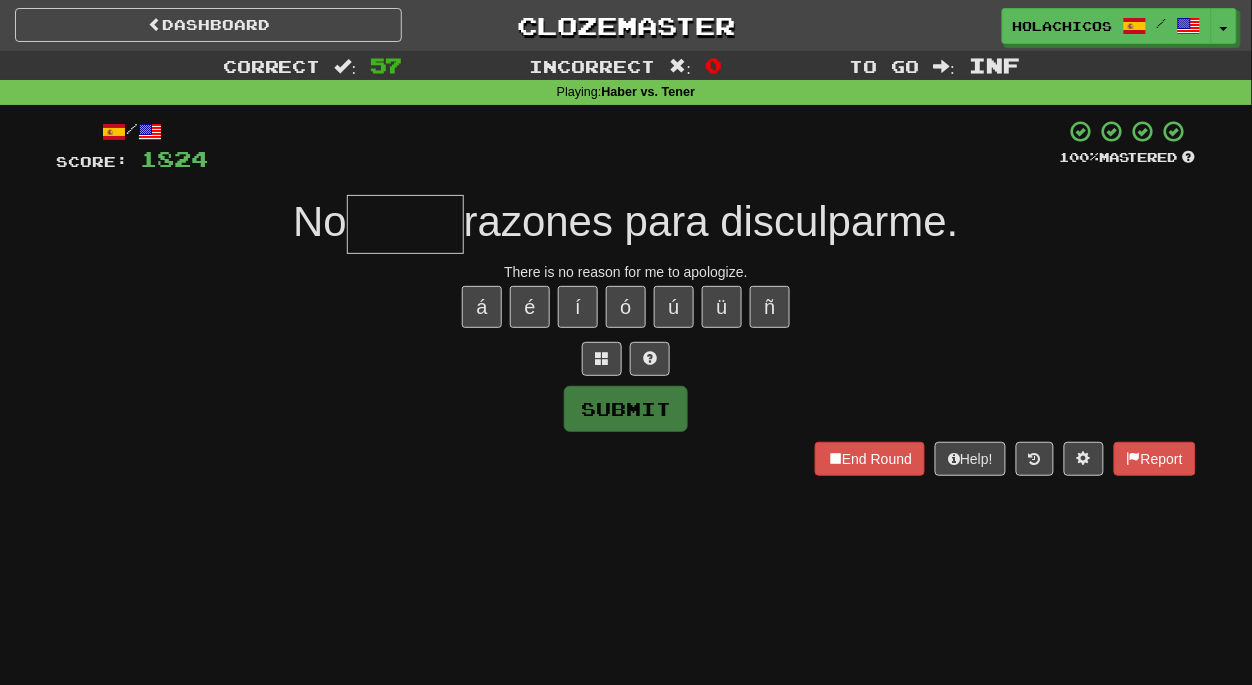 type on "*" 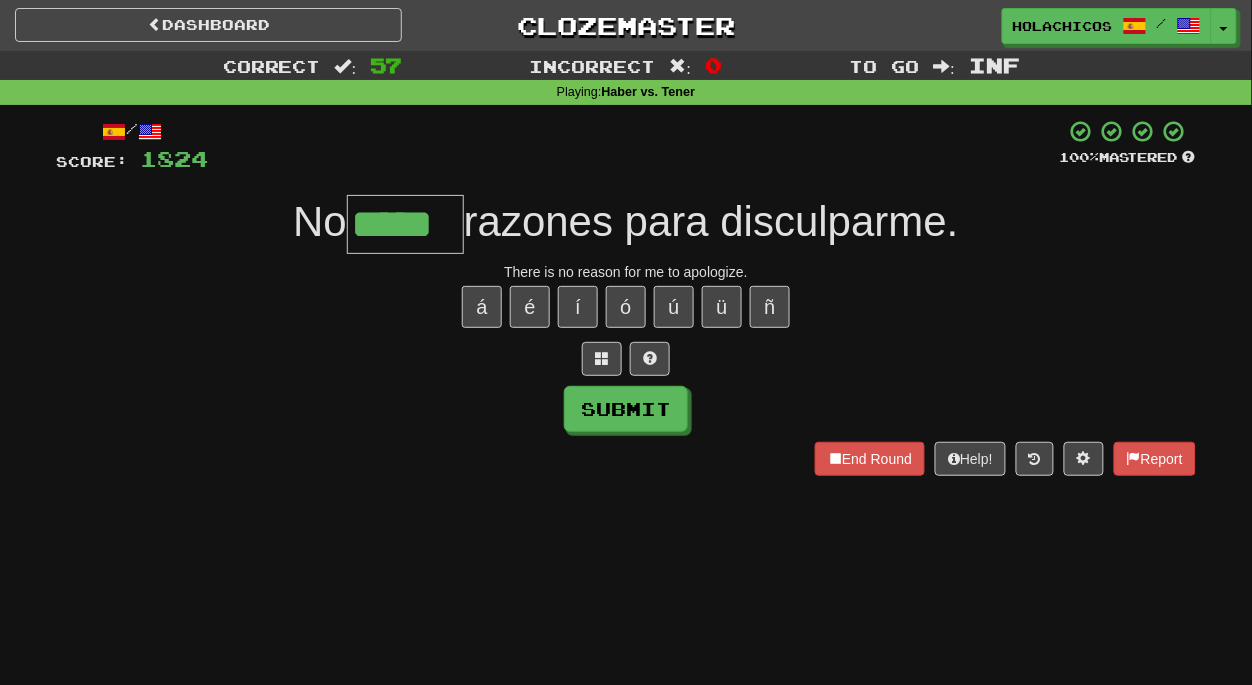 type on "*****" 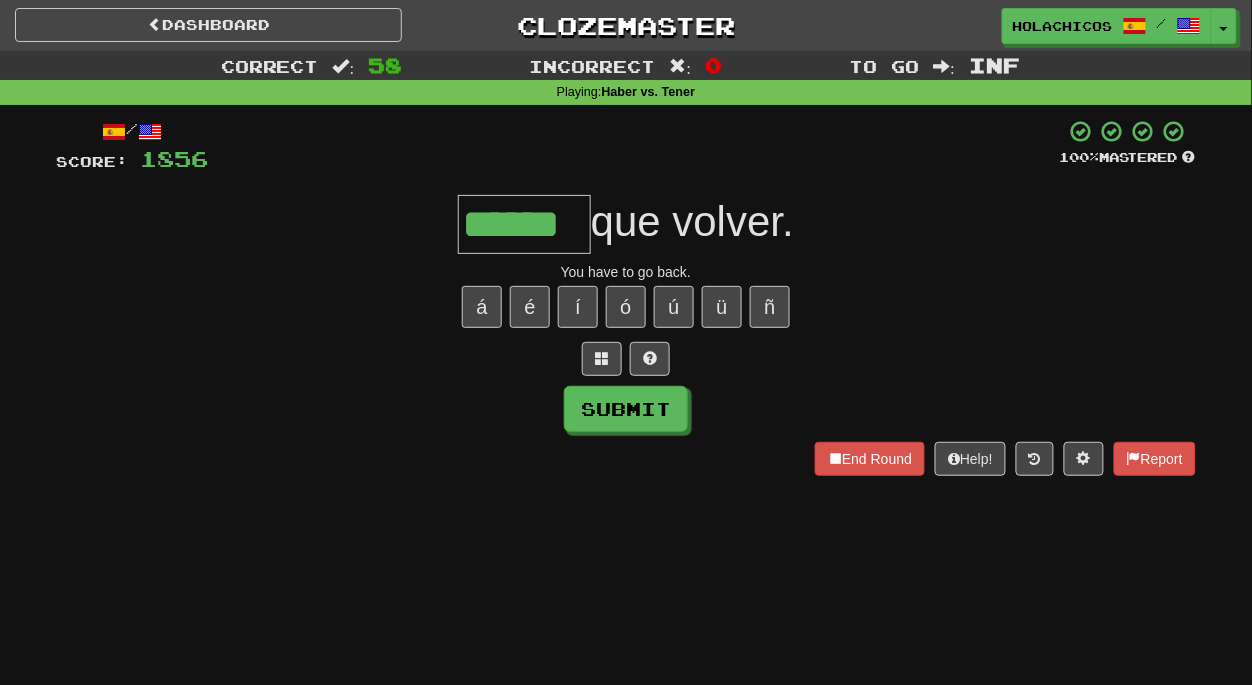 type on "******" 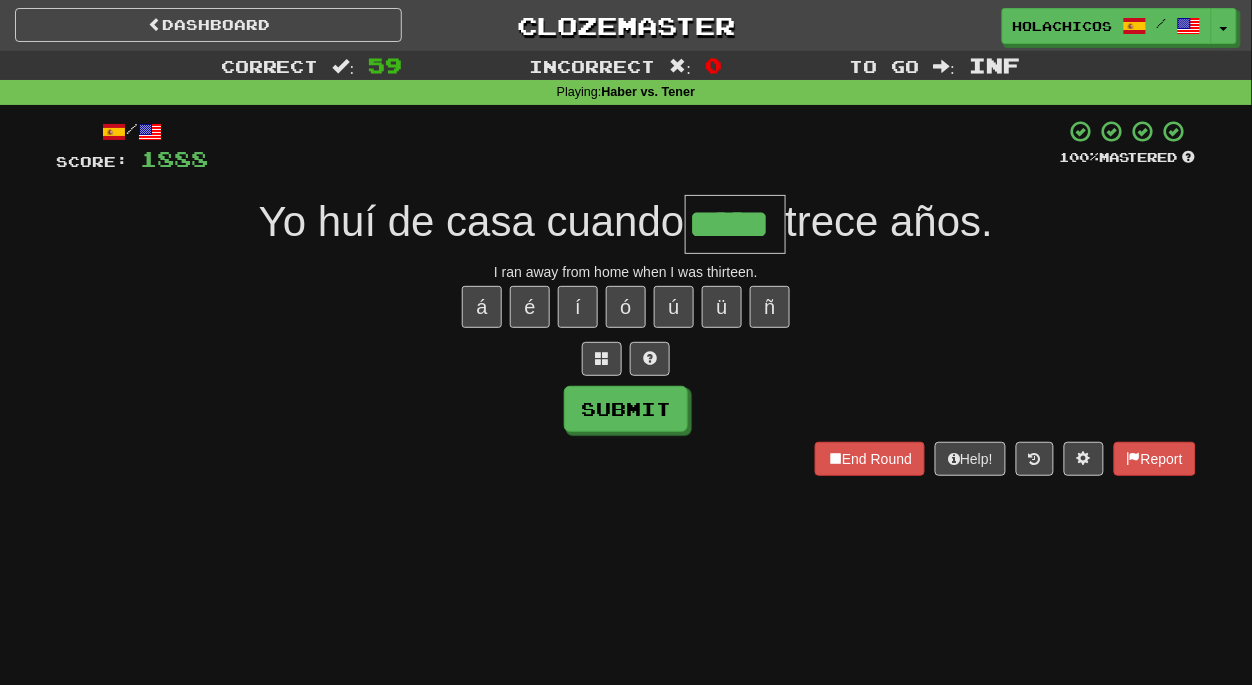 type on "*****" 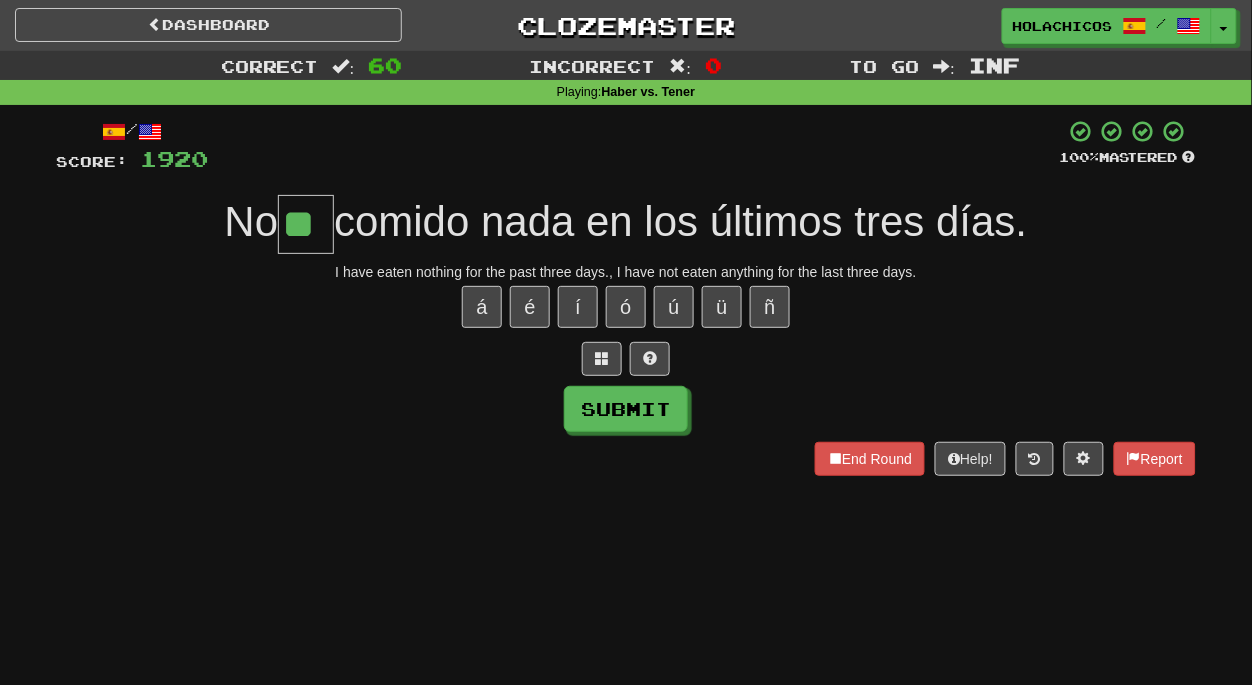 type on "**" 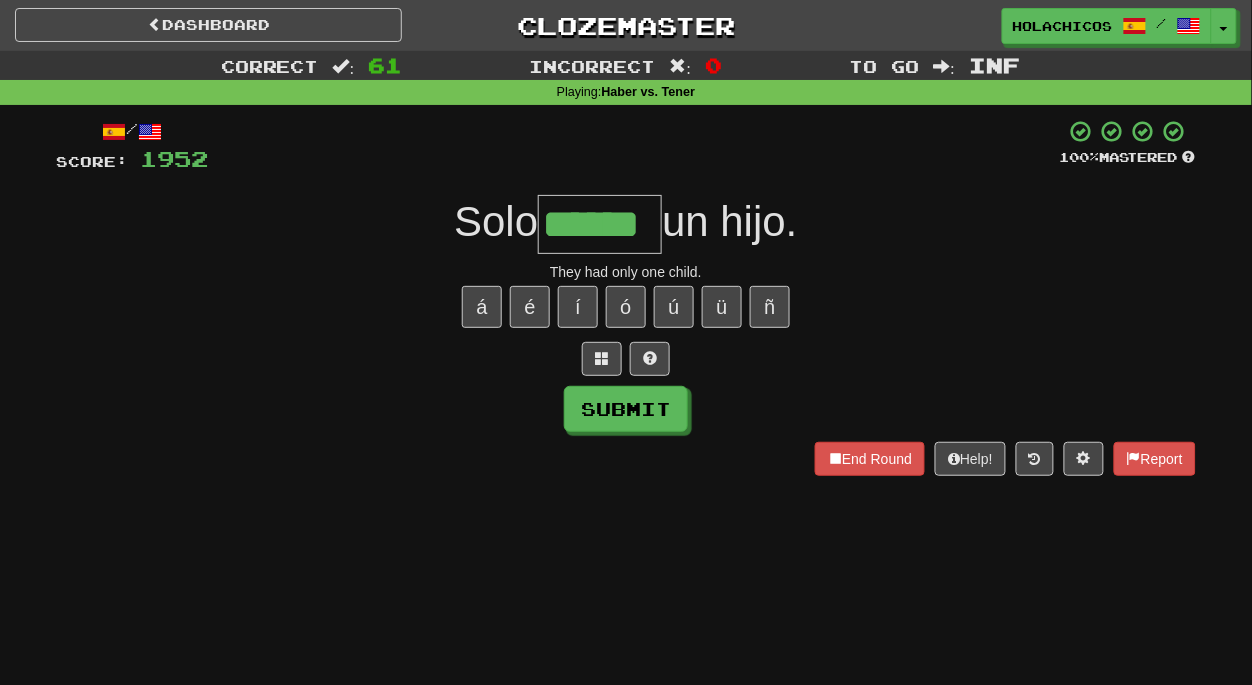 type on "******" 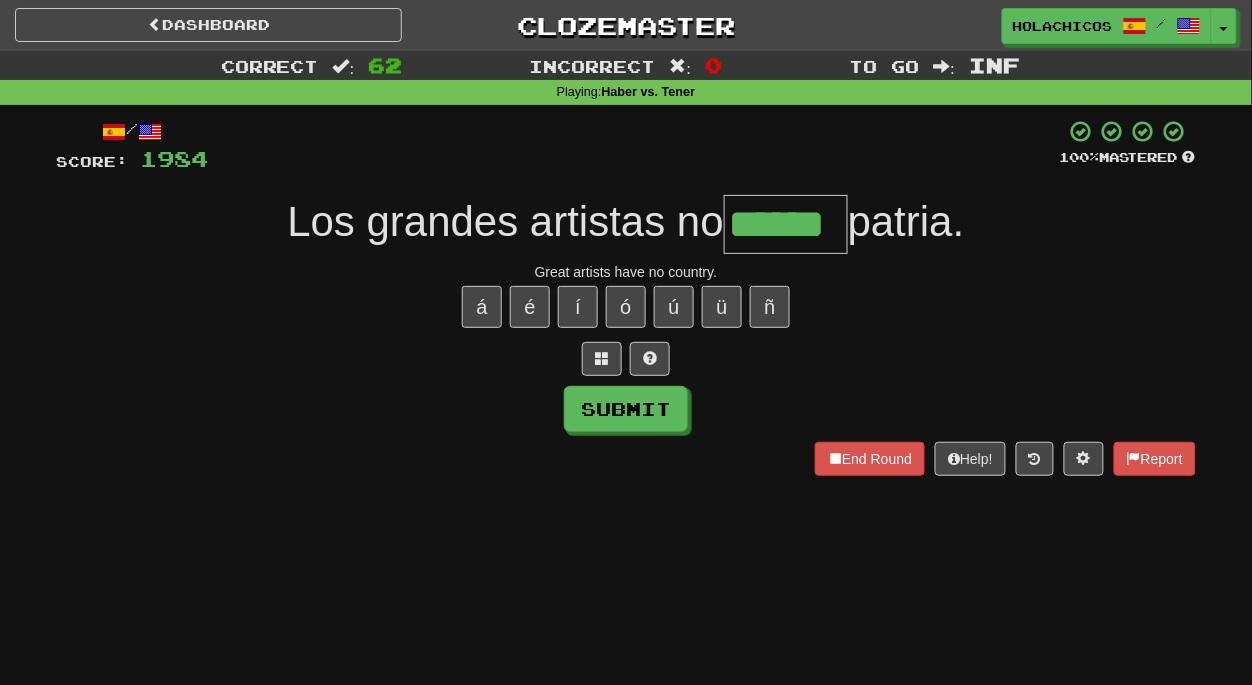 type on "******" 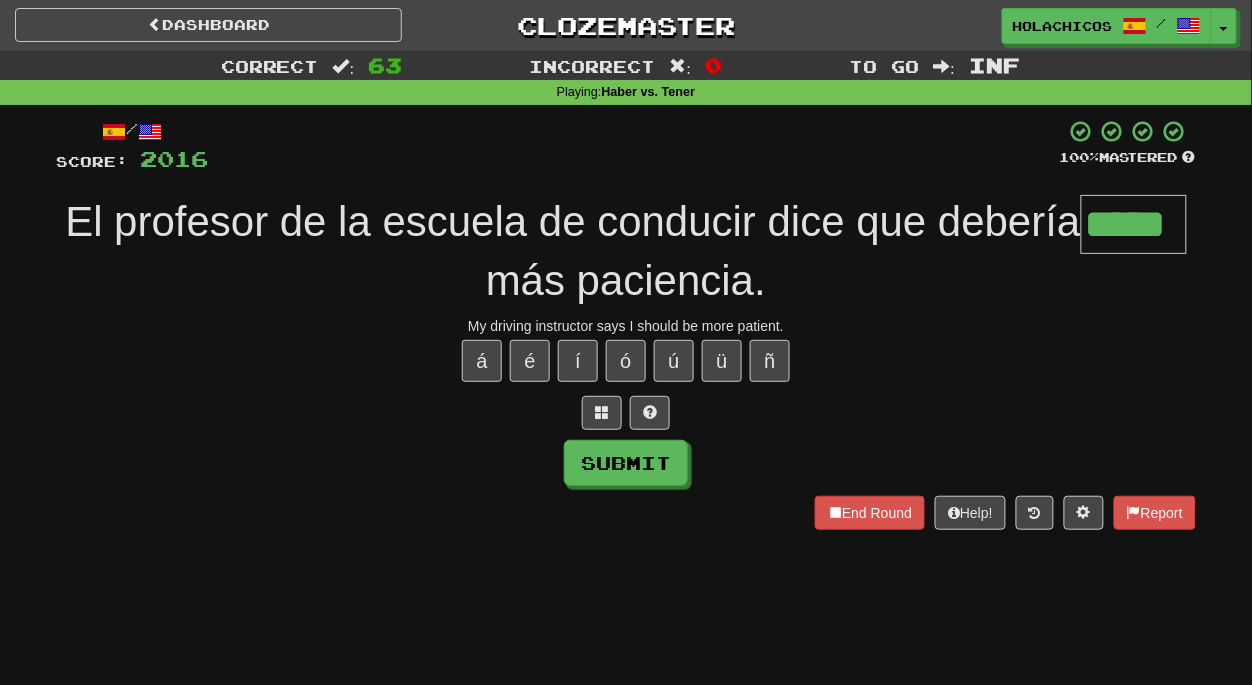 type on "*****" 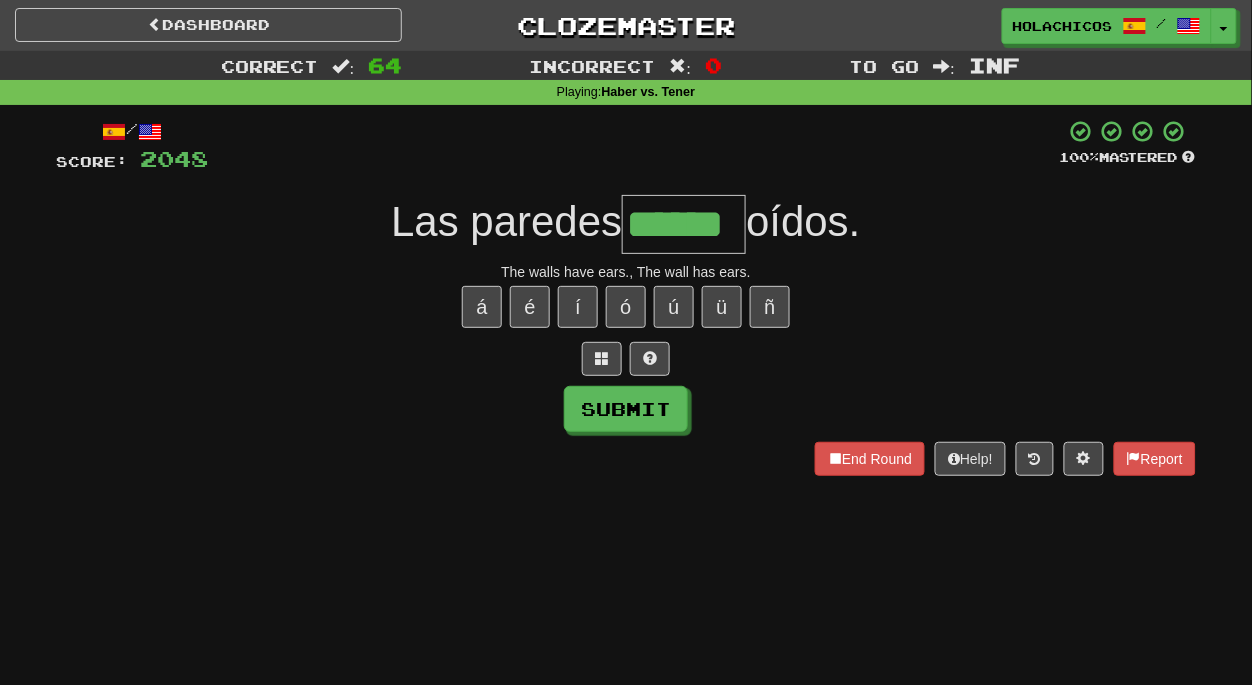 type on "******" 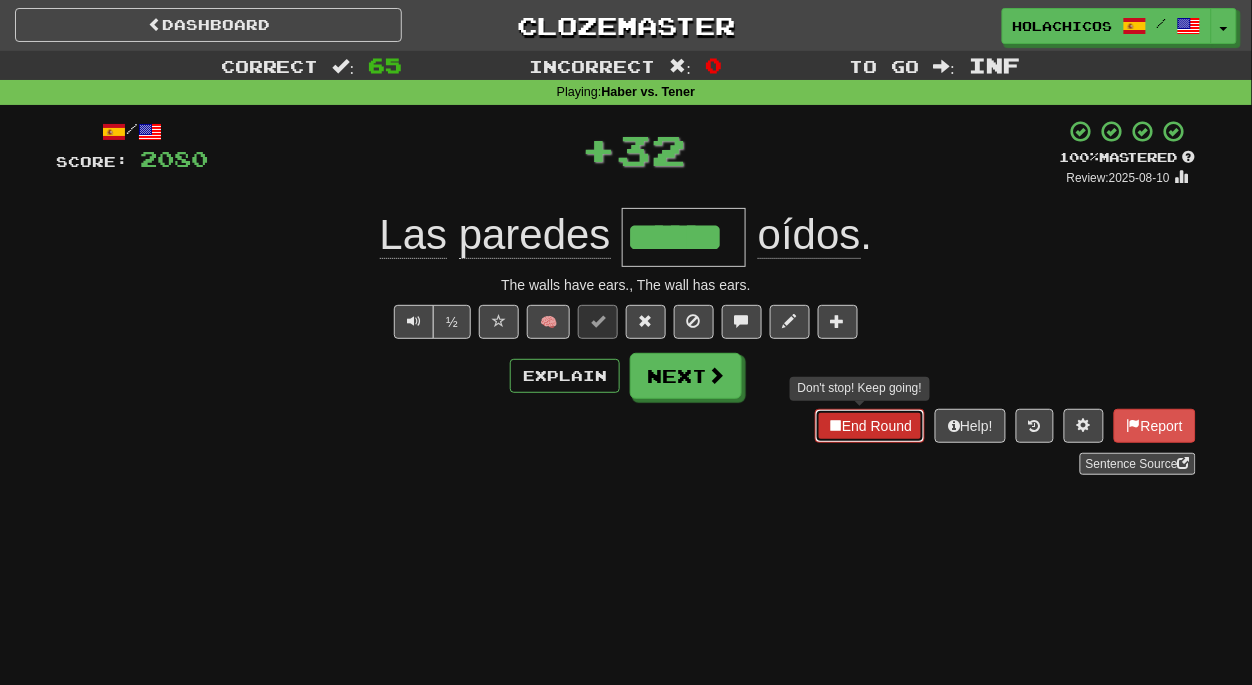 click on "End Round" at bounding box center [870, 426] 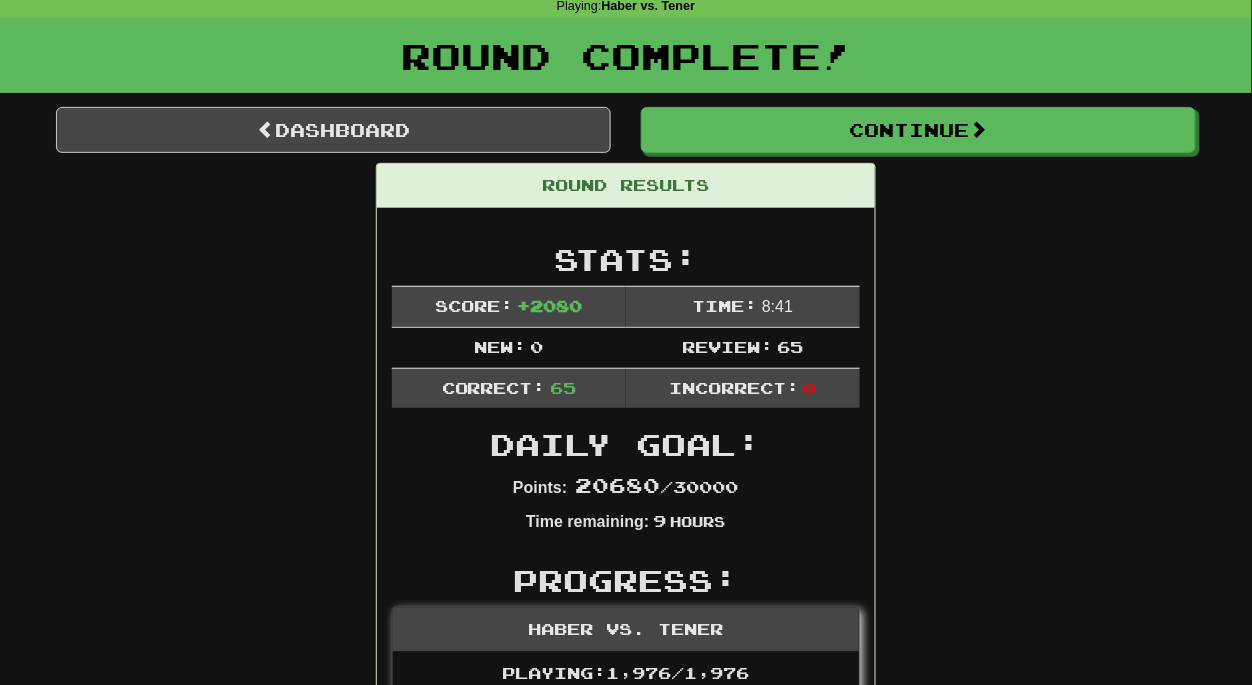 scroll, scrollTop: 49, scrollLeft: 0, axis: vertical 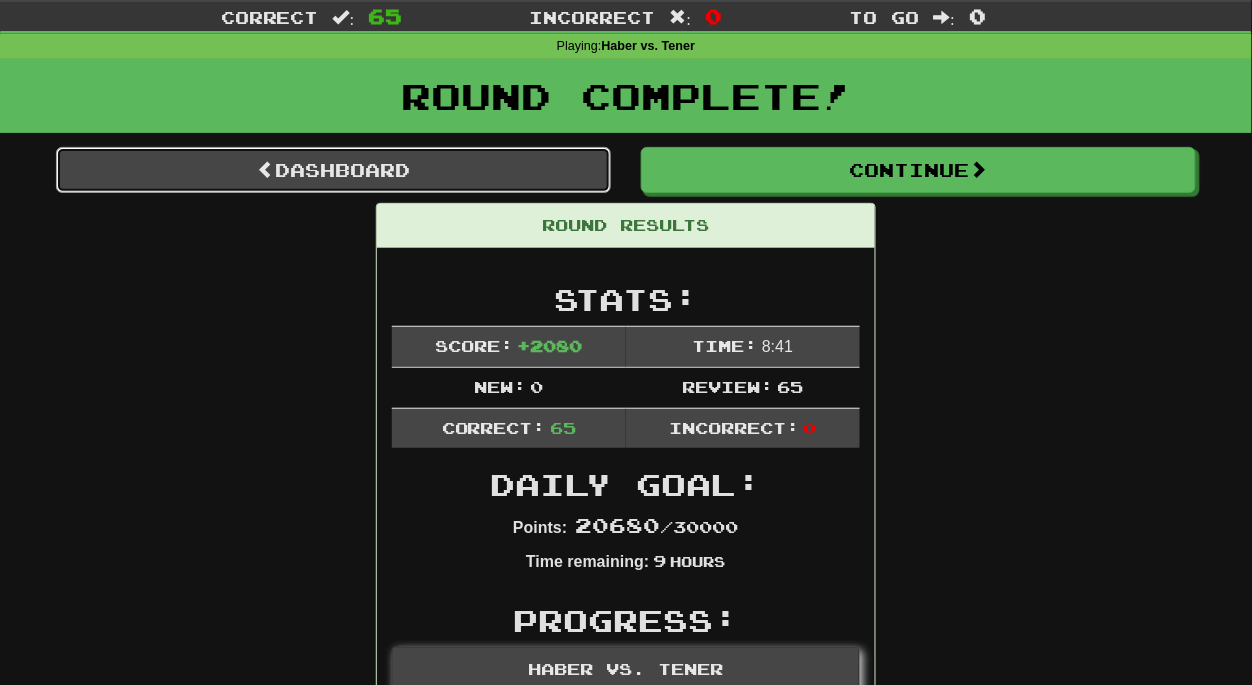 click on "Dashboard" at bounding box center [333, 170] 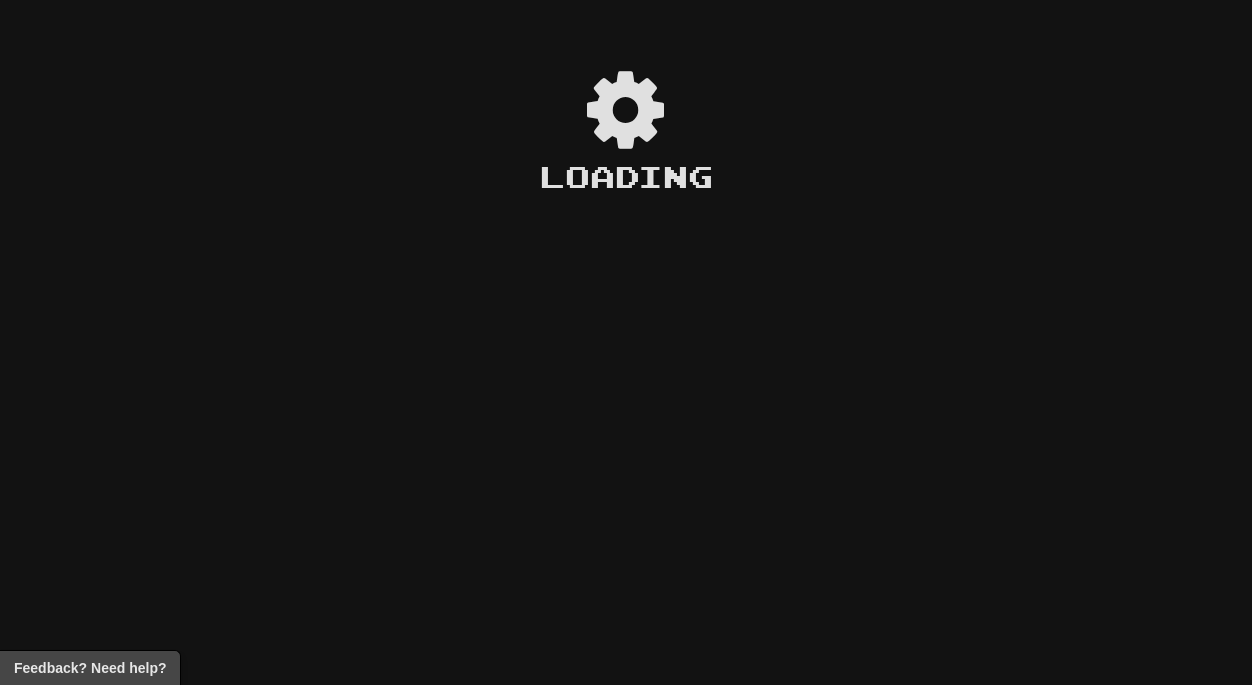 scroll, scrollTop: 0, scrollLeft: 0, axis: both 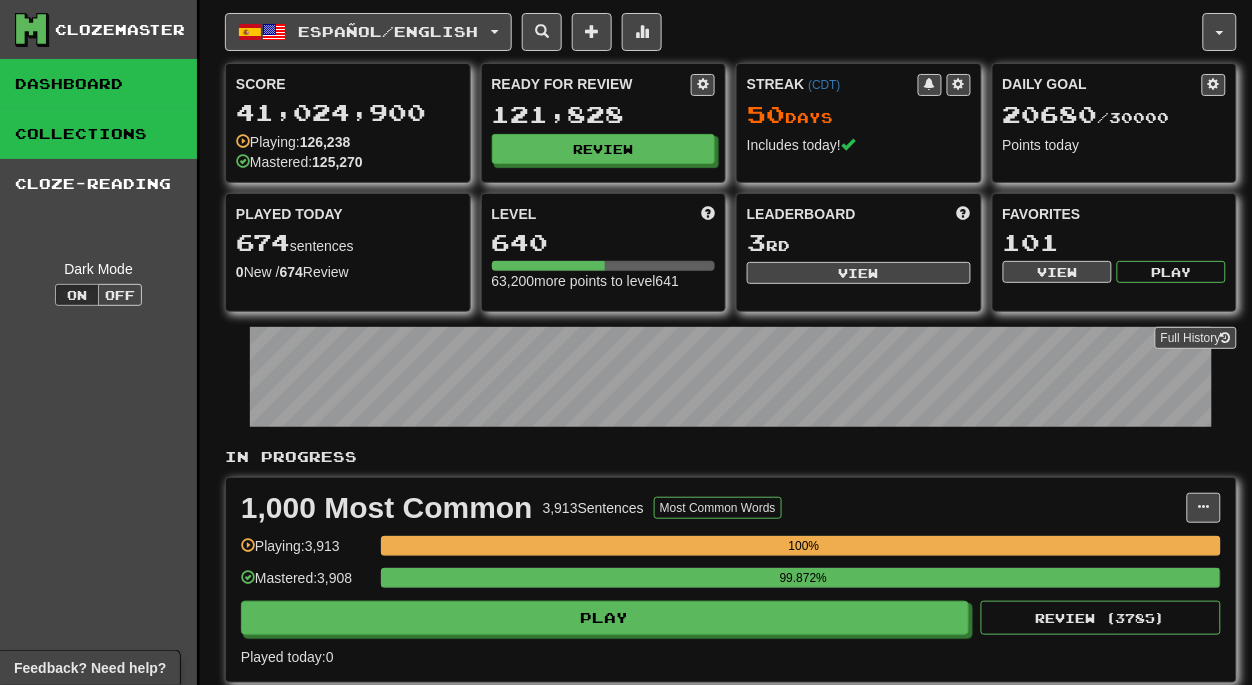 click on "Collections" at bounding box center (98, 134) 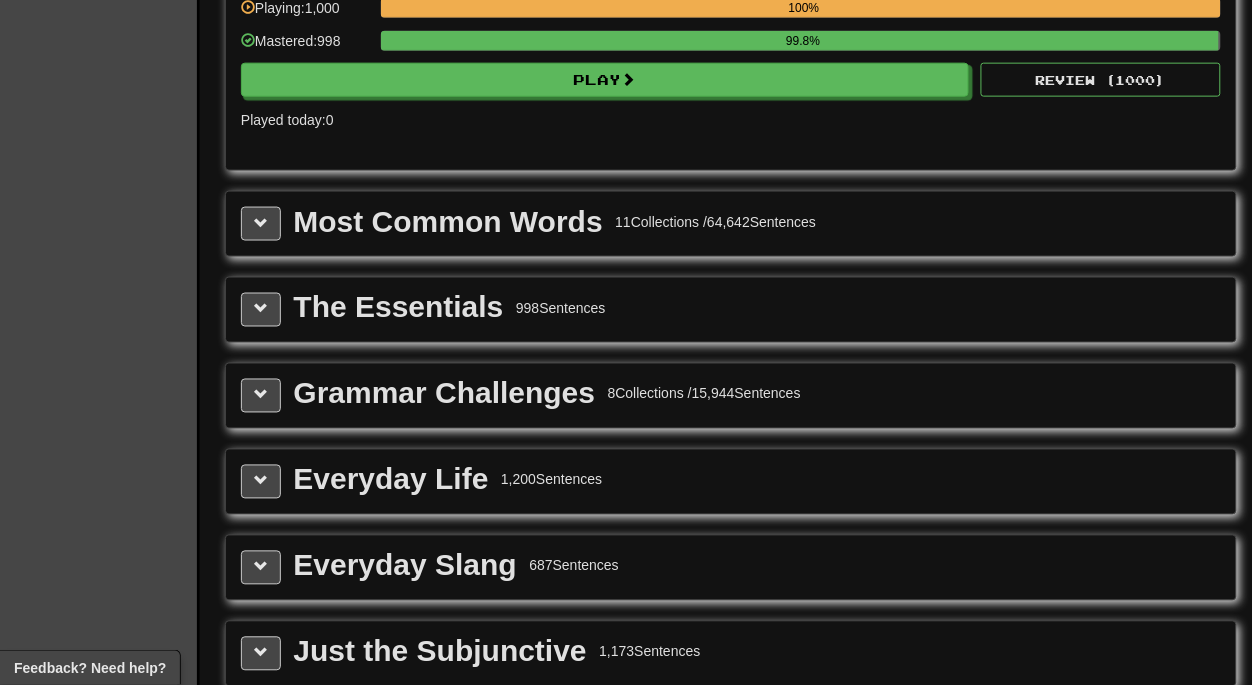 scroll, scrollTop: 2276, scrollLeft: 0, axis: vertical 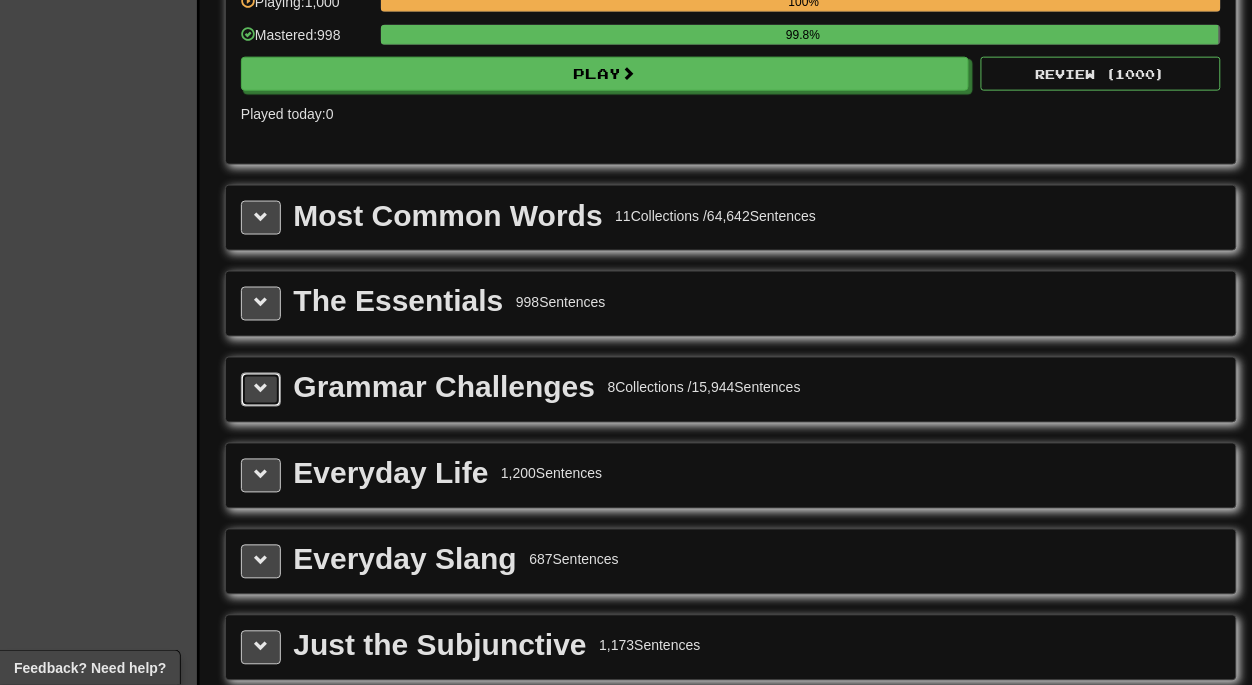 click at bounding box center (261, 389) 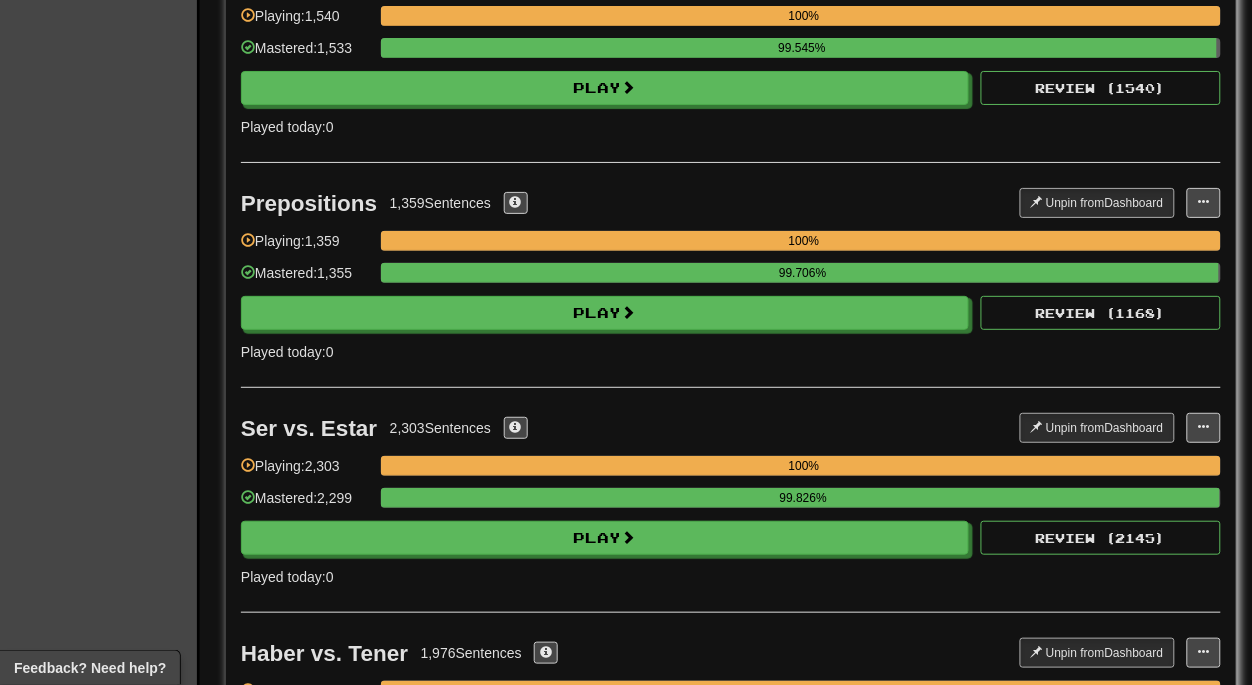 scroll, scrollTop: 3493, scrollLeft: 0, axis: vertical 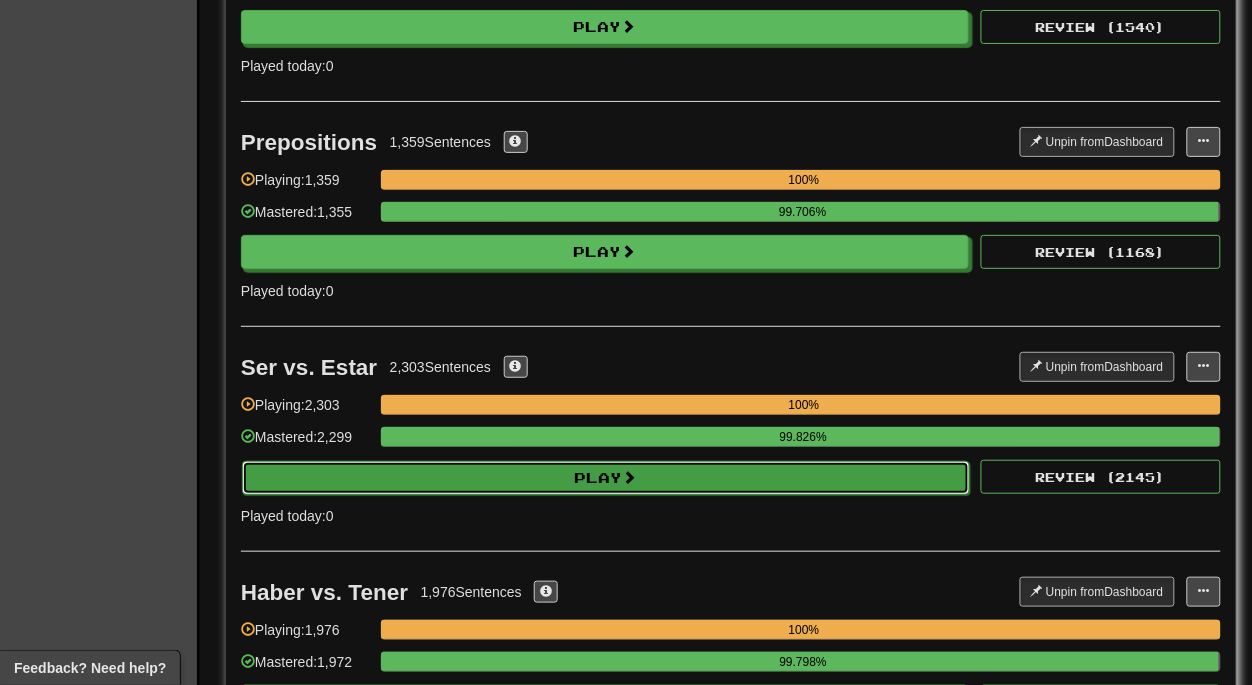 click on "Play" at bounding box center (606, 478) 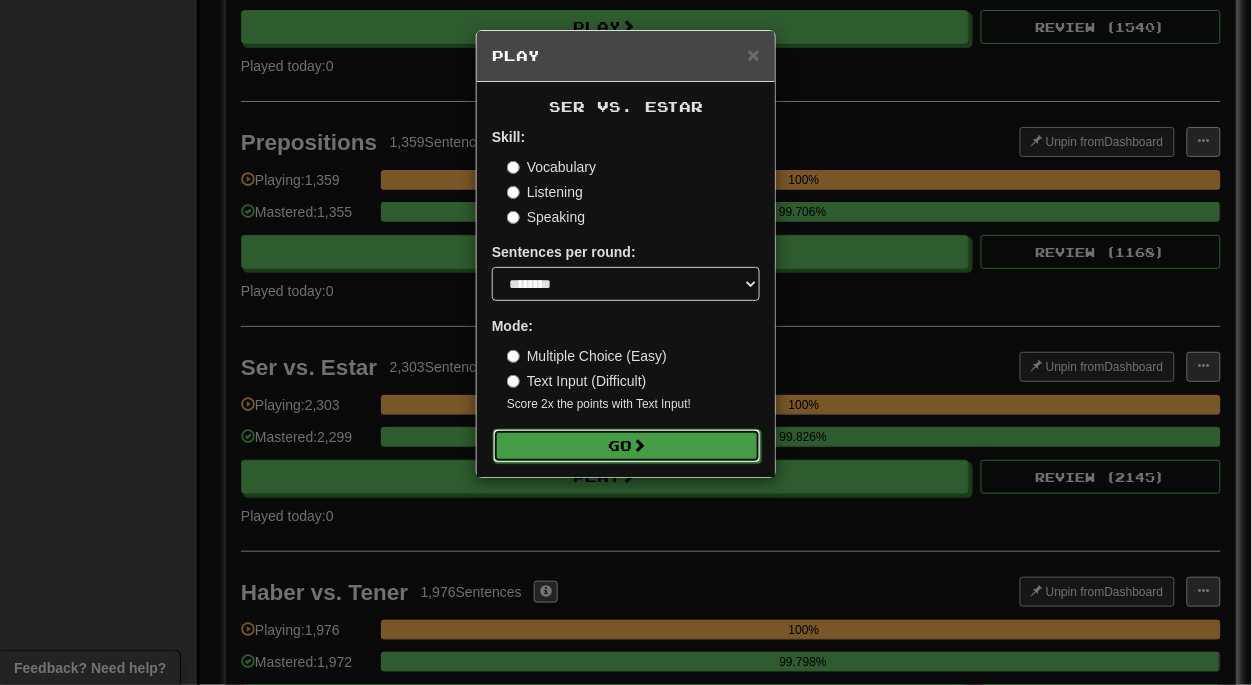 click on "Go" at bounding box center (627, 446) 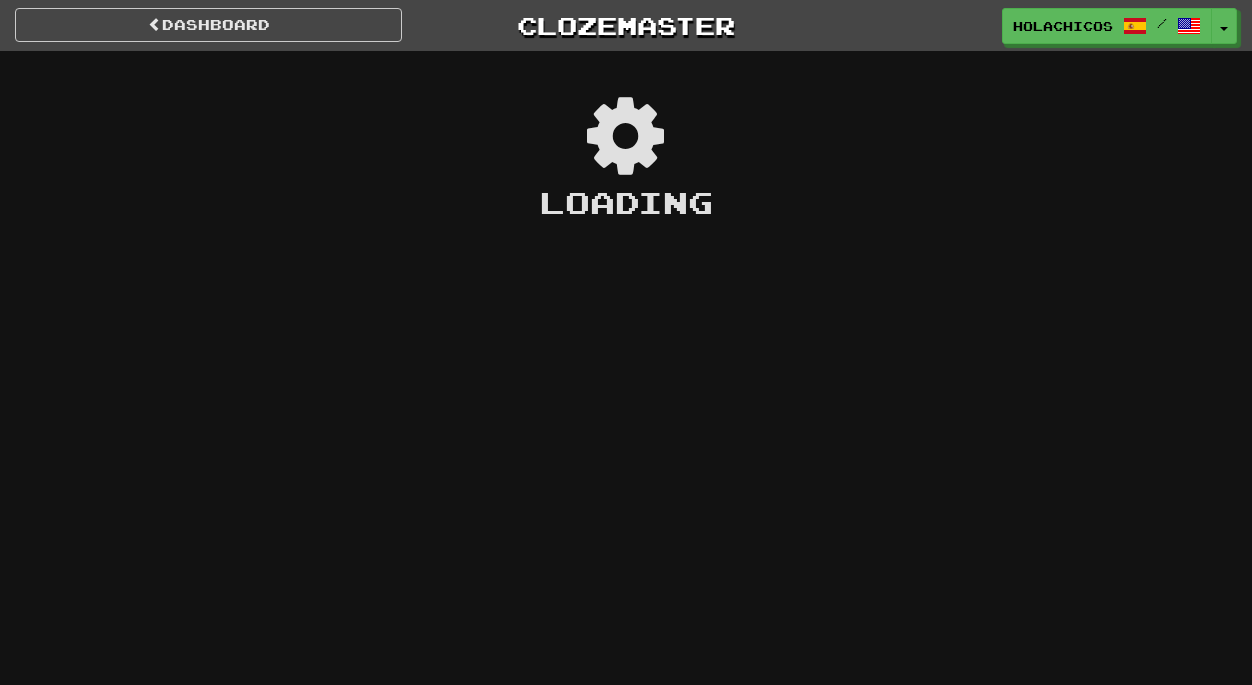 scroll, scrollTop: 0, scrollLeft: 0, axis: both 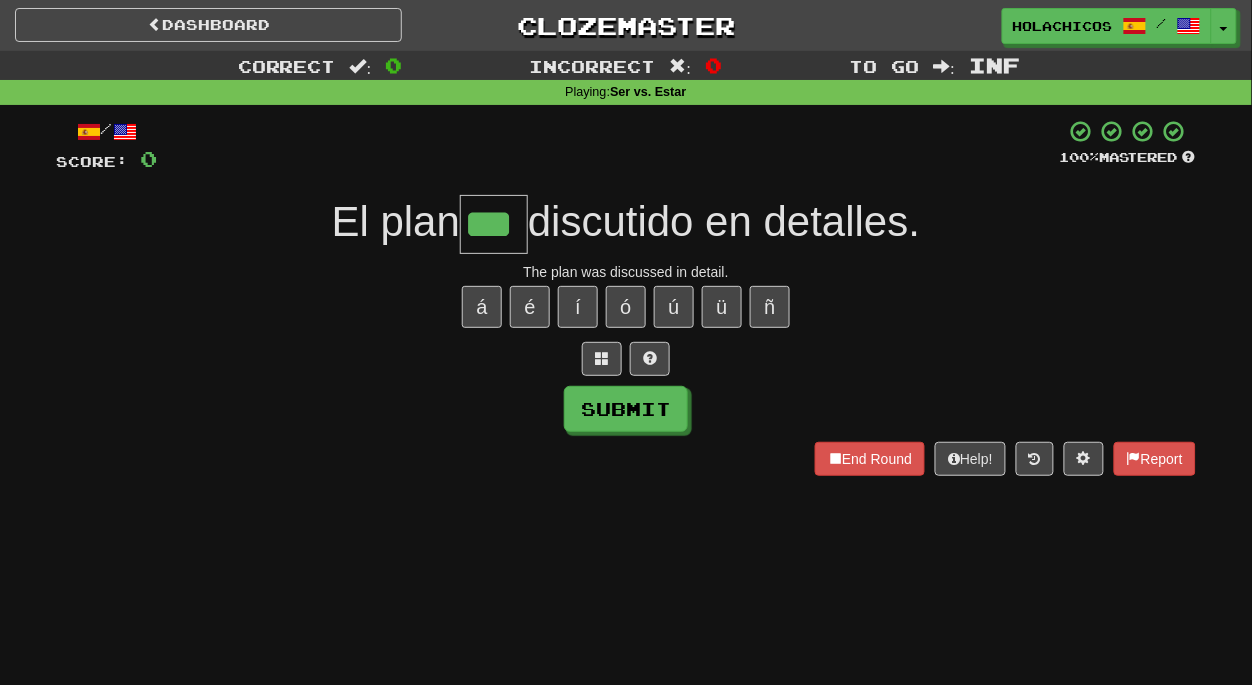 type on "***" 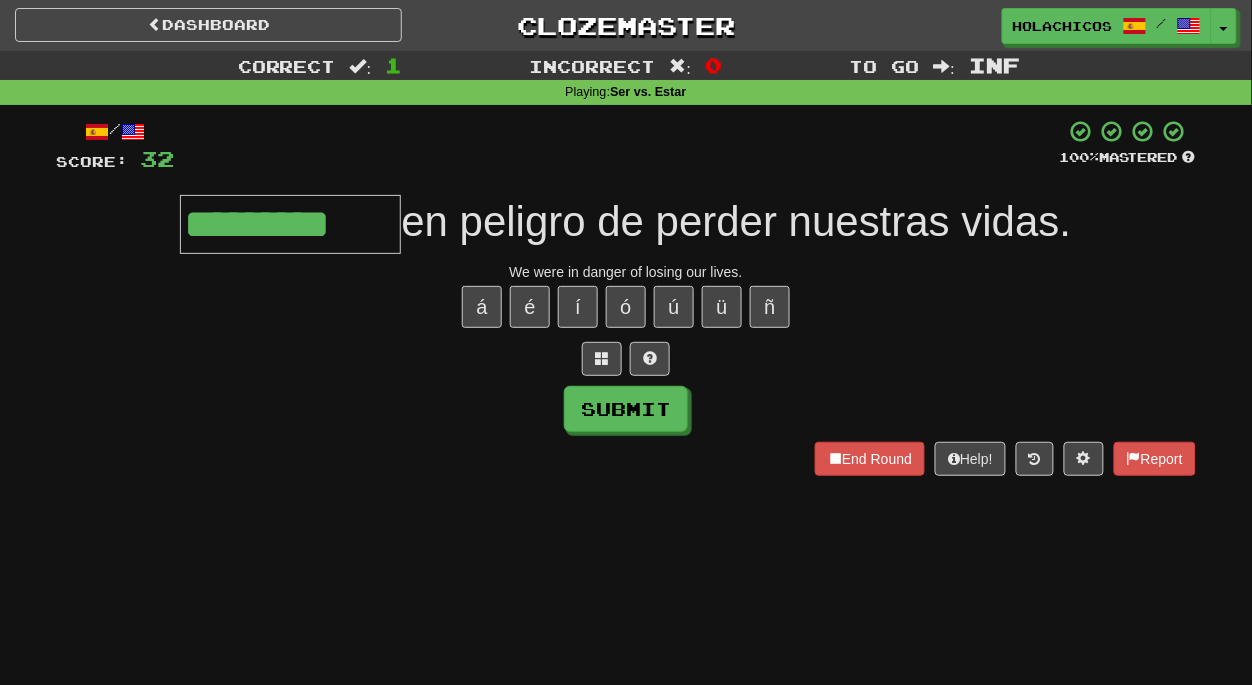 type on "*********" 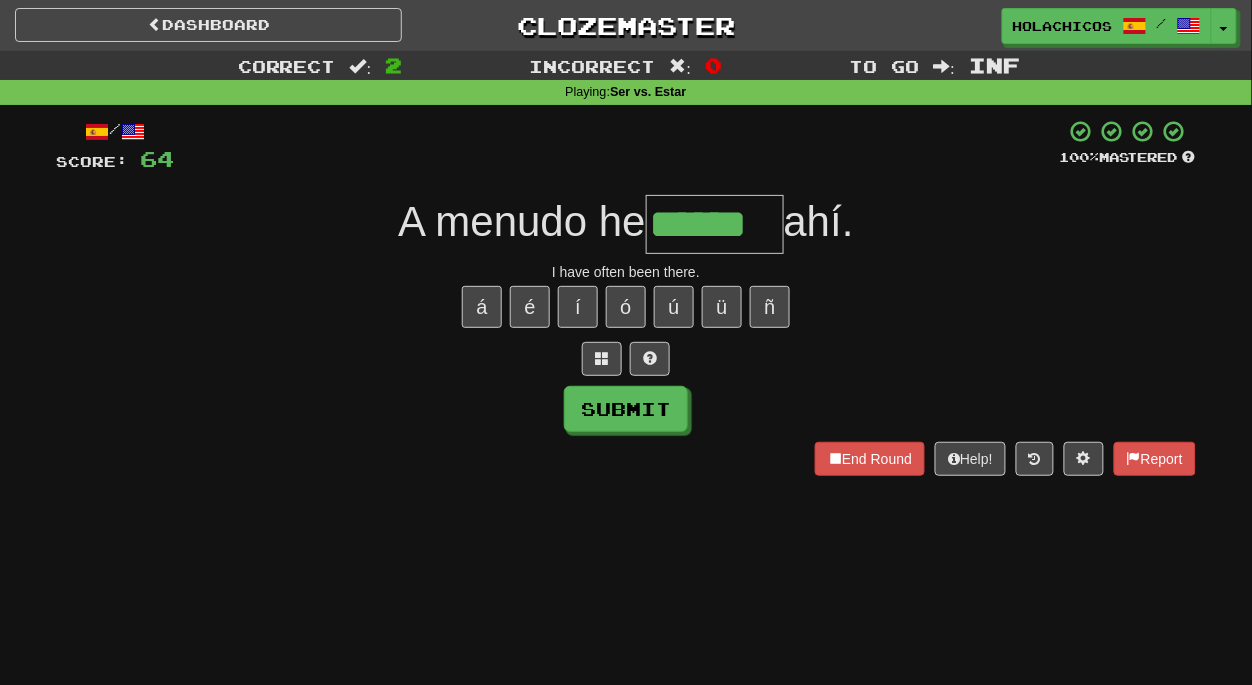 type on "******" 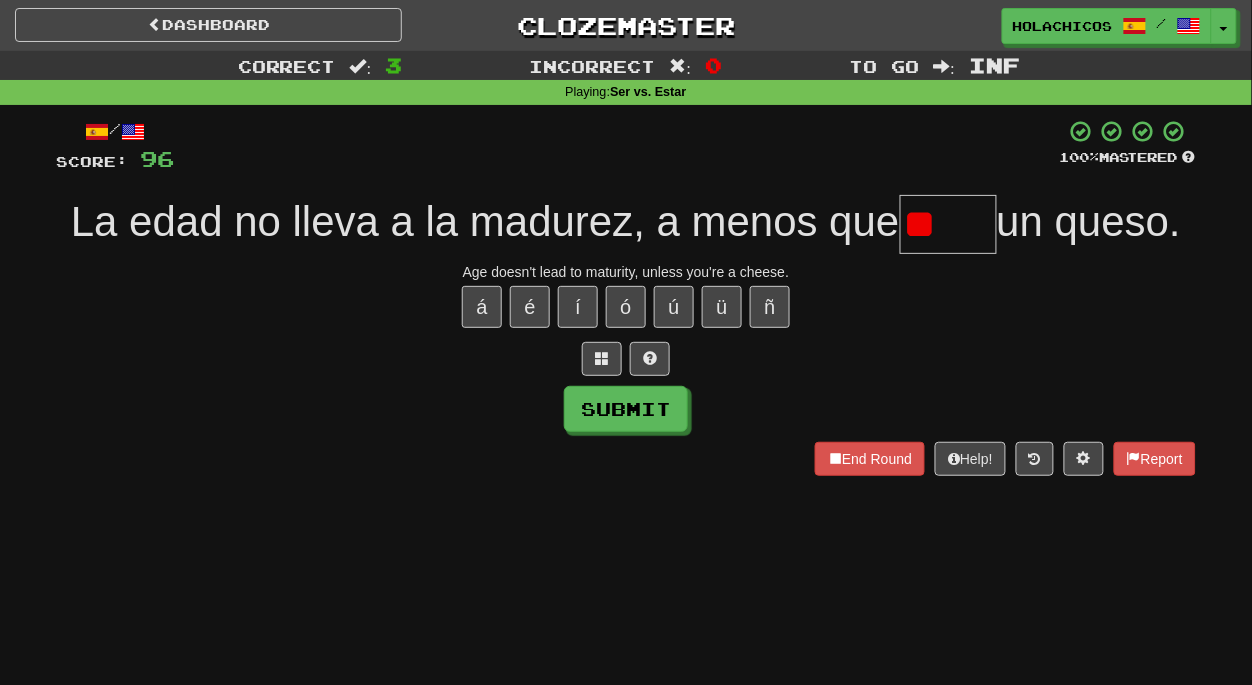 type on "*" 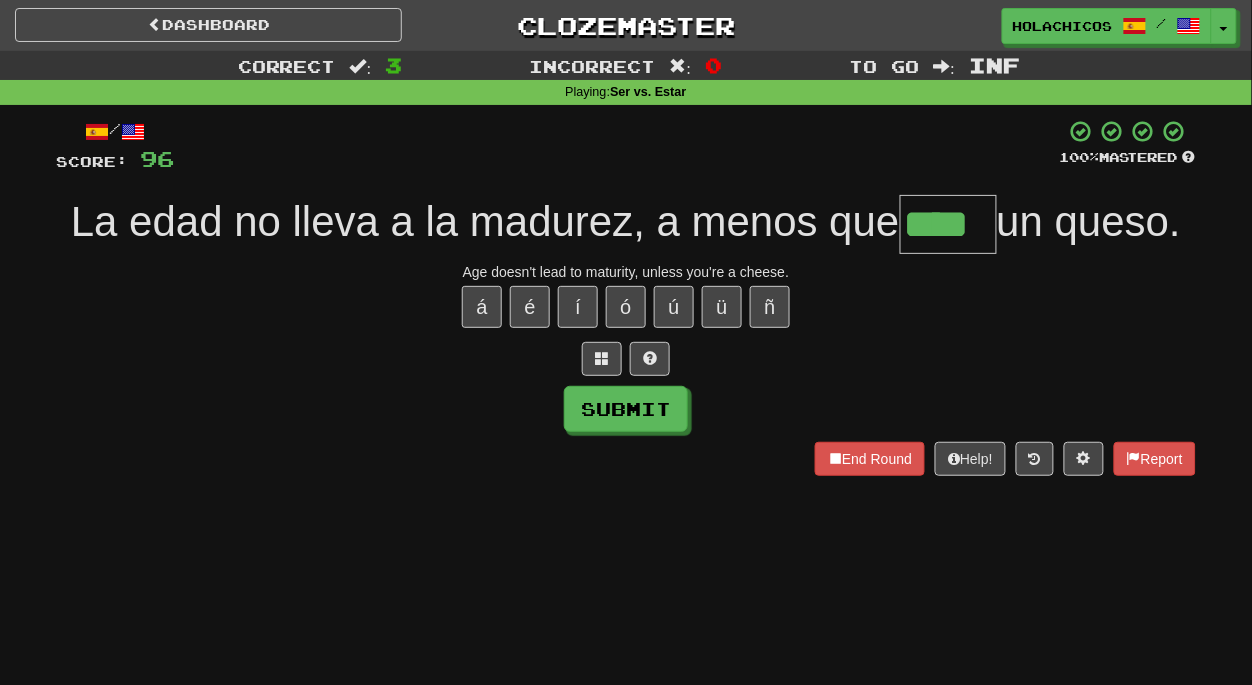 type on "****" 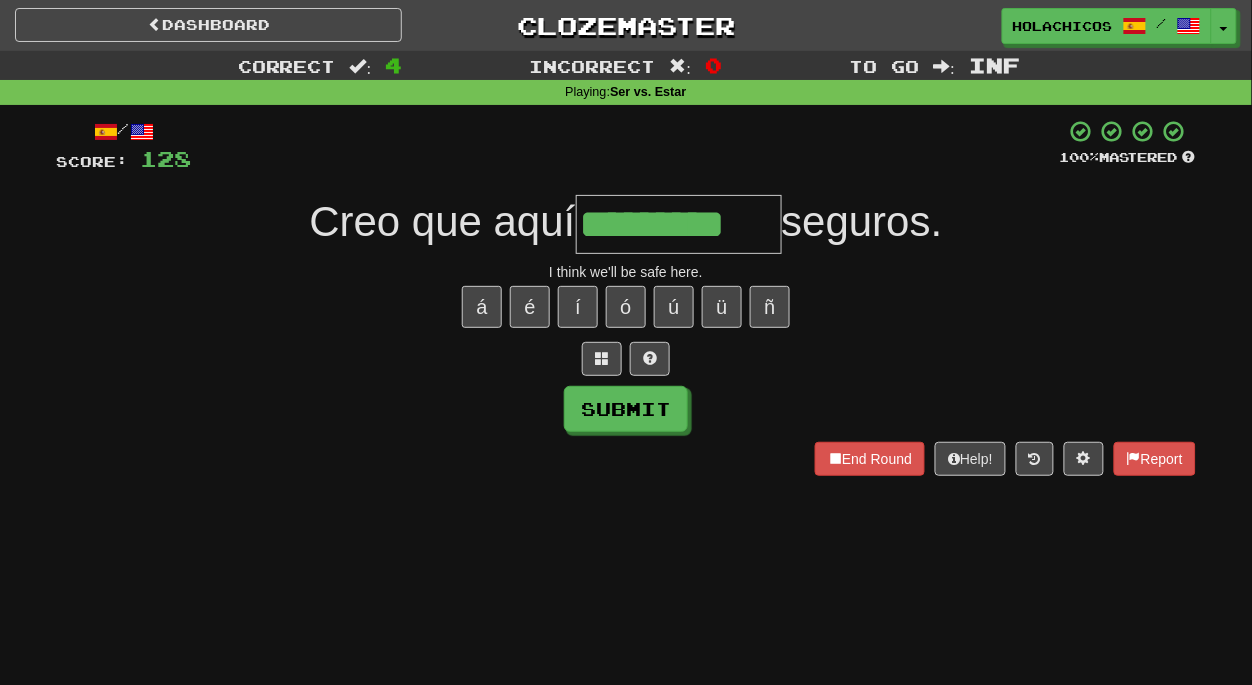 type on "*********" 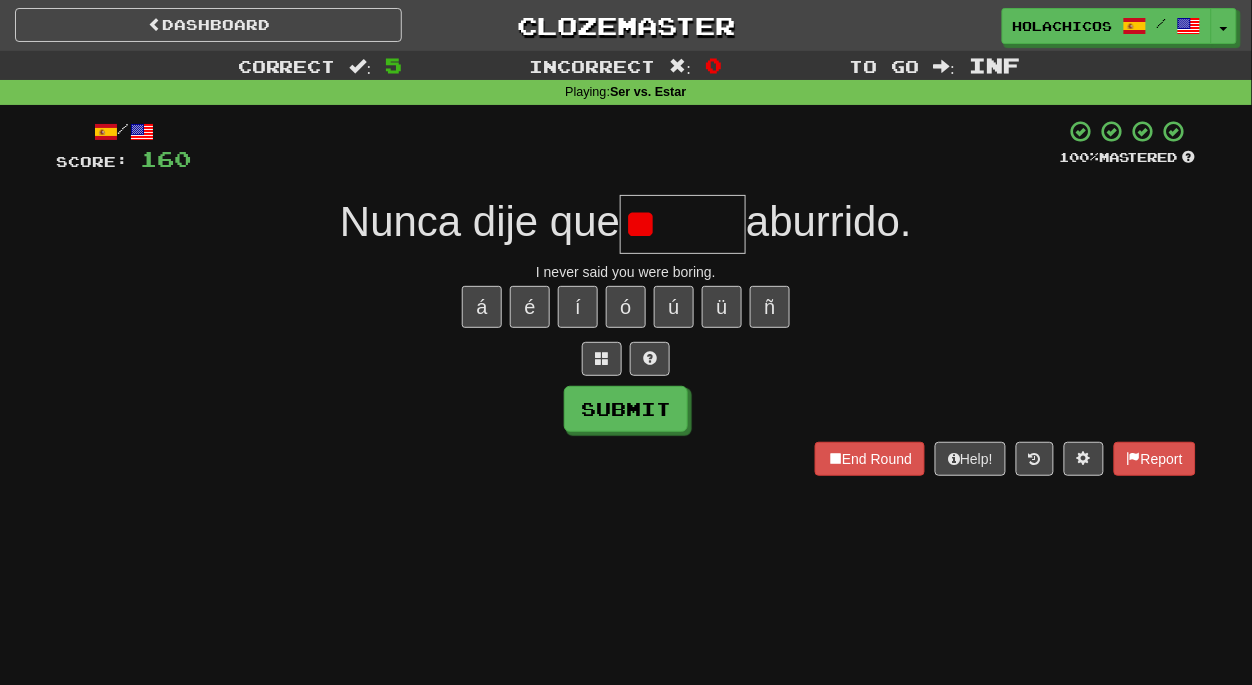 type on "*" 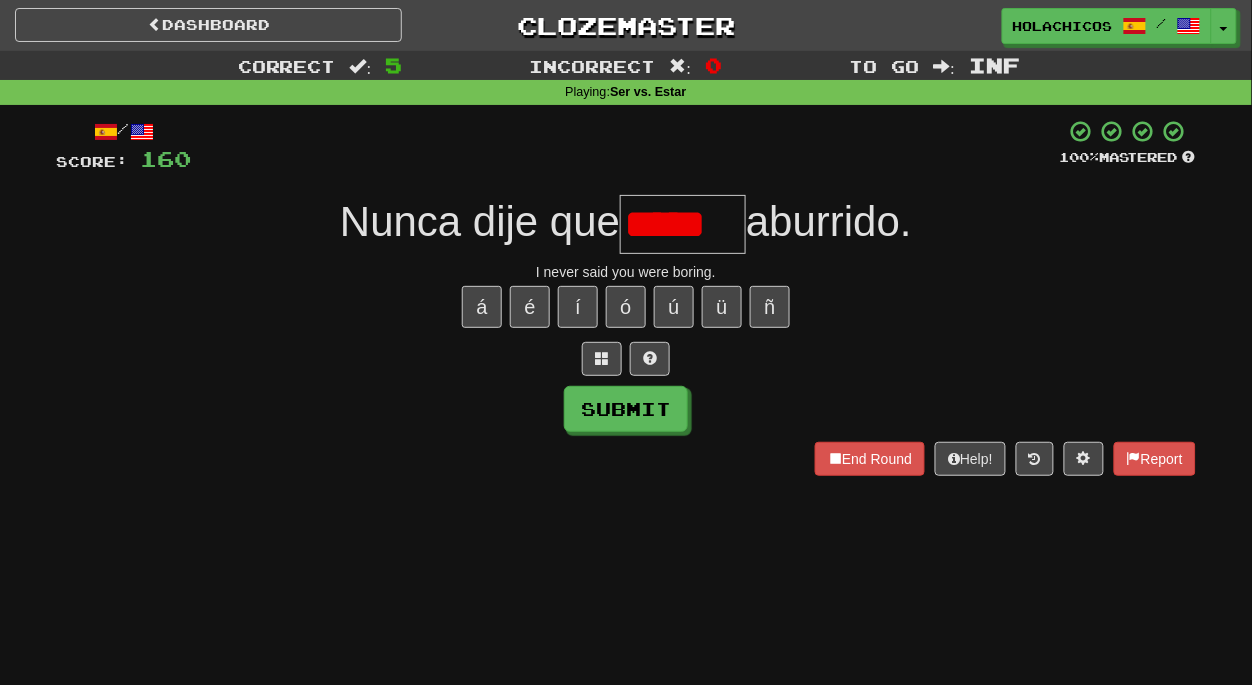 scroll, scrollTop: 0, scrollLeft: 0, axis: both 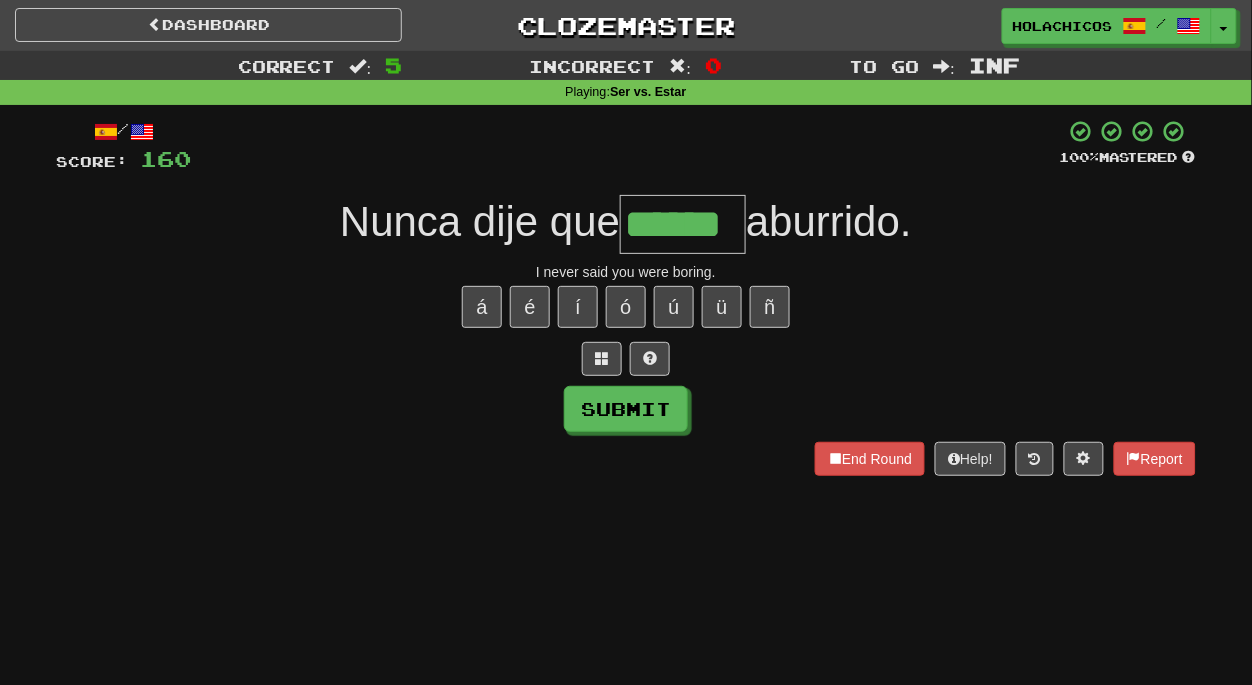 type on "******" 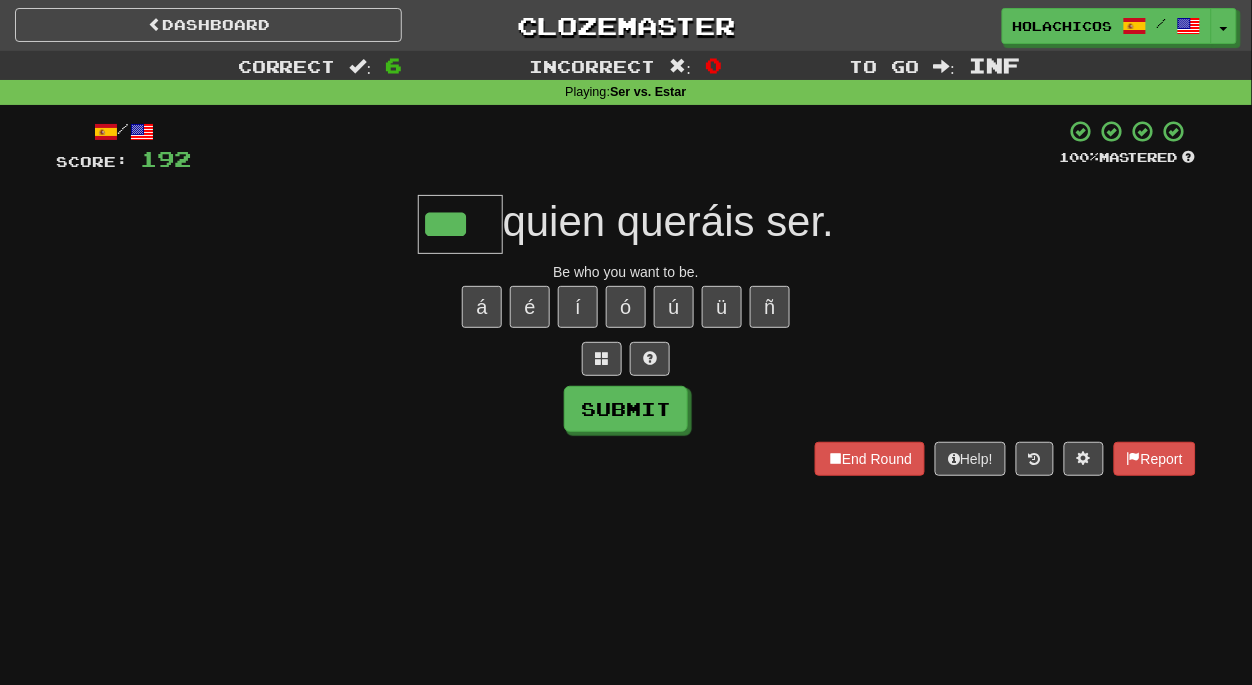 type on "***" 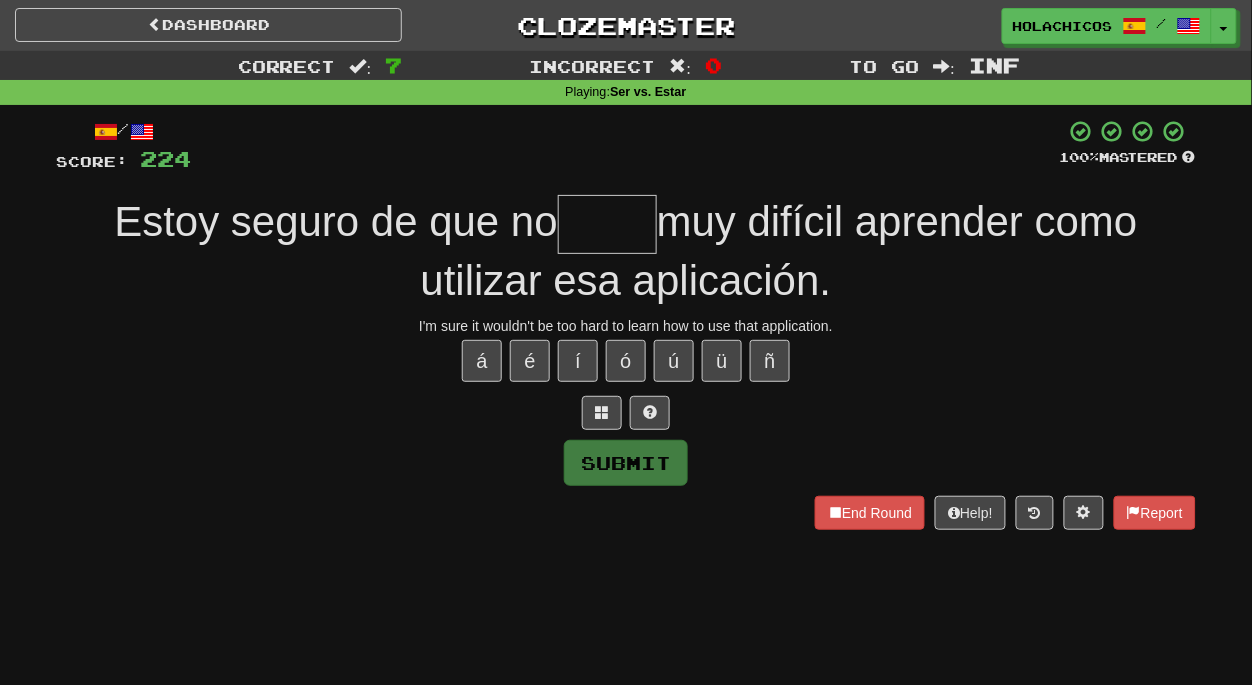 type on "*" 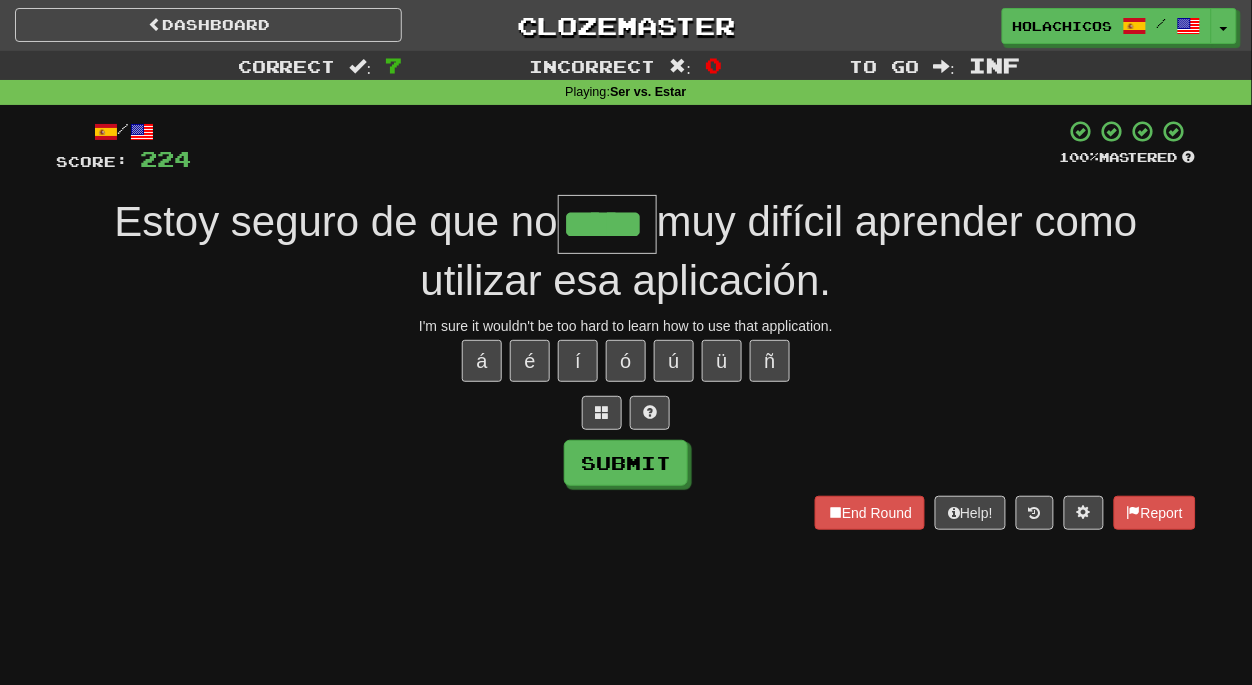 type on "*****" 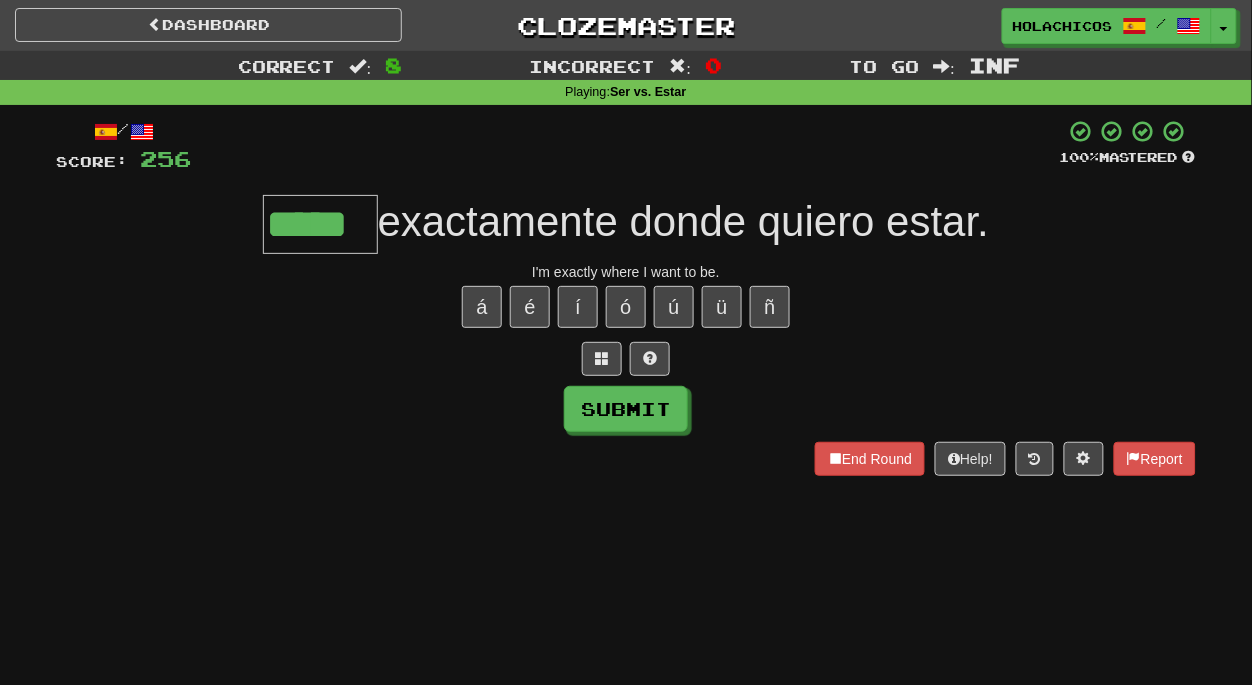 type on "*****" 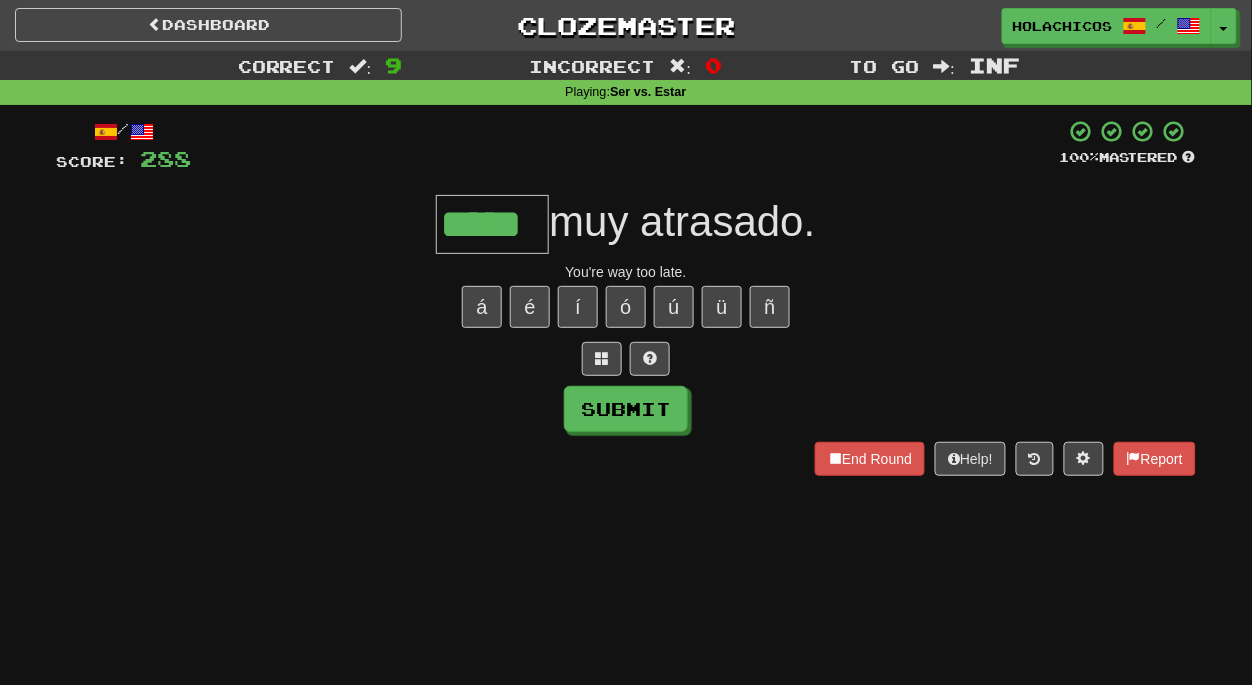type on "*****" 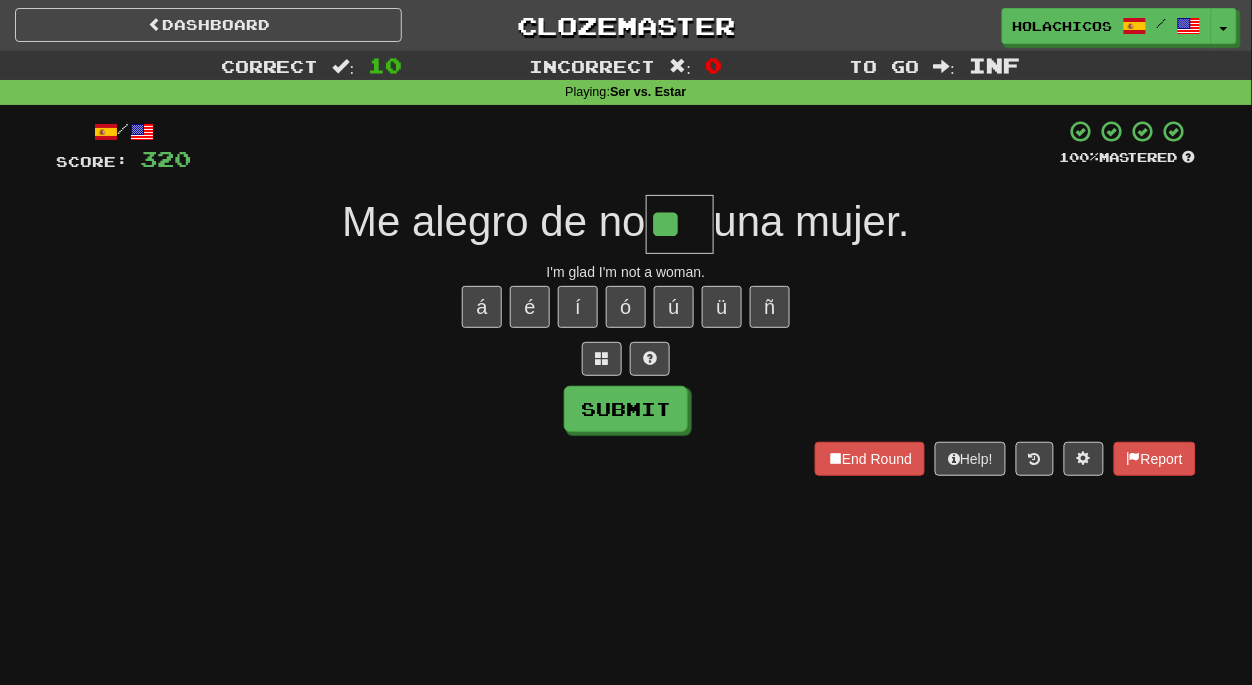 scroll, scrollTop: 0, scrollLeft: 0, axis: both 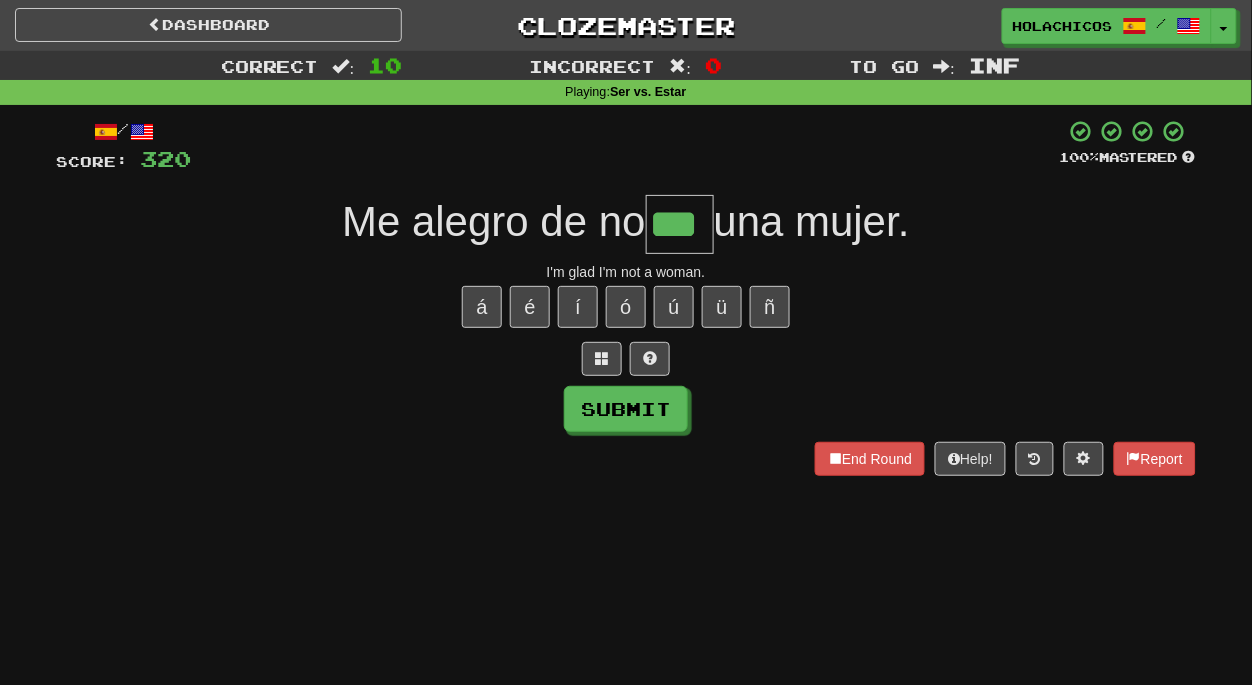 type on "***" 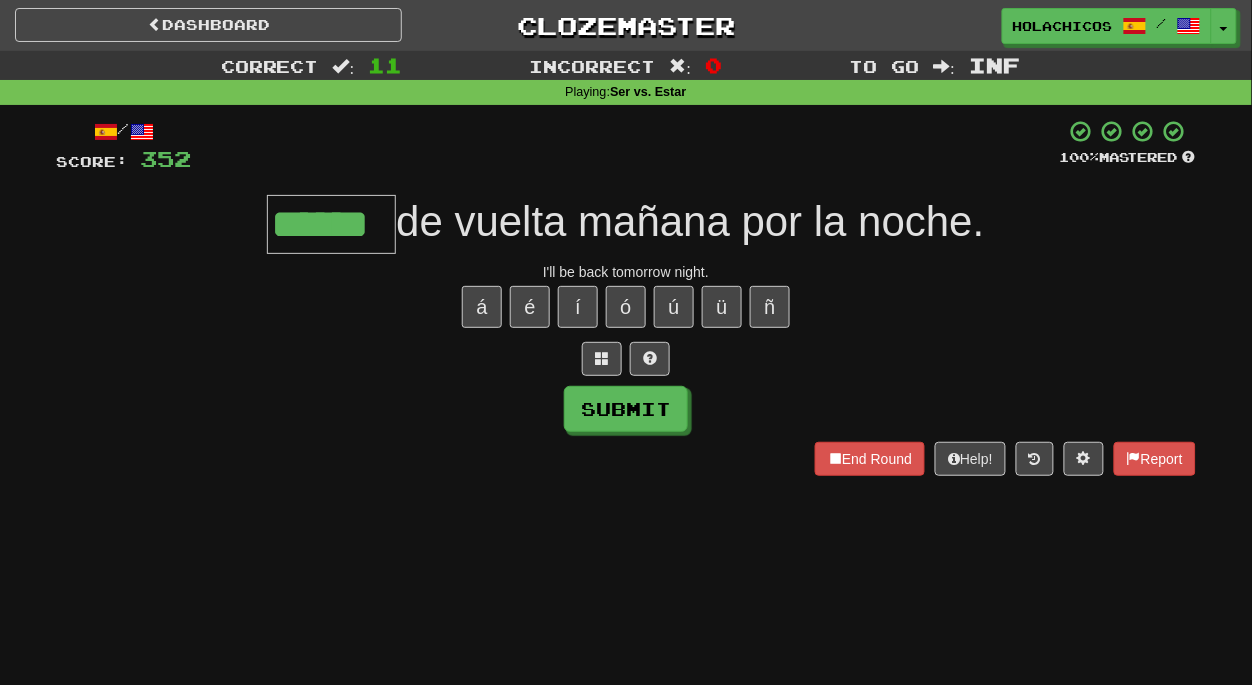 type on "******" 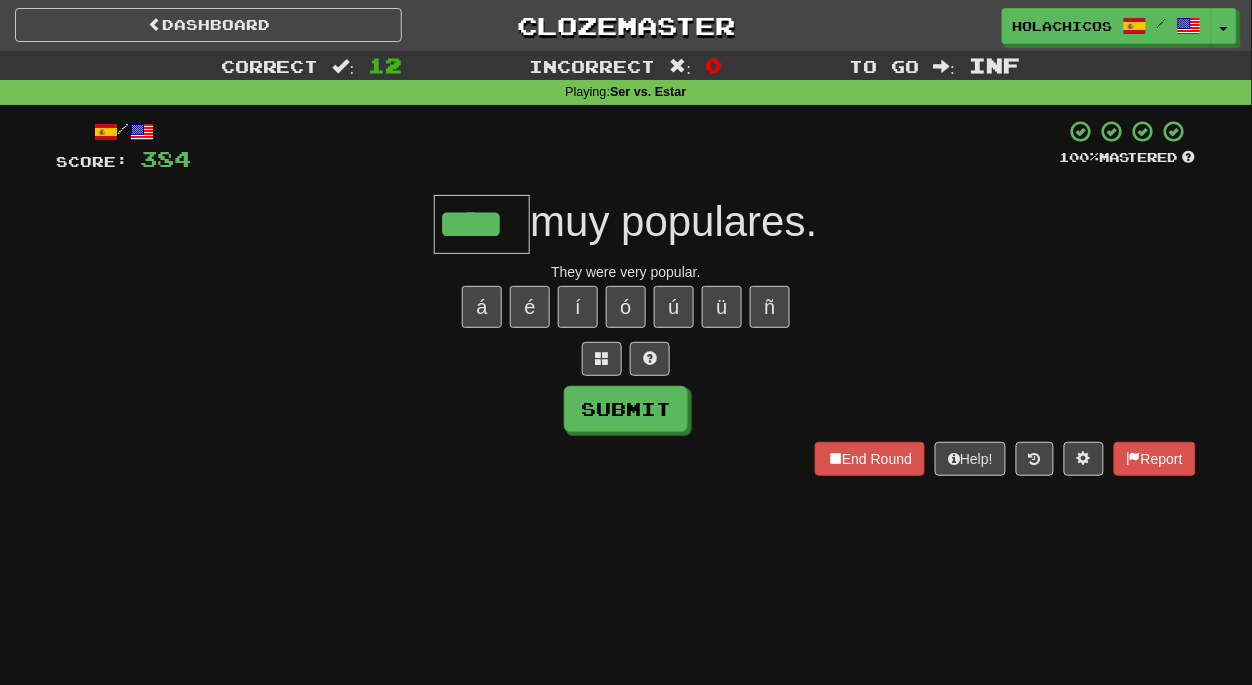 type on "****" 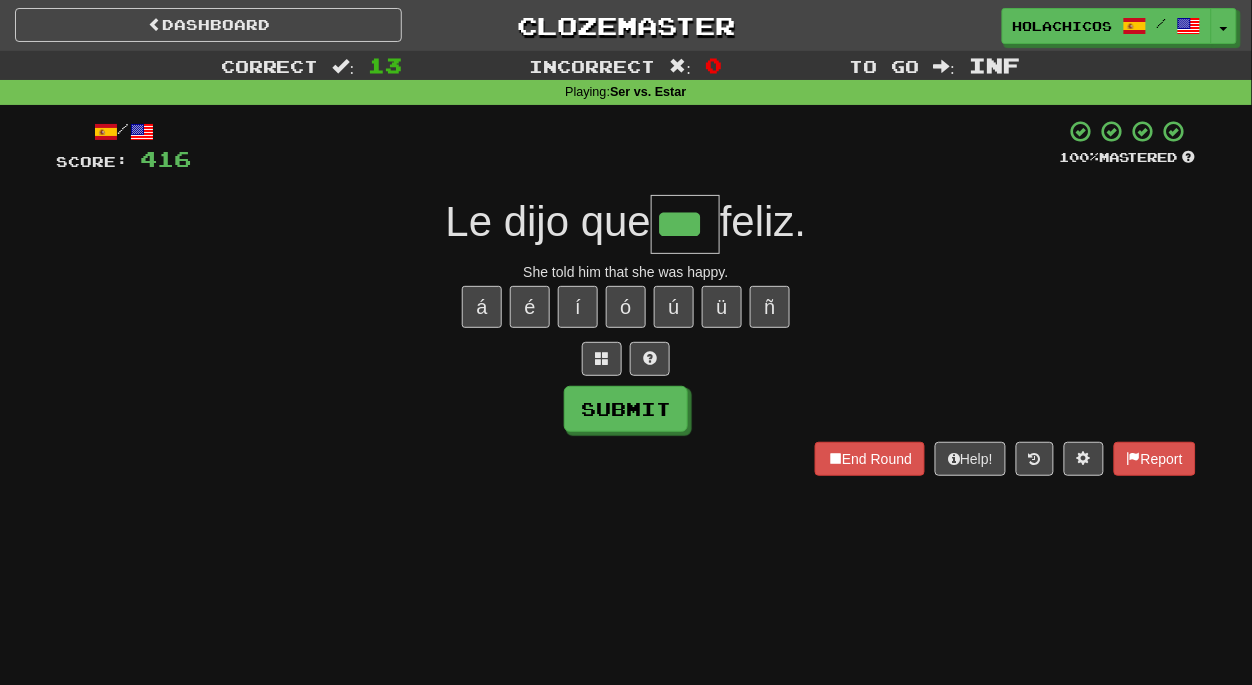 type on "***" 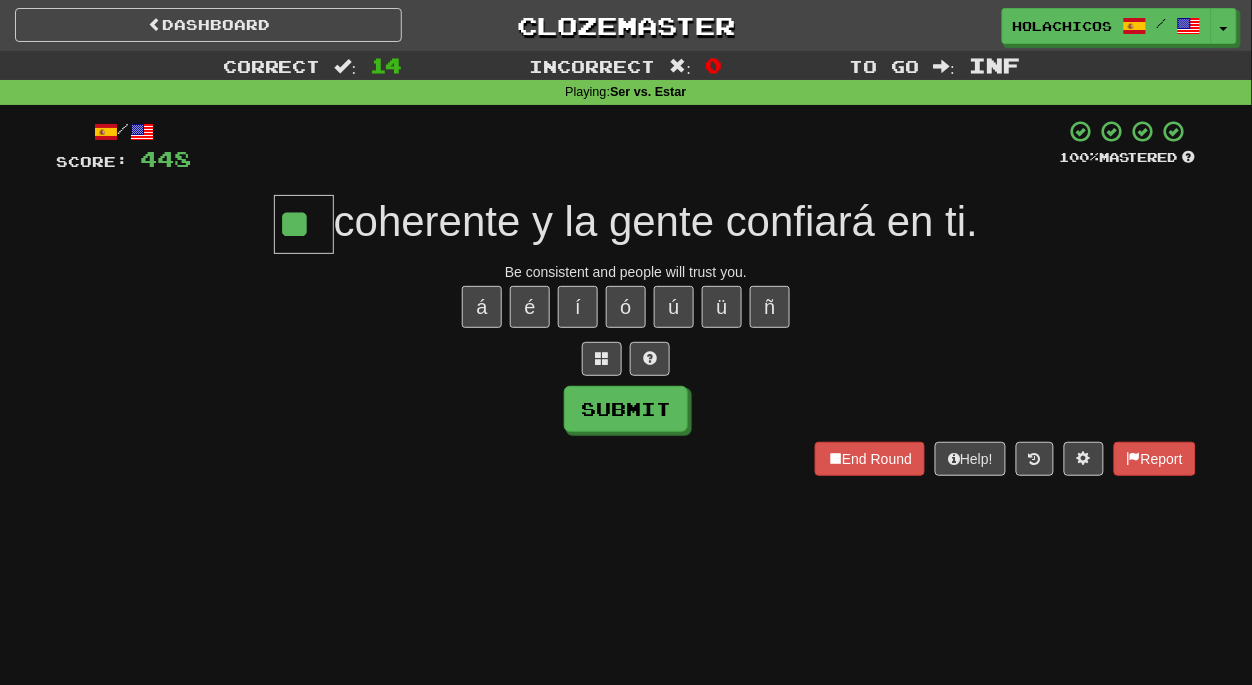 type on "**" 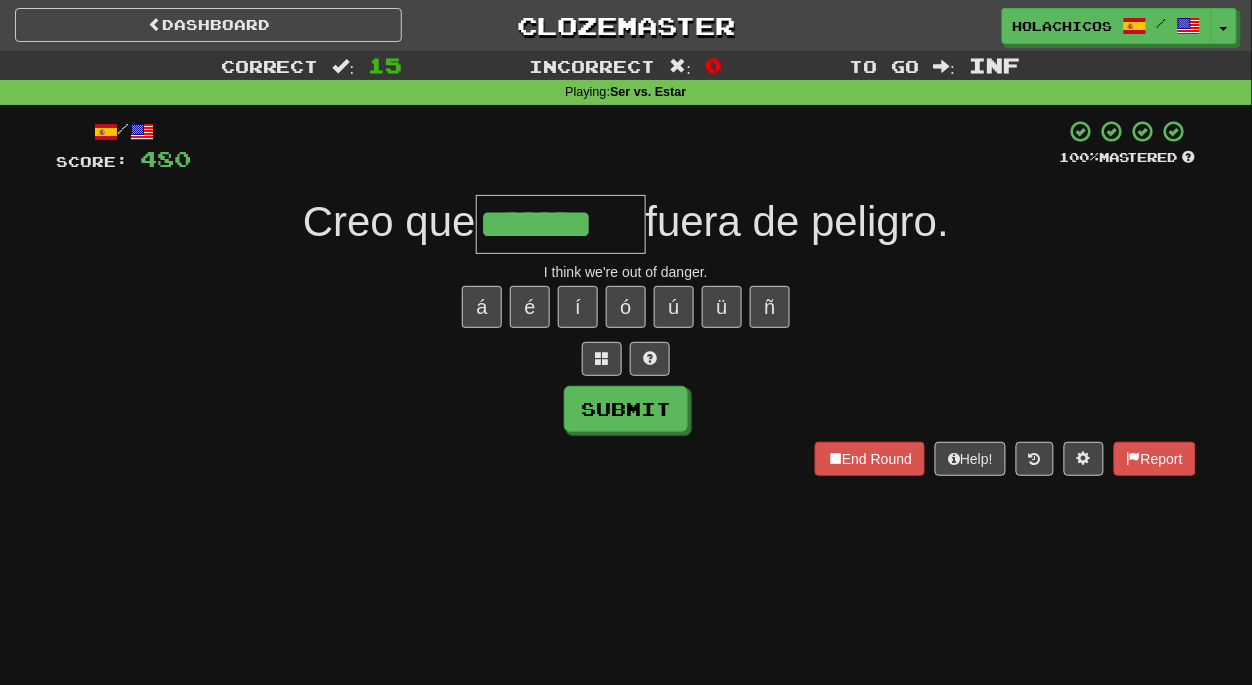 type on "*******" 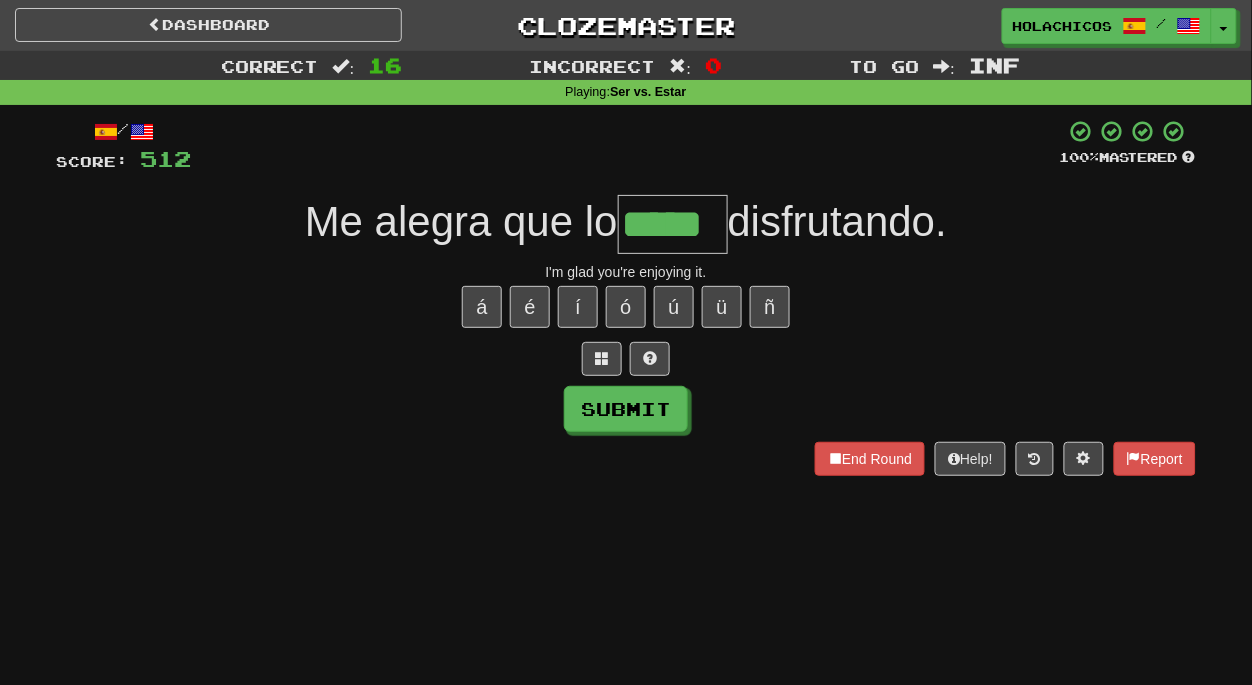 type on "*****" 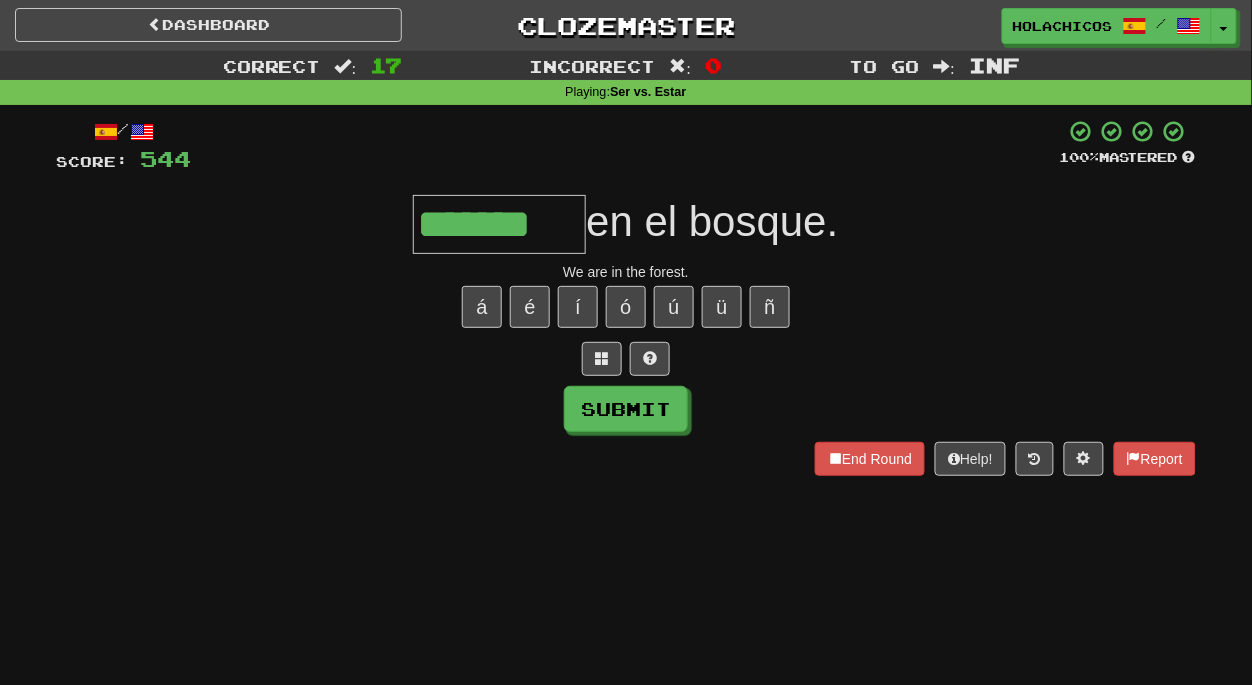 type on "*******" 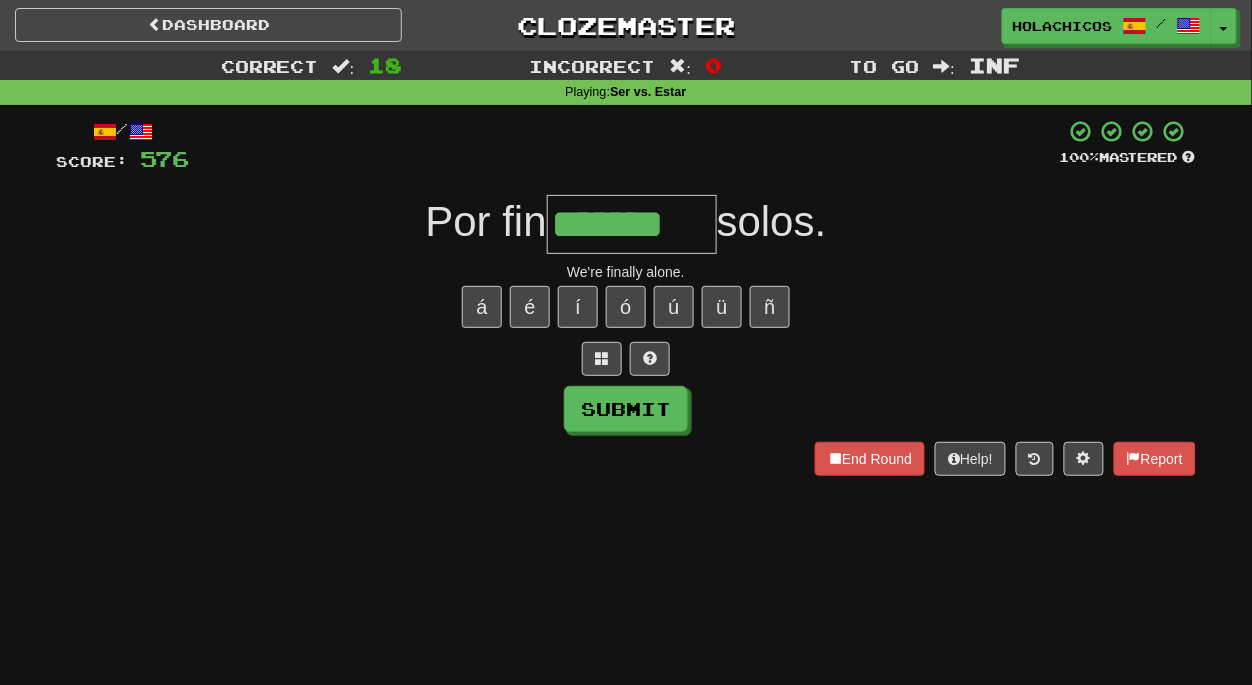 type on "*******" 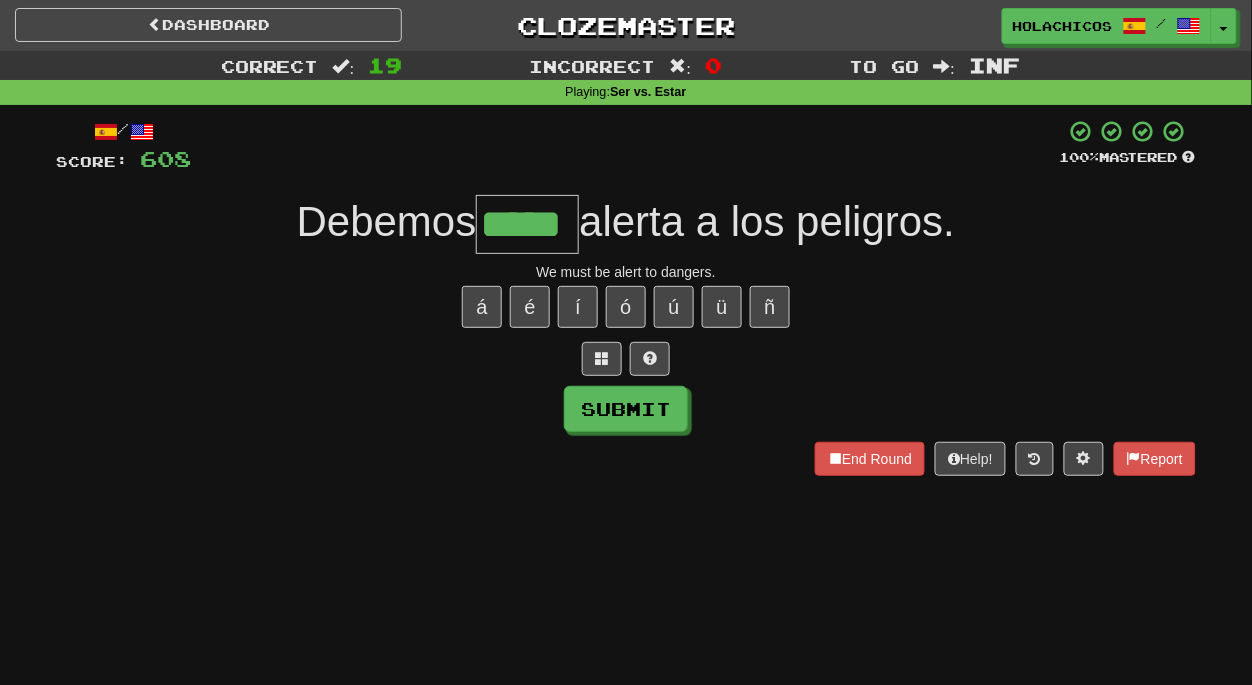 type on "*****" 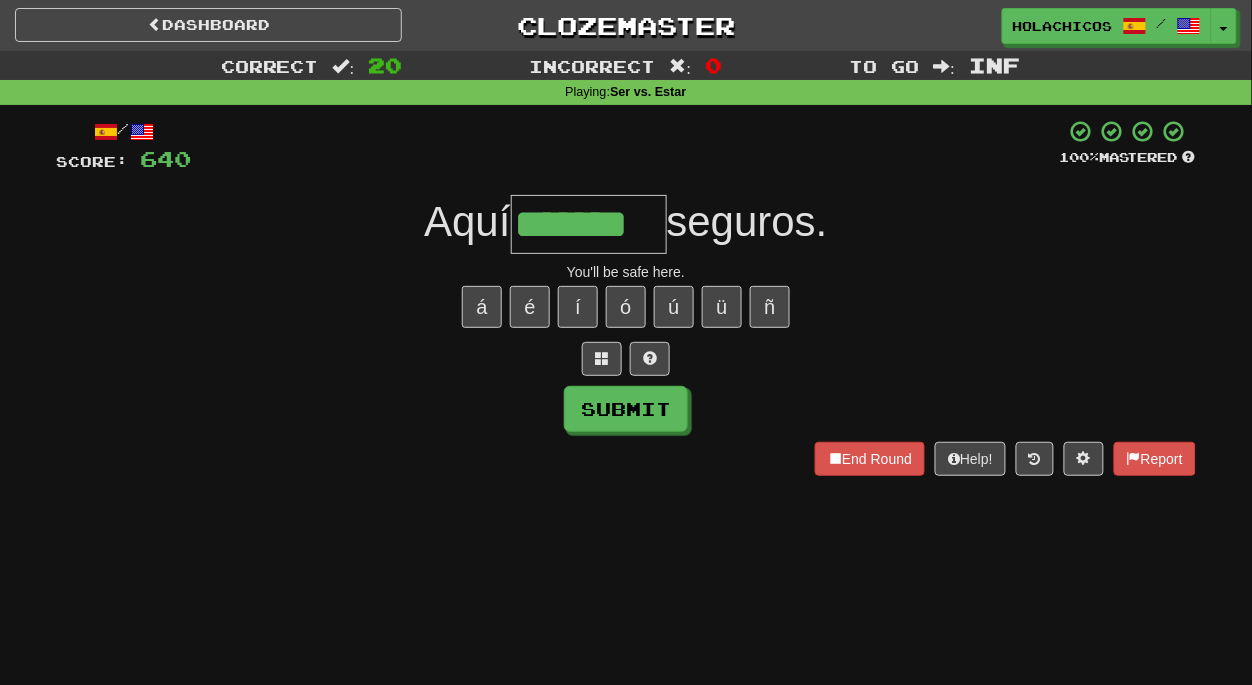 type on "********" 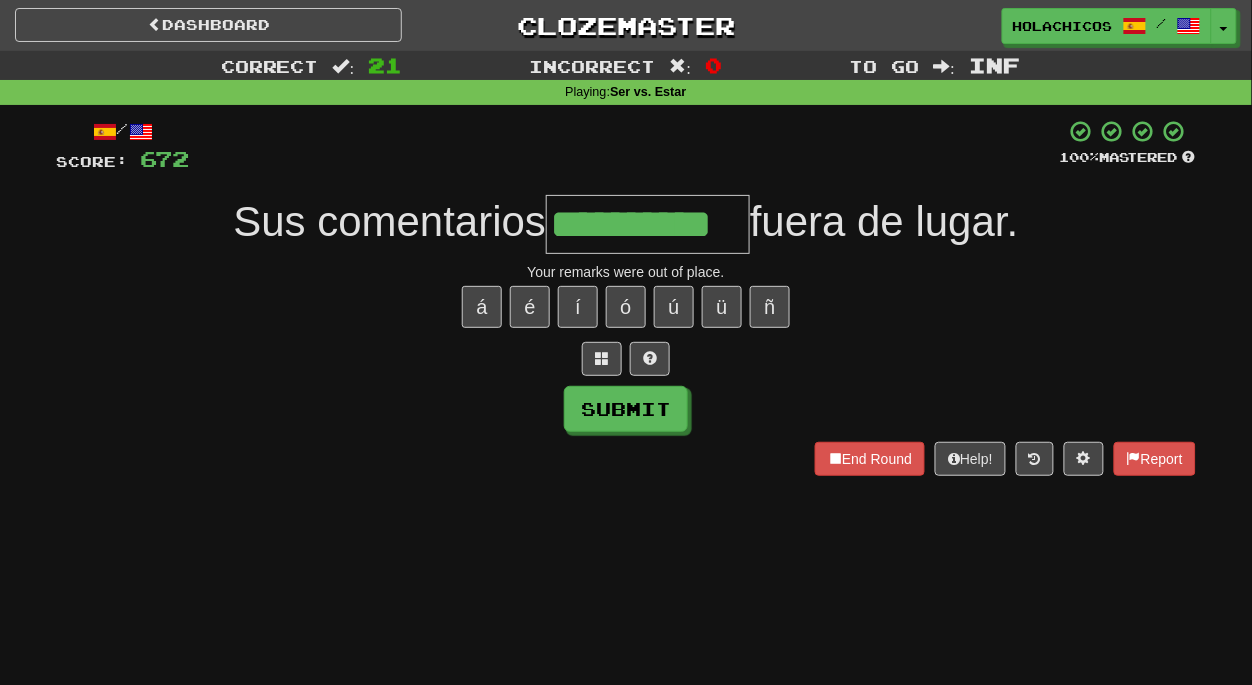 type on "**********" 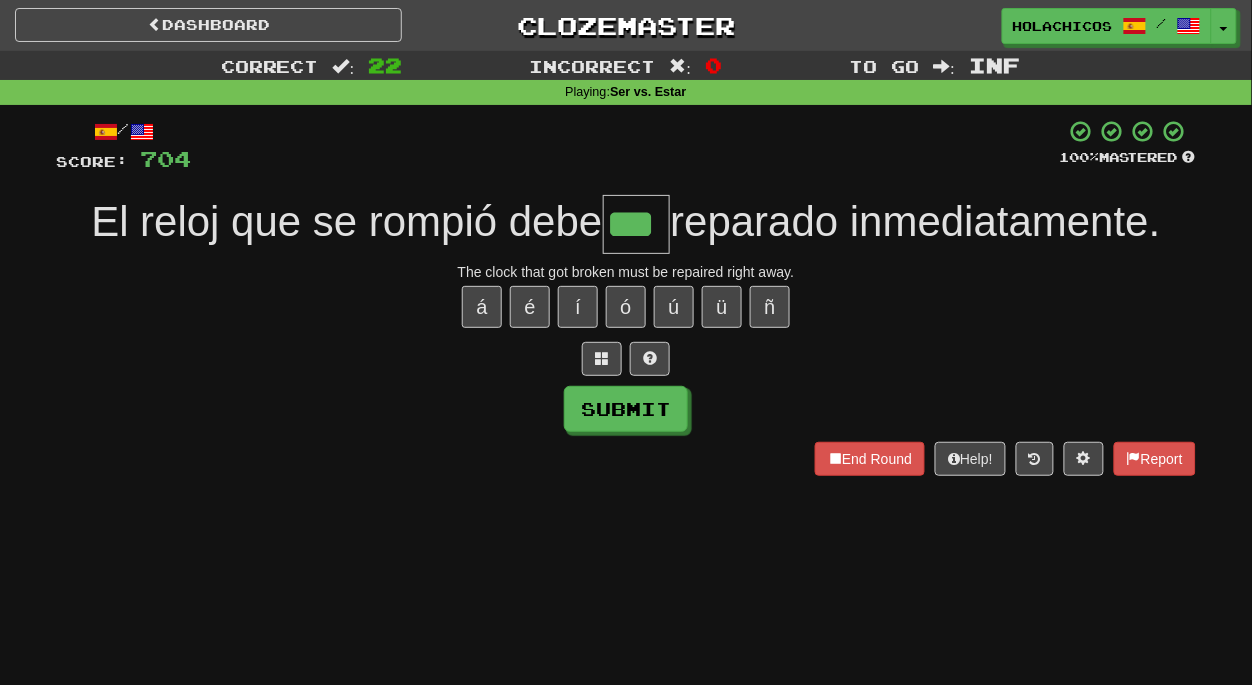 type on "***" 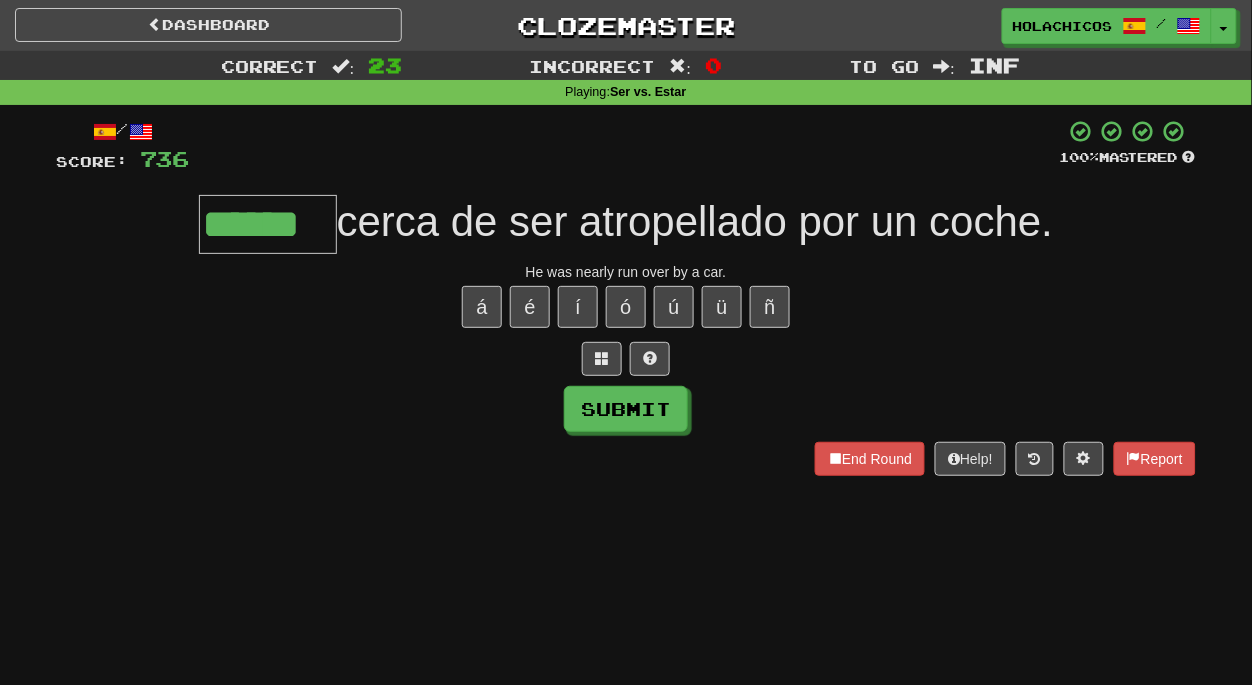 type on "******" 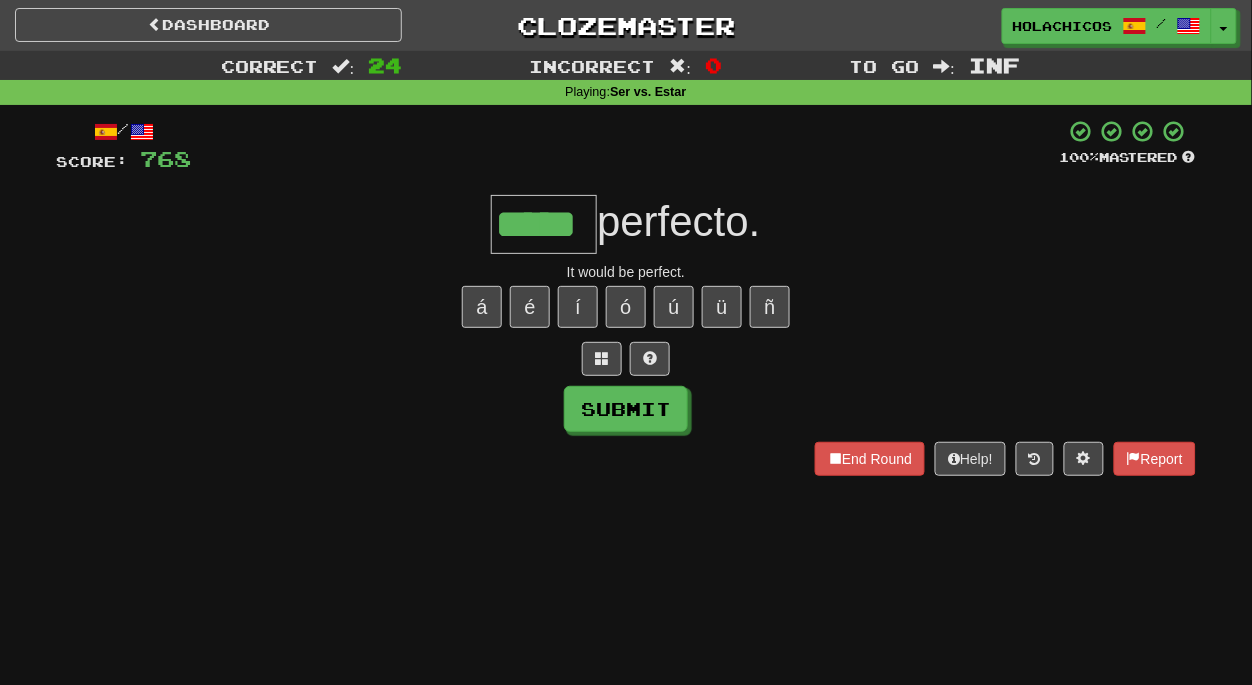 type on "*****" 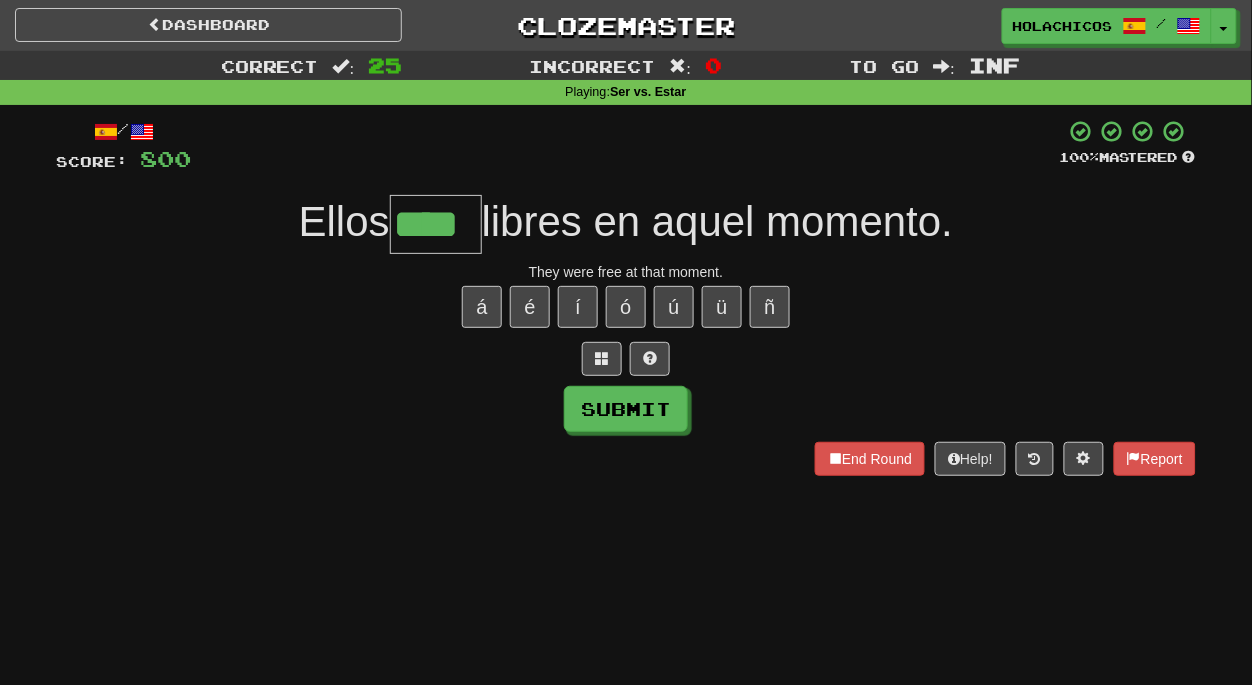 type on "****" 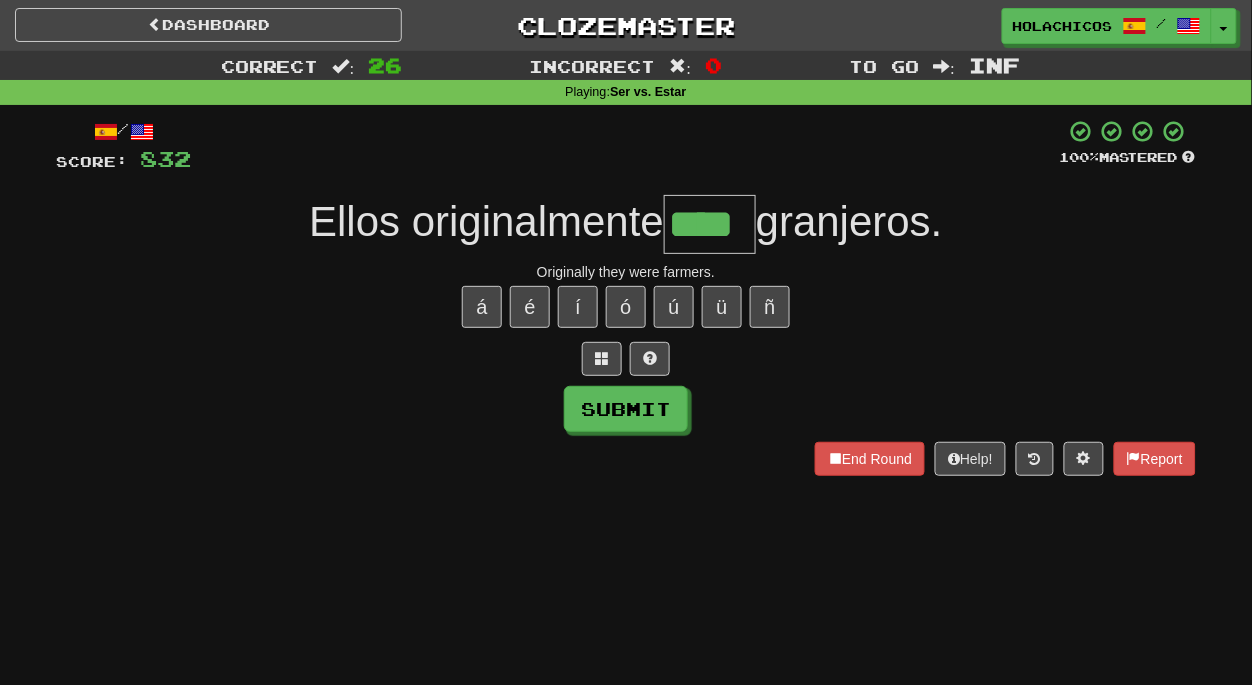 type on "****" 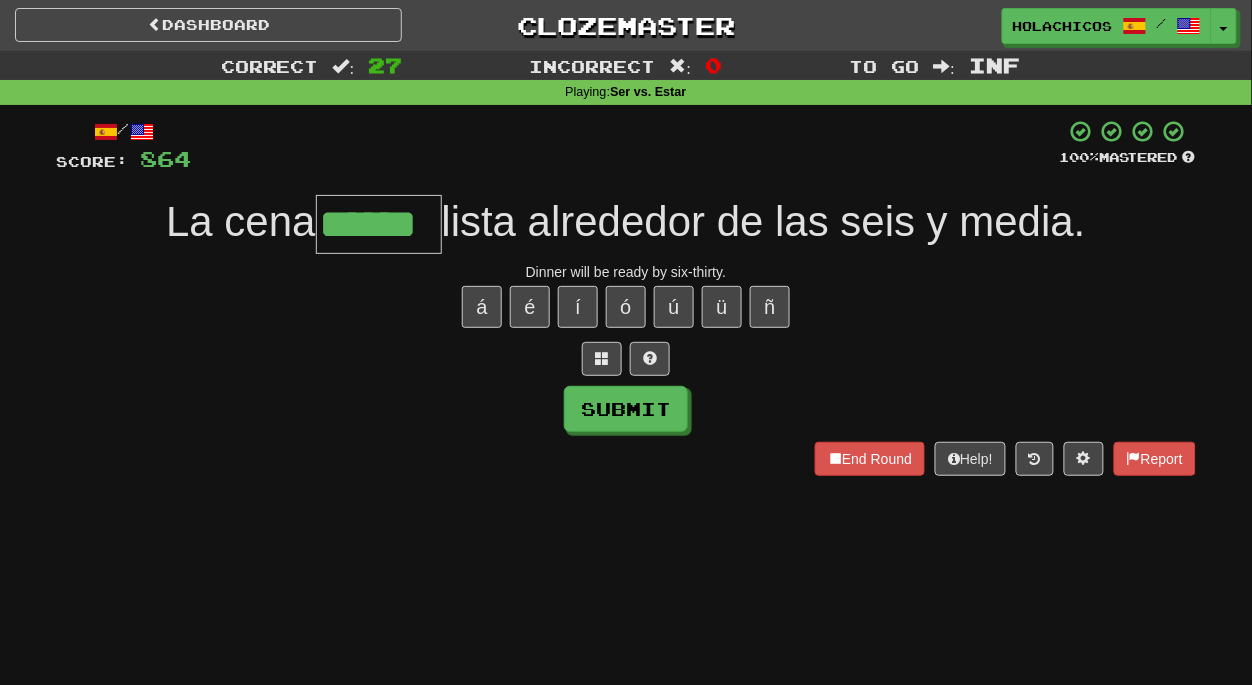 type on "******" 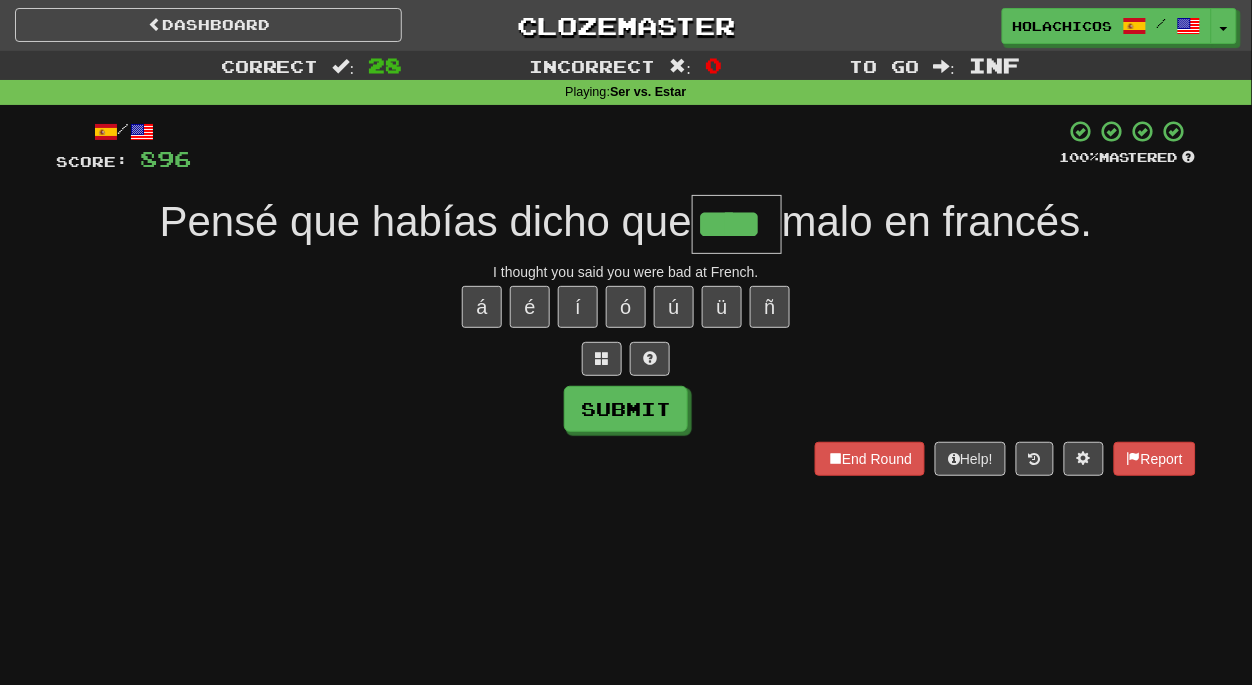 type on "****" 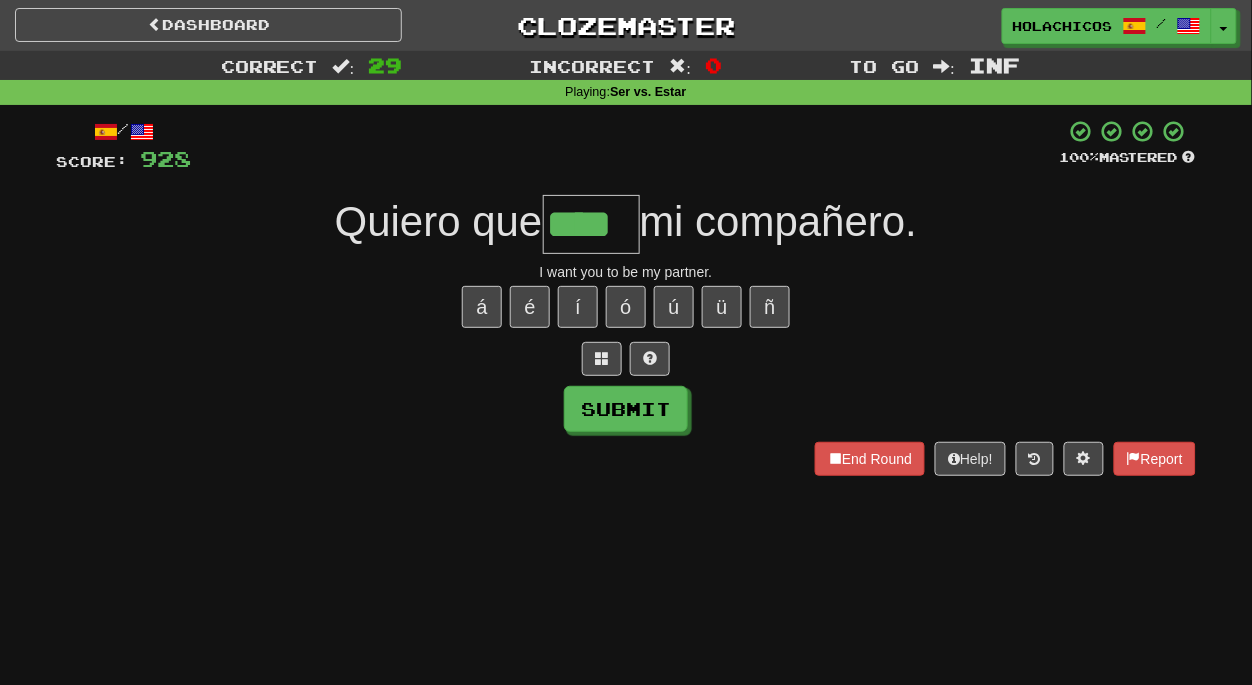type on "****" 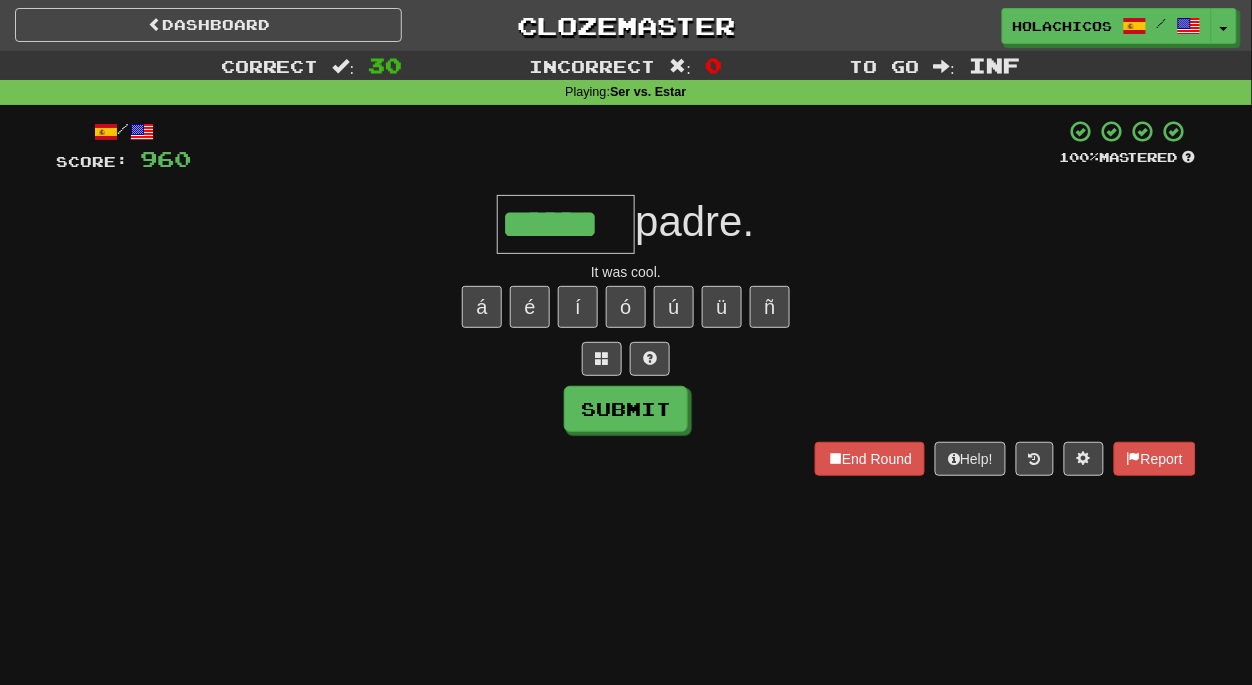 type on "******" 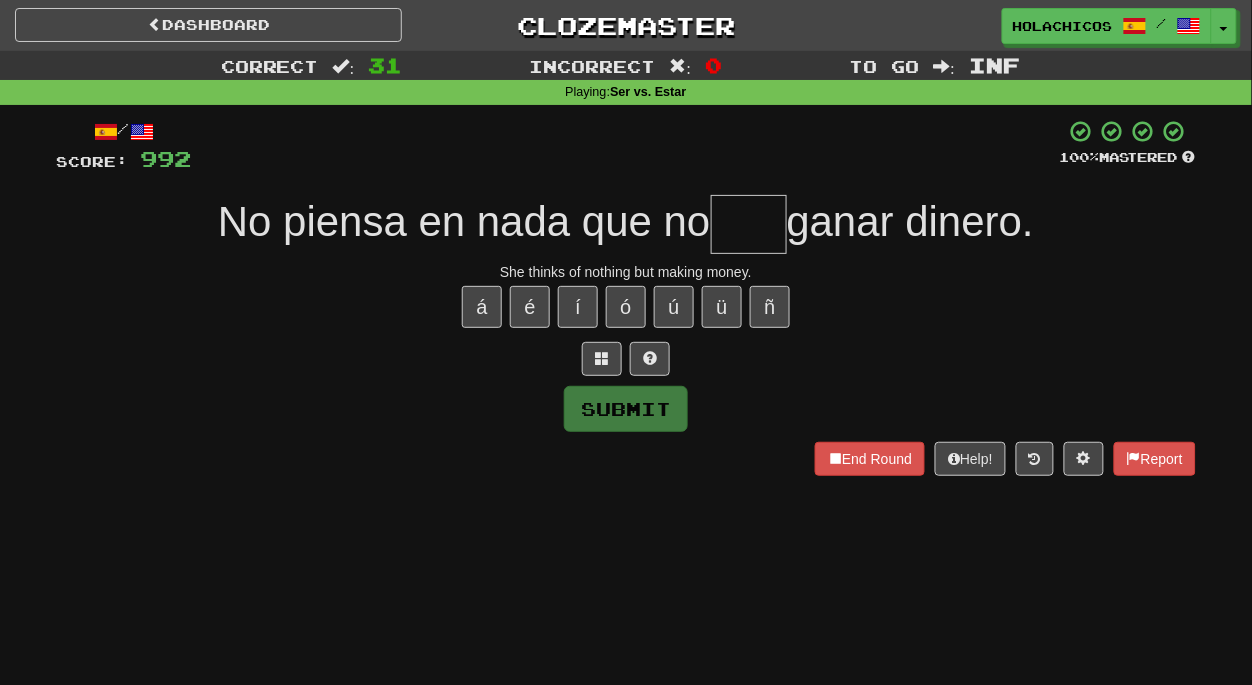 type on "*" 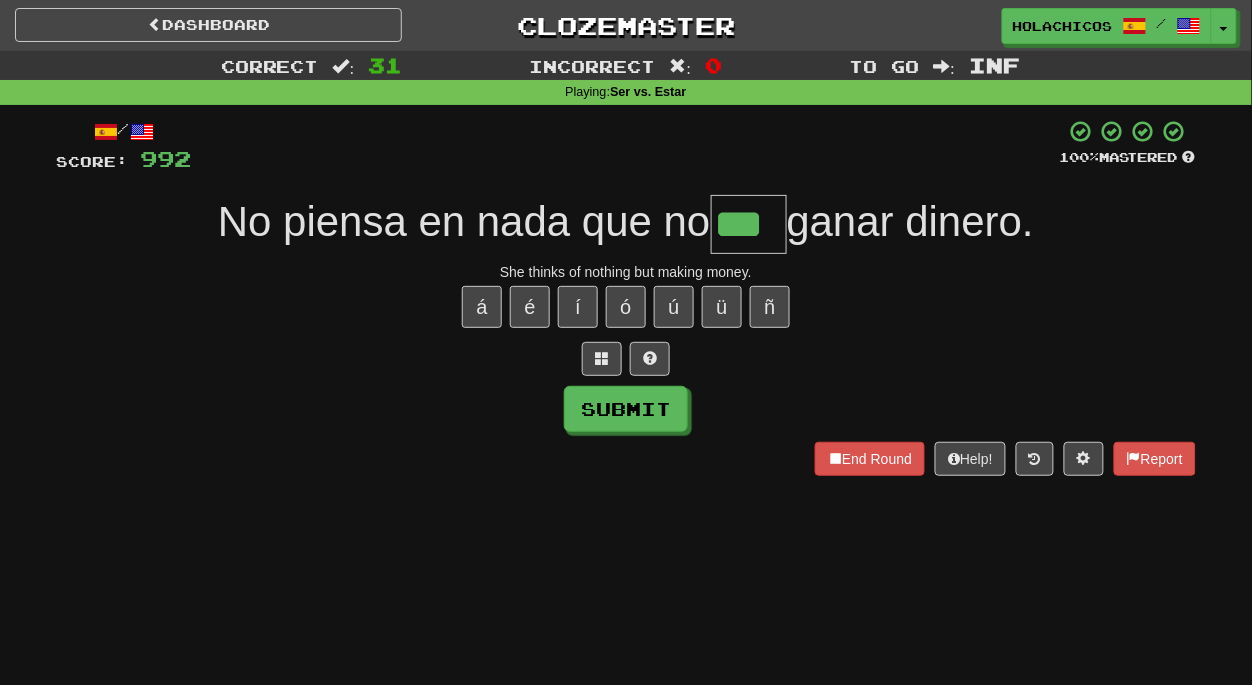type on "***" 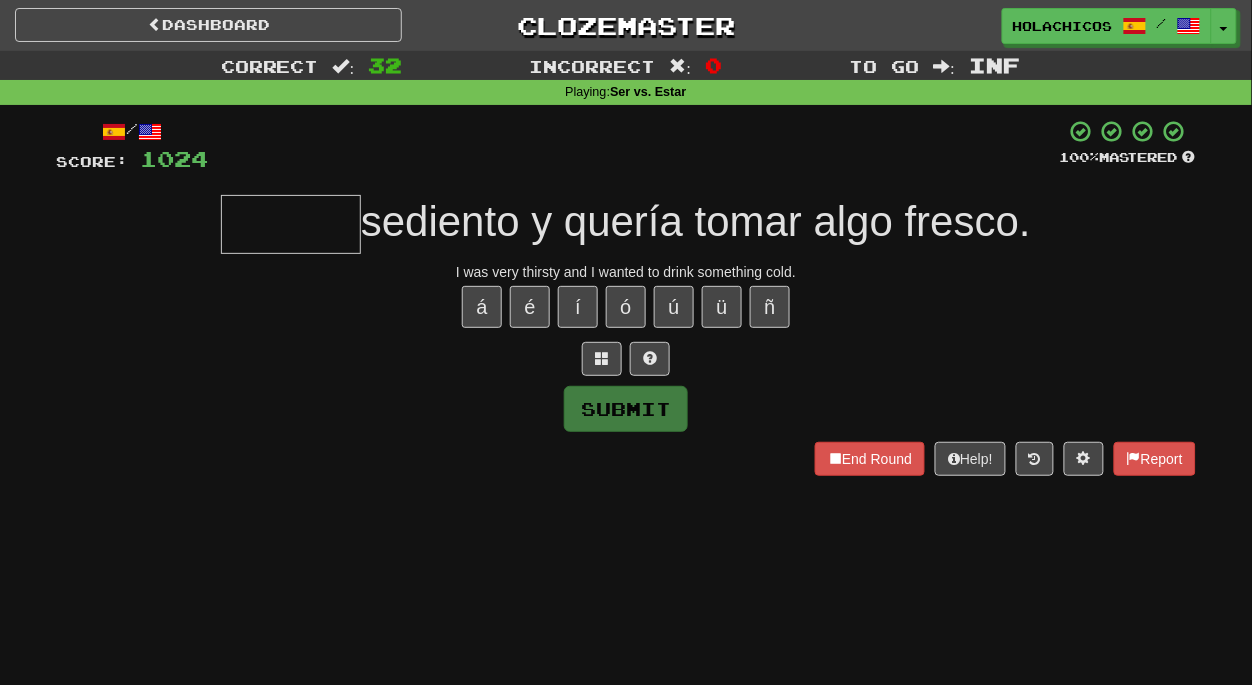 type on "*" 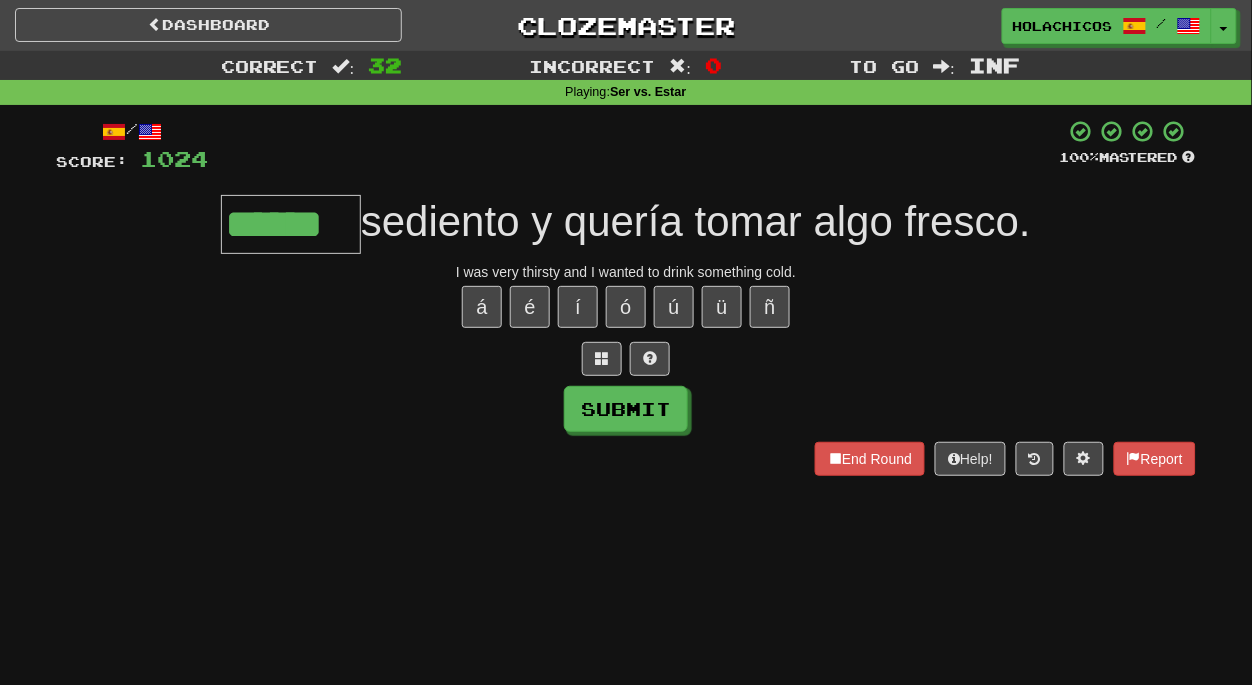 type on "******" 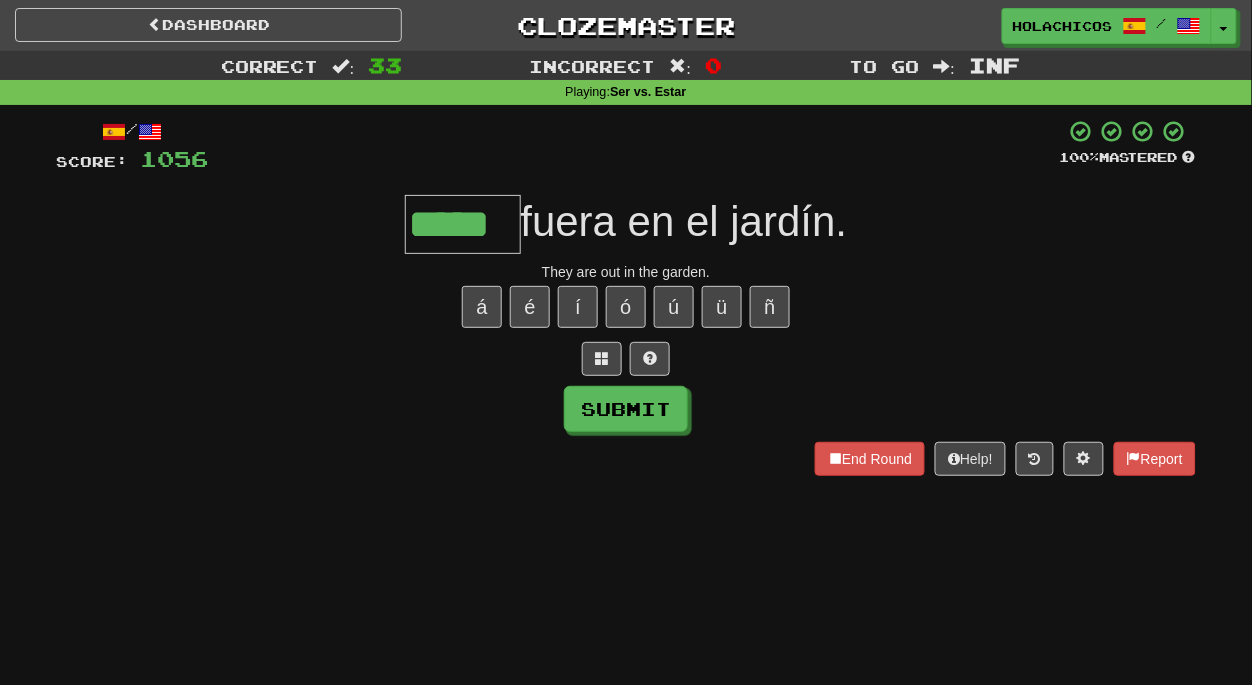 type on "*****" 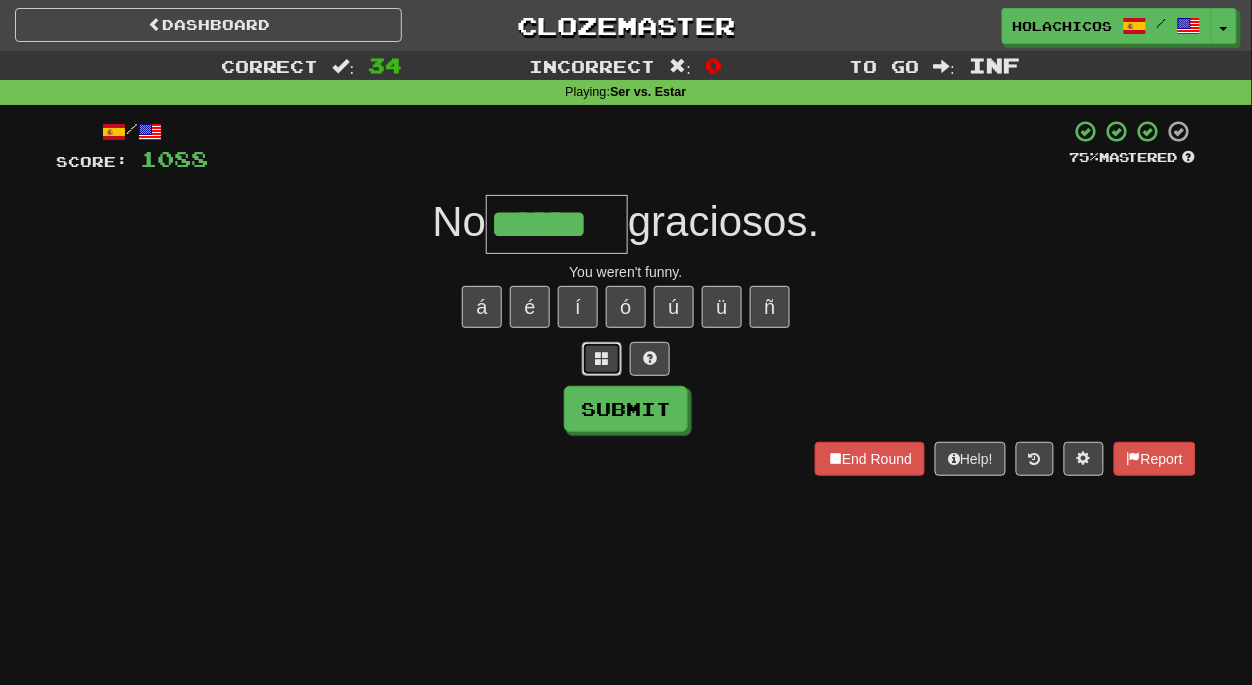 click at bounding box center (602, 358) 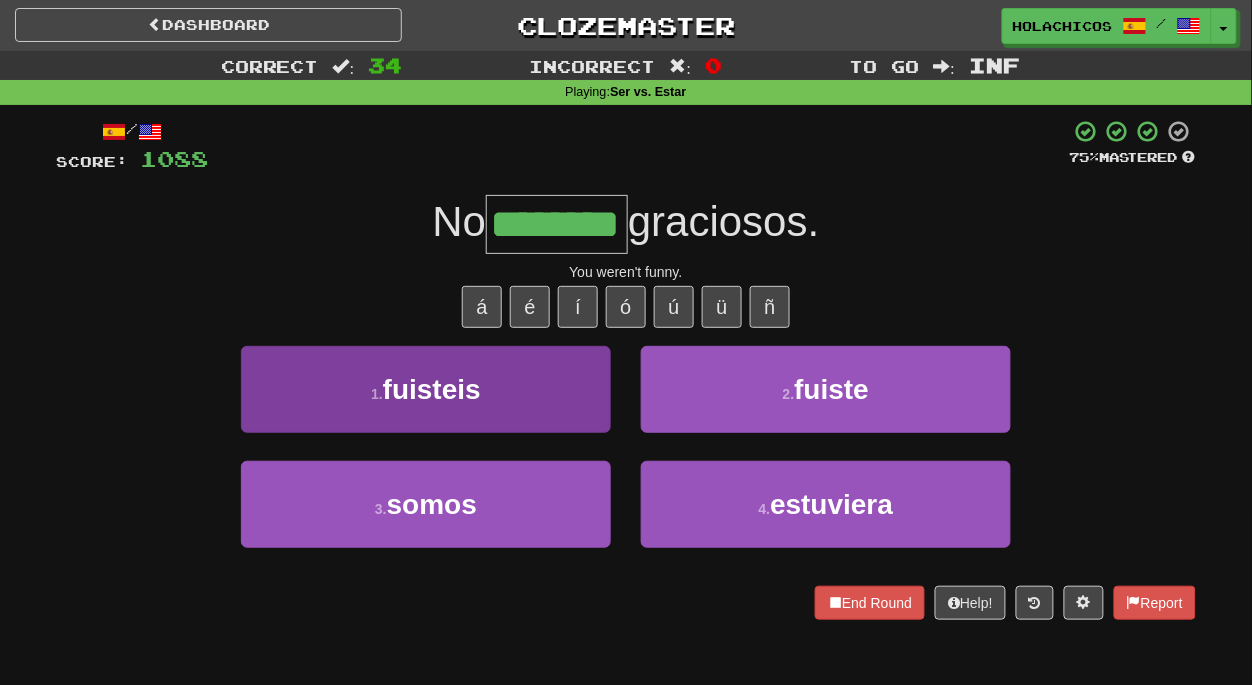 type on "********" 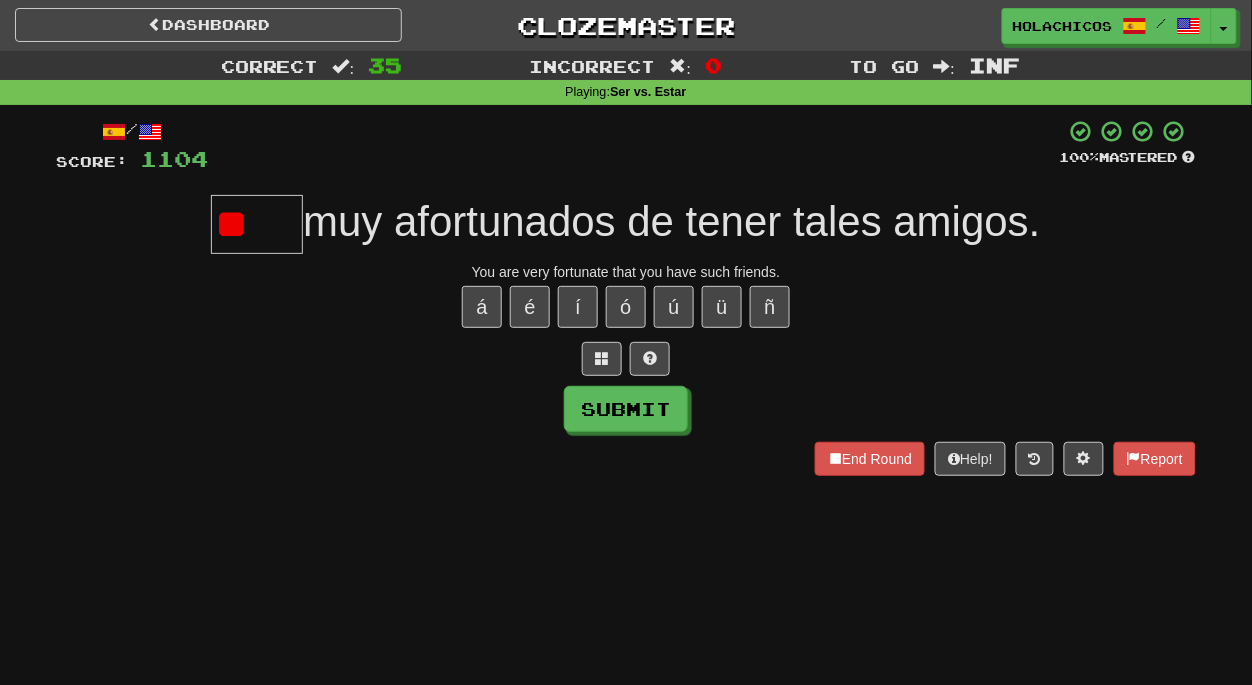 type on "*" 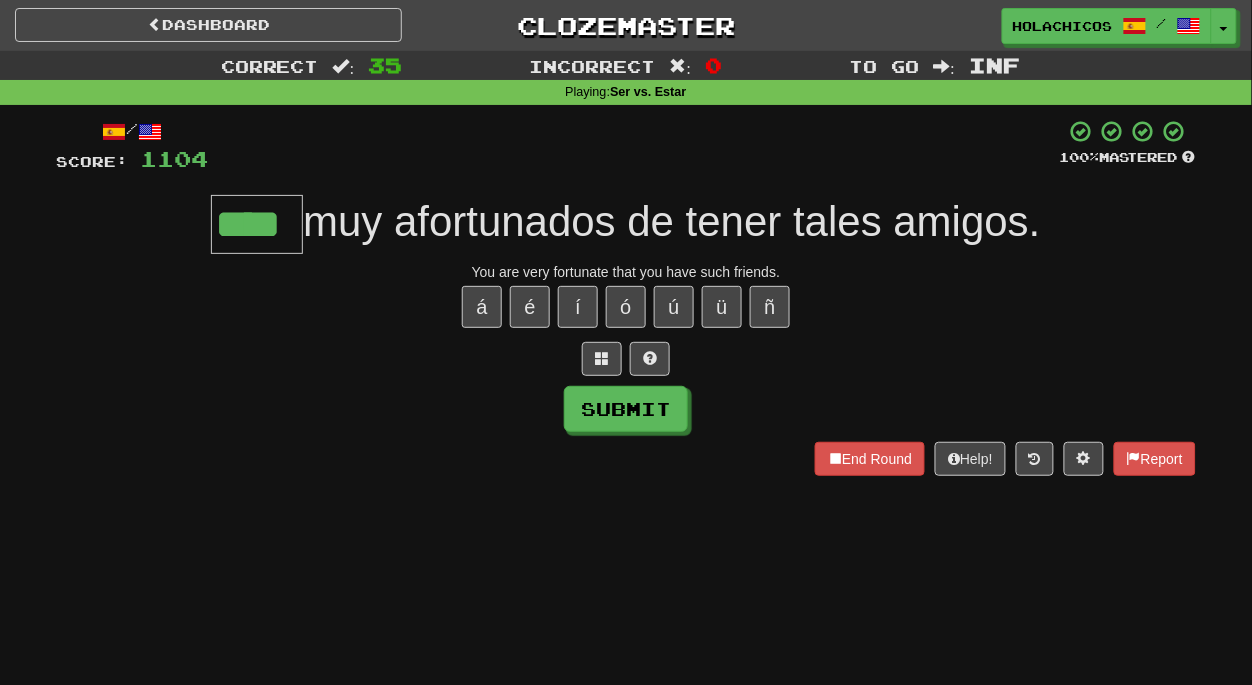 type on "****" 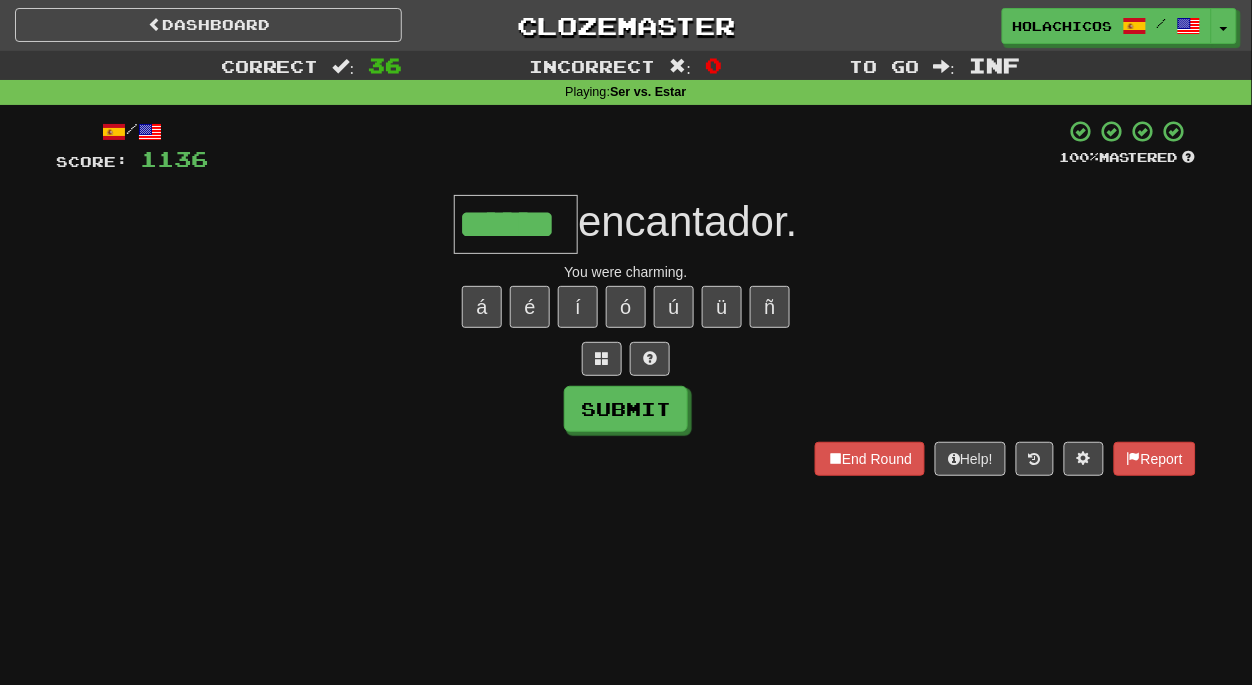 scroll, scrollTop: 0, scrollLeft: 0, axis: both 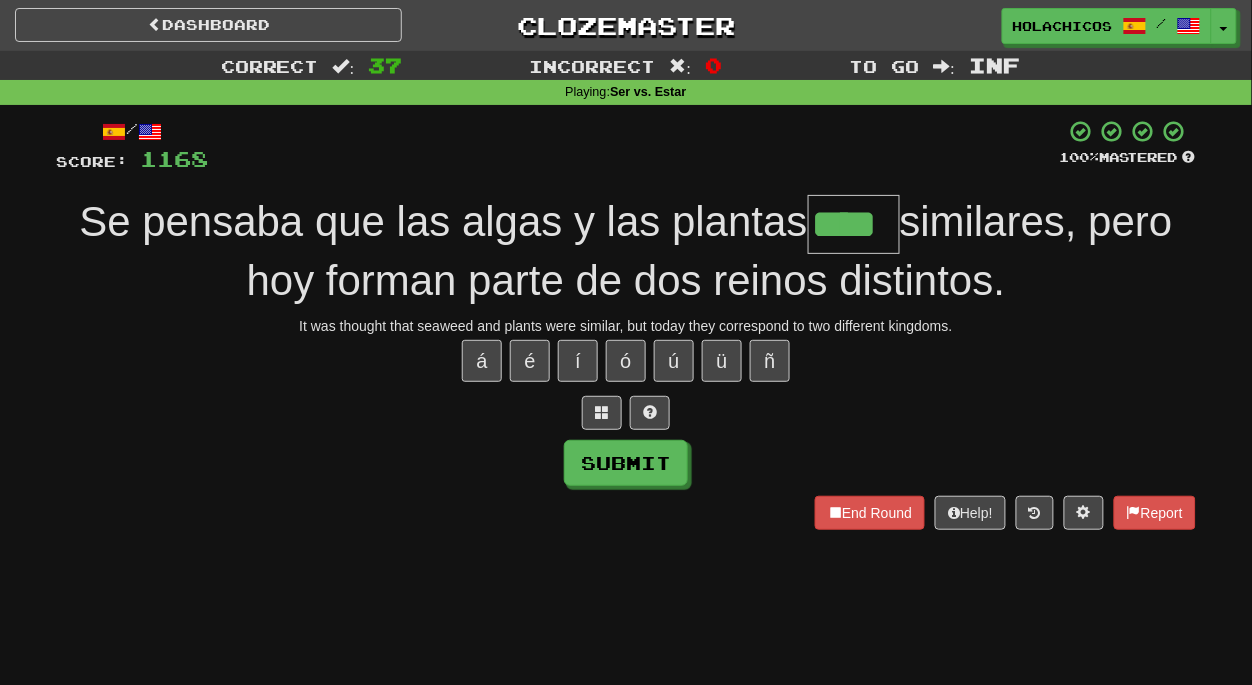 type on "****" 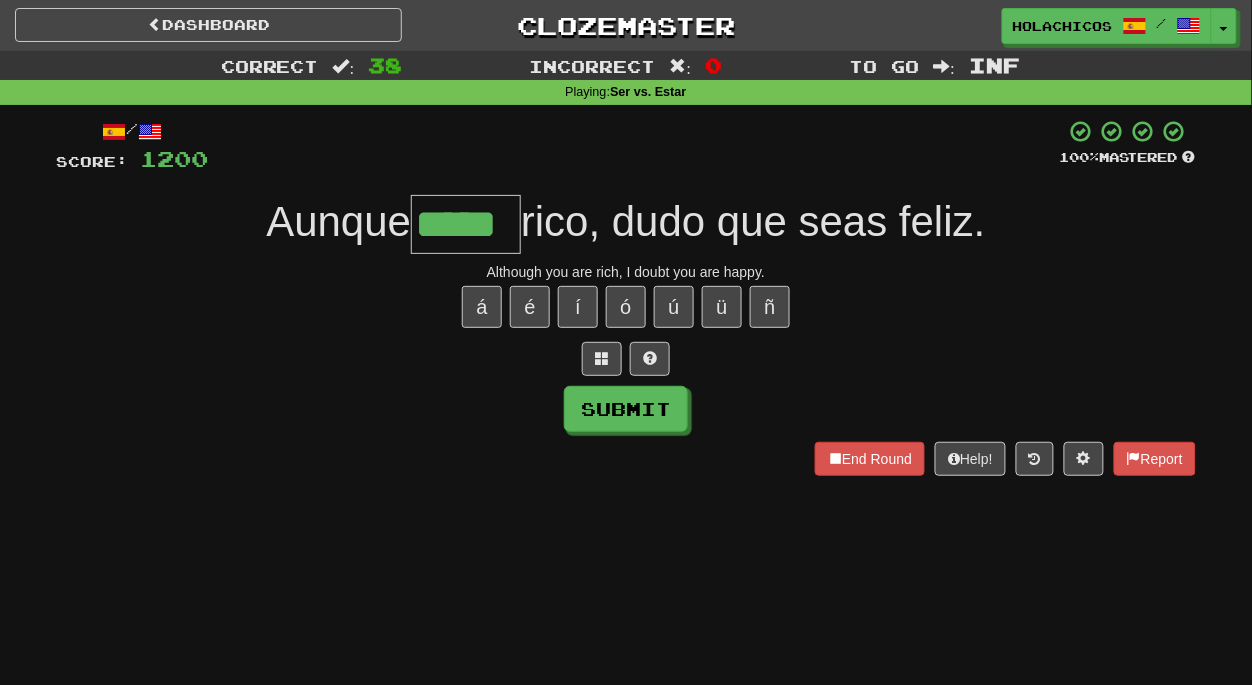 type on "*****" 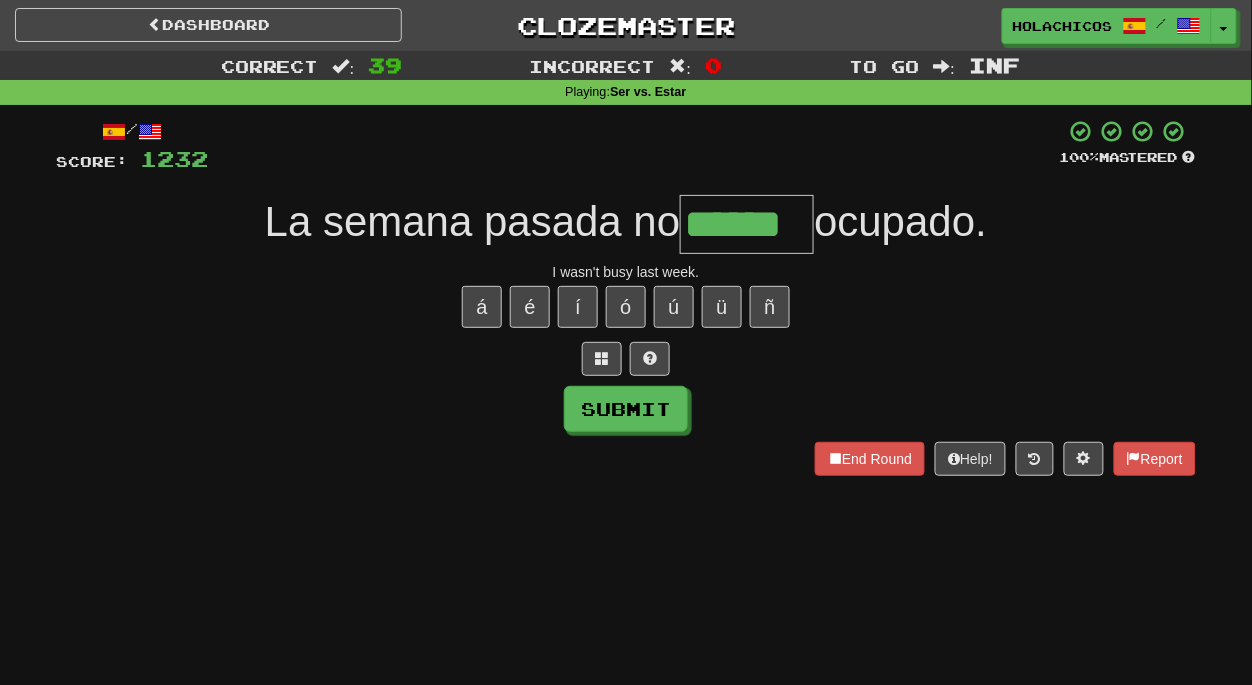 type on "******" 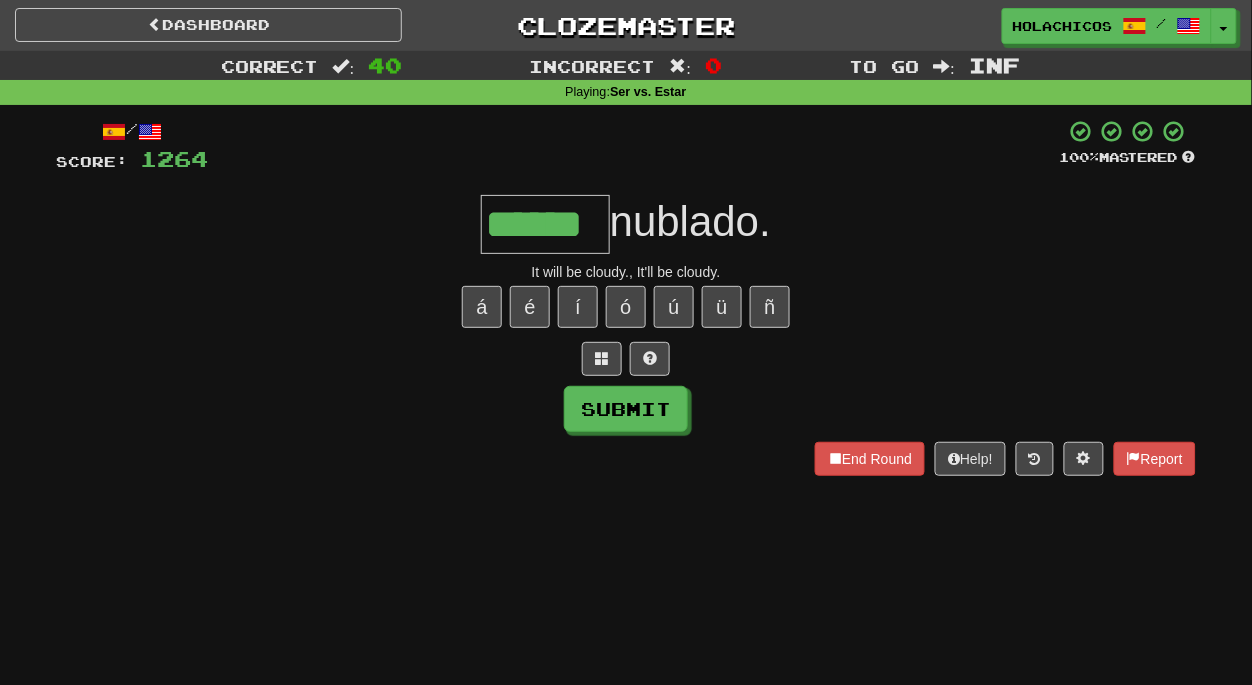 type on "******" 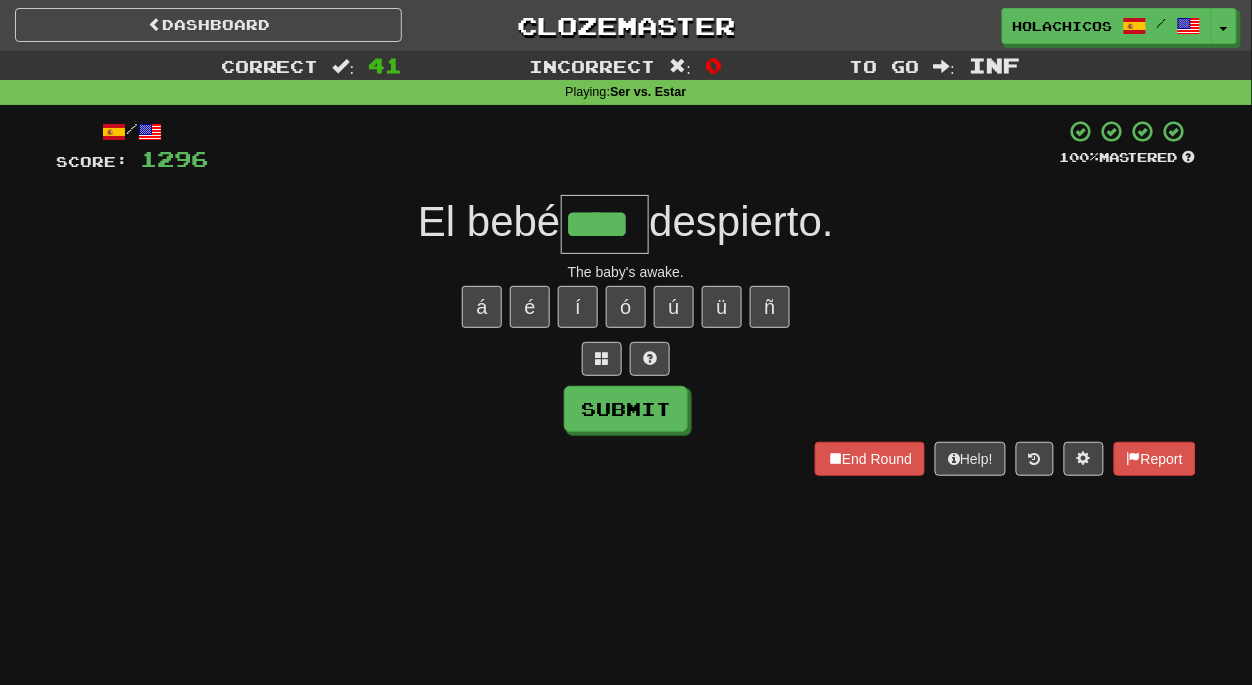 type on "****" 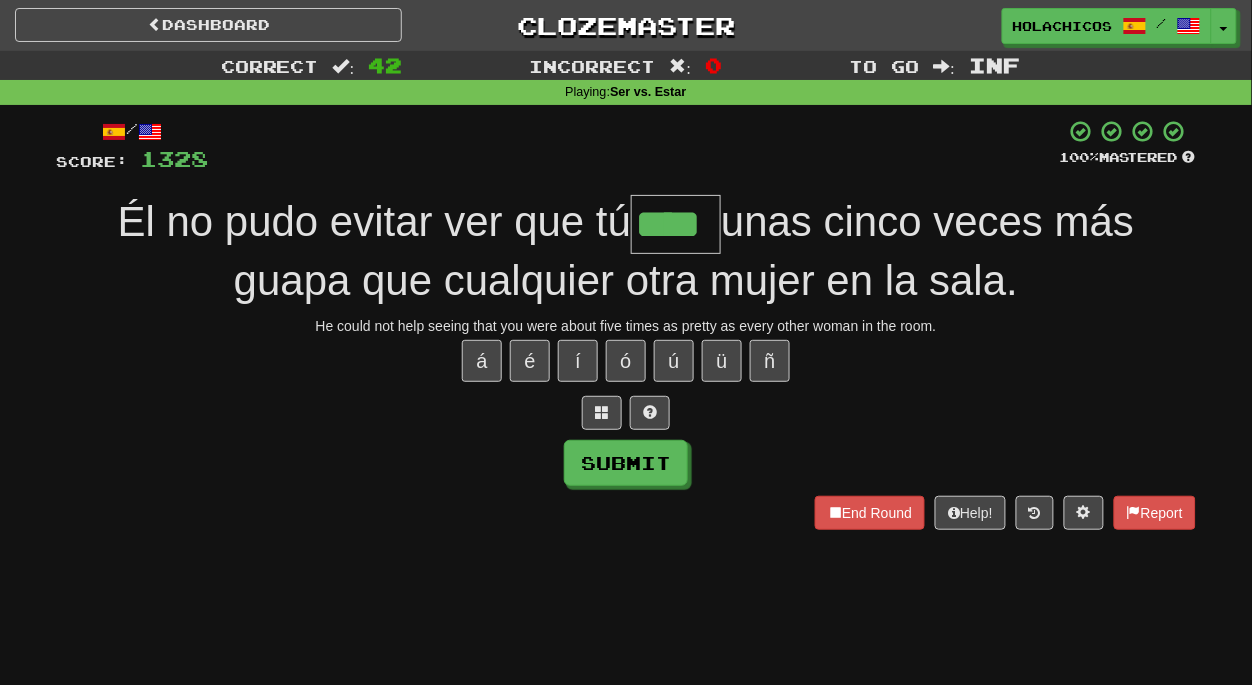 type on "****" 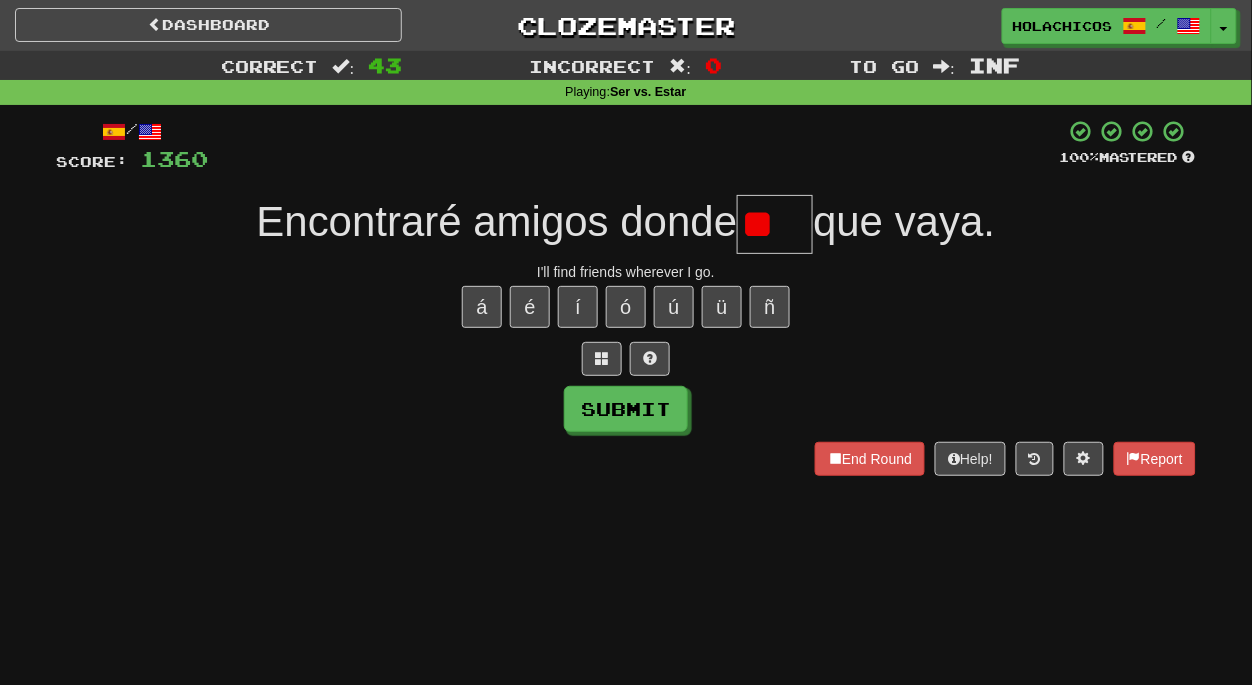 type on "*" 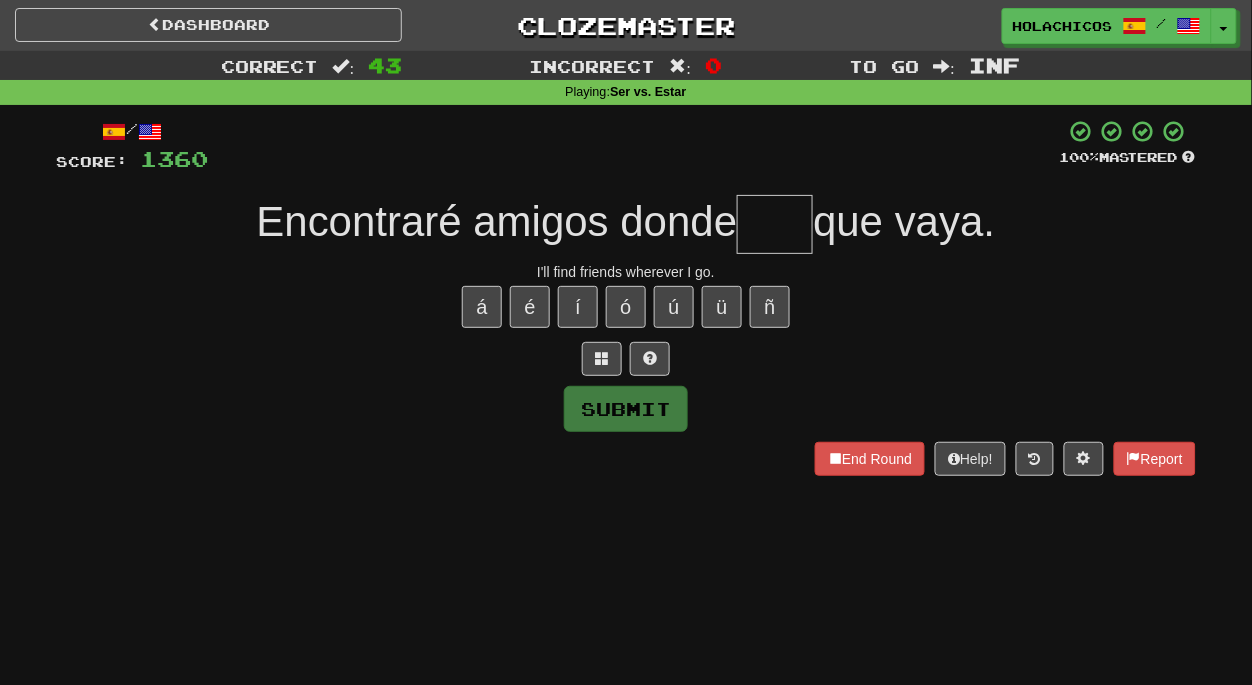 type on "*" 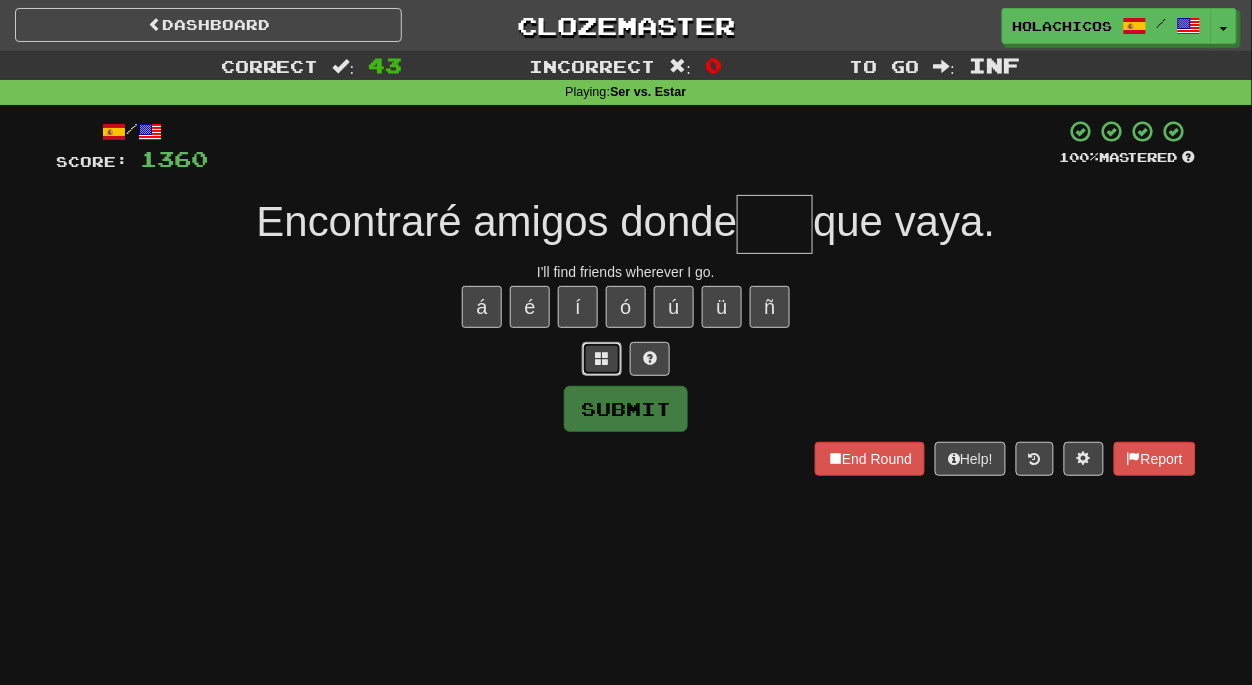 click at bounding box center [602, 358] 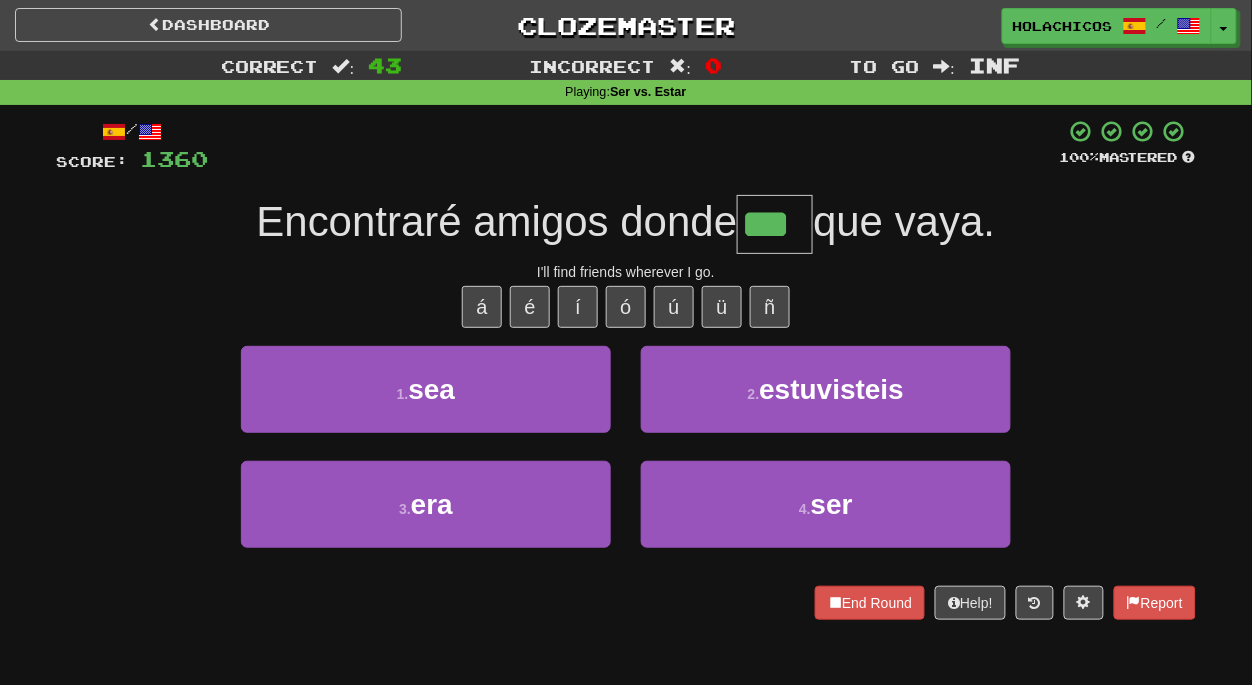 type on "***" 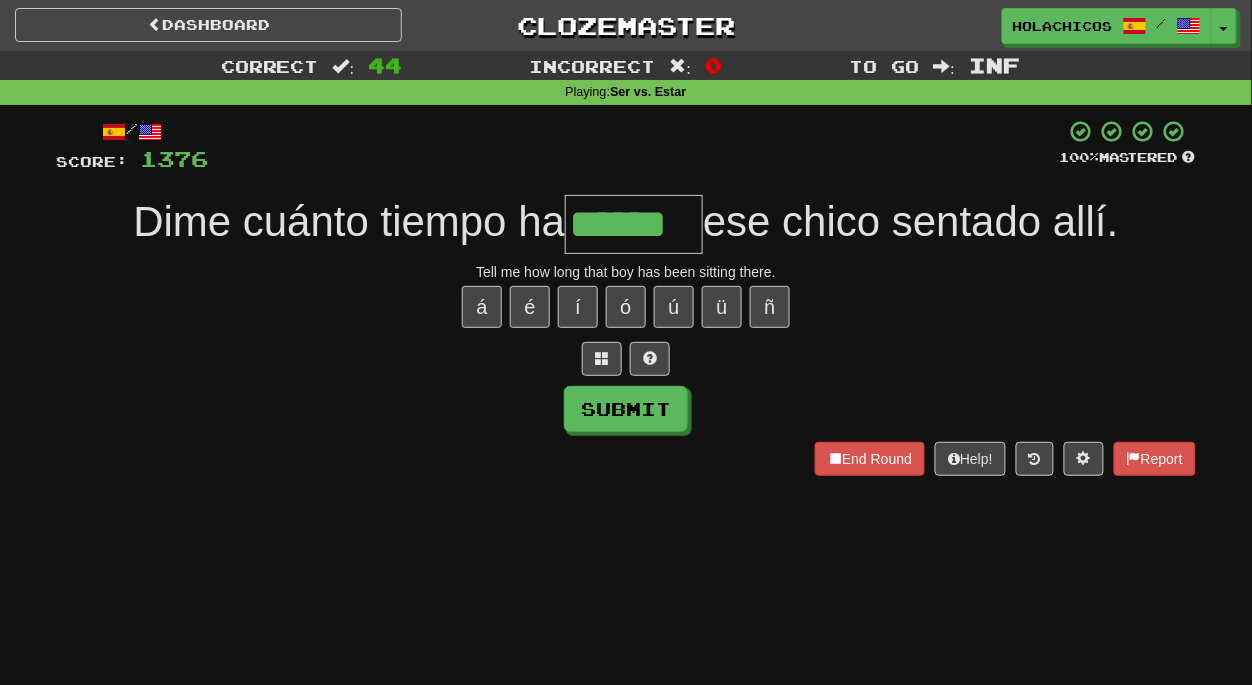type on "******" 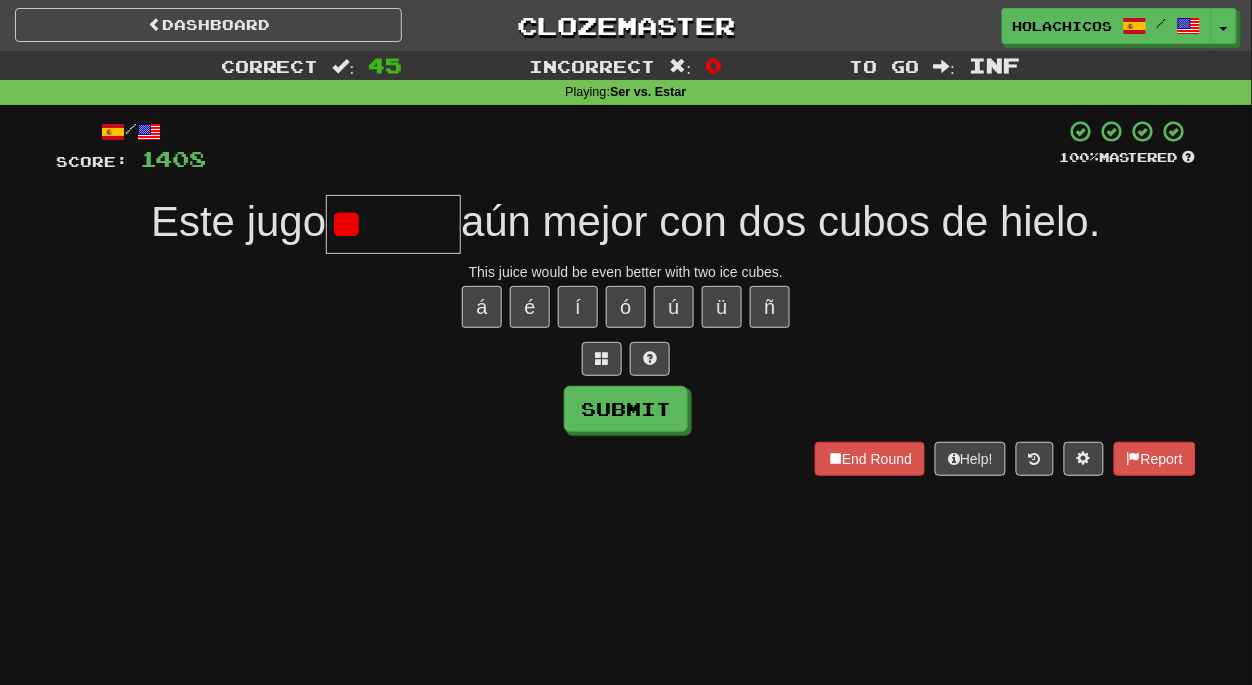 type on "*" 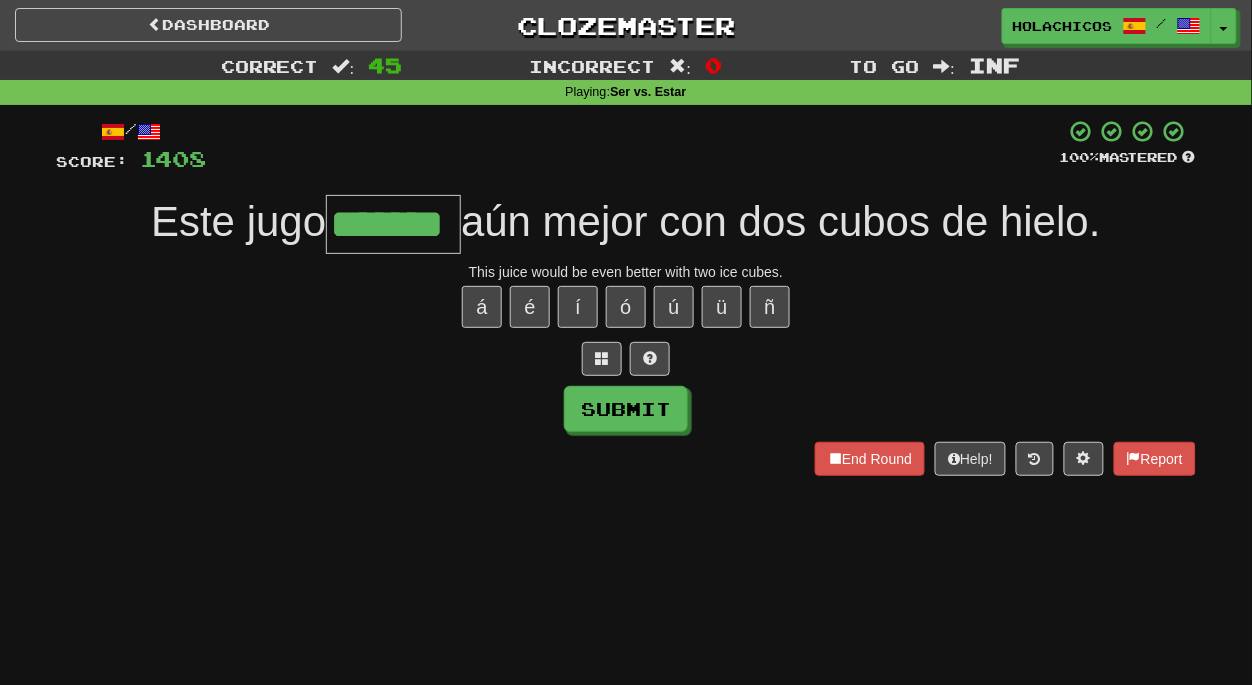 type on "*******" 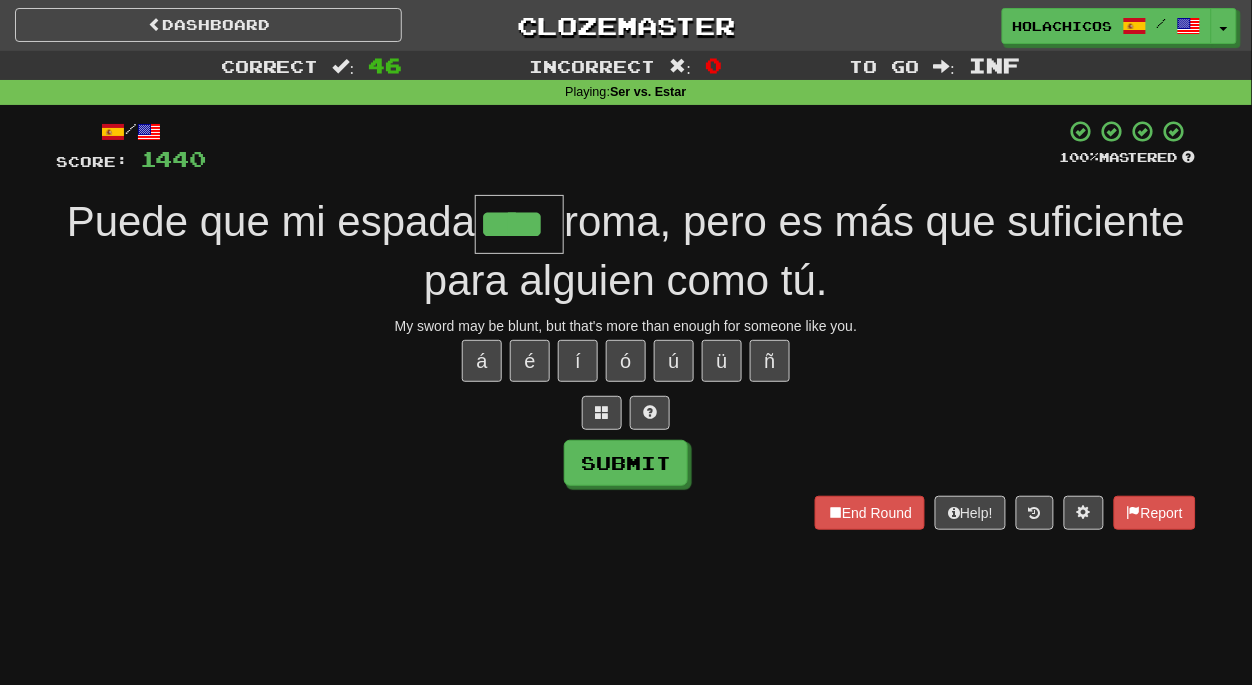 type on "****" 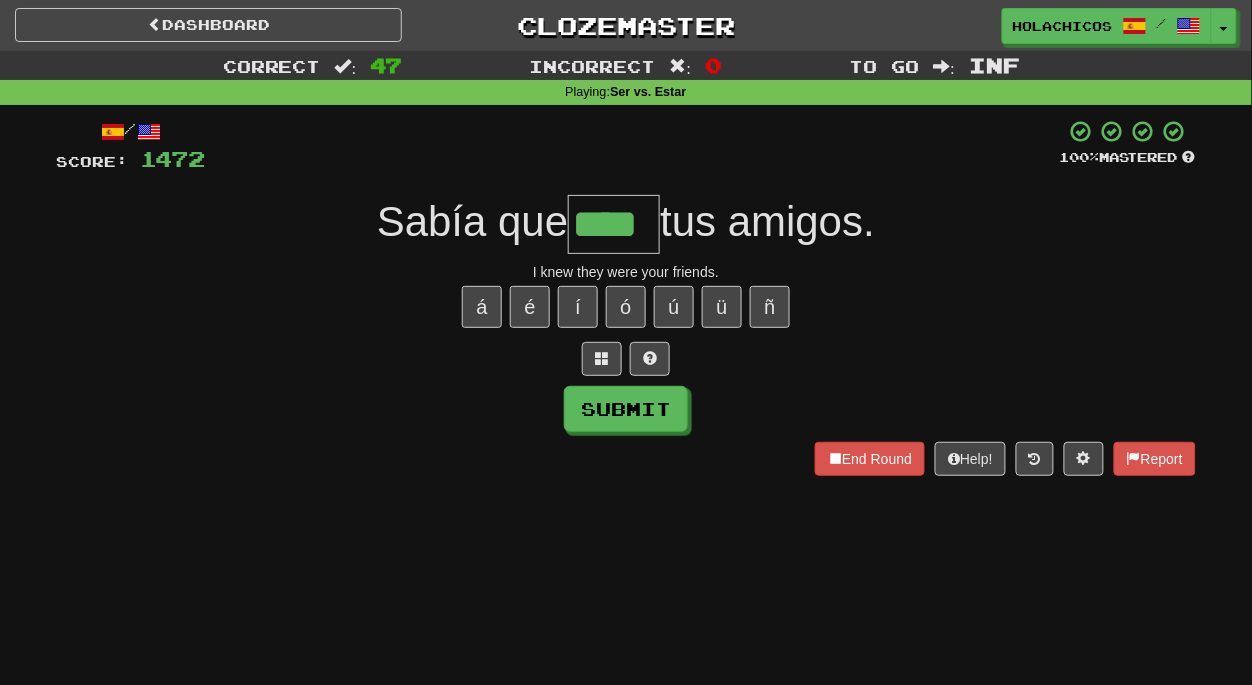 type on "****" 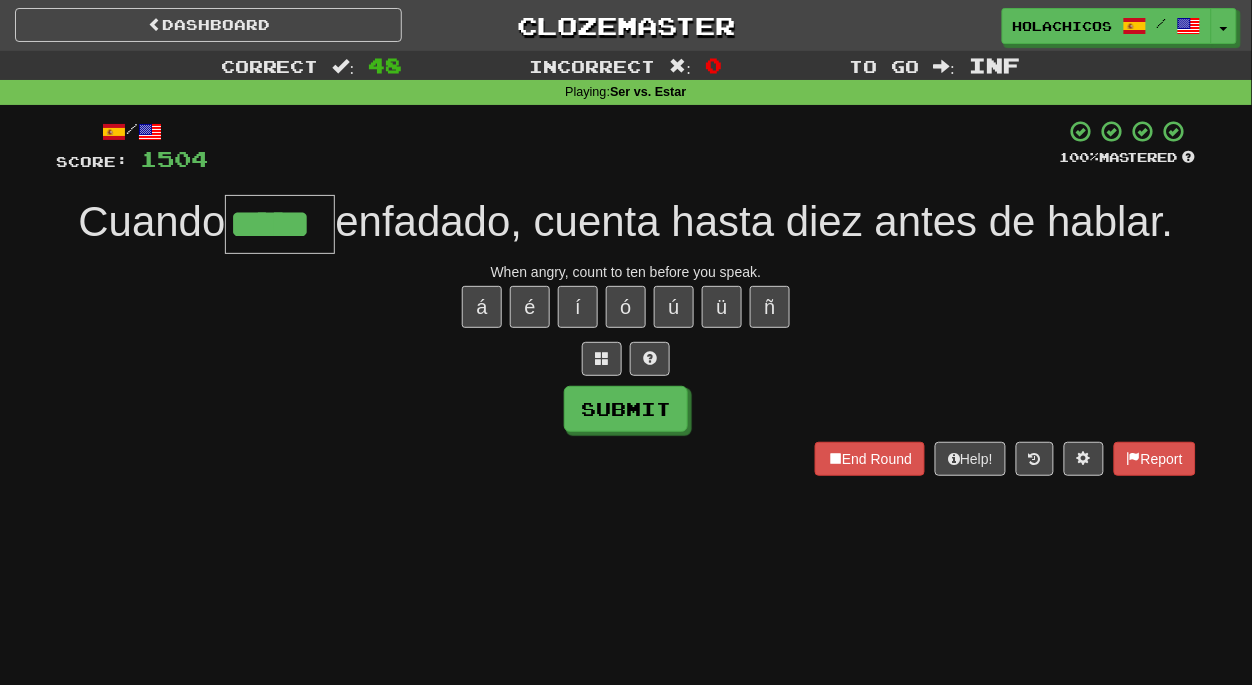 type on "*****" 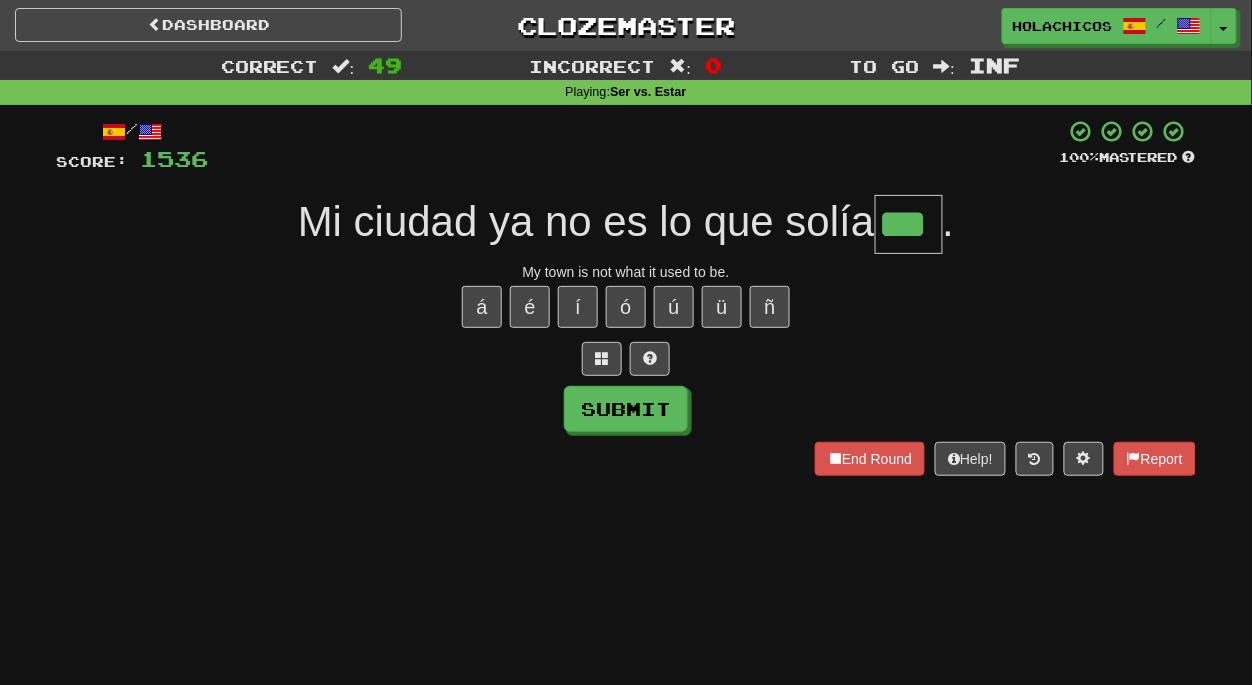 type on "***" 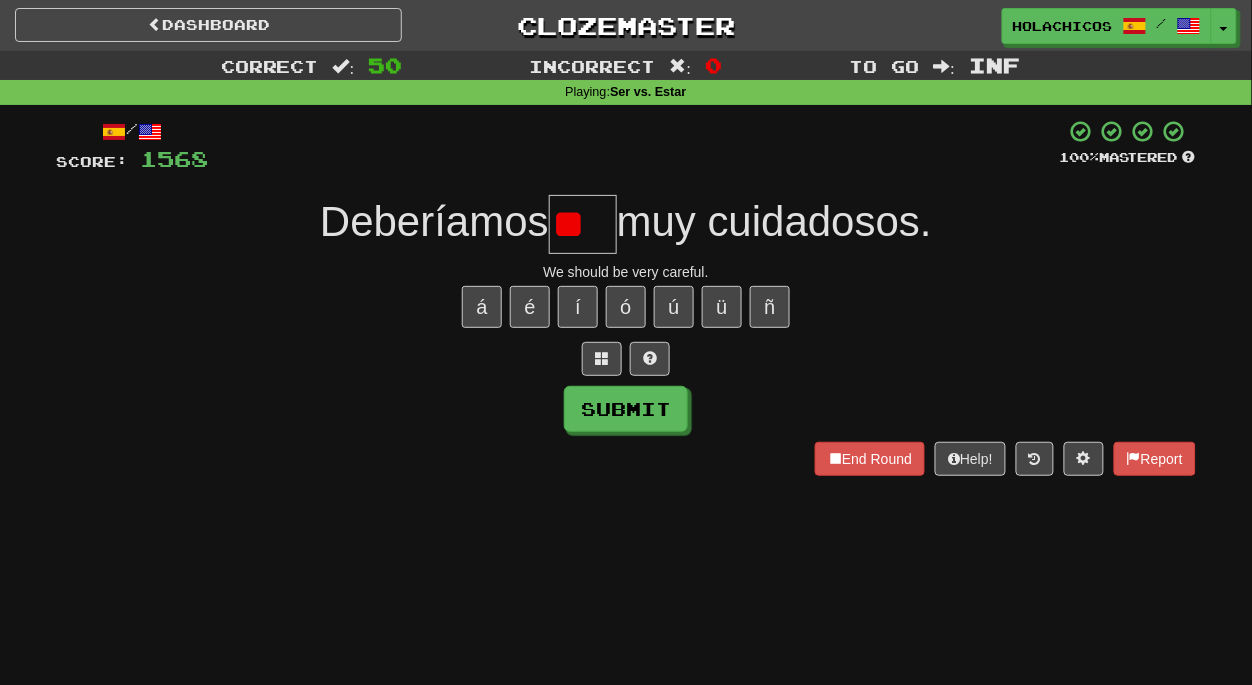 scroll, scrollTop: 0, scrollLeft: 0, axis: both 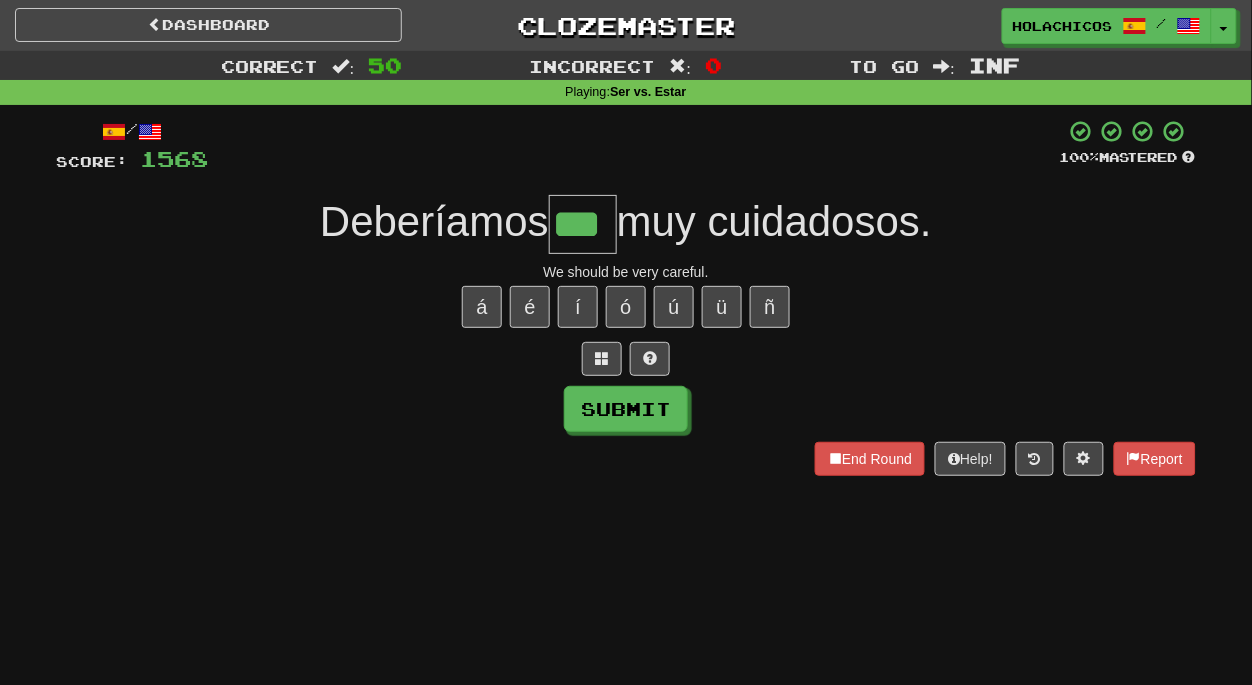 type on "***" 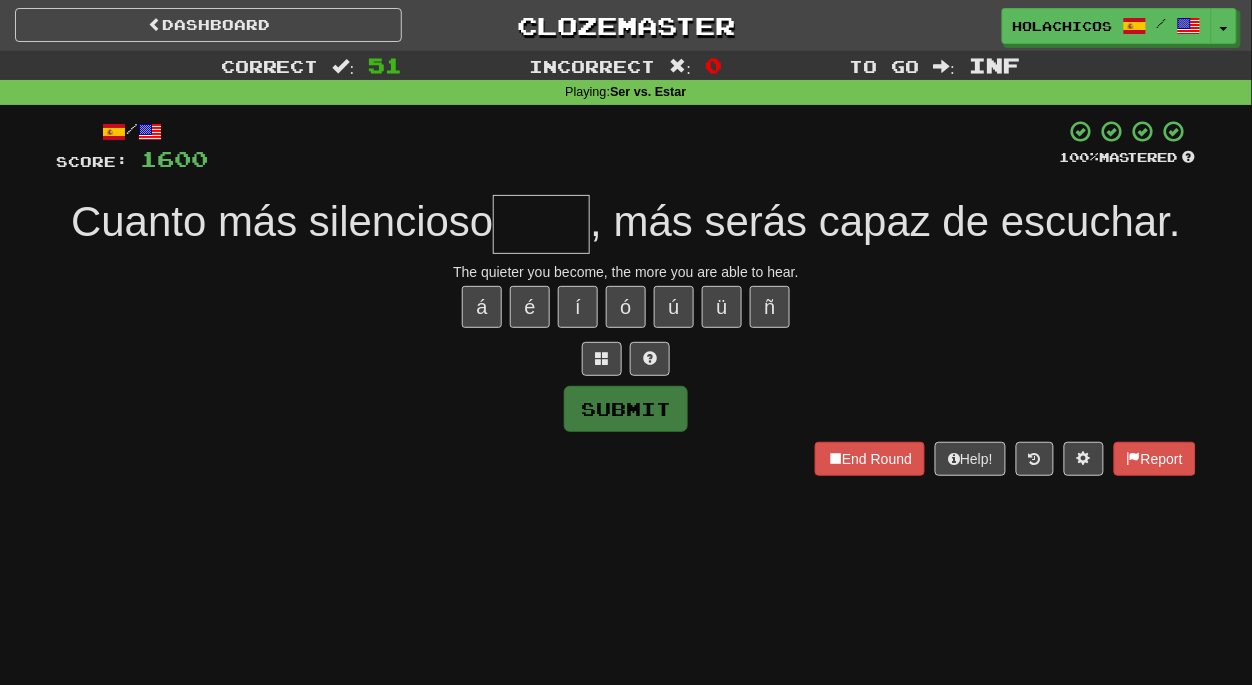 type on "*" 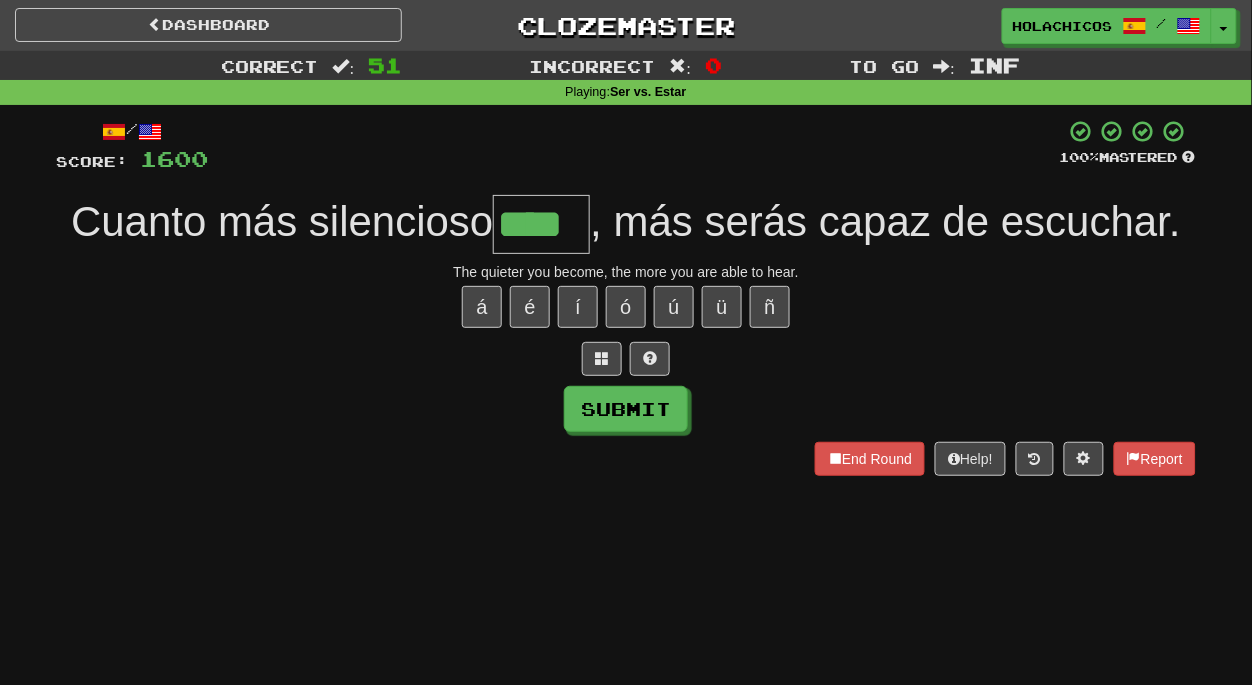 type on "****" 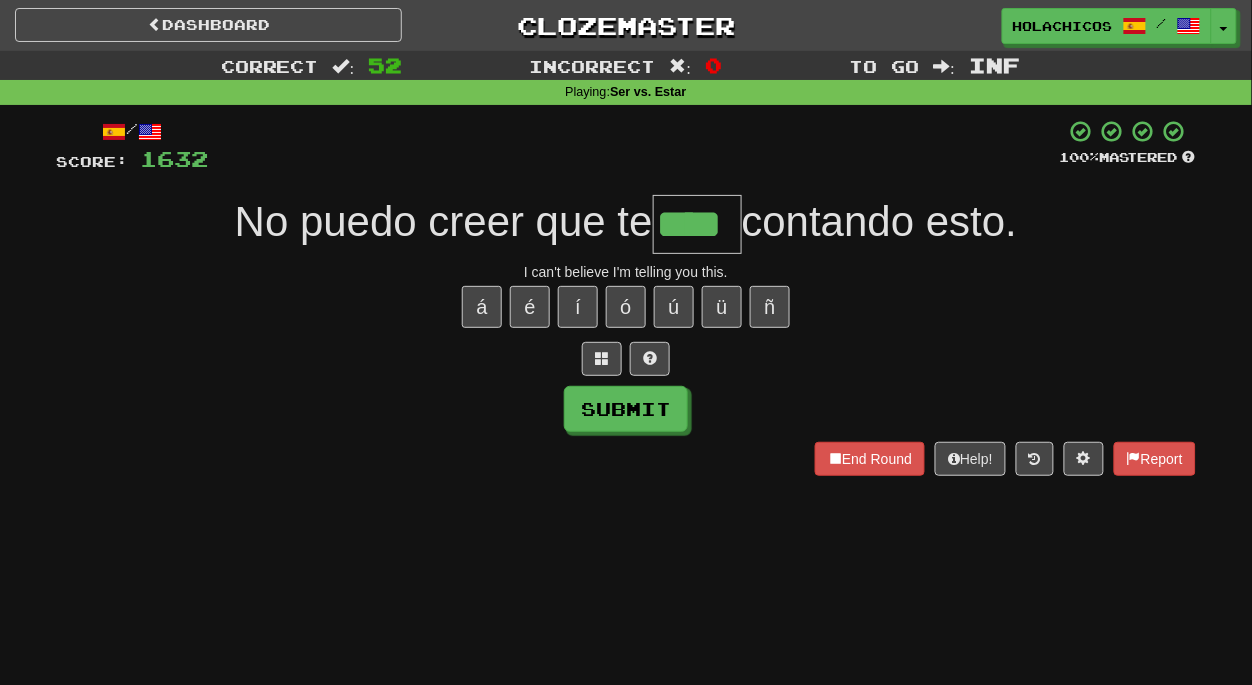 type on "****" 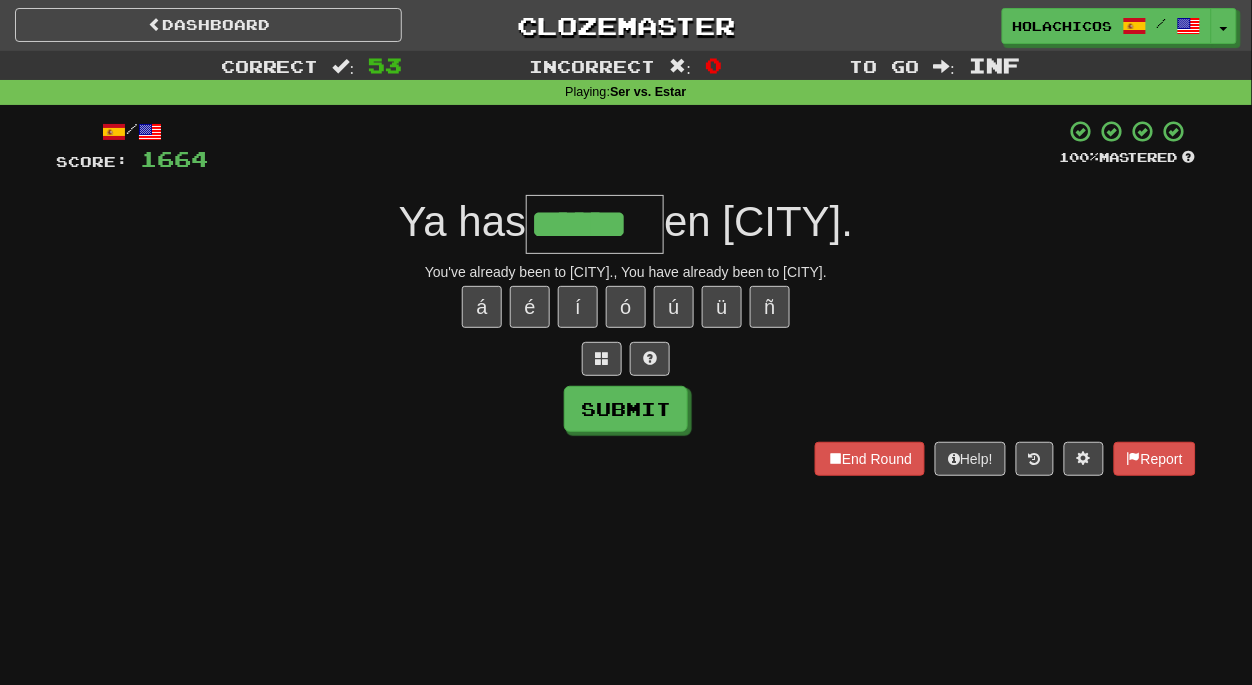 type on "******" 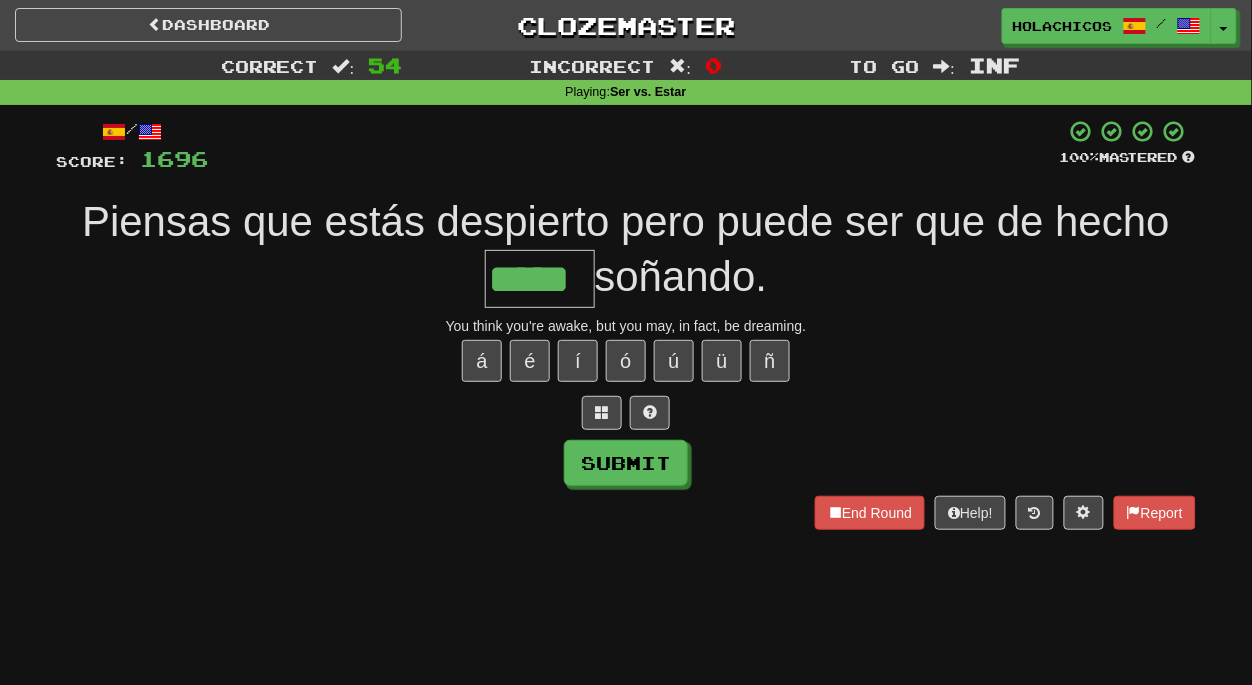 type on "*****" 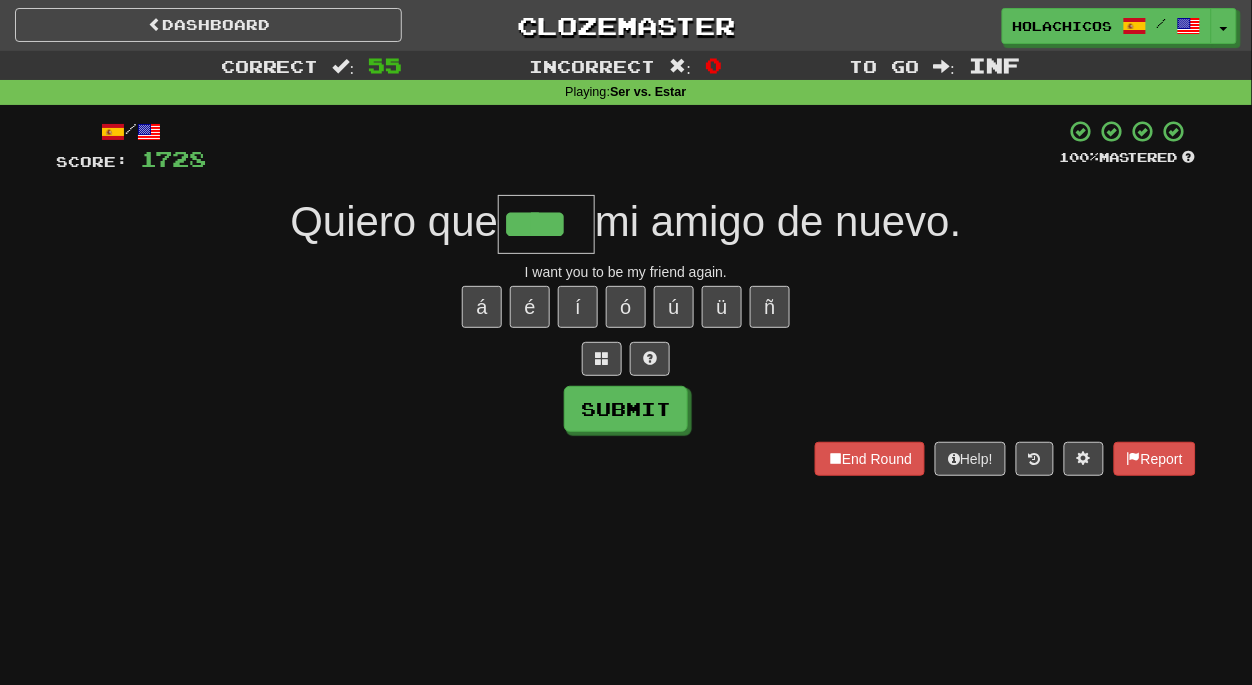 type on "****" 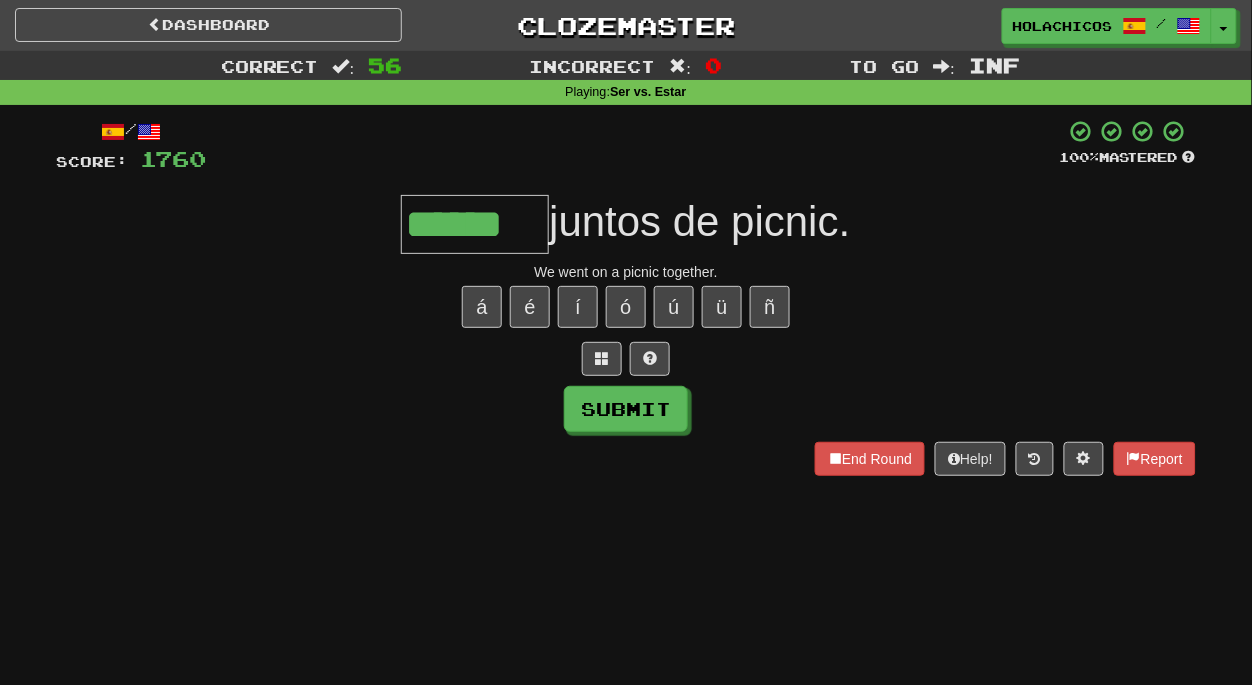 type on "******" 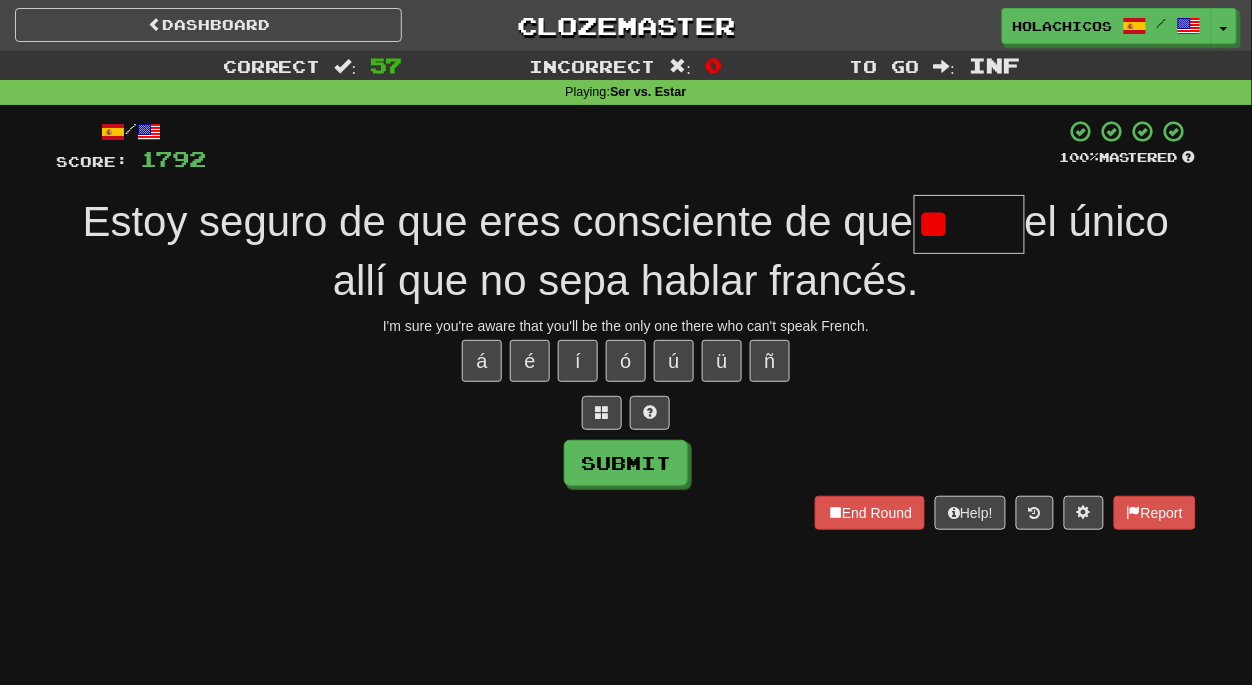 type on "*" 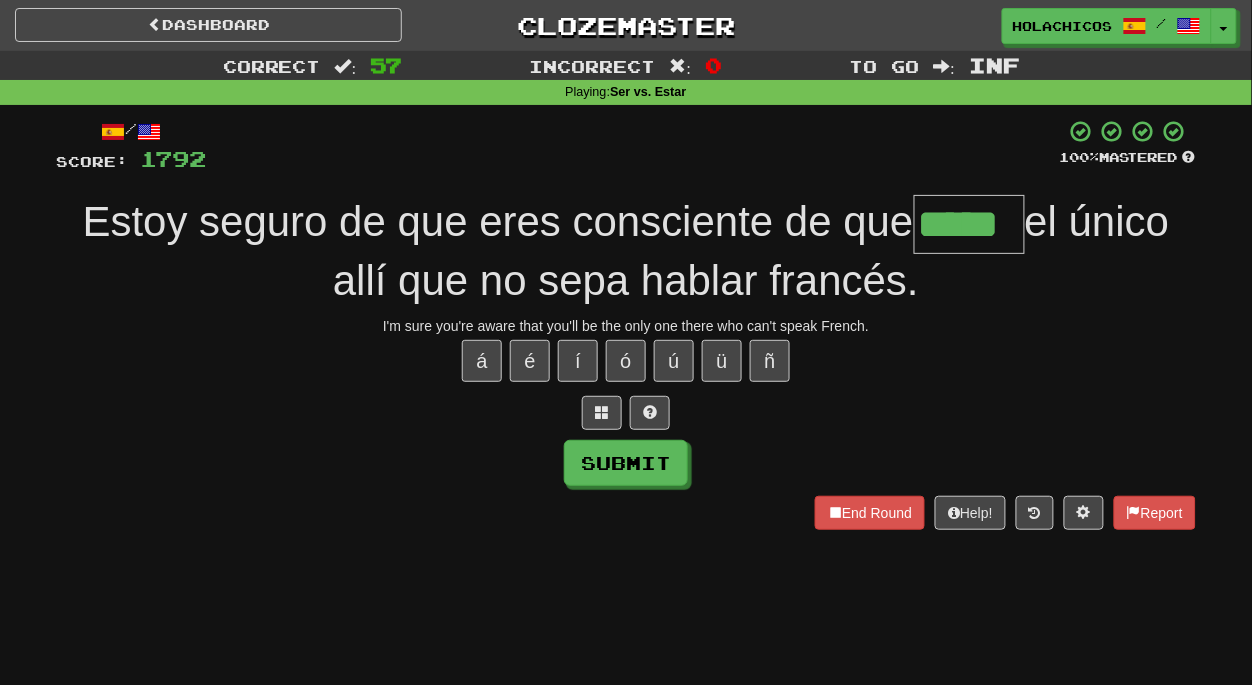 type on "*****" 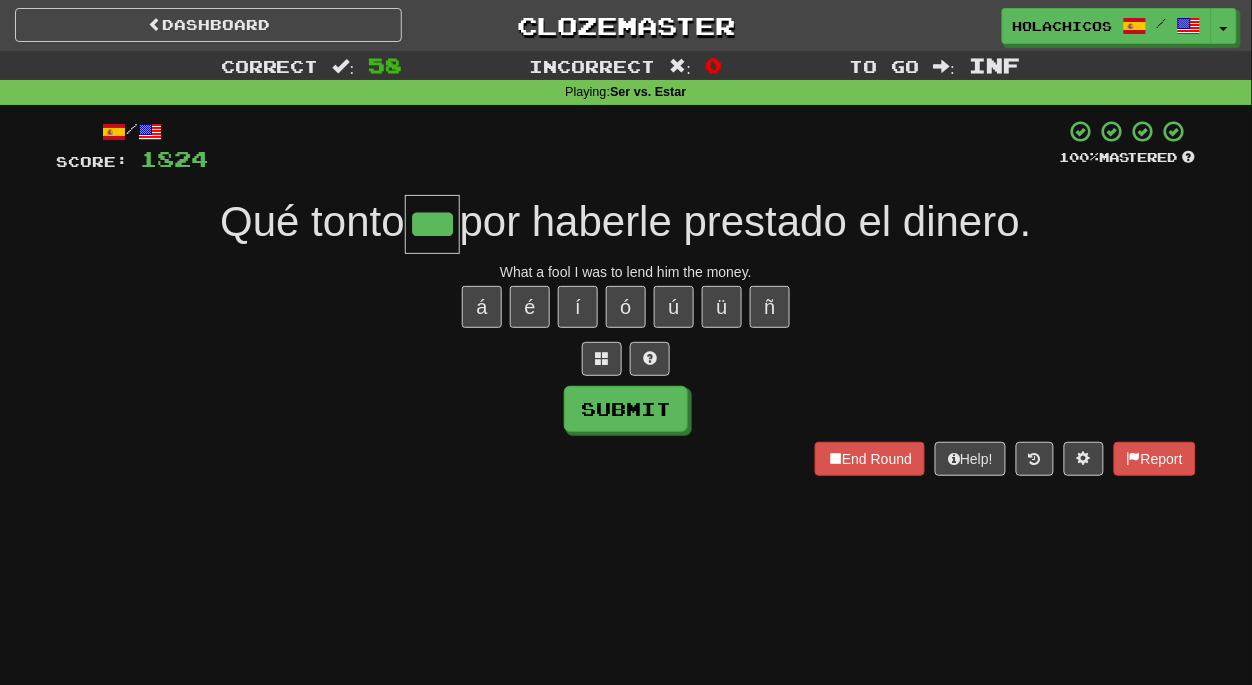 type on "***" 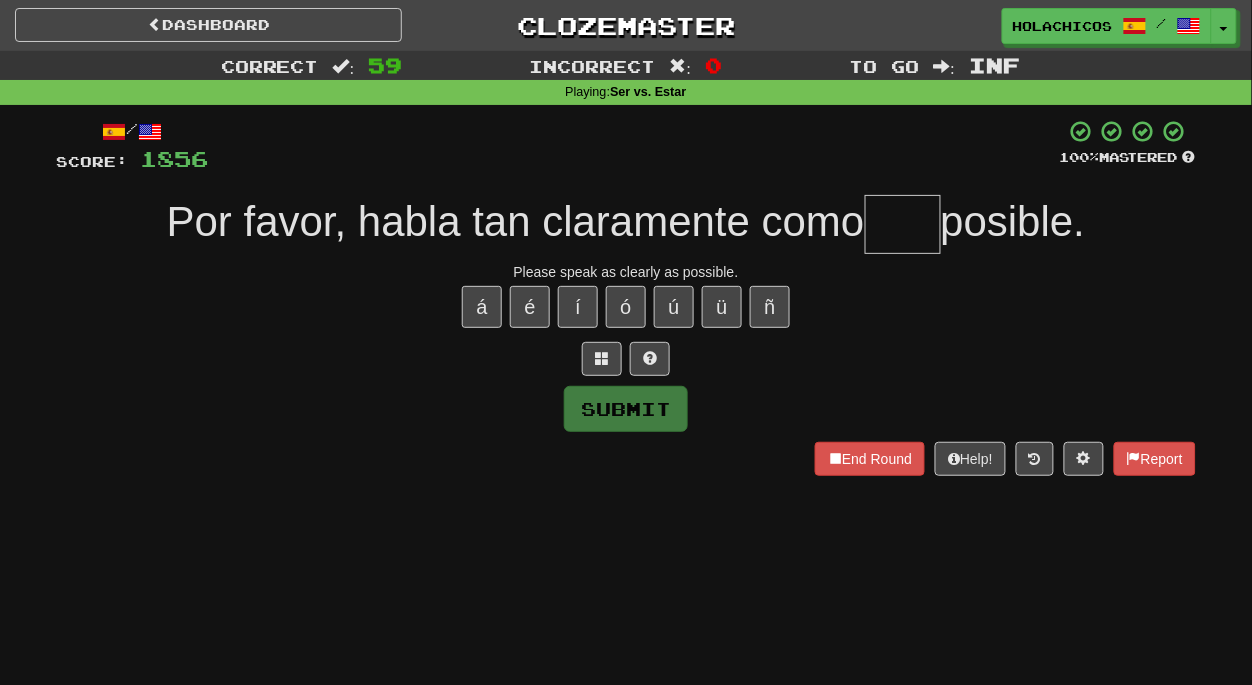 type on "*" 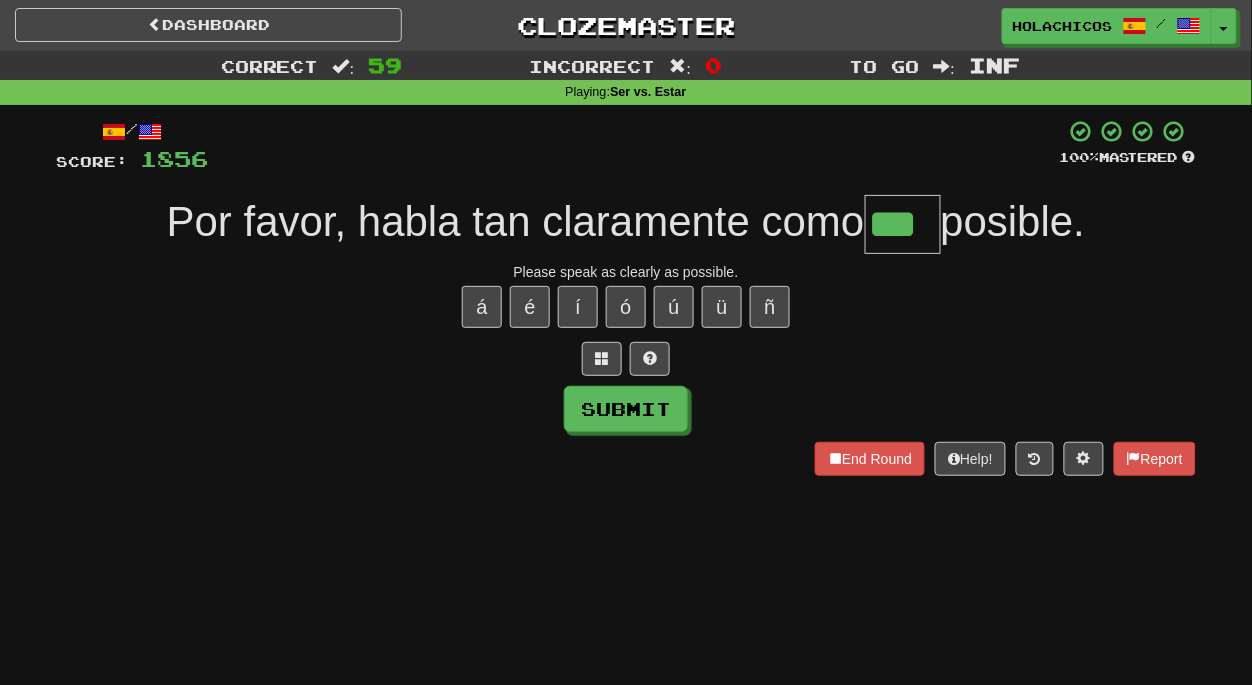 type on "***" 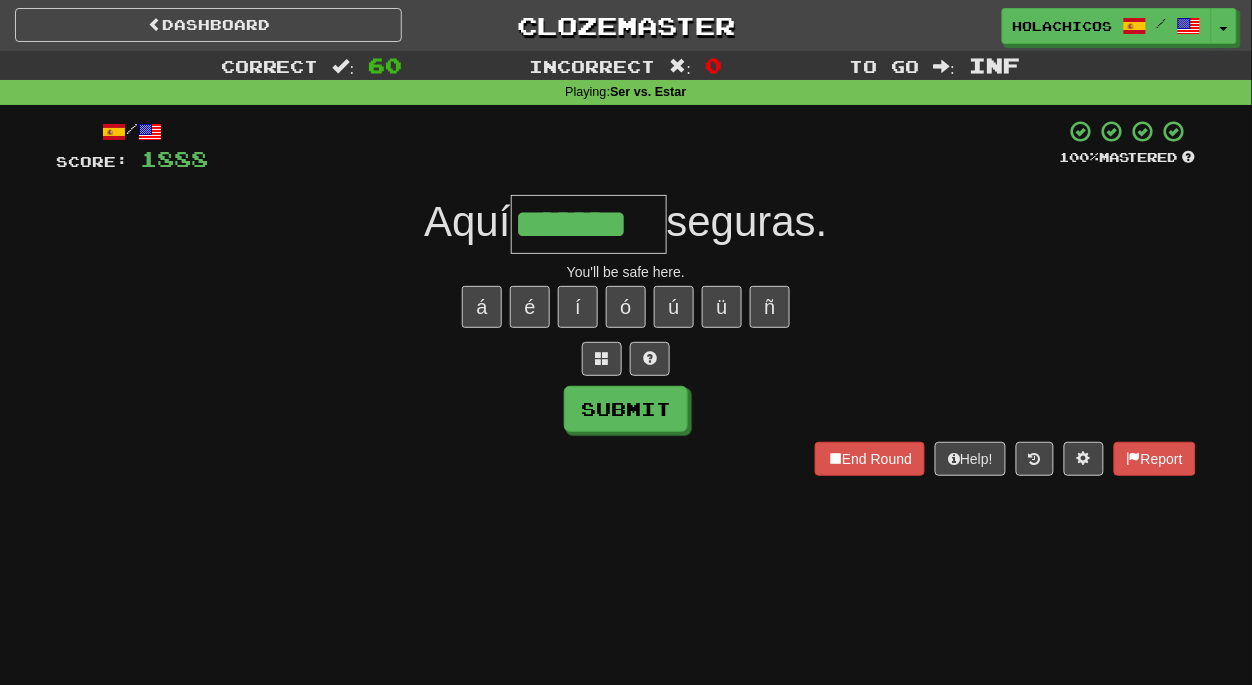 type on "********" 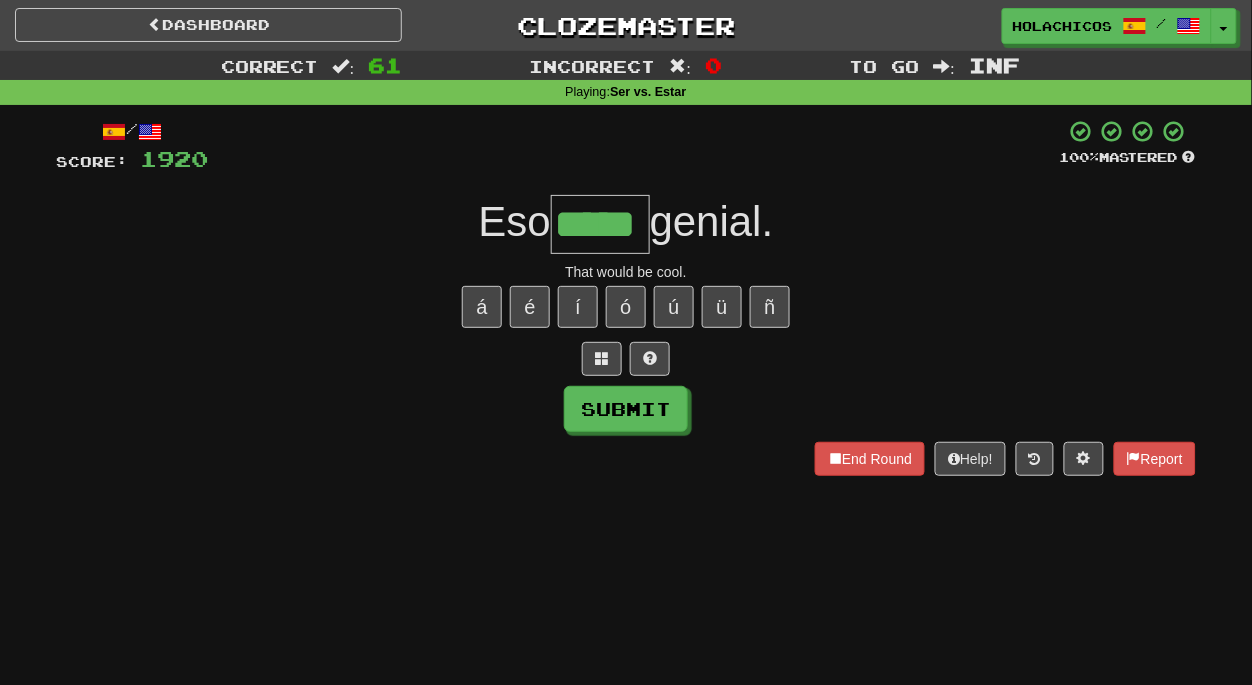 type on "*****" 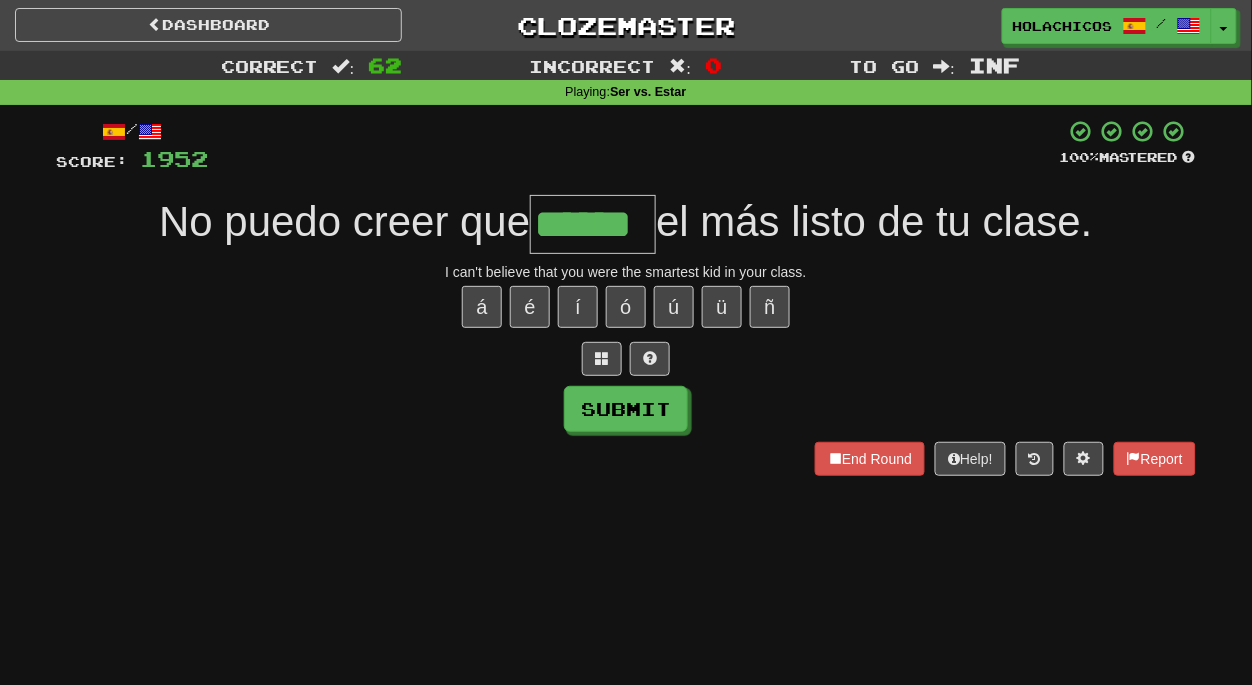 type on "******" 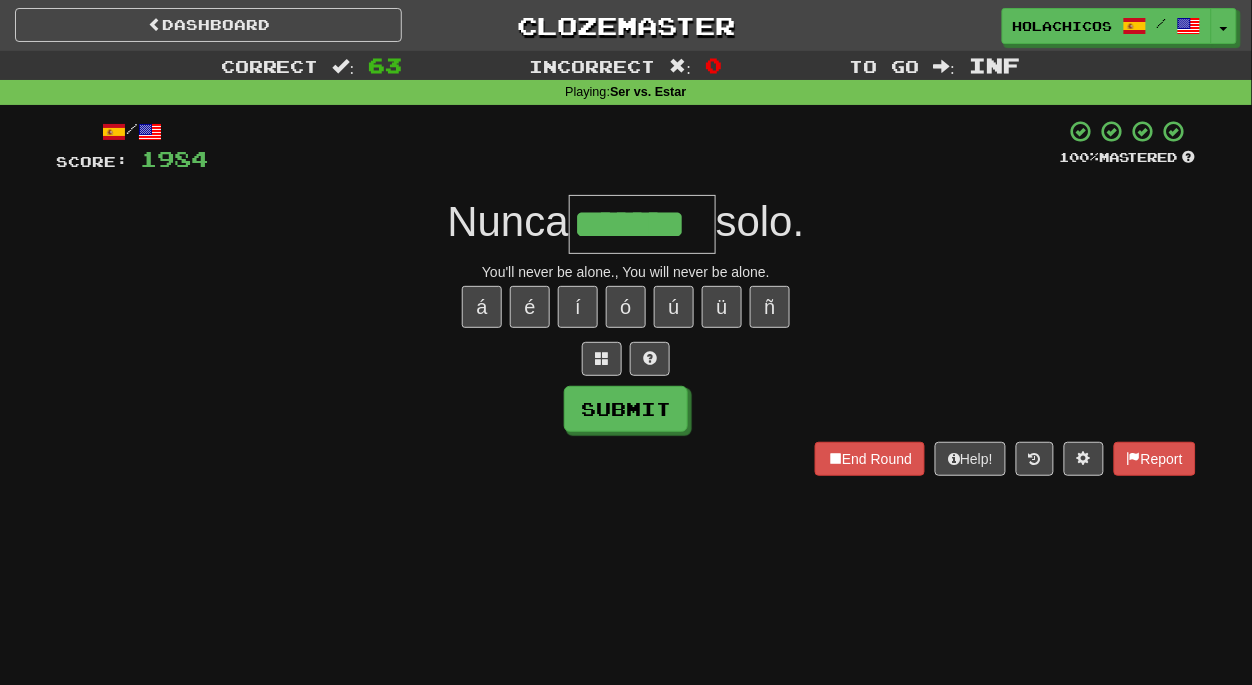 type on "*******" 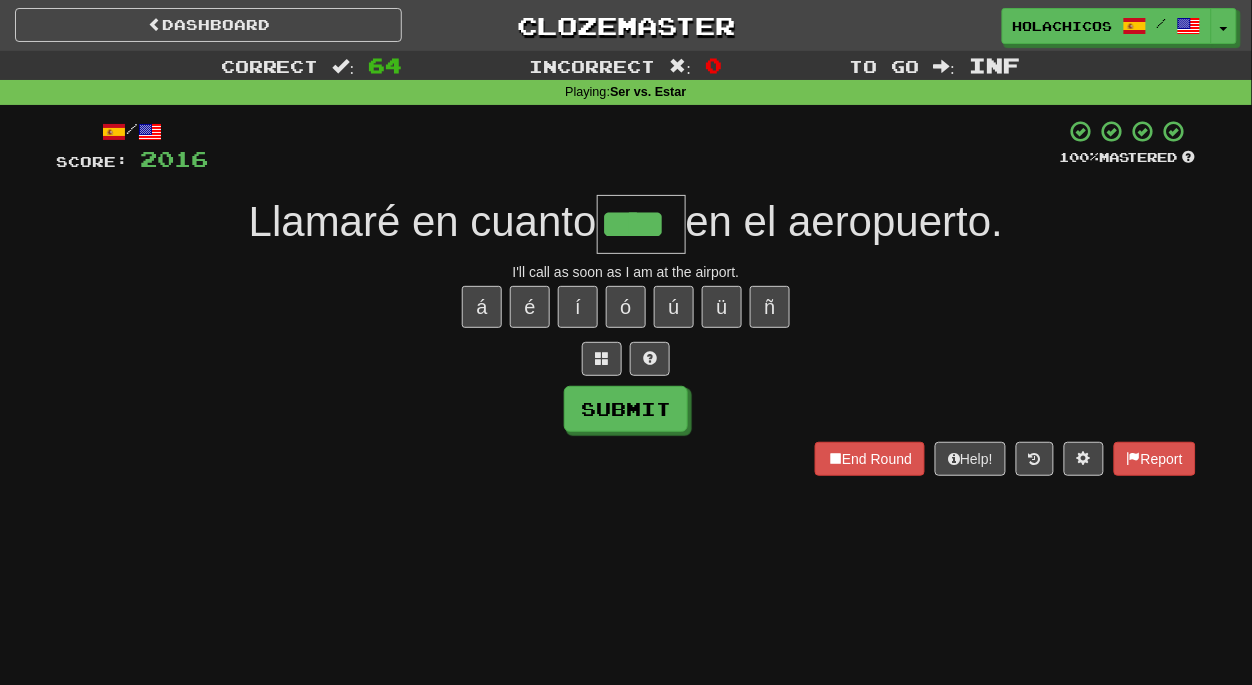 type on "****" 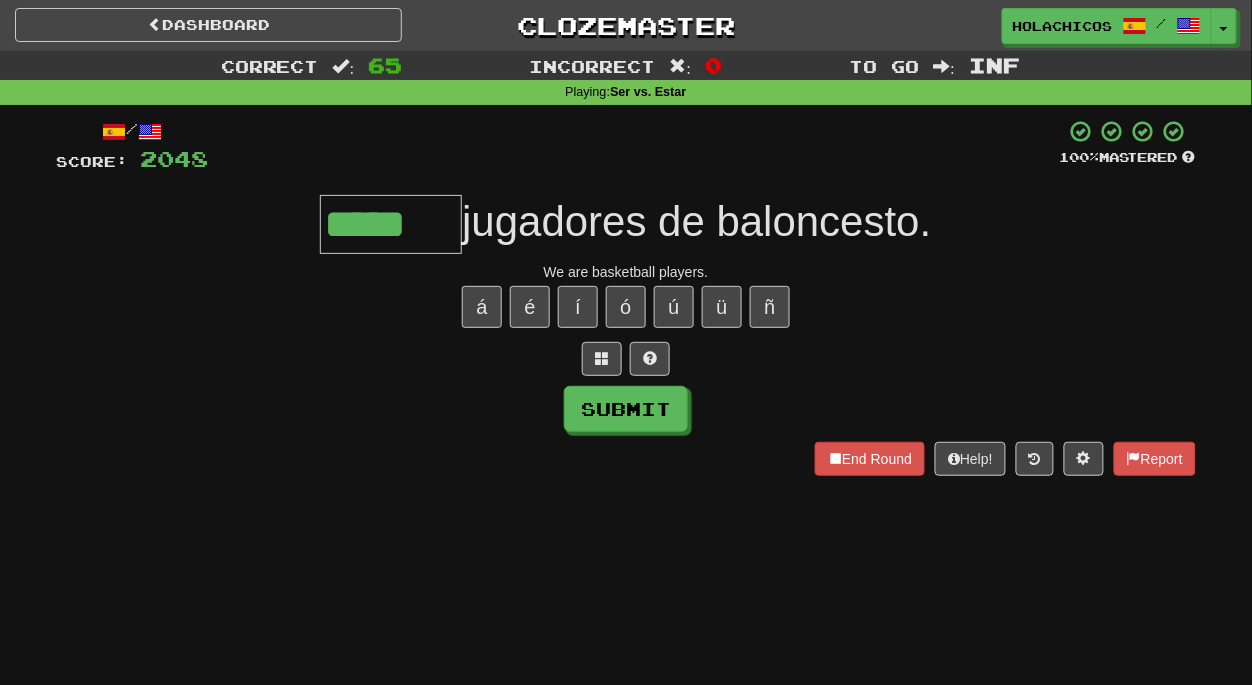 type on "*****" 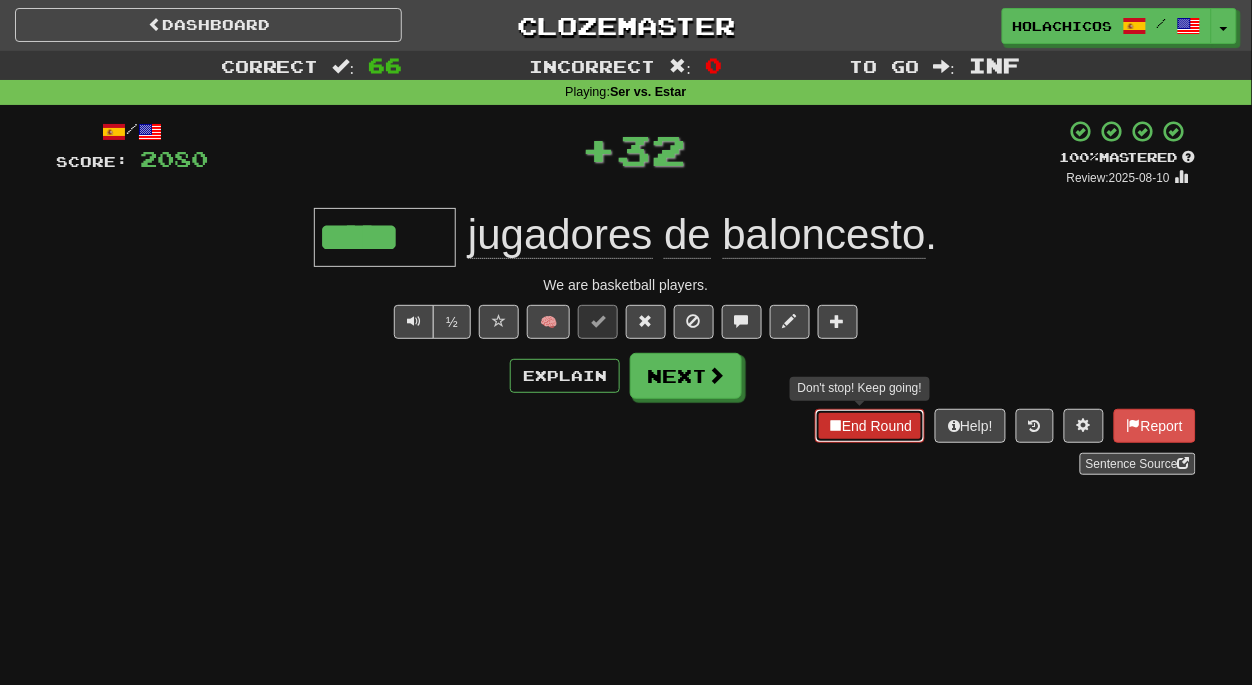click on "End Round" at bounding box center [870, 426] 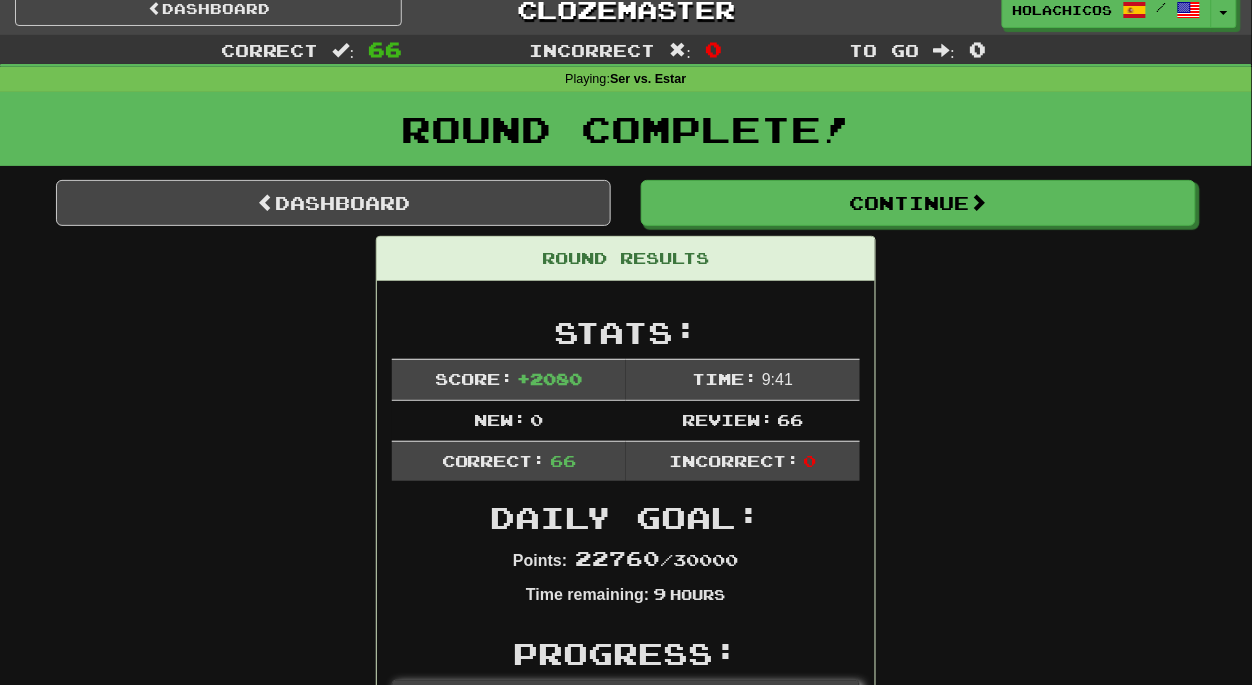 scroll, scrollTop: 0, scrollLeft: 0, axis: both 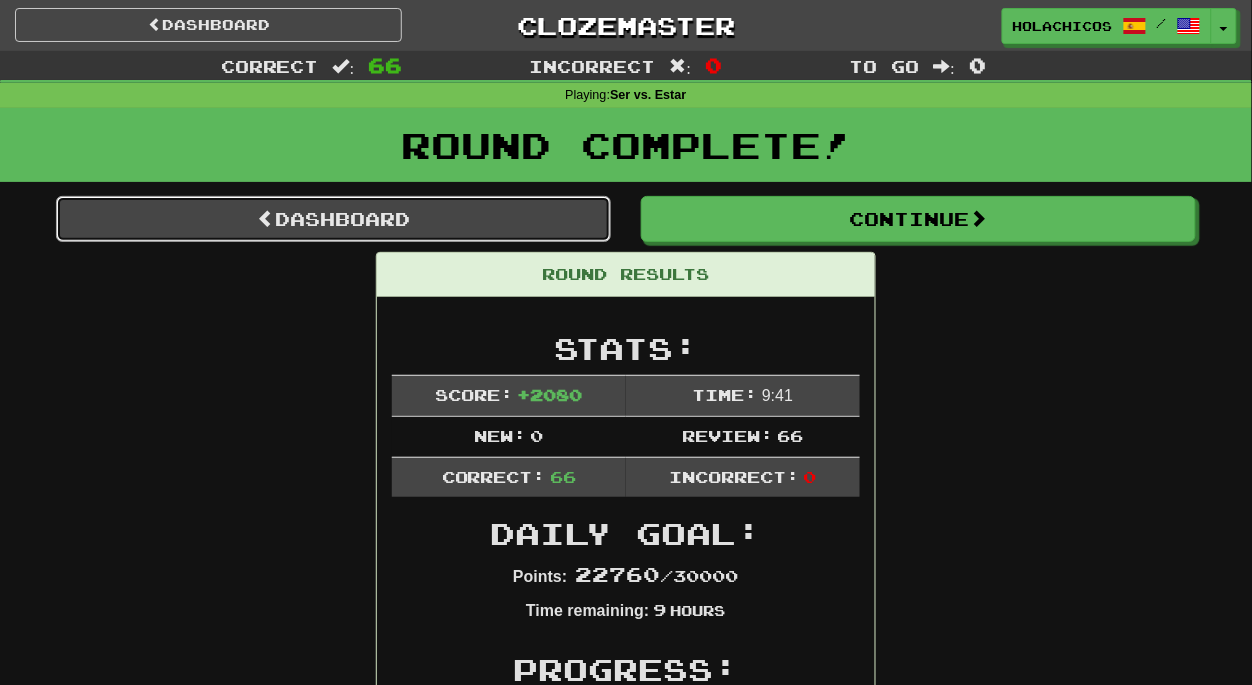 click on "Dashboard" at bounding box center (333, 219) 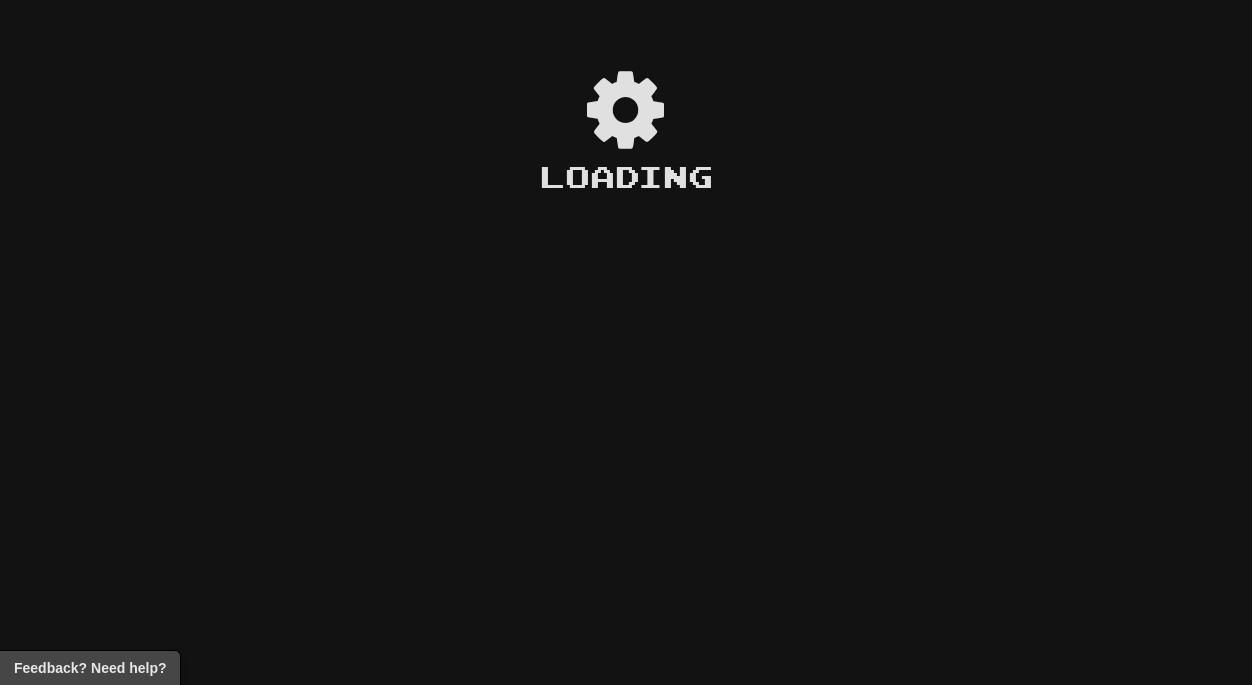 scroll, scrollTop: 0, scrollLeft: 0, axis: both 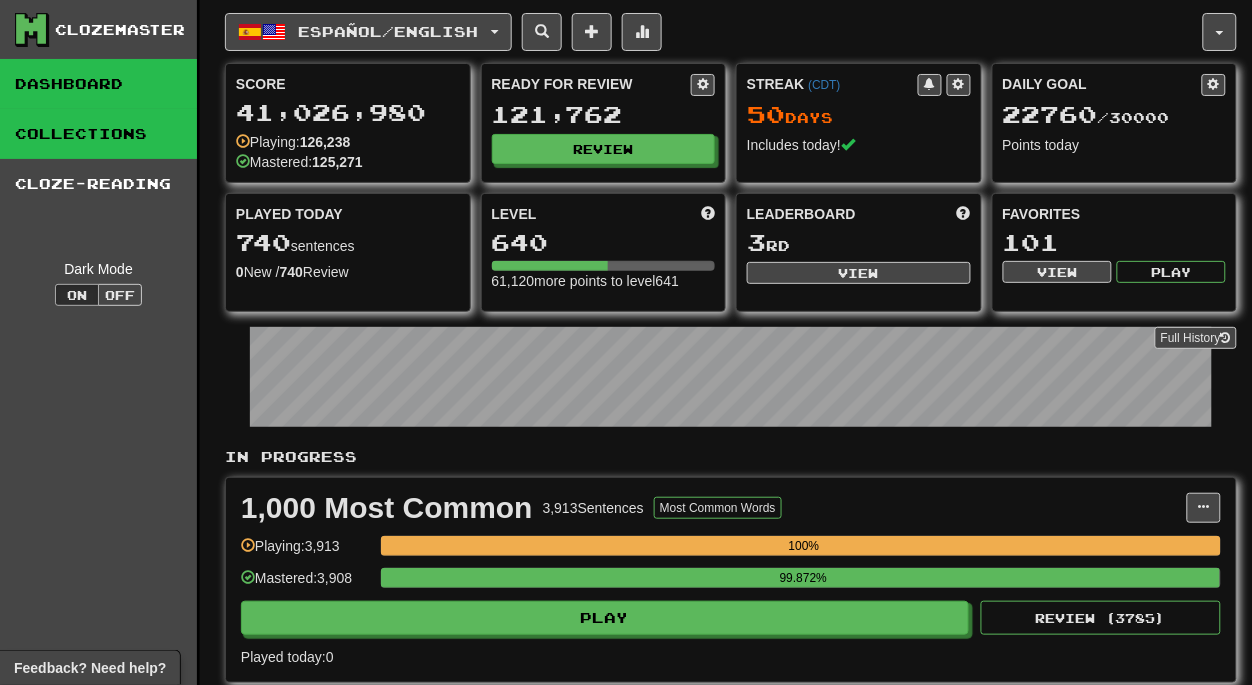 click on "Collections" at bounding box center (98, 134) 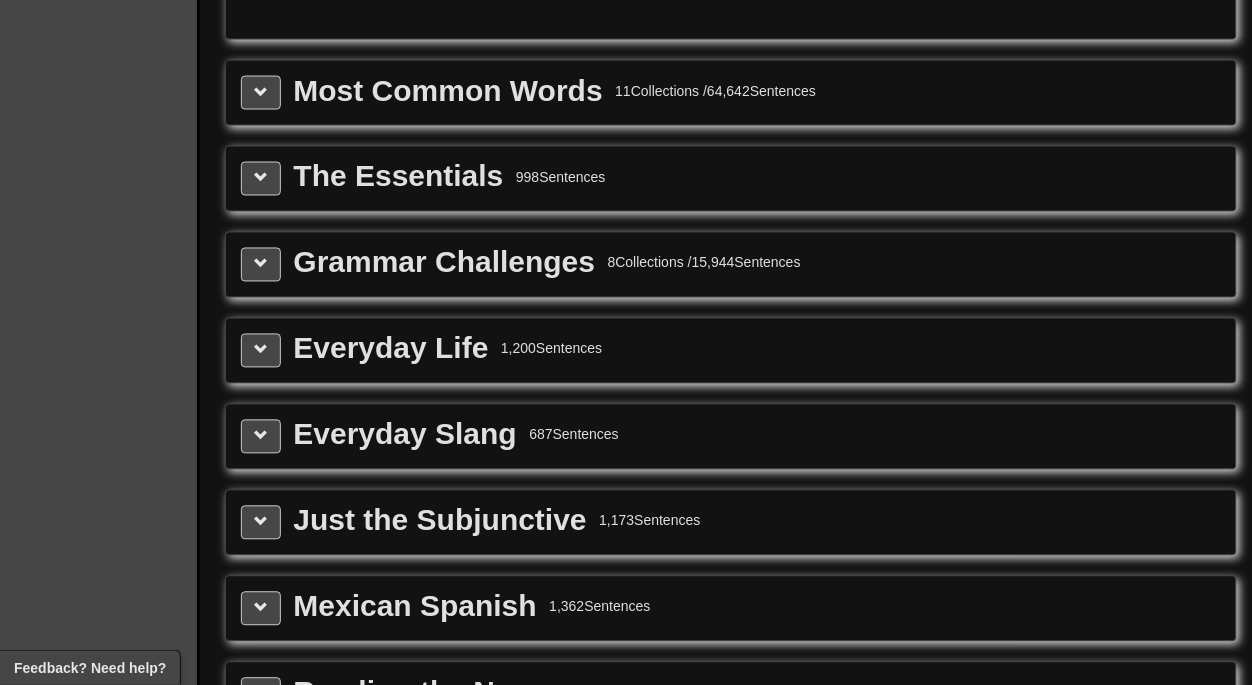scroll, scrollTop: 2404, scrollLeft: 0, axis: vertical 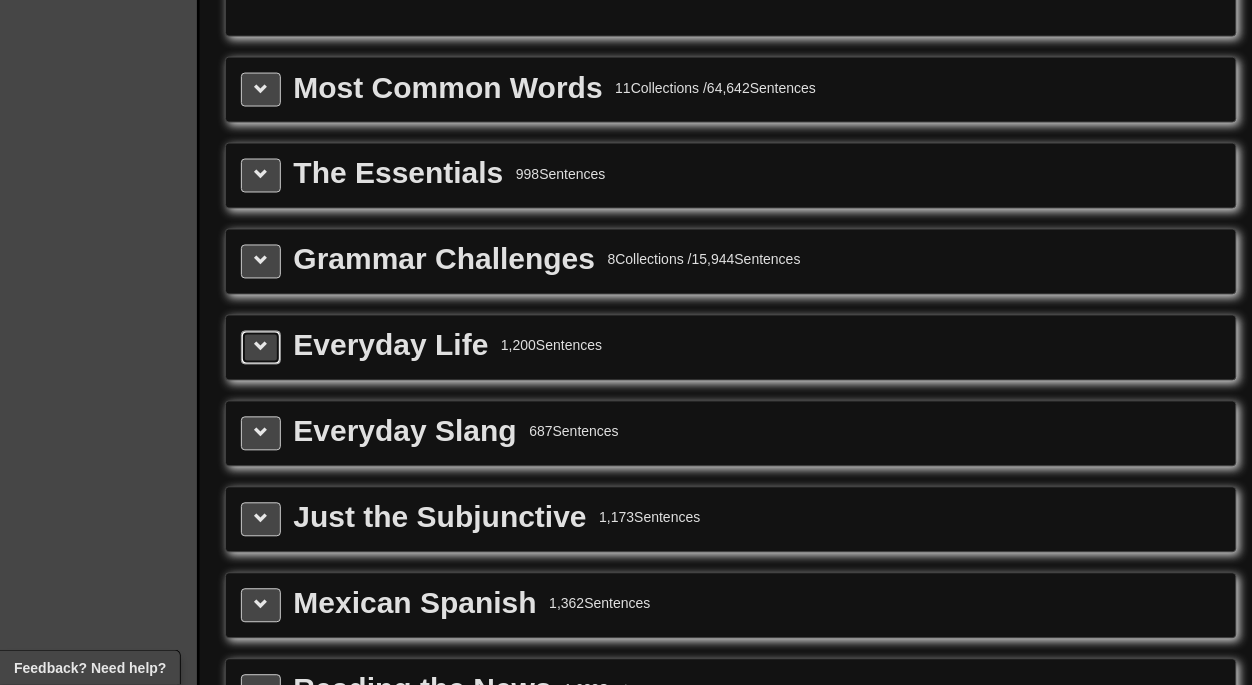 click at bounding box center (261, 347) 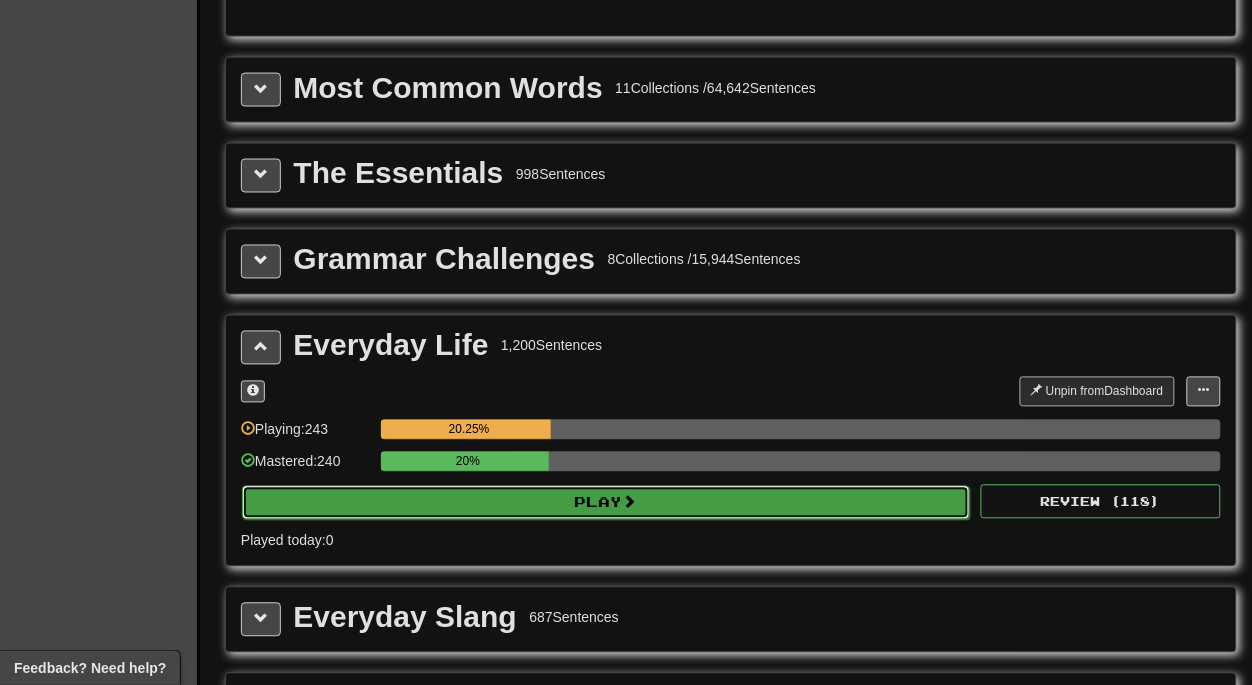 click on "Play" at bounding box center (606, 503) 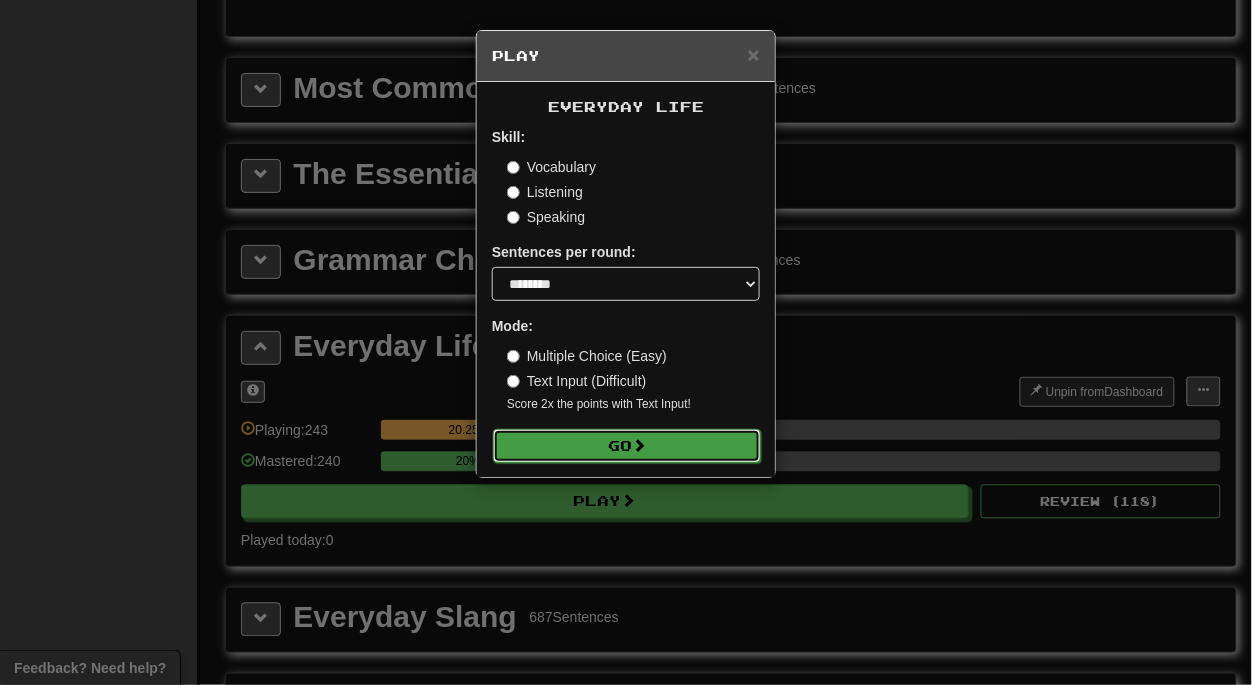 click on "Go" at bounding box center (627, 446) 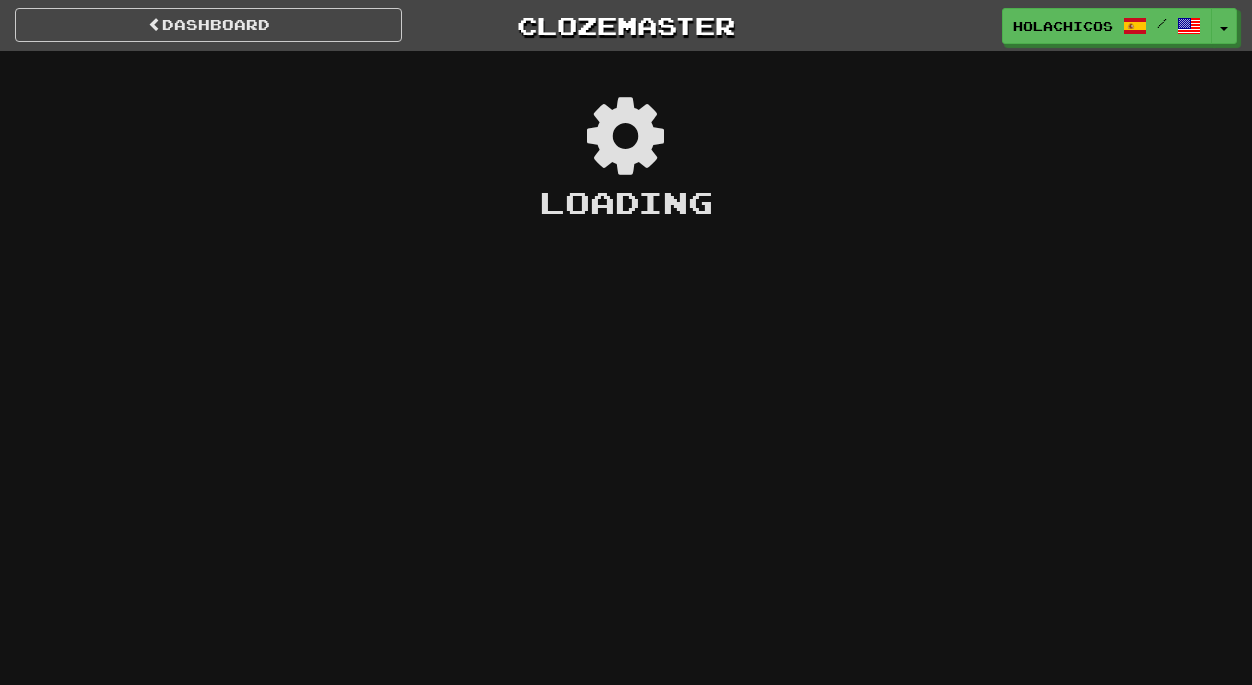 scroll, scrollTop: 0, scrollLeft: 0, axis: both 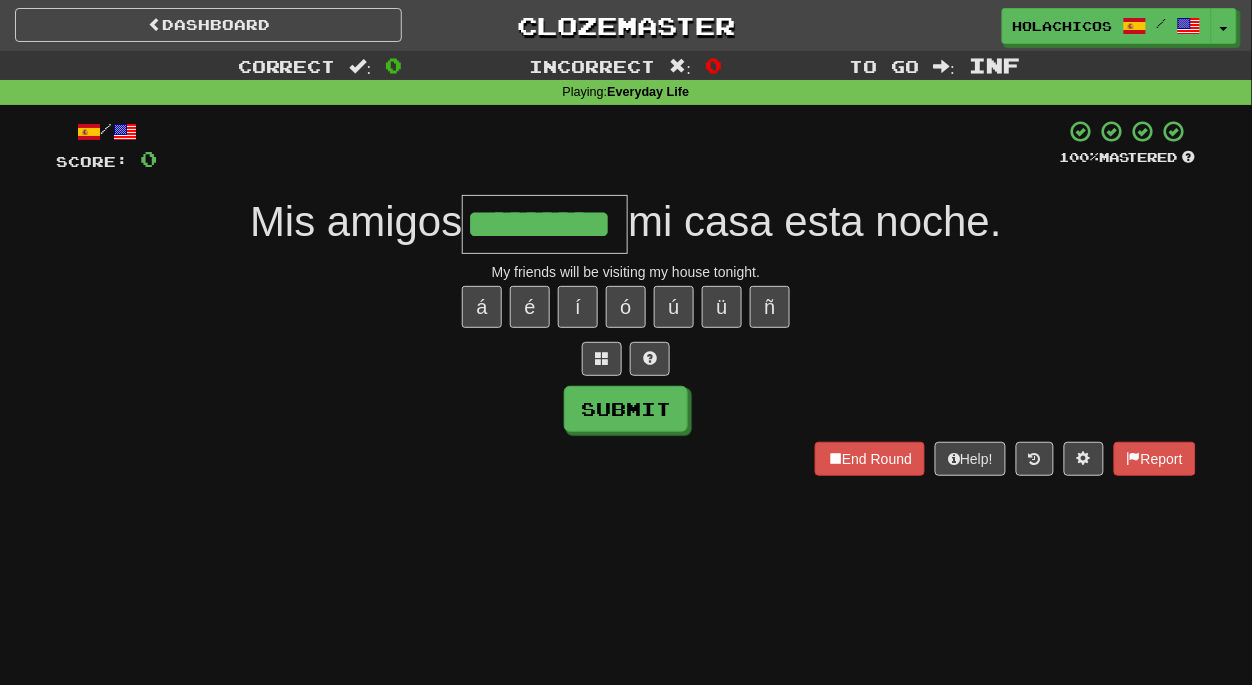 type on "*********" 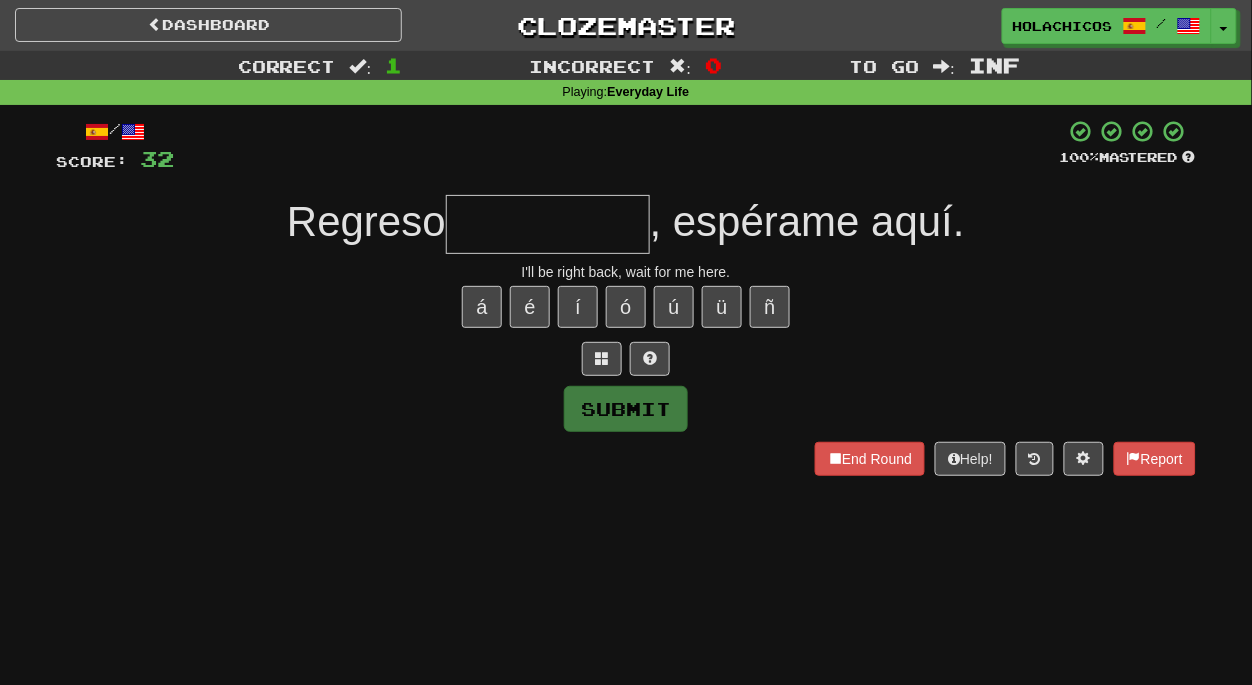 type on "*" 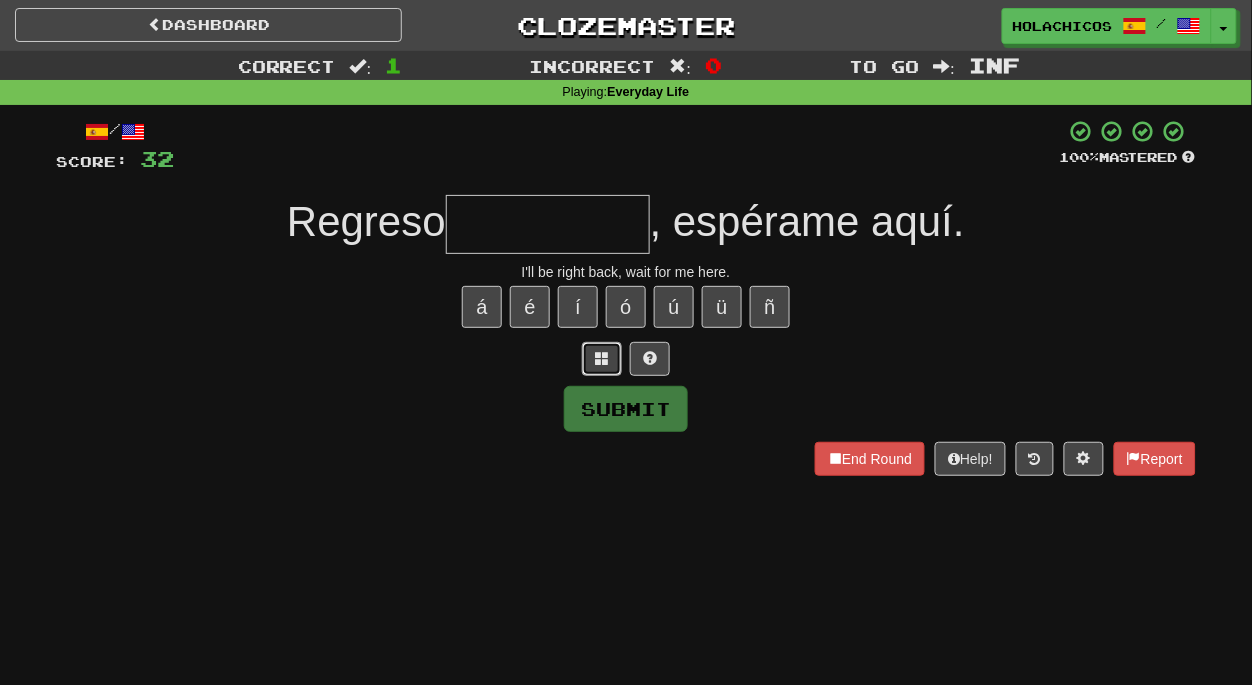 click at bounding box center (602, 359) 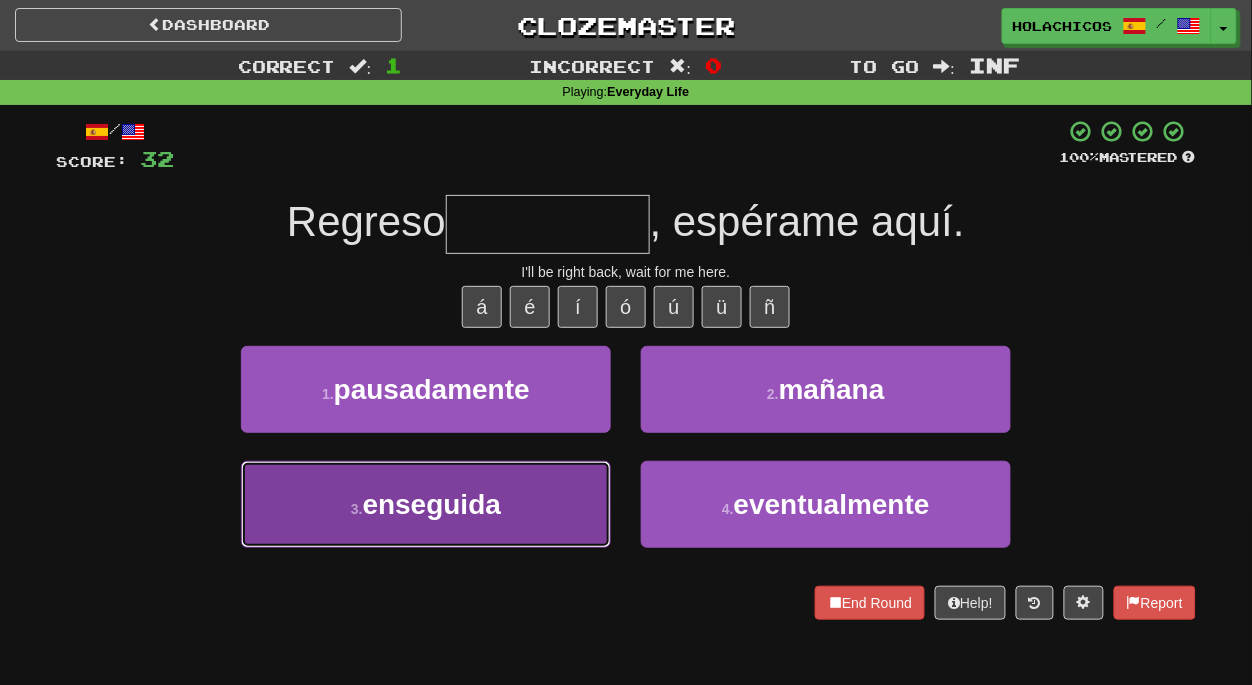 click on "3 .  enseguida" at bounding box center (426, 504) 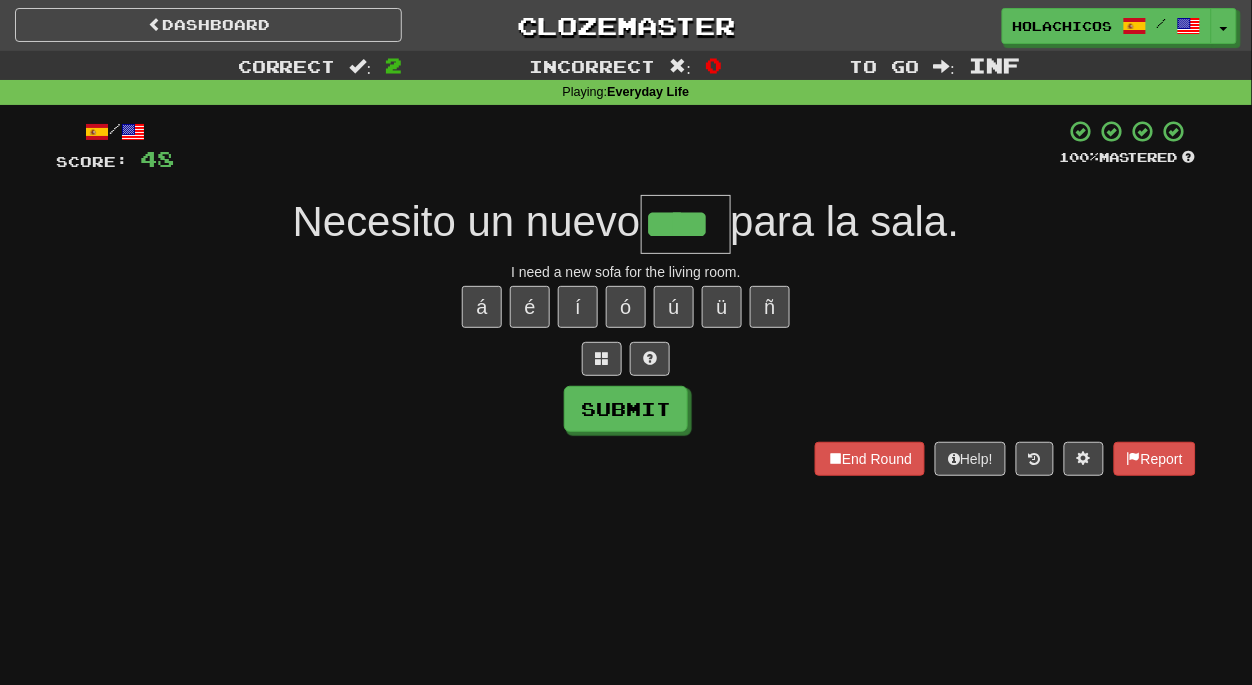 type on "****" 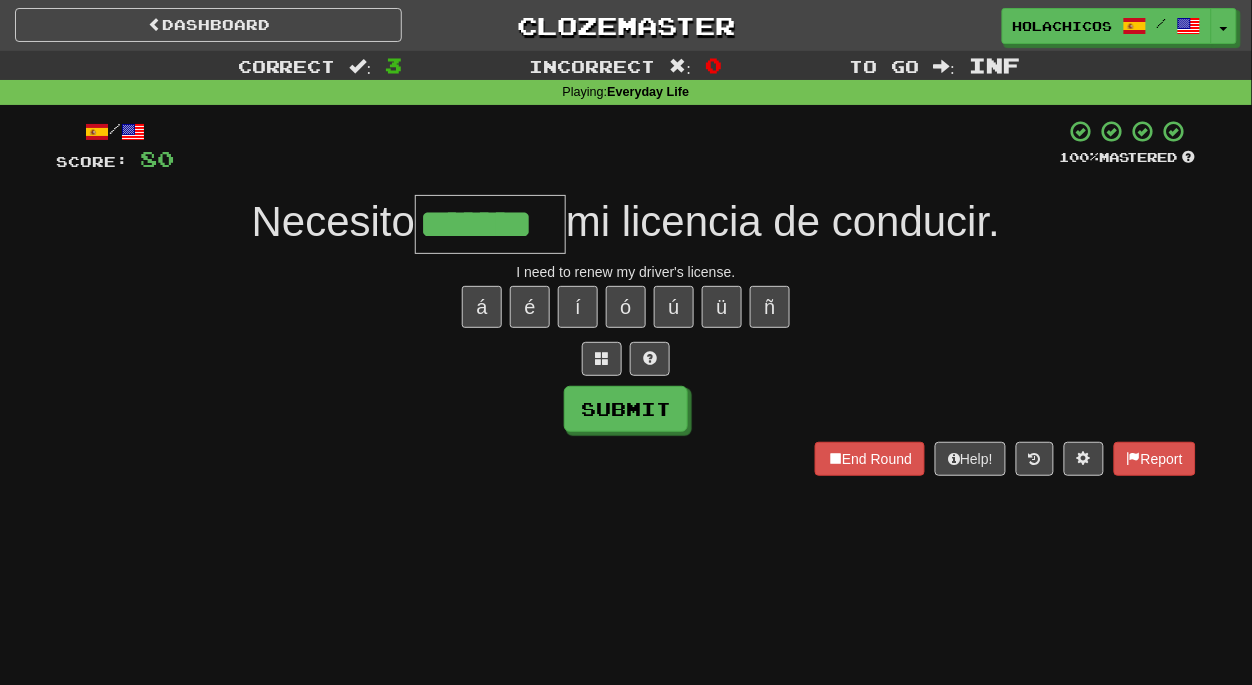 type on "*******" 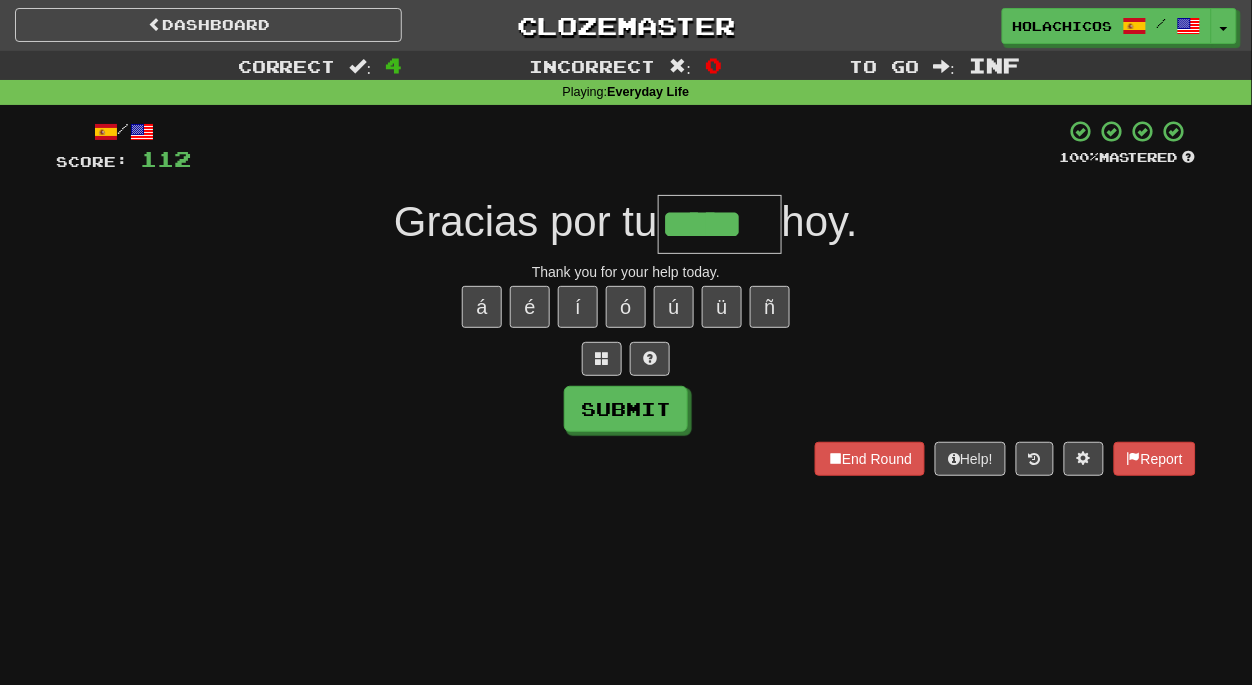 type on "*****" 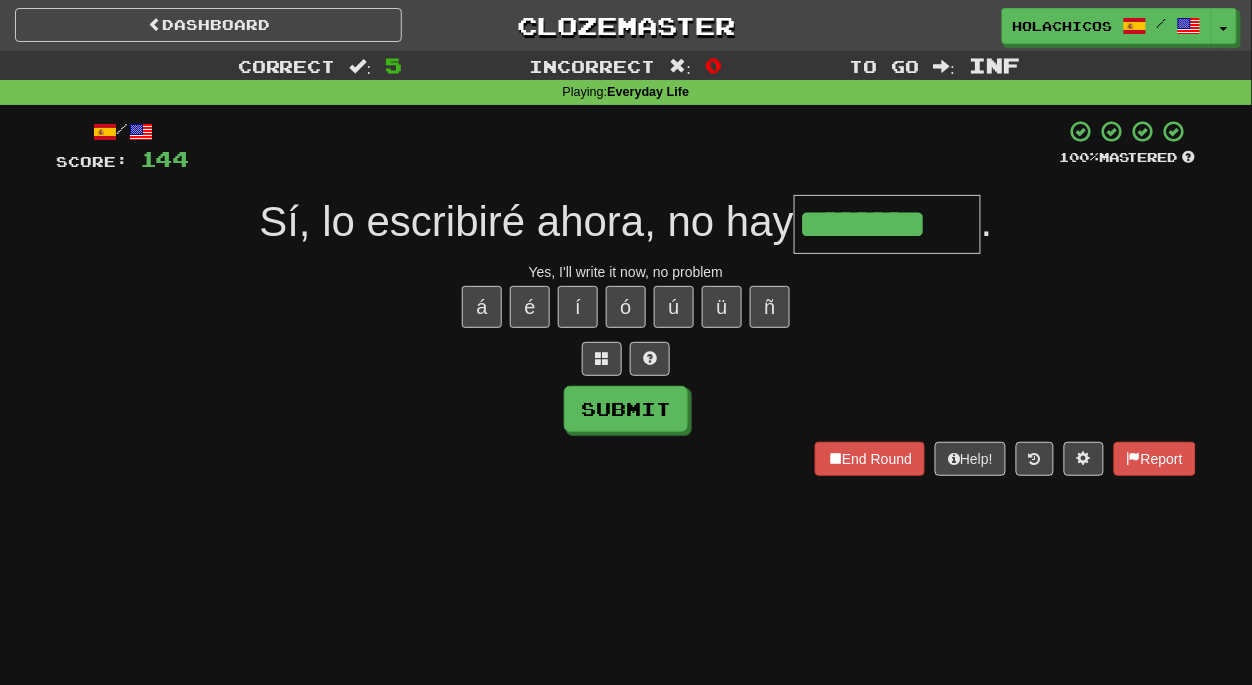 type on "********" 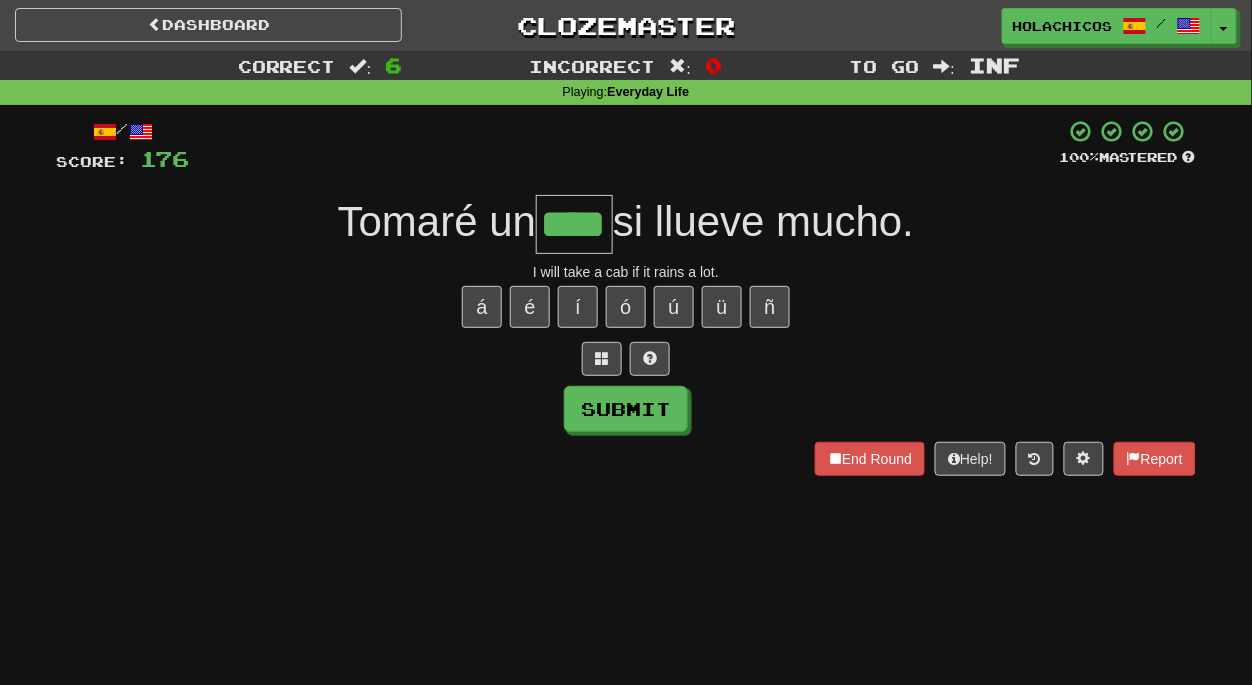 type on "****" 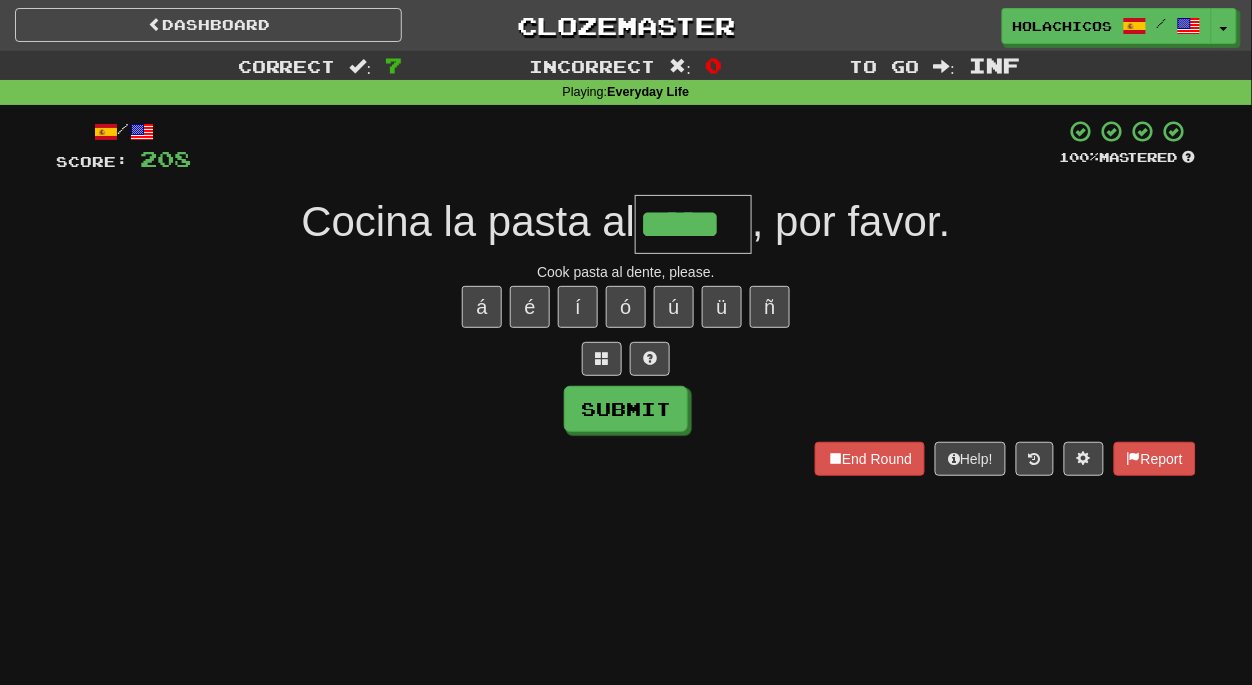 type on "*****" 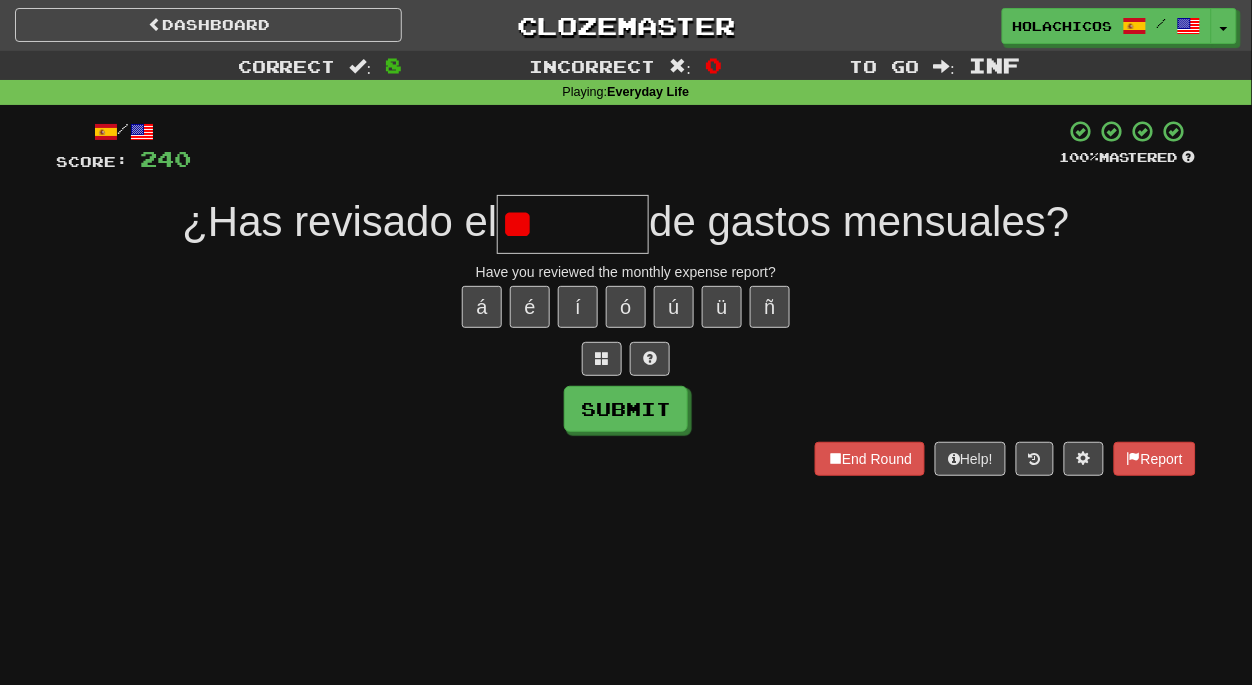 type on "*" 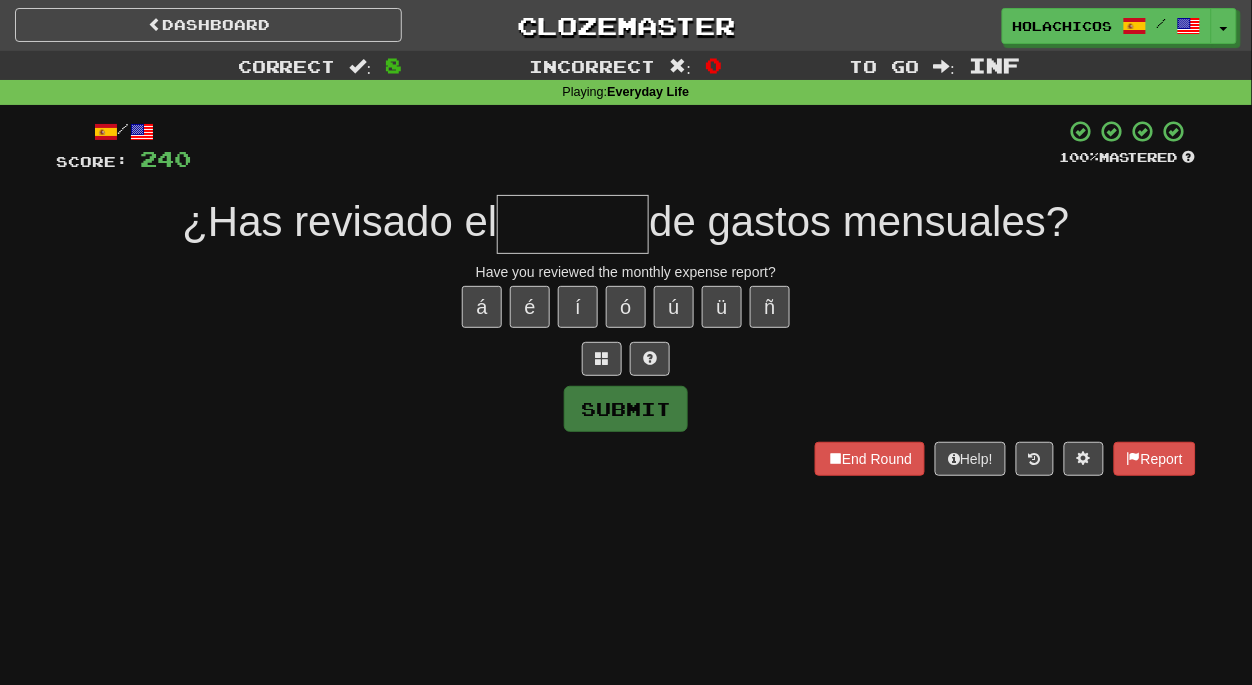 type on "*" 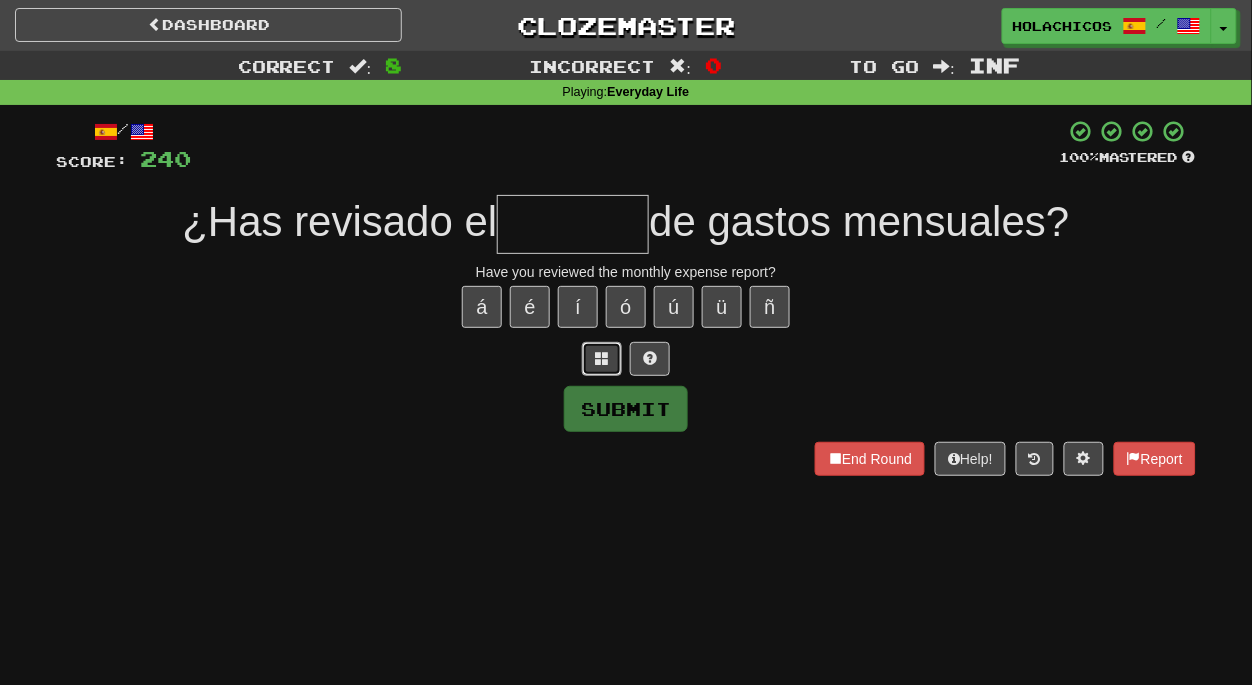 click at bounding box center (602, 359) 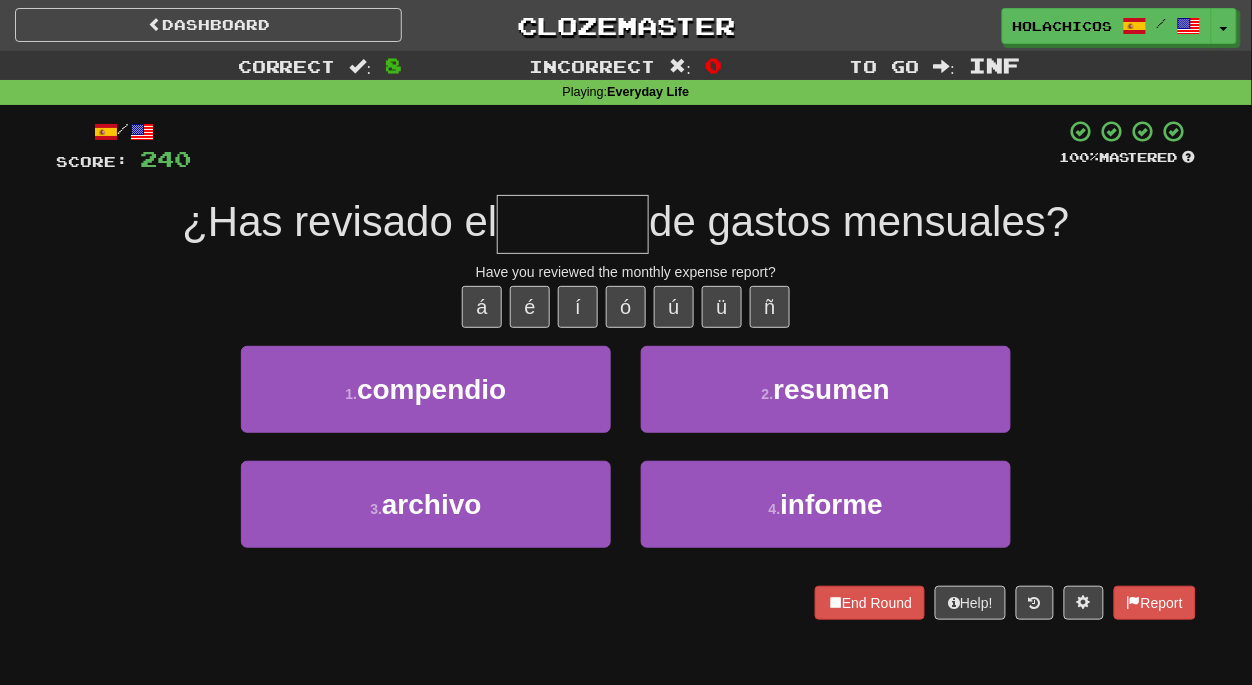 type on "*" 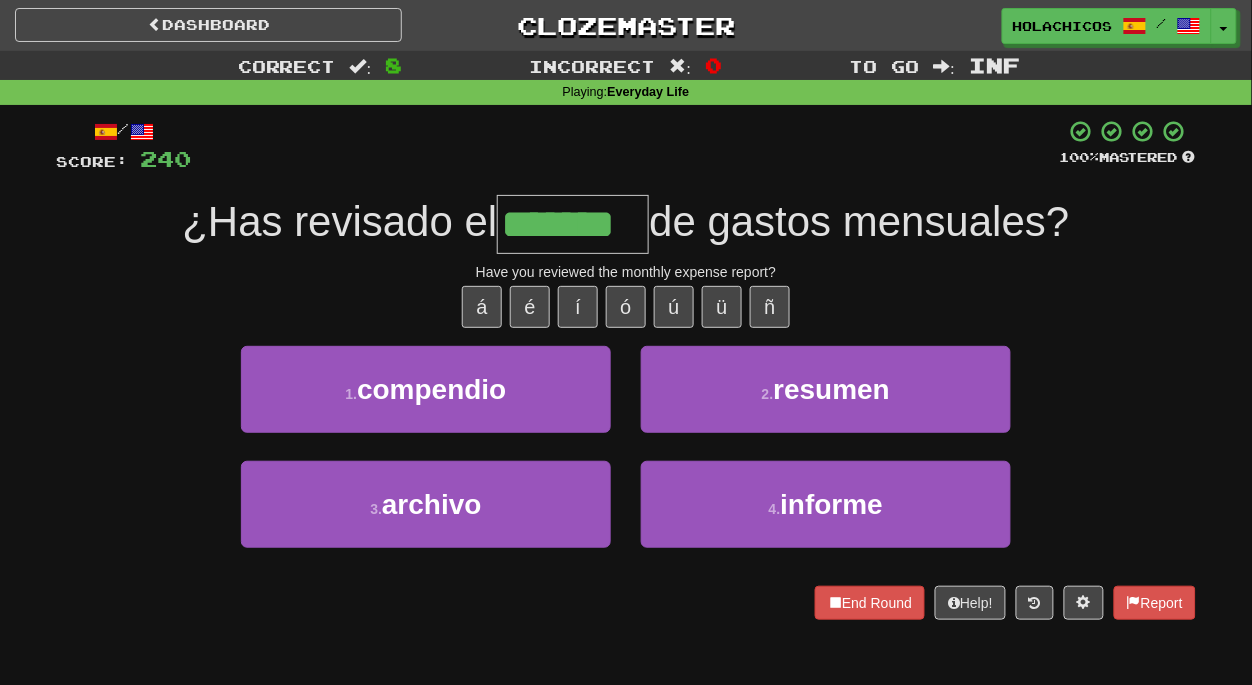 type on "*******" 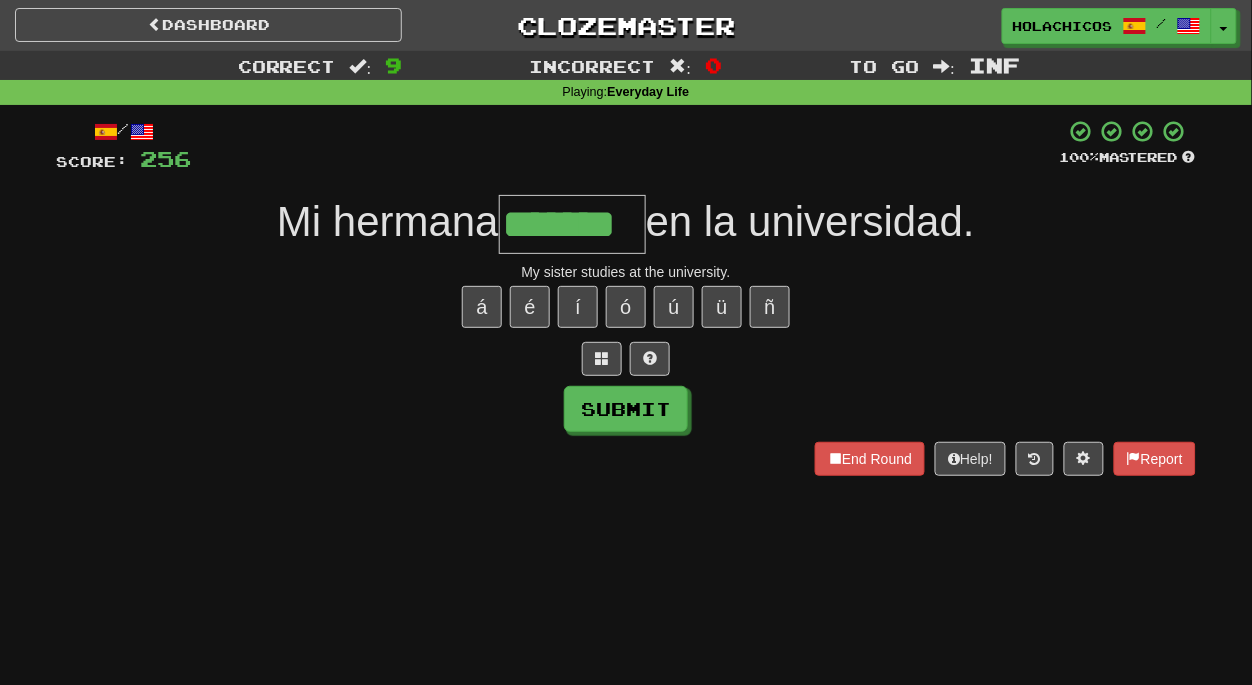 type on "*******" 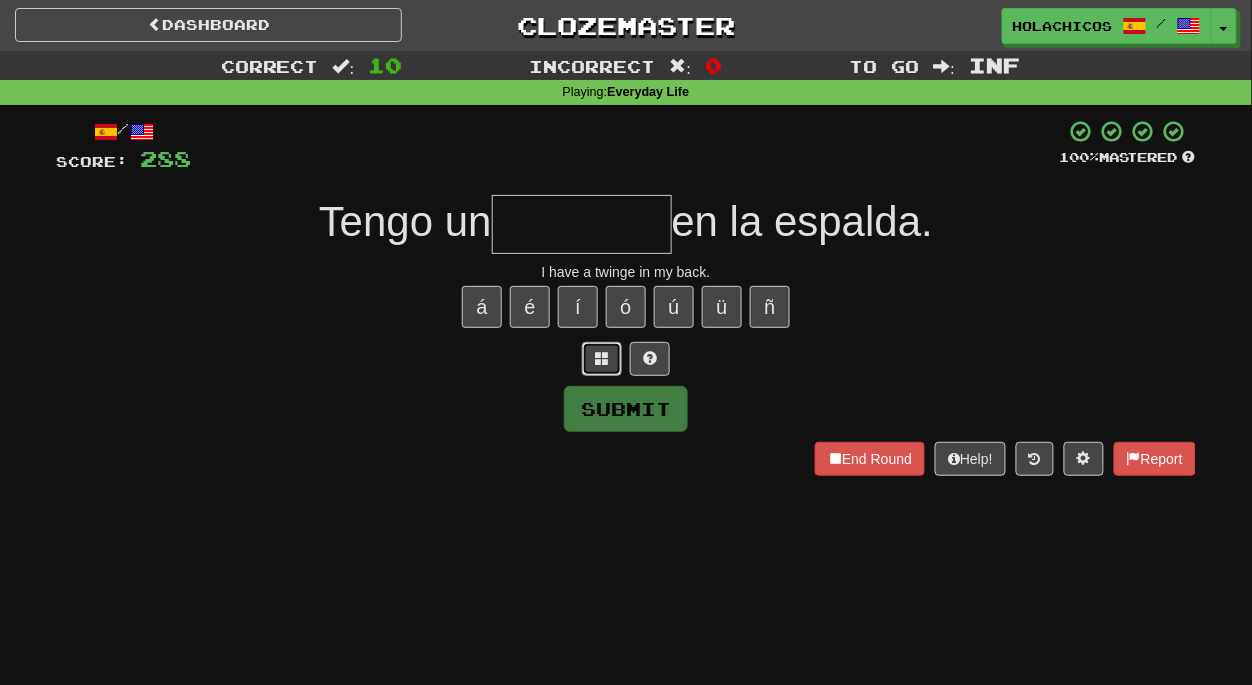 click at bounding box center [602, 358] 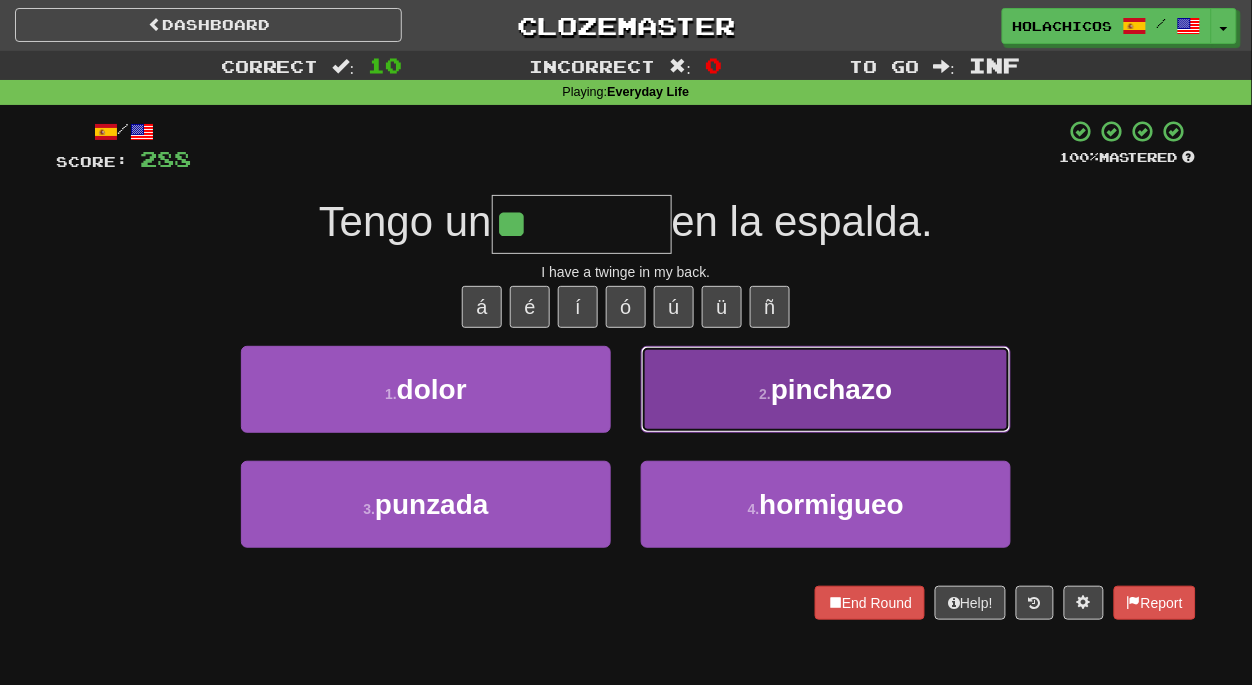 click on "2 .  pinchazo" at bounding box center [826, 389] 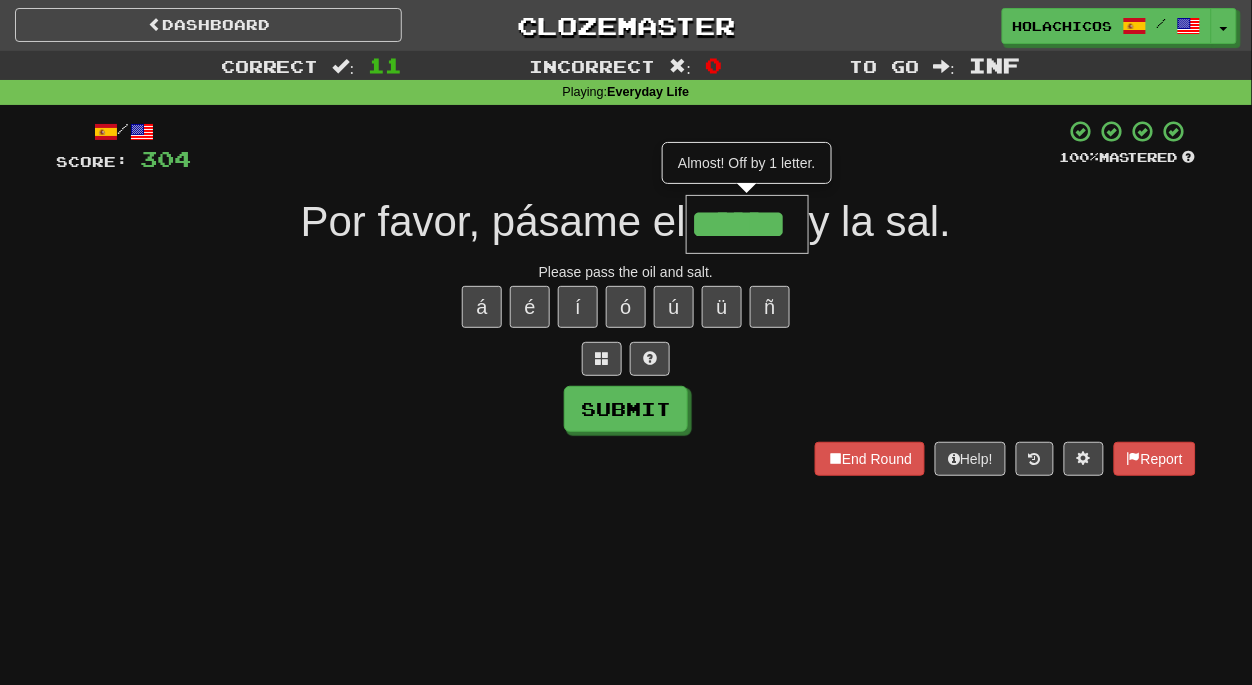 type on "******" 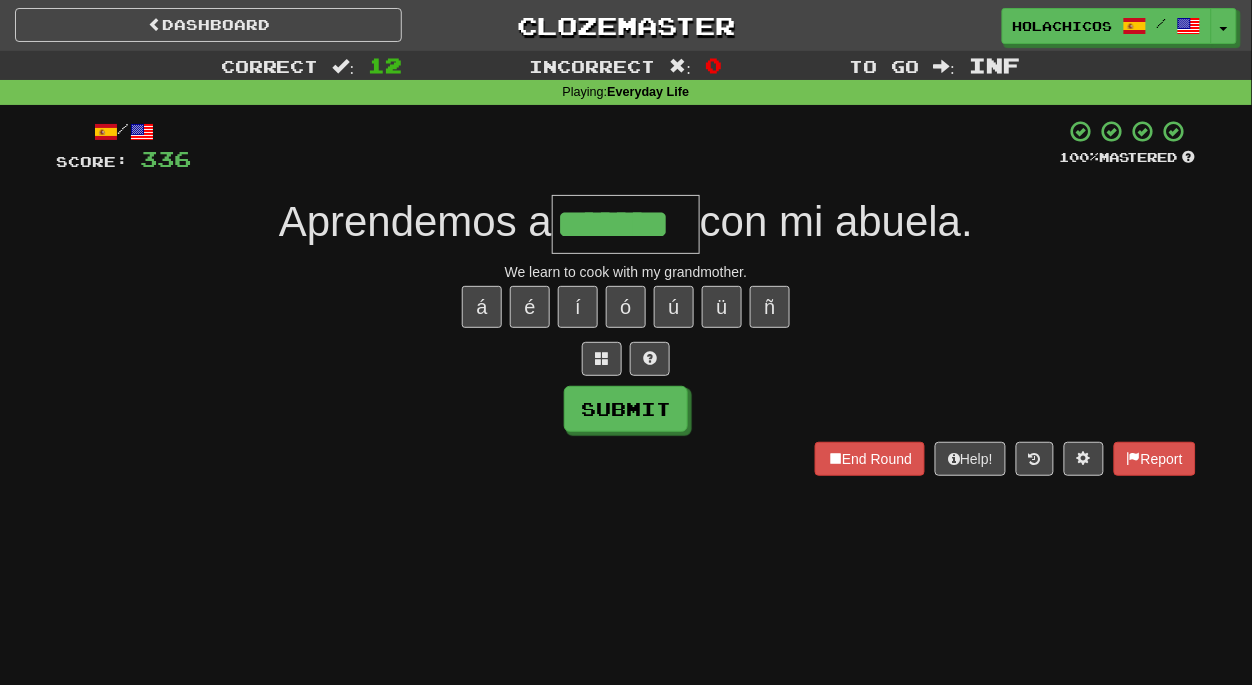 type on "*******" 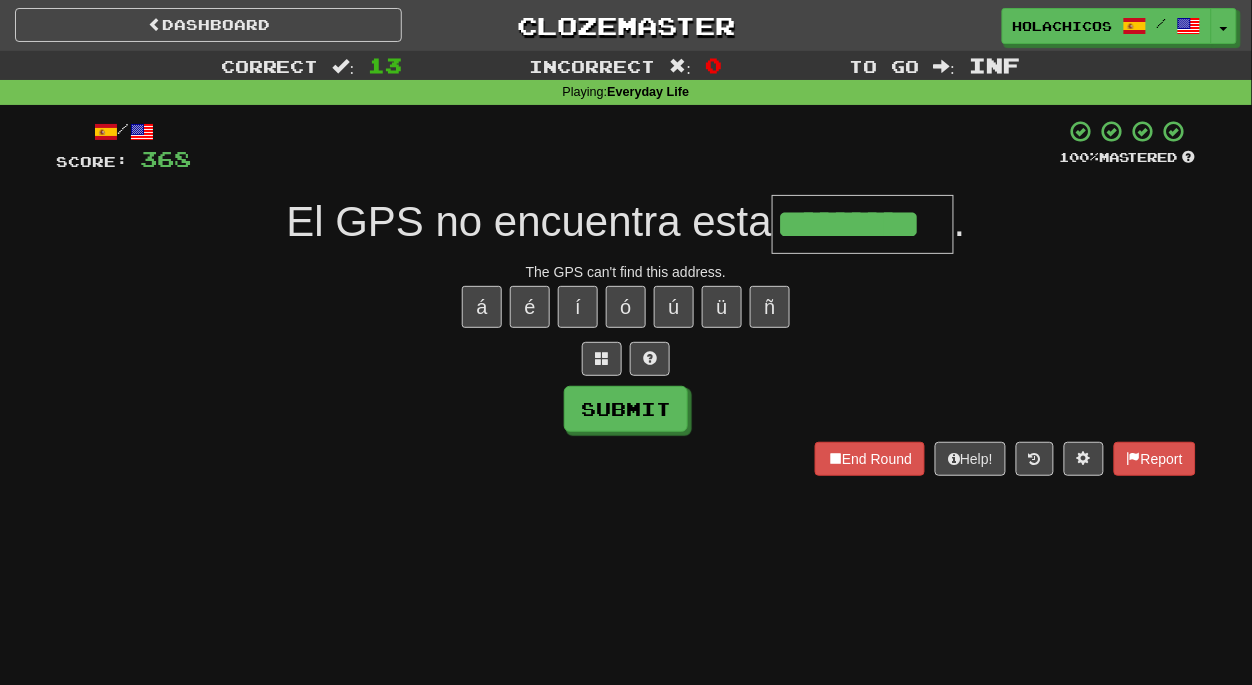 type on "*********" 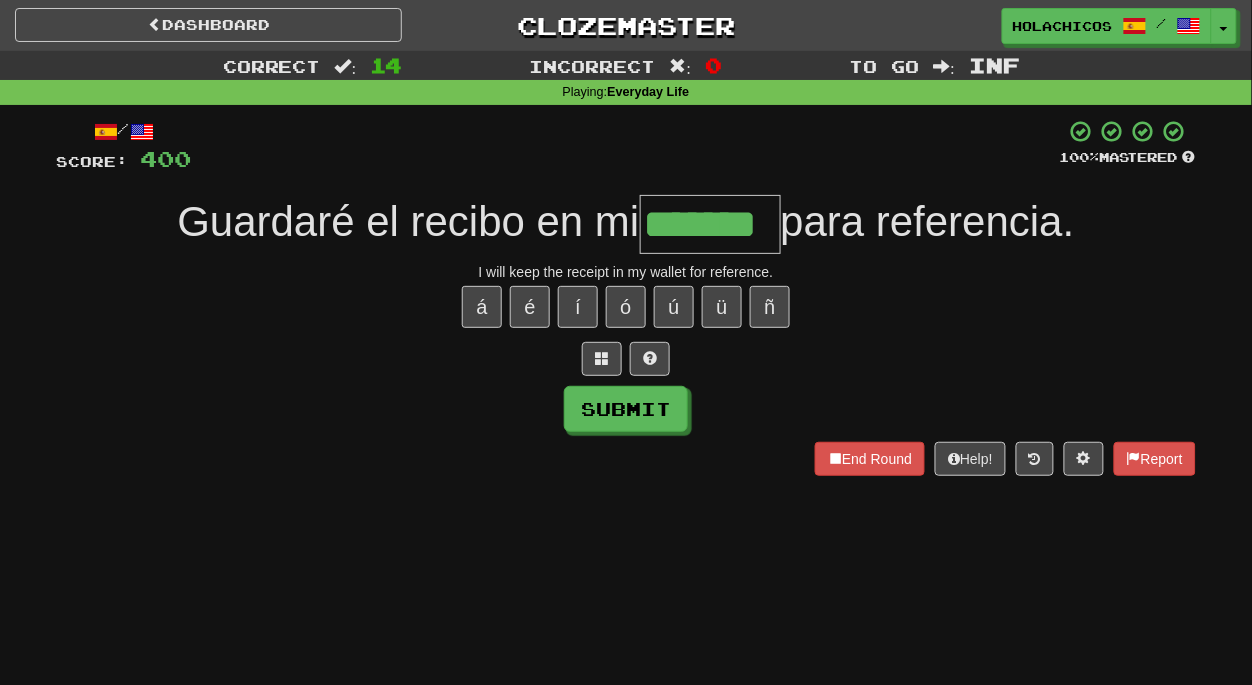 type on "*******" 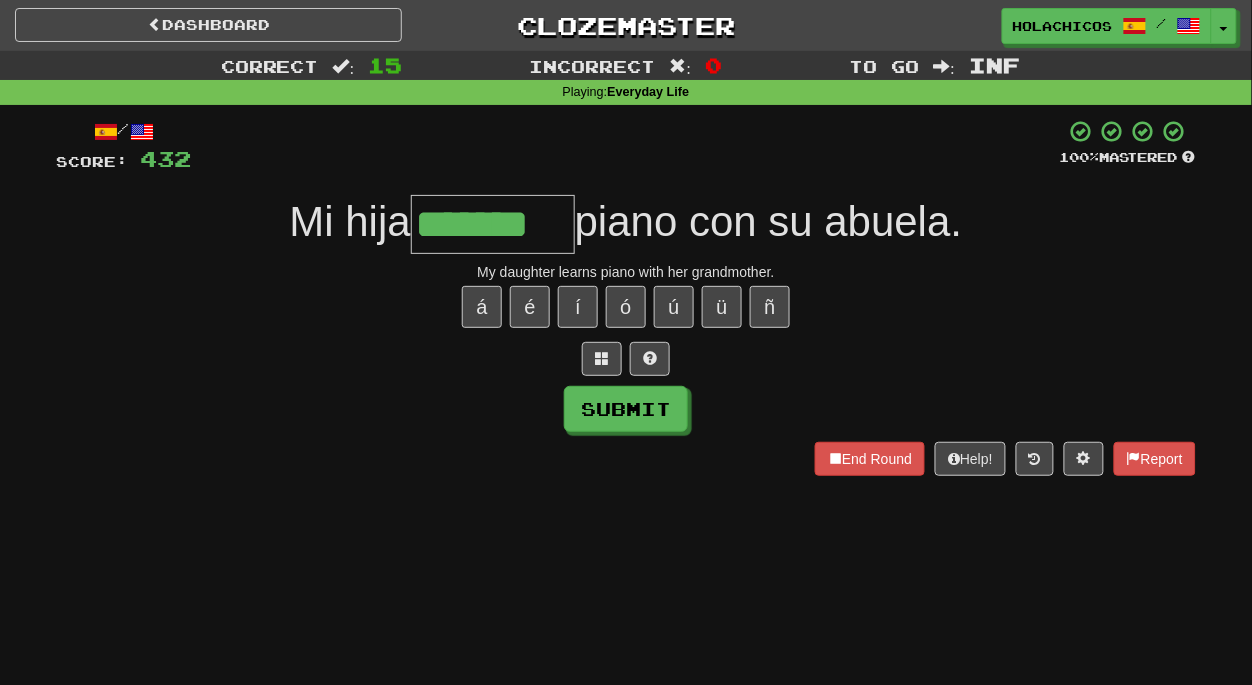 type on "*******" 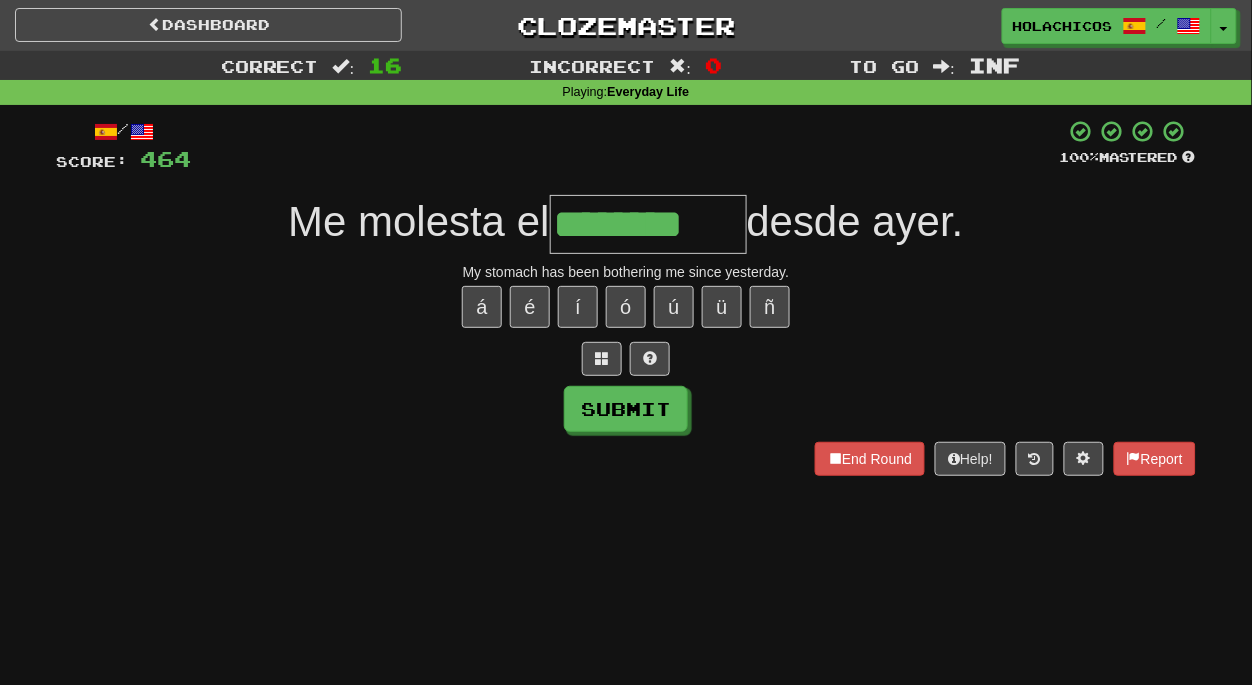 type on "********" 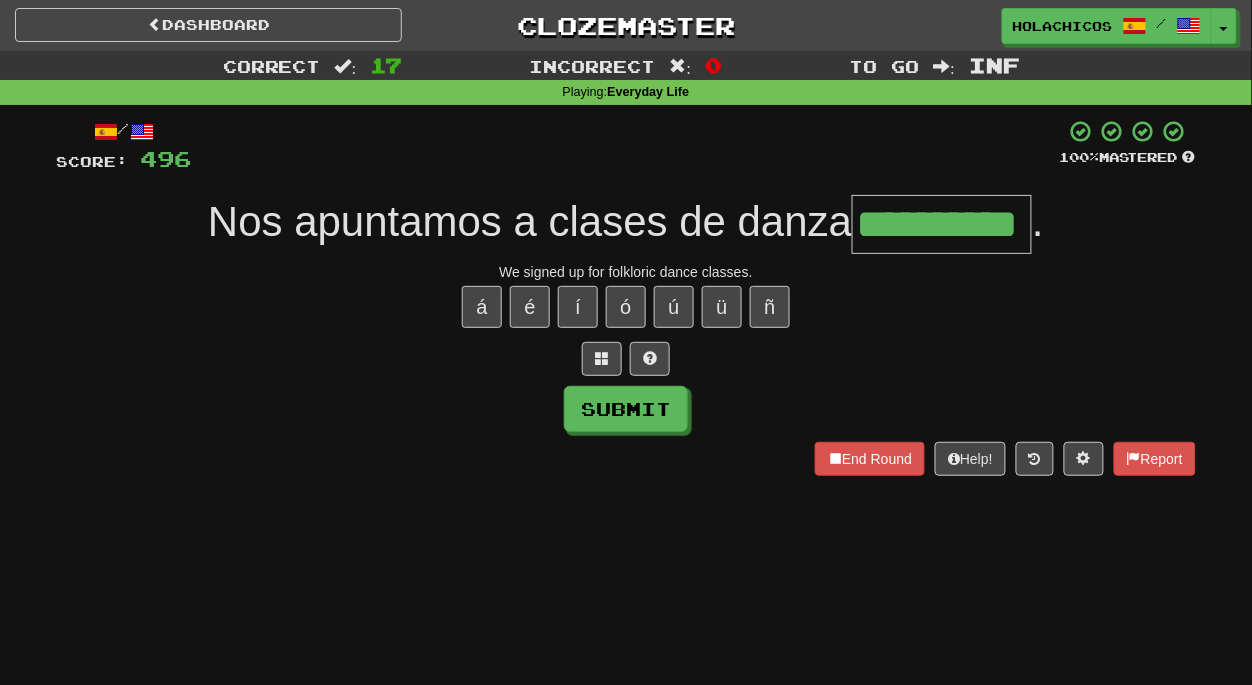 type on "**********" 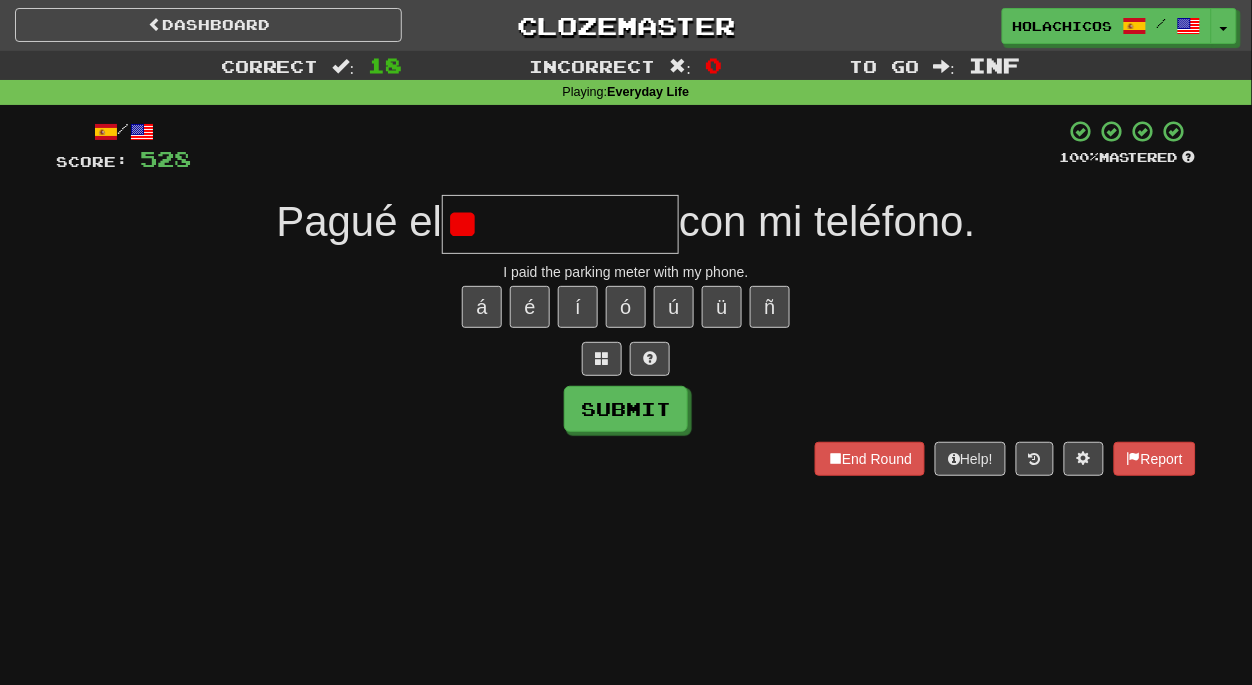 type on "*" 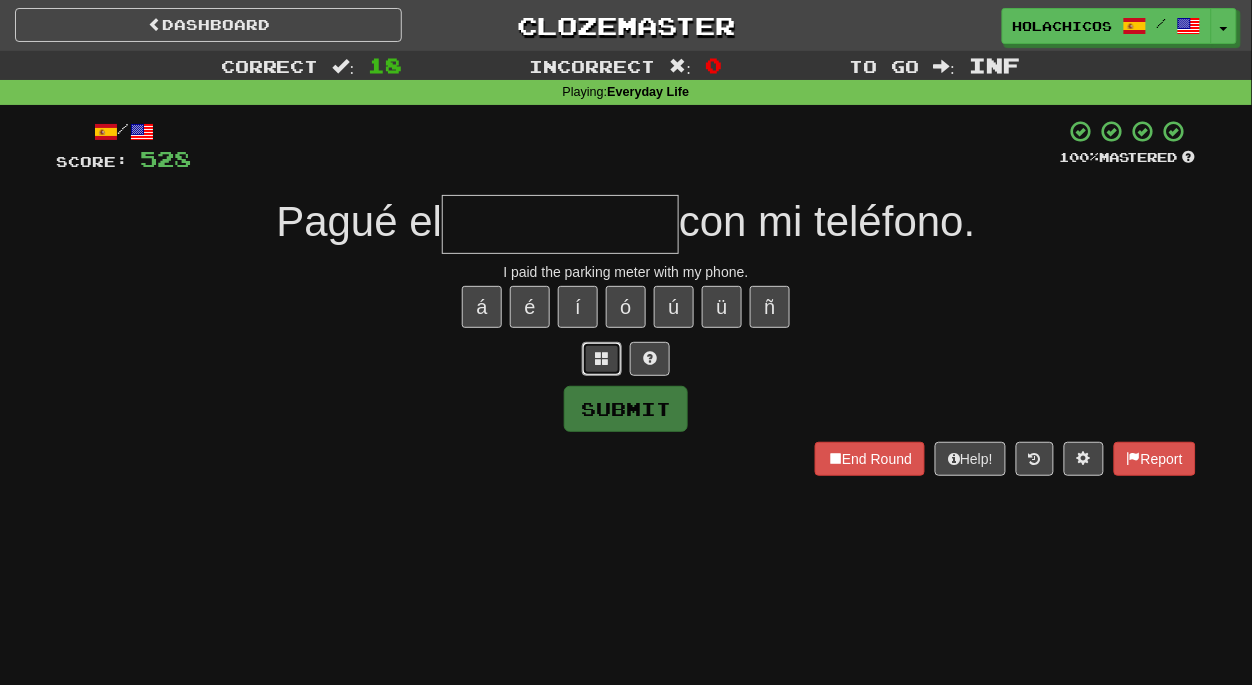 click at bounding box center (602, 358) 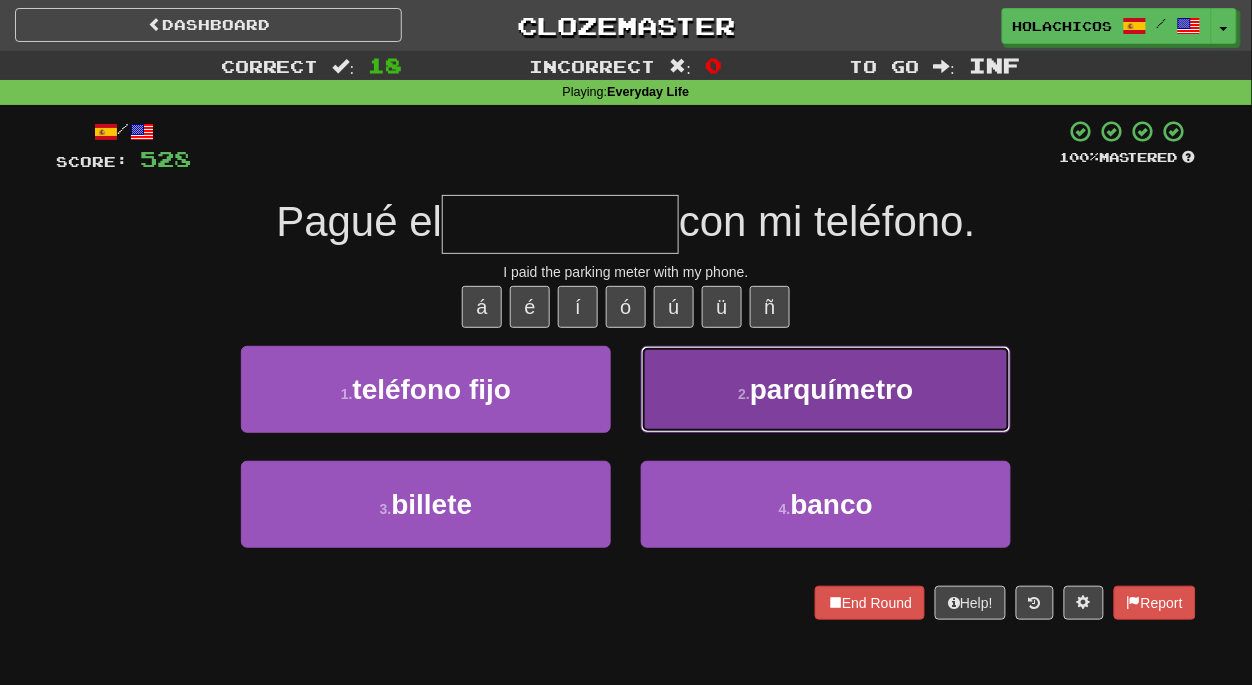 click on "2 .  parquímetro" at bounding box center [826, 389] 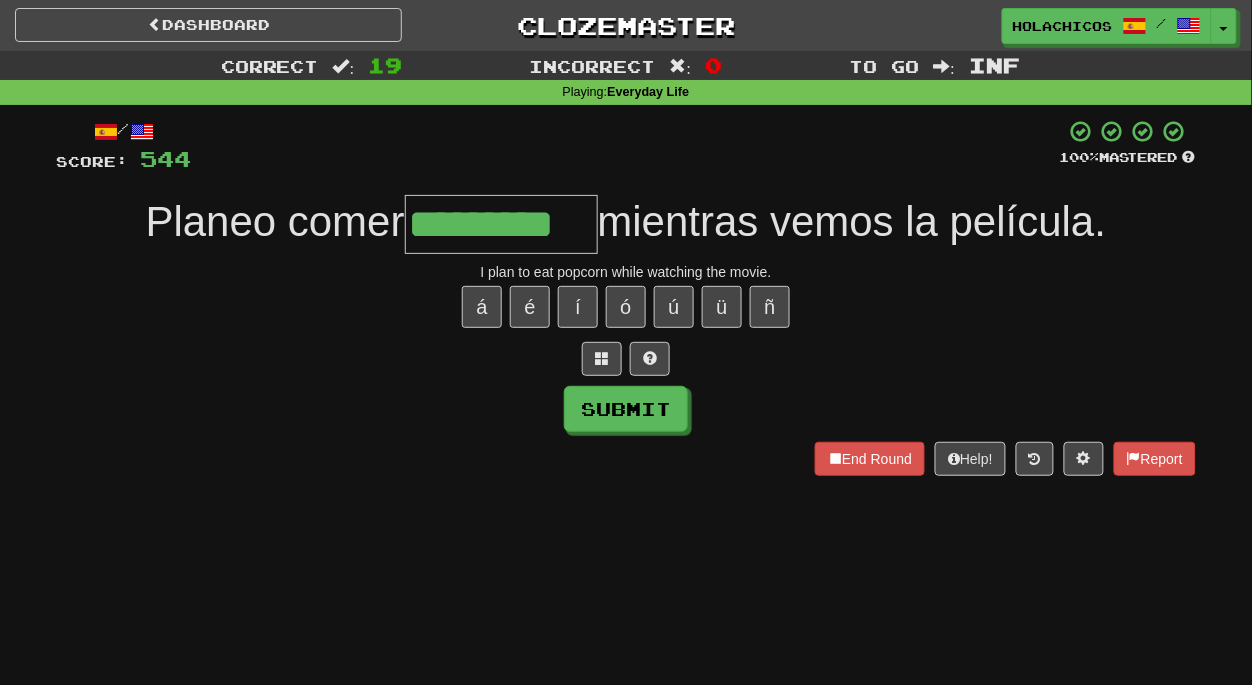 type on "*********" 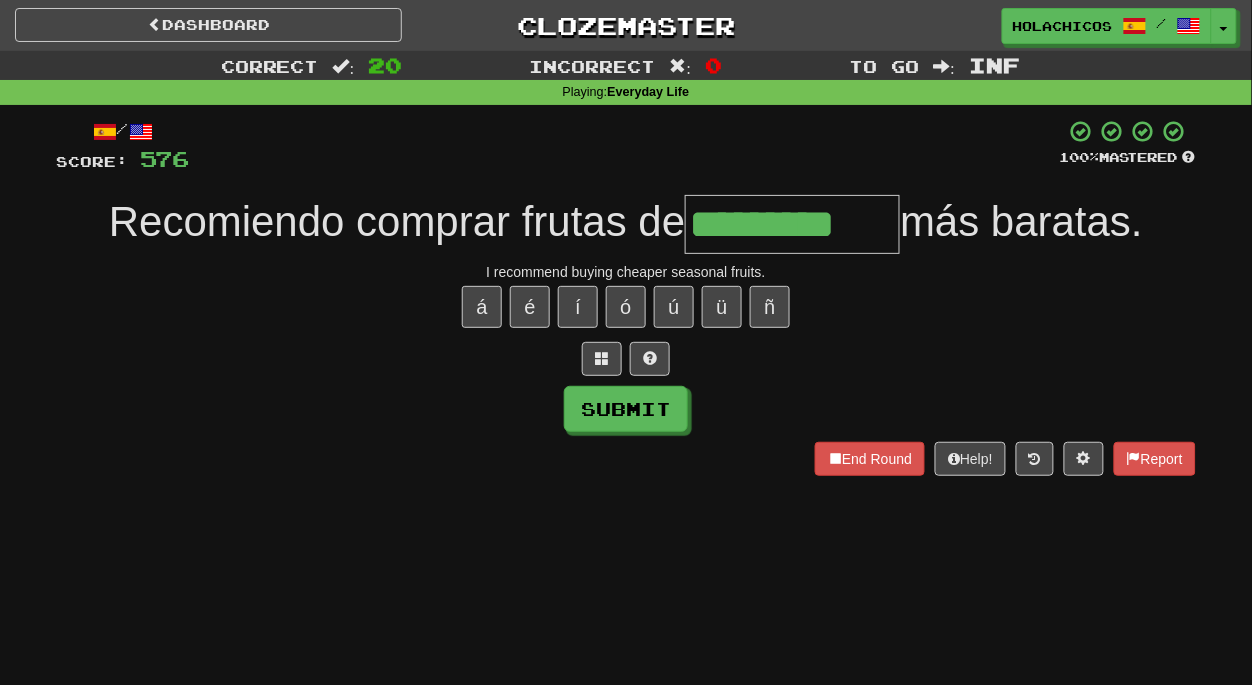 type on "*********" 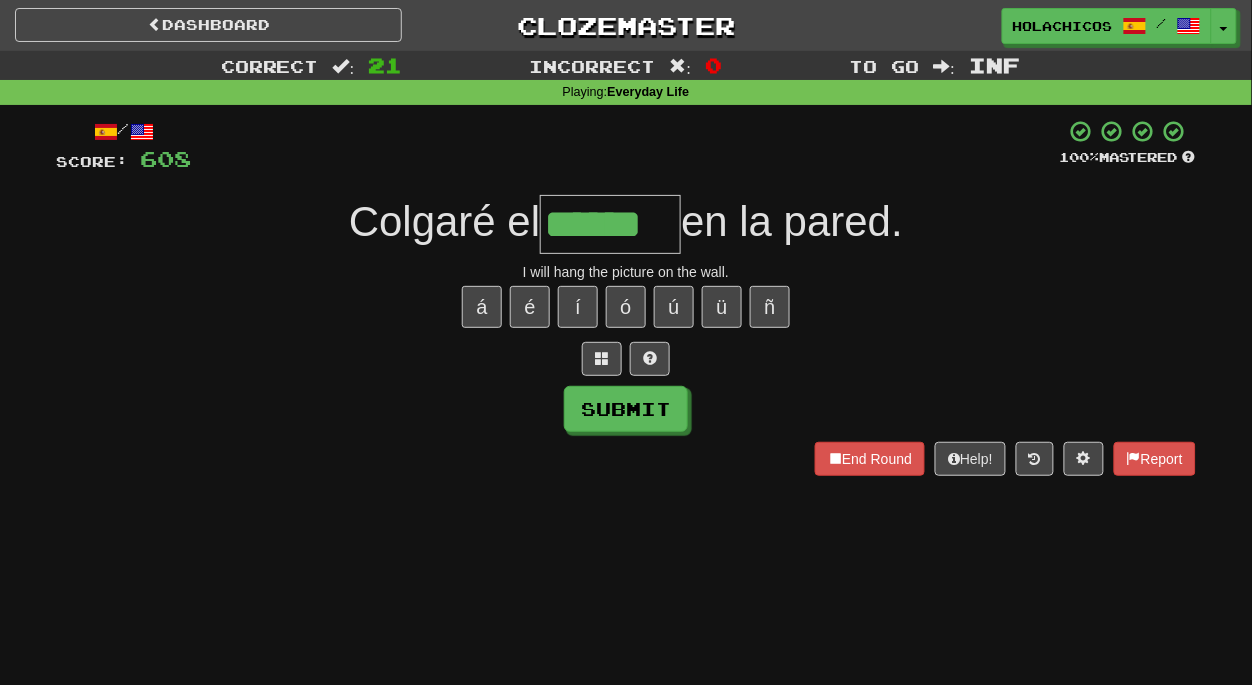 type on "******" 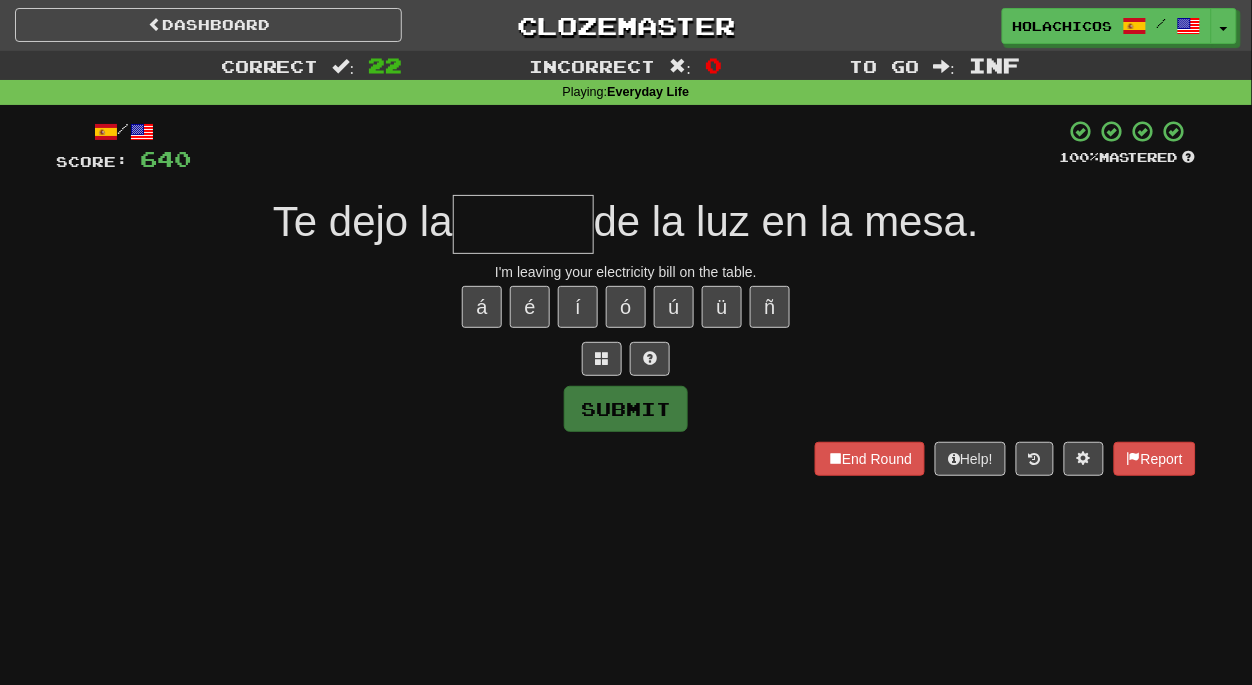 type on "*" 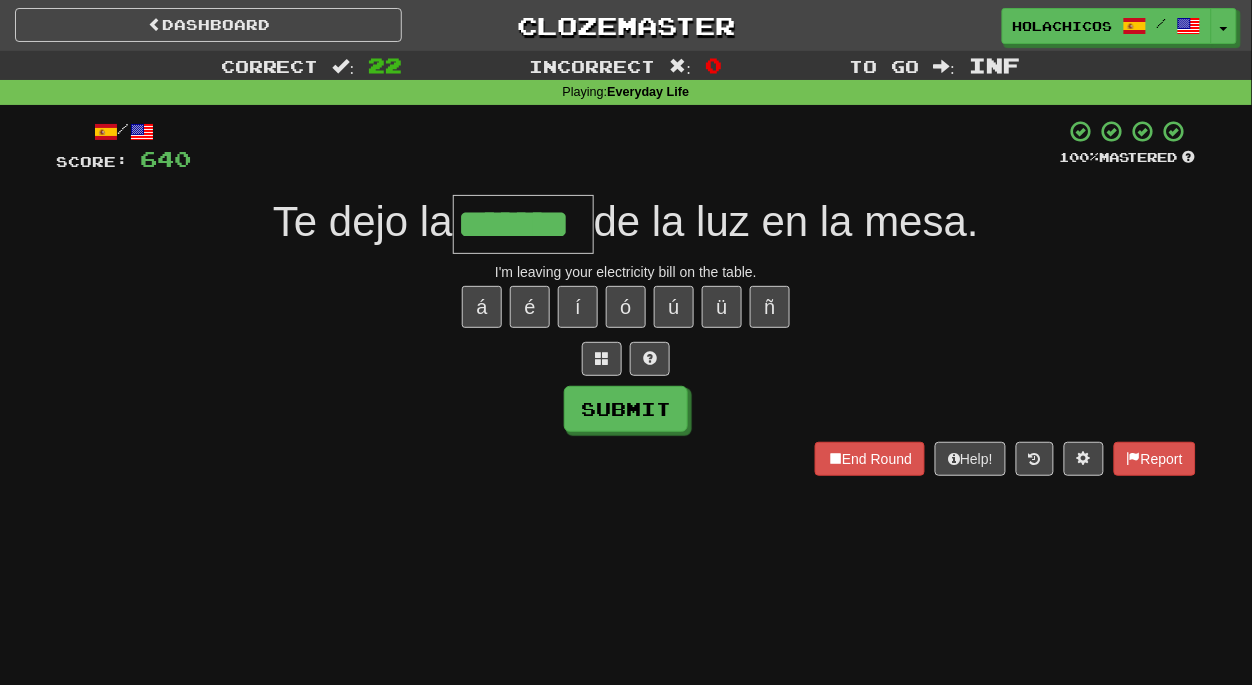 type on "*******" 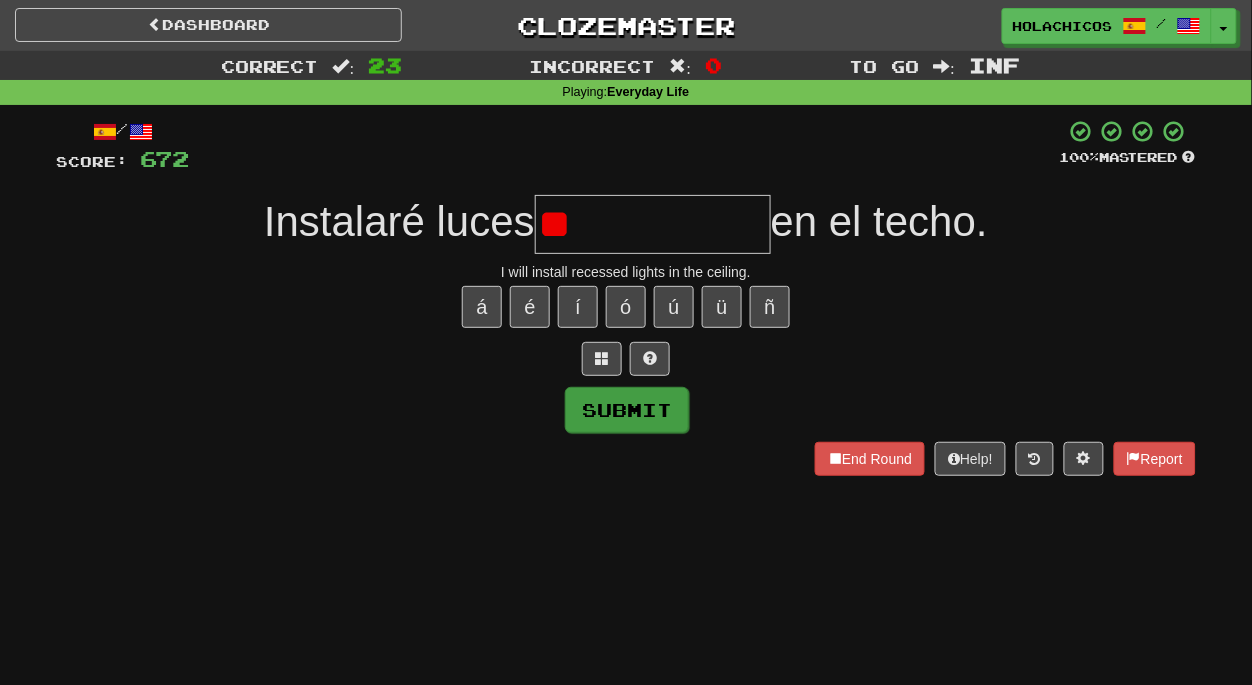type on "*" 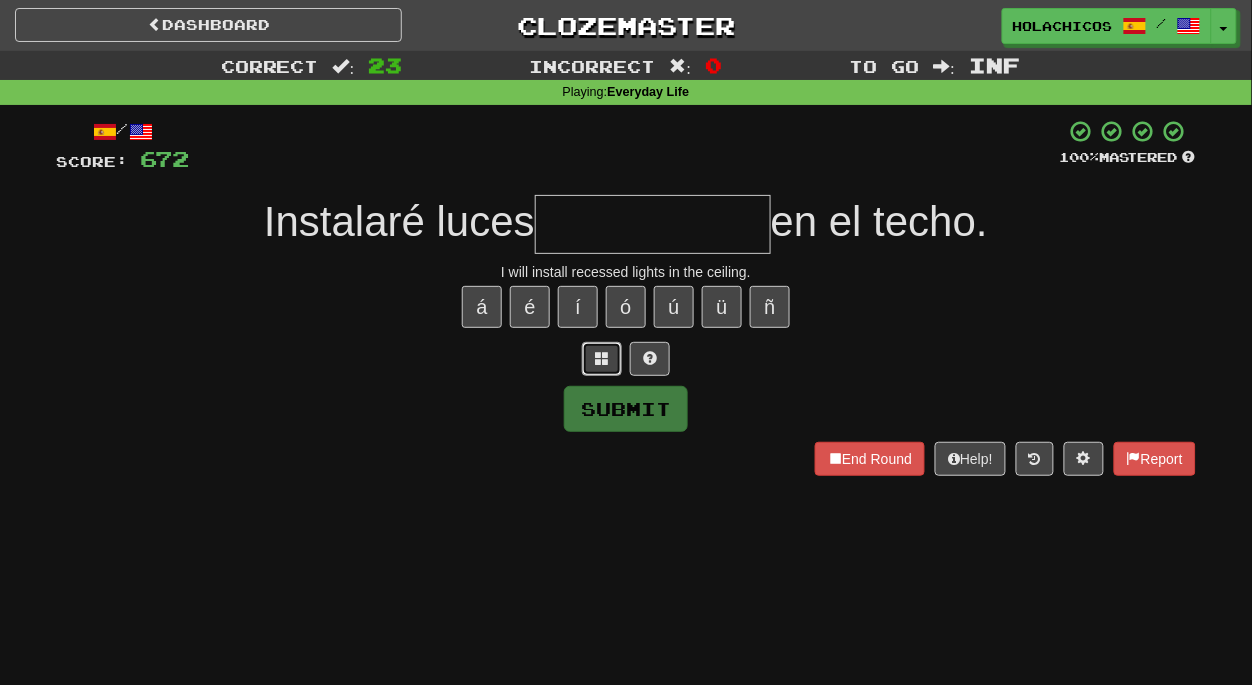 click at bounding box center (602, 358) 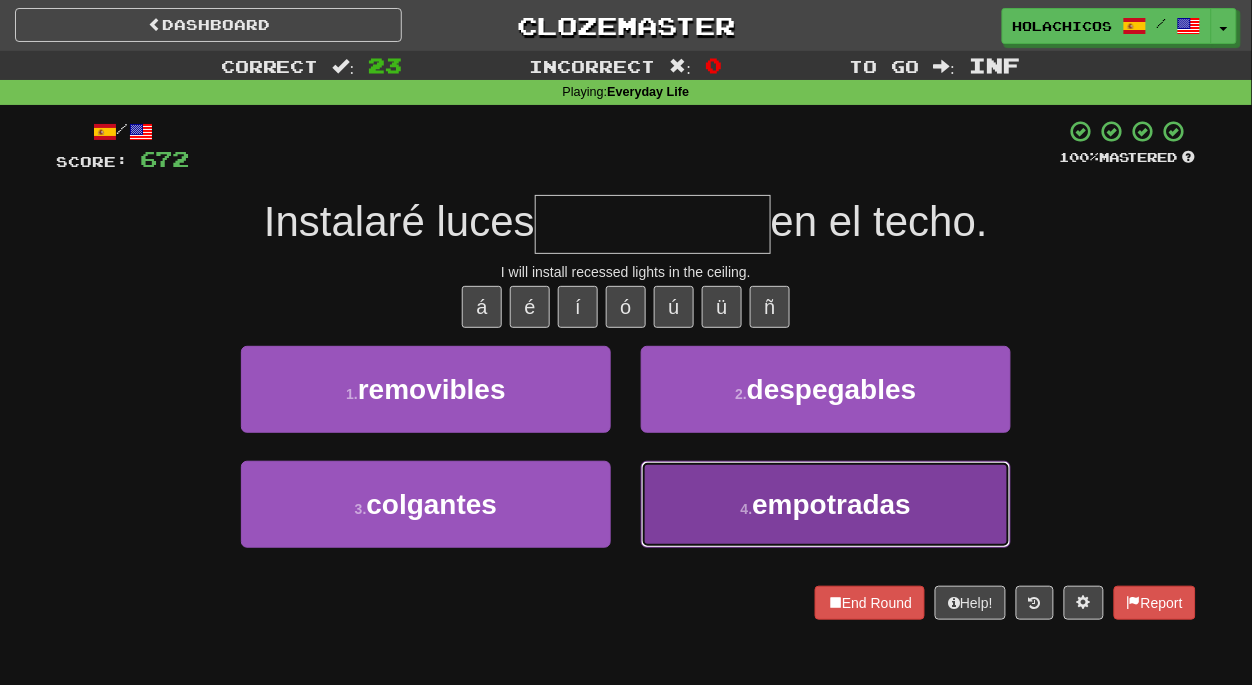 click on "4 .  empotradas" at bounding box center (826, 504) 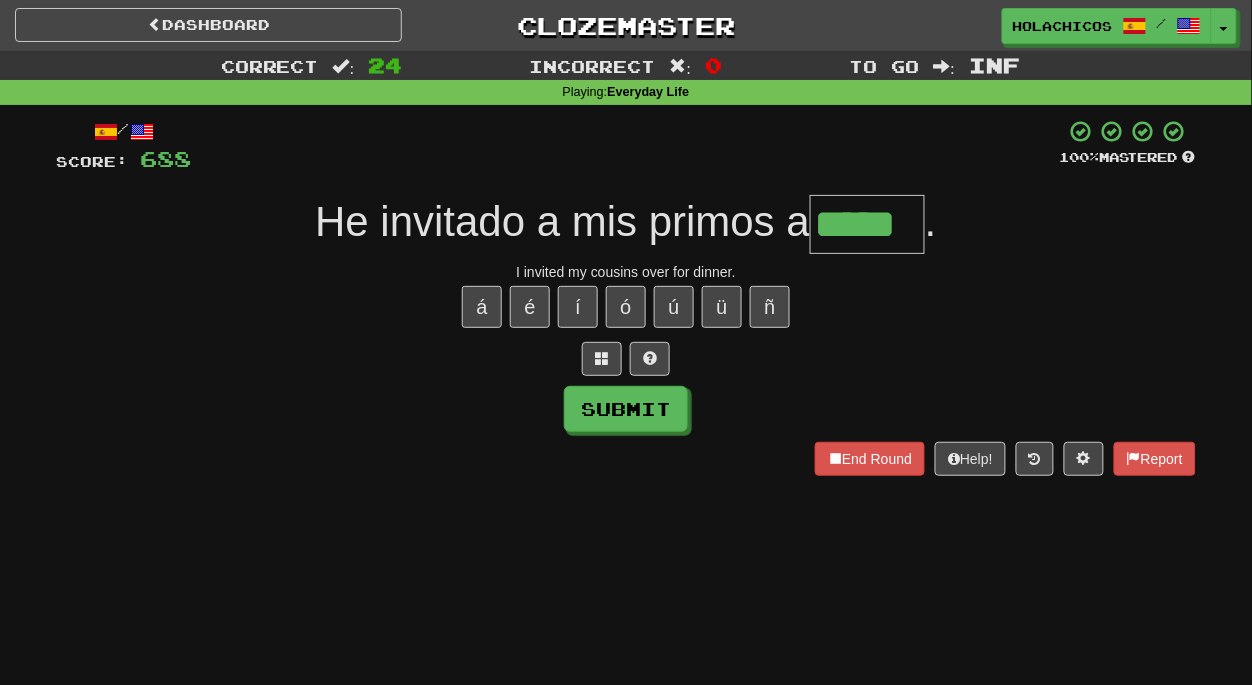 type on "*****" 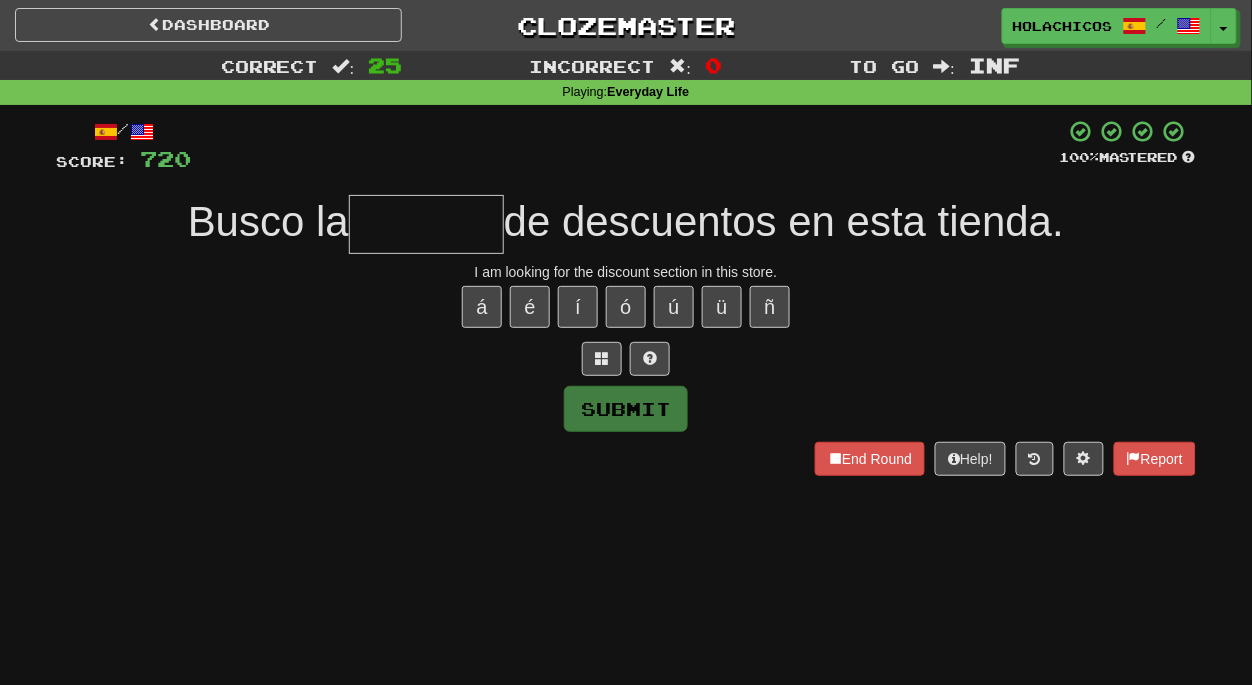 type on "*" 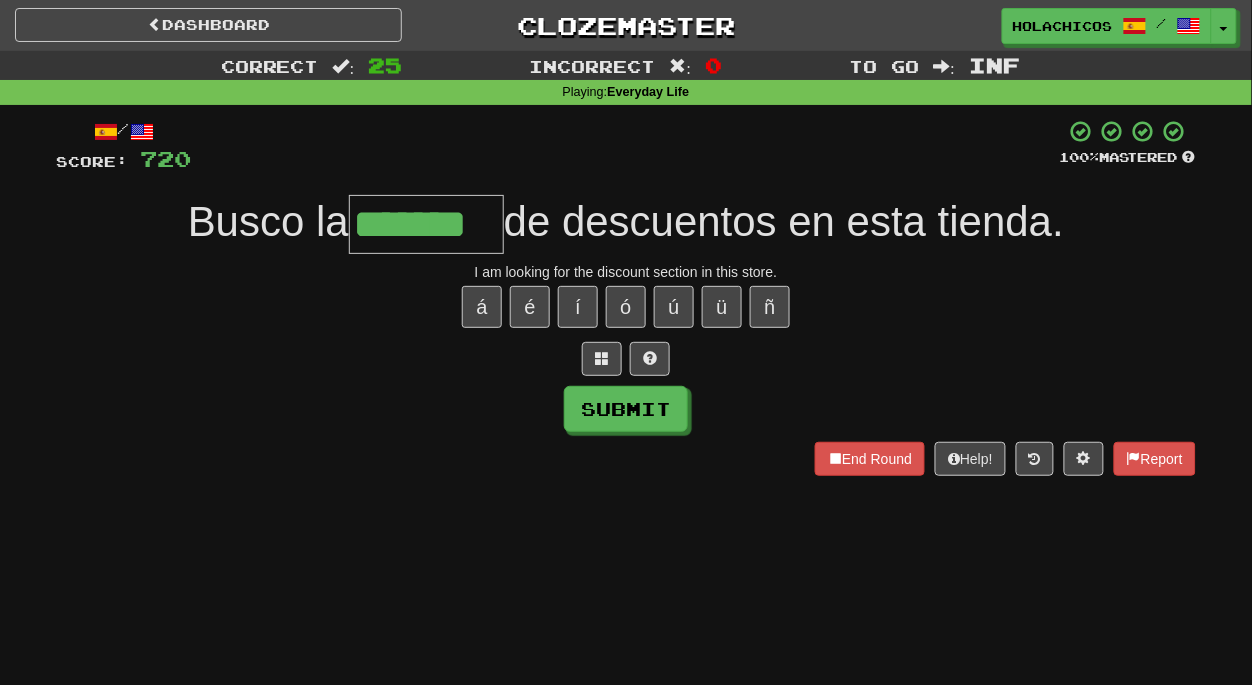 type on "*******" 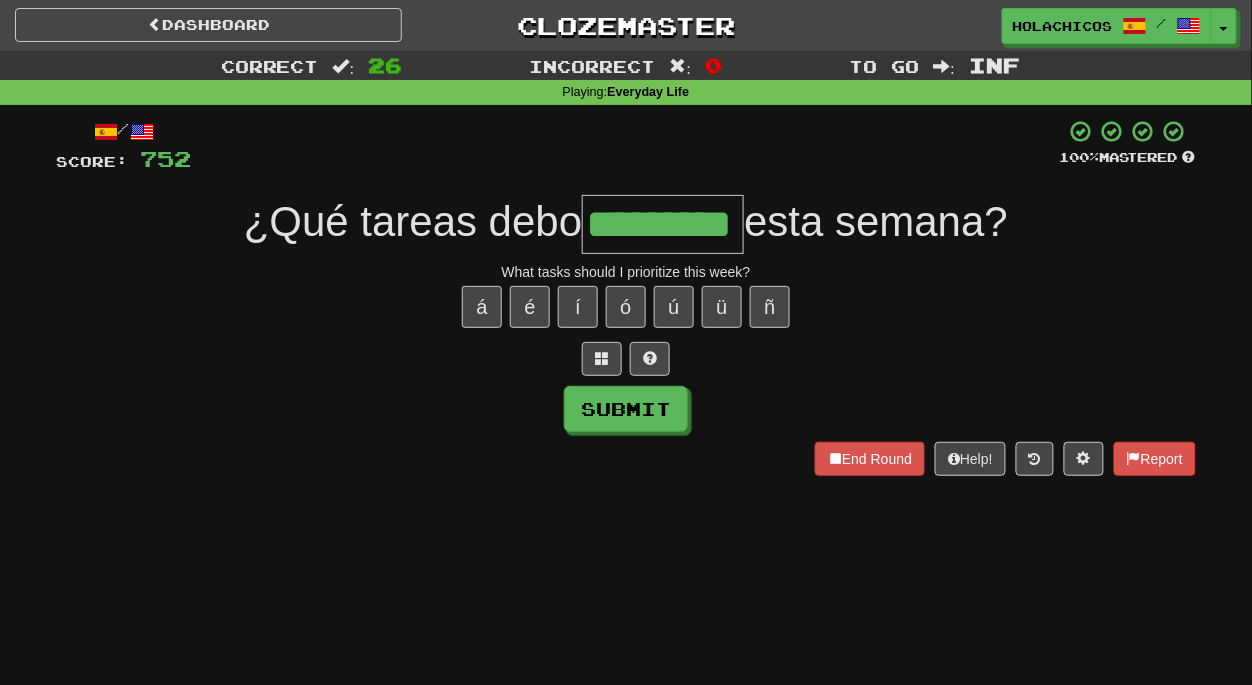 type on "*********" 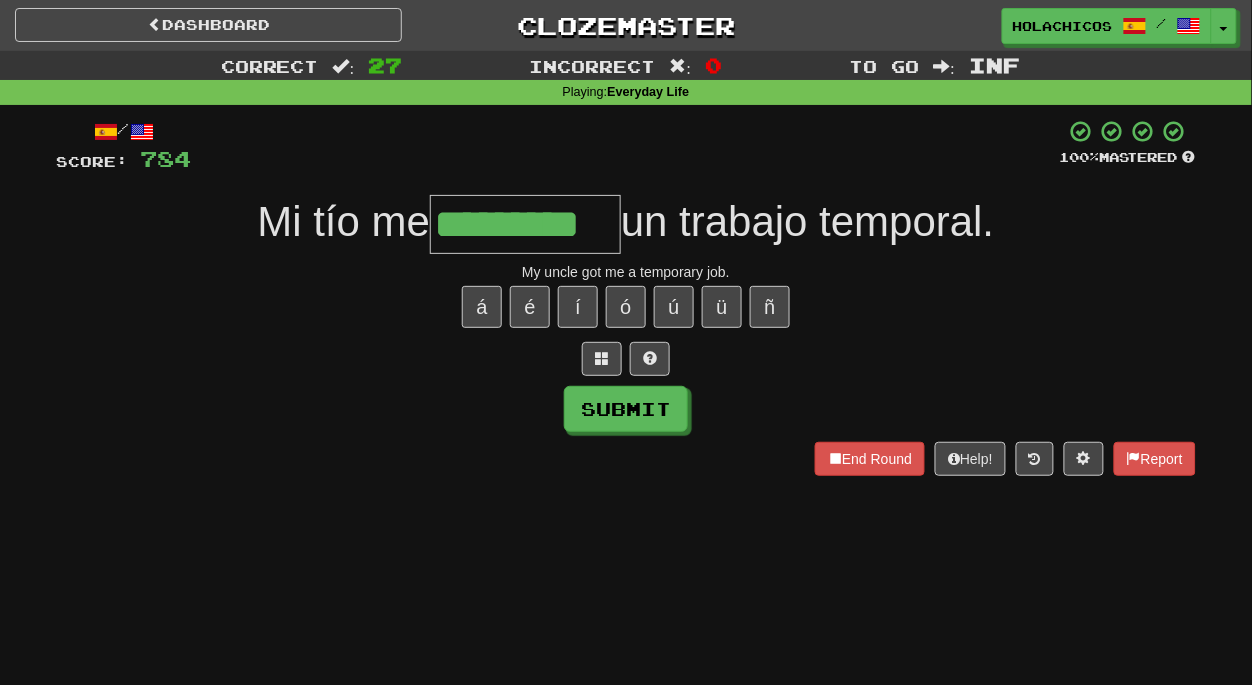 type on "*********" 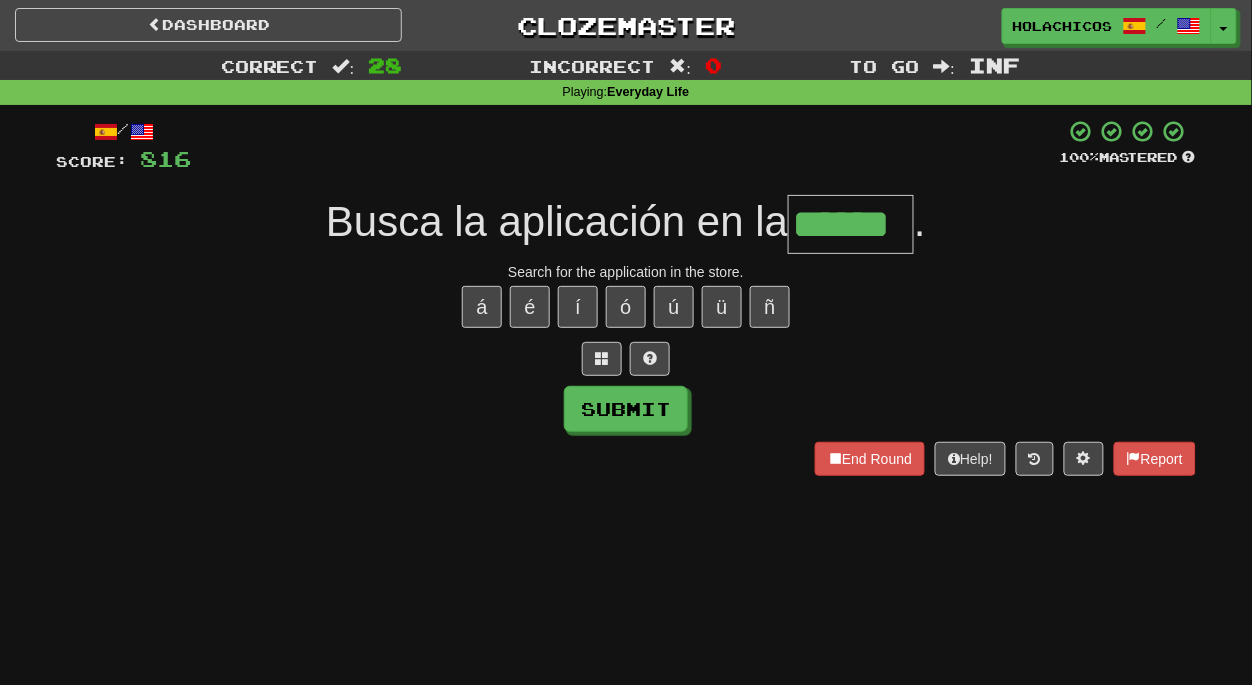 type on "******" 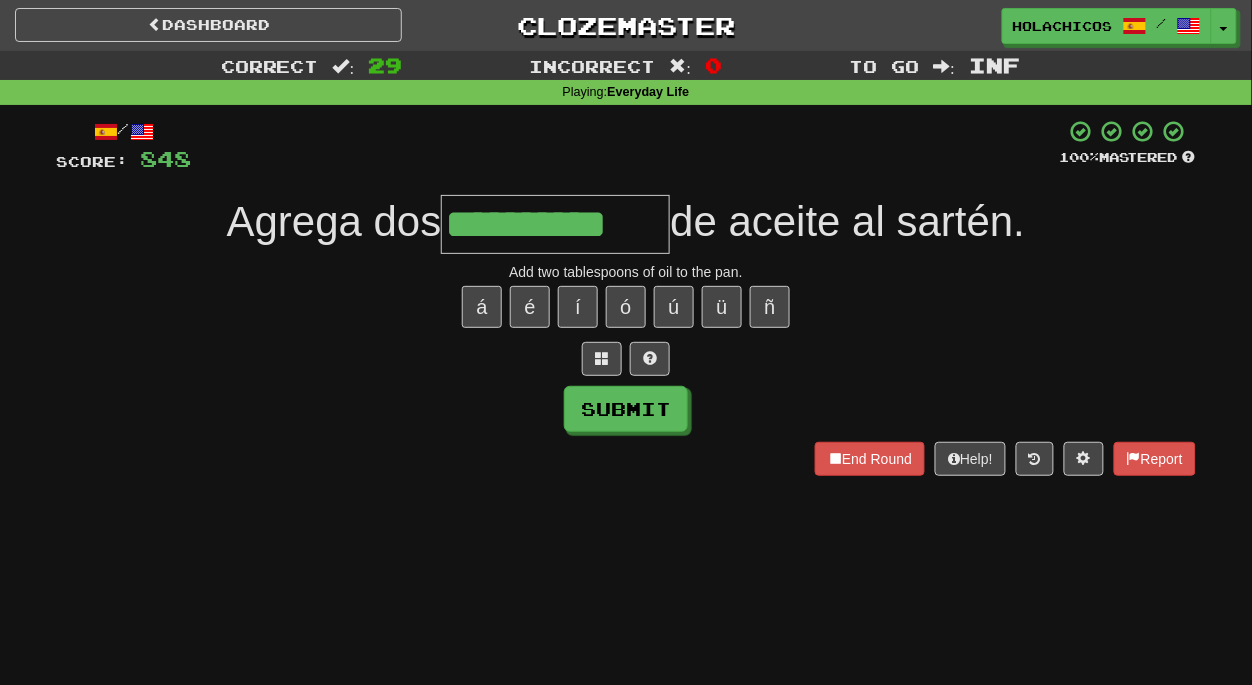 type on "**********" 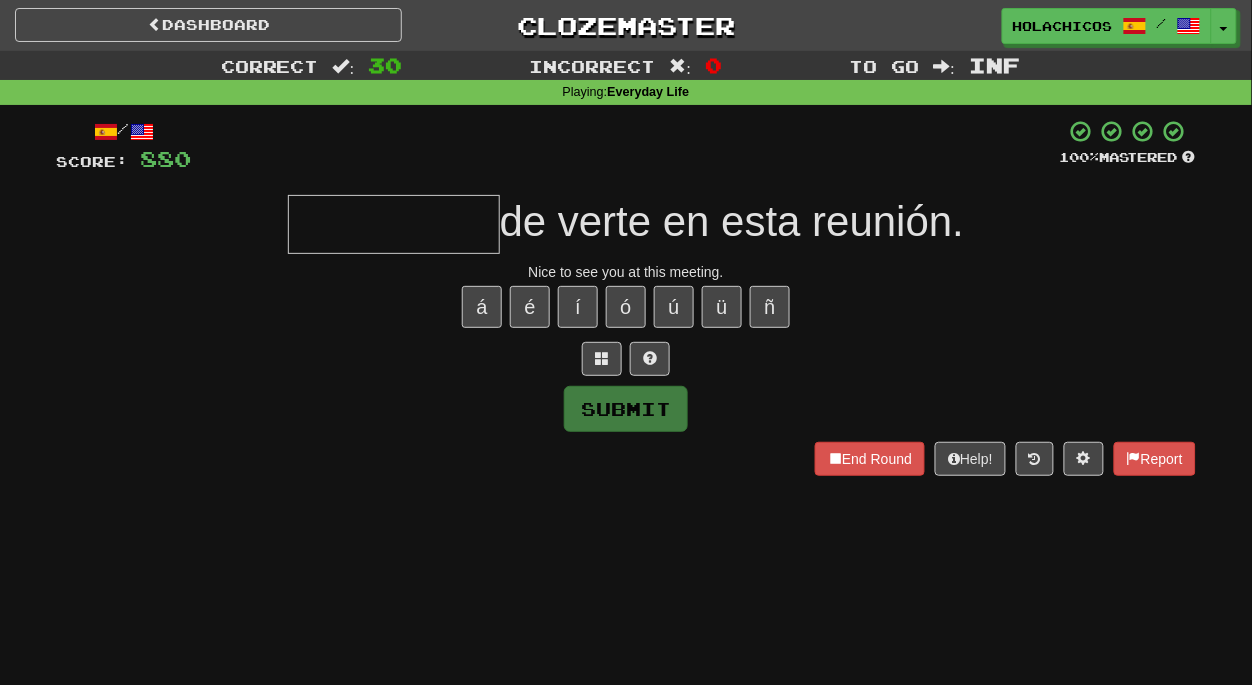 type on "*" 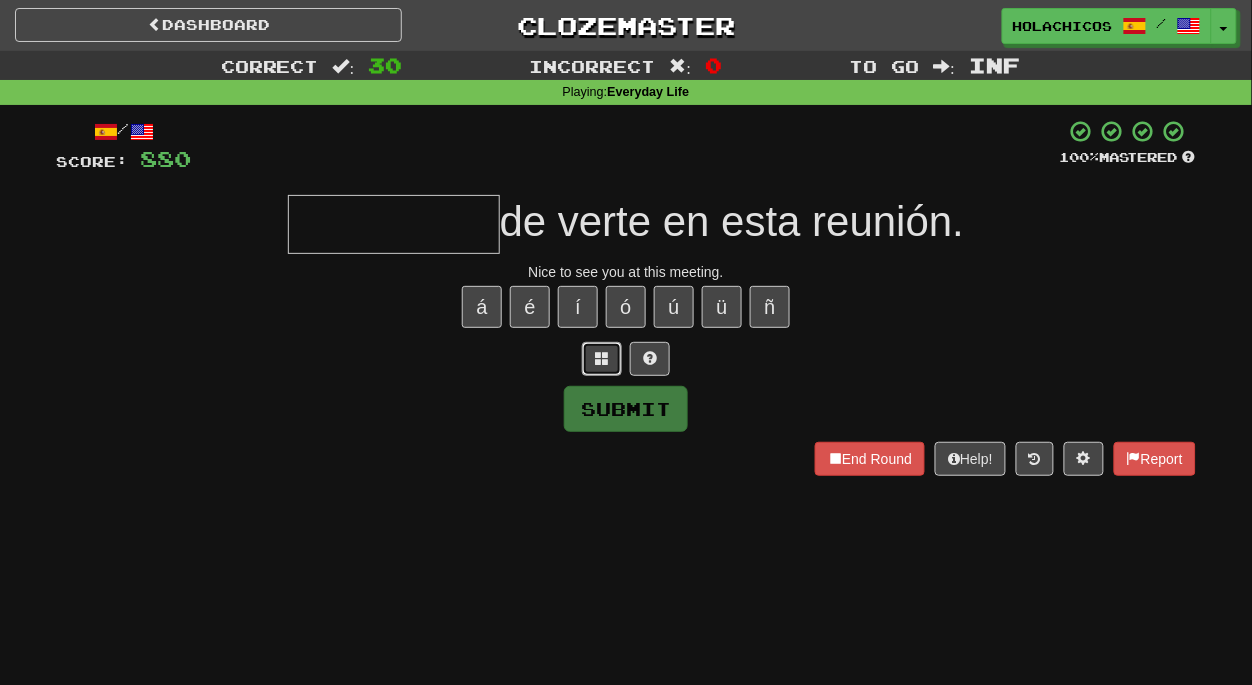 click at bounding box center (602, 359) 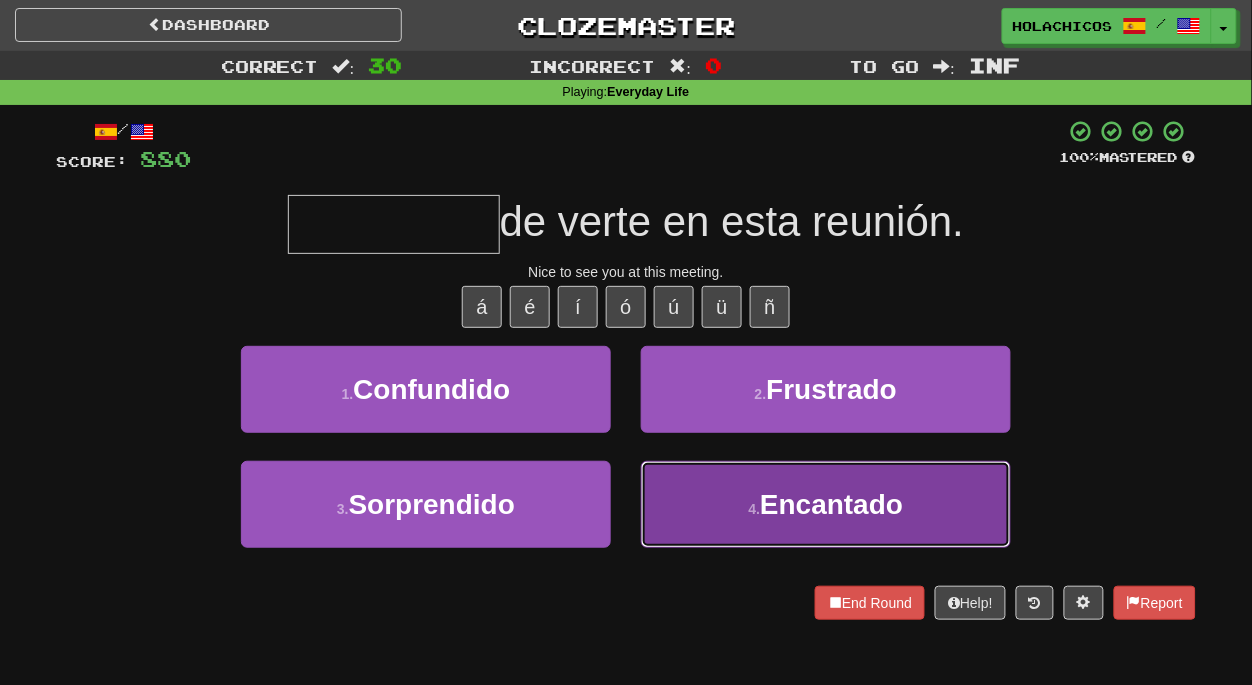 click on "4 .  Encantado" at bounding box center [826, 504] 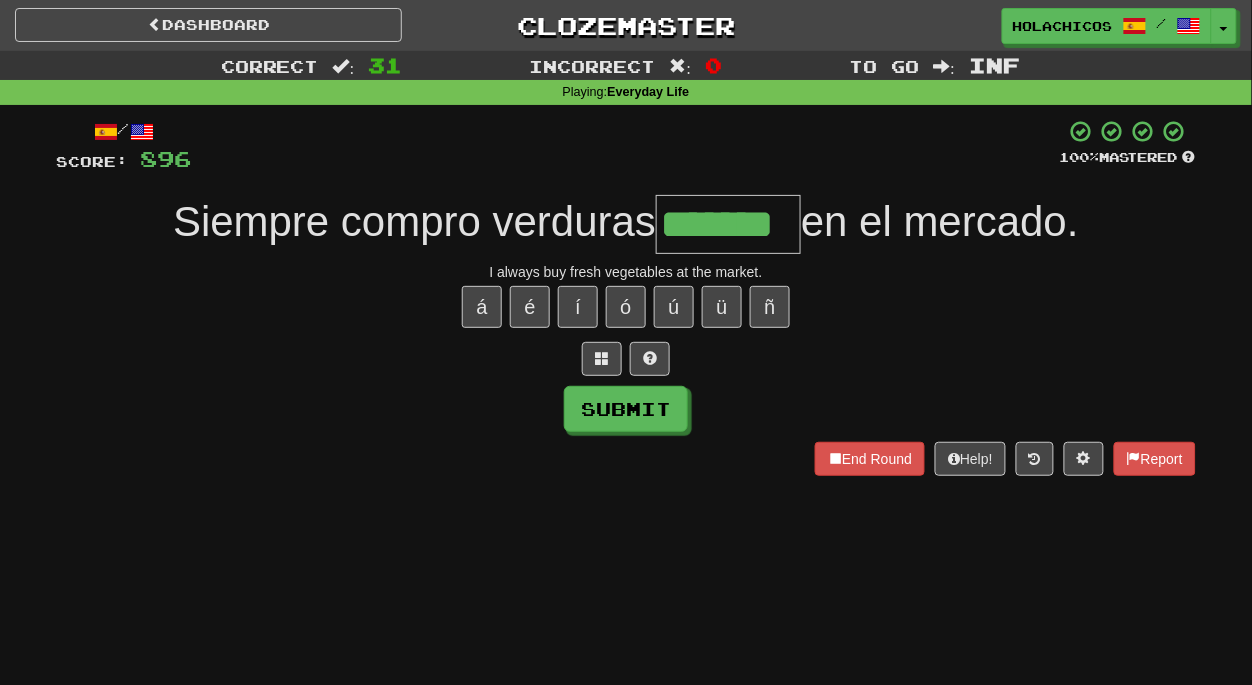 type on "*******" 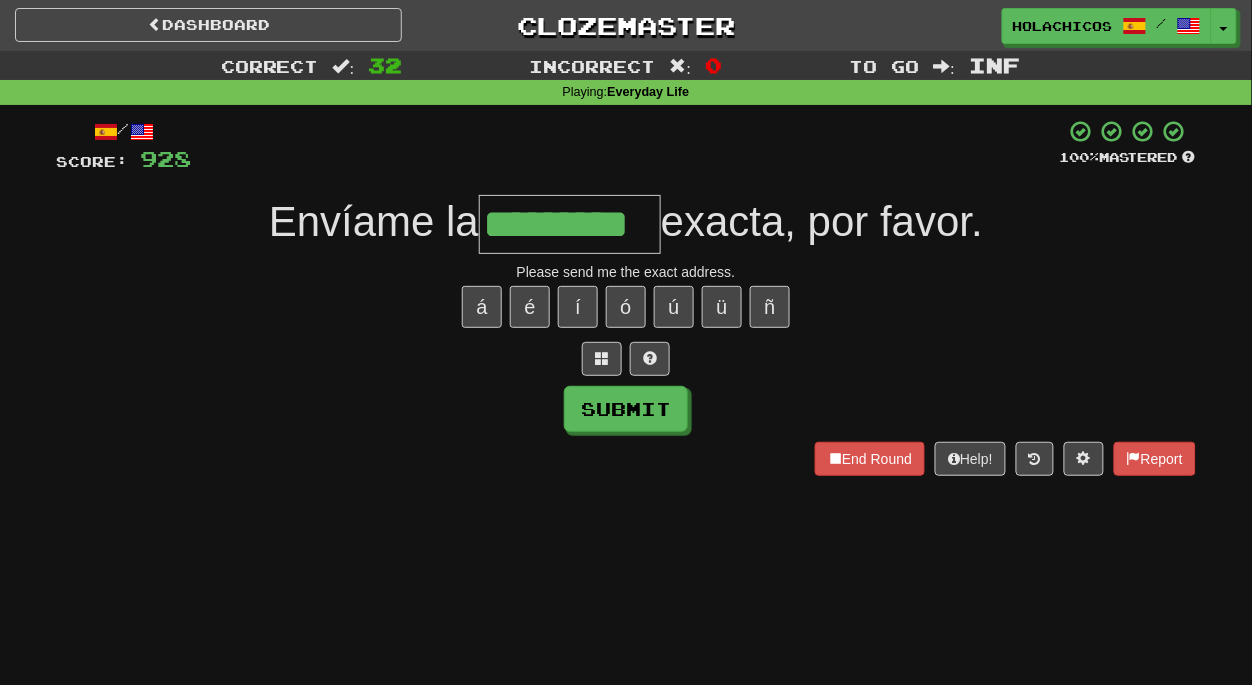 type on "*********" 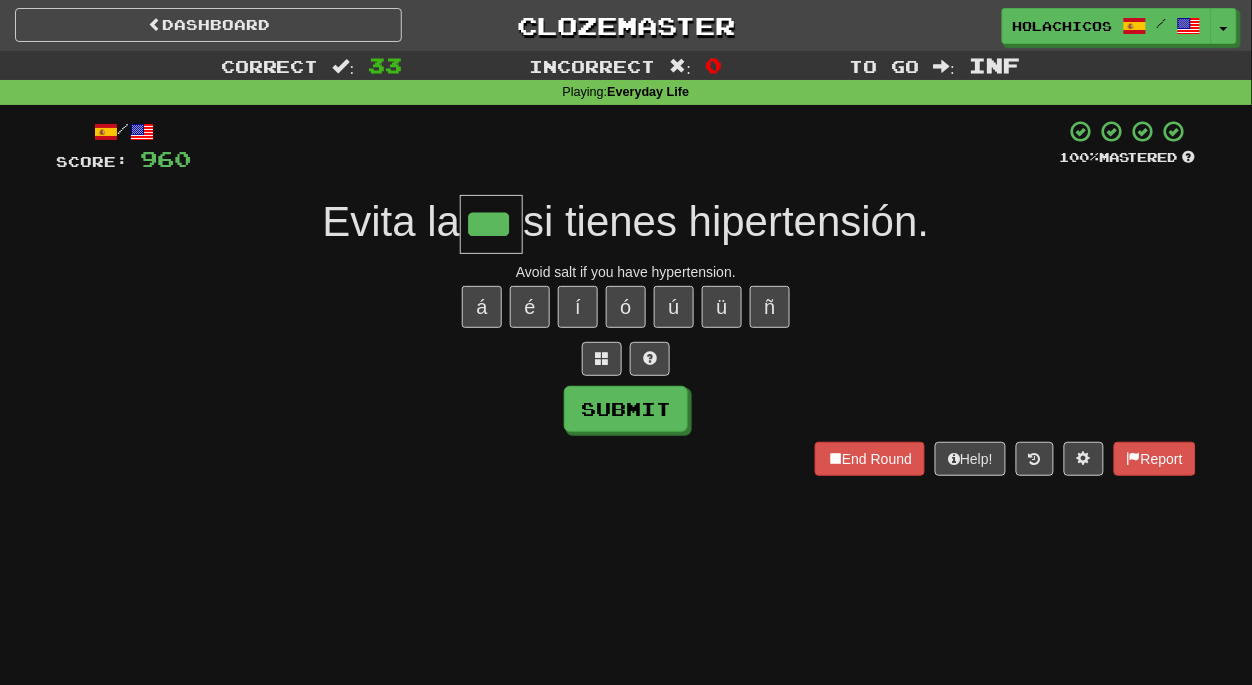 type on "***" 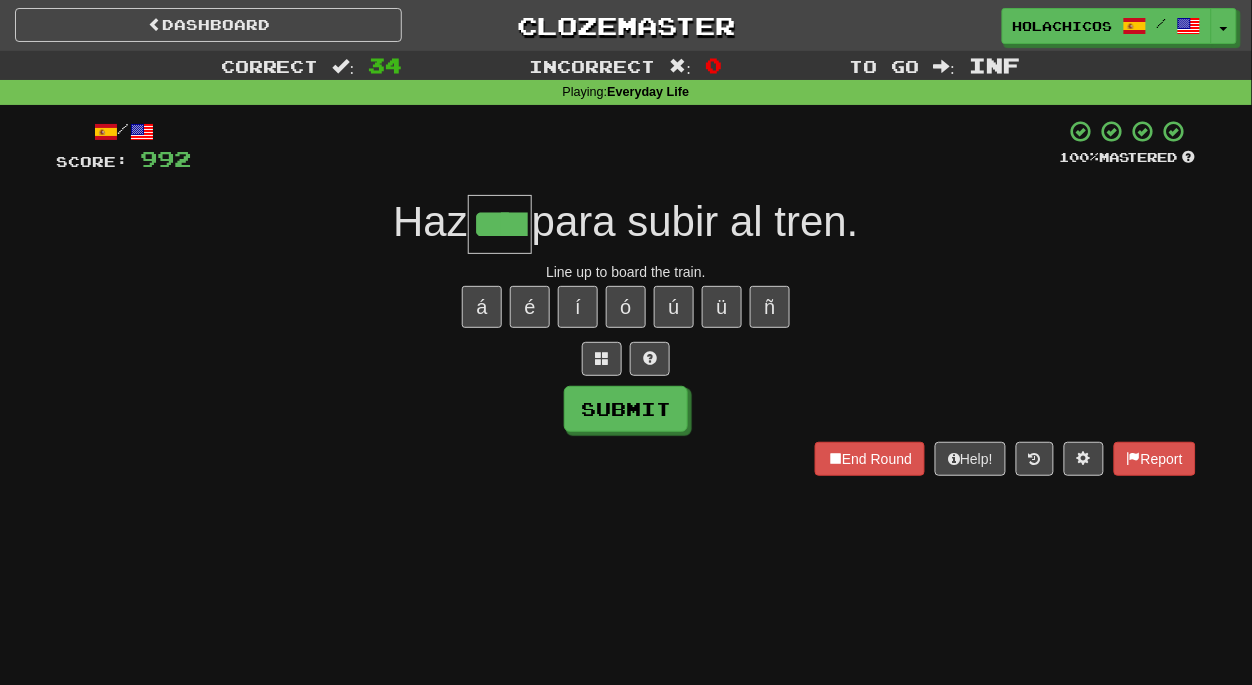 type on "****" 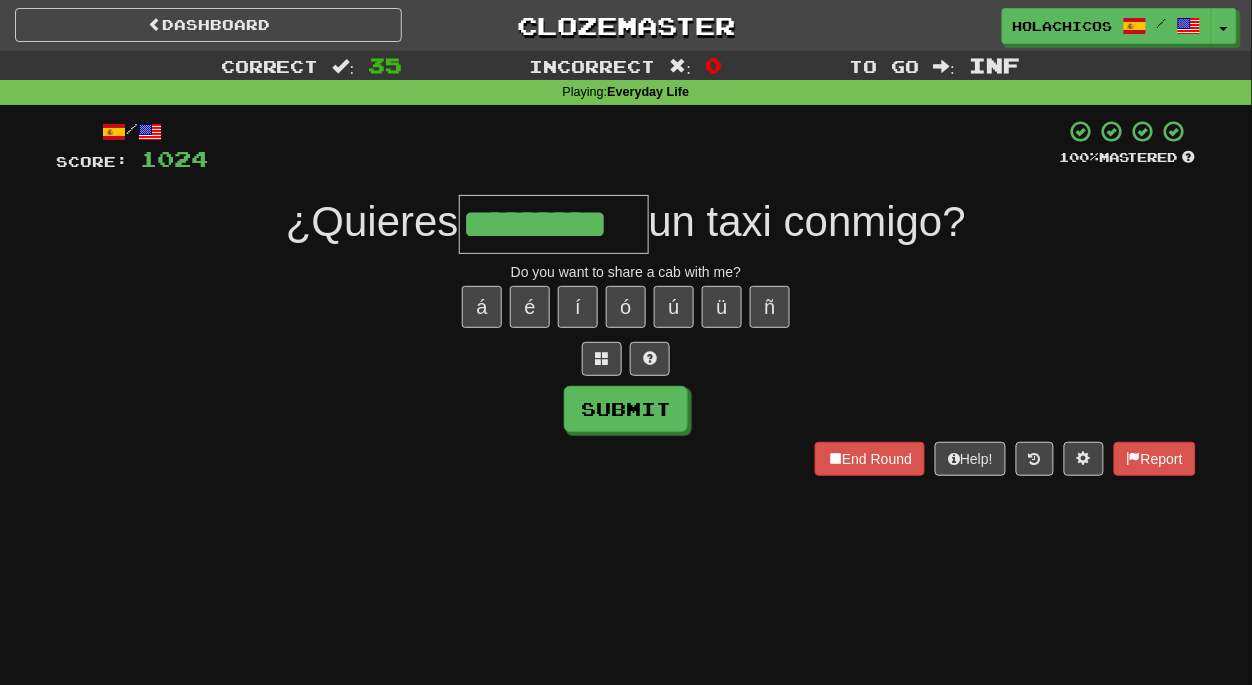 type on "*********" 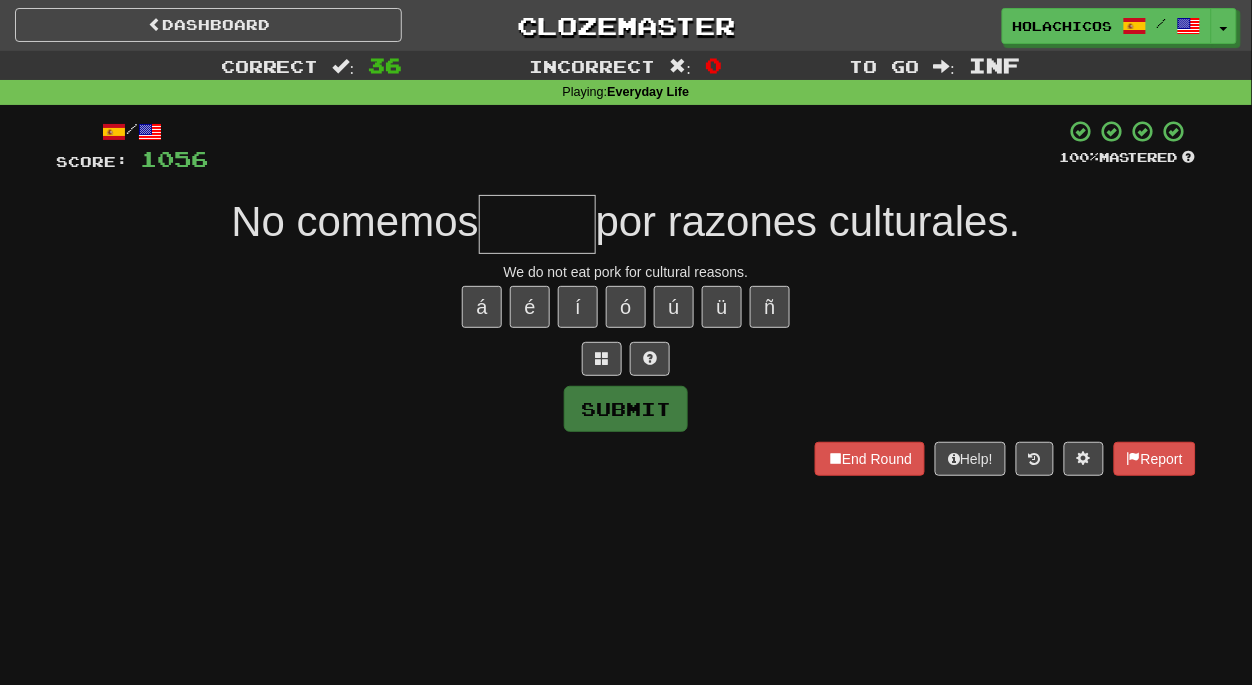 type on "*" 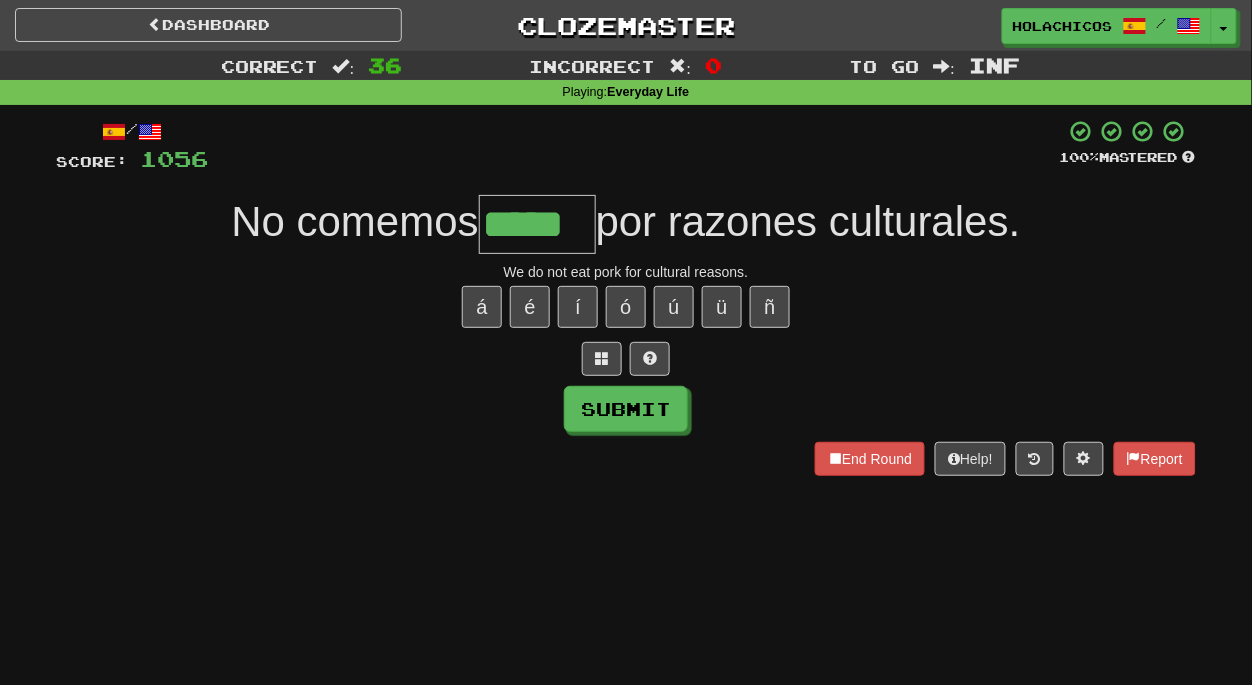 type on "*****" 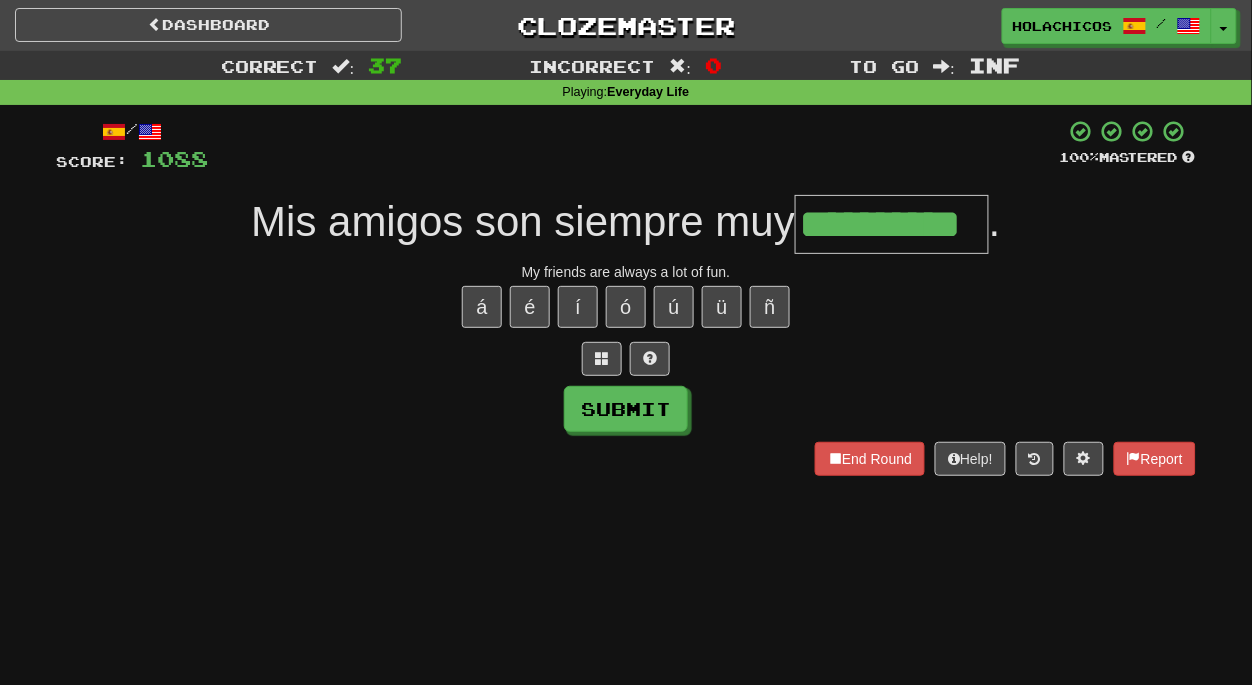 type on "**********" 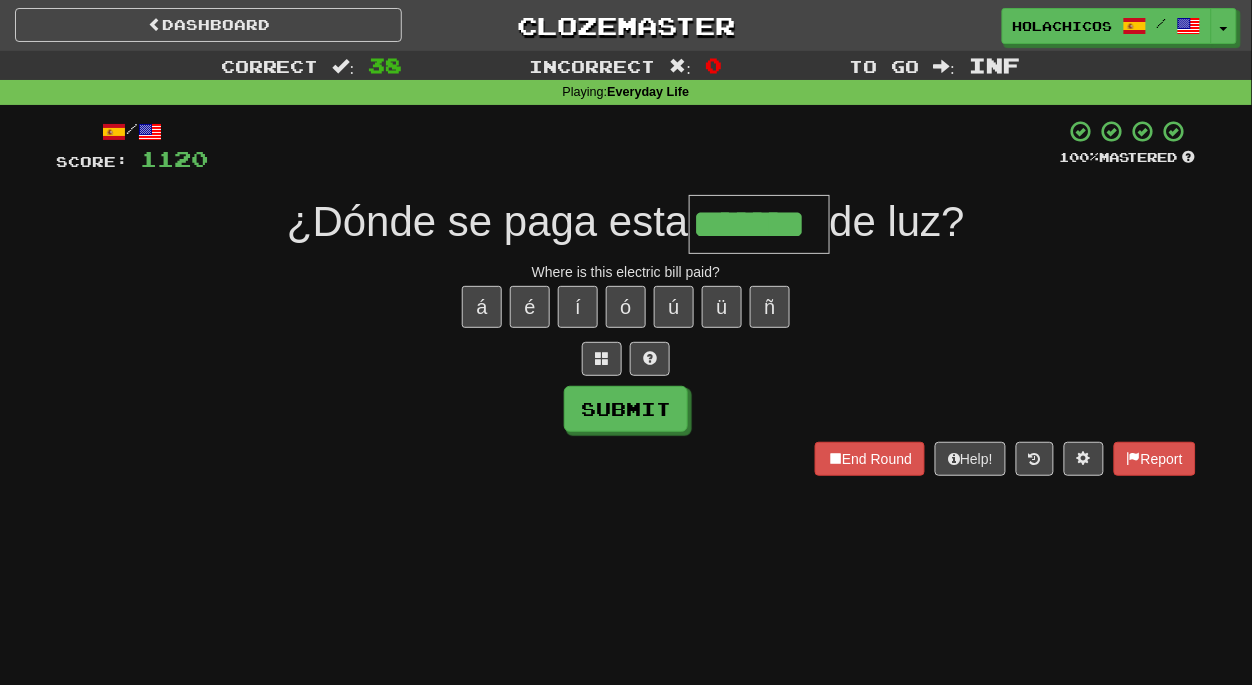 type on "*******" 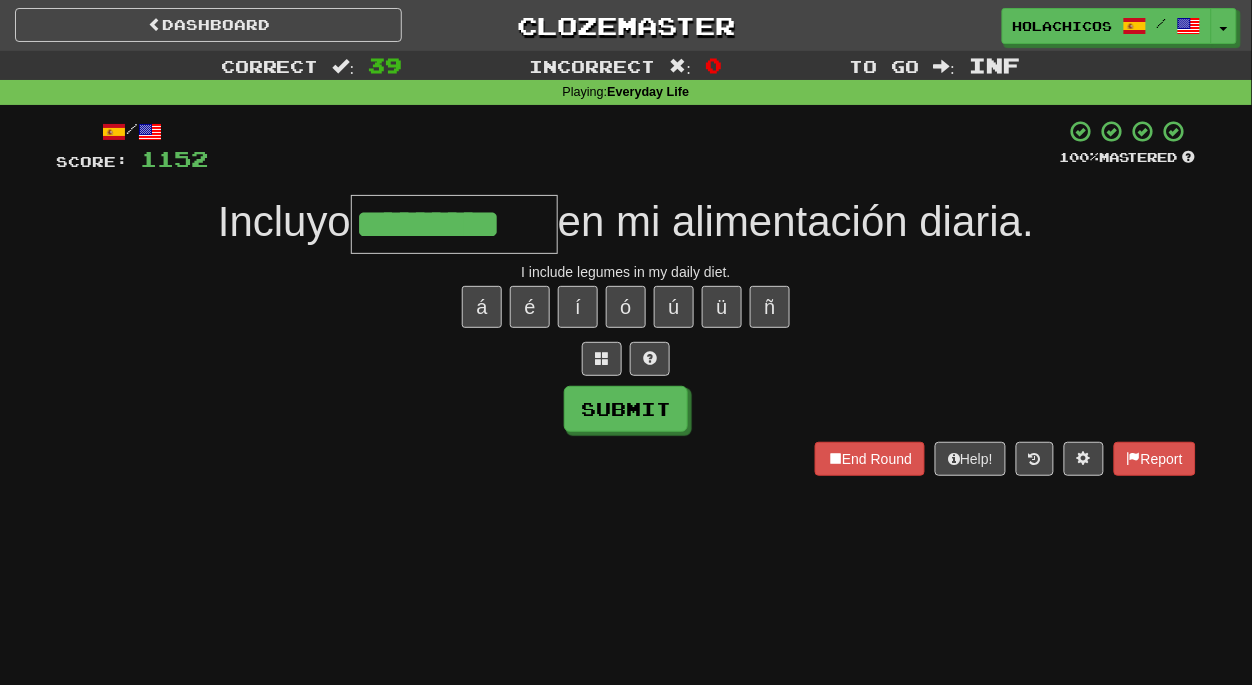 type on "*********" 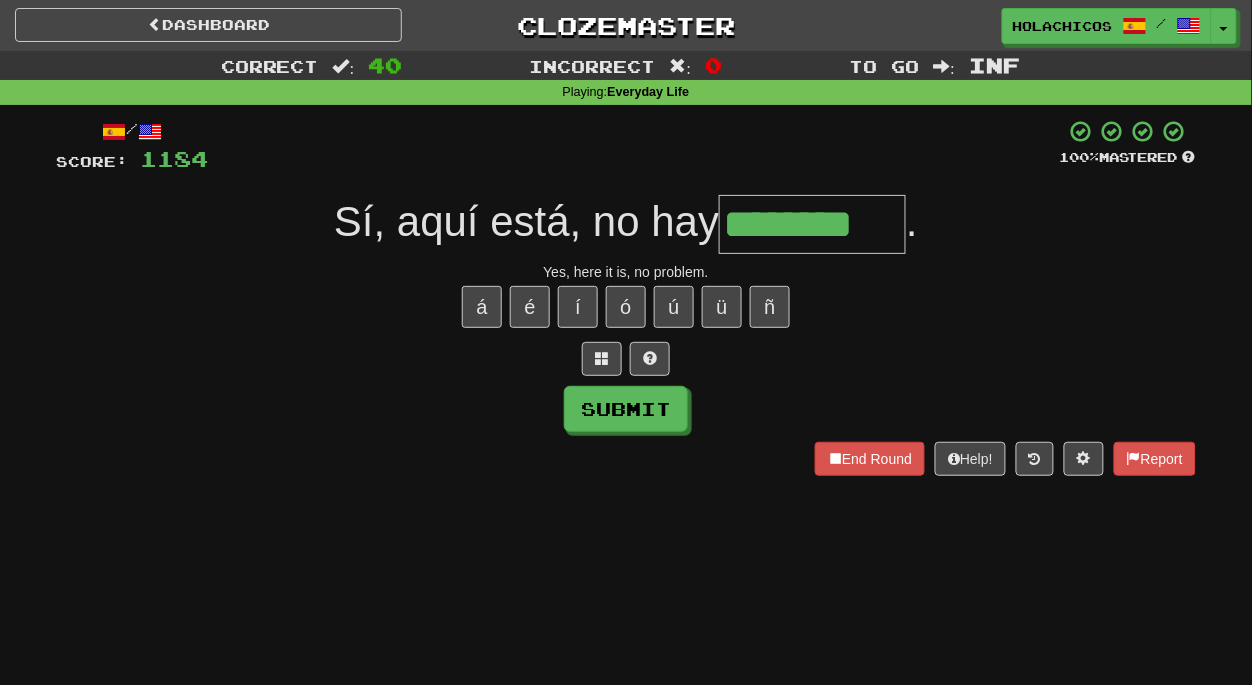 type on "********" 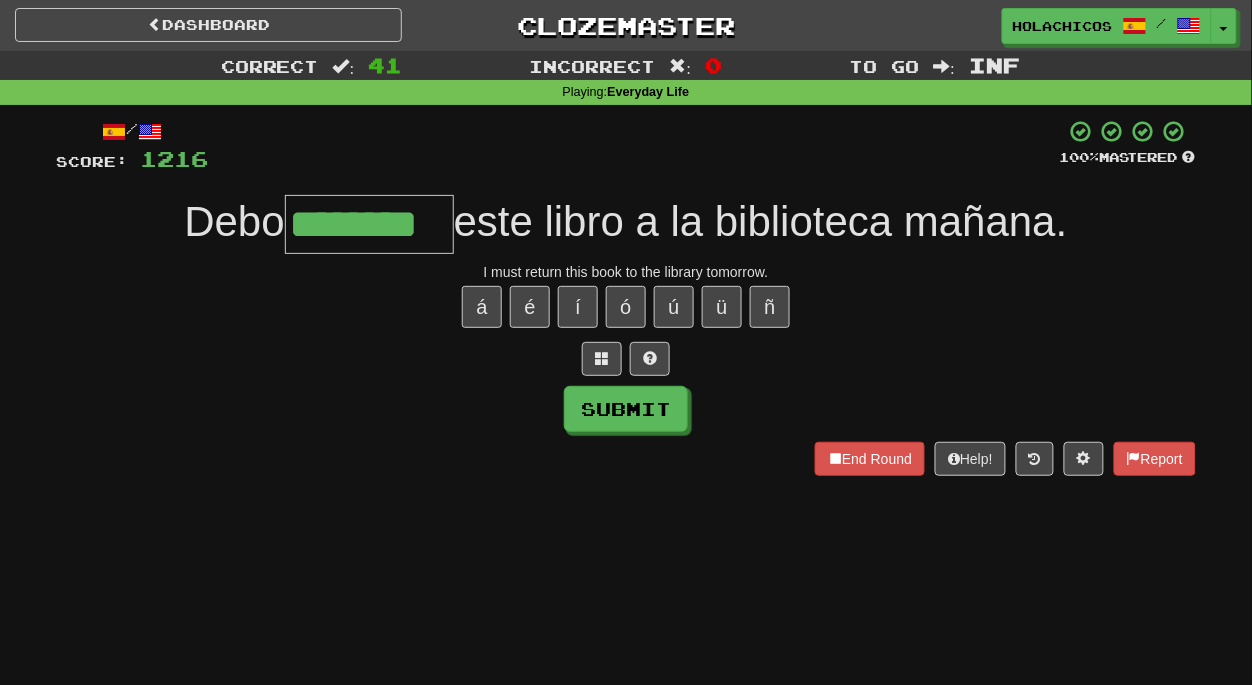 type on "********" 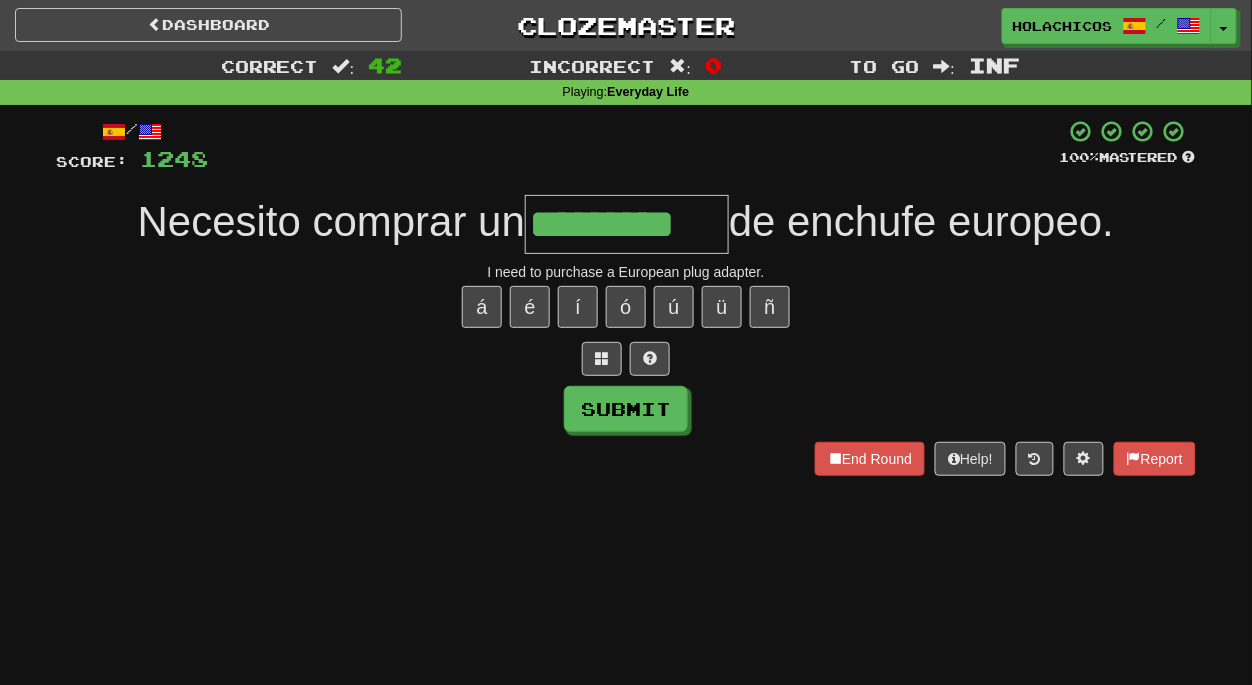 type on "*********" 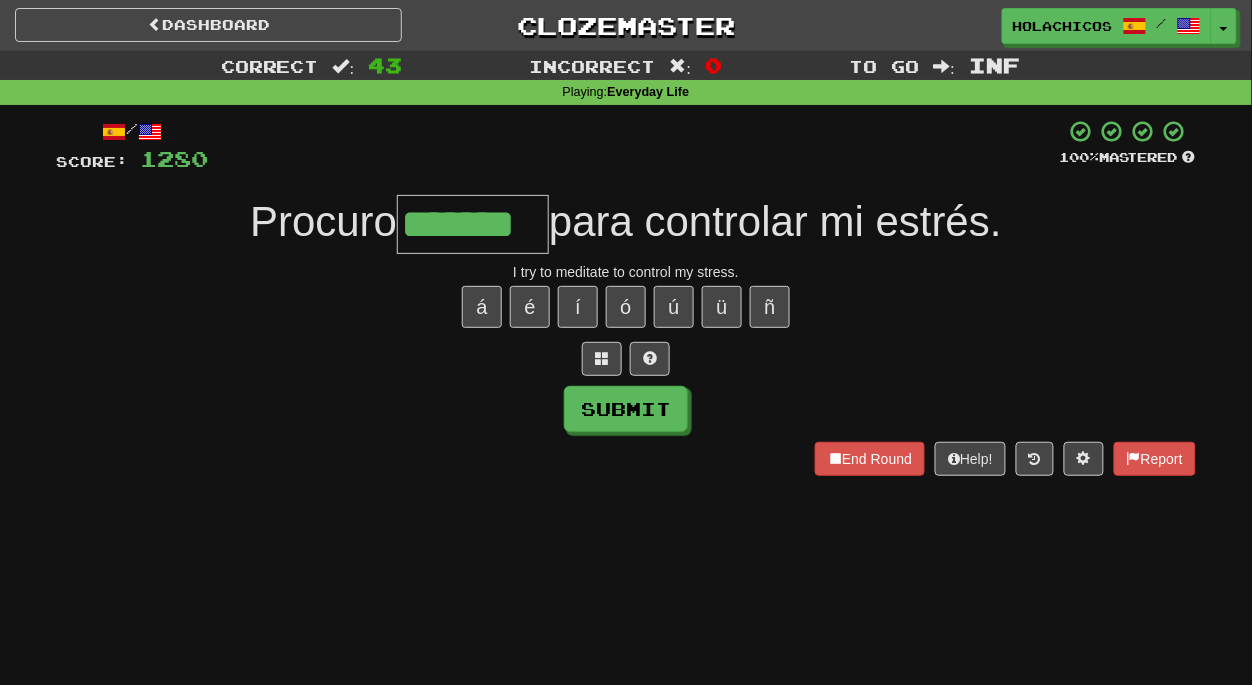 type on "*******" 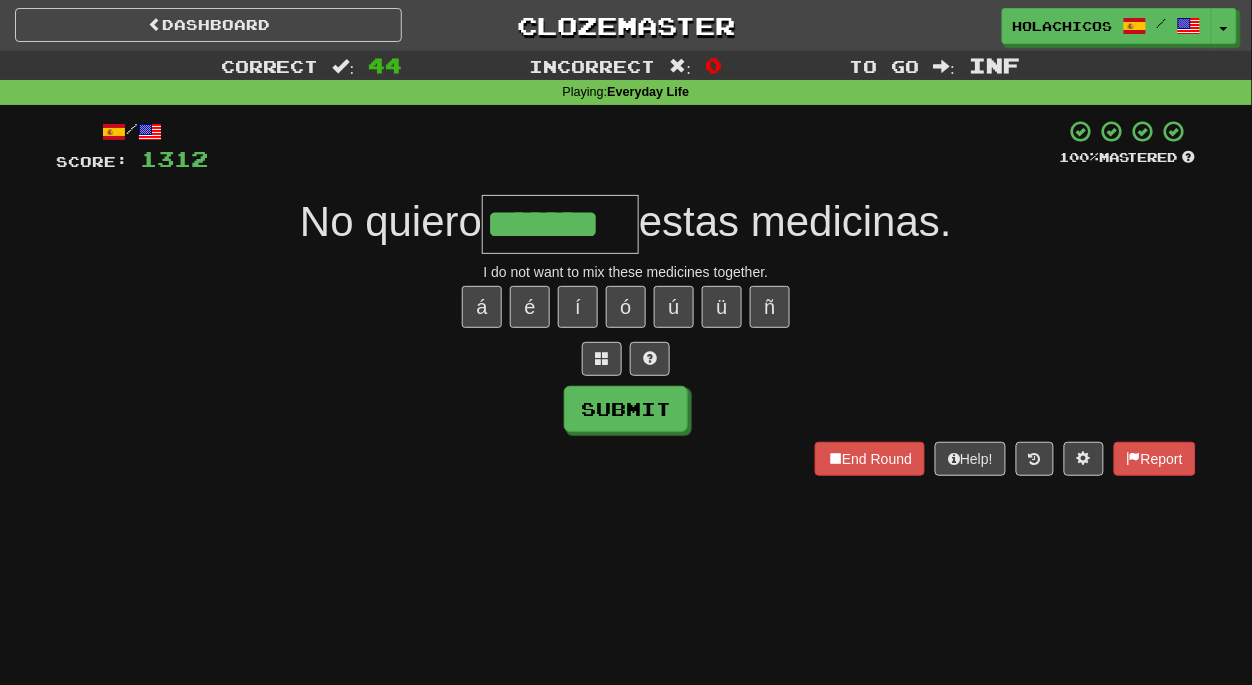 type on "*******" 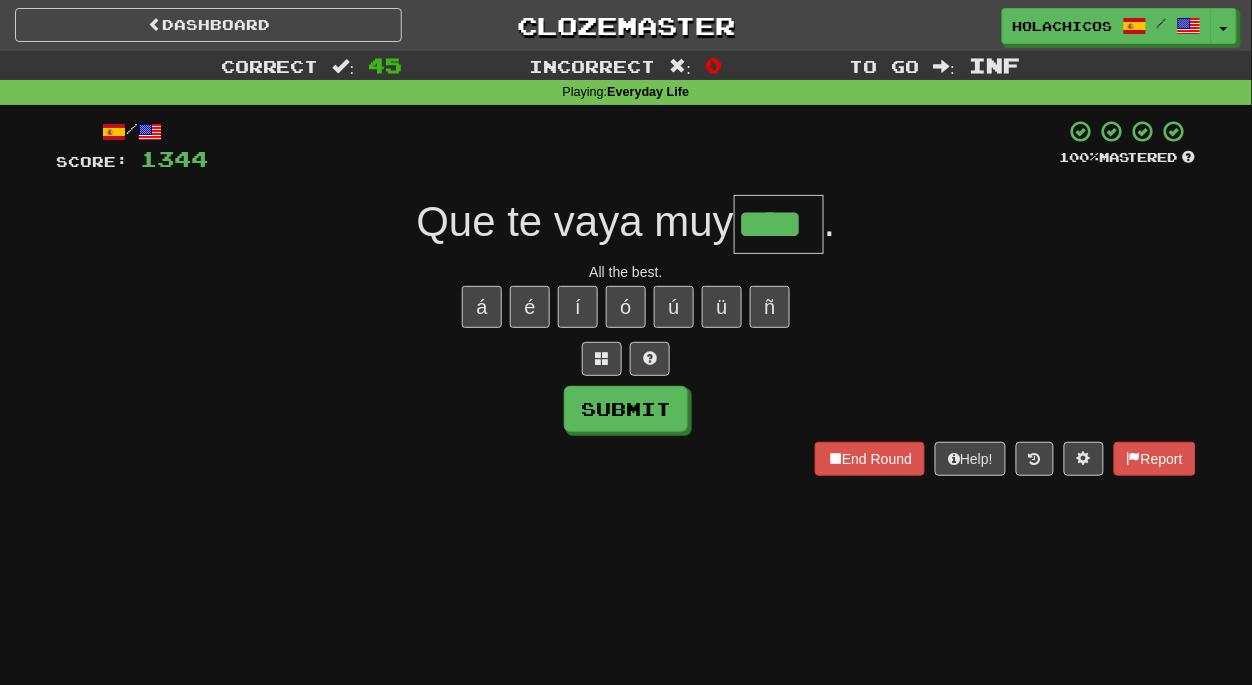 type on "****" 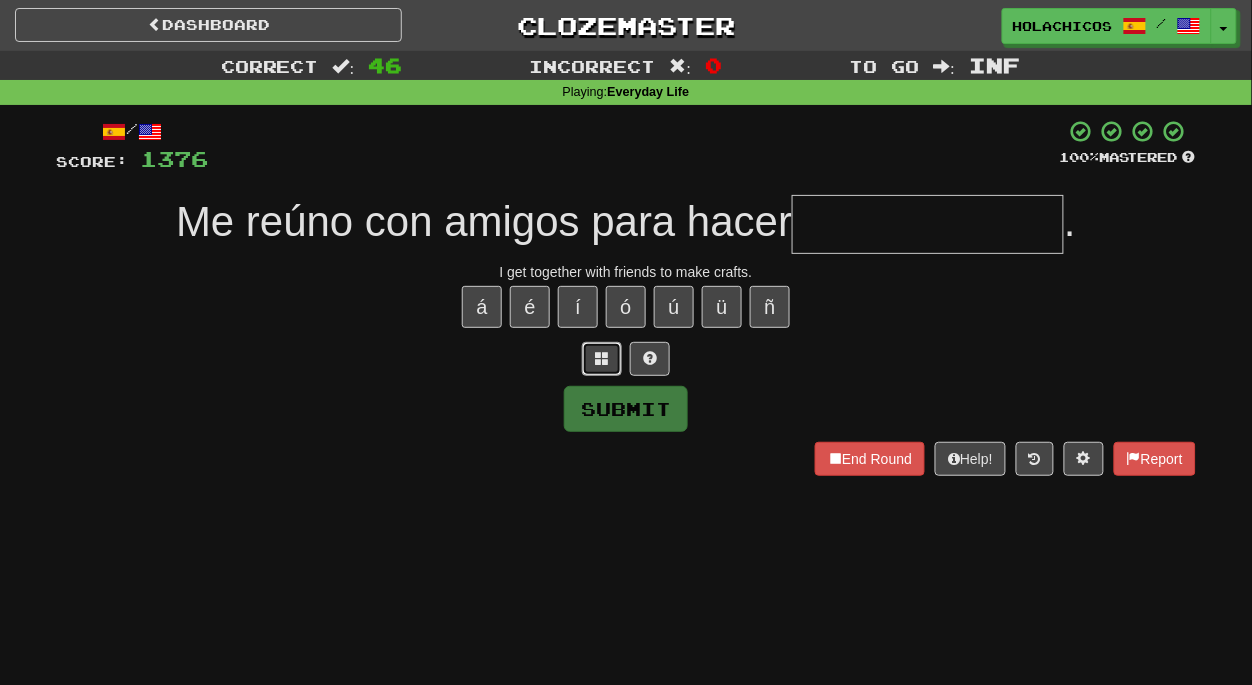 click at bounding box center [602, 358] 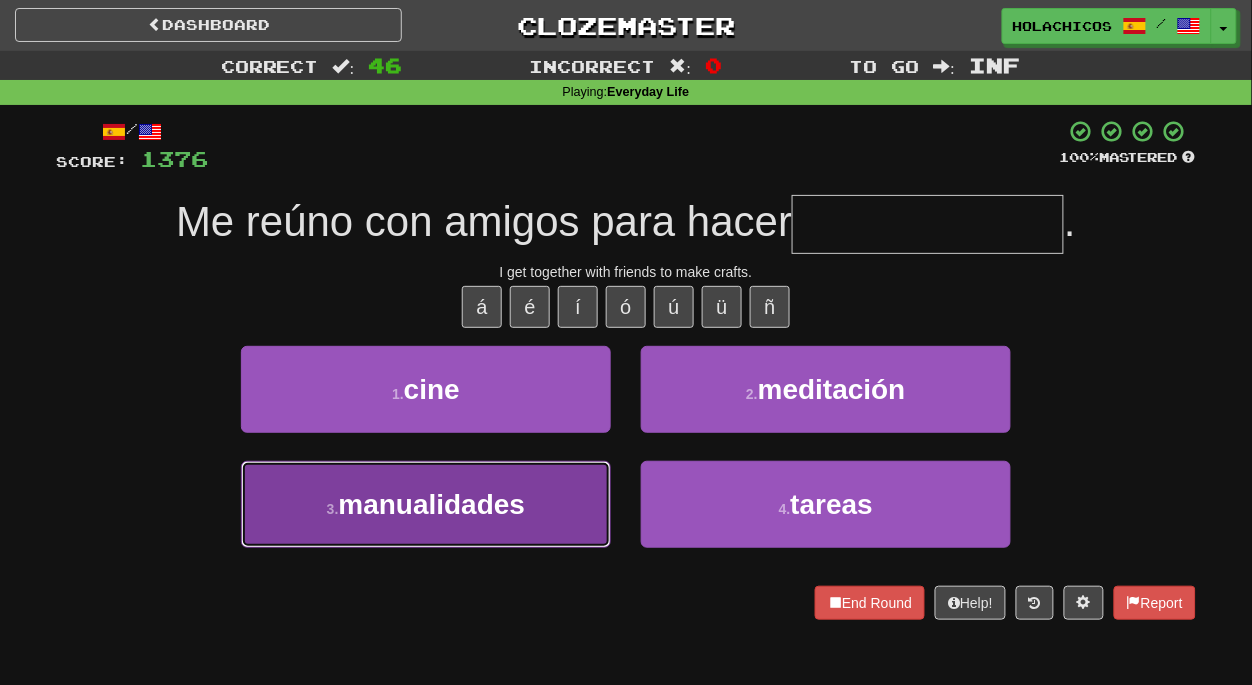 click on "3 .  manualidades" at bounding box center (426, 504) 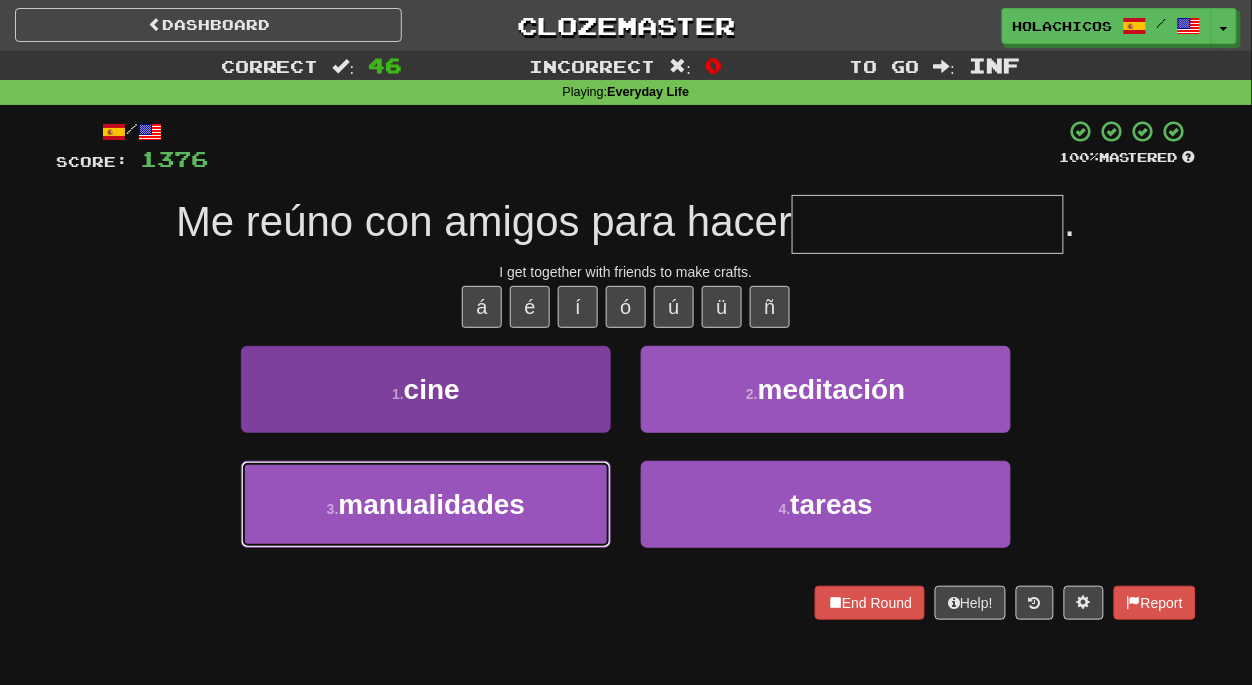 type on "**********" 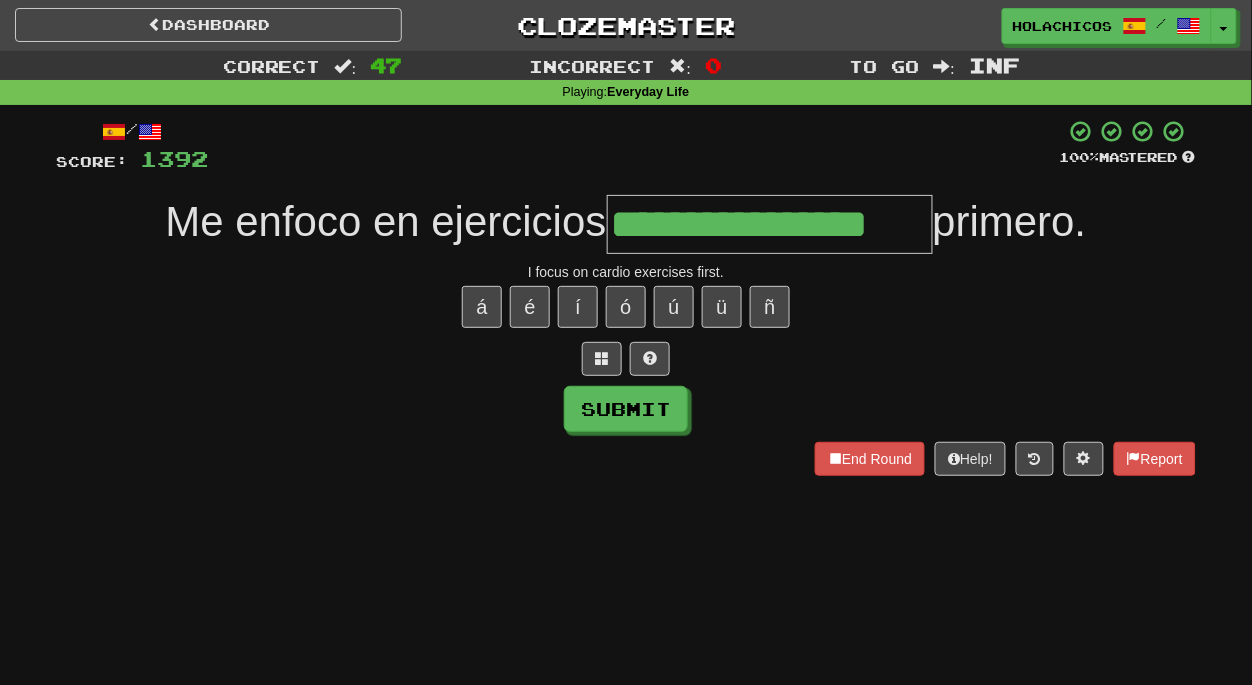 type on "**********" 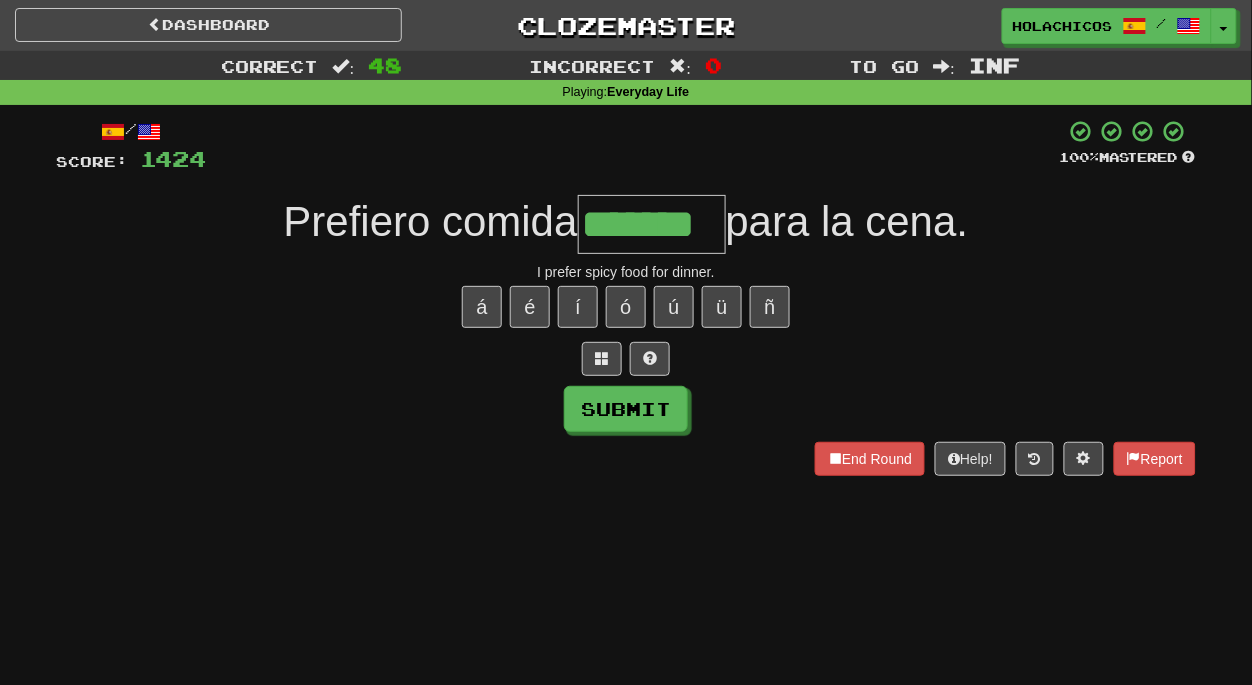 type on "*******" 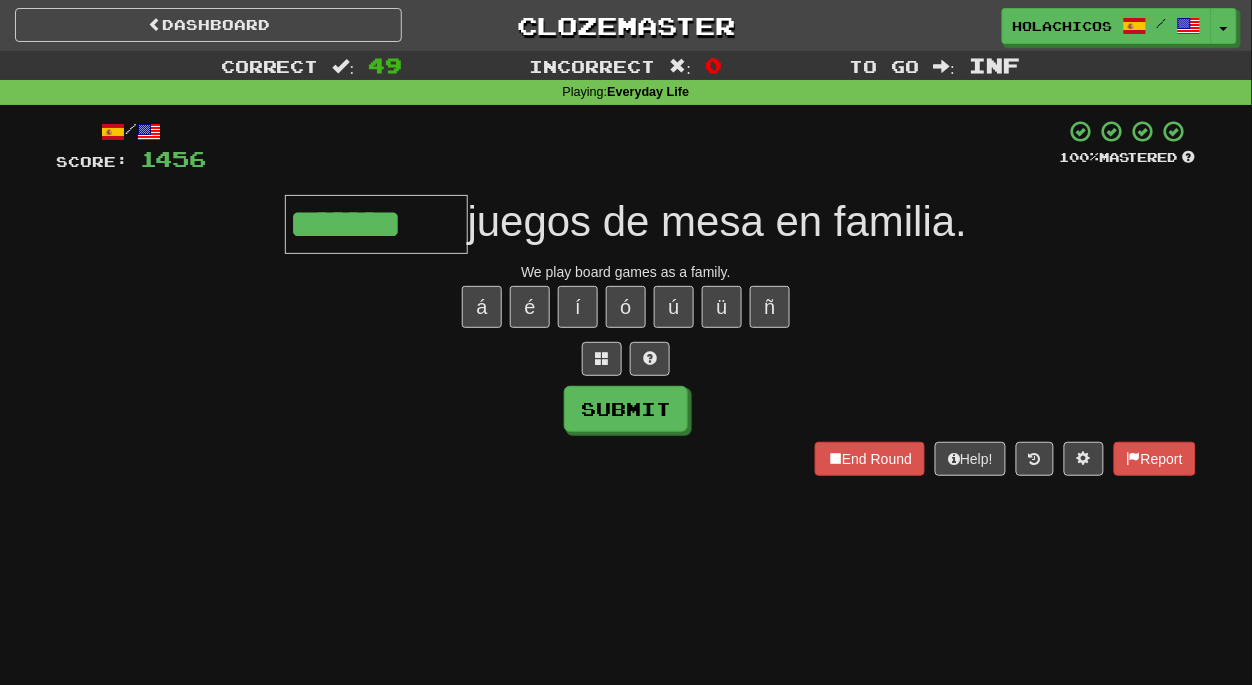 type on "*******" 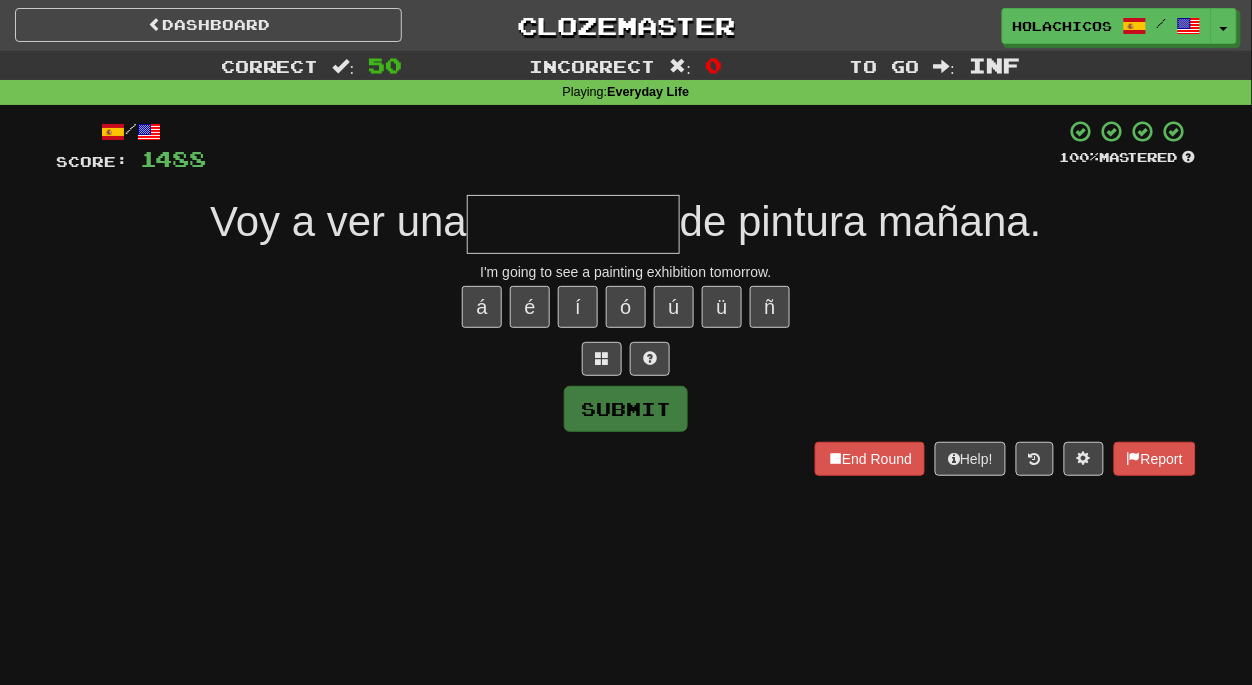 type on "*" 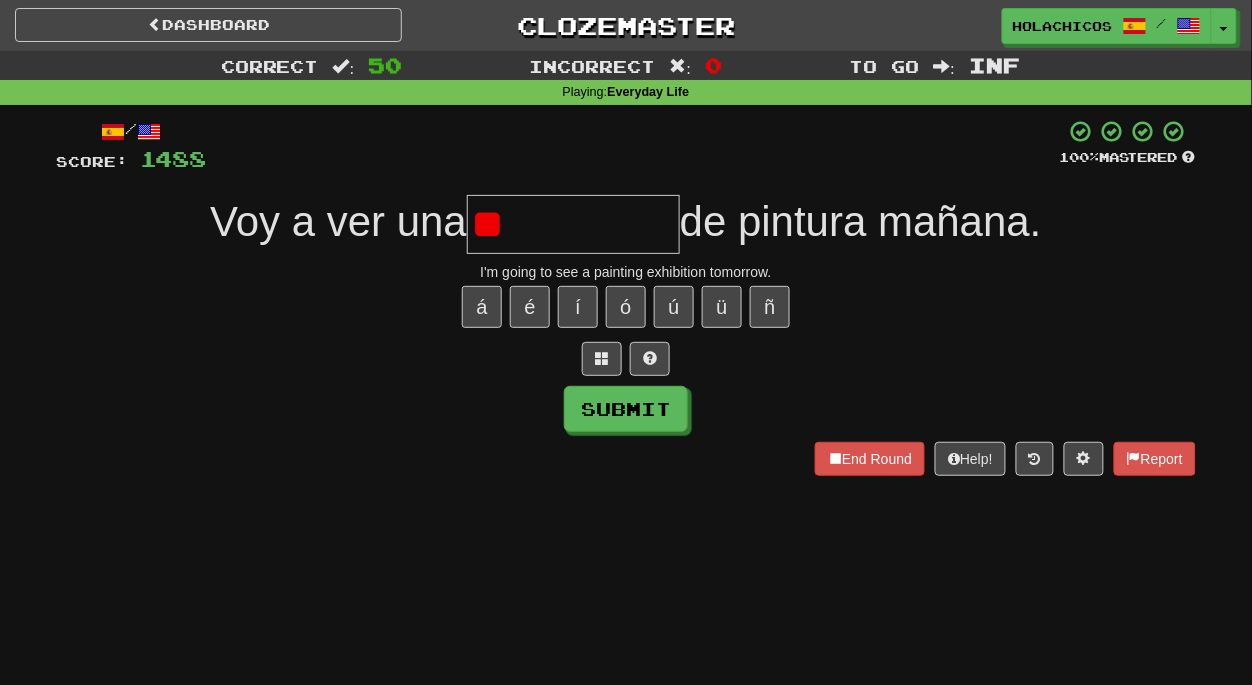 type on "*" 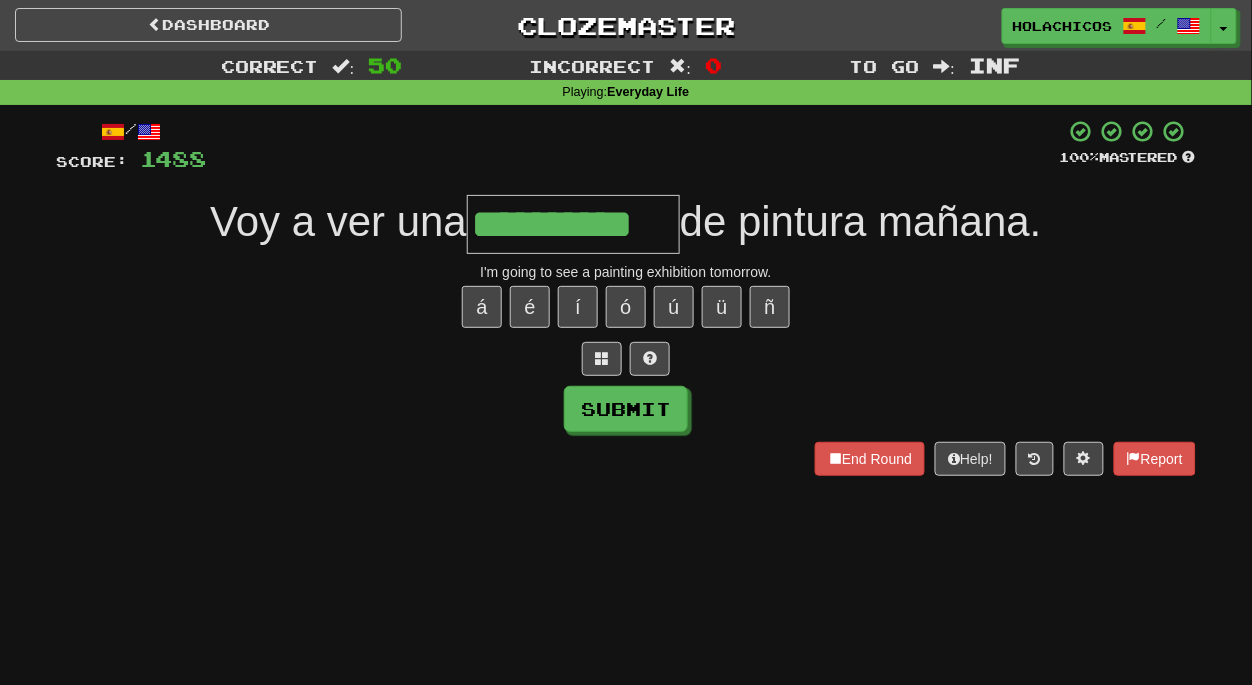 type on "**********" 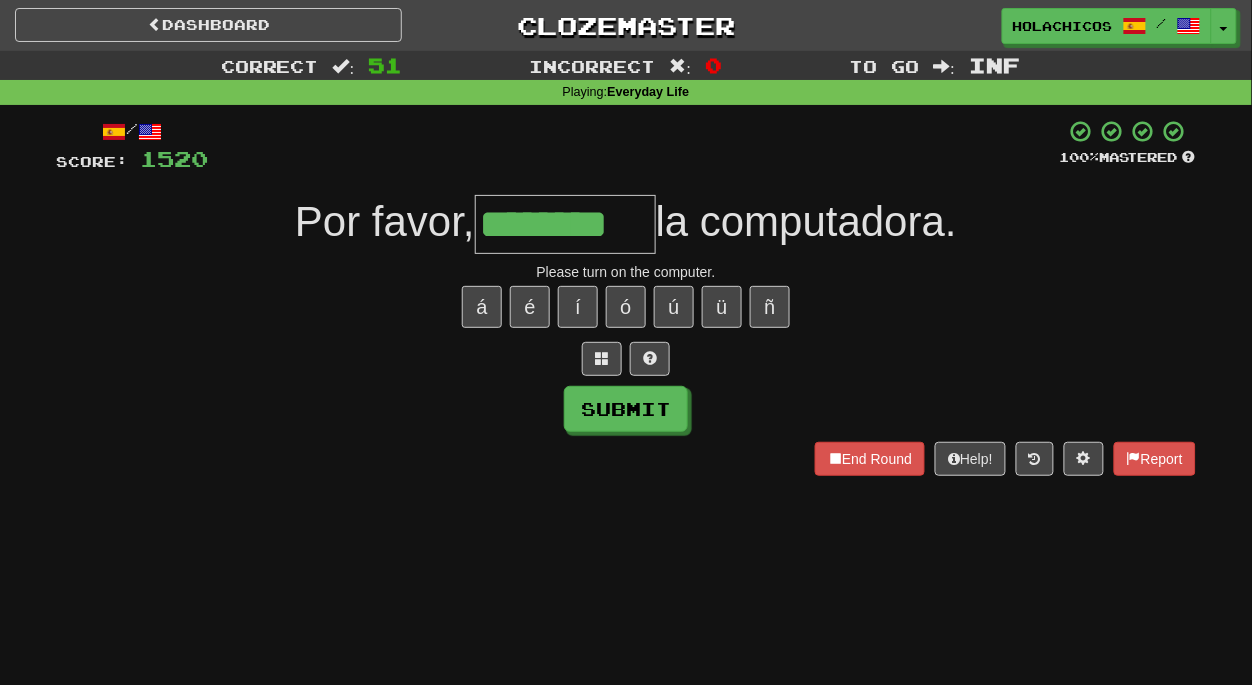 type on "********" 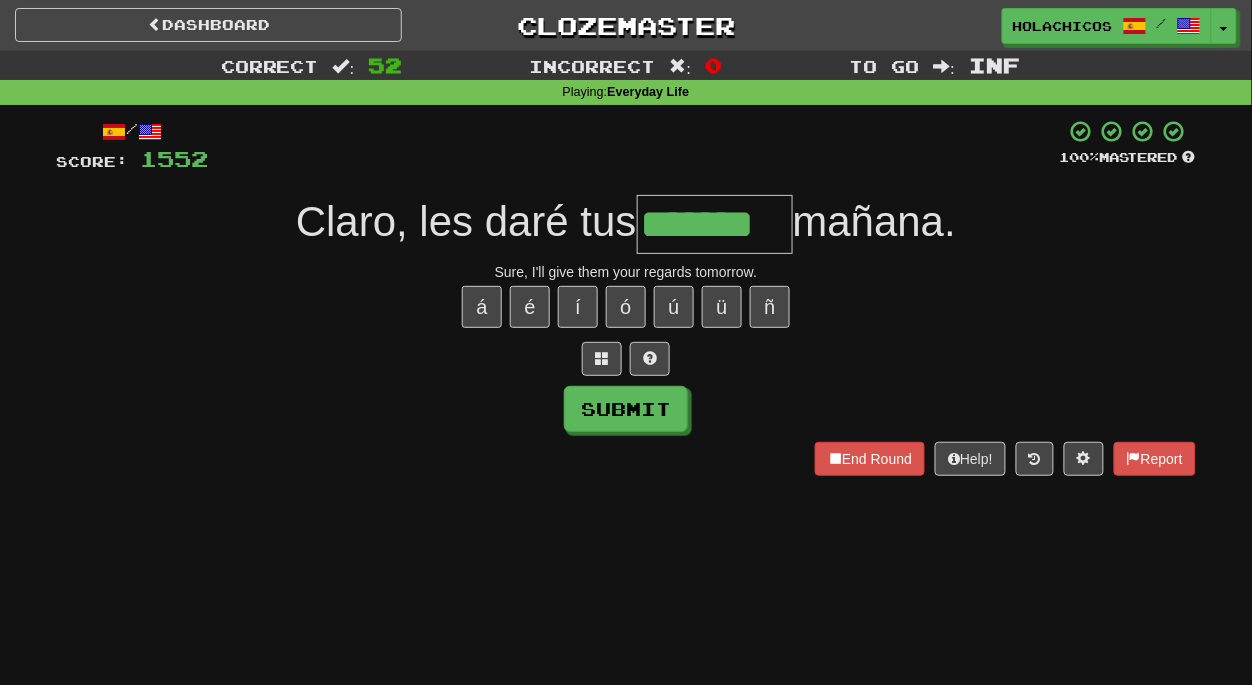 type on "*******" 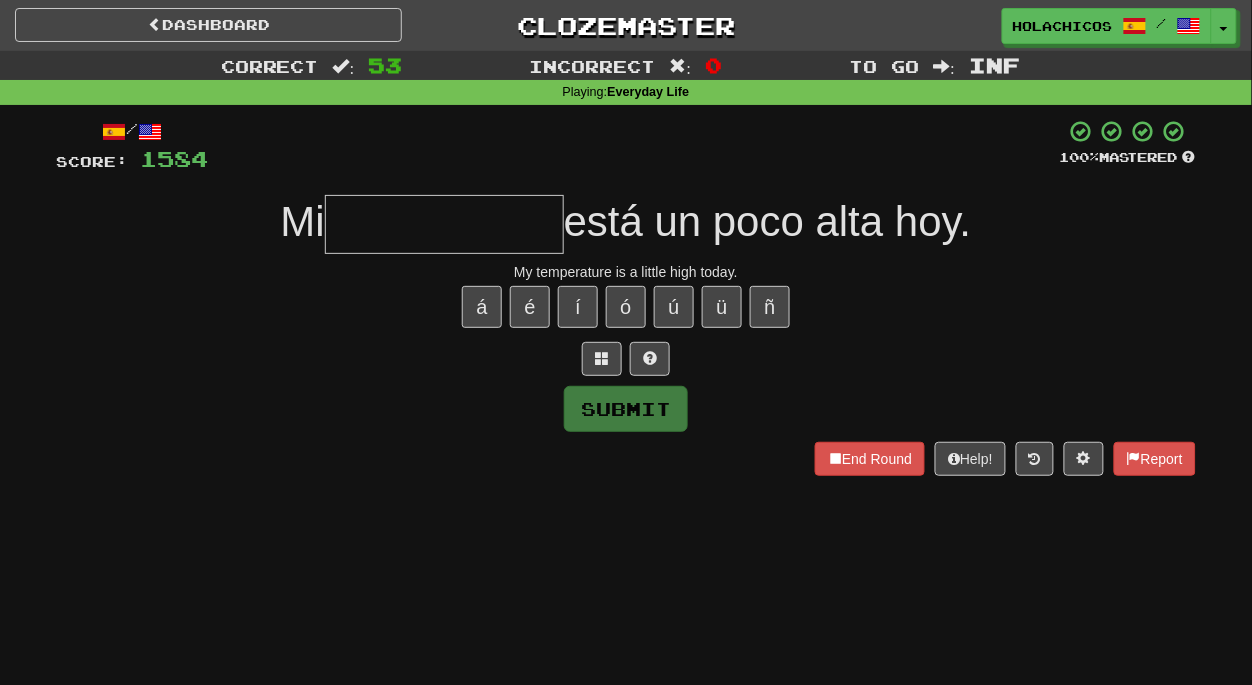 type on "*" 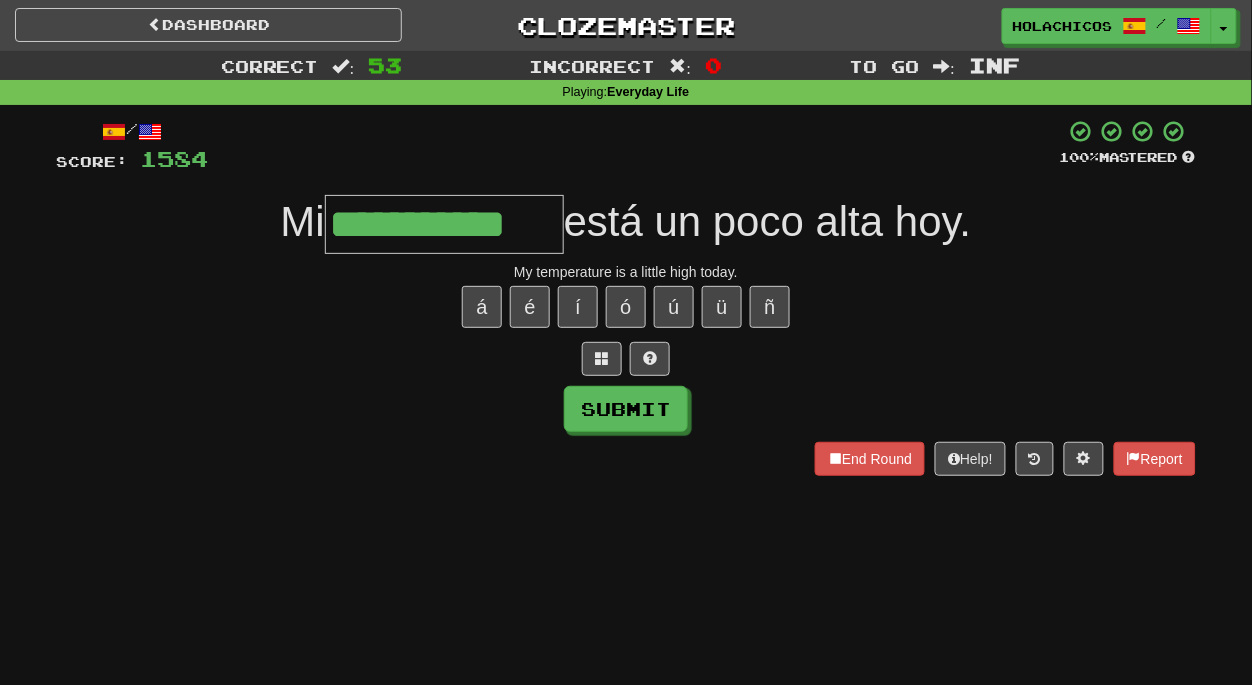 type on "**********" 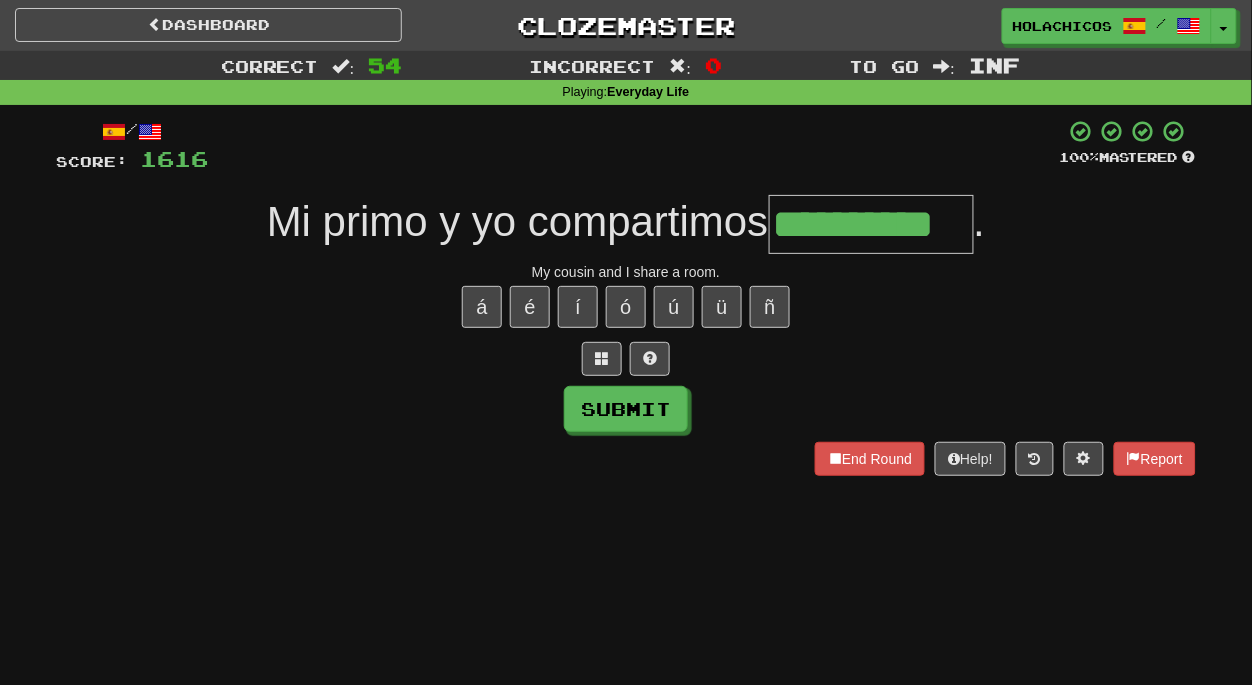 type on "**********" 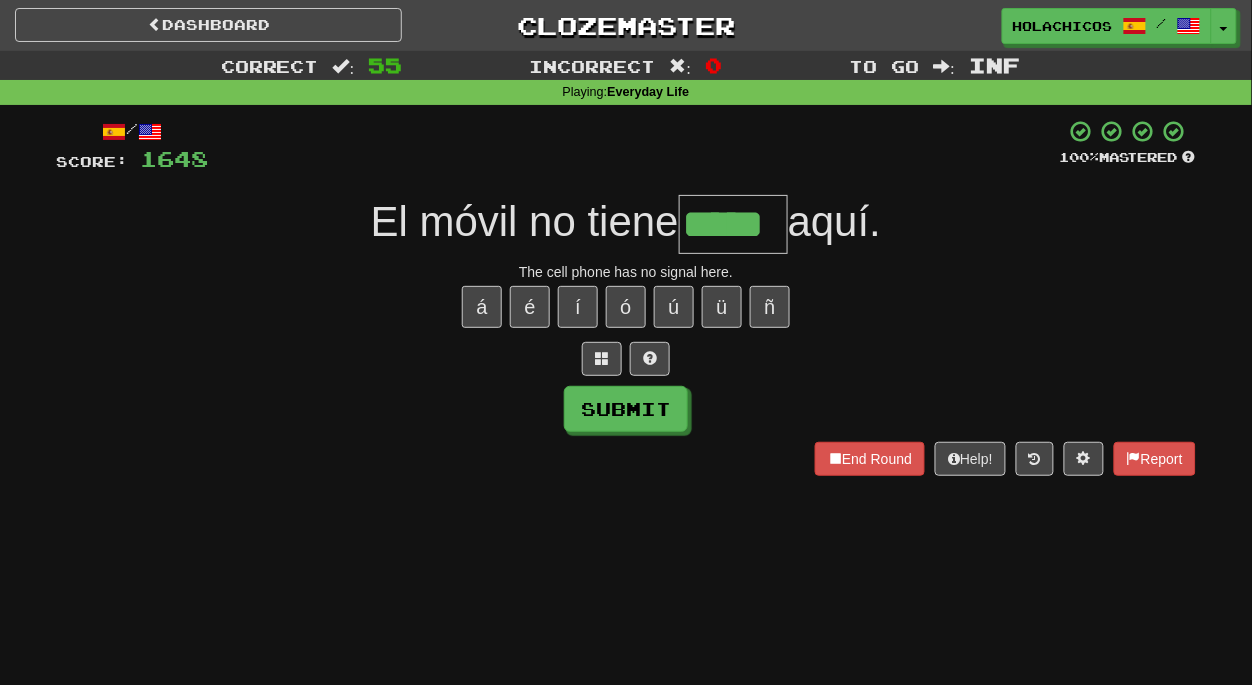 type on "*****" 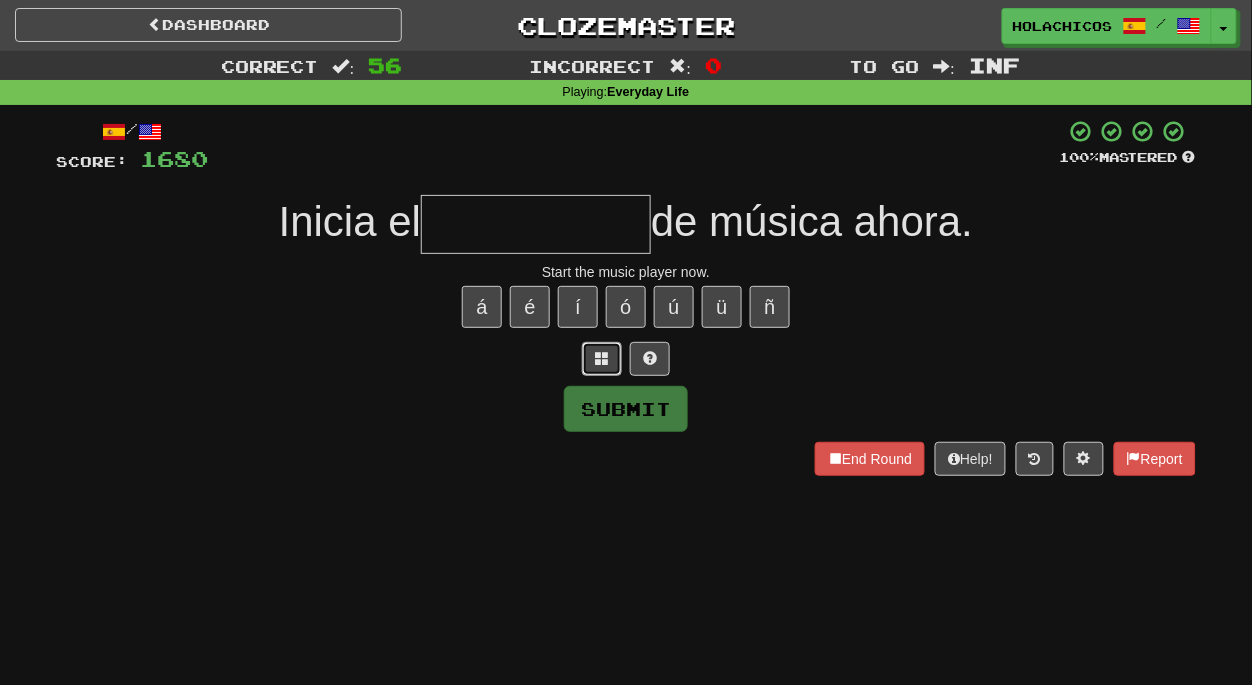 click at bounding box center (602, 358) 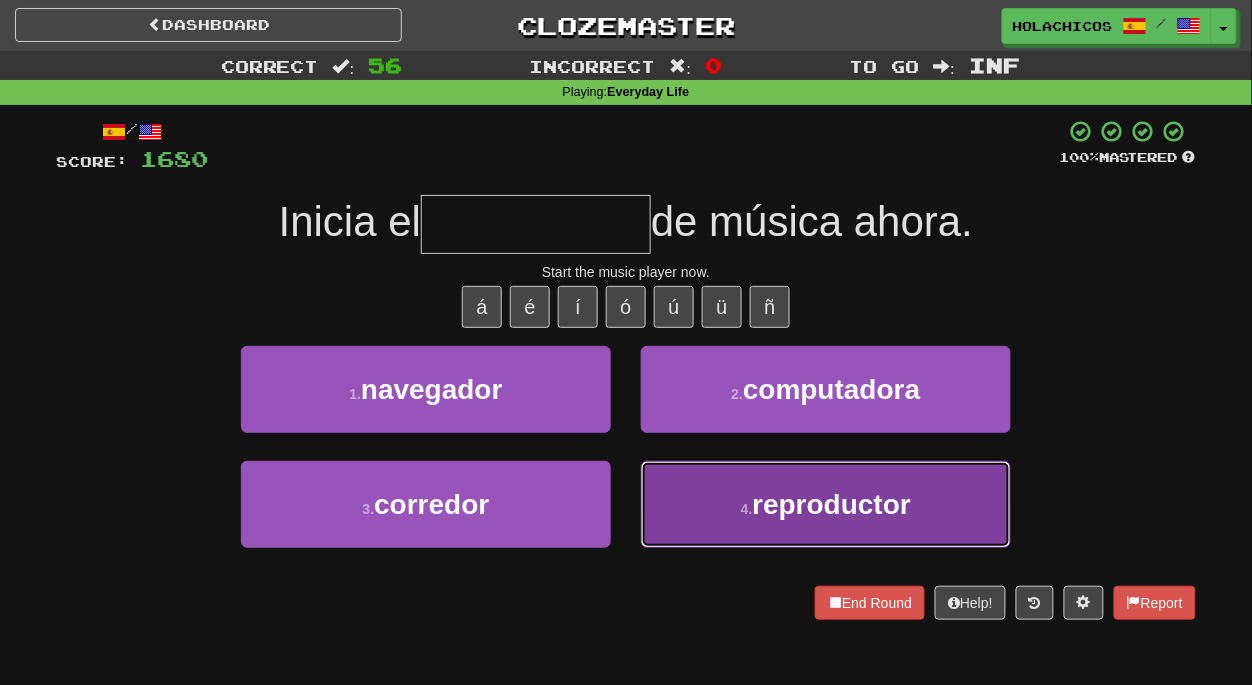 click on "4 .  reproductor" at bounding box center [826, 504] 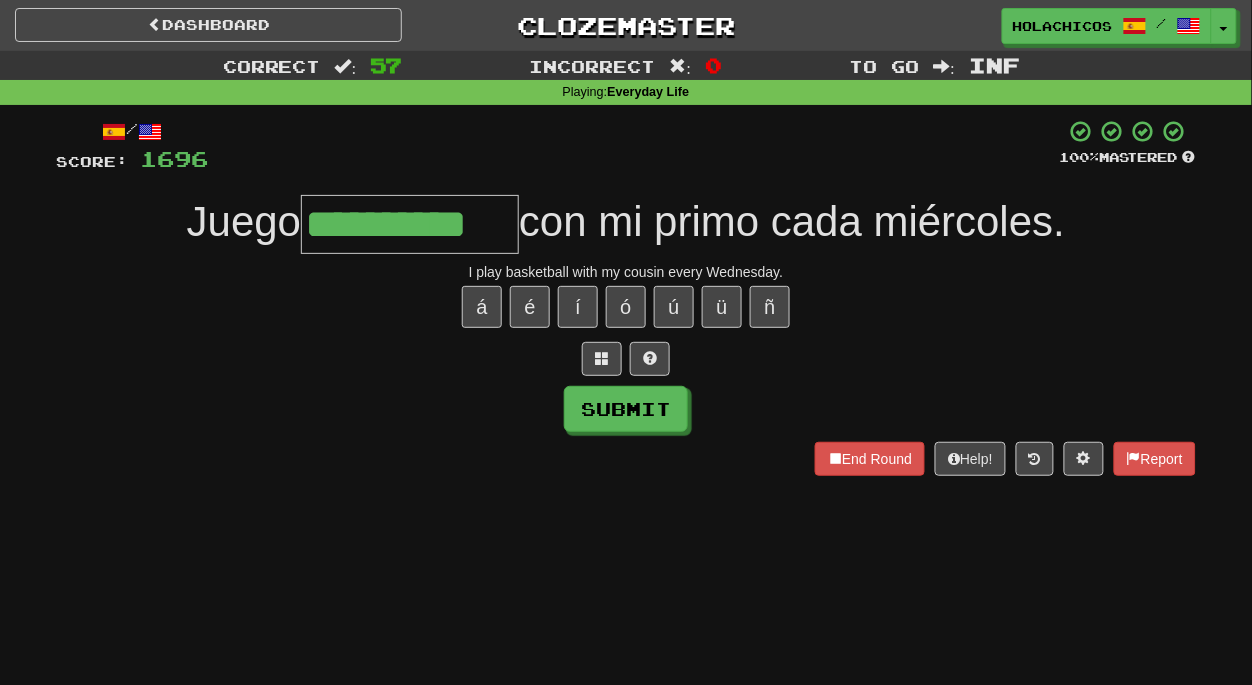 type on "**********" 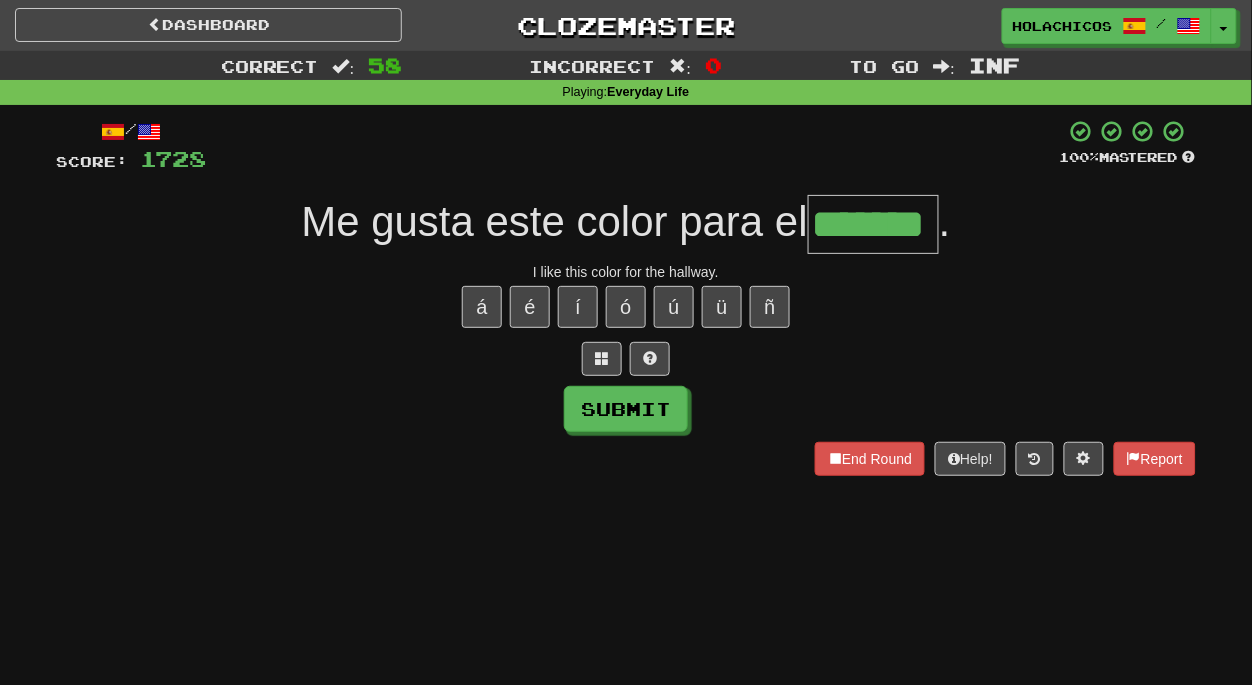 type on "*******" 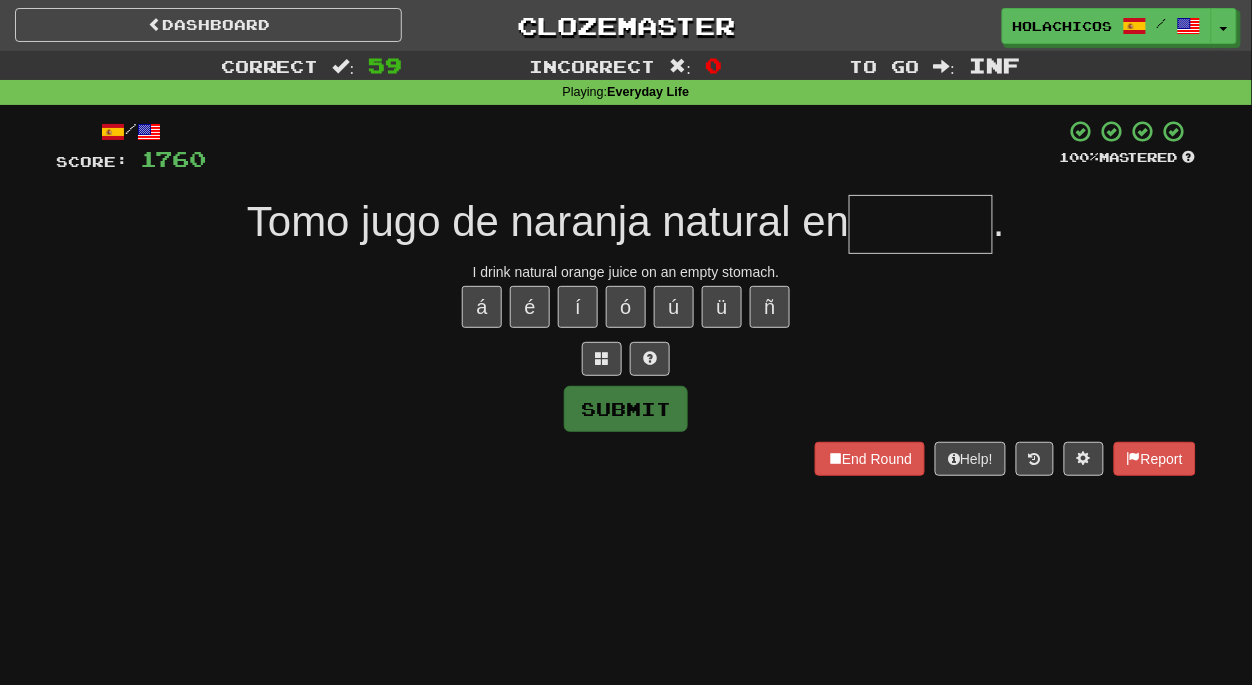 type on "*" 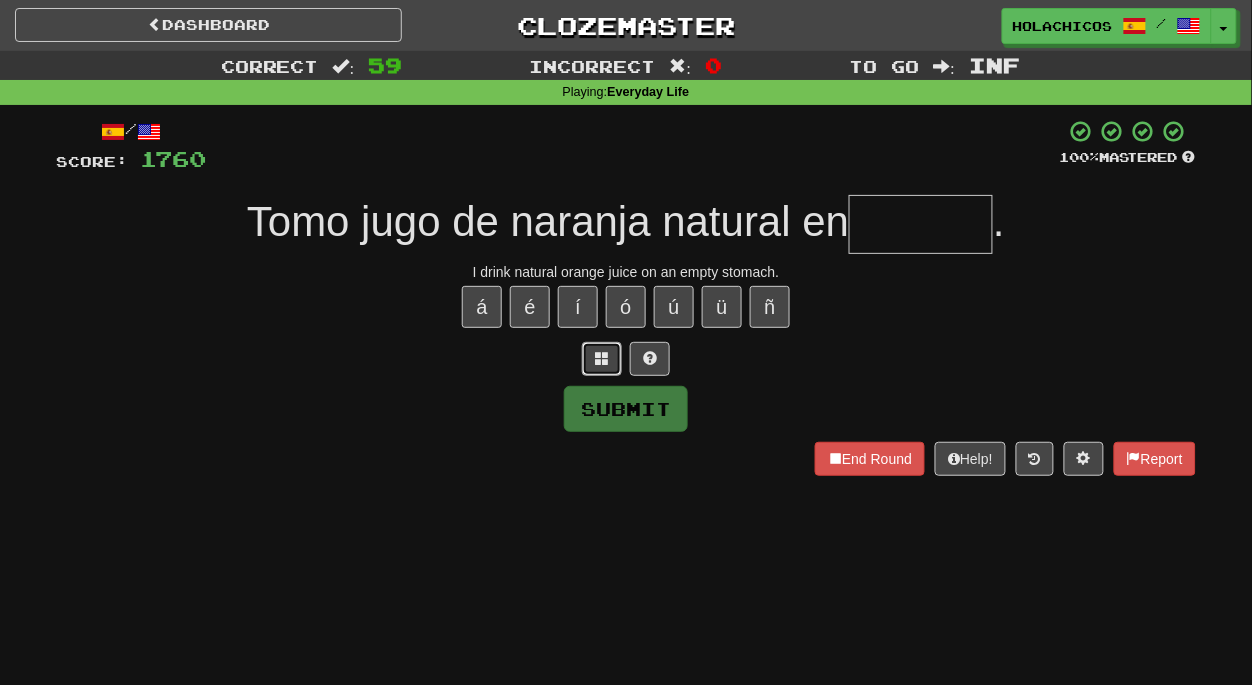 click at bounding box center [602, 358] 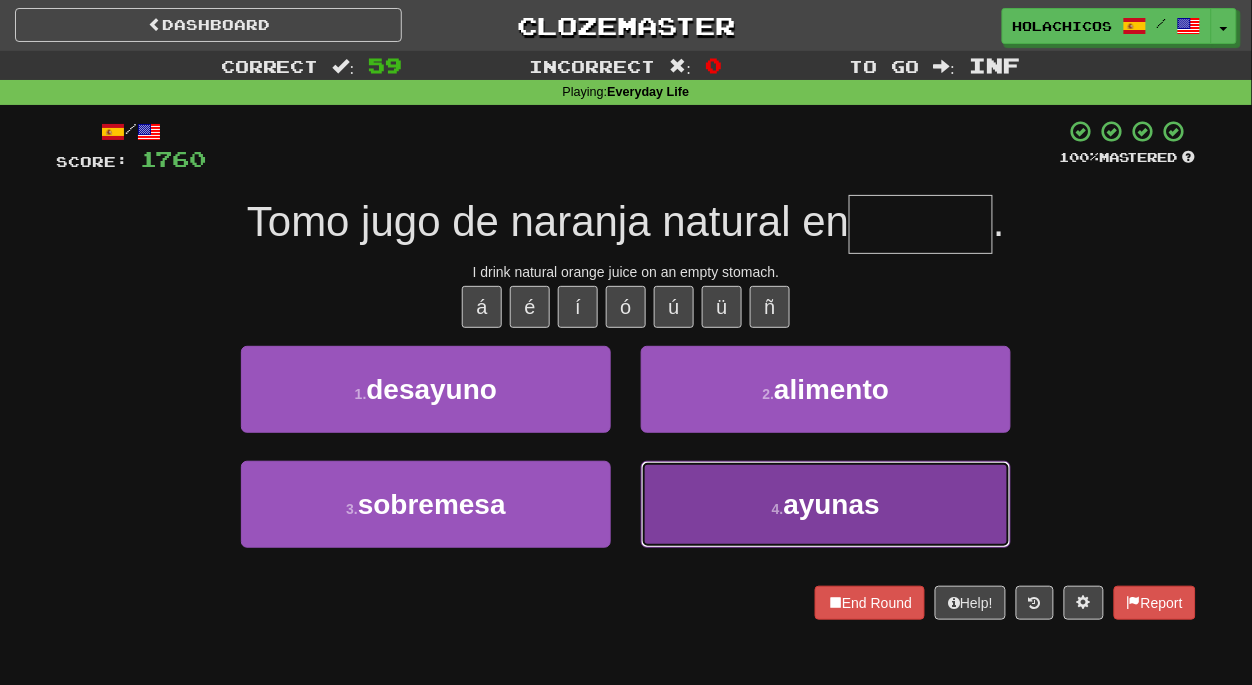 click on "4 .  ayunas" at bounding box center [826, 504] 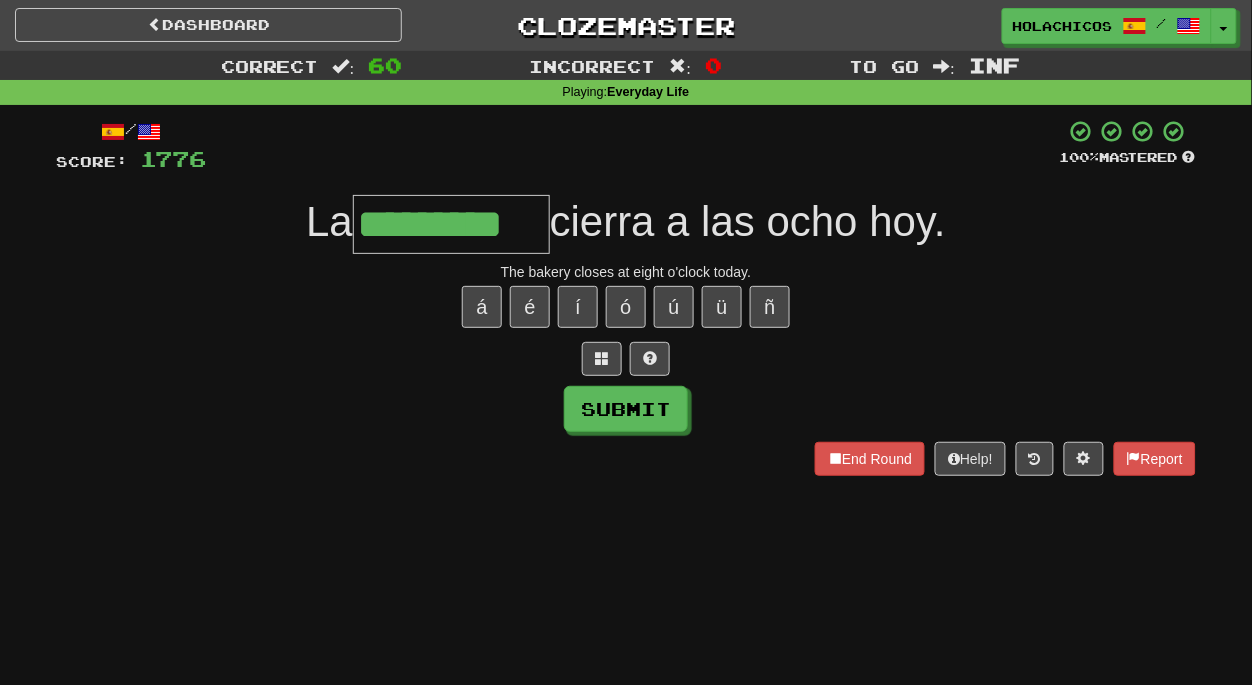 type on "*********" 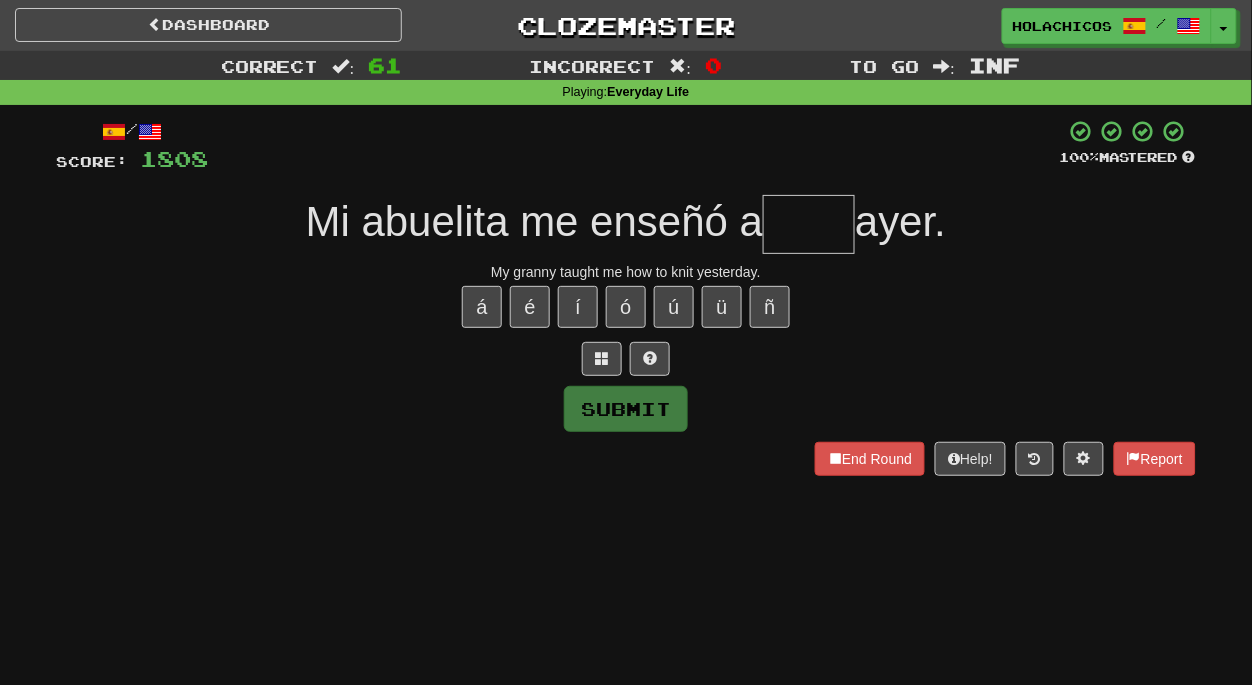type on "*" 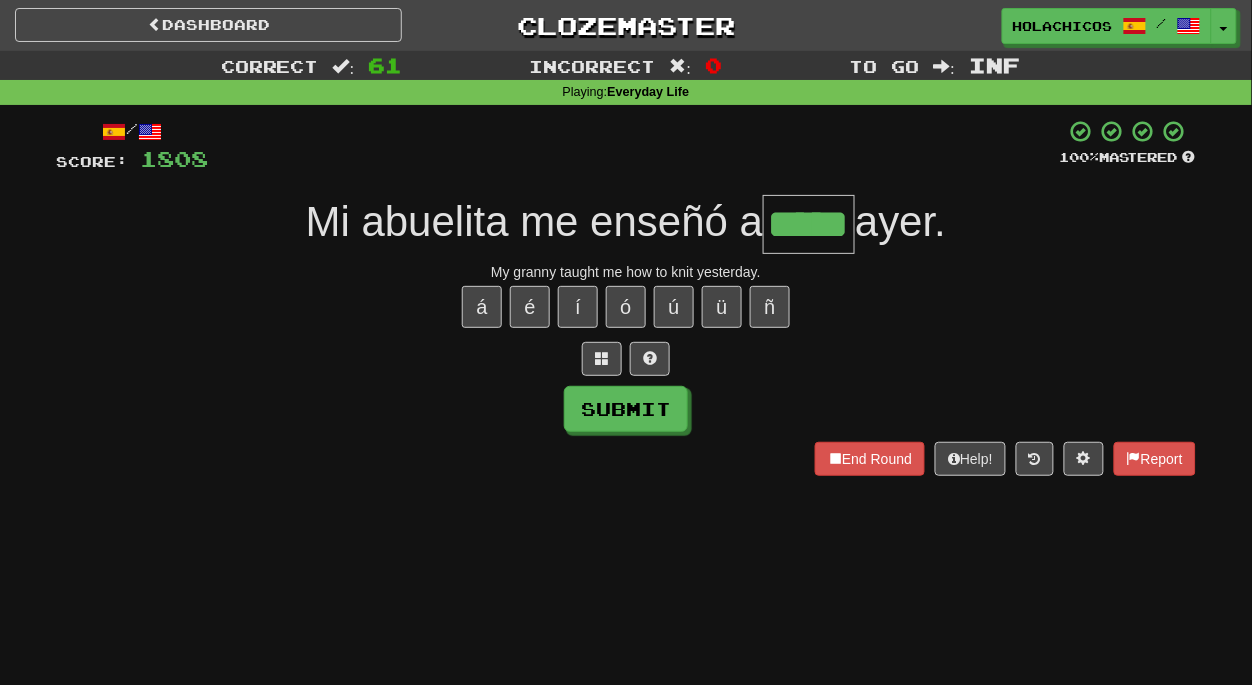 type on "*****" 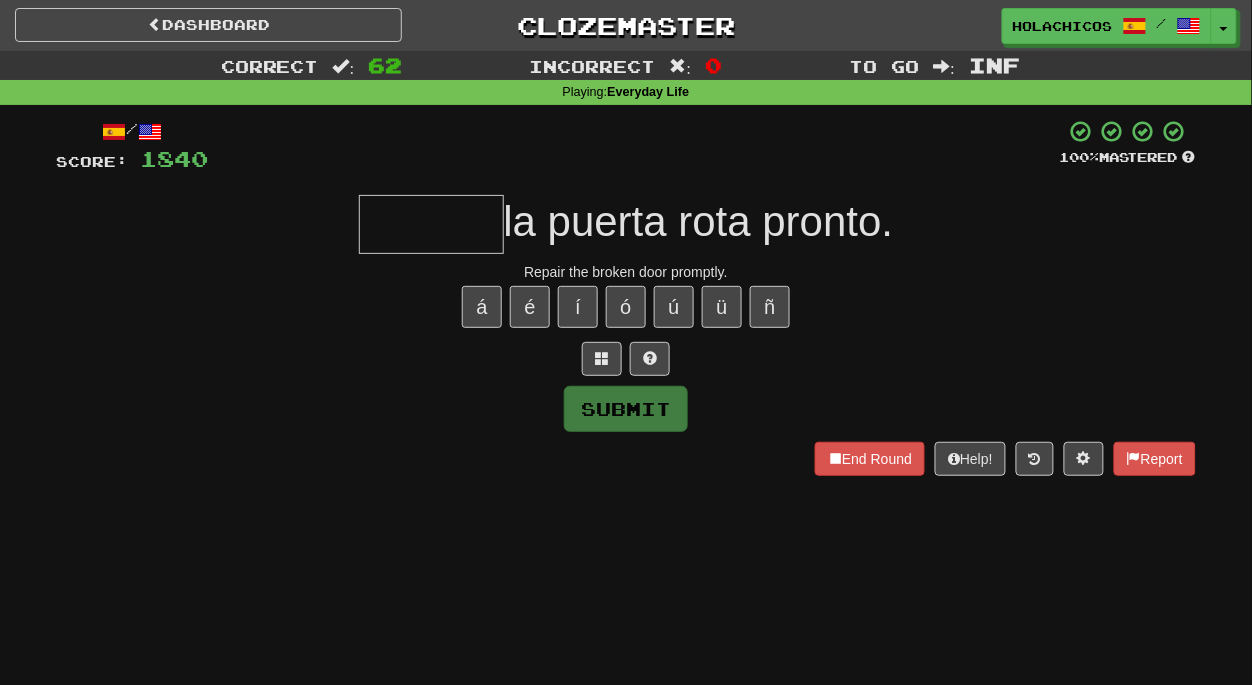 type on "*" 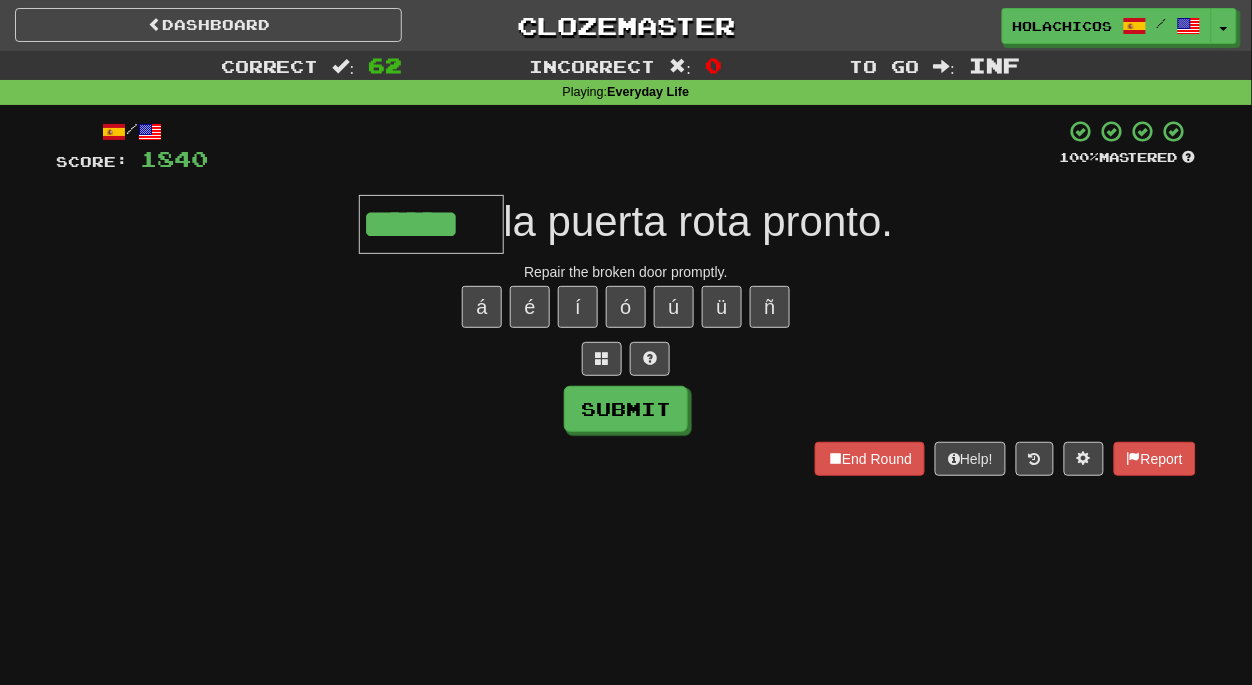 type on "******" 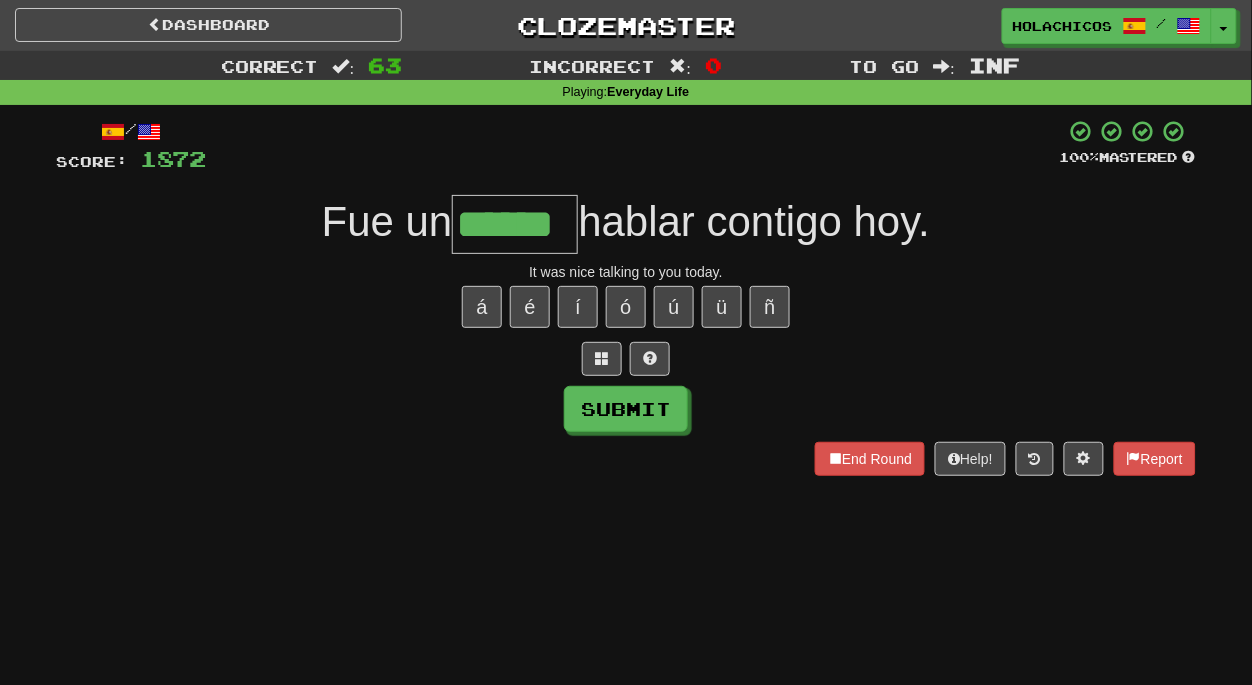 type on "******" 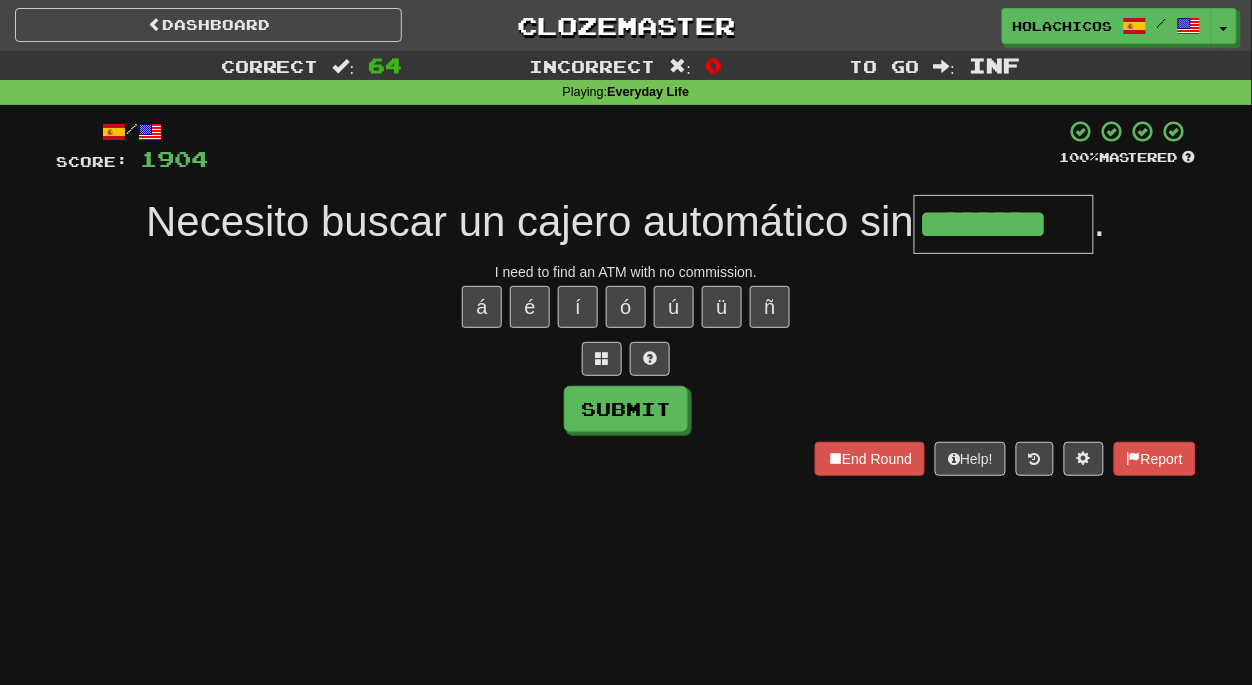 type on "********" 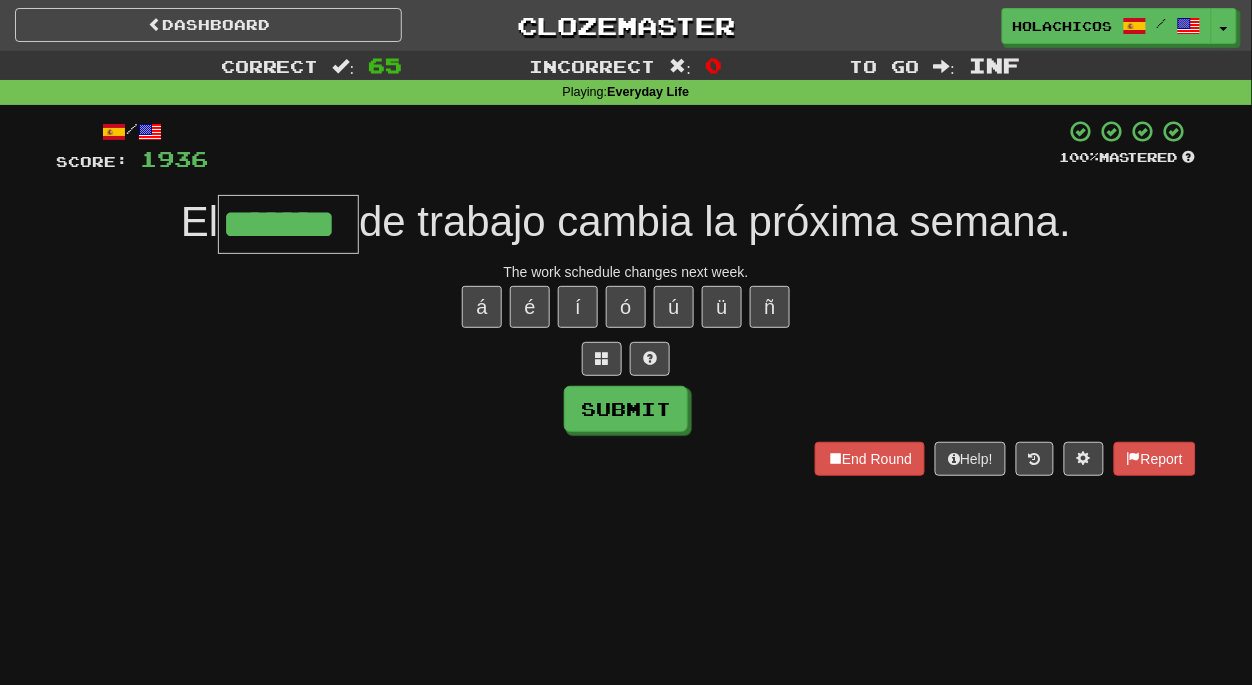 type on "*******" 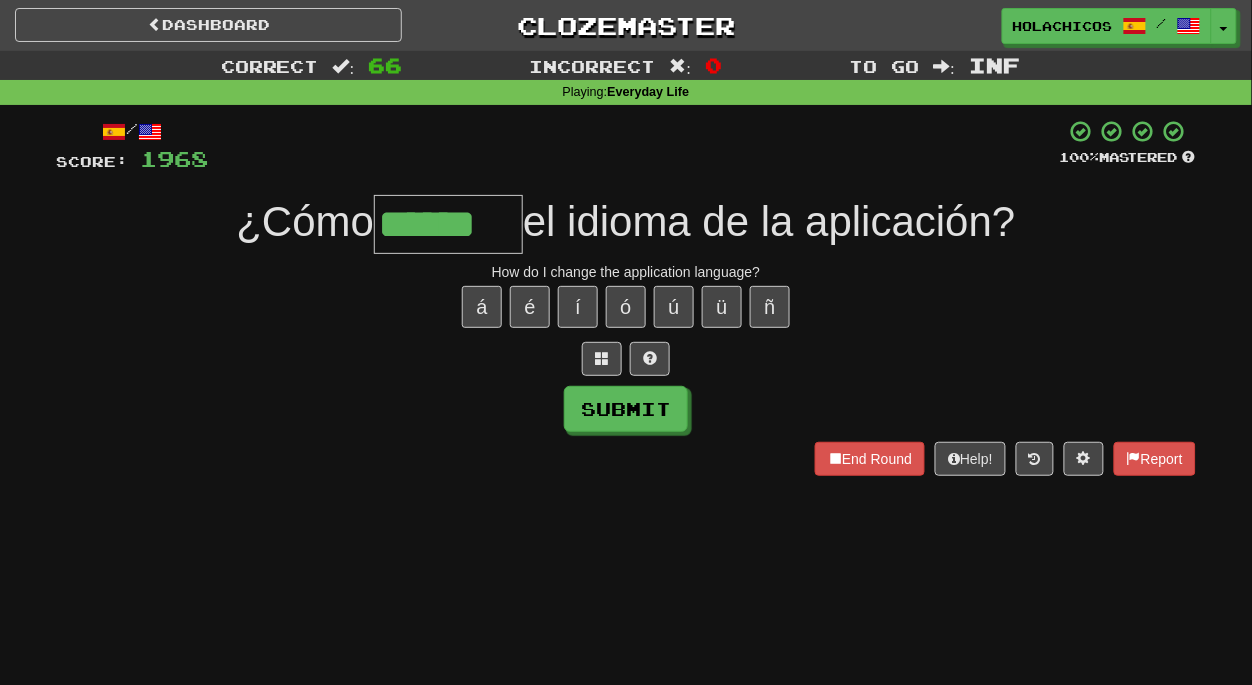 type on "******" 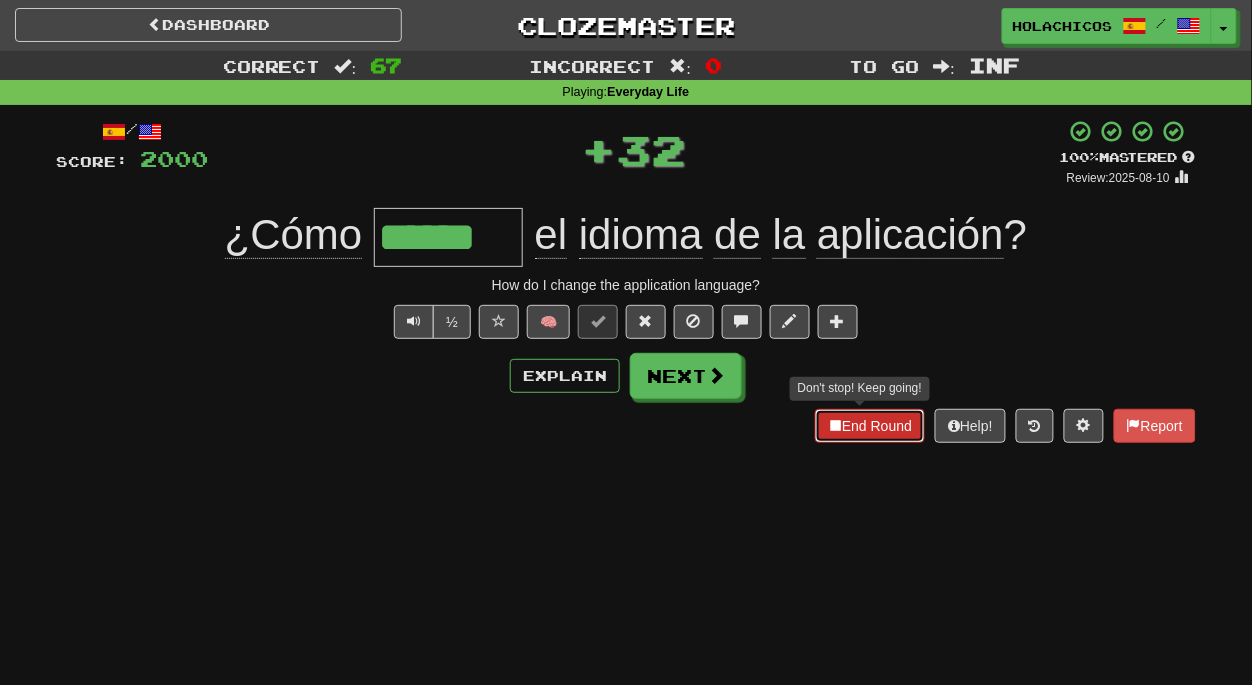 click on "End Round" at bounding box center (870, 426) 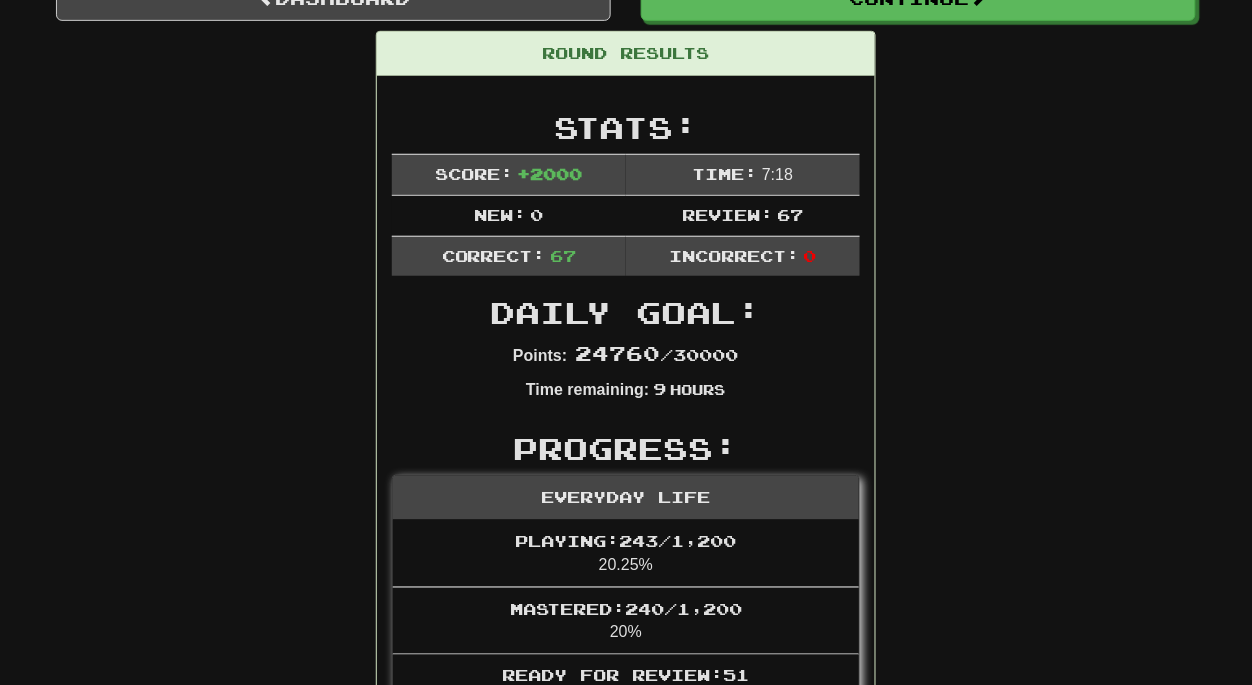 scroll, scrollTop: 0, scrollLeft: 0, axis: both 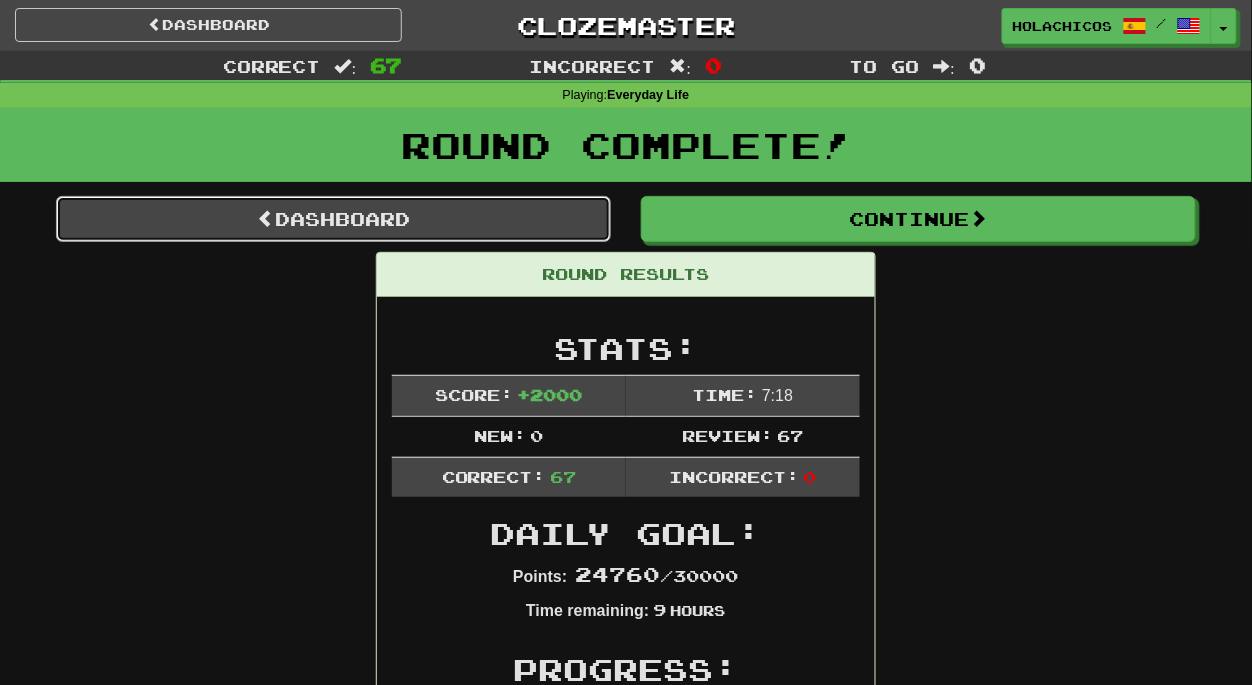 click on "Dashboard" at bounding box center (333, 219) 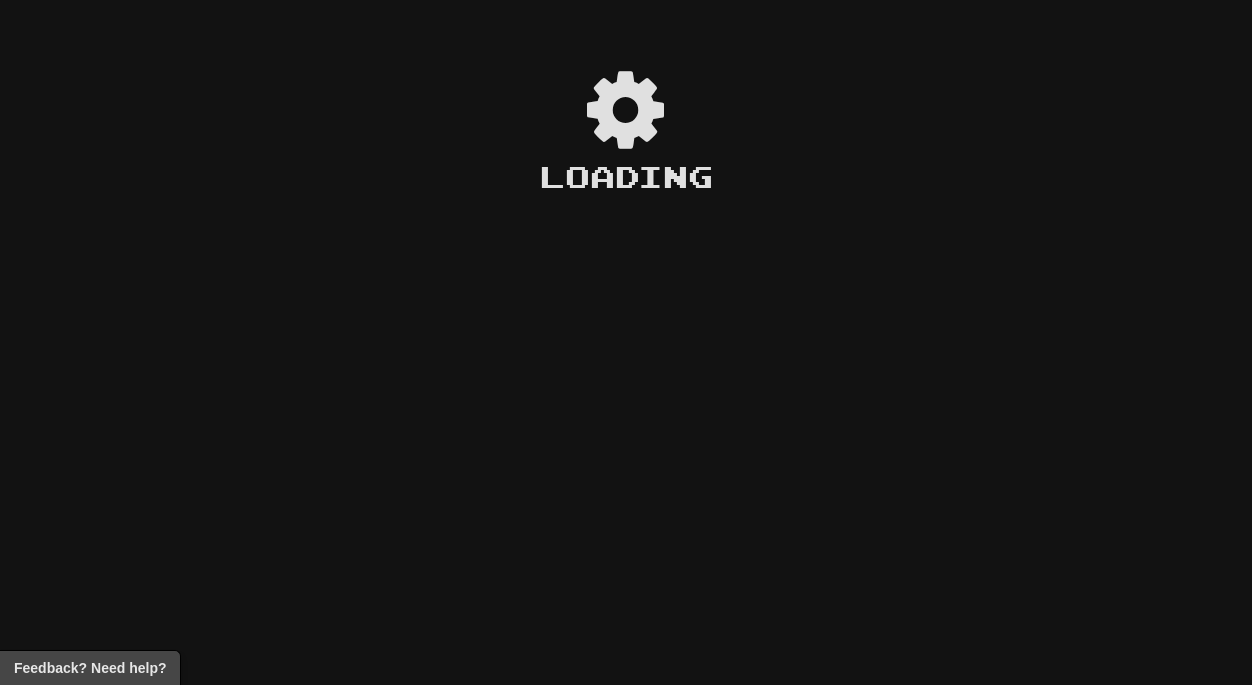 scroll, scrollTop: 0, scrollLeft: 0, axis: both 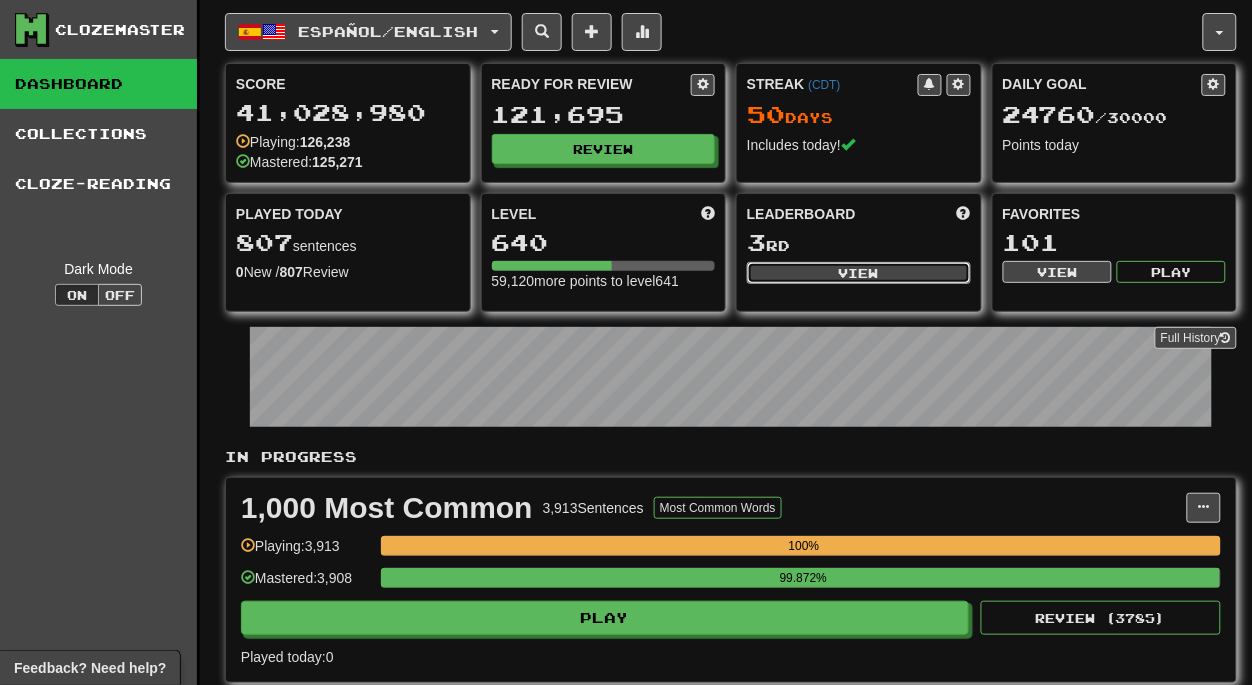 click on "View" at bounding box center (859, 273) 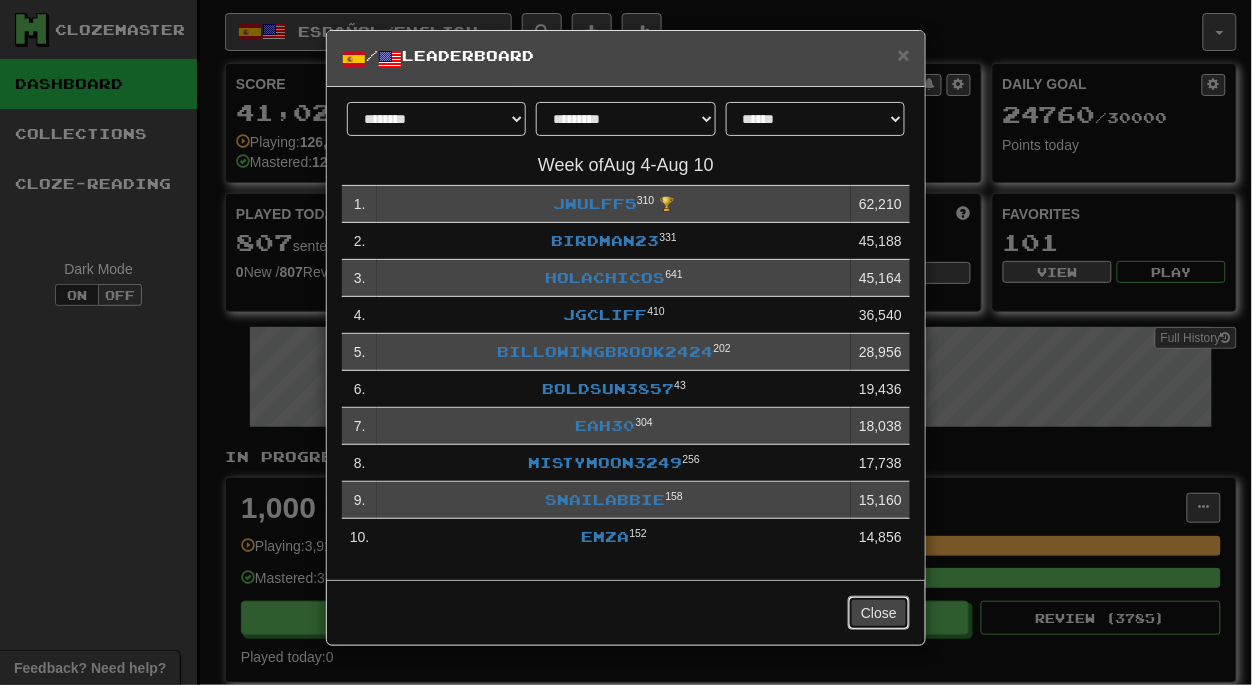 click on "Close" at bounding box center (879, 613) 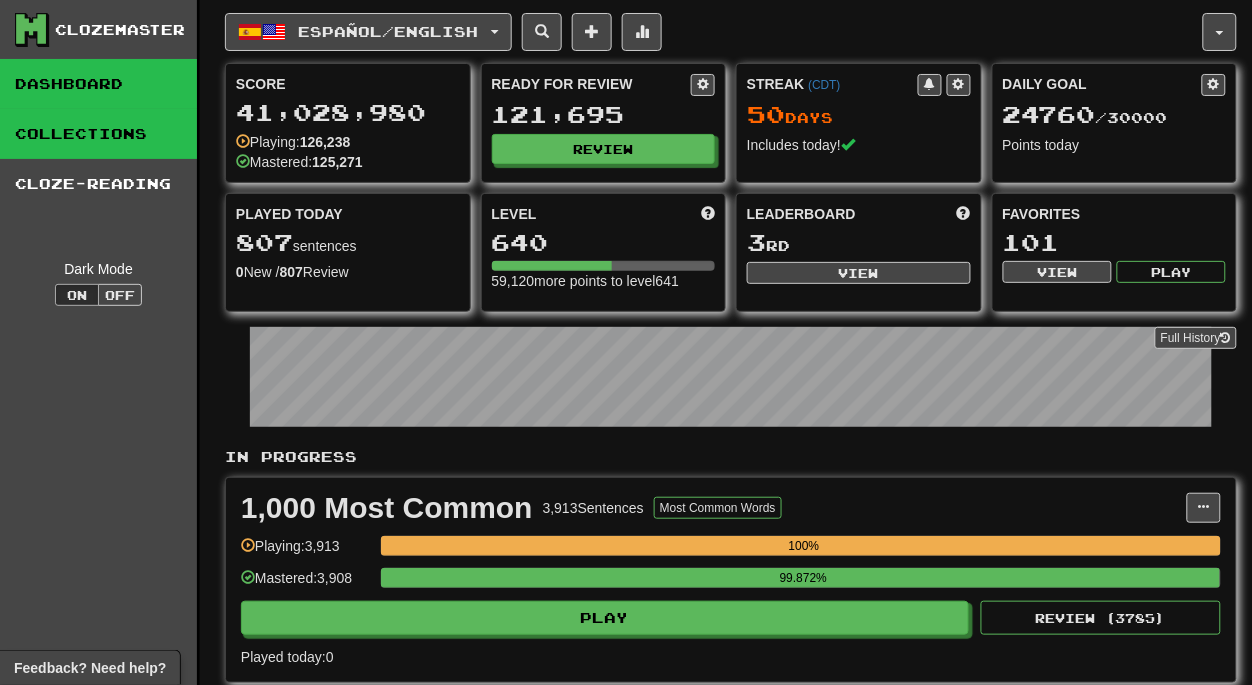 click on "Collections" at bounding box center [98, 134] 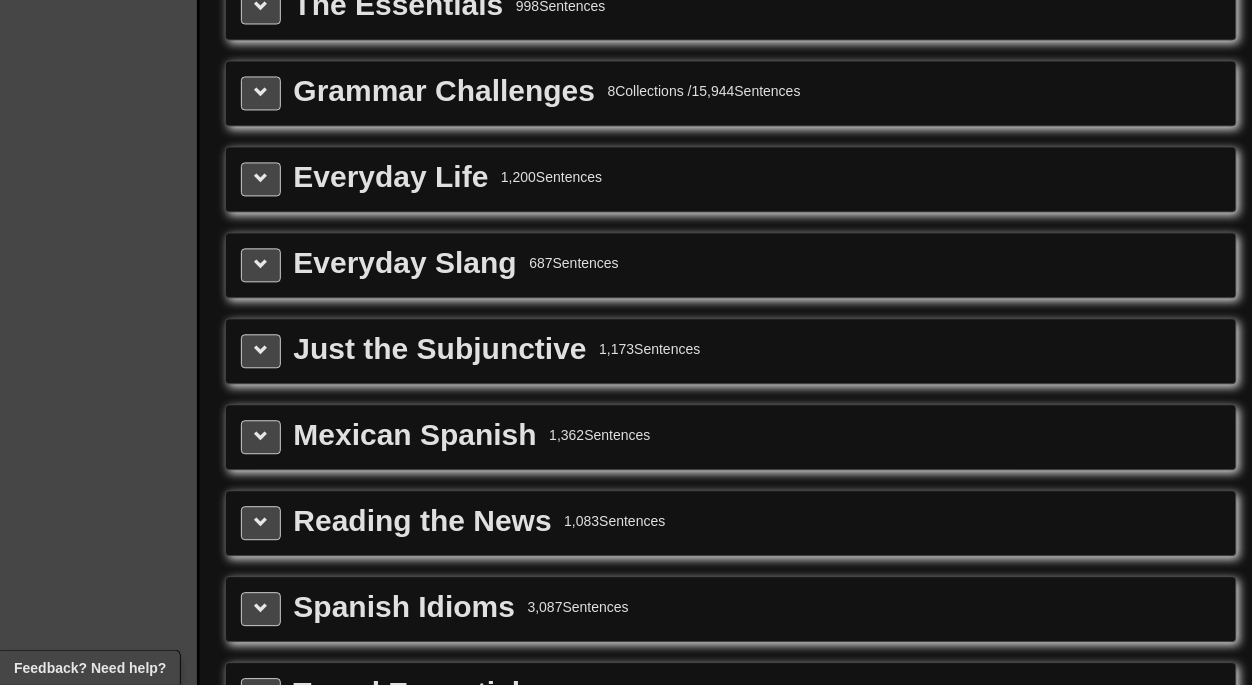 scroll, scrollTop: 2578, scrollLeft: 0, axis: vertical 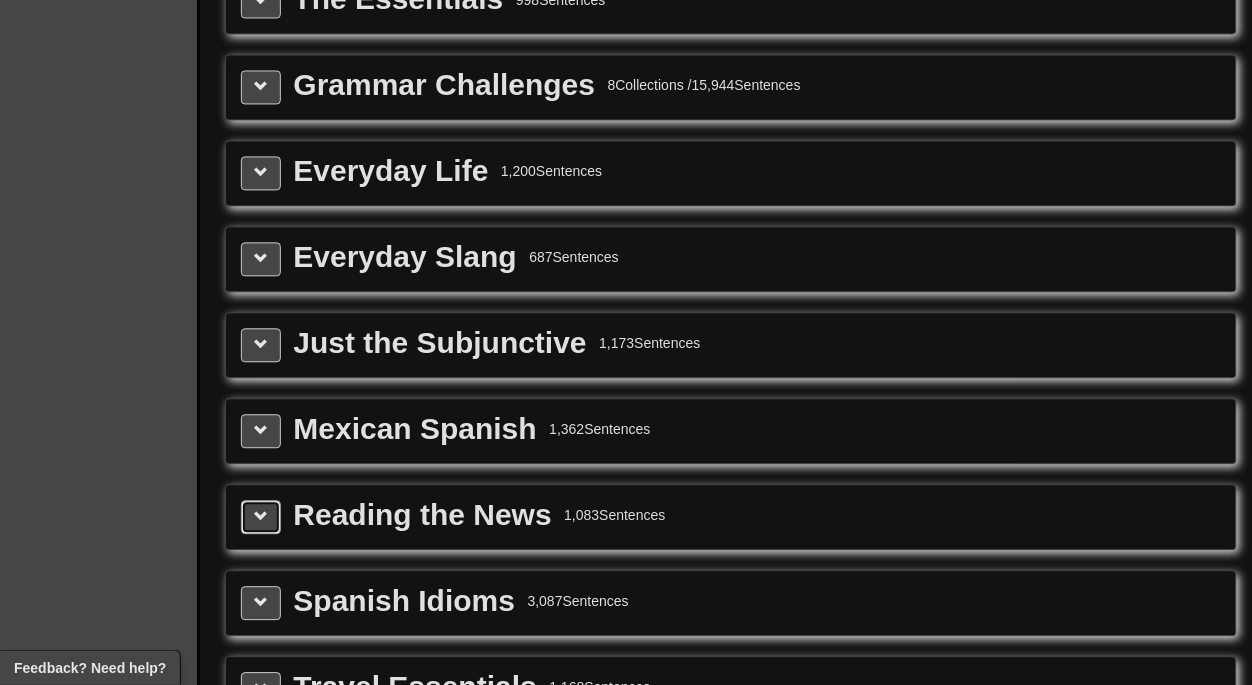 click at bounding box center [261, 517] 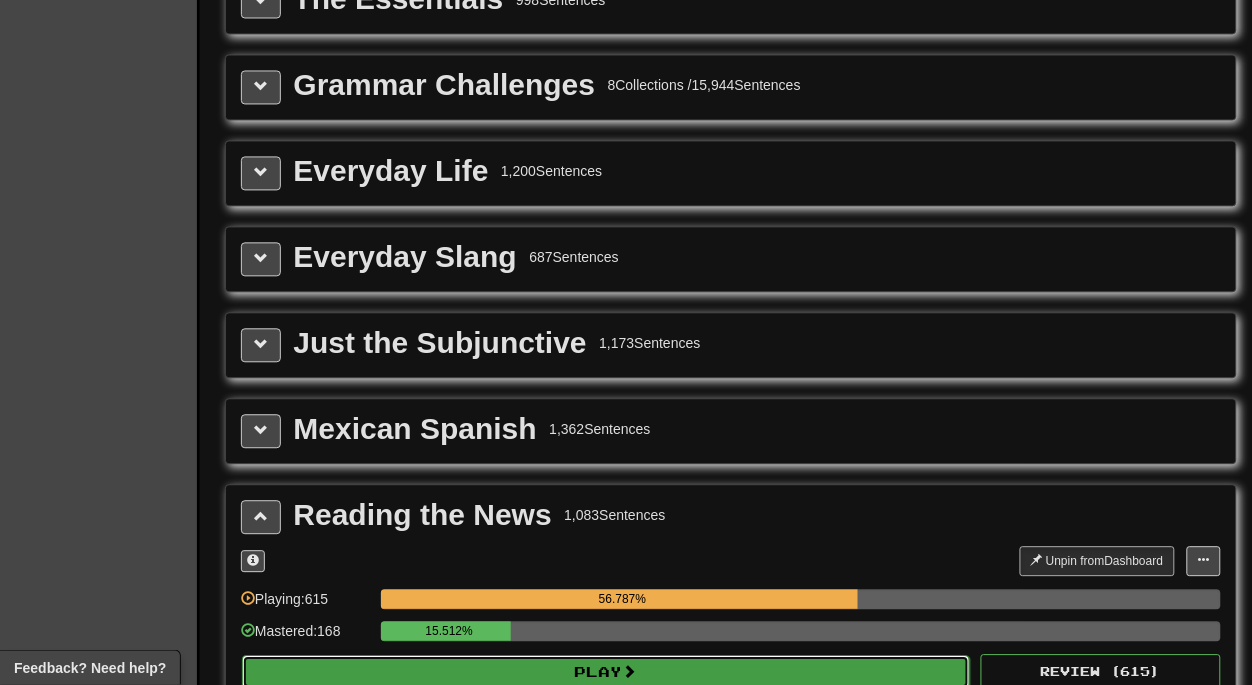 click on "Play" at bounding box center (606, 673) 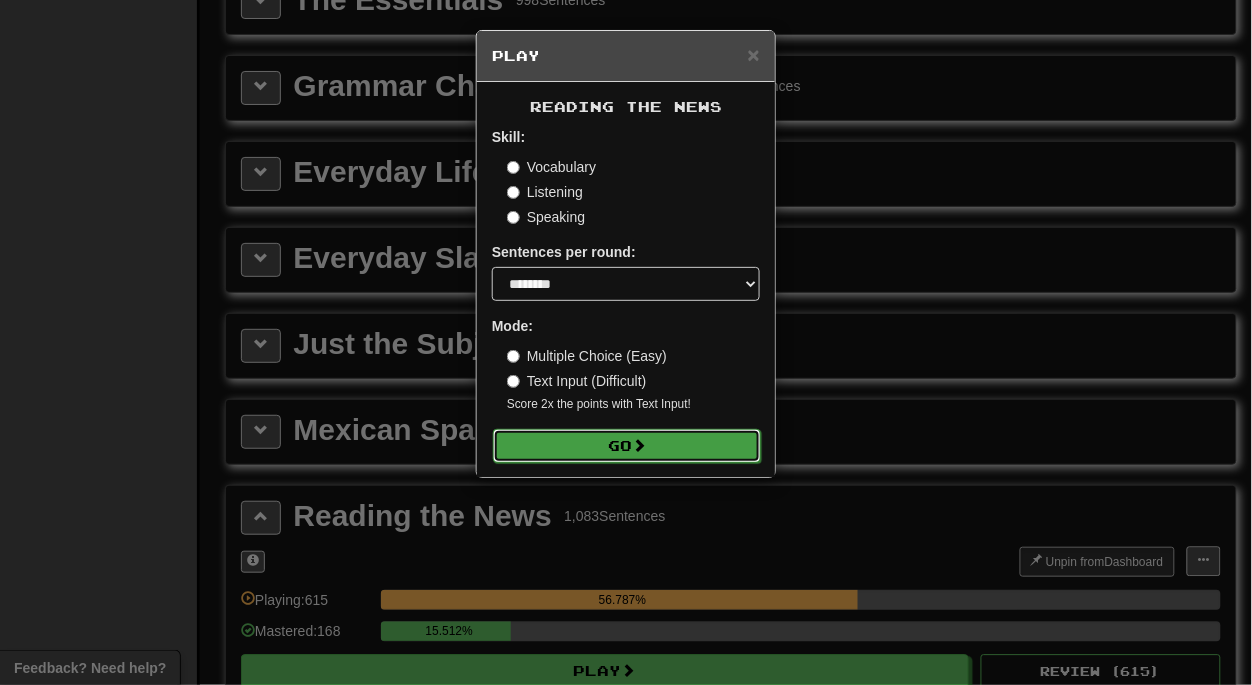 click on "Go" at bounding box center (627, 446) 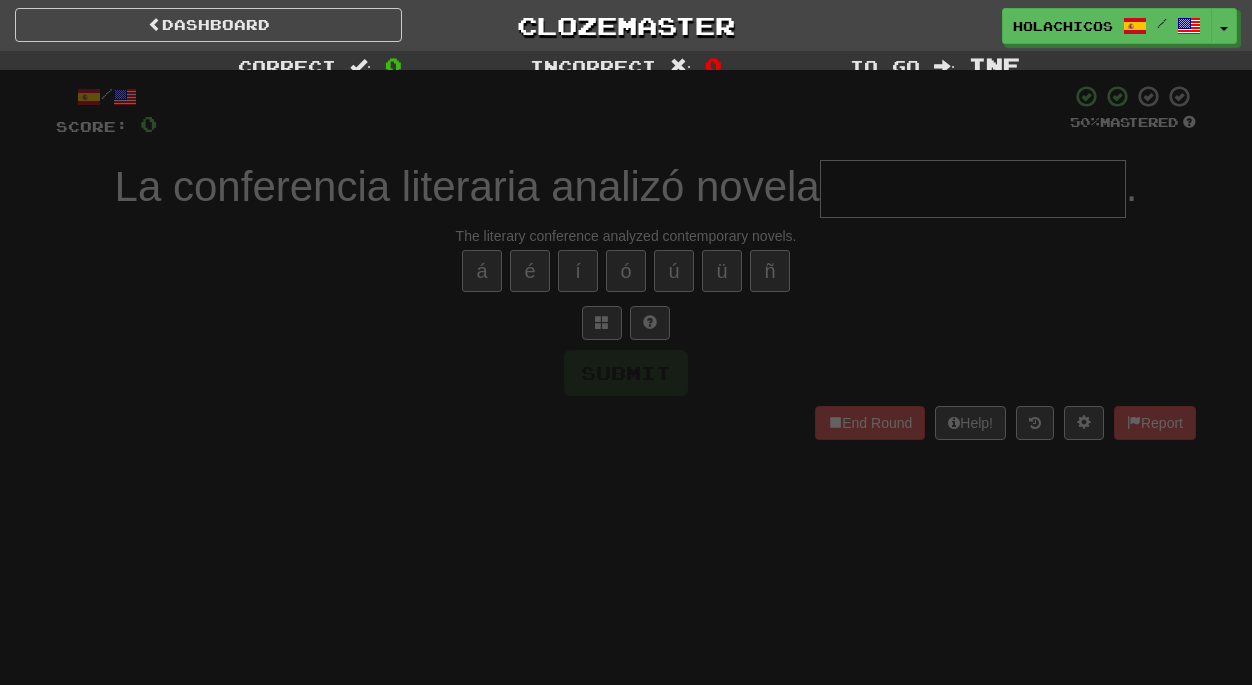scroll, scrollTop: 0, scrollLeft: 0, axis: both 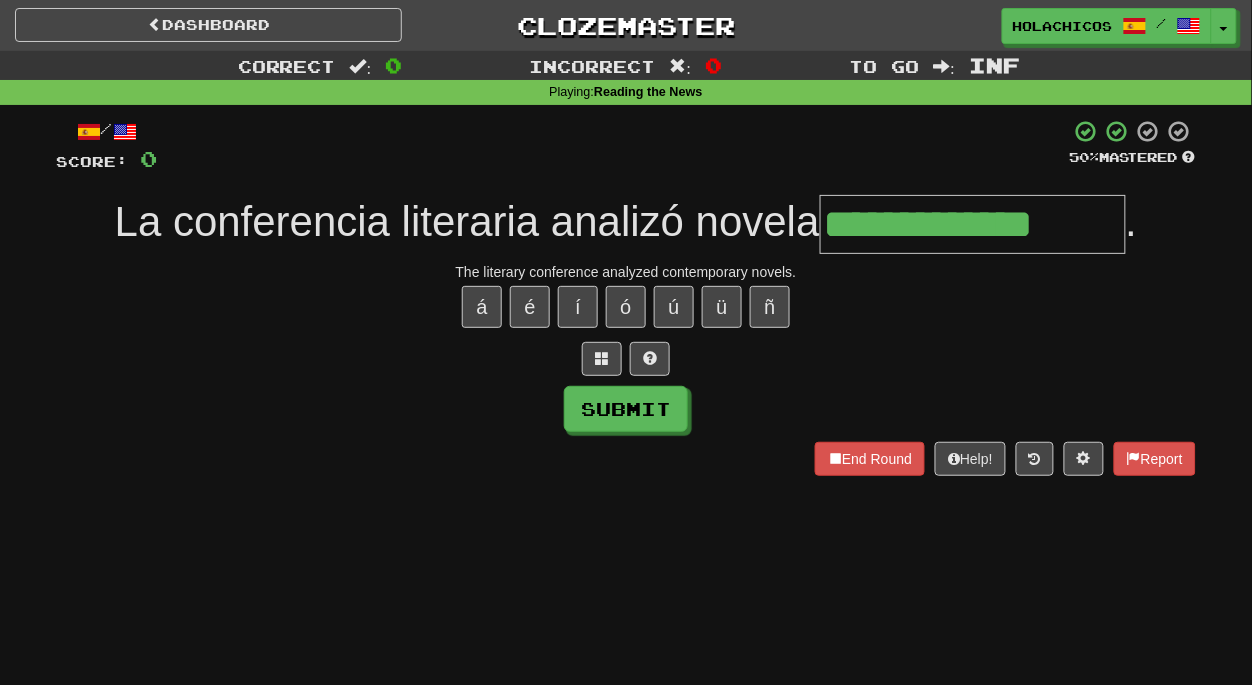 type on "**********" 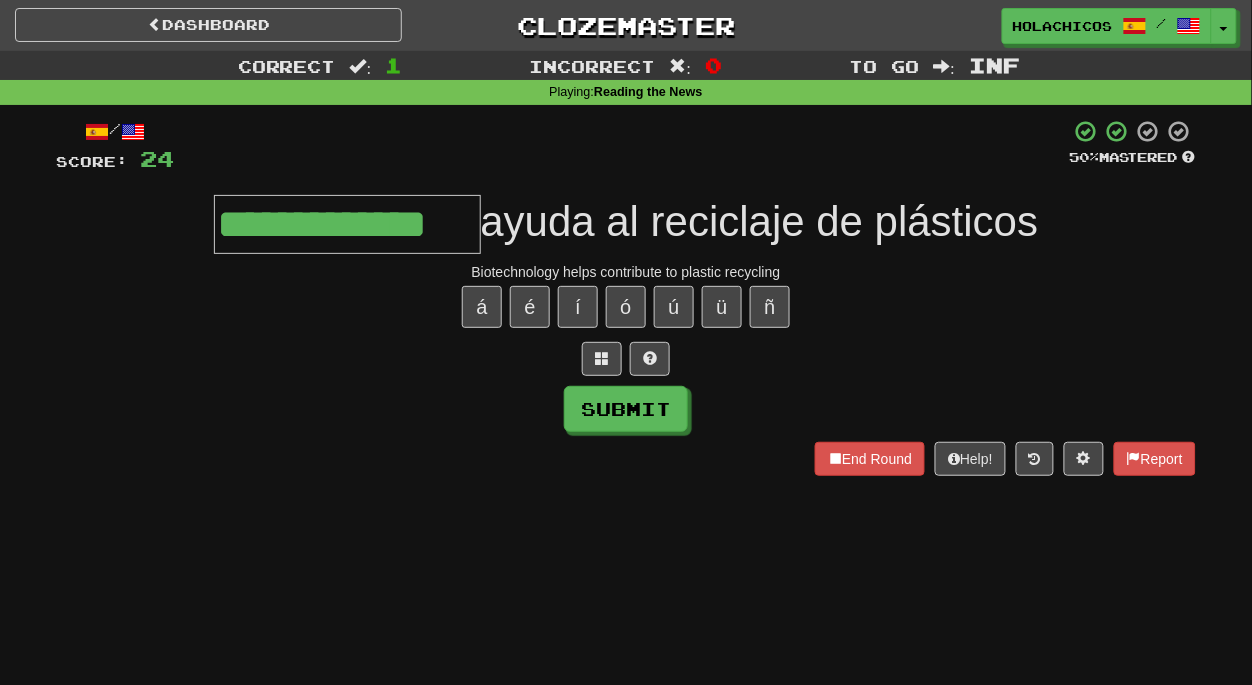 type on "**********" 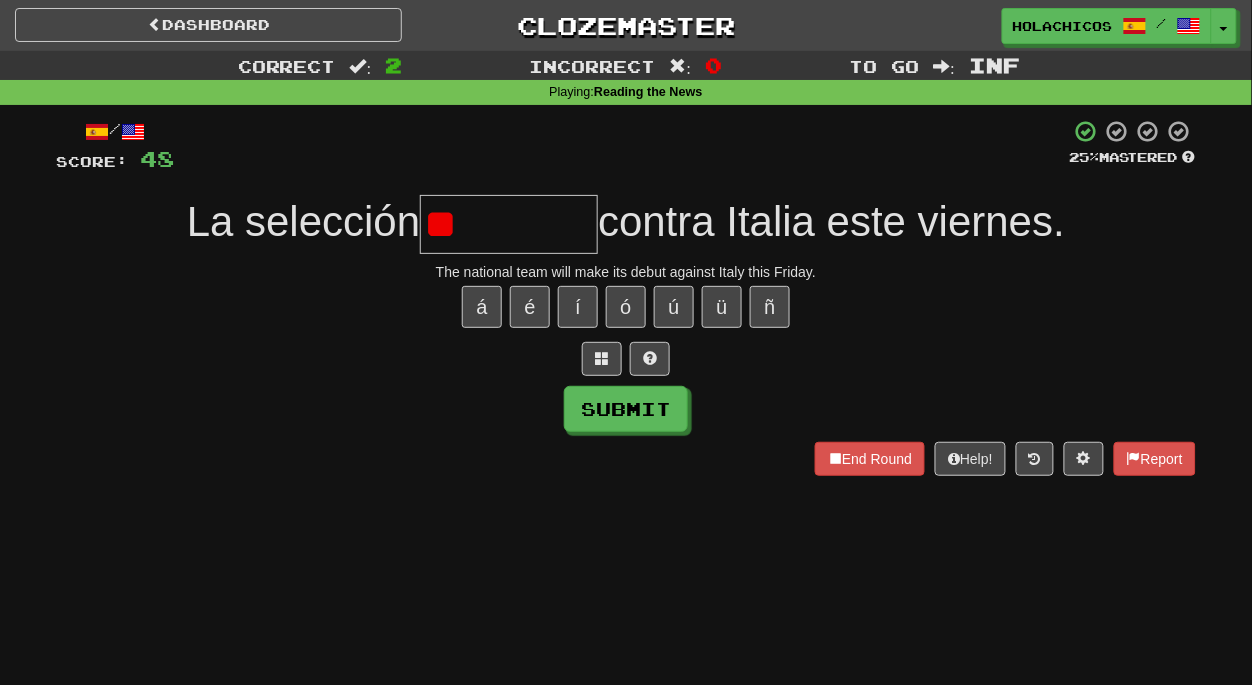 type on "*" 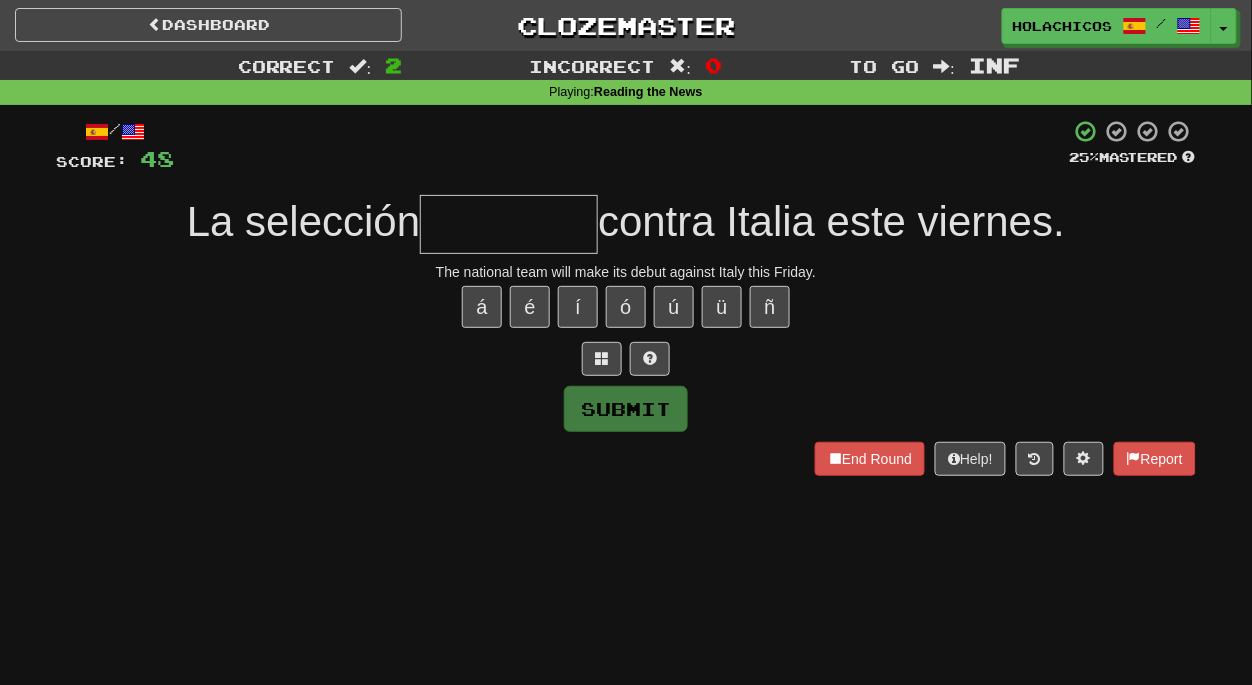 type on "*" 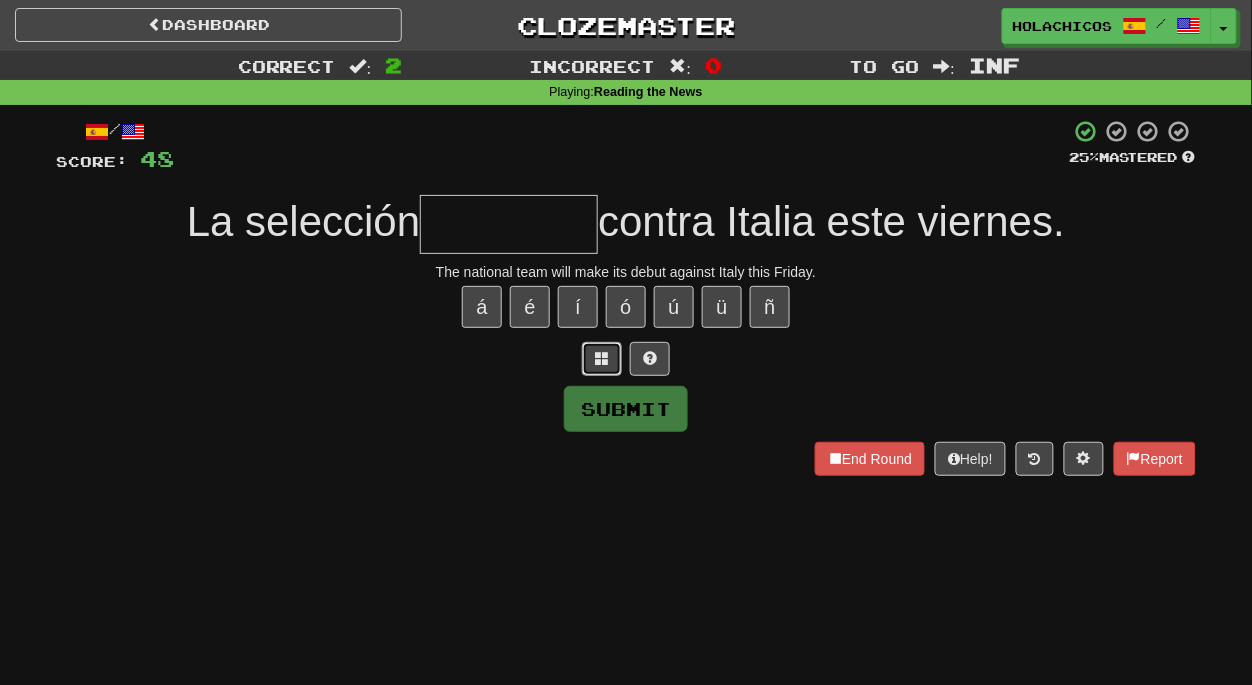 click at bounding box center [602, 358] 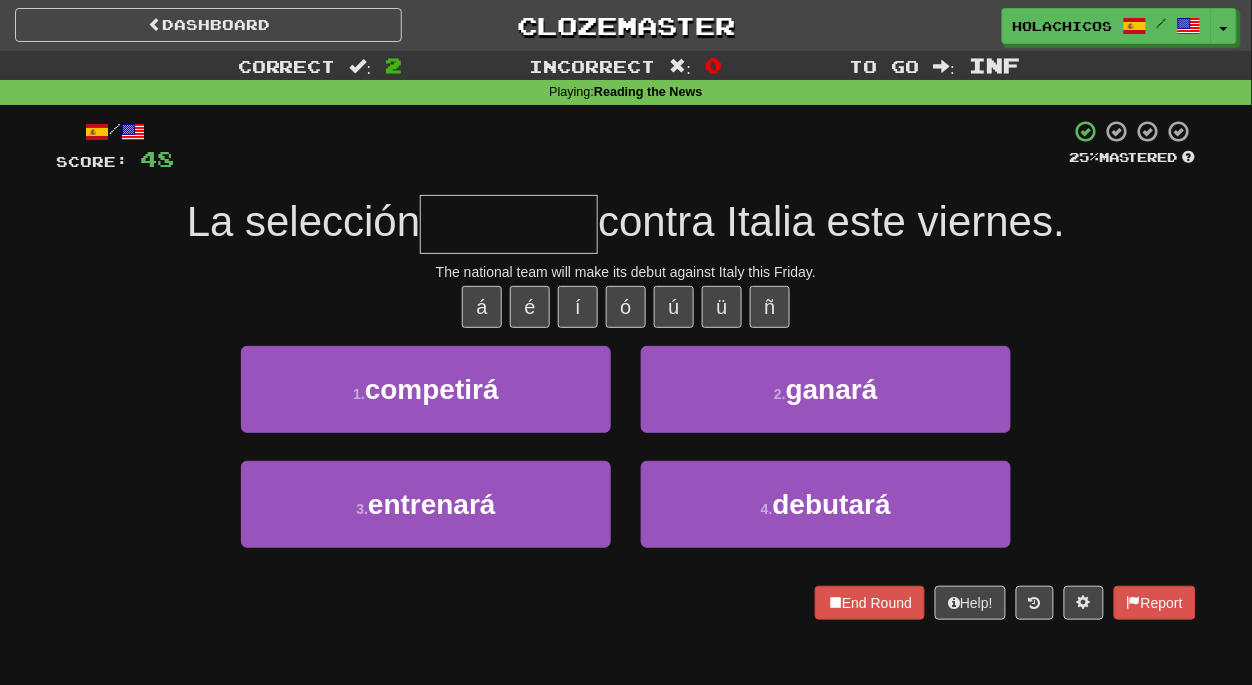 type on "*" 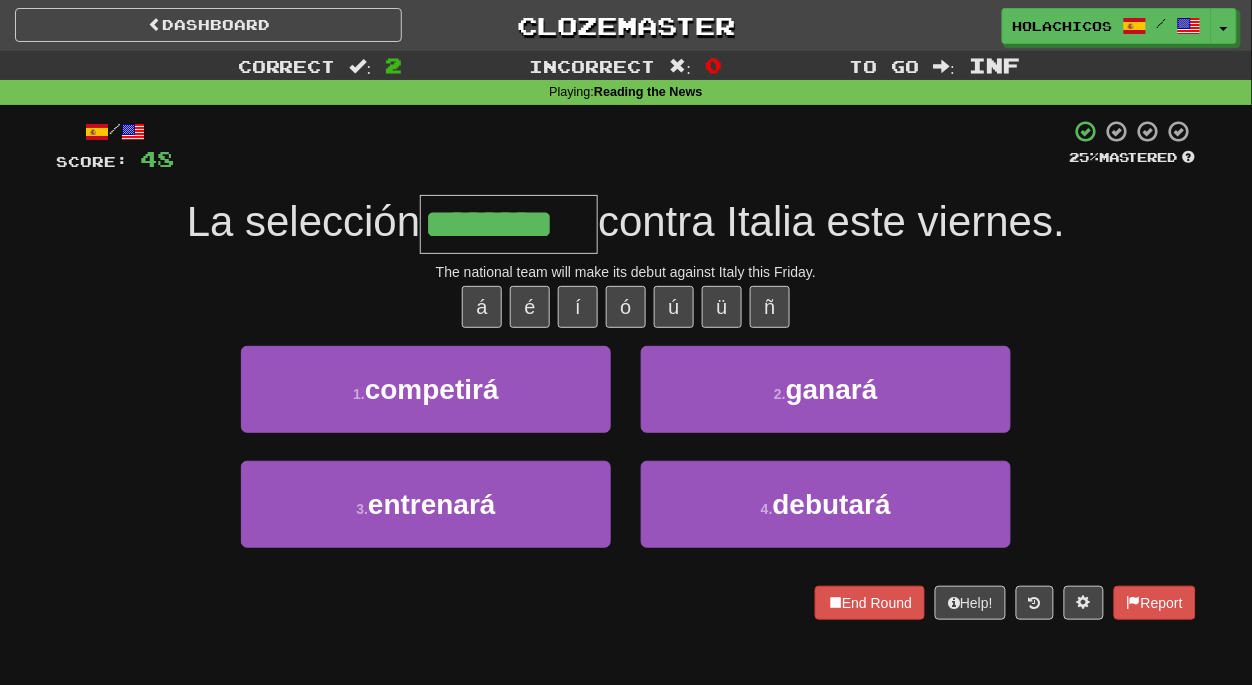 type on "********" 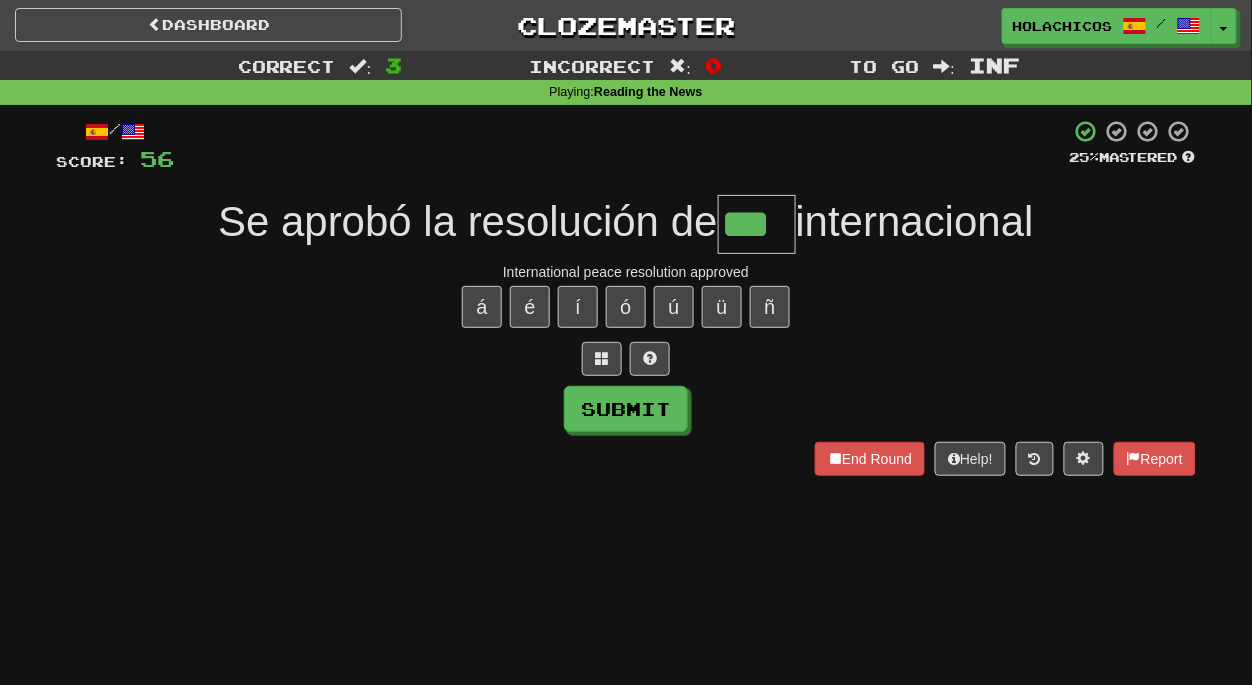 type on "***" 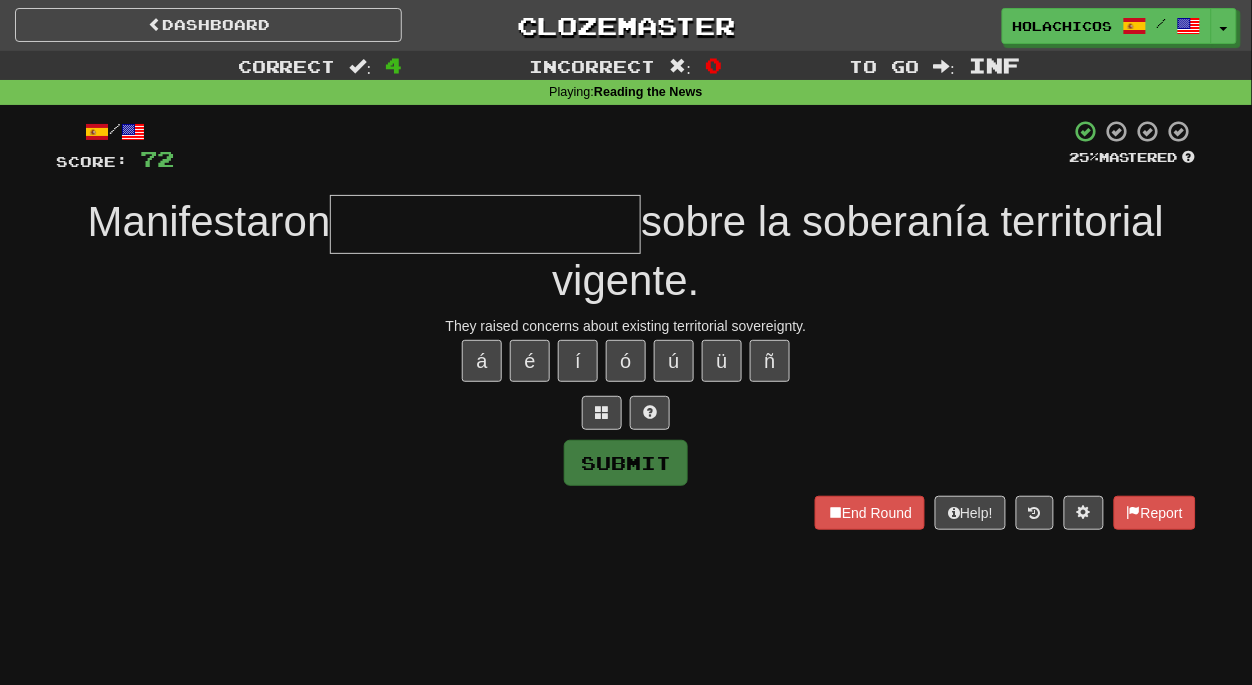 type on "*" 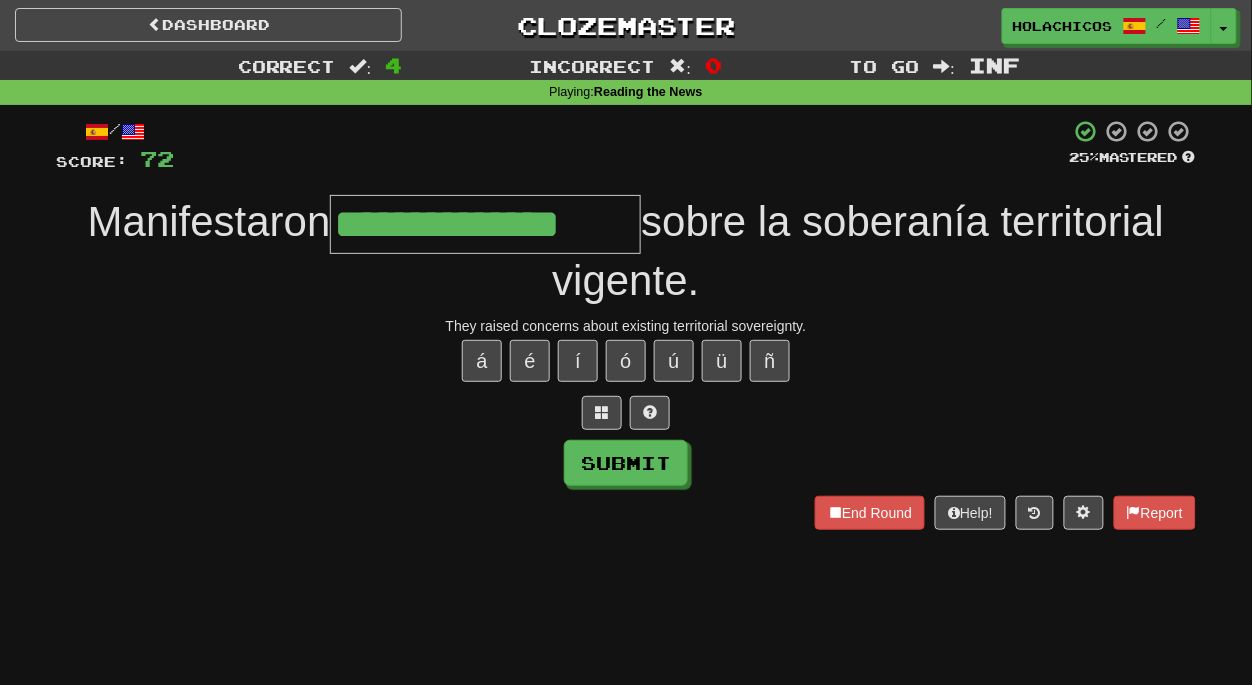 type on "**********" 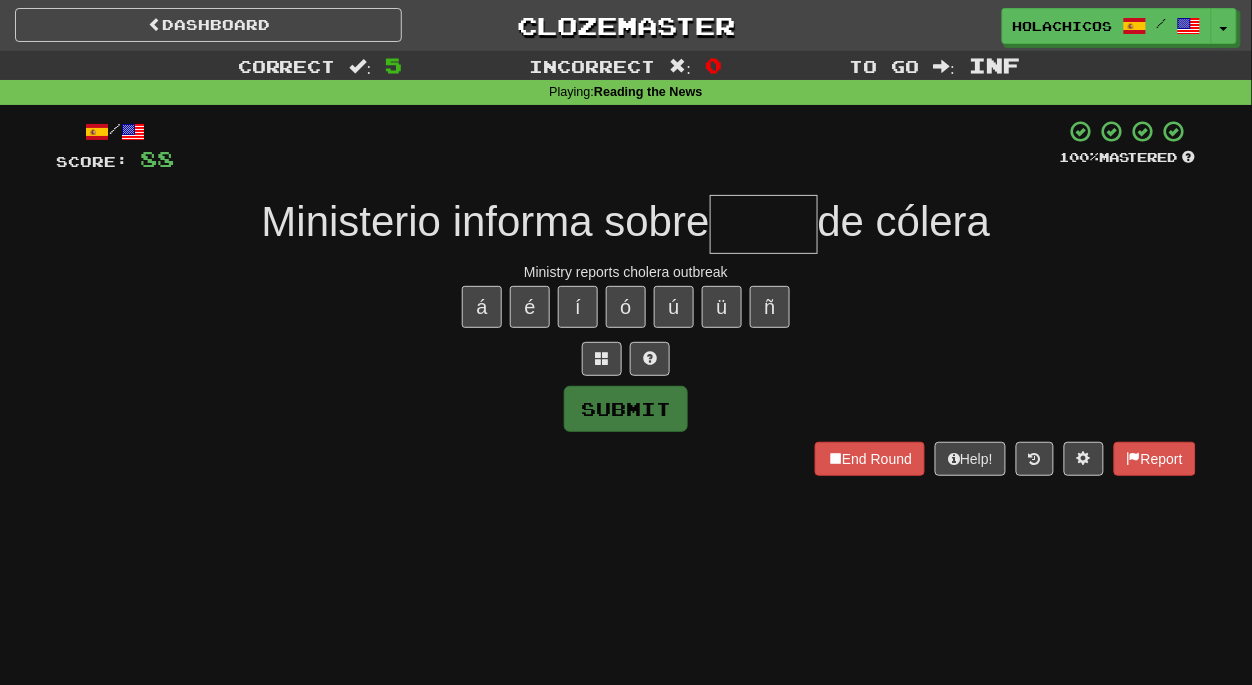 type on "*" 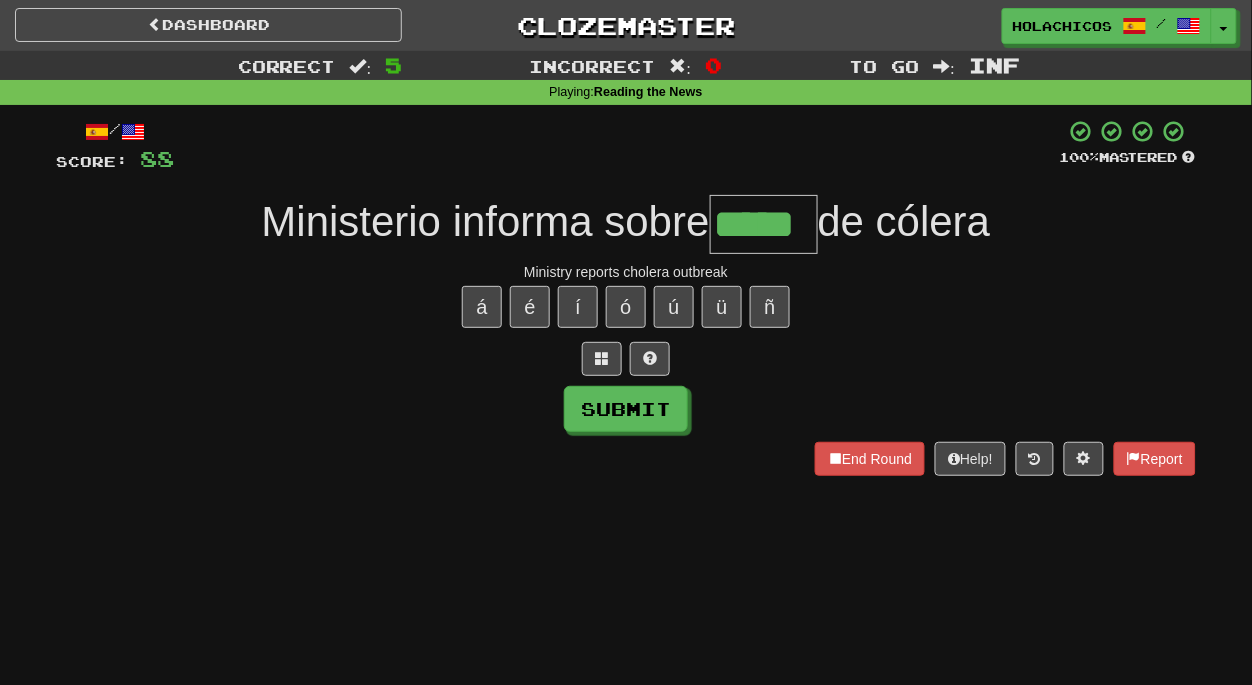 type on "*****" 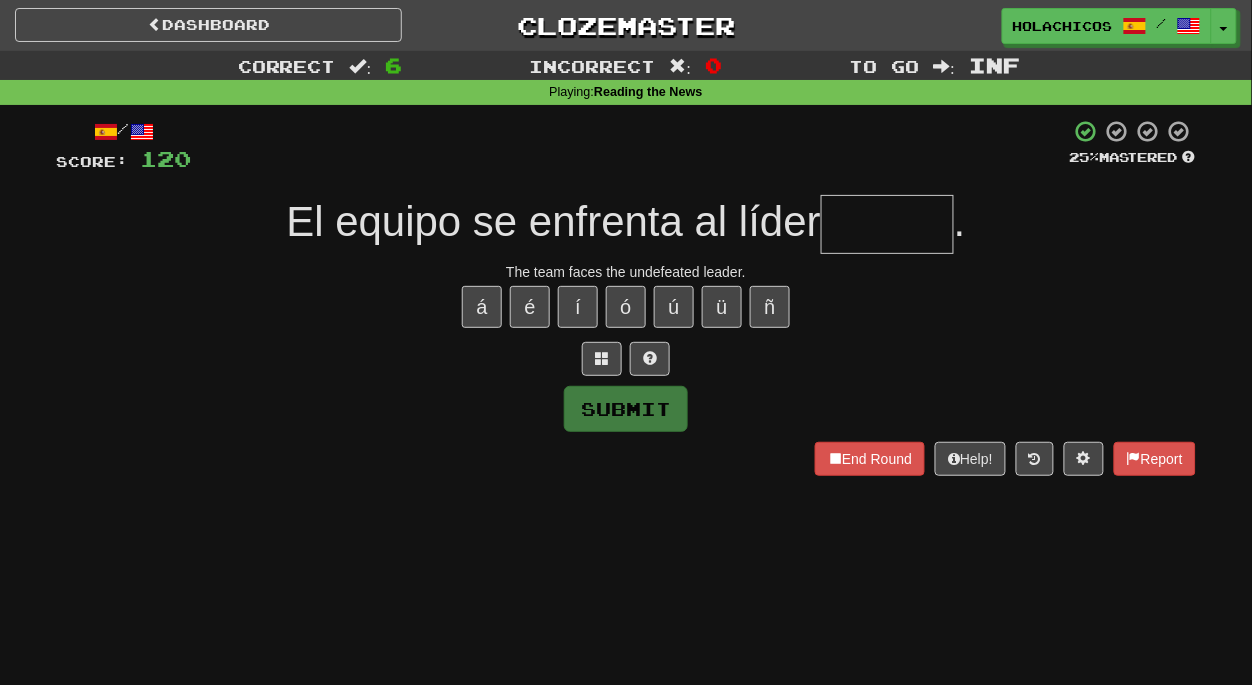 type on "*" 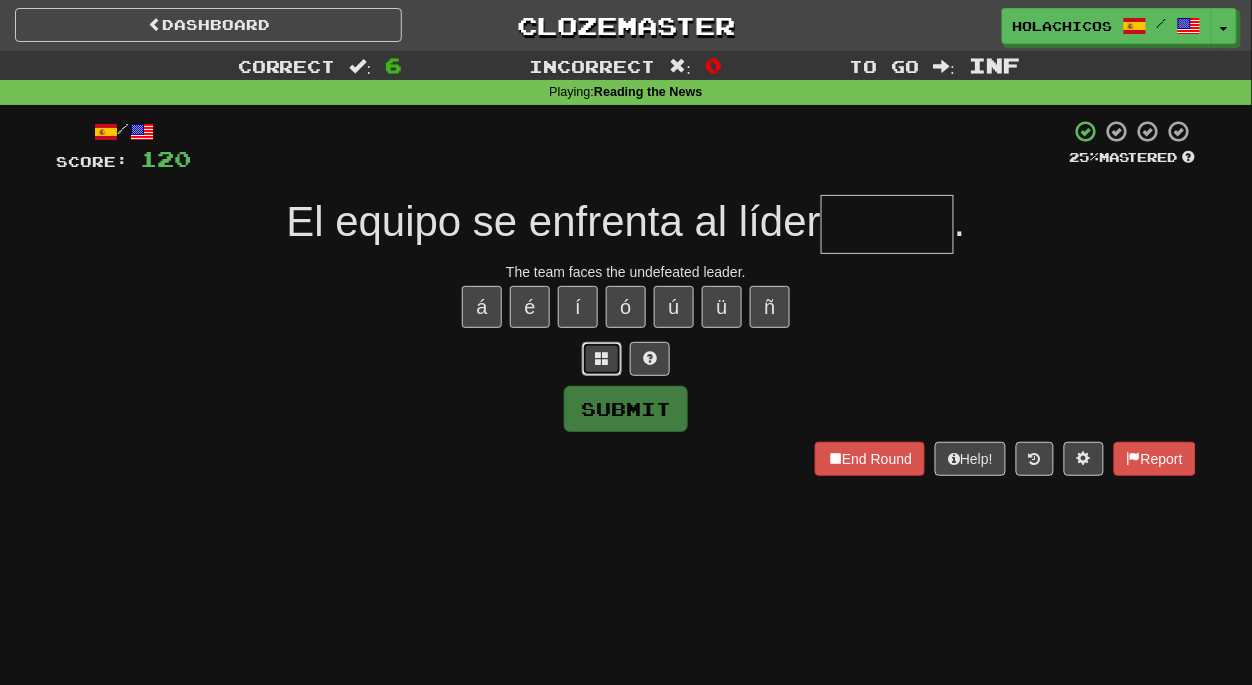 click at bounding box center [602, 359] 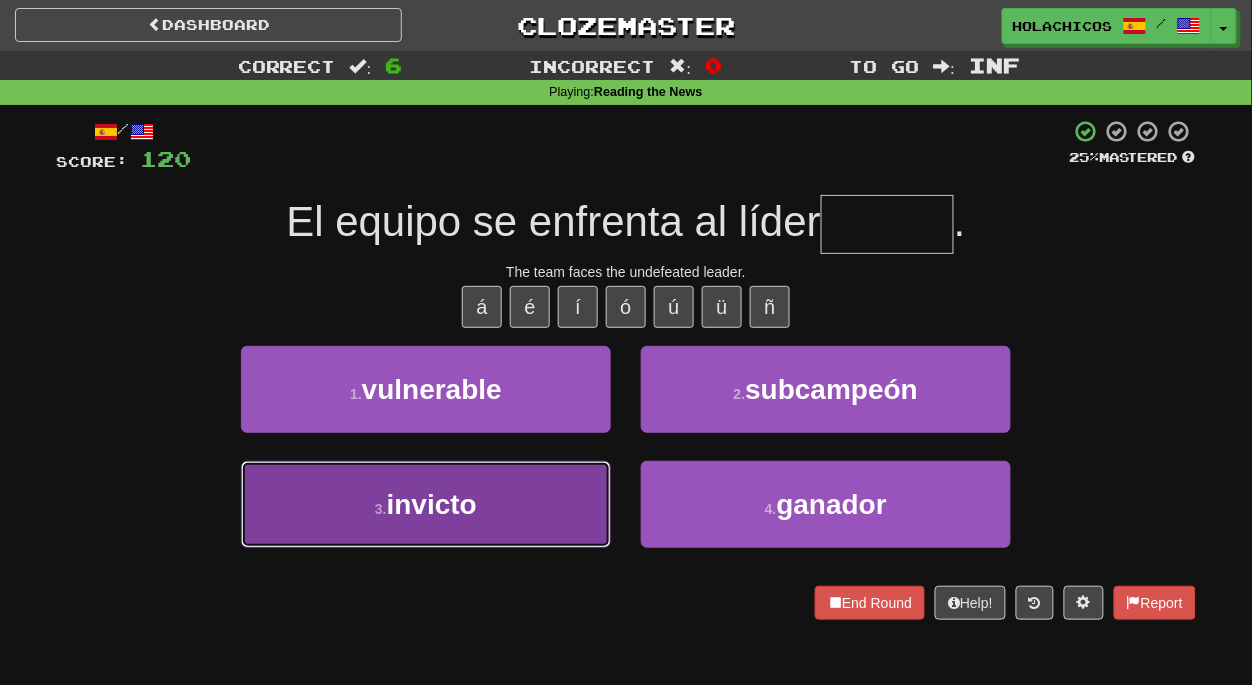 click on "3 .  invicto" at bounding box center [426, 504] 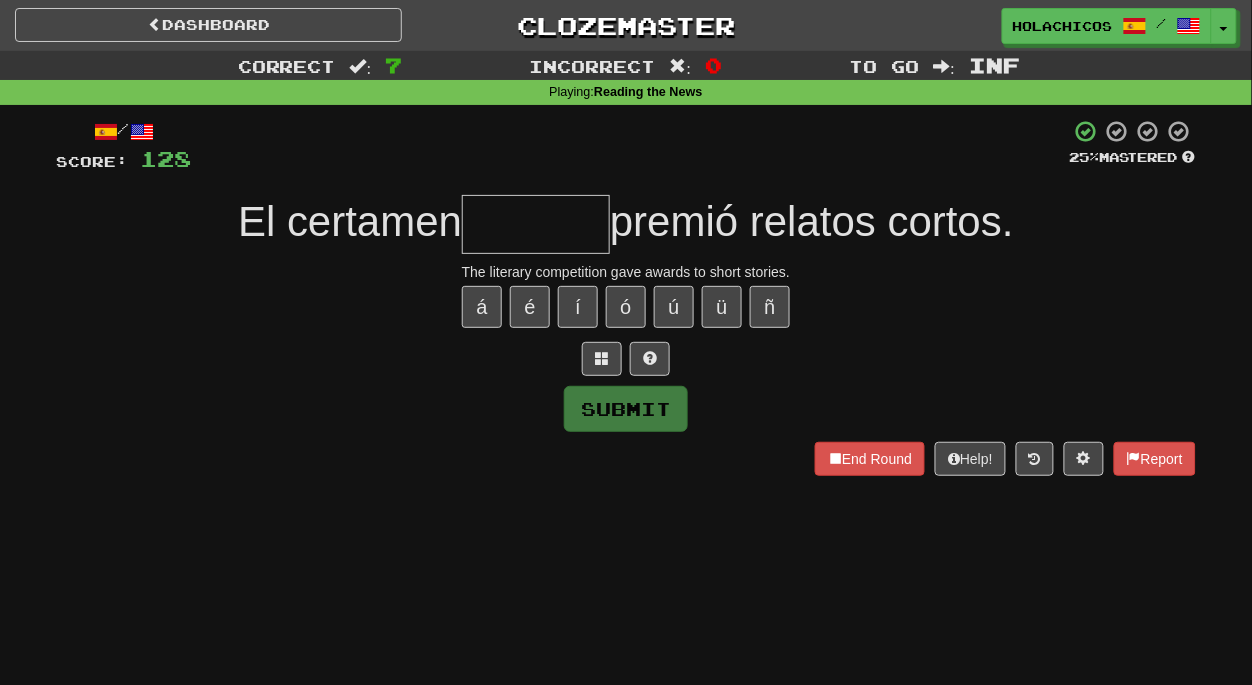 type on "*" 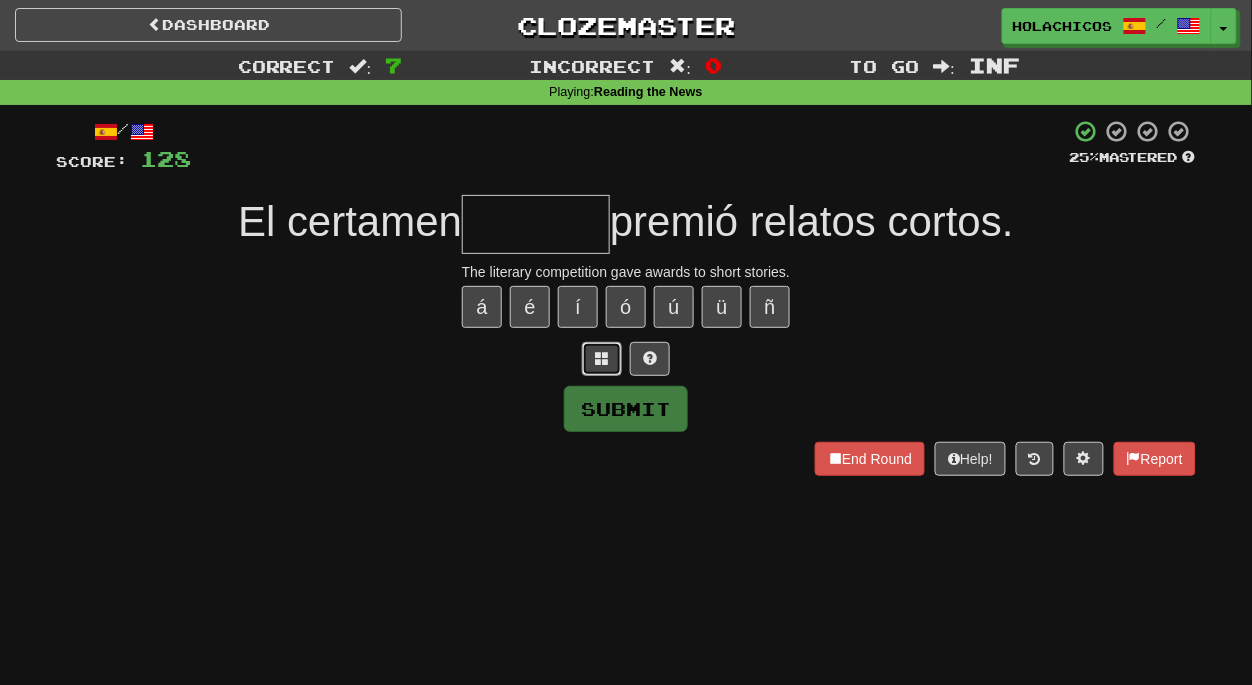 click at bounding box center (602, 358) 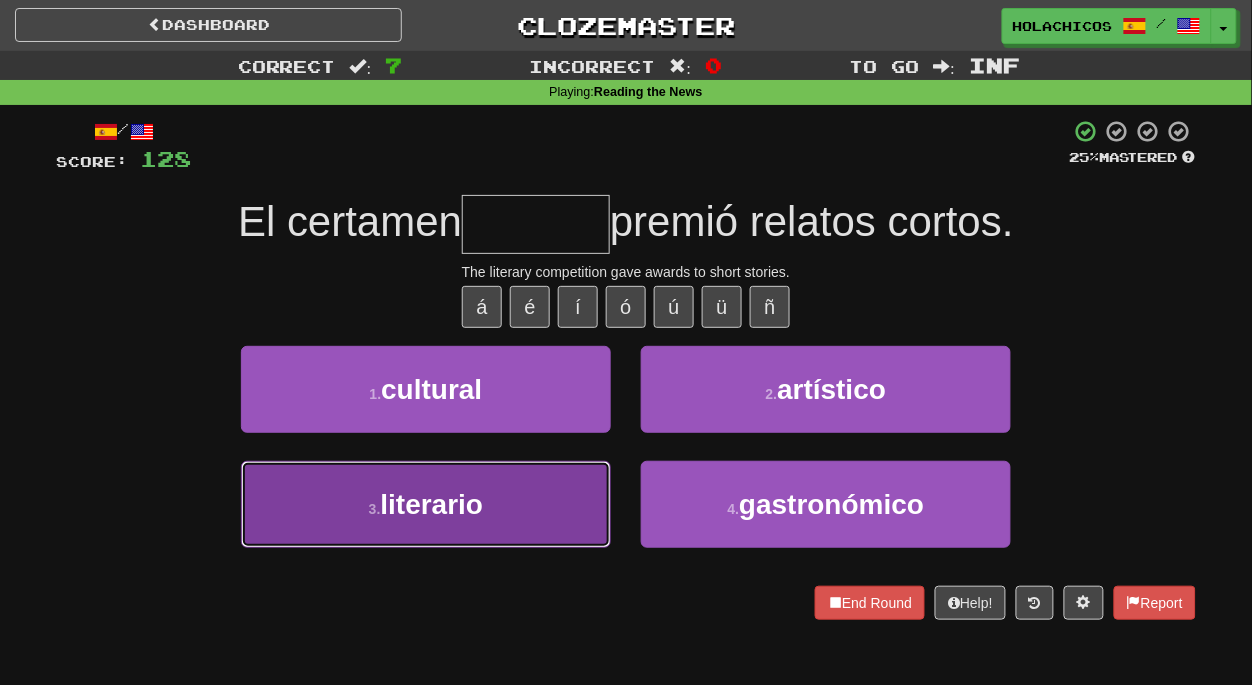 click on "3 .  literario" at bounding box center [426, 504] 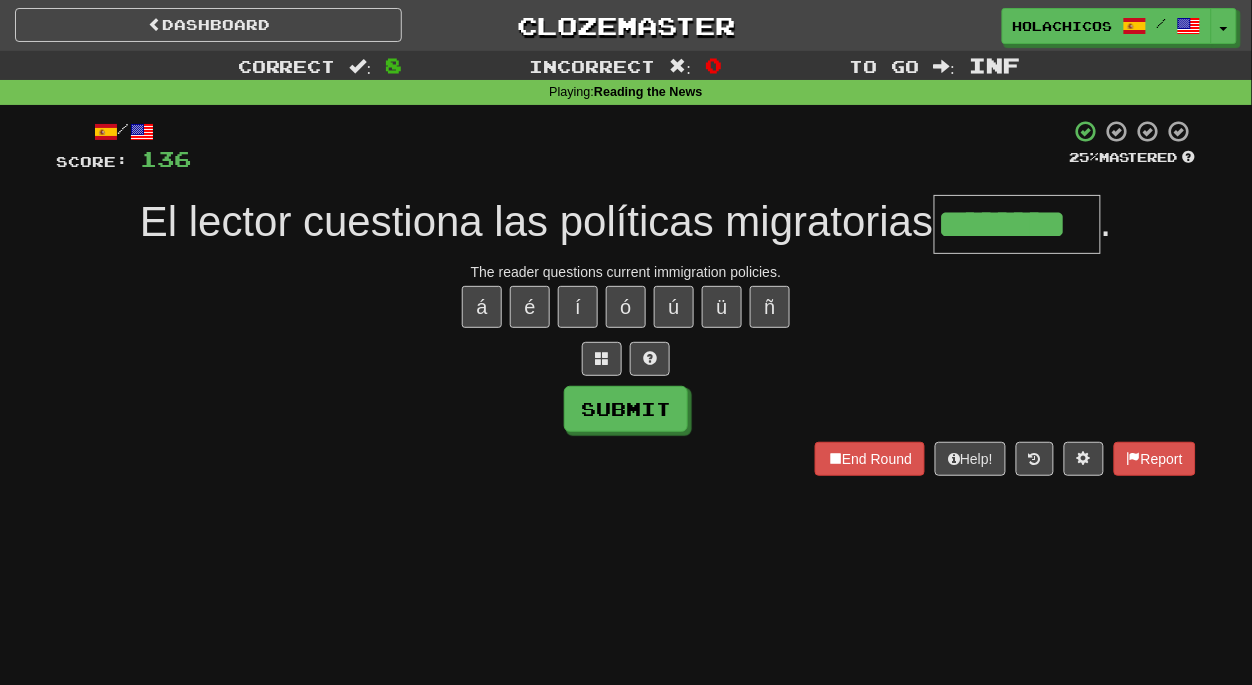 type on "********" 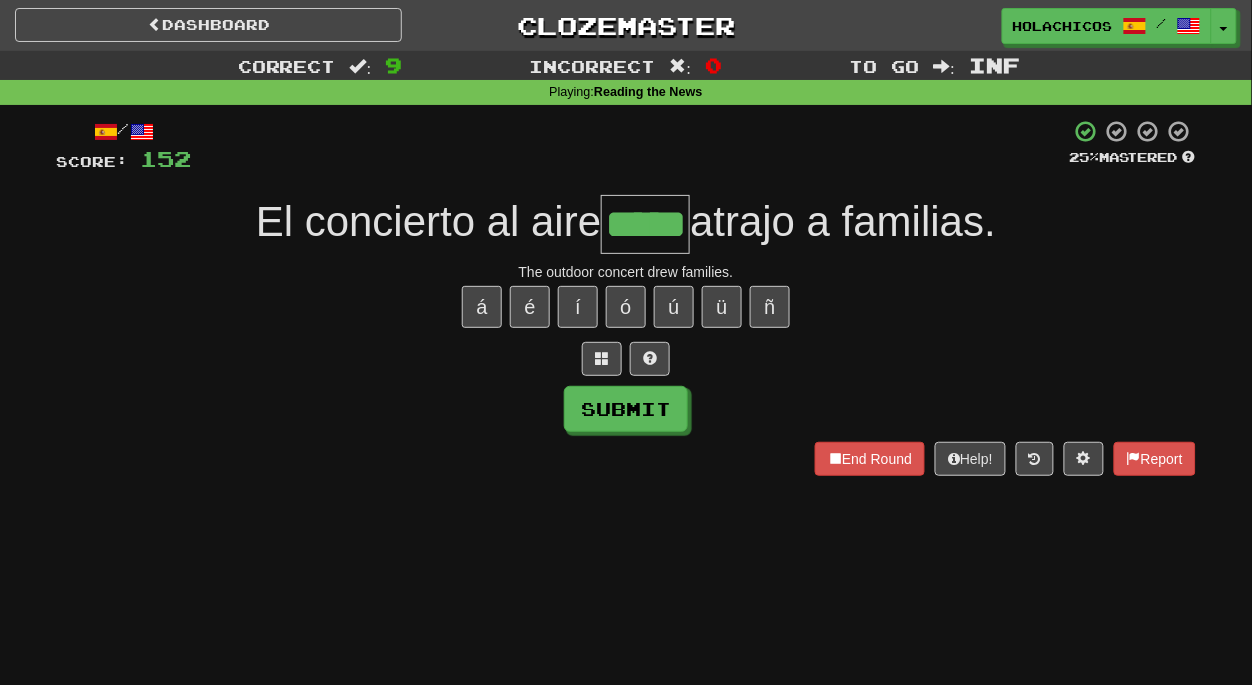 type on "*****" 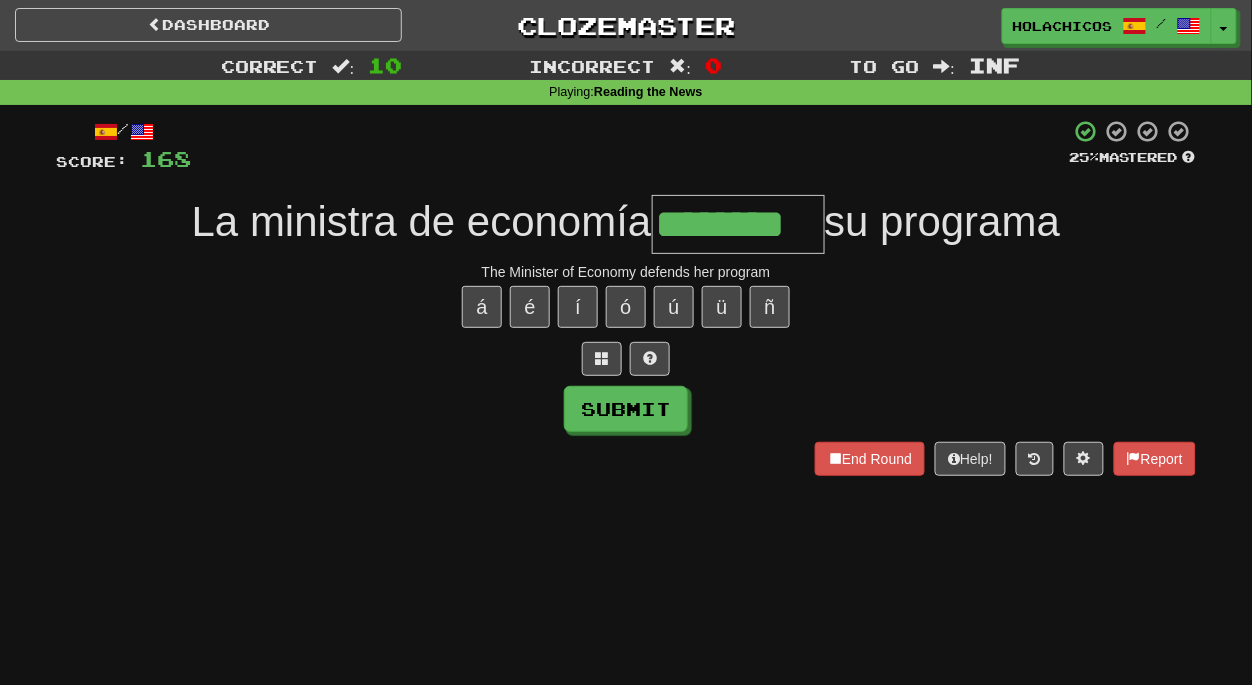 type on "********" 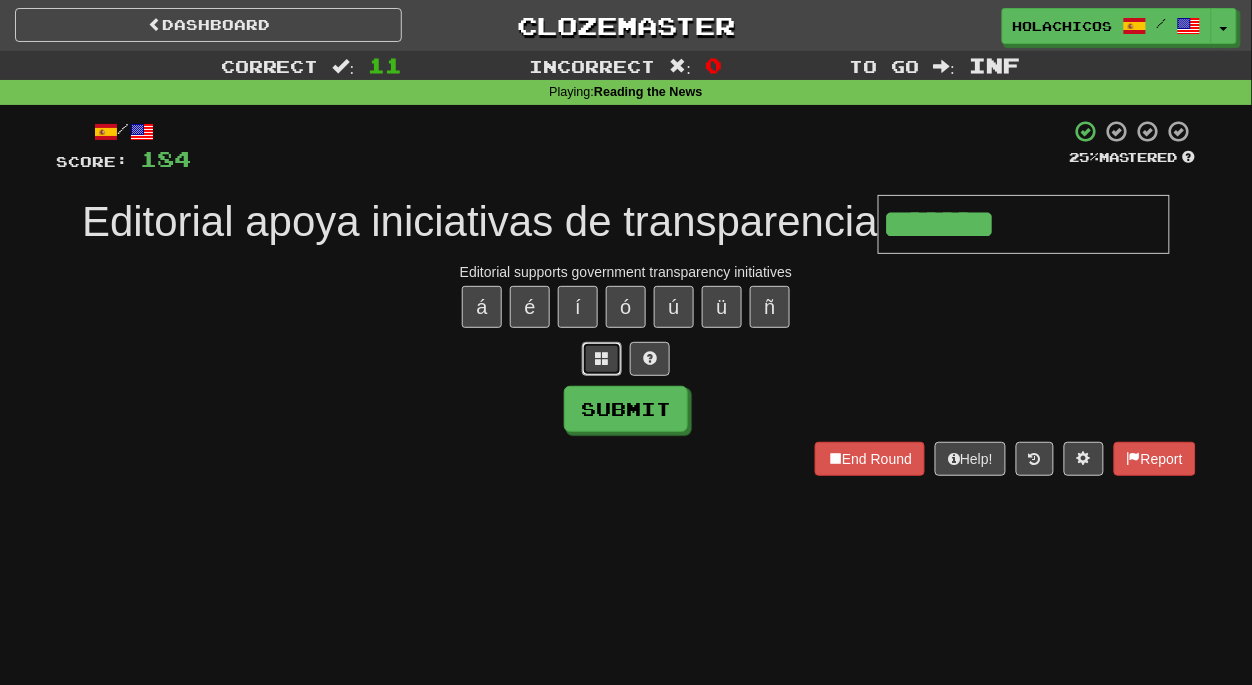 click at bounding box center [602, 359] 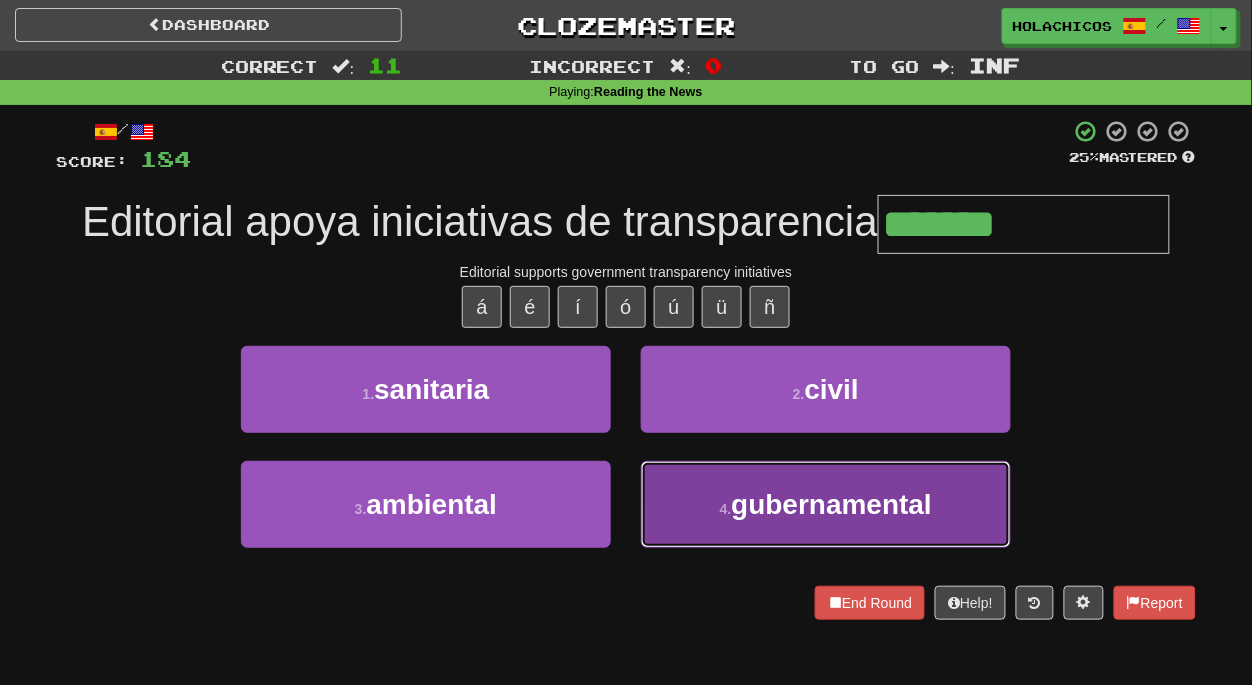 click on "gubernamental" at bounding box center [831, 504] 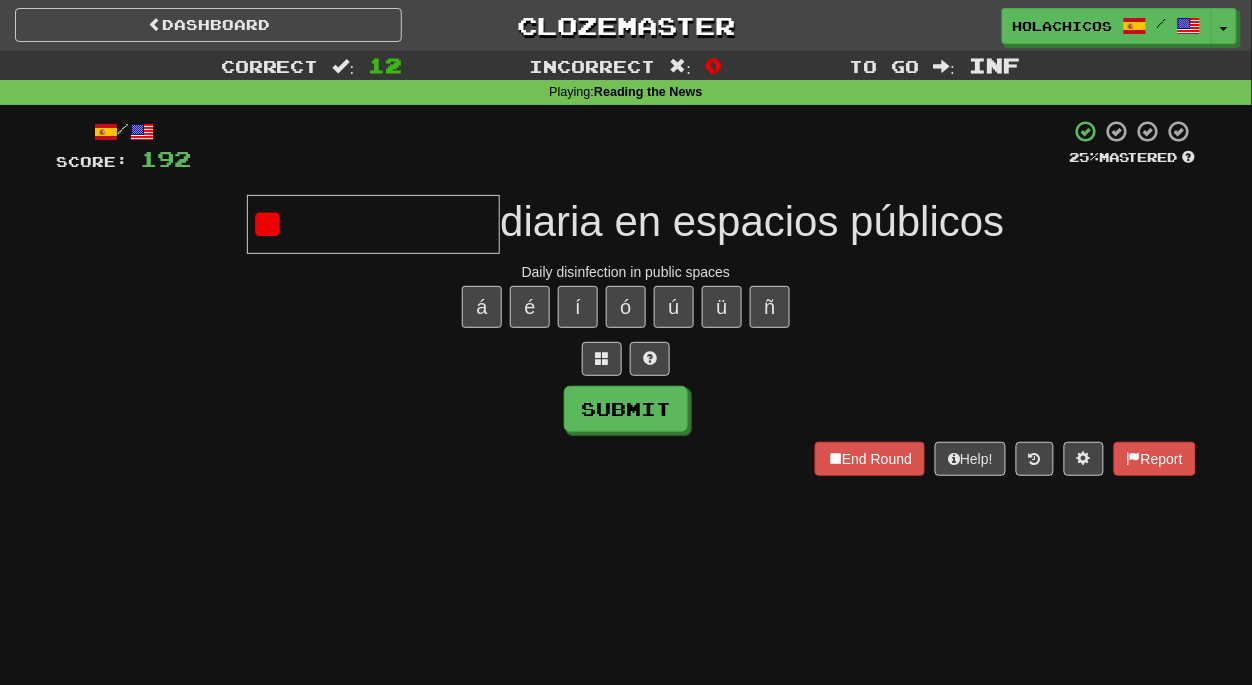 type on "*" 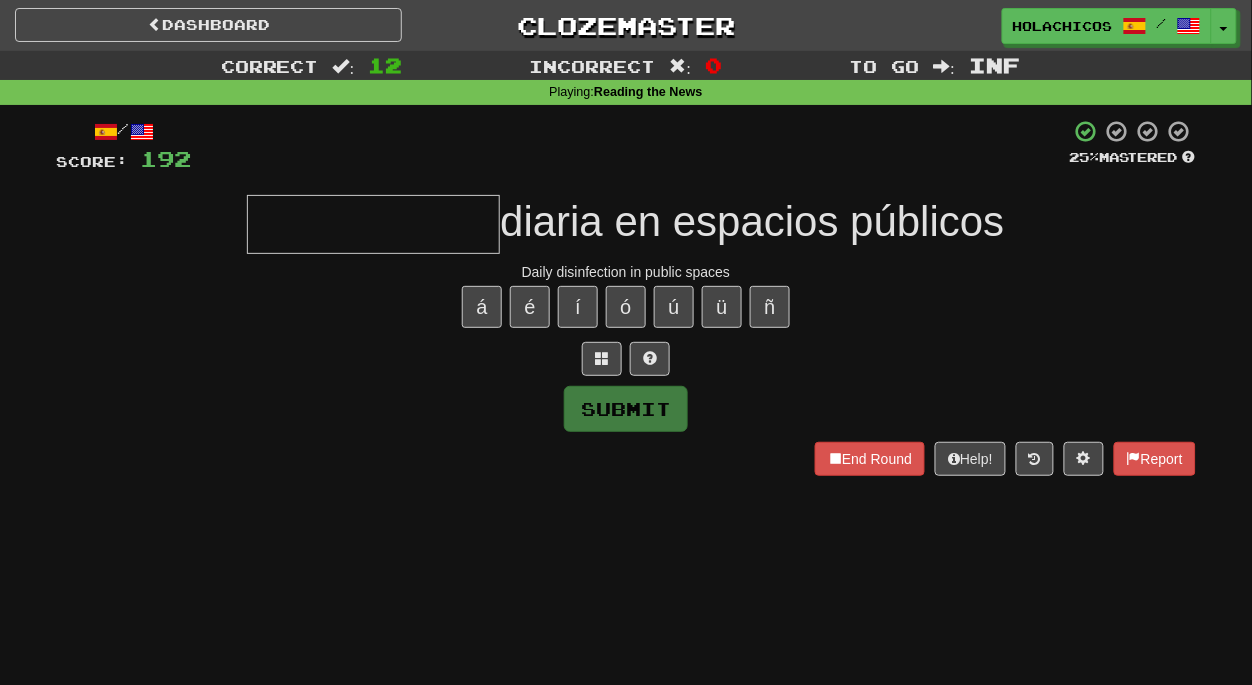 type on "*" 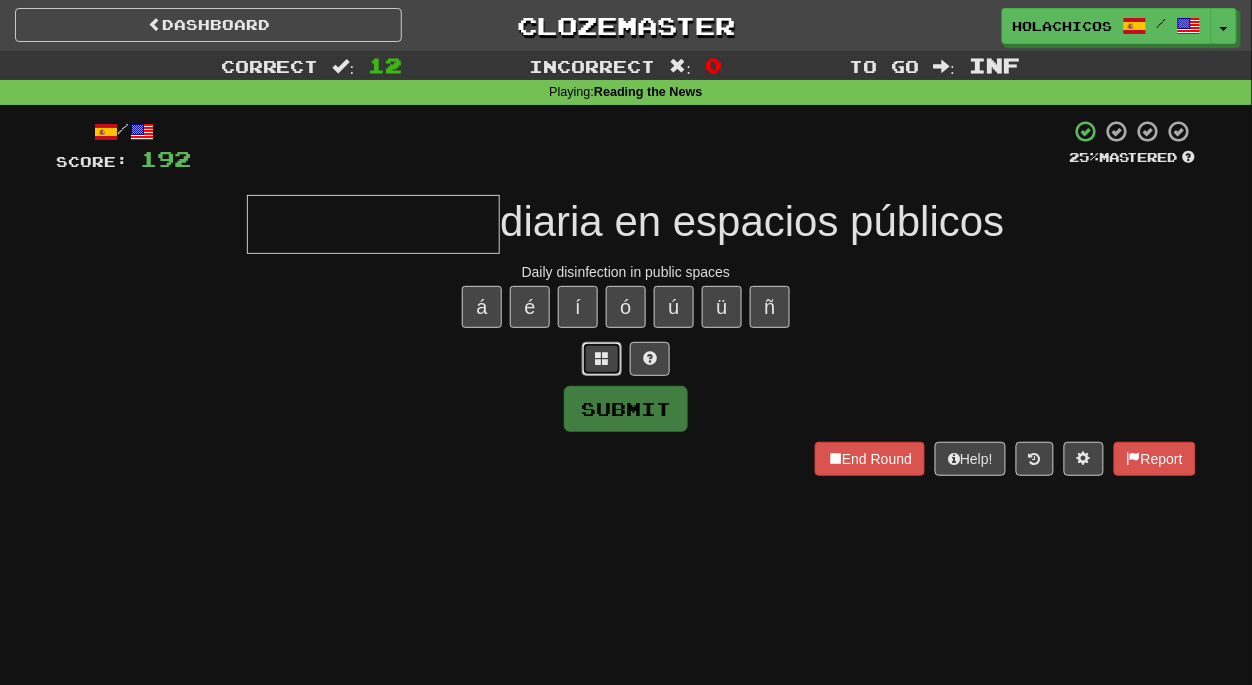 click at bounding box center [602, 358] 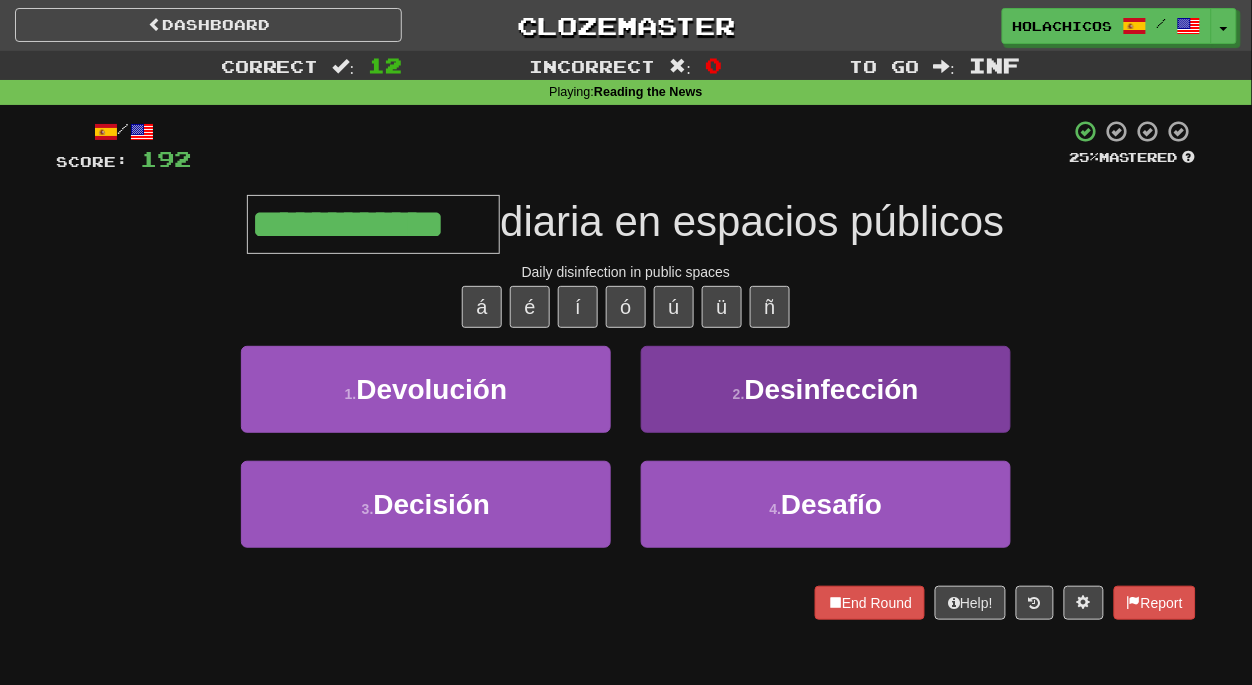 type on "**********" 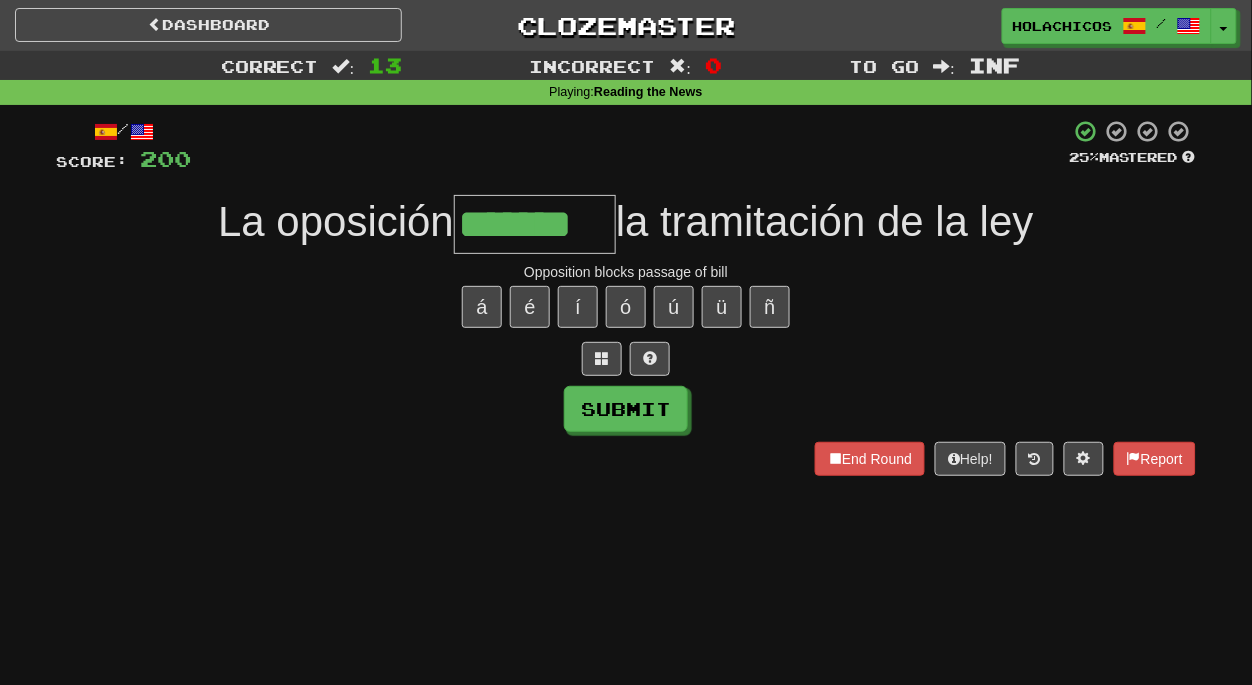 type on "*******" 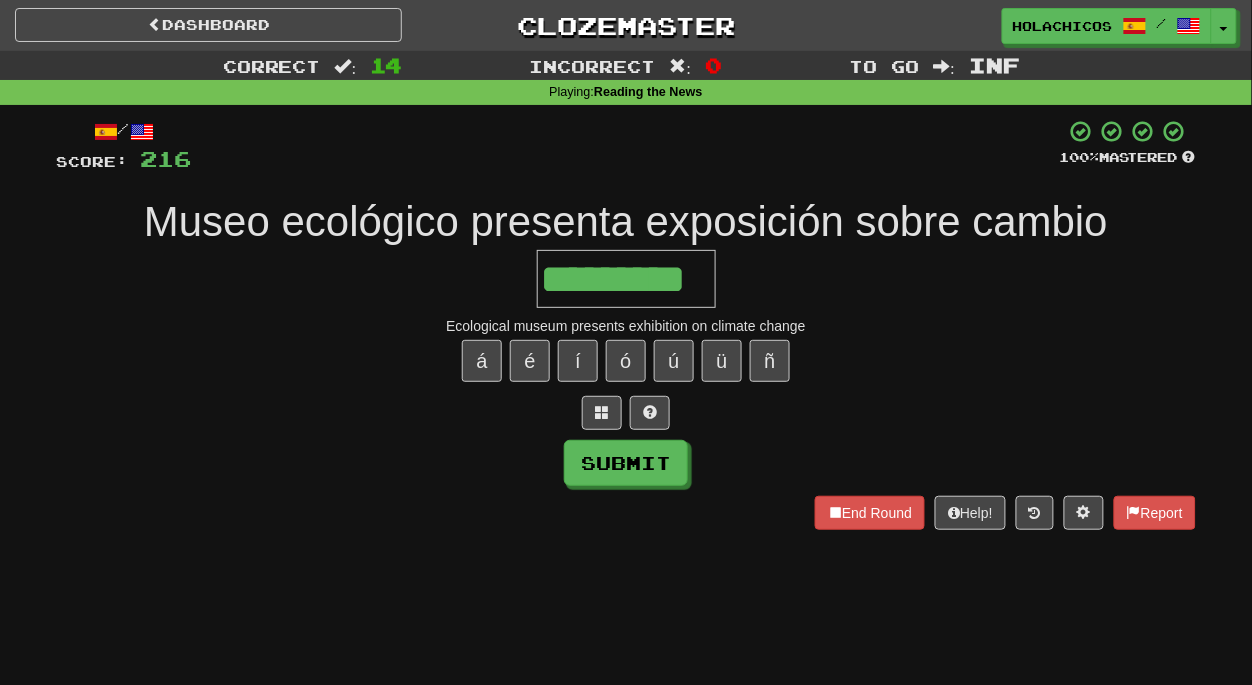 type on "*********" 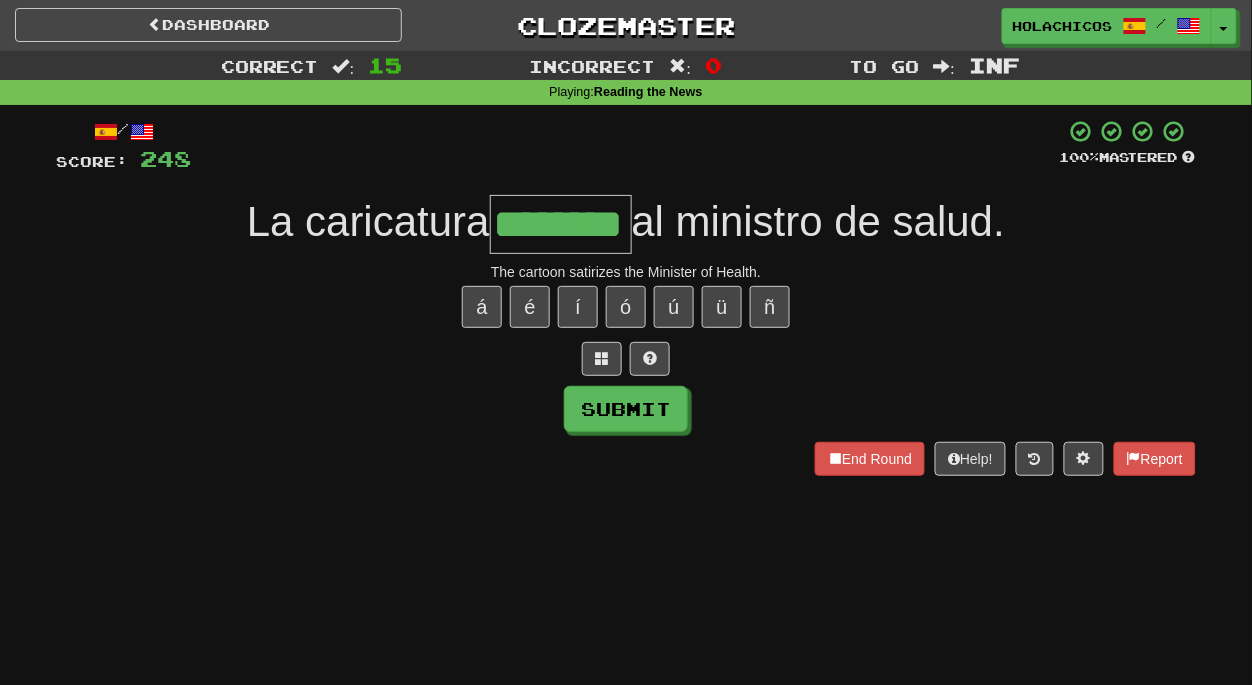 type on "********" 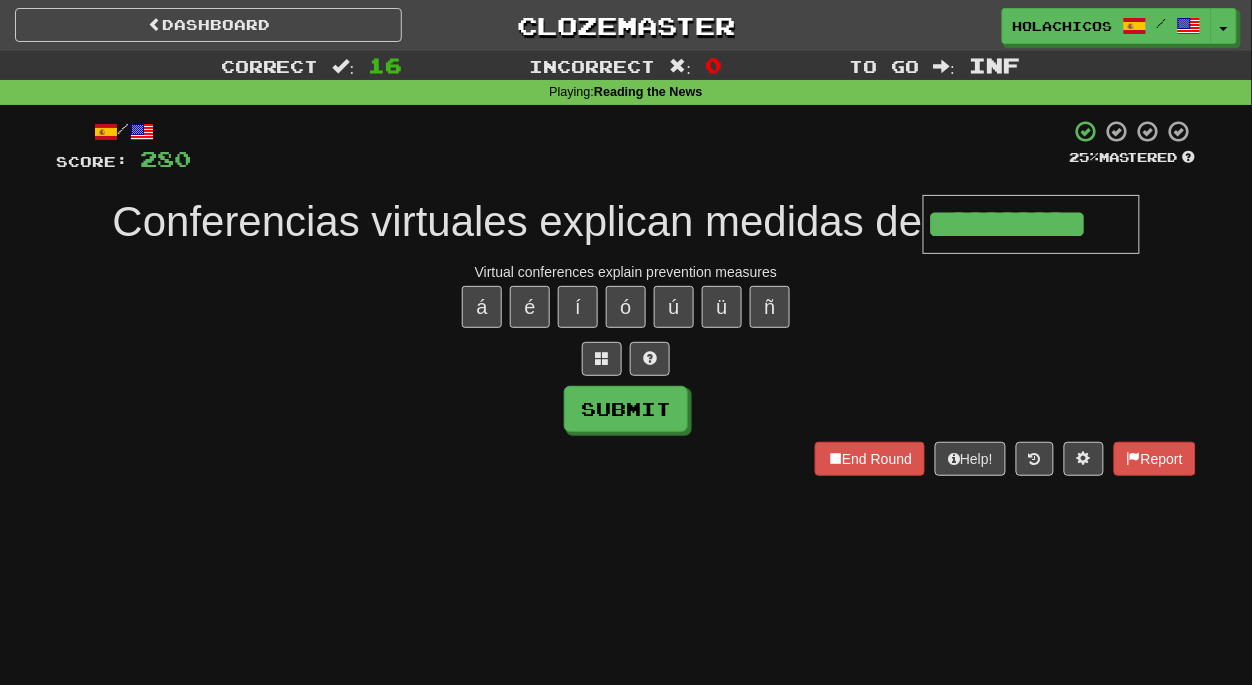 type on "**********" 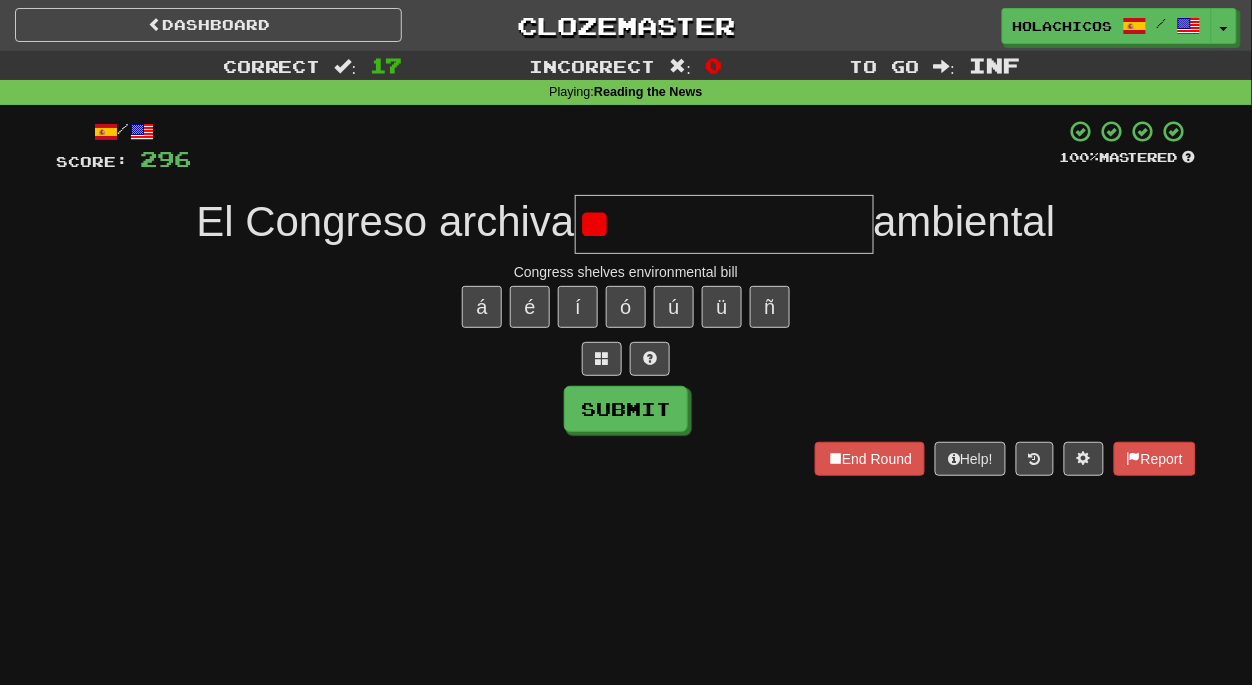 type on "*" 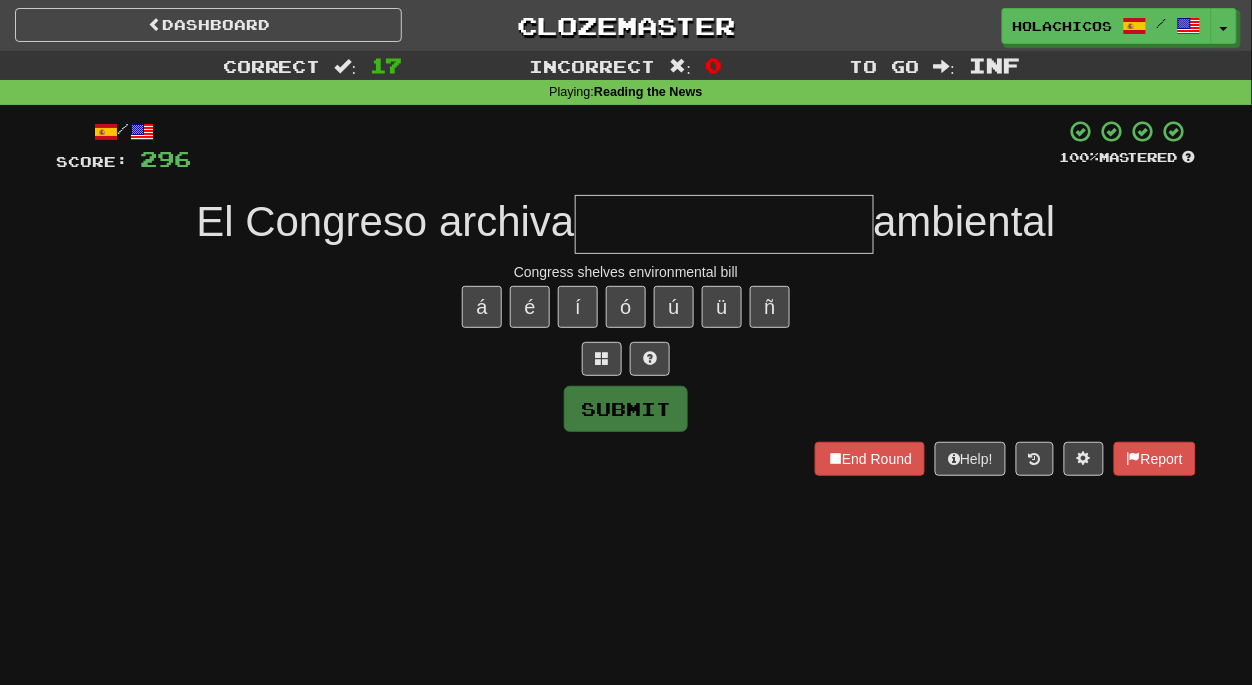 type on "*" 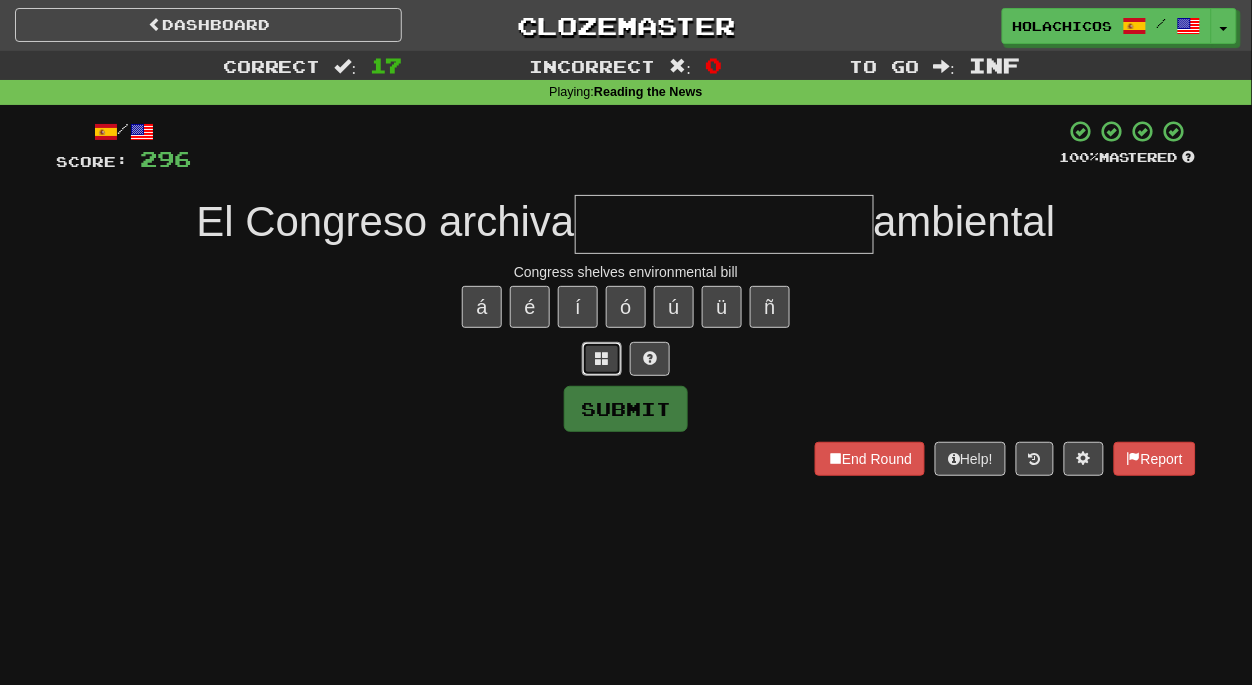 click at bounding box center [602, 358] 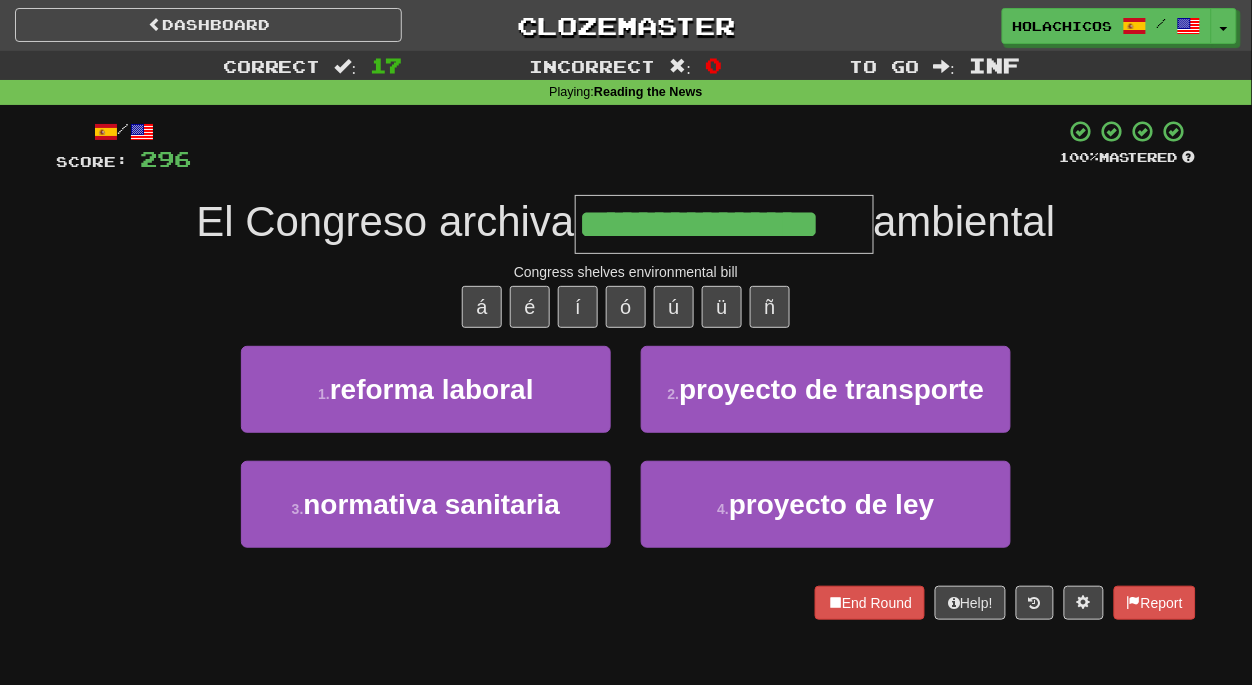 type on "**********" 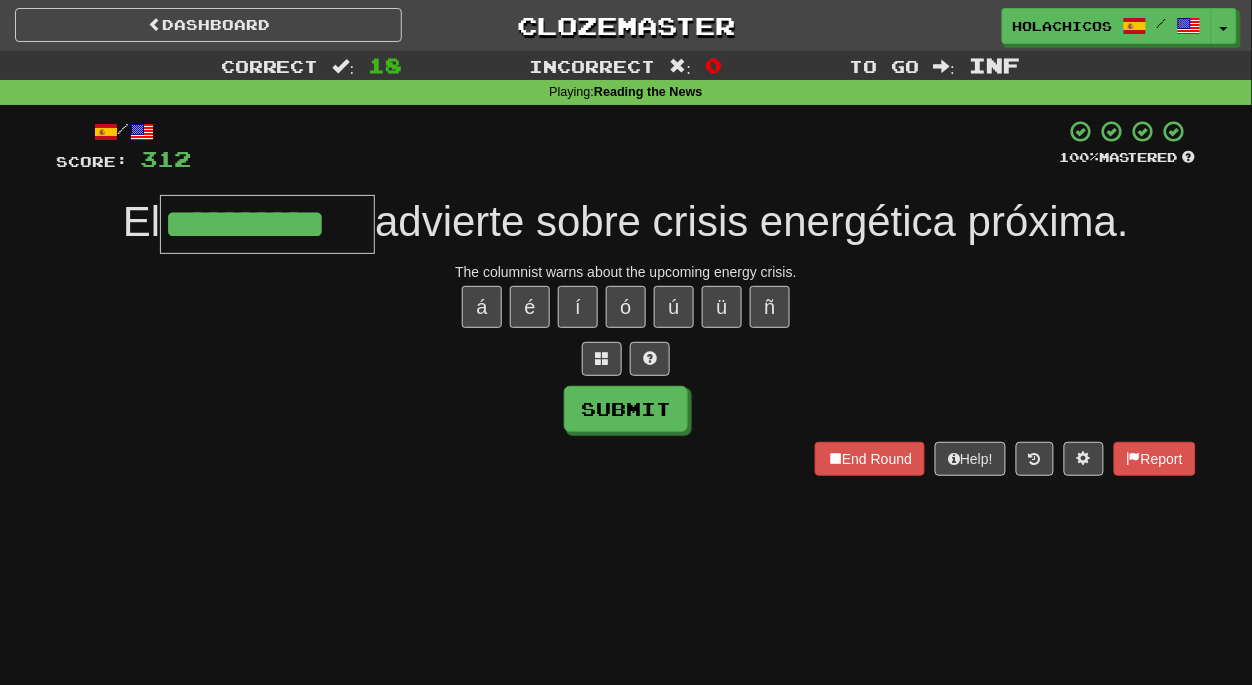 type on "**********" 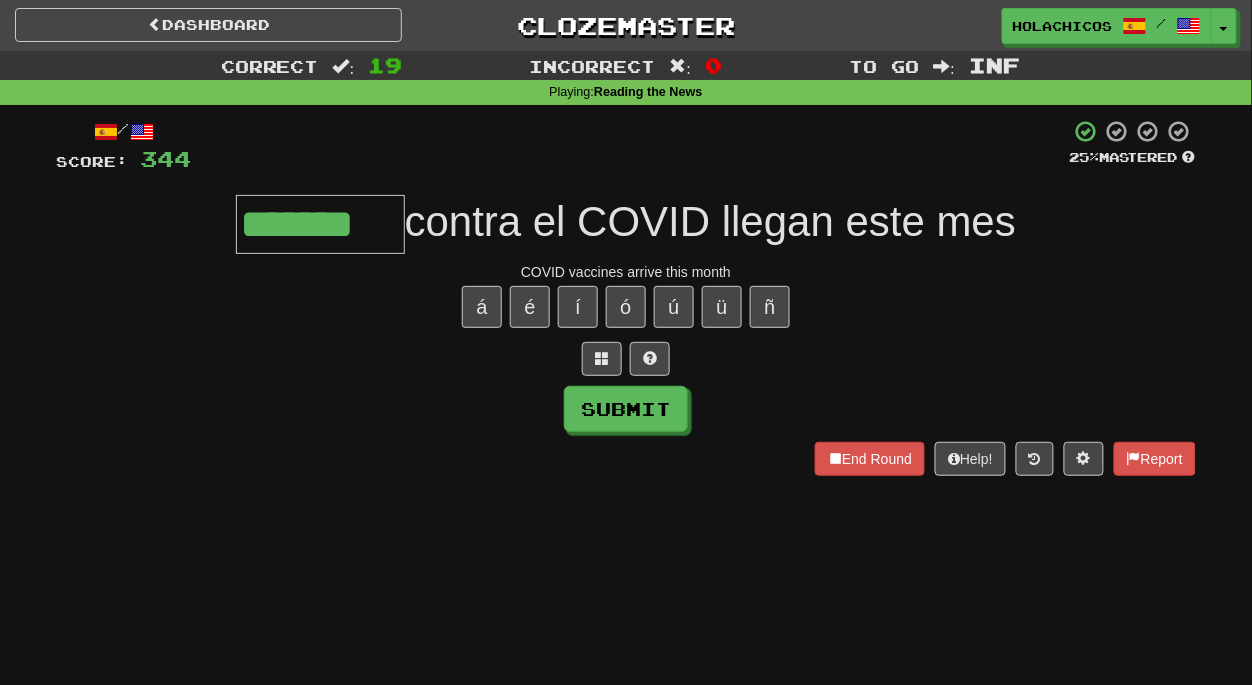 type on "*******" 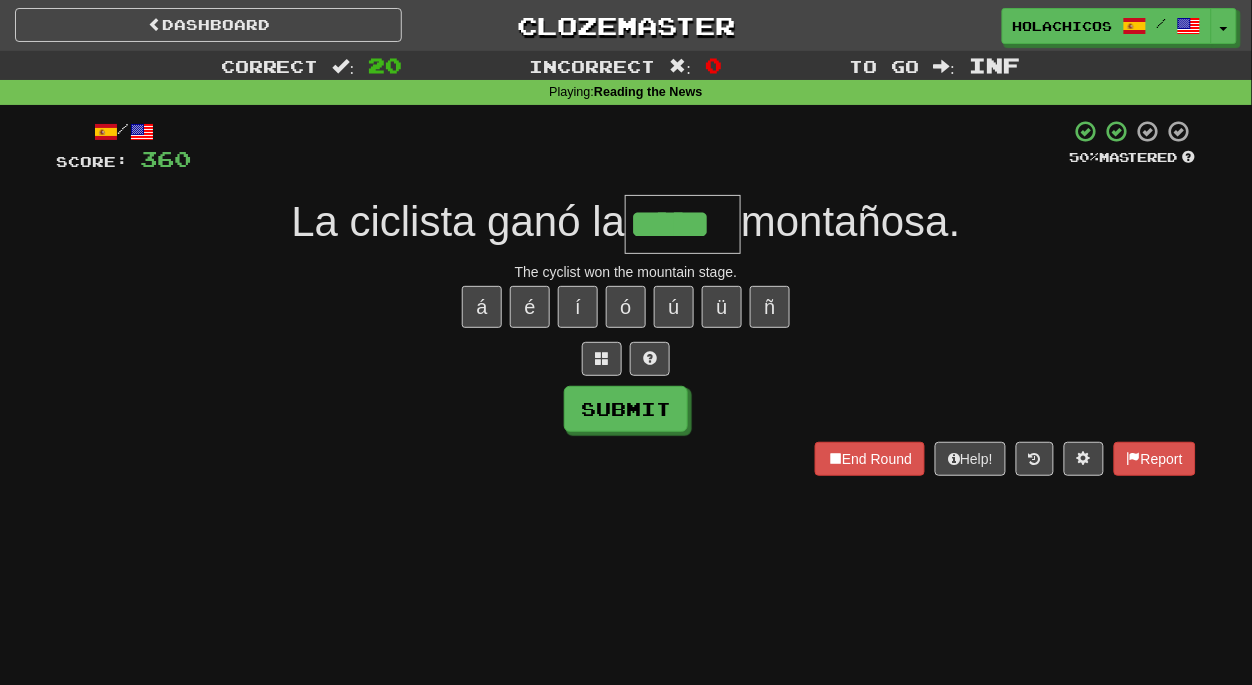 type on "*****" 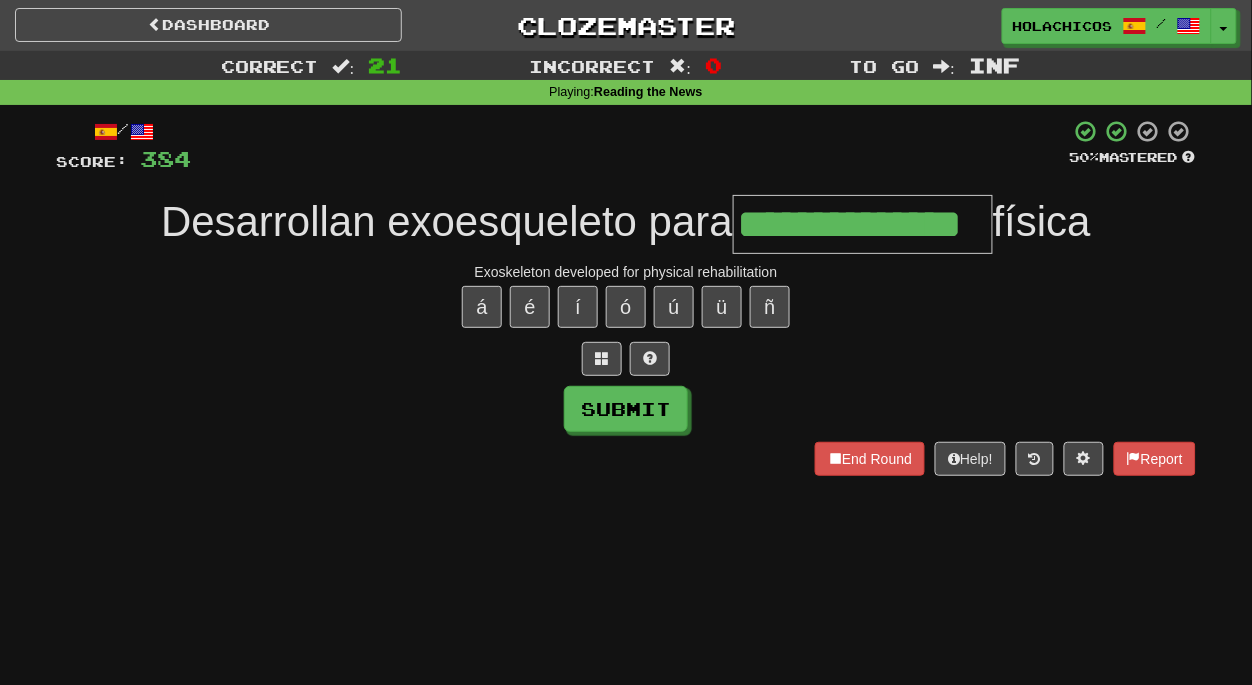 type on "**********" 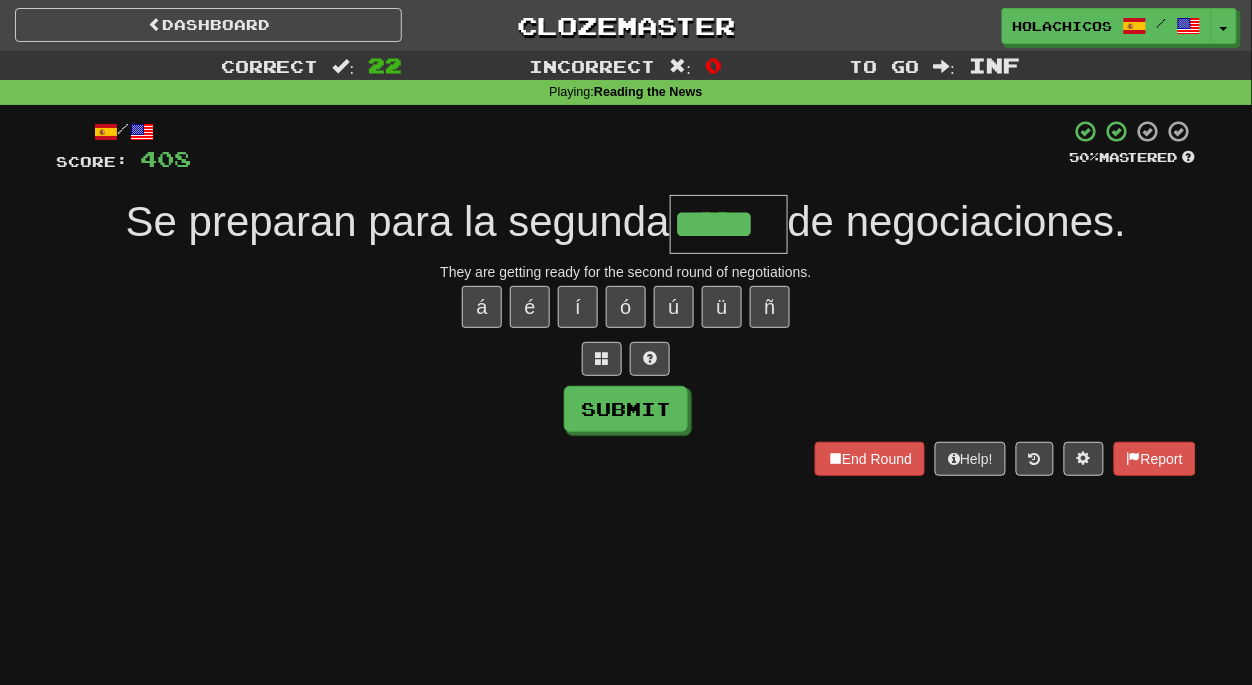 type on "*****" 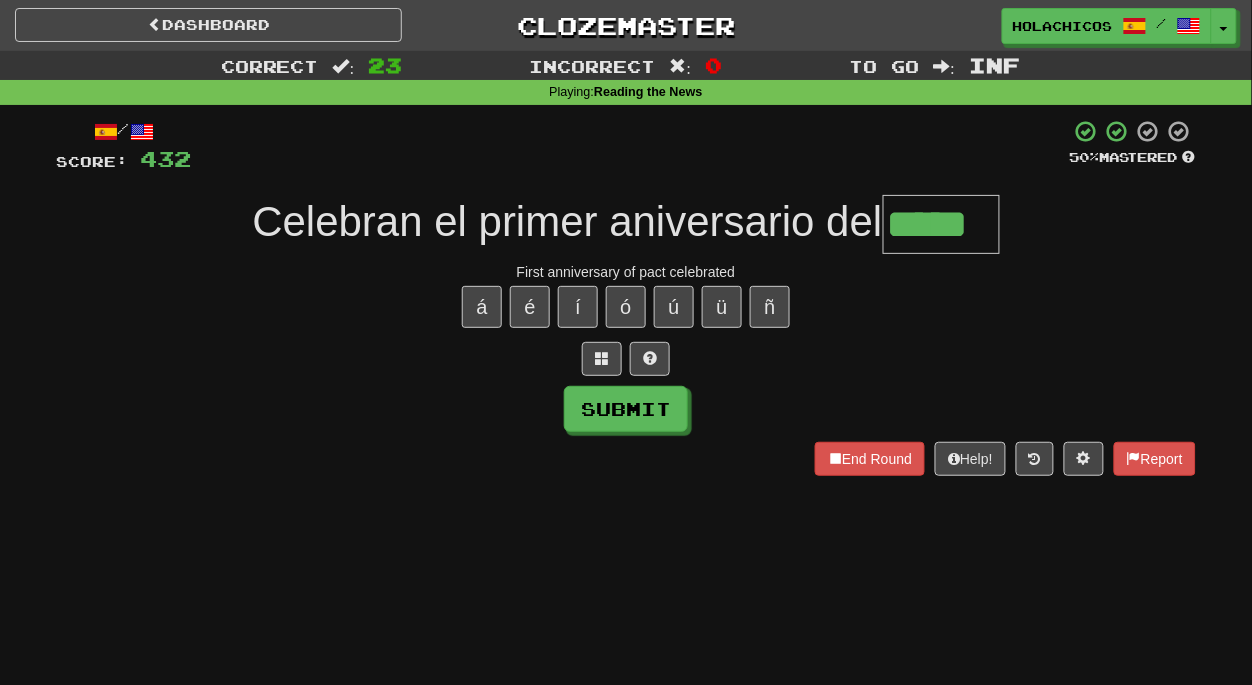 type on "*****" 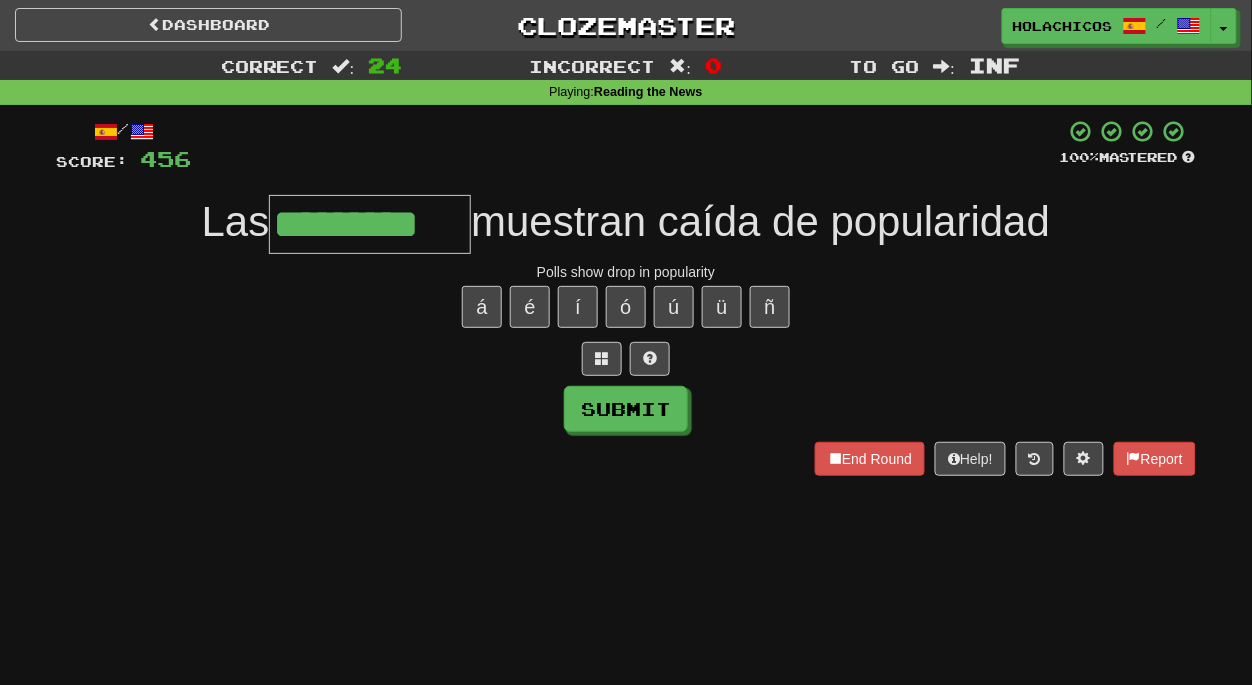 type on "*********" 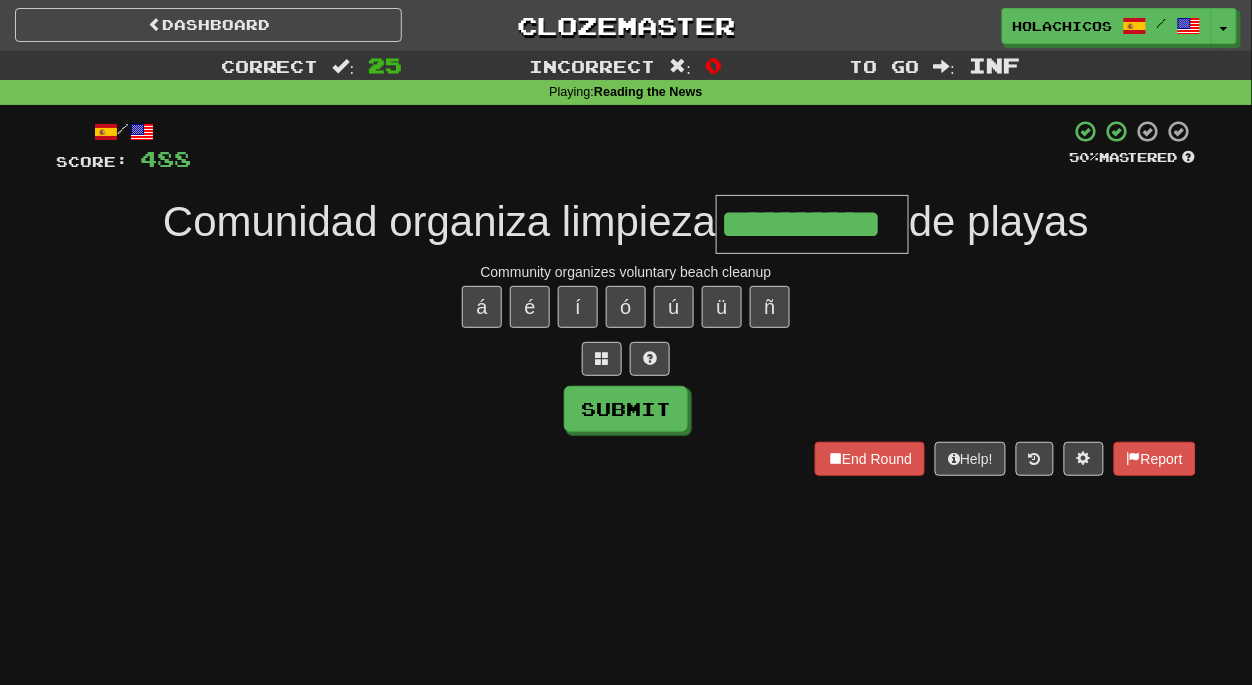 type on "**********" 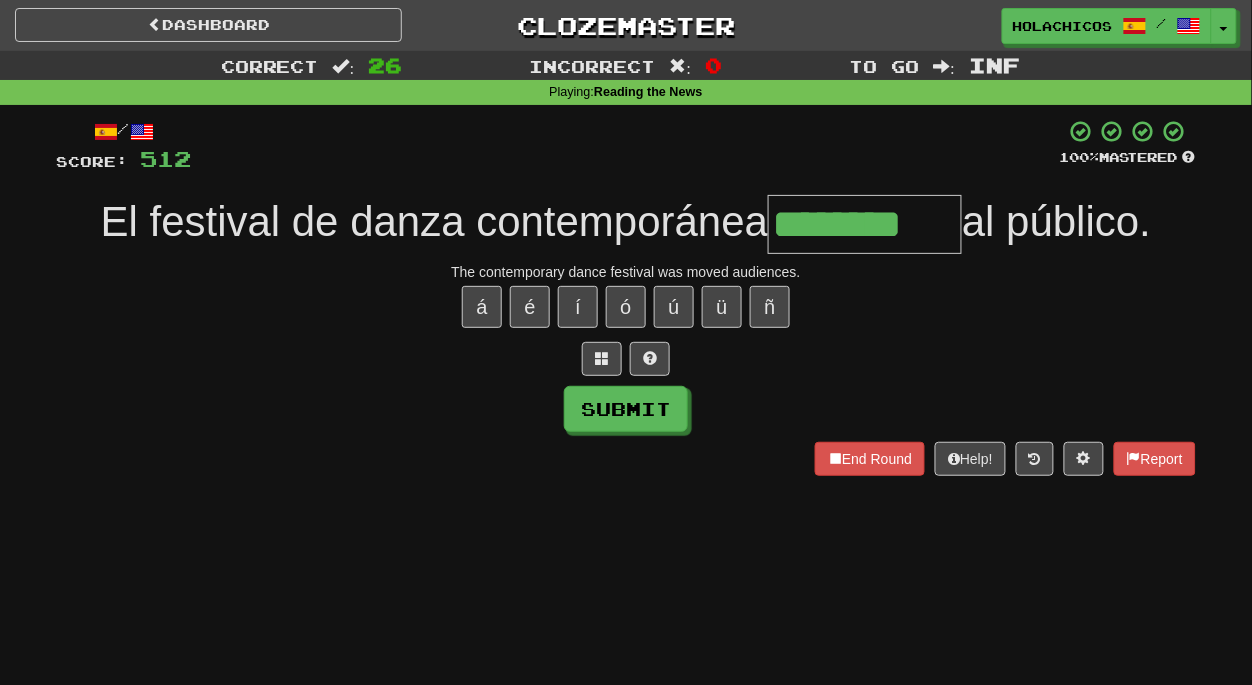 type on "********" 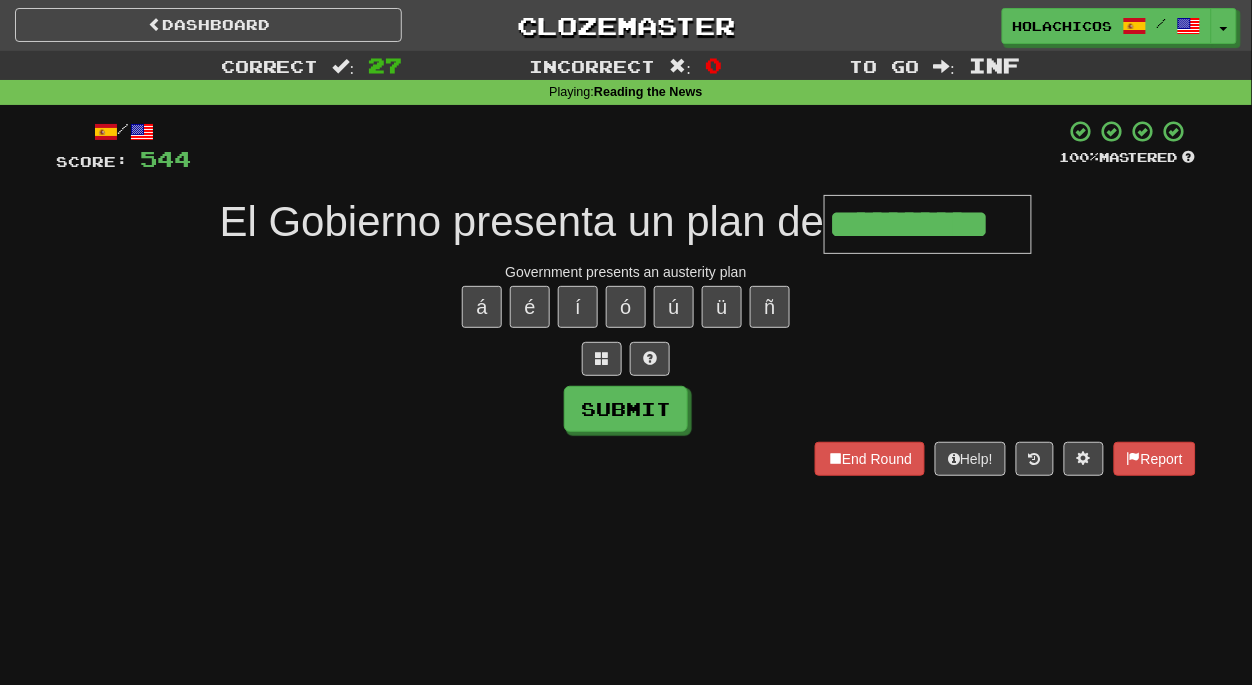 type on "**********" 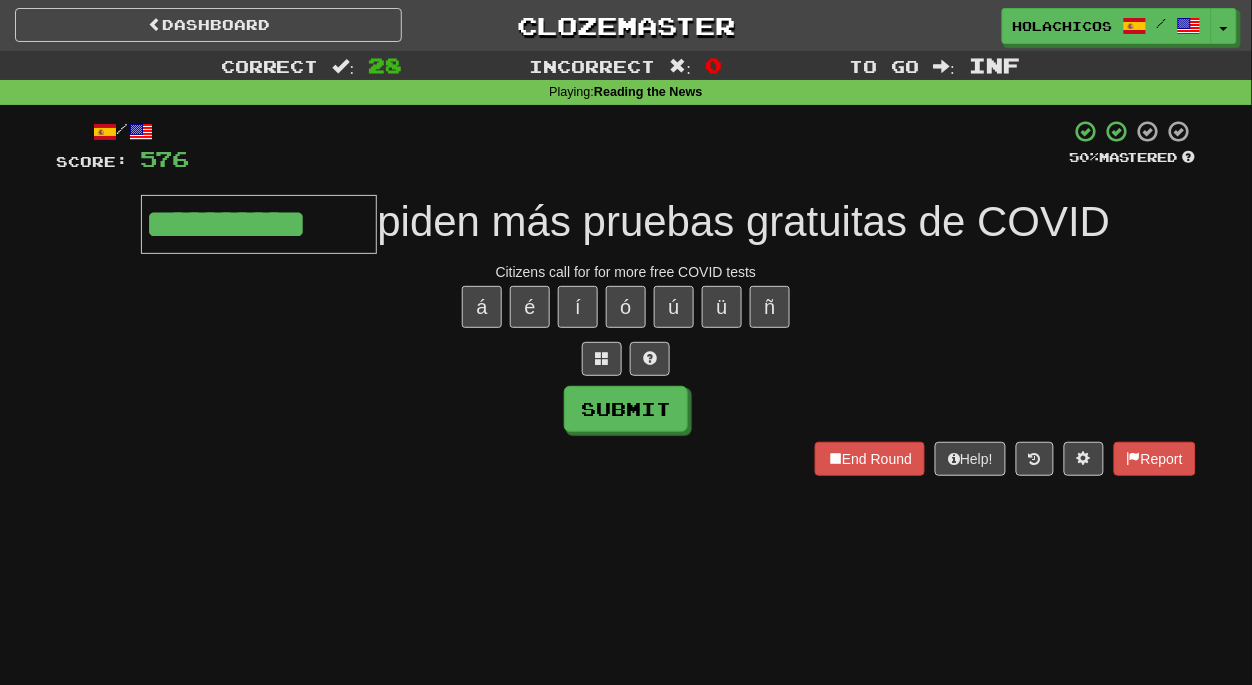 type on "**********" 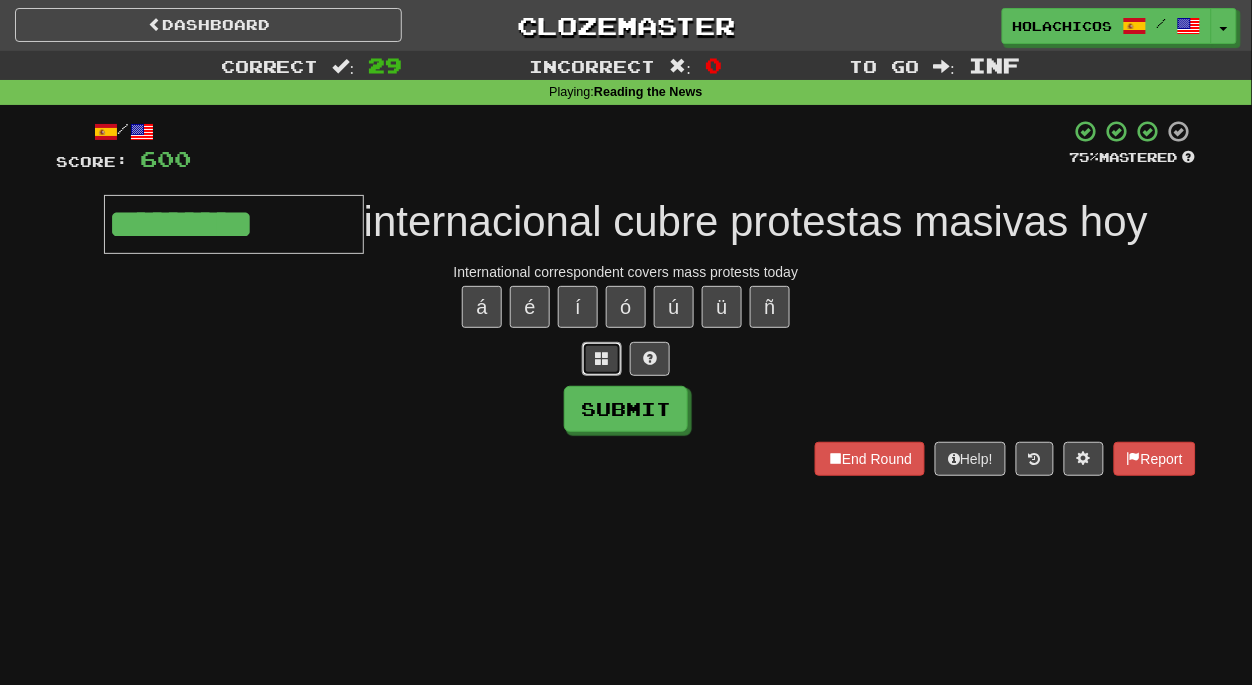 click at bounding box center [602, 359] 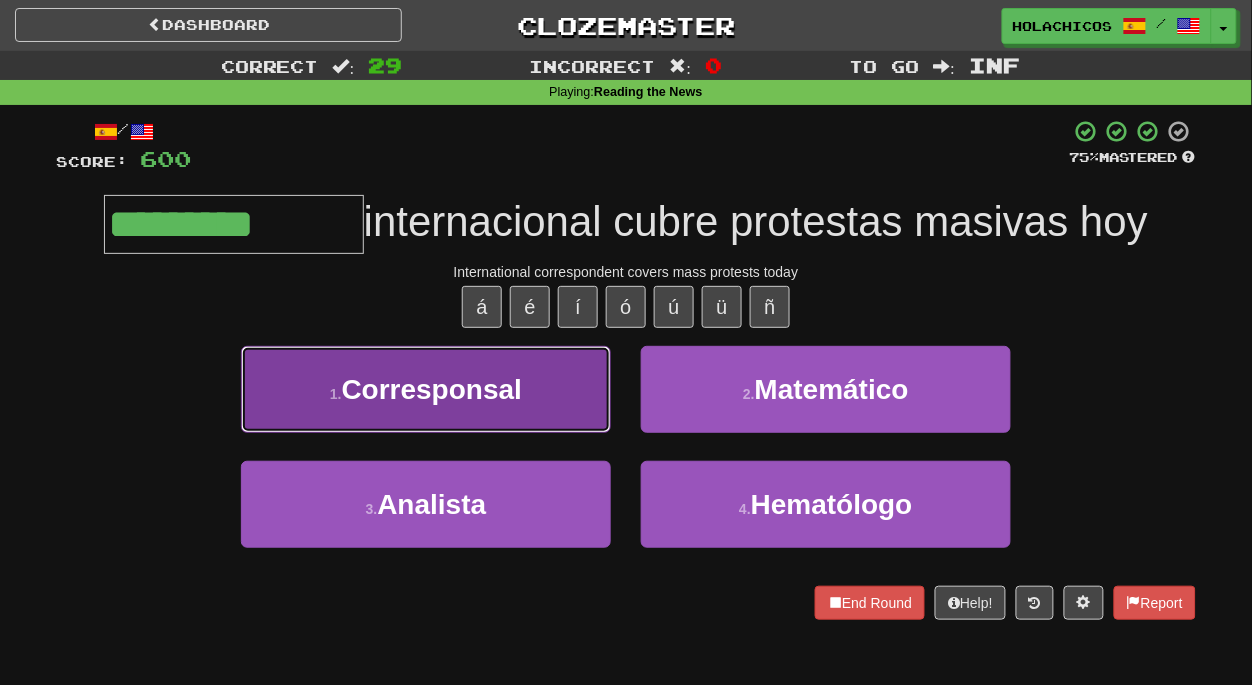 click on "1 .  Corresponsal" at bounding box center (426, 389) 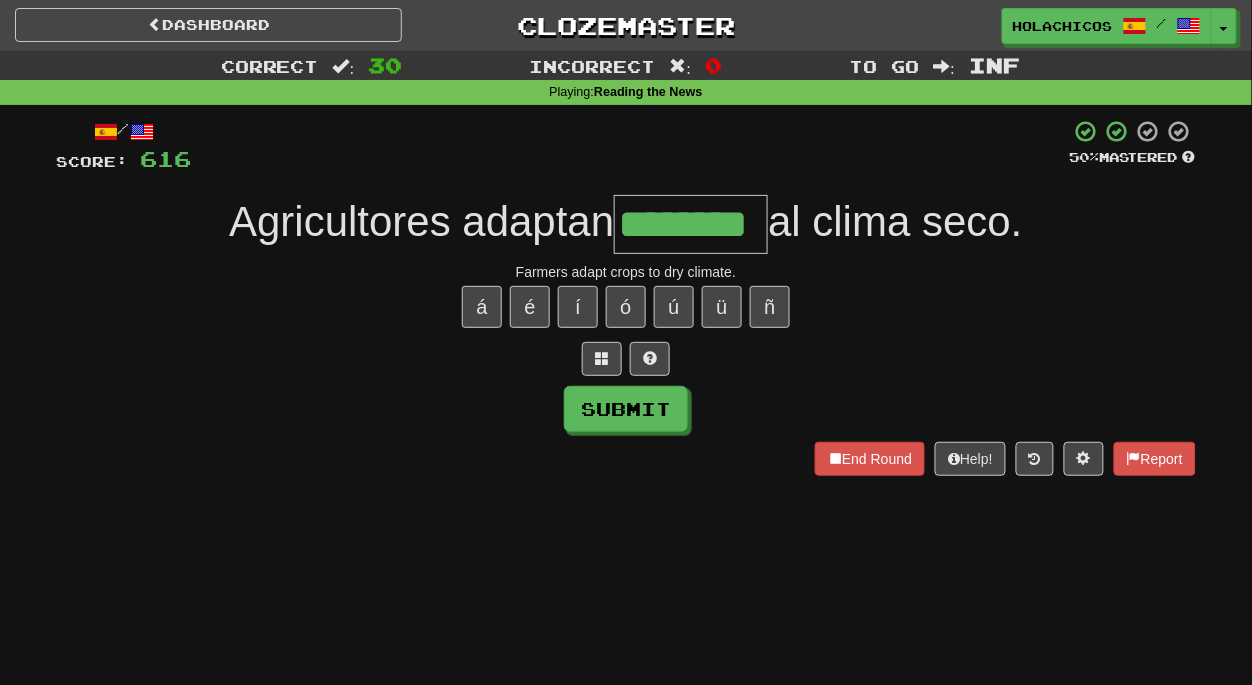 type on "********" 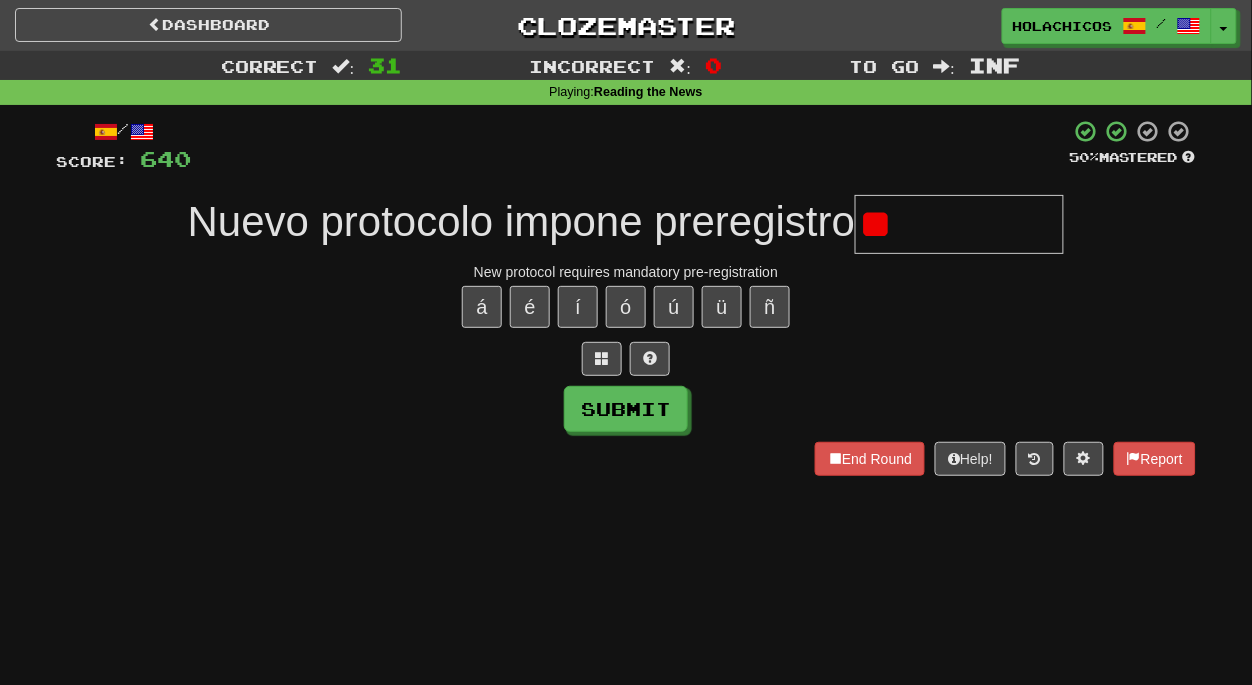 type on "*" 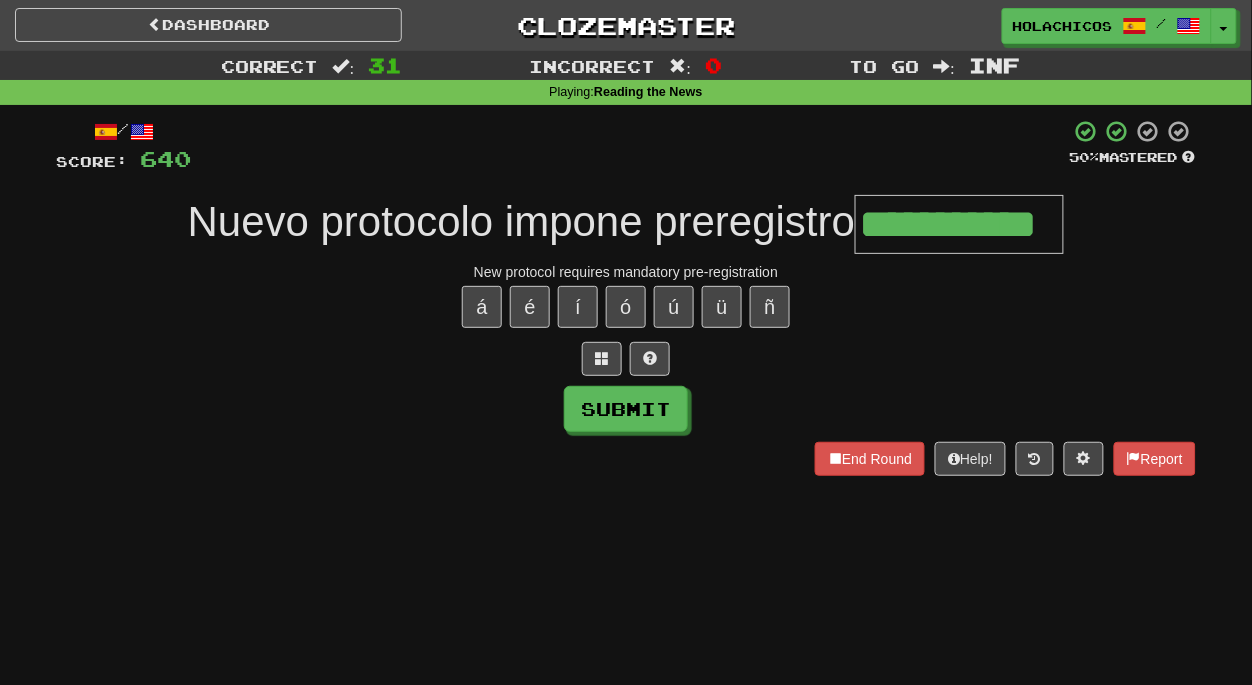 type on "**********" 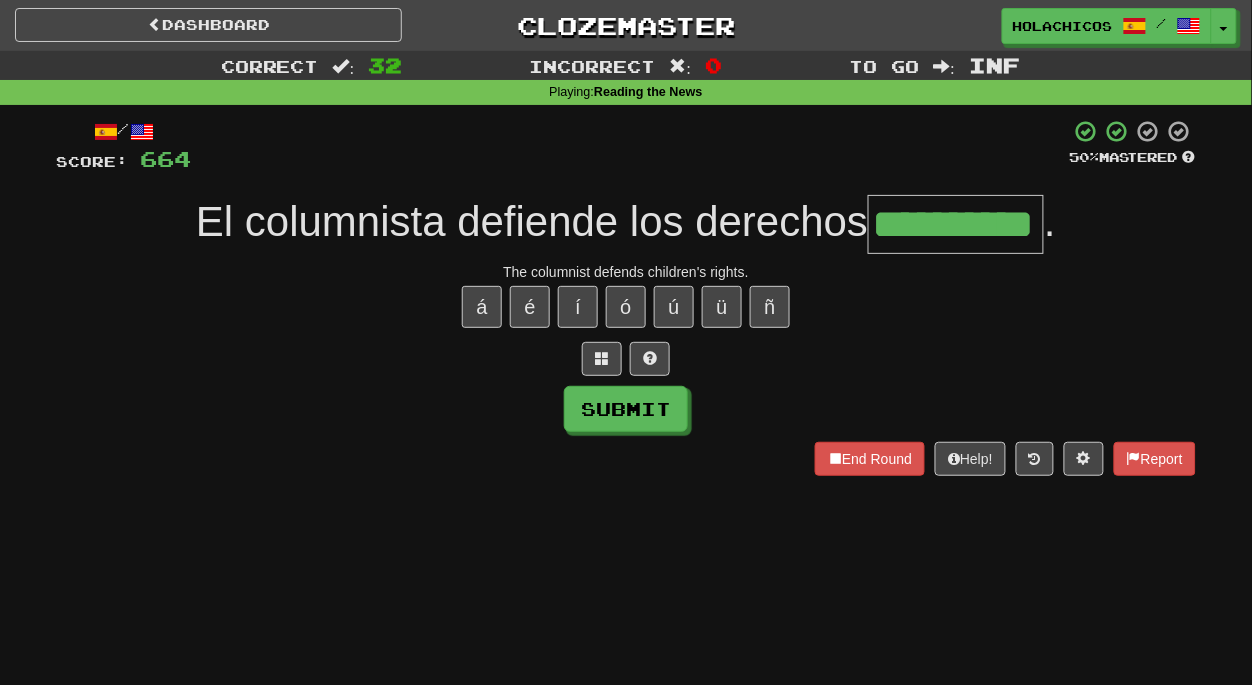 type on "**********" 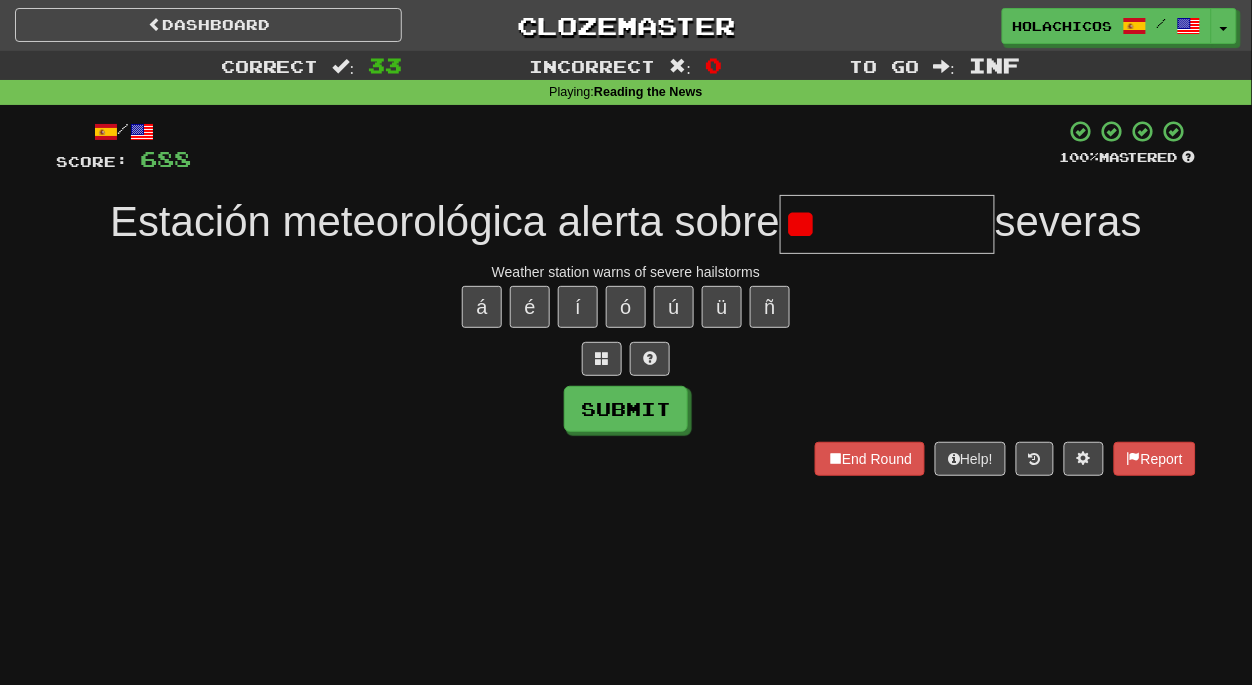 type on "*" 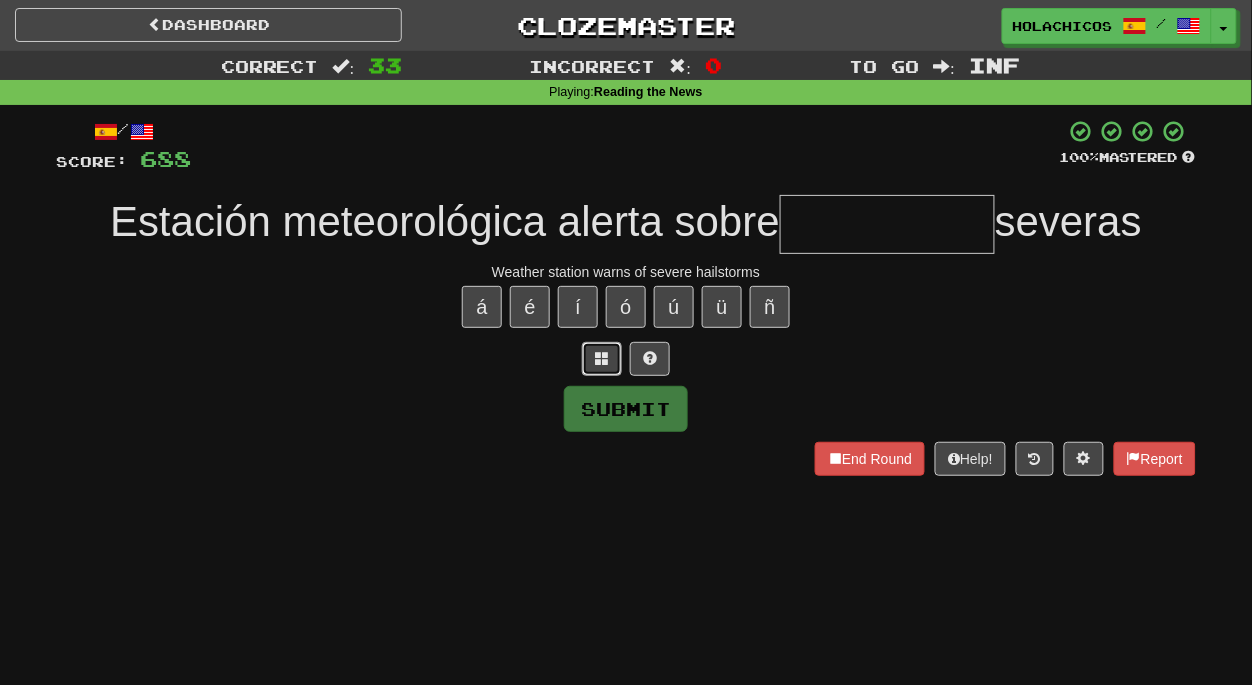 click at bounding box center [602, 358] 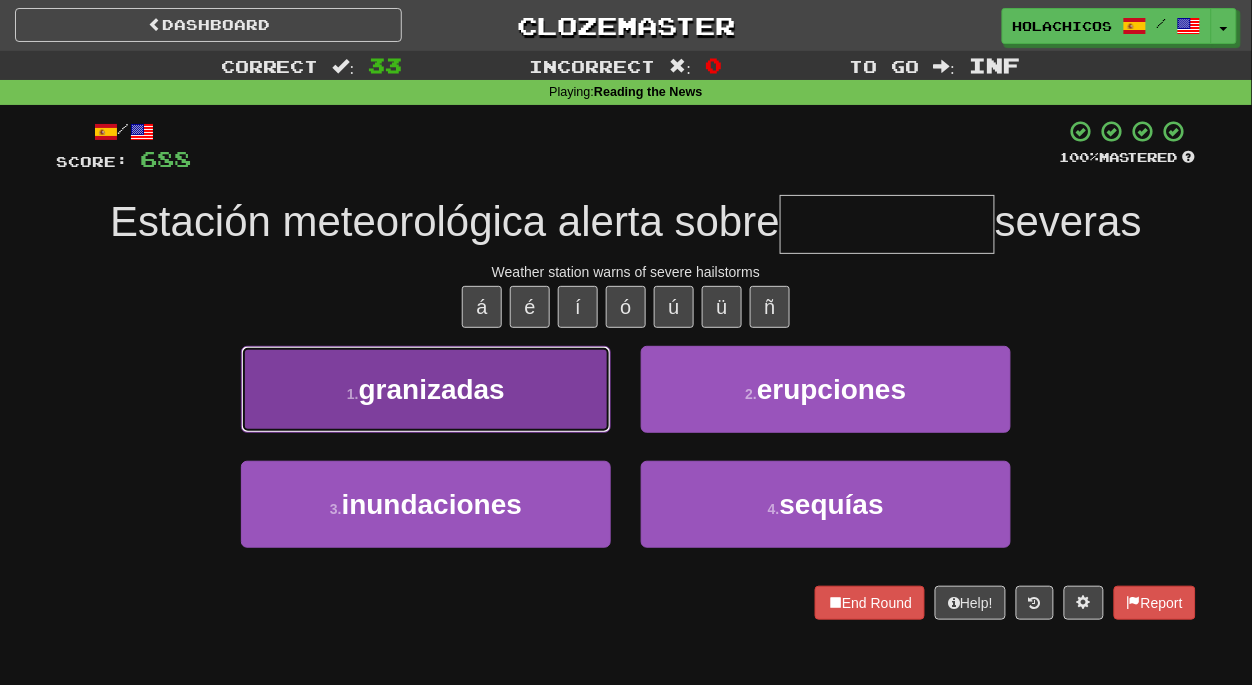 click on "granizadas" at bounding box center [432, 389] 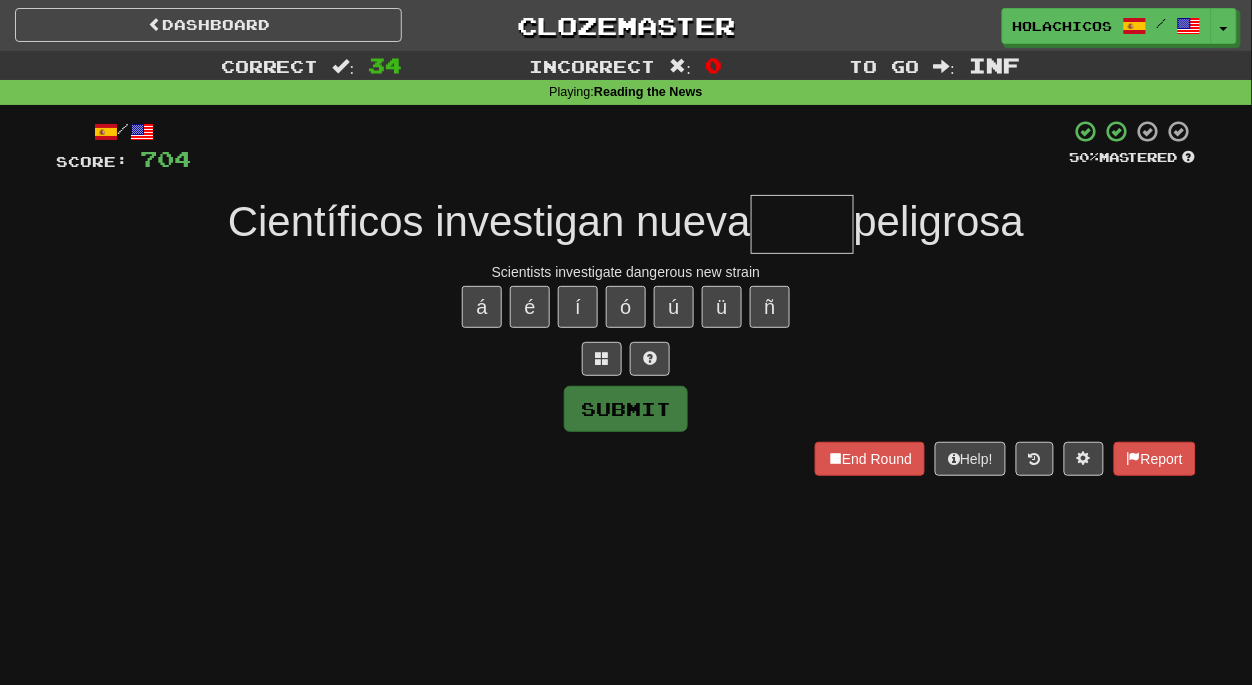 type on "*" 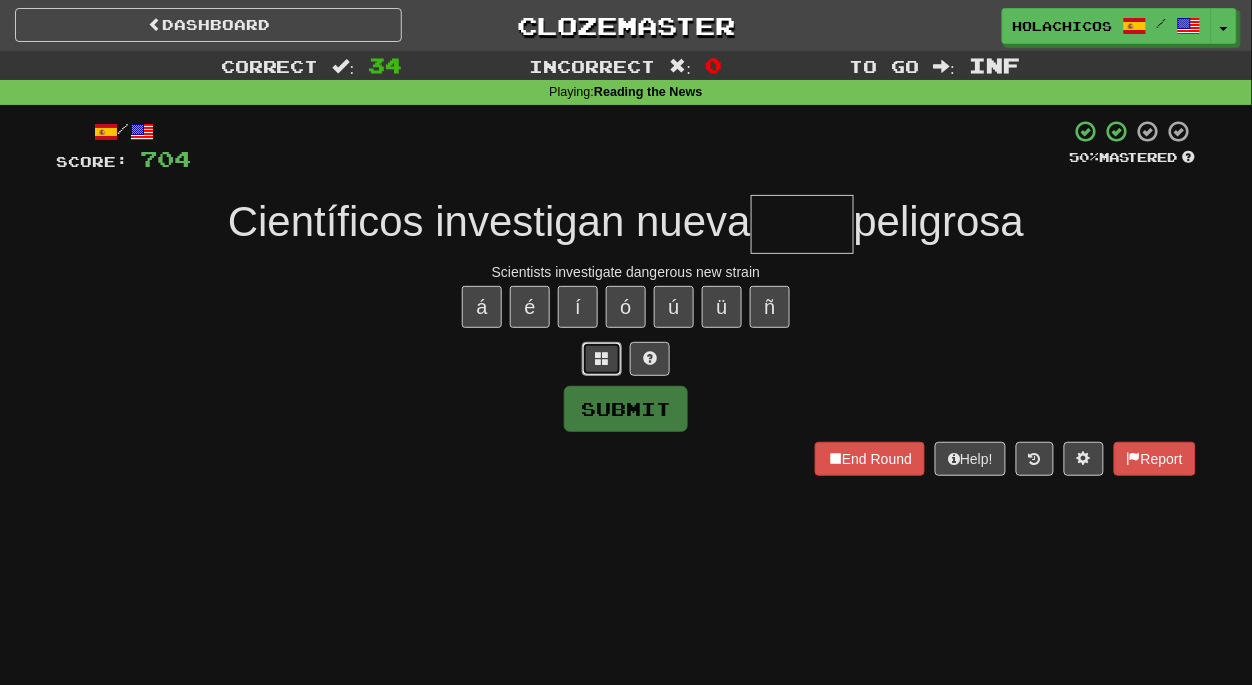 click at bounding box center [602, 358] 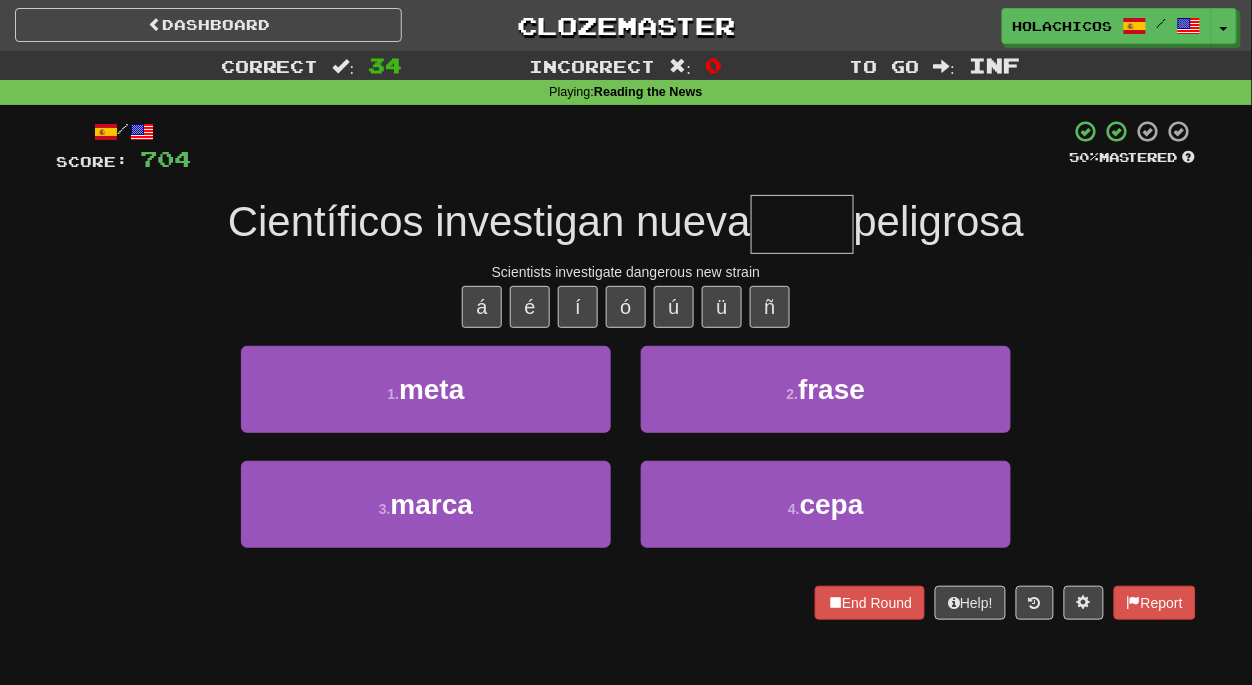type on "*" 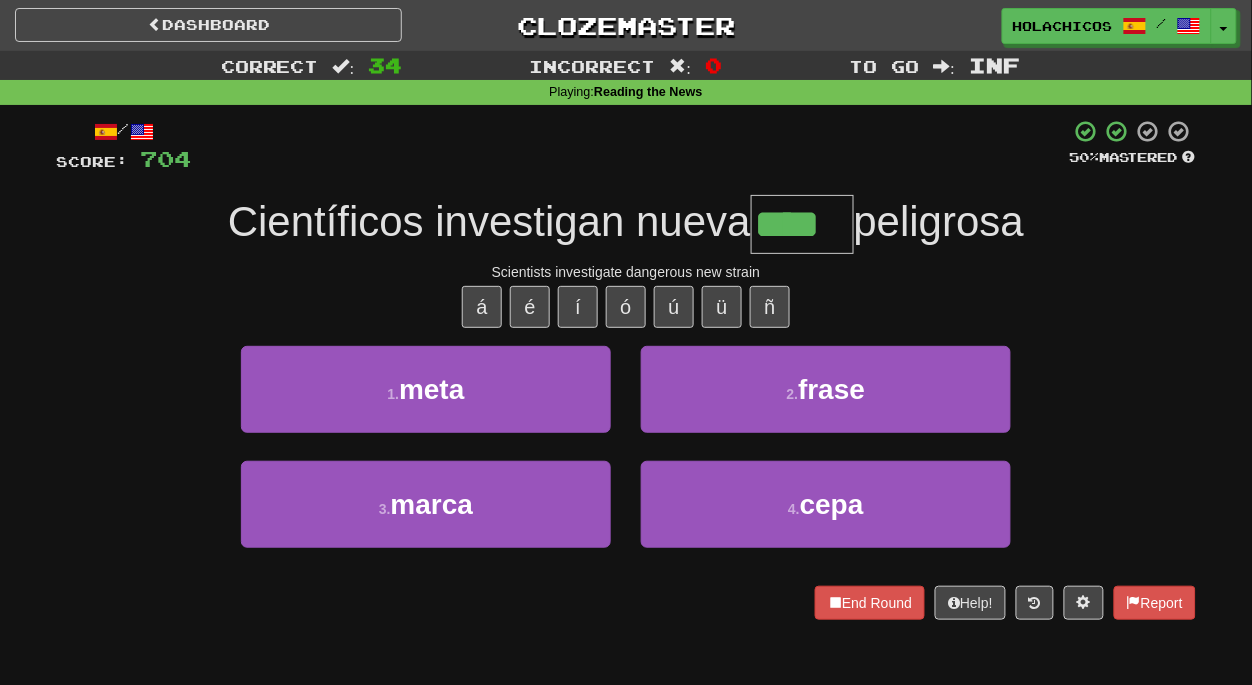 type on "****" 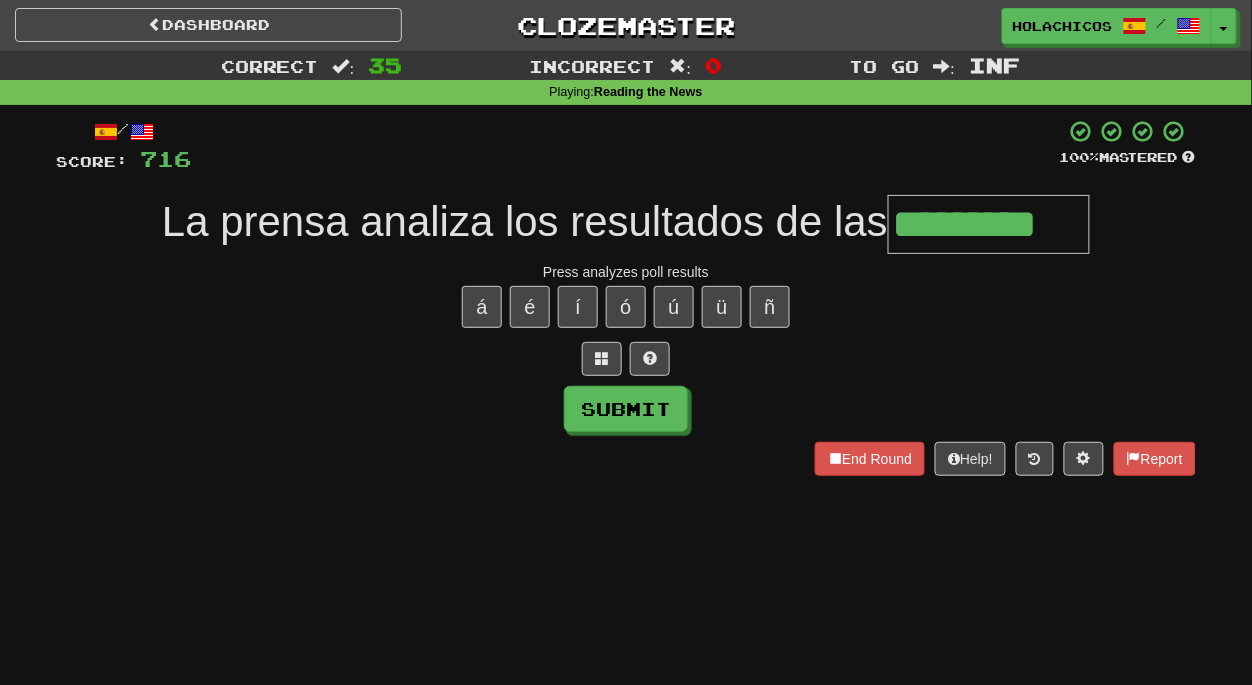 type on "*********" 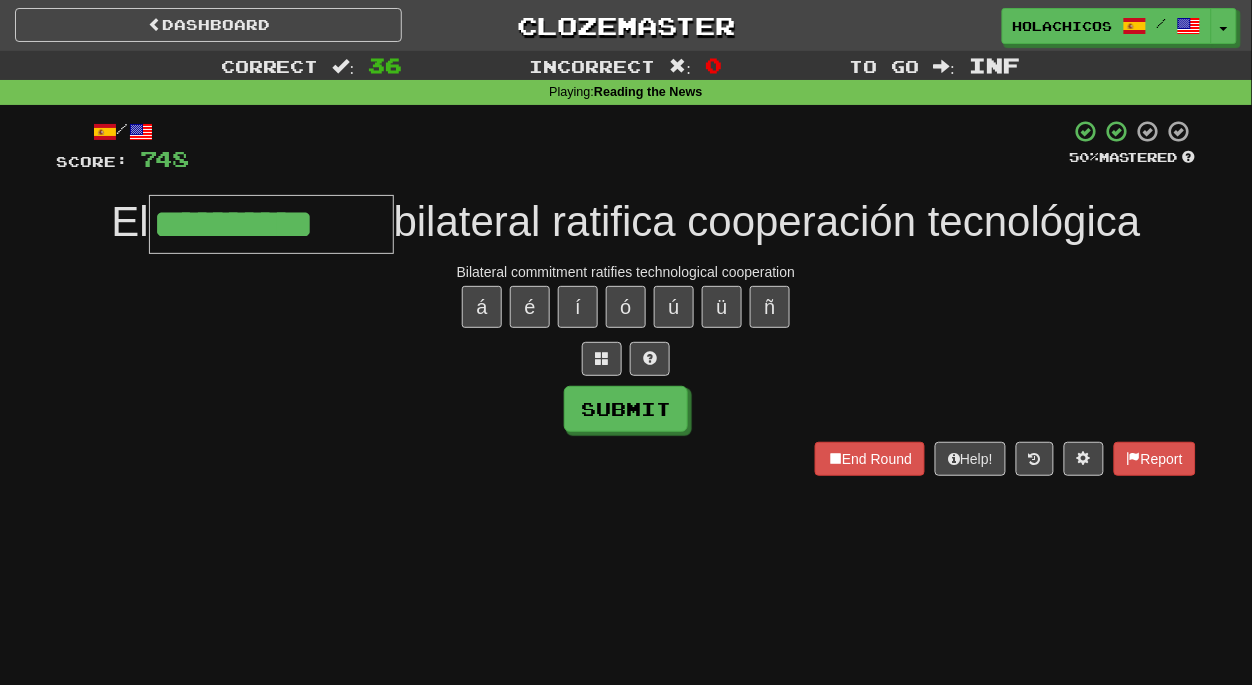 type on "**********" 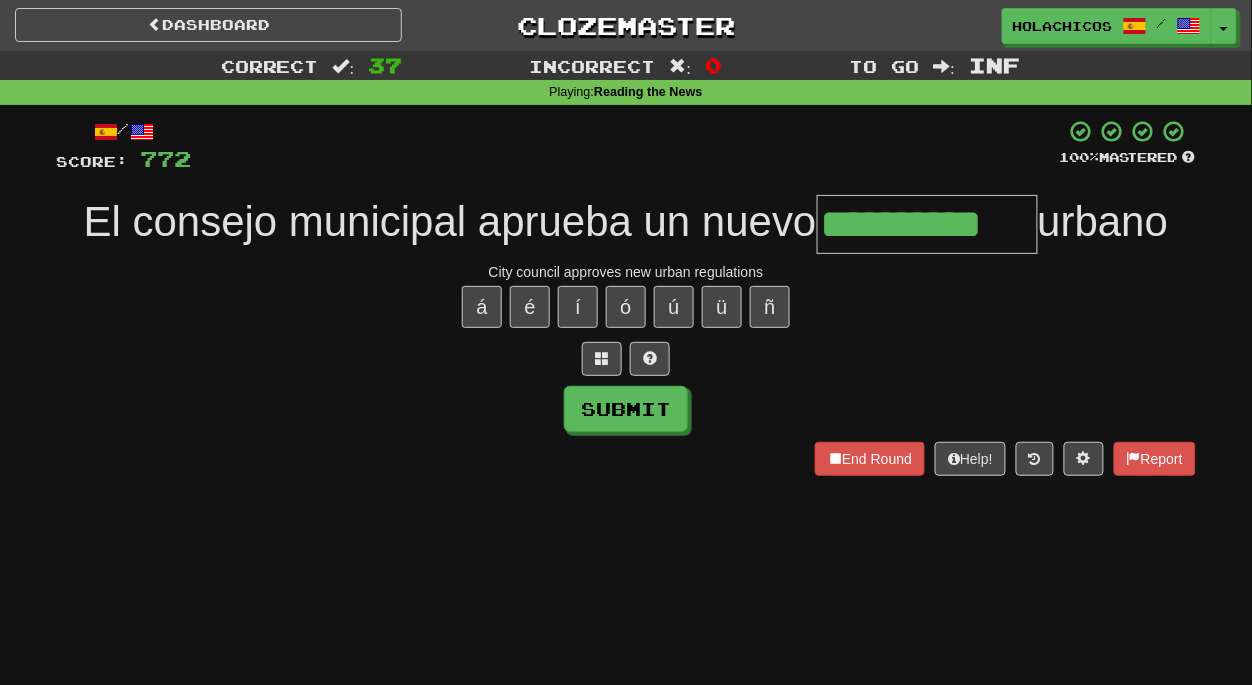 type on "**********" 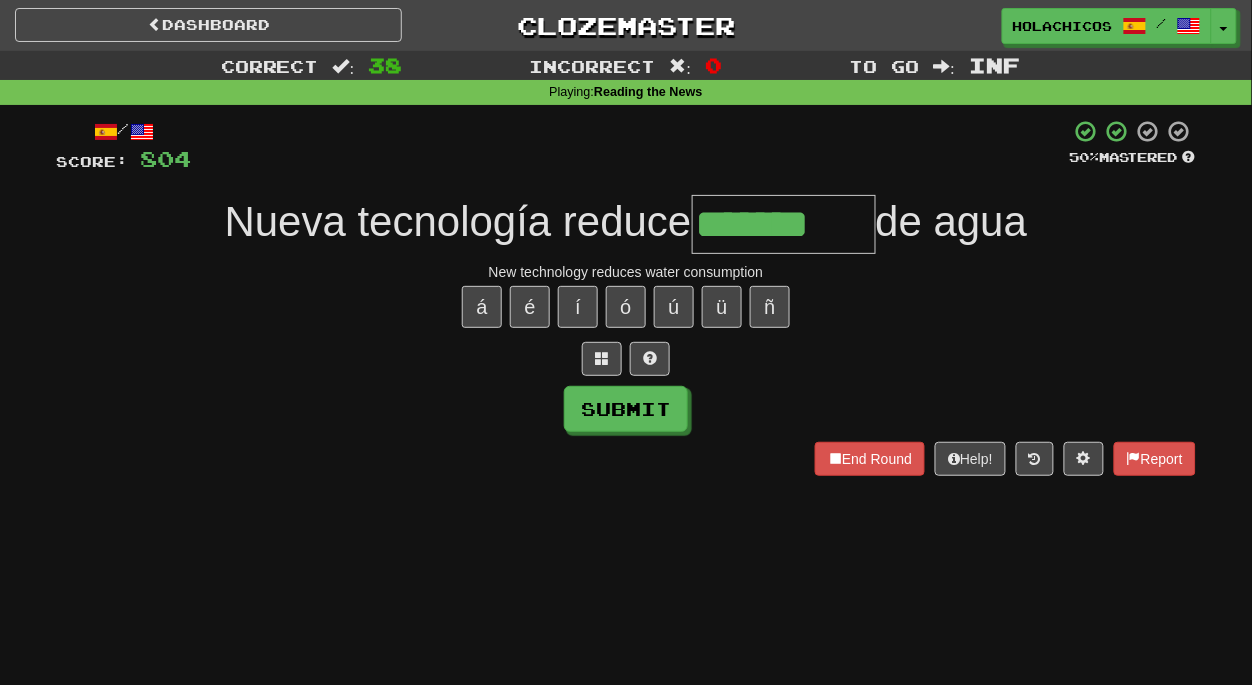type on "*******" 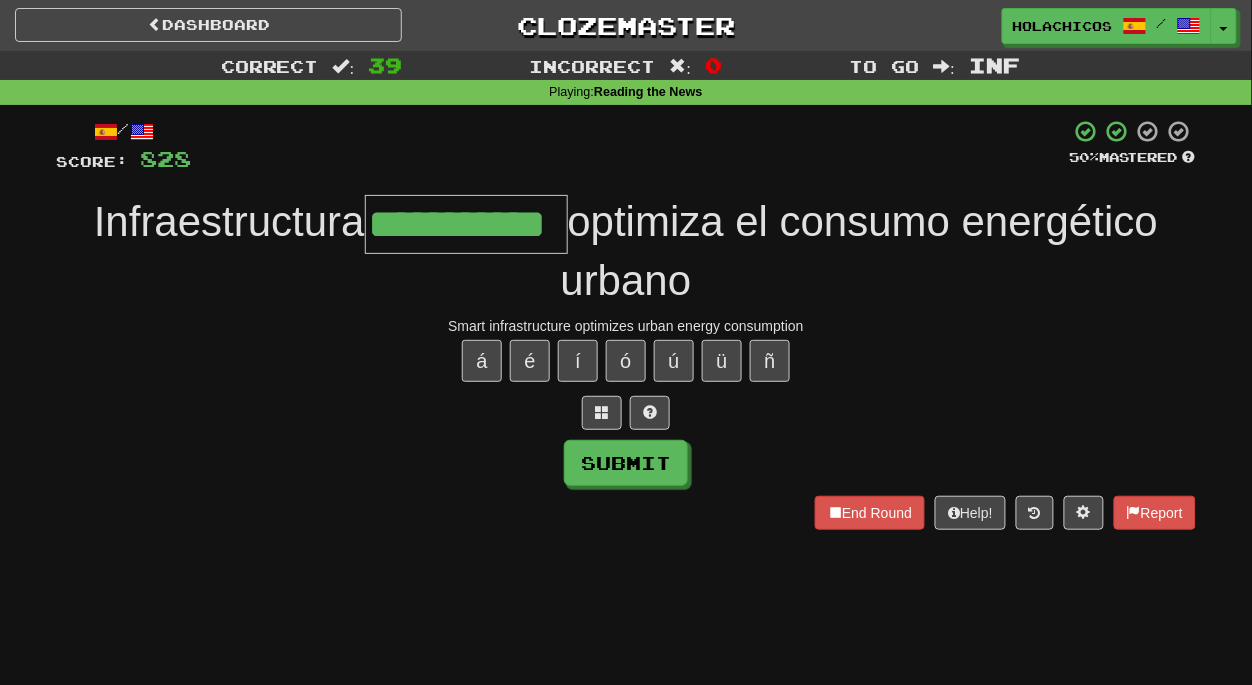 type on "**********" 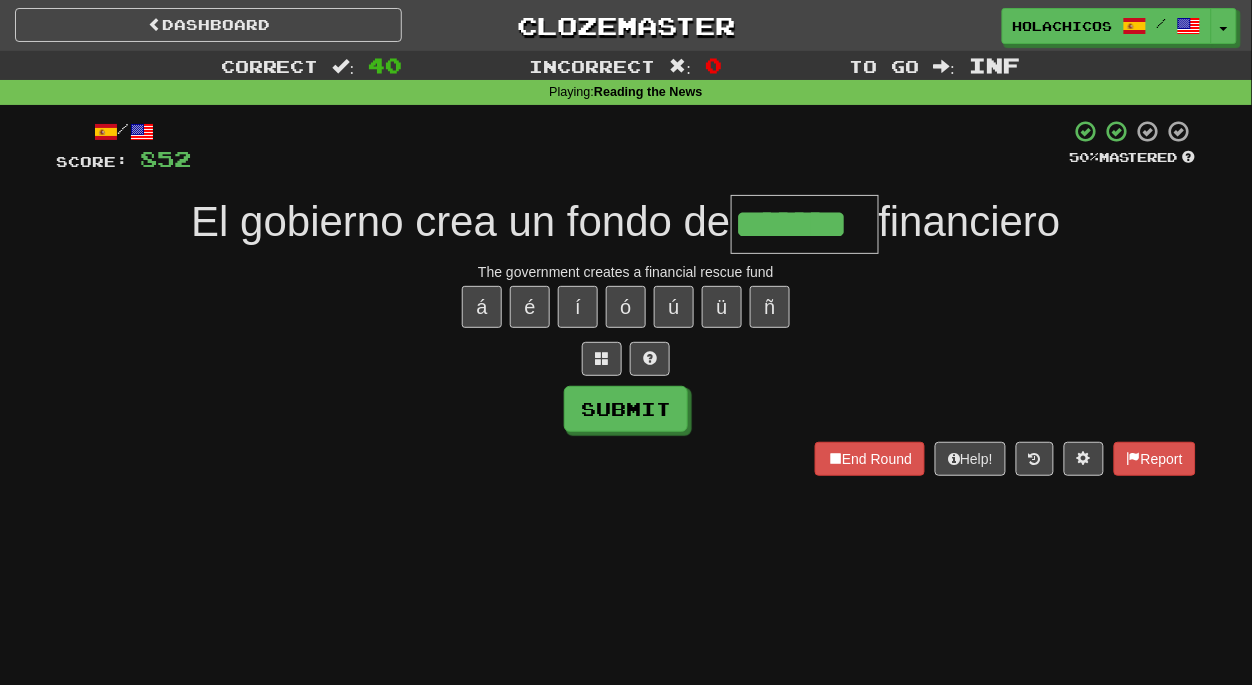 type on "*******" 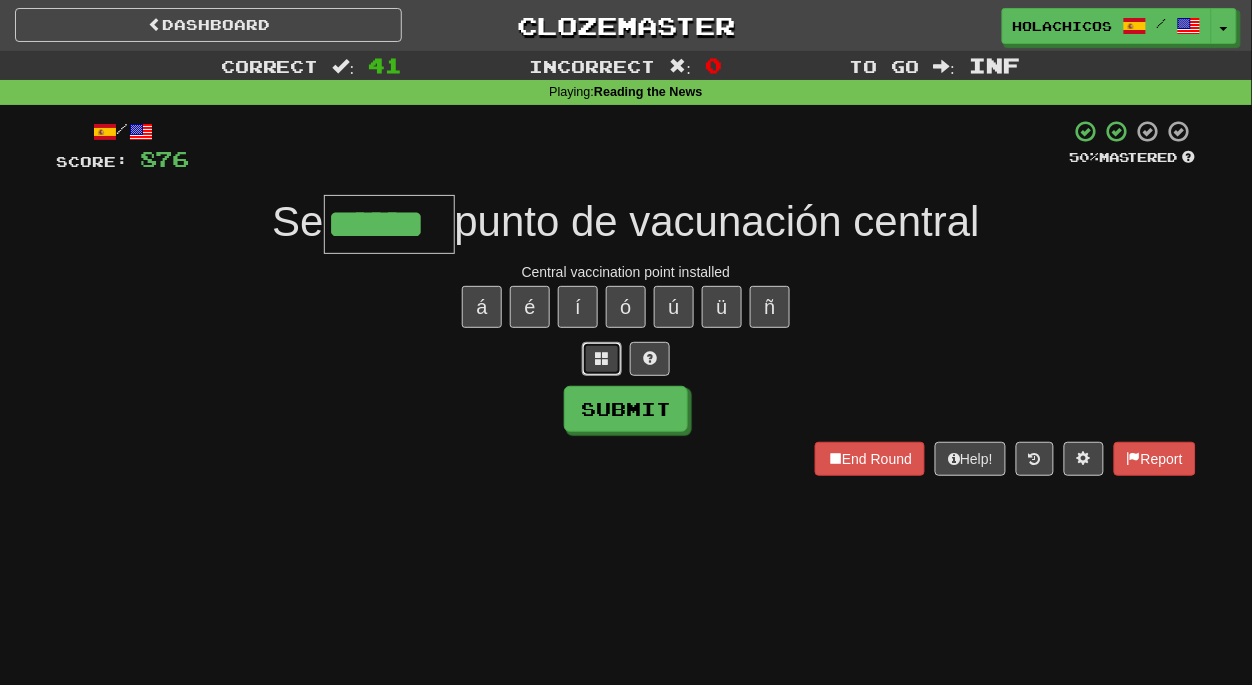 click at bounding box center (602, 359) 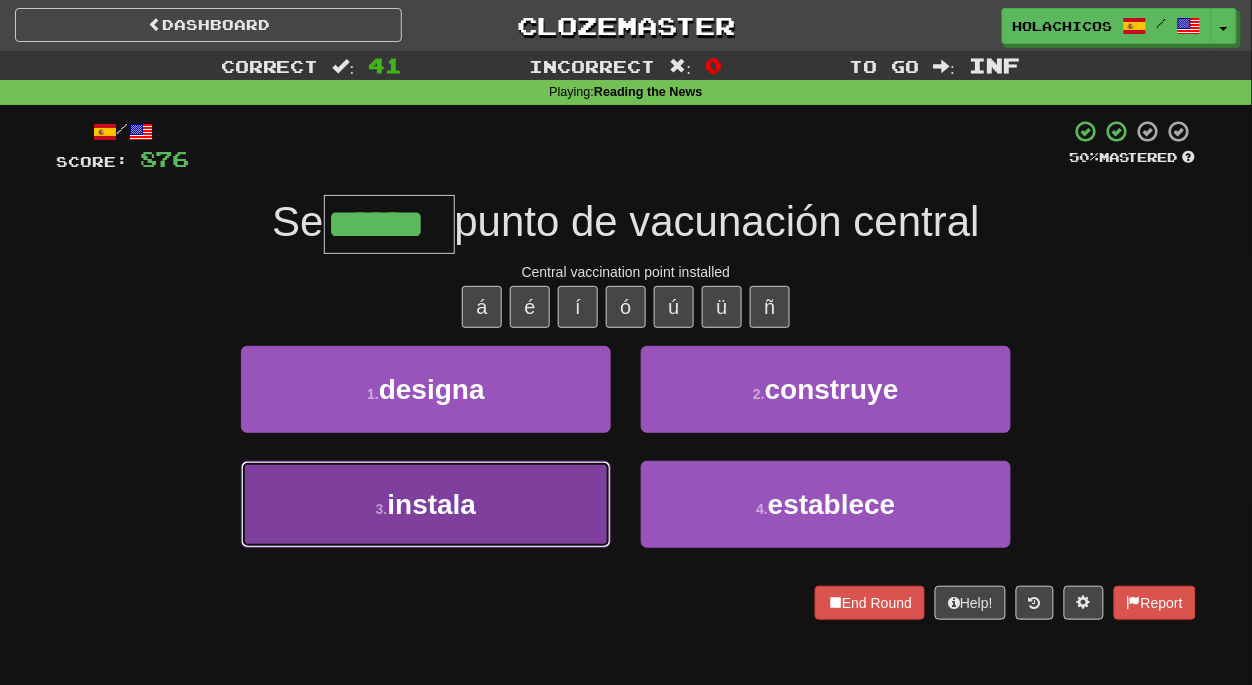 click on "3 .  instala" at bounding box center [426, 504] 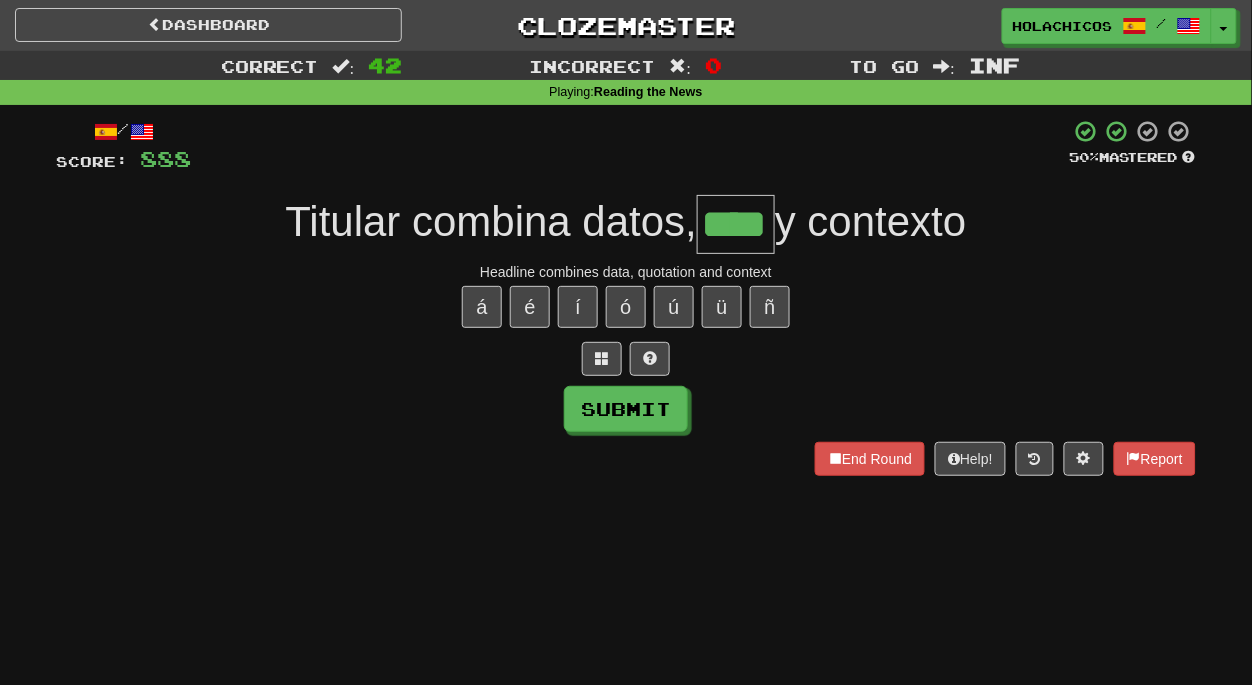 type on "****" 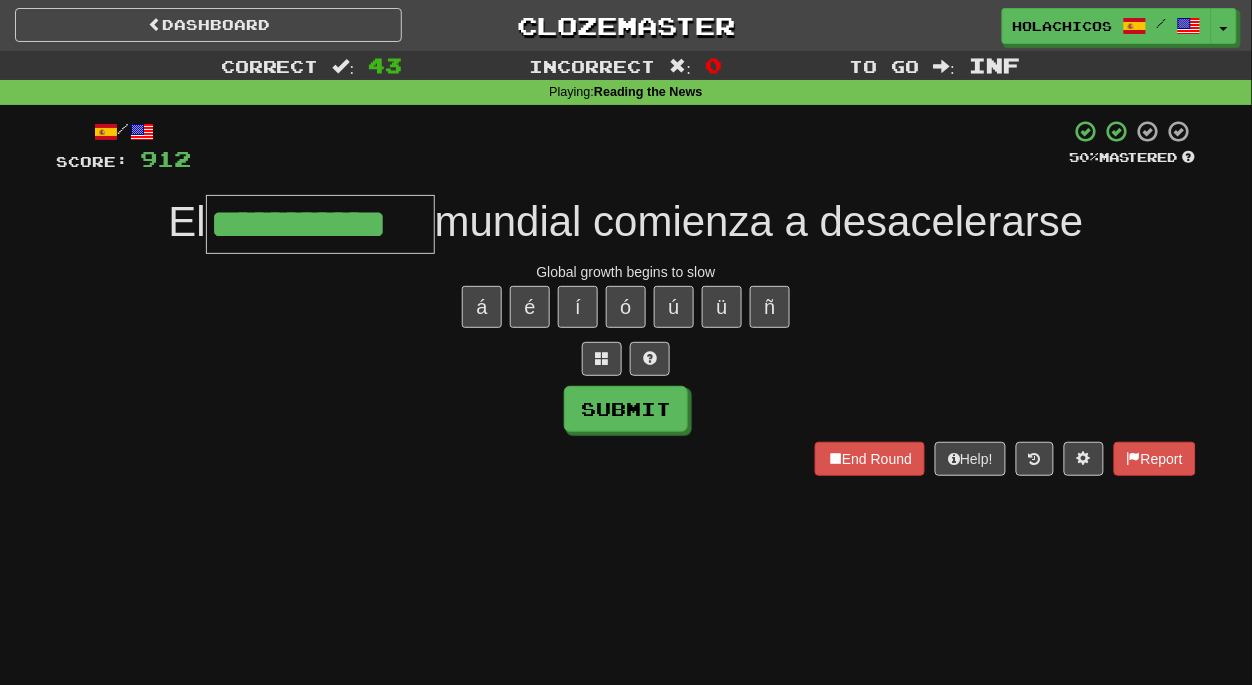type on "**********" 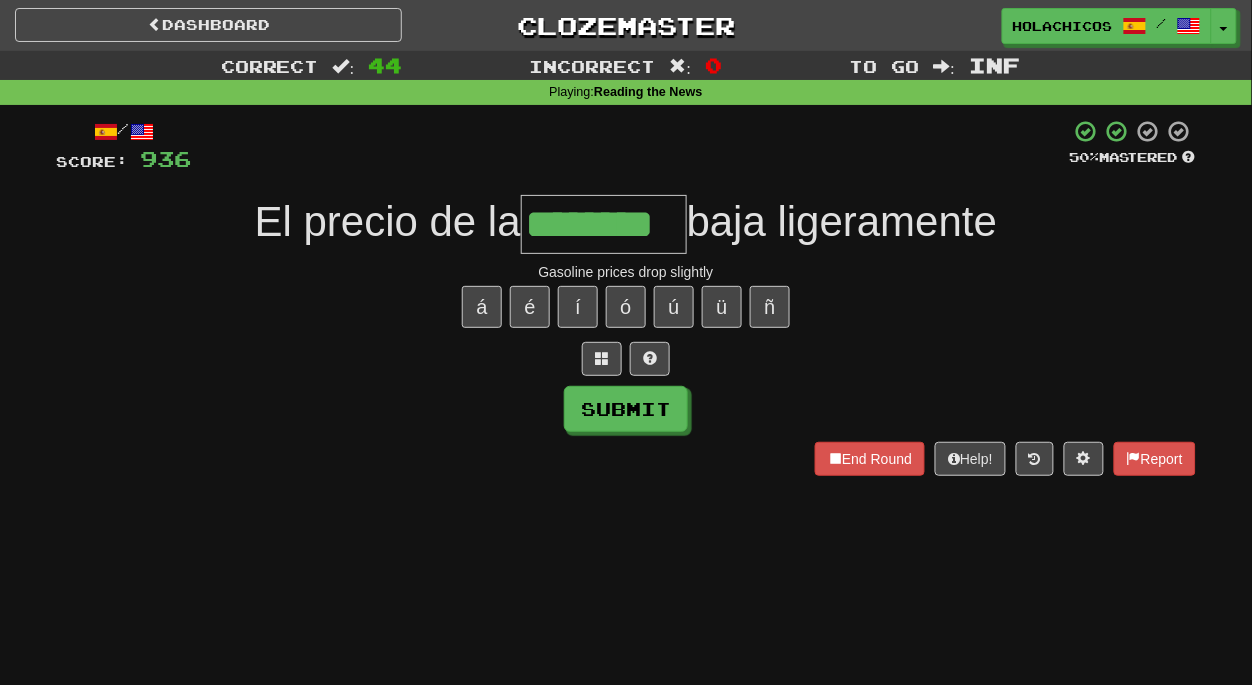 type on "********" 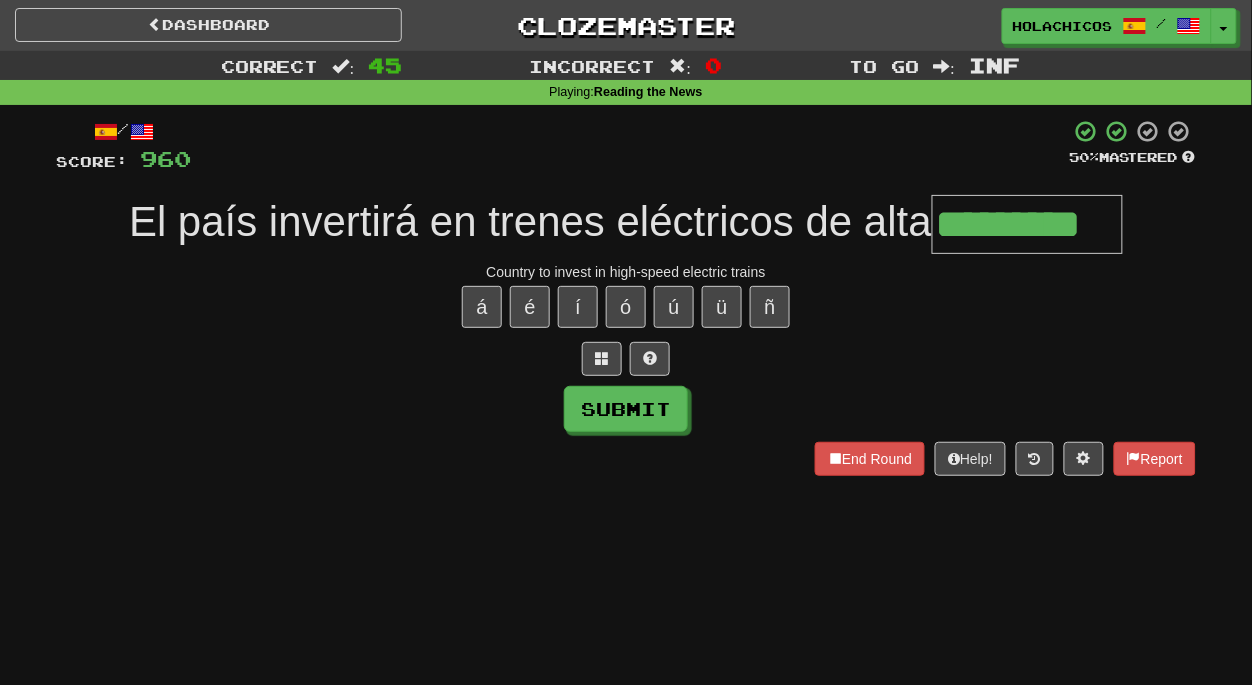 type on "*********" 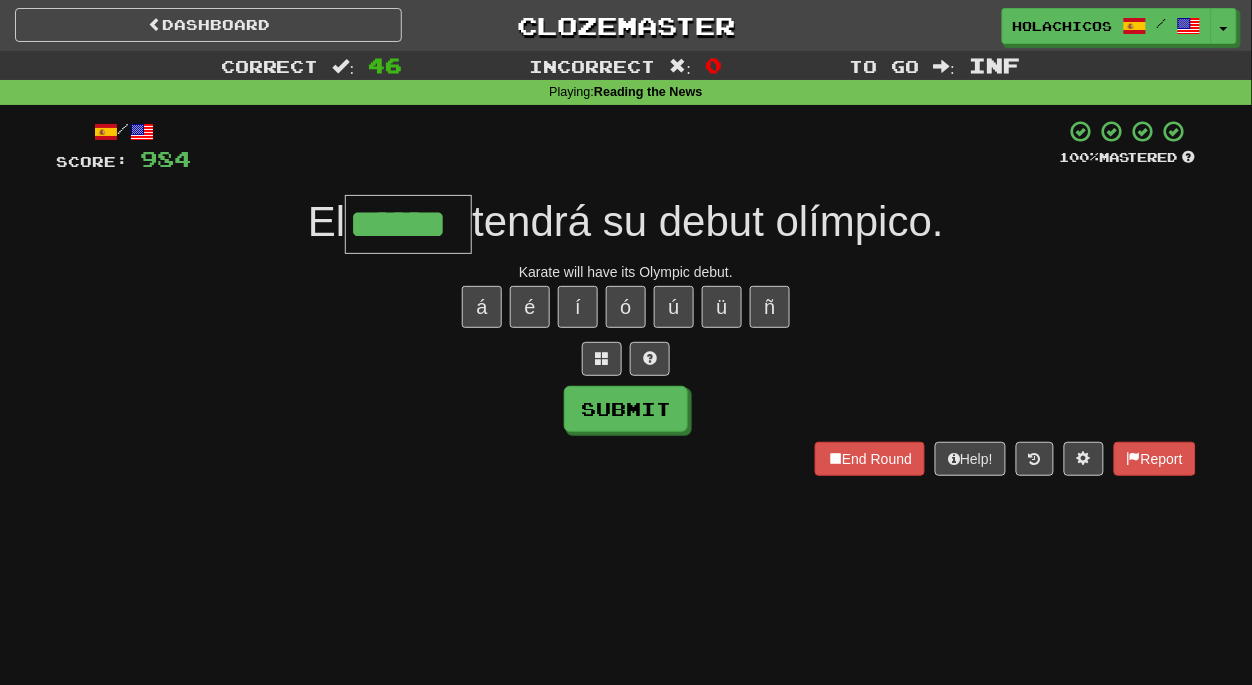 type on "******" 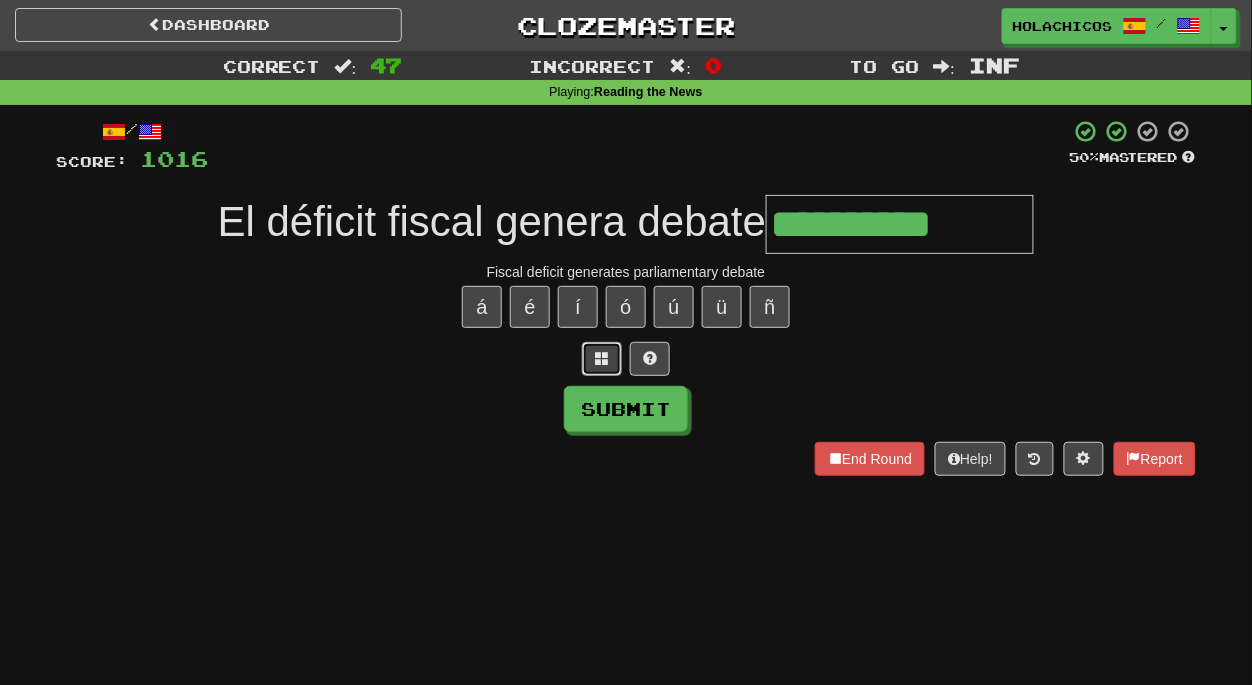 click at bounding box center [602, 358] 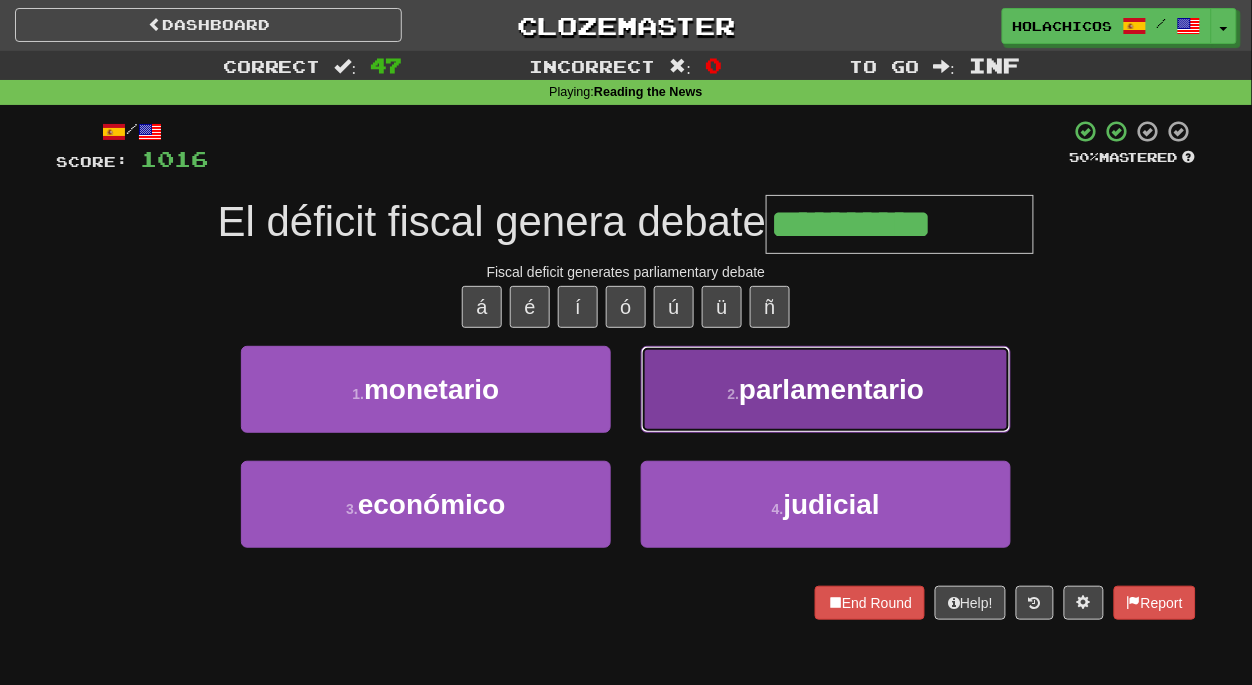 click on "parlamentario" at bounding box center [831, 389] 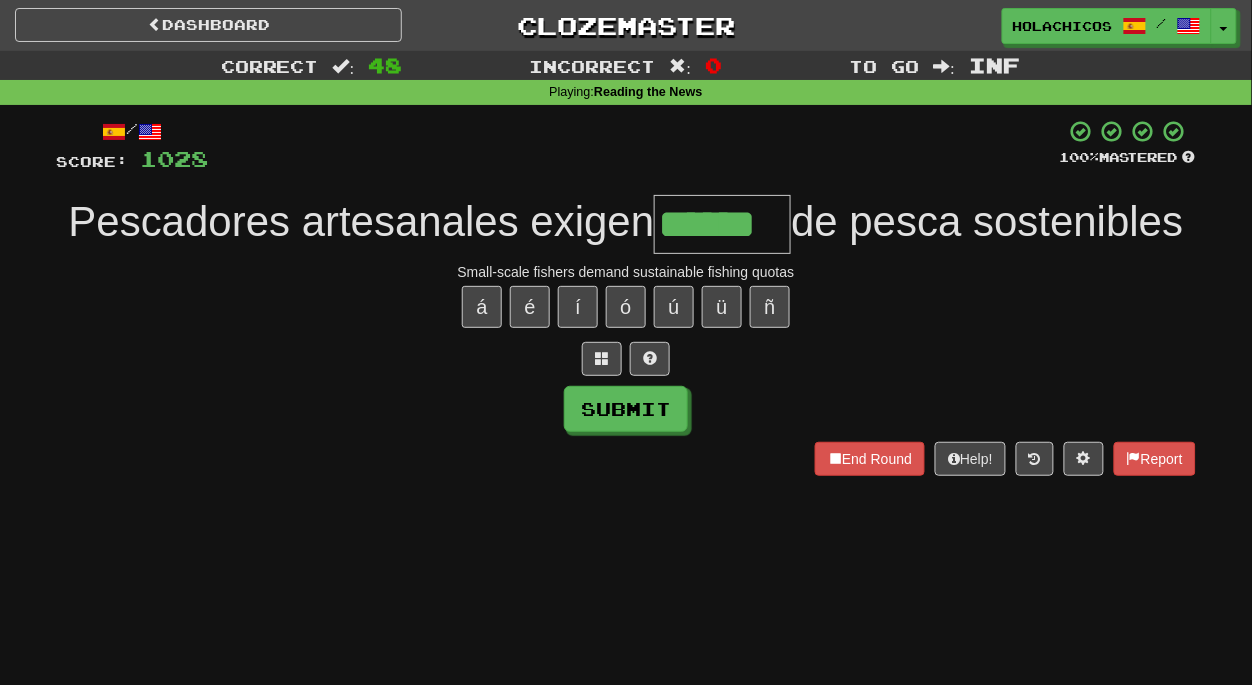 type on "******" 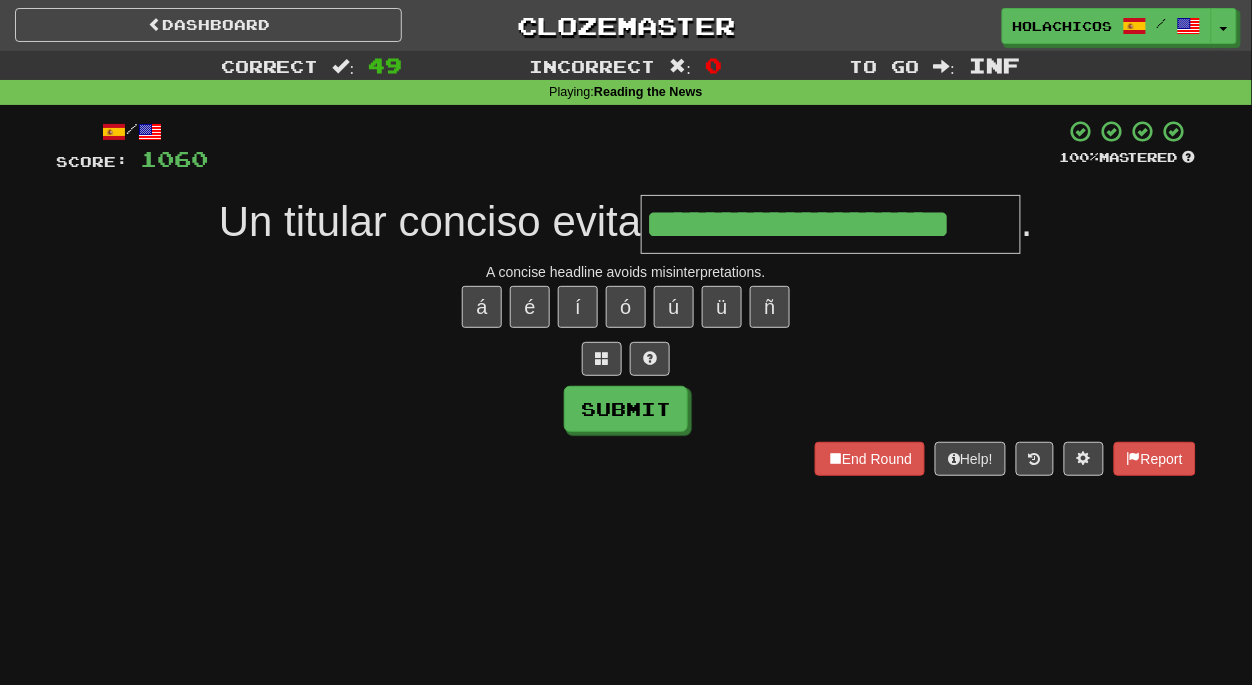 type on "**********" 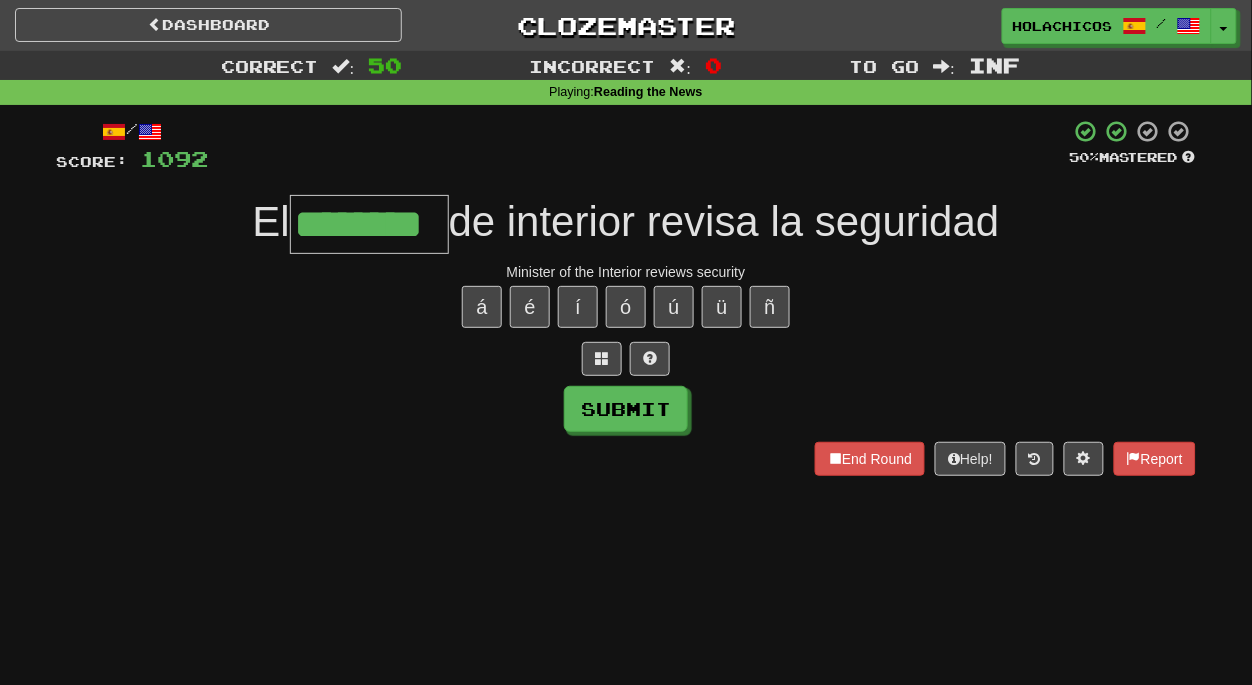 type on "********" 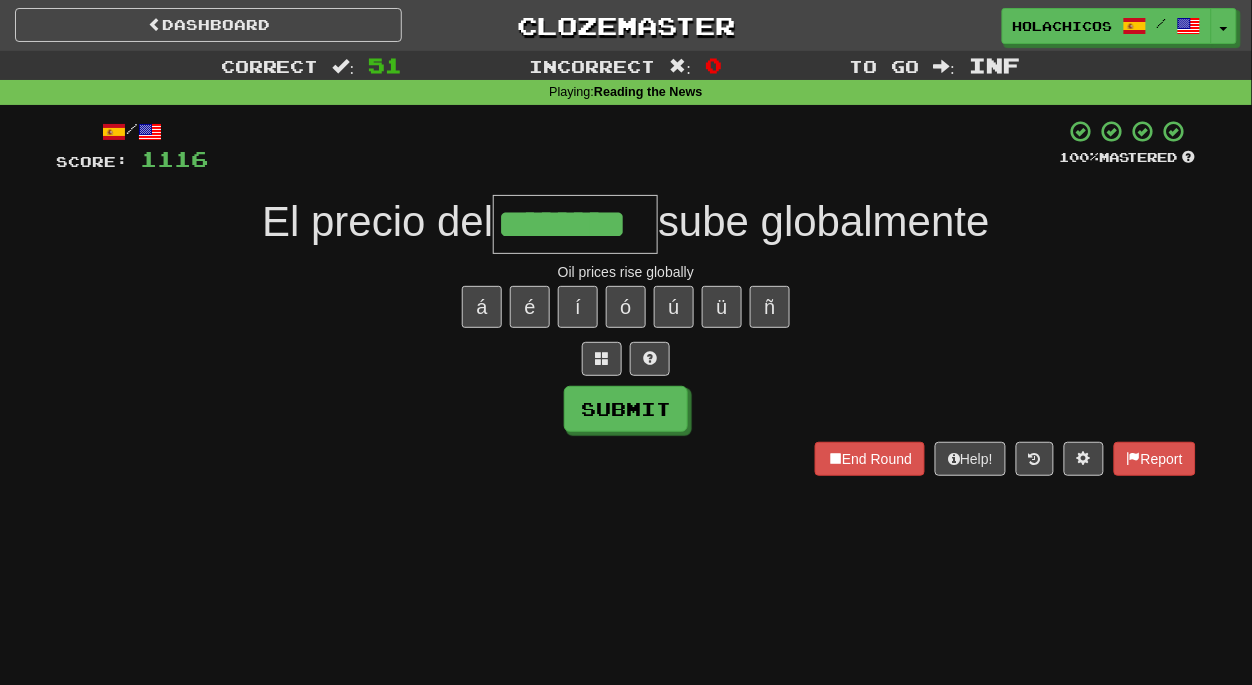 type on "********" 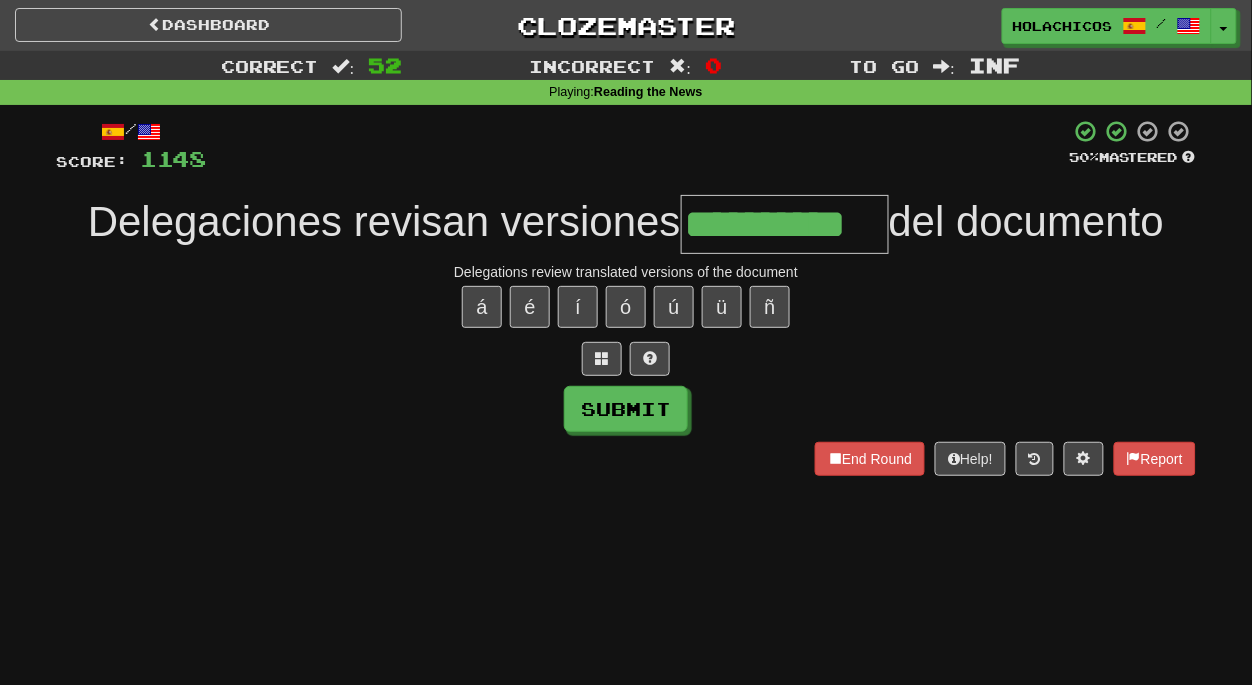 type on "**********" 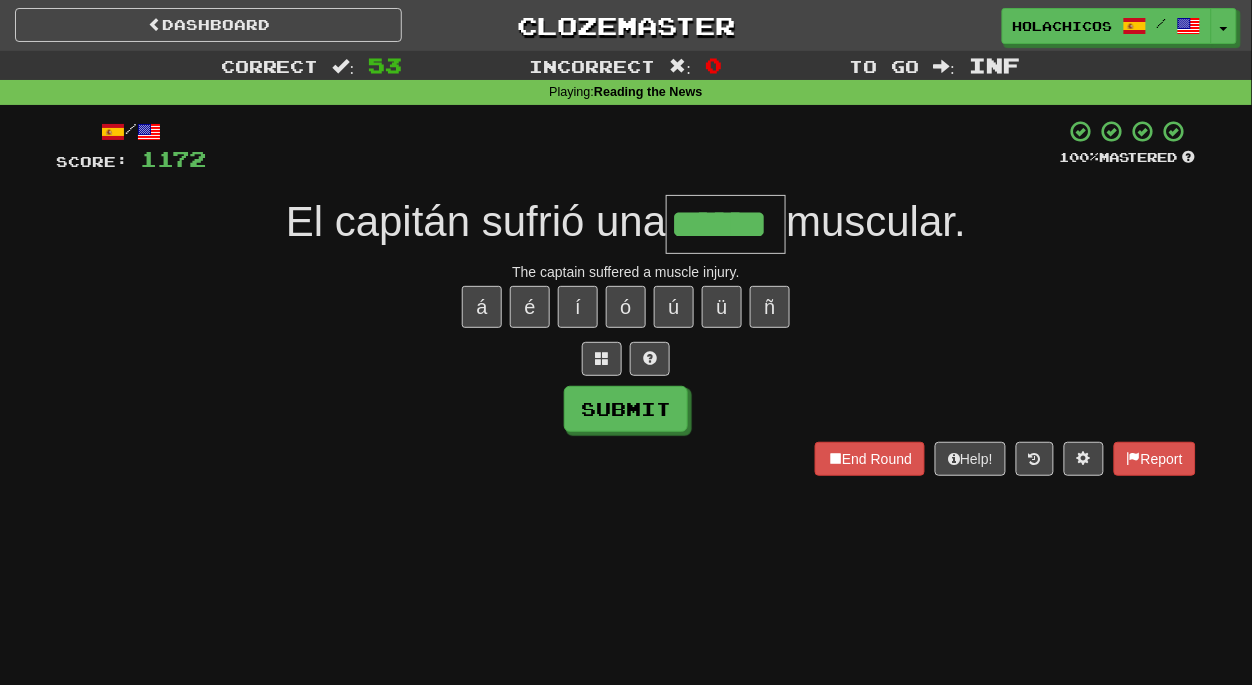 type on "******" 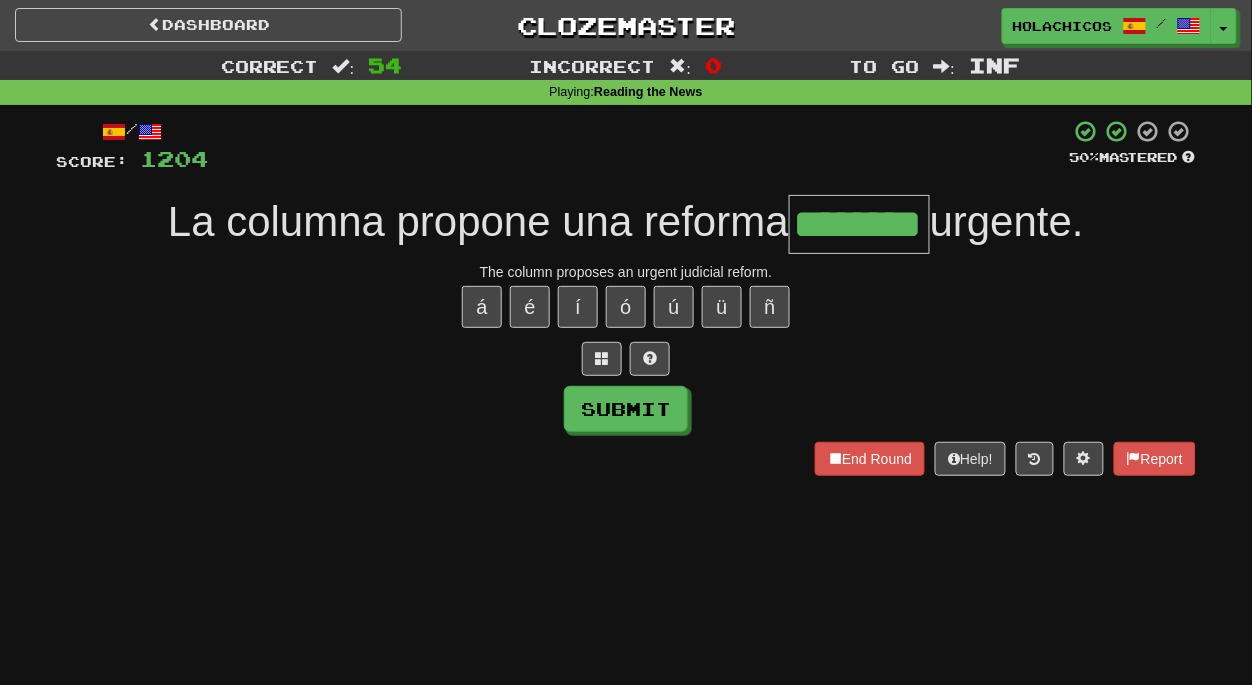 type on "********" 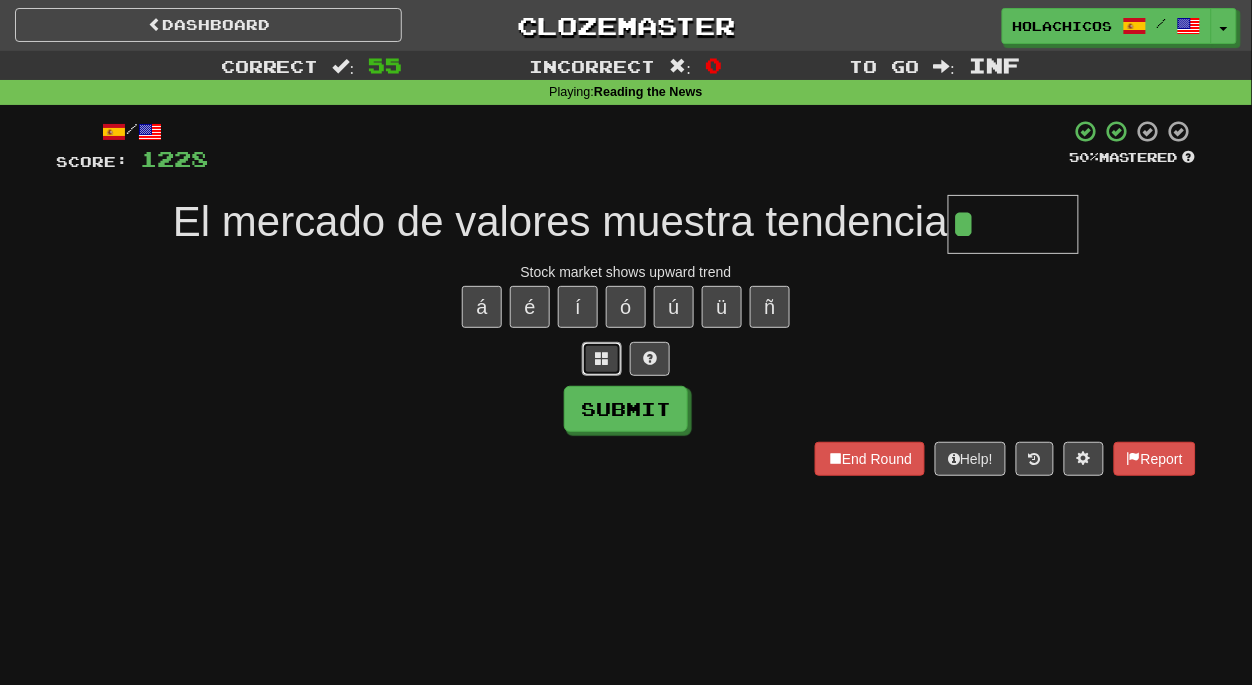 click at bounding box center (602, 358) 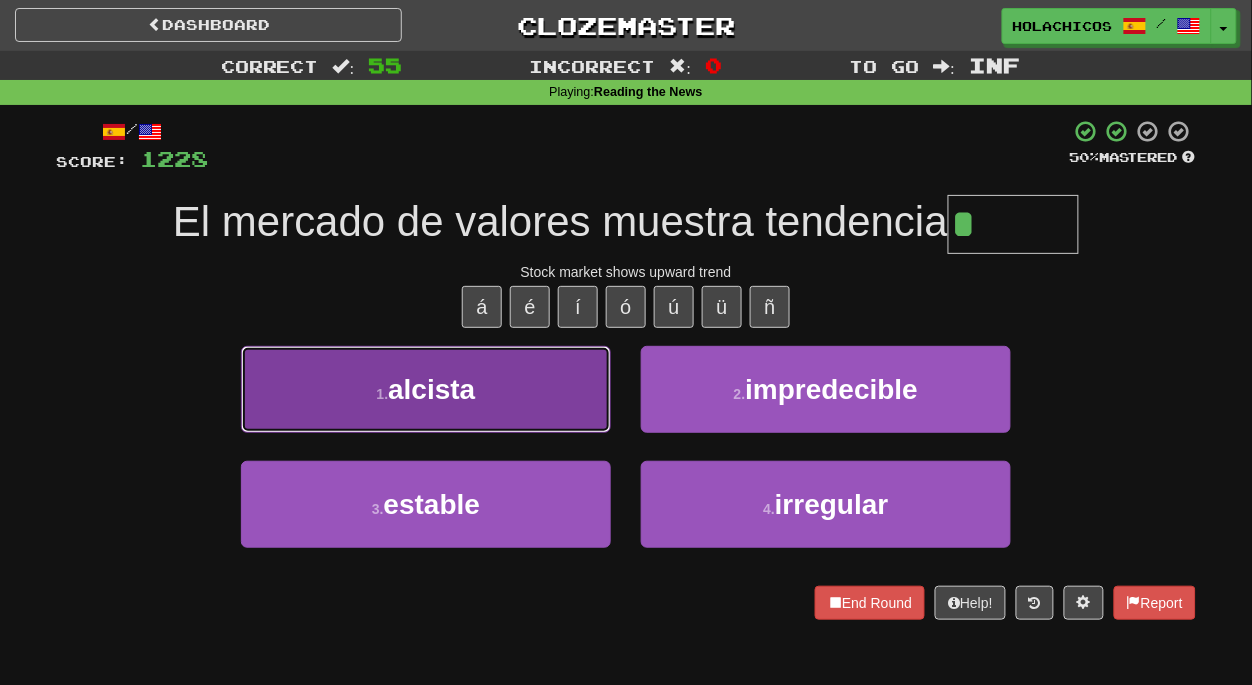 click on "1 .  alcista" at bounding box center (426, 389) 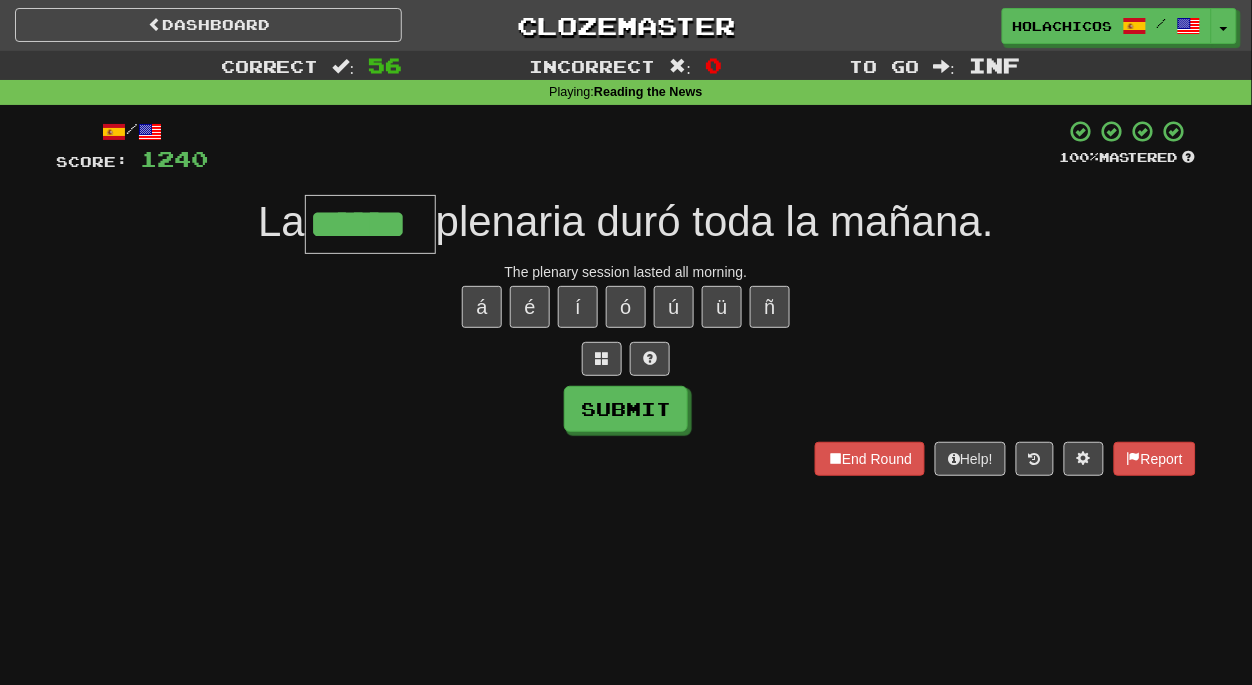 type on "******" 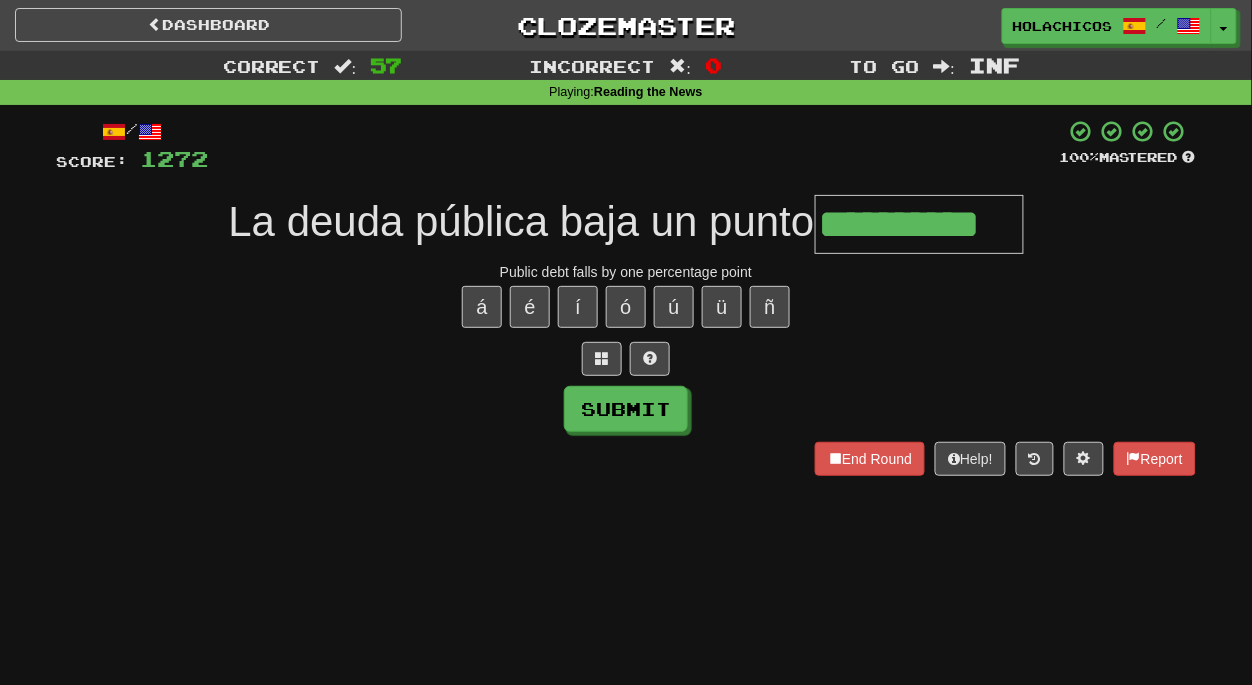 type on "**********" 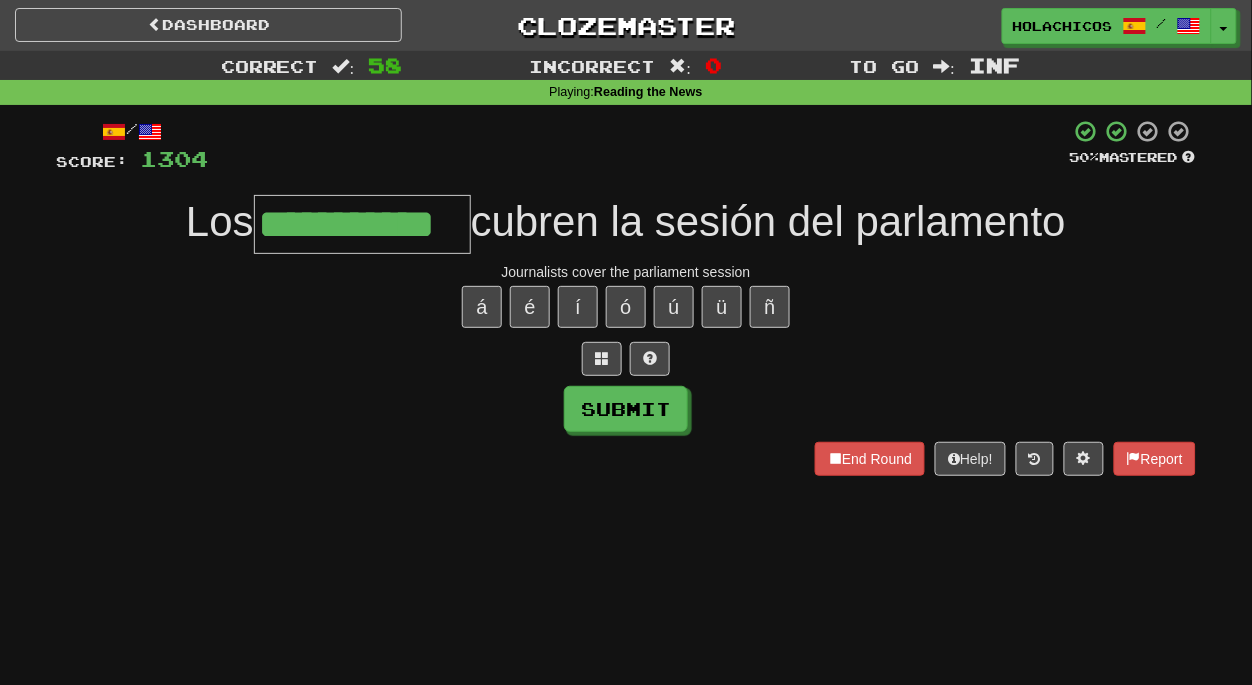 type on "**********" 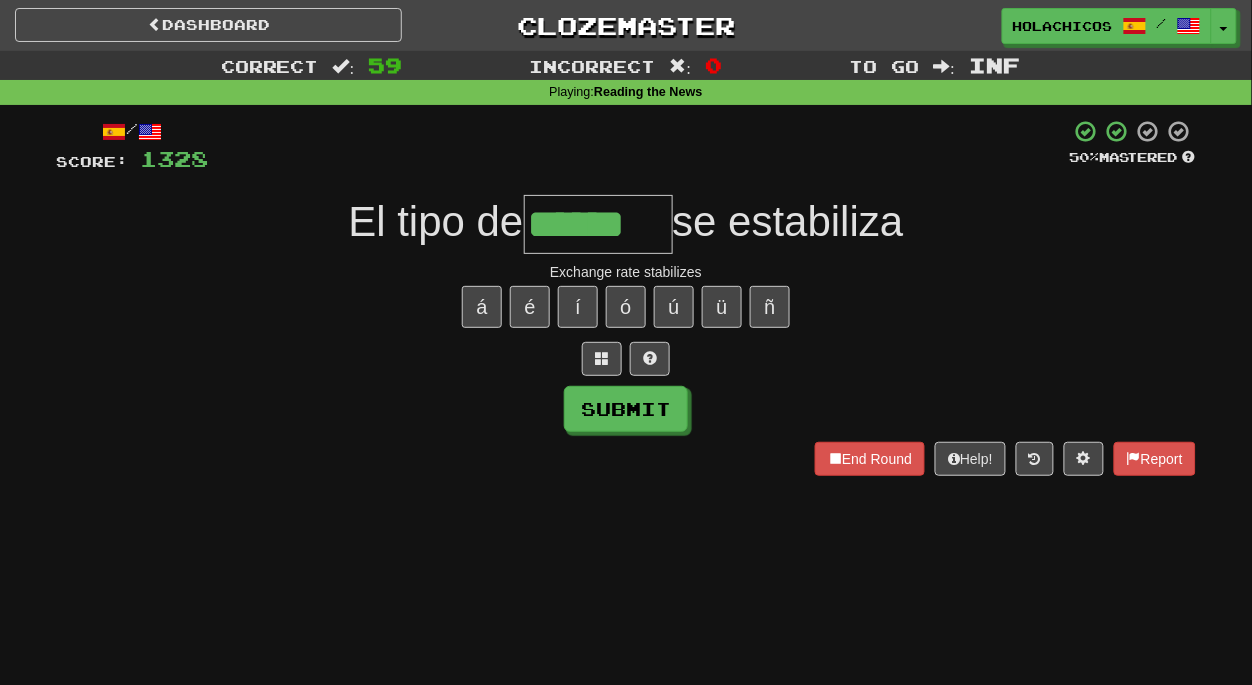 type on "******" 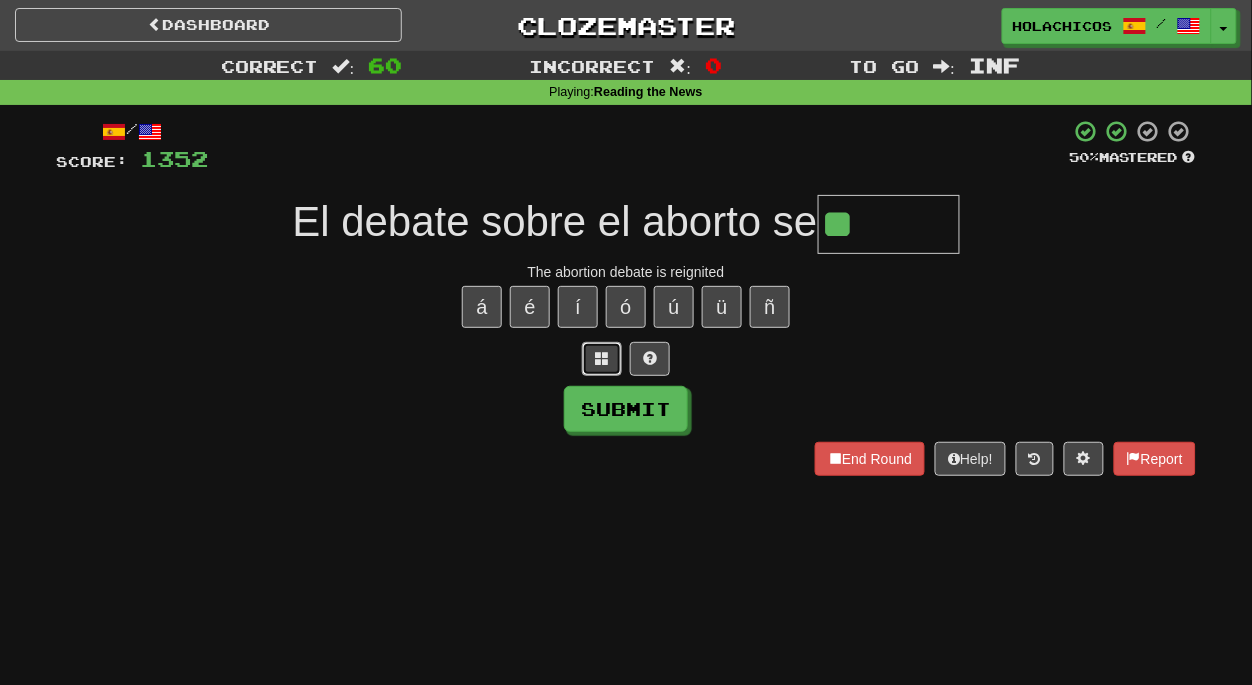 click at bounding box center (602, 359) 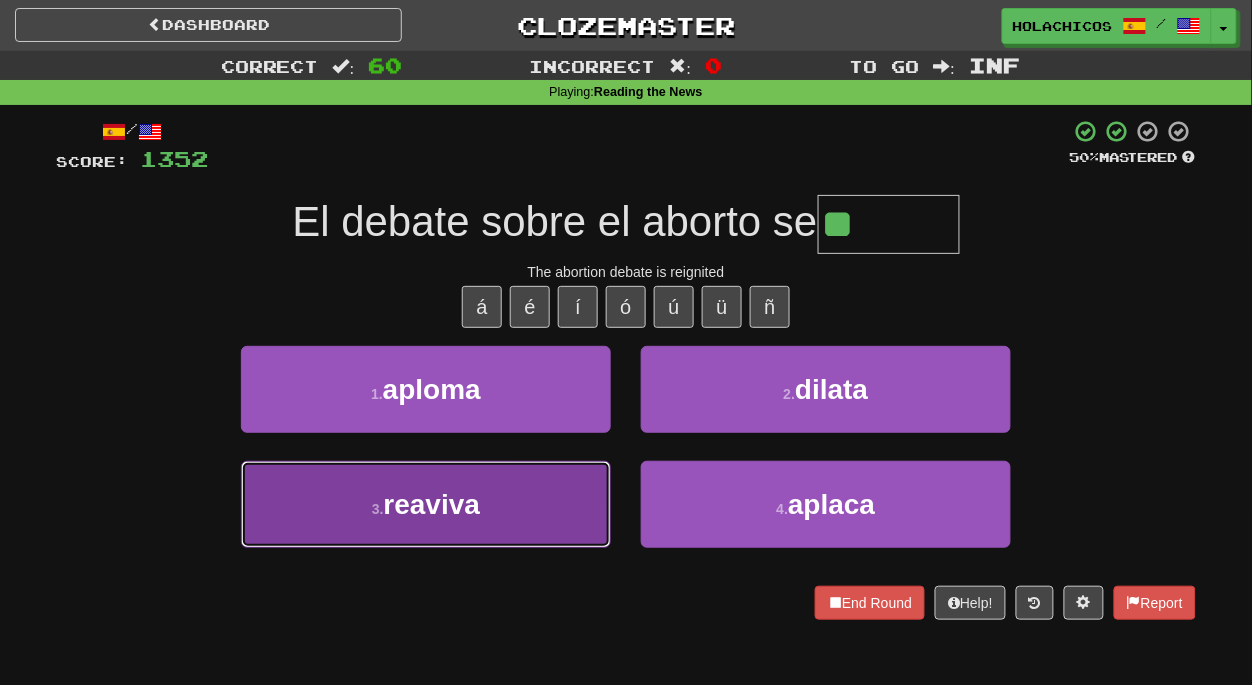 click on "3 .  reaviva" at bounding box center [426, 504] 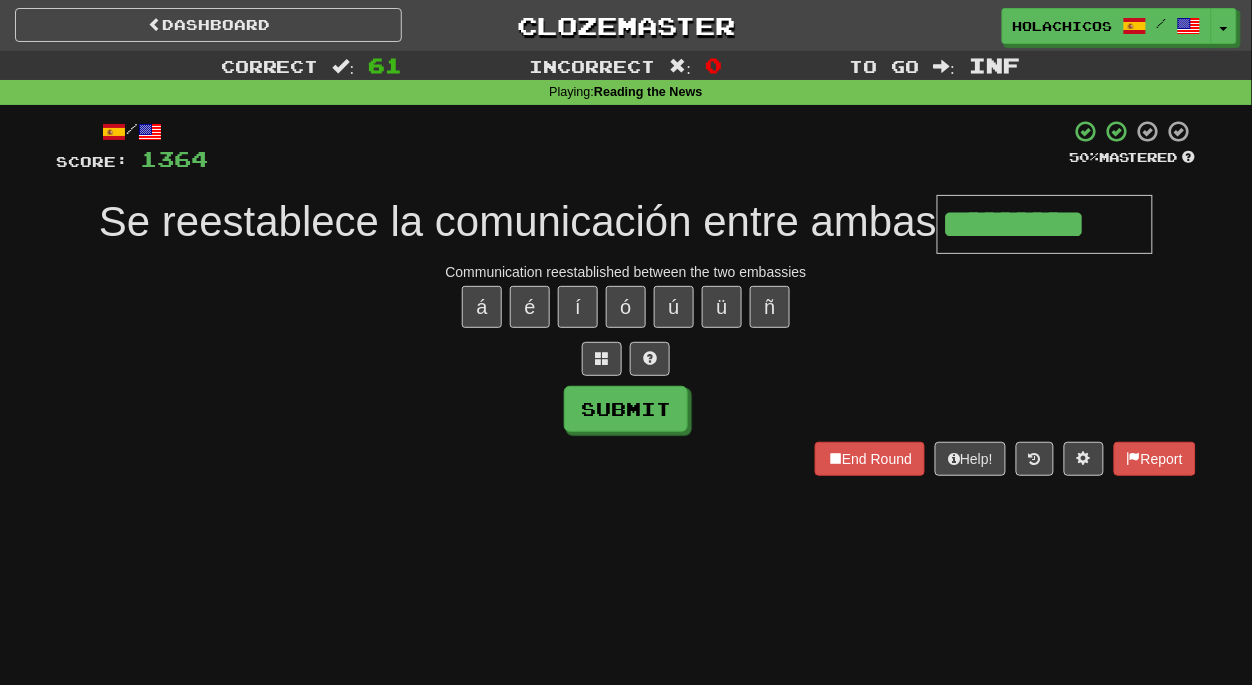 type on "*********" 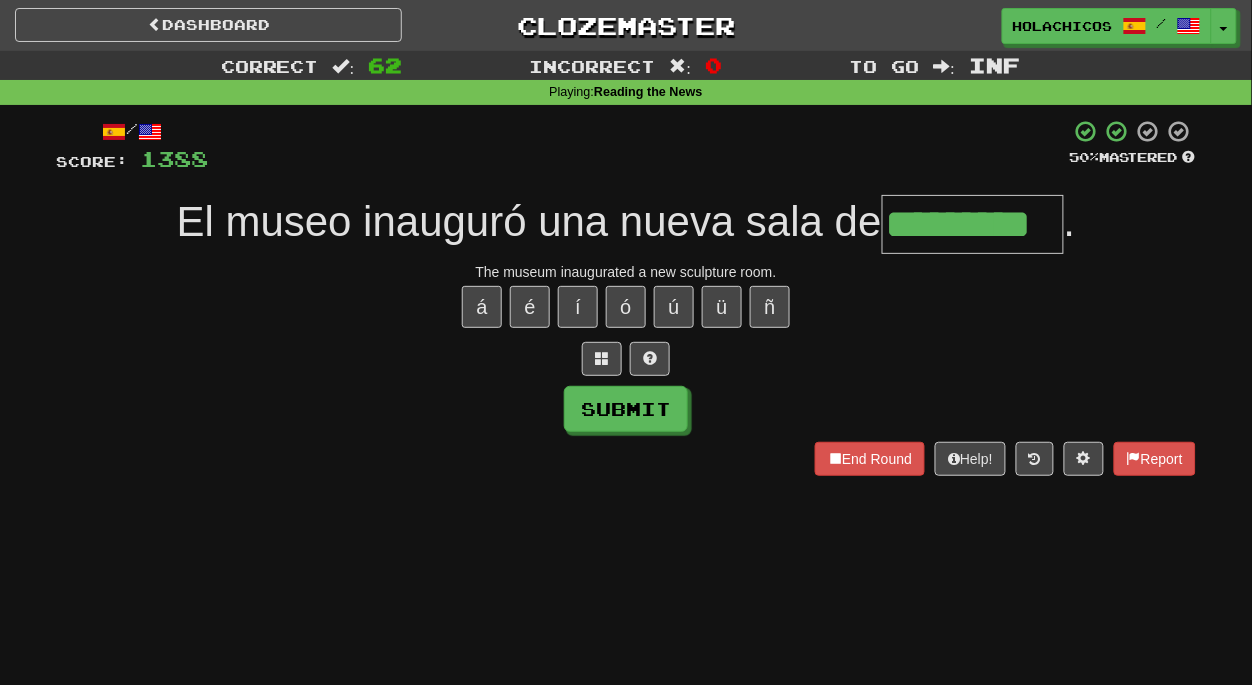 type on "*********" 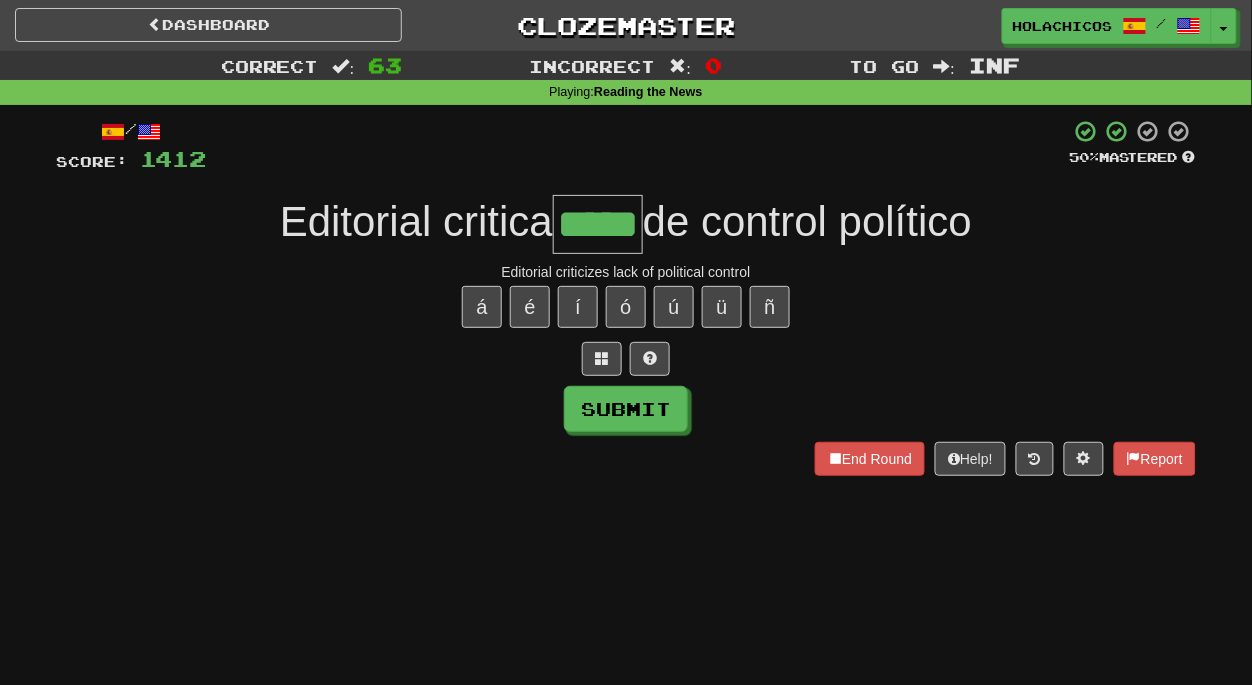 type on "*****" 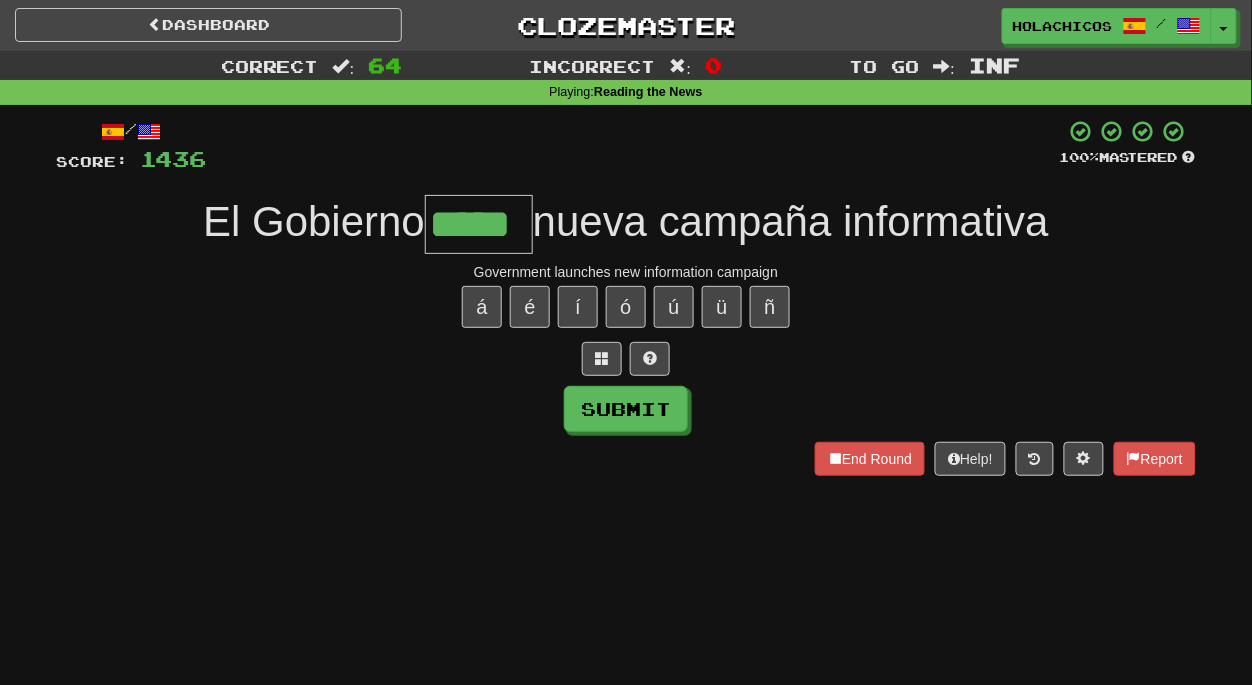 type on "*****" 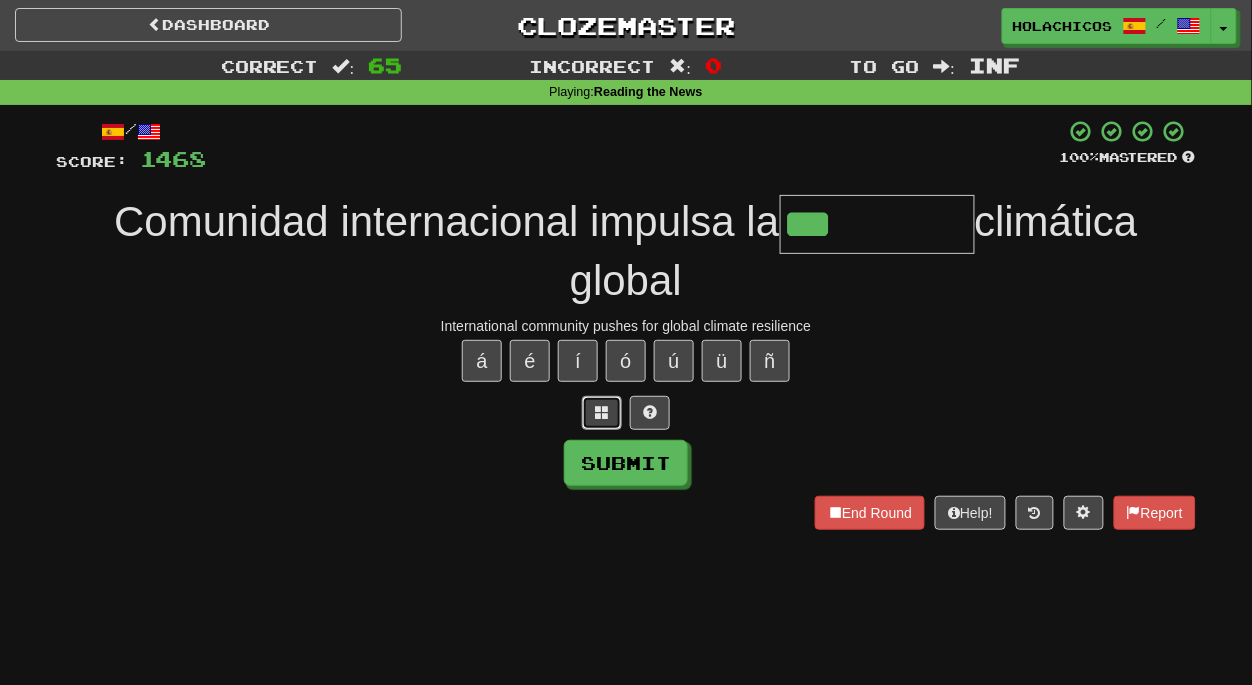 click at bounding box center [602, 412] 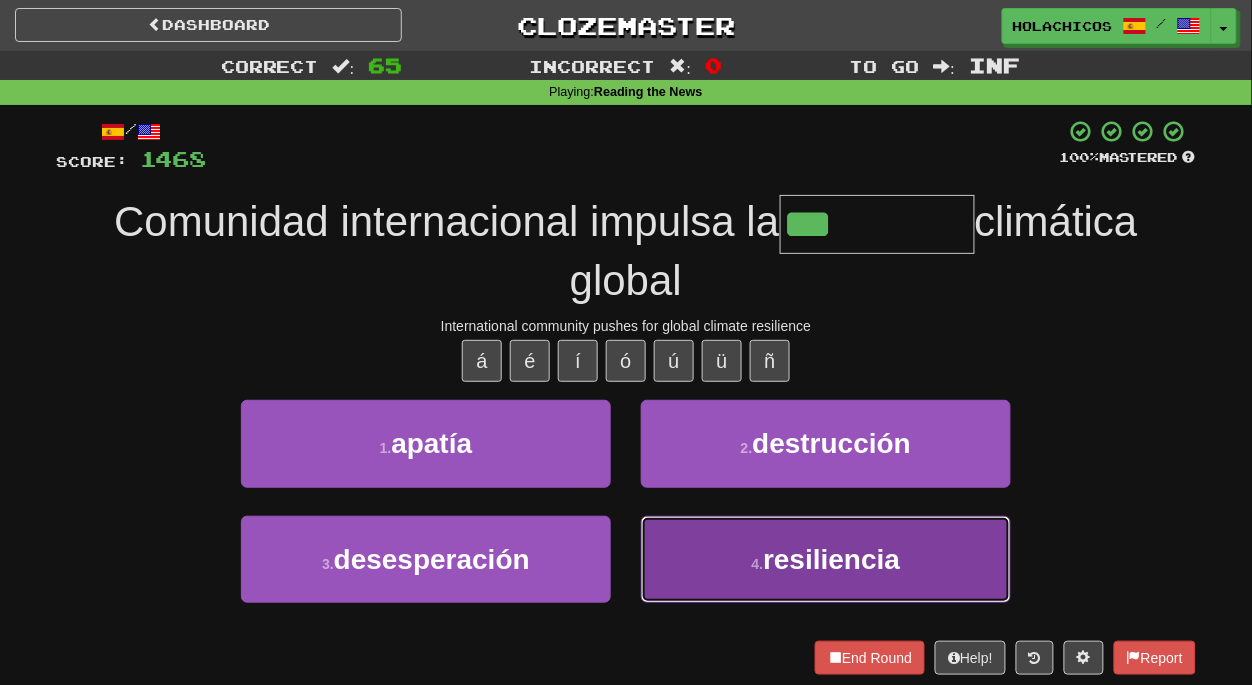click on "4 .  resiliencia" at bounding box center [826, 559] 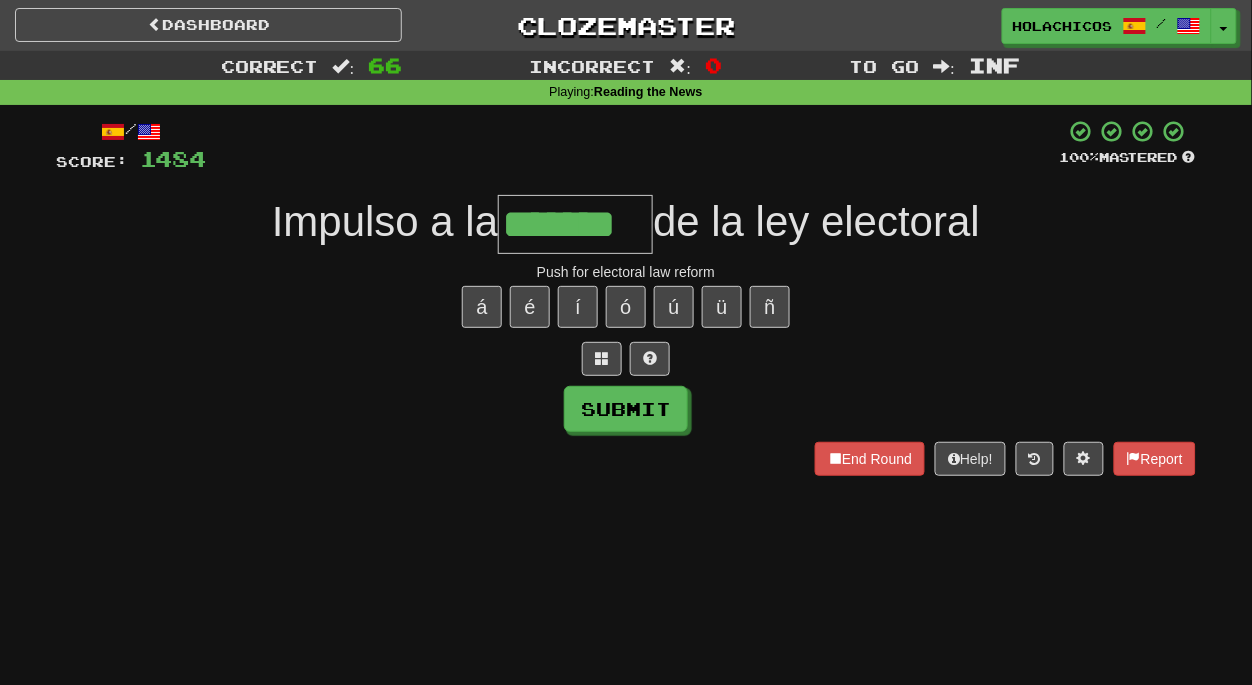type on "*******" 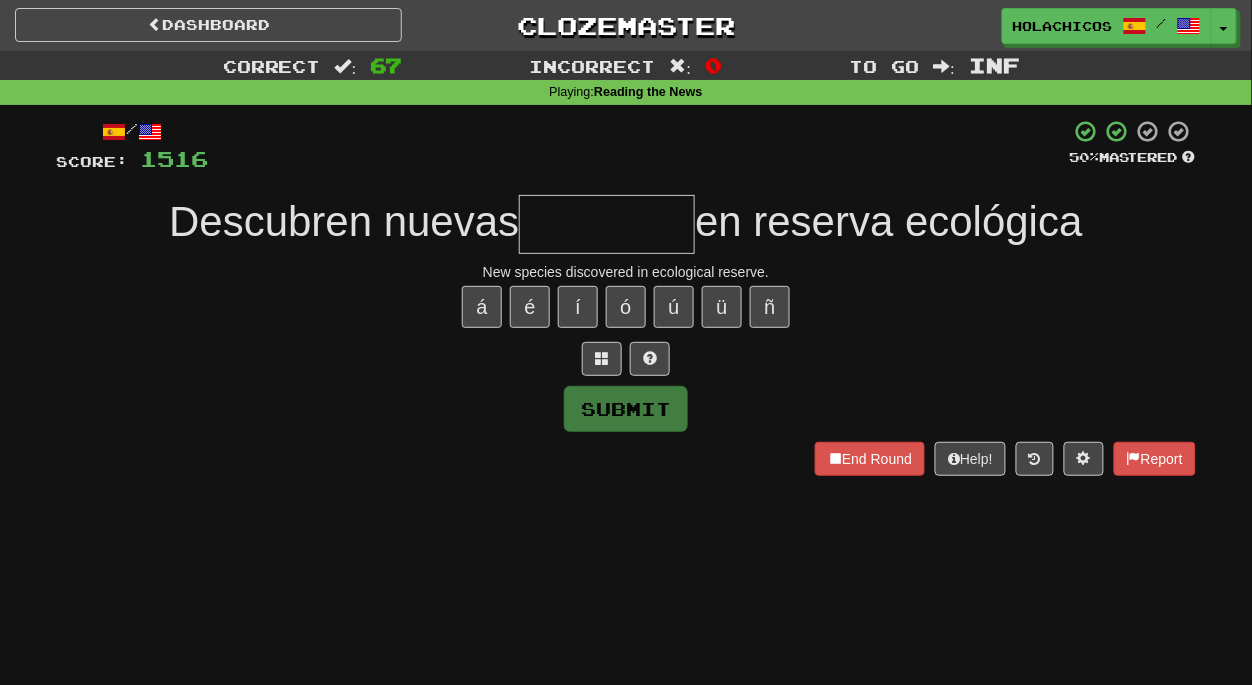 type on "*" 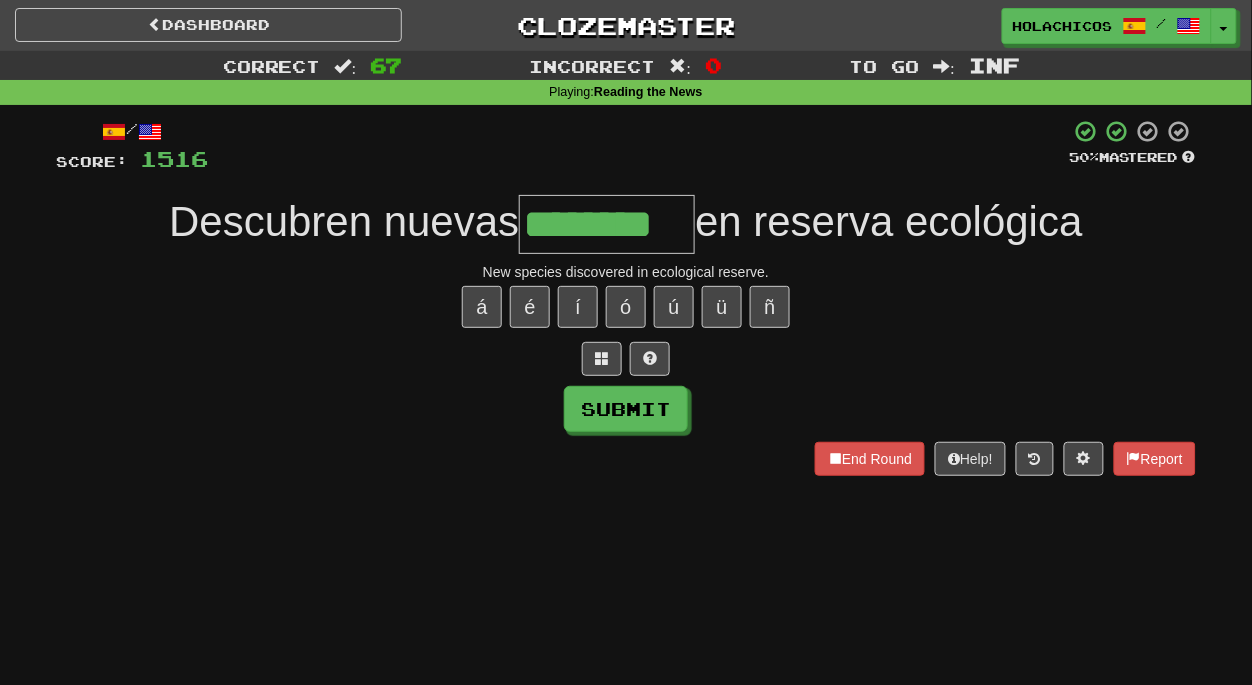 type on "********" 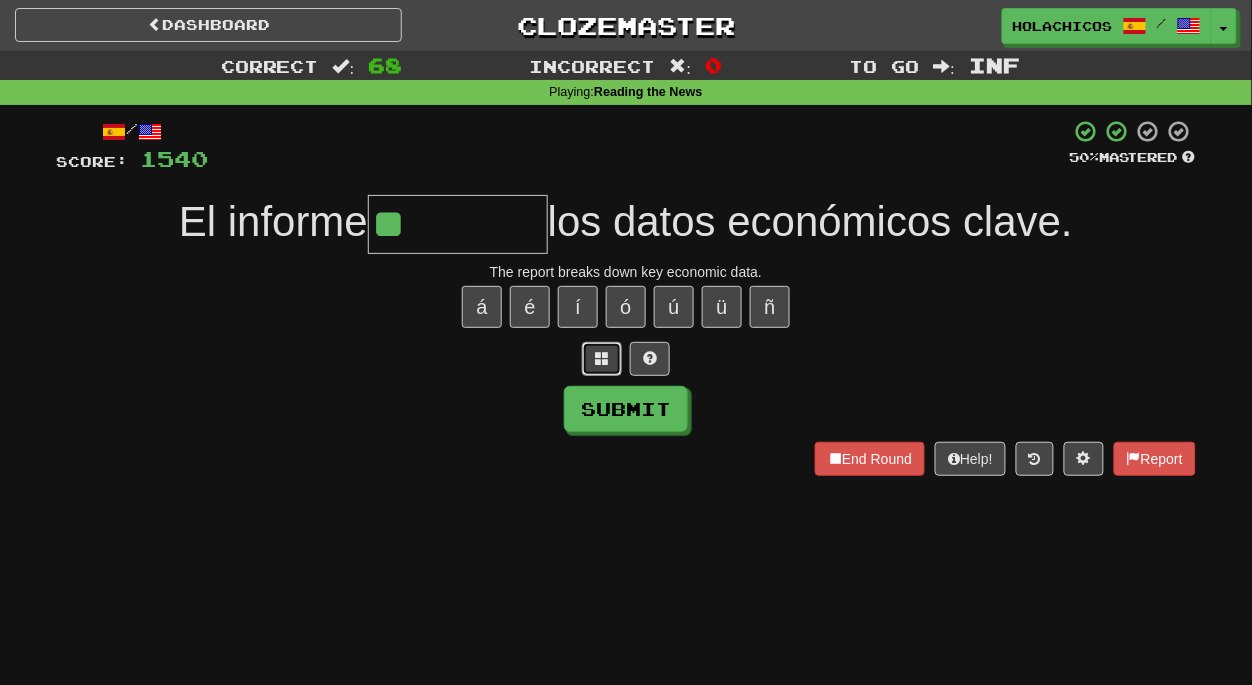 click at bounding box center (602, 359) 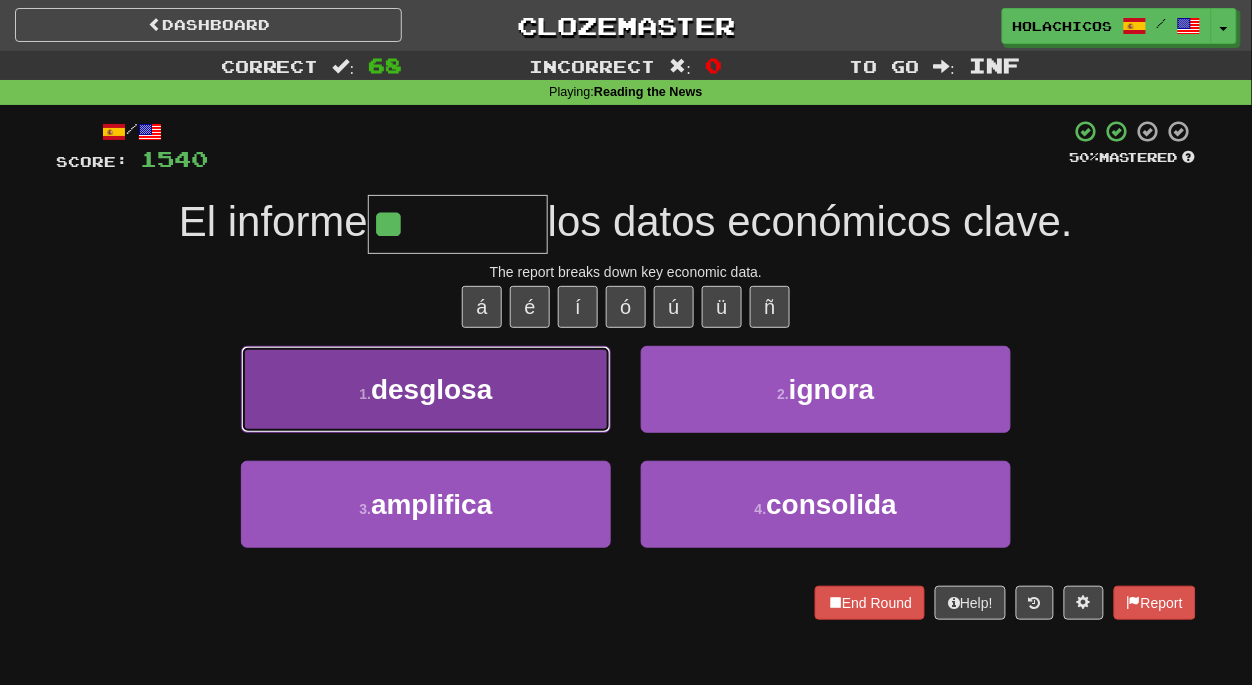 click on "1 .  desglosa" at bounding box center [426, 389] 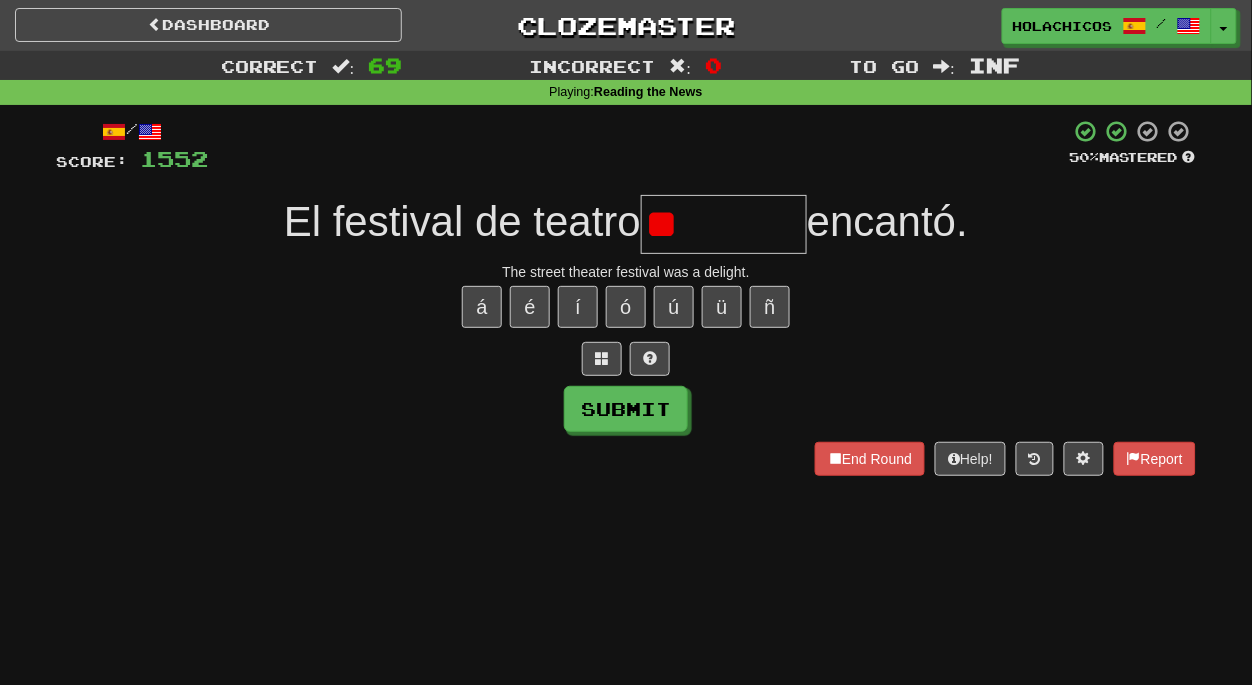 type on "*" 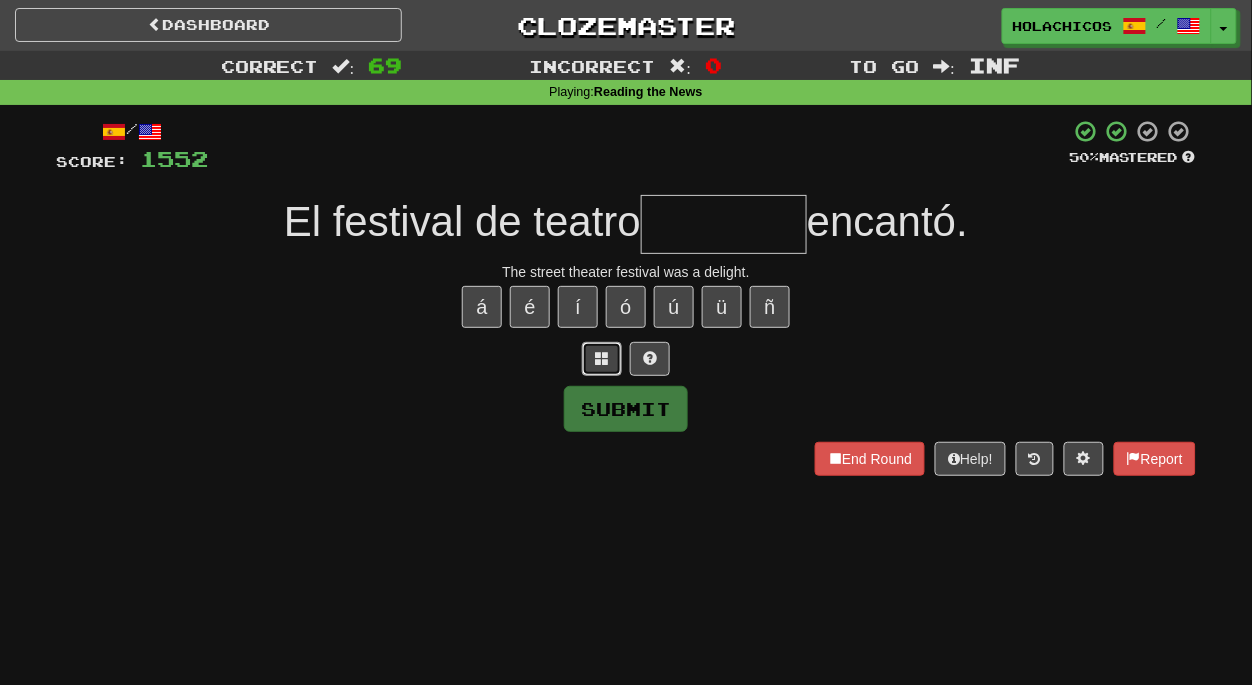 click at bounding box center (602, 359) 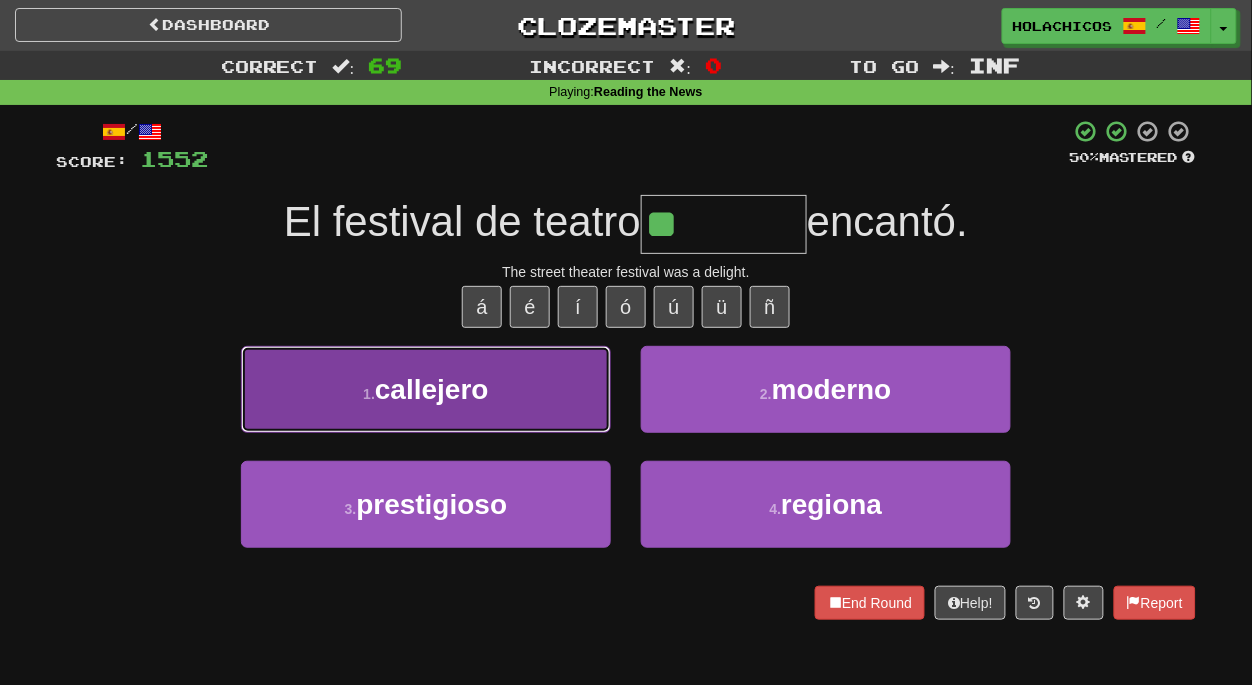click on "callejero" at bounding box center [432, 389] 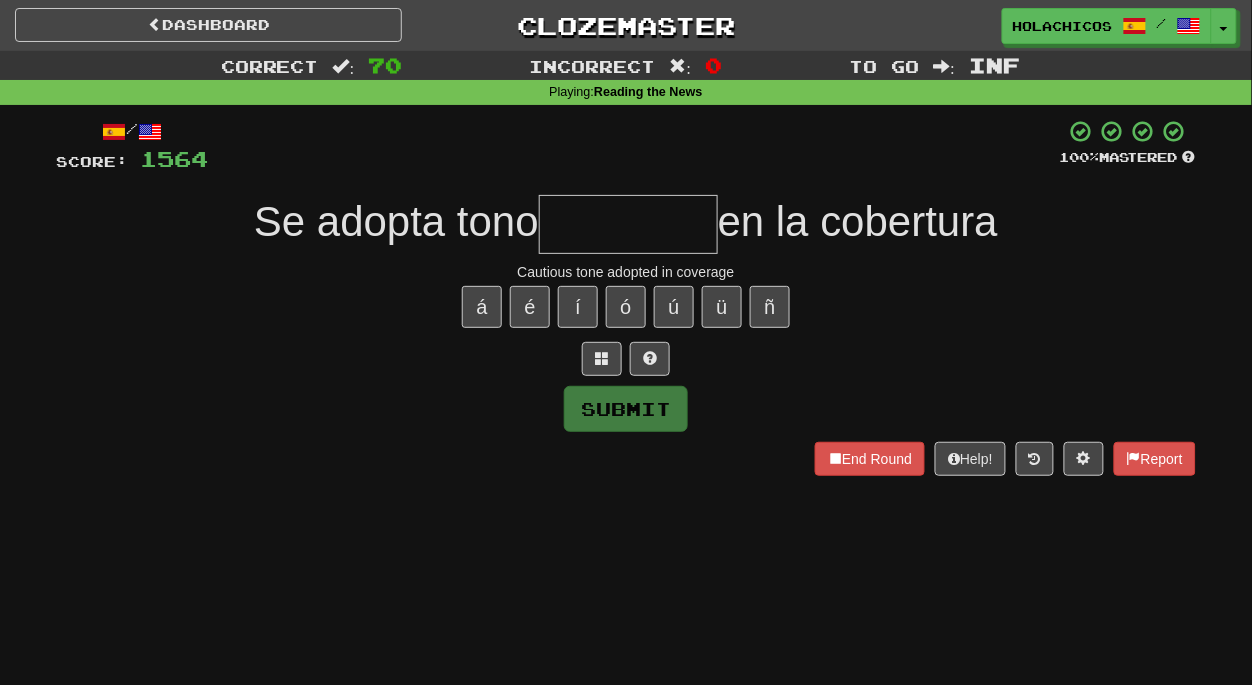 type on "*" 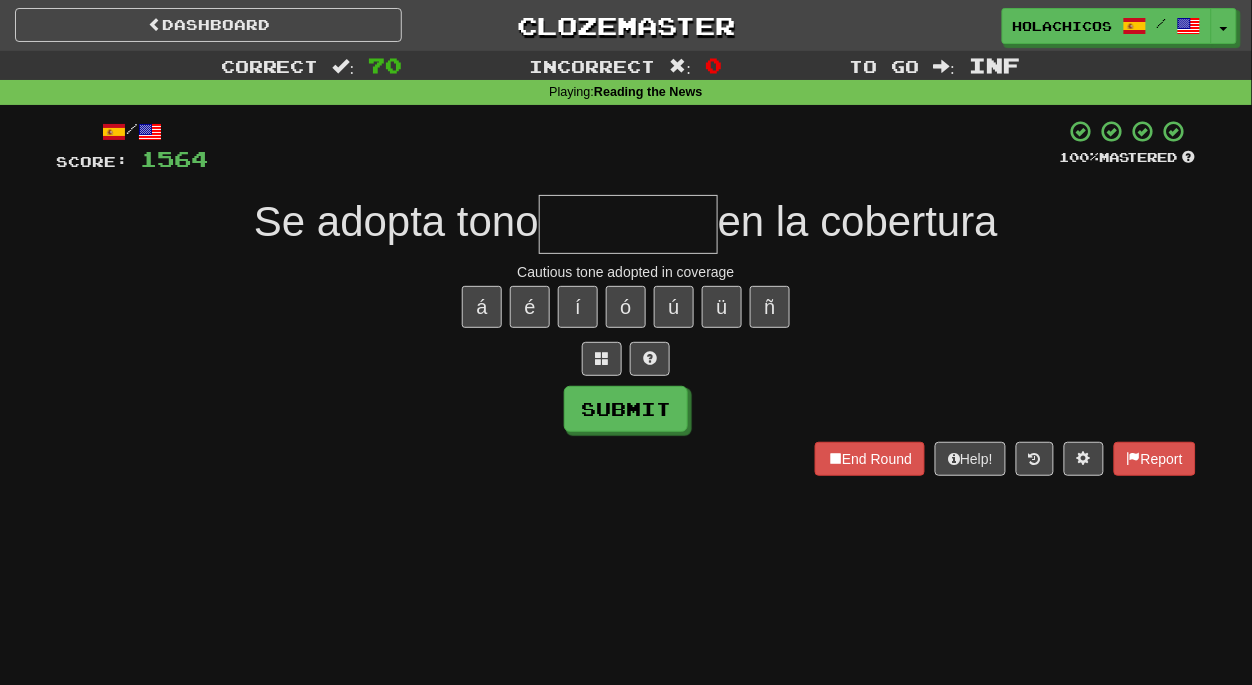 type on "*" 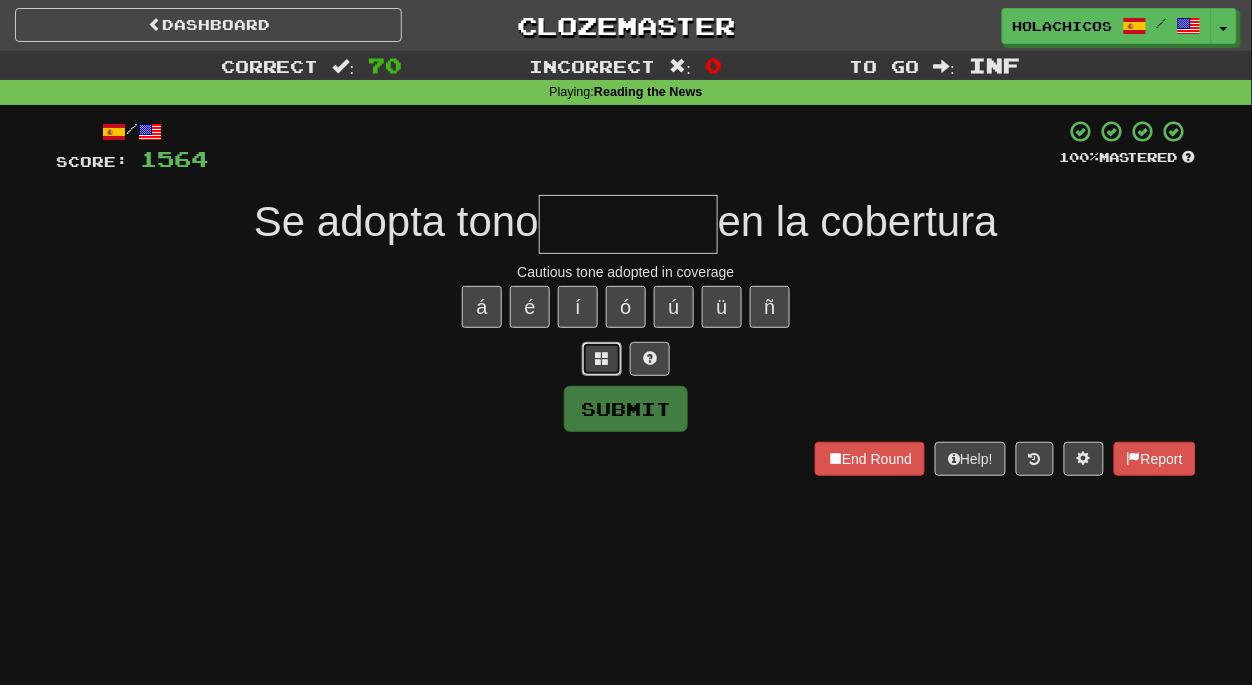 click at bounding box center (602, 358) 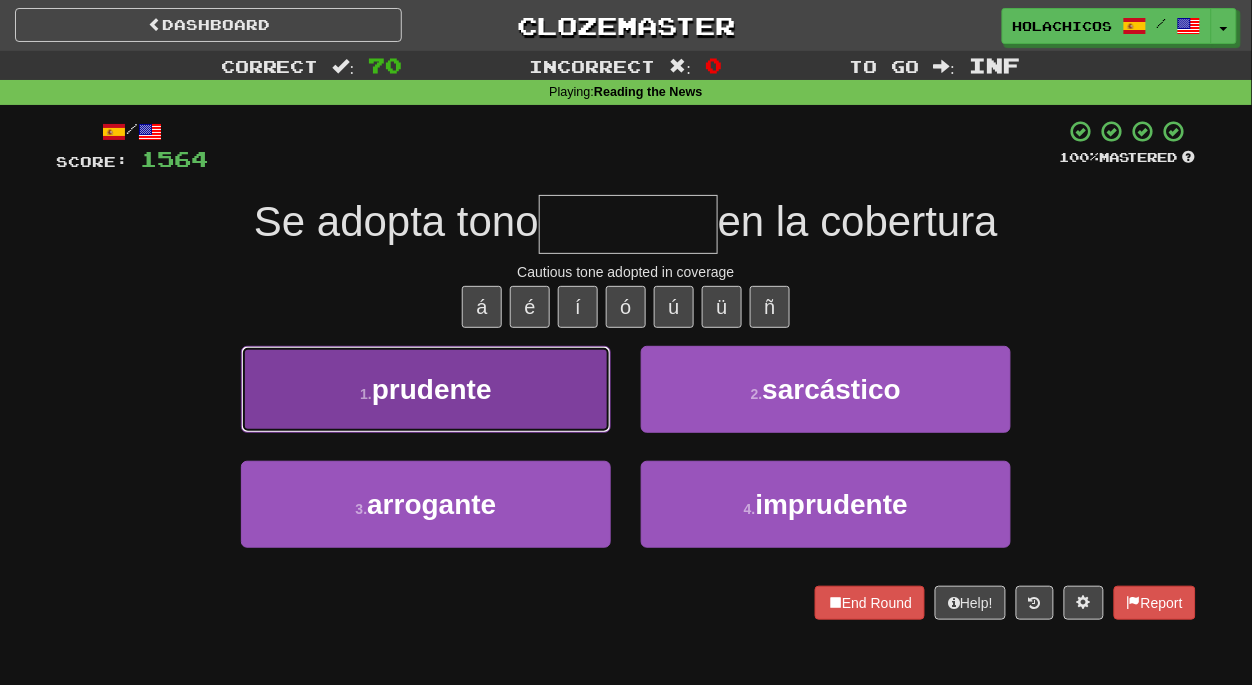 click on "1 .  prudente" at bounding box center (426, 389) 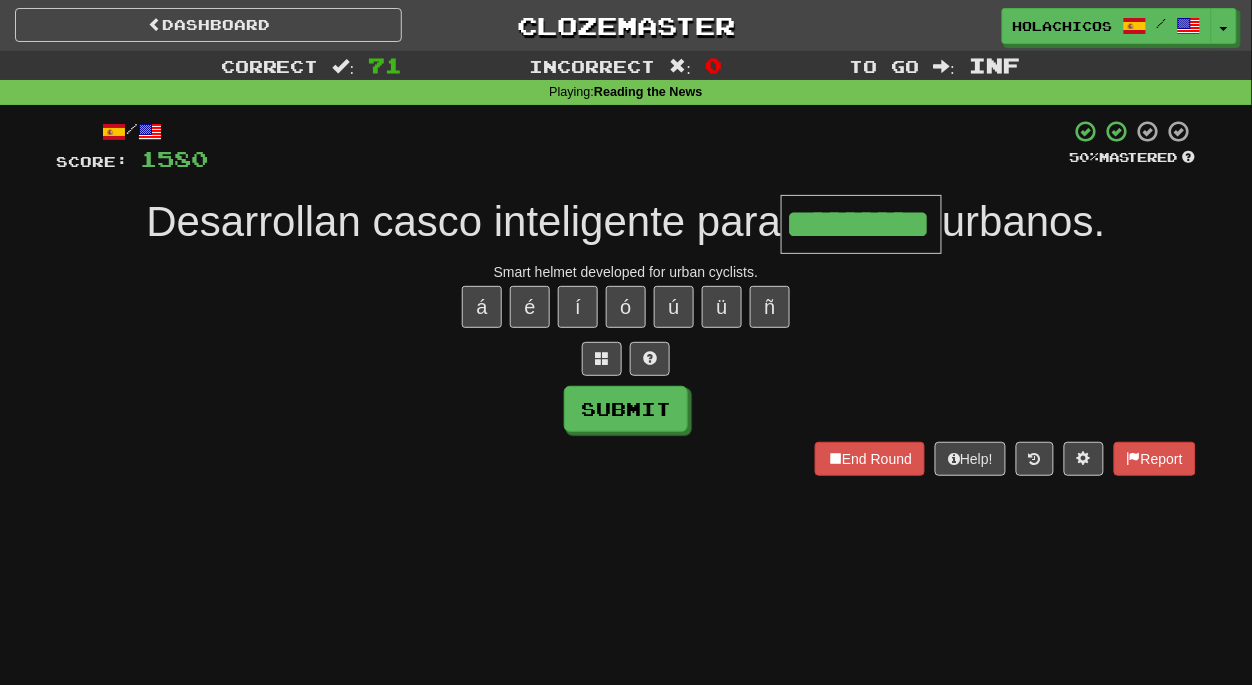type on "*********" 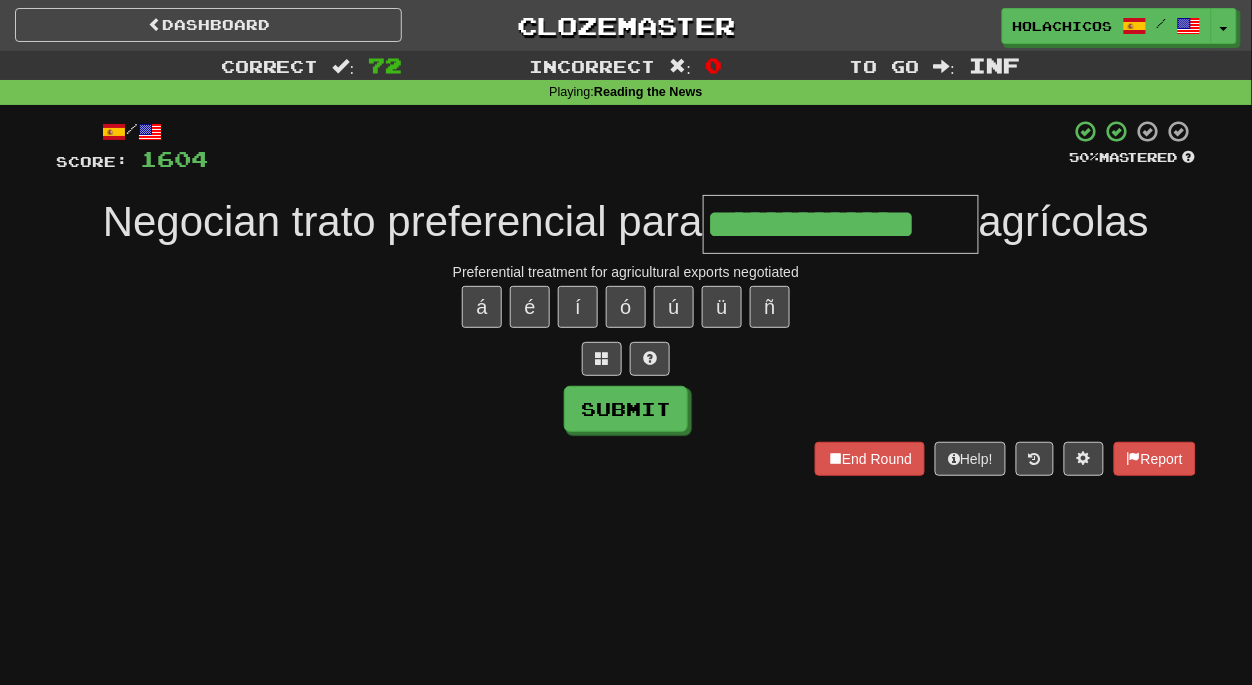 type on "**********" 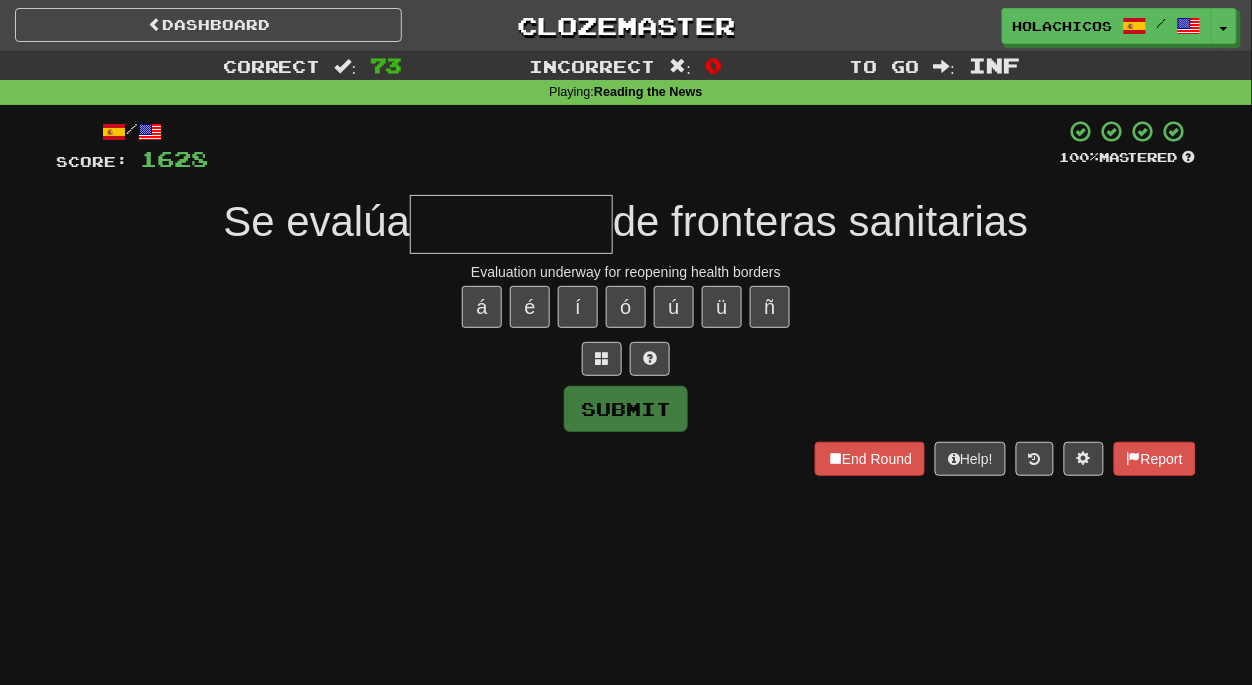 type on "*" 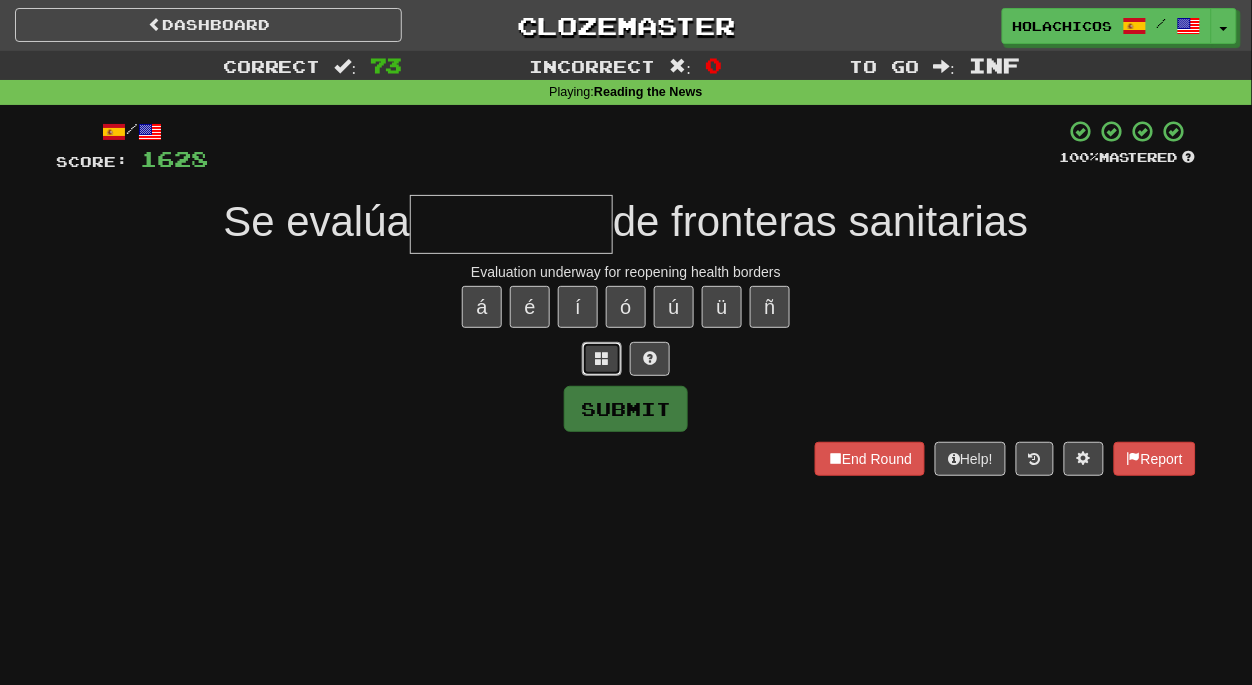 click at bounding box center [602, 358] 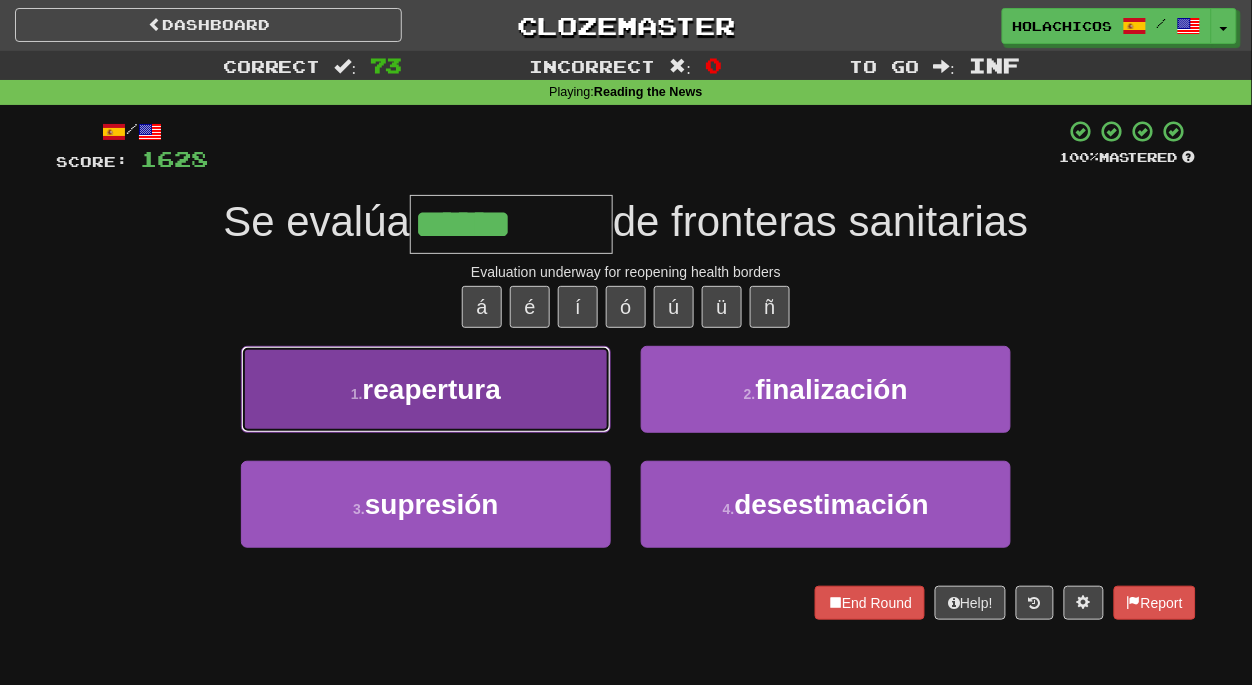 click on "1 .  reapertura" at bounding box center [426, 389] 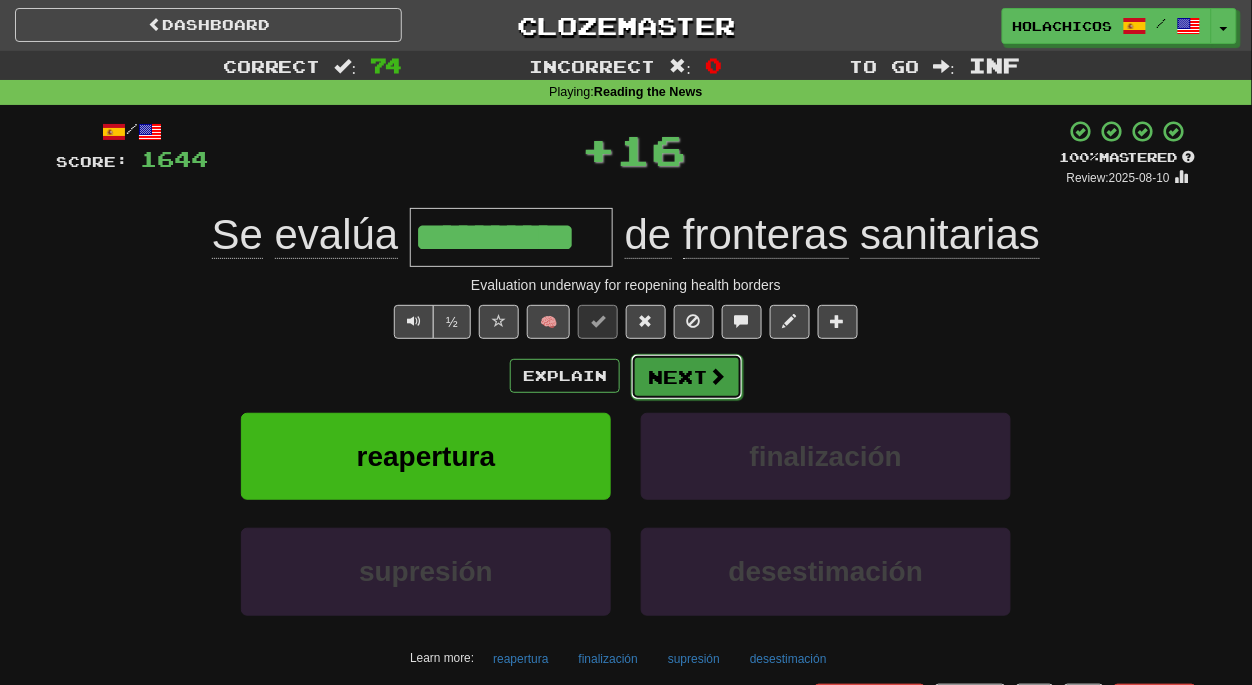 click on "Next" at bounding box center [687, 377] 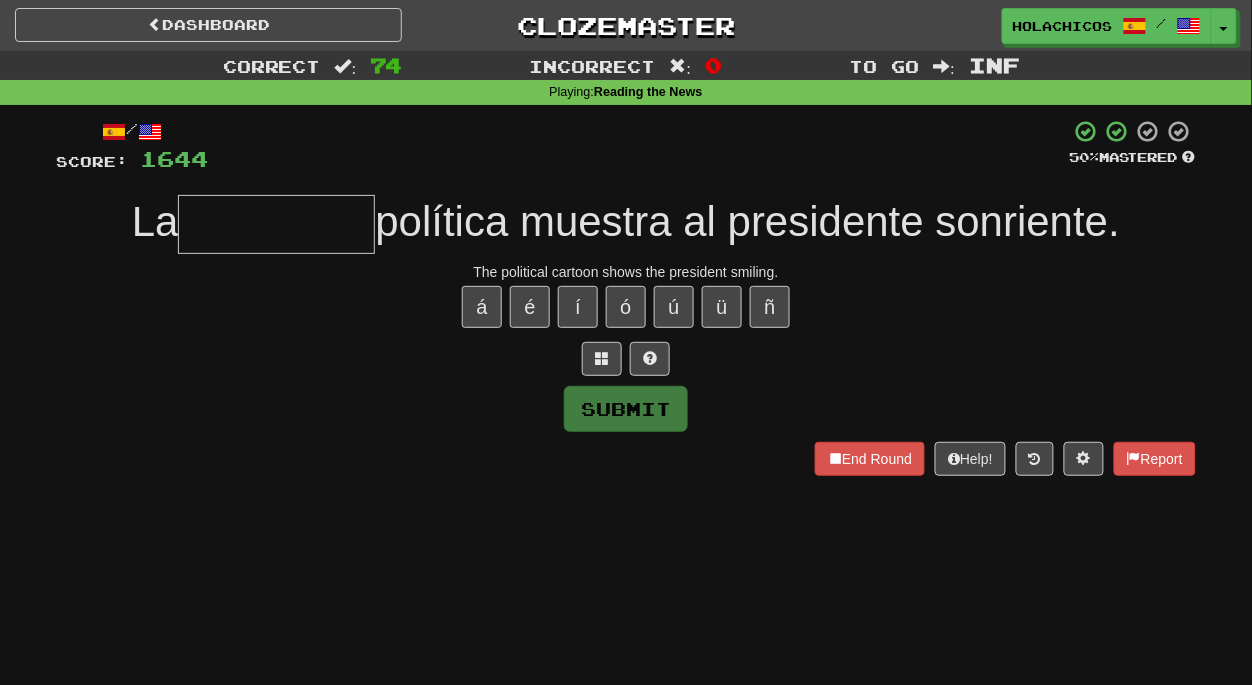 type on "*" 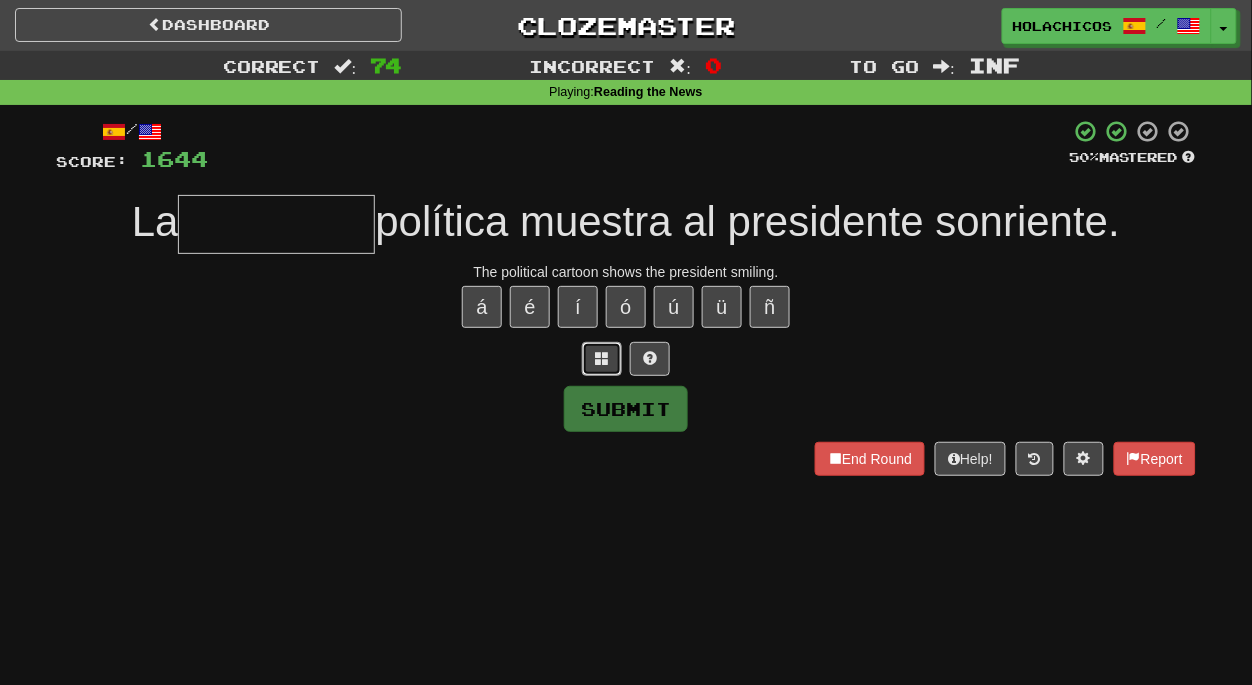 click at bounding box center [602, 358] 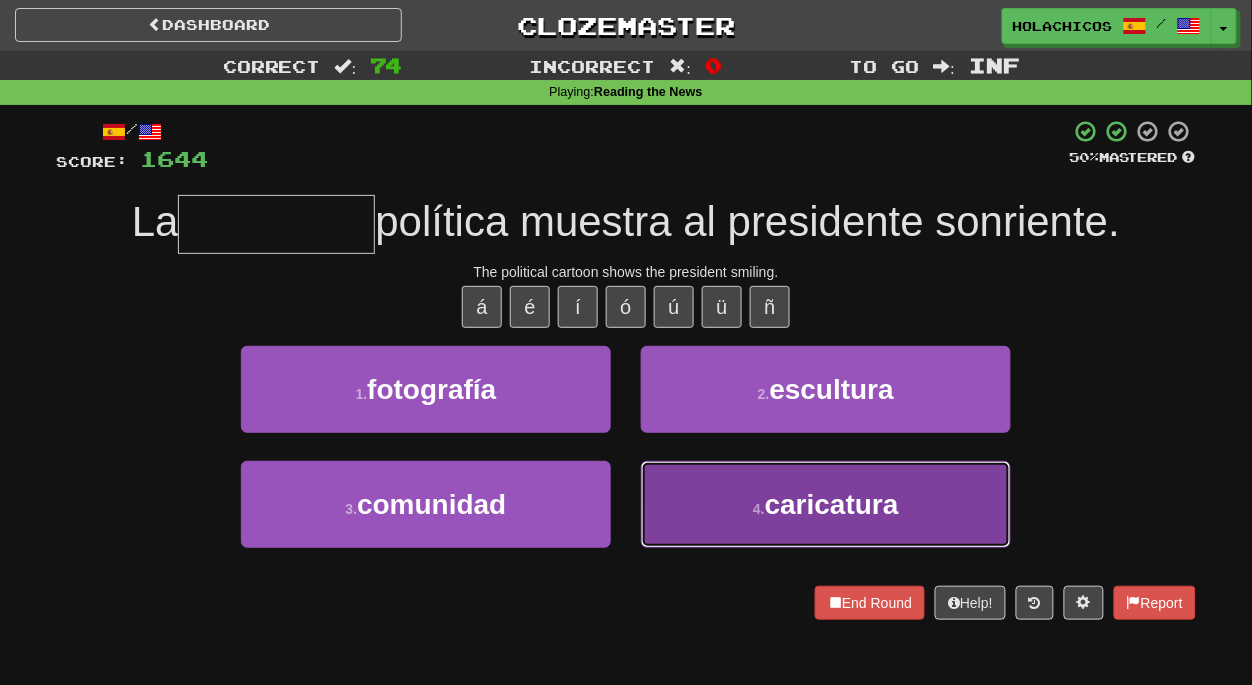 click on "4 .  caricatura" at bounding box center [826, 504] 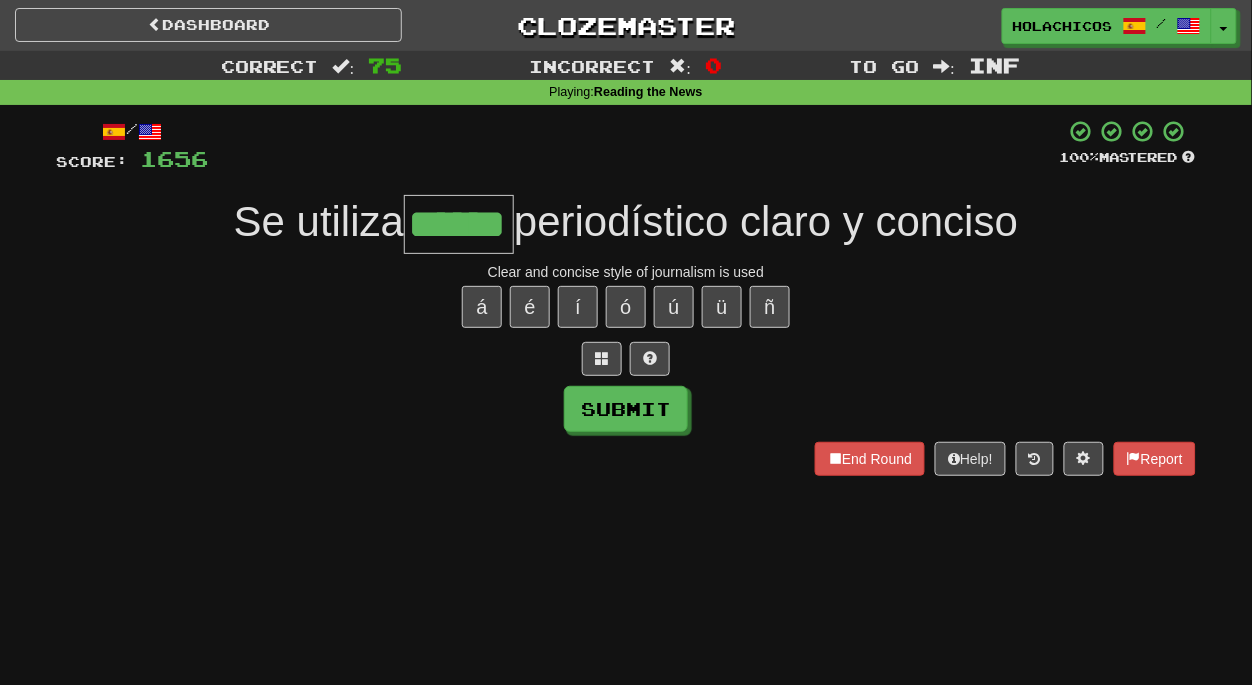 type on "******" 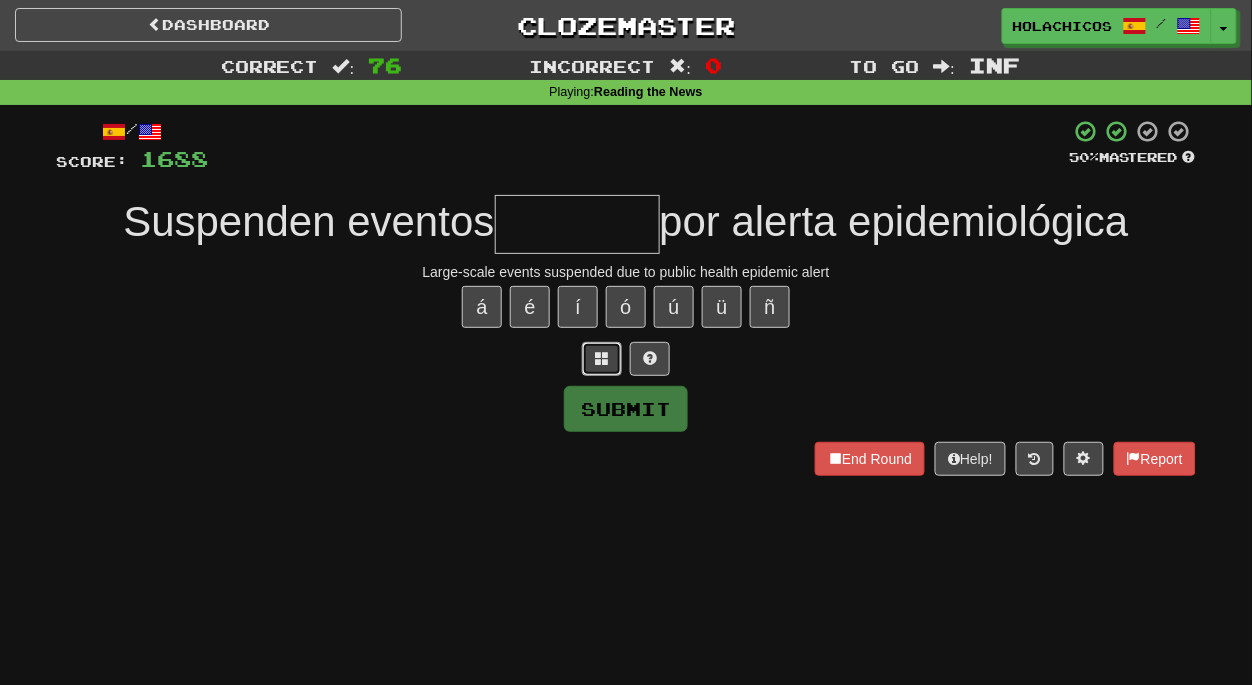 click at bounding box center (602, 358) 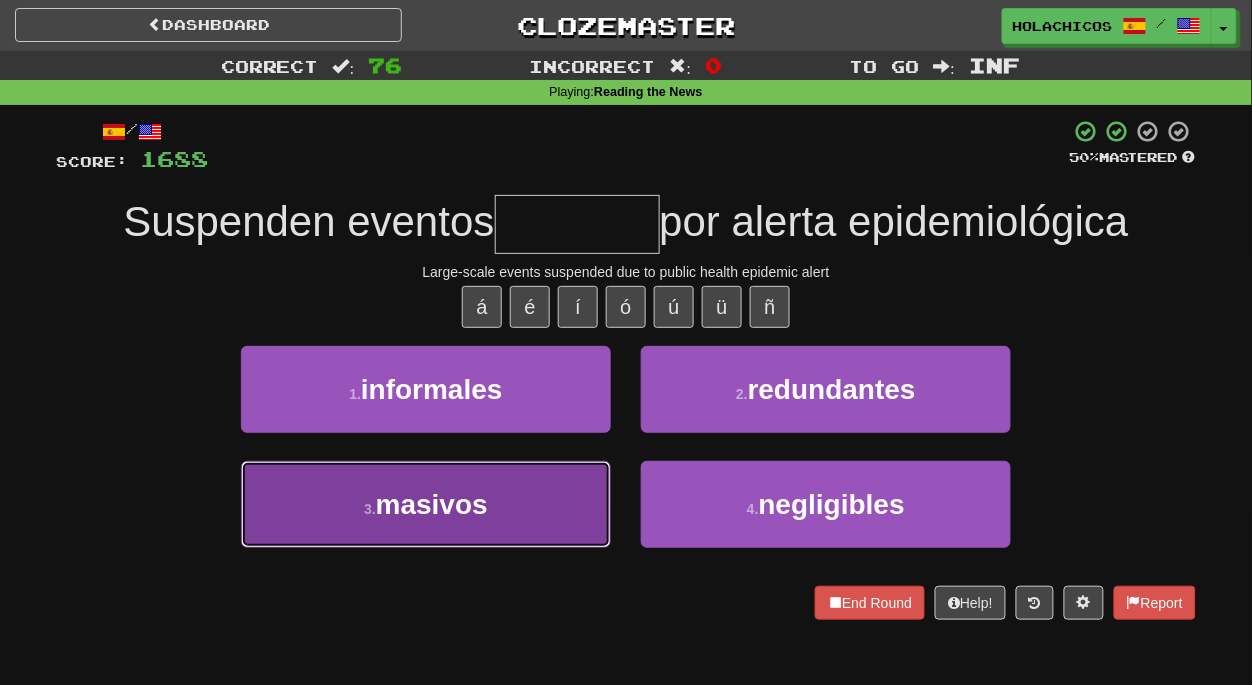 click on "3 .  masivos" at bounding box center [426, 504] 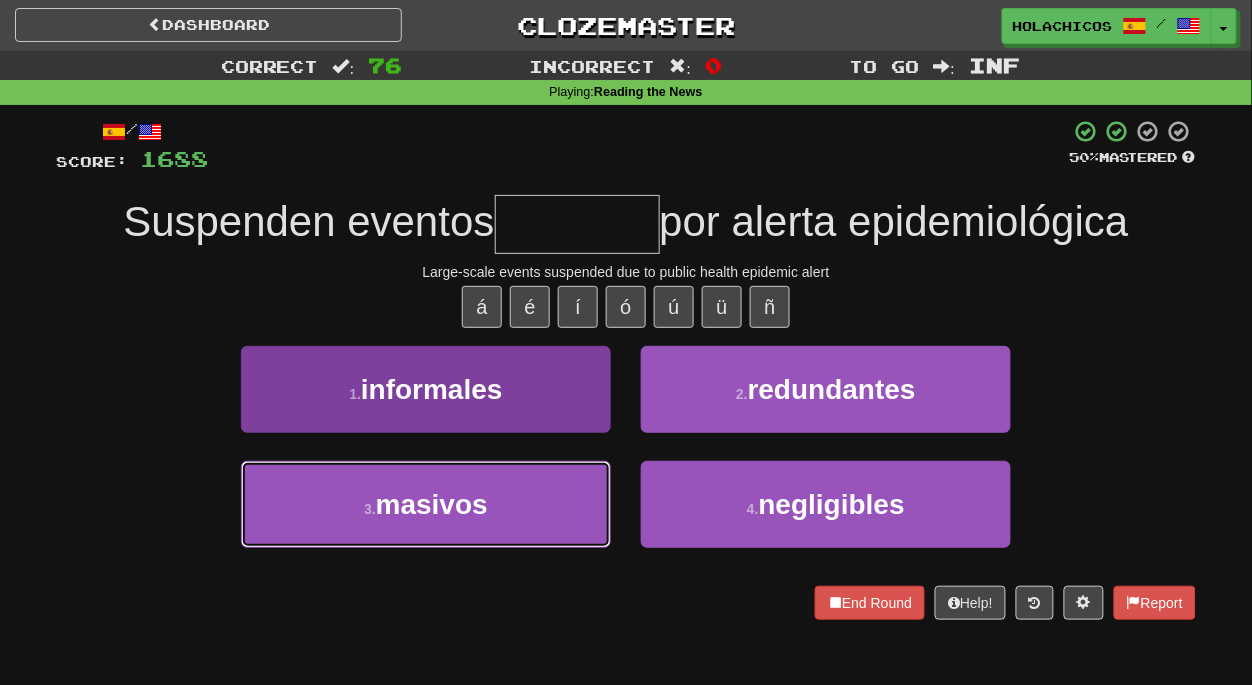 type on "*******" 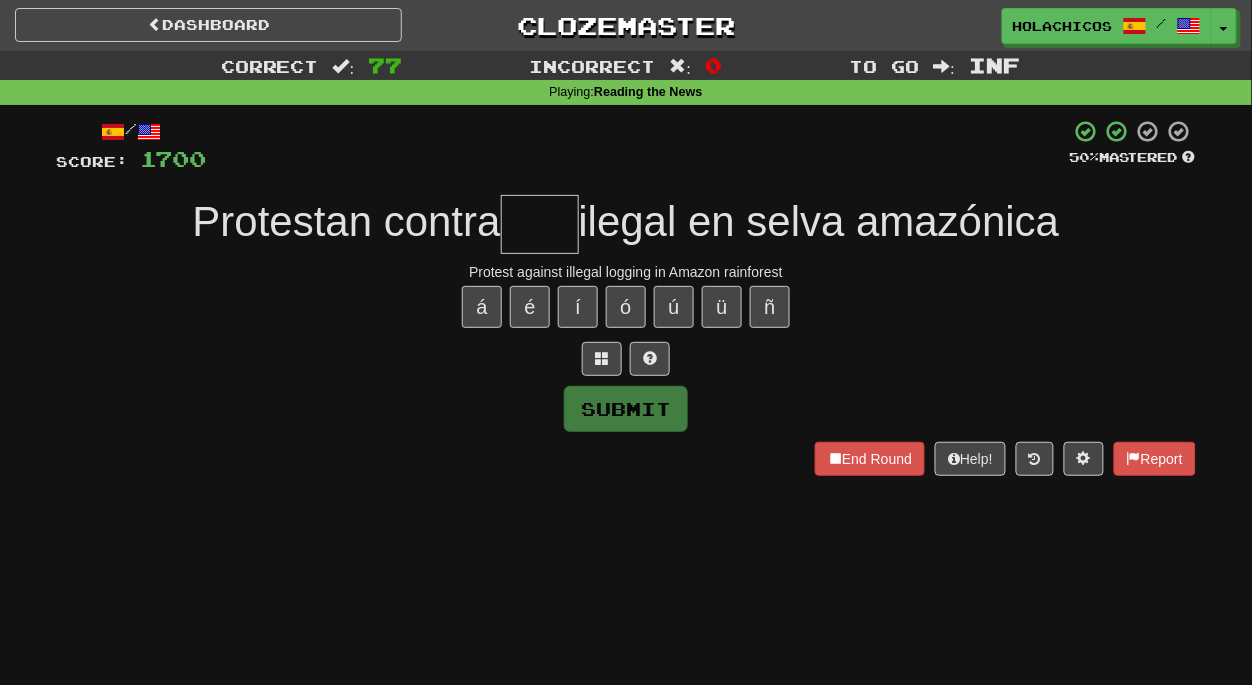 type on "*" 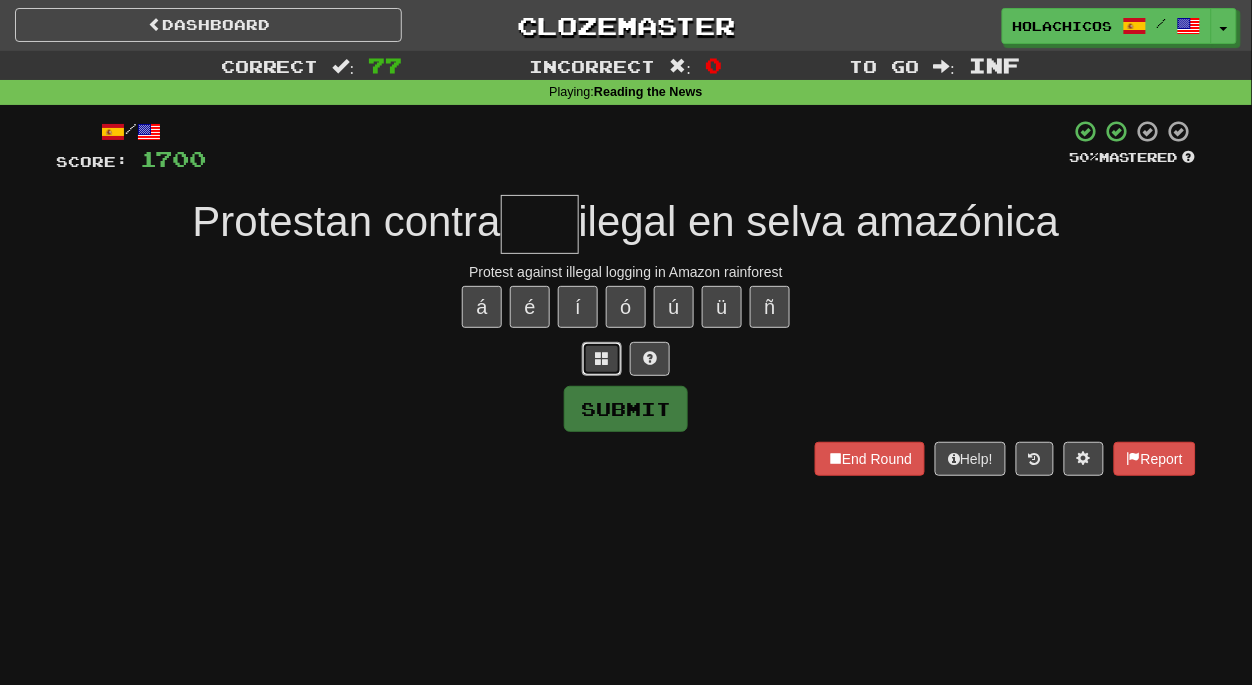 click at bounding box center [602, 358] 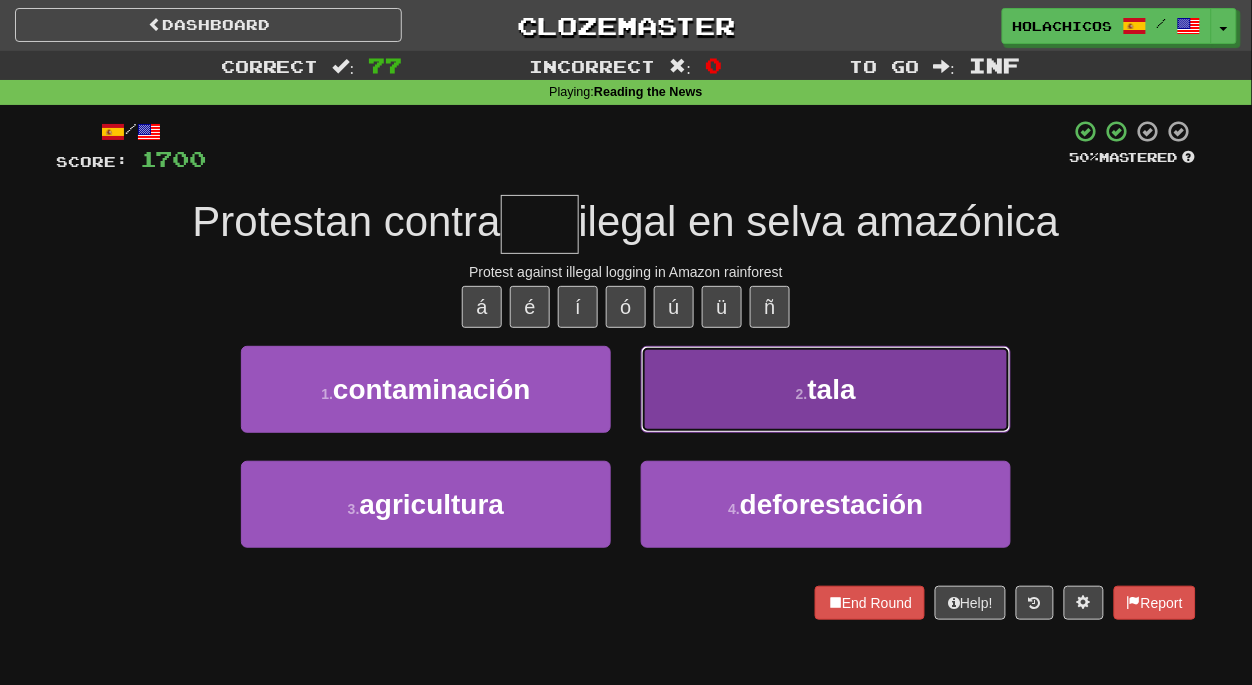click on "2 .  tala" at bounding box center (826, 389) 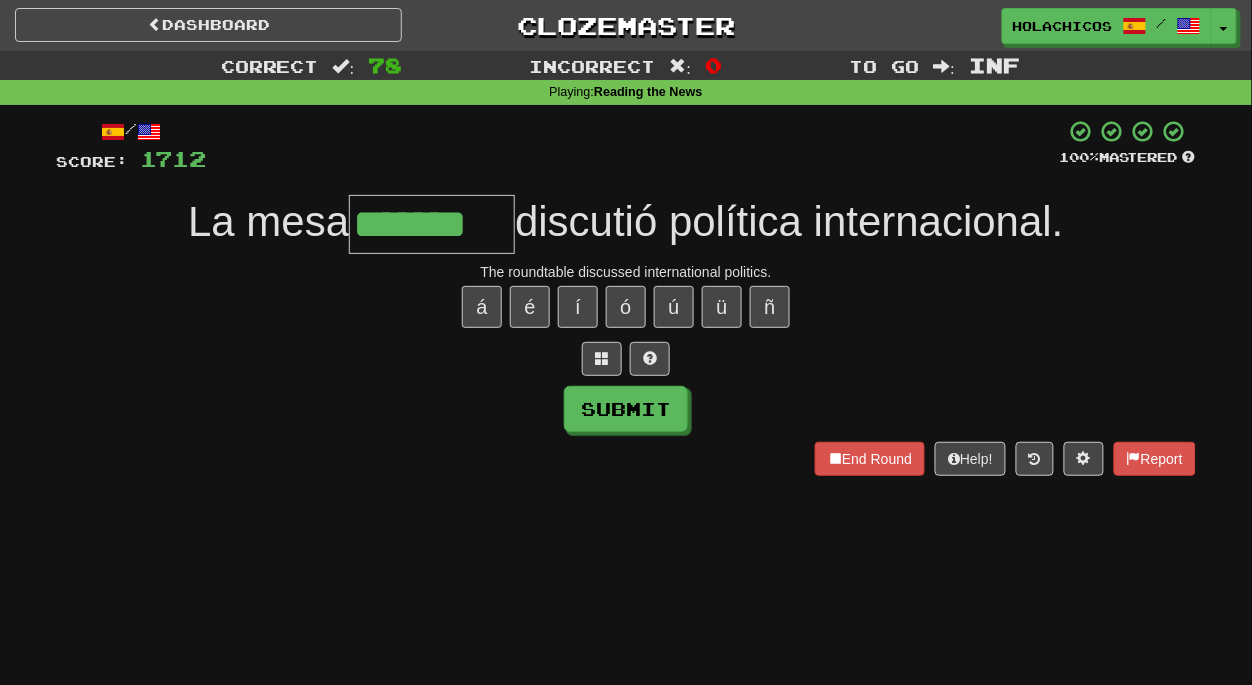 type on "*******" 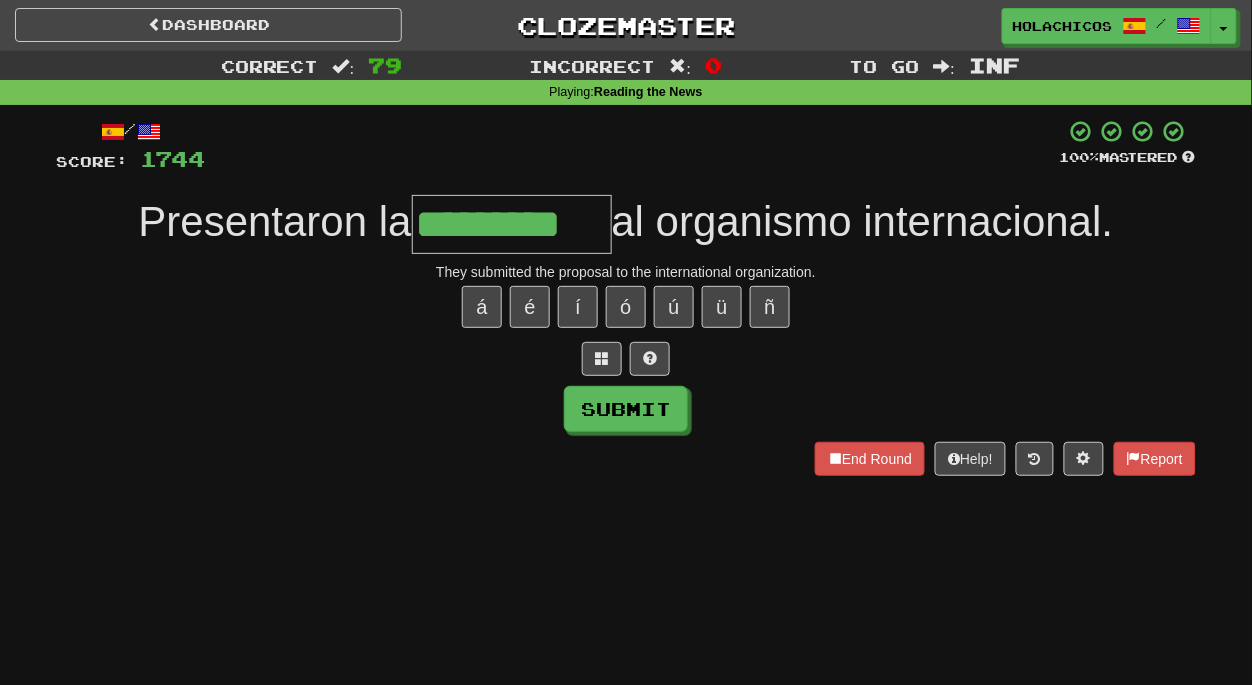 type on "*********" 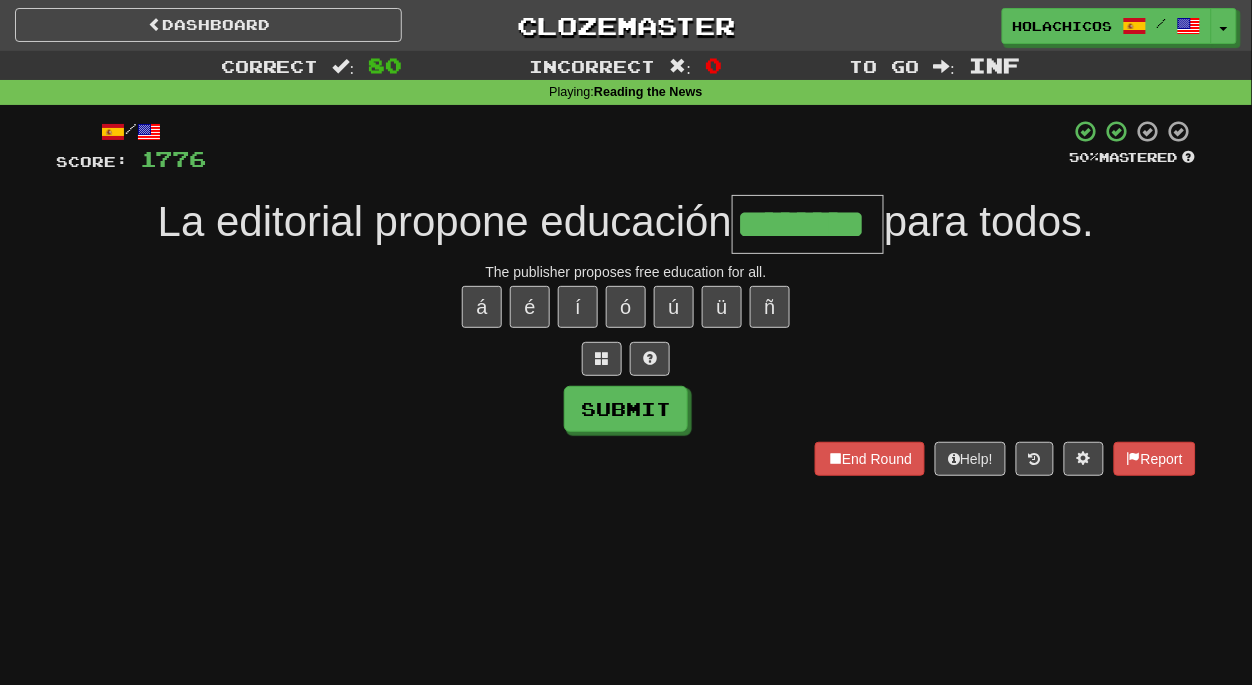 type on "********" 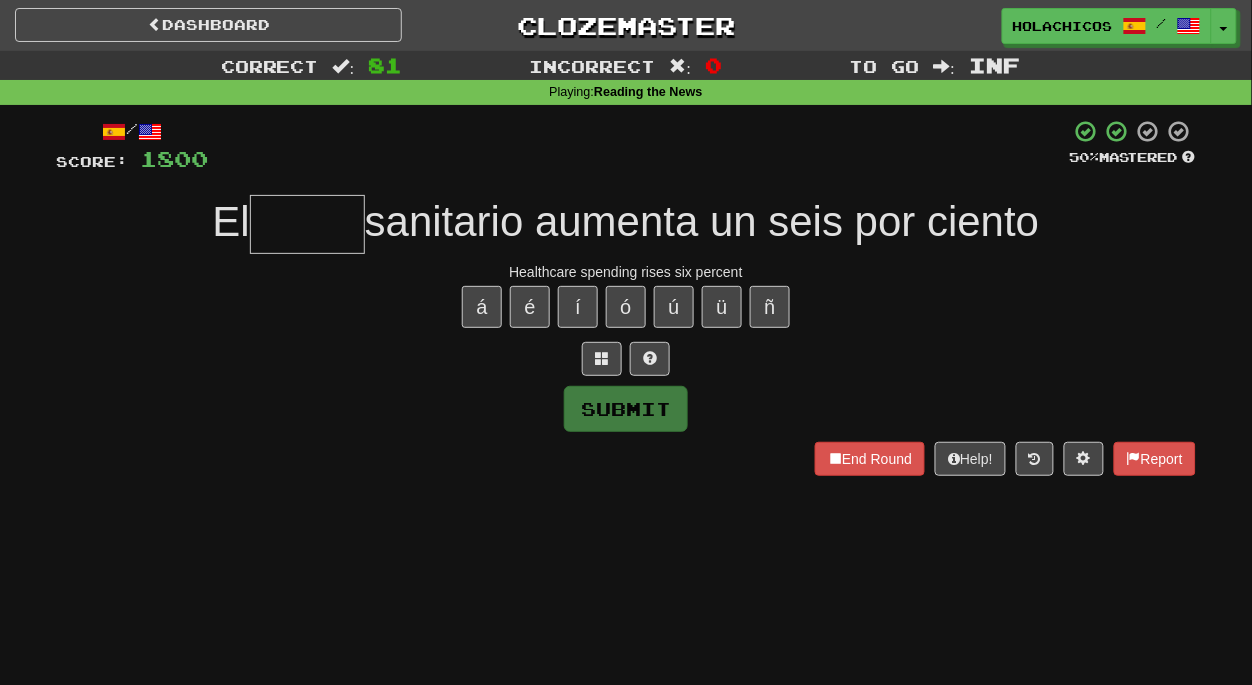 type on "*" 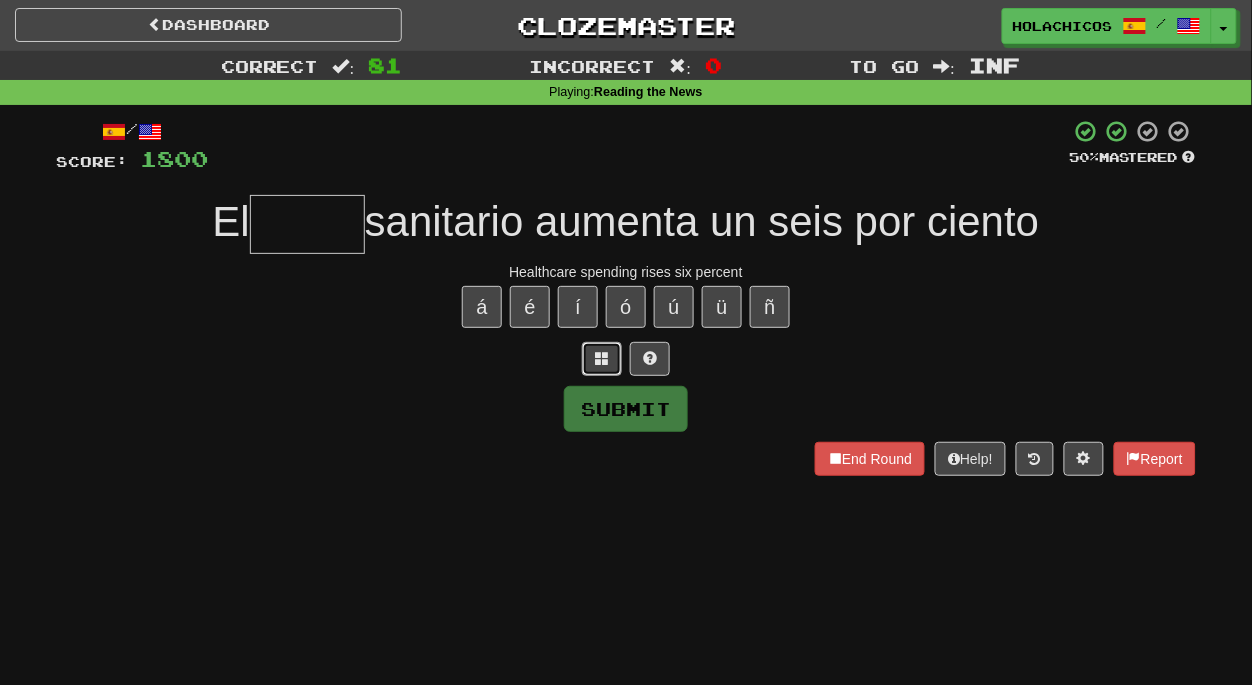 click at bounding box center [602, 358] 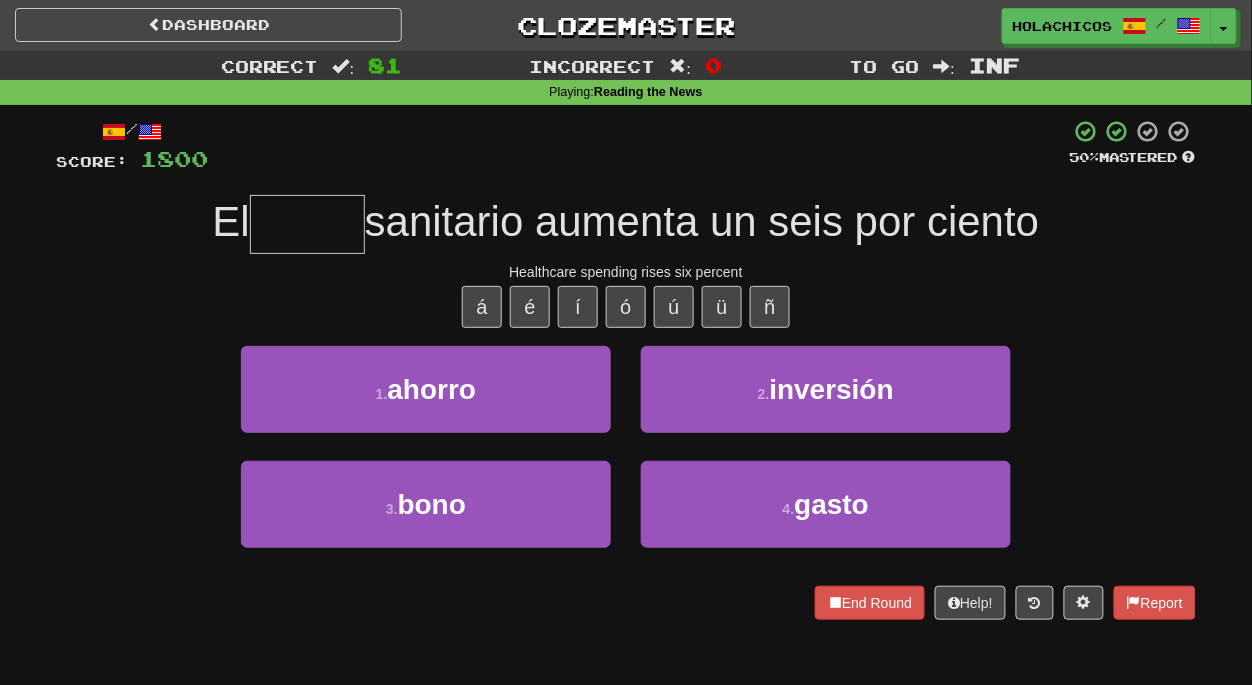 type on "*" 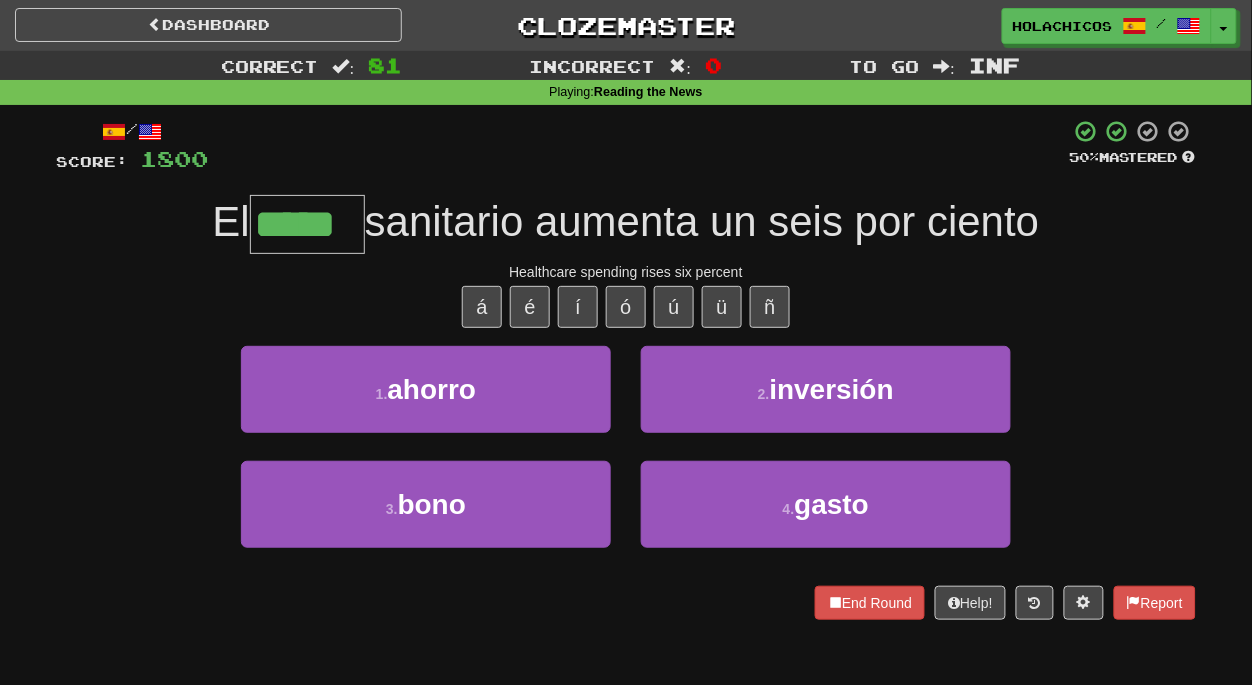 type on "*****" 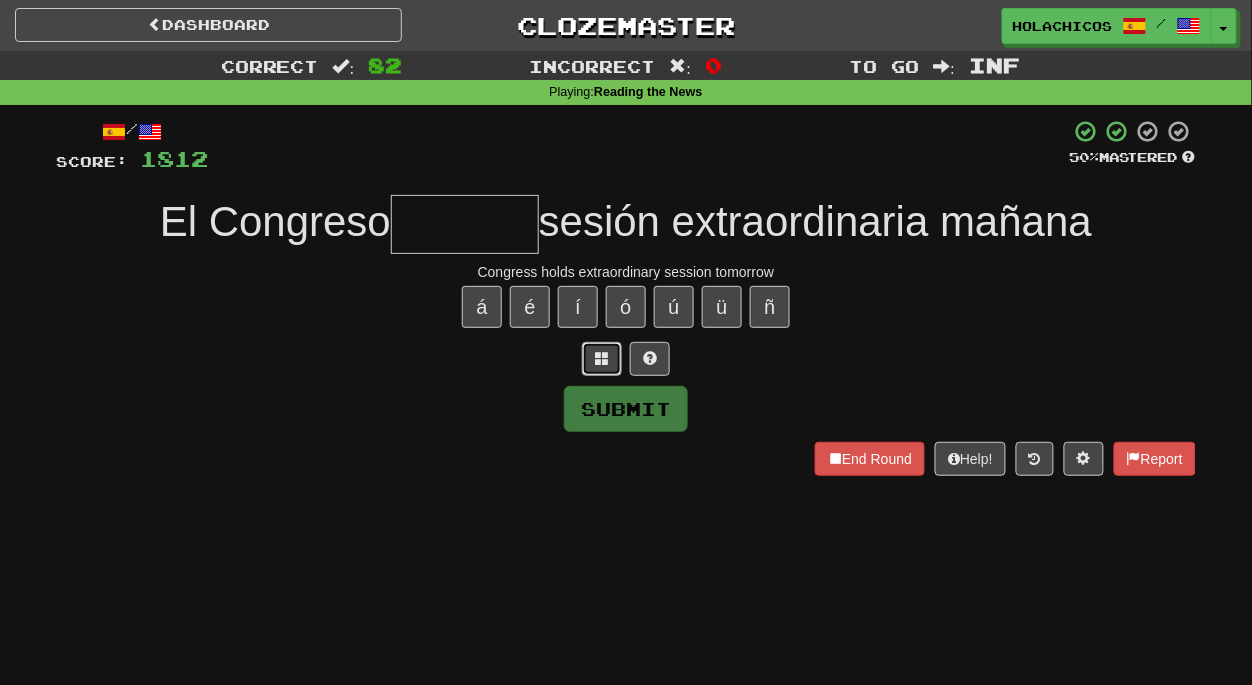 click at bounding box center (602, 359) 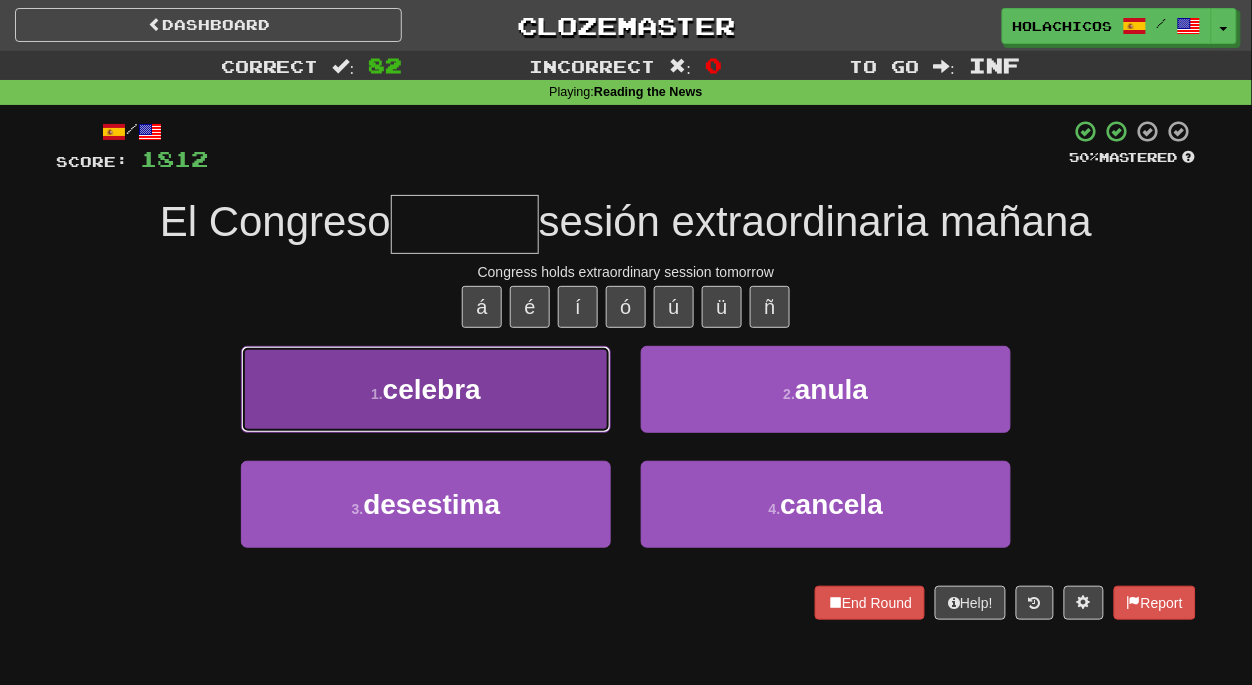 click on "1 .  celebra" at bounding box center (426, 389) 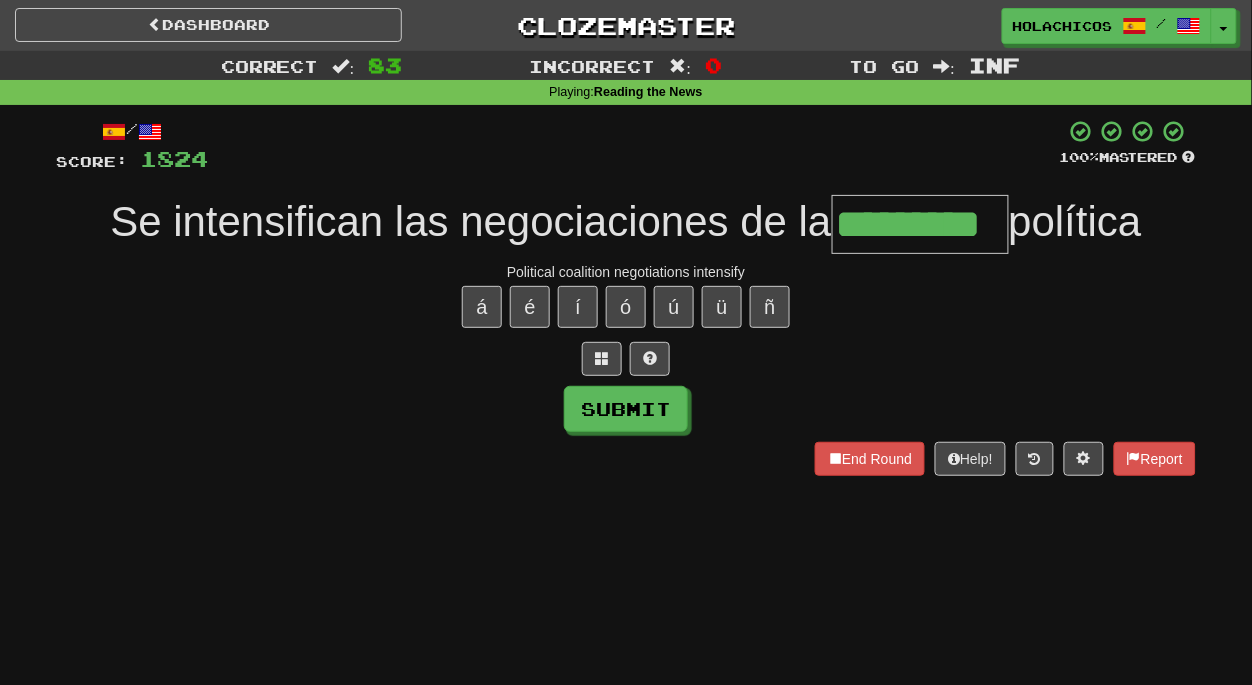 type on "*********" 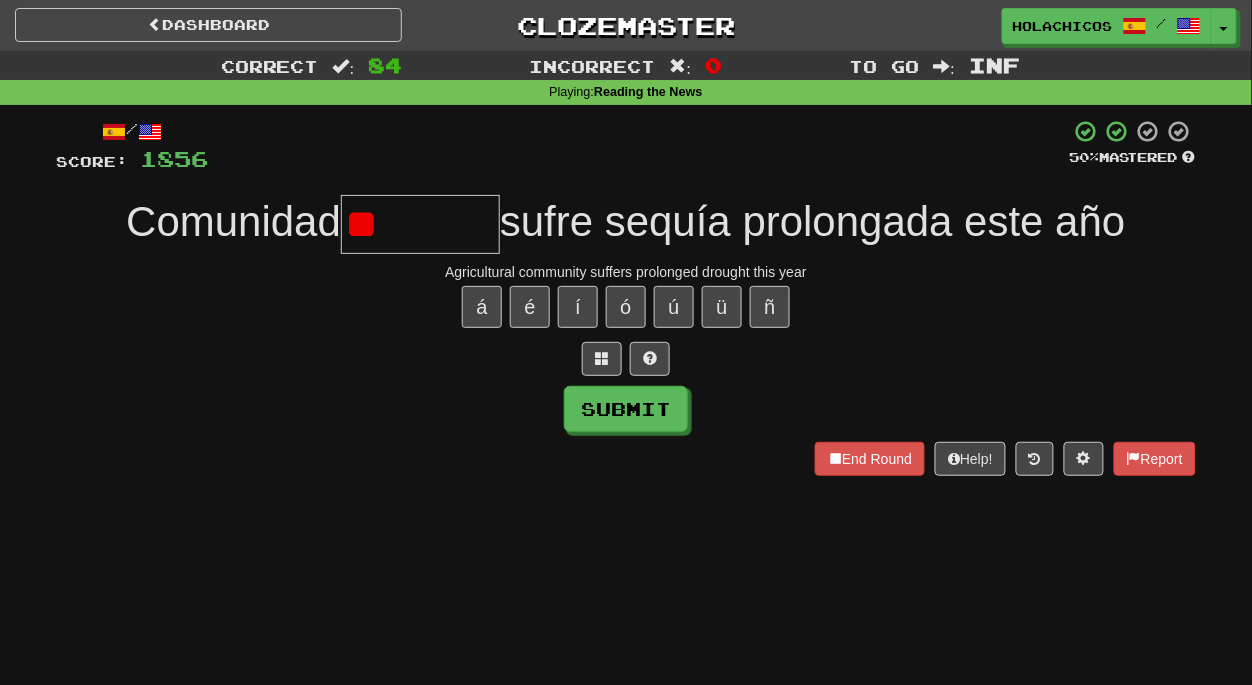 type on "*" 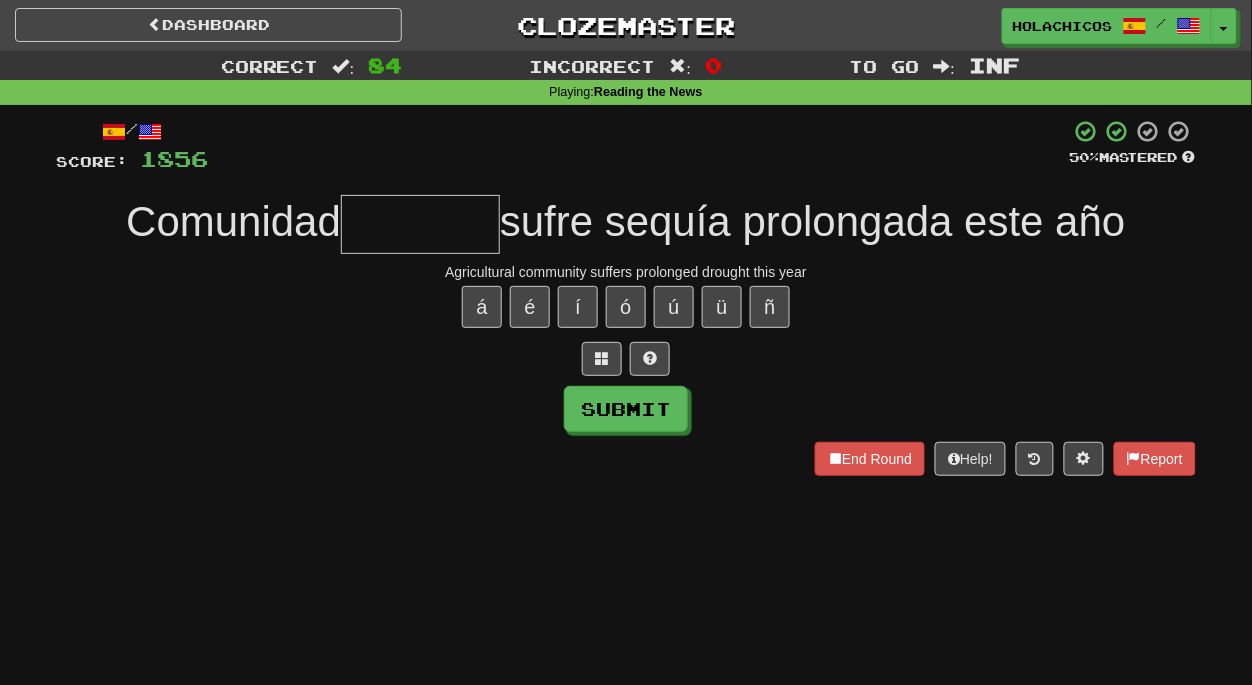type on "*" 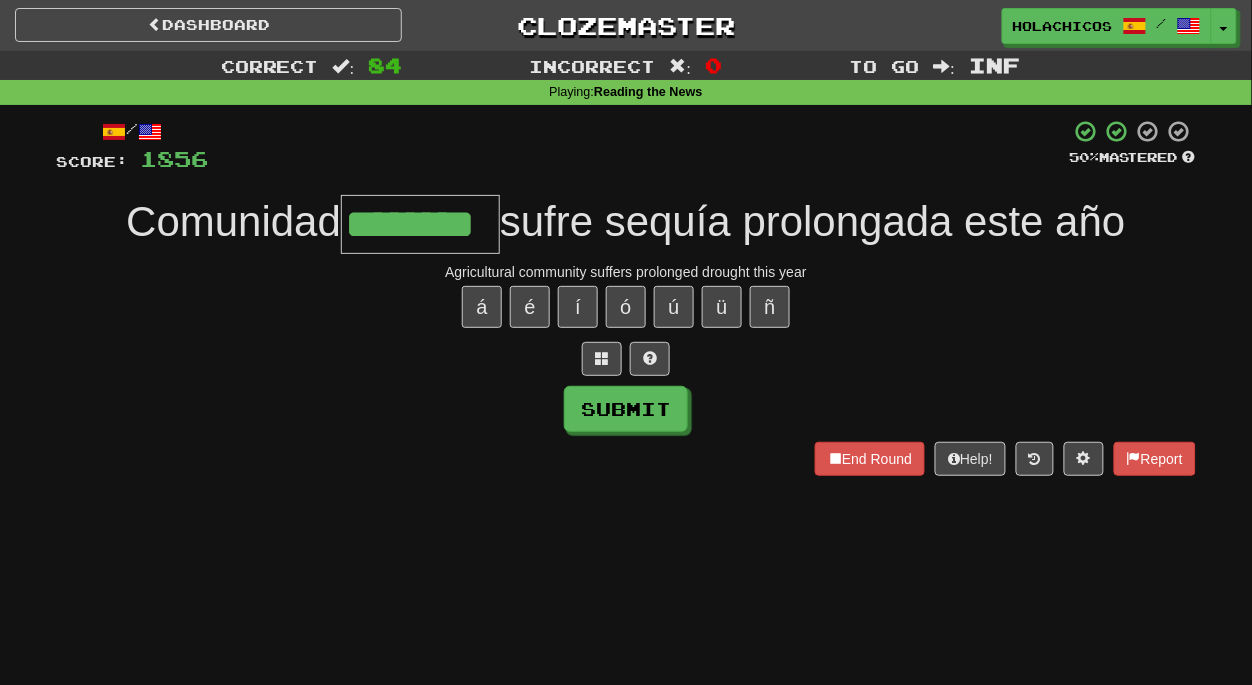 type on "********" 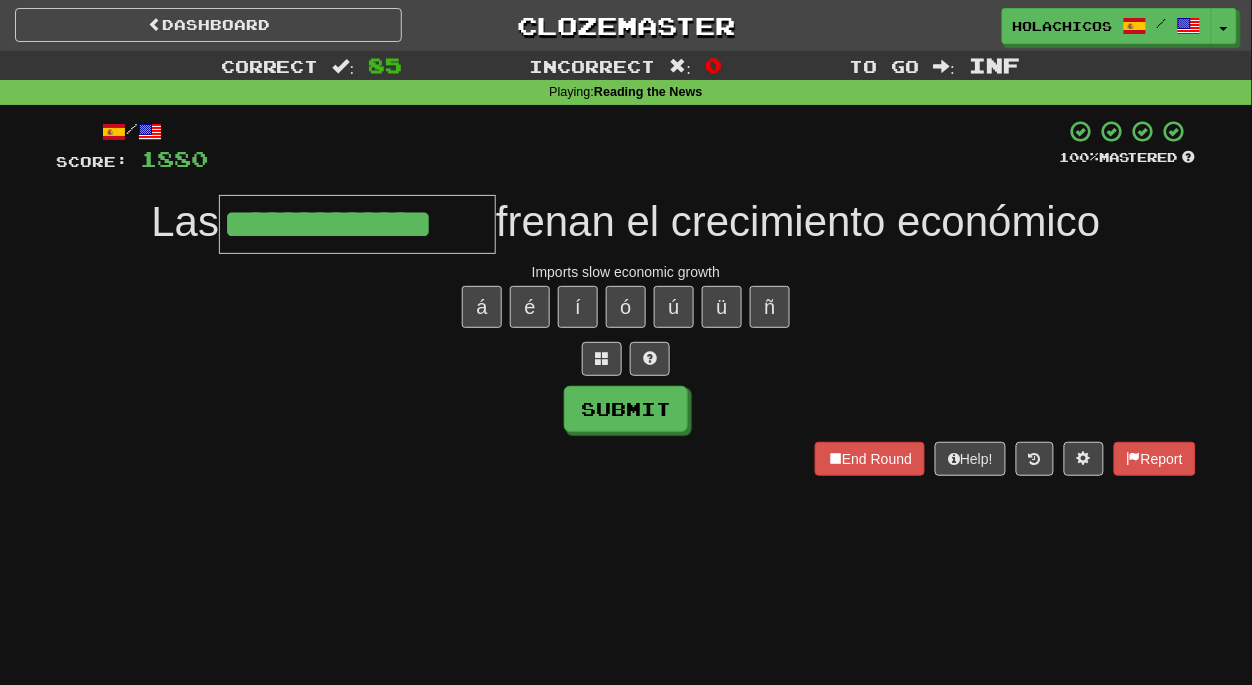 type on "**********" 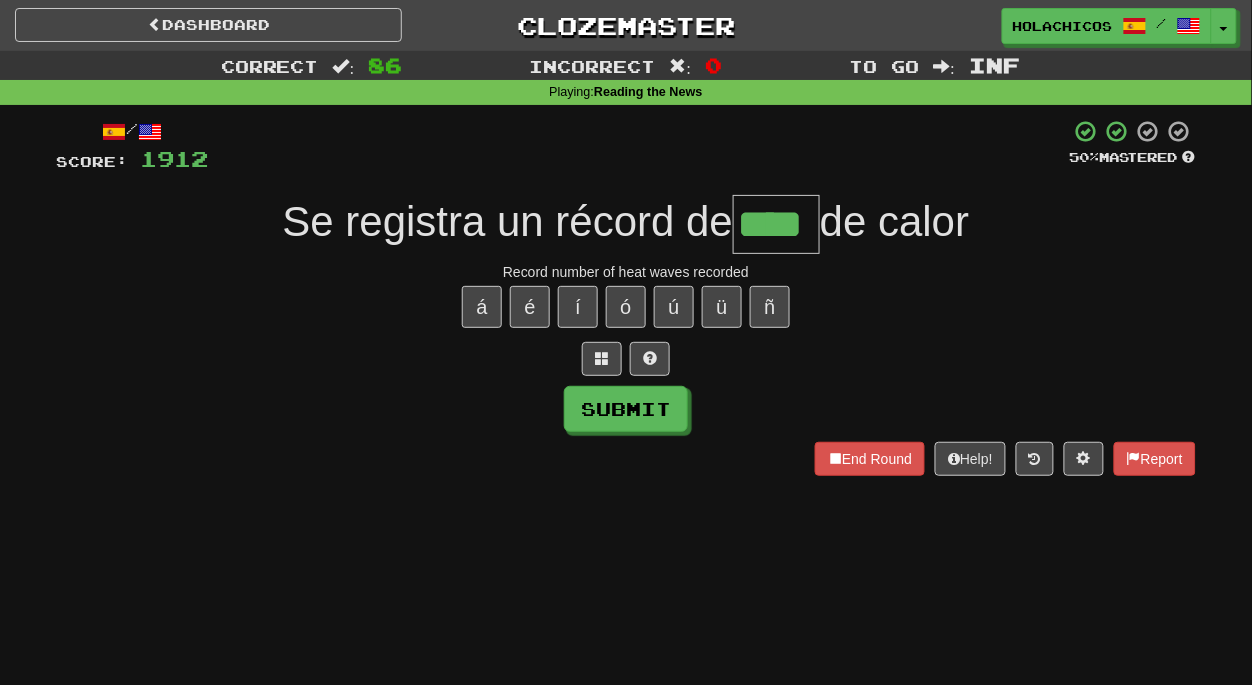type on "****" 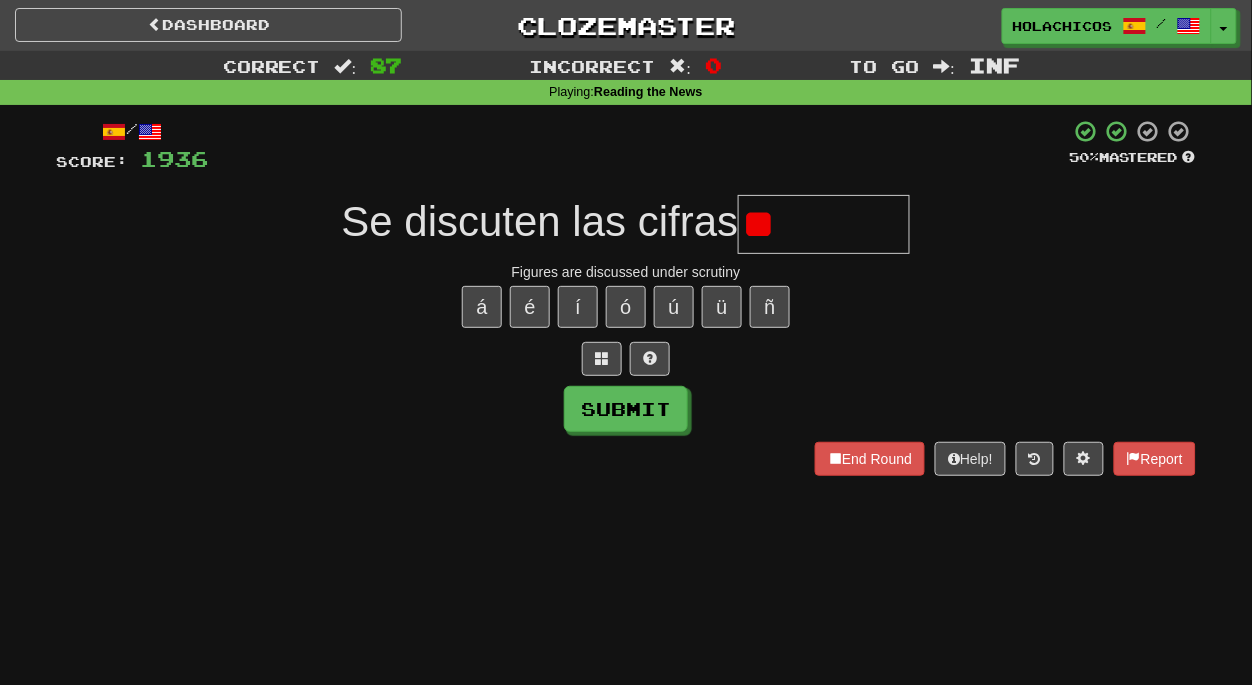 type on "*" 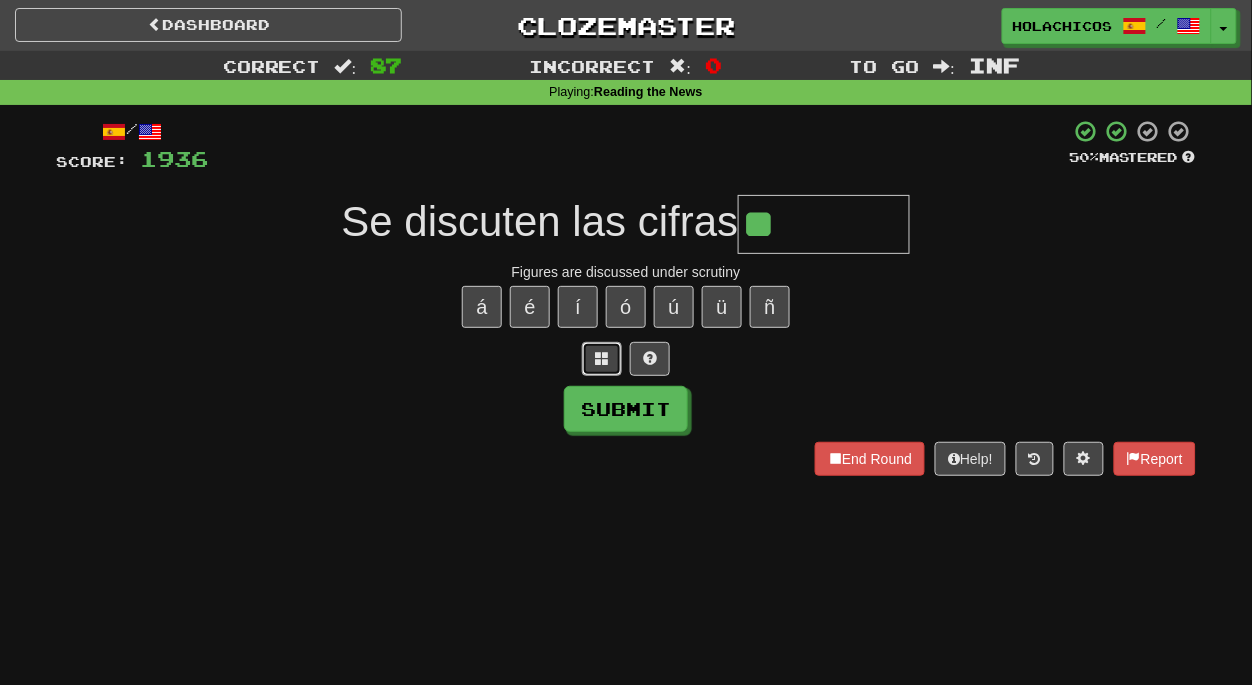 click at bounding box center (602, 358) 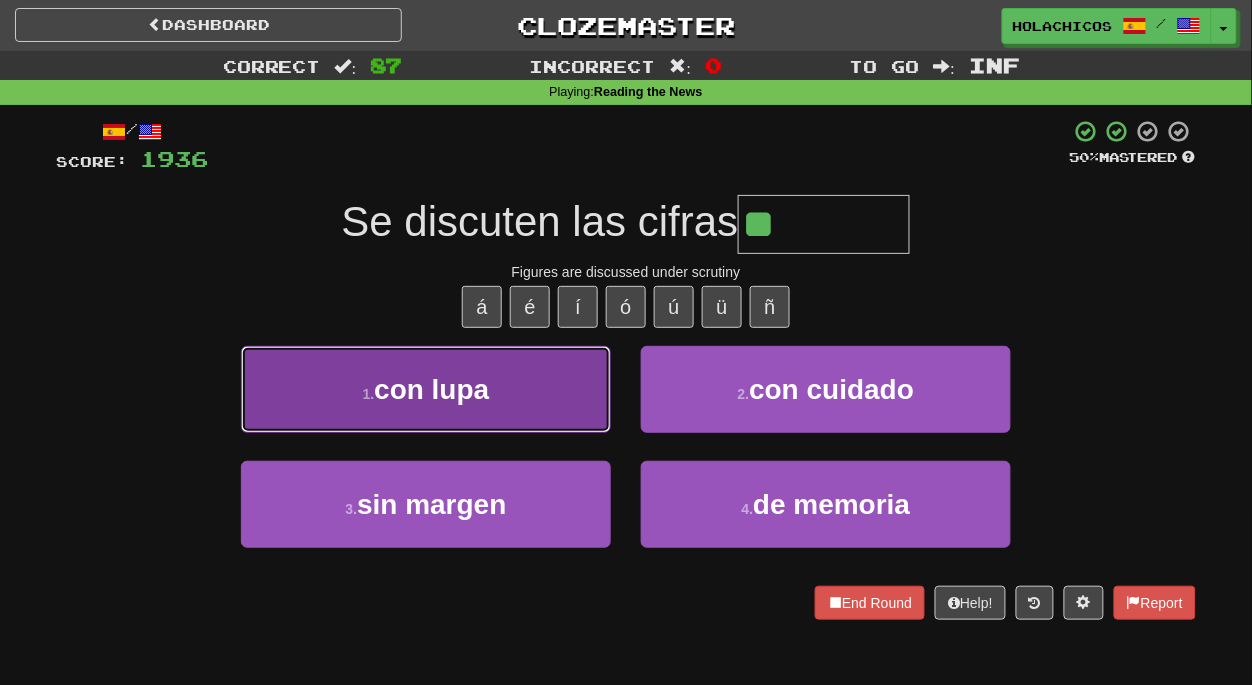click on "1 .  con lupa" at bounding box center (426, 389) 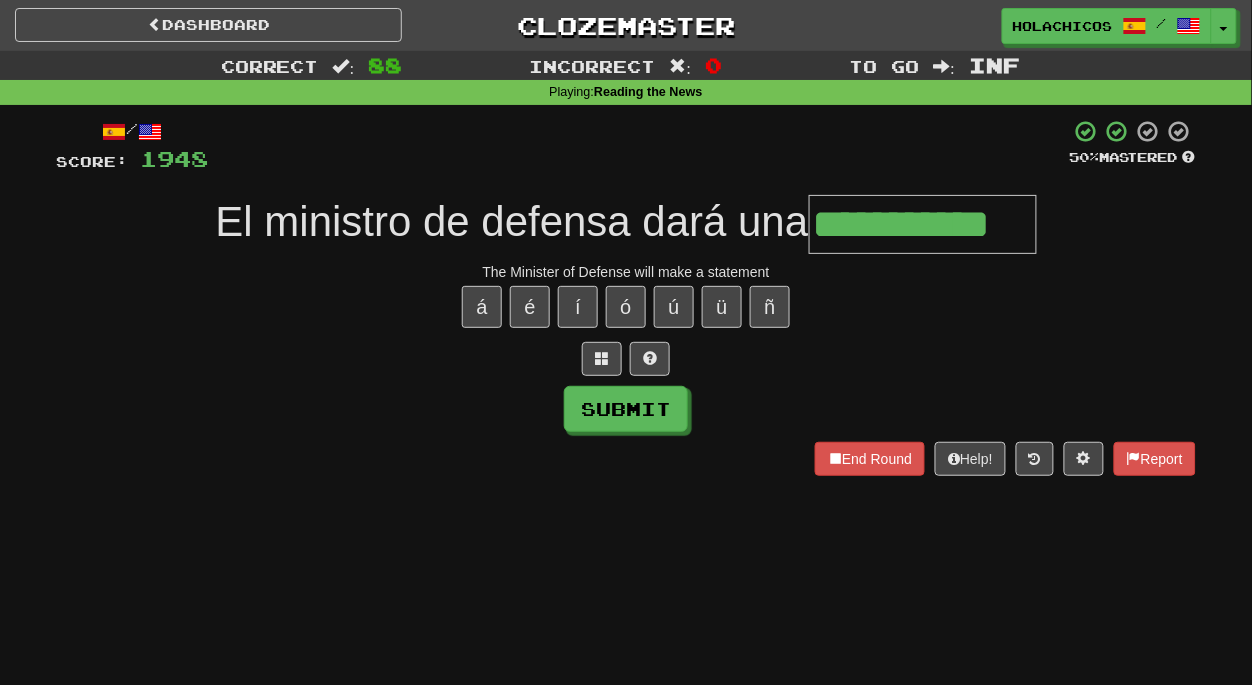 type on "**********" 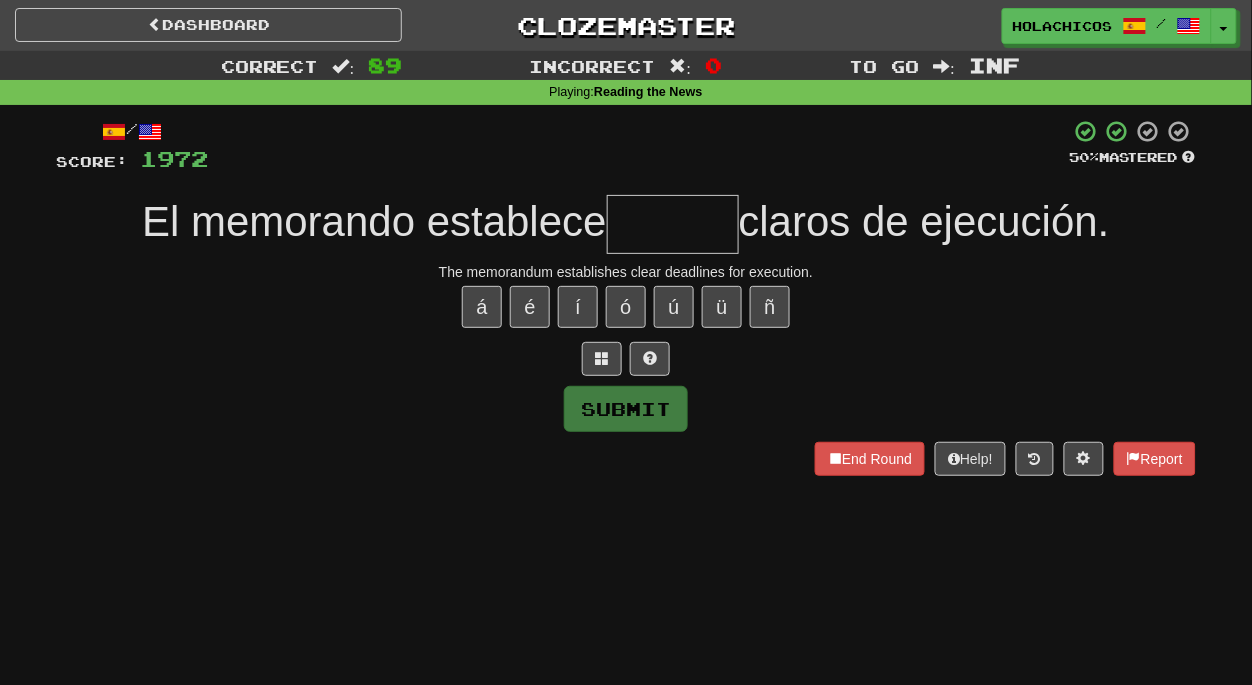 type on "*" 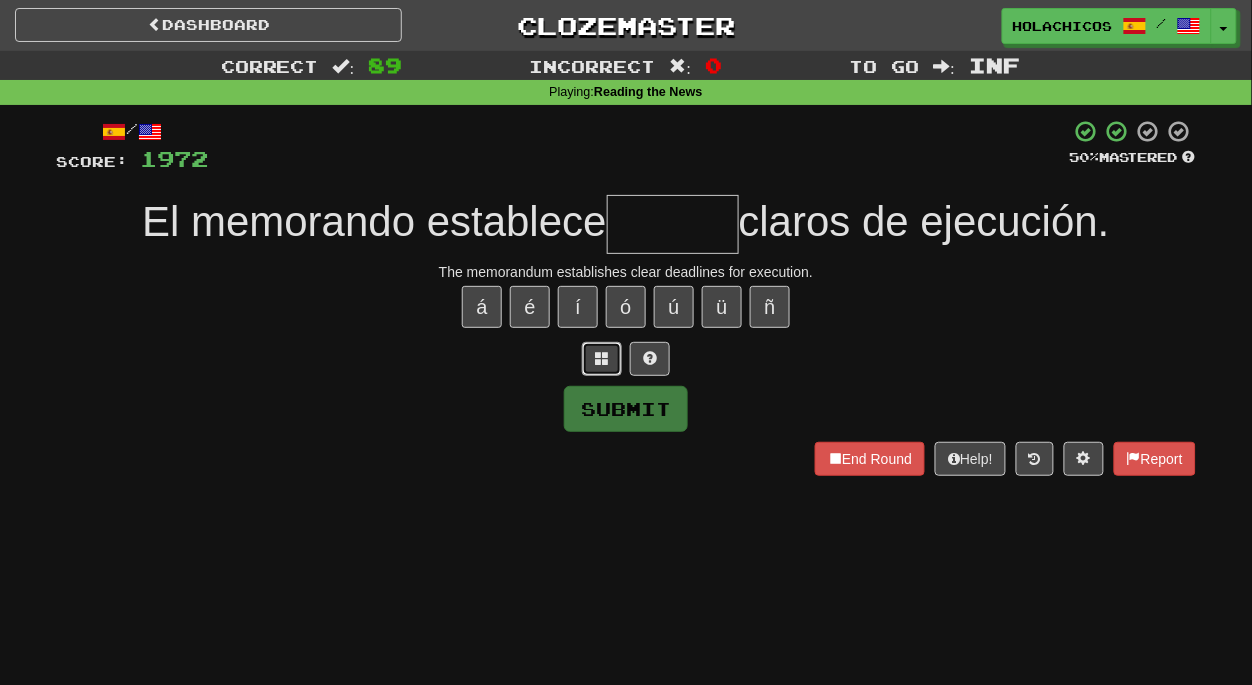 click at bounding box center [602, 358] 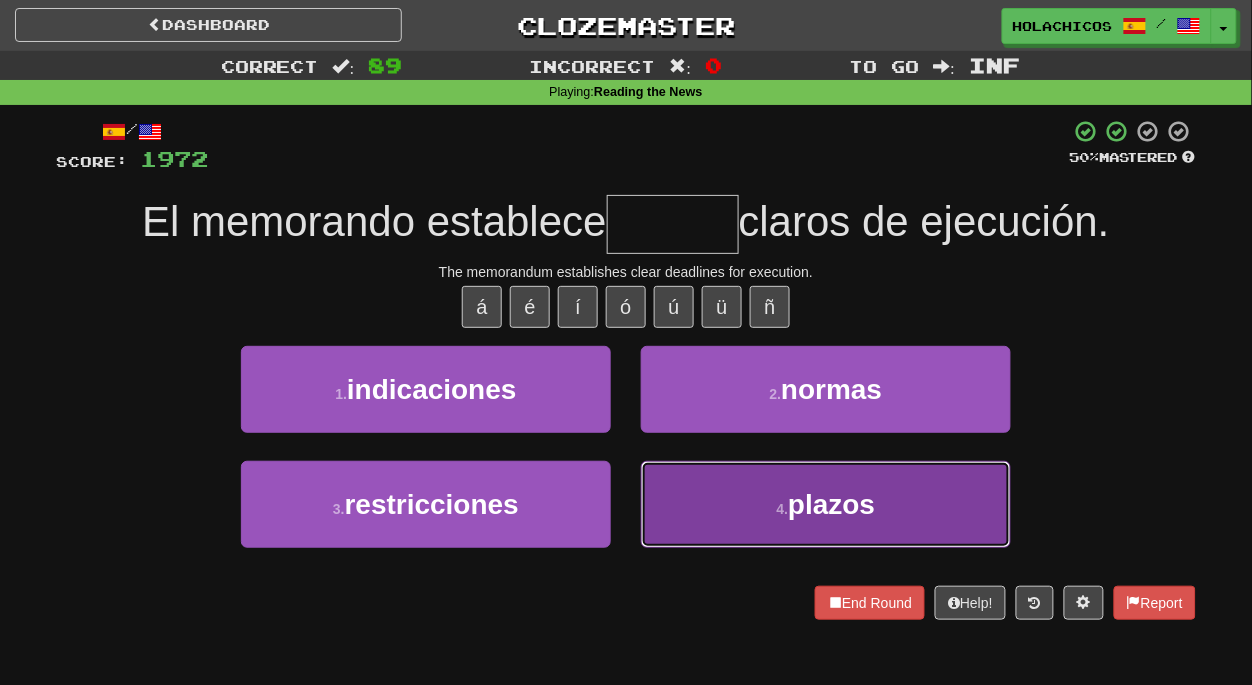 click on "4 .  plazos" at bounding box center [826, 504] 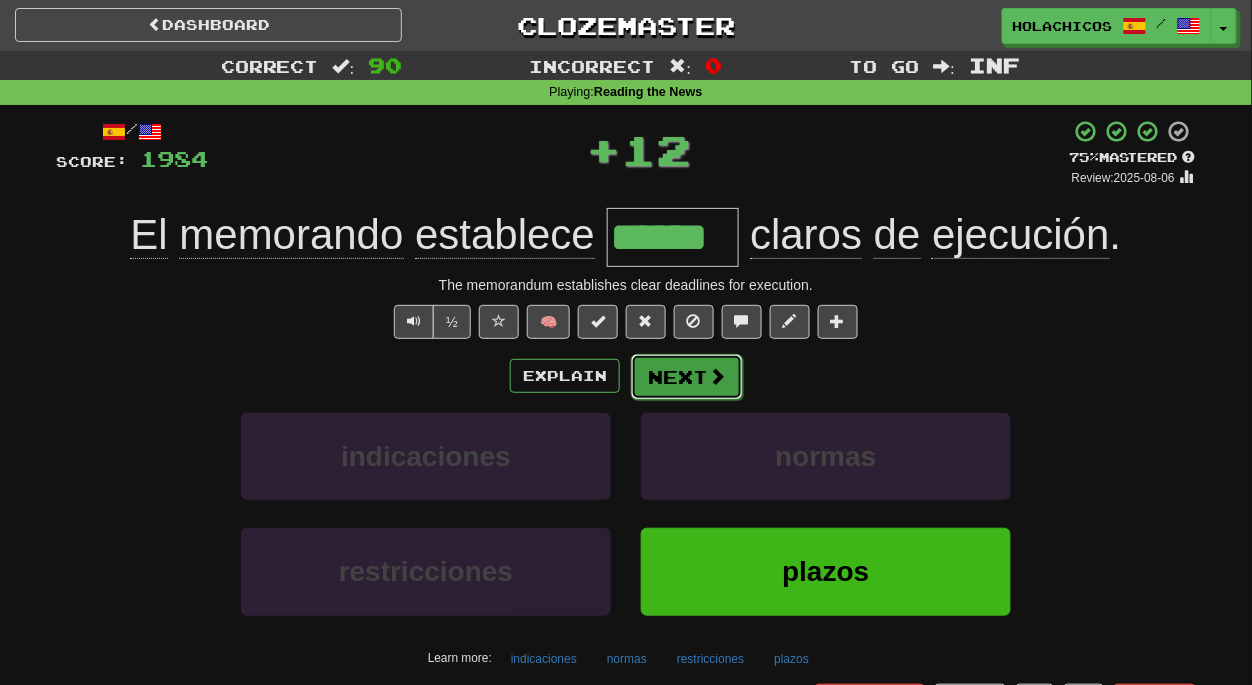 click at bounding box center [717, 376] 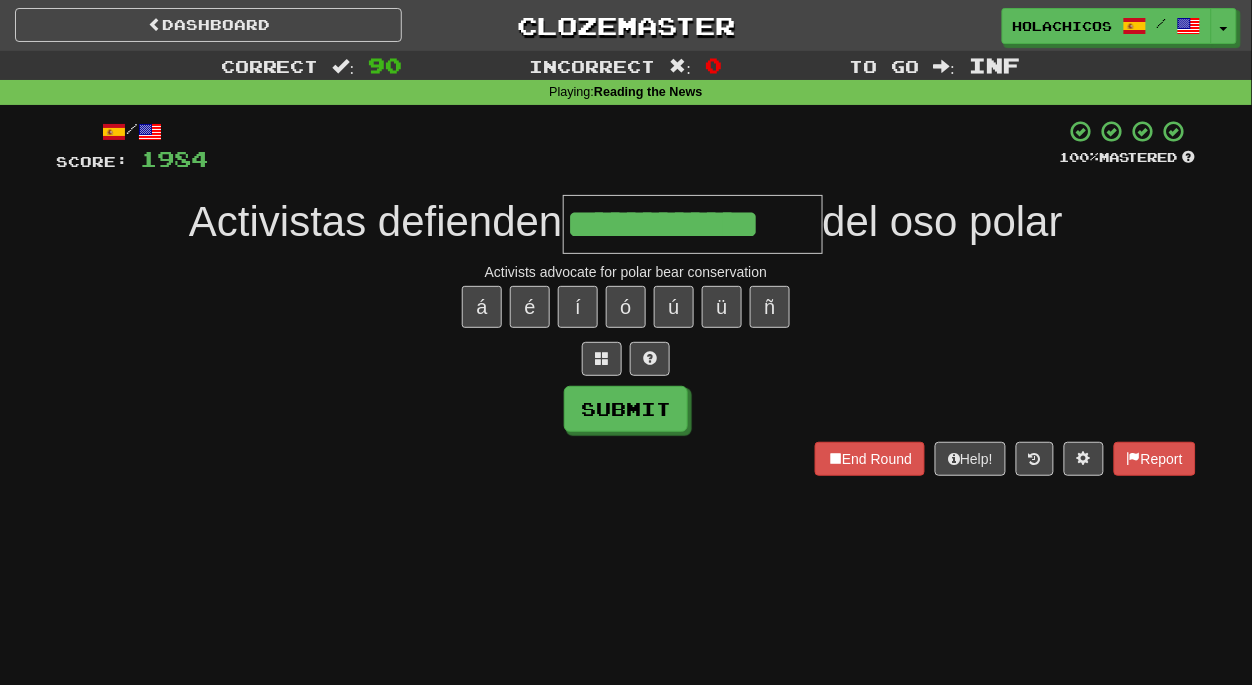 type on "**********" 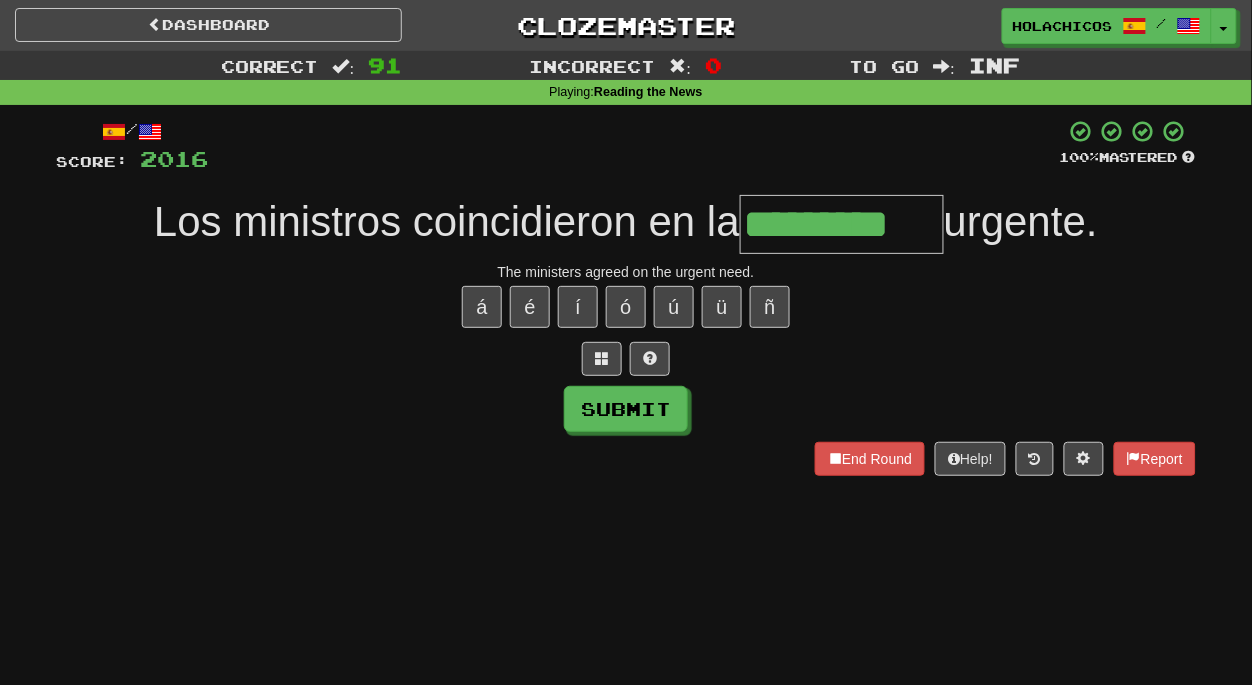 type on "*********" 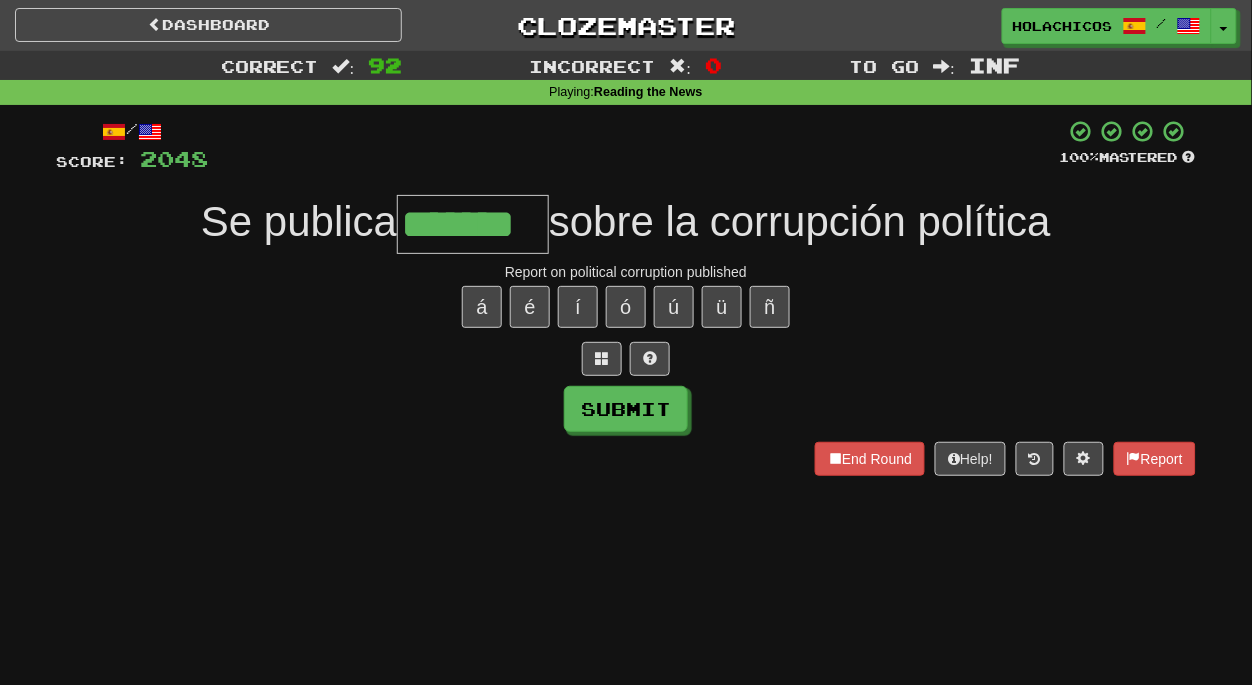 scroll, scrollTop: 0, scrollLeft: 0, axis: both 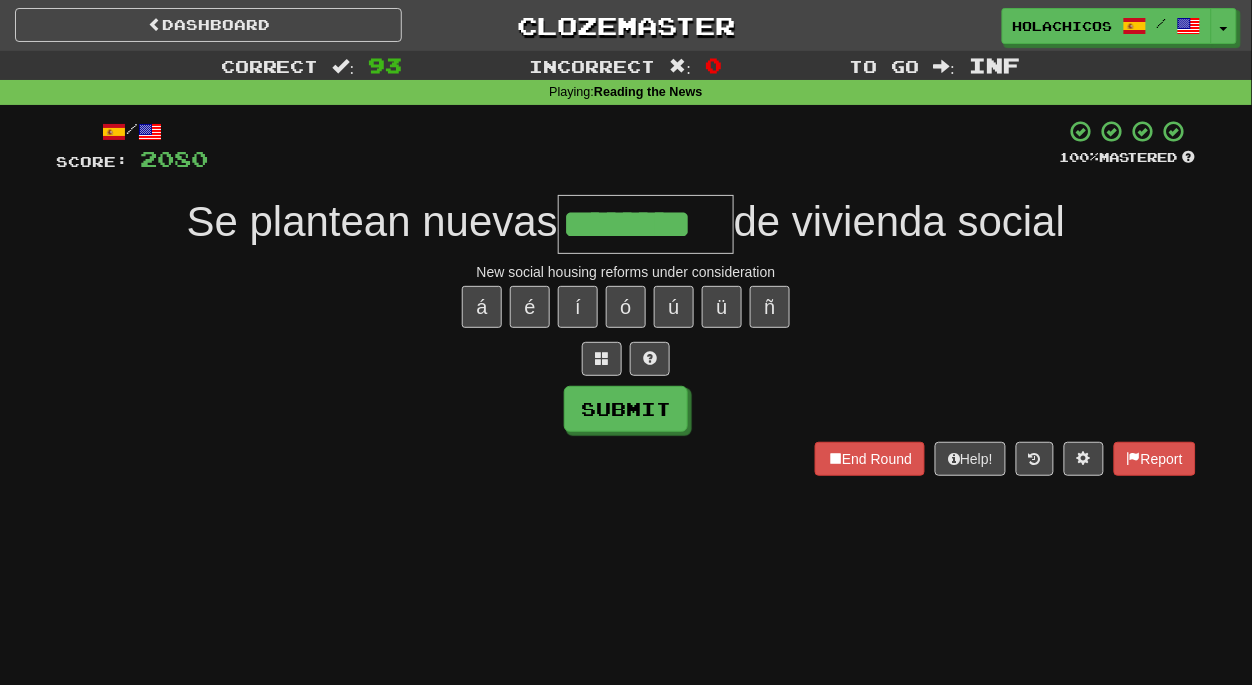 type on "********" 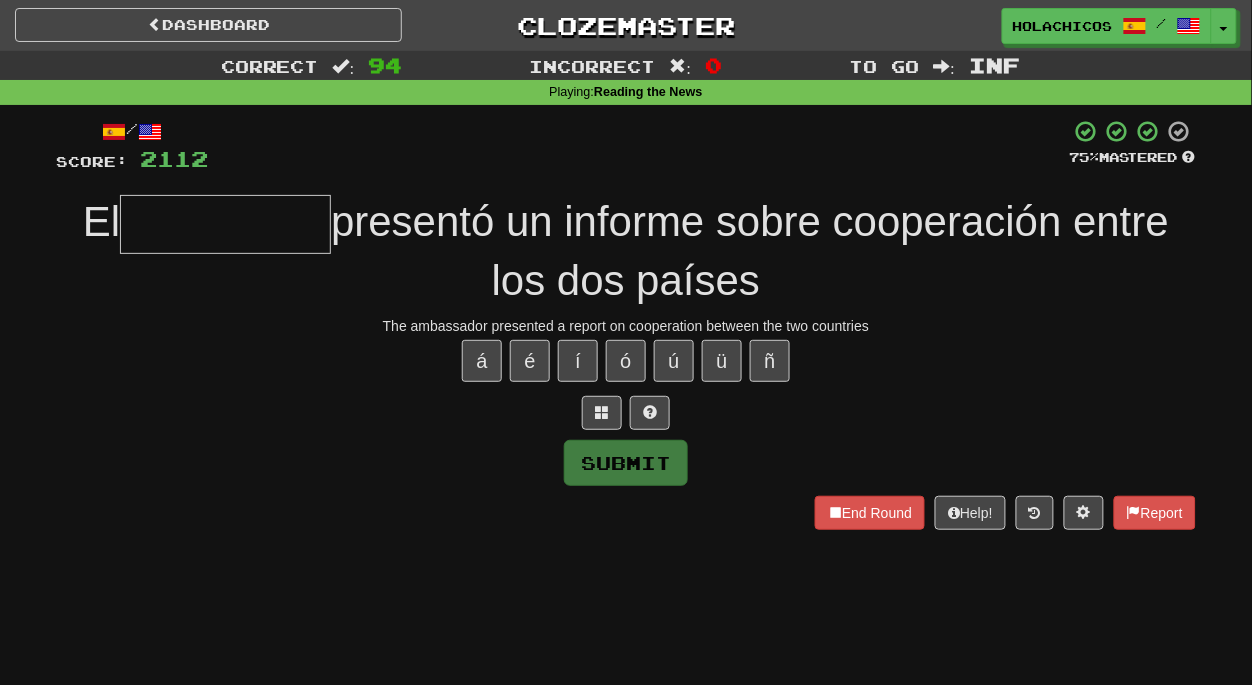 type on "*" 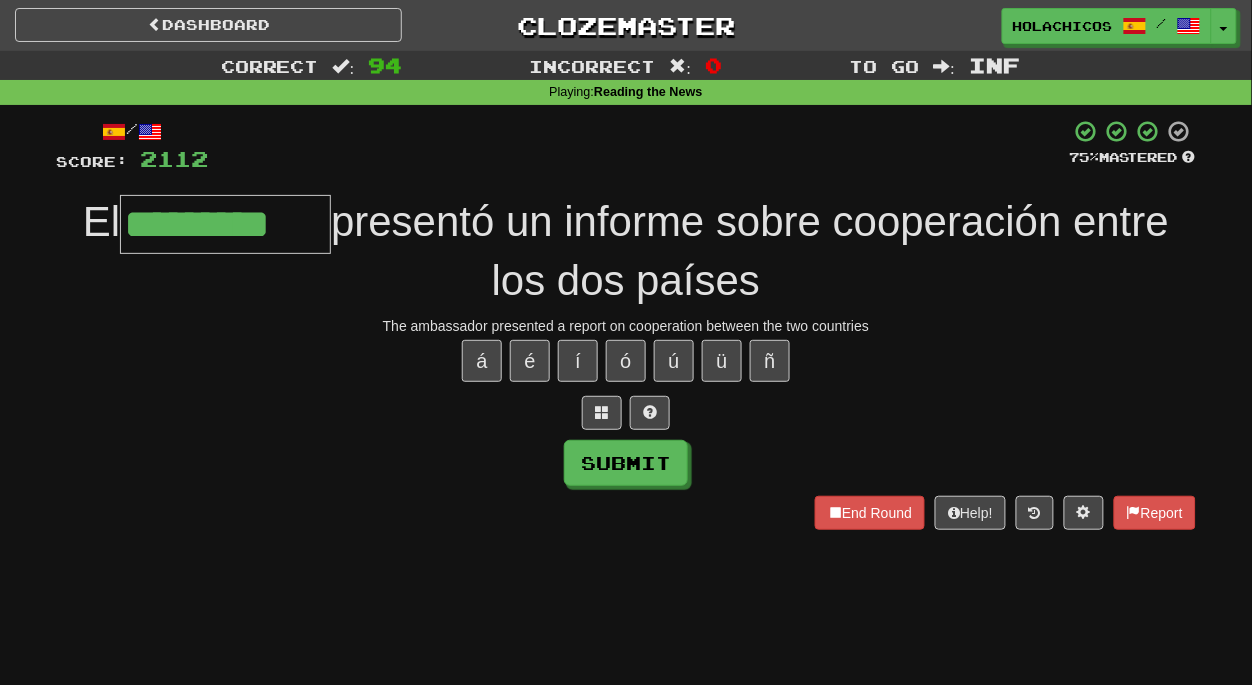 type on "*********" 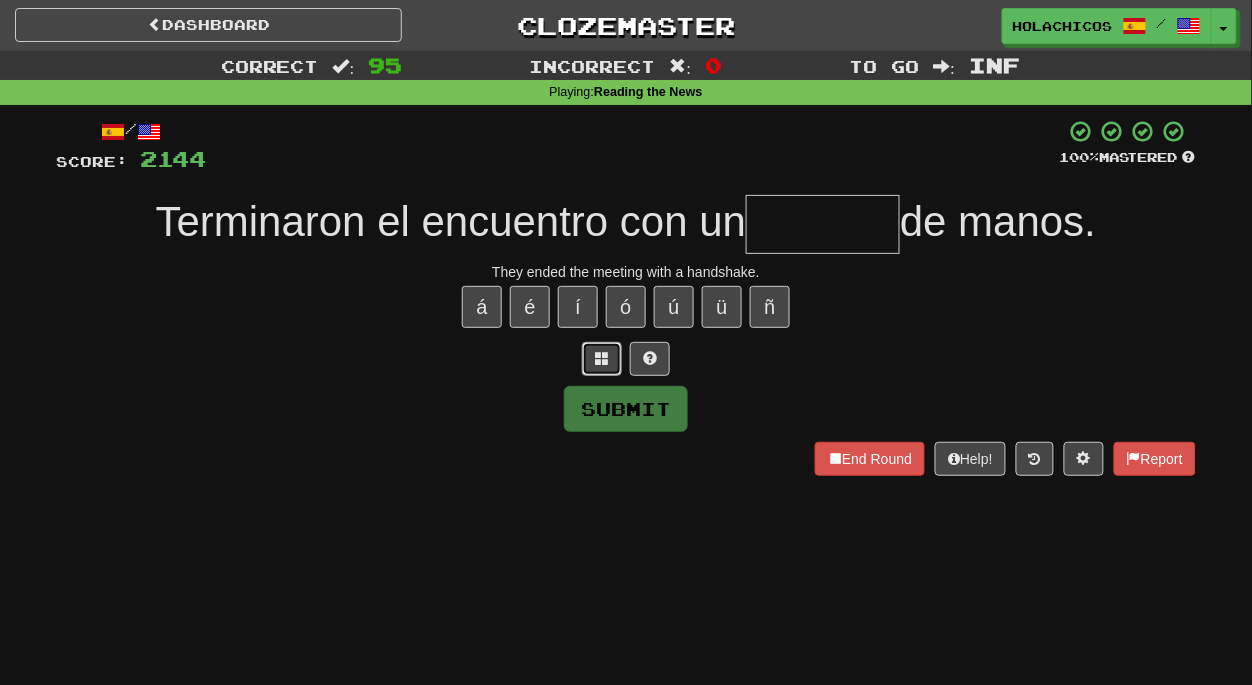 click at bounding box center [602, 358] 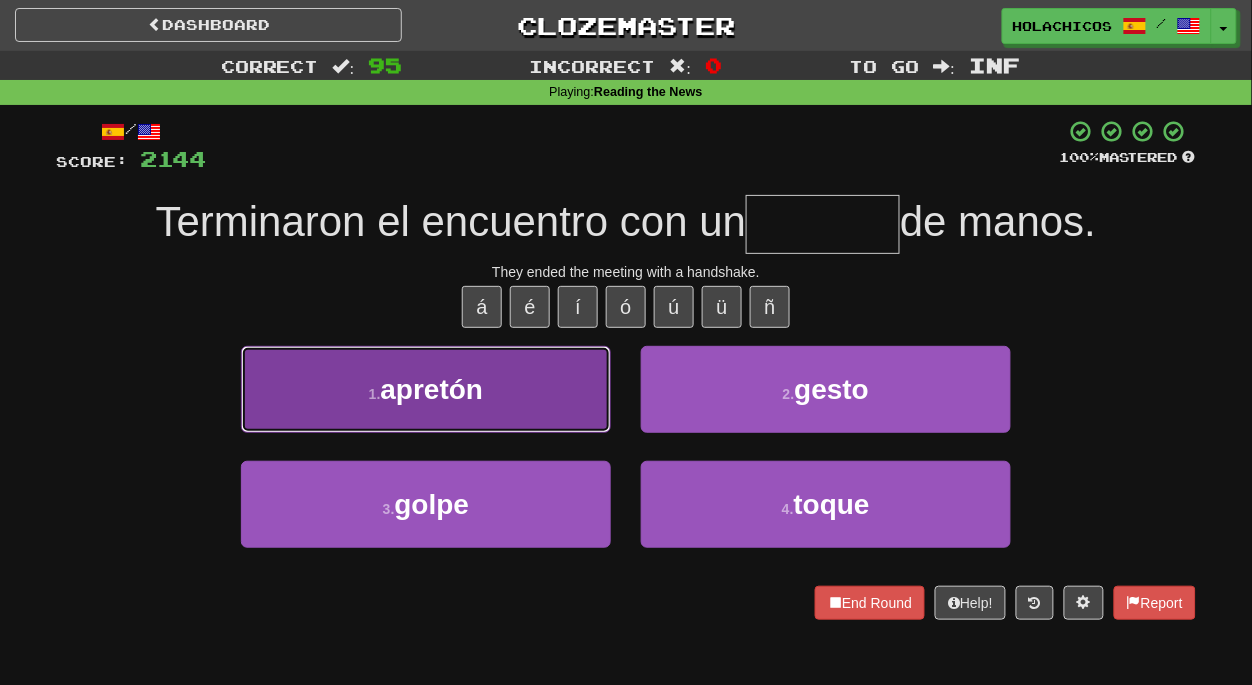 click on "1 .  apretón" at bounding box center (426, 389) 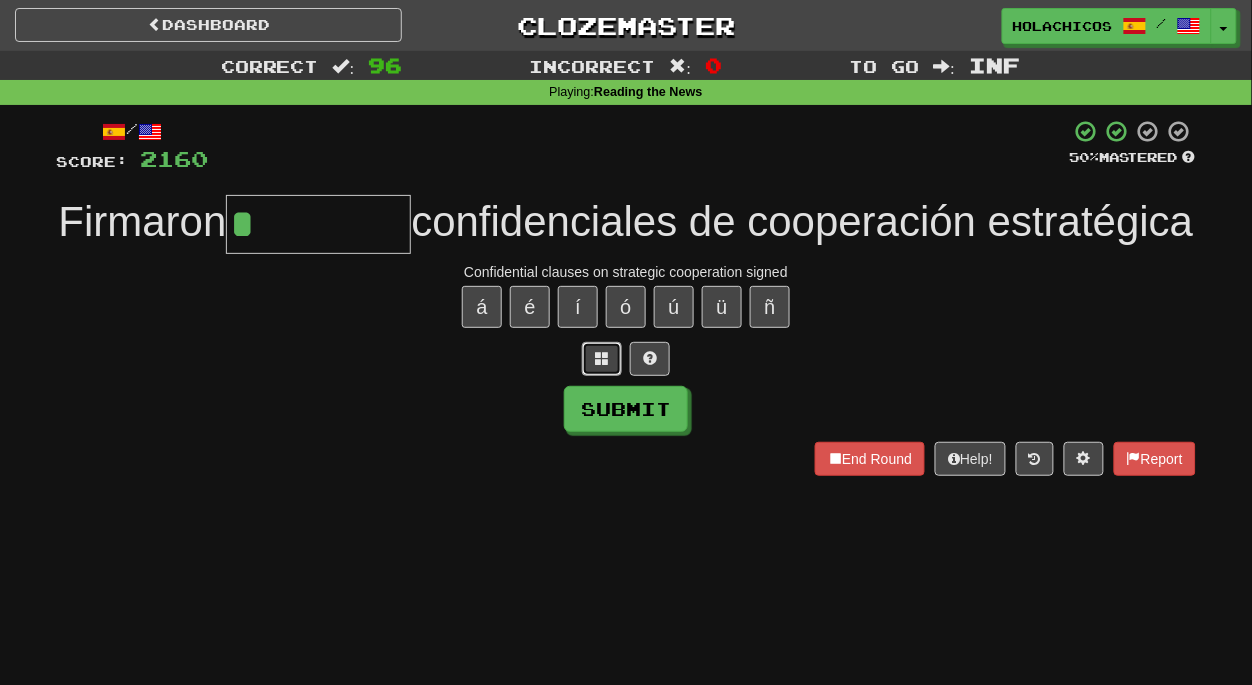 click at bounding box center [602, 359] 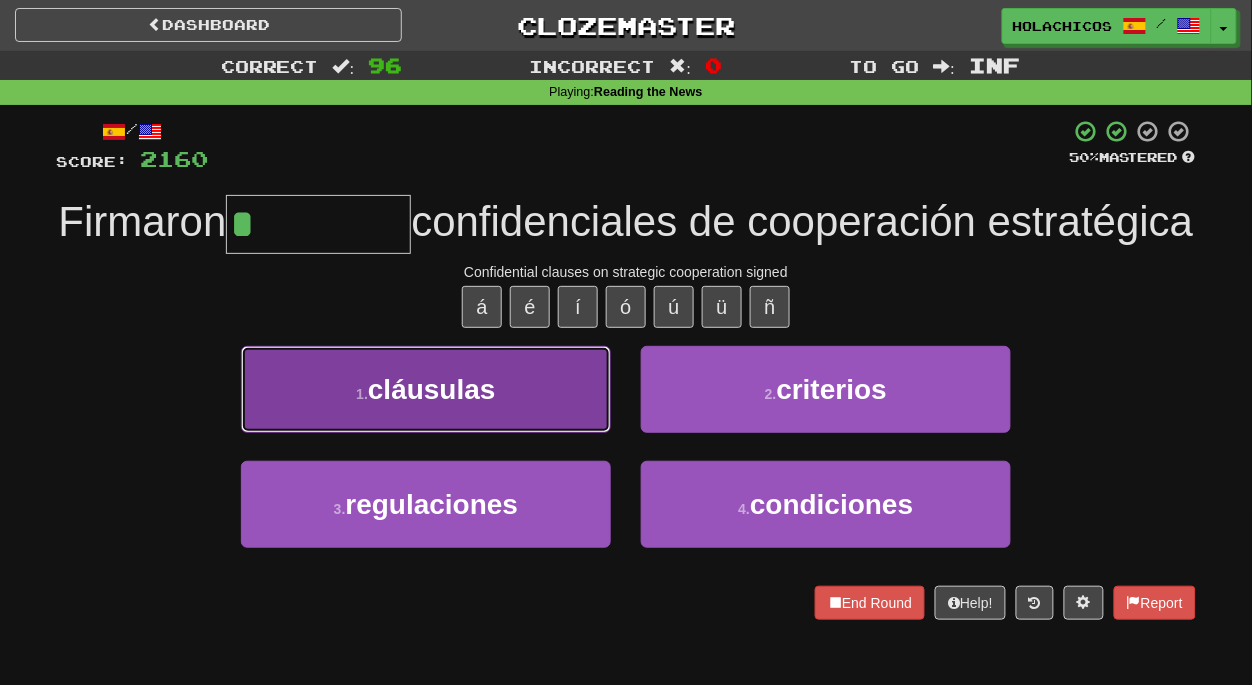 click on "cláusulas" at bounding box center (432, 389) 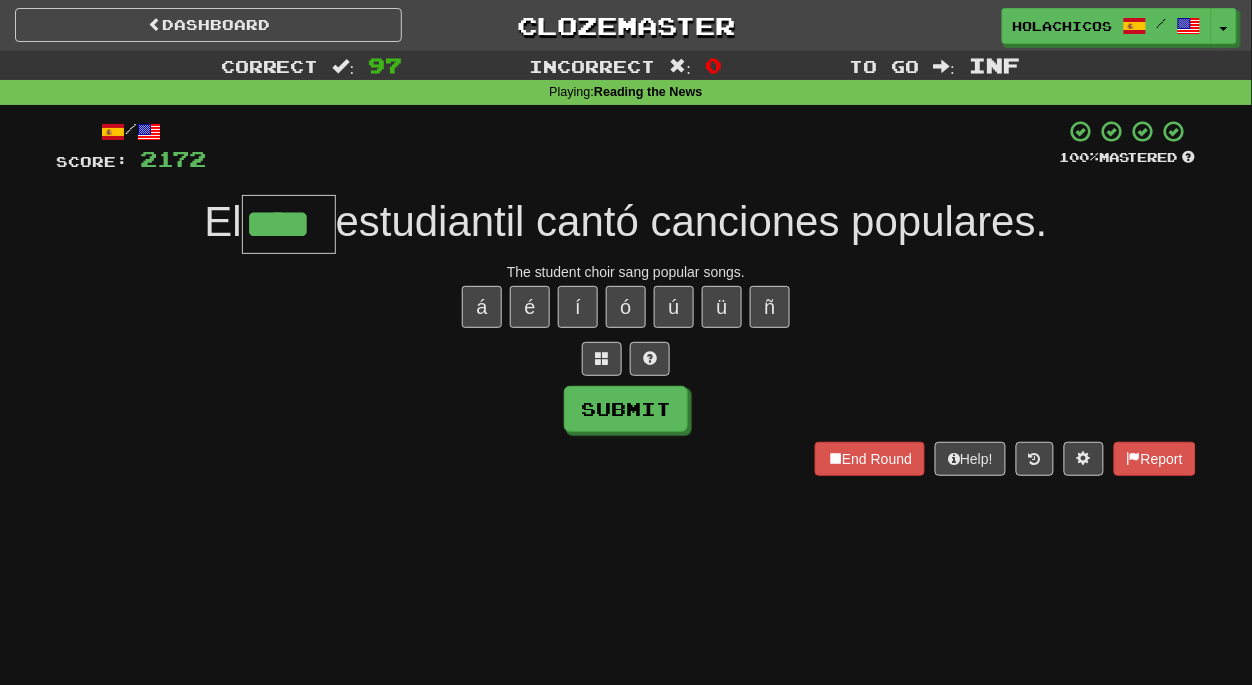 type on "****" 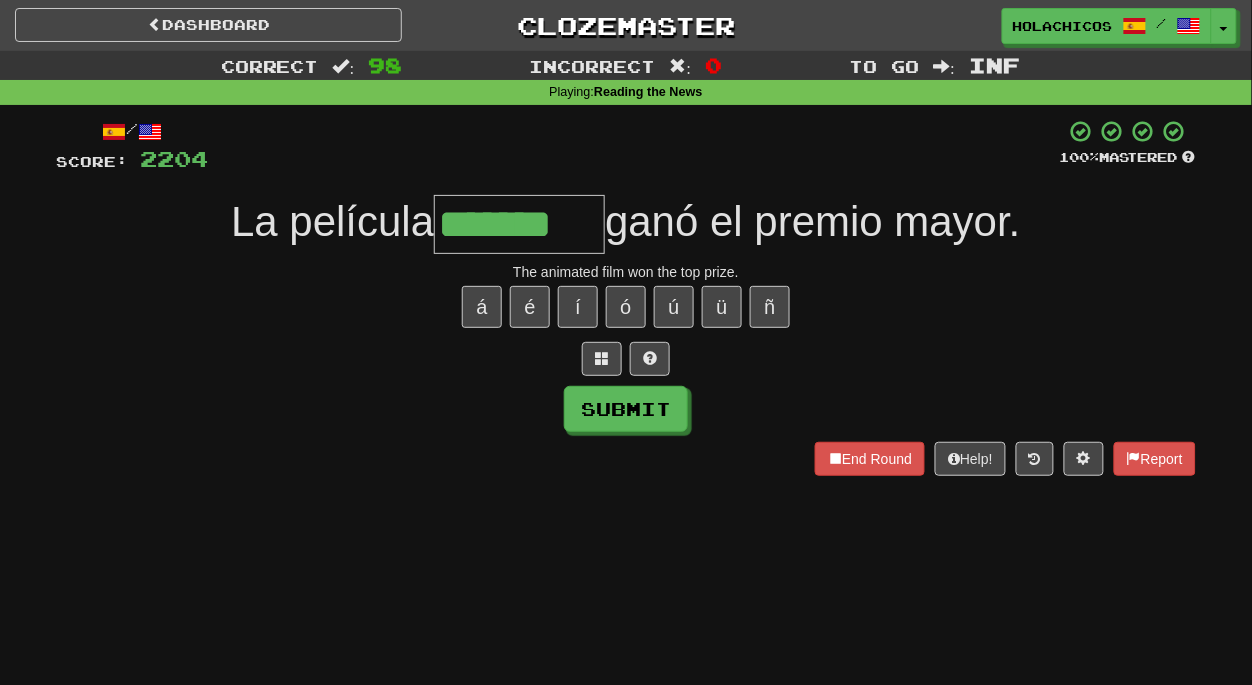 type on "*******" 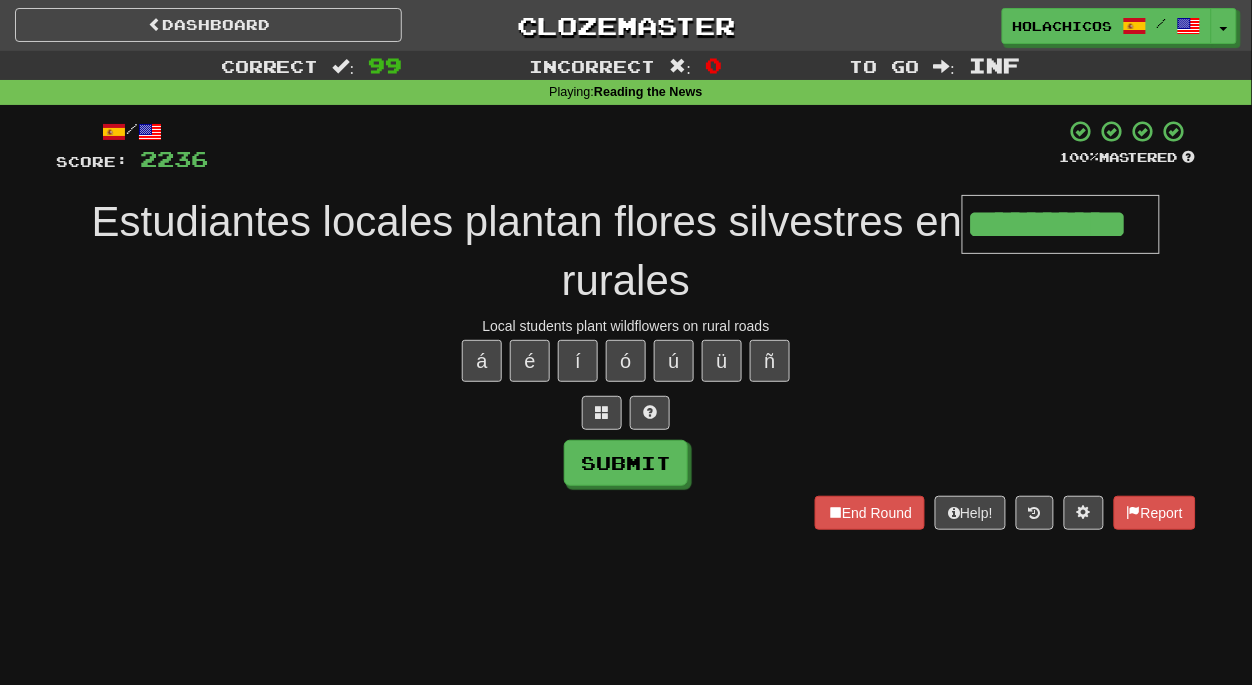 type on "**********" 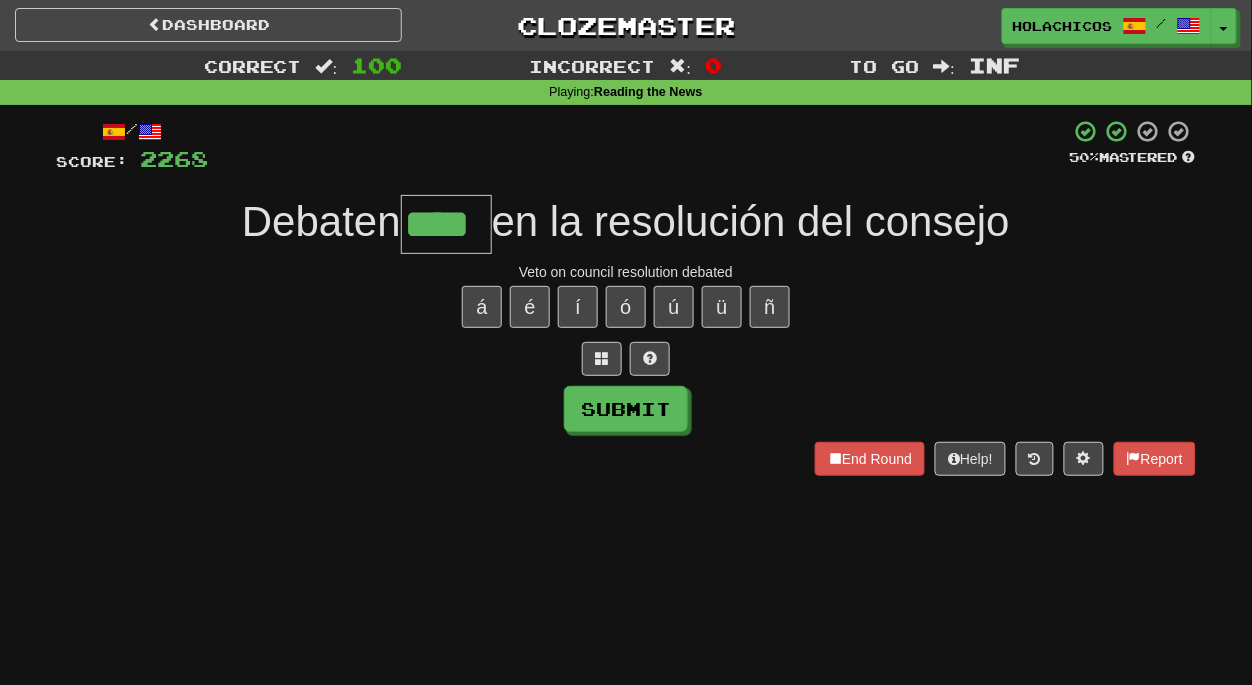 type on "****" 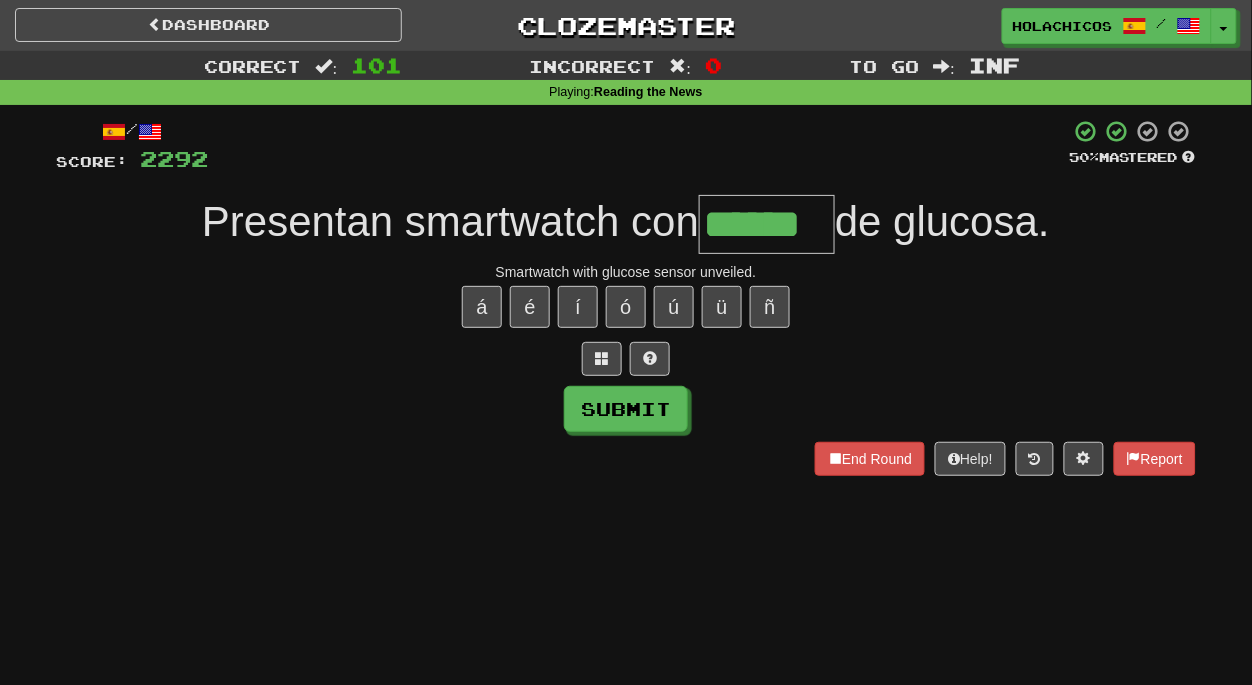 type on "******" 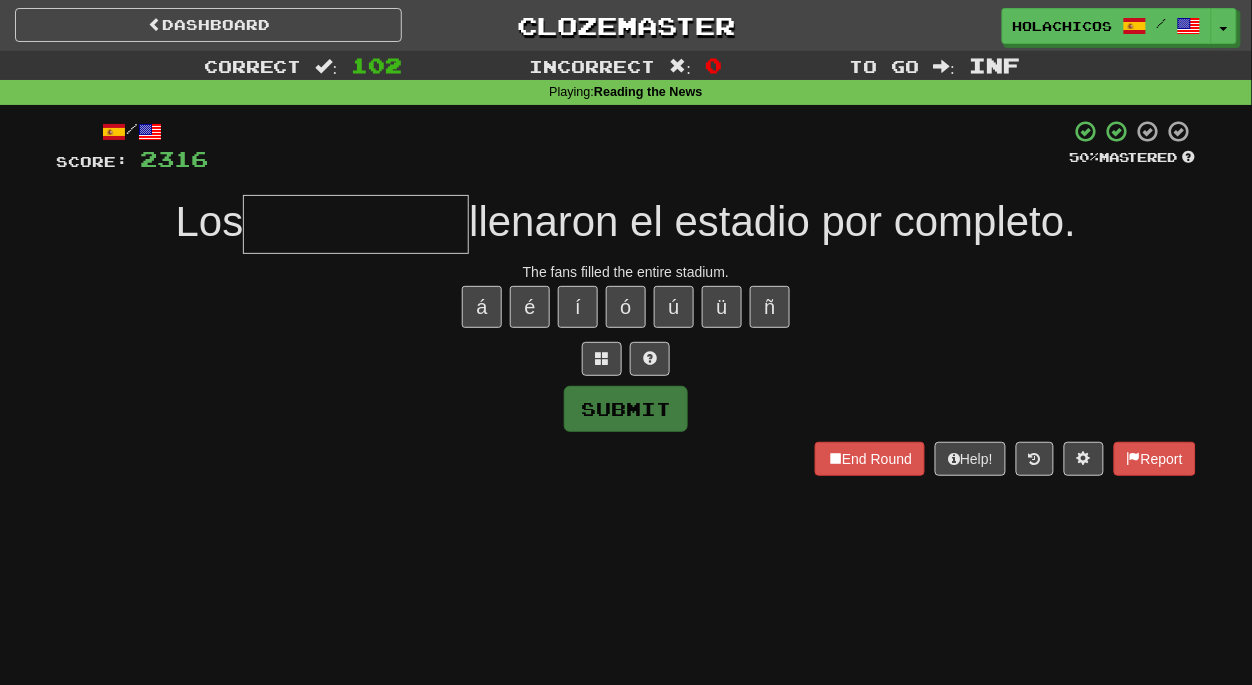type on "*" 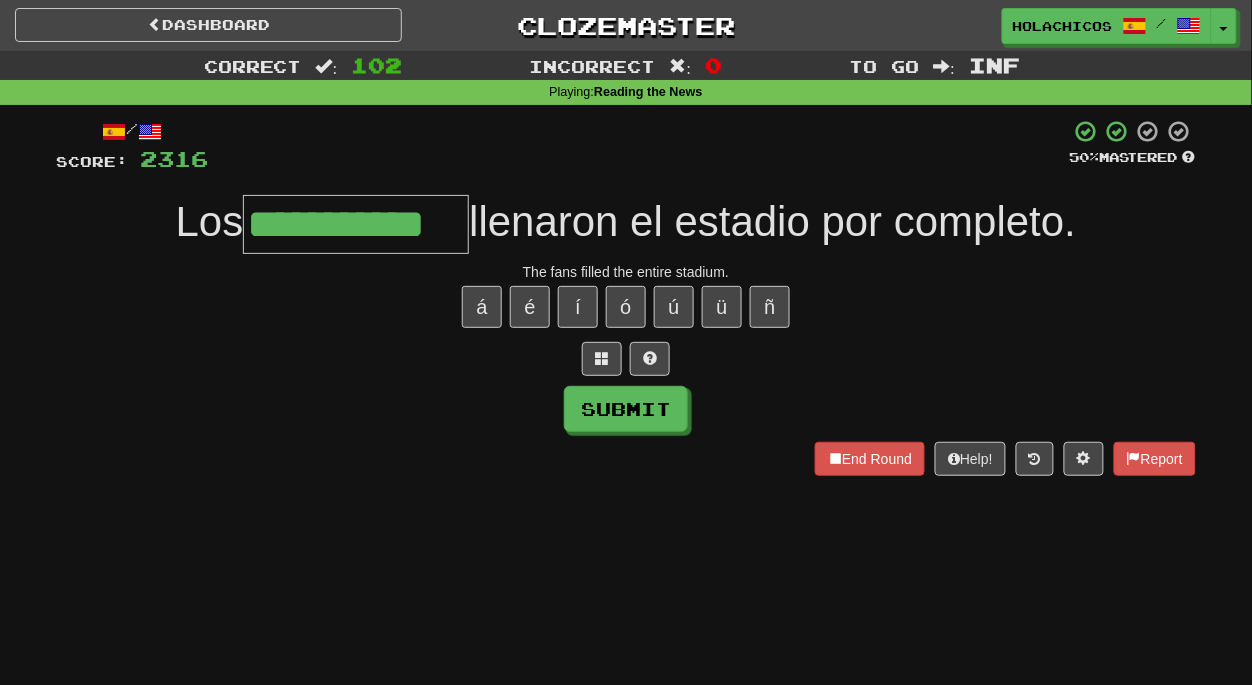 type on "**********" 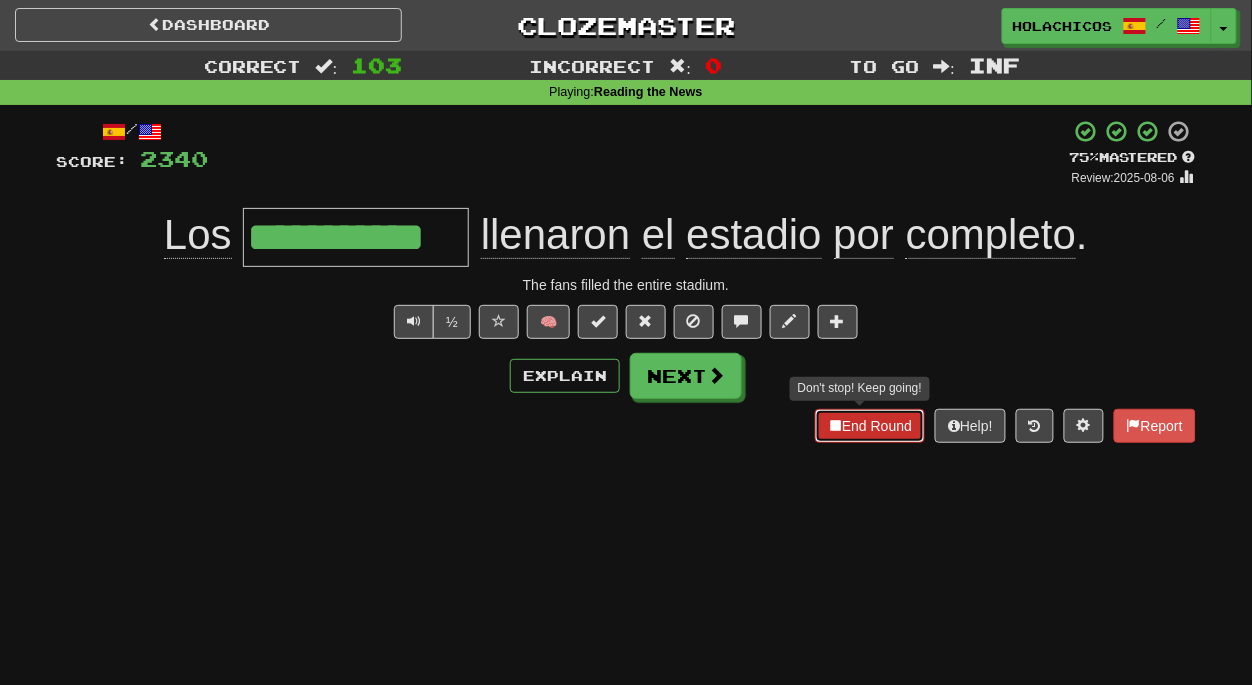 click on "End Round" at bounding box center [870, 426] 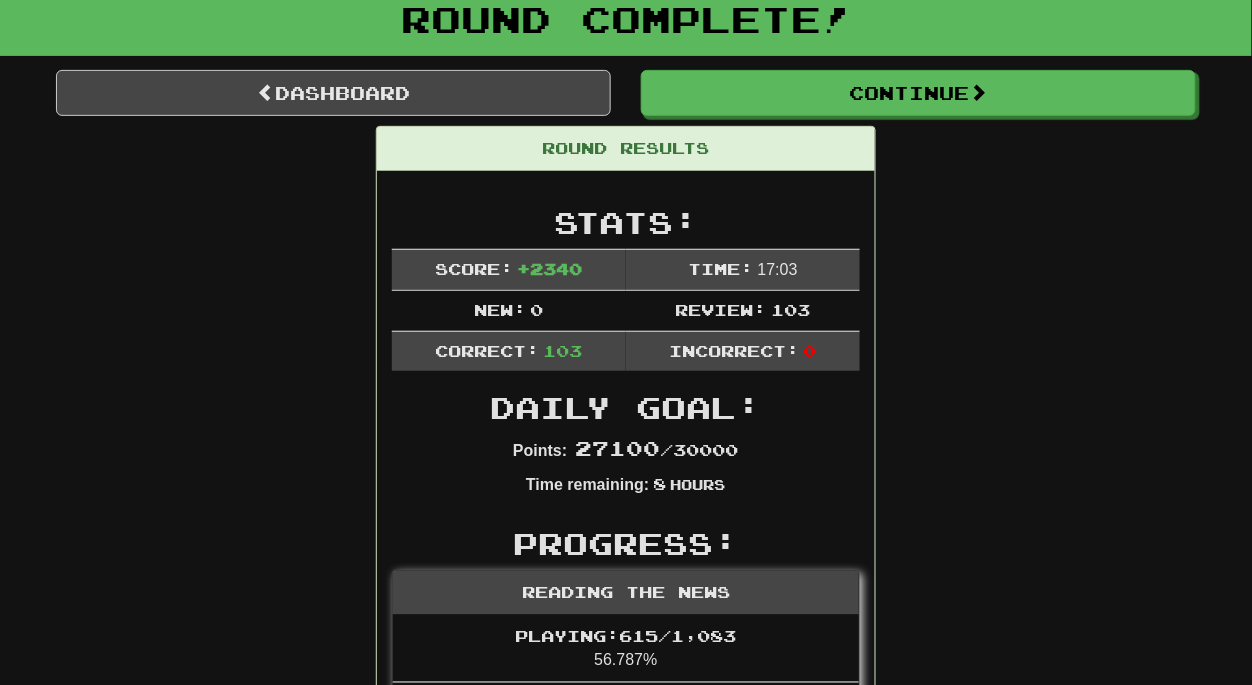 scroll, scrollTop: 122, scrollLeft: 0, axis: vertical 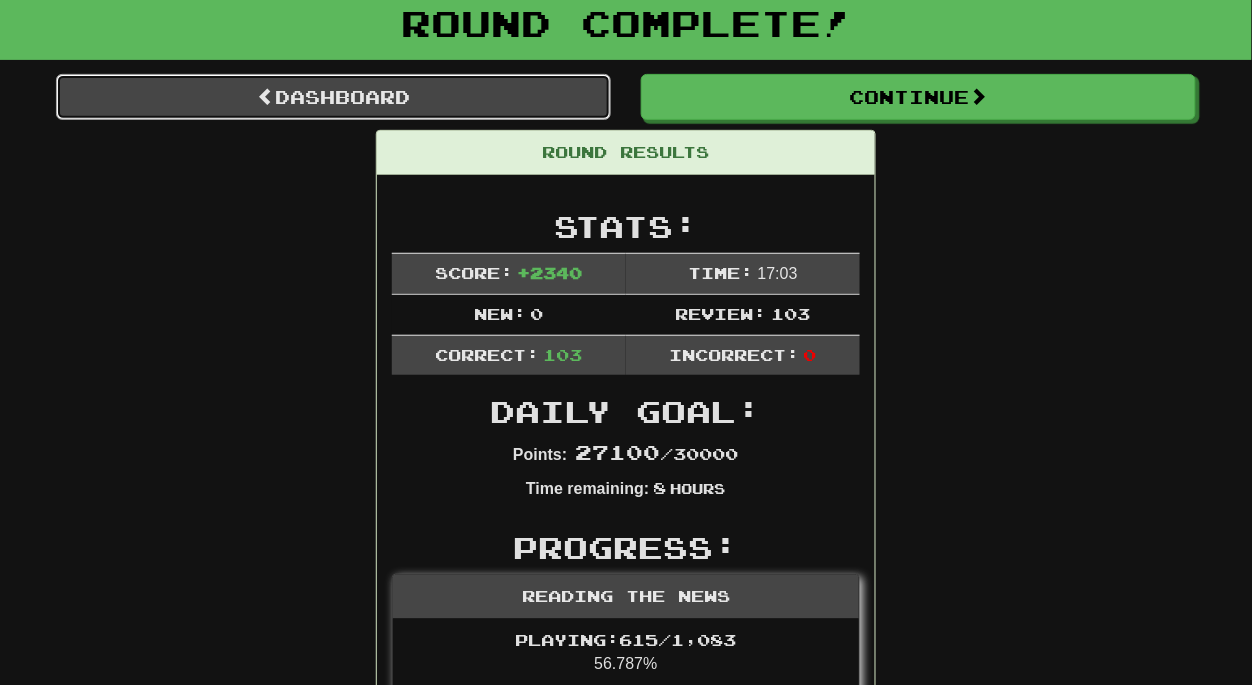 click on "Dashboard" at bounding box center [333, 97] 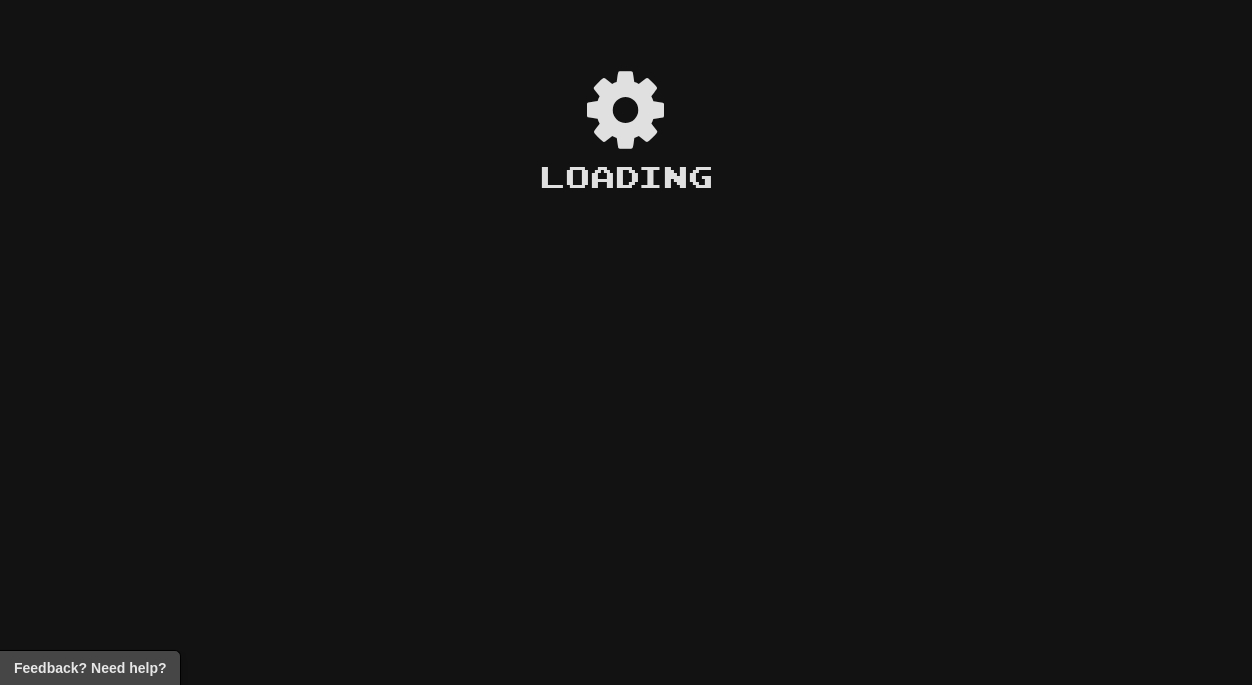 scroll, scrollTop: 0, scrollLeft: 0, axis: both 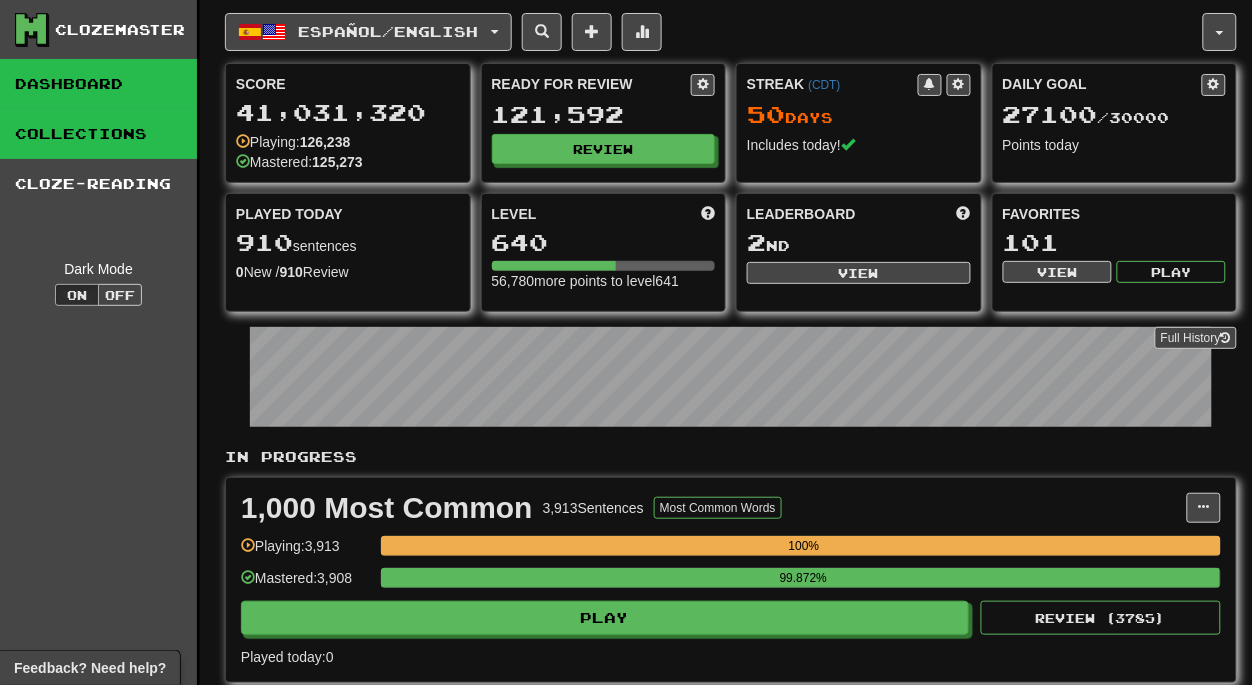 click on "Collections" at bounding box center (98, 134) 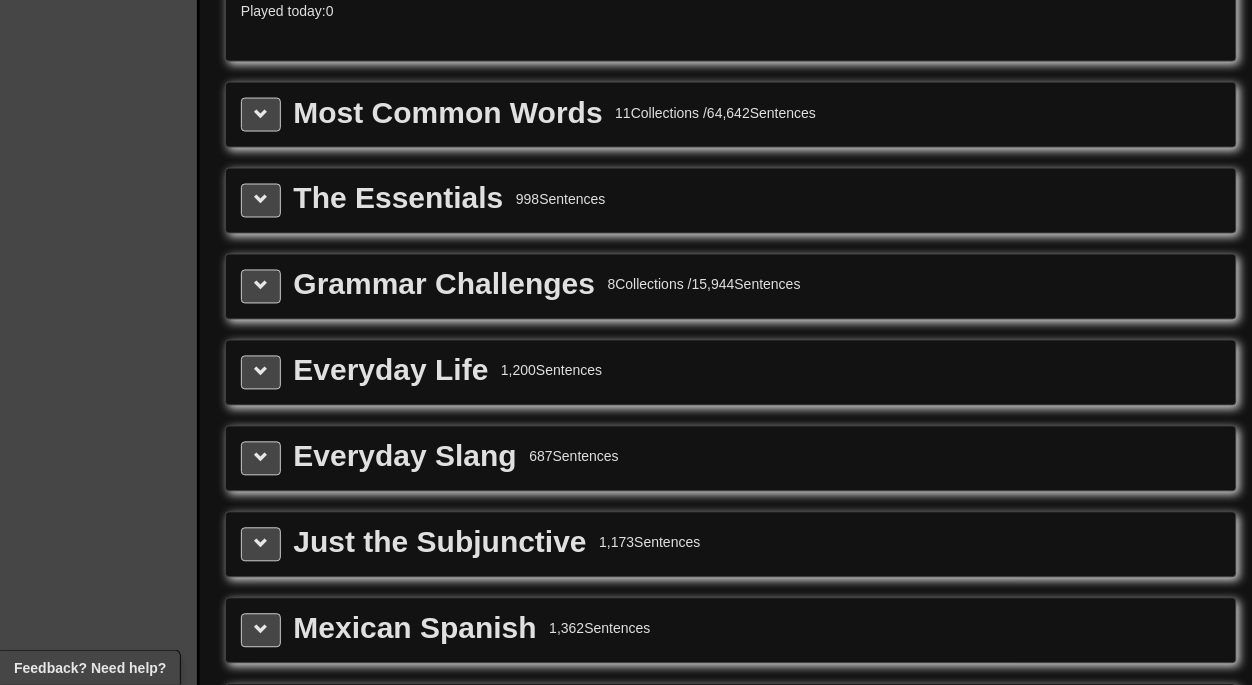 scroll, scrollTop: 2382, scrollLeft: 0, axis: vertical 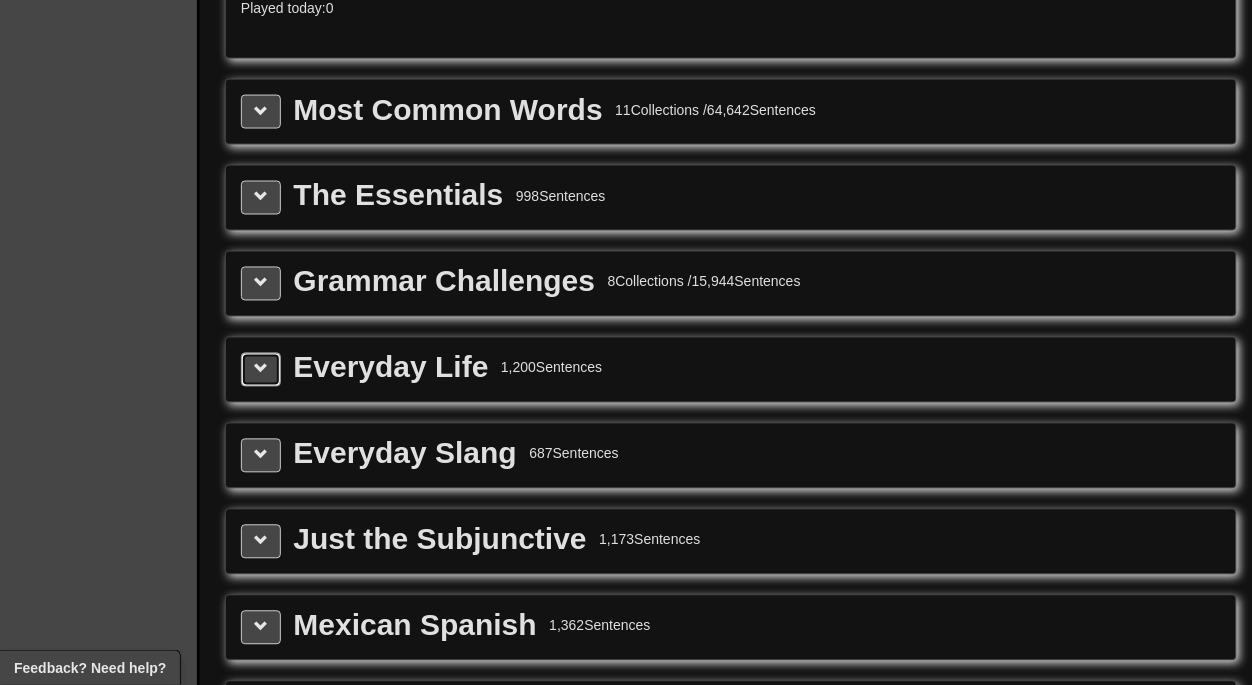 click at bounding box center [261, 369] 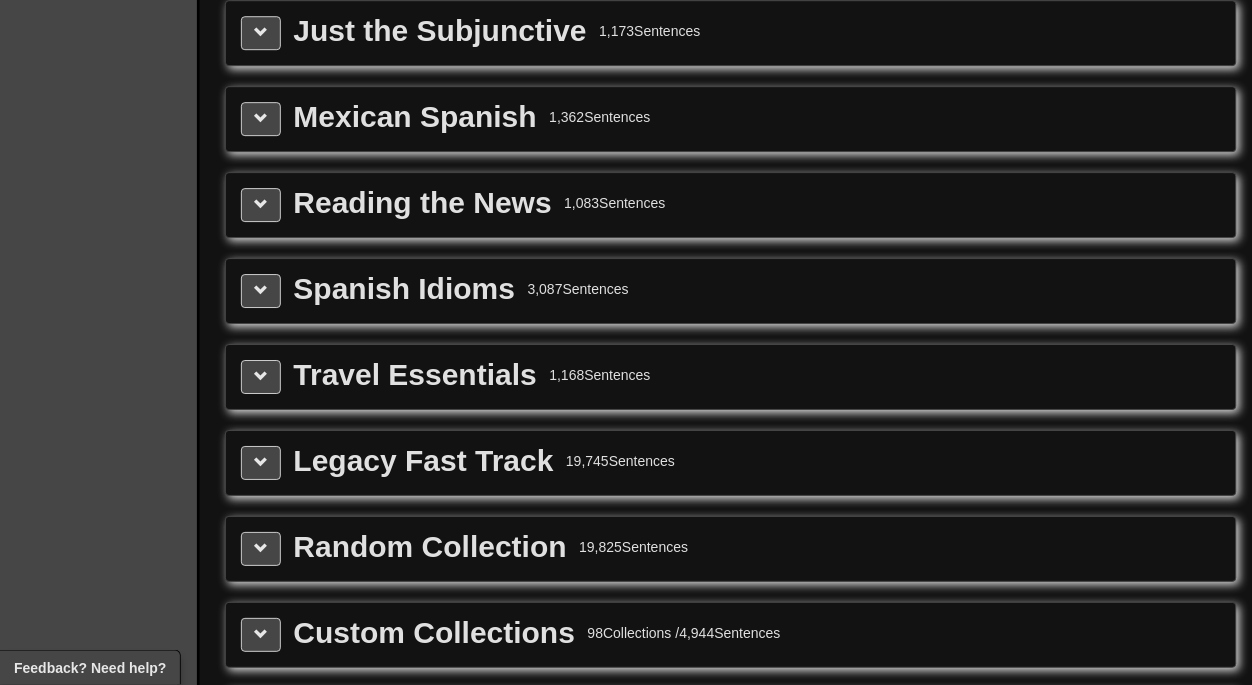 scroll, scrollTop: 3084, scrollLeft: 0, axis: vertical 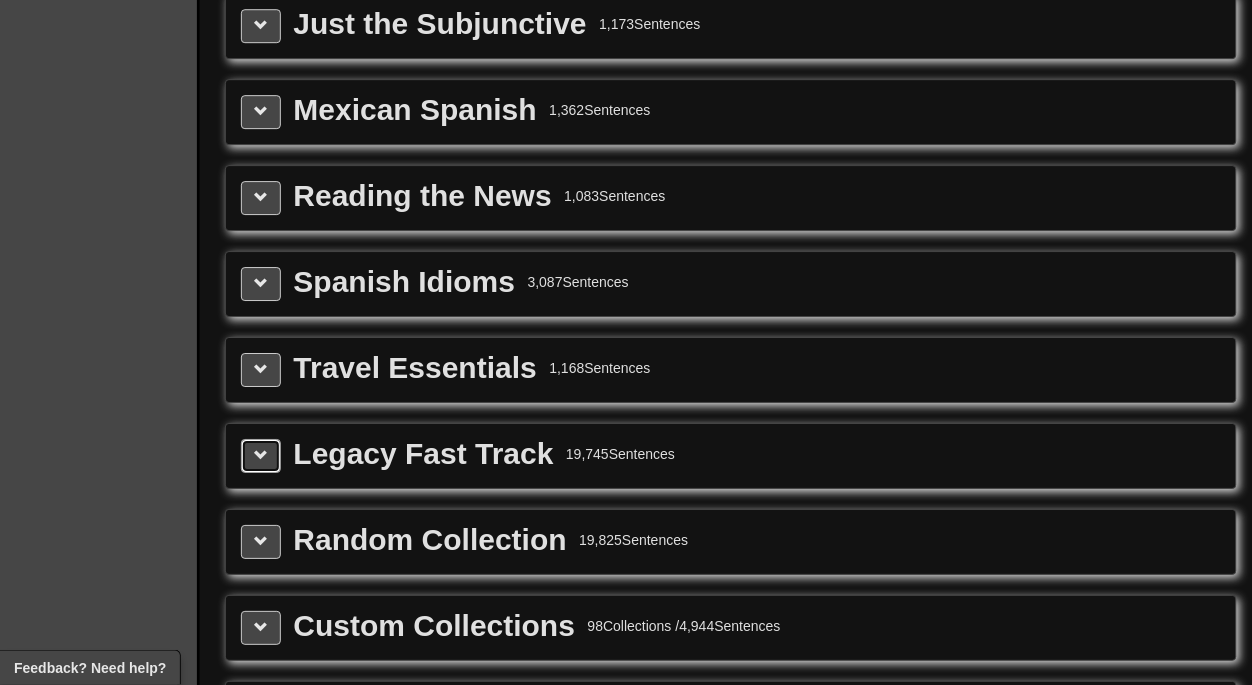 click at bounding box center (261, 455) 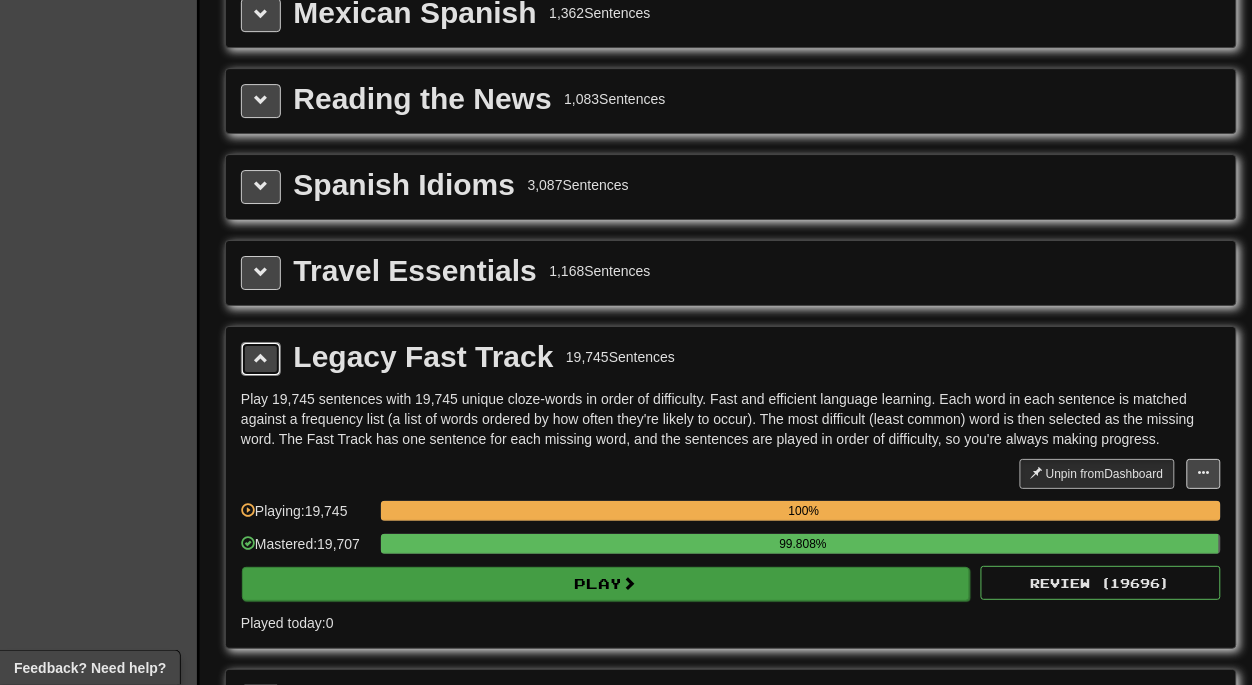 scroll, scrollTop: 3184, scrollLeft: 0, axis: vertical 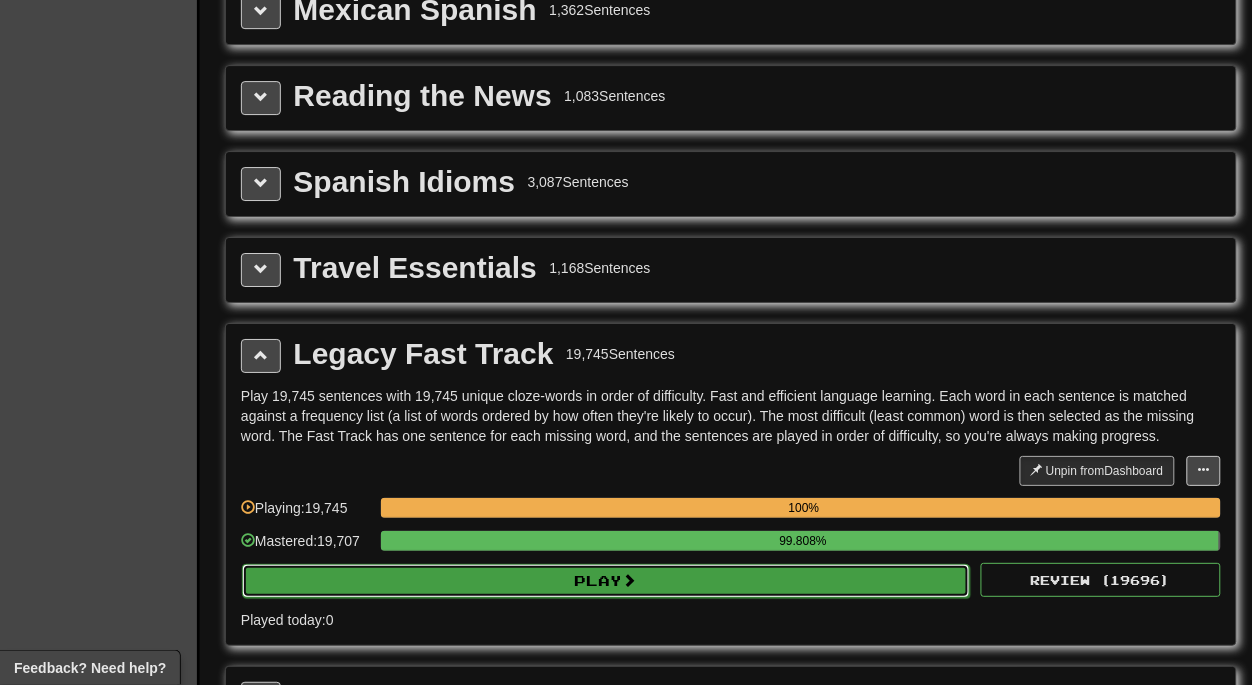 click on "Play" at bounding box center [606, 581] 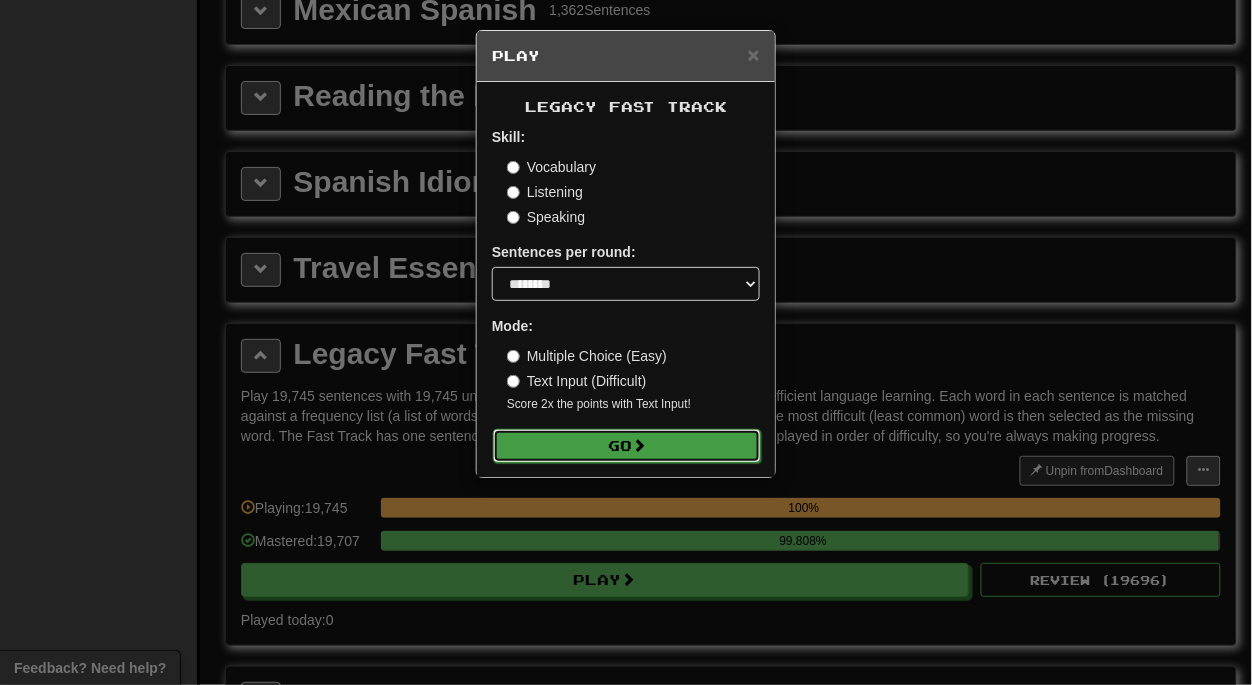 click on "Go" at bounding box center [627, 446] 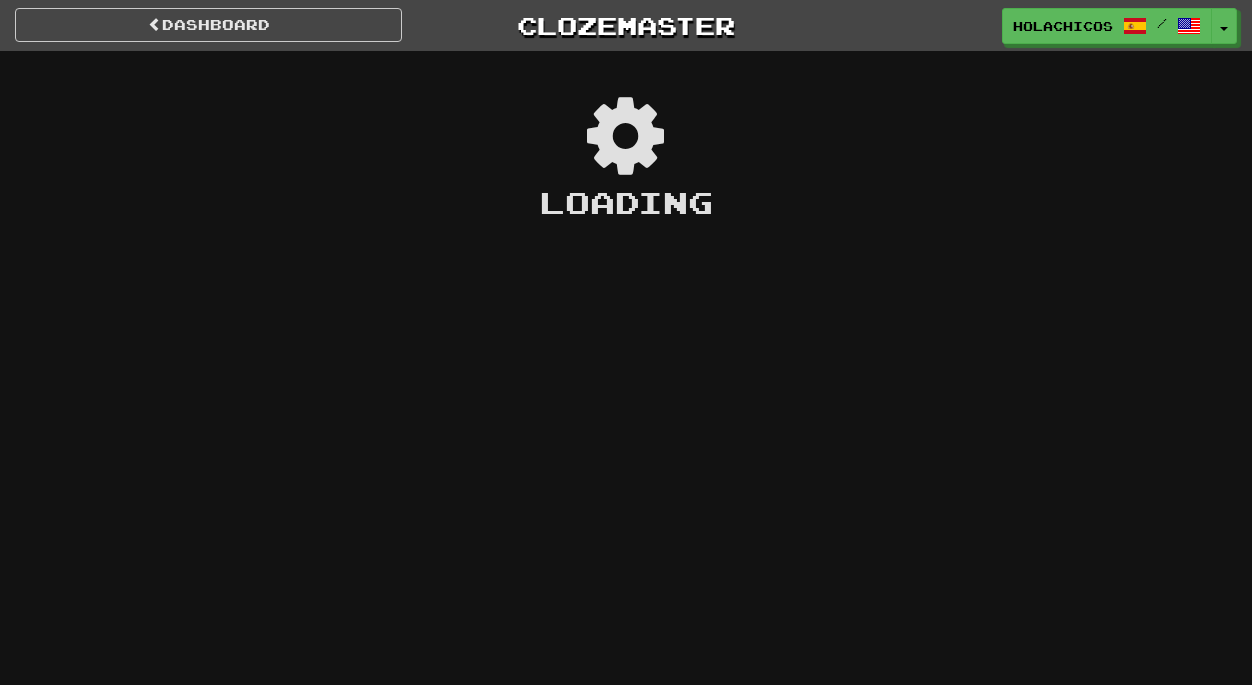 scroll, scrollTop: 0, scrollLeft: 0, axis: both 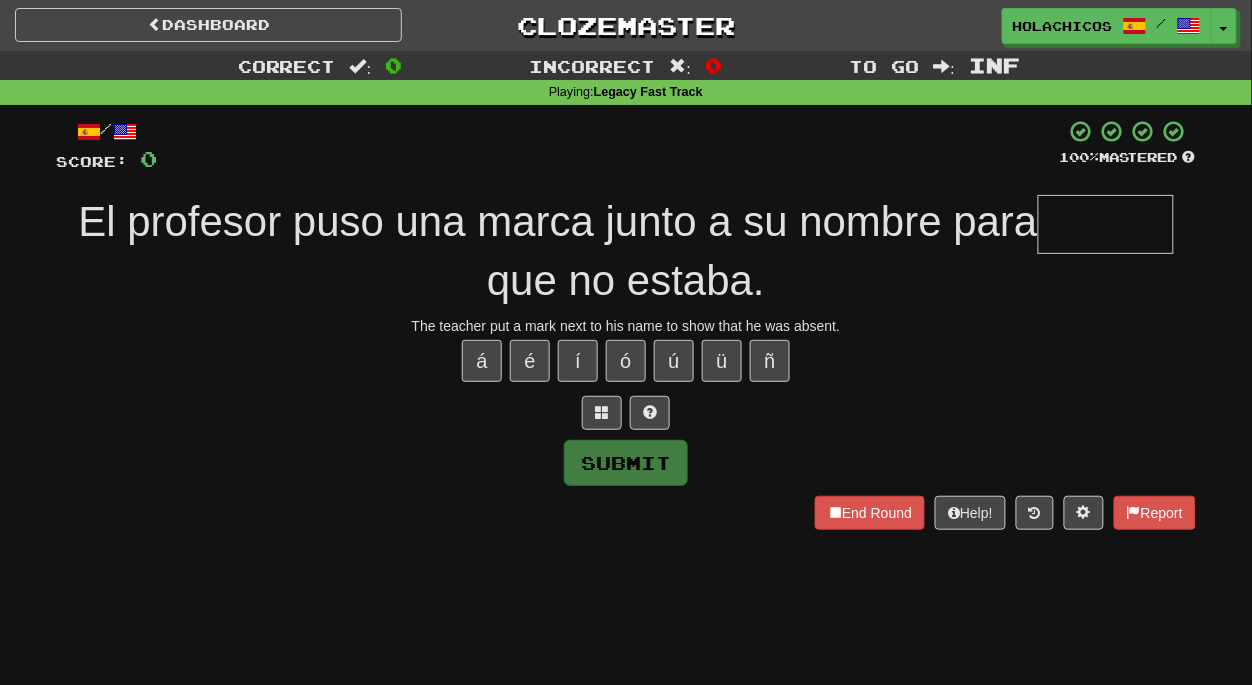 type on "*" 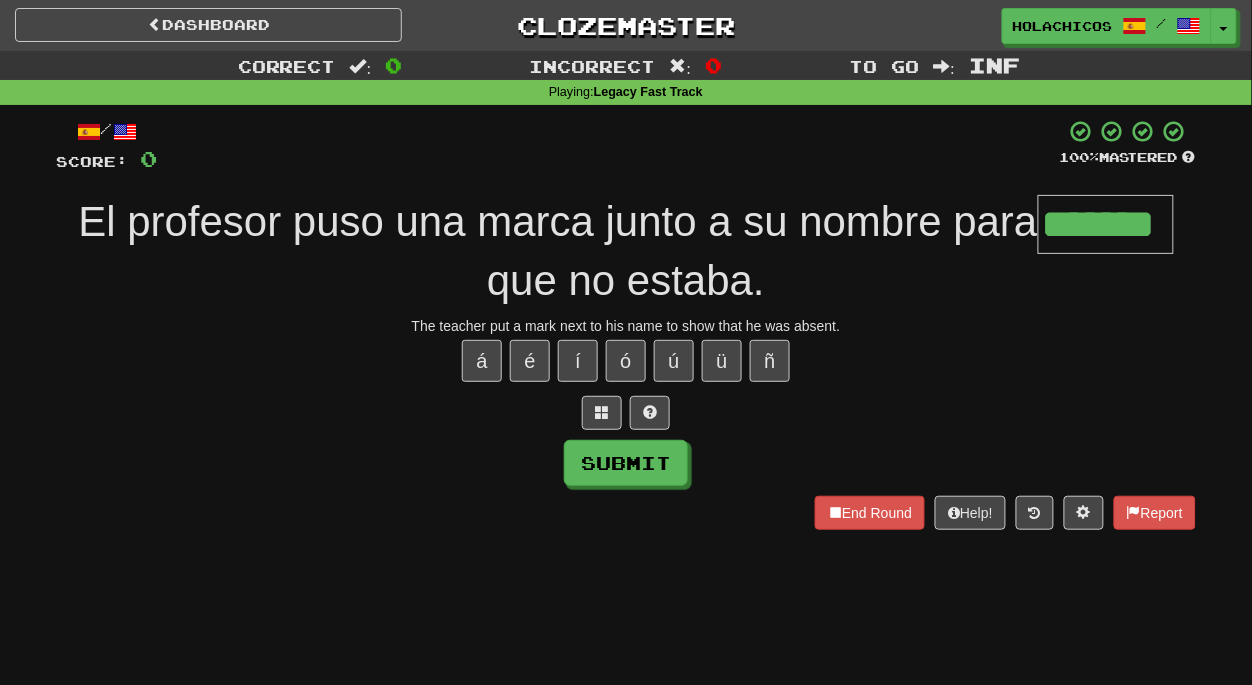 type on "*******" 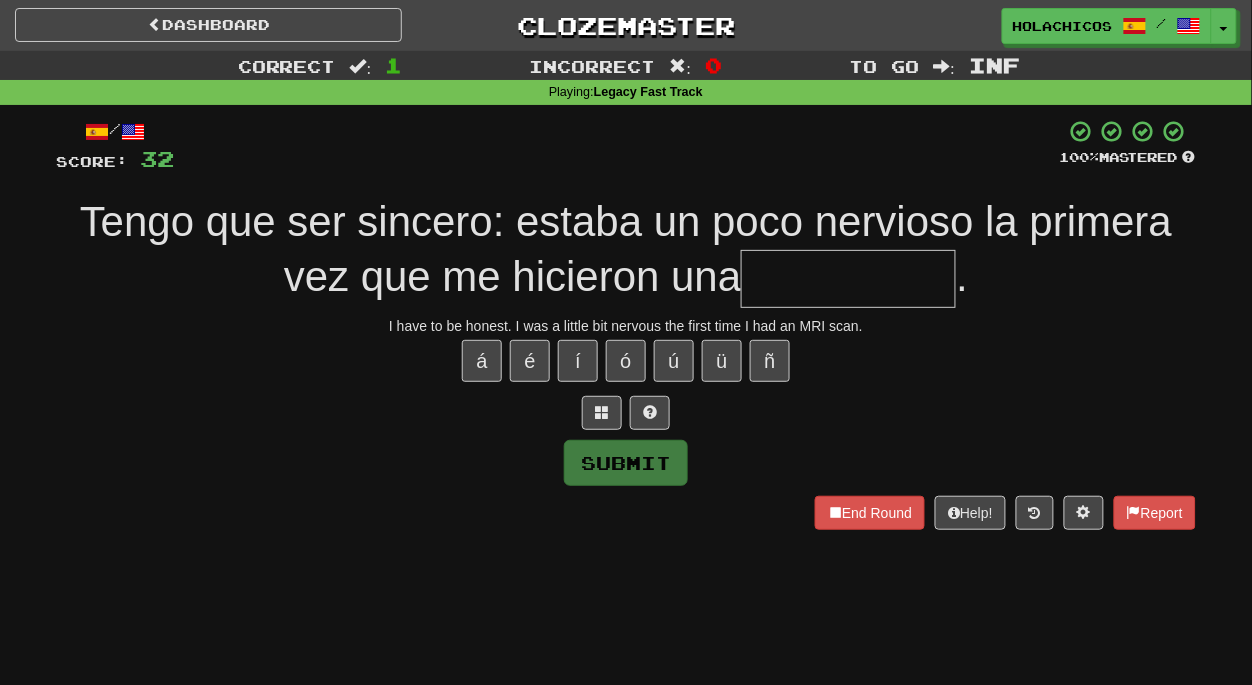 type on "*" 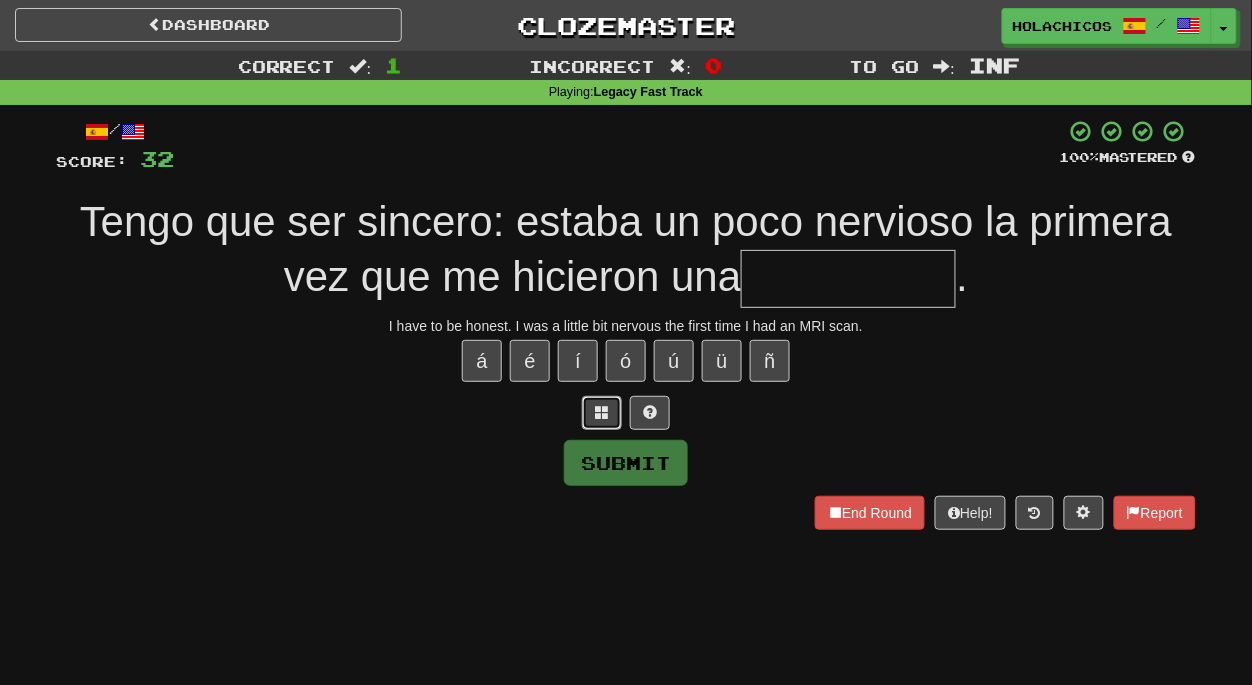 click at bounding box center [602, 412] 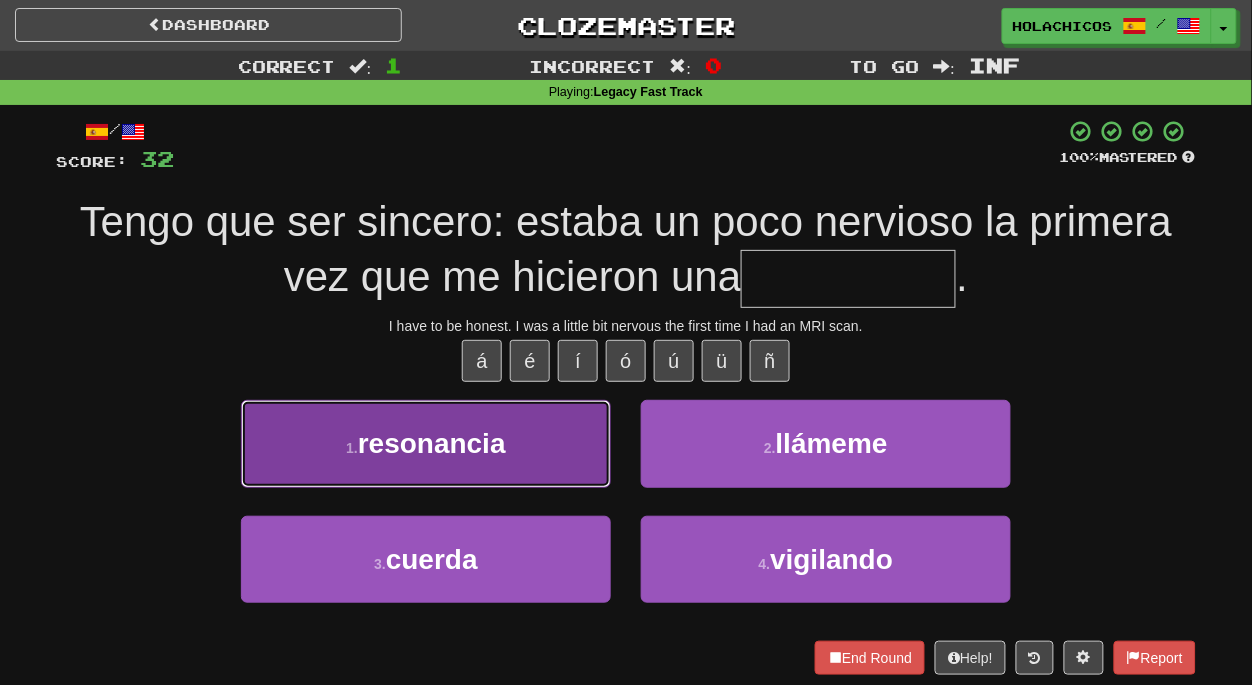 click on "resonancia" at bounding box center [432, 443] 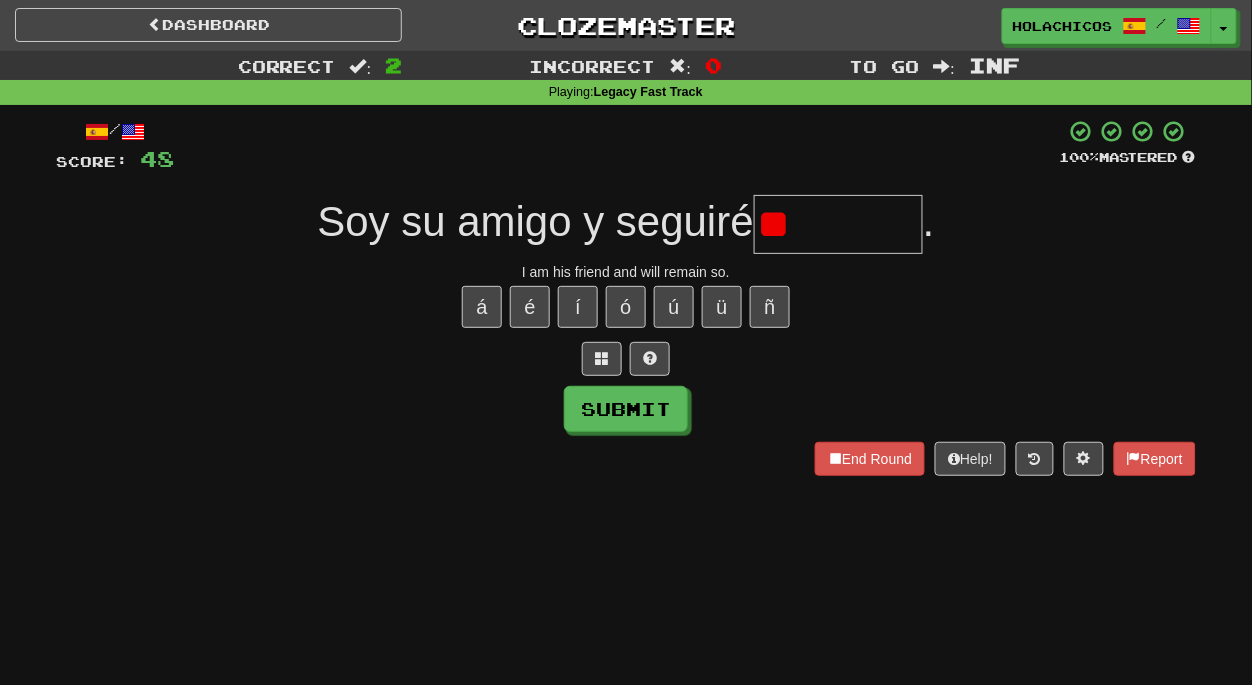 type on "*" 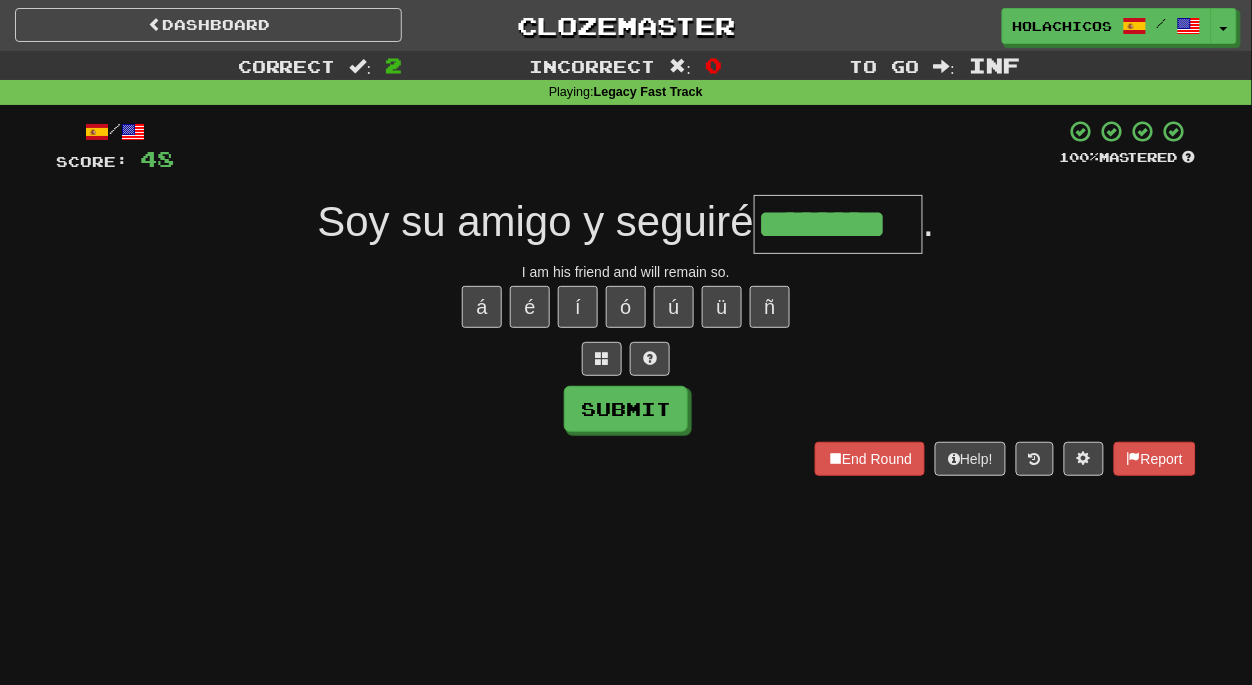 type on "********" 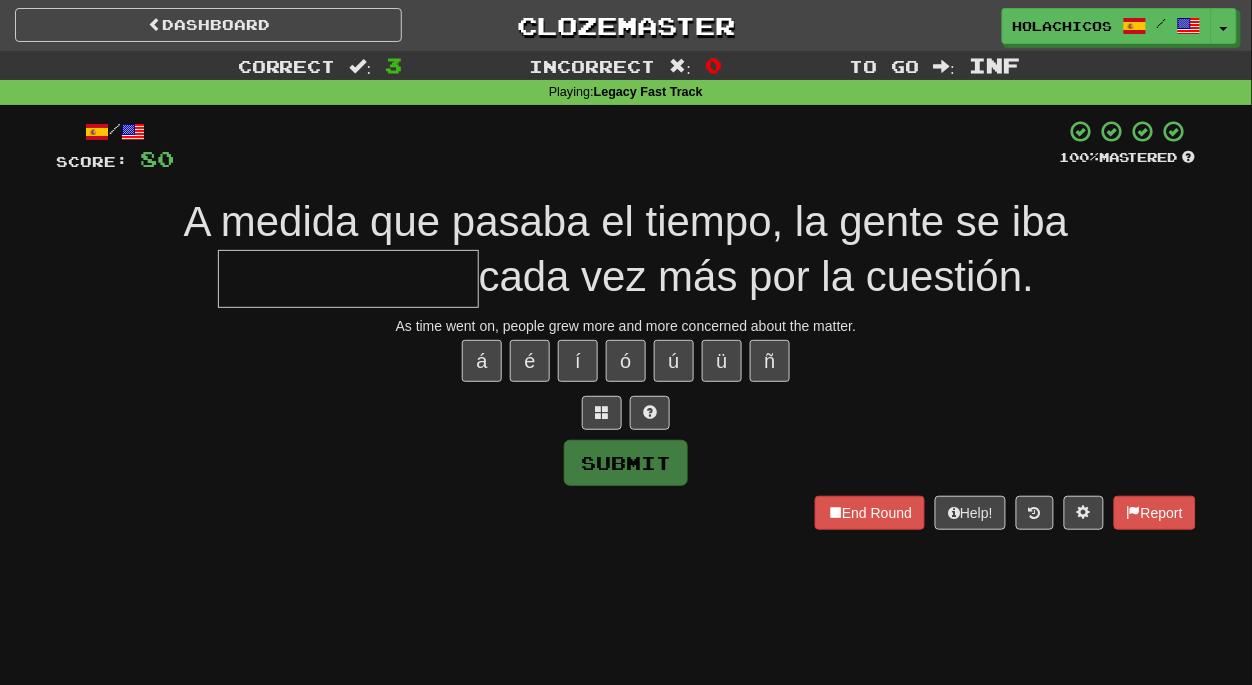type on "*" 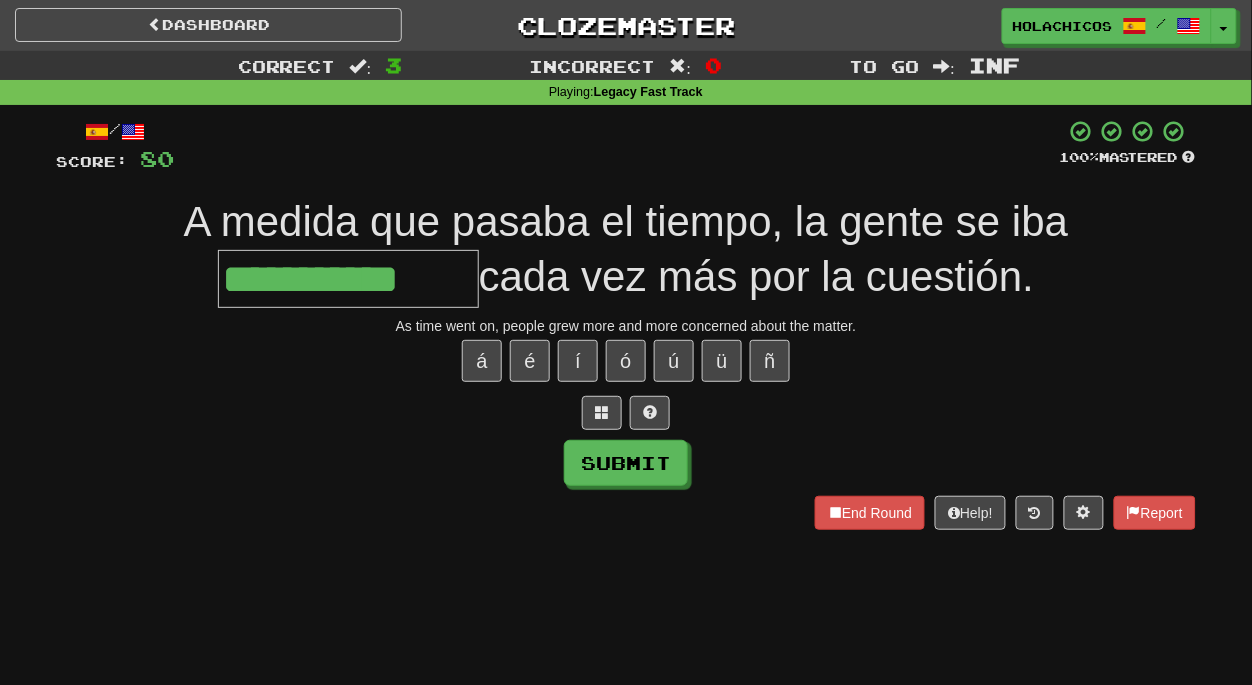 type on "**********" 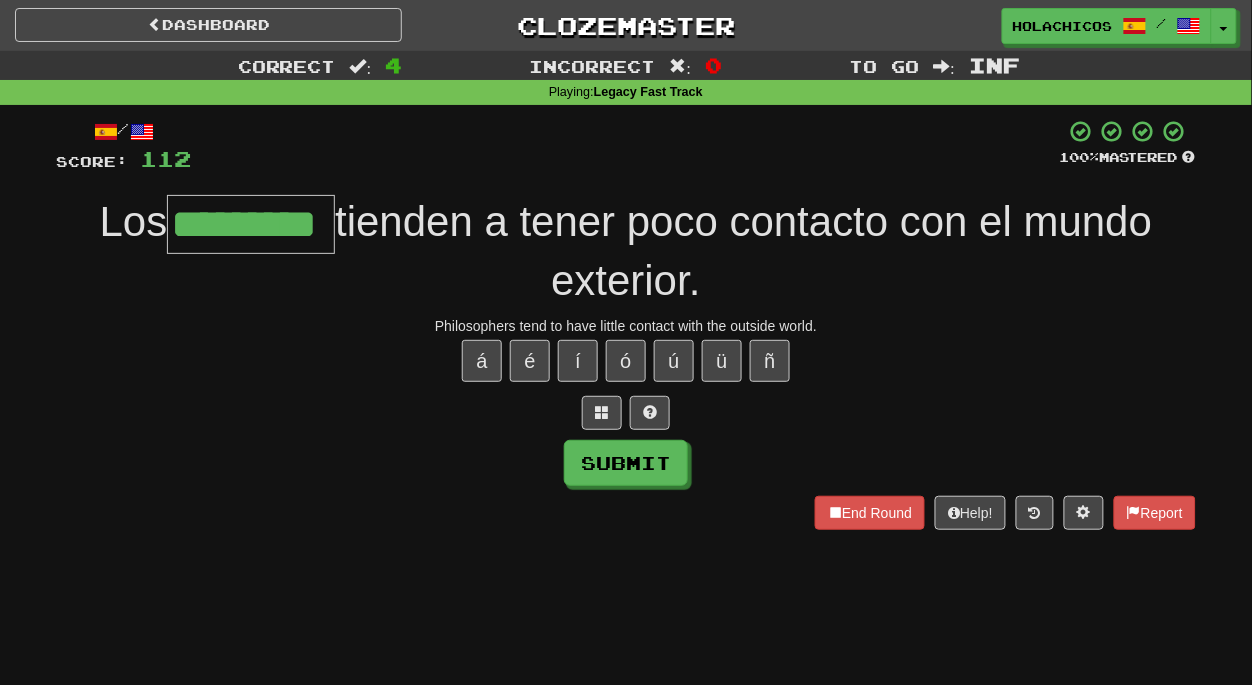 type on "*********" 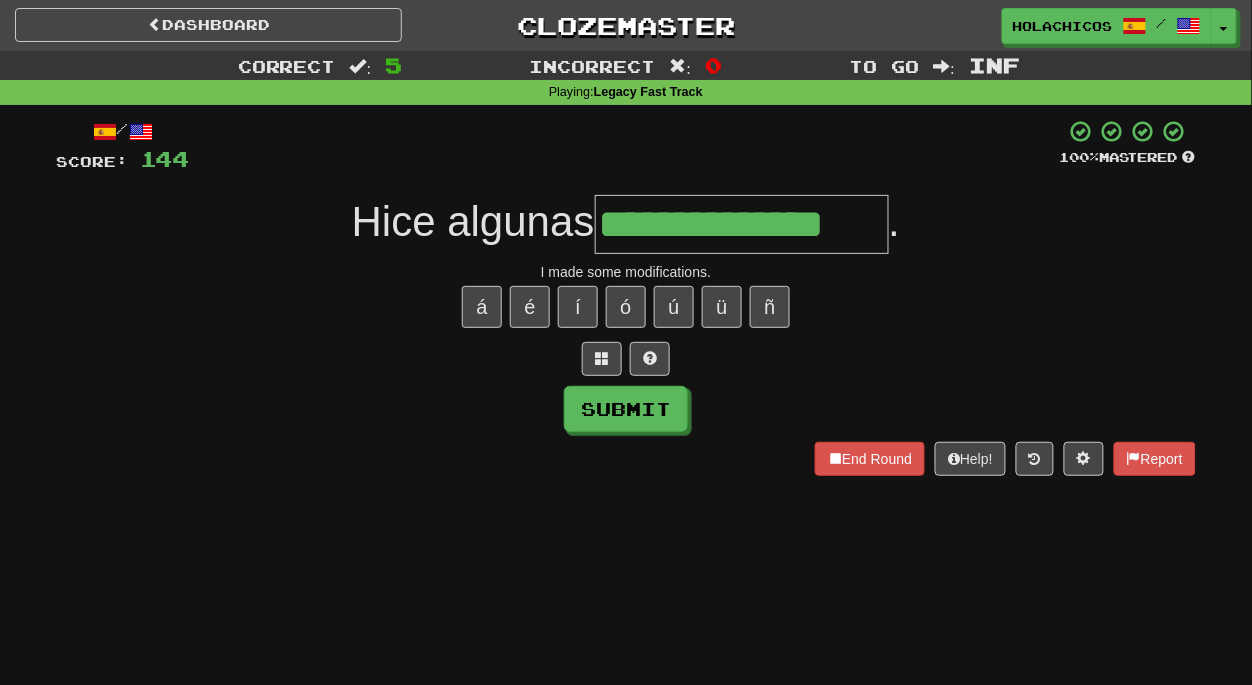 type on "**********" 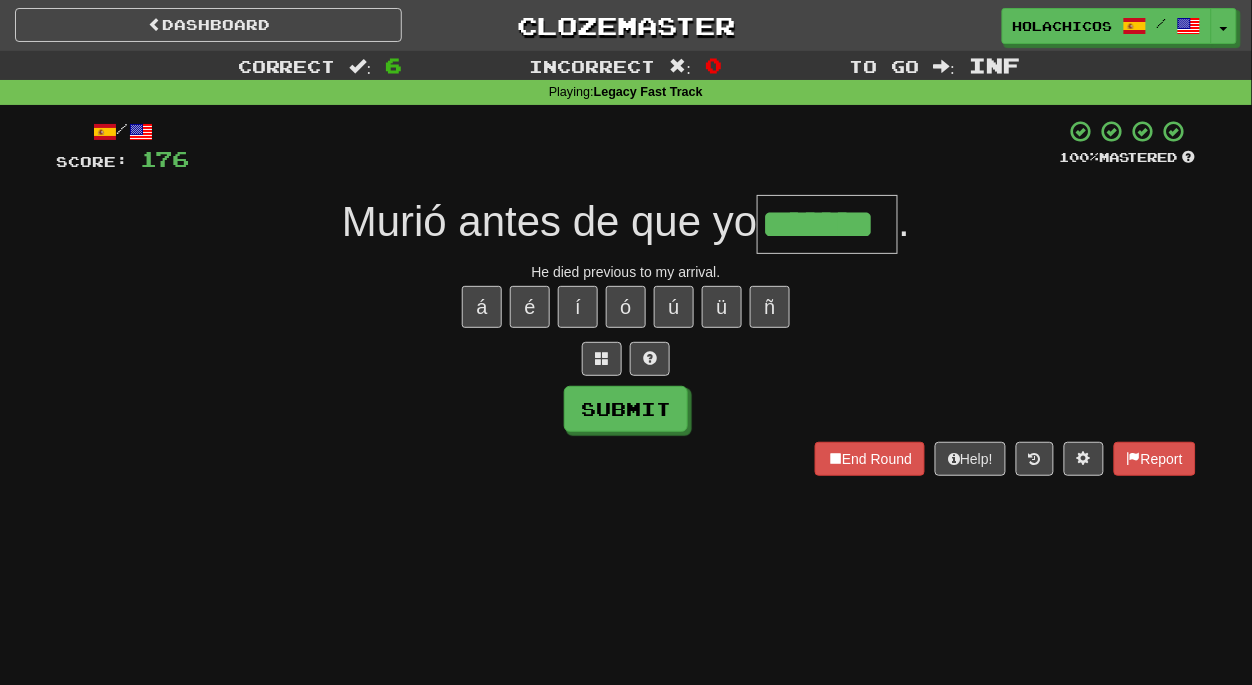 type on "*******" 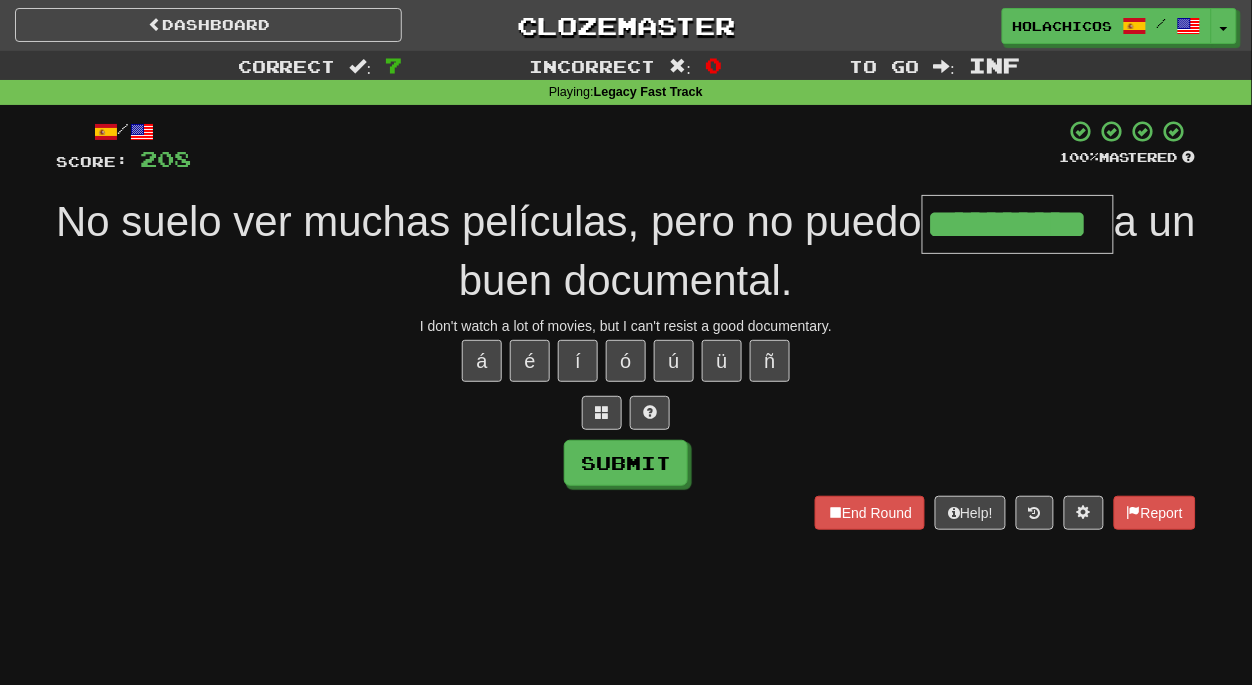 type on "**********" 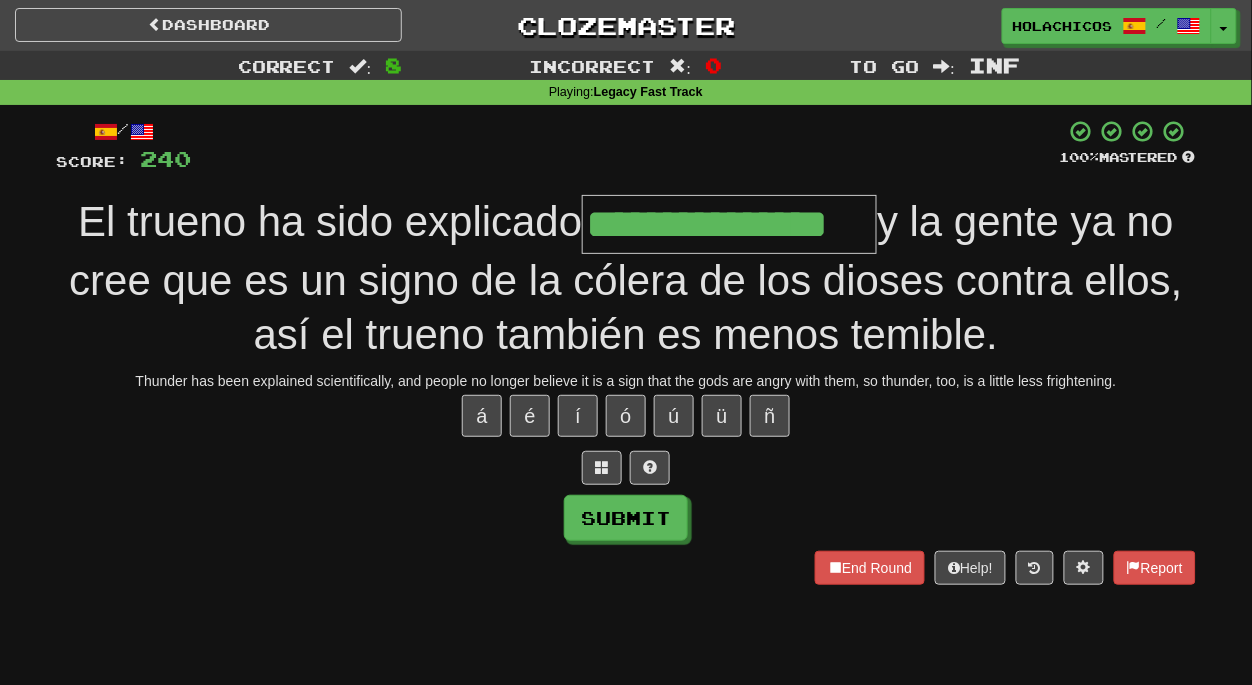 type on "**********" 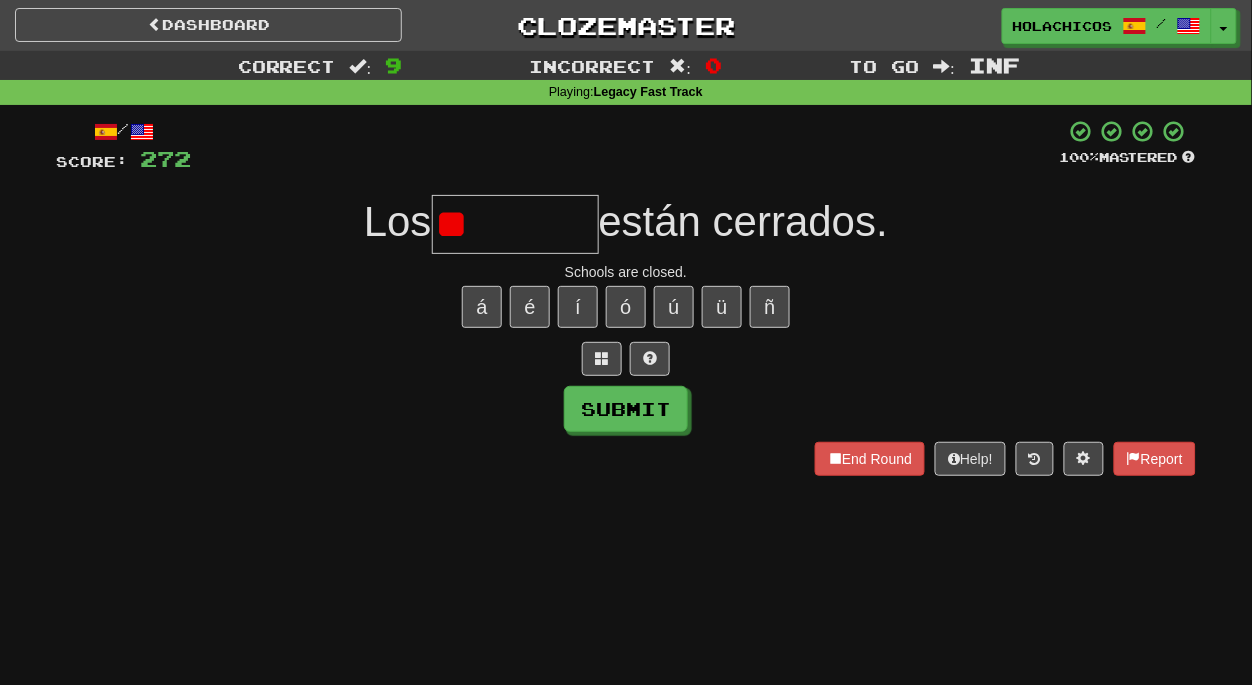 type on "*" 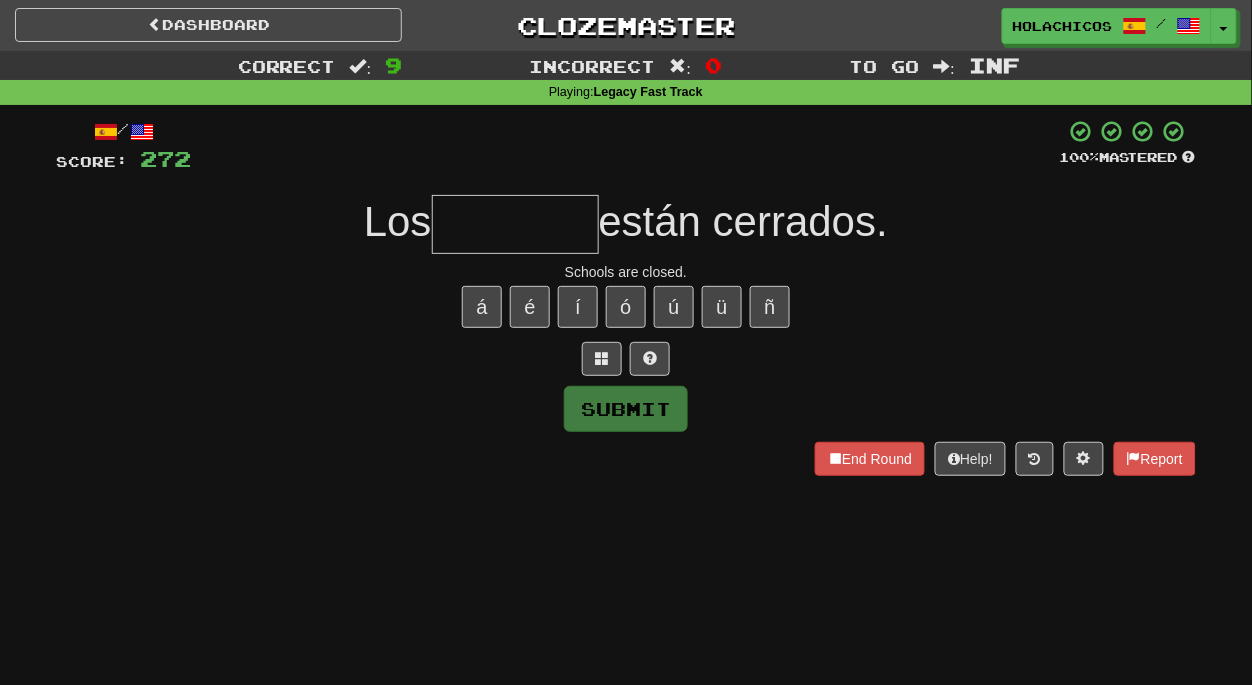 type on "*" 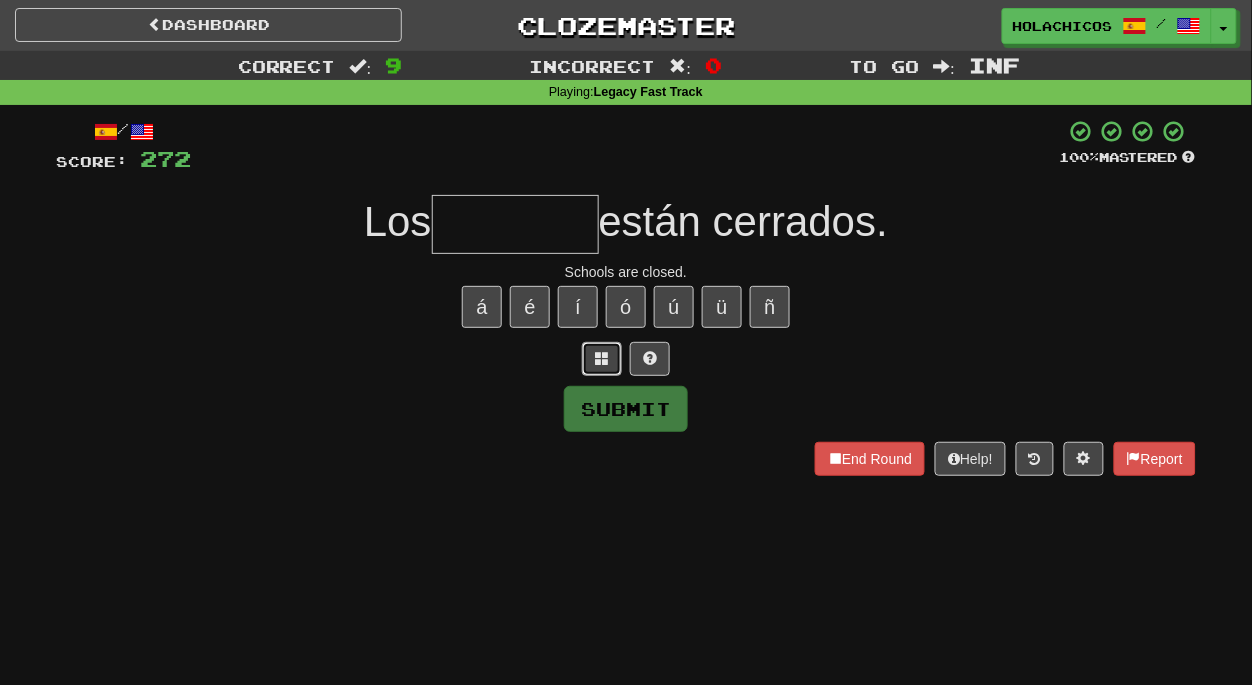 click at bounding box center (602, 359) 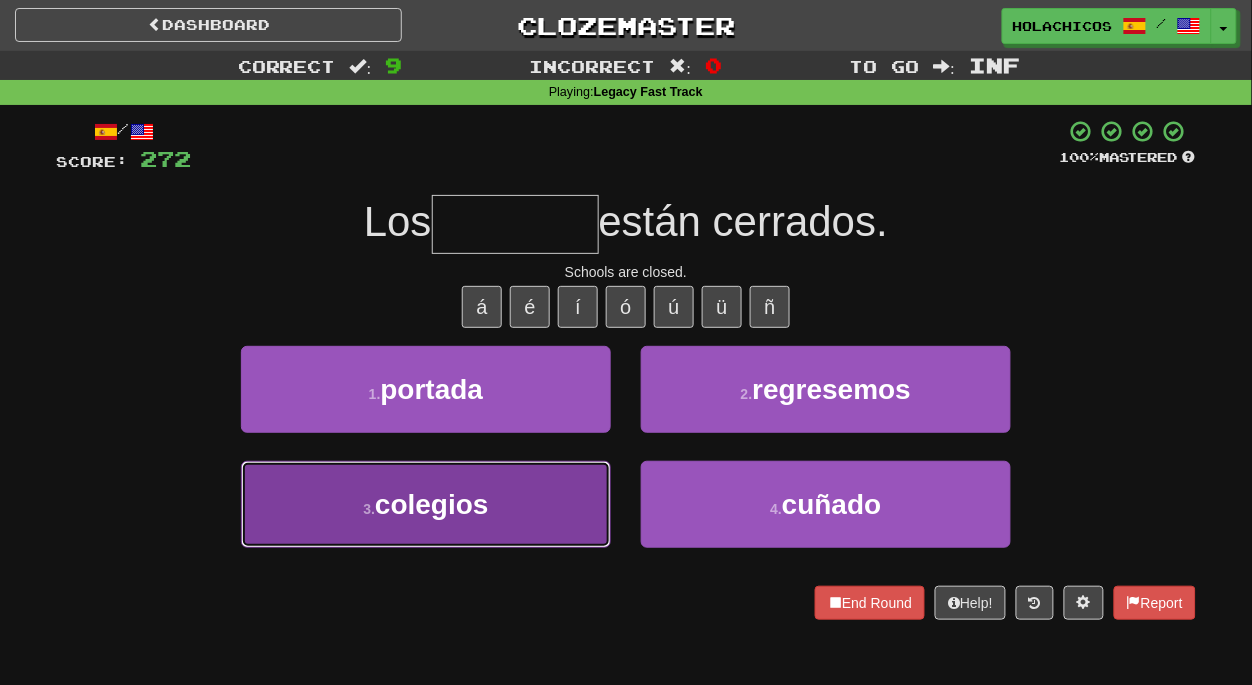 click on "3 .  colegios" at bounding box center (426, 504) 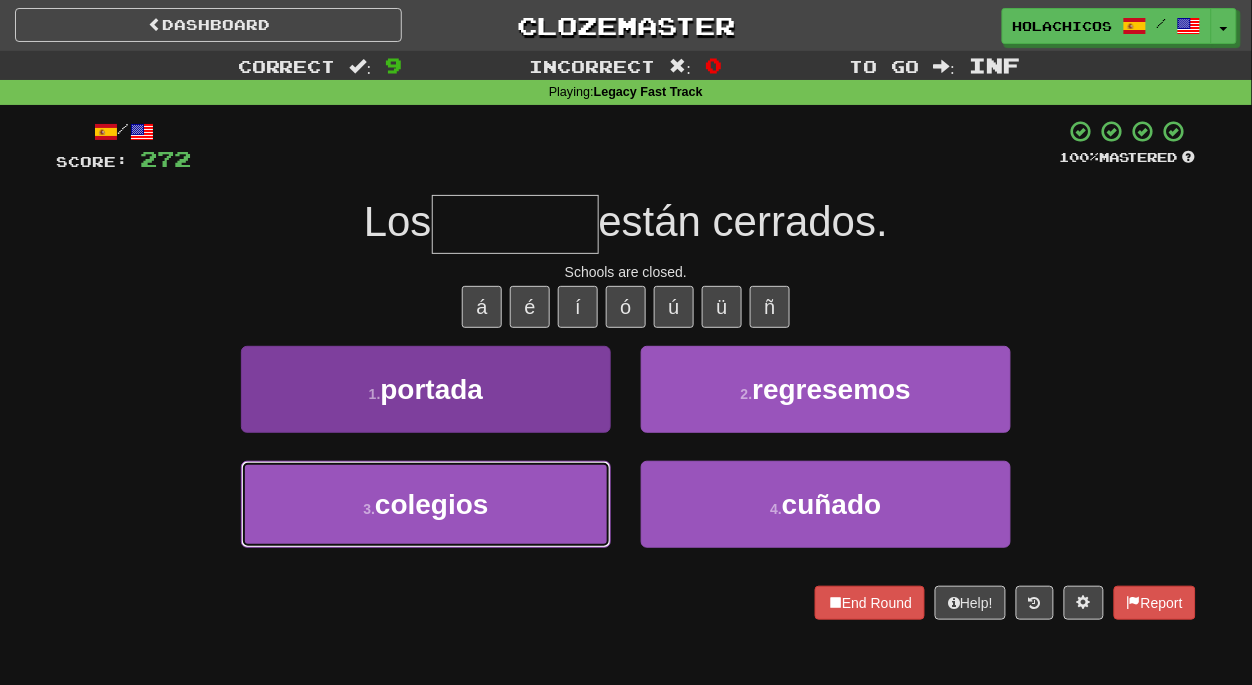 type on "********" 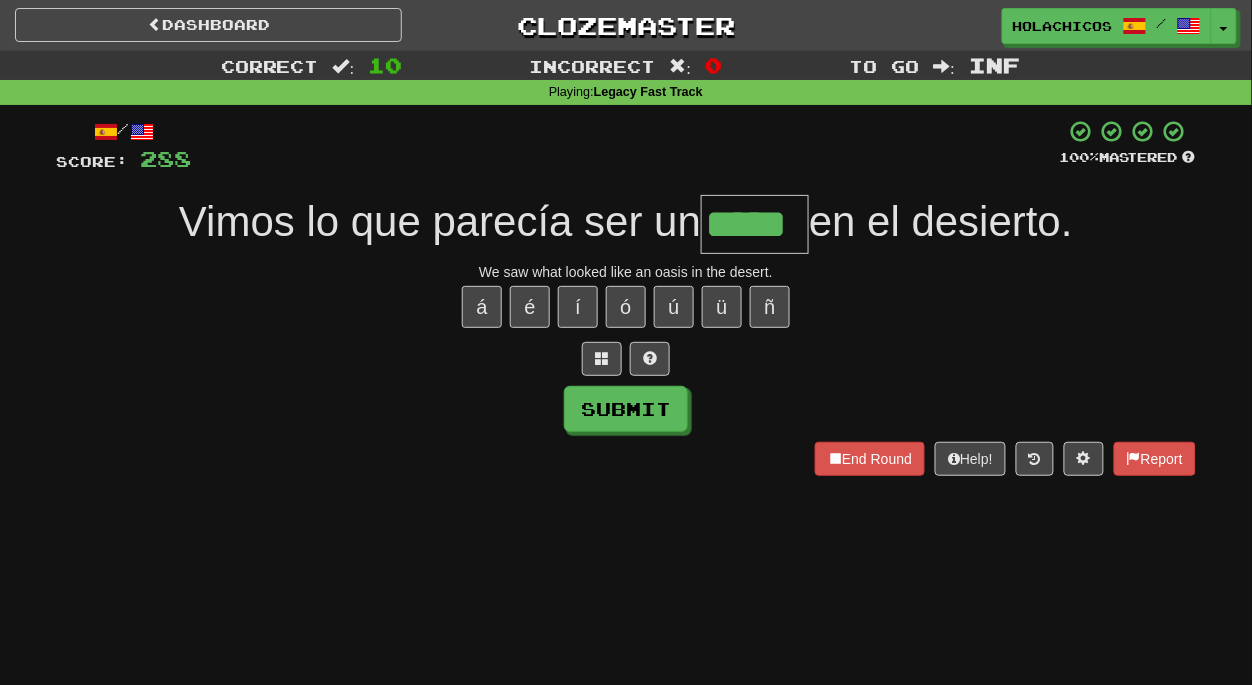 type on "*****" 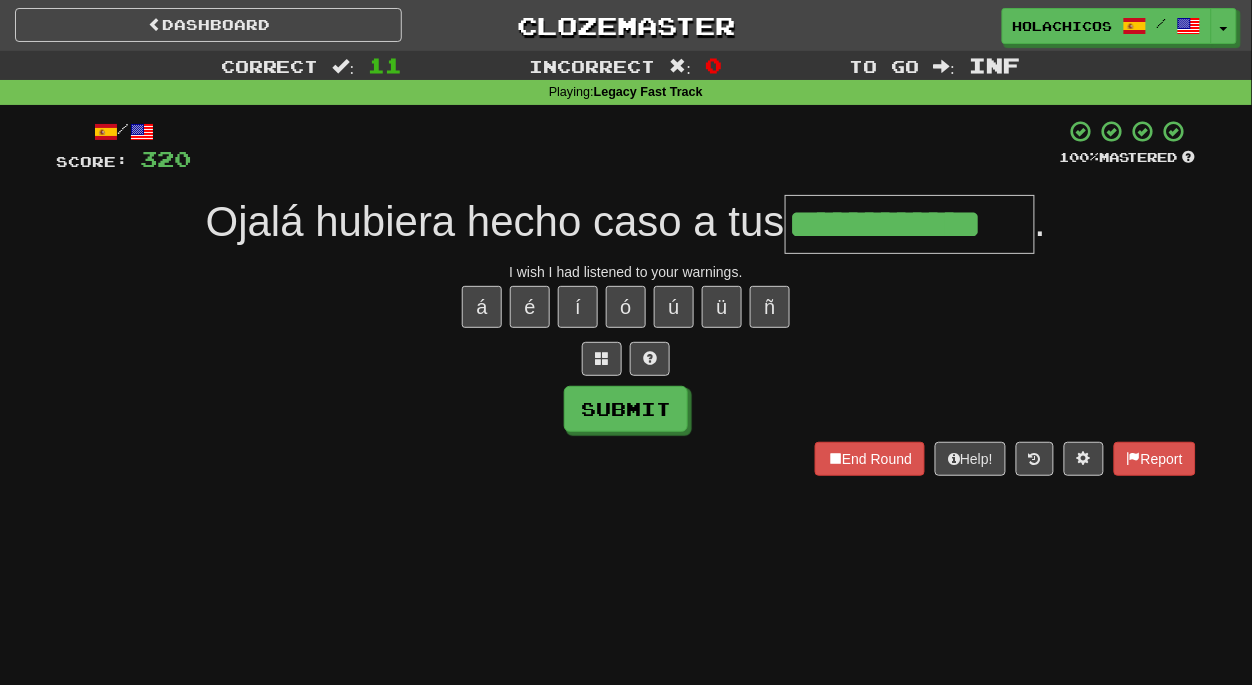 type on "**********" 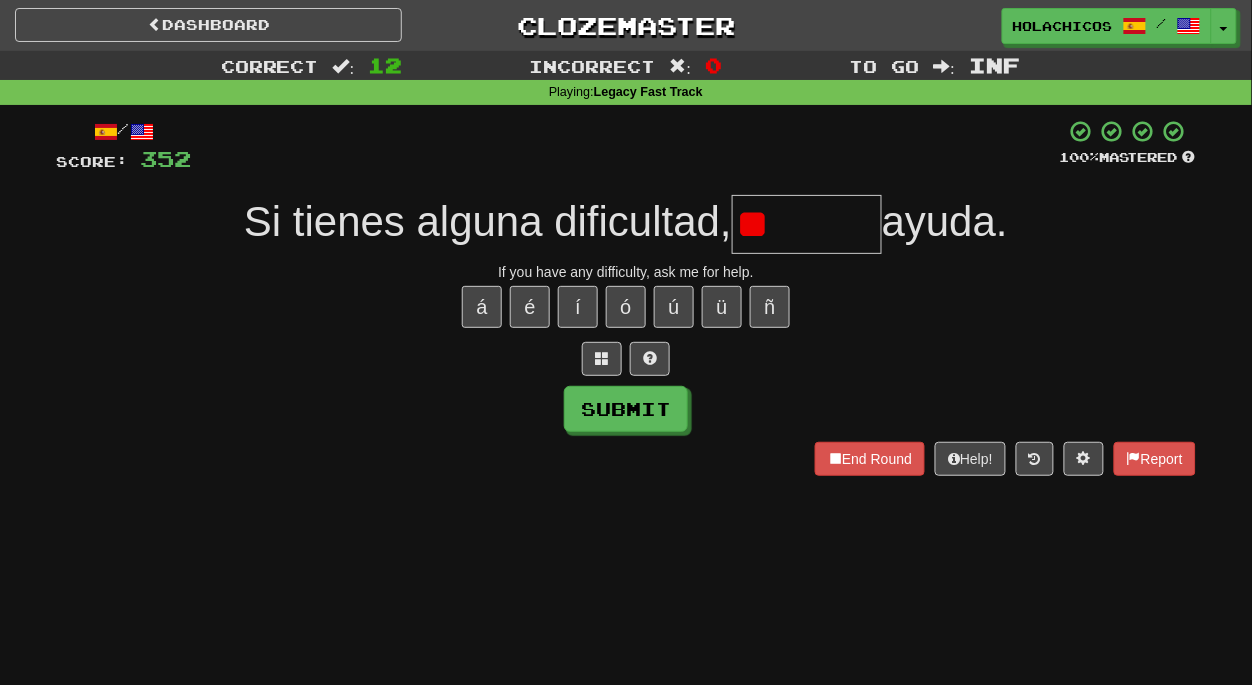 type on "*" 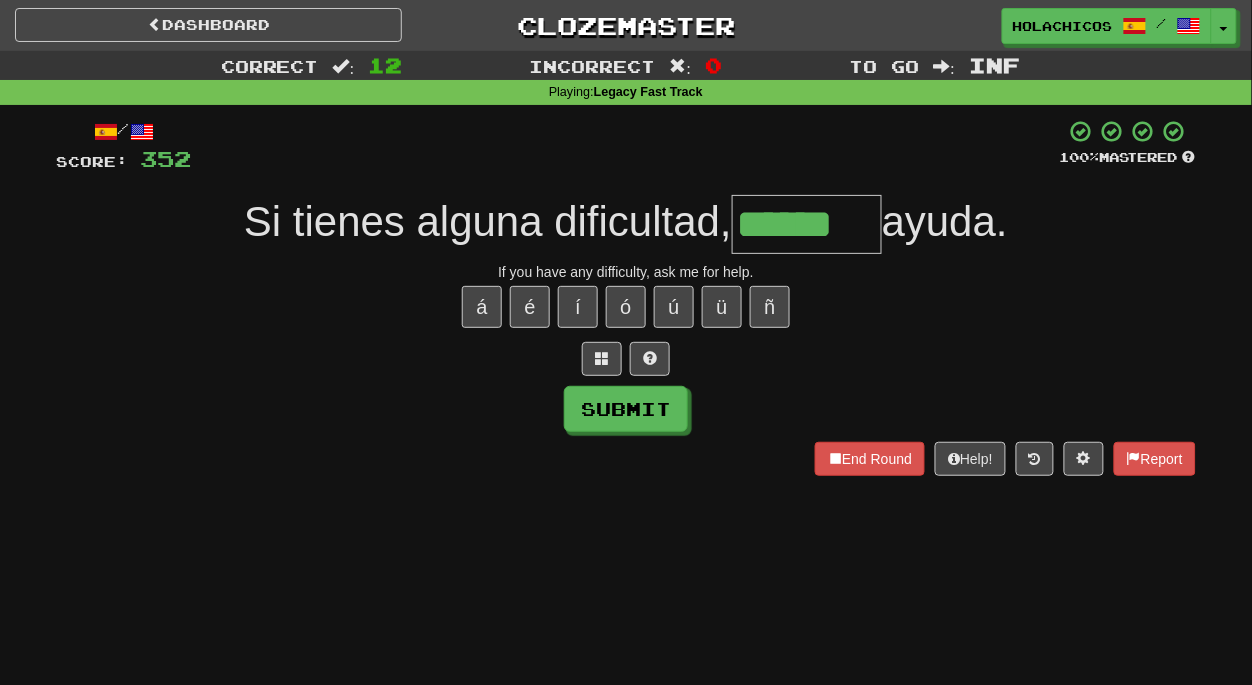 type on "******" 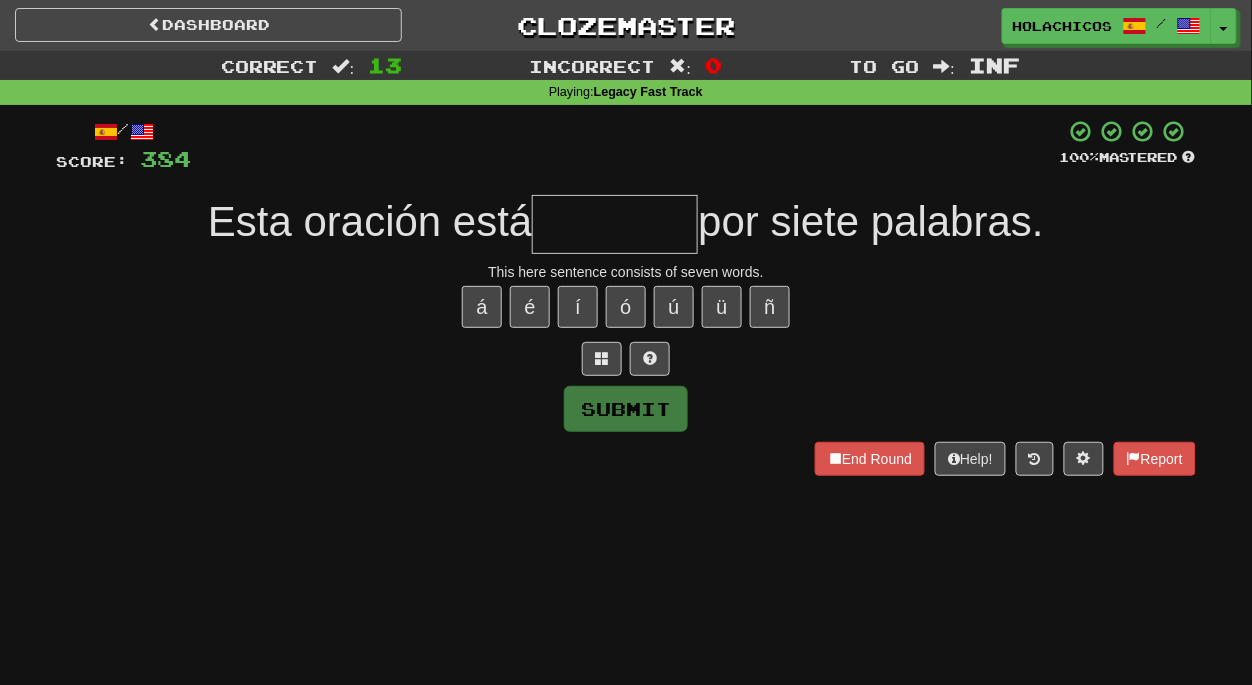 type on "*" 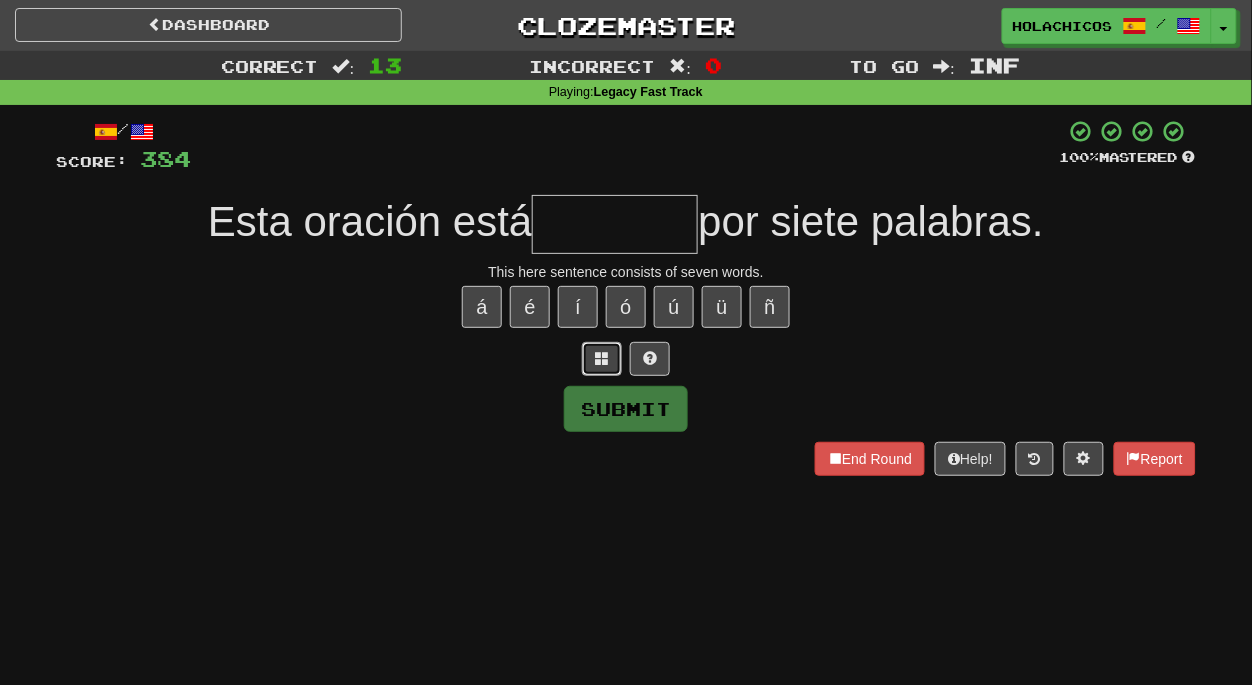 click at bounding box center [602, 358] 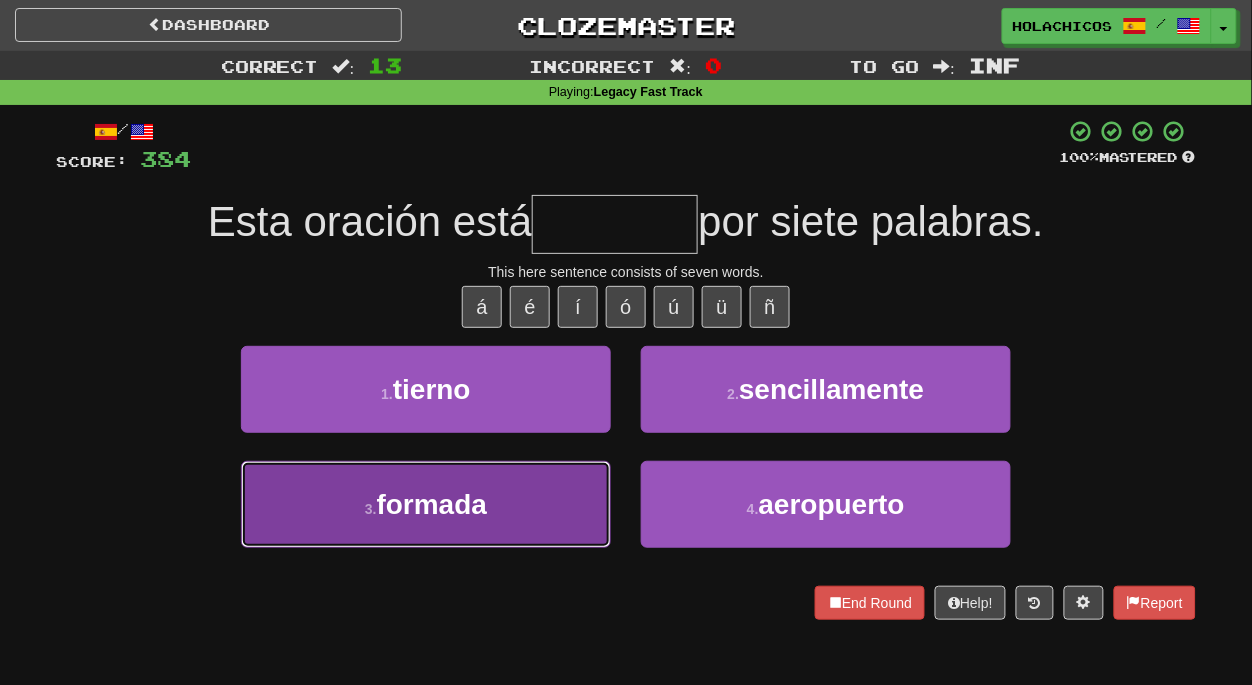 click on "3 .  formada" at bounding box center [426, 504] 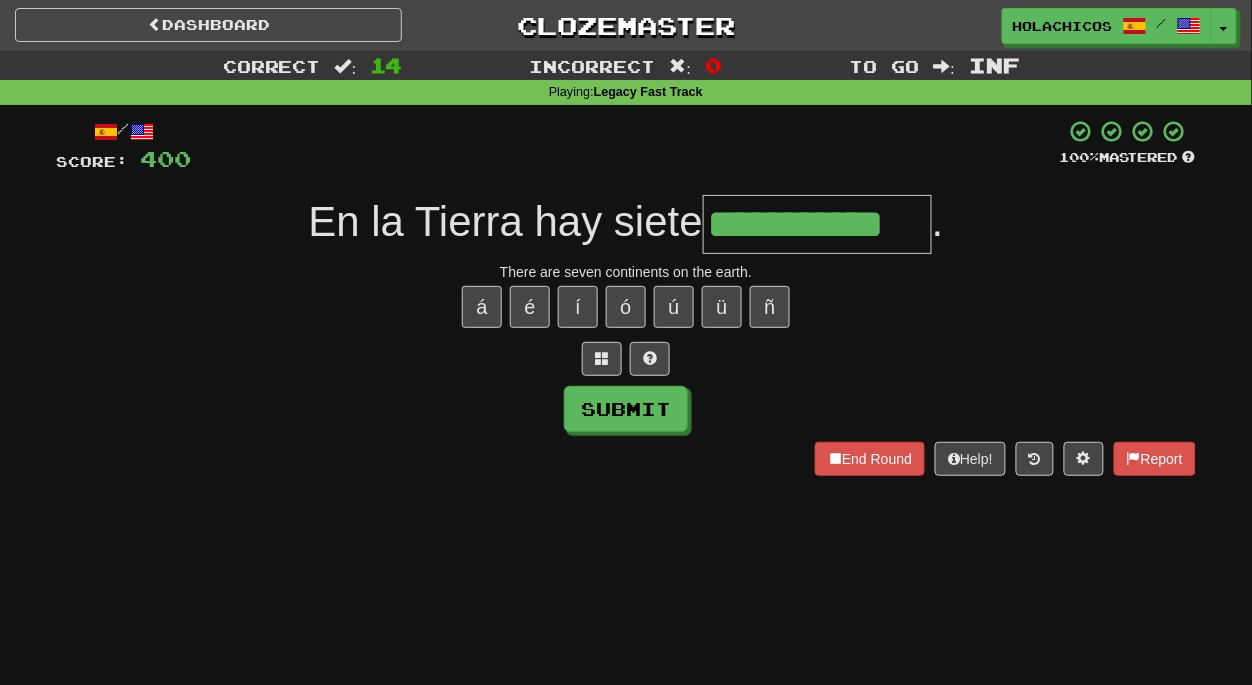 type on "**********" 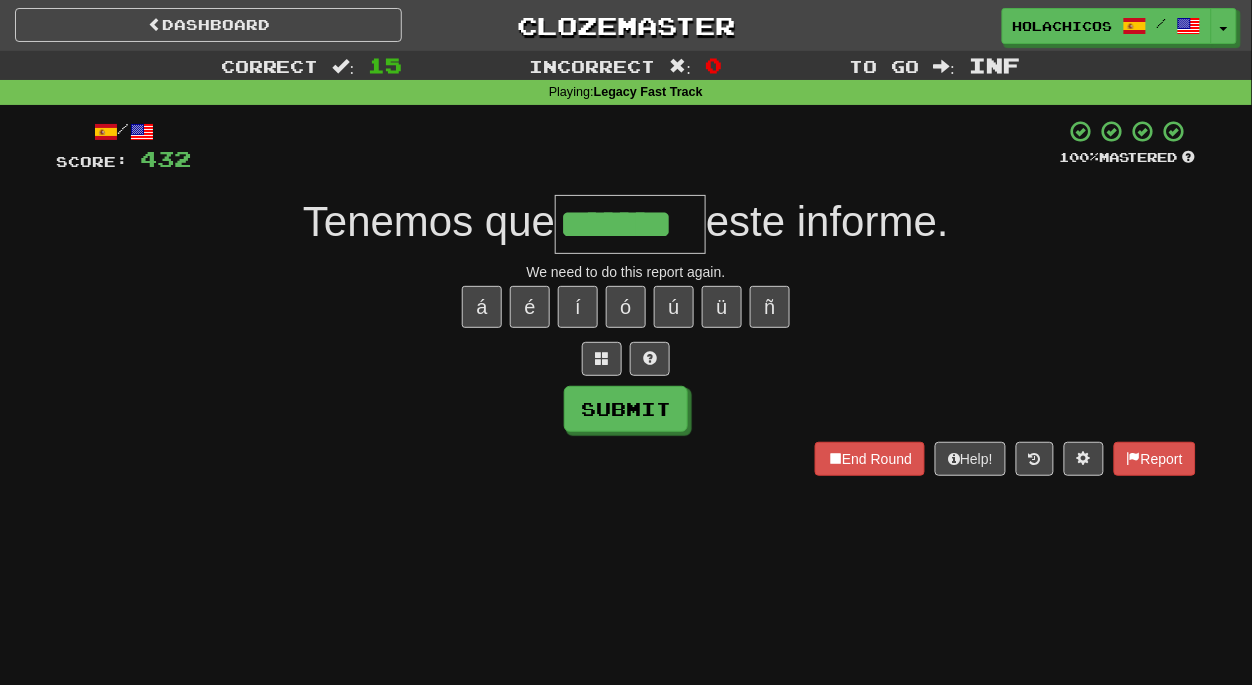 type on "*******" 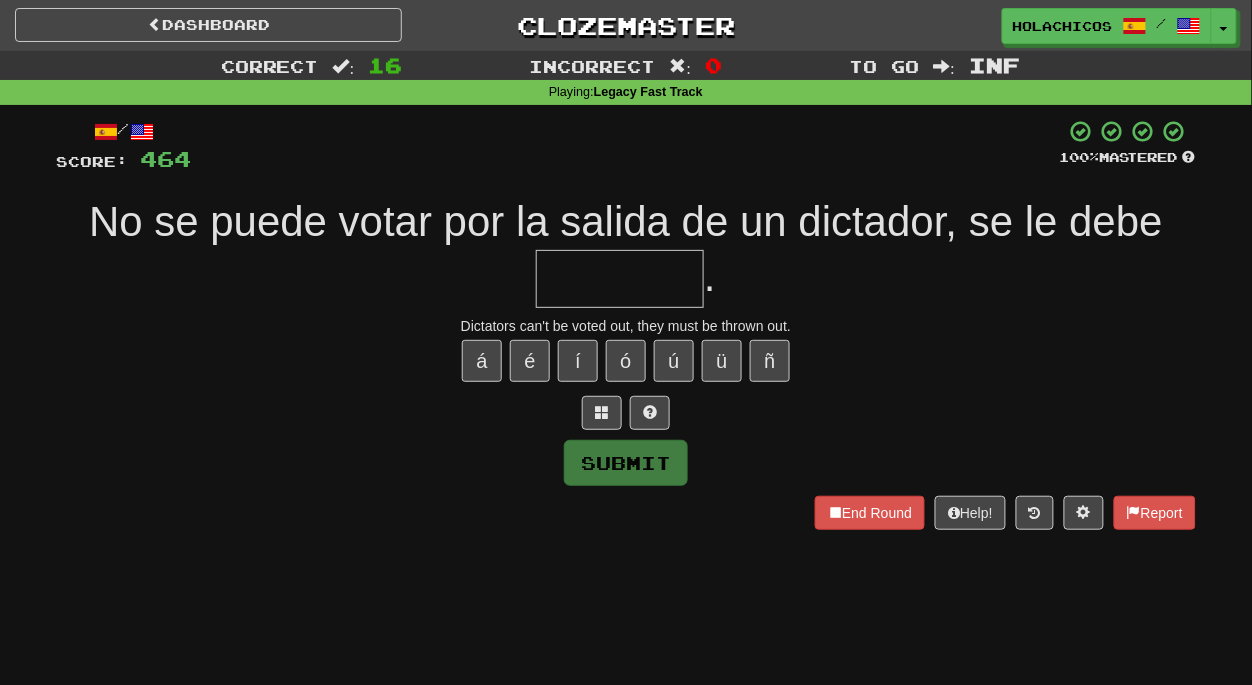 type on "*" 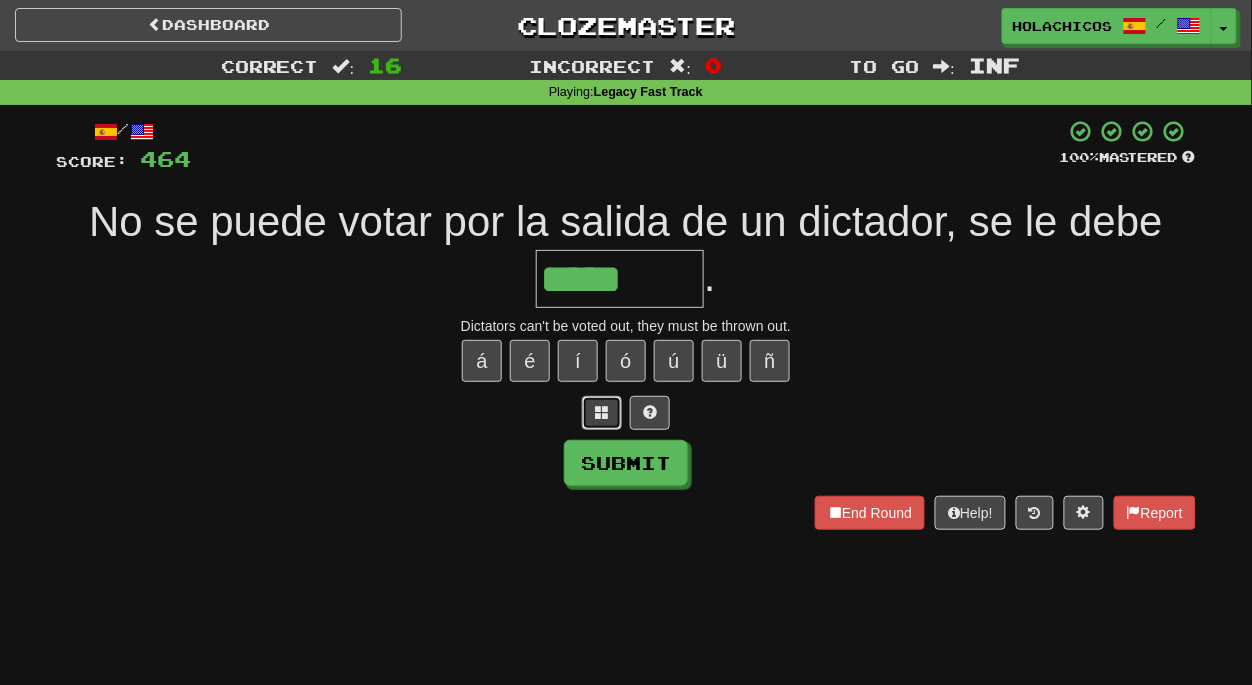 click at bounding box center (602, 412) 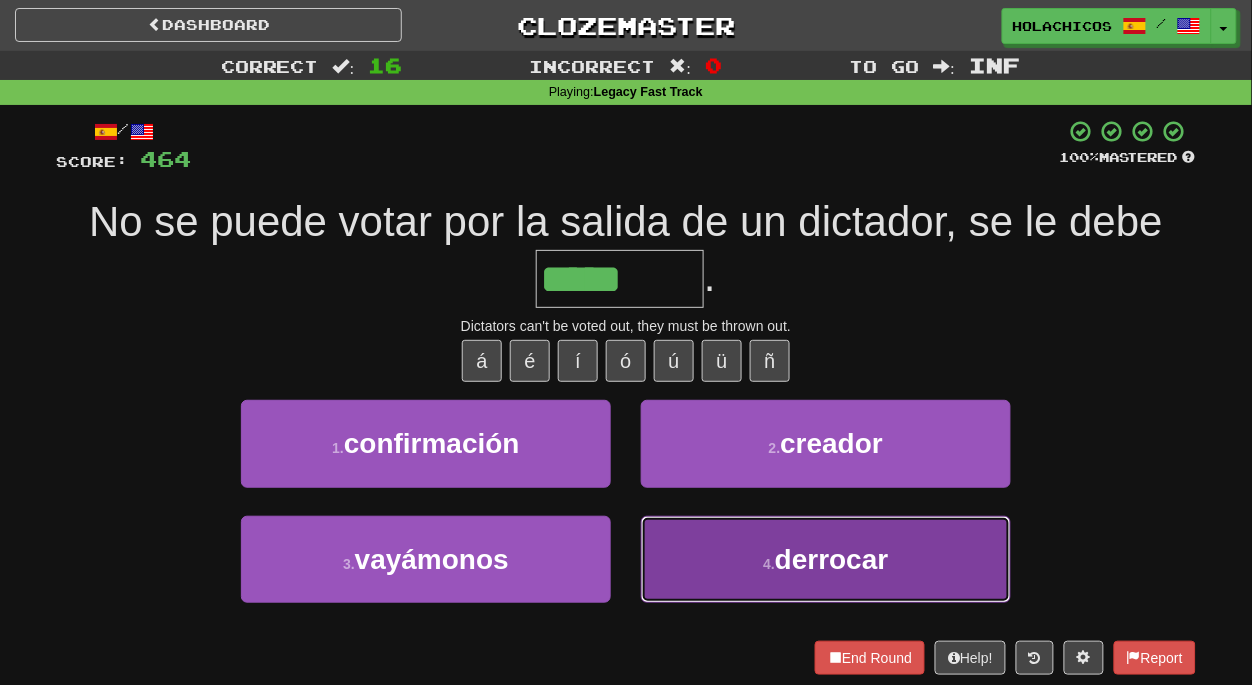 click on "4 .  derrocar" at bounding box center (826, 559) 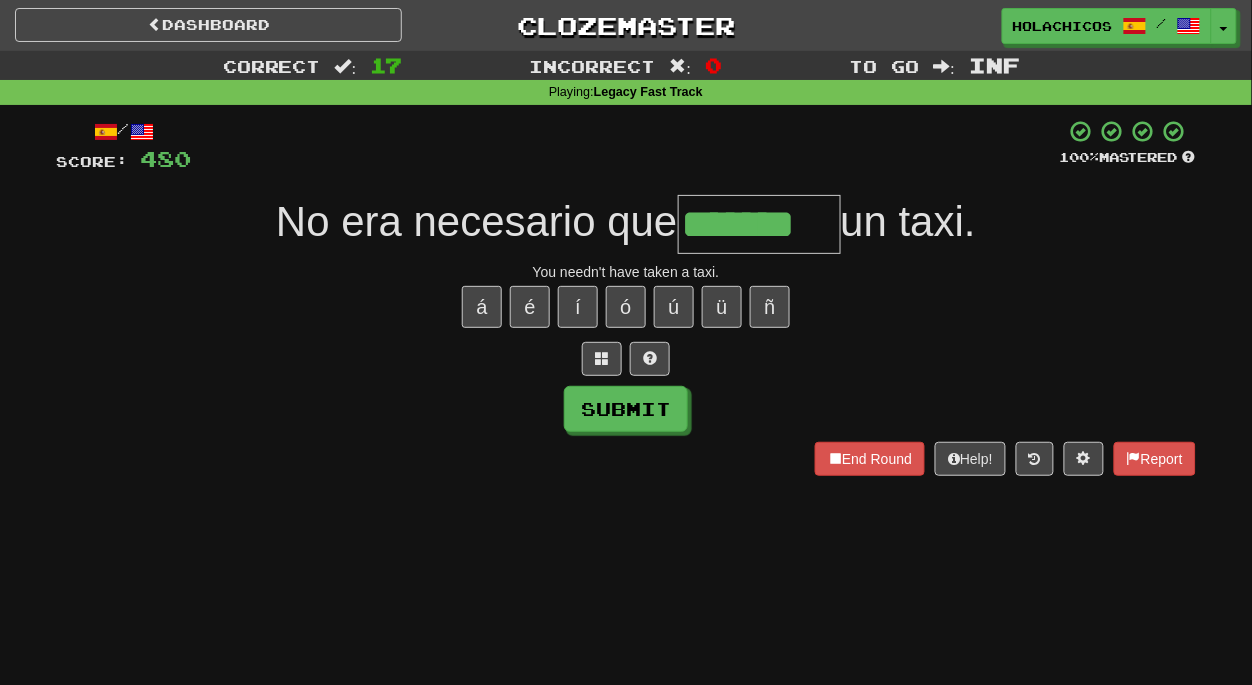 type on "*******" 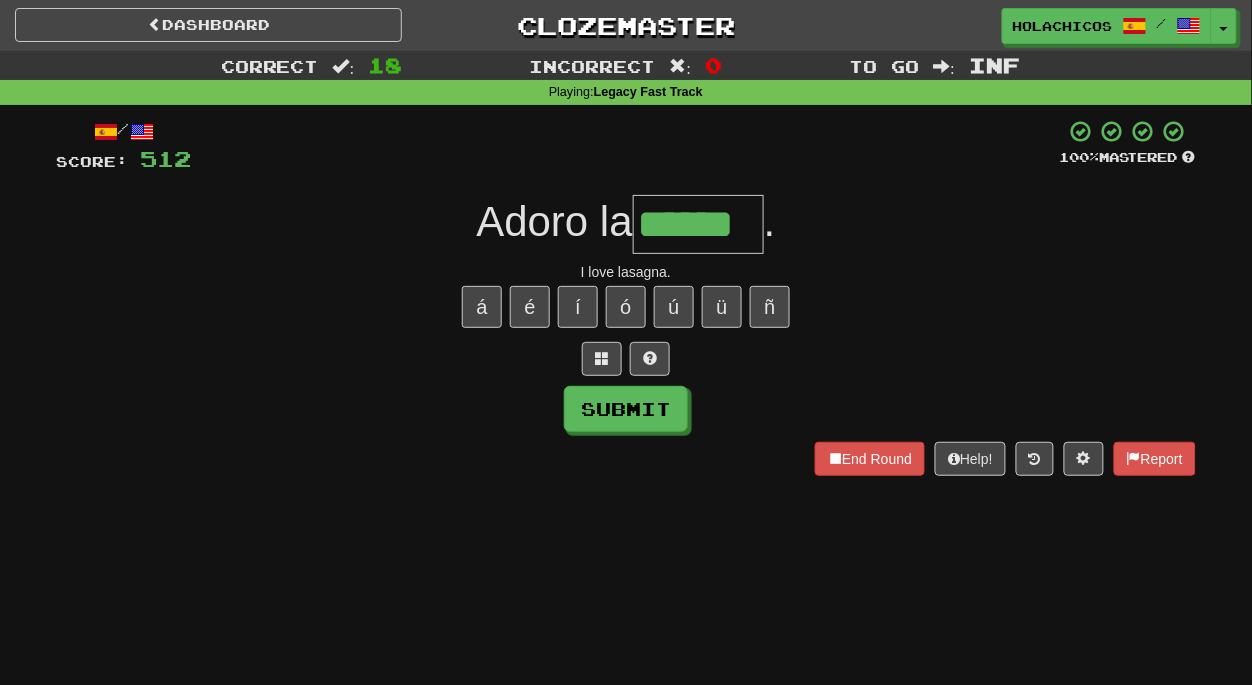 type on "******" 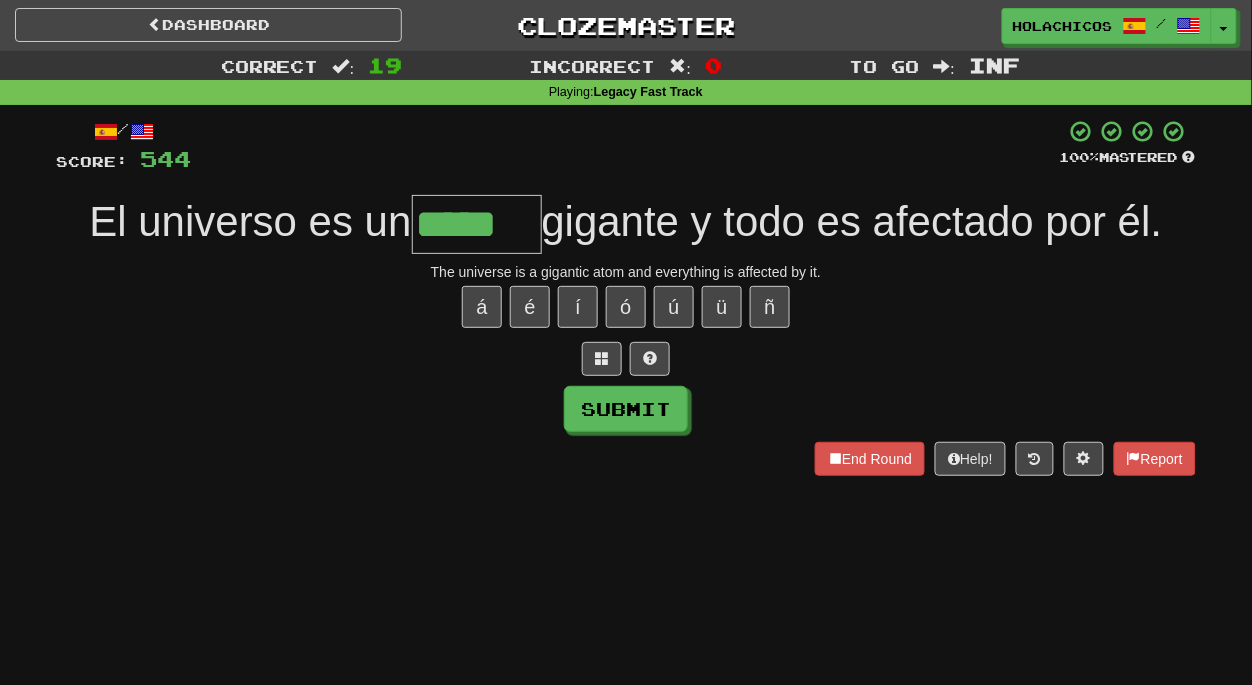 type on "*****" 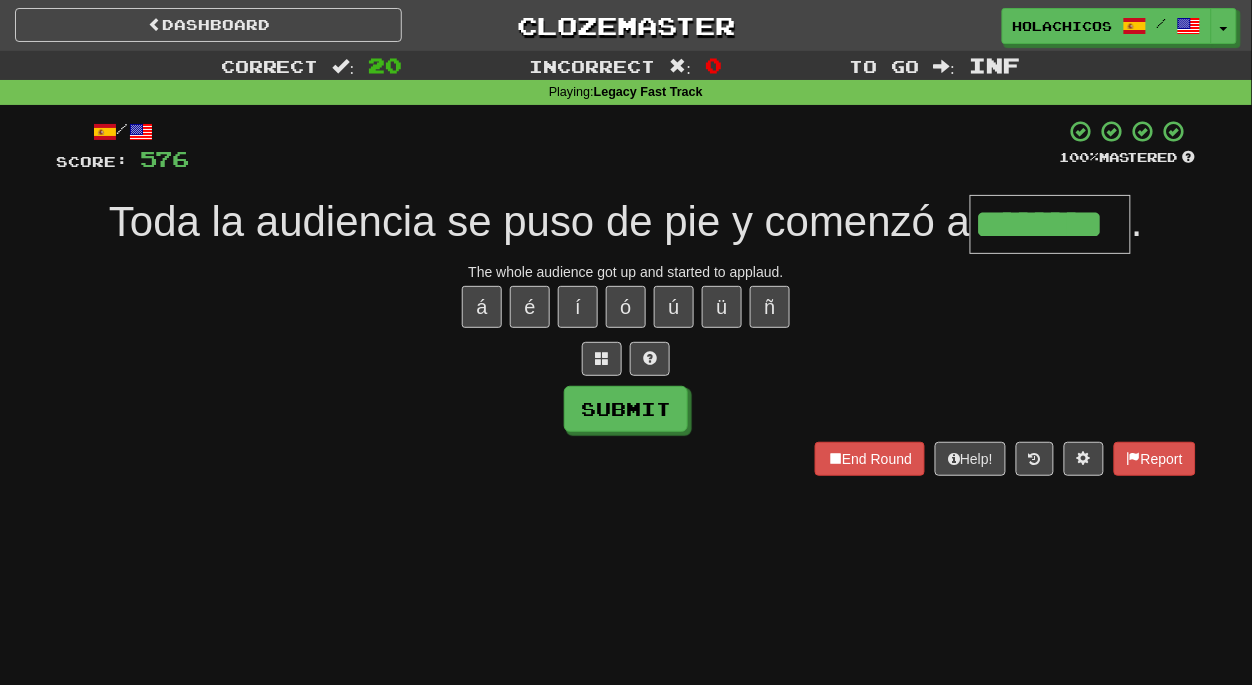 type on "********" 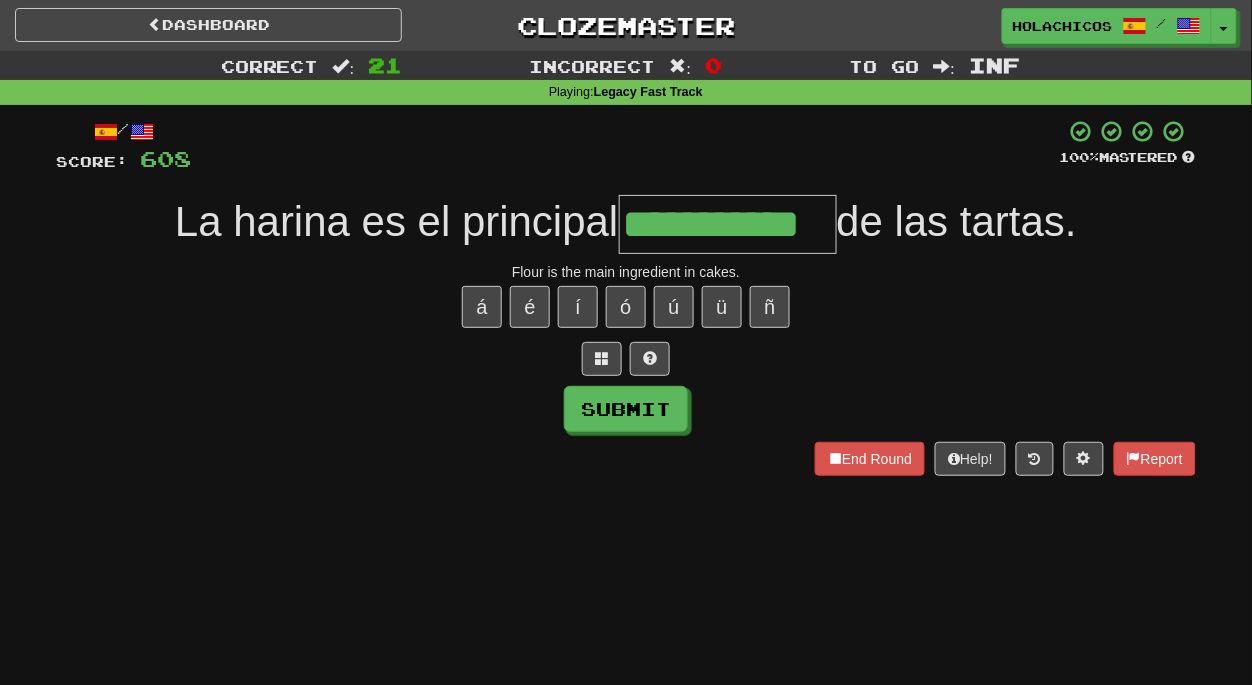 type on "**********" 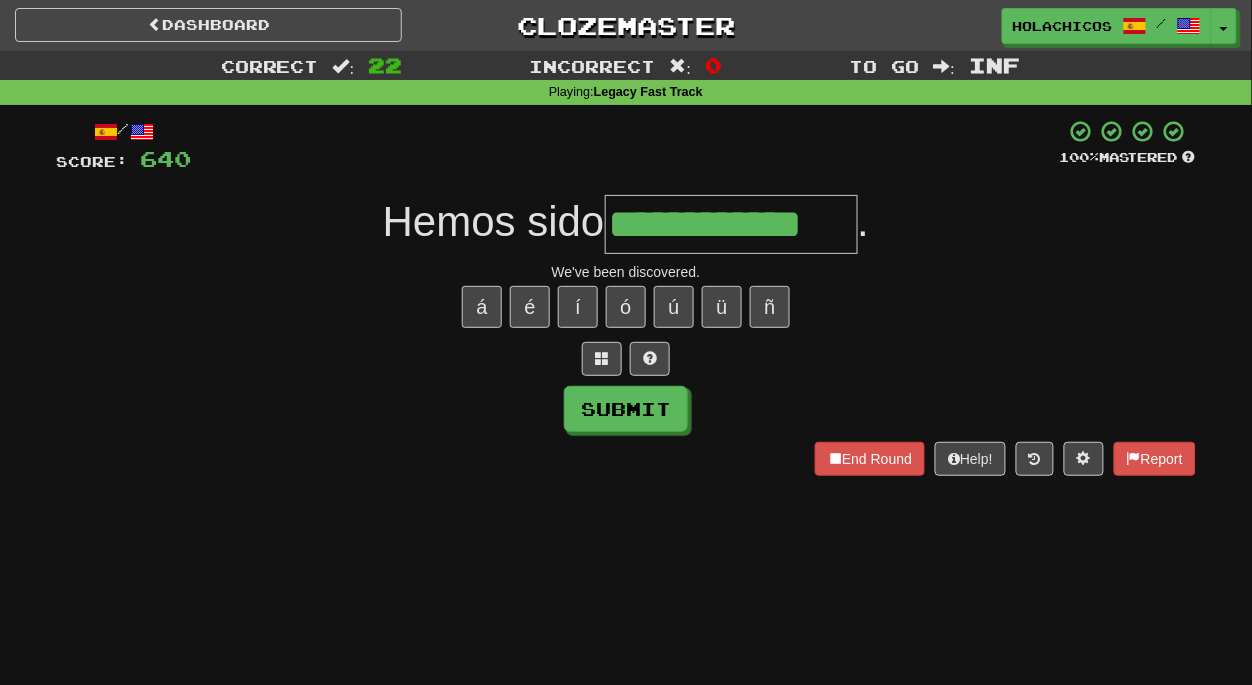 type on "**********" 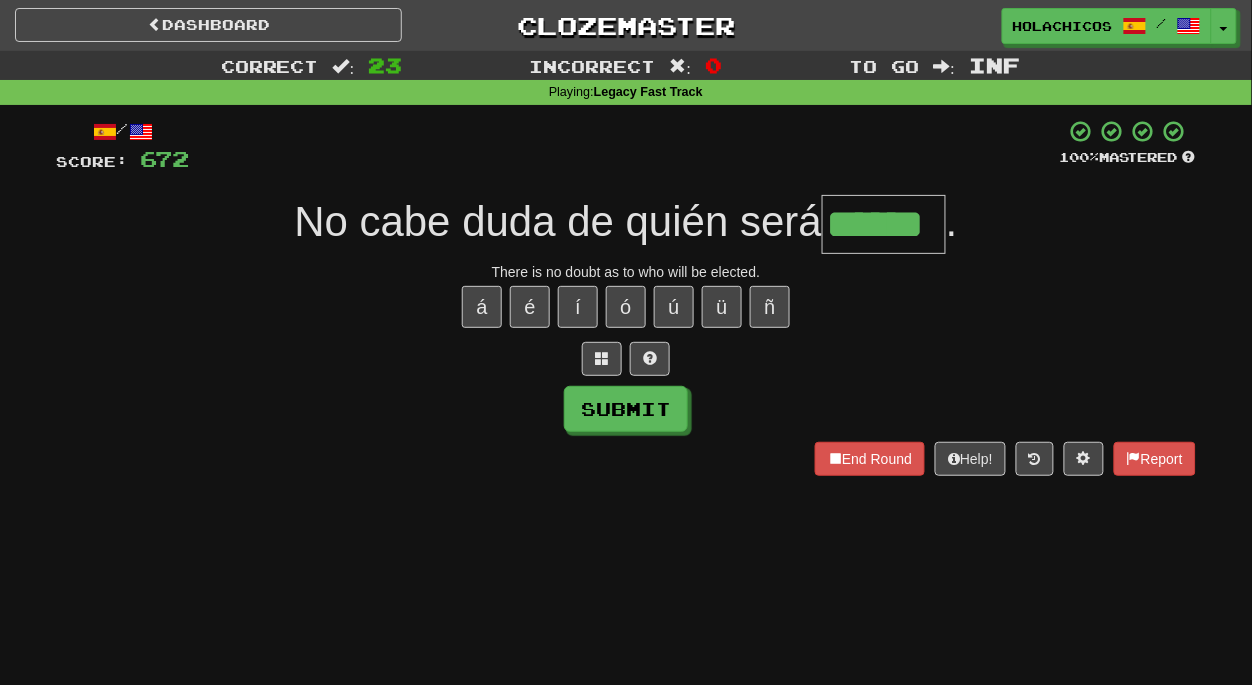 type on "******" 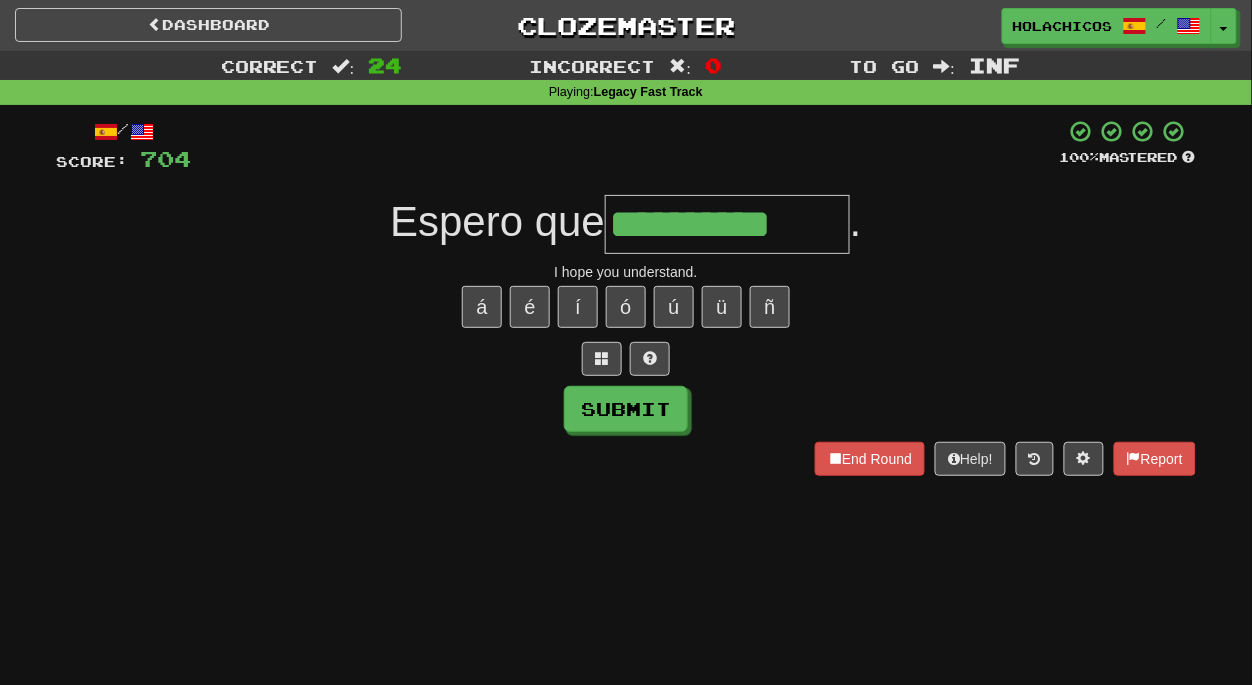 type on "**********" 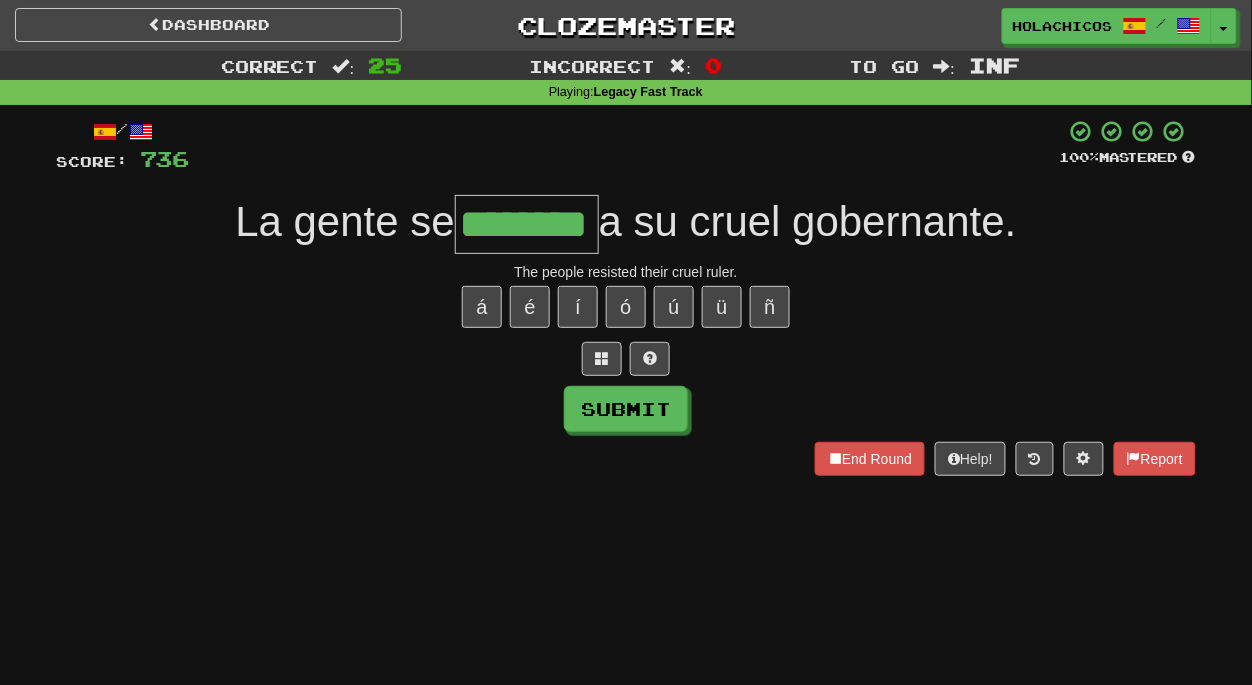 type on "********" 